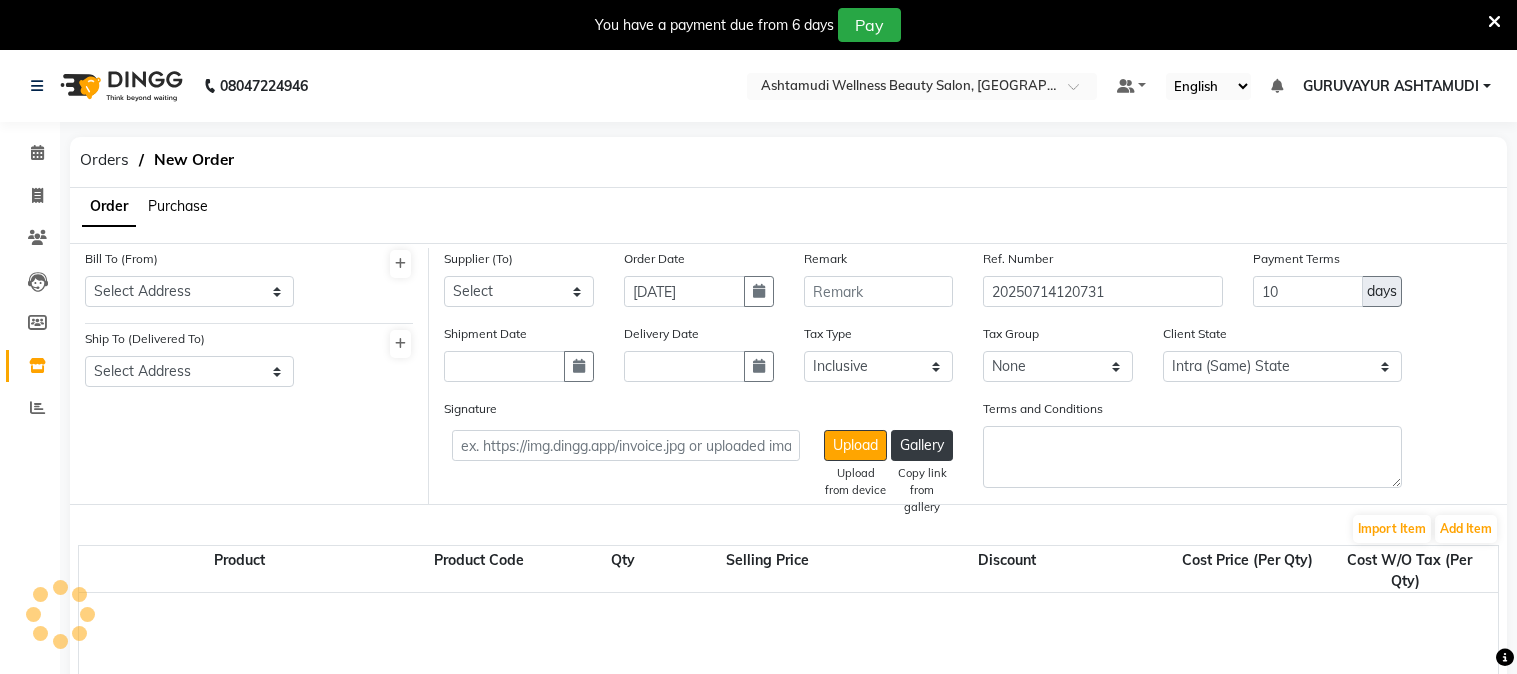 select on "true" 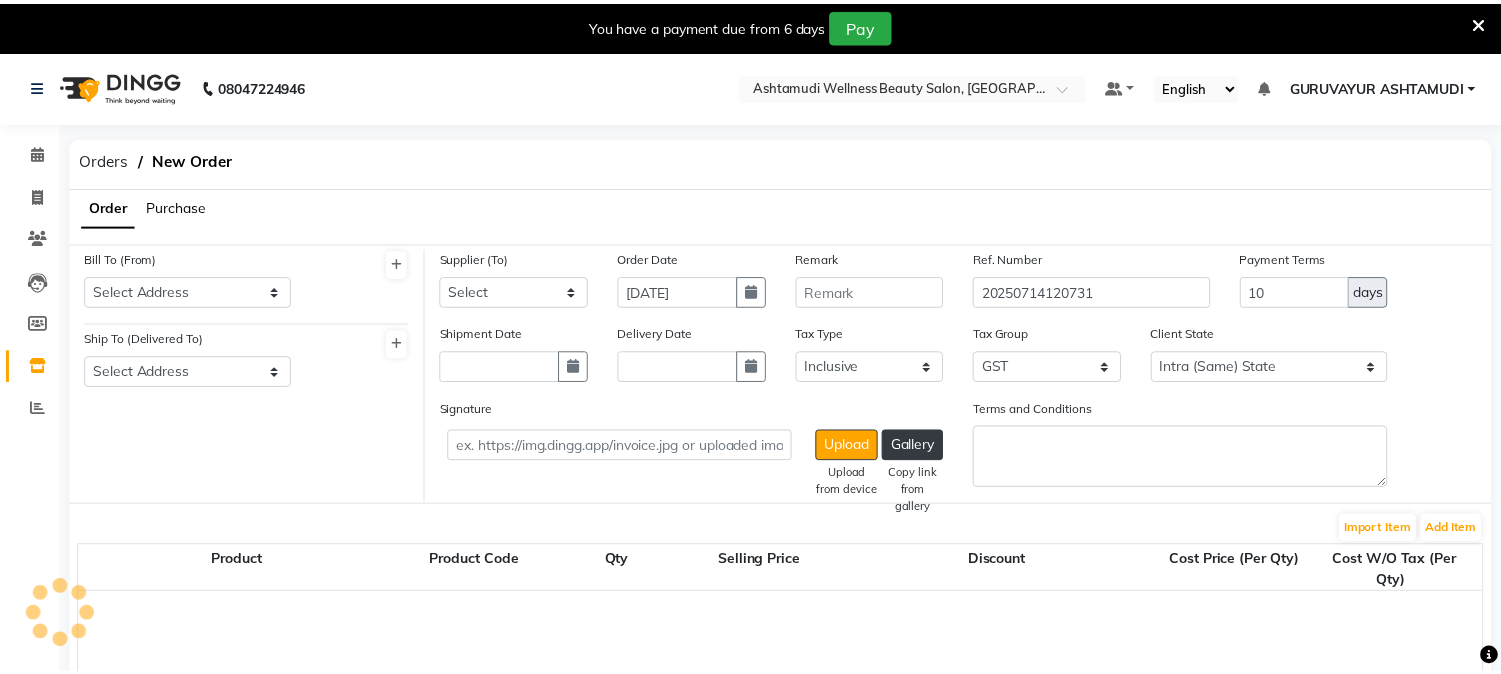 scroll, scrollTop: 0, scrollLeft: 0, axis: both 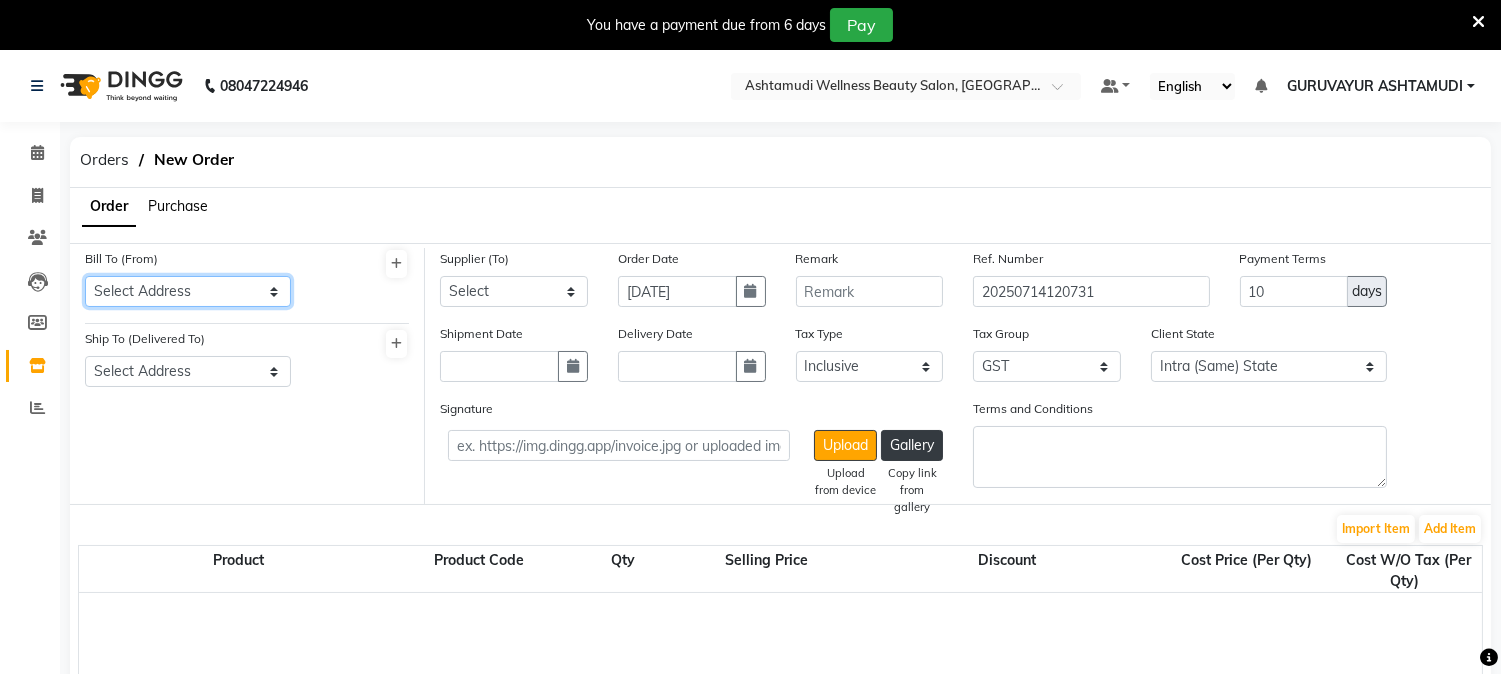drag, startPoint x: 130, startPoint y: 287, endPoint x: 157, endPoint y: 367, distance: 84.4334 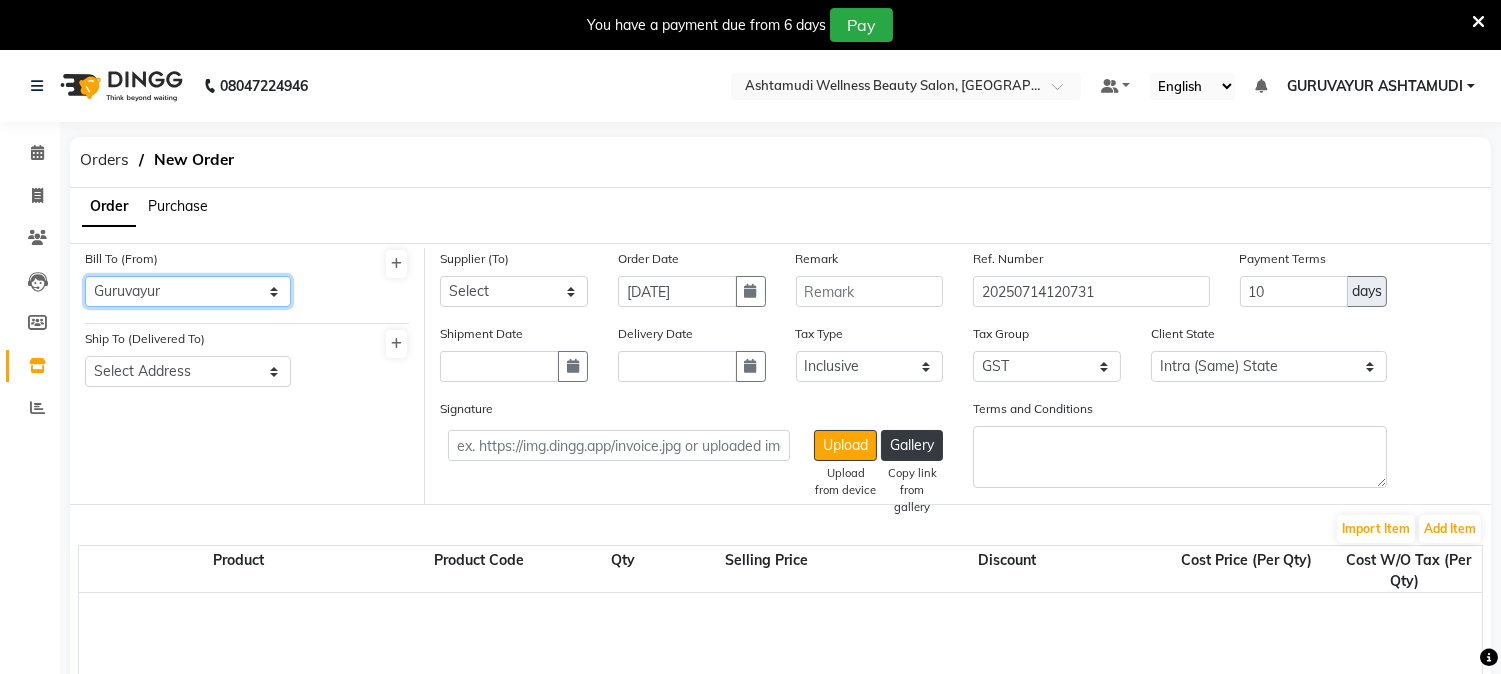 click on "Select Address  [GEOGRAPHIC_DATA]" 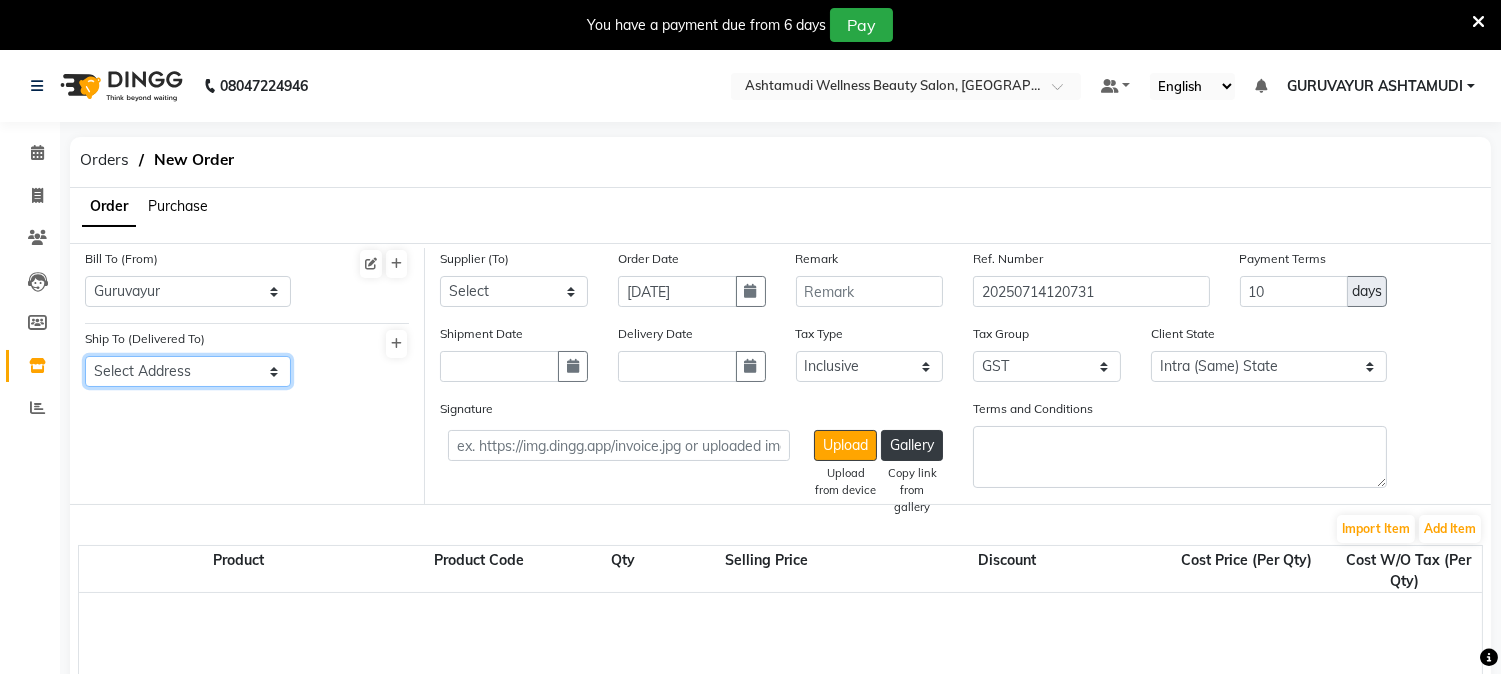 click on "Select Address  [GEOGRAPHIC_DATA]" 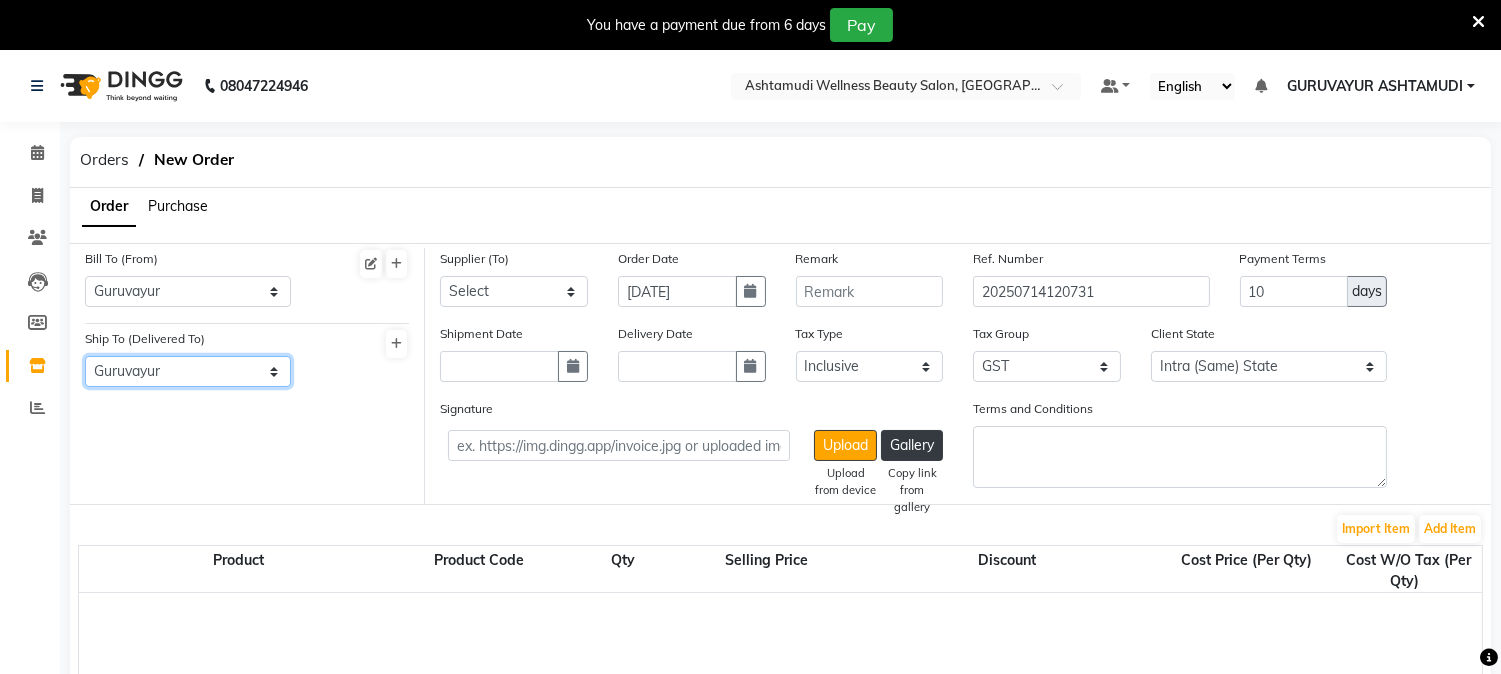 click on "Select Address  [GEOGRAPHIC_DATA]" 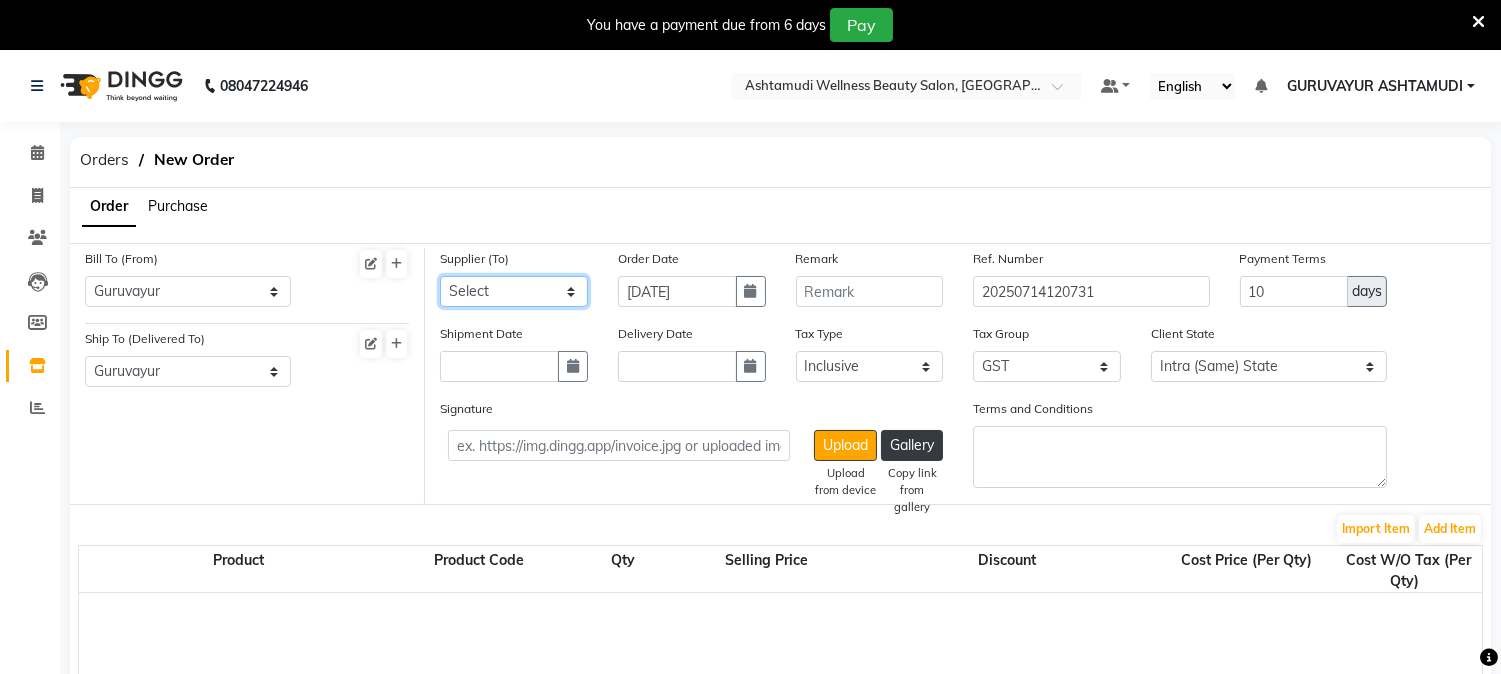 drag, startPoint x: 483, startPoint y: 286, endPoint x: 491, endPoint y: 304, distance: 19.697716 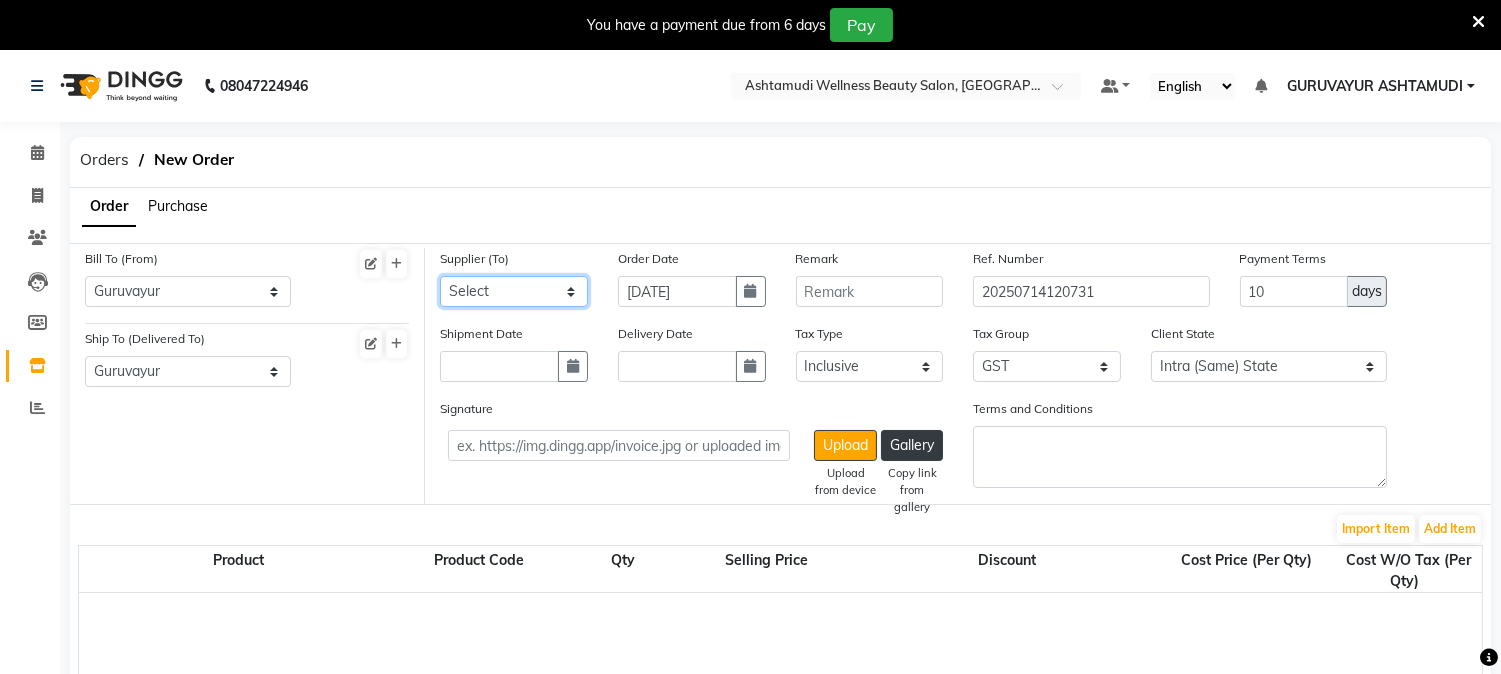 click on "Select Ashtamudi Wellness Beauty Salon - ( H.O ) - Ashtamudi Wellness Beauty Salon - ( H.O ) pr" 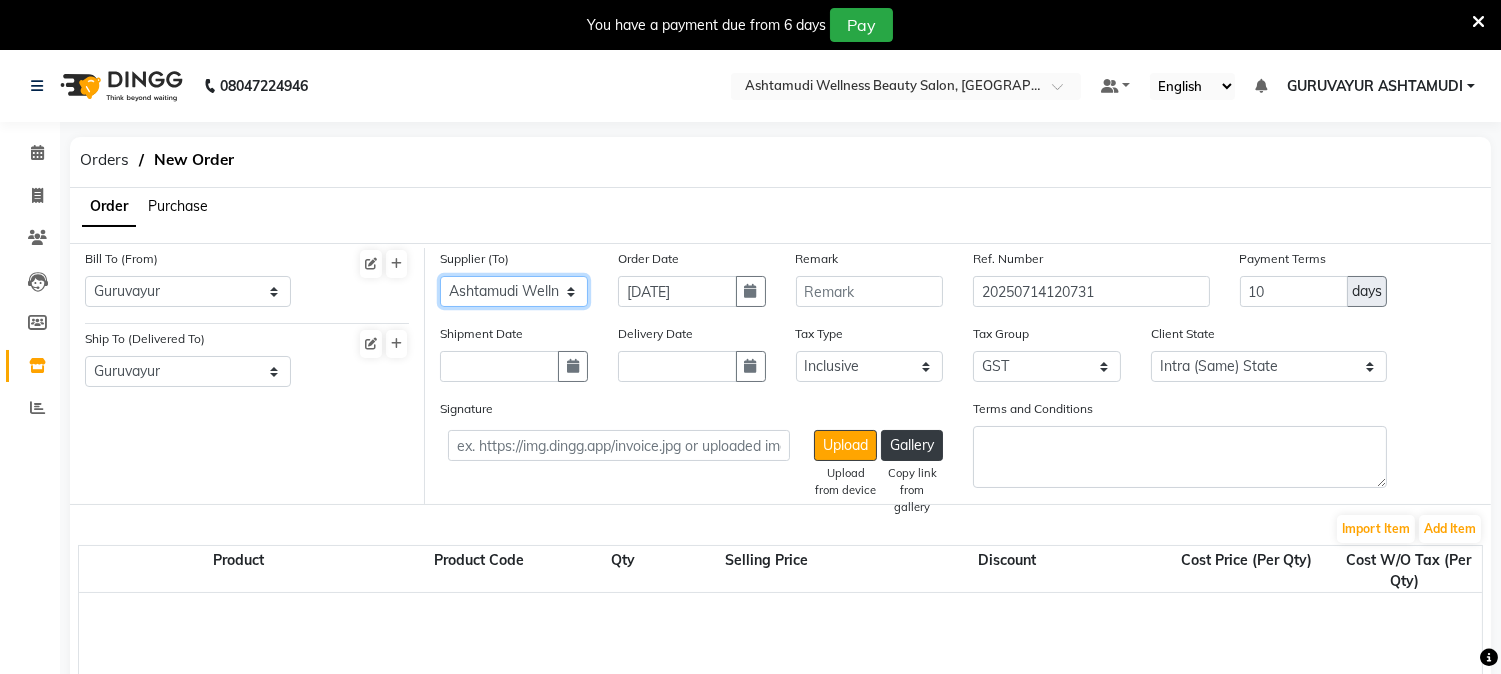 click on "Select Ashtamudi Wellness Beauty Salon - ( H.O ) - Ashtamudi Wellness Beauty Salon - ( H.O ) pr" 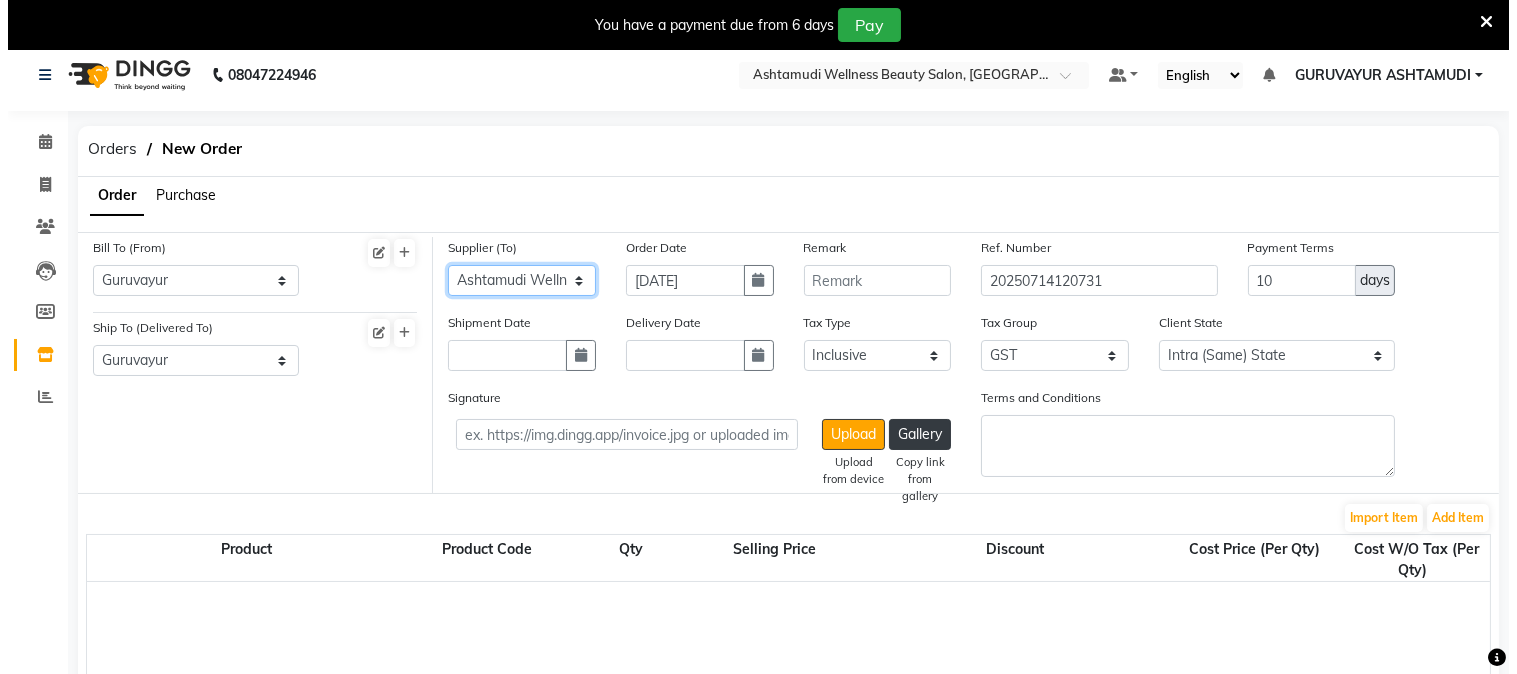 scroll, scrollTop: 0, scrollLeft: 0, axis: both 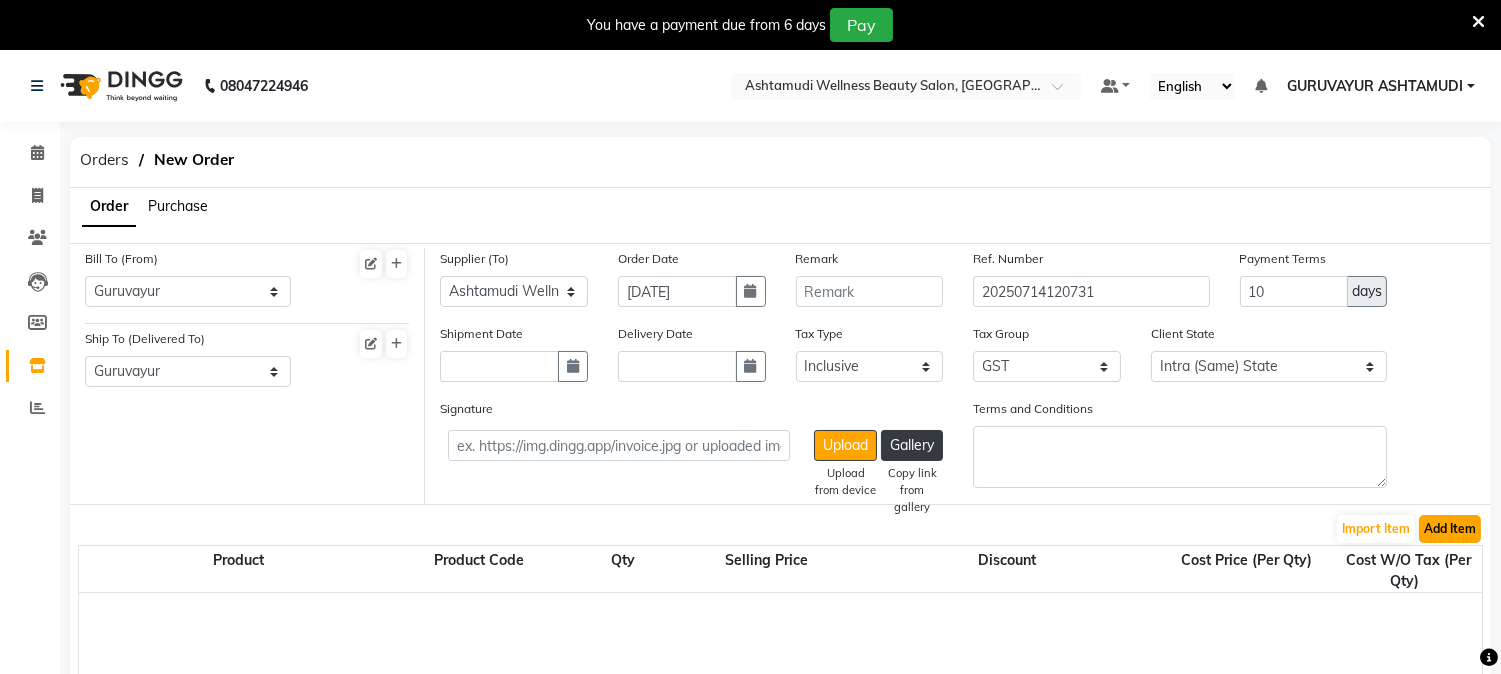 click on "Add Item" 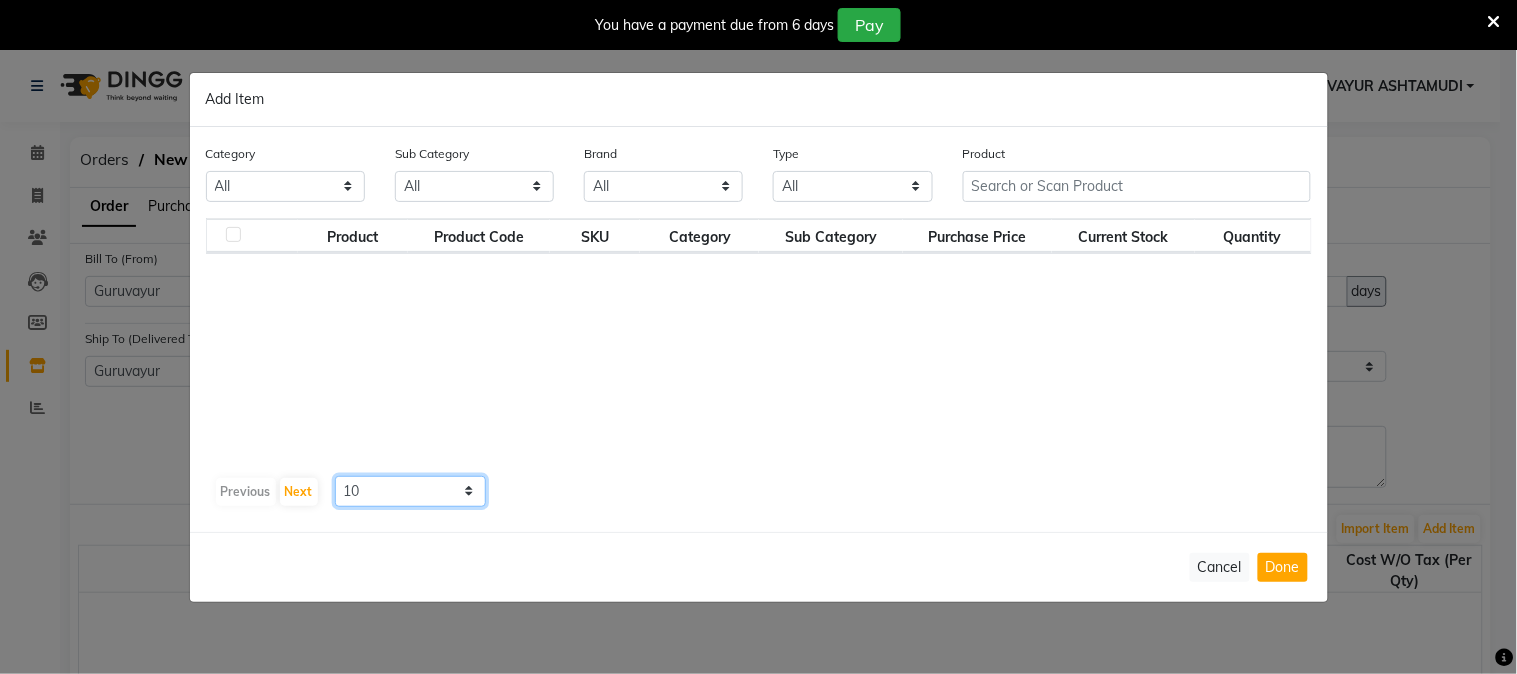 drag, startPoint x: 364, startPoint y: 484, endPoint x: 367, endPoint y: 503, distance: 19.235384 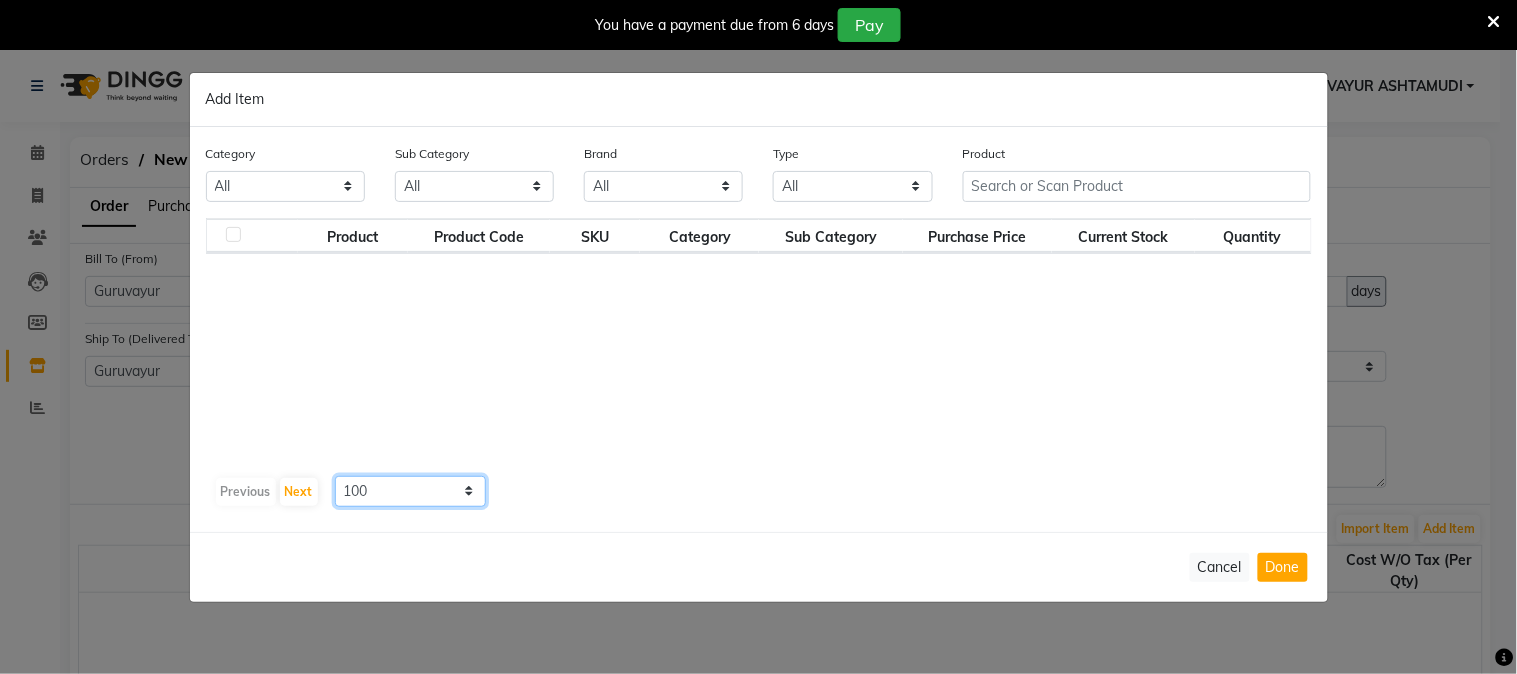 click on "10 50 100" 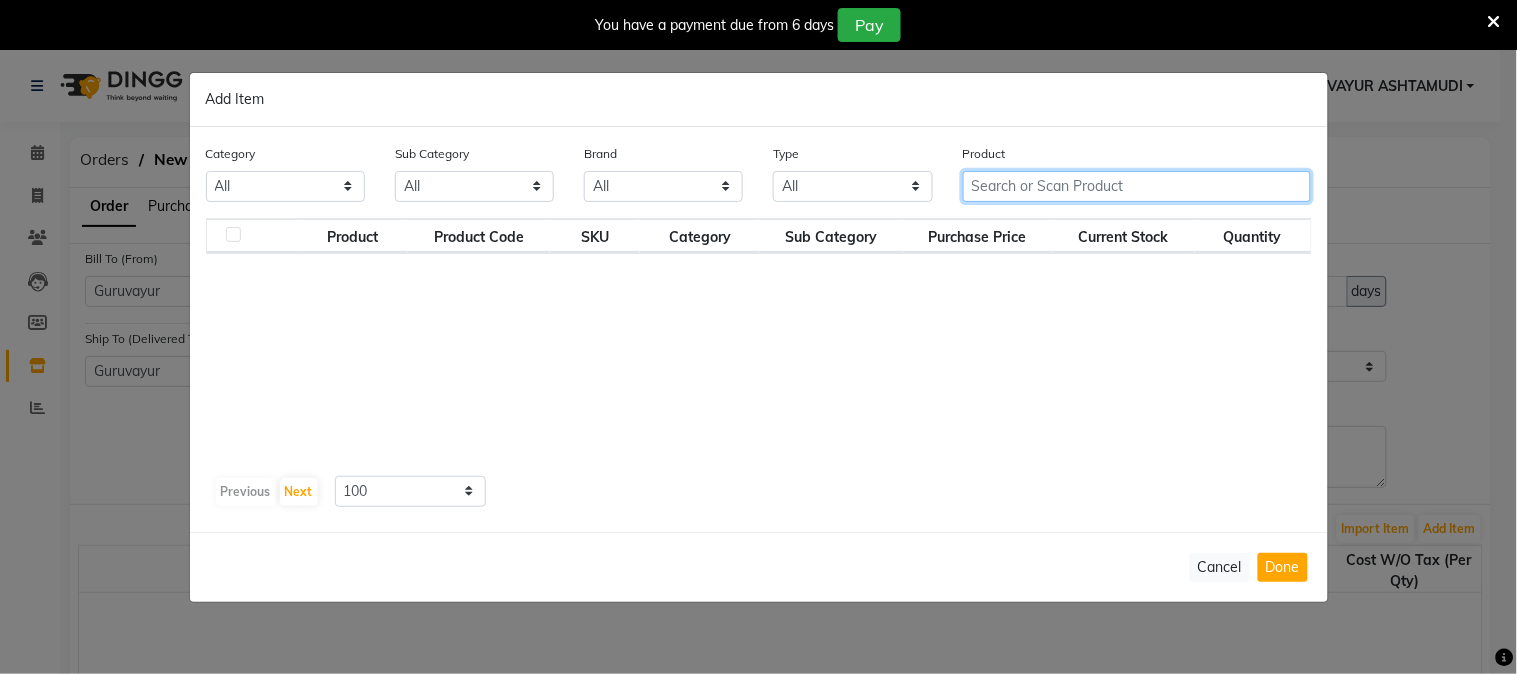 click 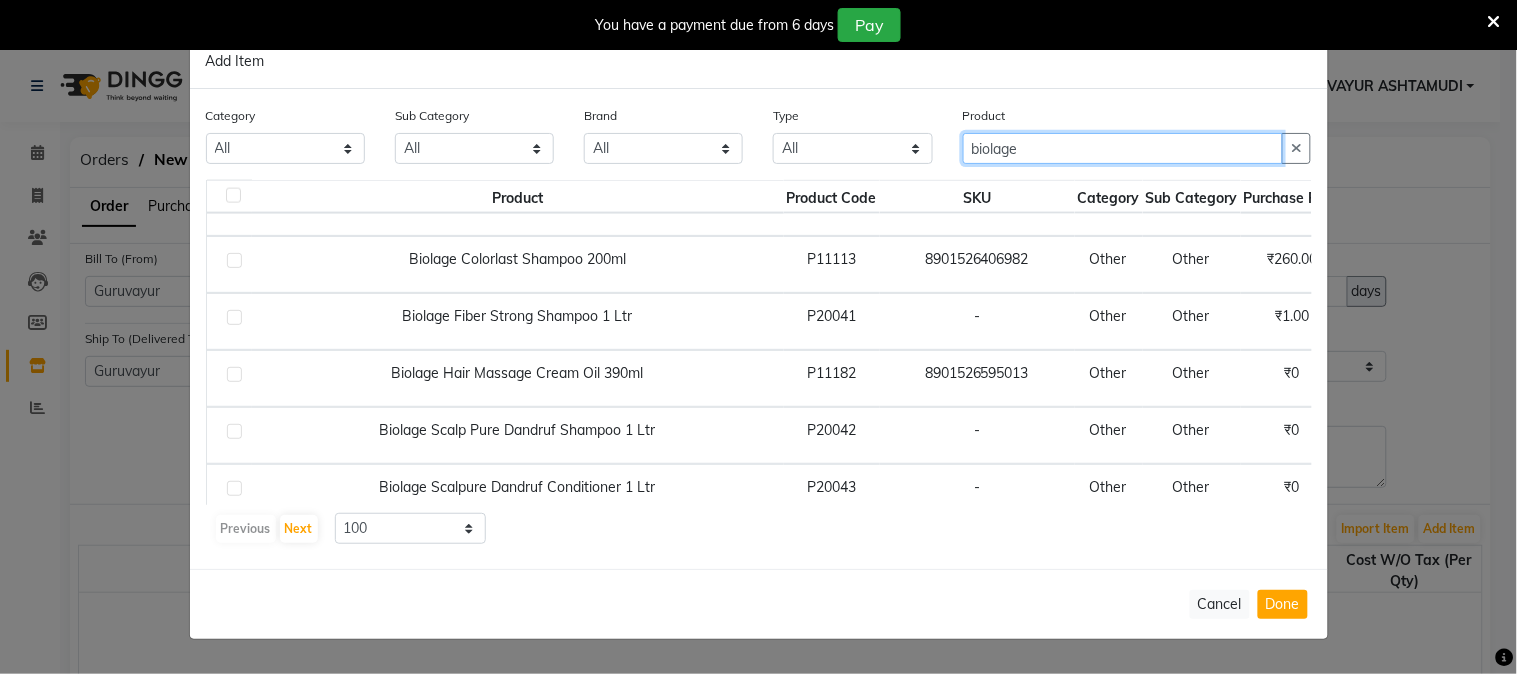 scroll, scrollTop: 888, scrollLeft: 0, axis: vertical 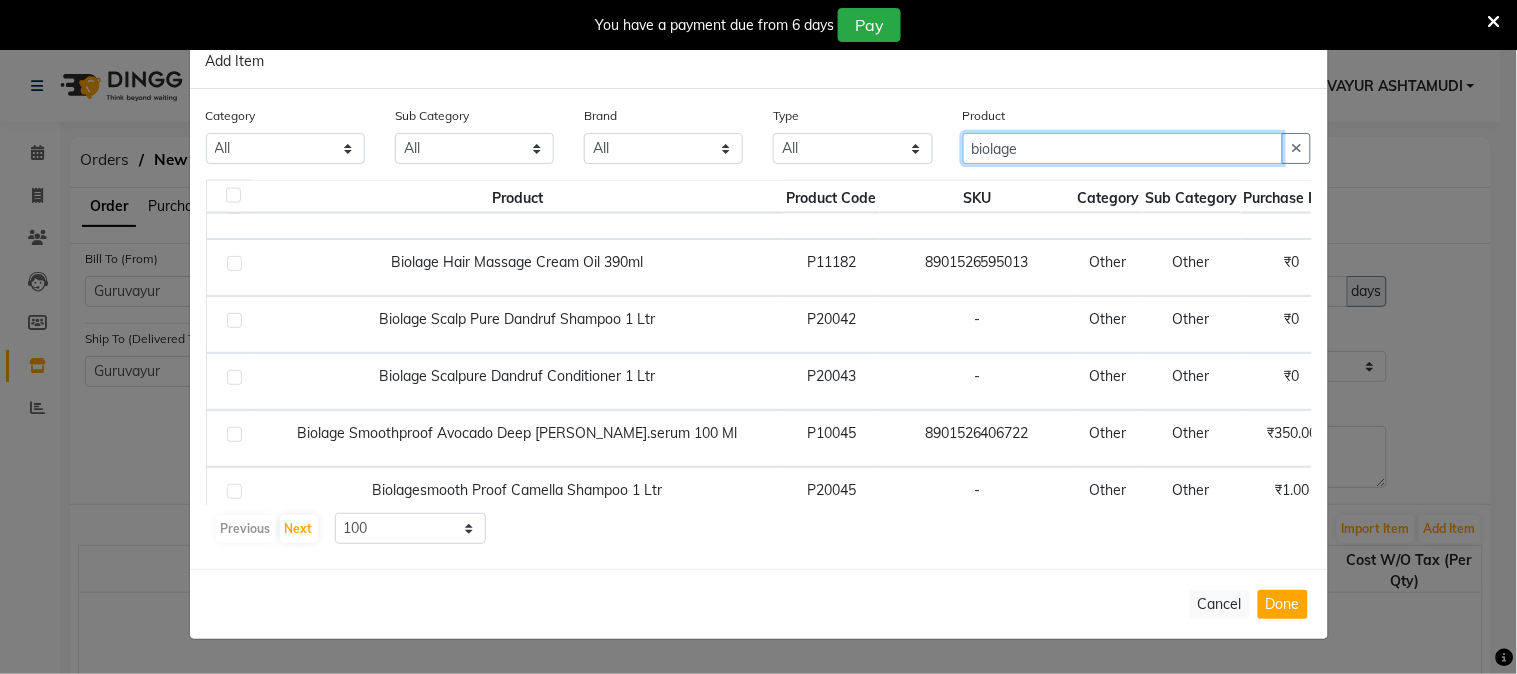 type on "biolage" 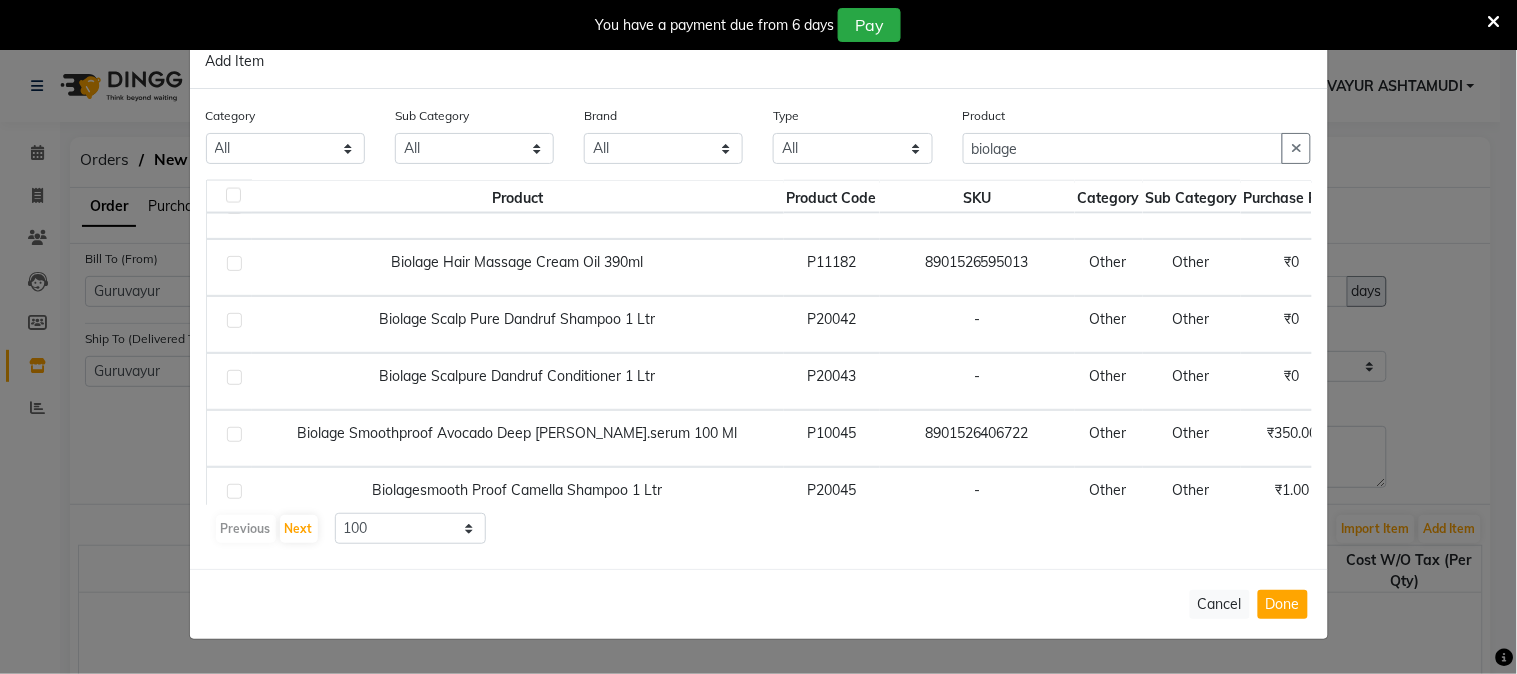 scroll, scrollTop: 888, scrollLeft: 170, axis: both 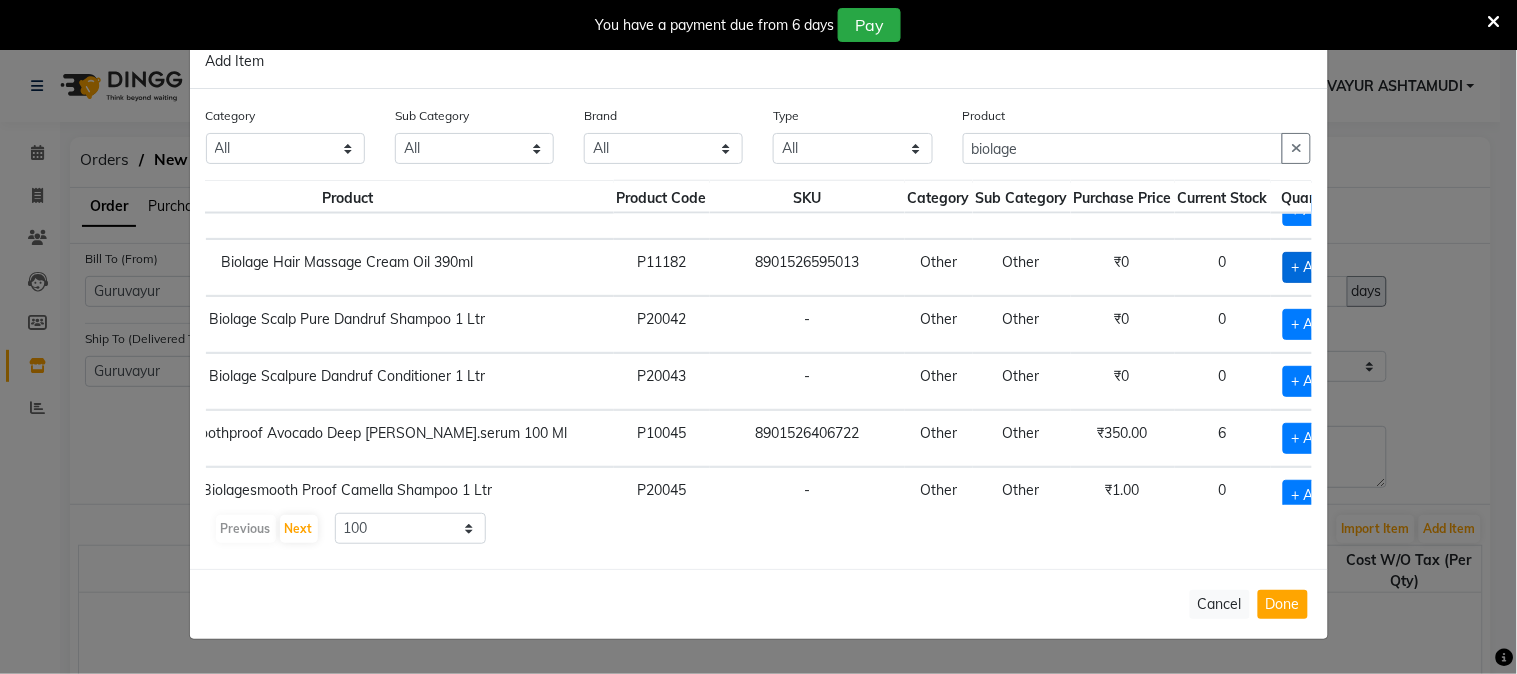 click on "+ Add" 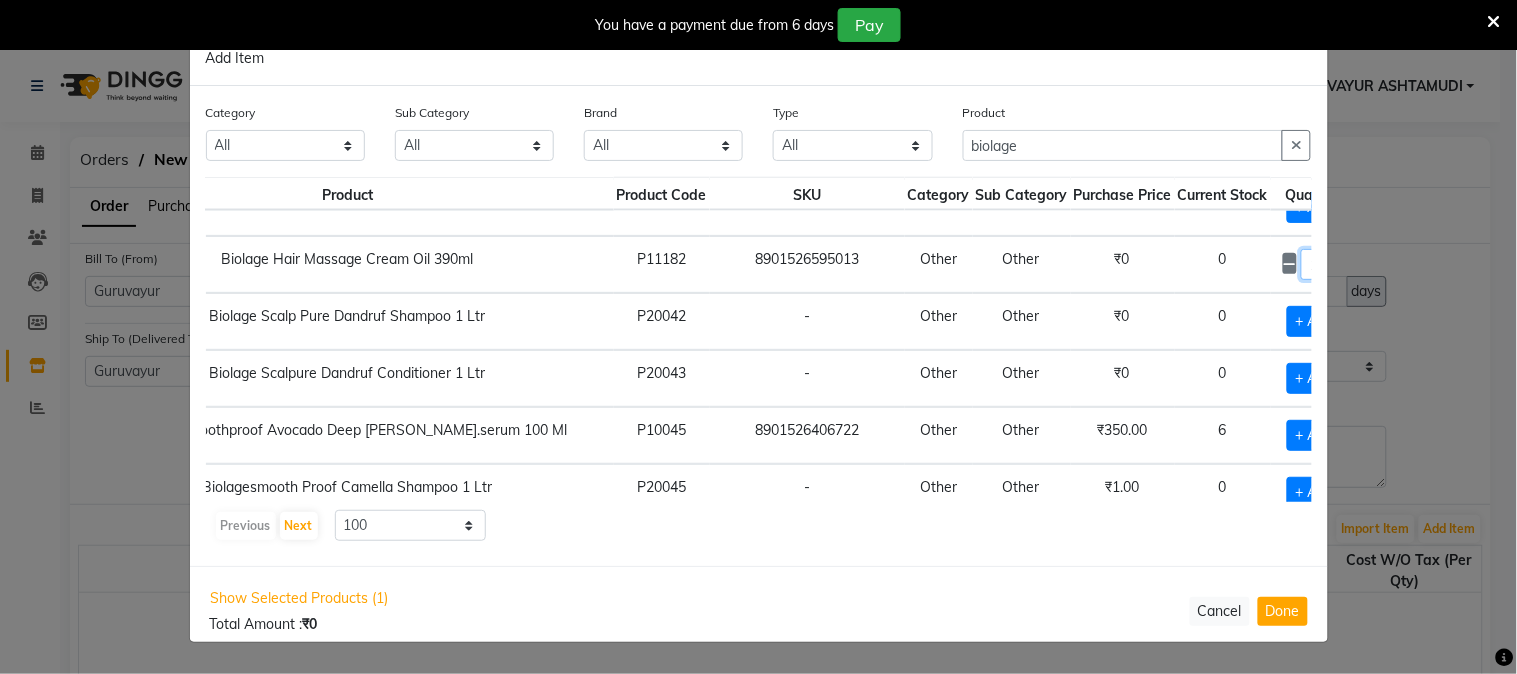 click on "1" 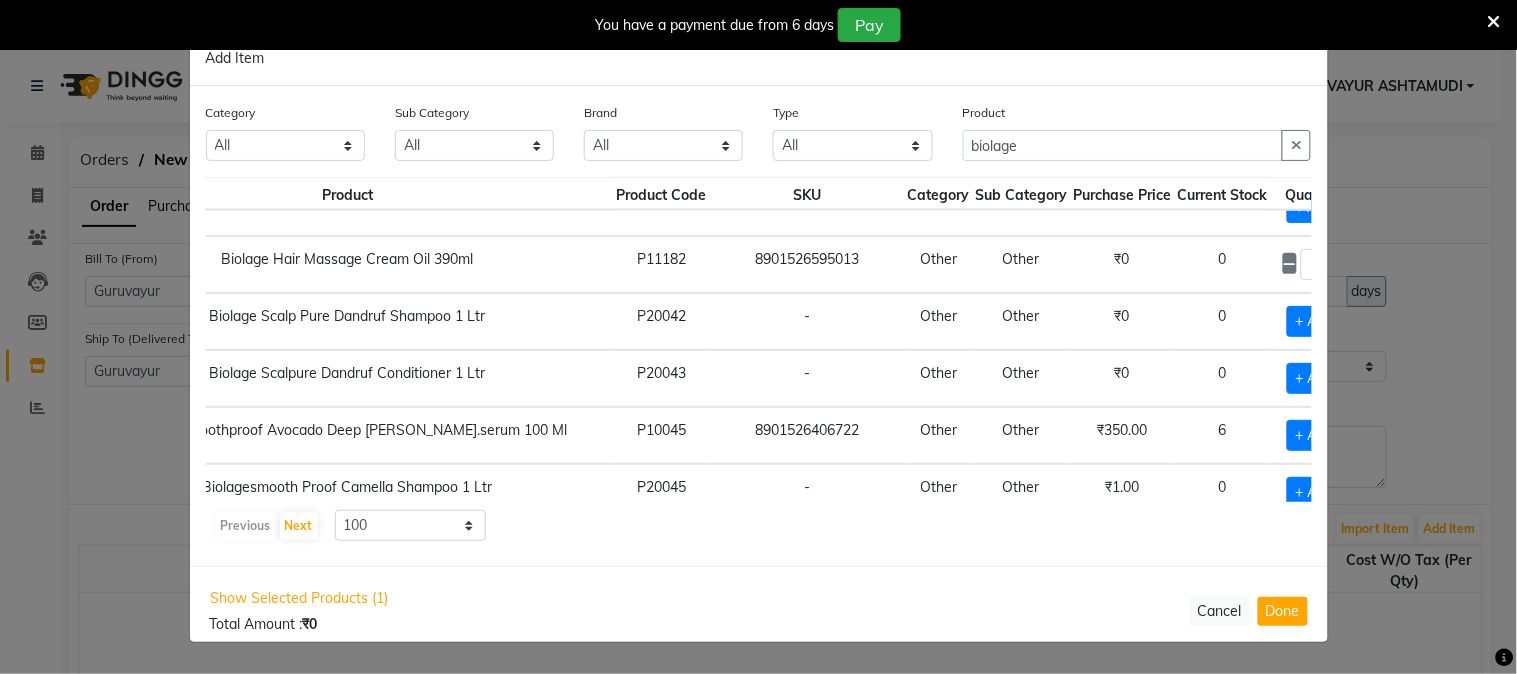 click 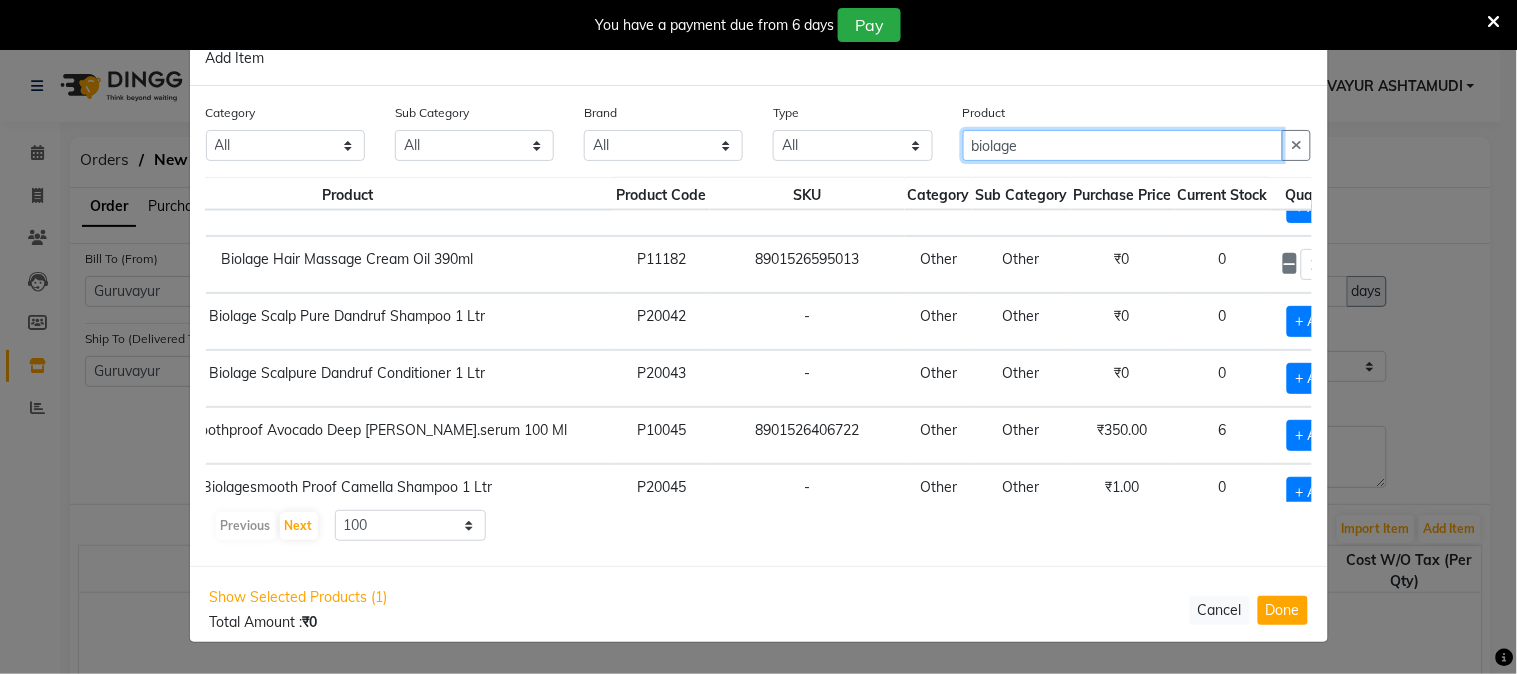 drag, startPoint x: 1117, startPoint y: 136, endPoint x: 962, endPoint y: 147, distance: 155.38983 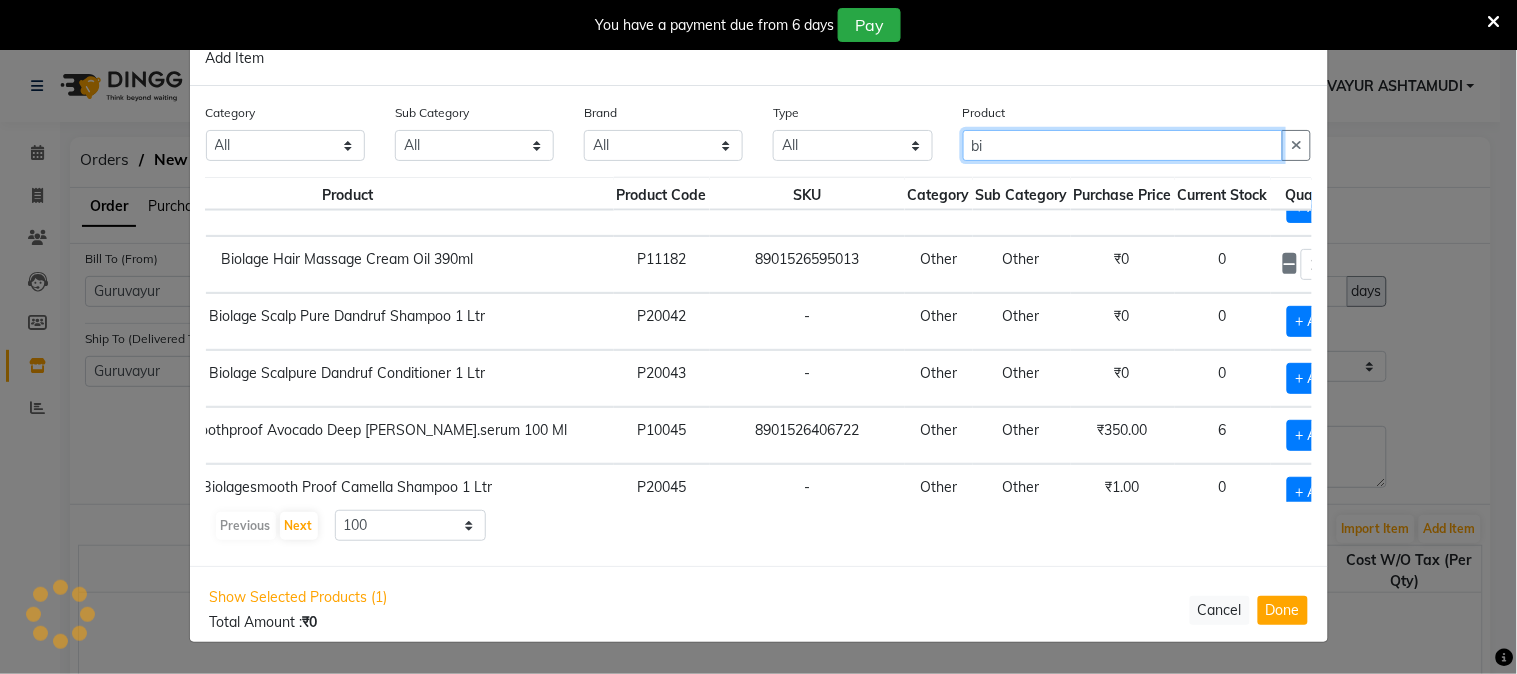 type on "b" 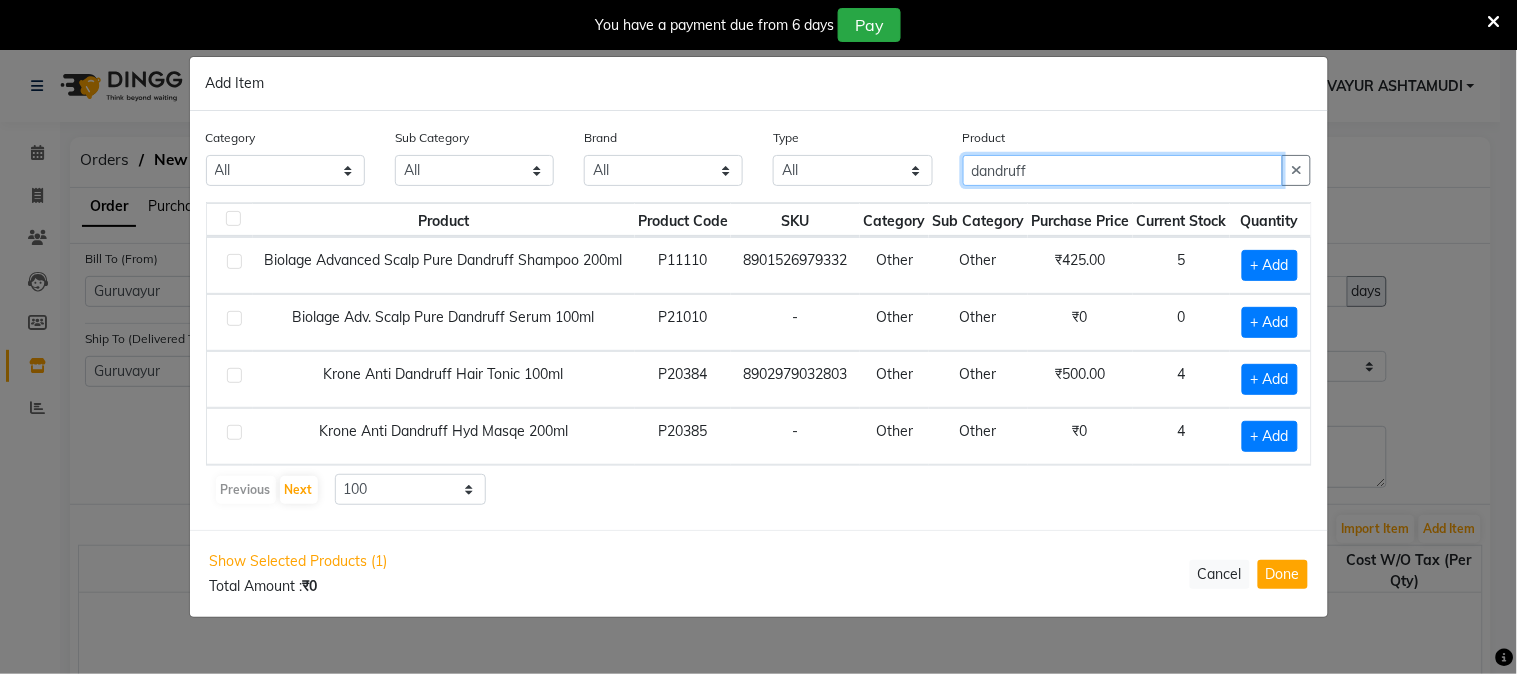 scroll, scrollTop: 0, scrollLeft: 4, axis: horizontal 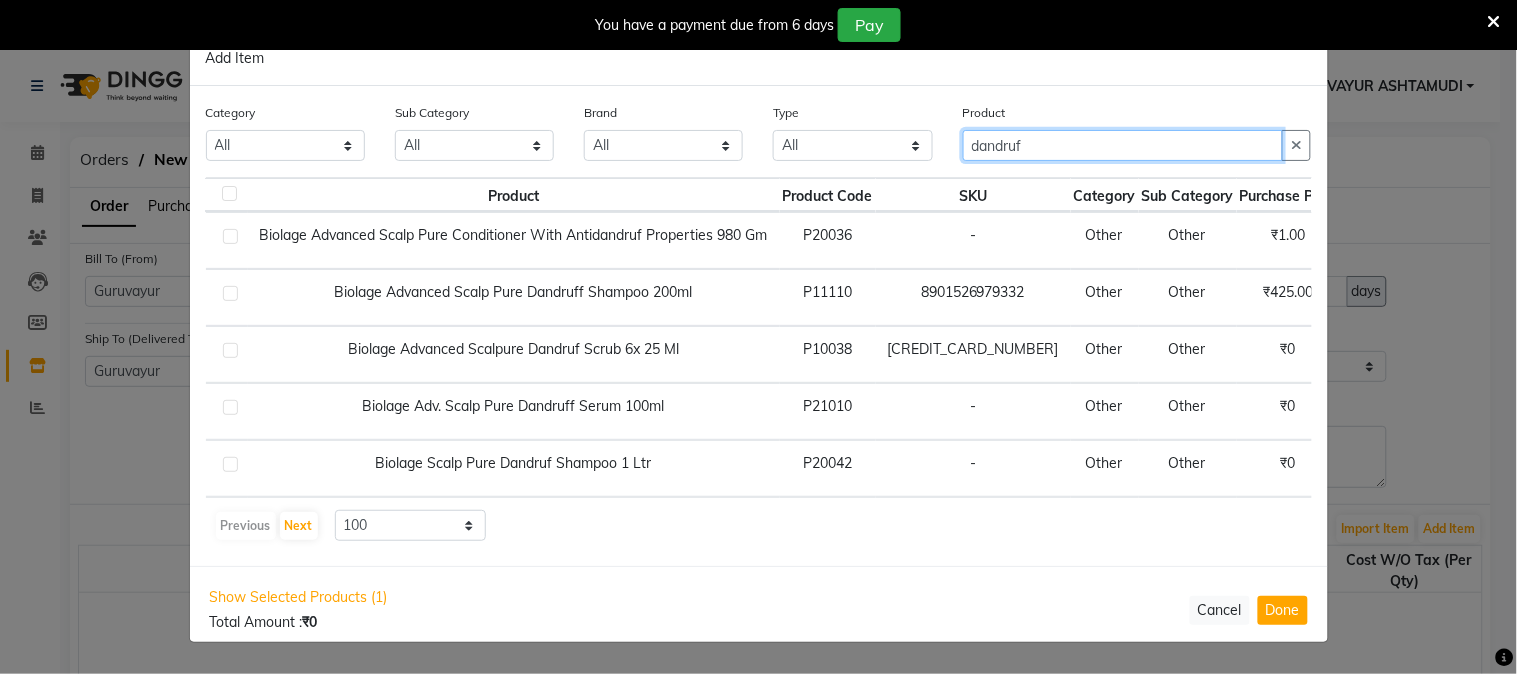 type on "dandruf" 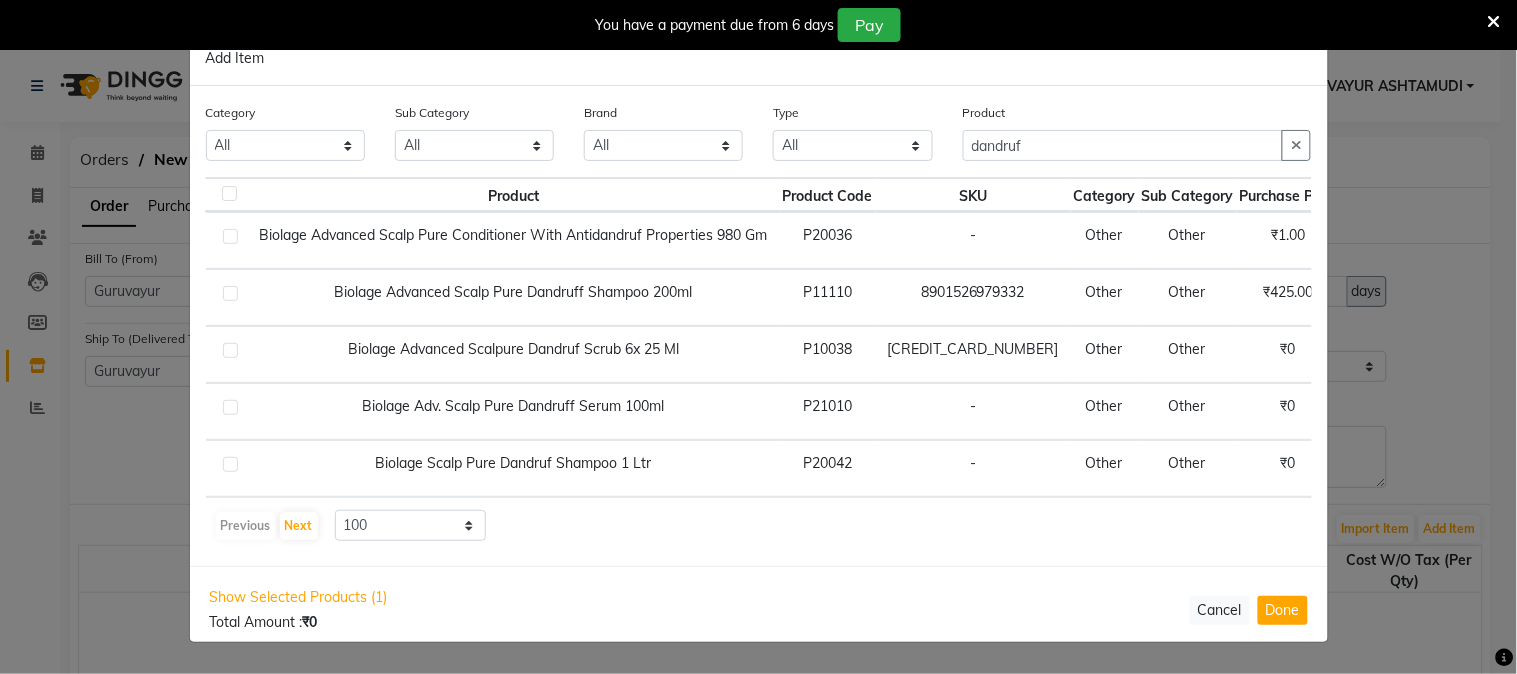 scroll, scrollTop: 0, scrollLeft: 170, axis: horizontal 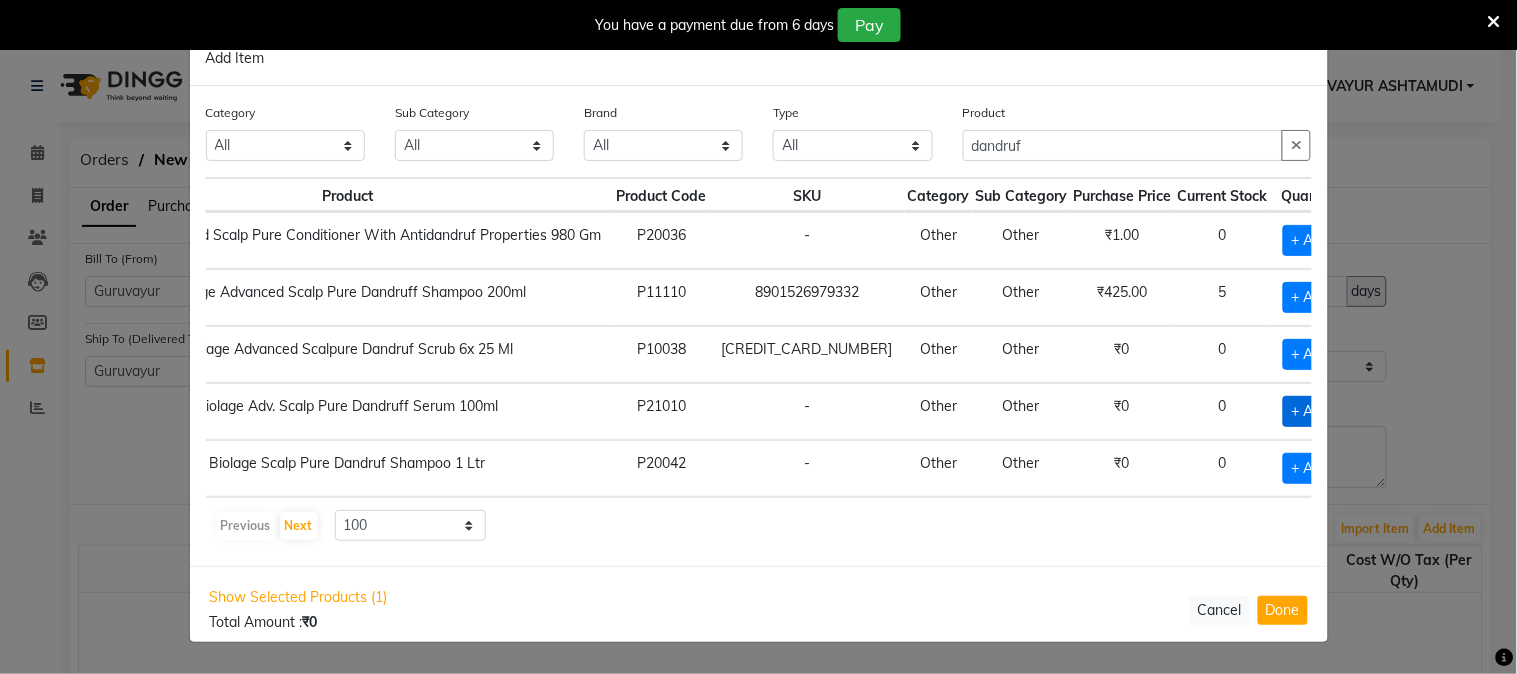 click on "+ Add" 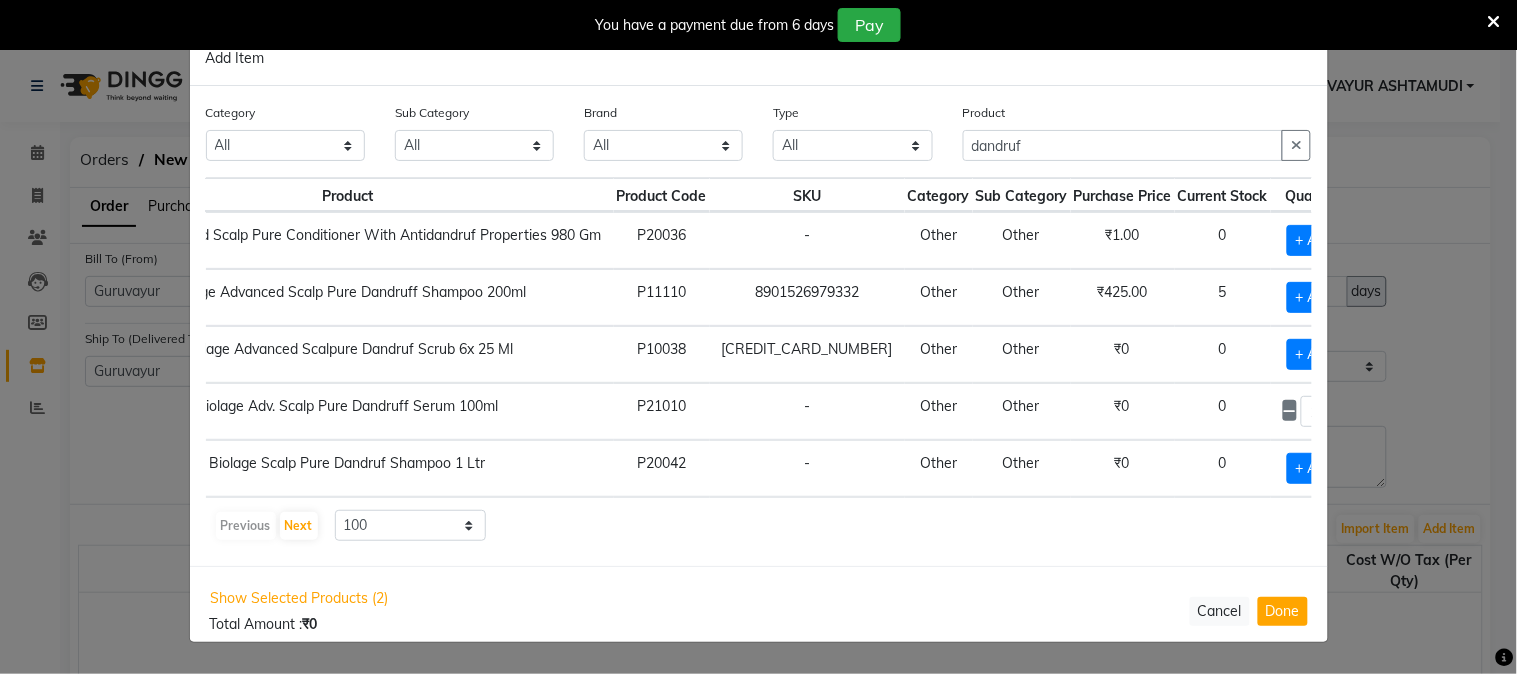 click 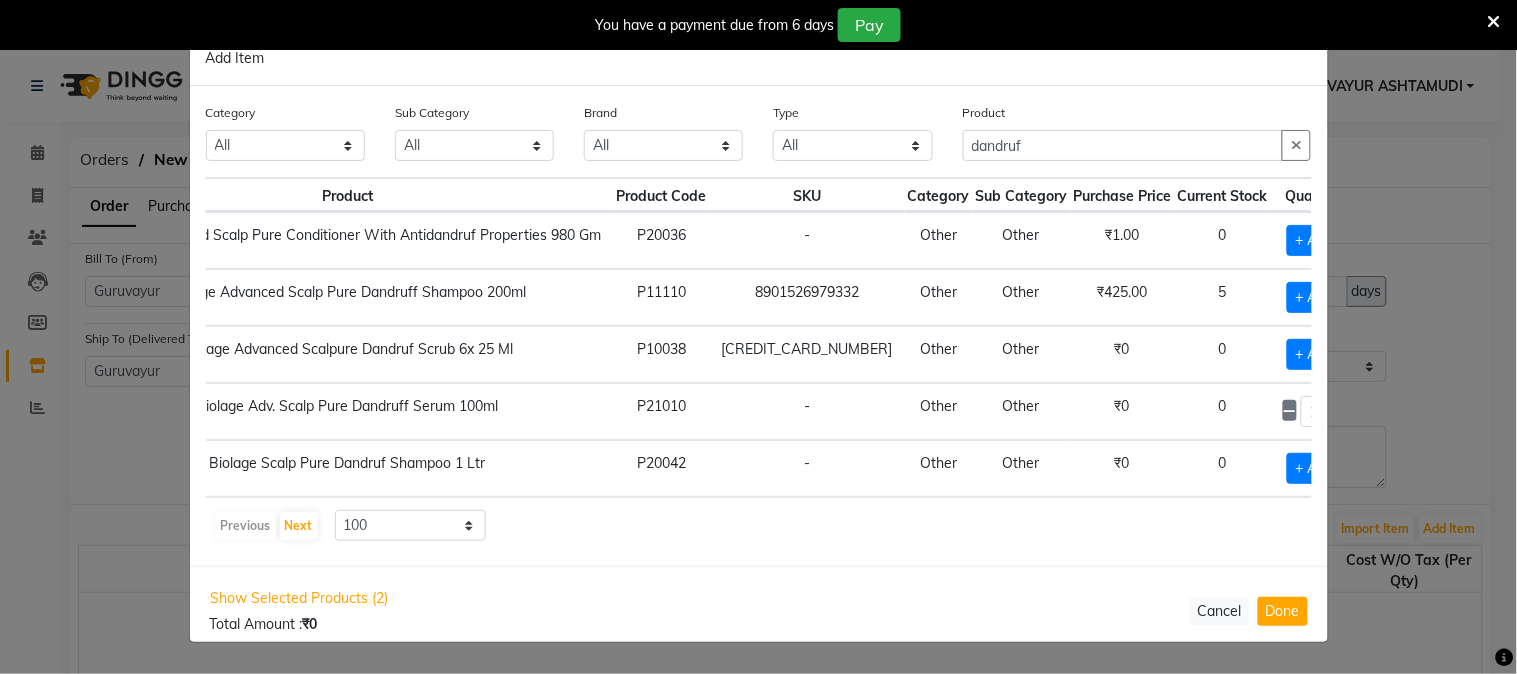 click 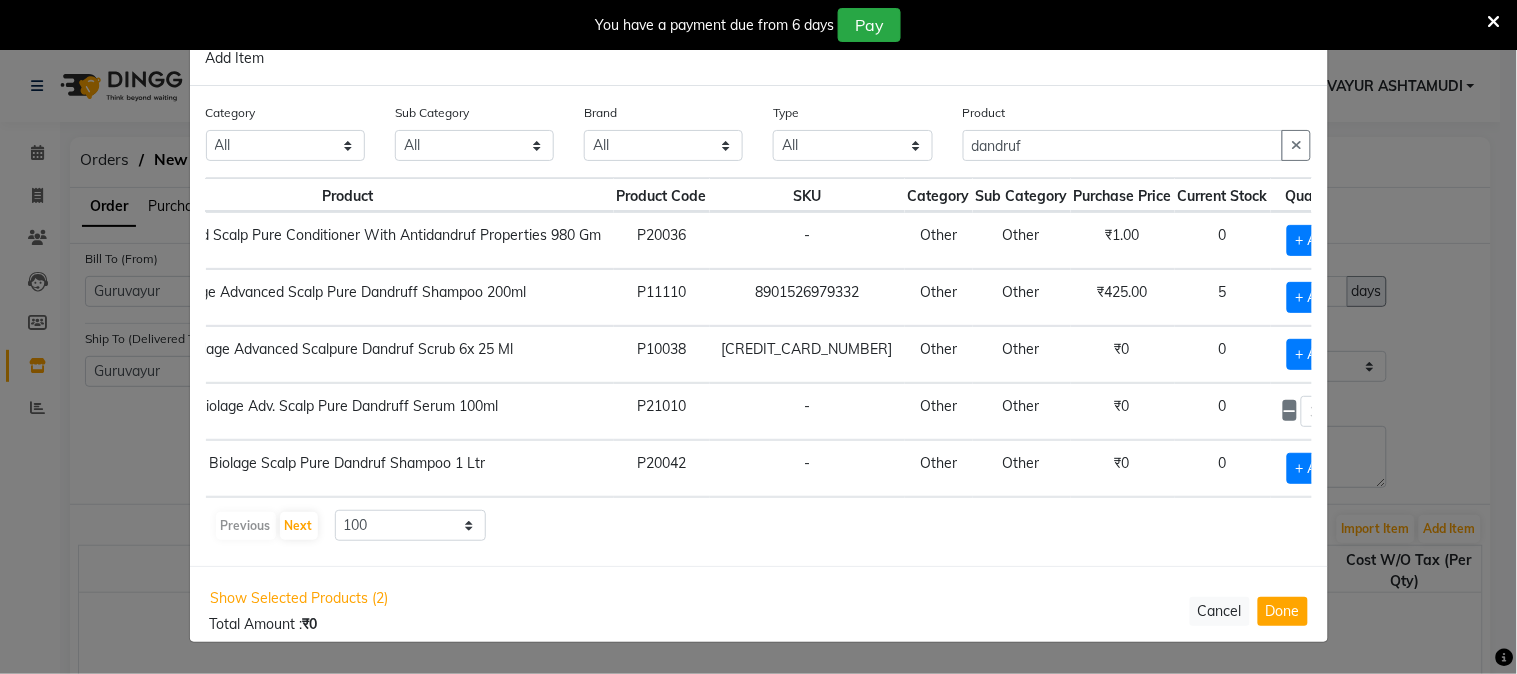 click 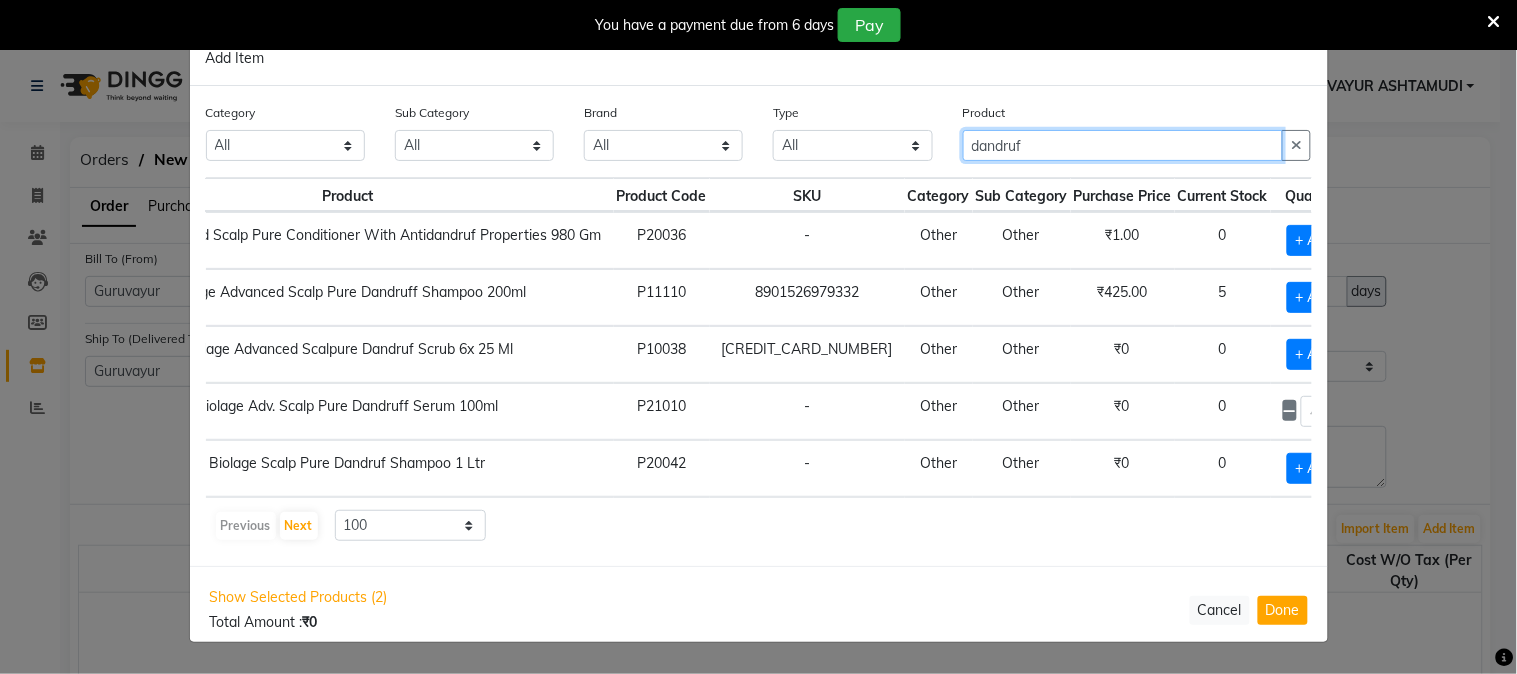 drag, startPoint x: 1042, startPoint y: 136, endPoint x: 933, endPoint y: 144, distance: 109.29318 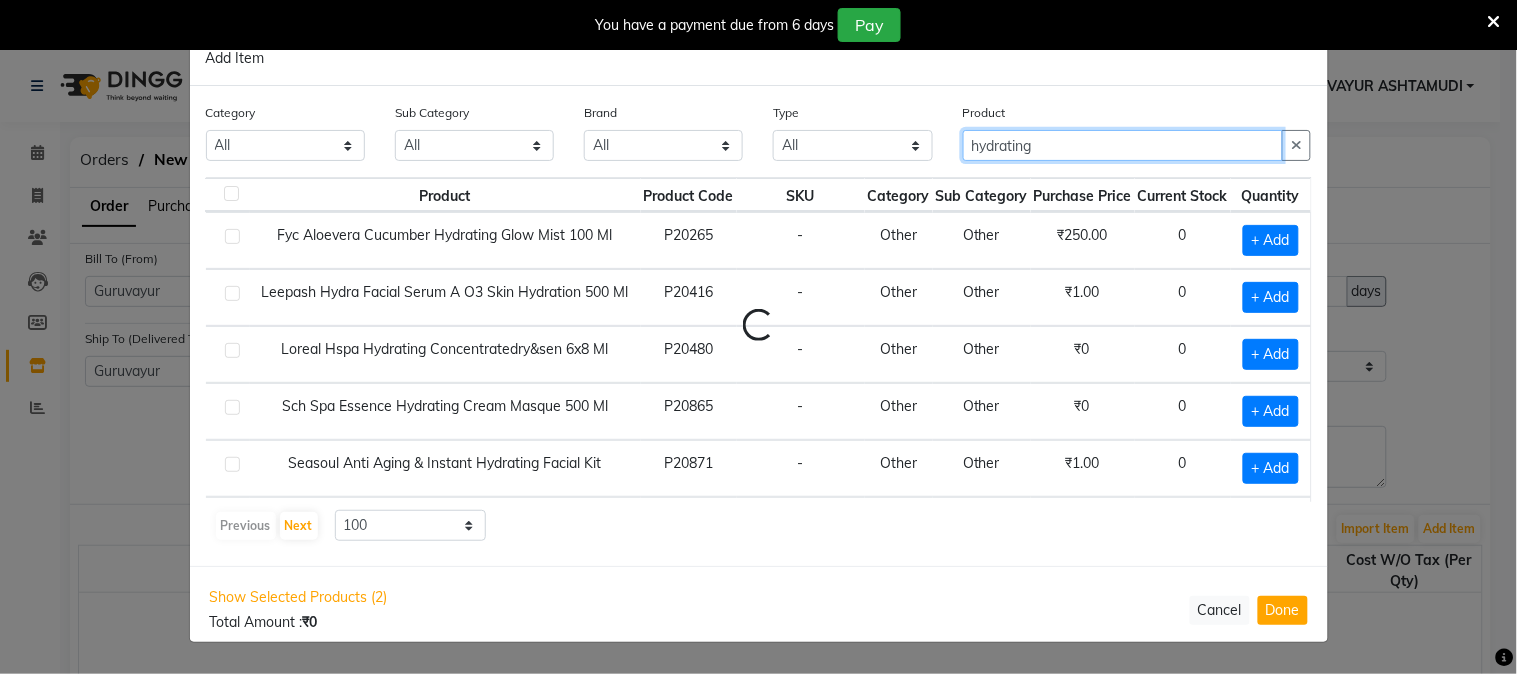 scroll, scrollTop: 0, scrollLeft: 0, axis: both 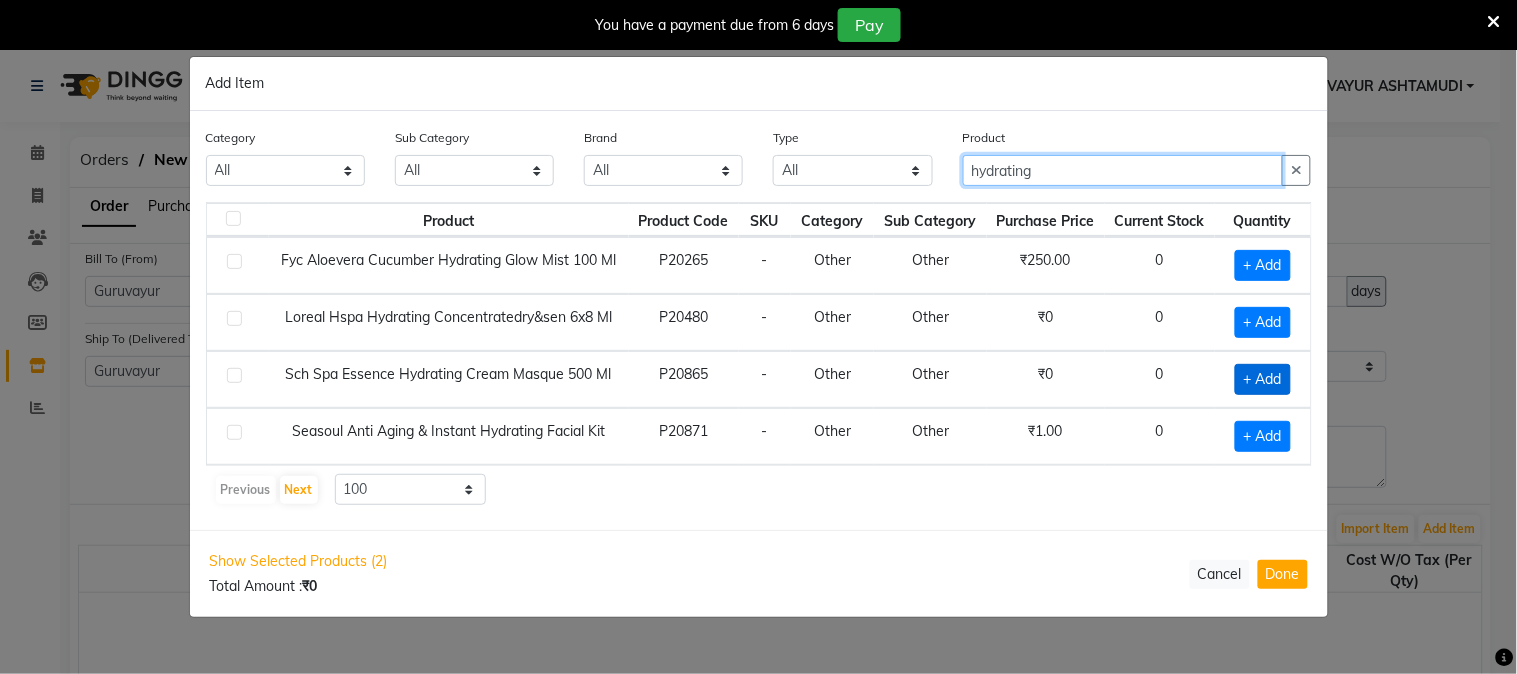 type on "hydrating" 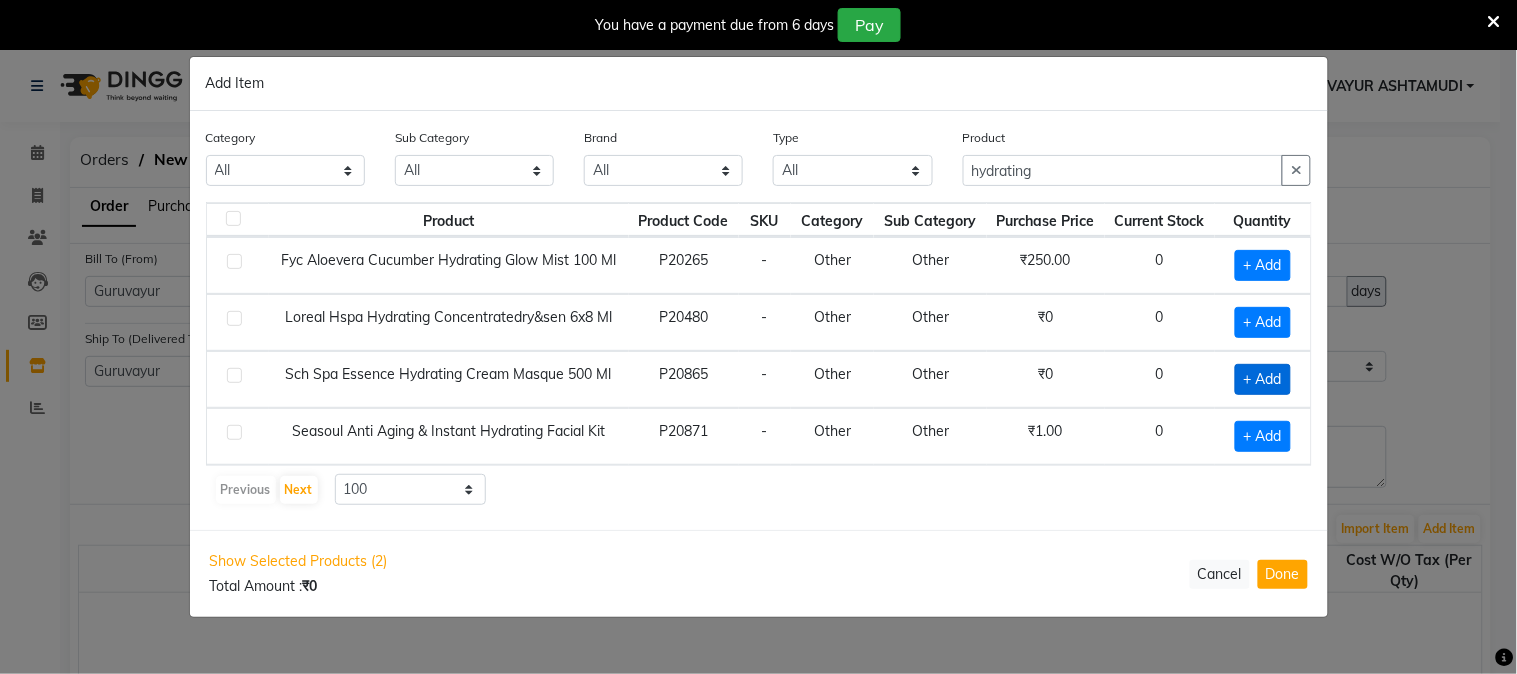 click on "+ Add" 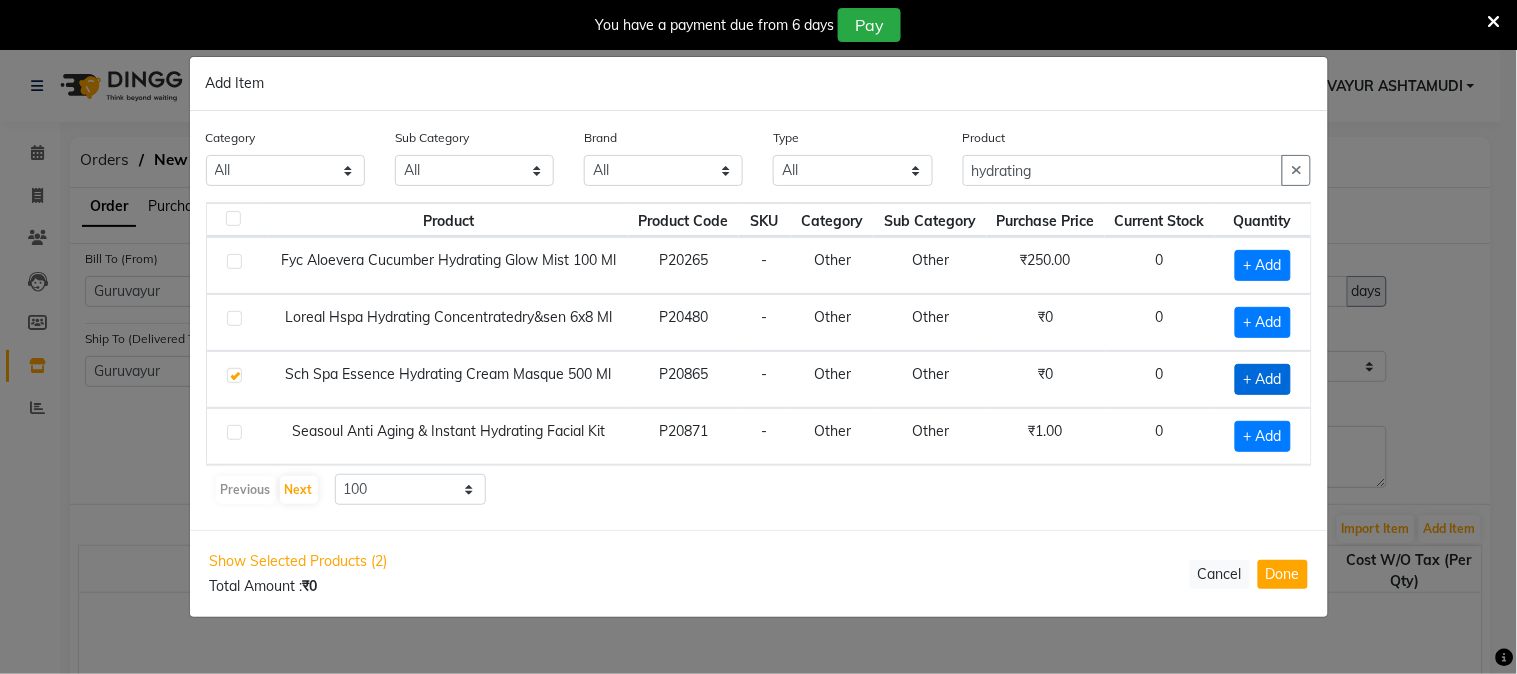 checkbox on "true" 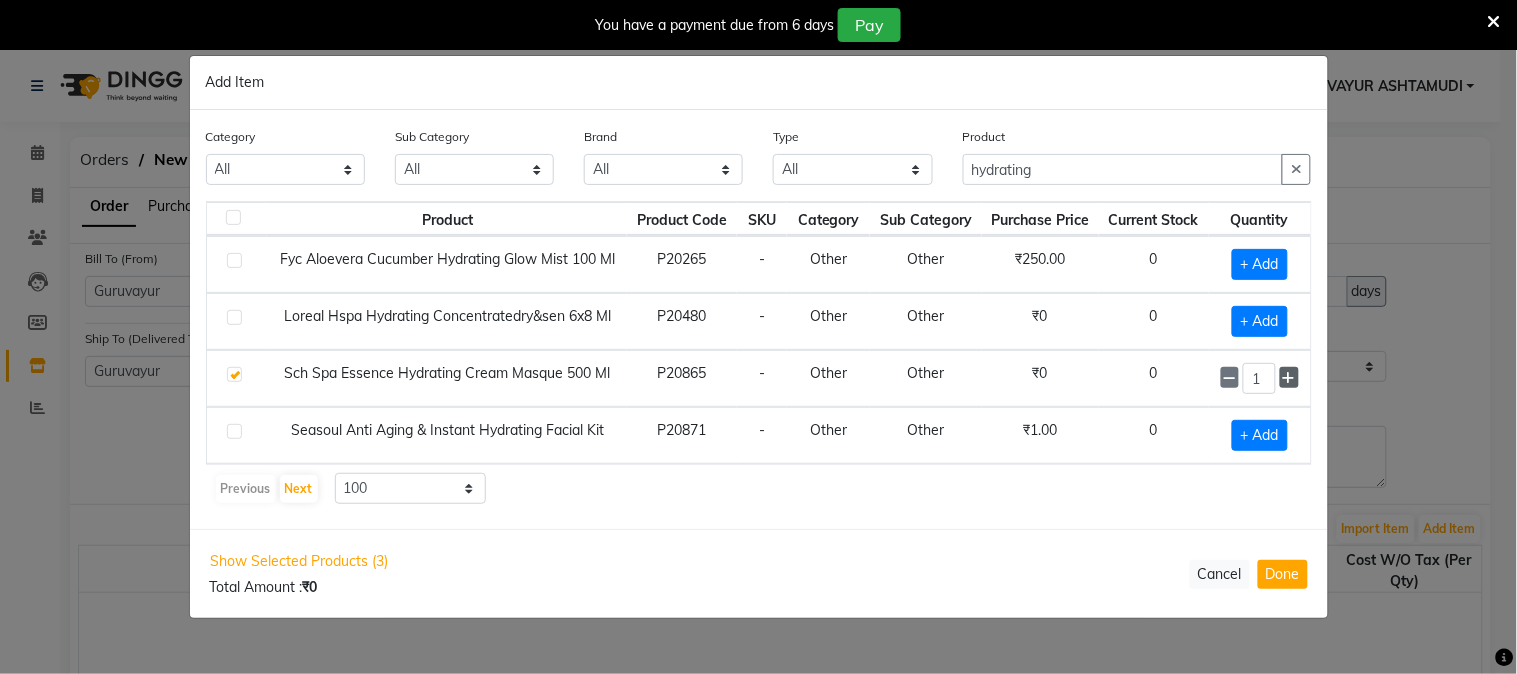 click 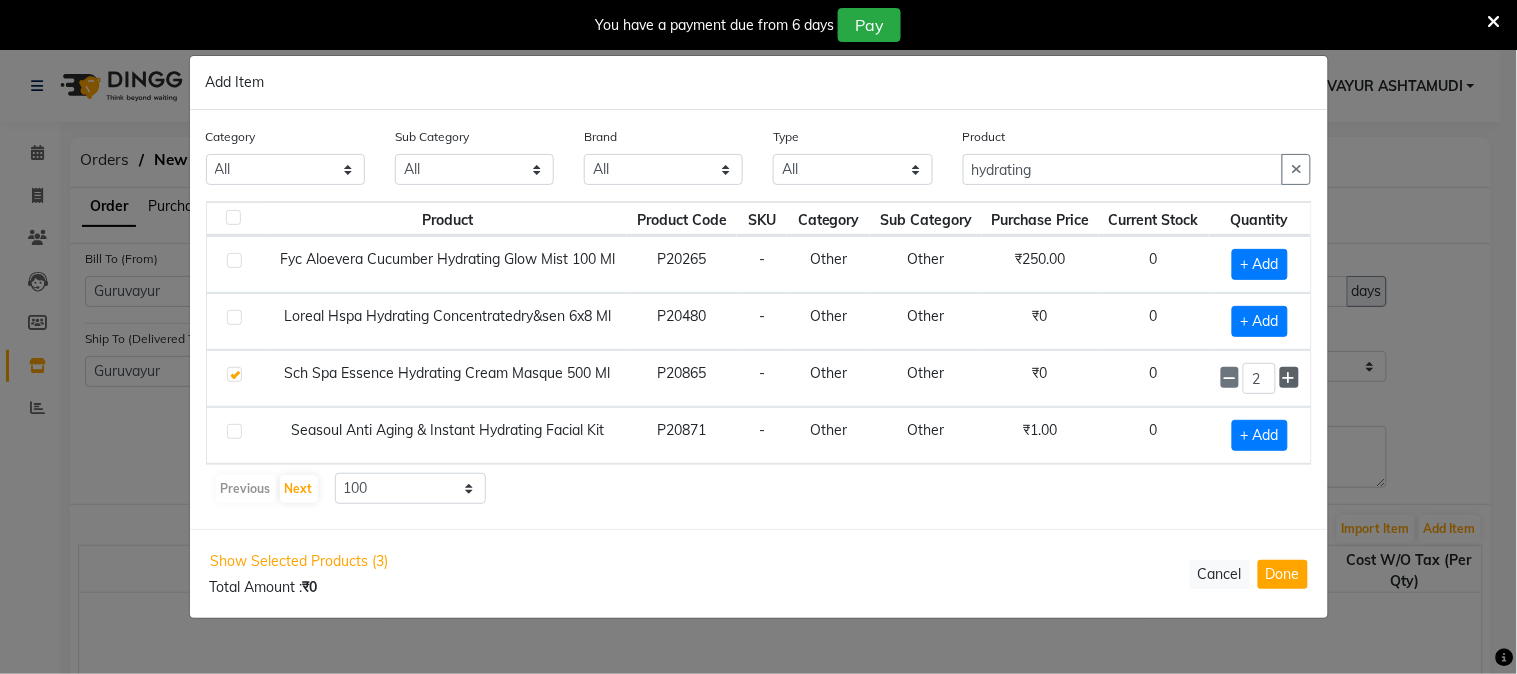 click 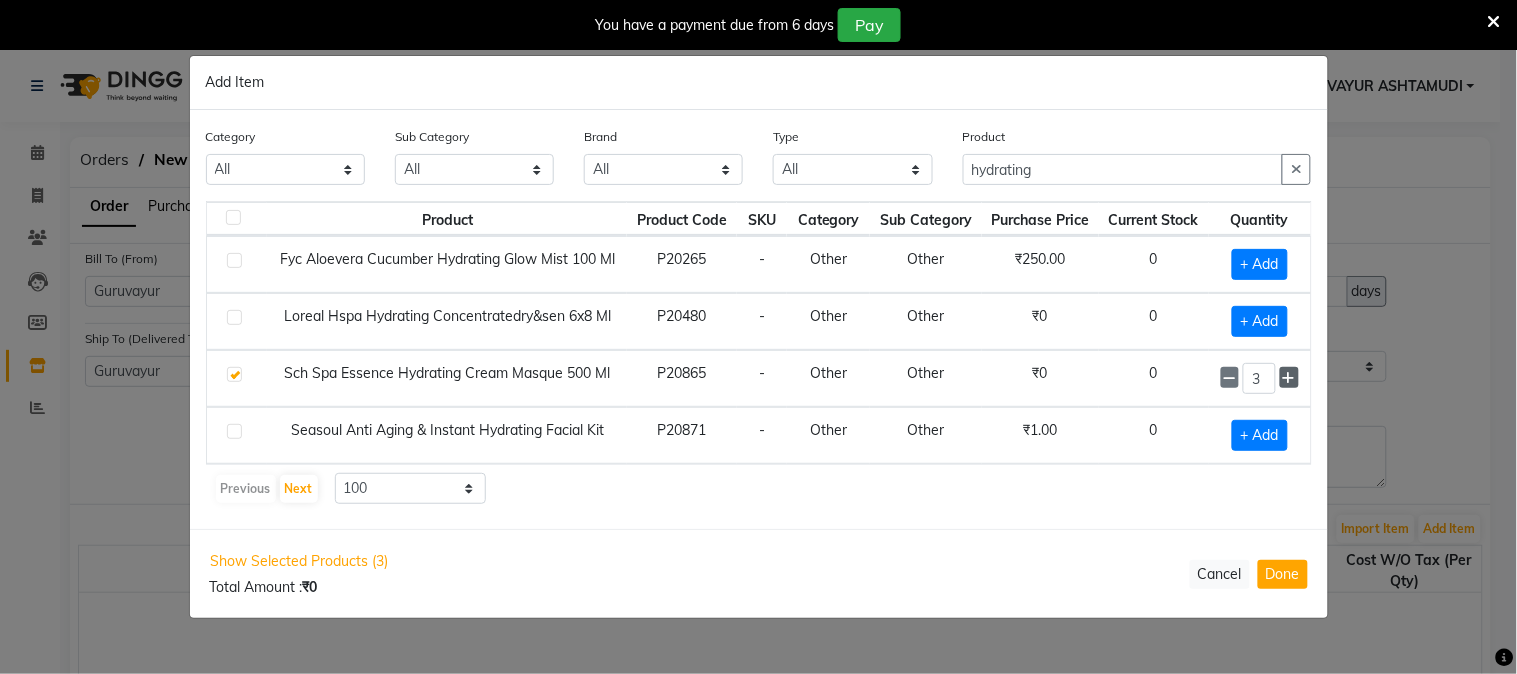 click 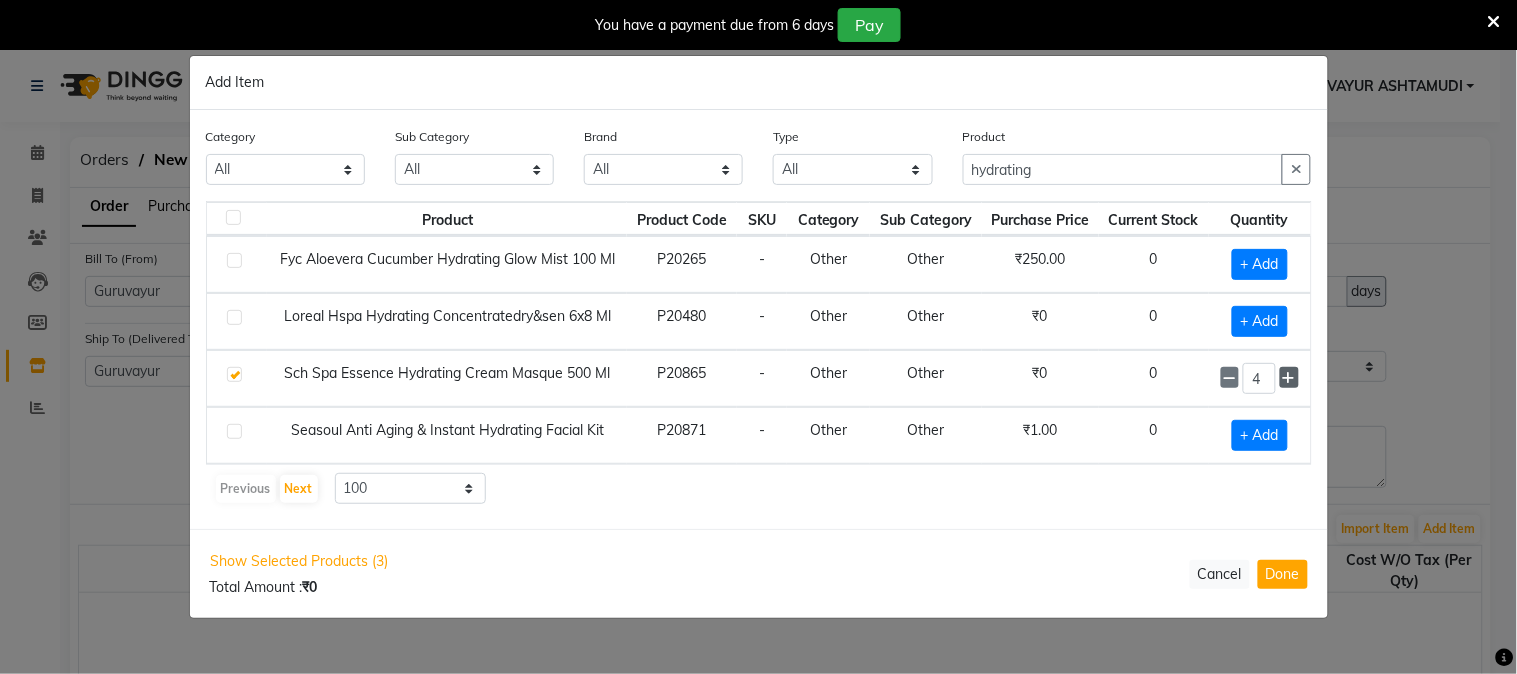 click 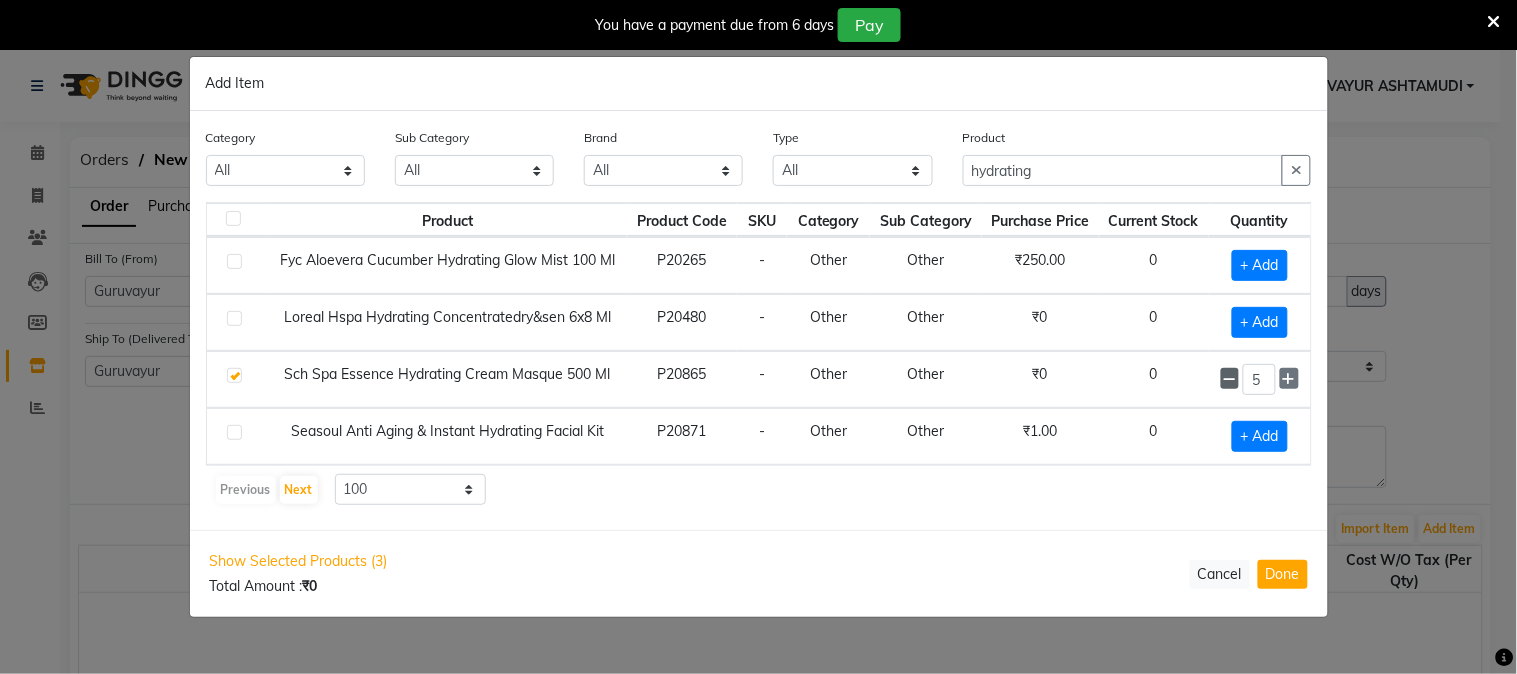 click 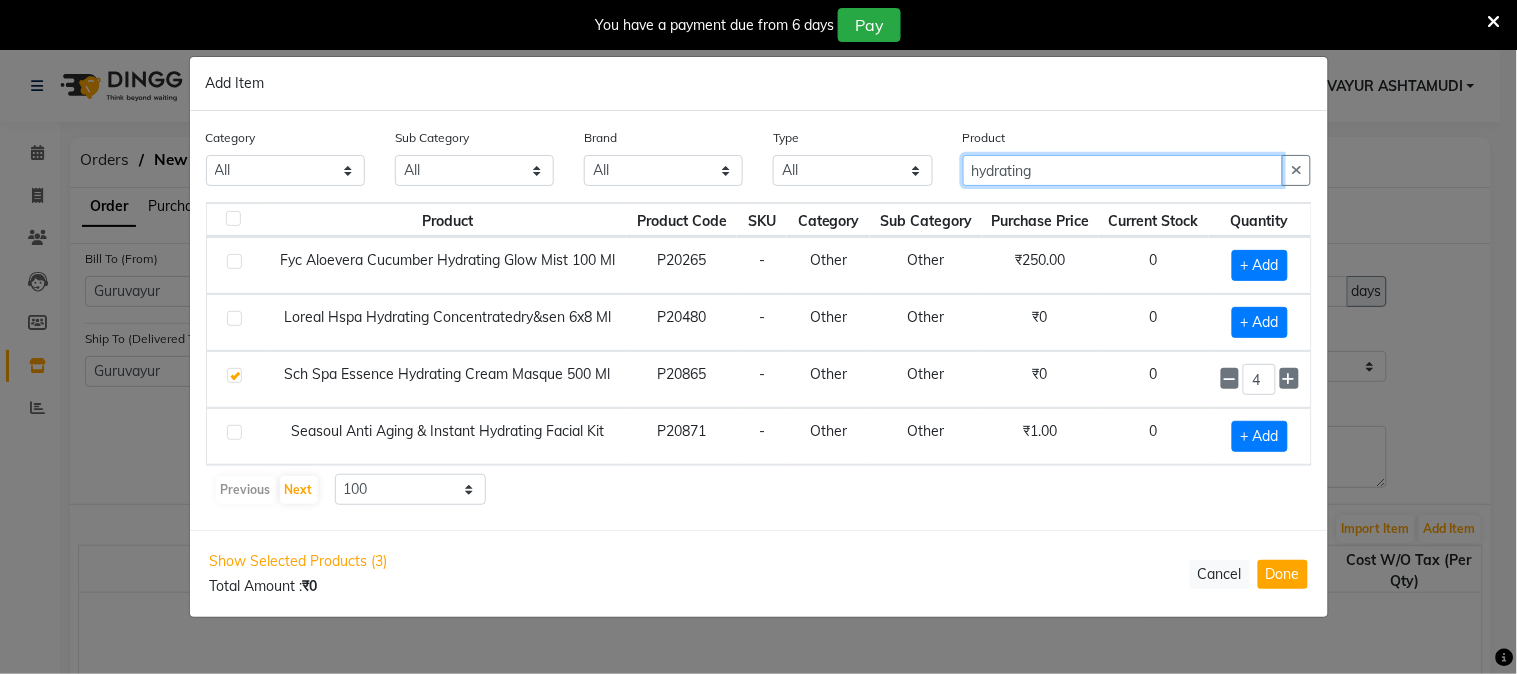 drag, startPoint x: 1051, startPoint y: 173, endPoint x: 737, endPoint y: 165, distance: 314.1019 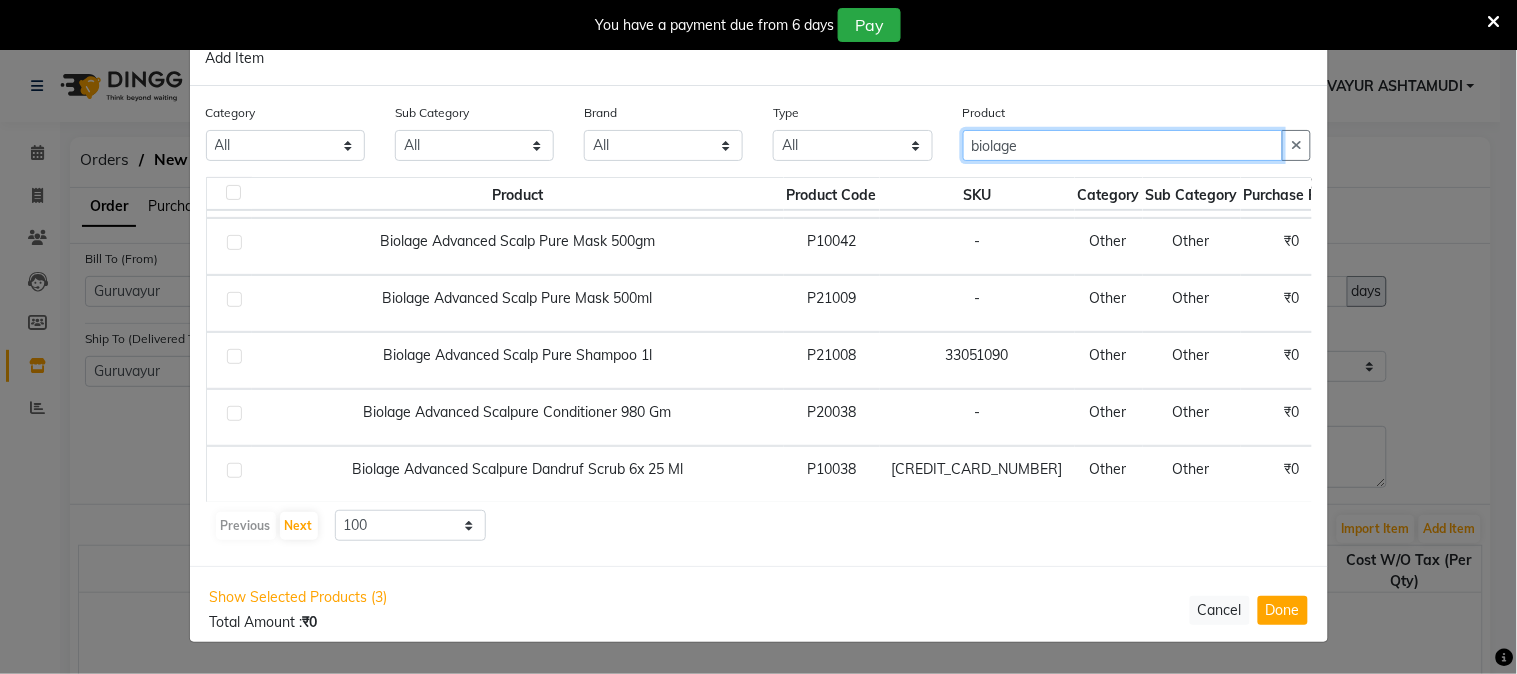 scroll, scrollTop: 333, scrollLeft: 0, axis: vertical 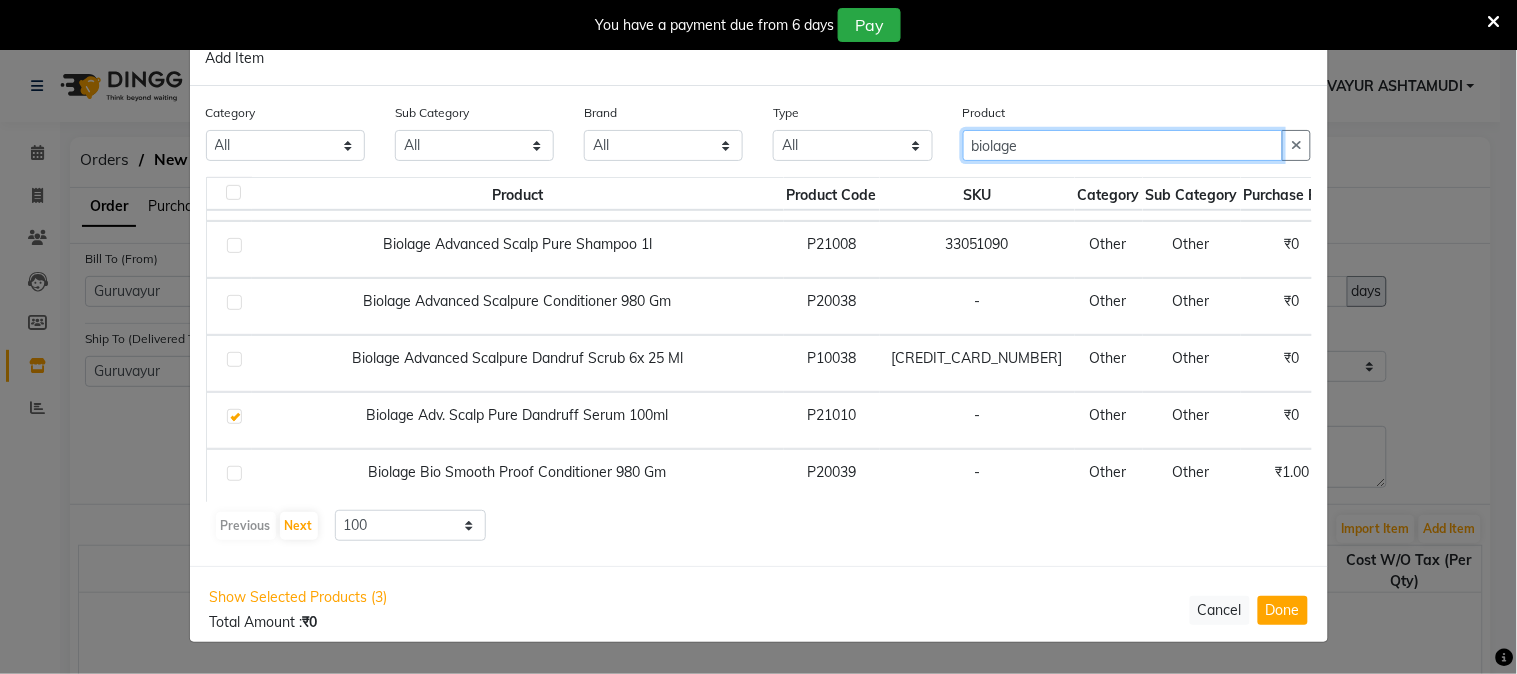 type on "biolage" 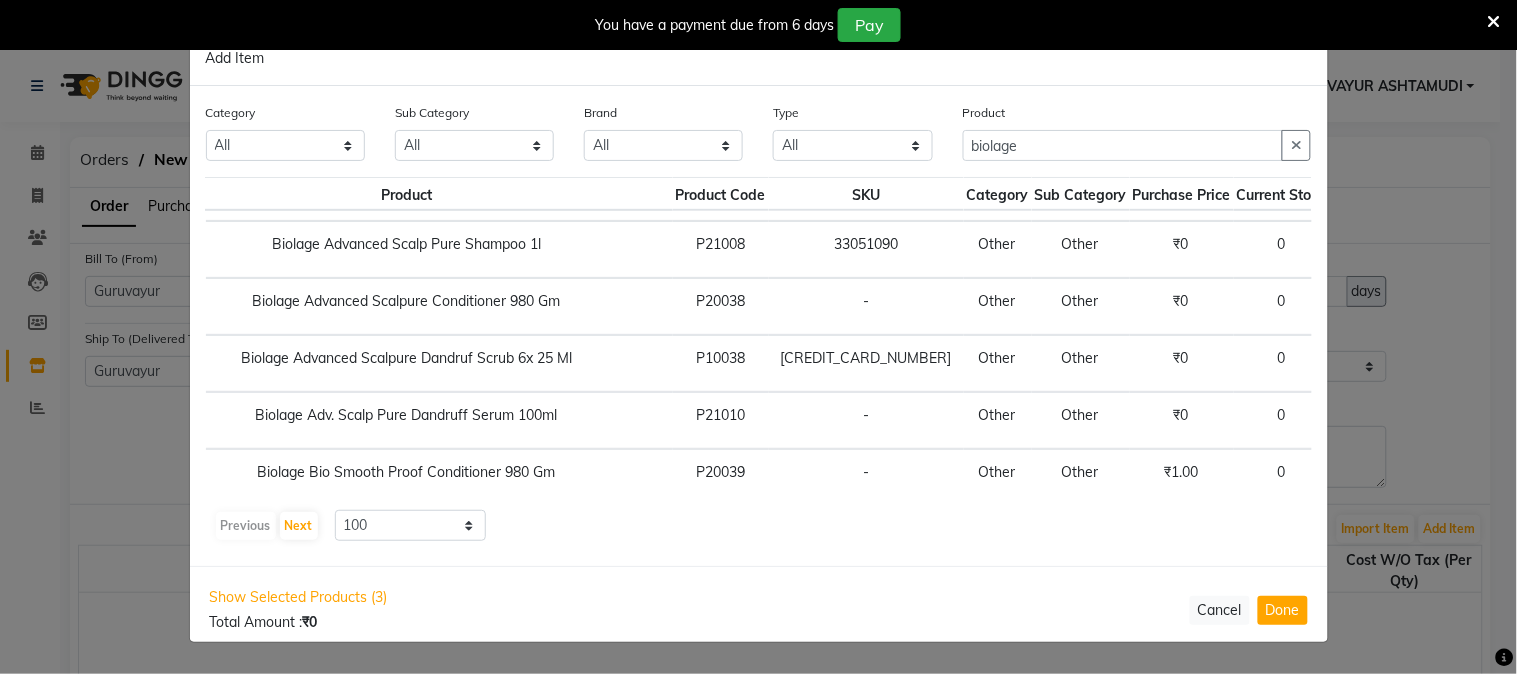 scroll, scrollTop: 333, scrollLeft: 176, axis: both 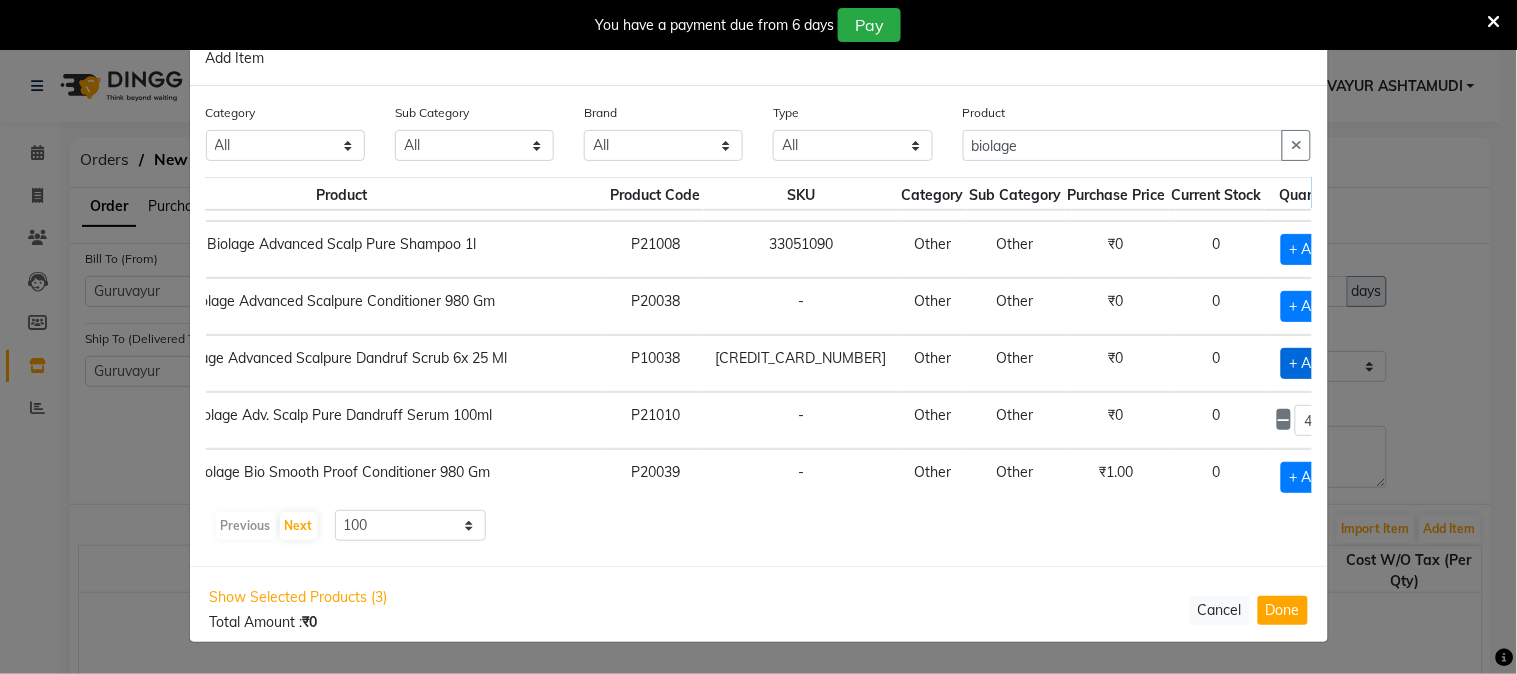 click on "+ Add" 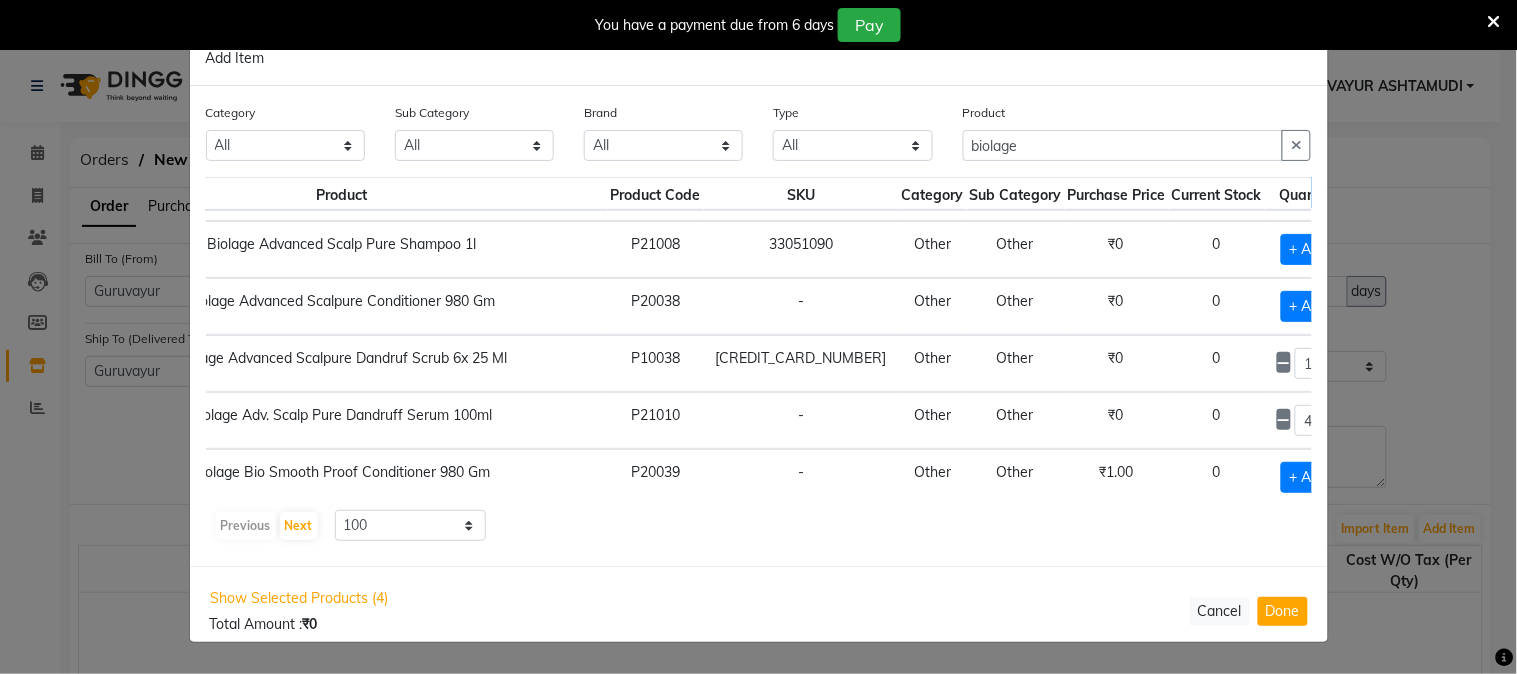 click 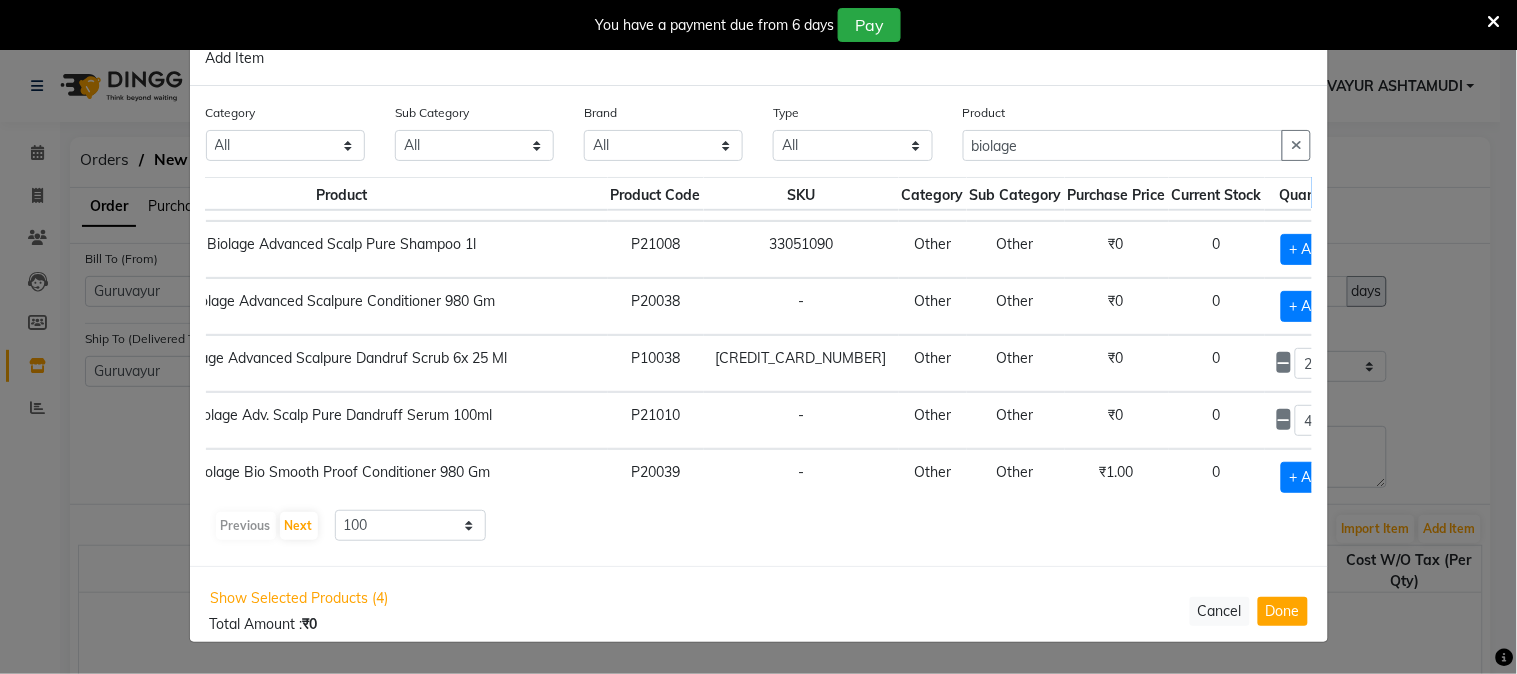 click 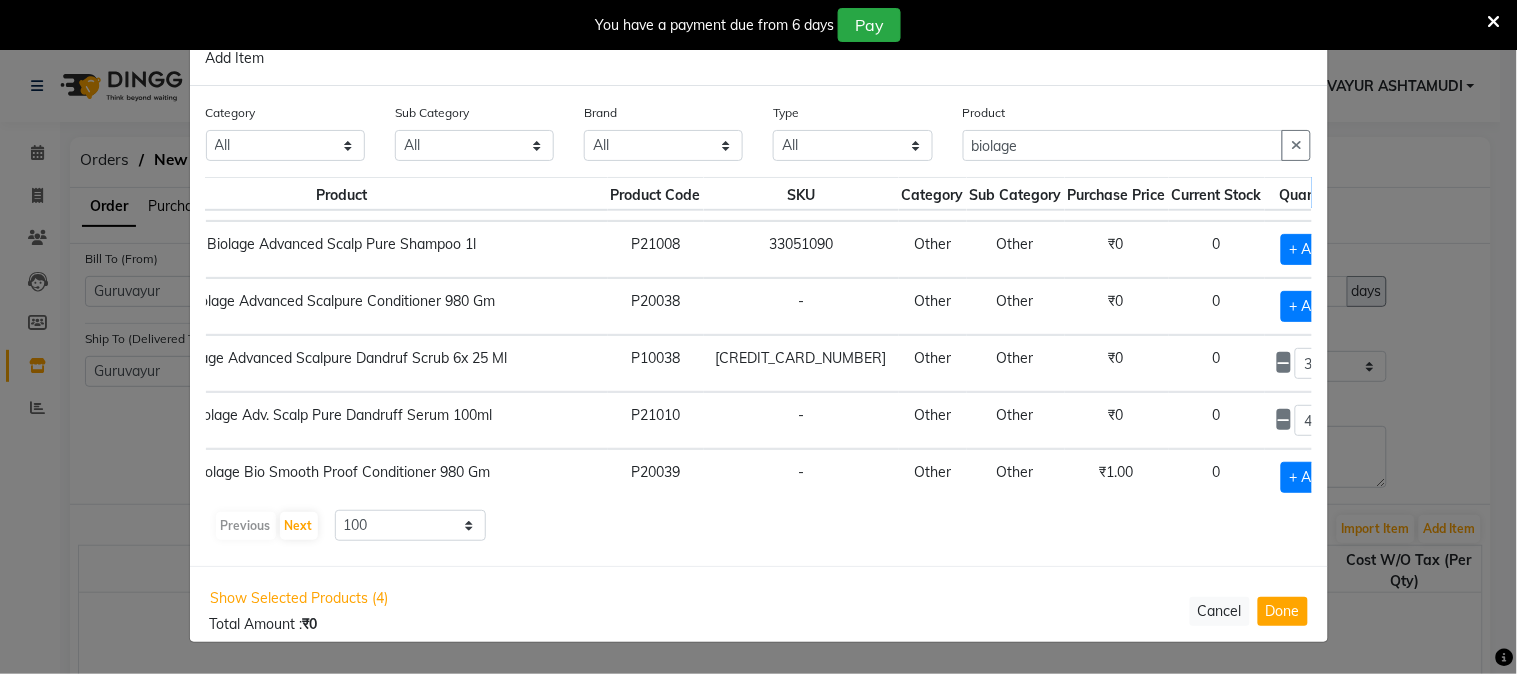 click 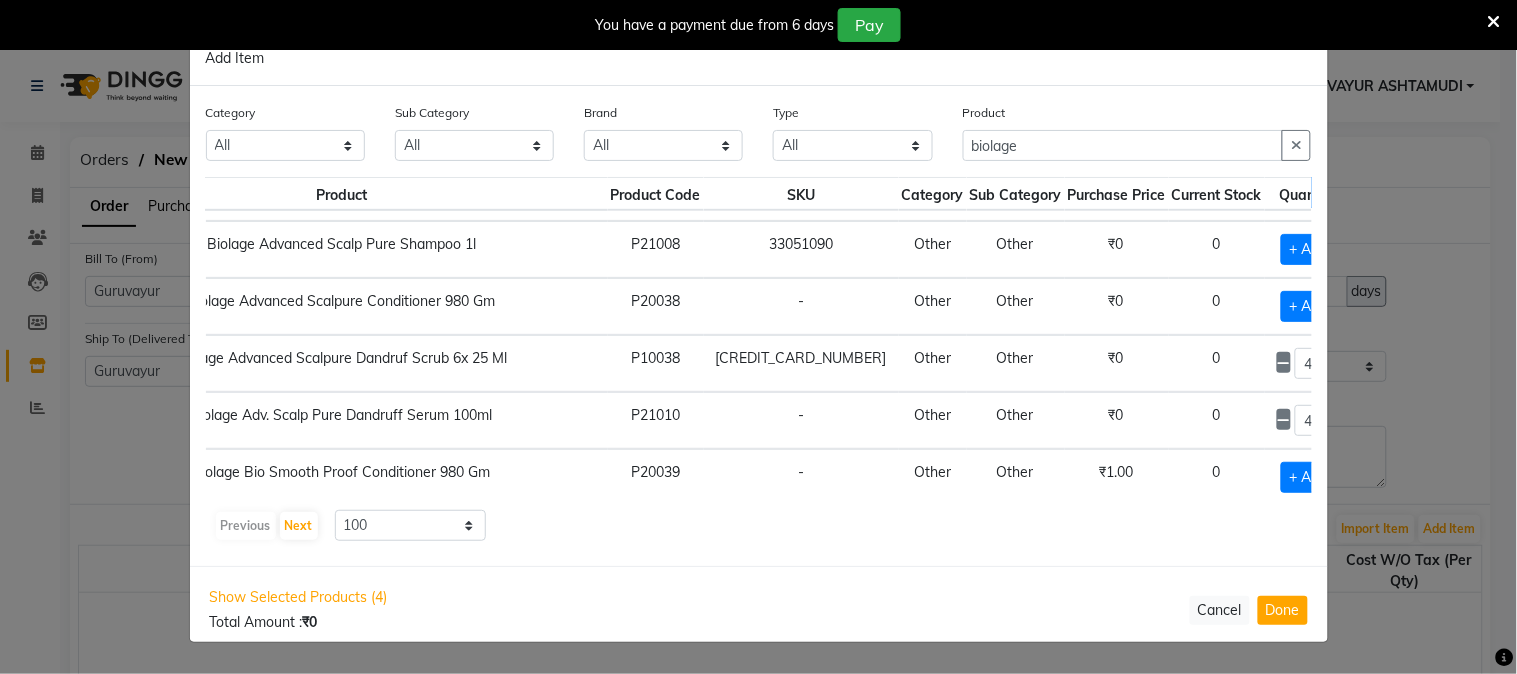 click 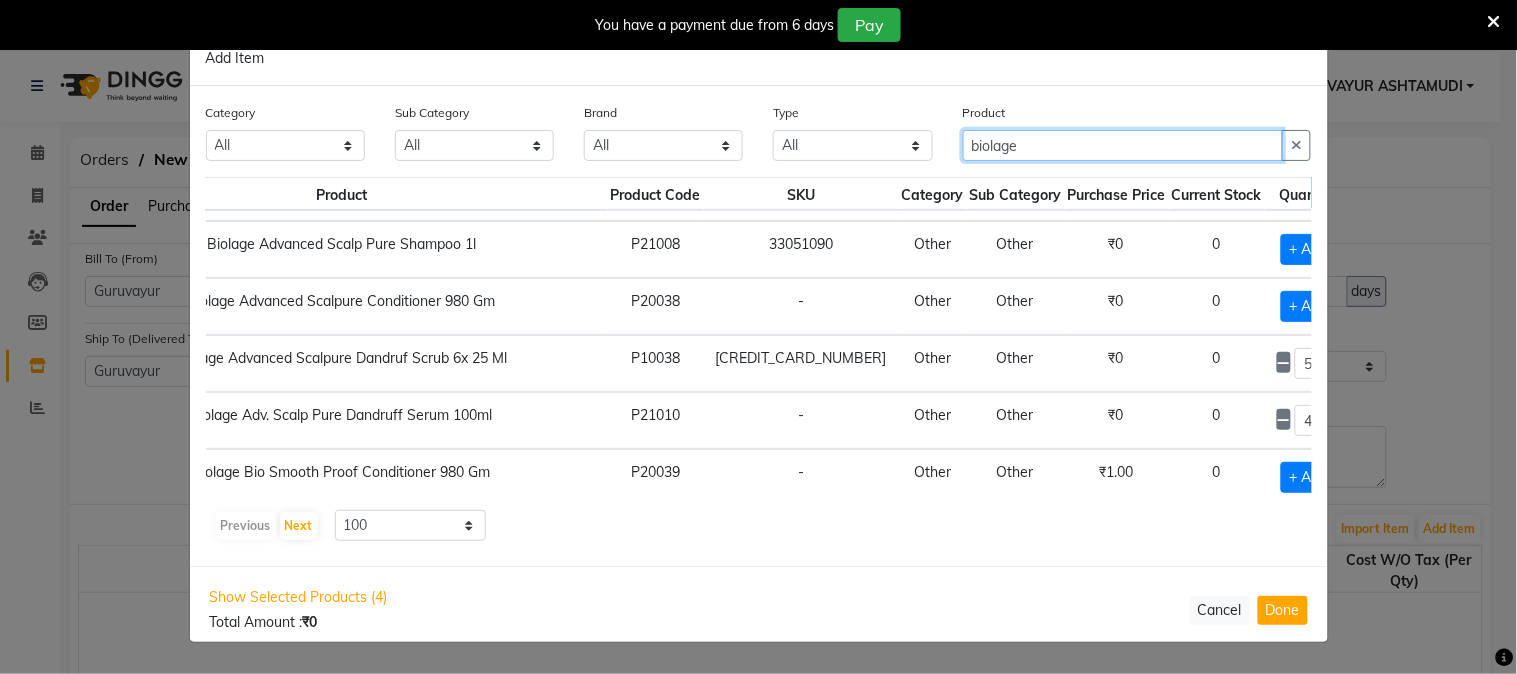 drag, startPoint x: 1051, startPoint y: 151, endPoint x: 775, endPoint y: 151, distance: 276 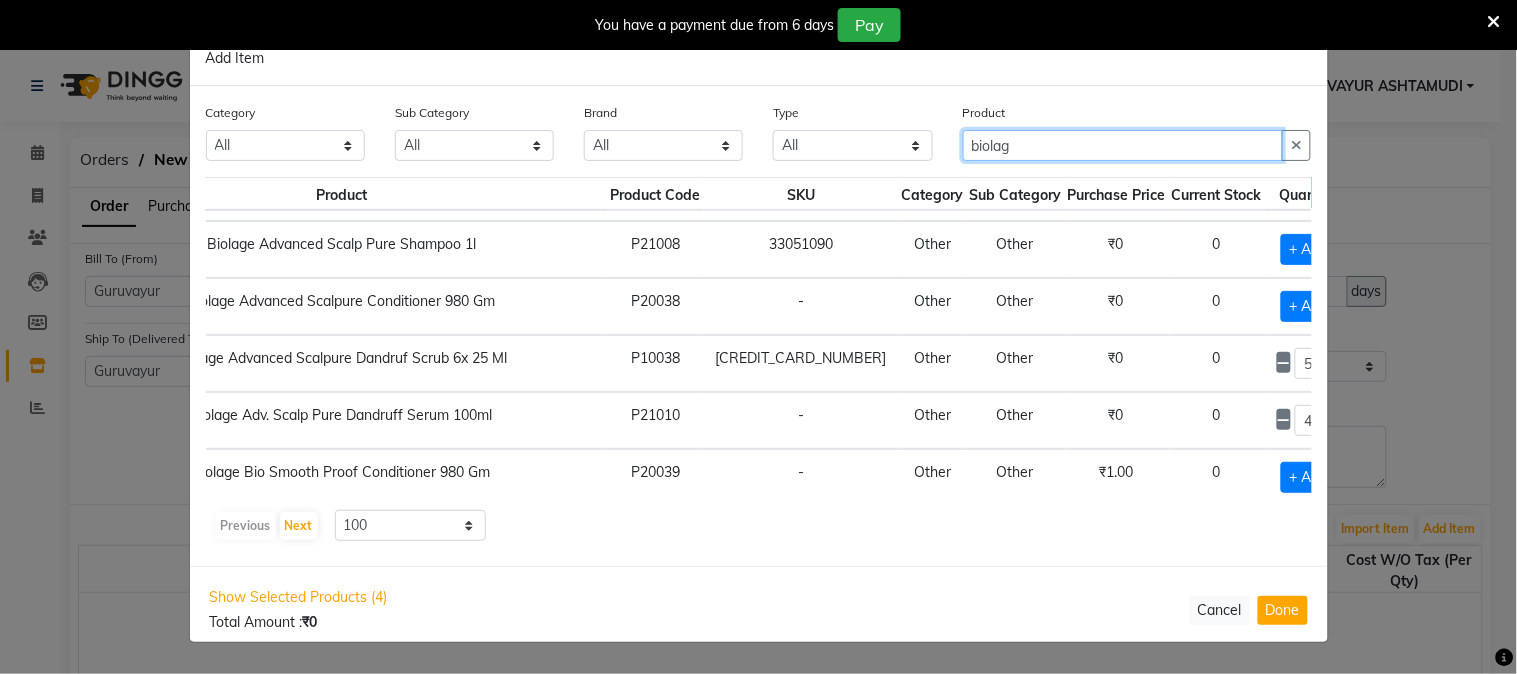 type on "biolage" 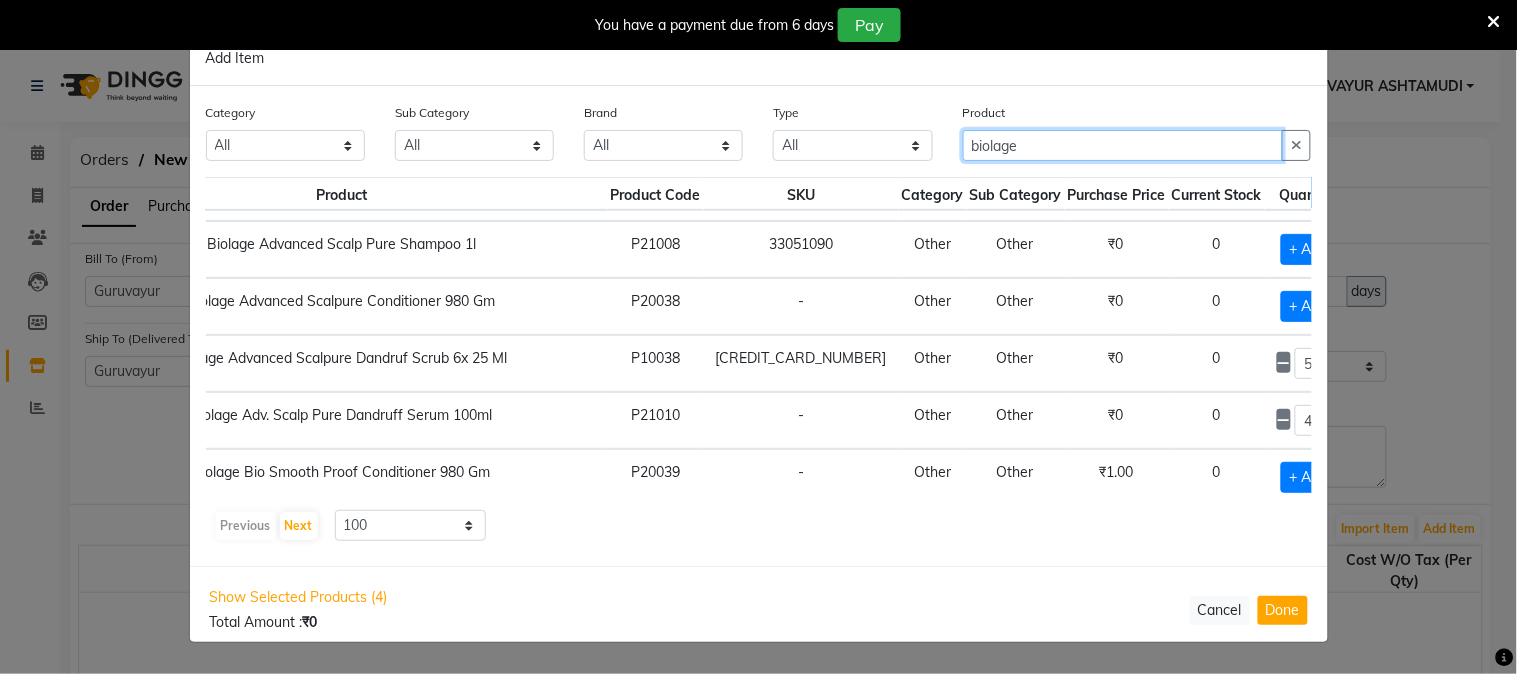 scroll, scrollTop: 222, scrollLeft: 176, axis: both 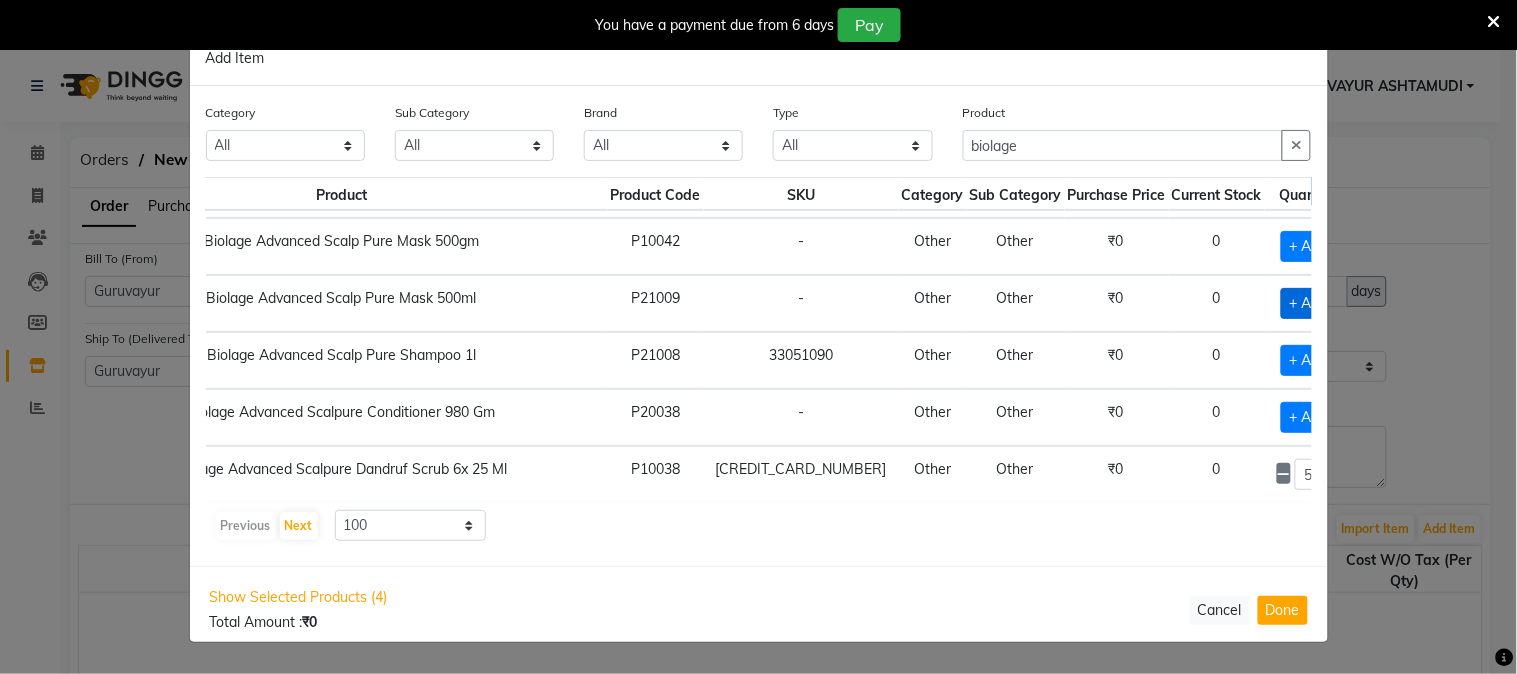 click on "+ Add" 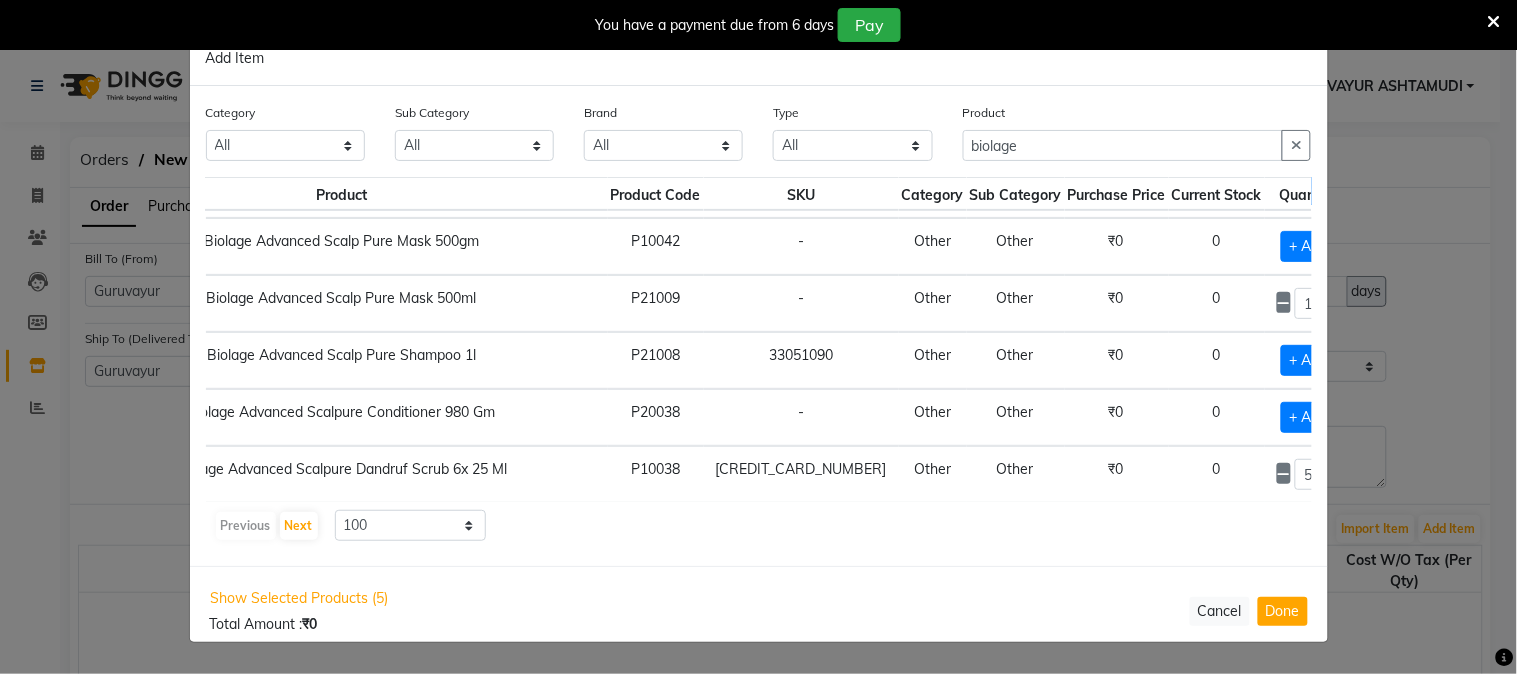 click 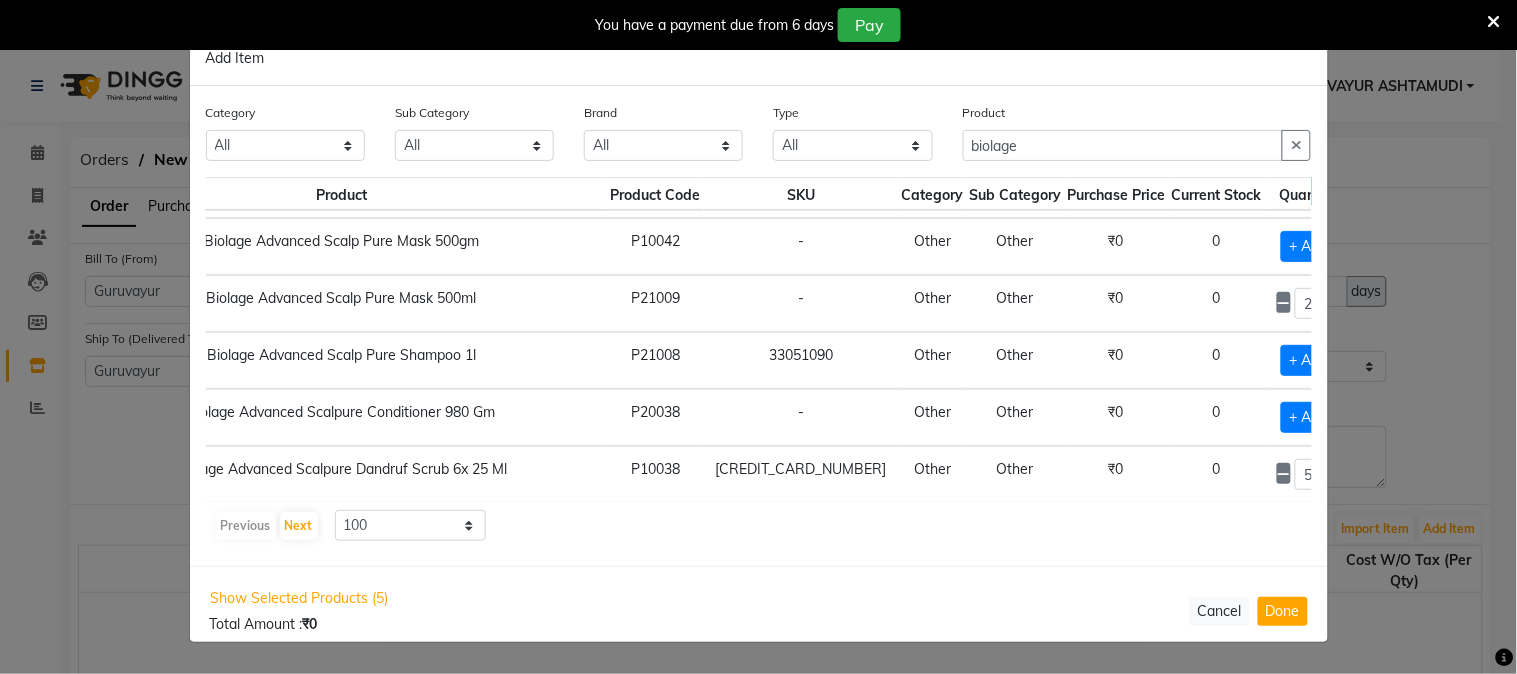 click 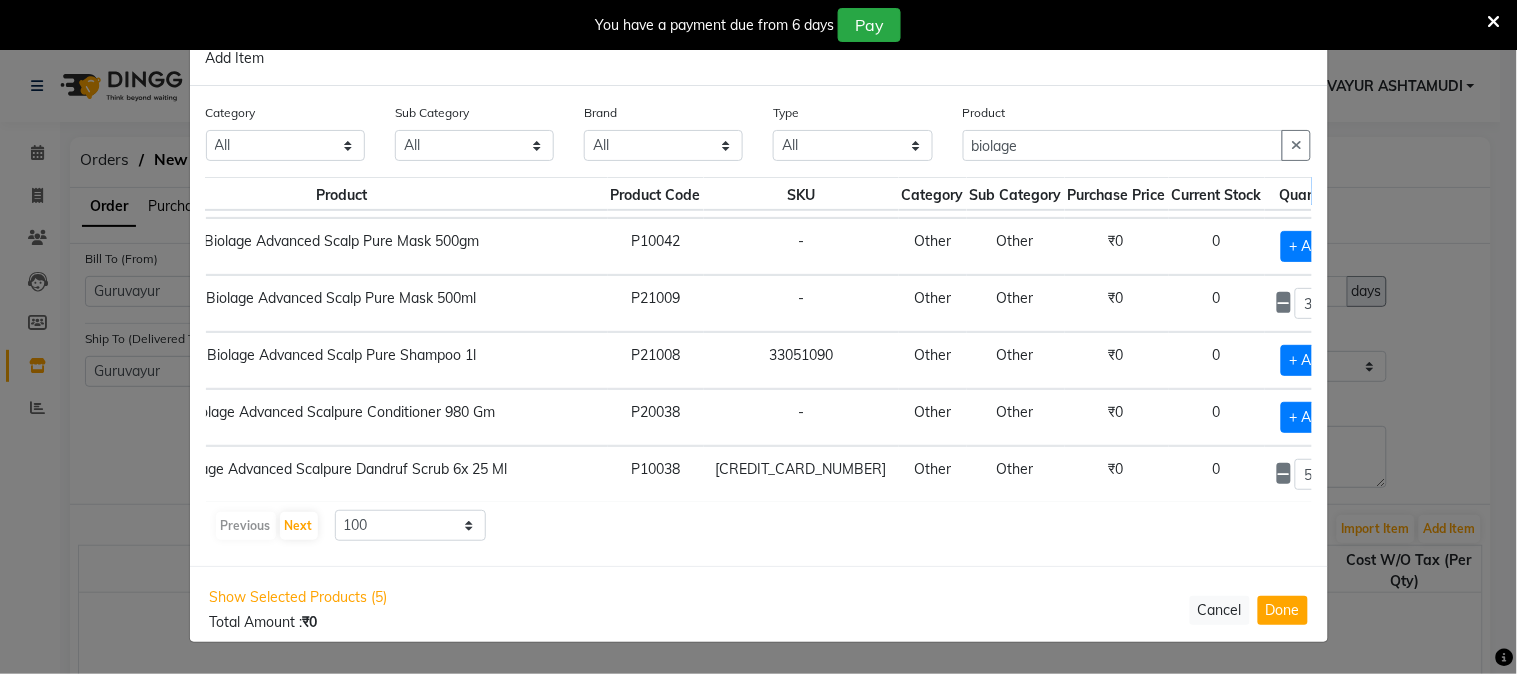 click 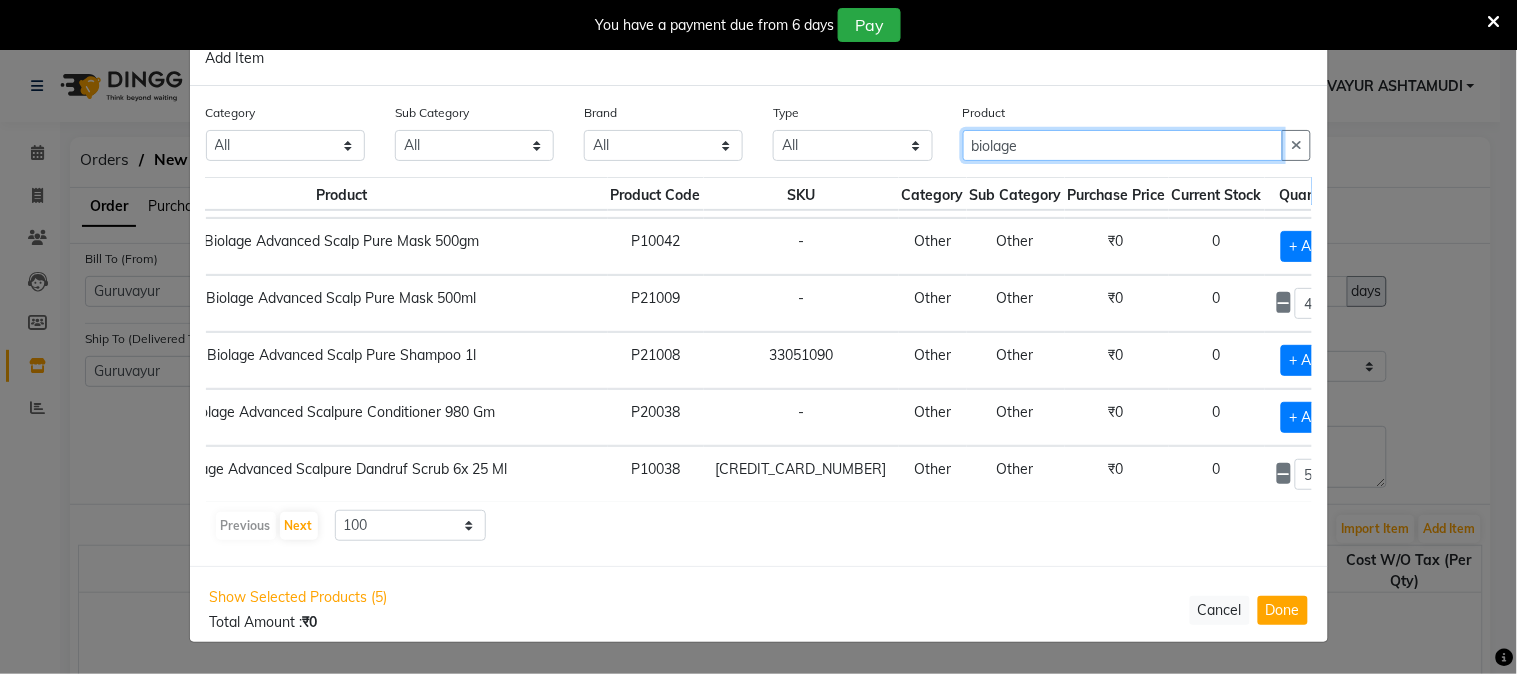 drag, startPoint x: 1044, startPoint y: 152, endPoint x: 790, endPoint y: 163, distance: 254.23808 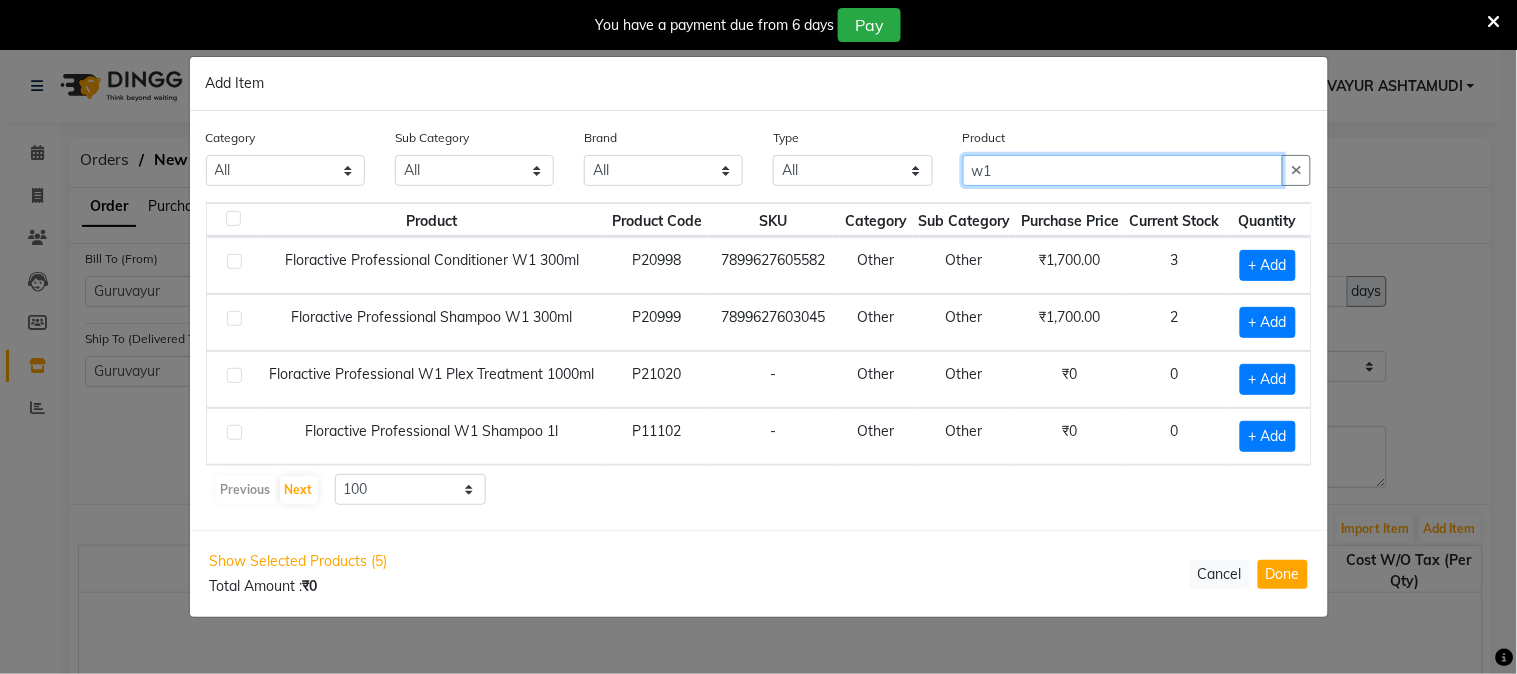 scroll, scrollTop: 0, scrollLeft: 0, axis: both 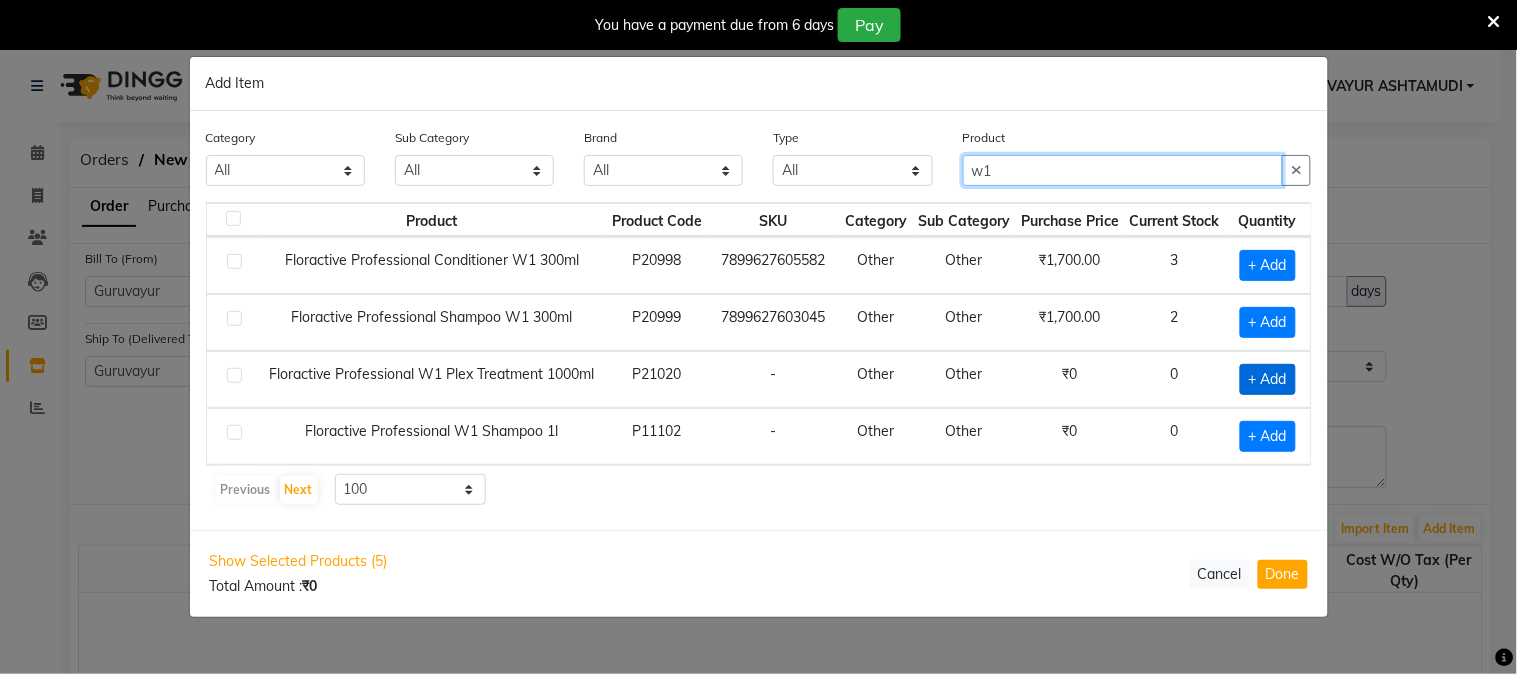 type on "w1" 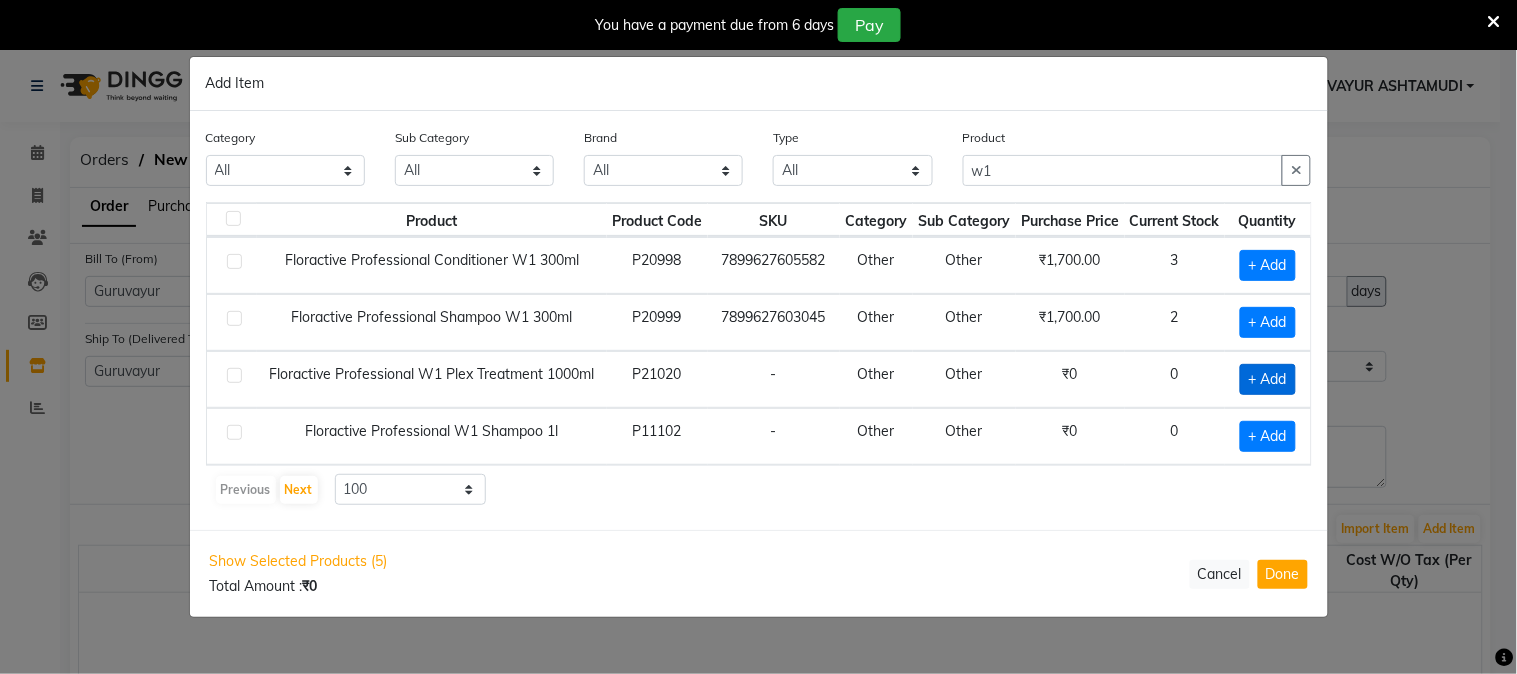 click on "+ Add" 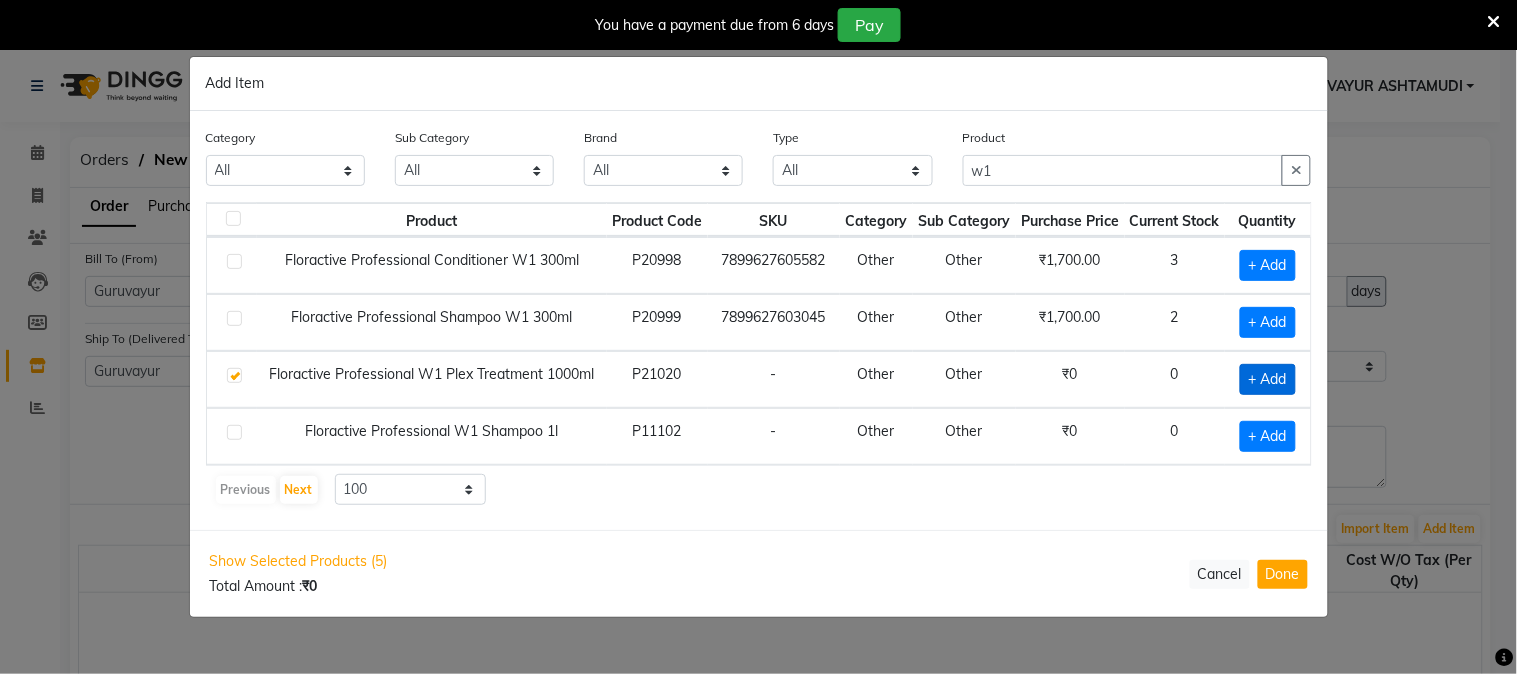 checkbox on "true" 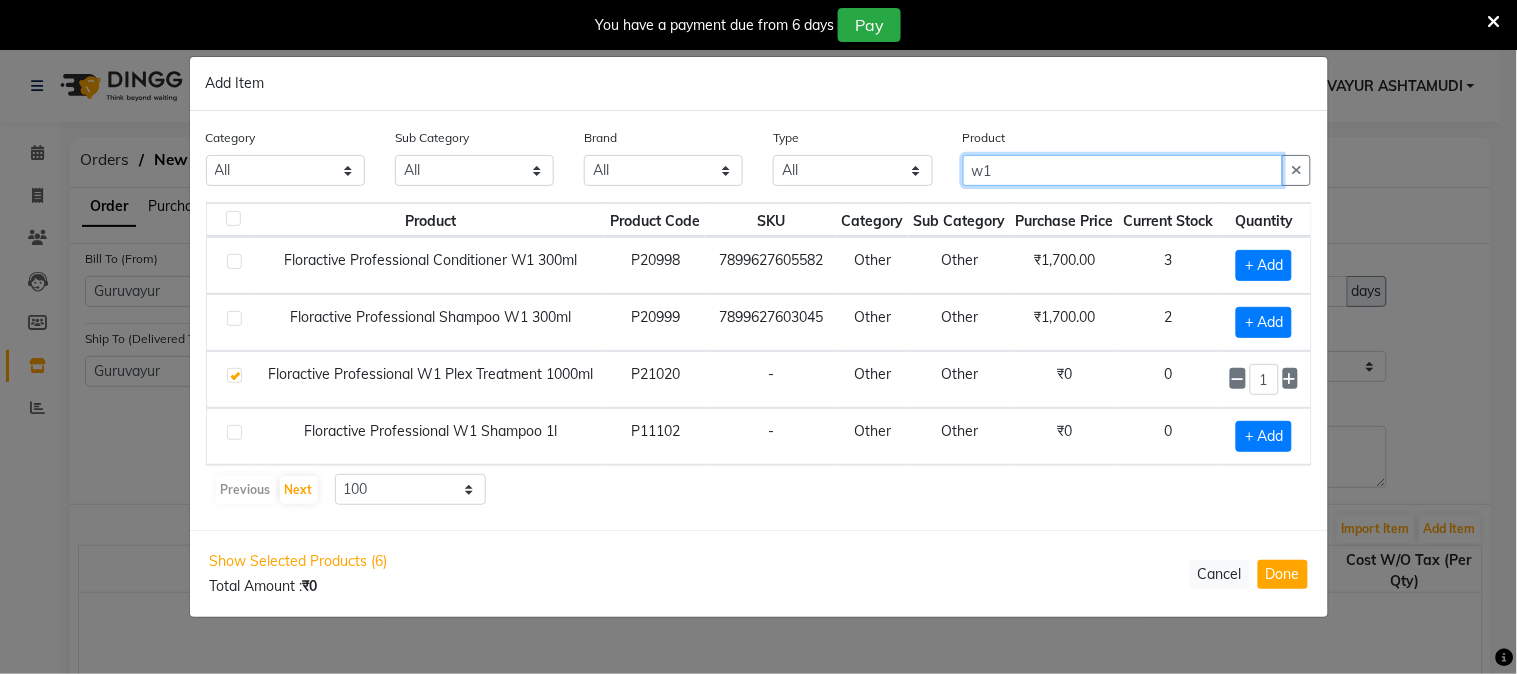 drag, startPoint x: 1027, startPoint y: 166, endPoint x: 872, endPoint y: 167, distance: 155.00322 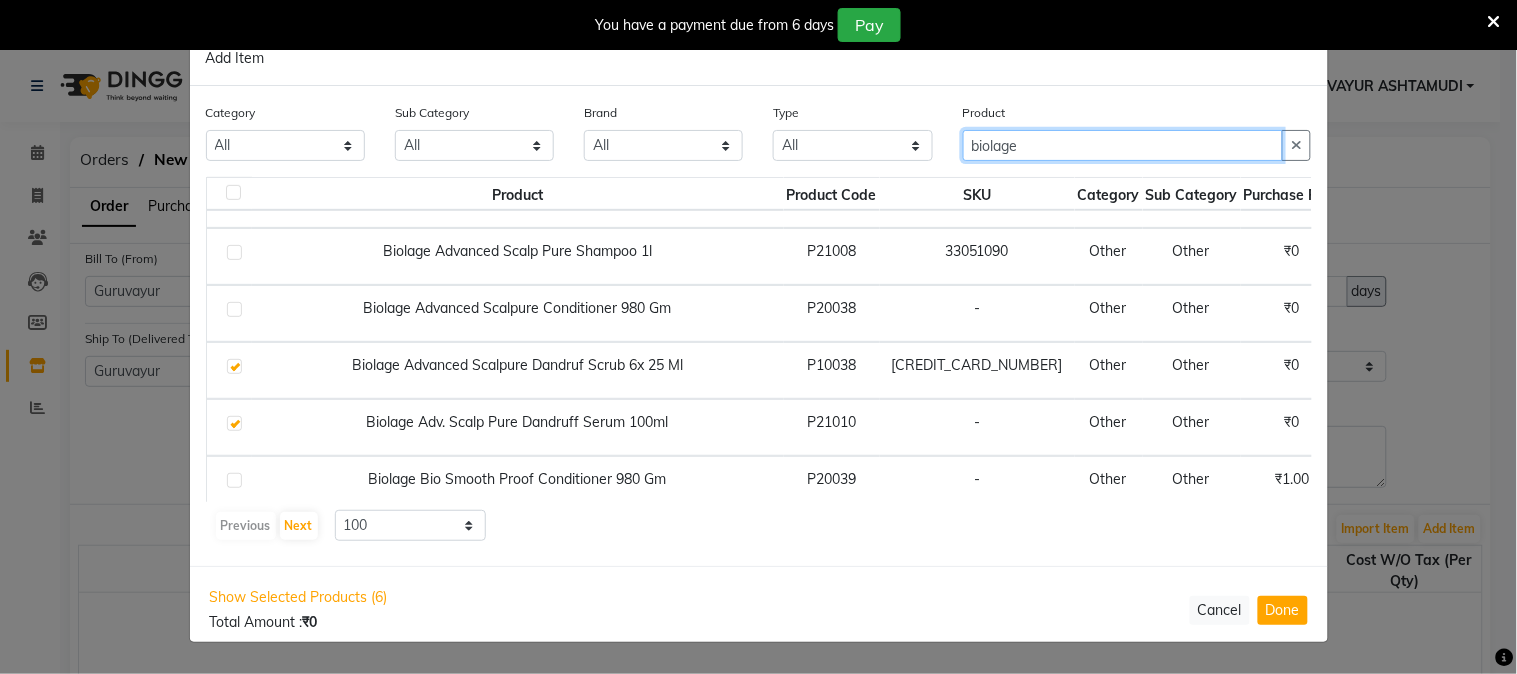 scroll, scrollTop: 333, scrollLeft: 0, axis: vertical 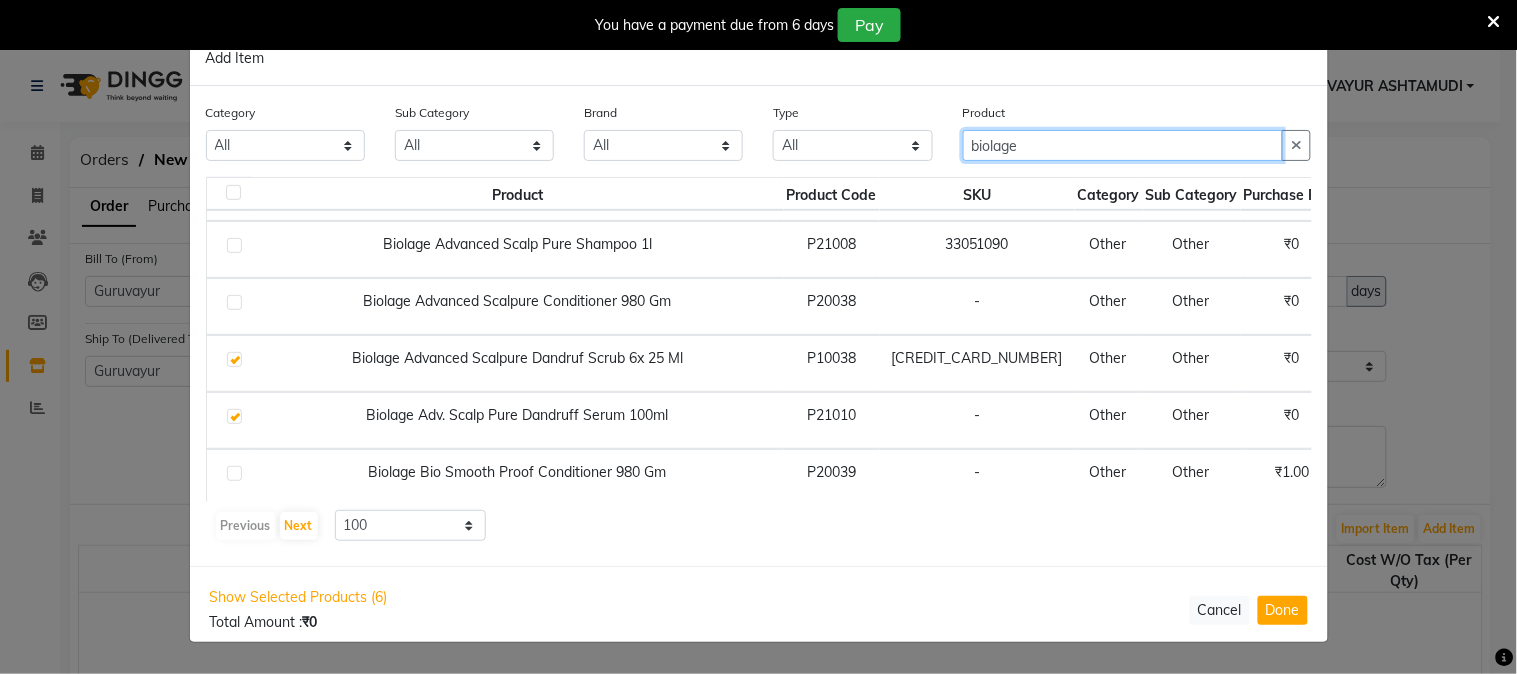 type on "biolage" 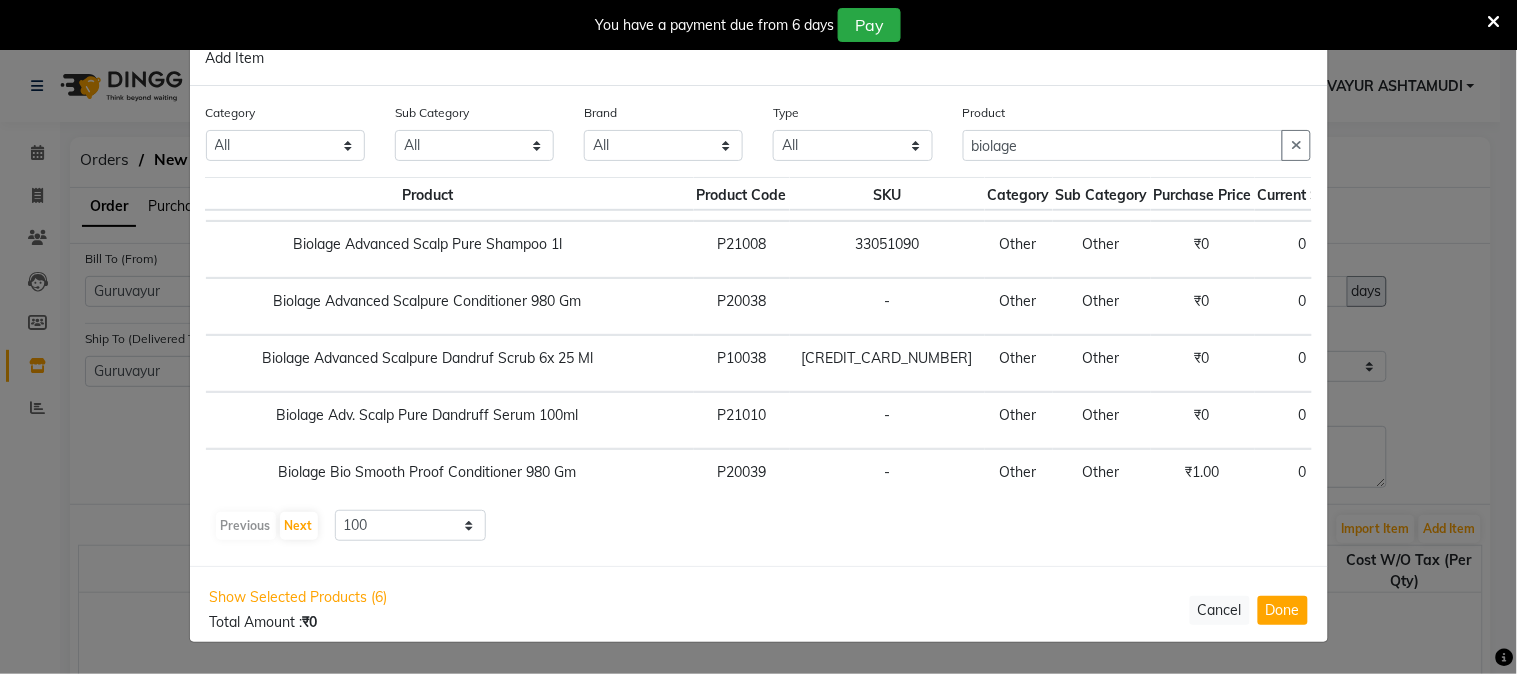 scroll, scrollTop: 333, scrollLeft: 176, axis: both 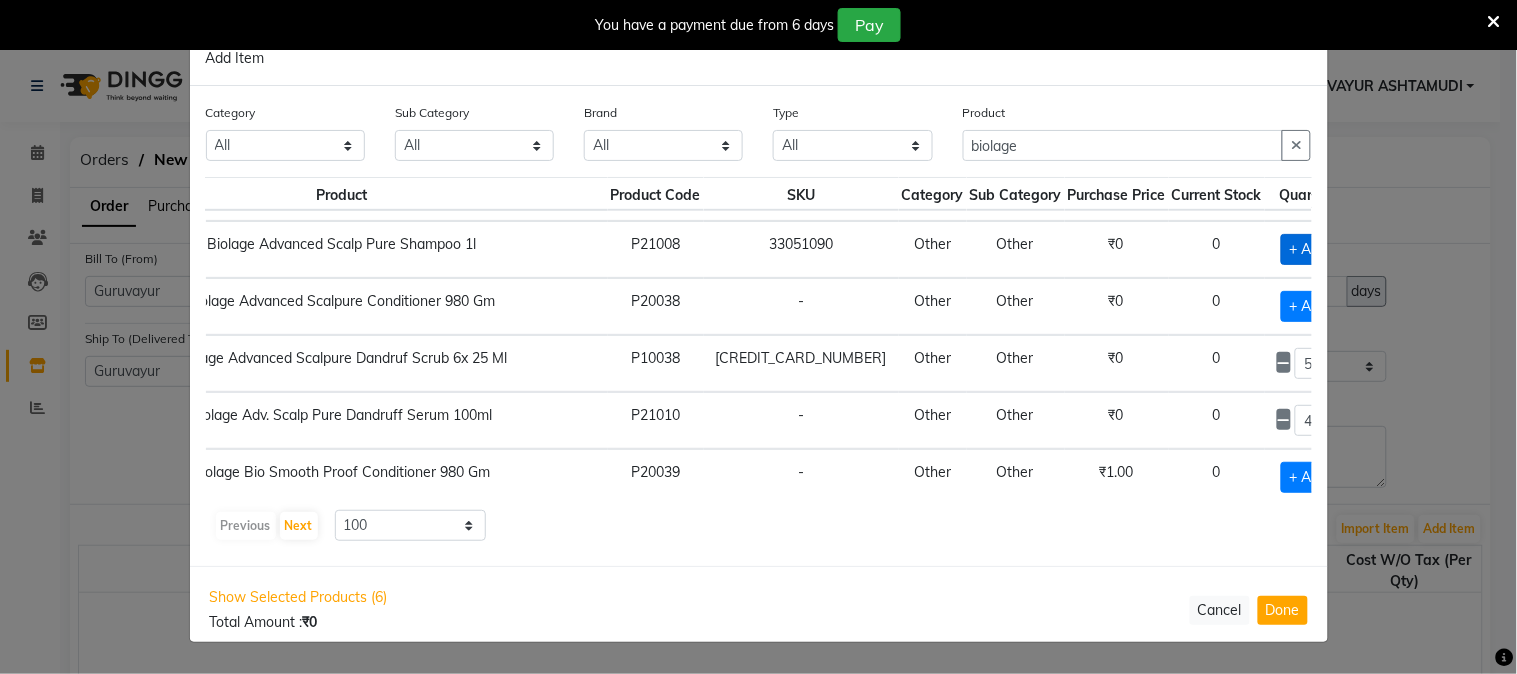 click on "+ Add" 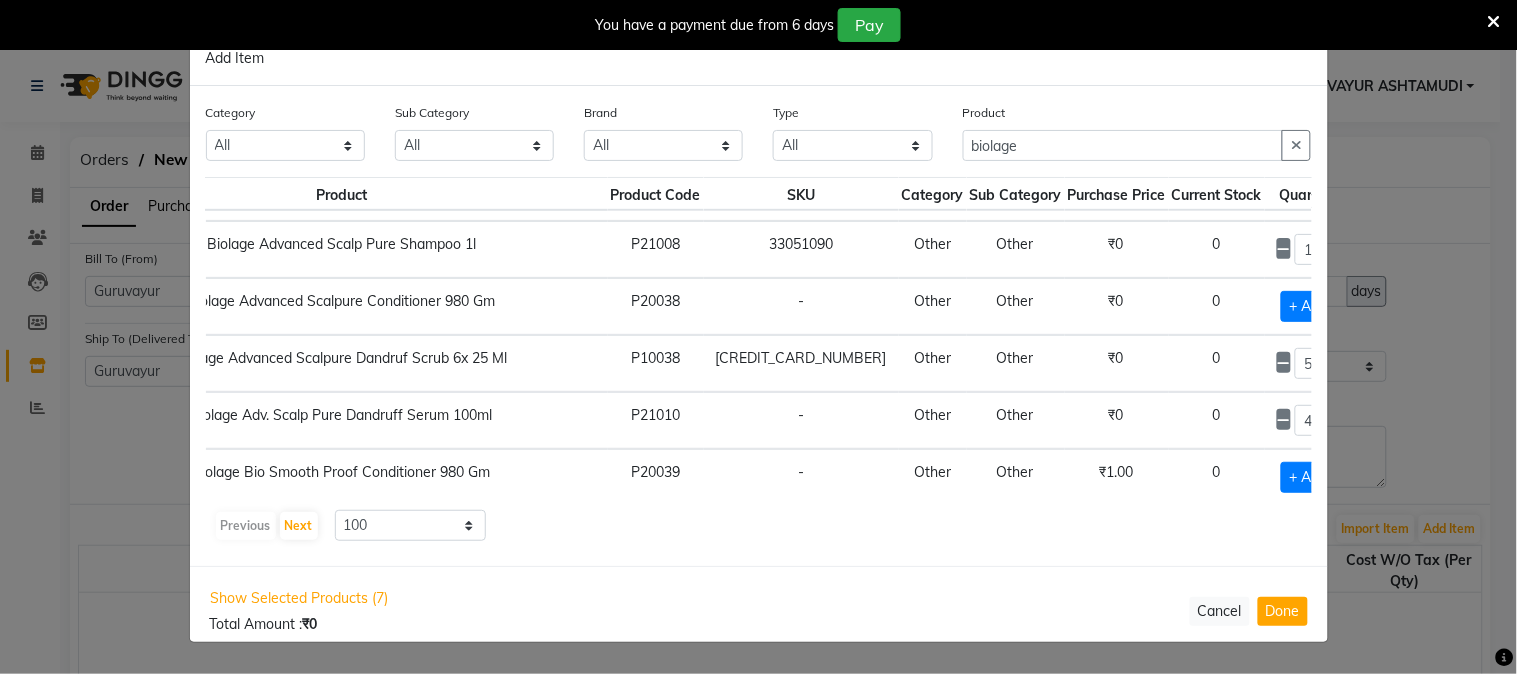 click 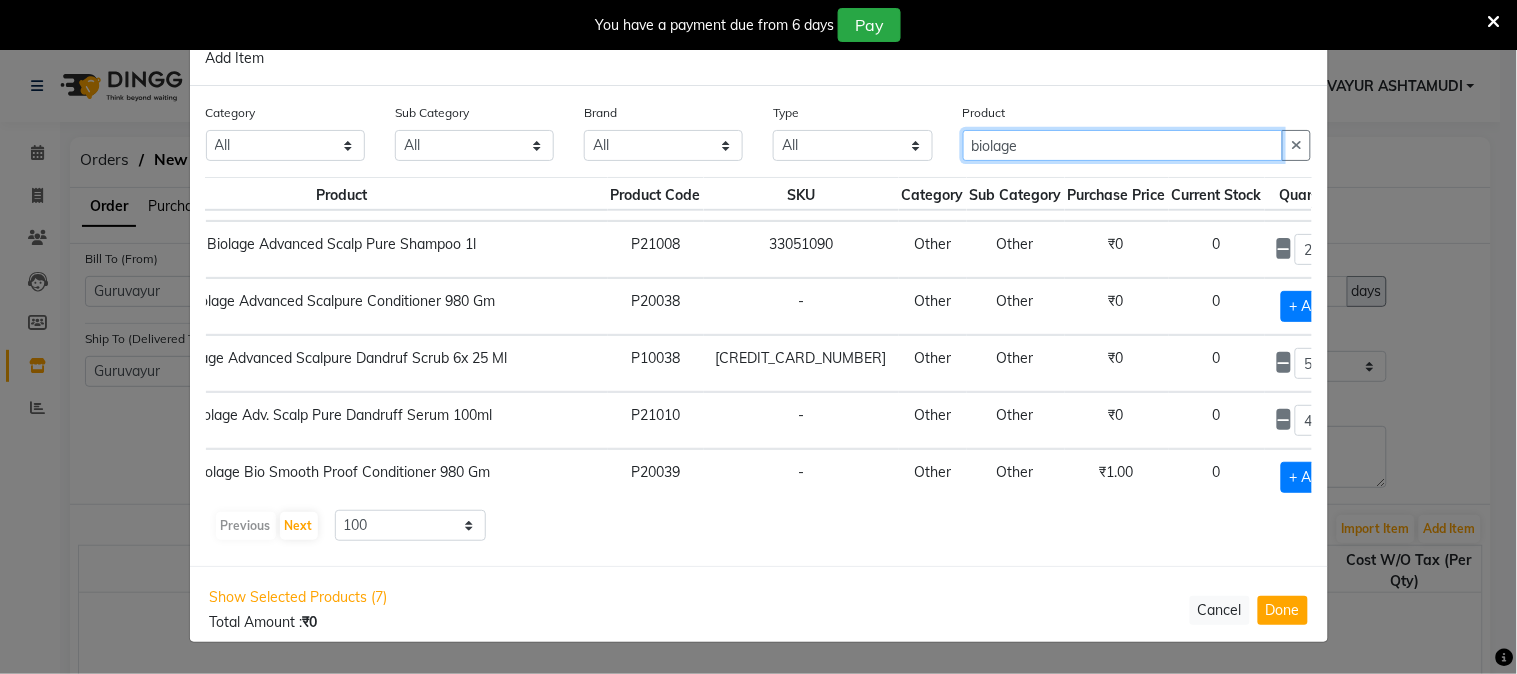 drag, startPoint x: 1097, startPoint y: 151, endPoint x: 741, endPoint y: 148, distance: 356.01263 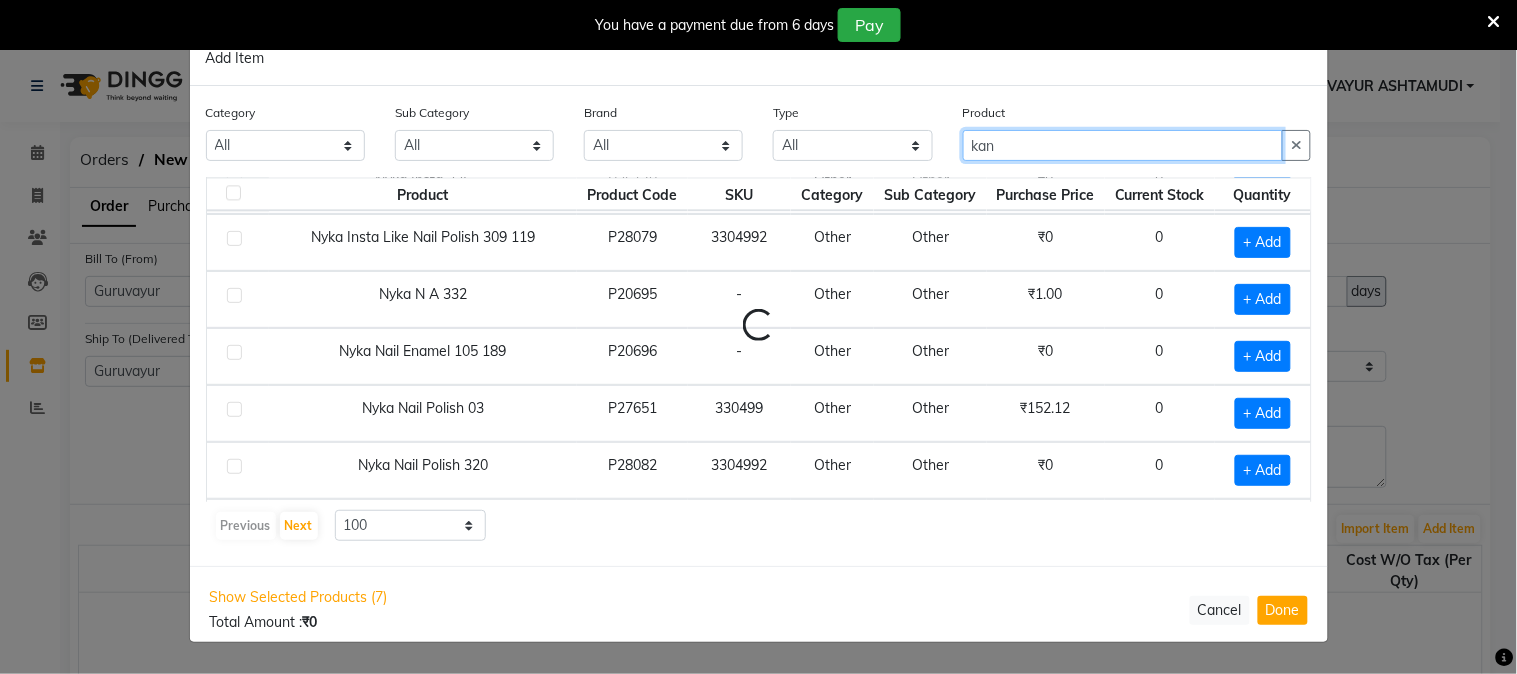 scroll, scrollTop: 0, scrollLeft: 0, axis: both 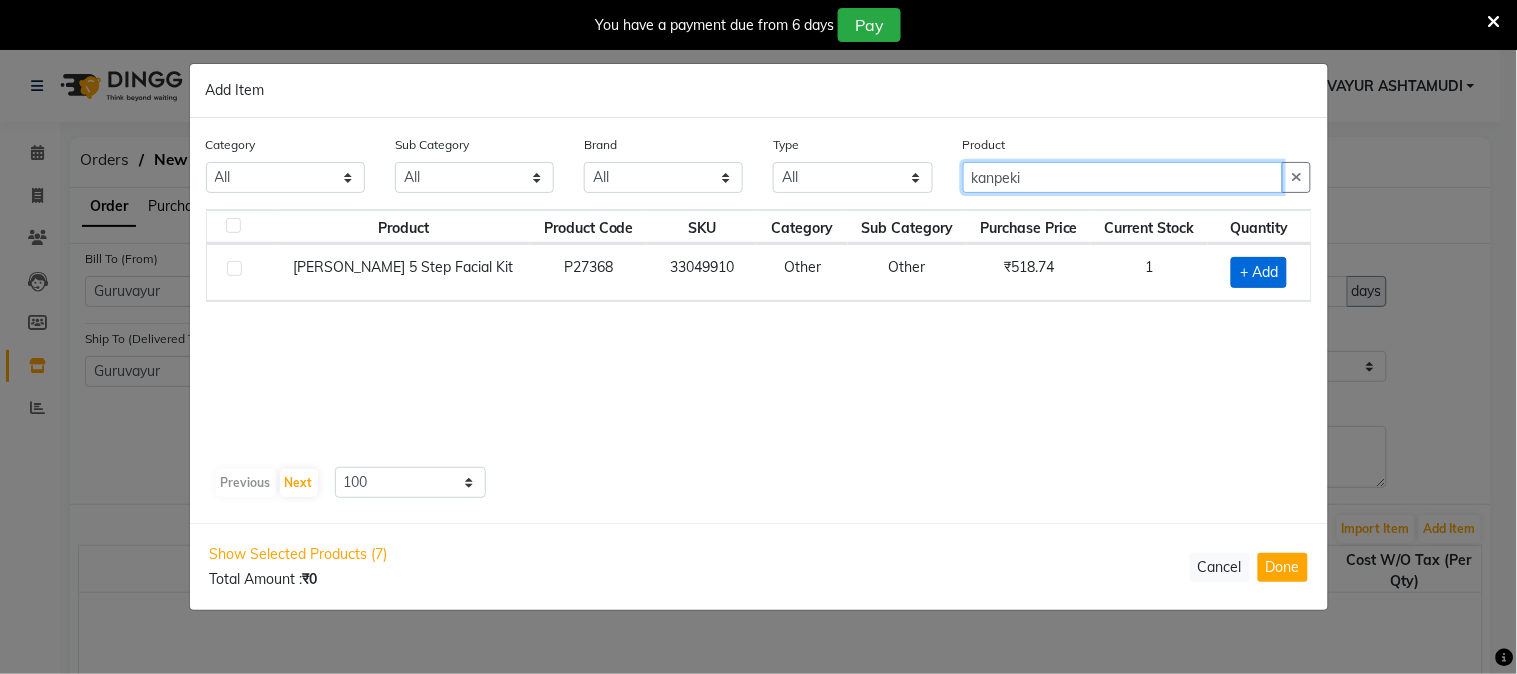 type on "kanpeki" 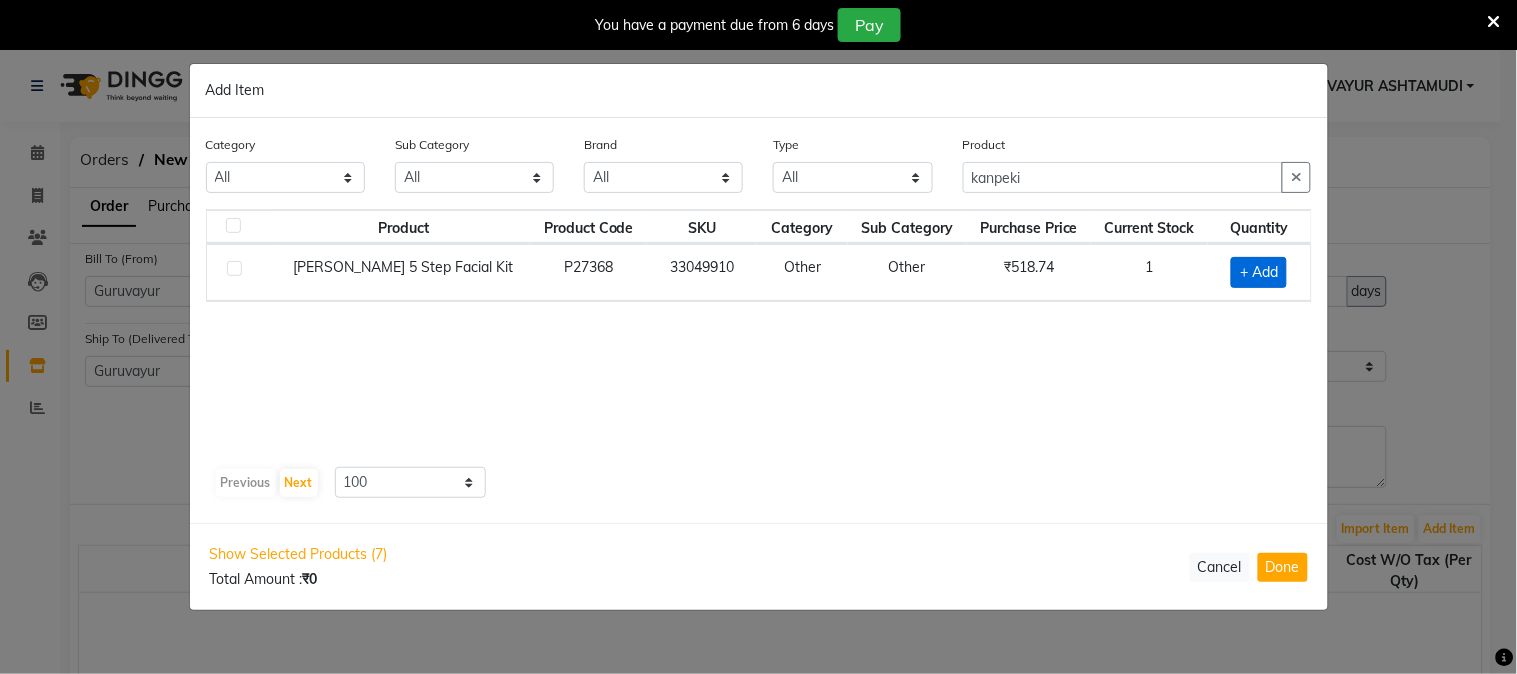 click on "+ Add" 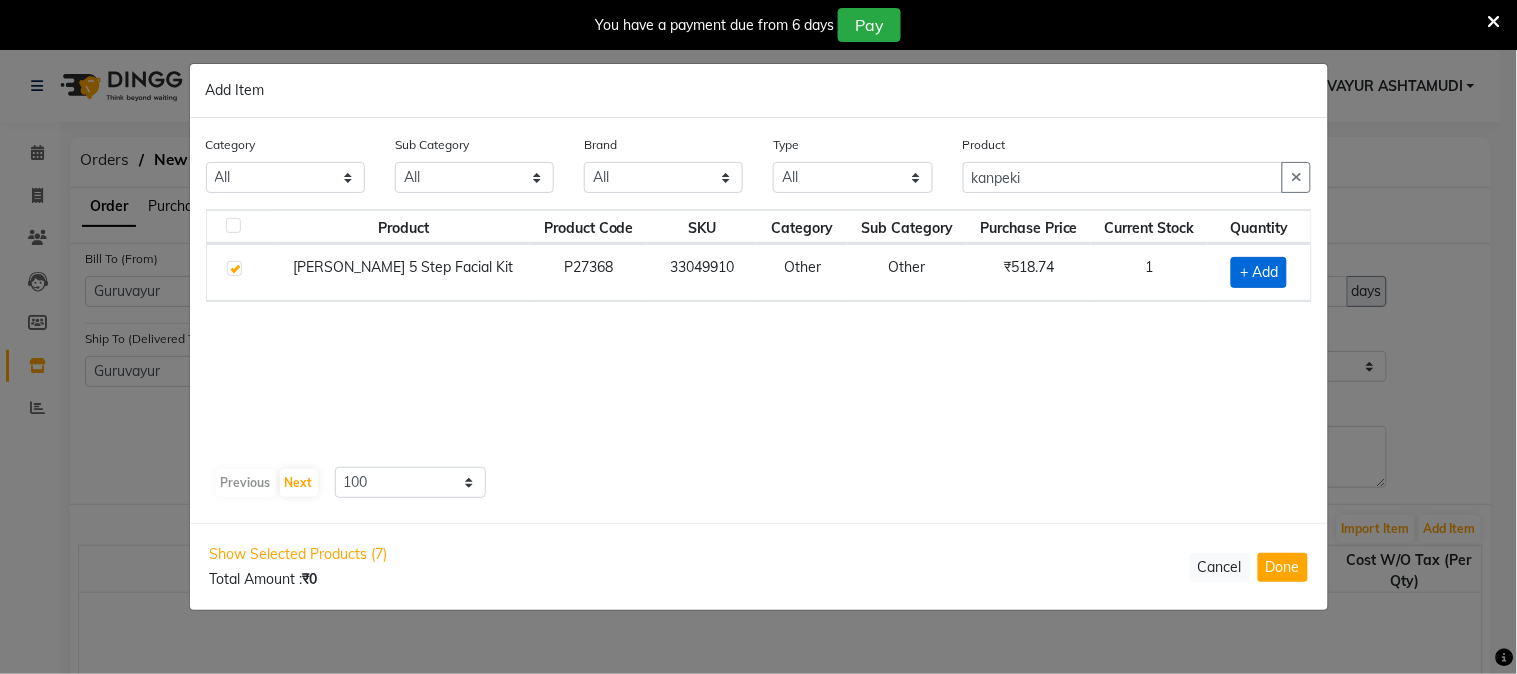 checkbox on "true" 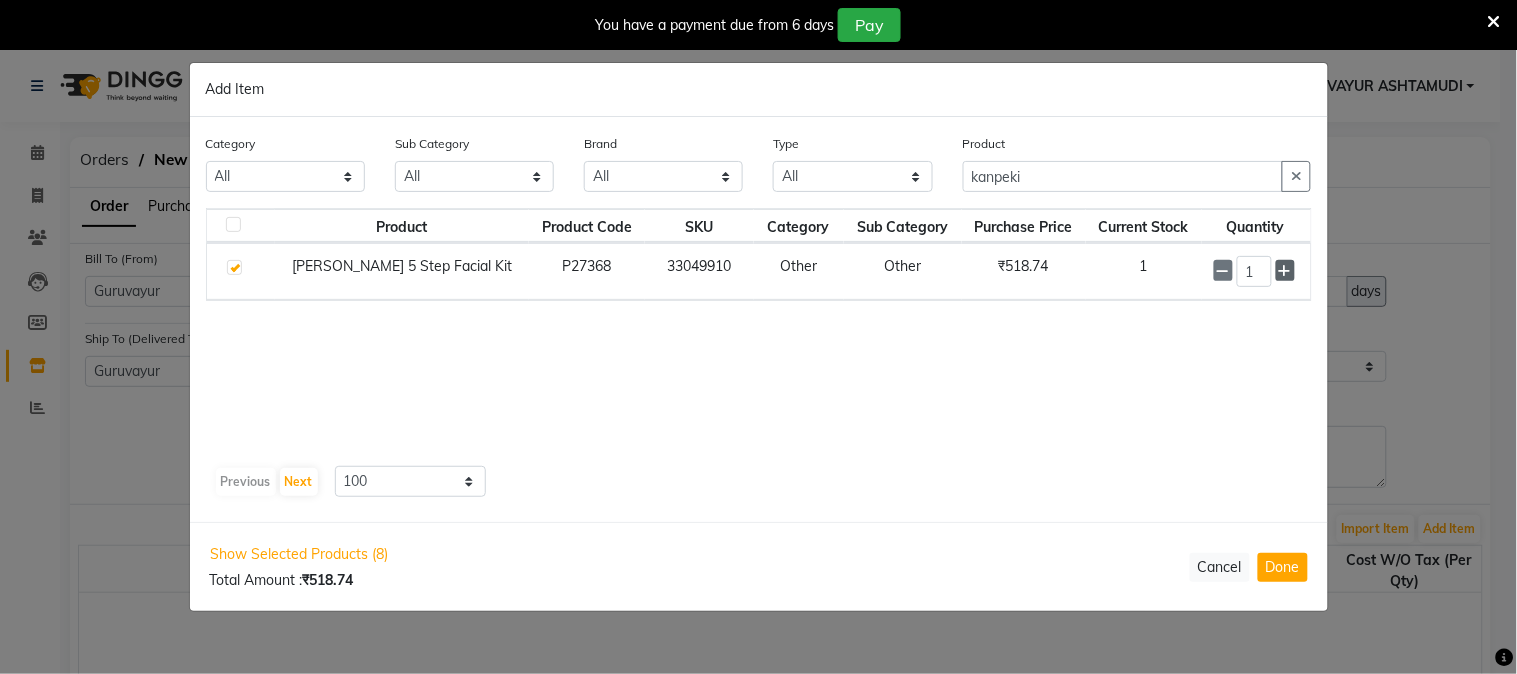 click 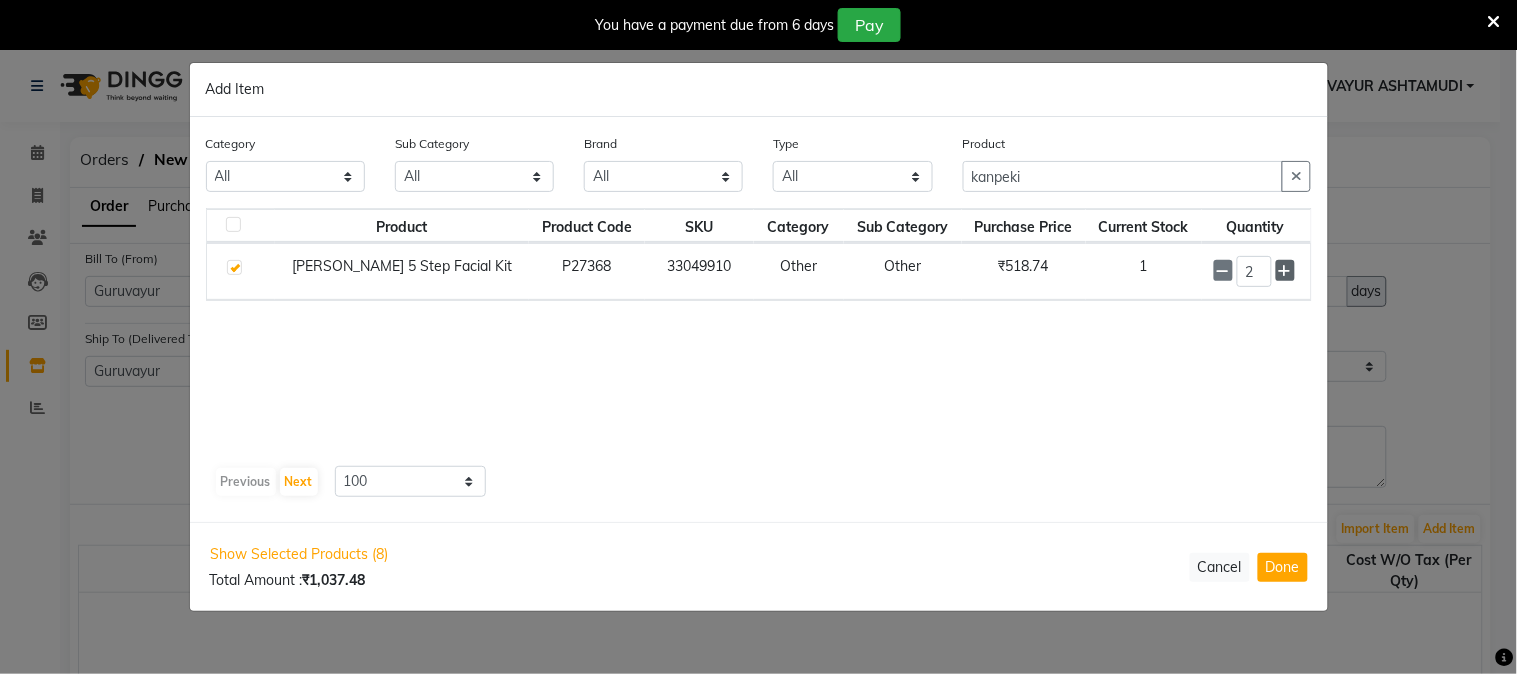 click 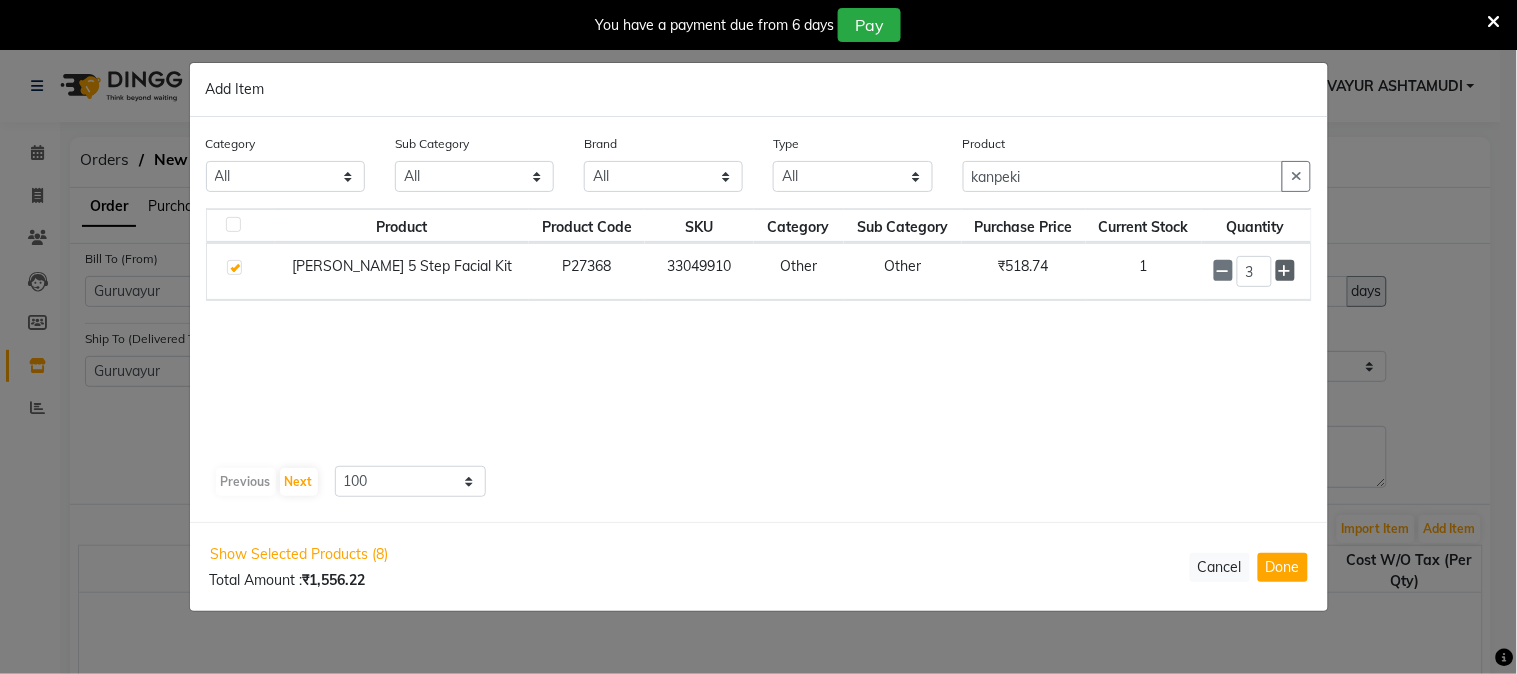 click 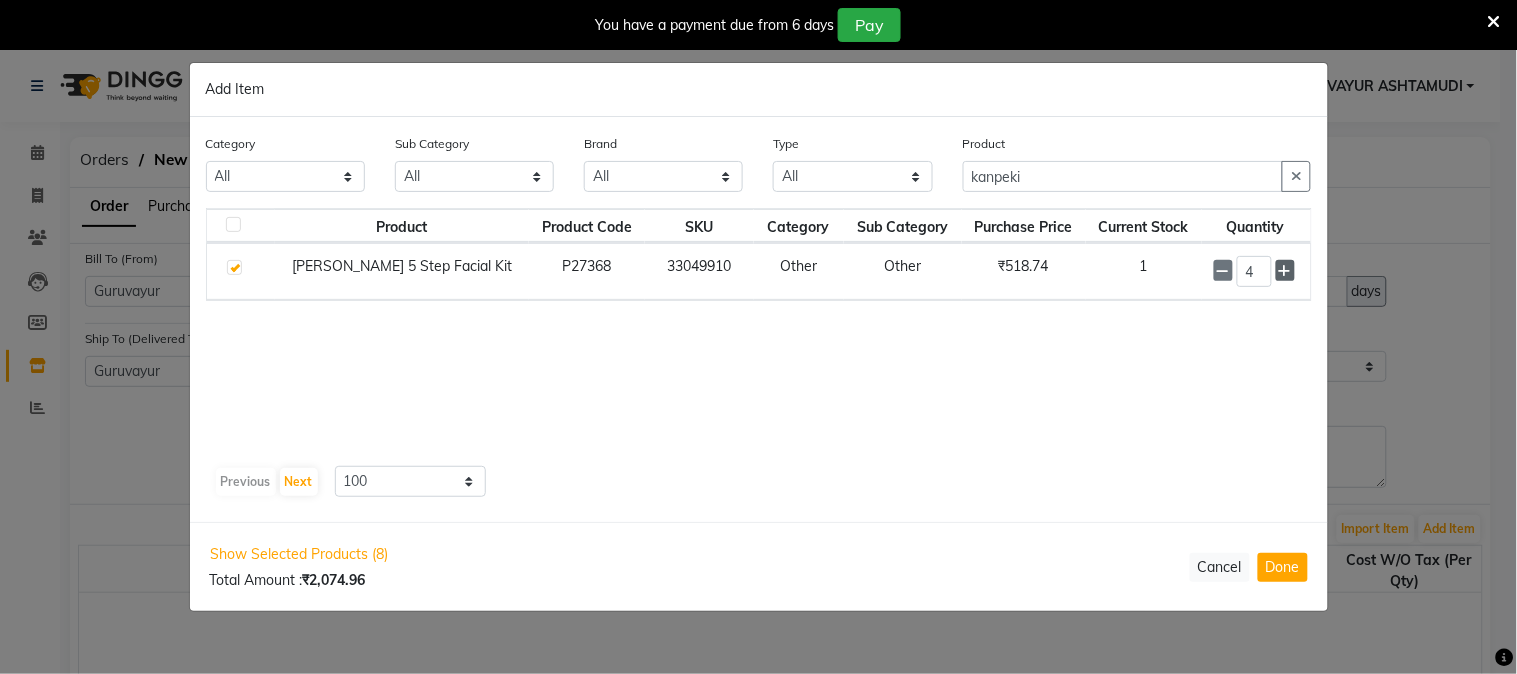 click 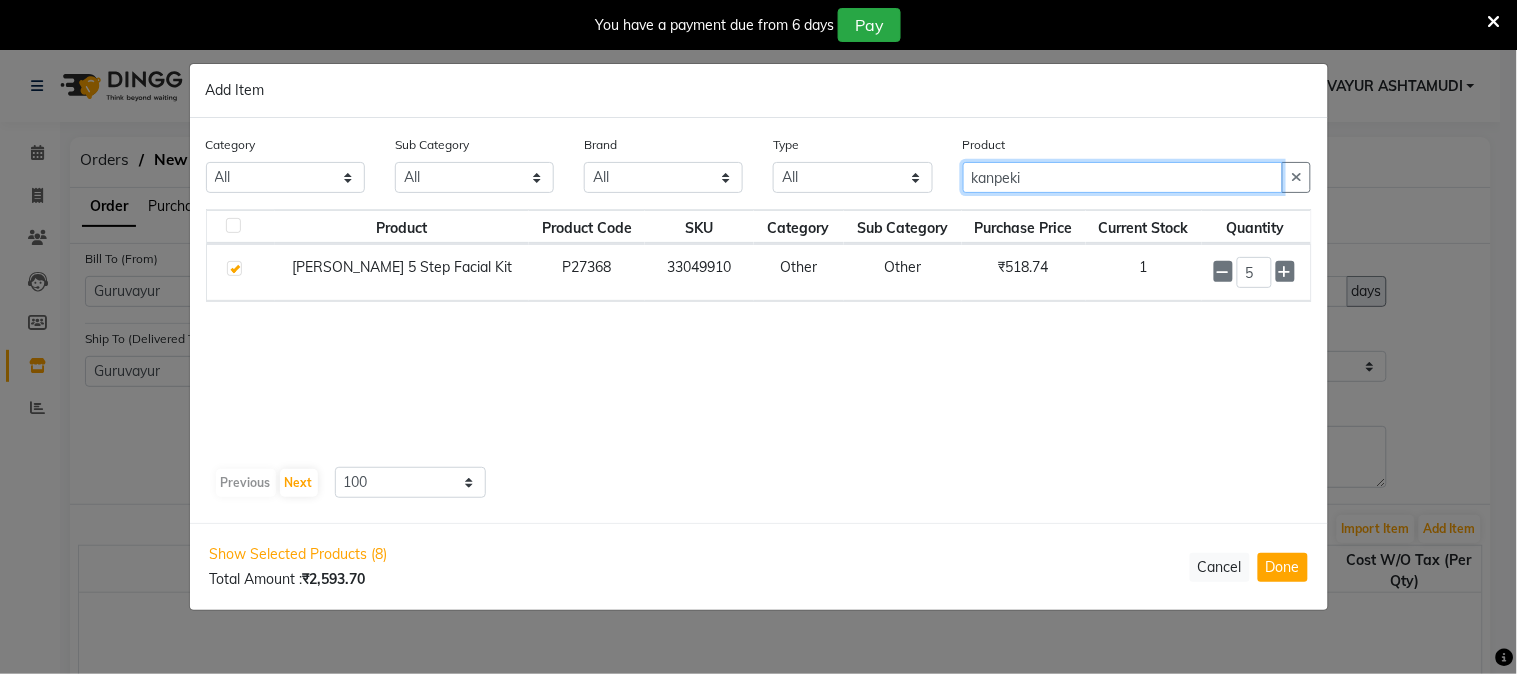 drag, startPoint x: 898, startPoint y: 174, endPoint x: 716, endPoint y: 194, distance: 183.0956 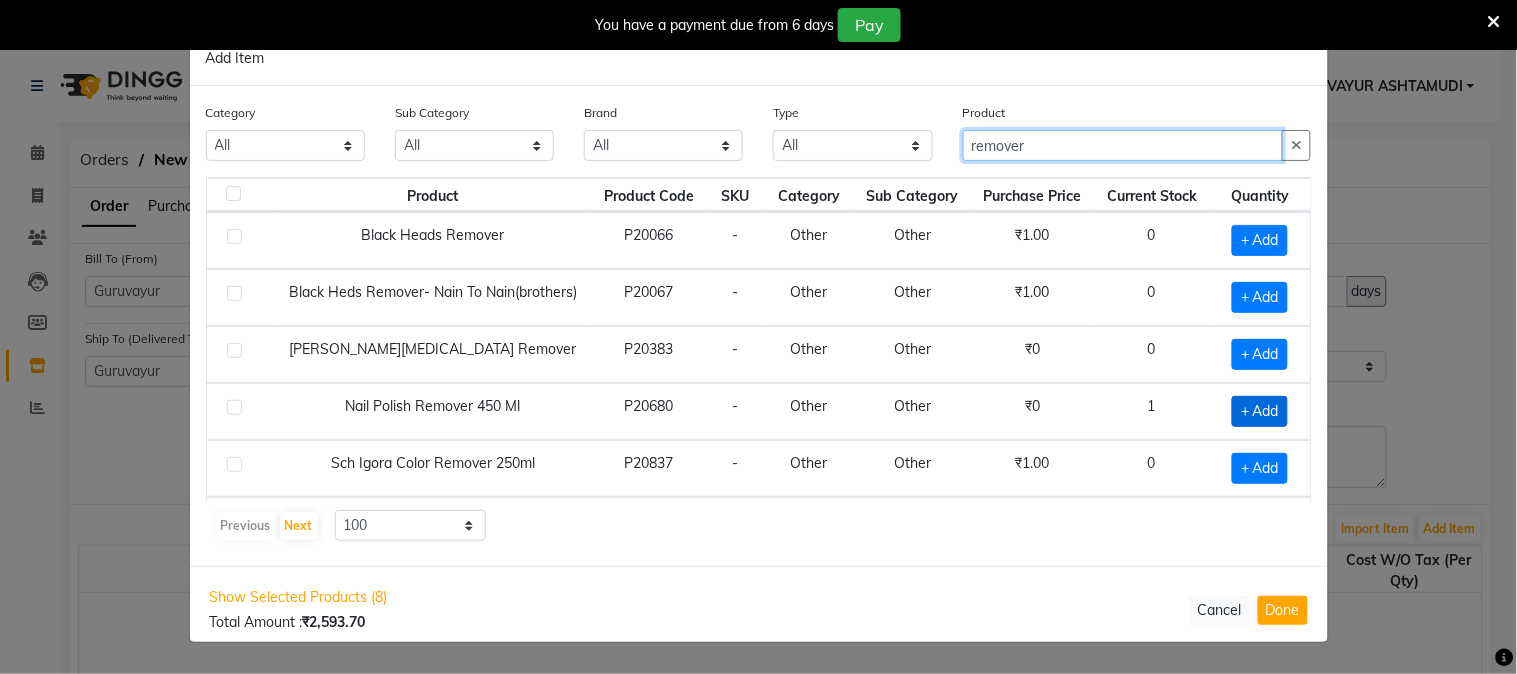 type on "remover" 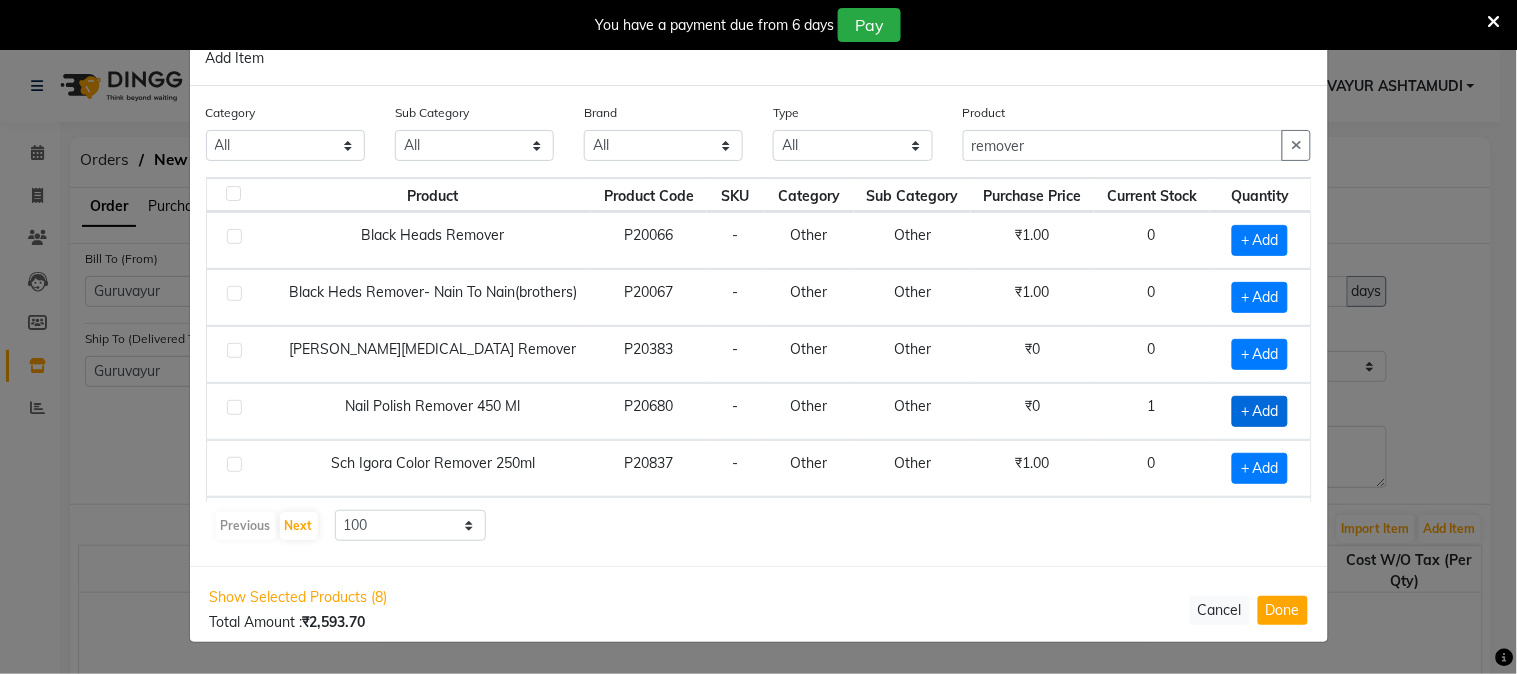 click on "+ Add" 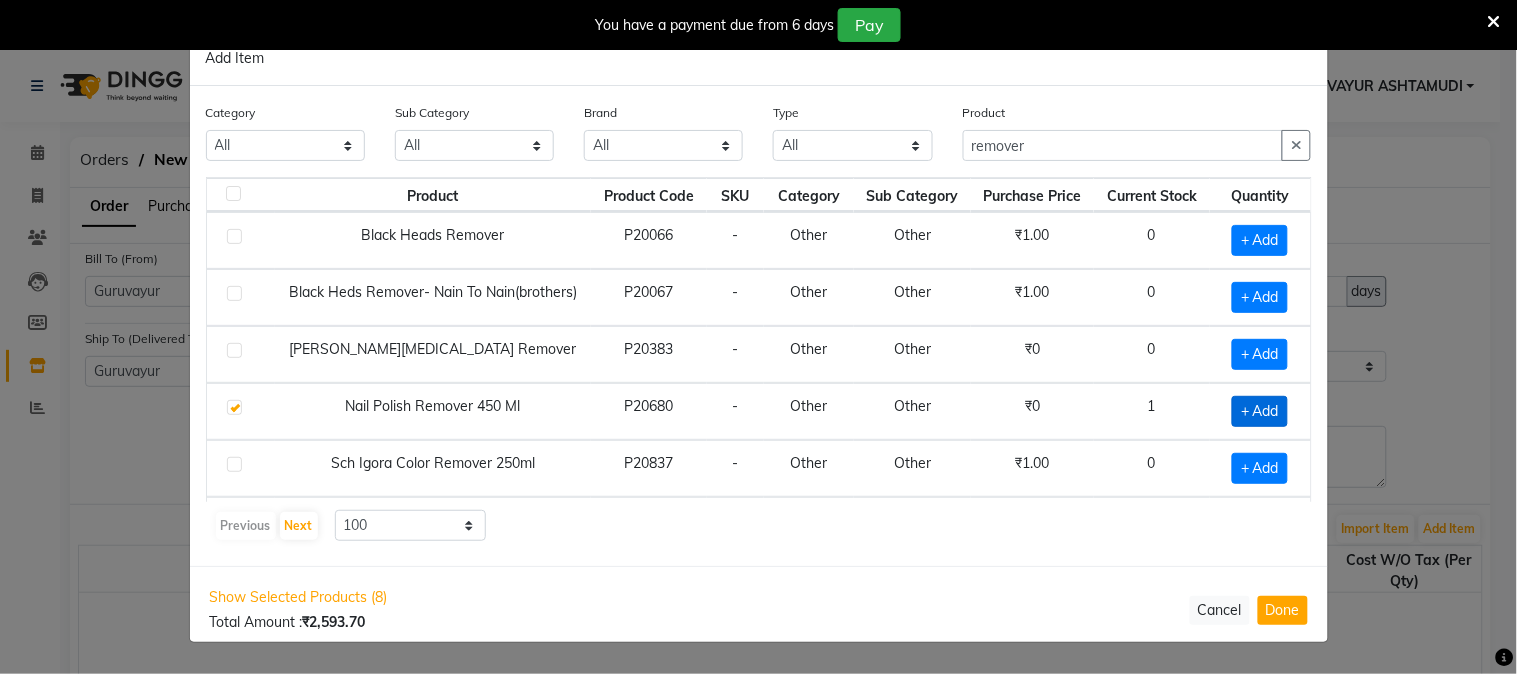 checkbox on "true" 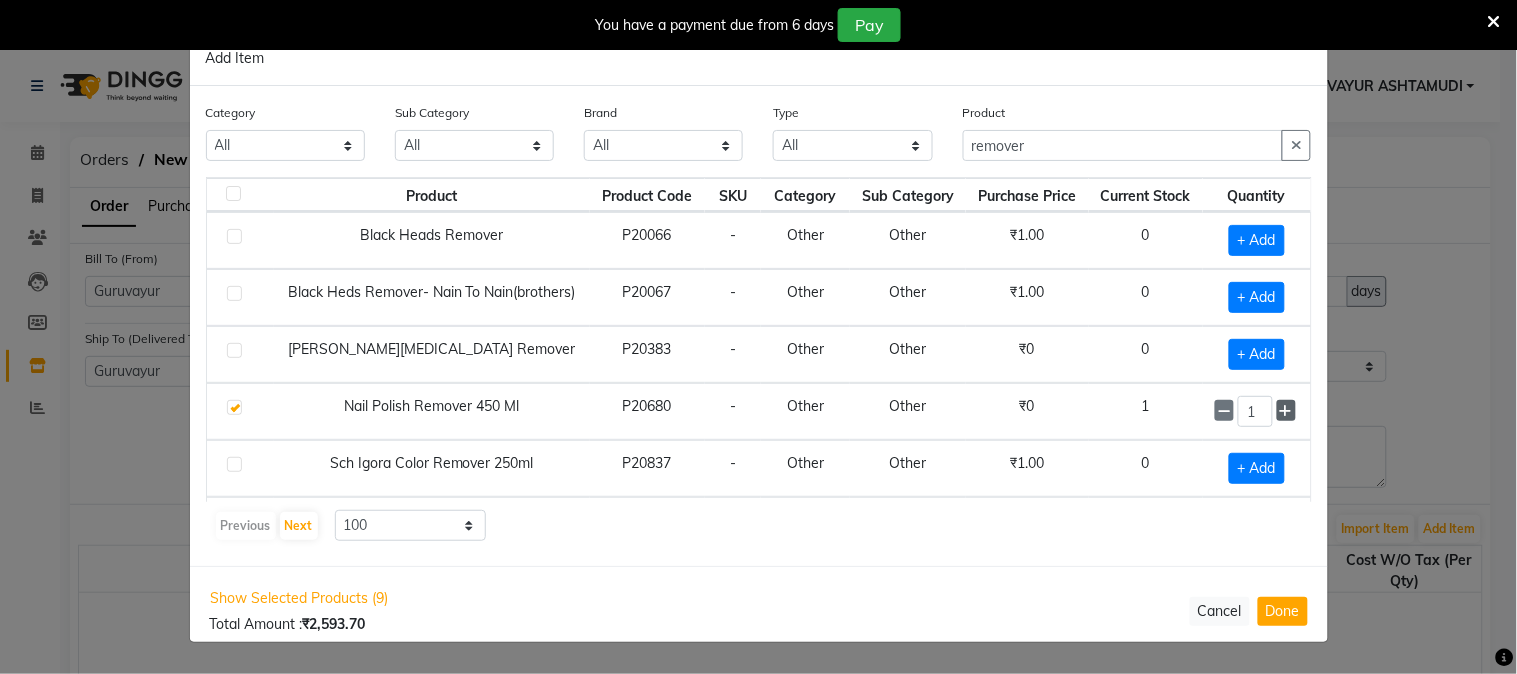 click 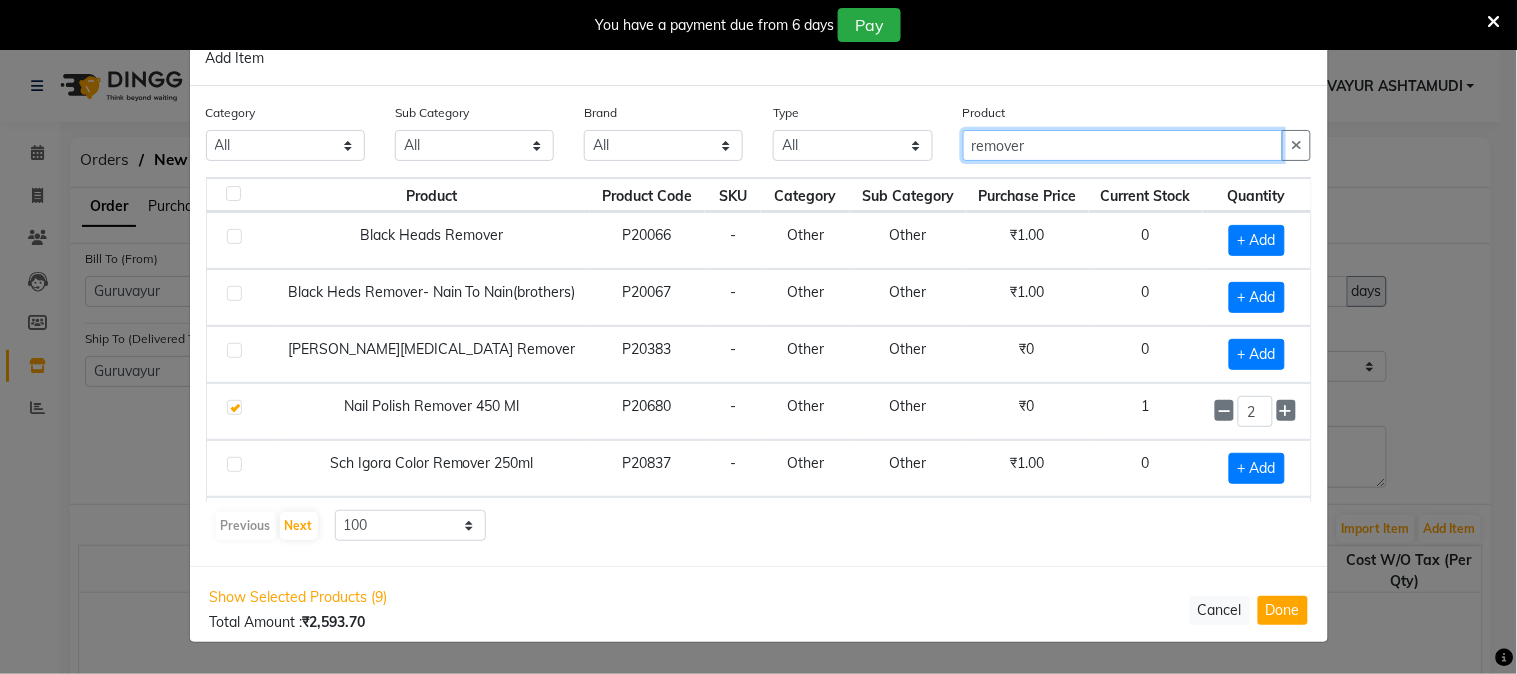 drag, startPoint x: 1025, startPoint y: 150, endPoint x: 694, endPoint y: 135, distance: 331.3397 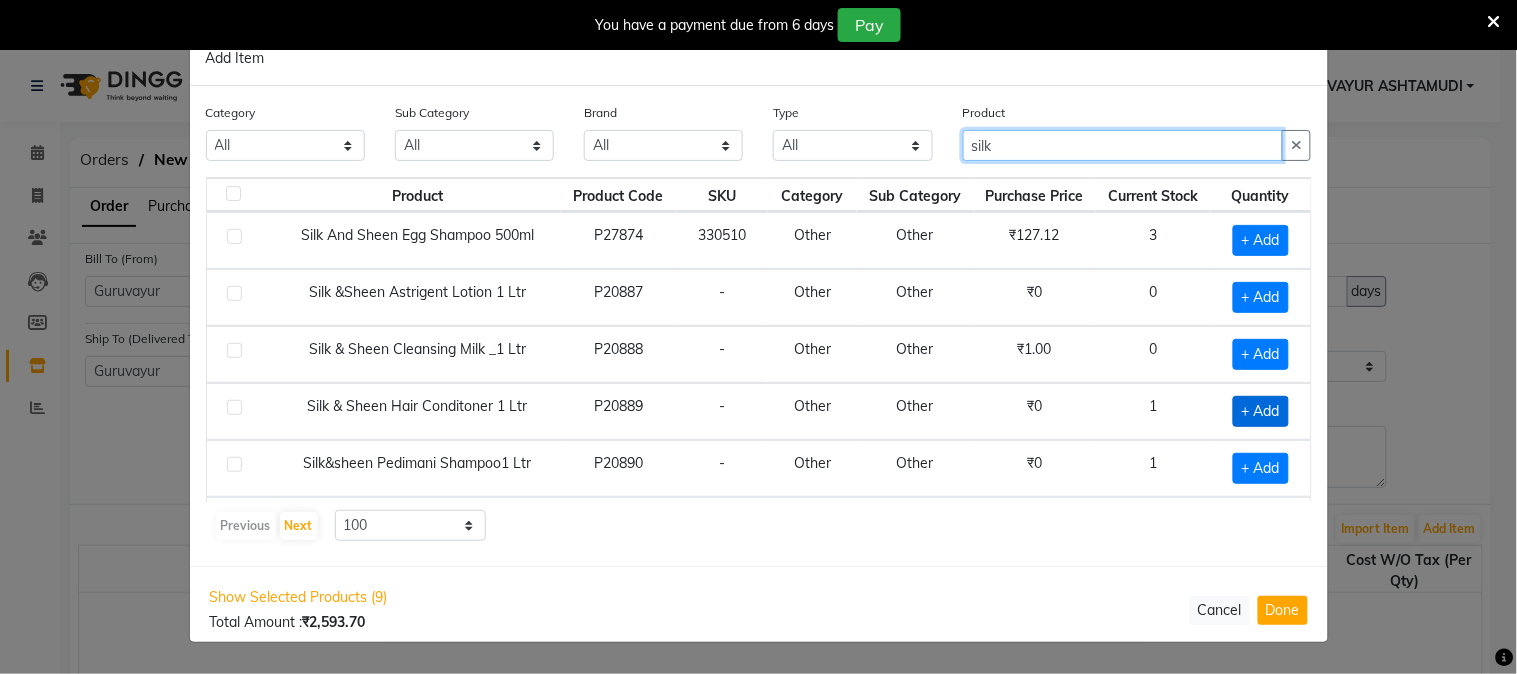 type on "silk" 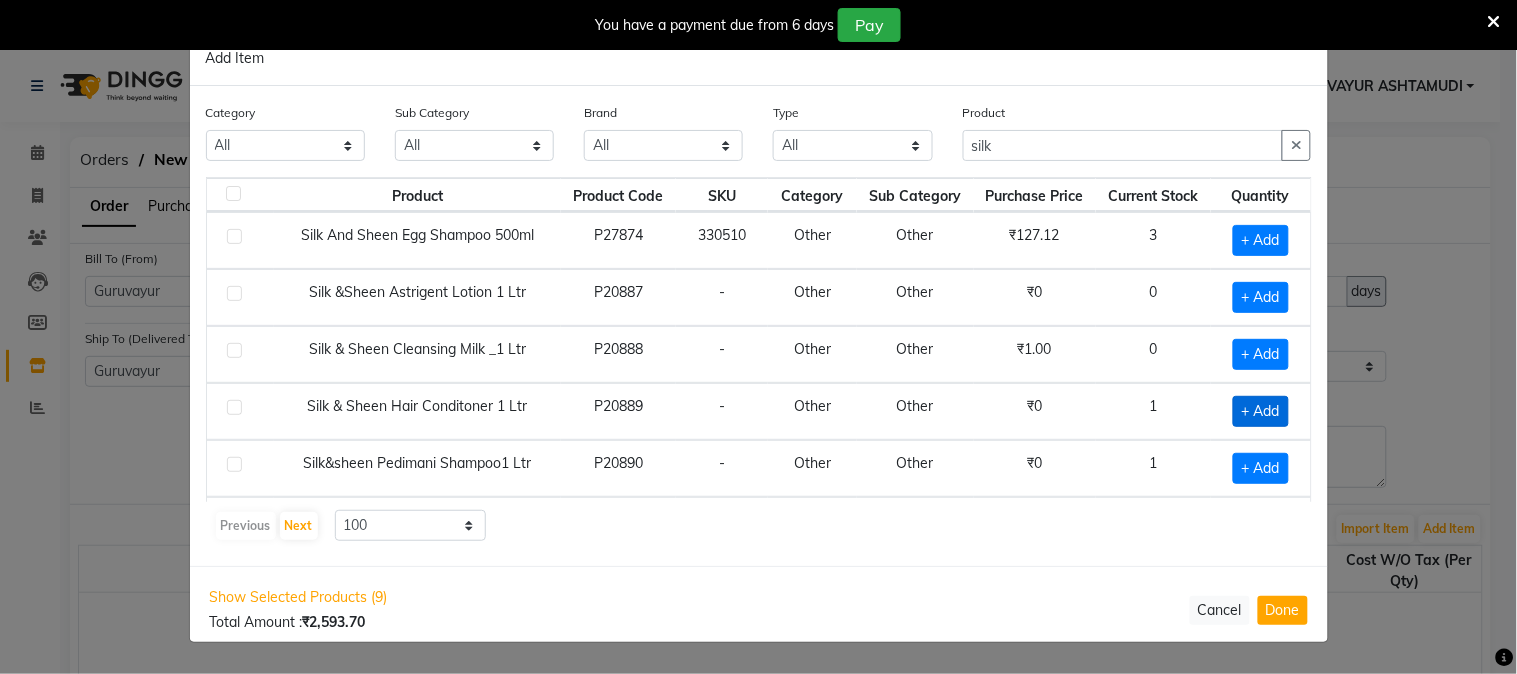 click on "+ Add" 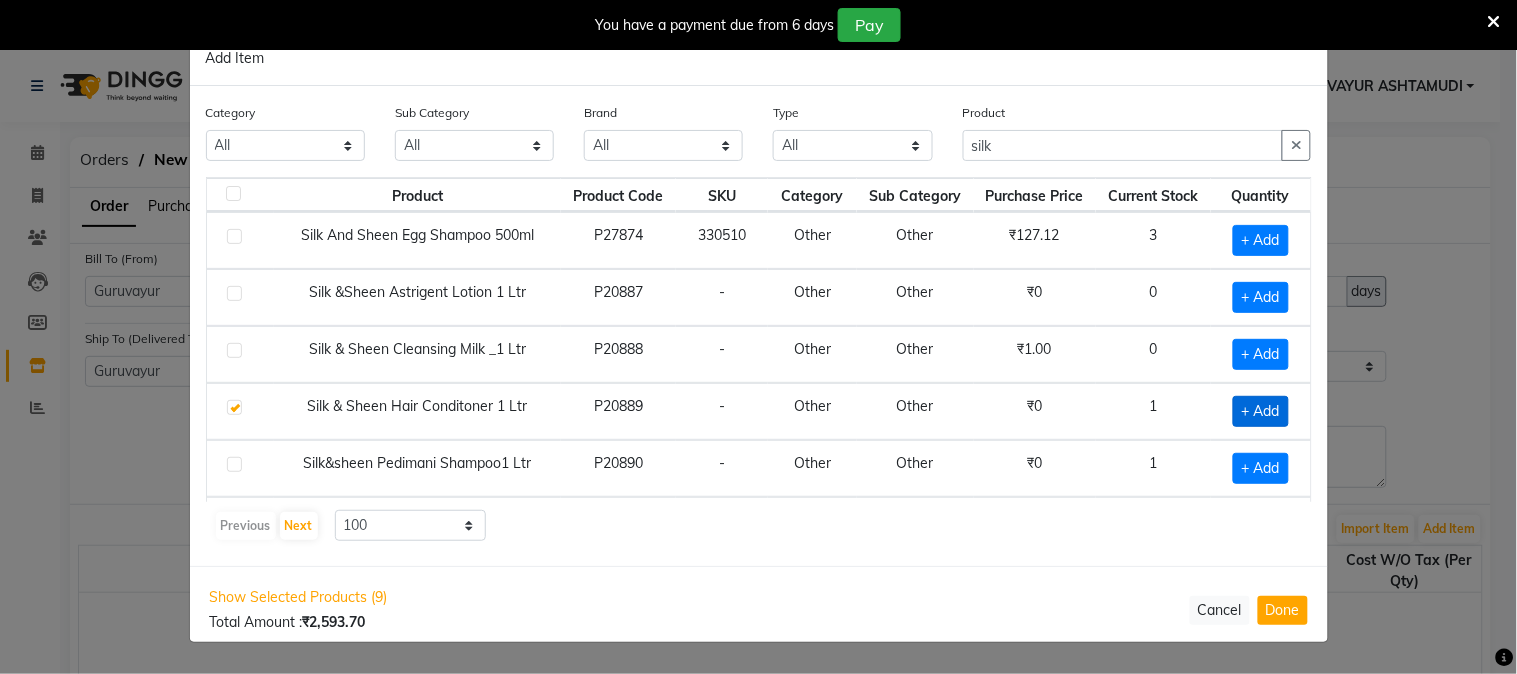 checkbox on "true" 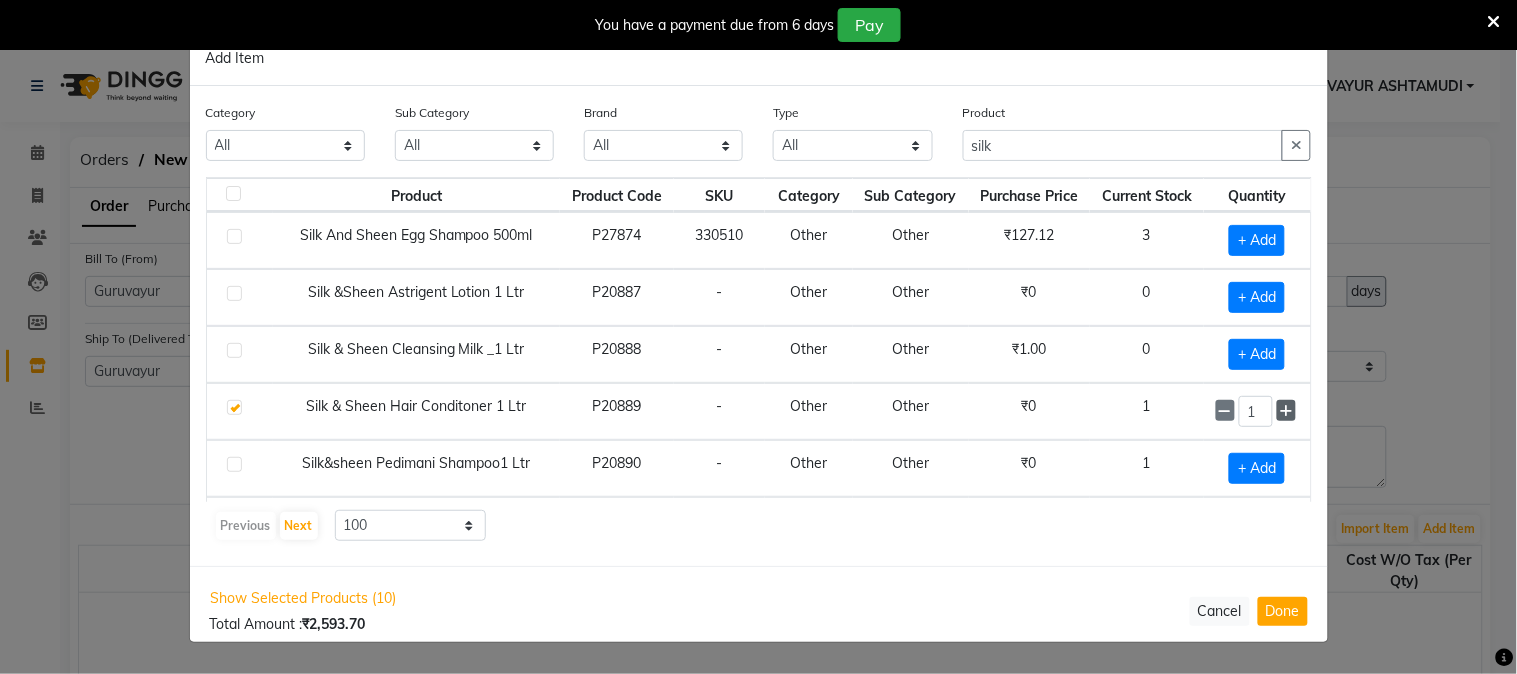 click 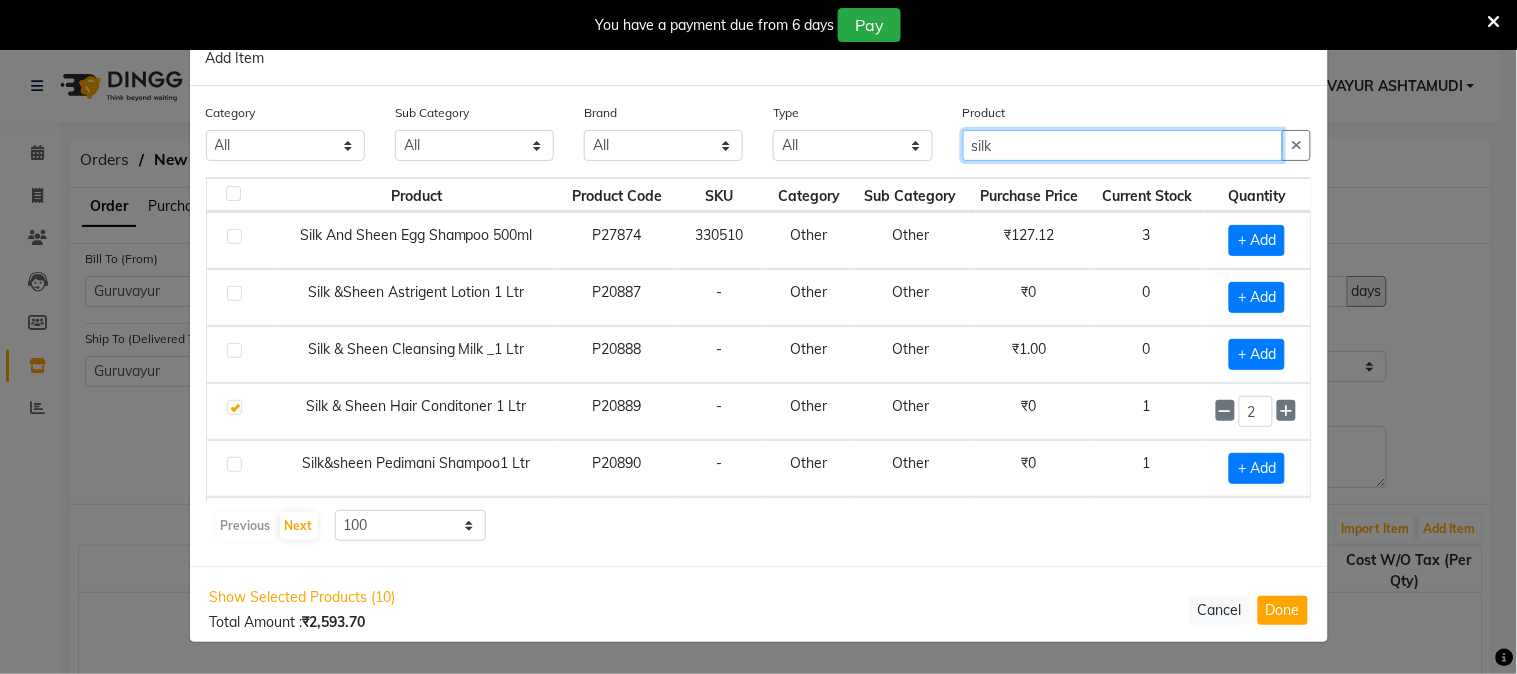 drag, startPoint x: 894, startPoint y: 150, endPoint x: 666, endPoint y: 142, distance: 228.1403 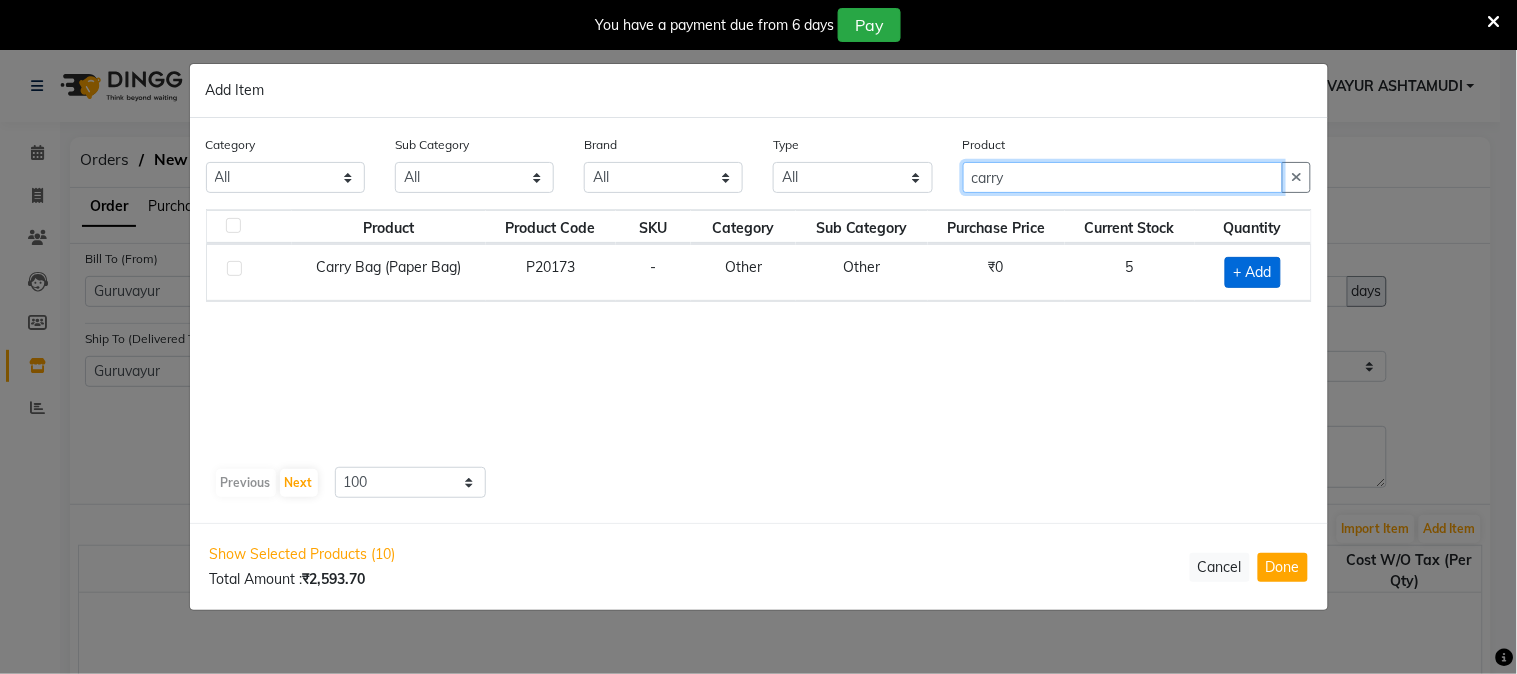 type on "carry" 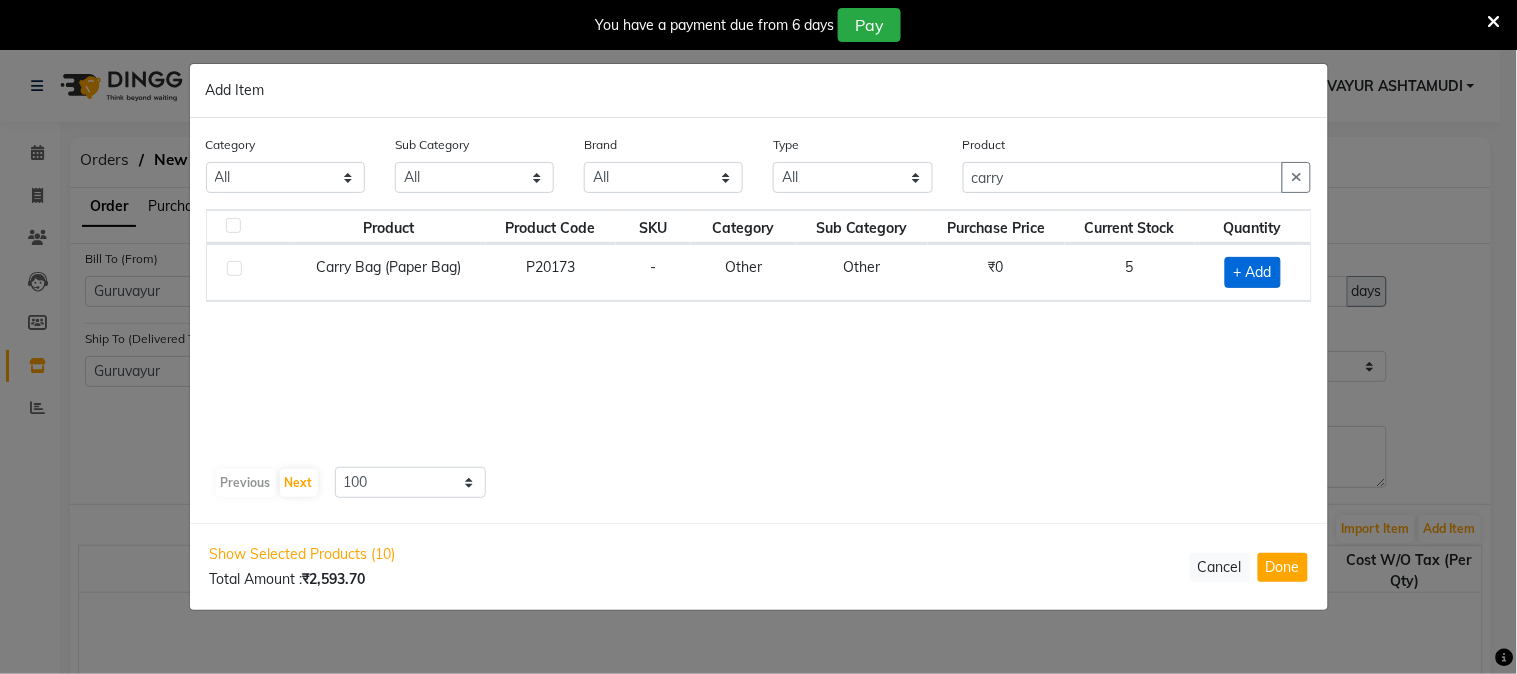 click on "+ Add" 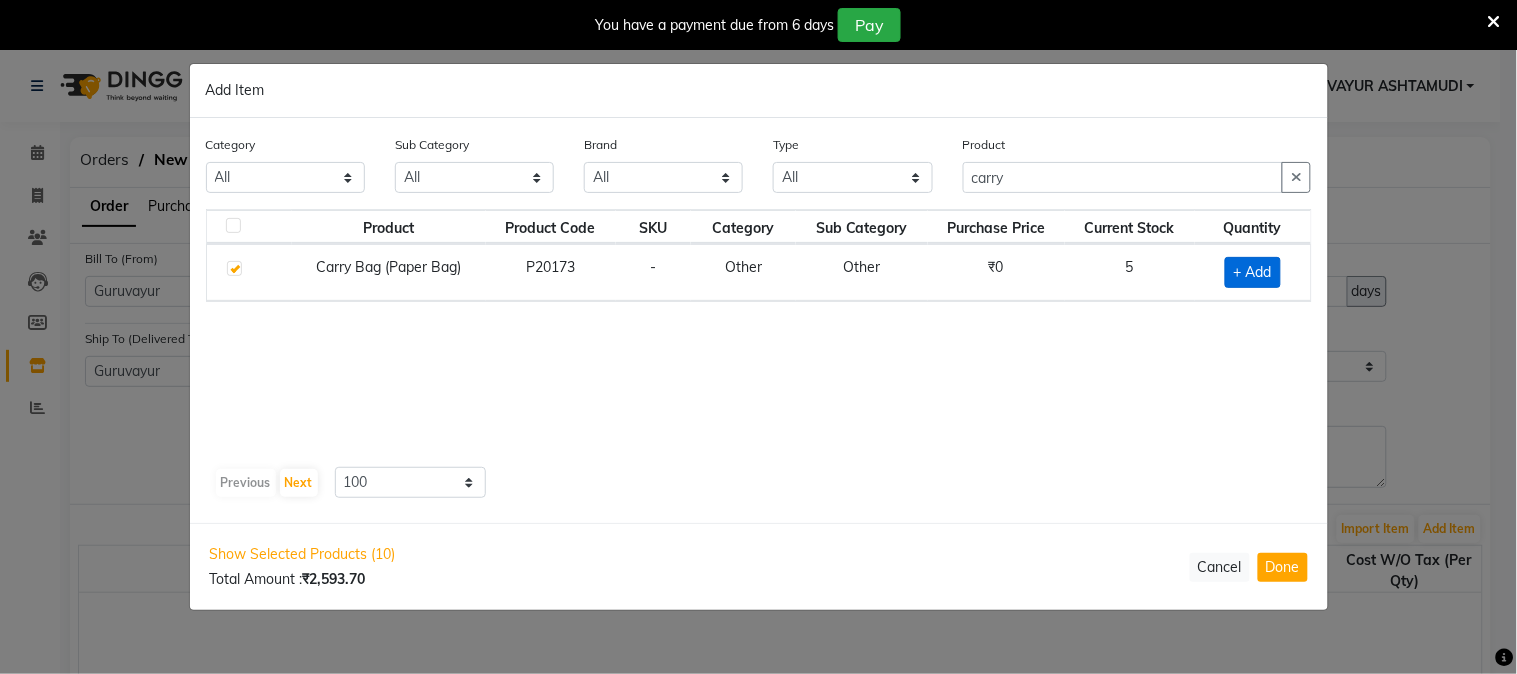 checkbox on "true" 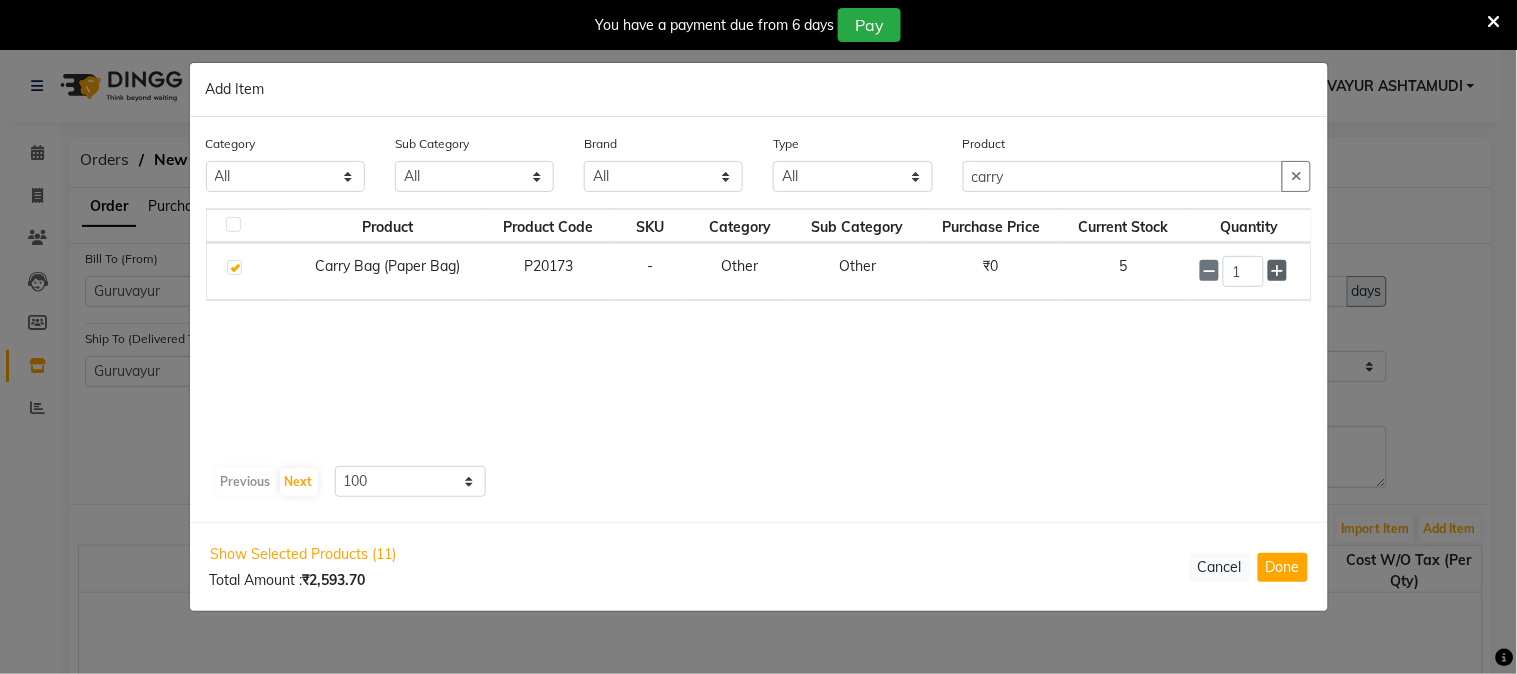 click 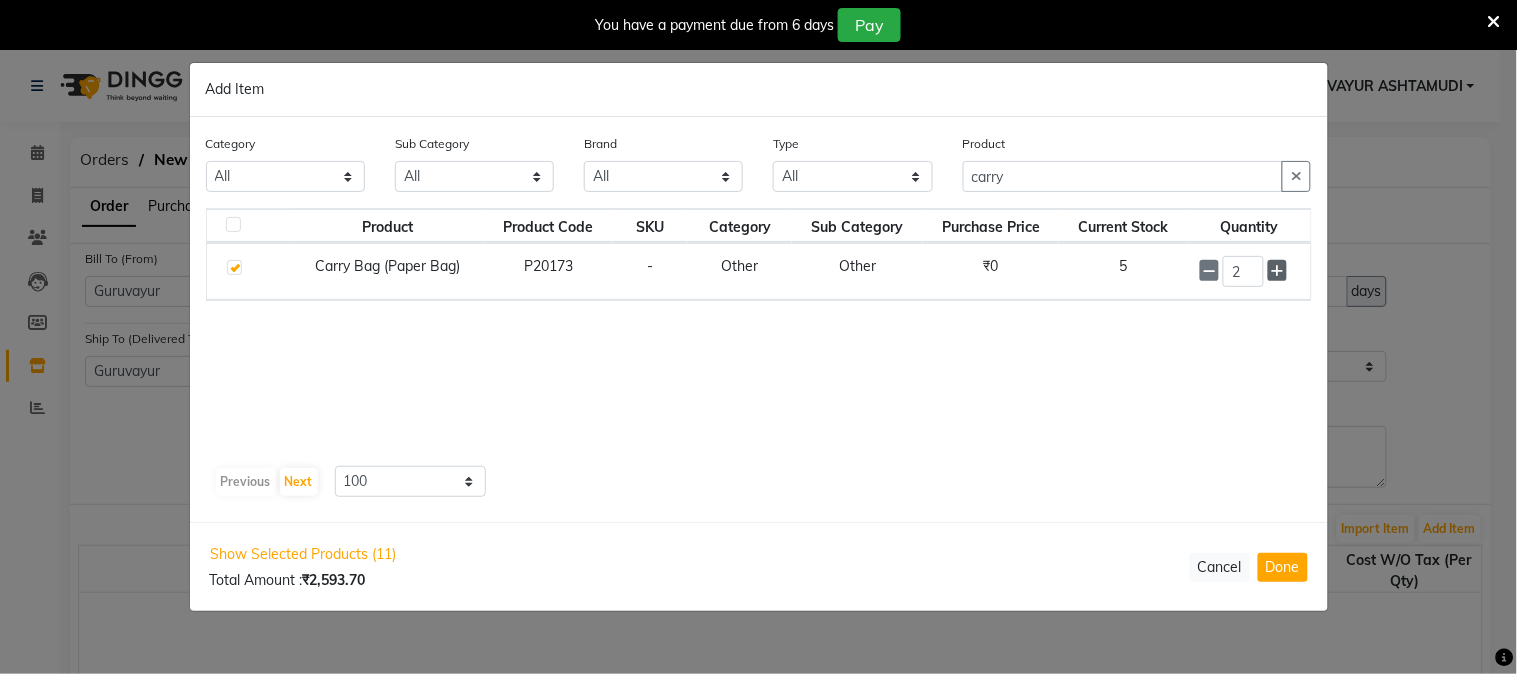 click 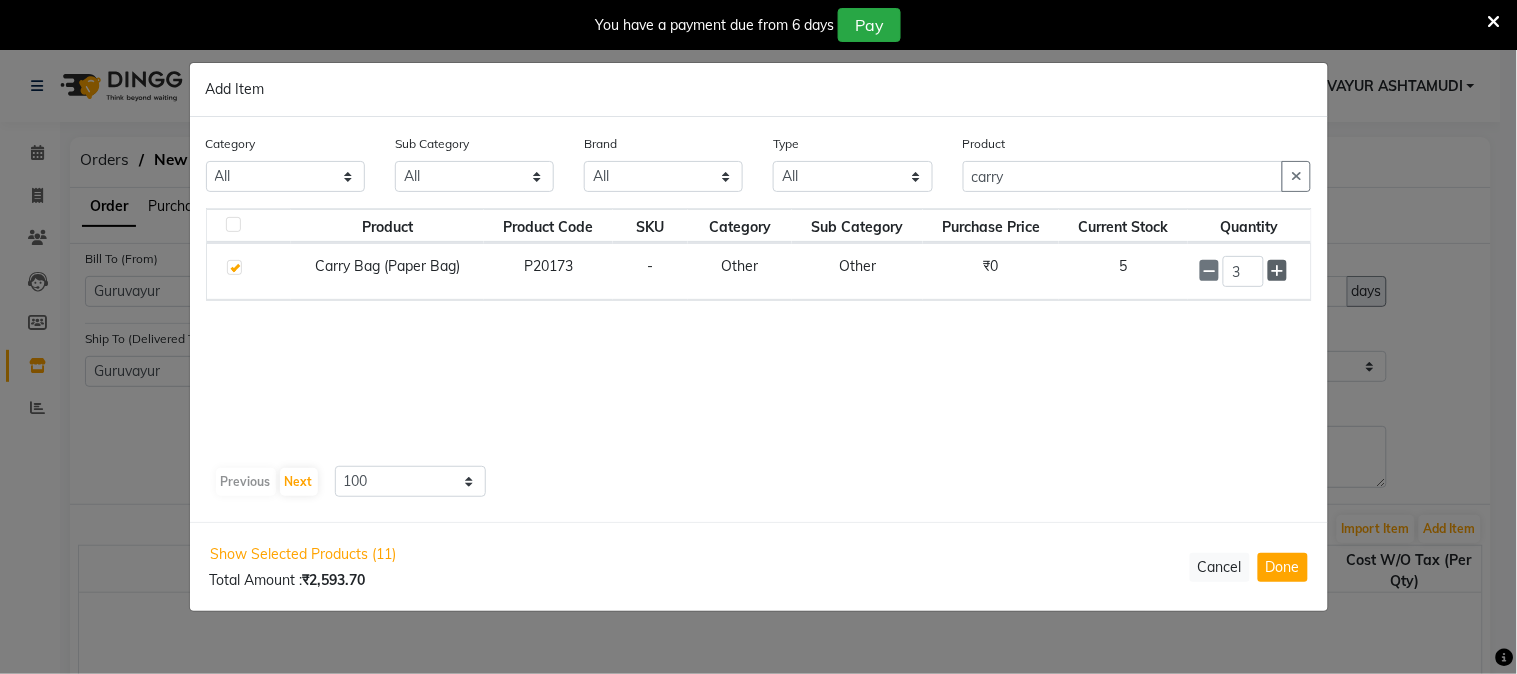 click 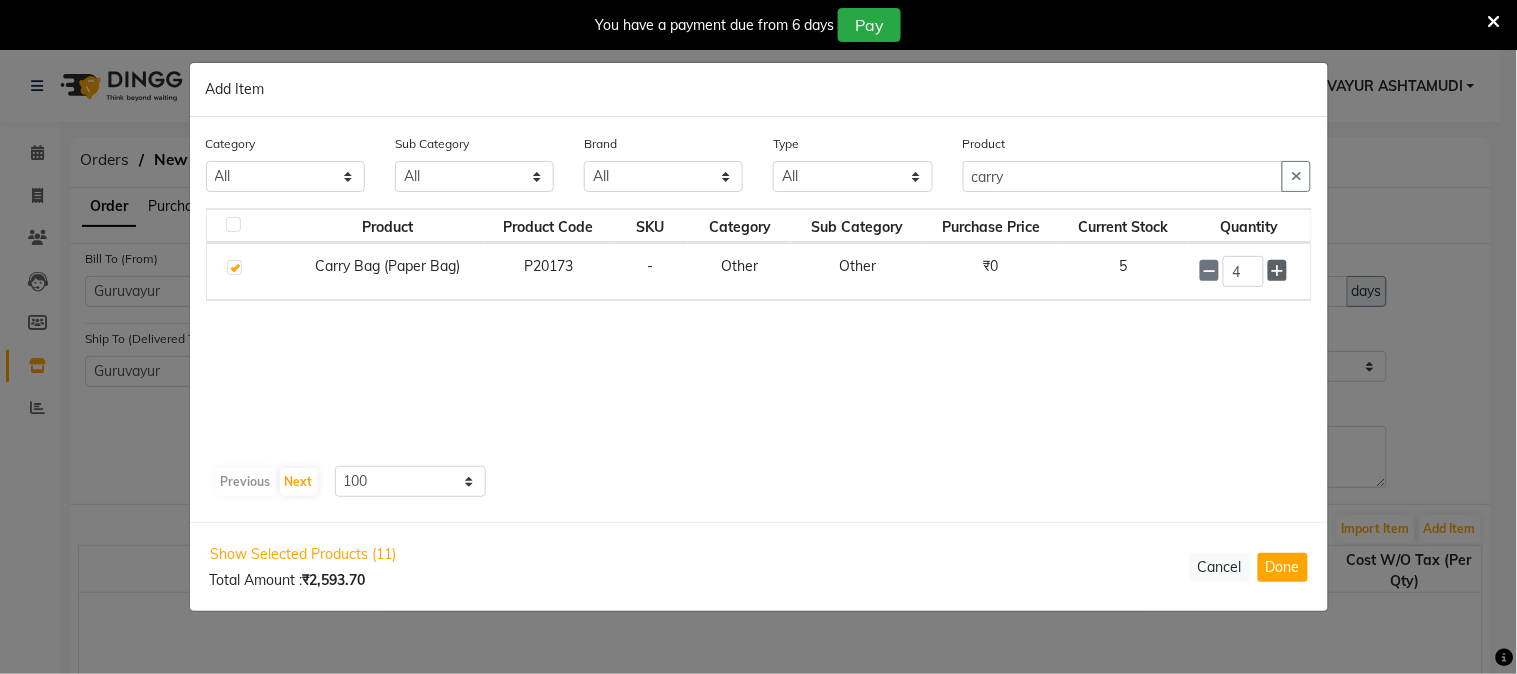 click 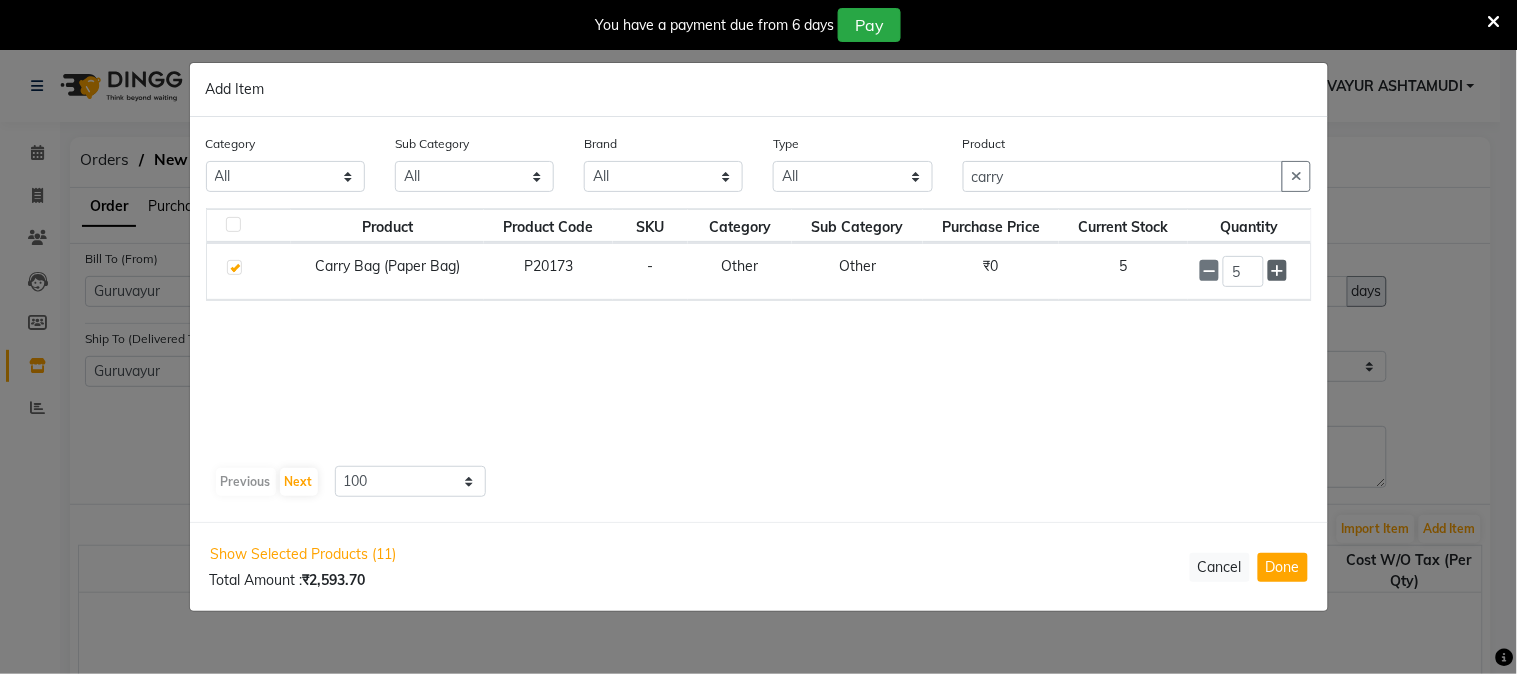 click 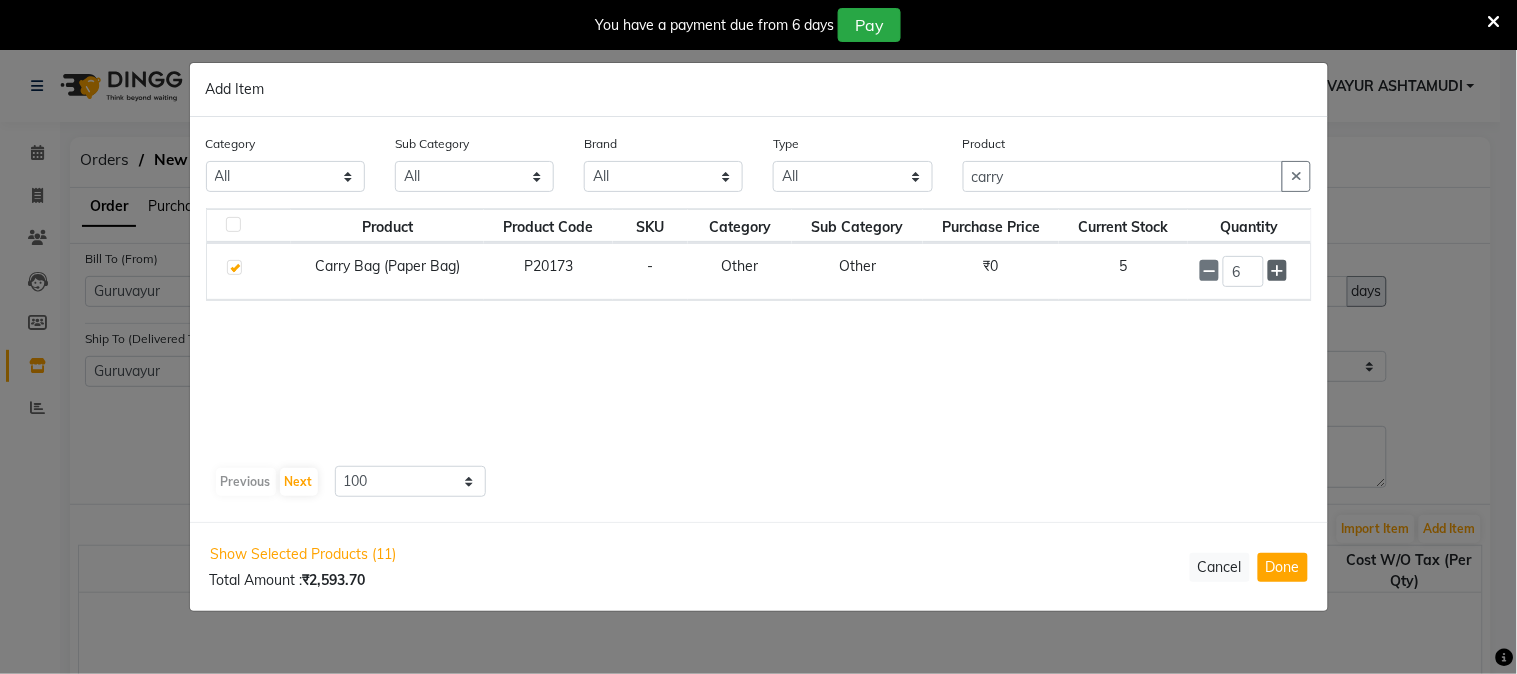 click 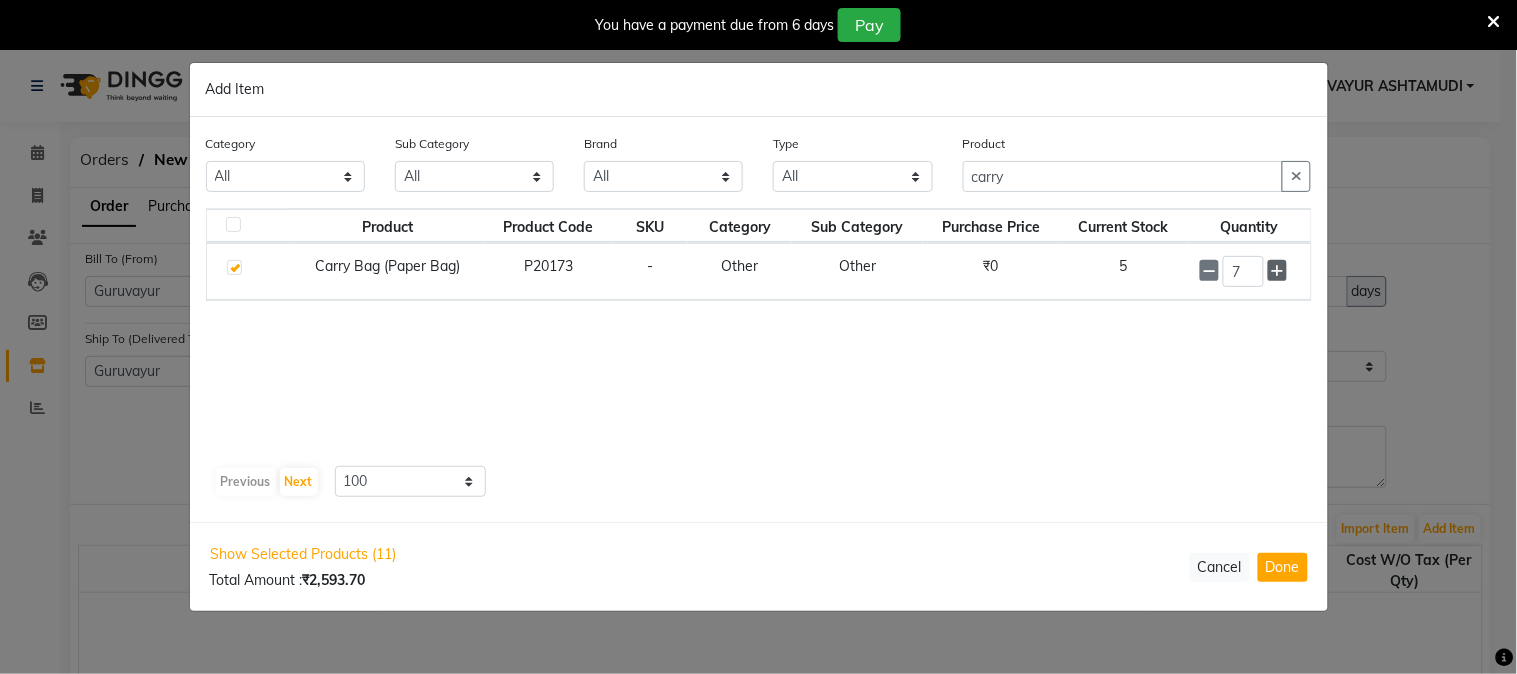 click 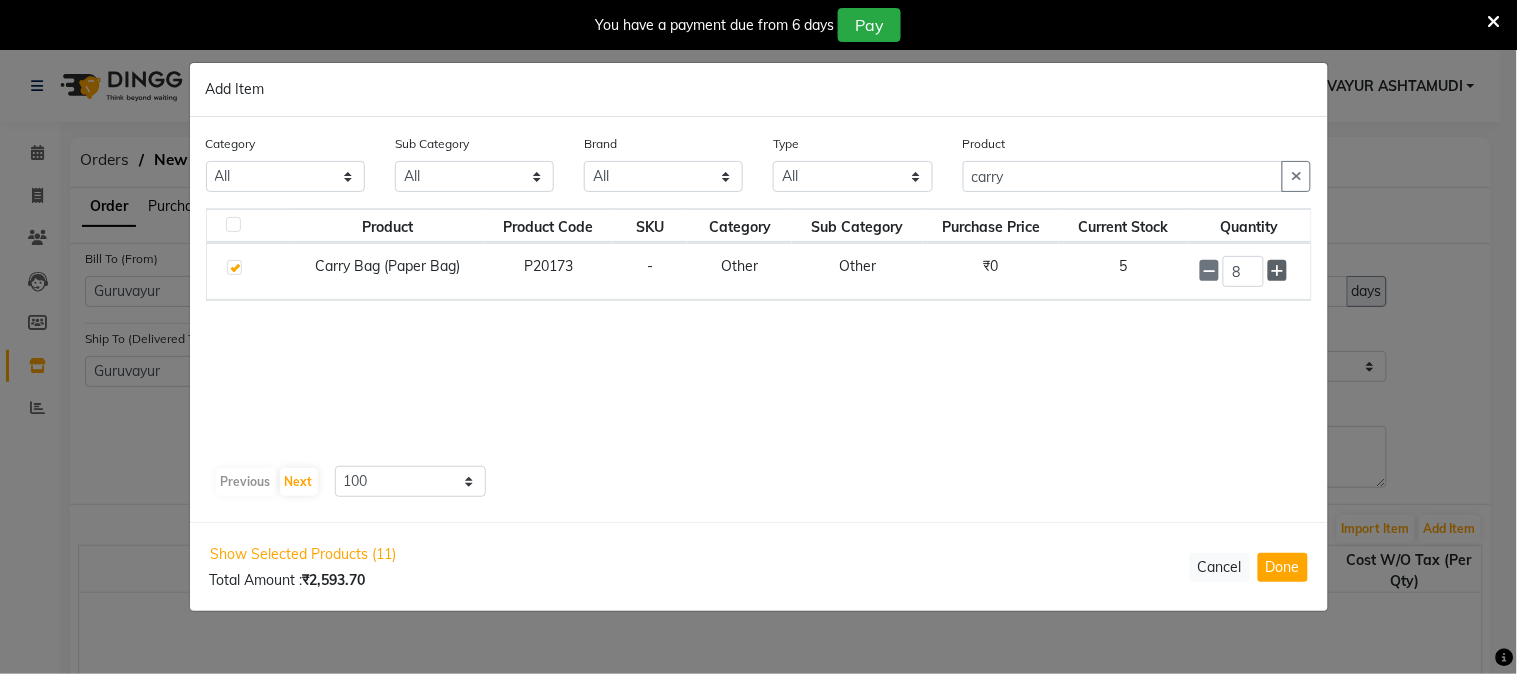 click 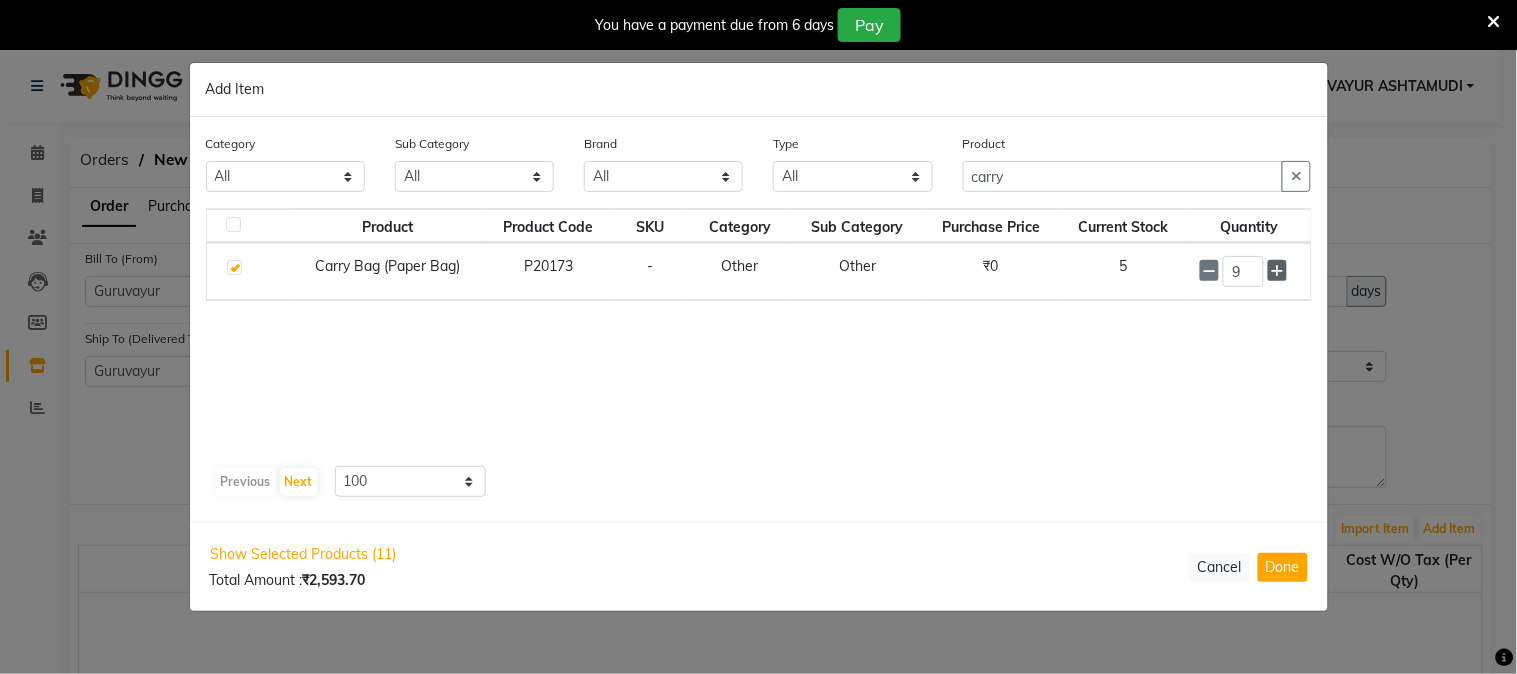 click 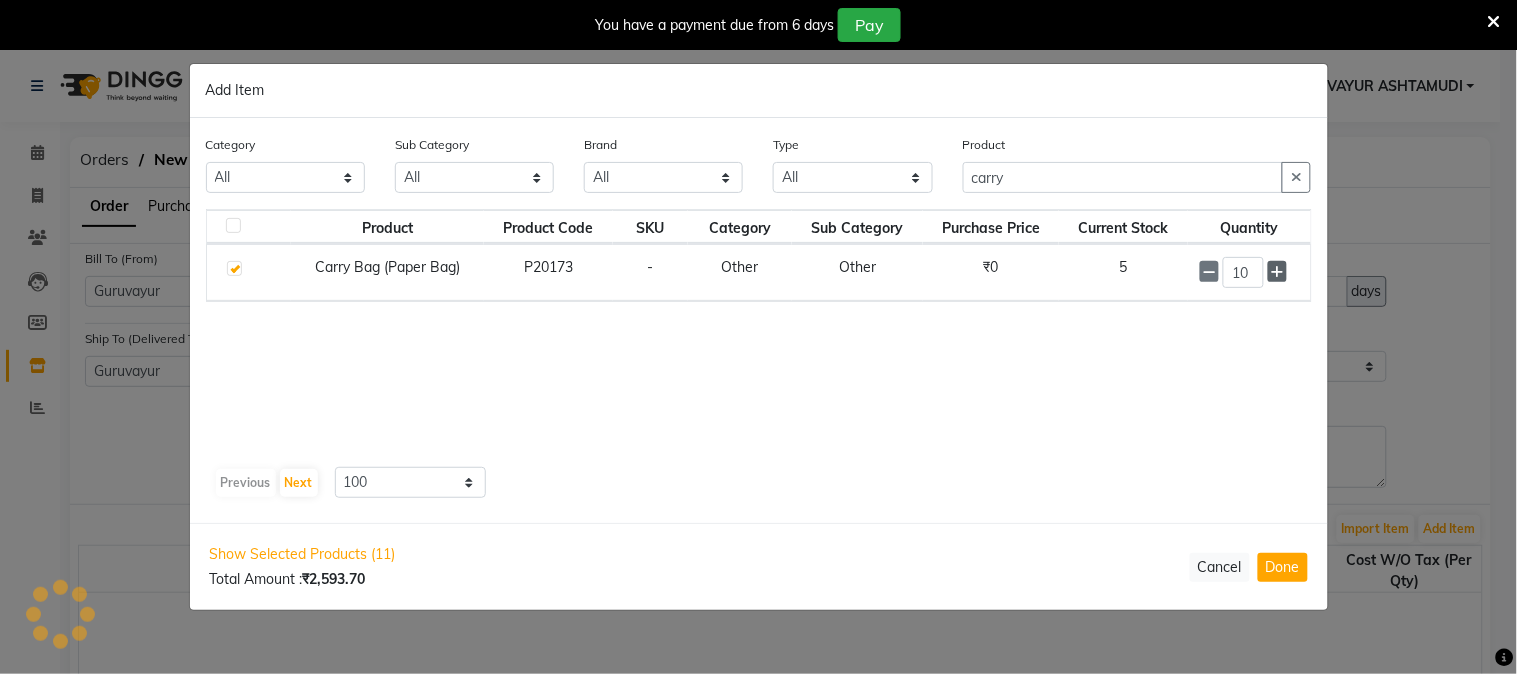 click 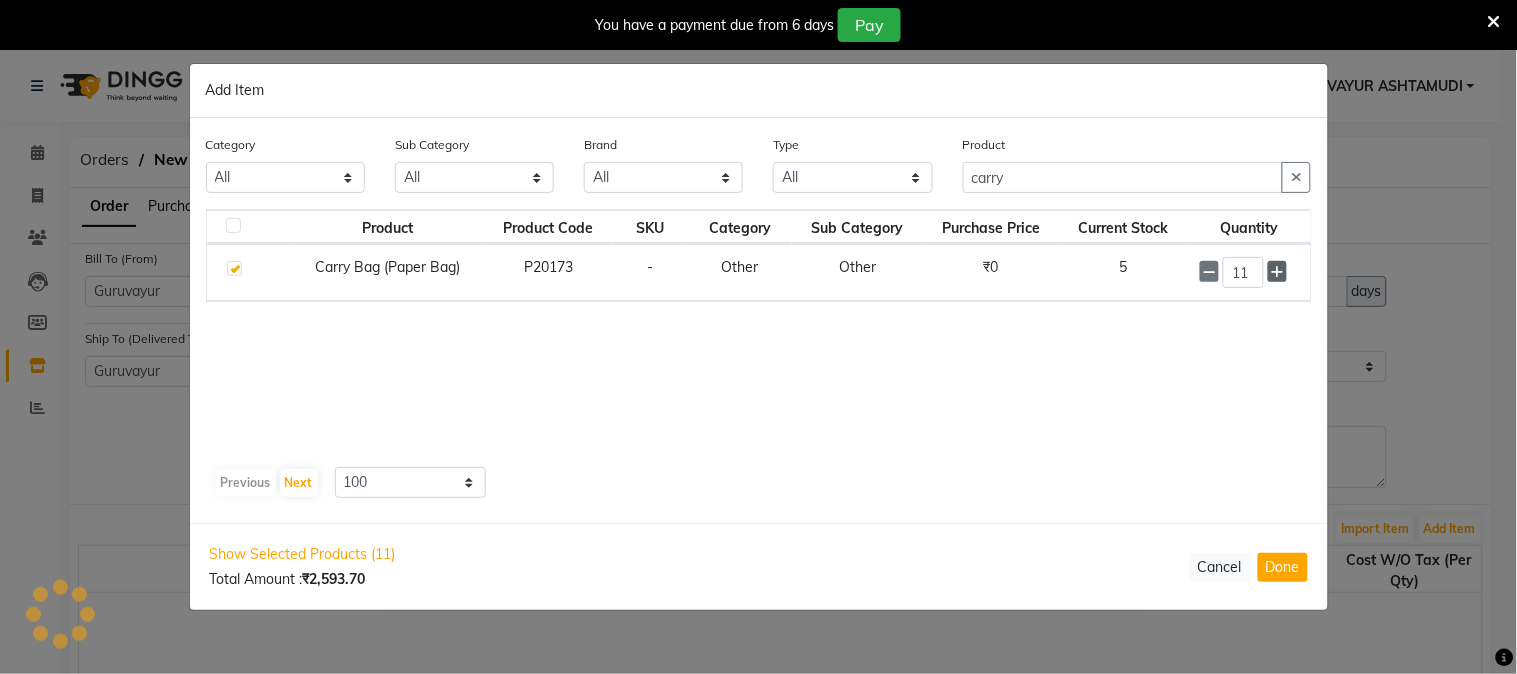 click 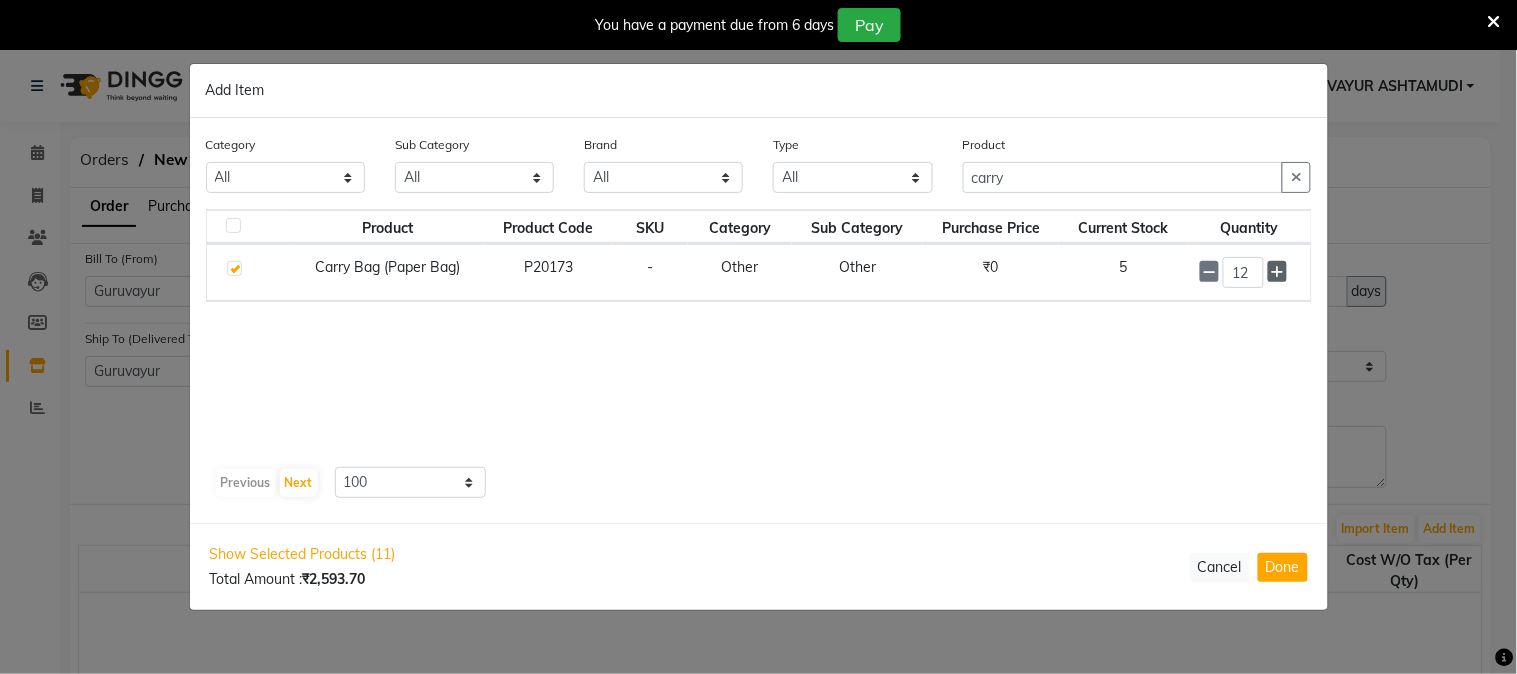 click 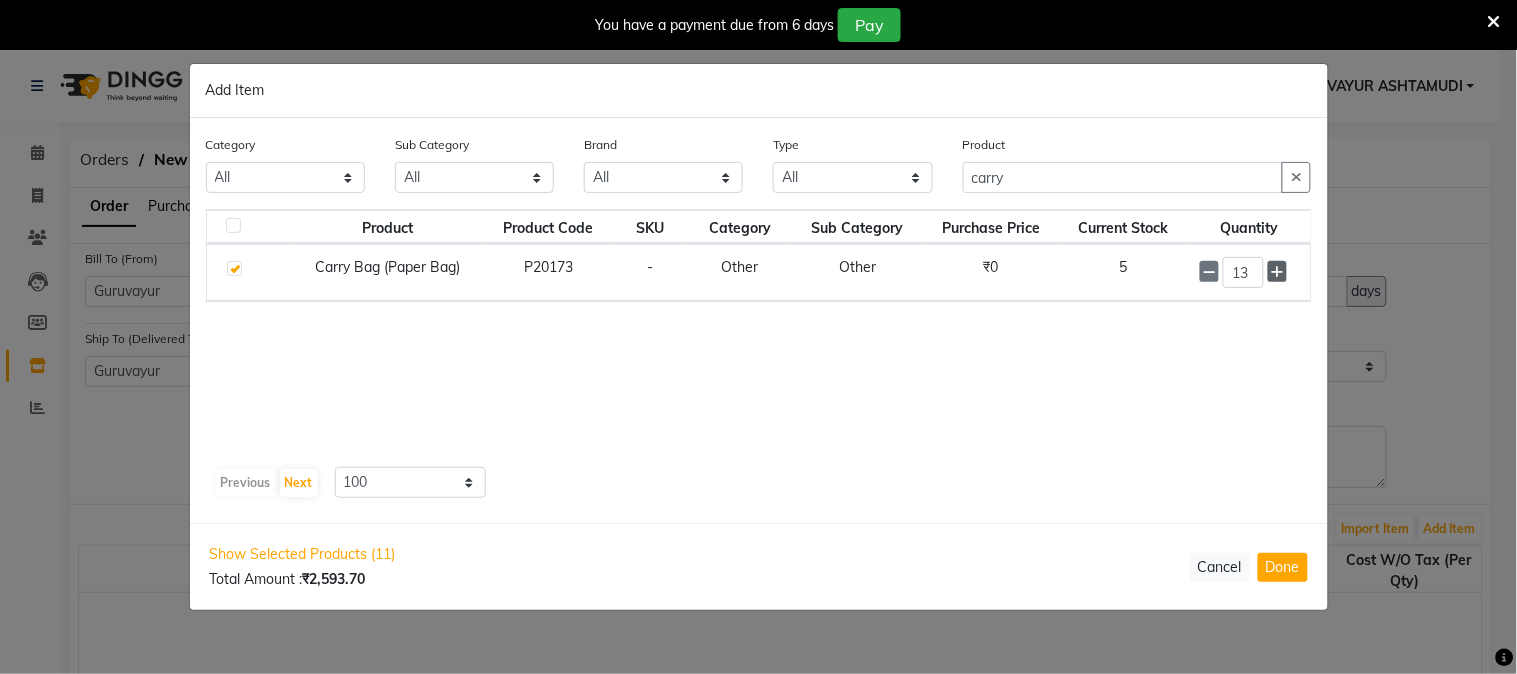 click 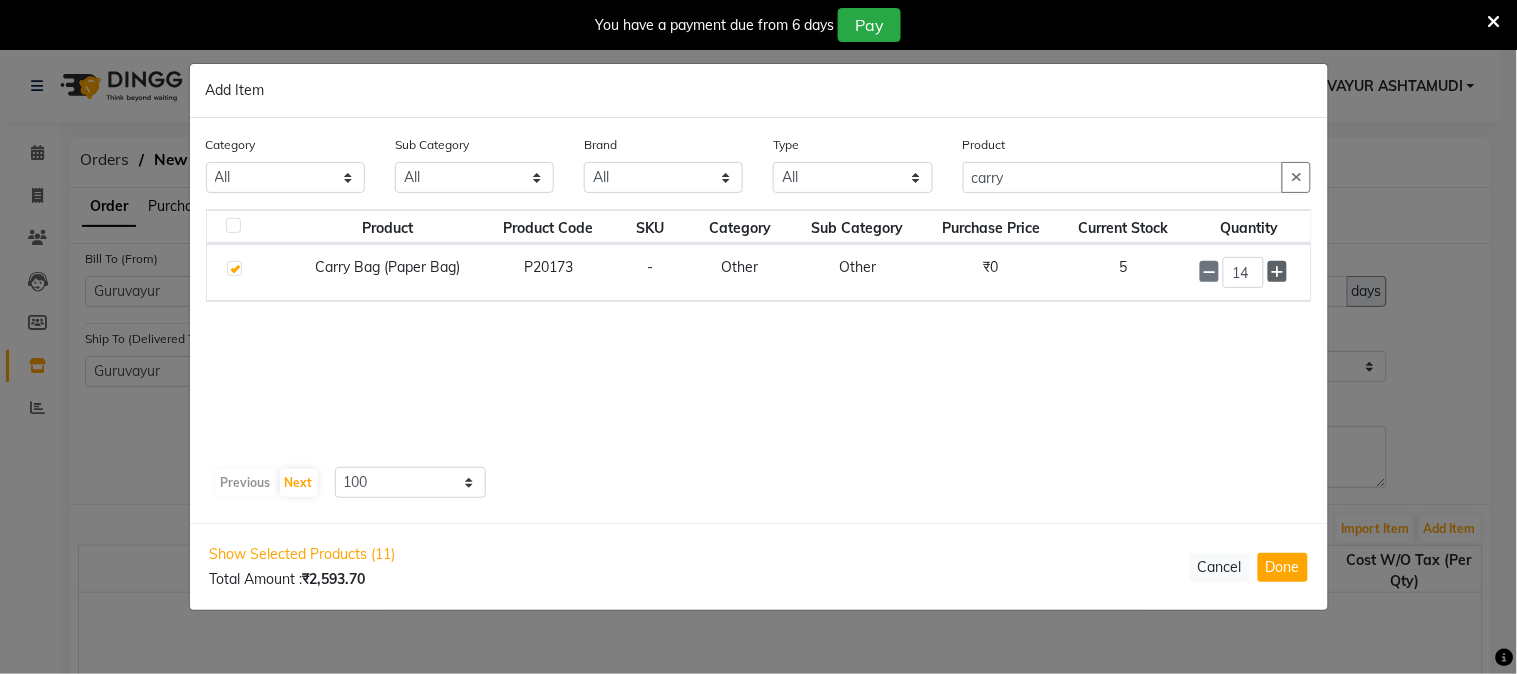 click 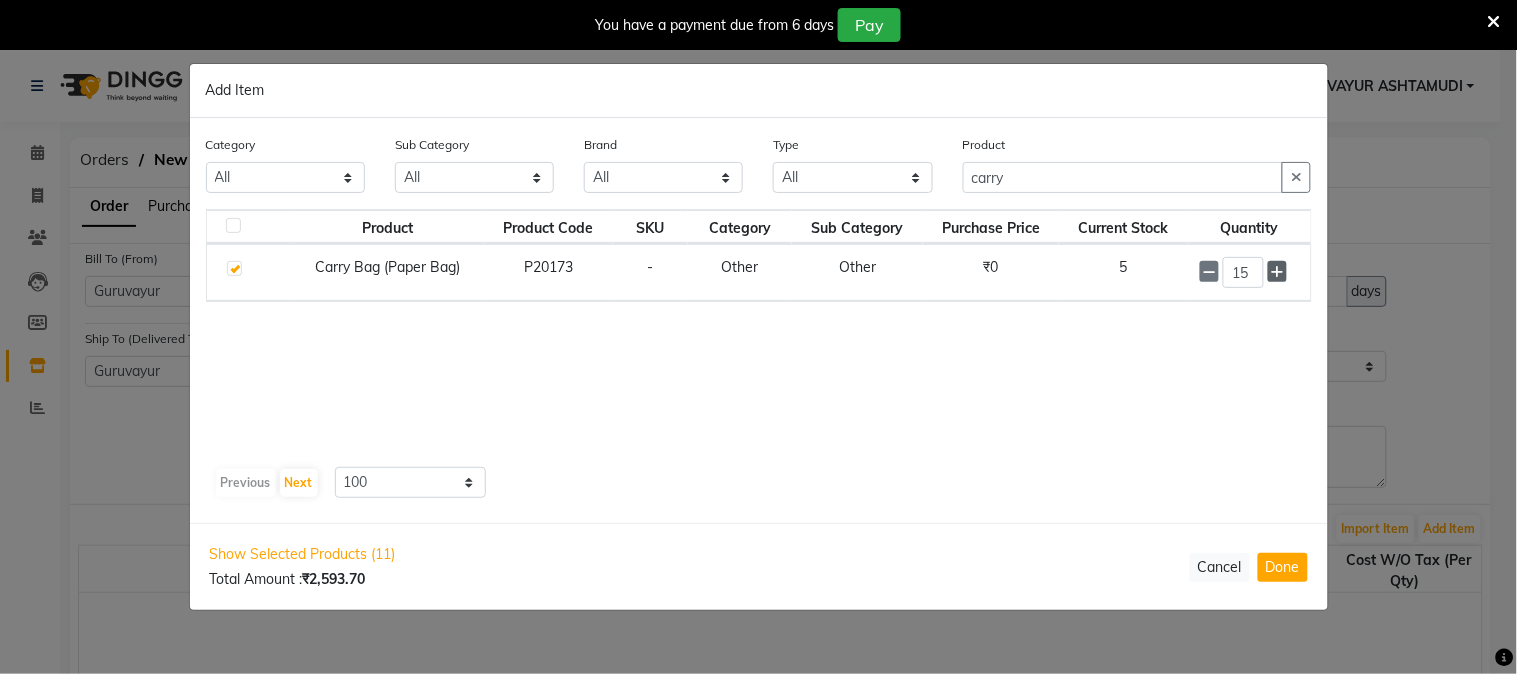 click 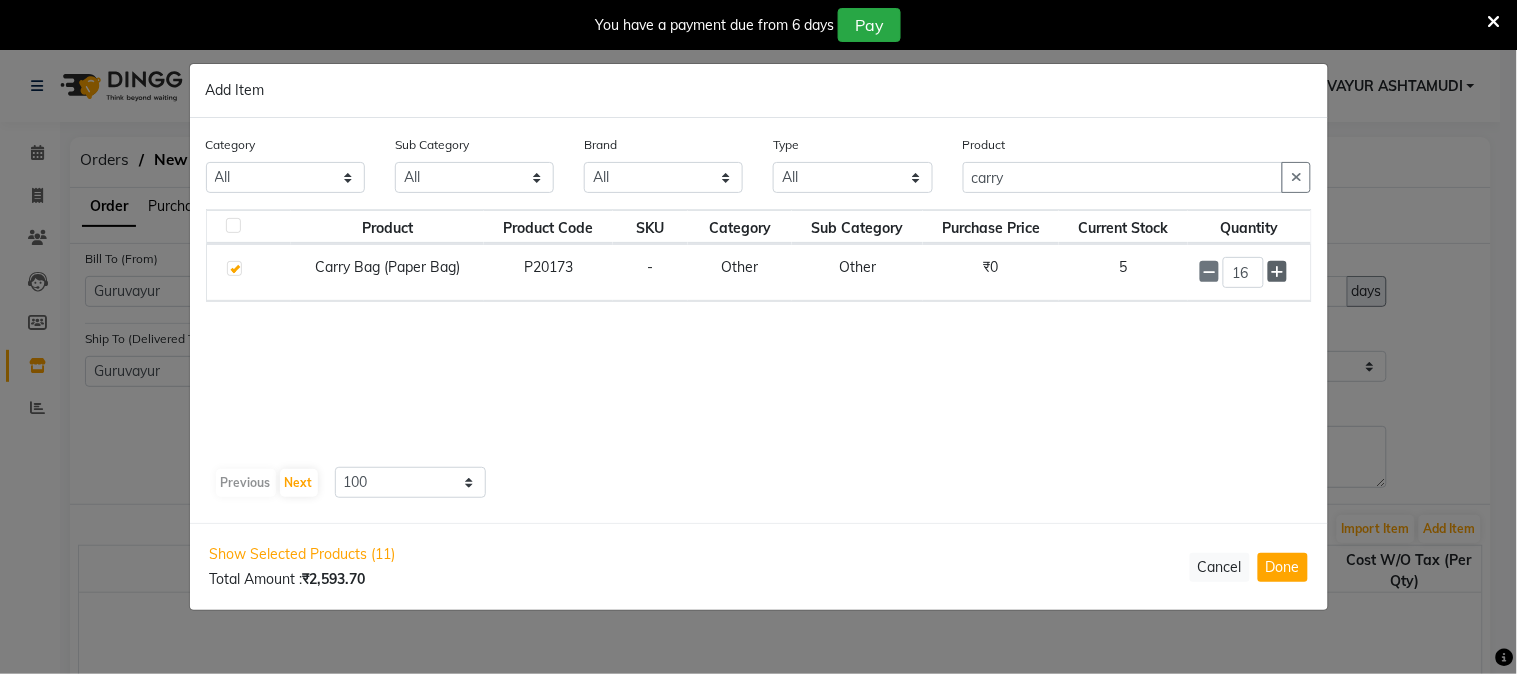 click 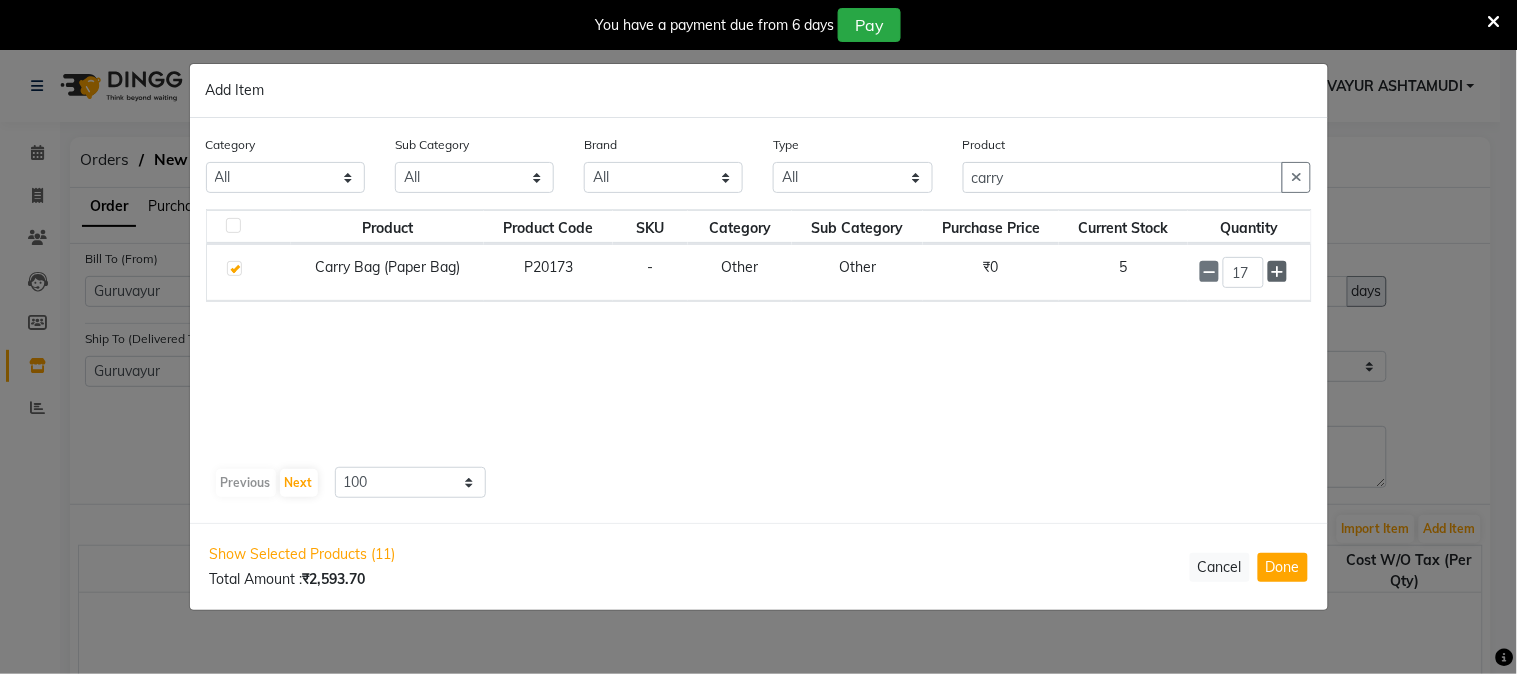 click 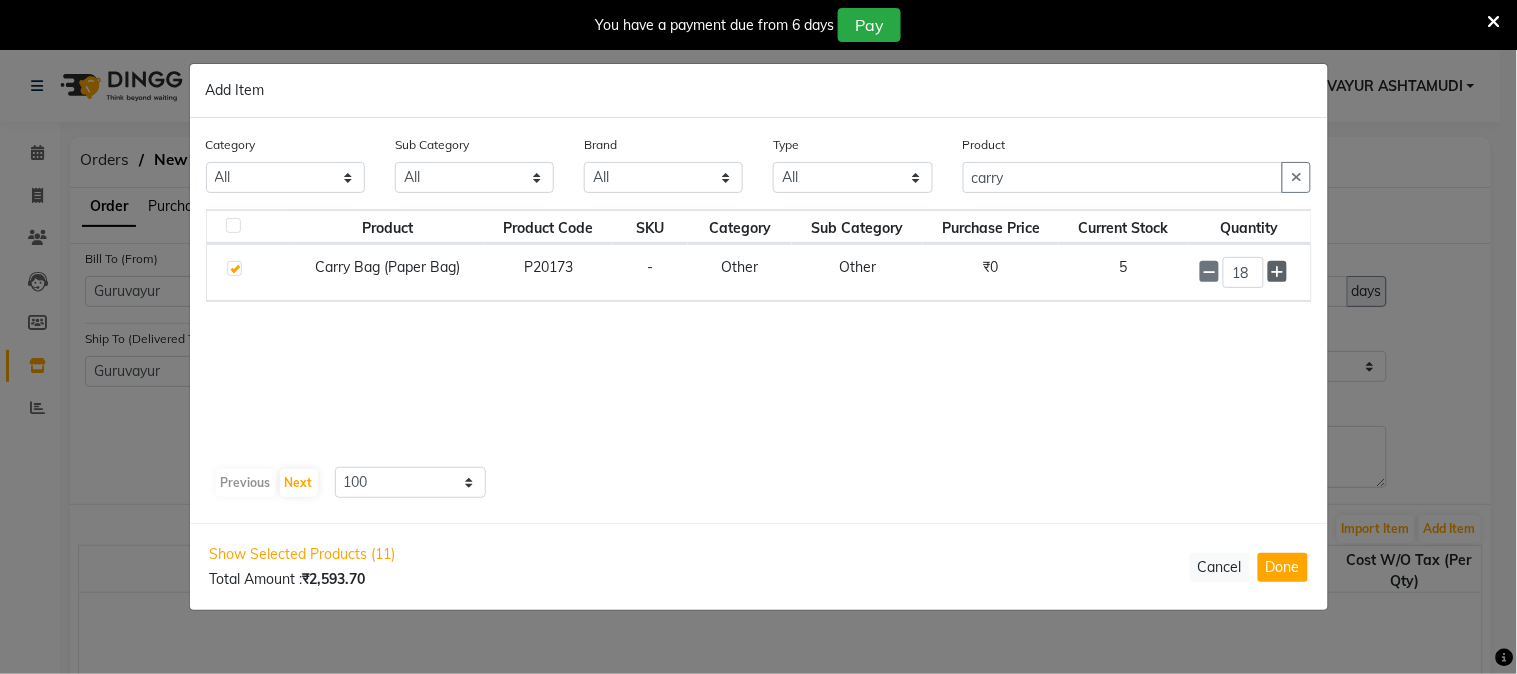 click 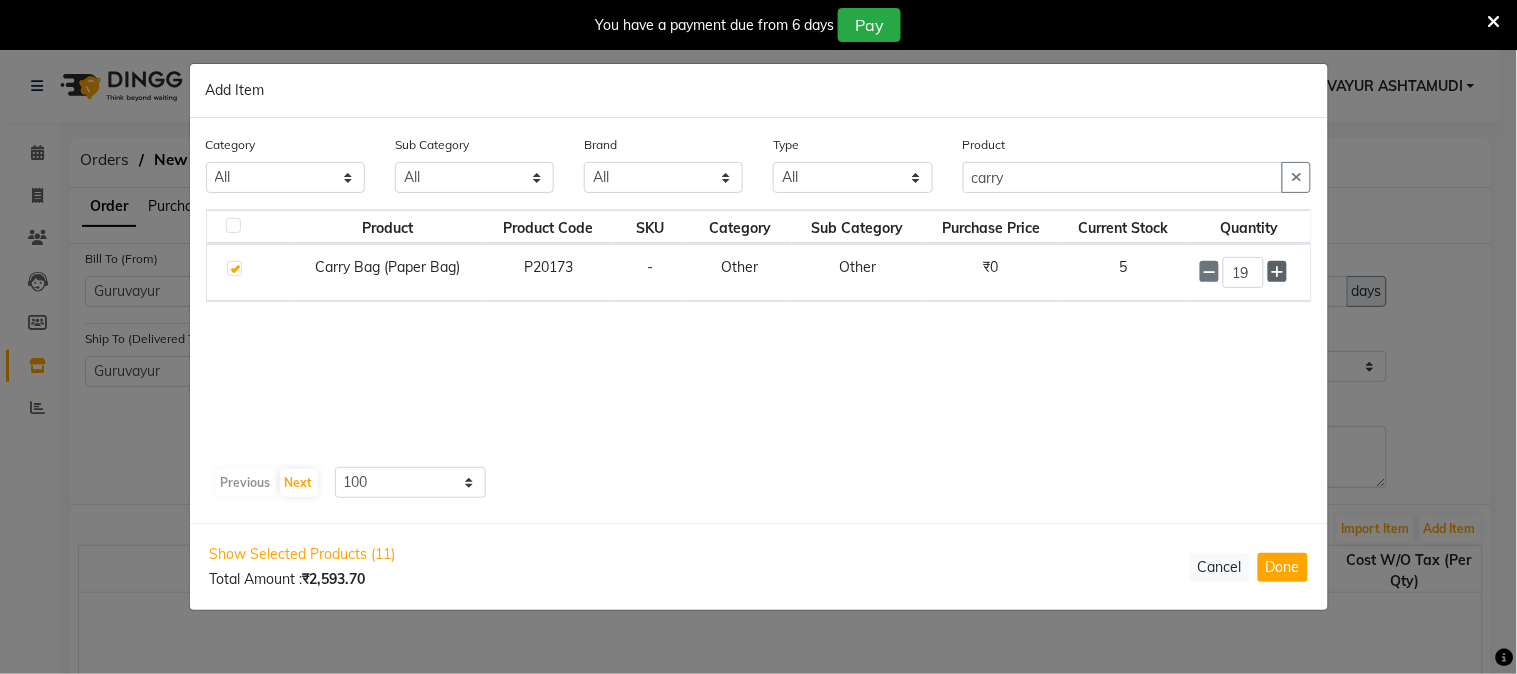 click 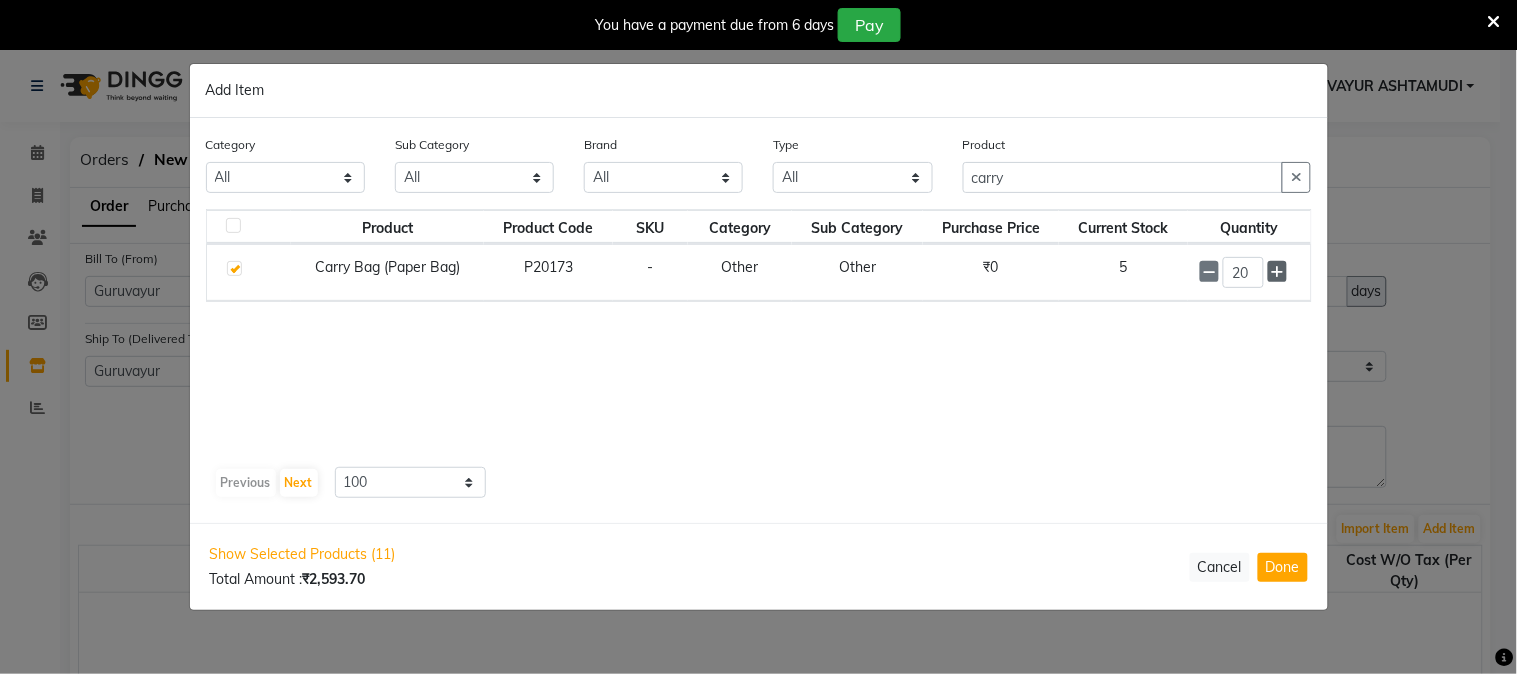 click 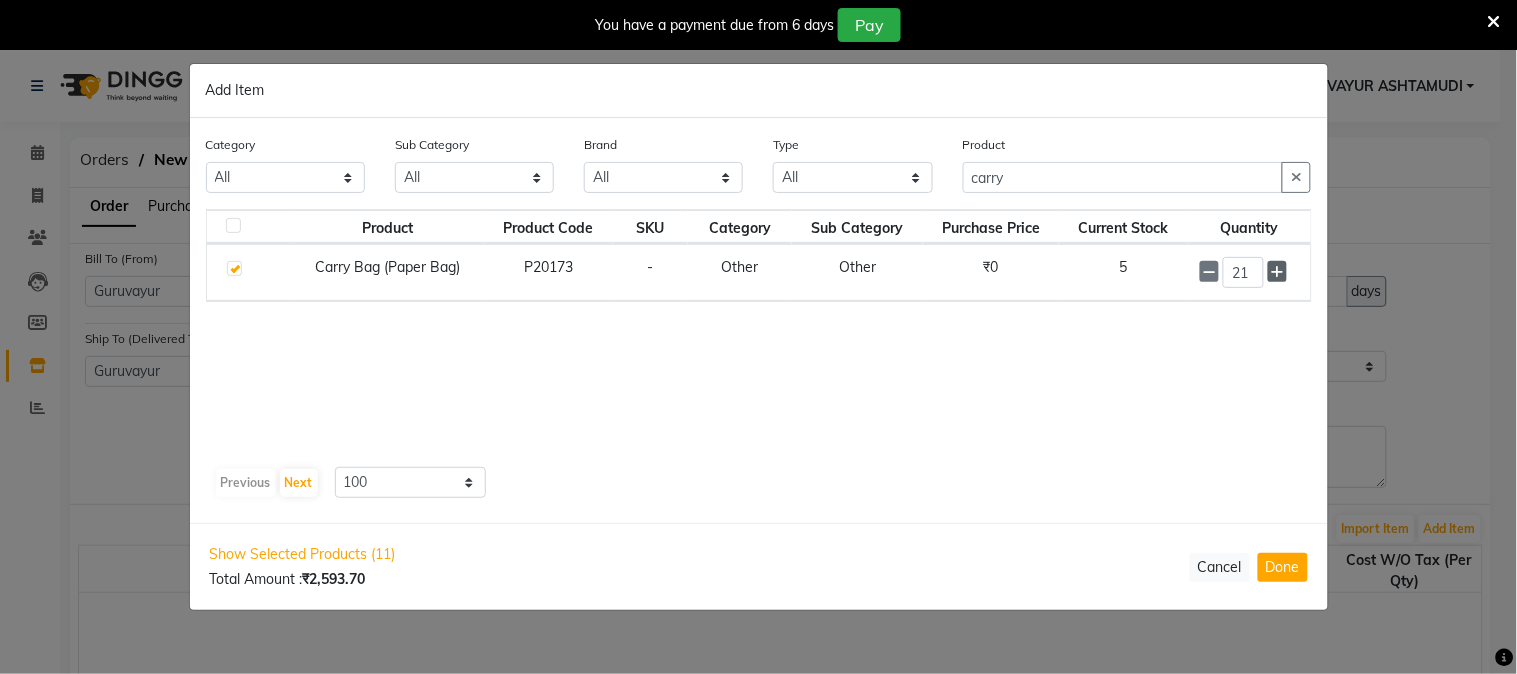 click 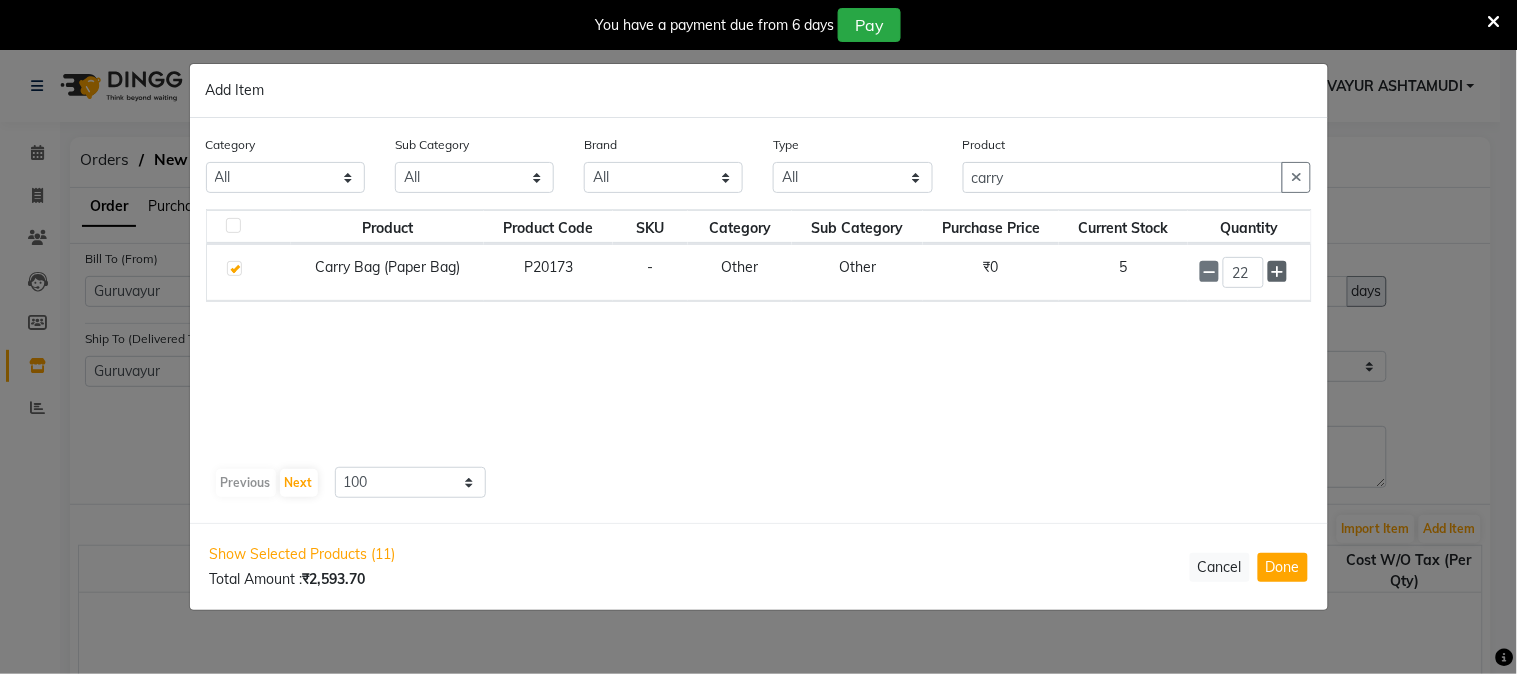 click 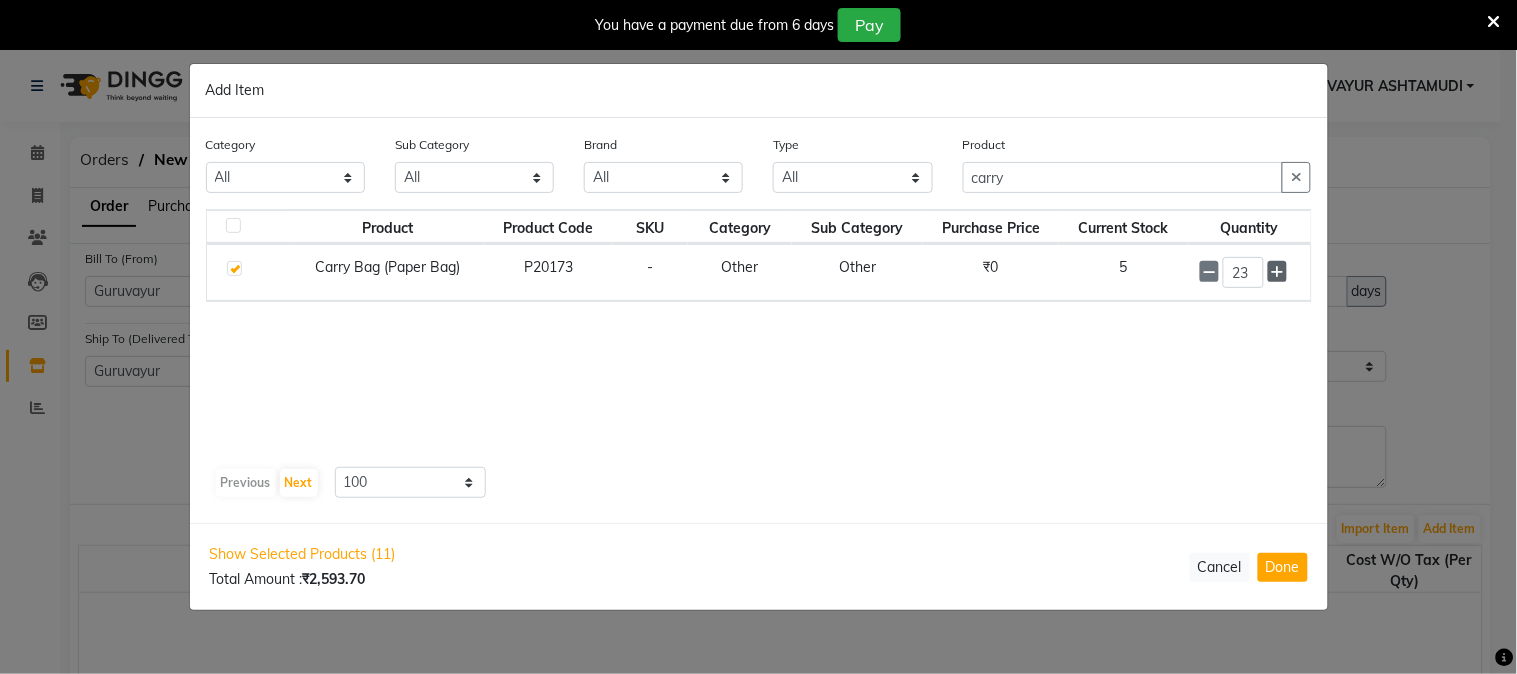 click 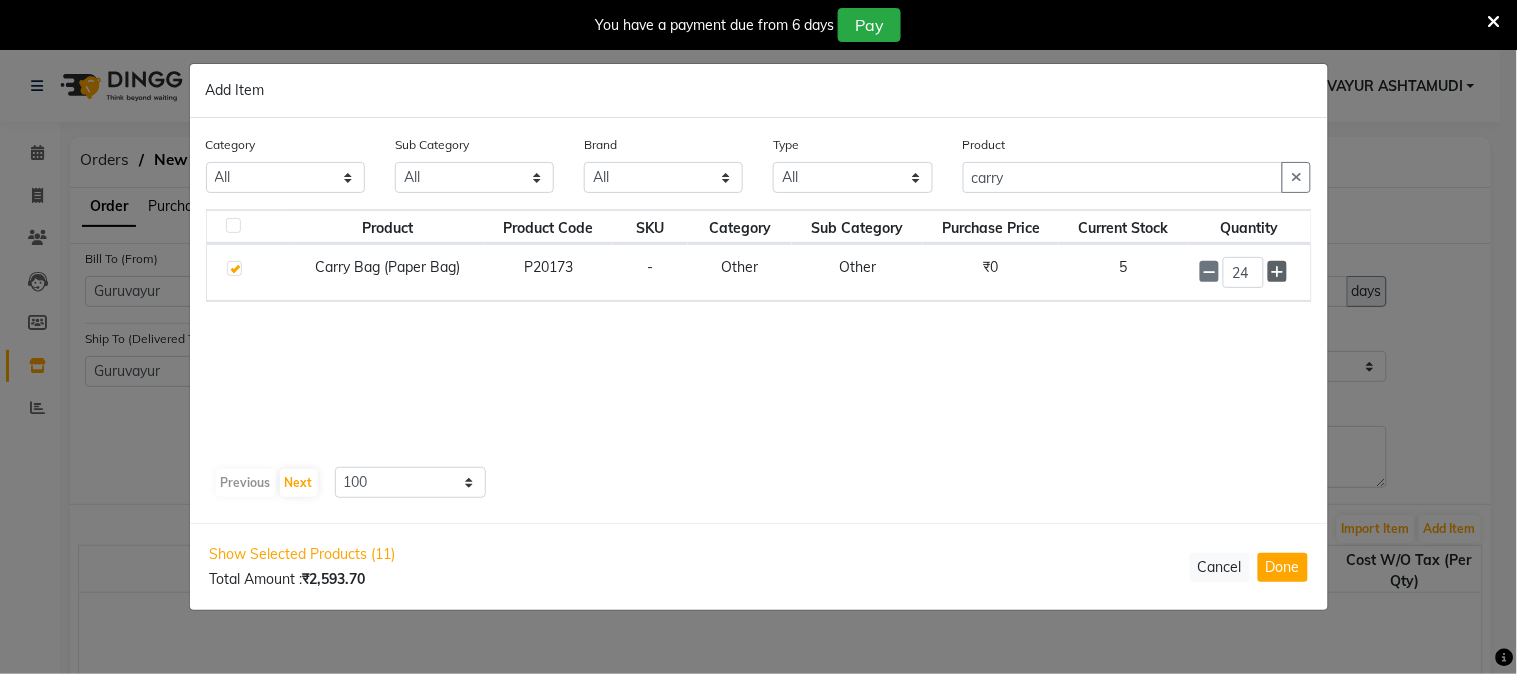 click 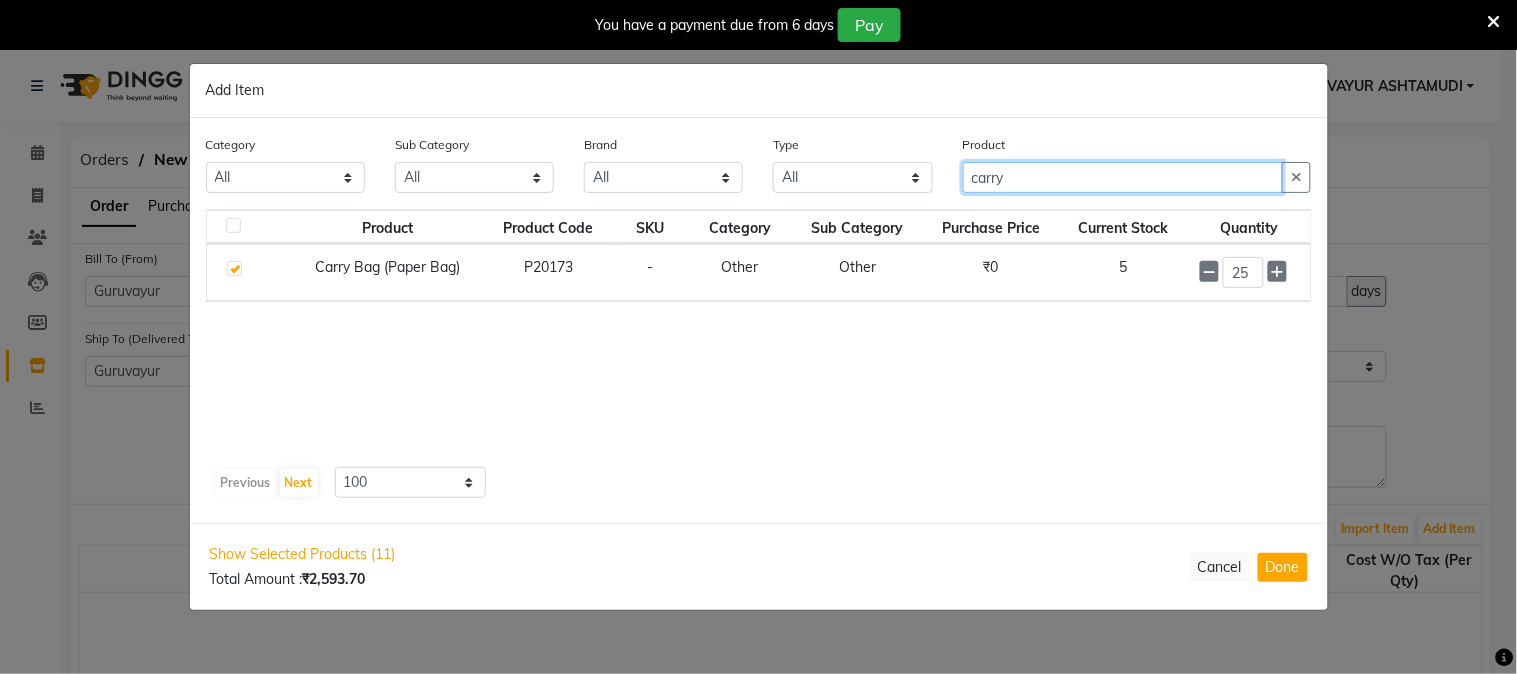 drag, startPoint x: 1042, startPoint y: 180, endPoint x: 784, endPoint y: 172, distance: 258.124 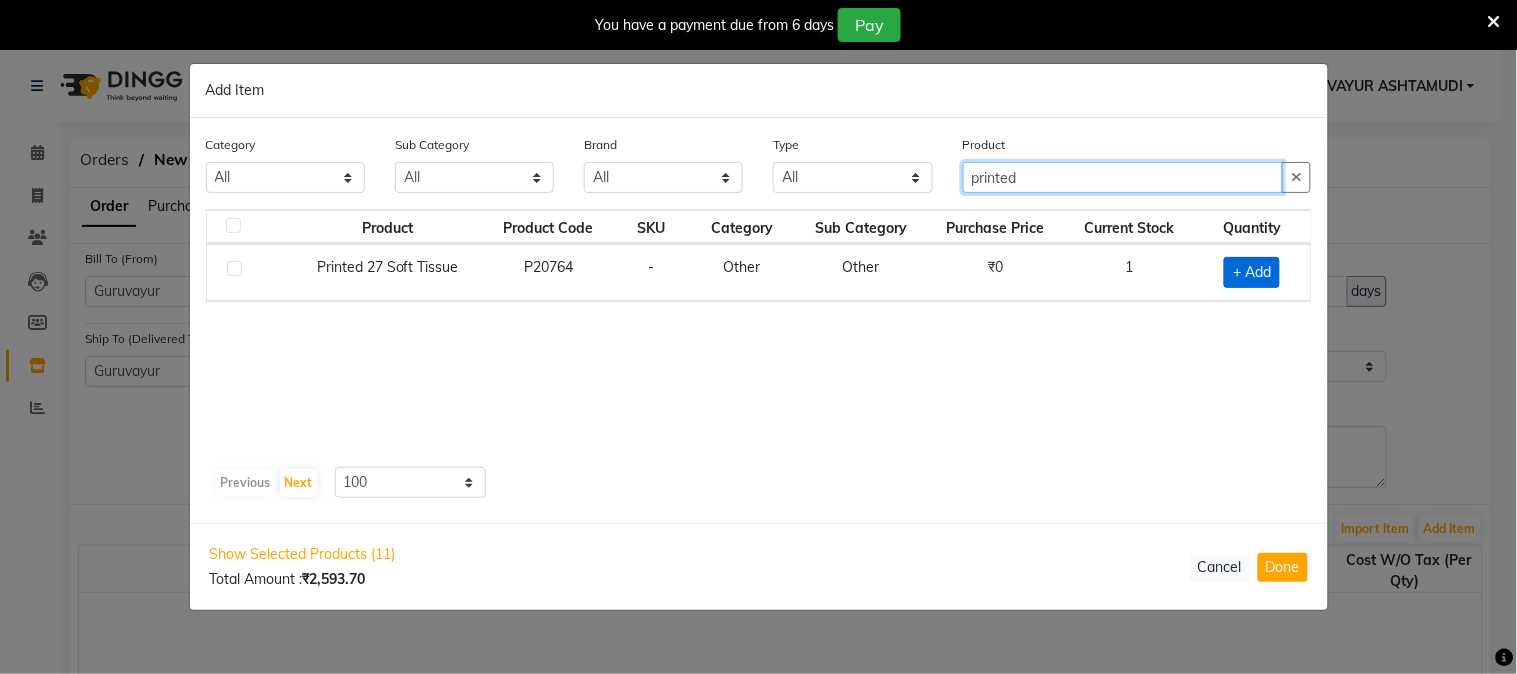 type on "printed" 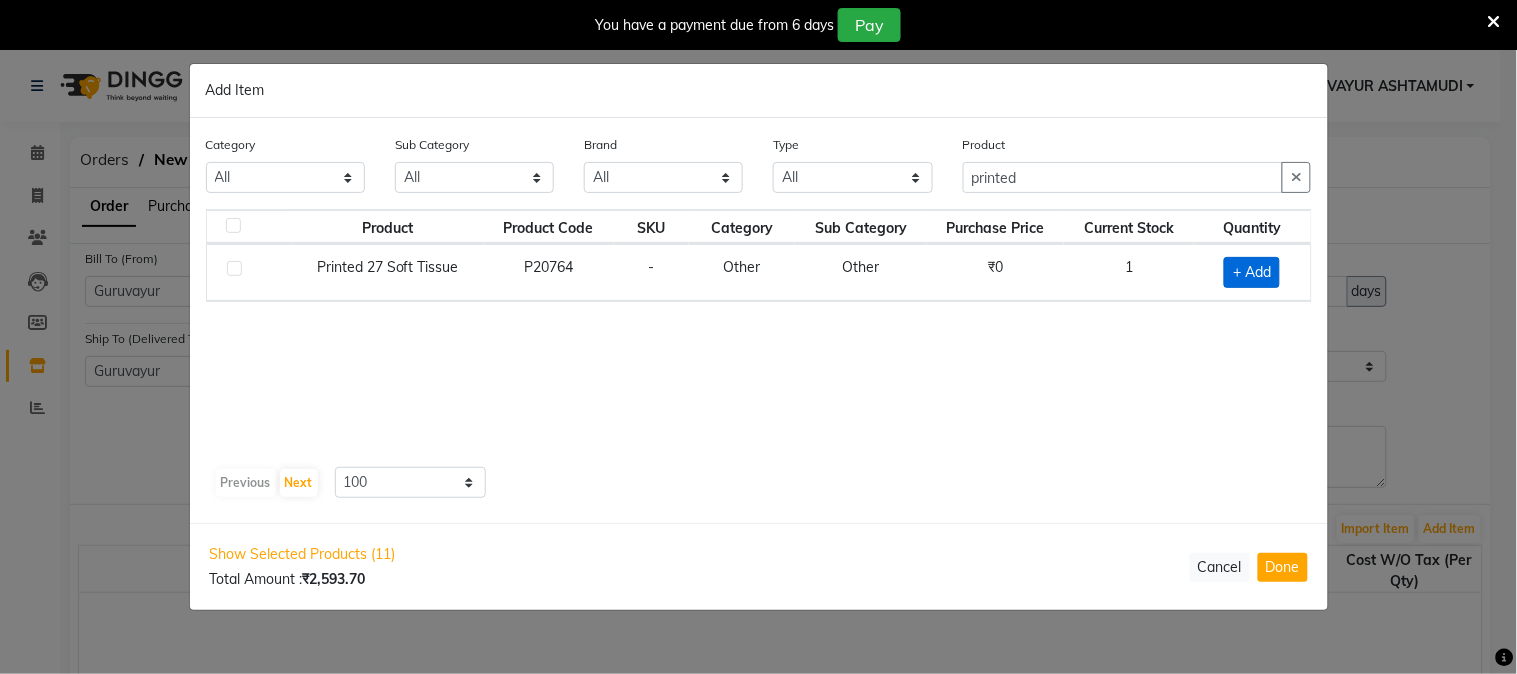 click on "+ Add" 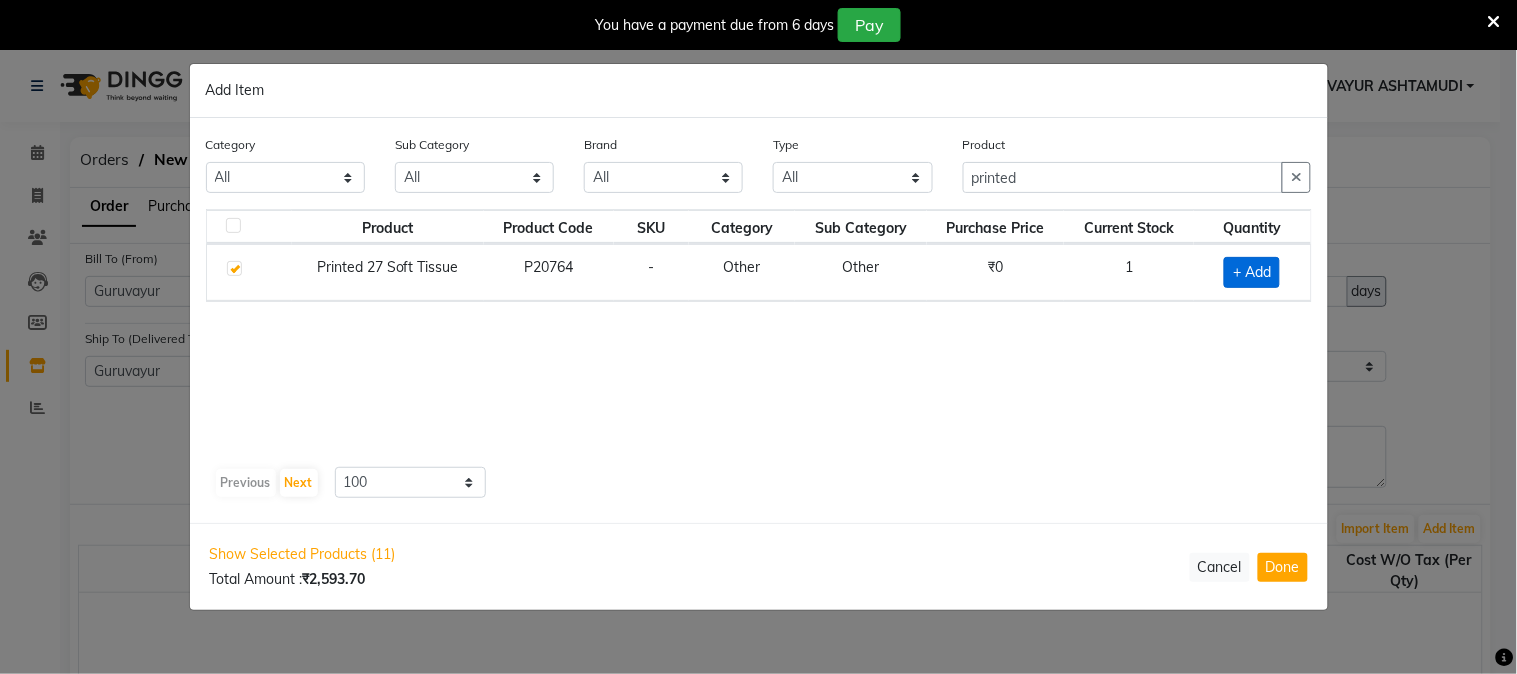 checkbox on "true" 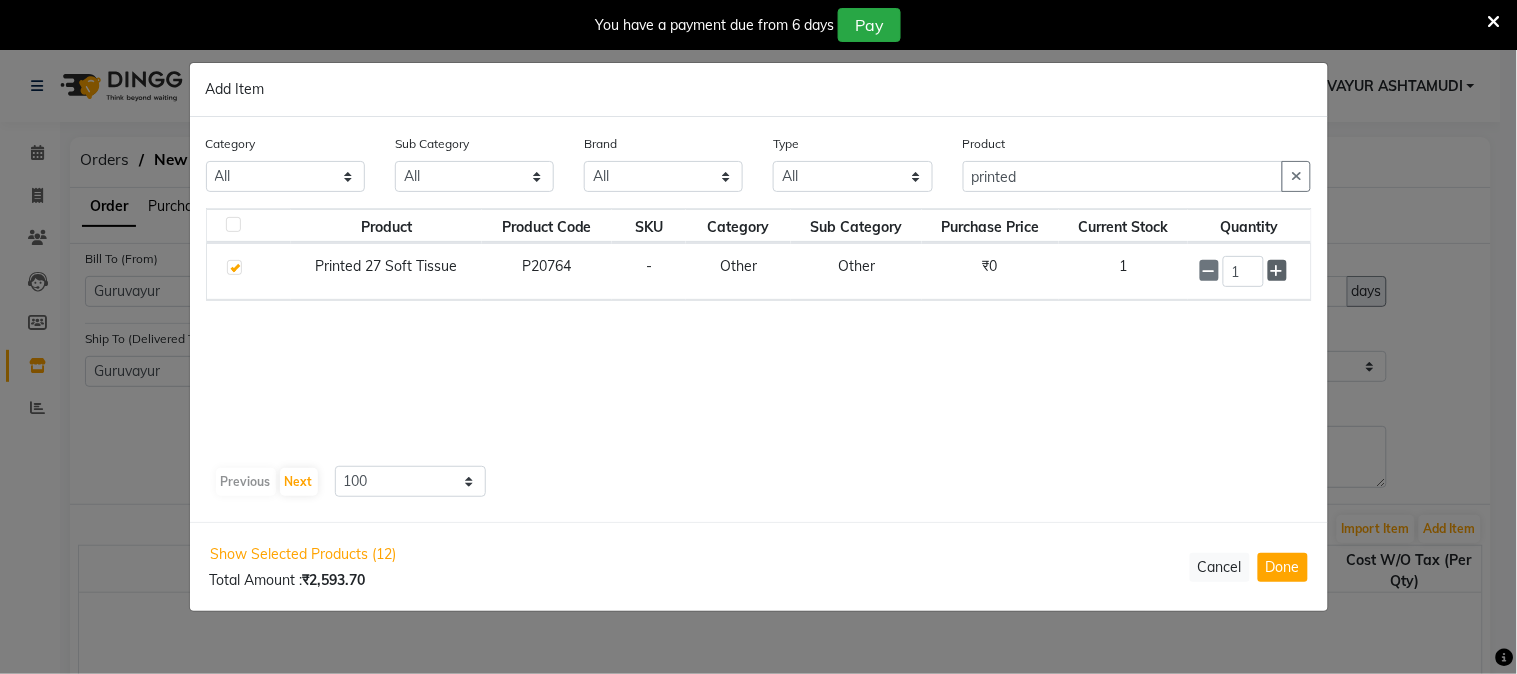 click 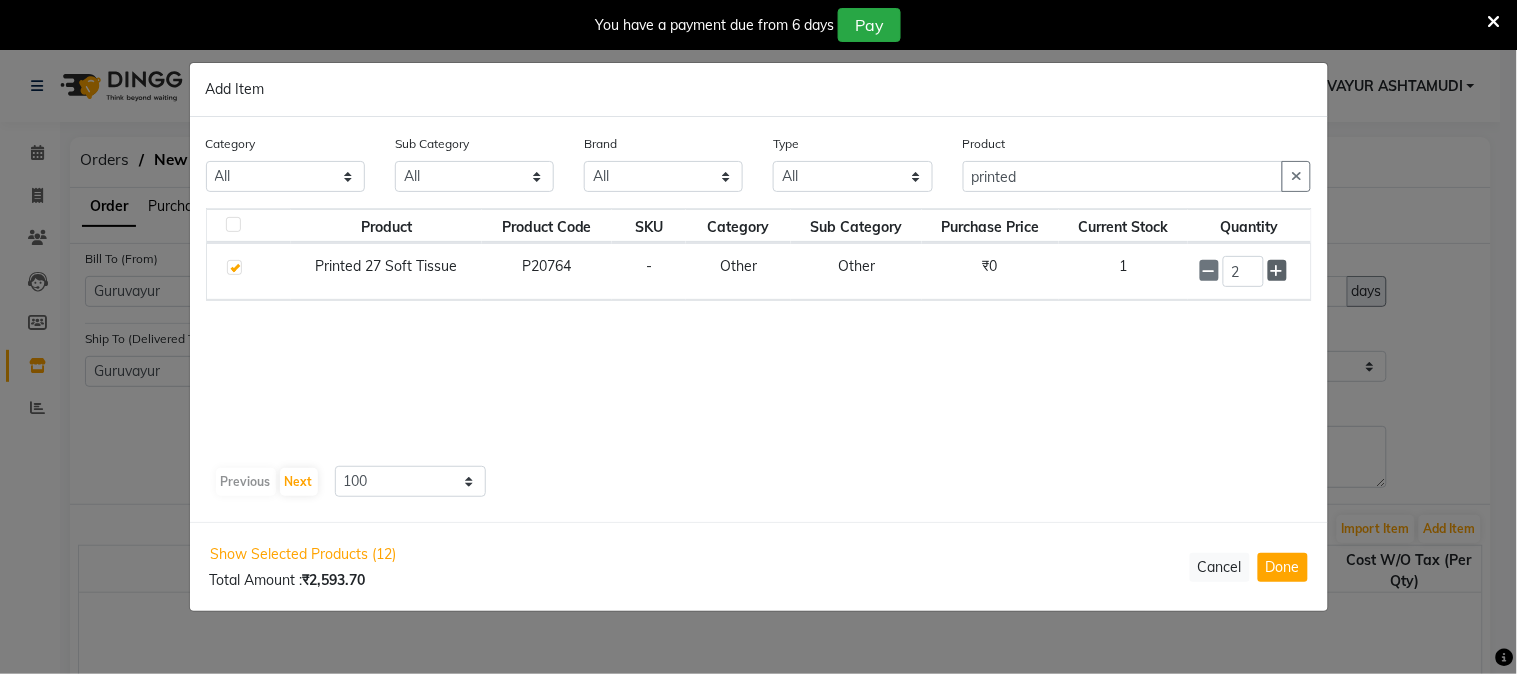 click 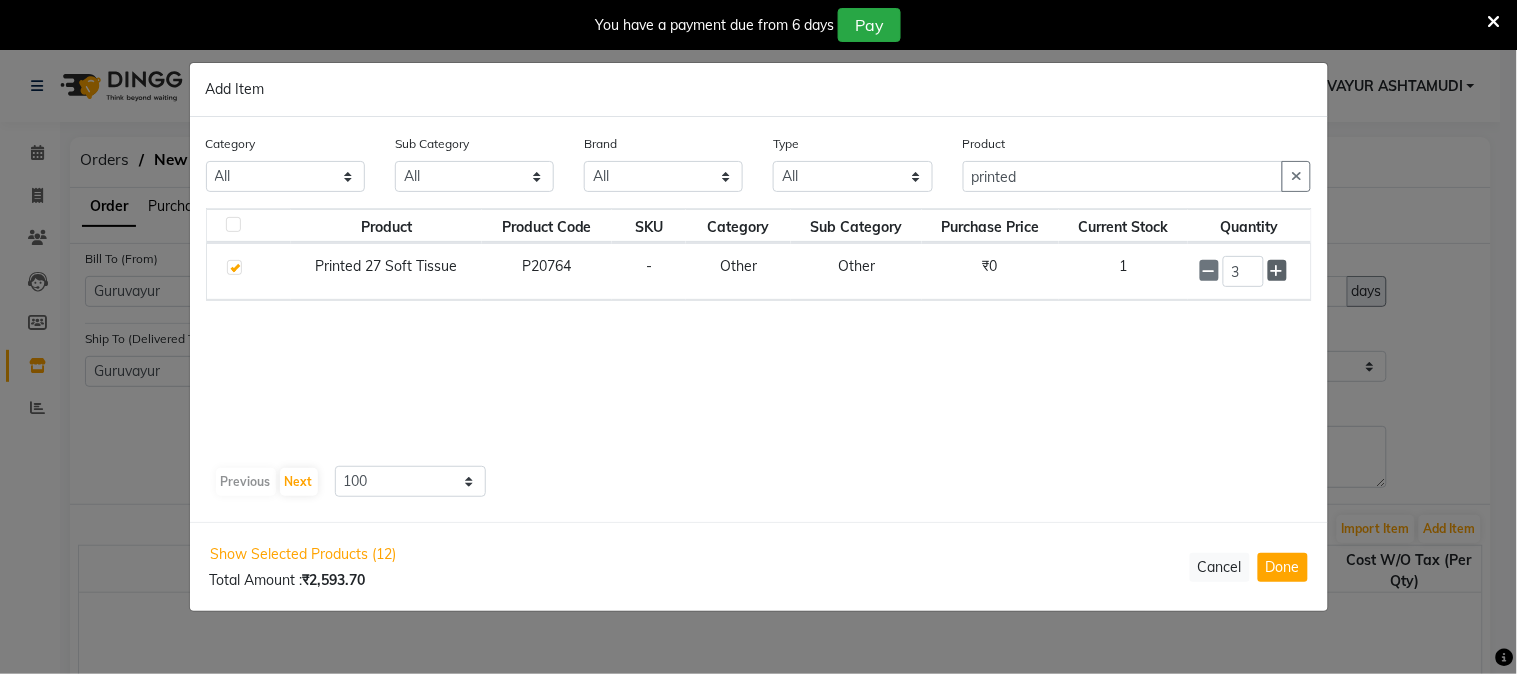 click 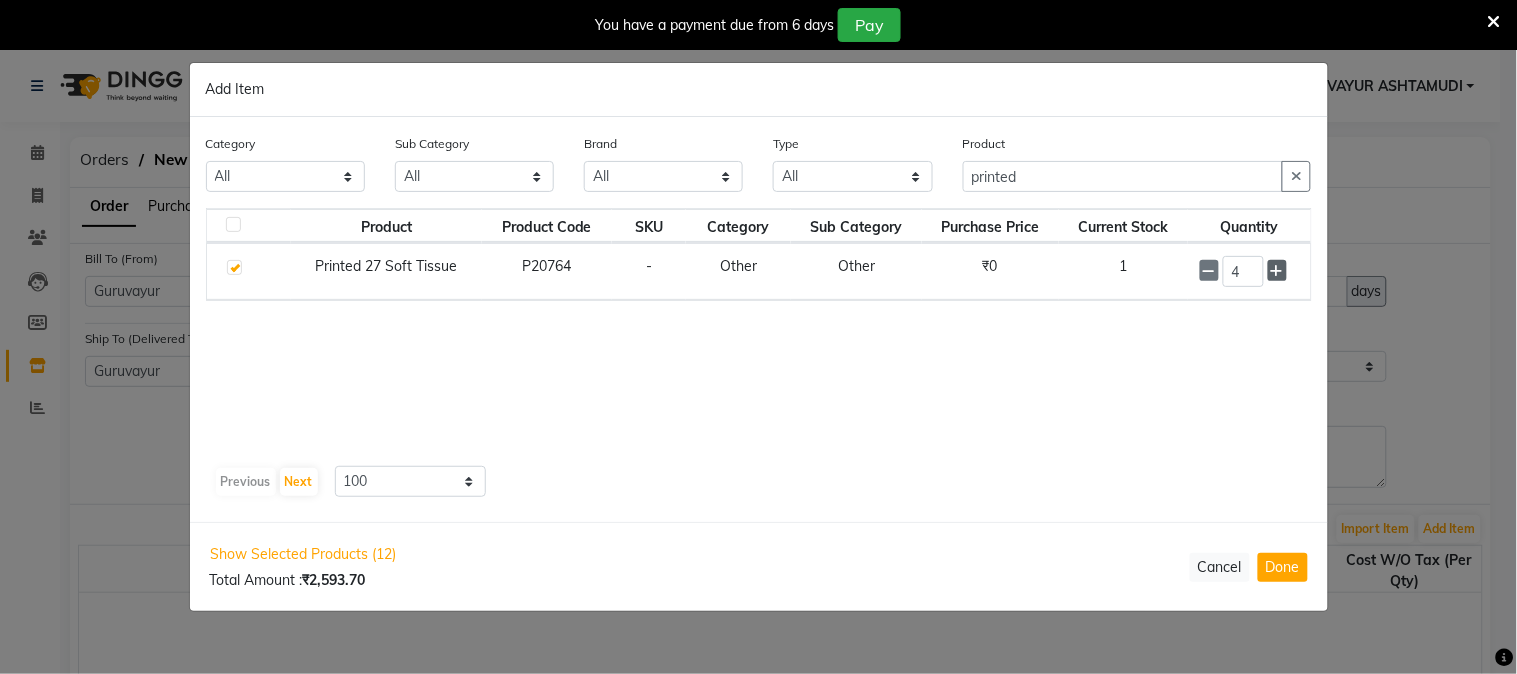 click 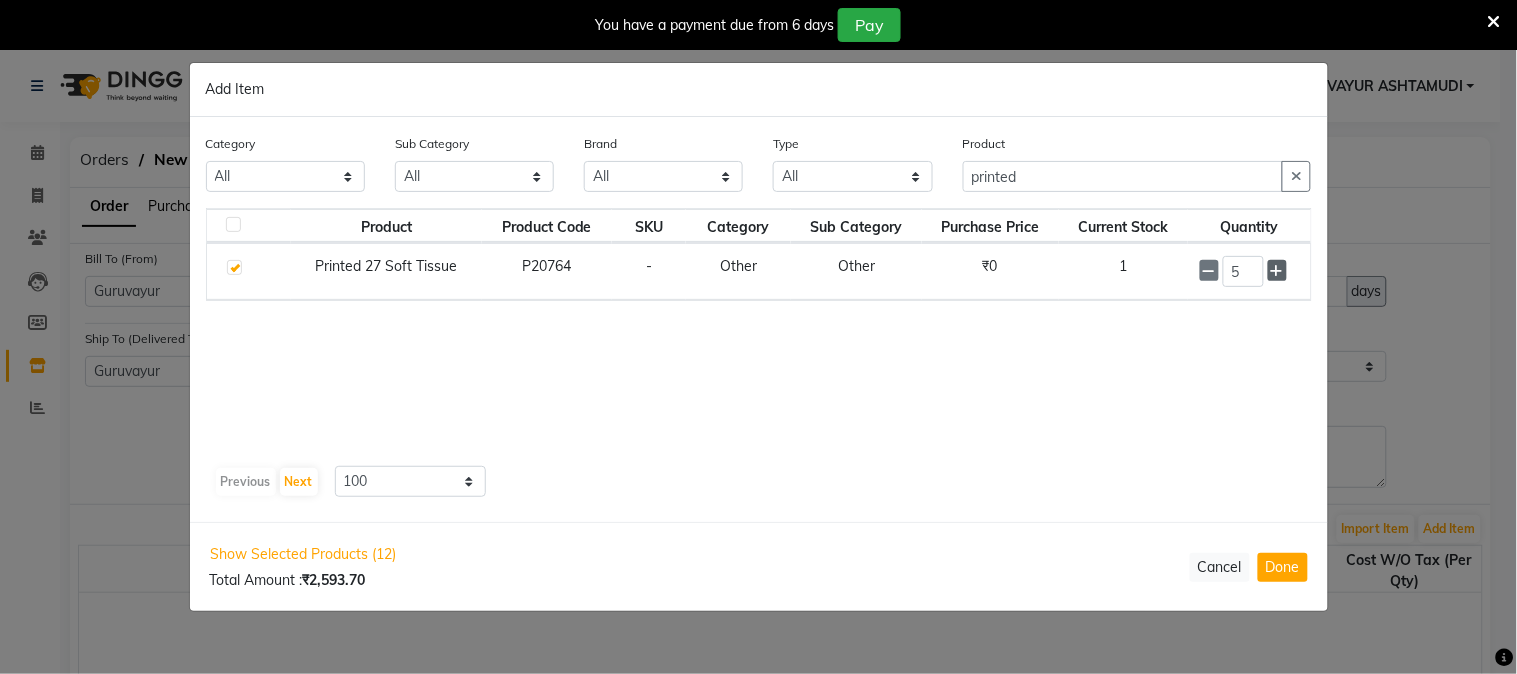 click 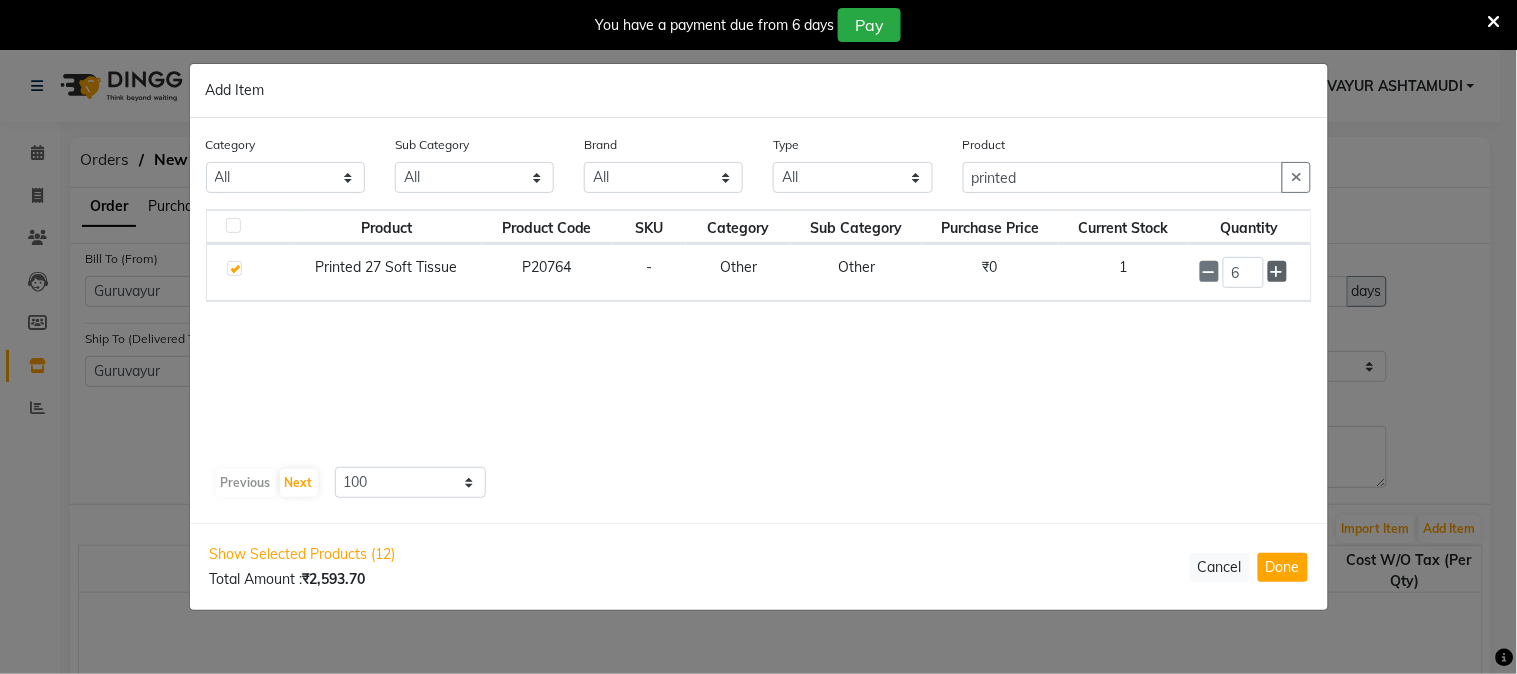 click 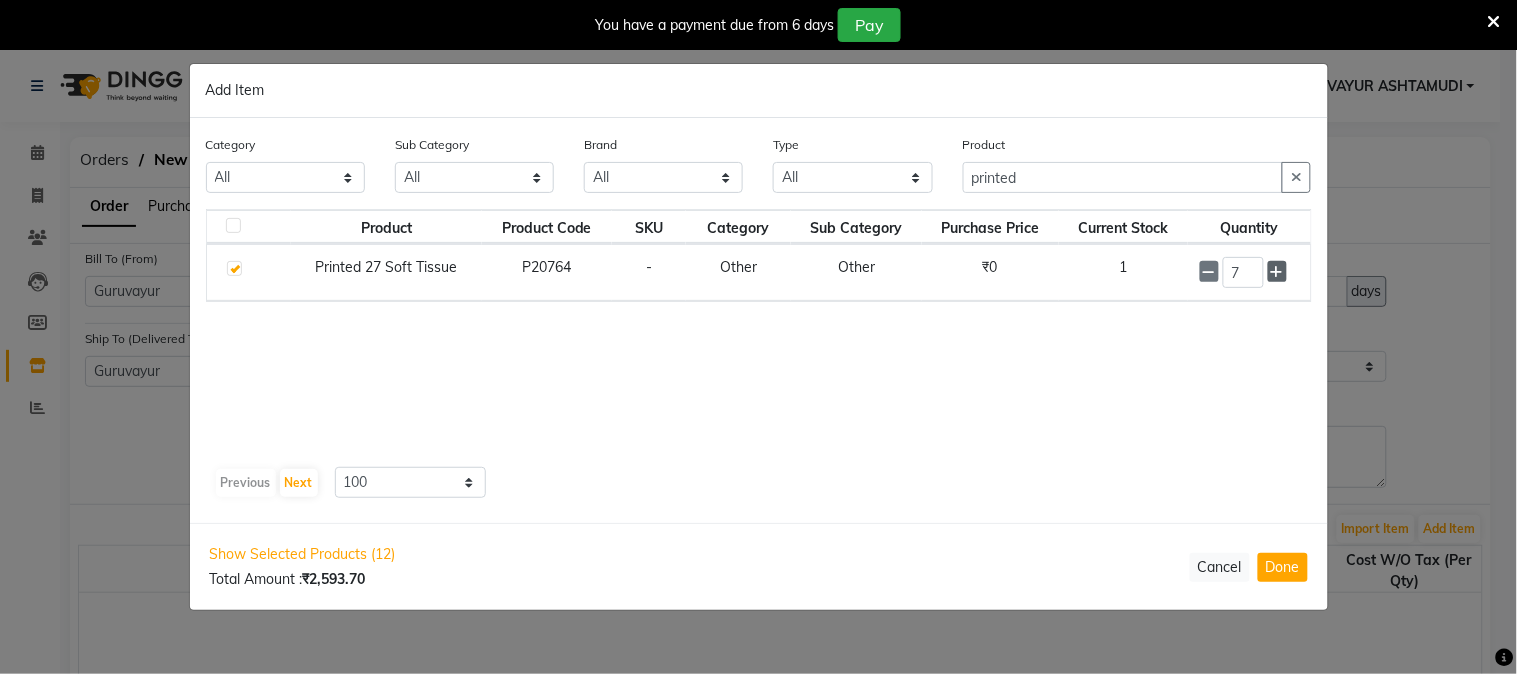 click 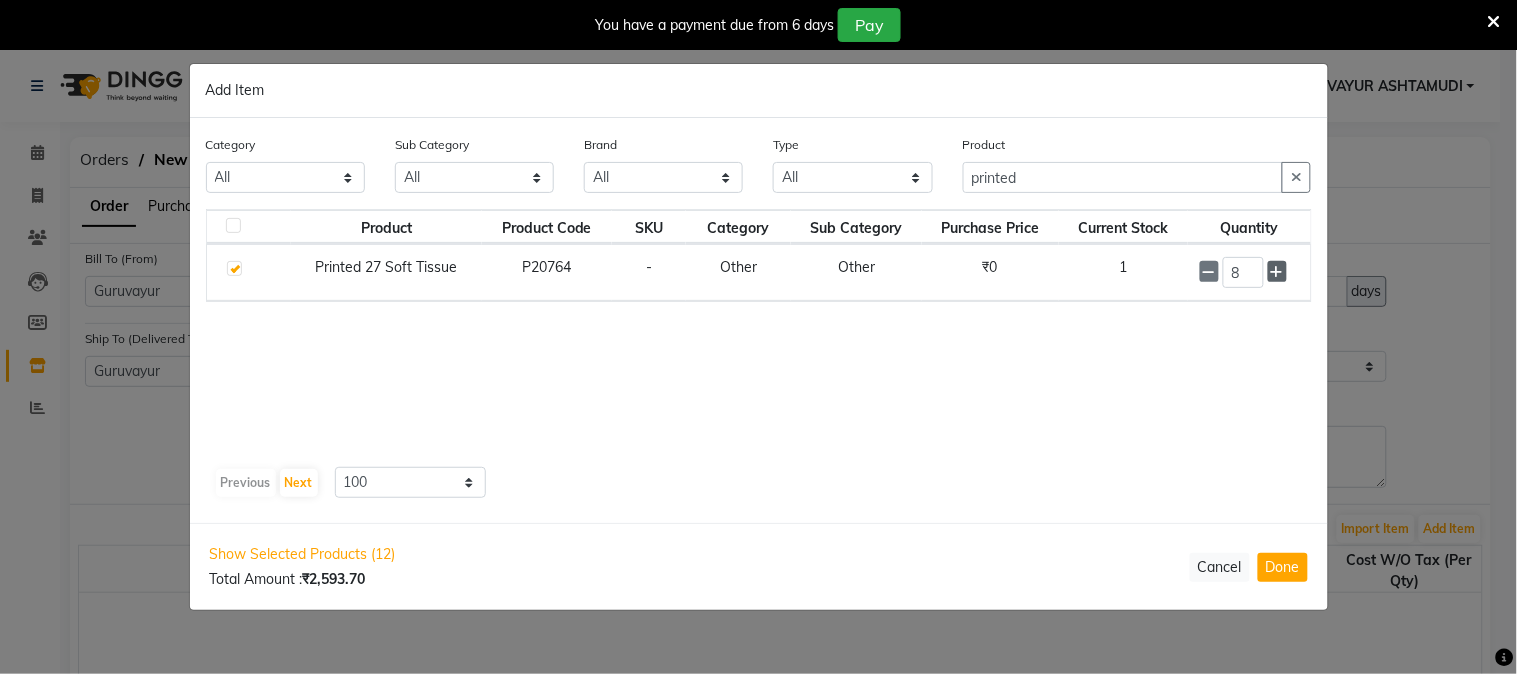 click 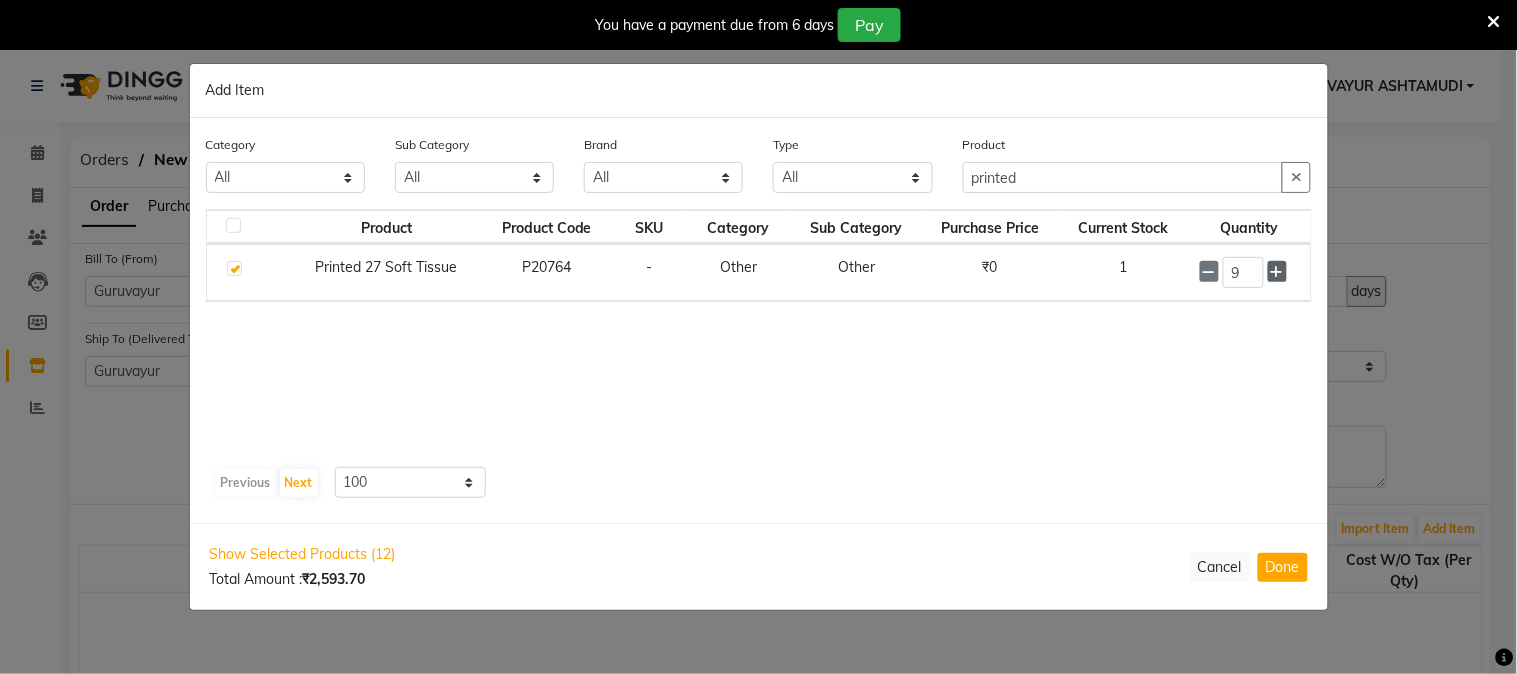 click 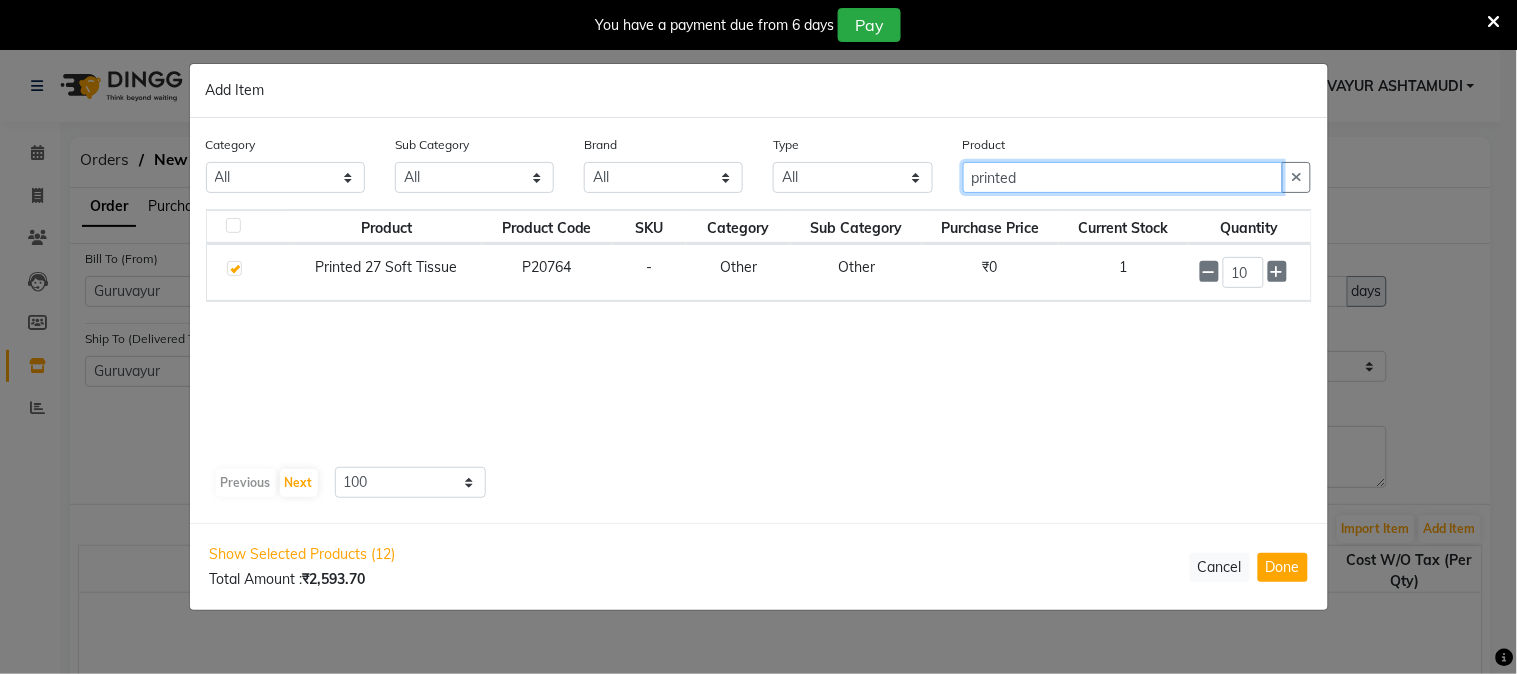 drag, startPoint x: 1095, startPoint y: 181, endPoint x: 840, endPoint y: 180, distance: 255.00197 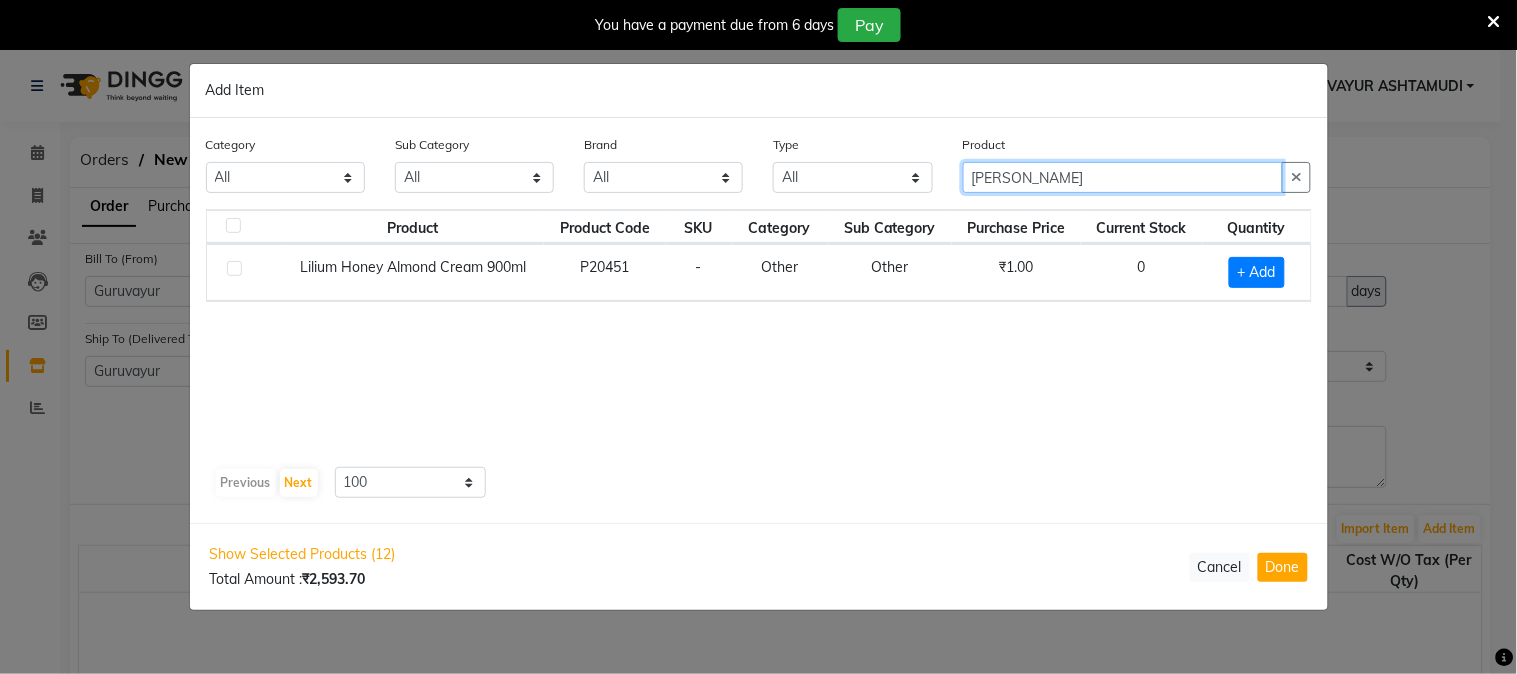 type on "almond" 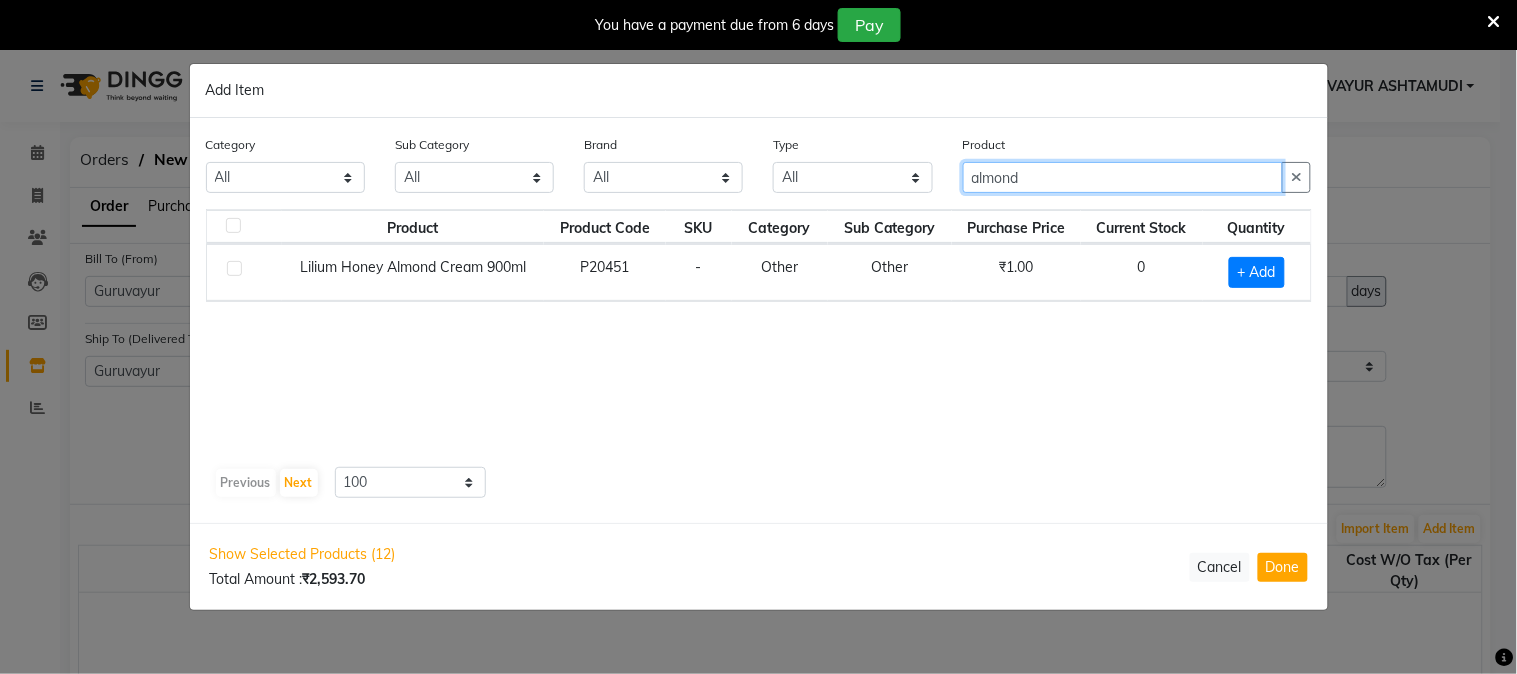 drag, startPoint x: 1074, startPoint y: 168, endPoint x: 831, endPoint y: 178, distance: 243.20567 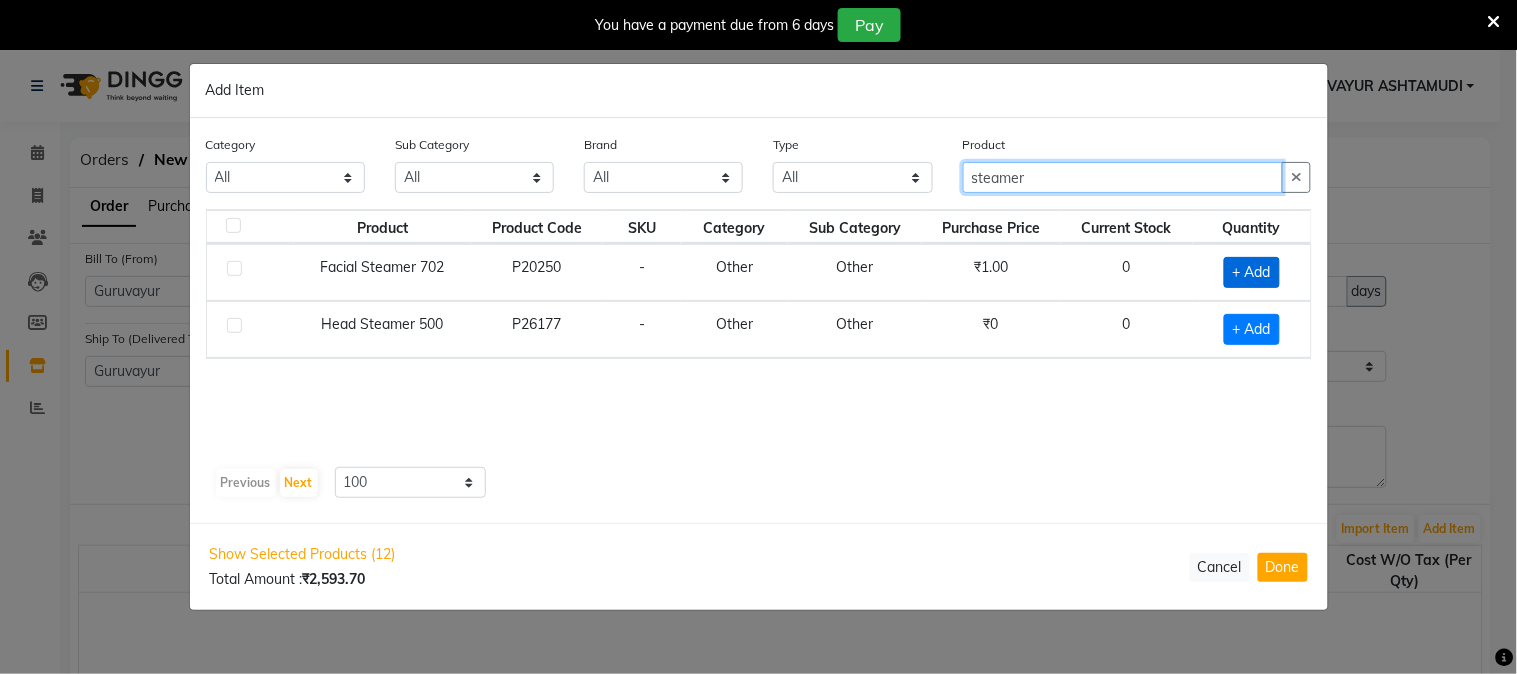 type on "steamer" 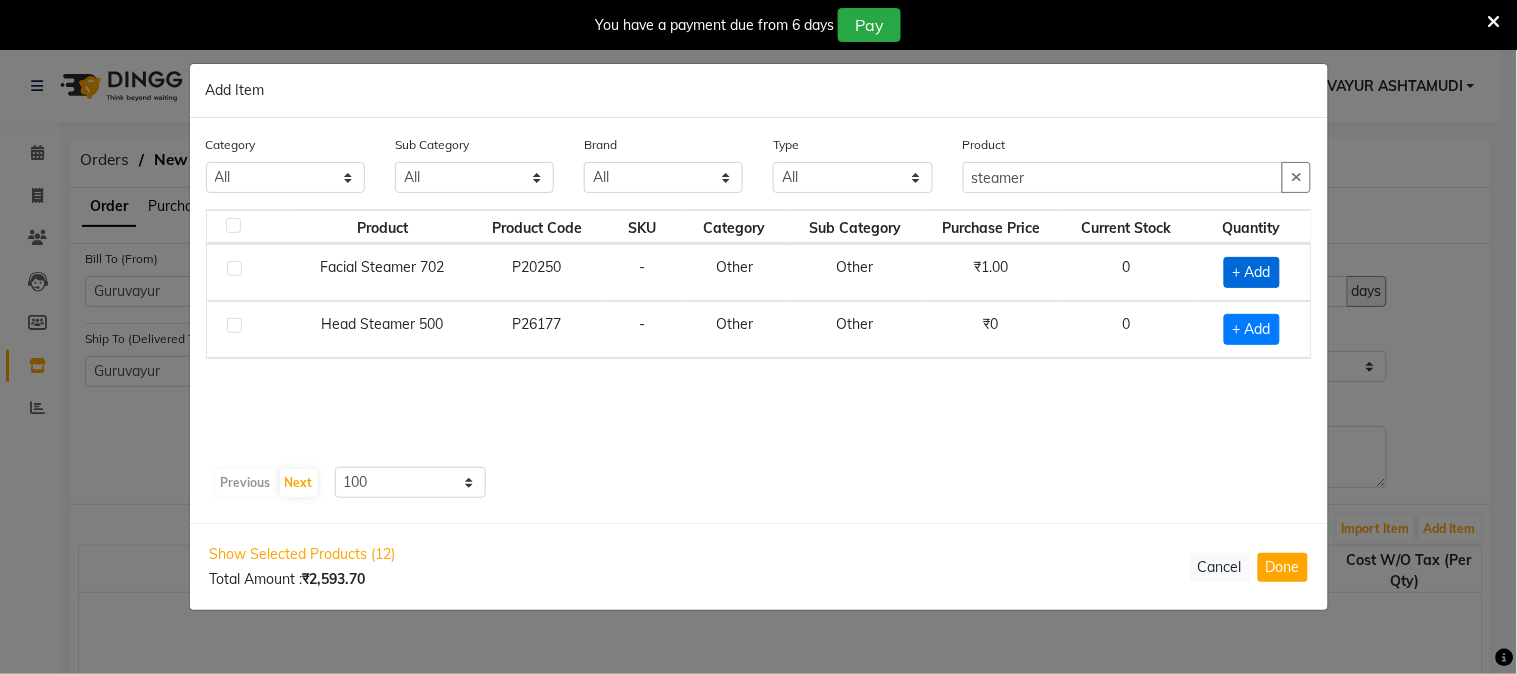 click on "+ Add" 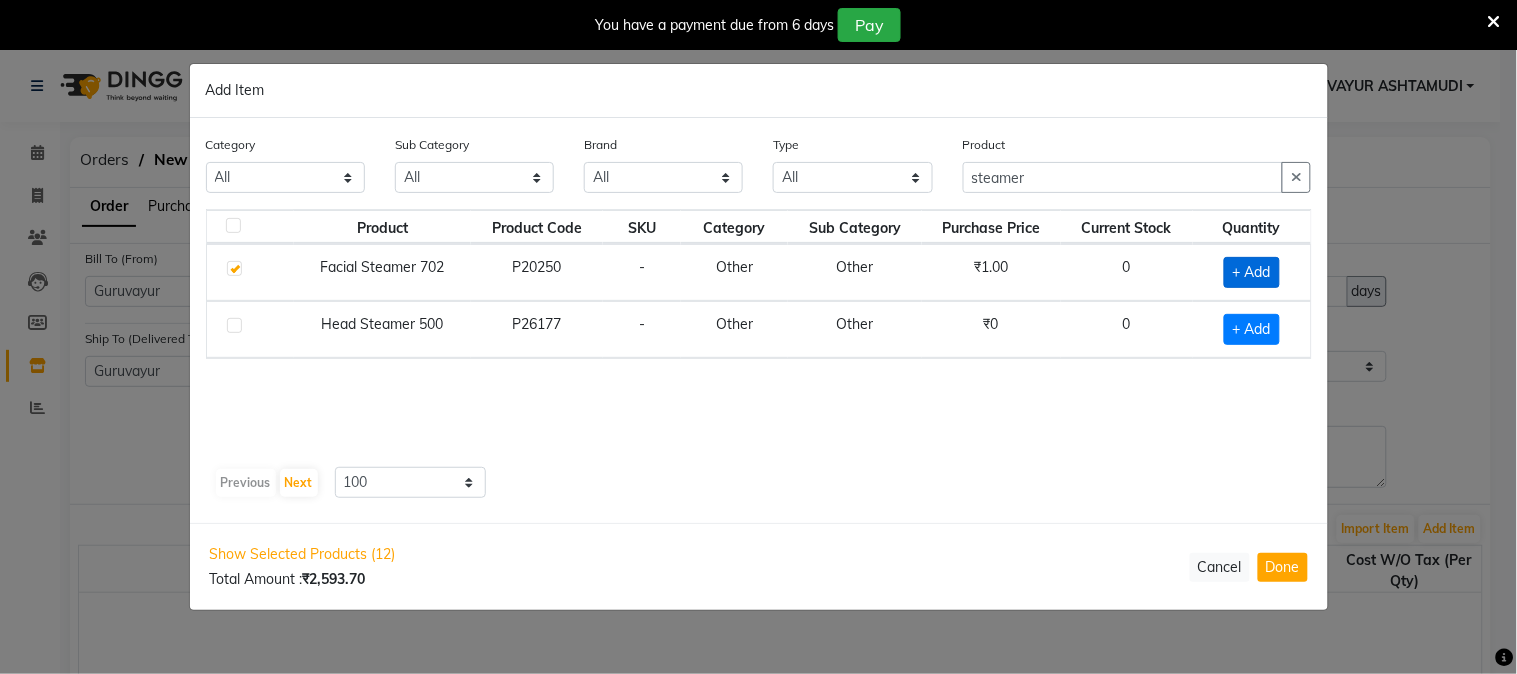 checkbox on "true" 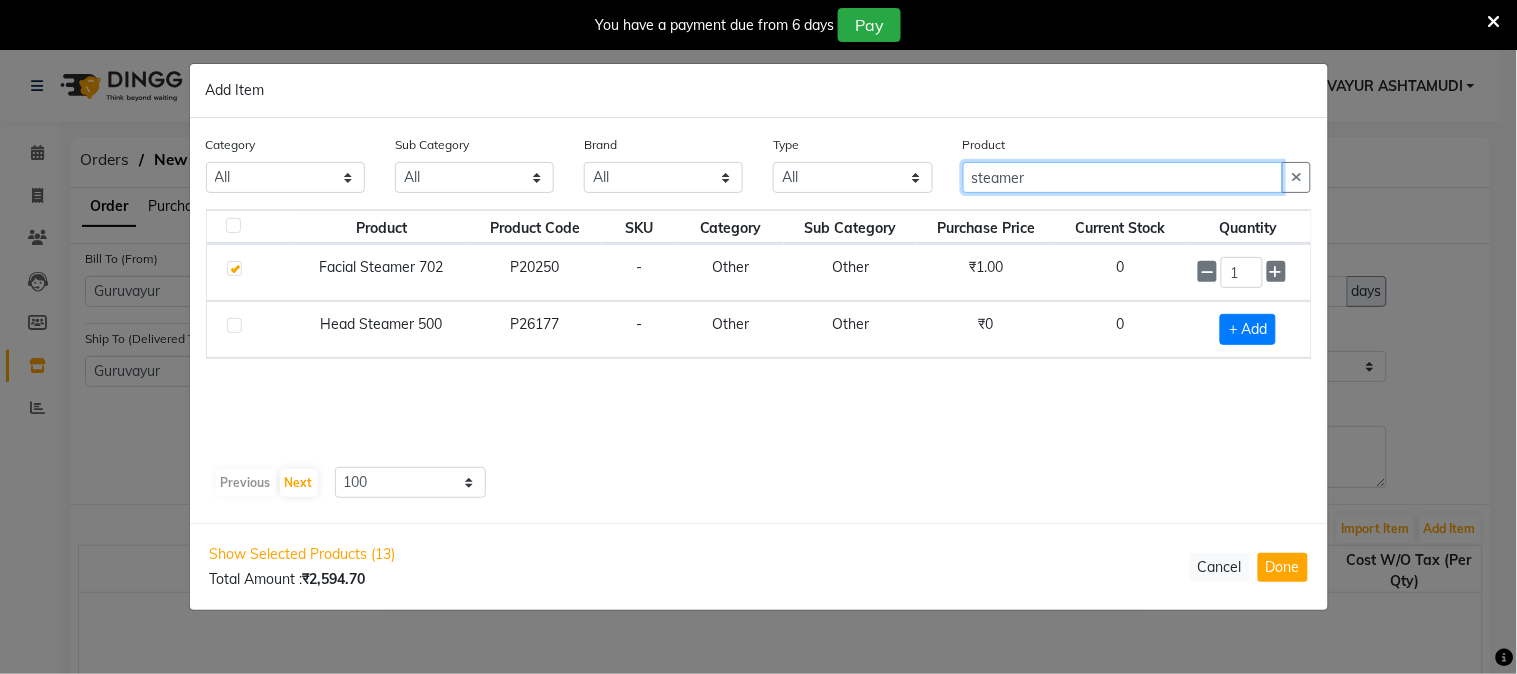 drag, startPoint x: 1065, startPoint y: 177, endPoint x: 932, endPoint y: 200, distance: 134.97408 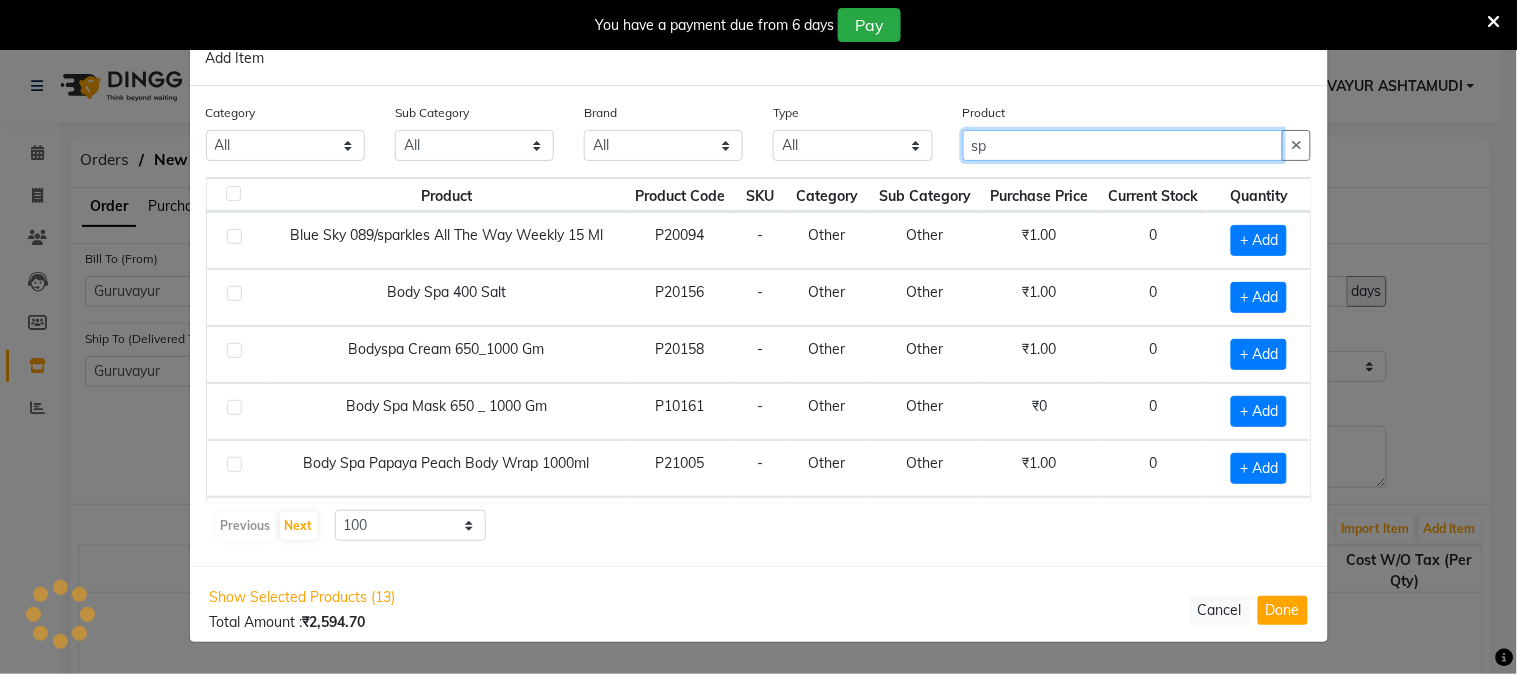 type on "s" 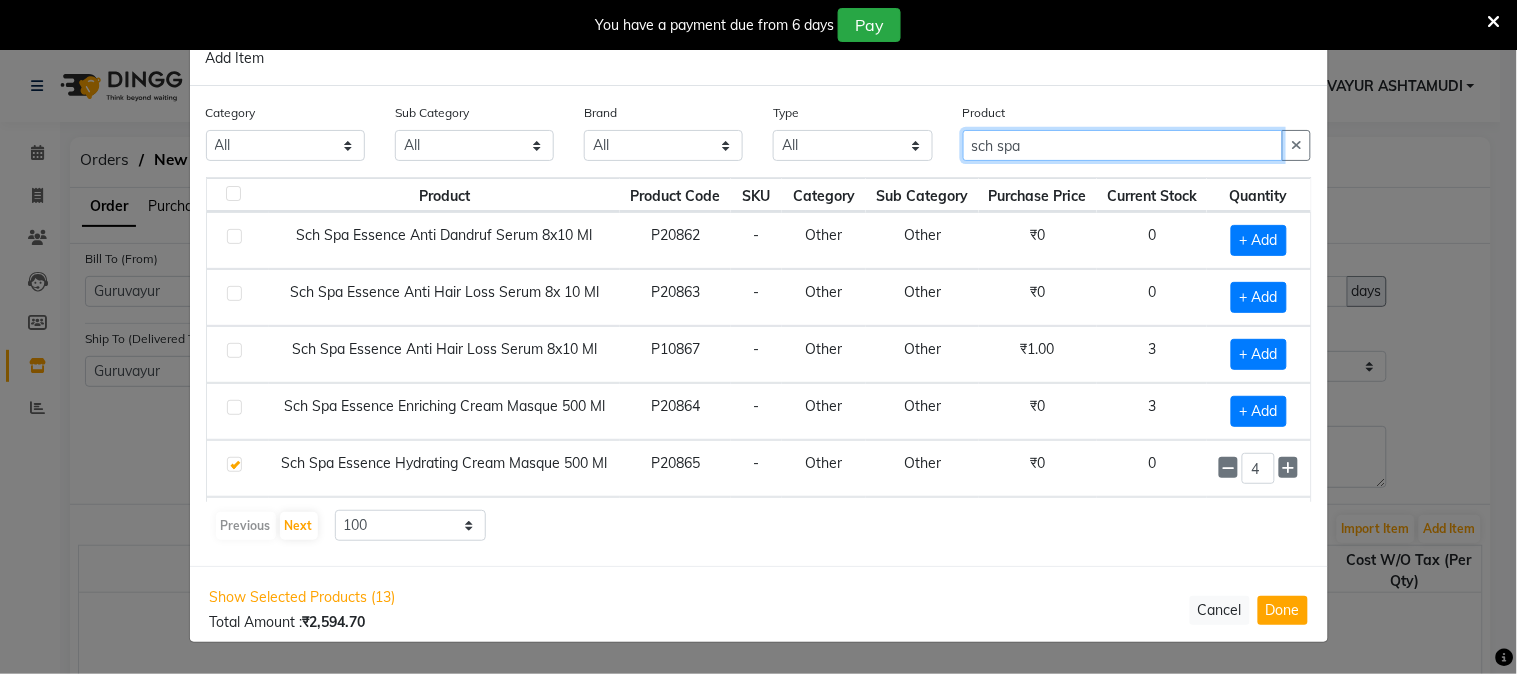 scroll, scrollTop: 54, scrollLeft: 0, axis: vertical 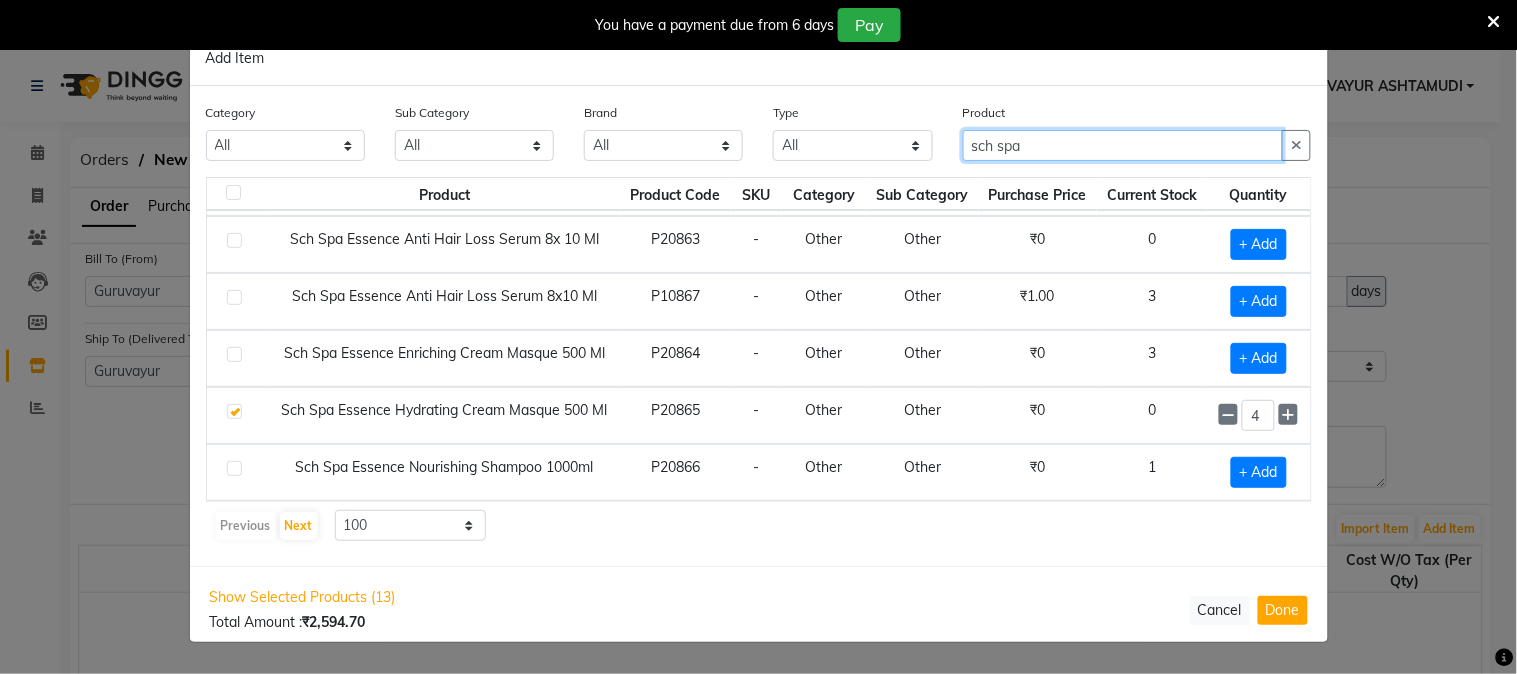 type on "sch spa" 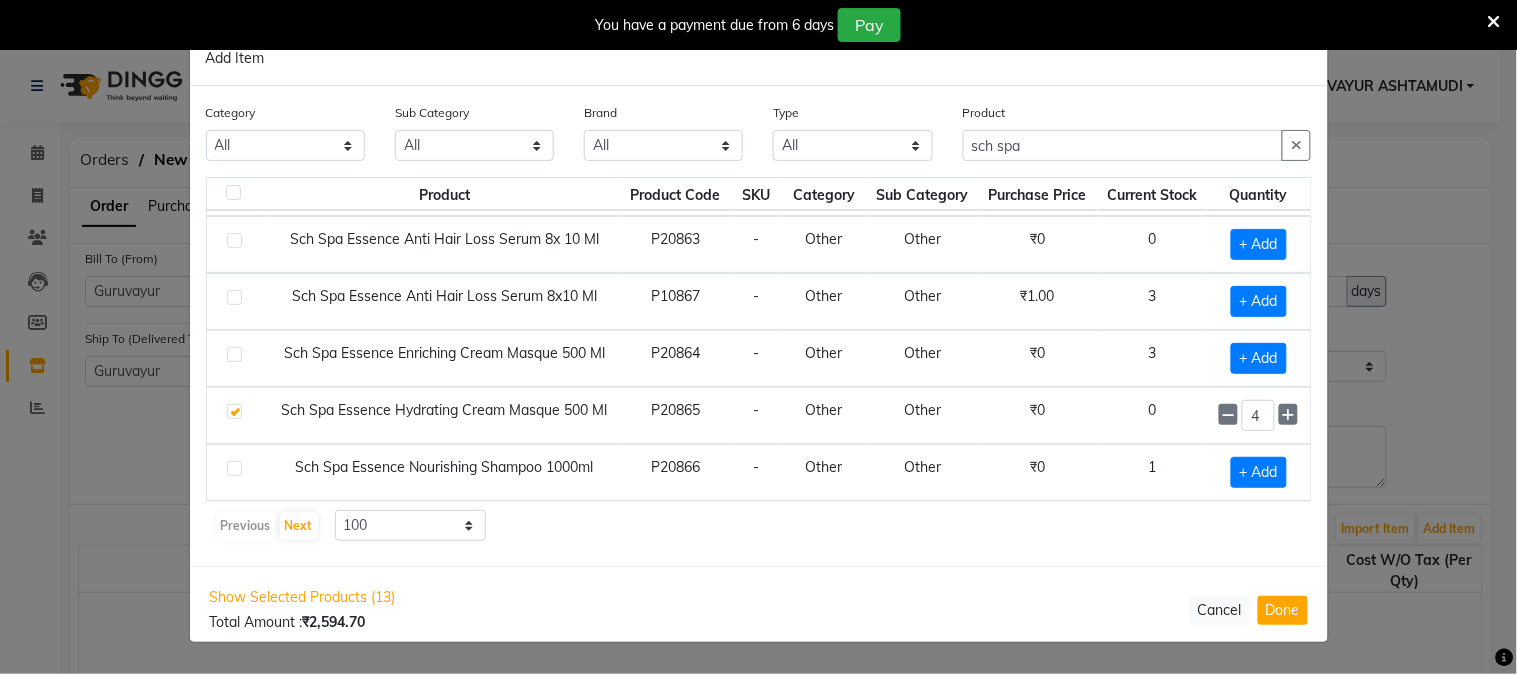 click on "+ Add" 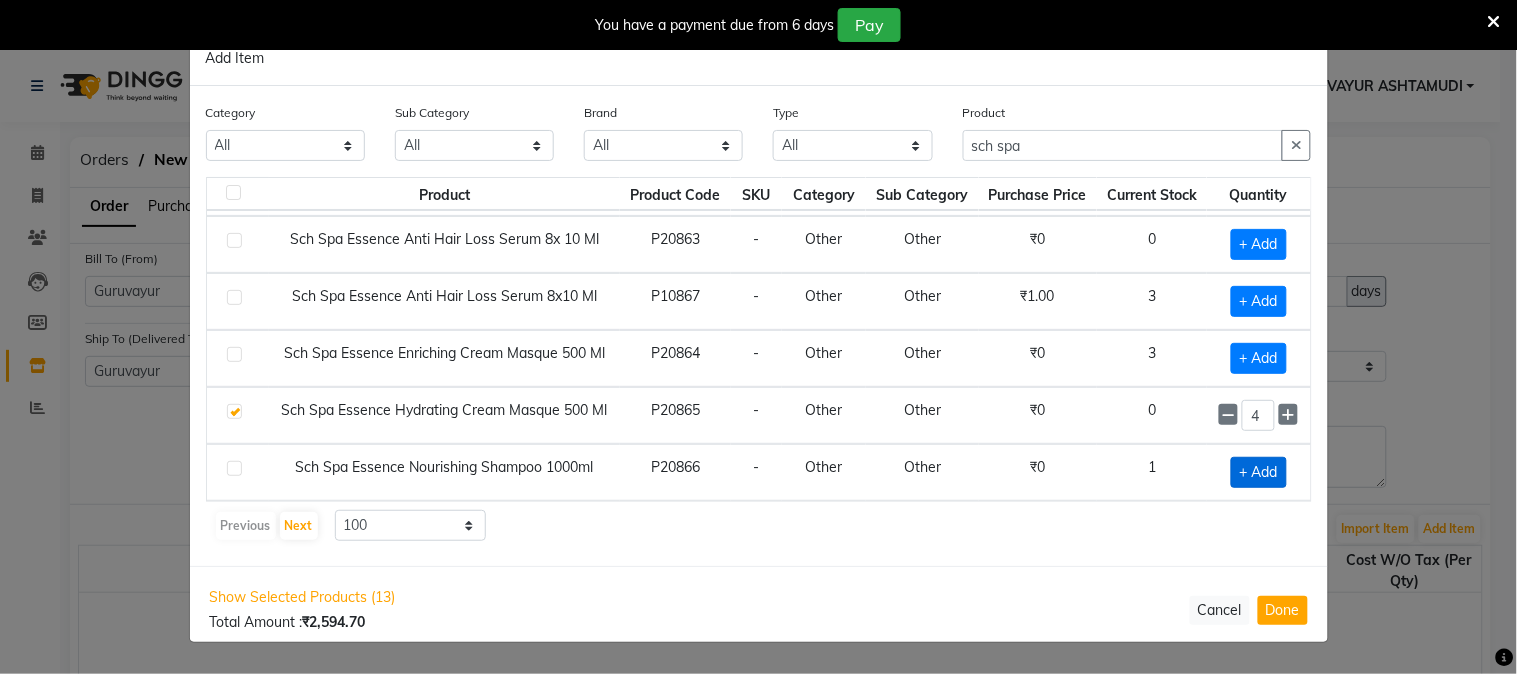 click on "+ Add" 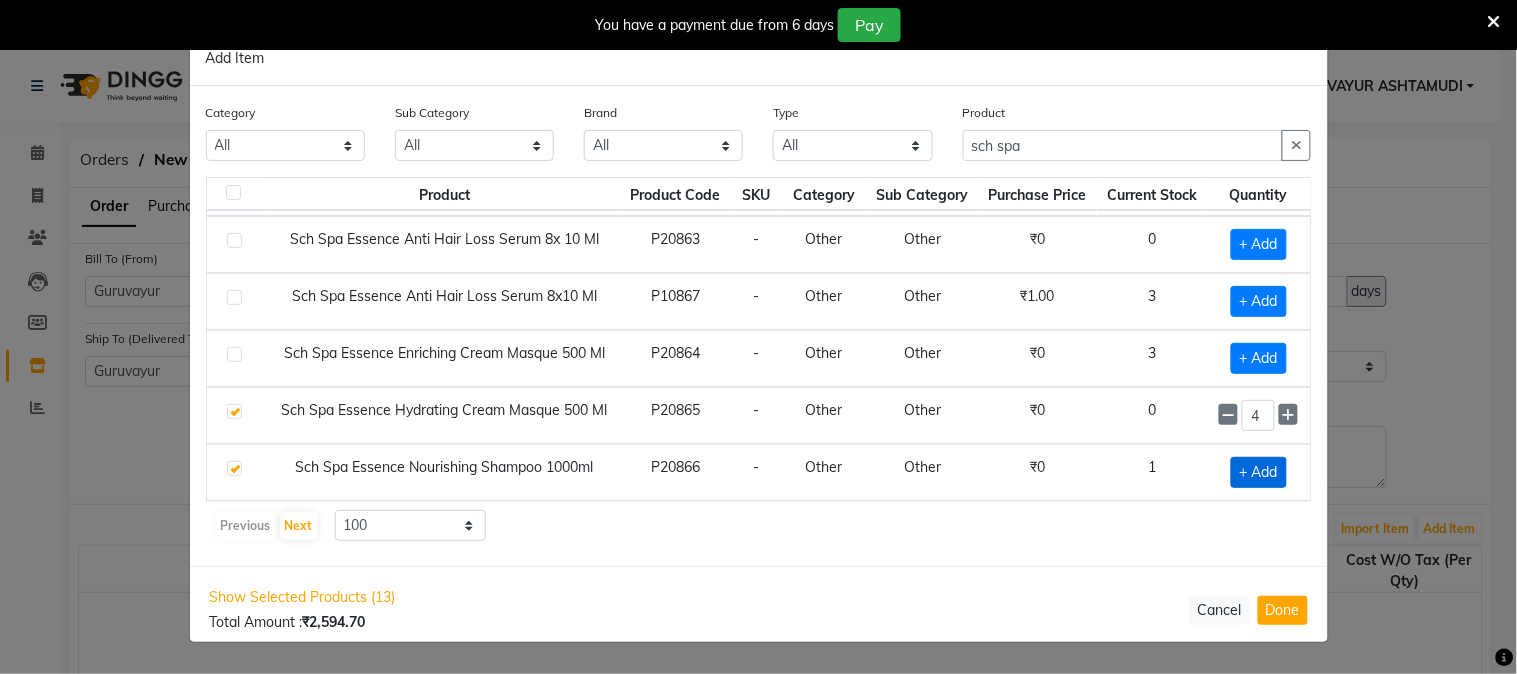 checkbox on "true" 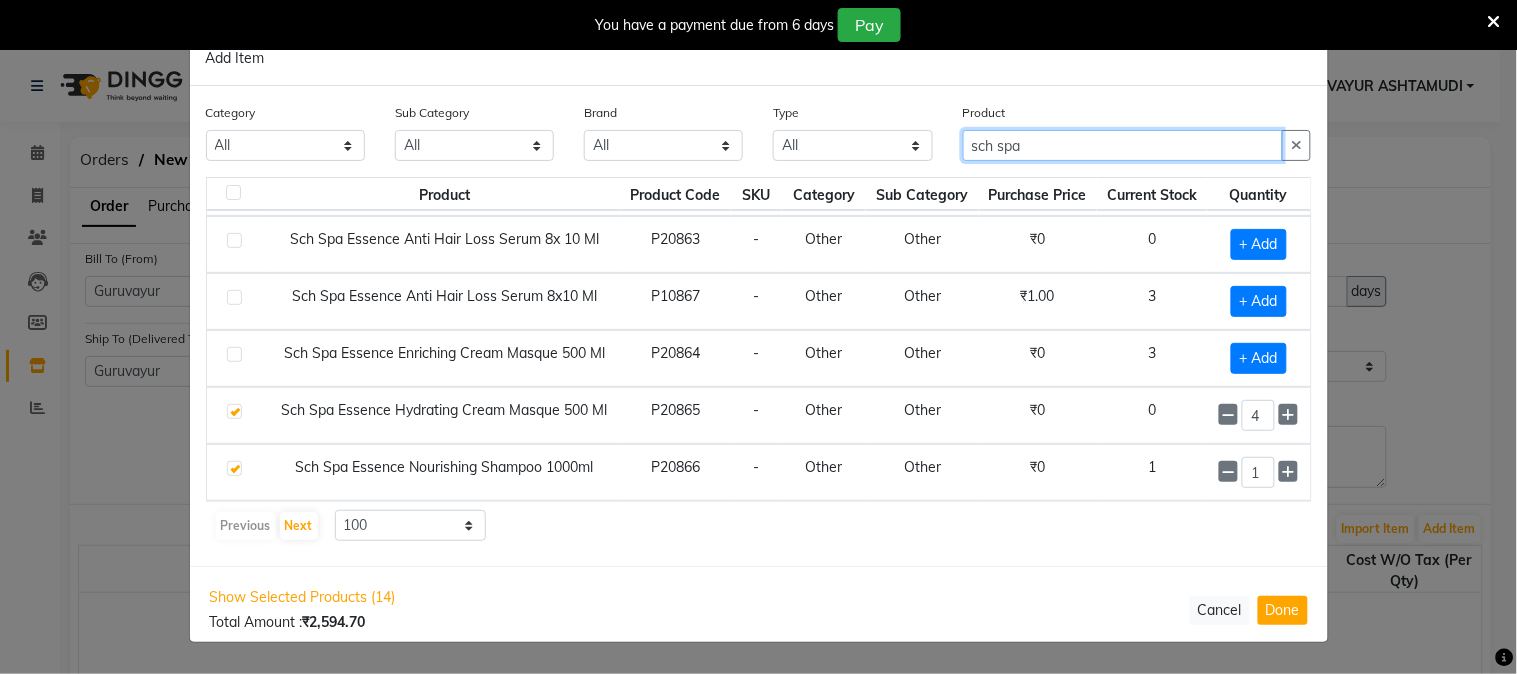 drag, startPoint x: 1043, startPoint y: 148, endPoint x: 731, endPoint y: 117, distance: 313.5363 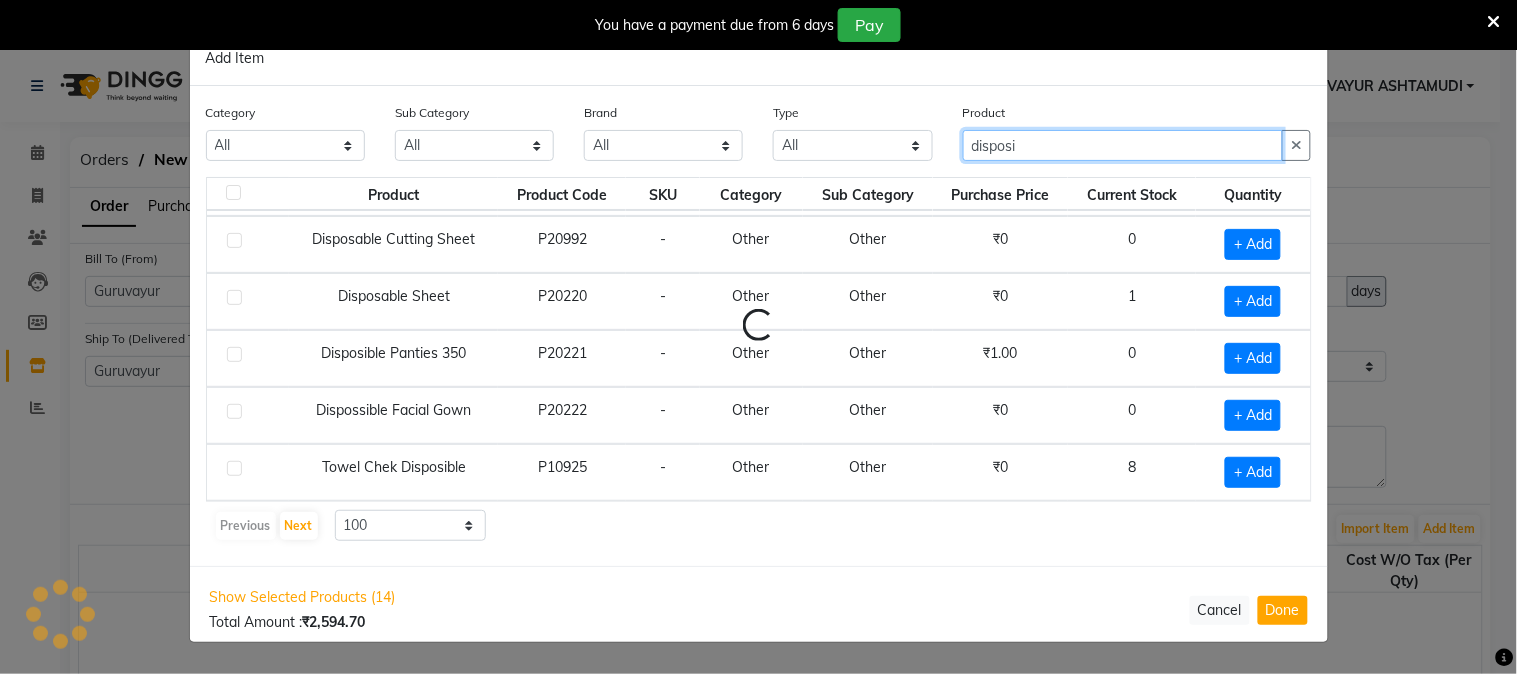 scroll, scrollTop: 0, scrollLeft: 0, axis: both 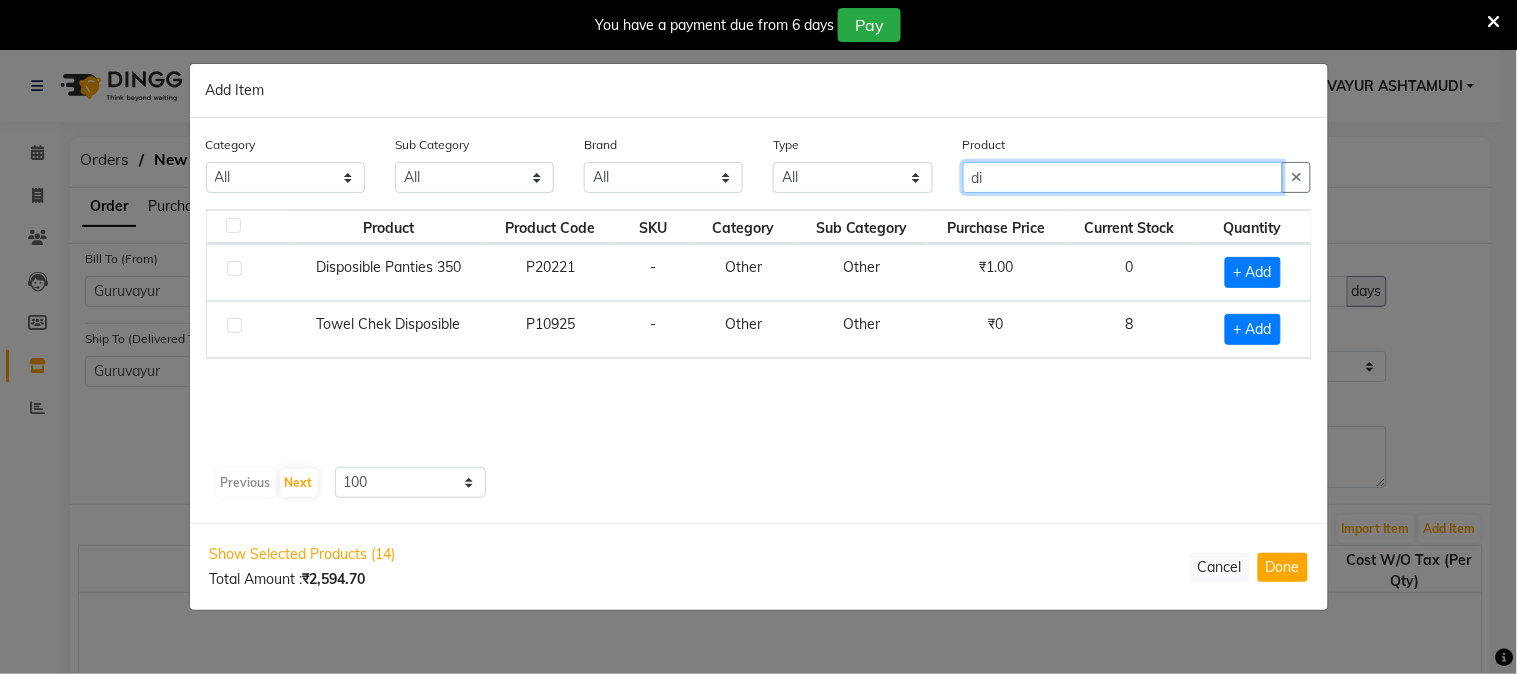 type on "d" 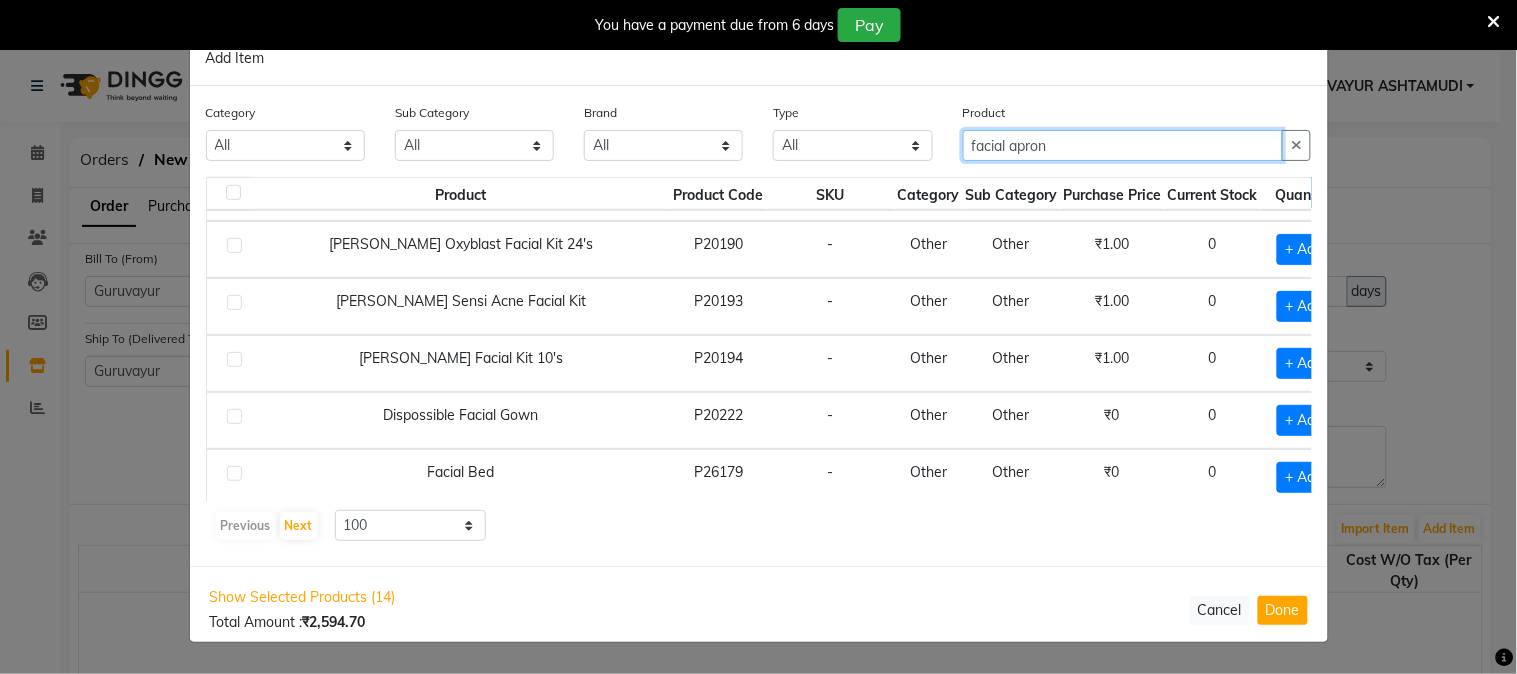 scroll, scrollTop: 444, scrollLeft: 0, axis: vertical 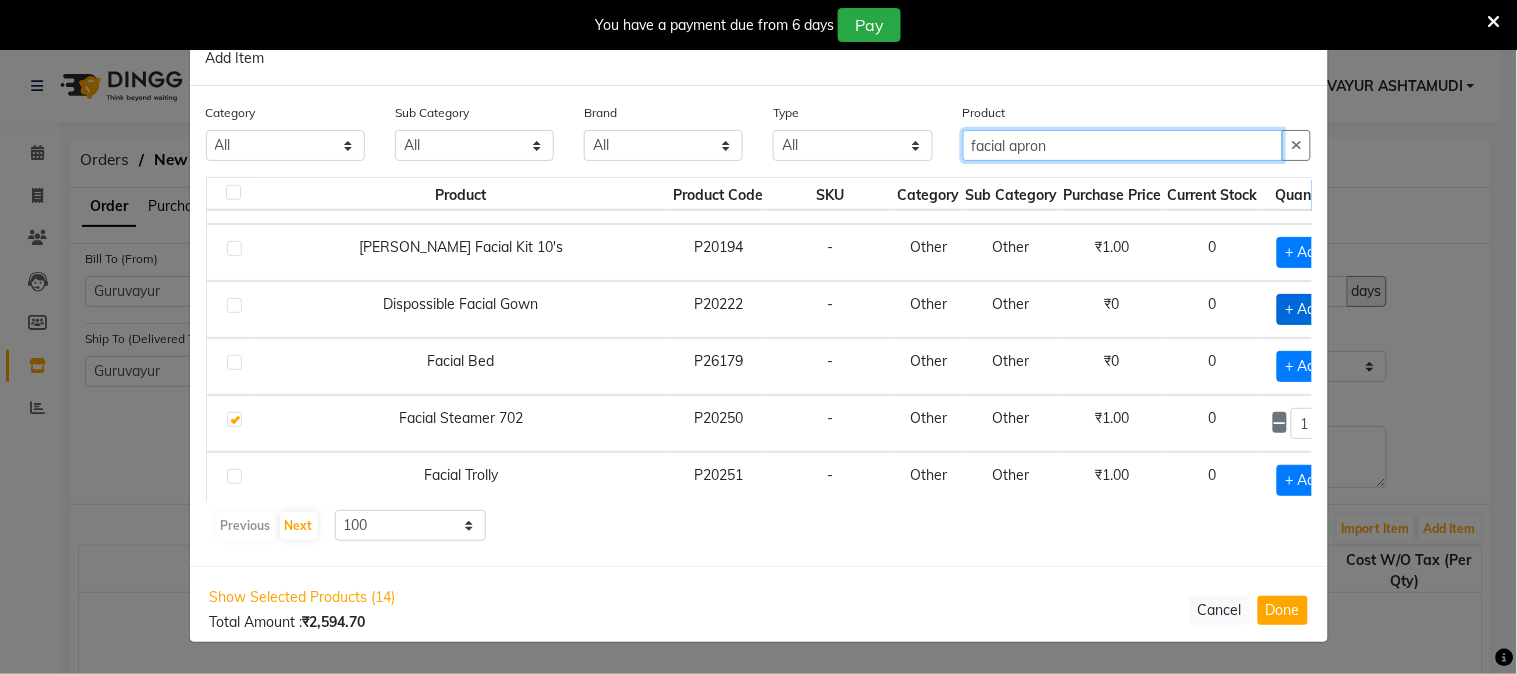 type on "facial apron" 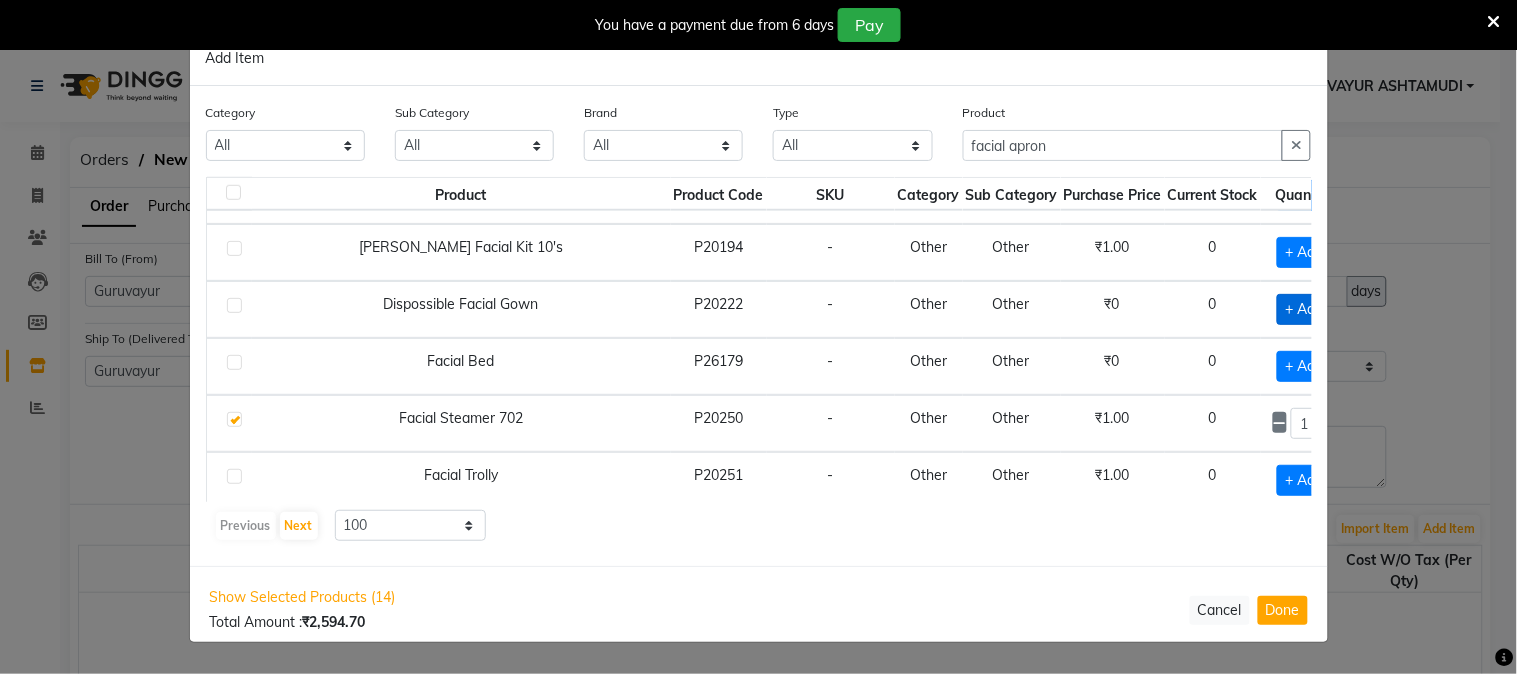 click on "+ Add" 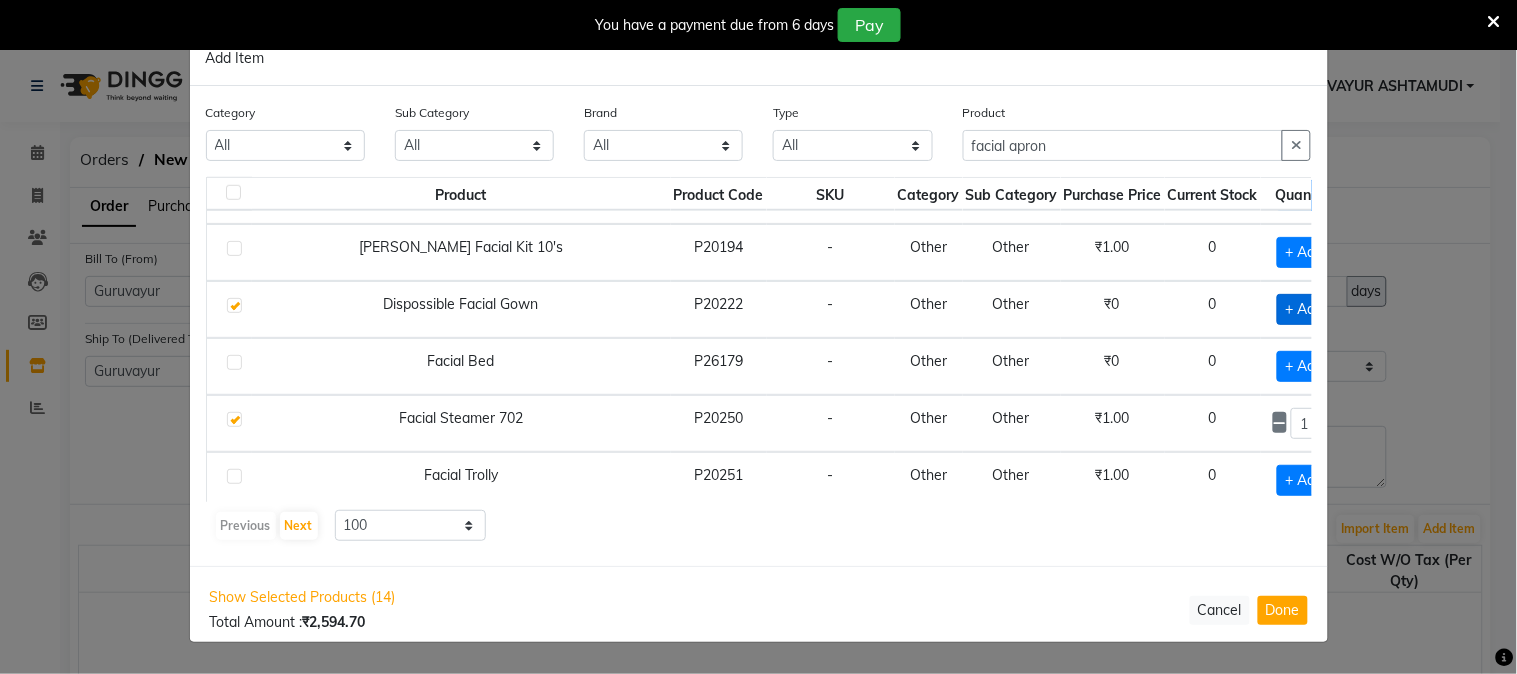 checkbox on "true" 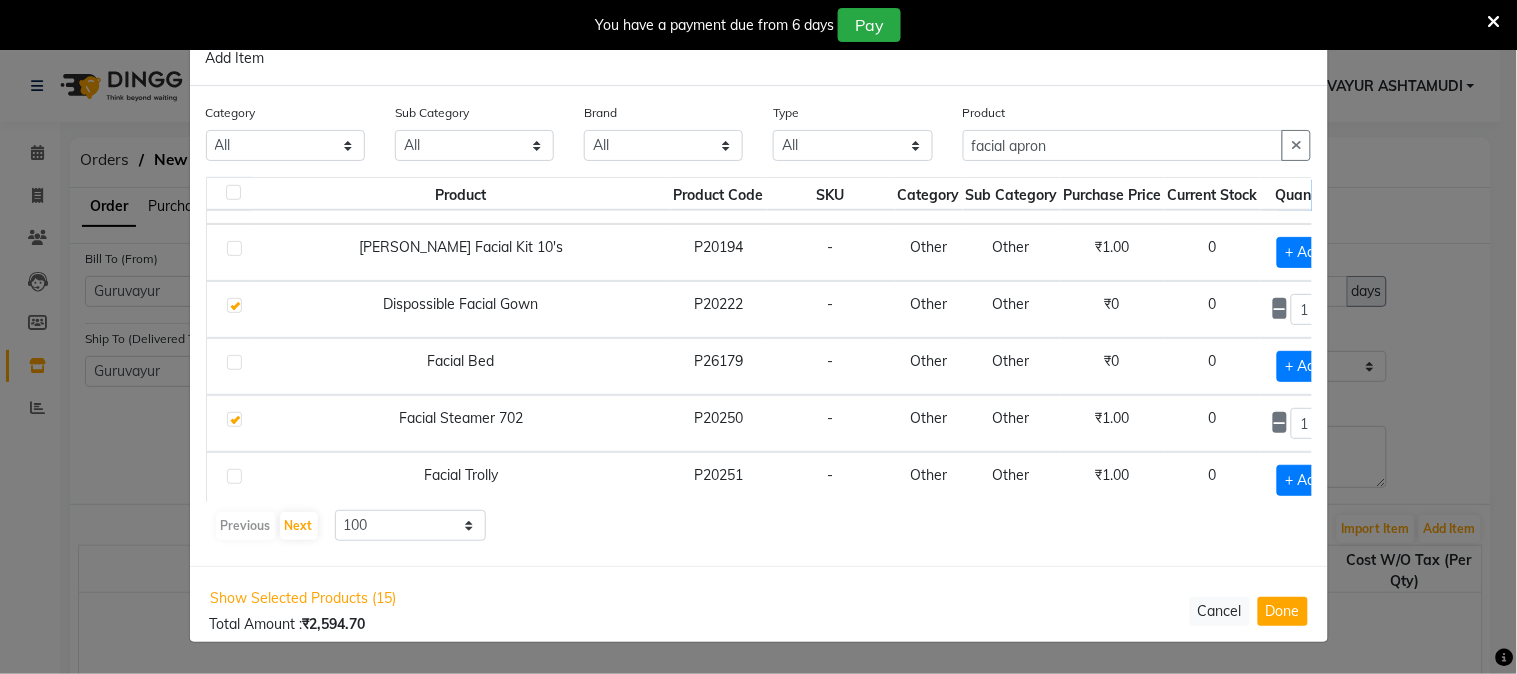scroll, scrollTop: 444, scrollLeft: 62, axis: both 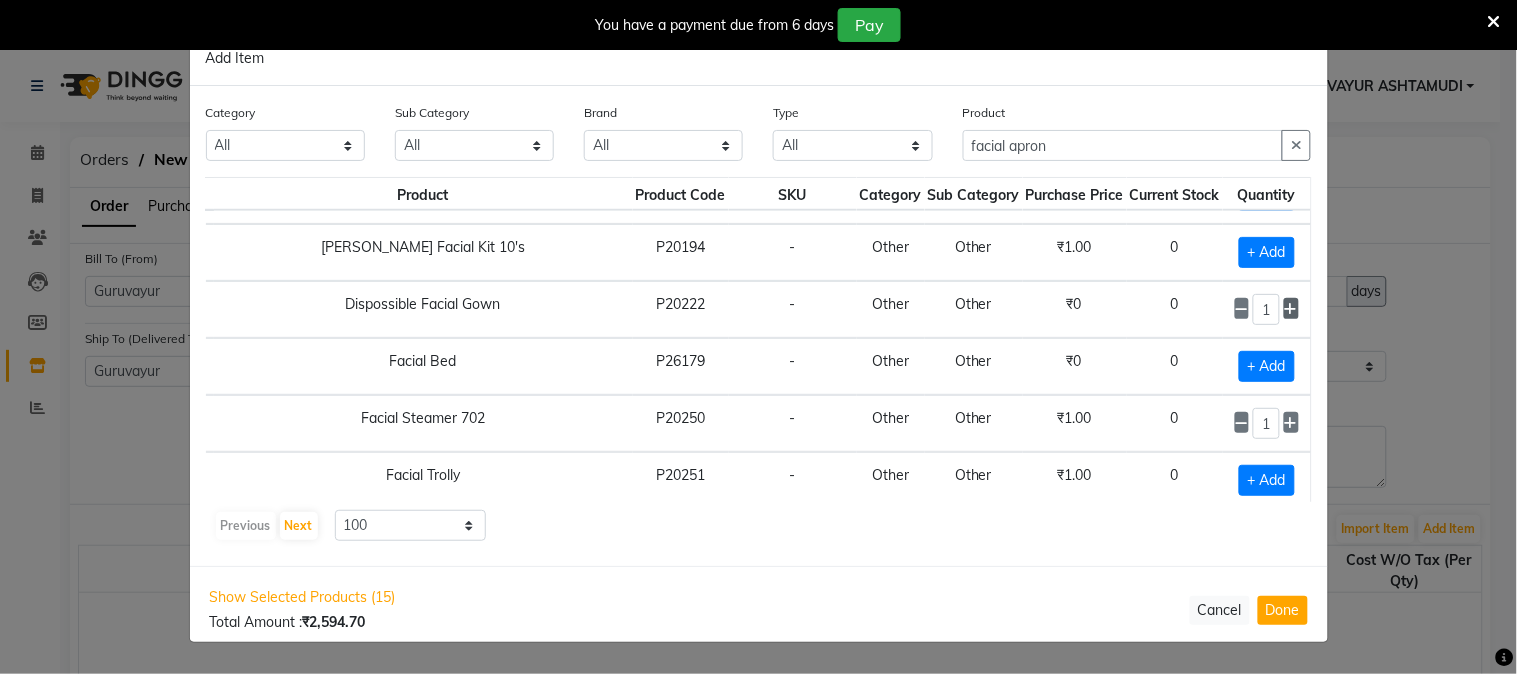 click 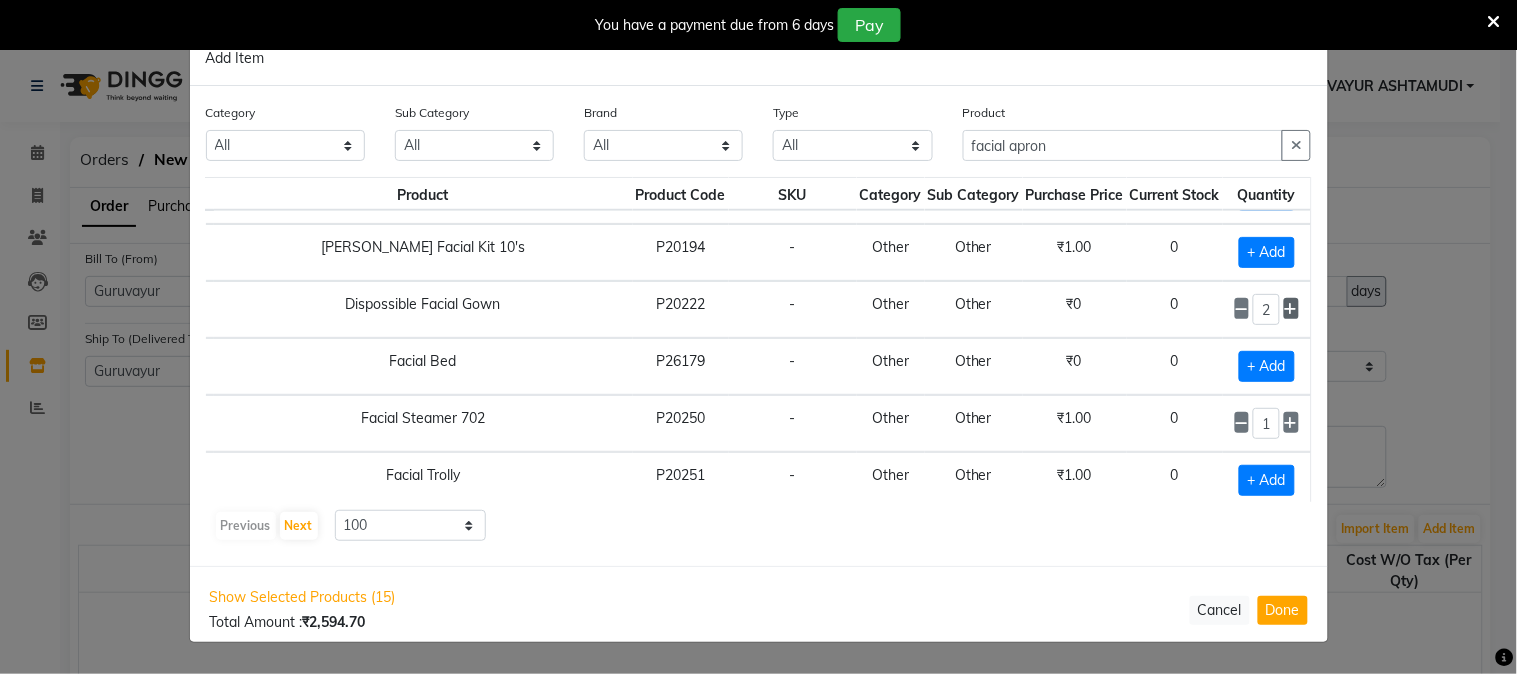 click 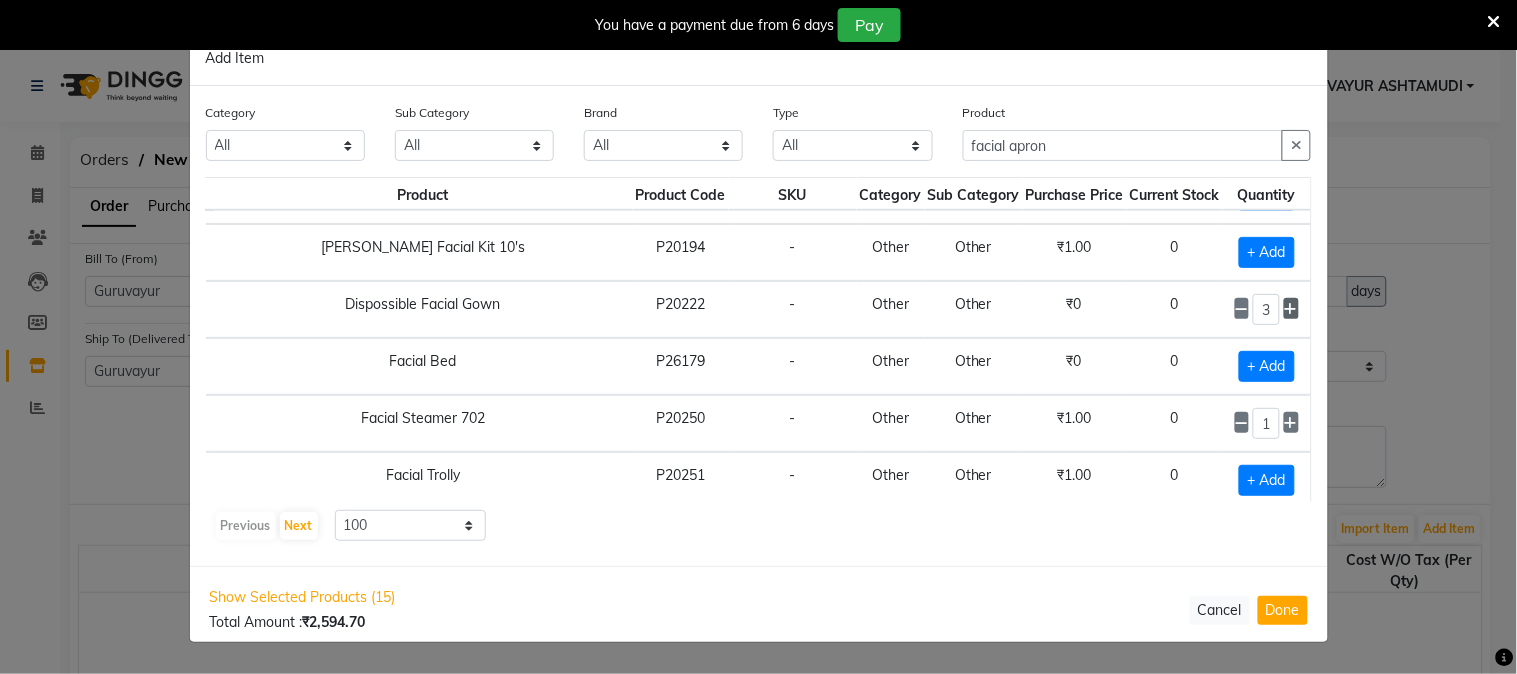 click 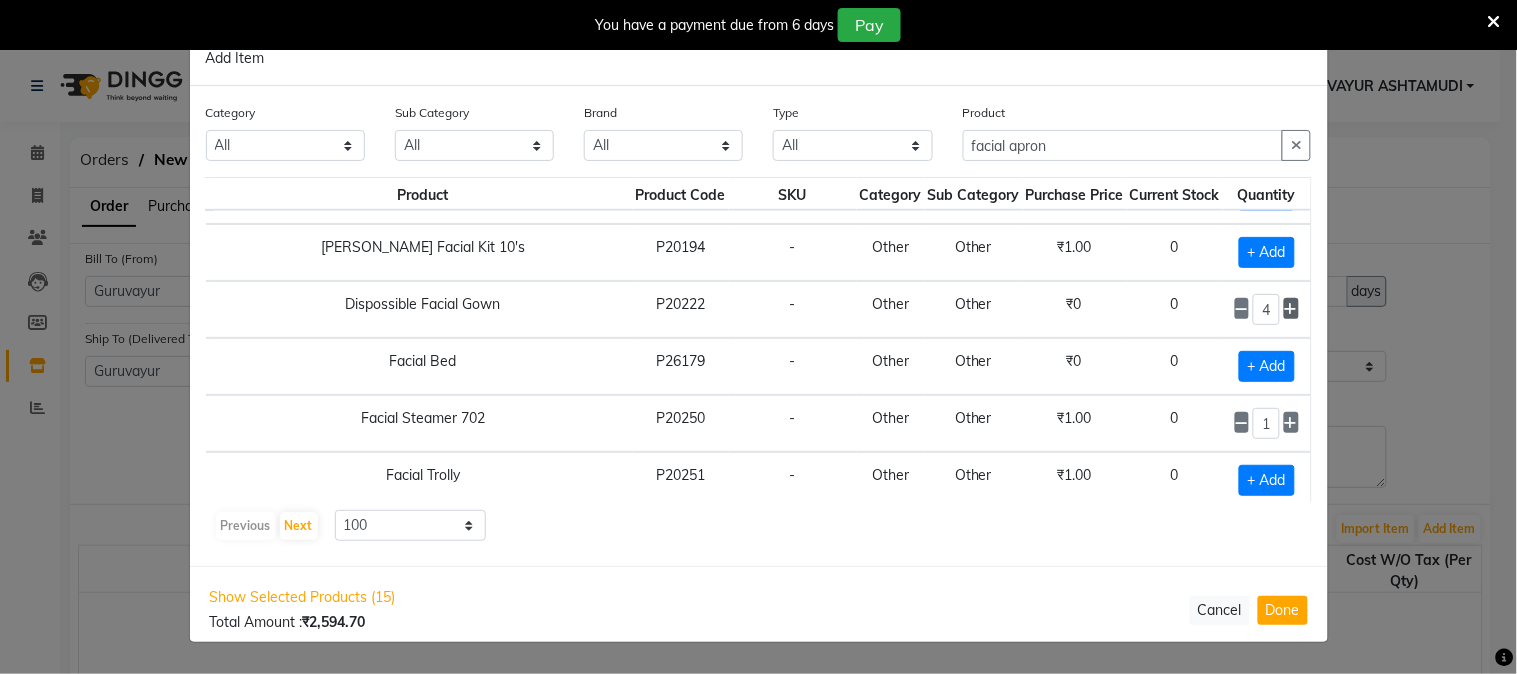click 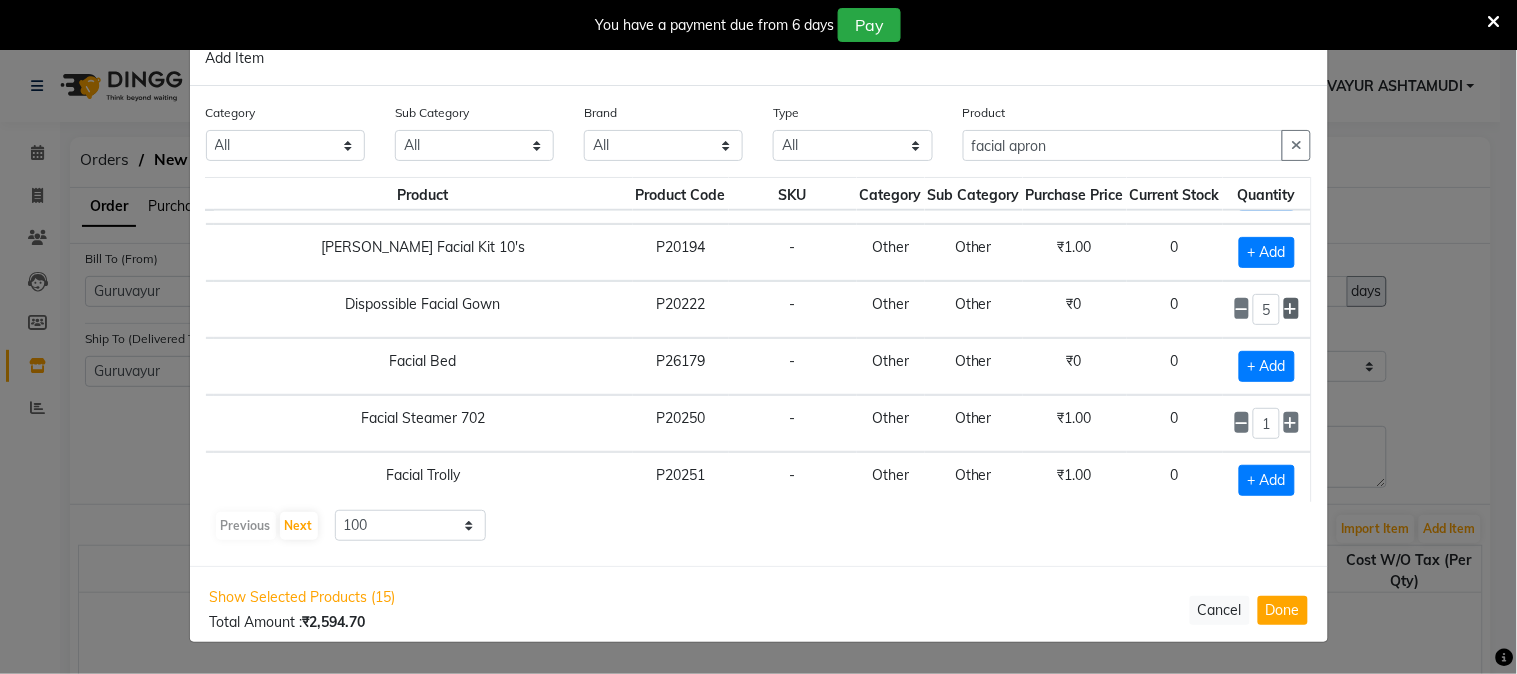 click 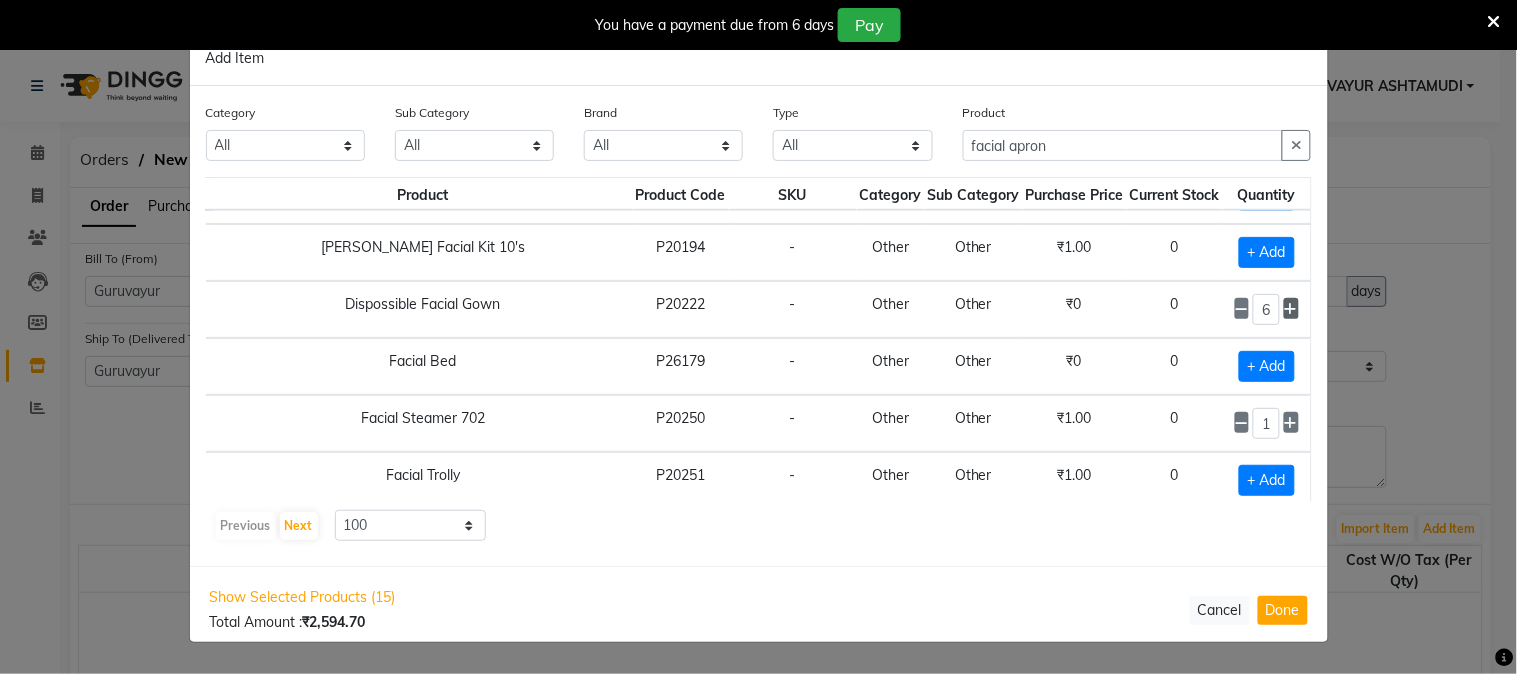 click 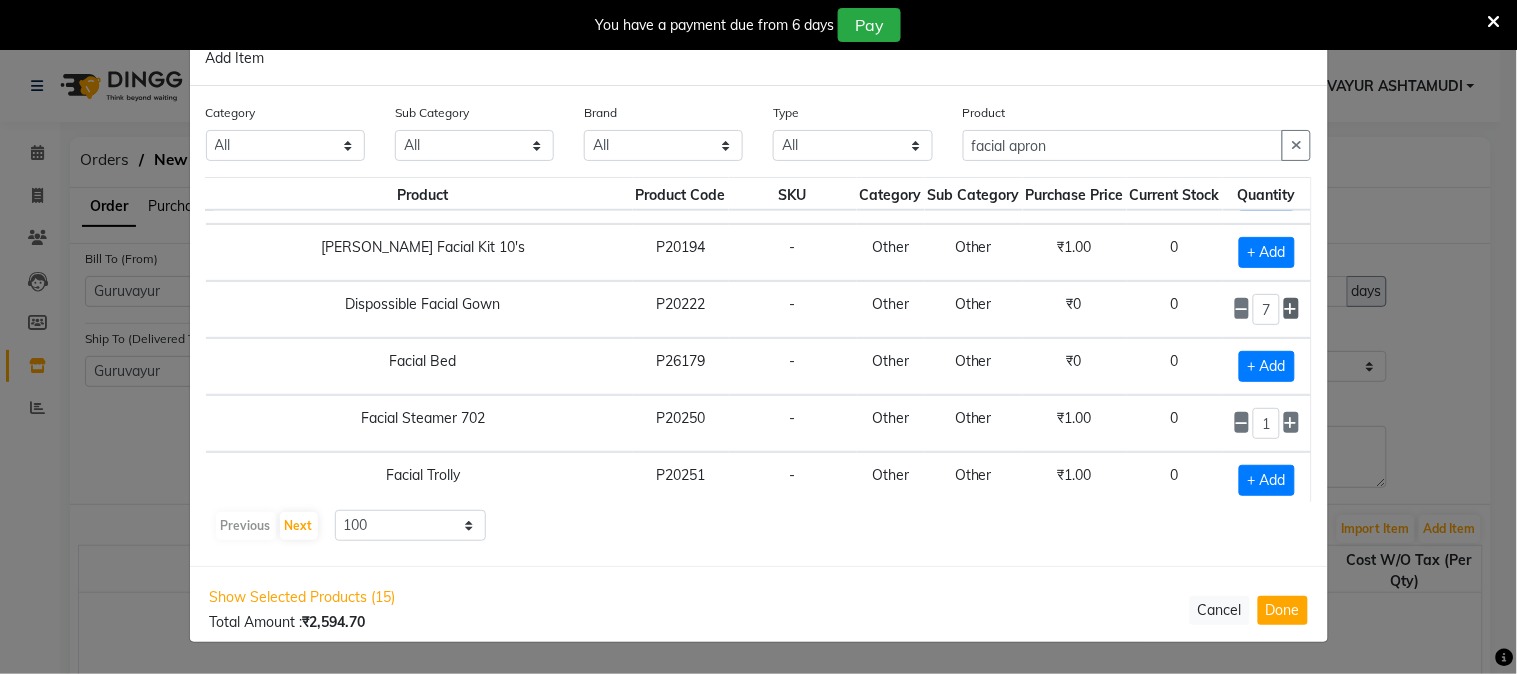 click 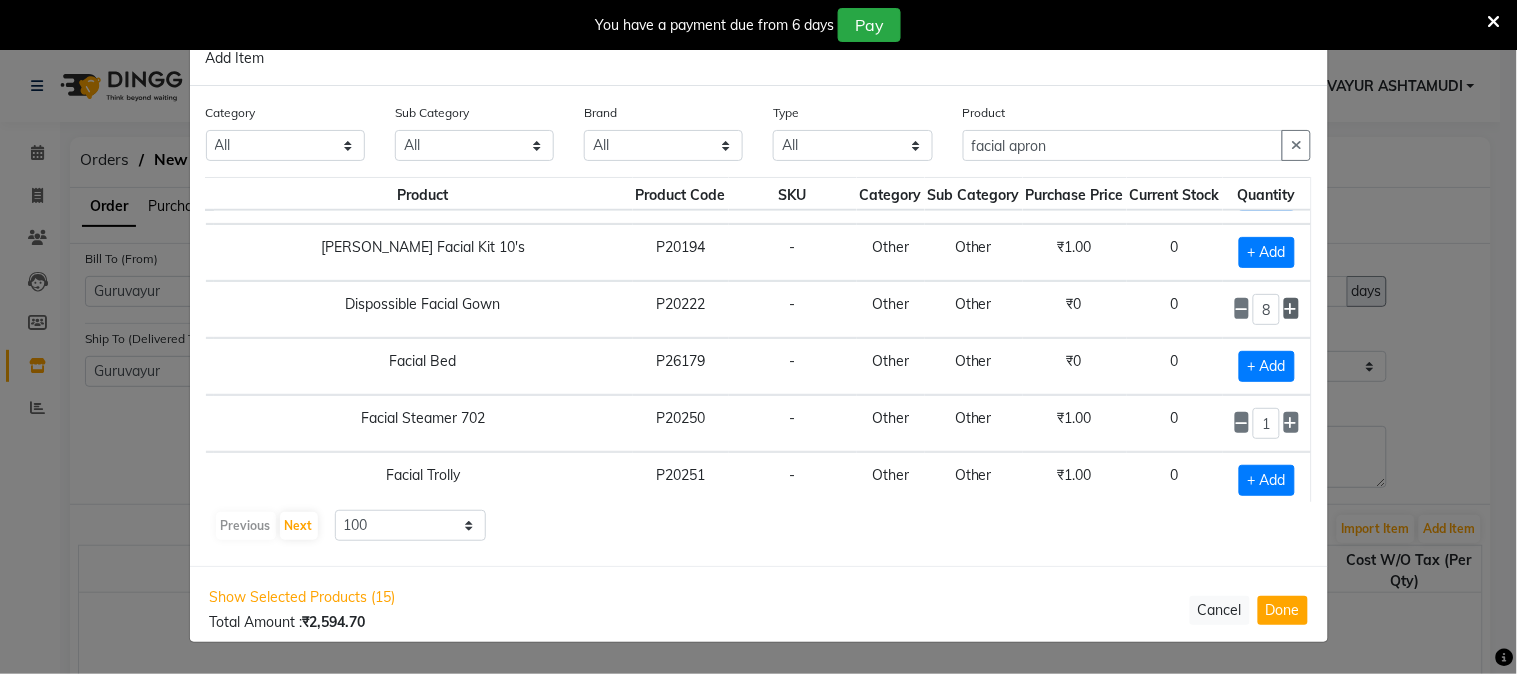 click 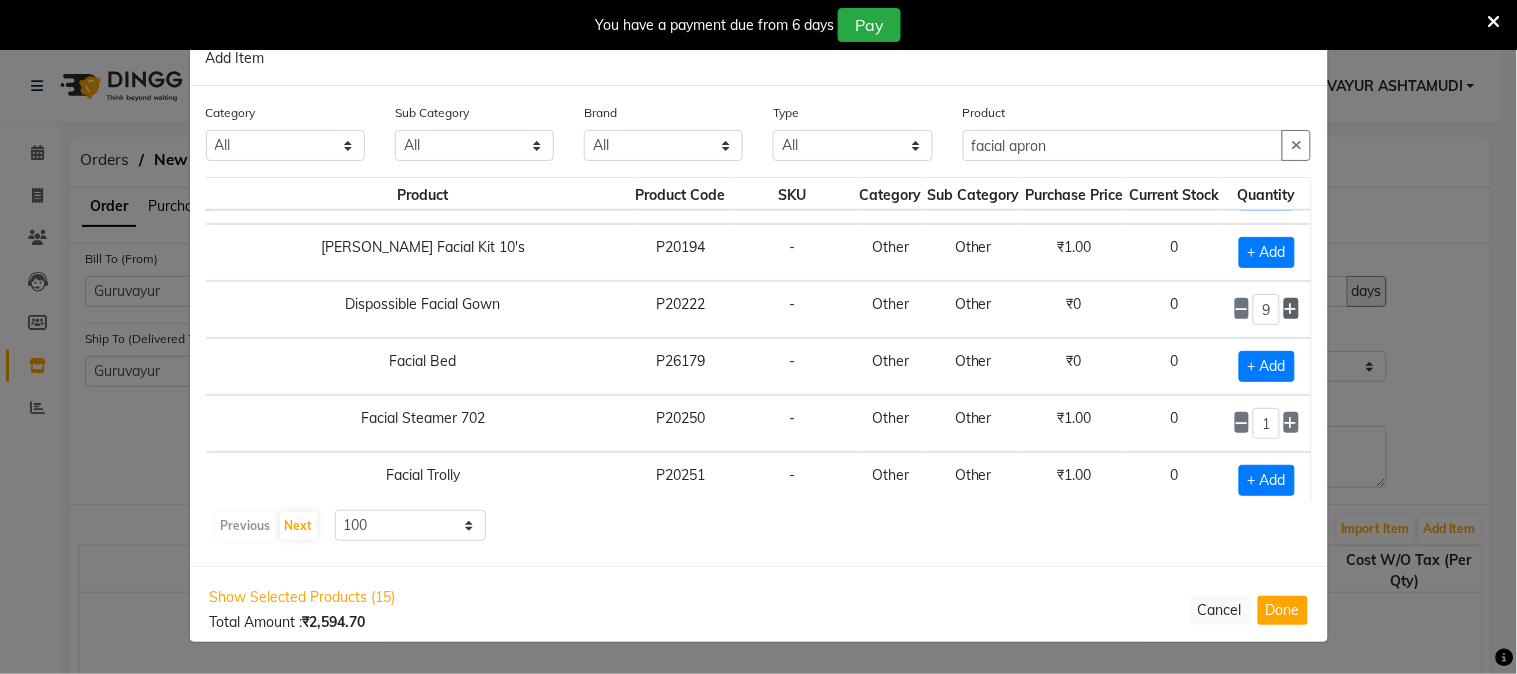 click 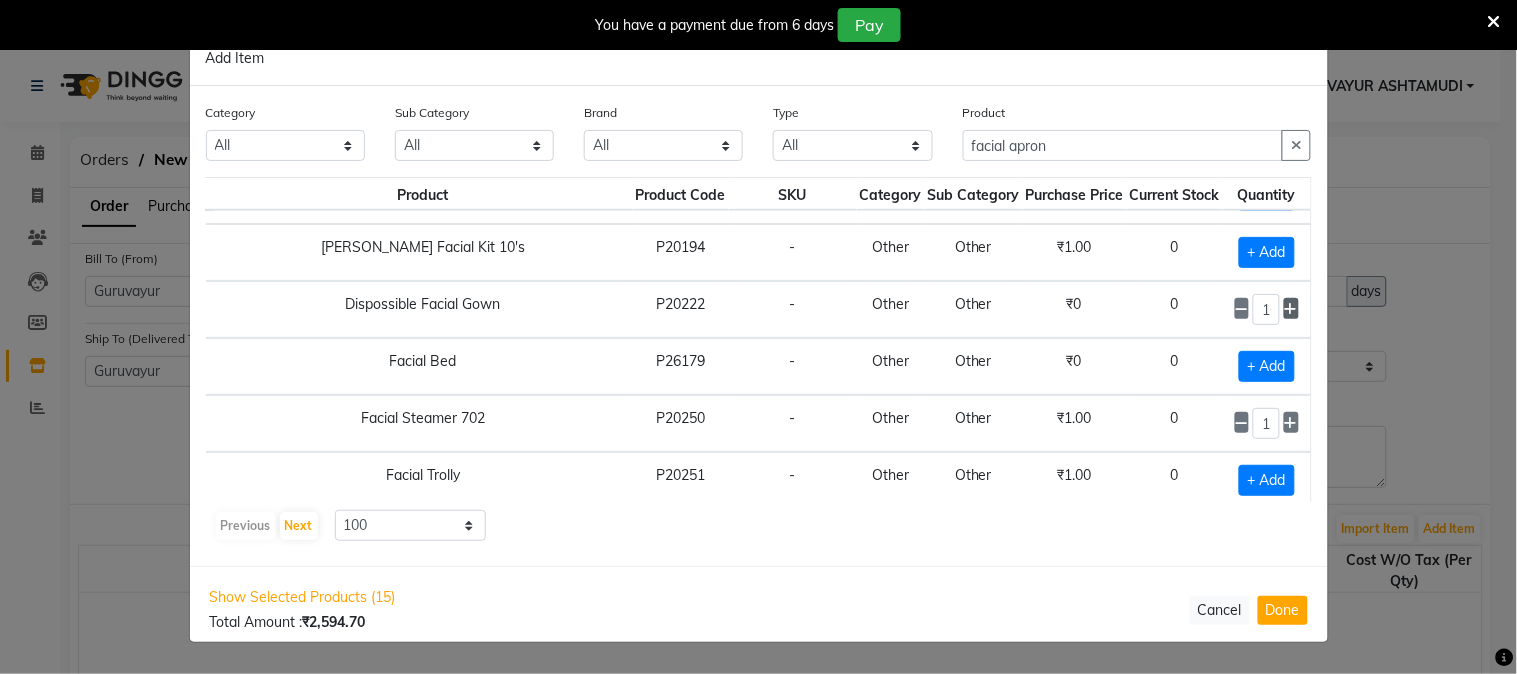 click 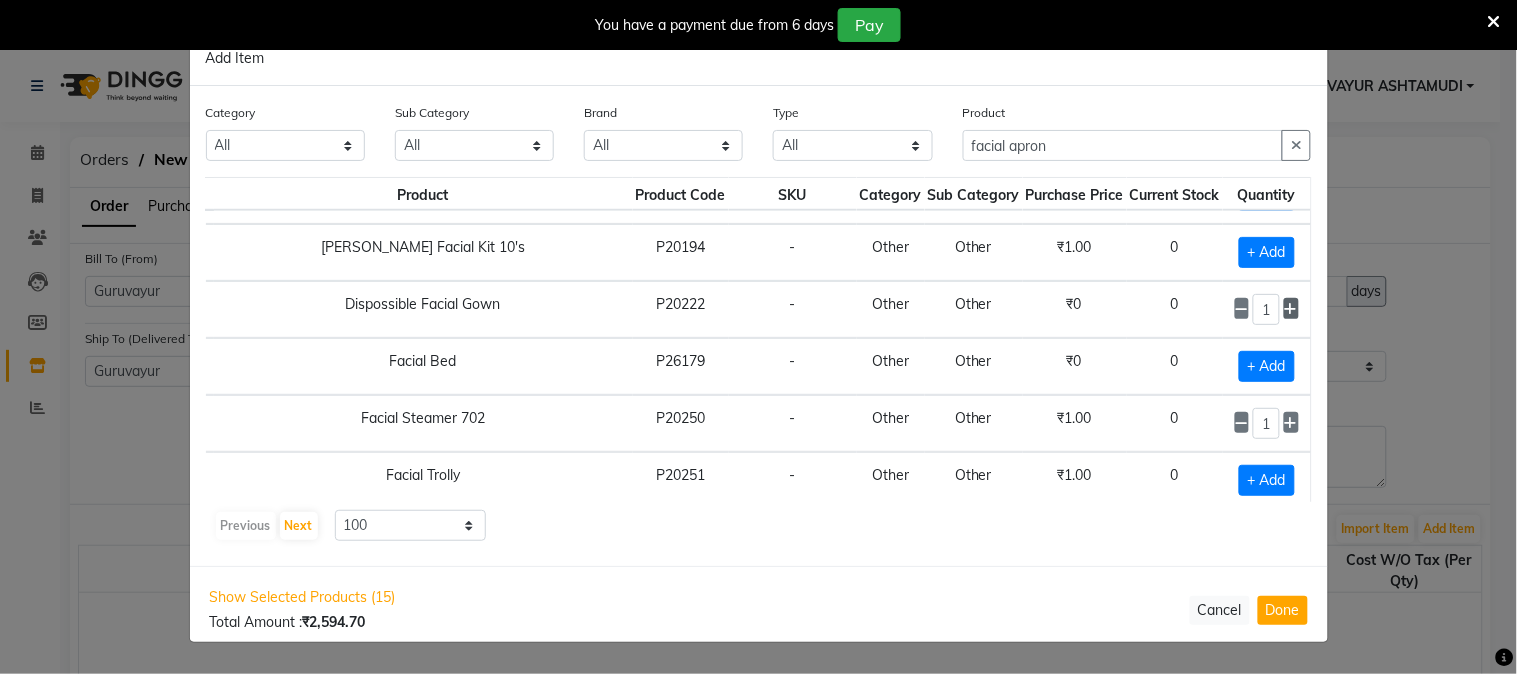 click 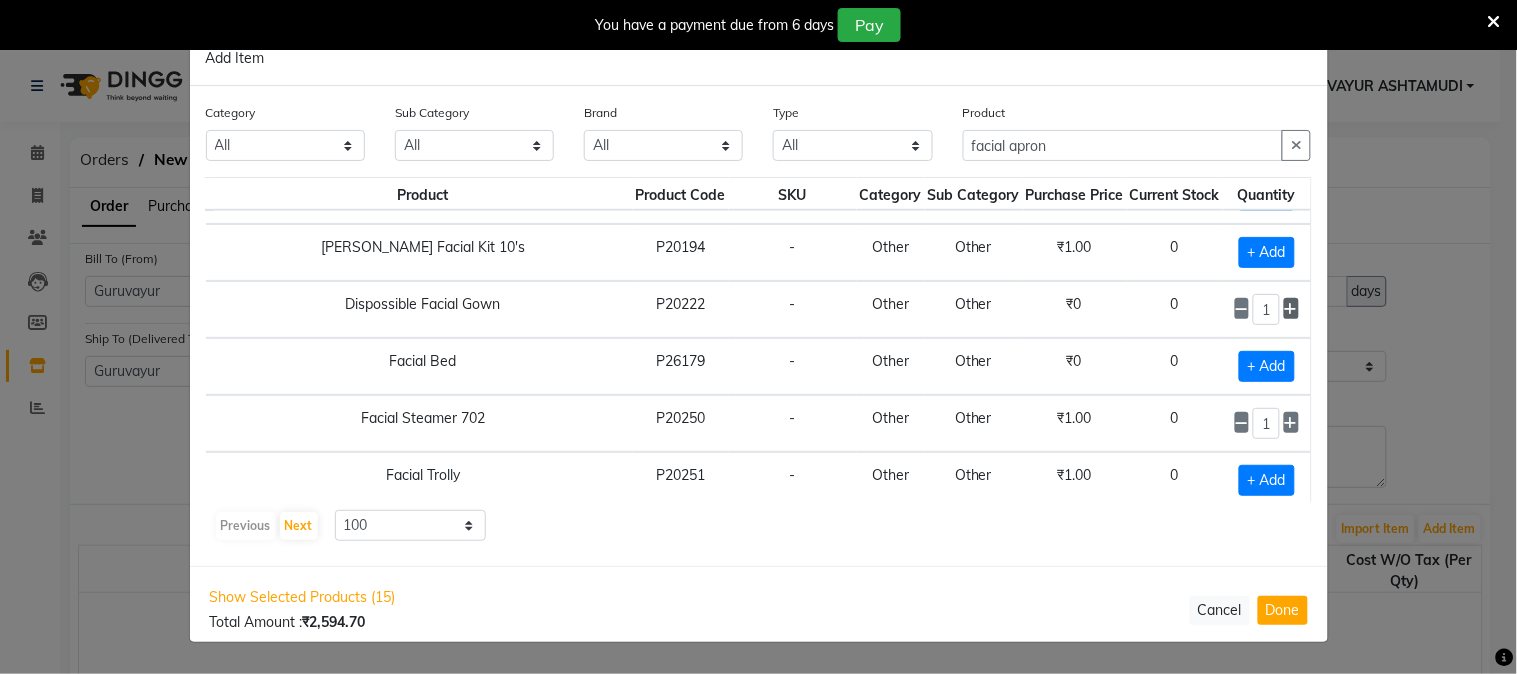 click 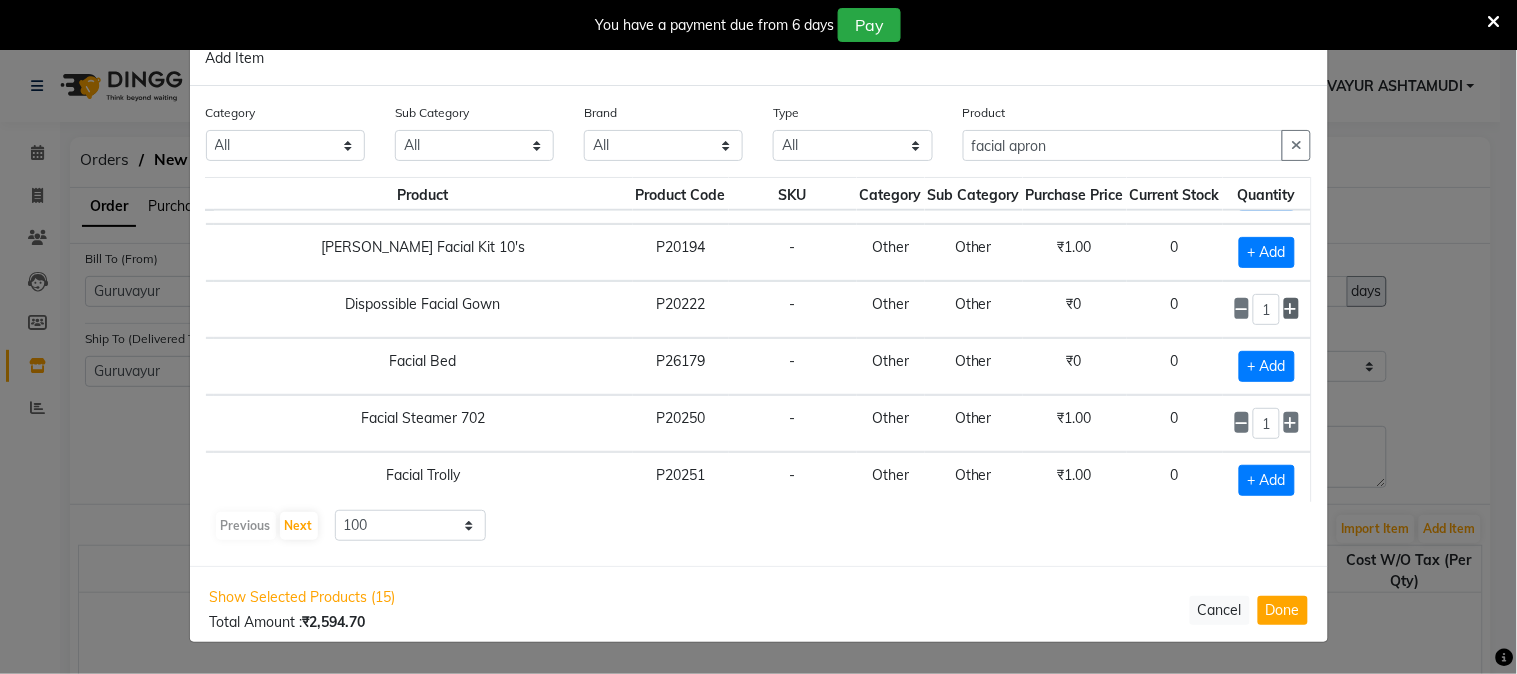 click 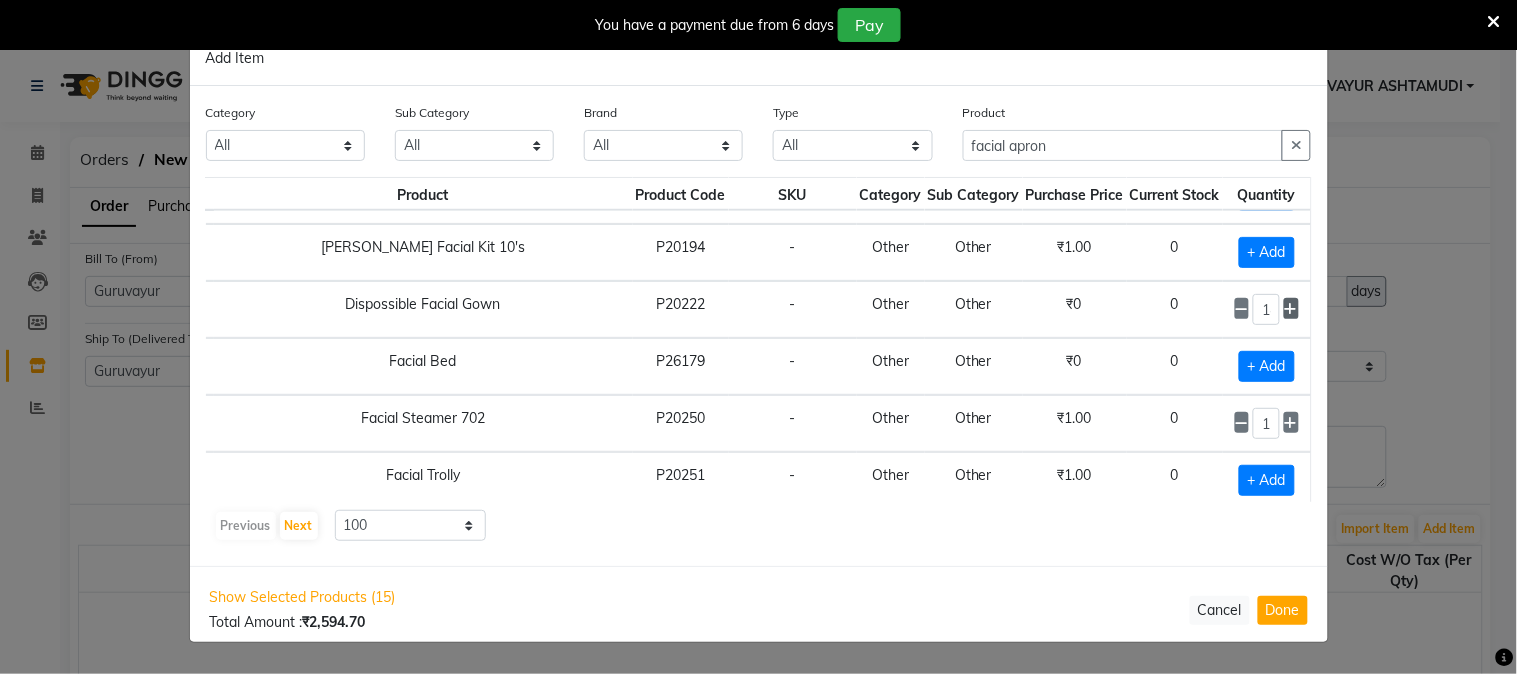 click 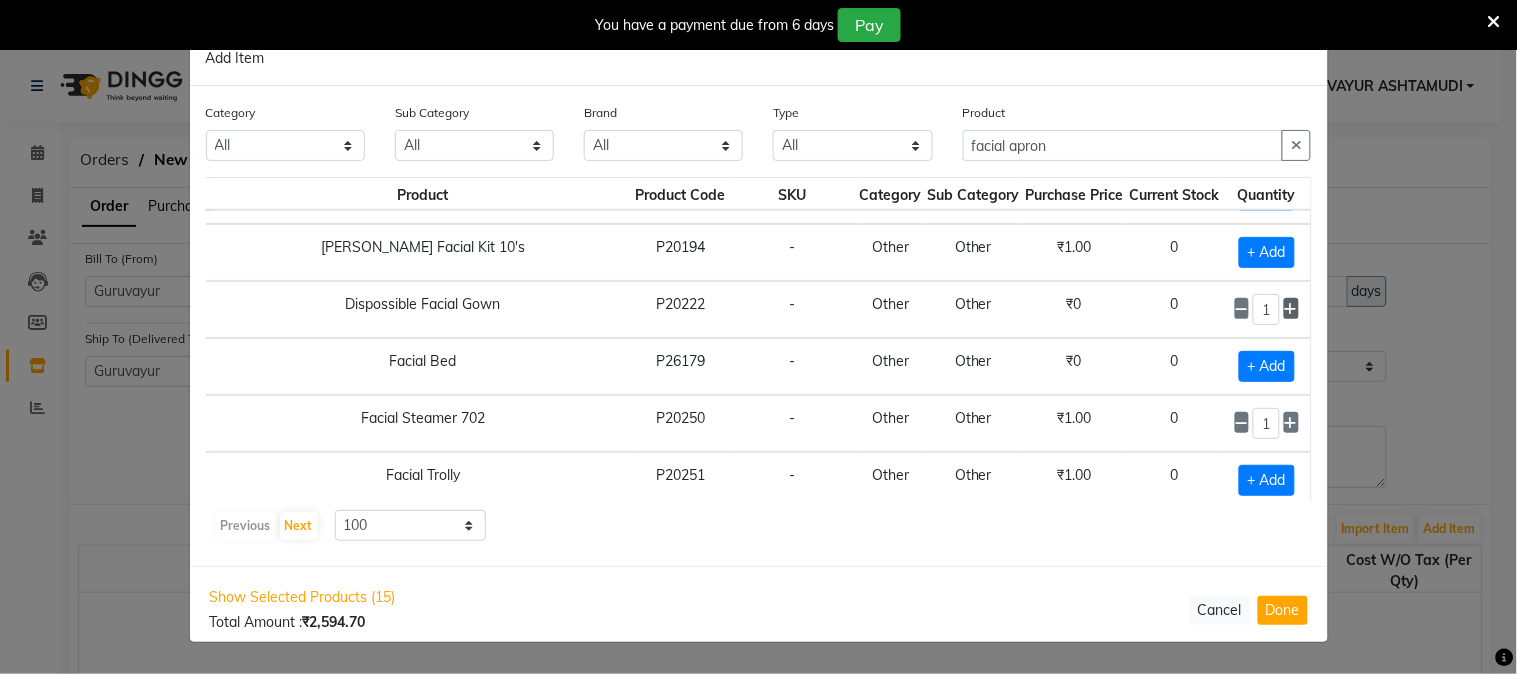 click 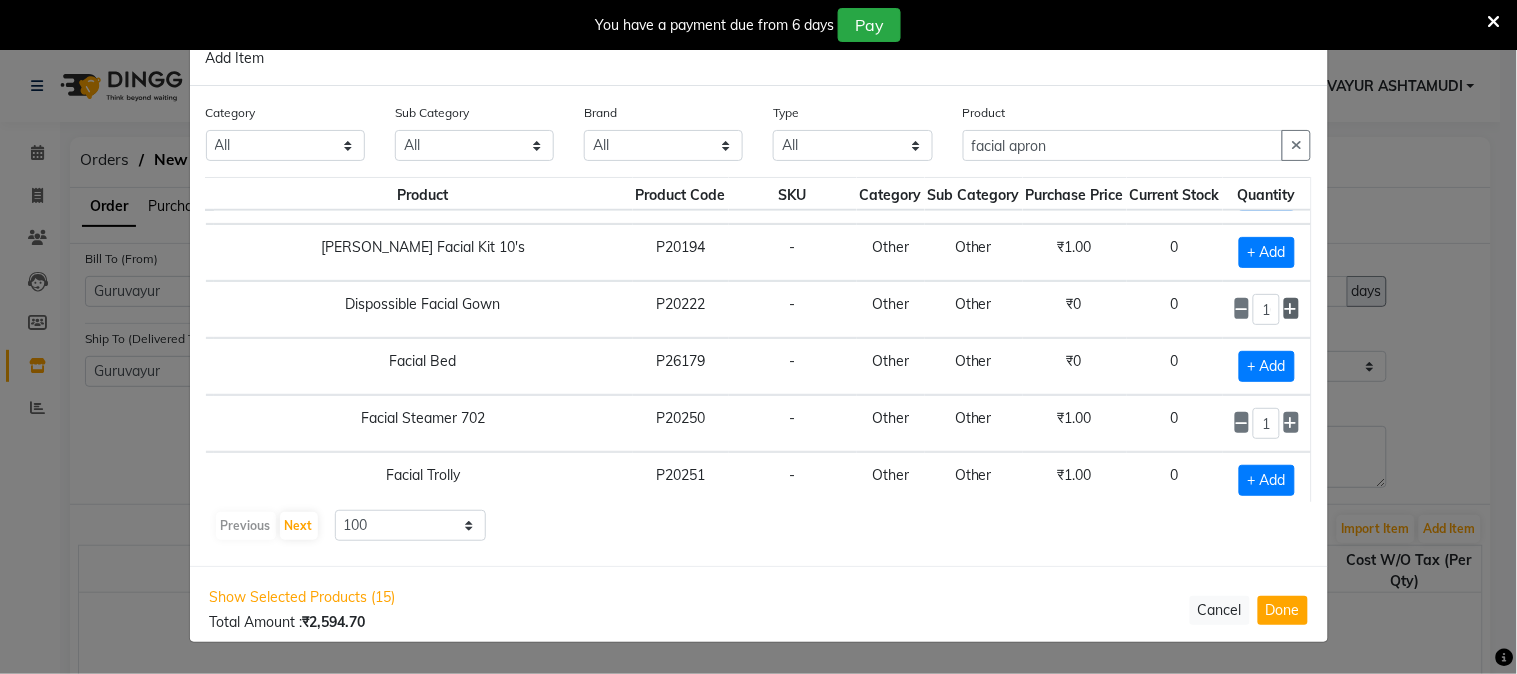 click 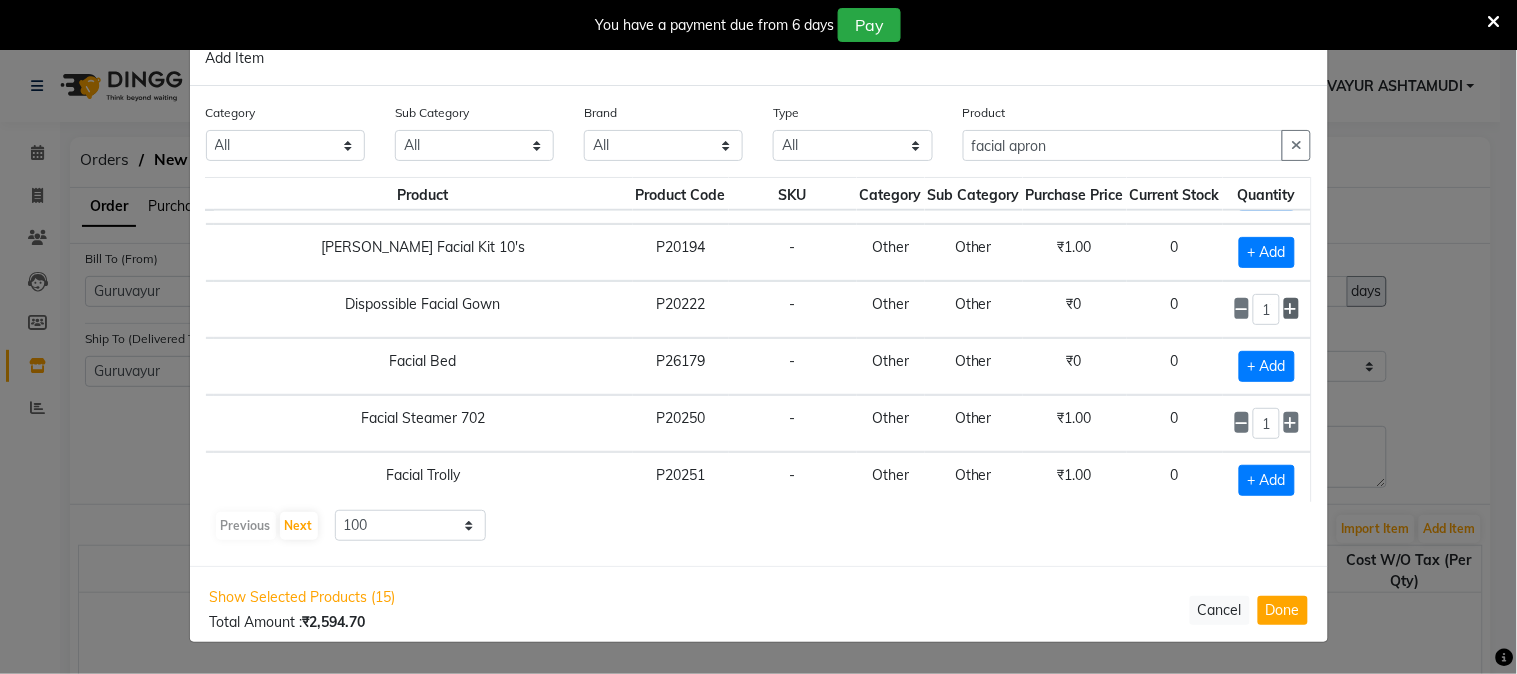click 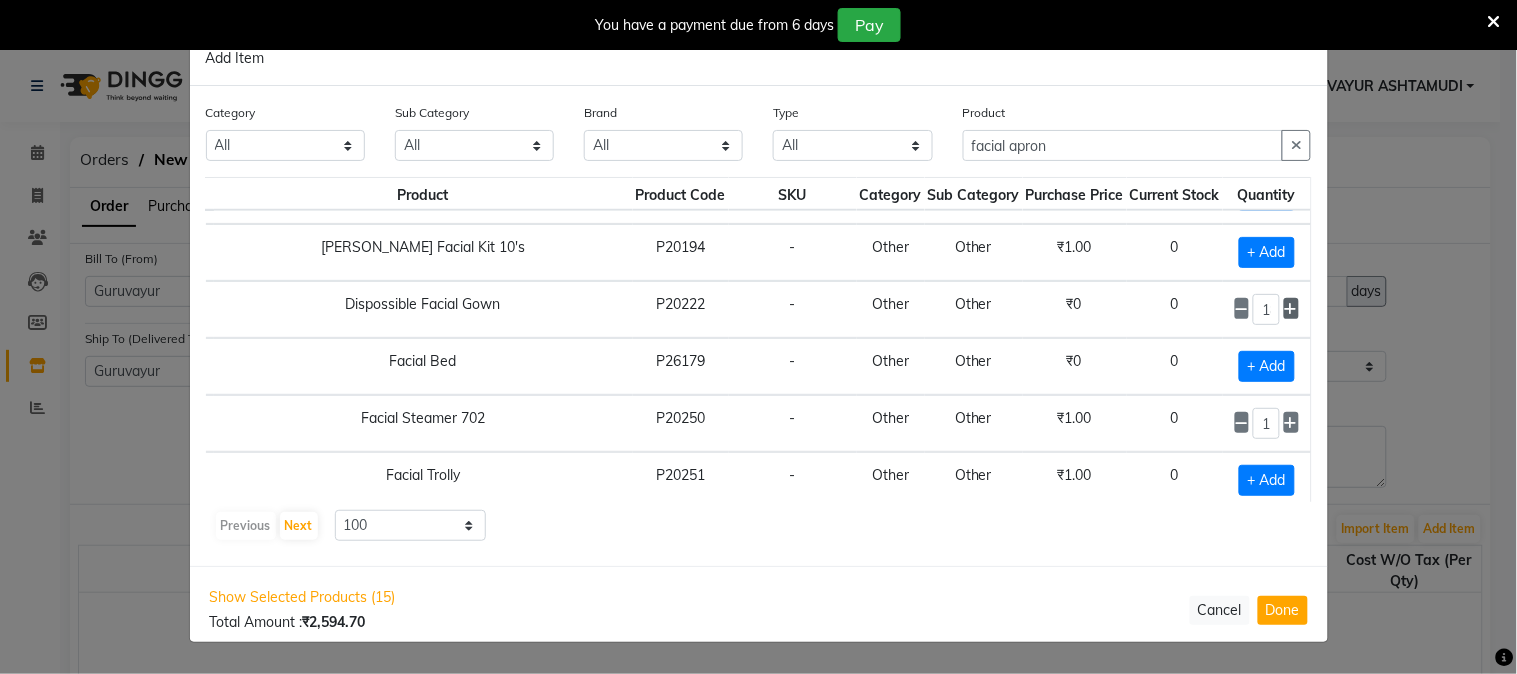 click 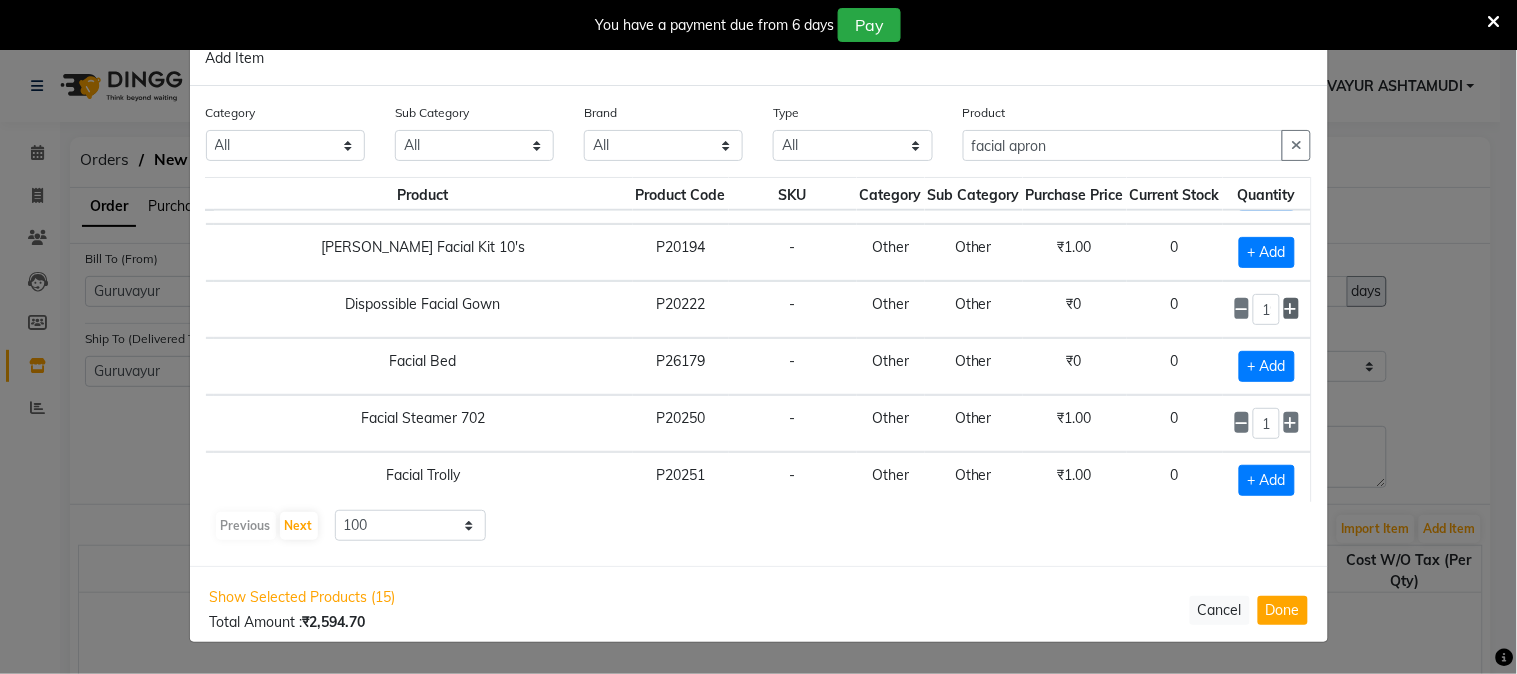 click 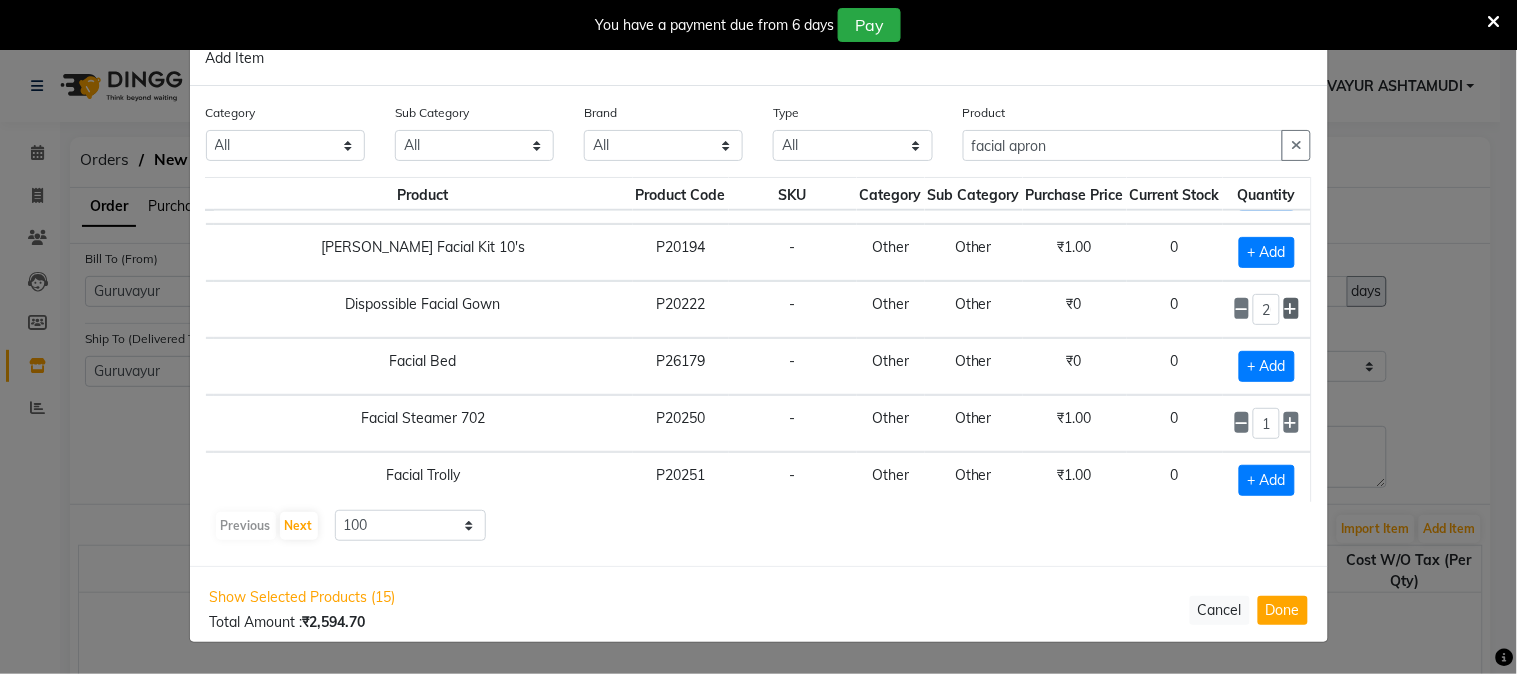 click 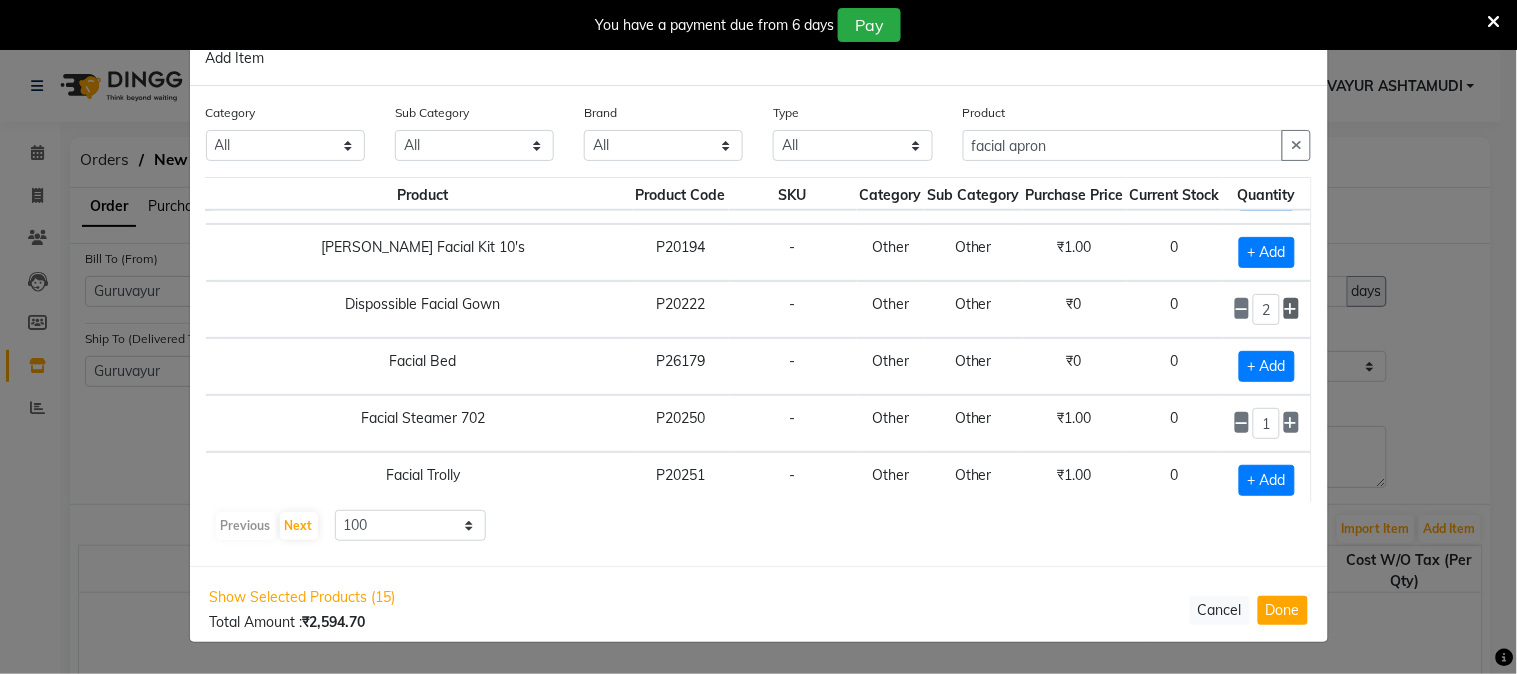 click 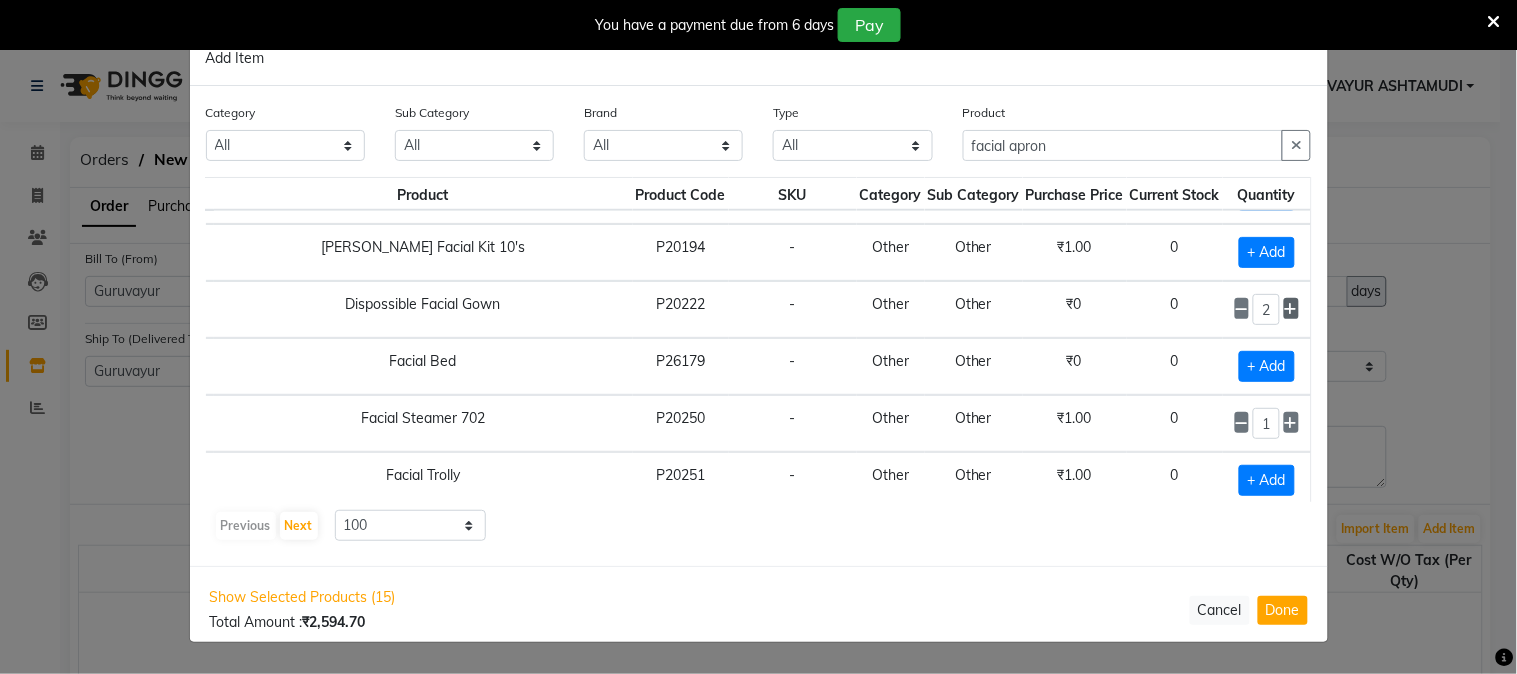 click 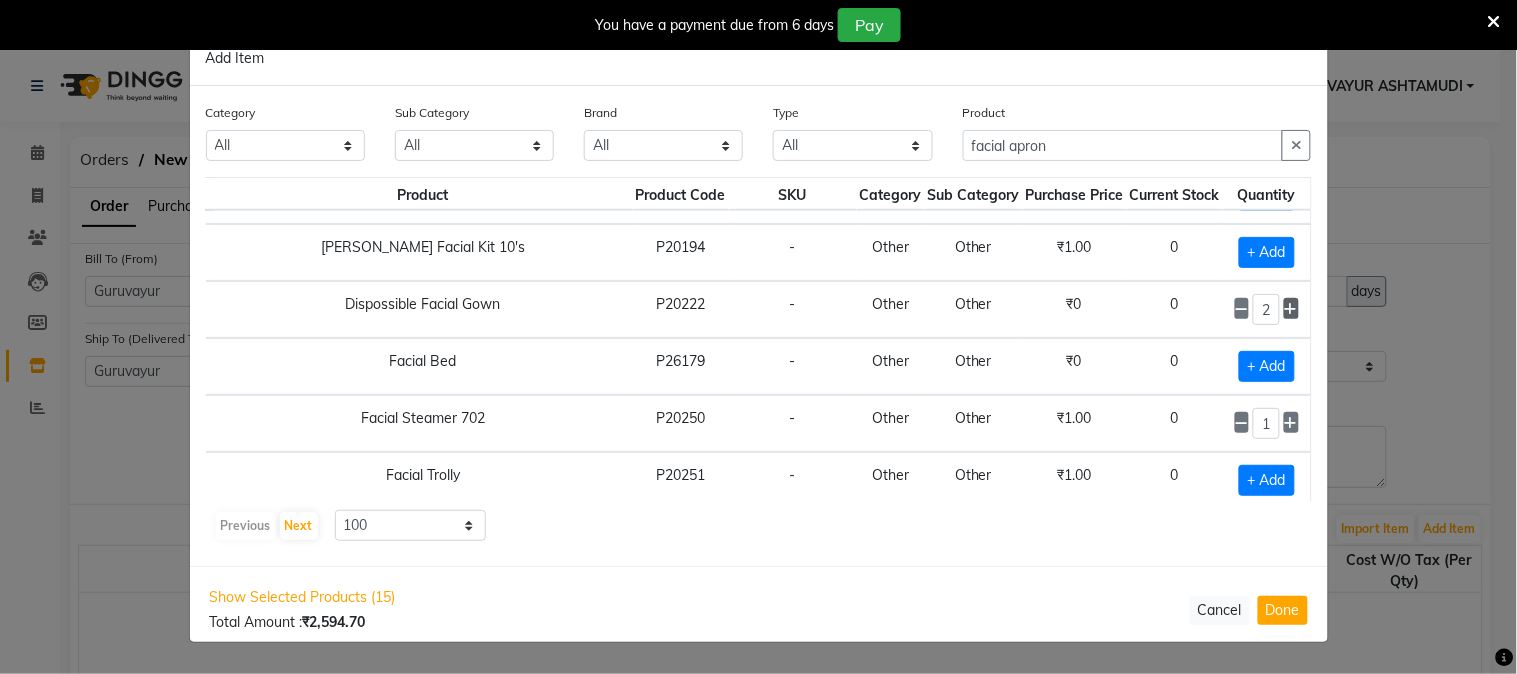 click 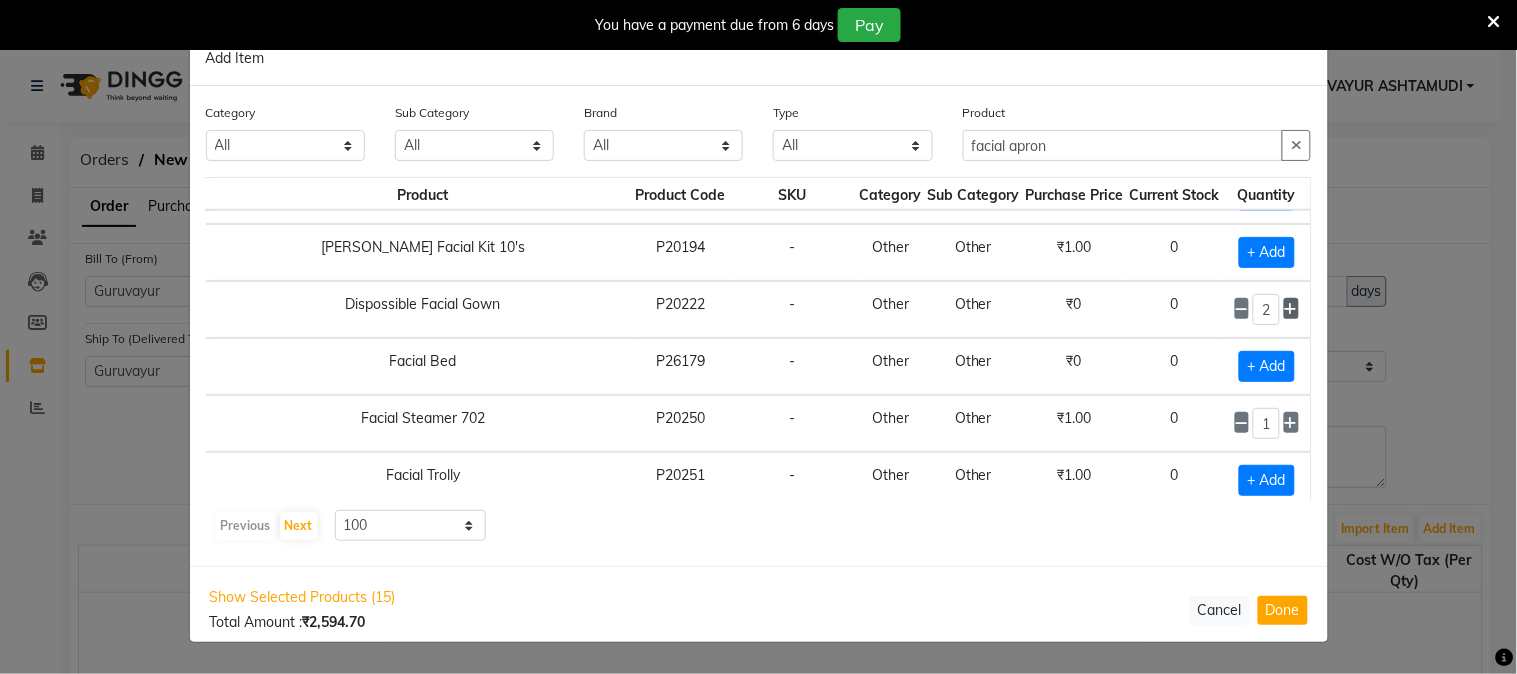 click 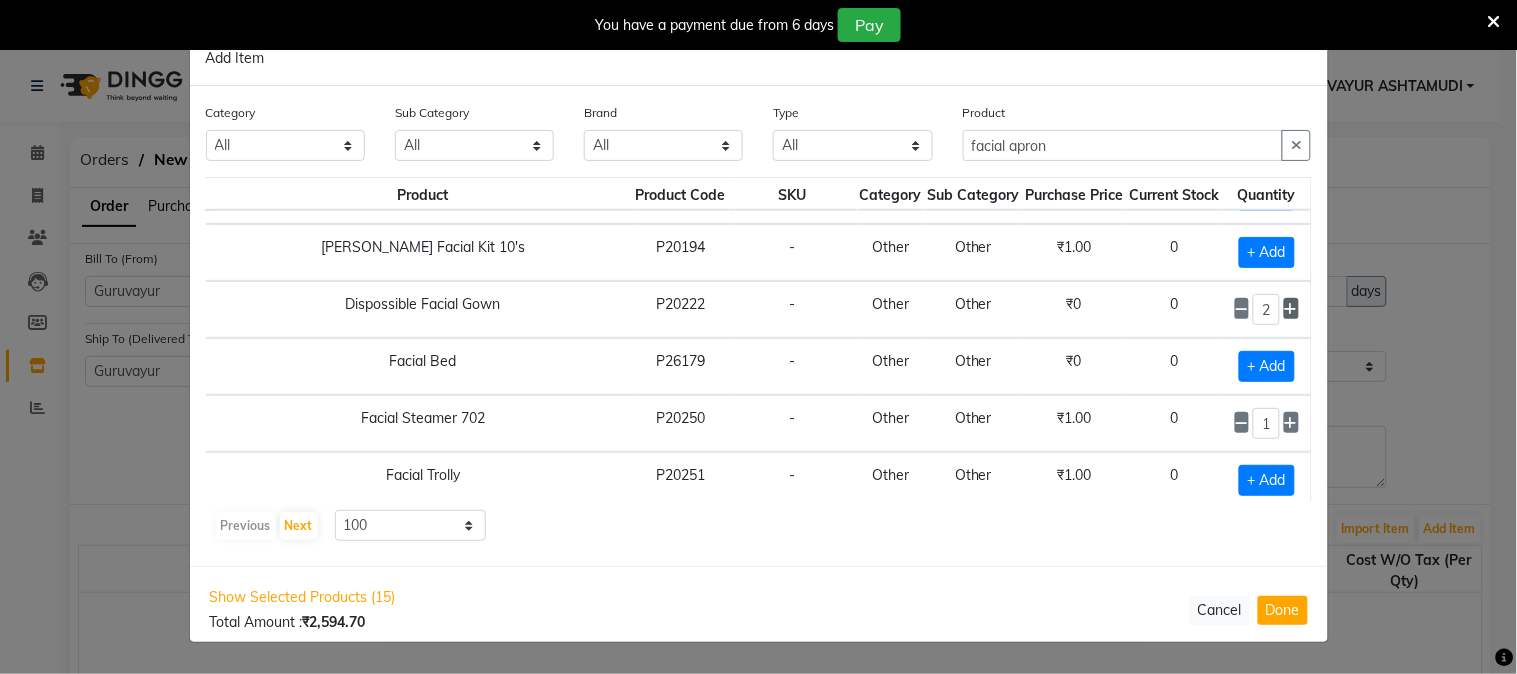 click 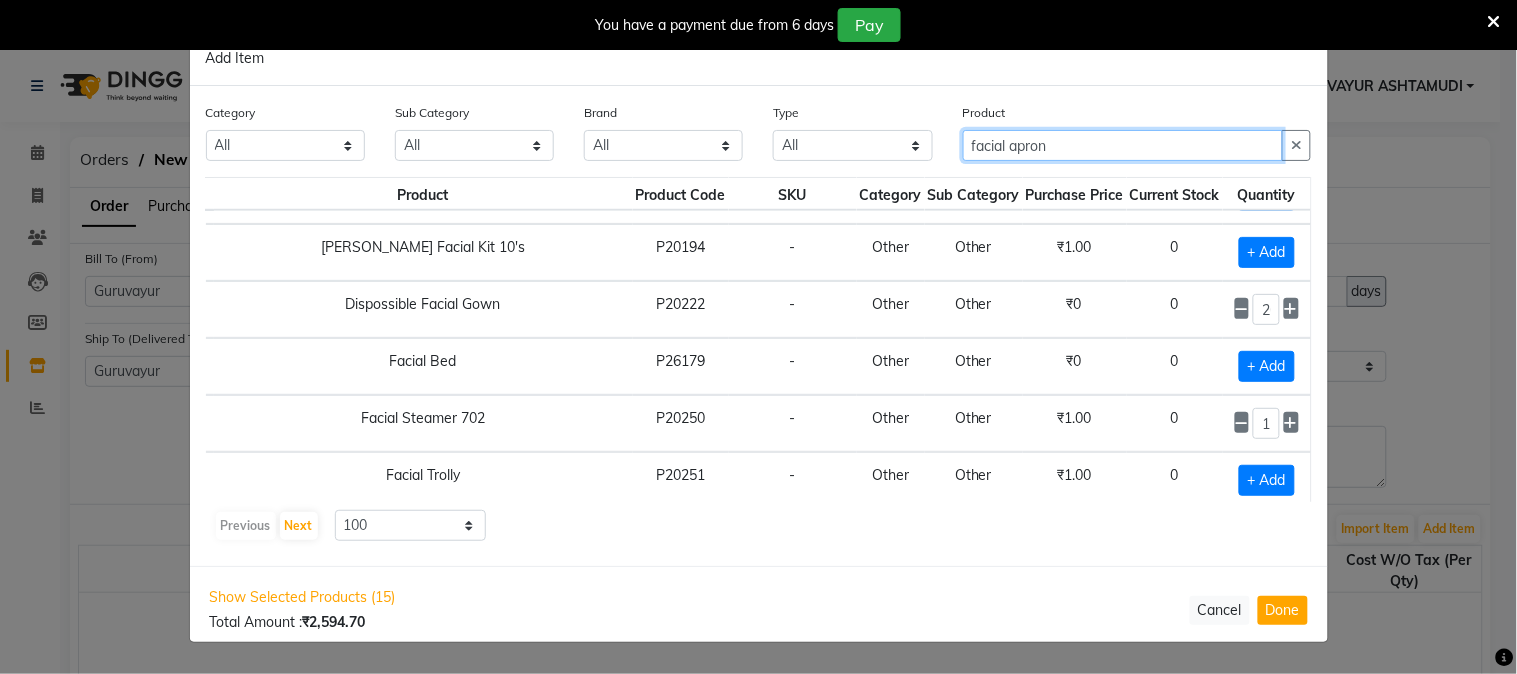 drag, startPoint x: 884, startPoint y: 146, endPoint x: 698, endPoint y: 166, distance: 187.07217 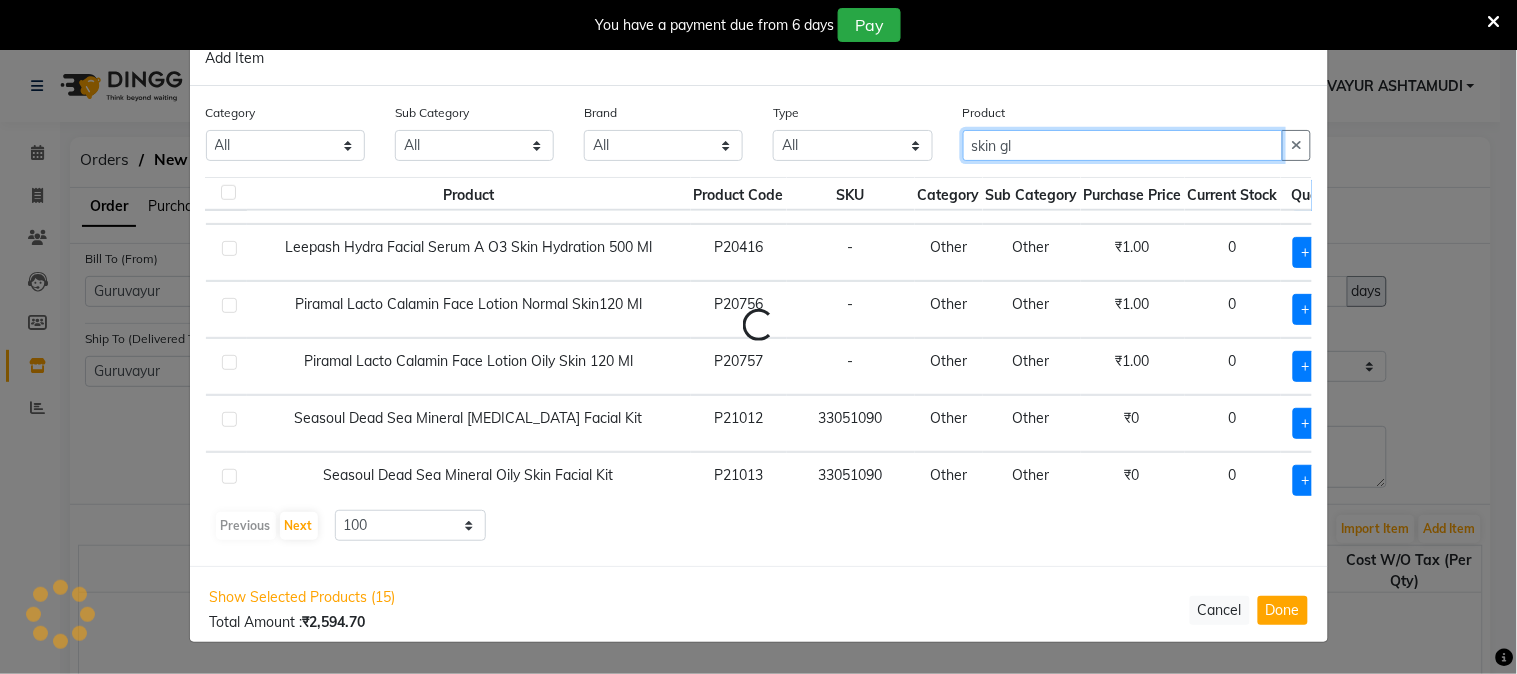 scroll, scrollTop: 0, scrollLeft: 0, axis: both 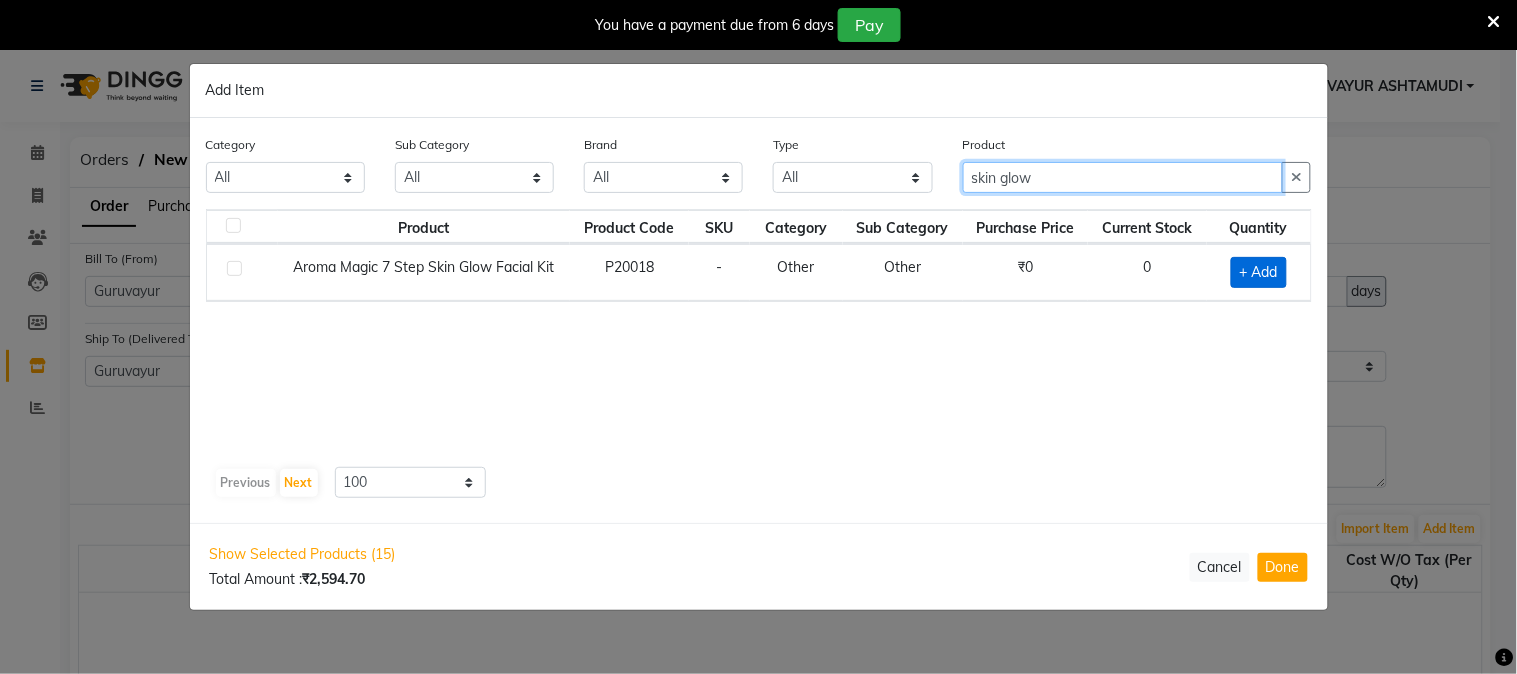 type on "skin glow" 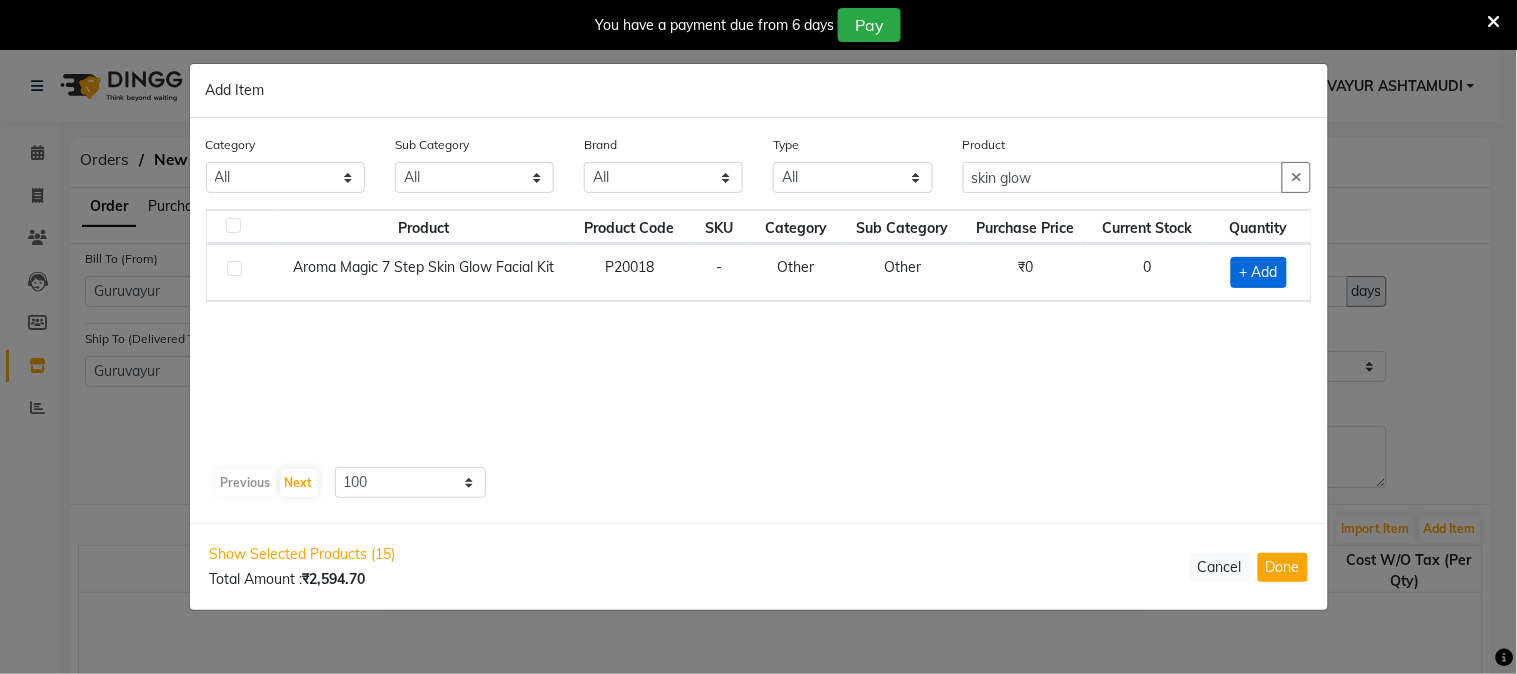 click on "+ Add" 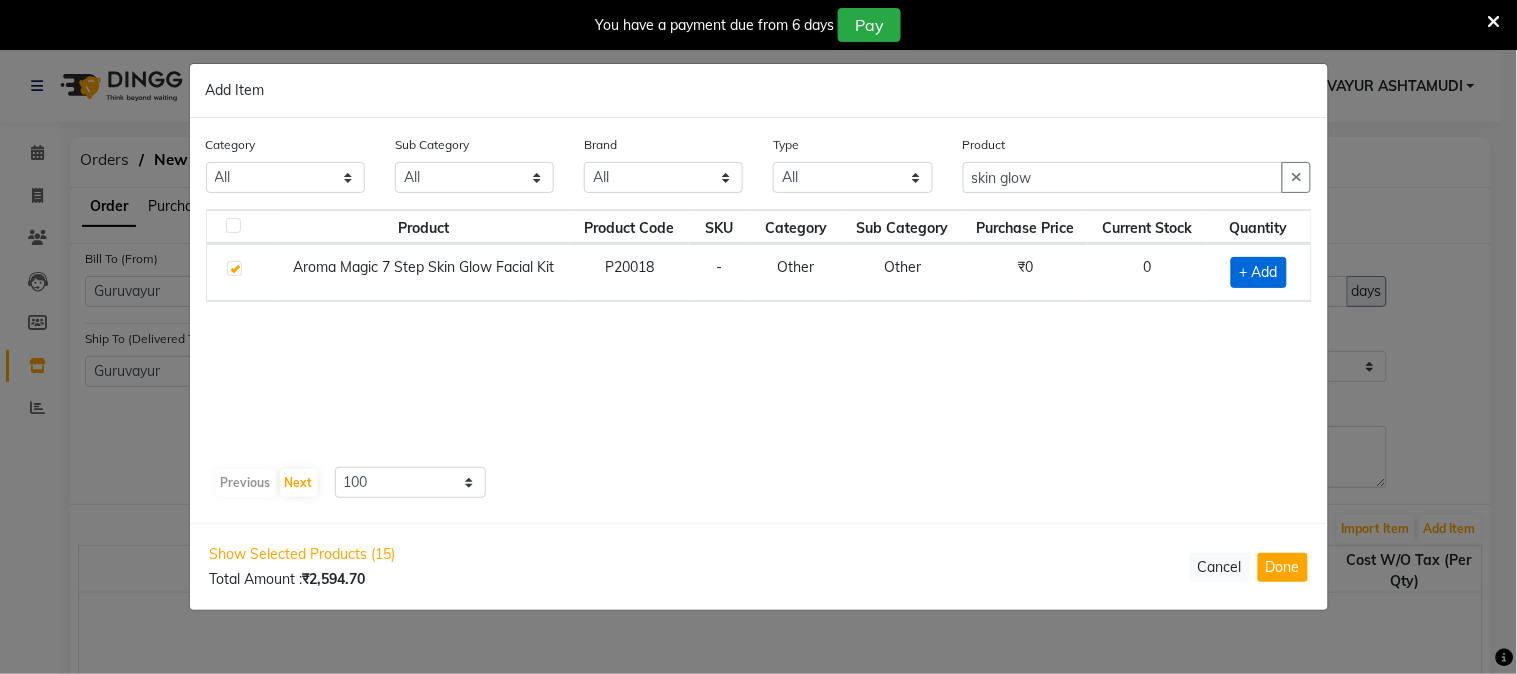 checkbox on "true" 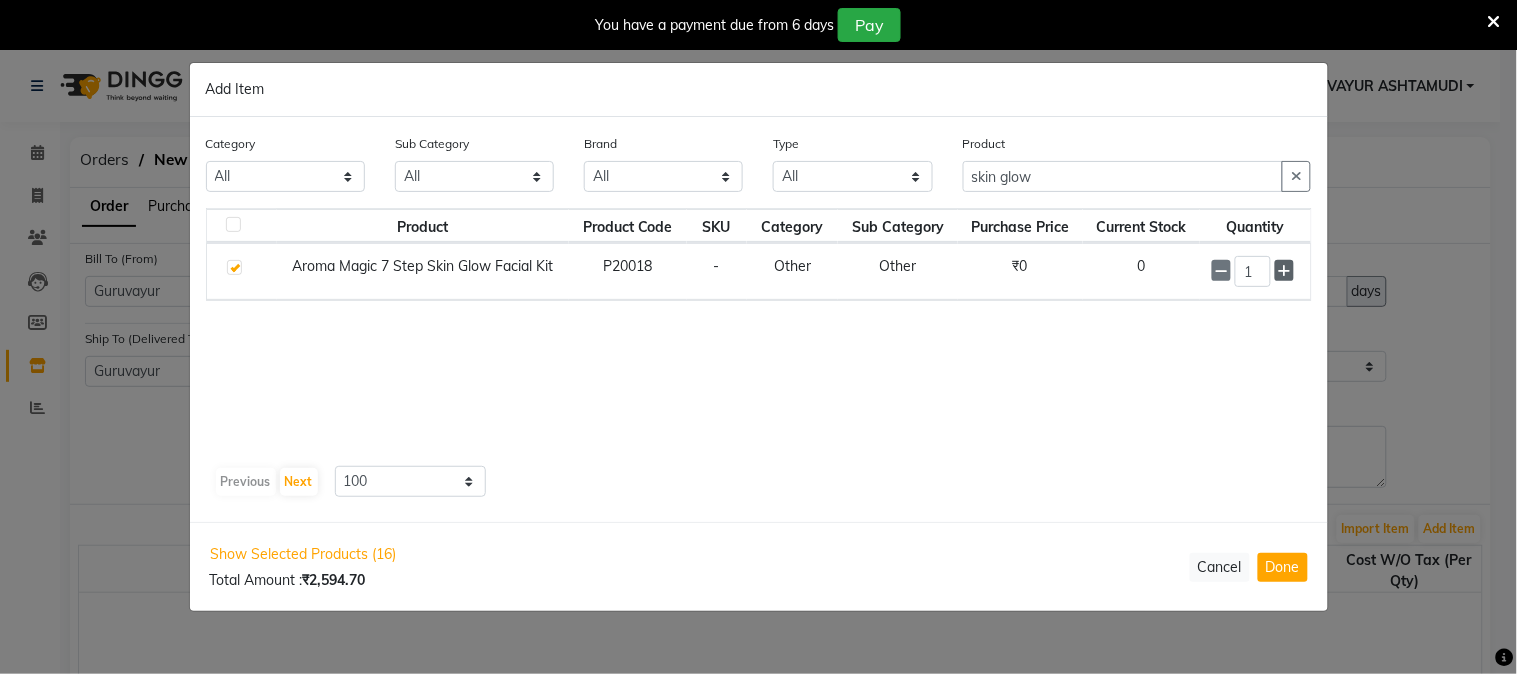 click 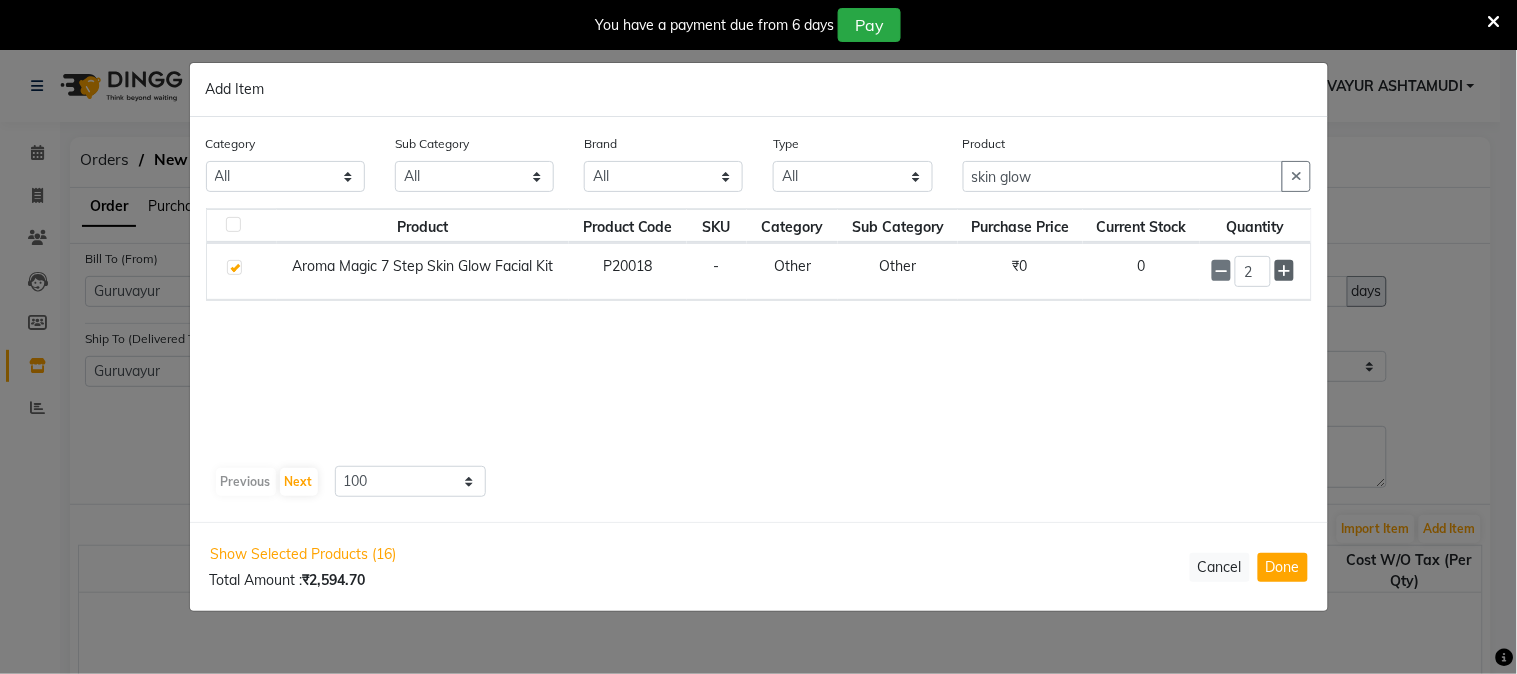 click 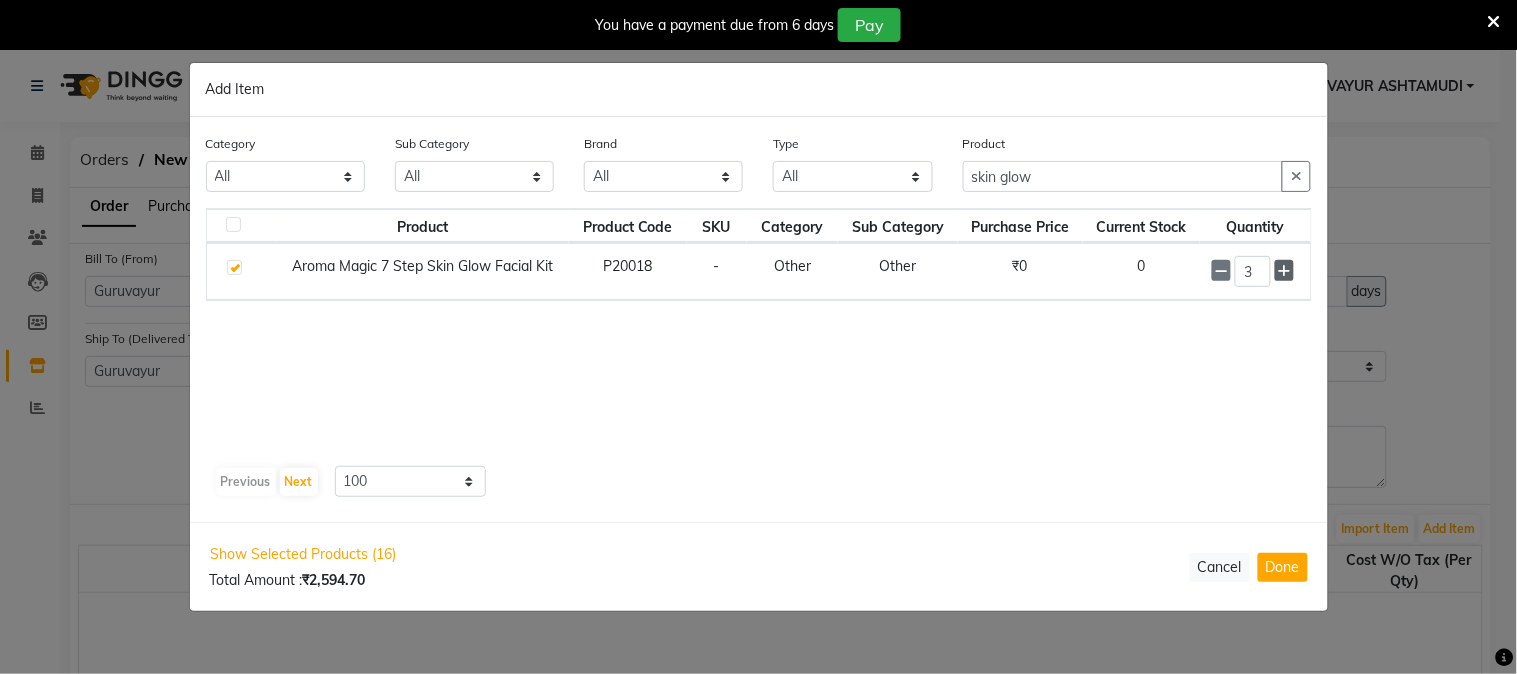 click 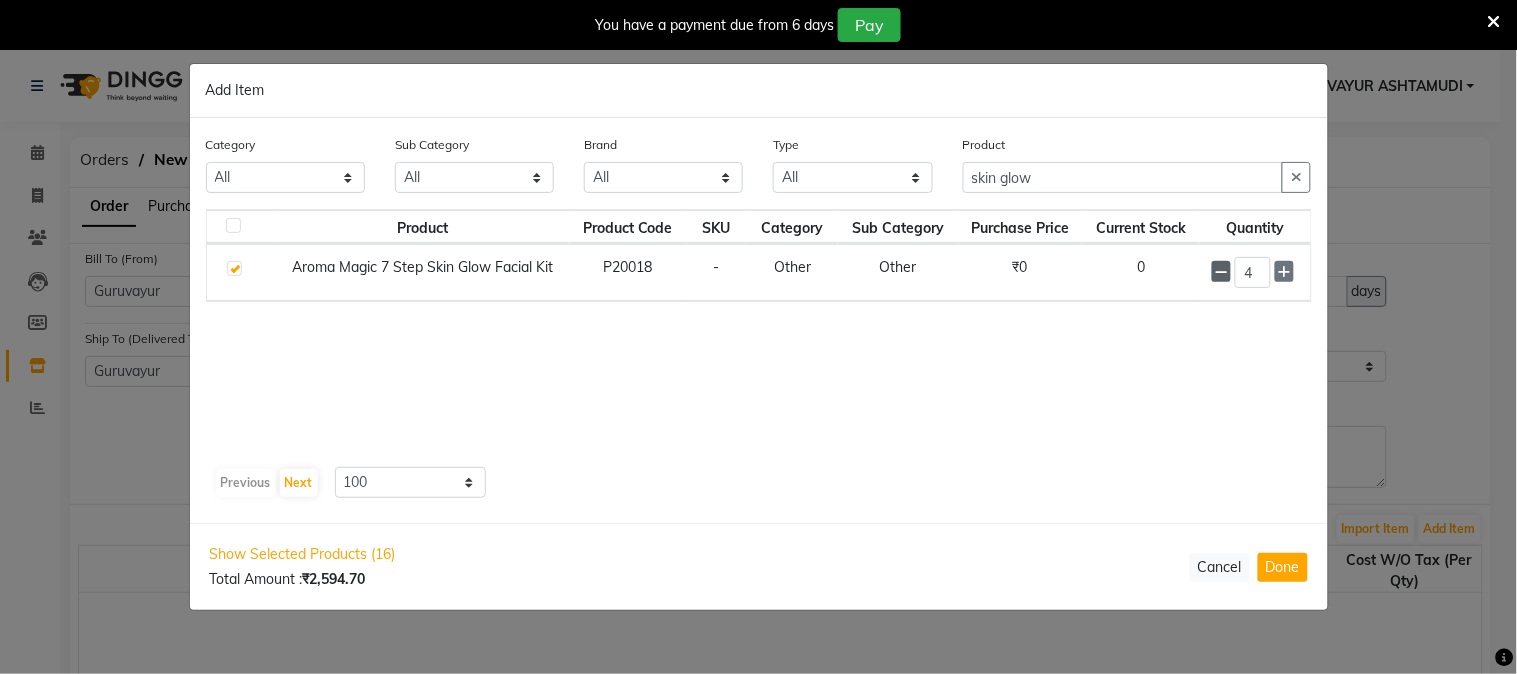 click 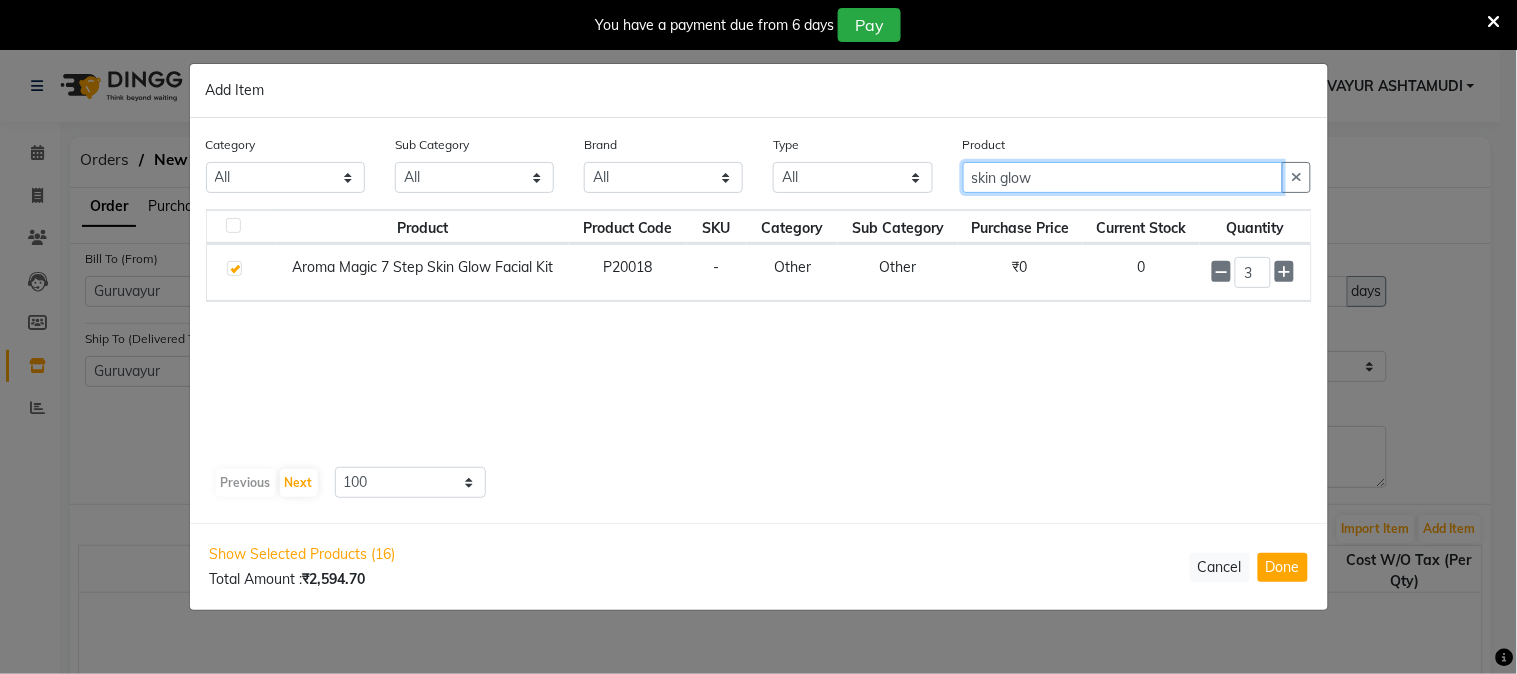 drag, startPoint x: 1097, startPoint y: 163, endPoint x: 760, endPoint y: 148, distance: 337.33365 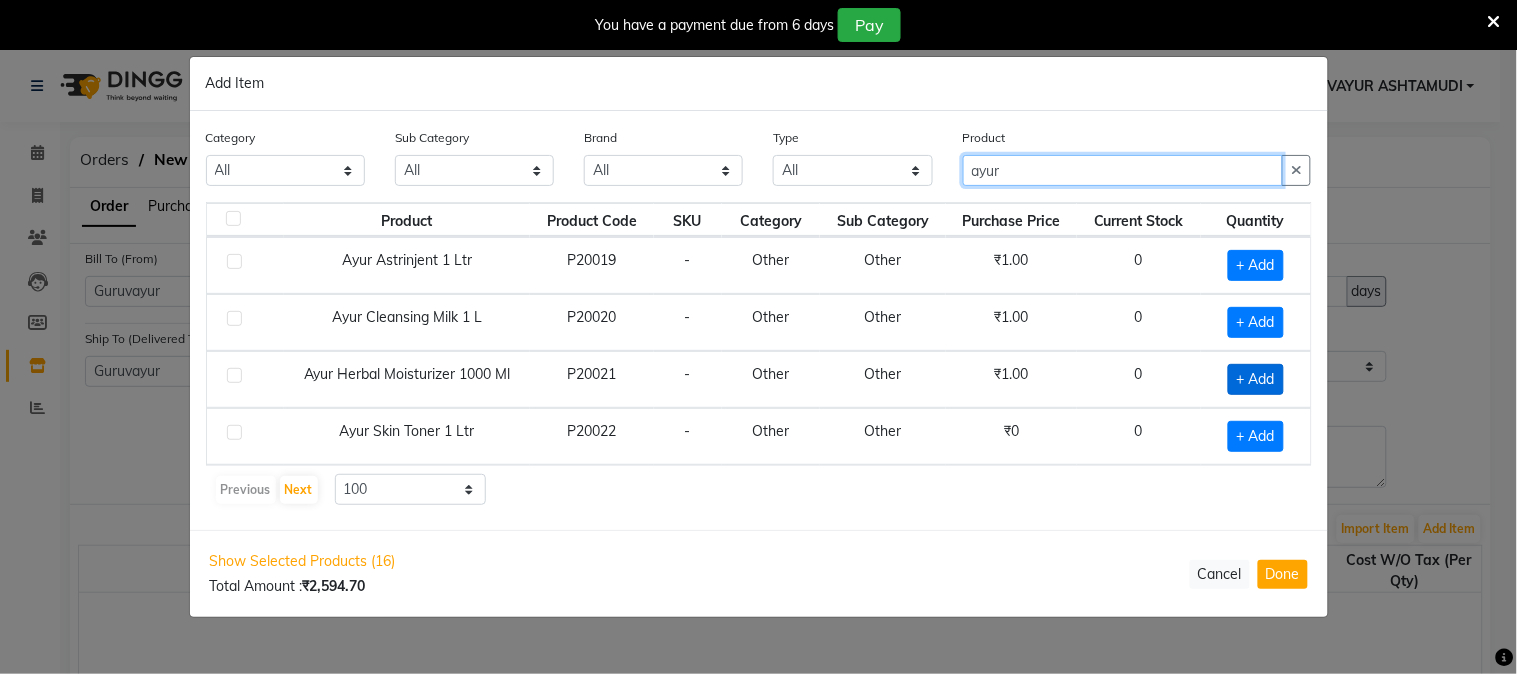 type on "ayur" 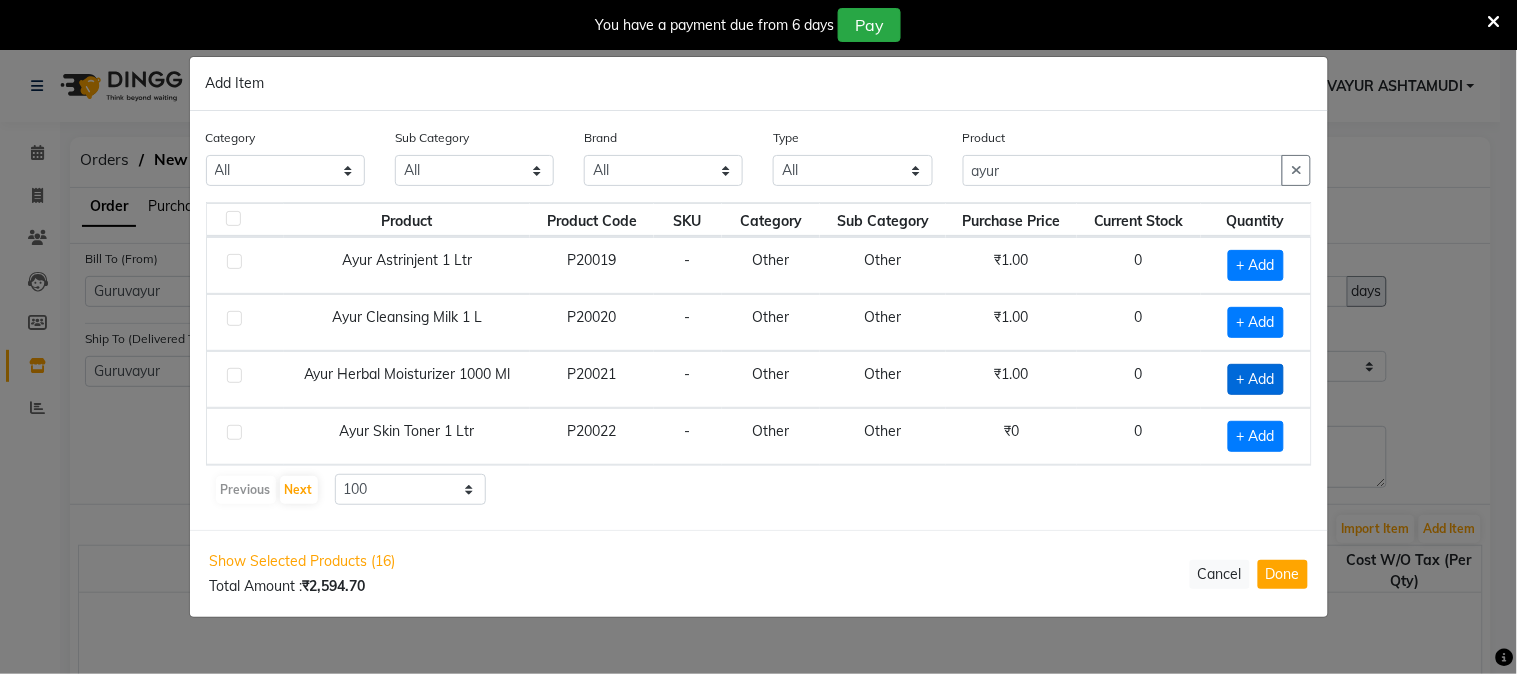 click on "+ Add" 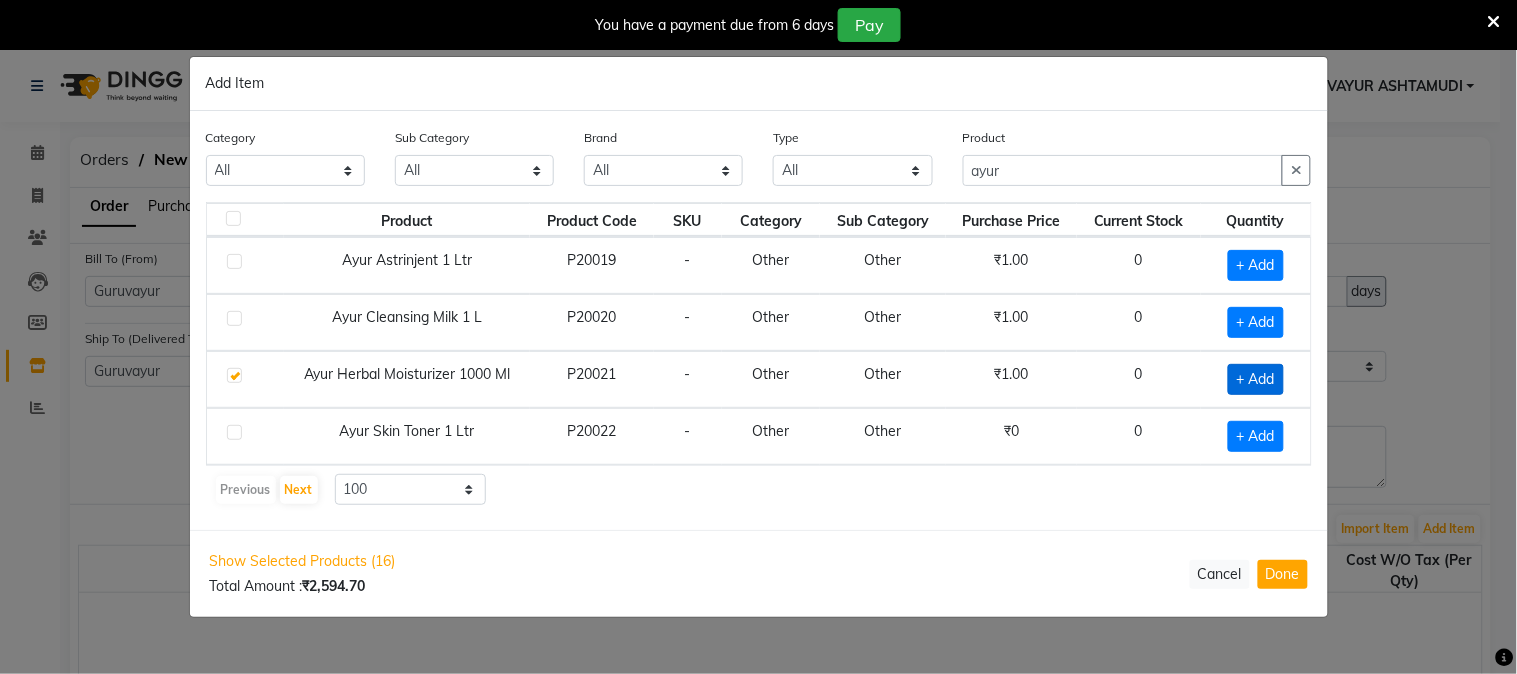 checkbox on "true" 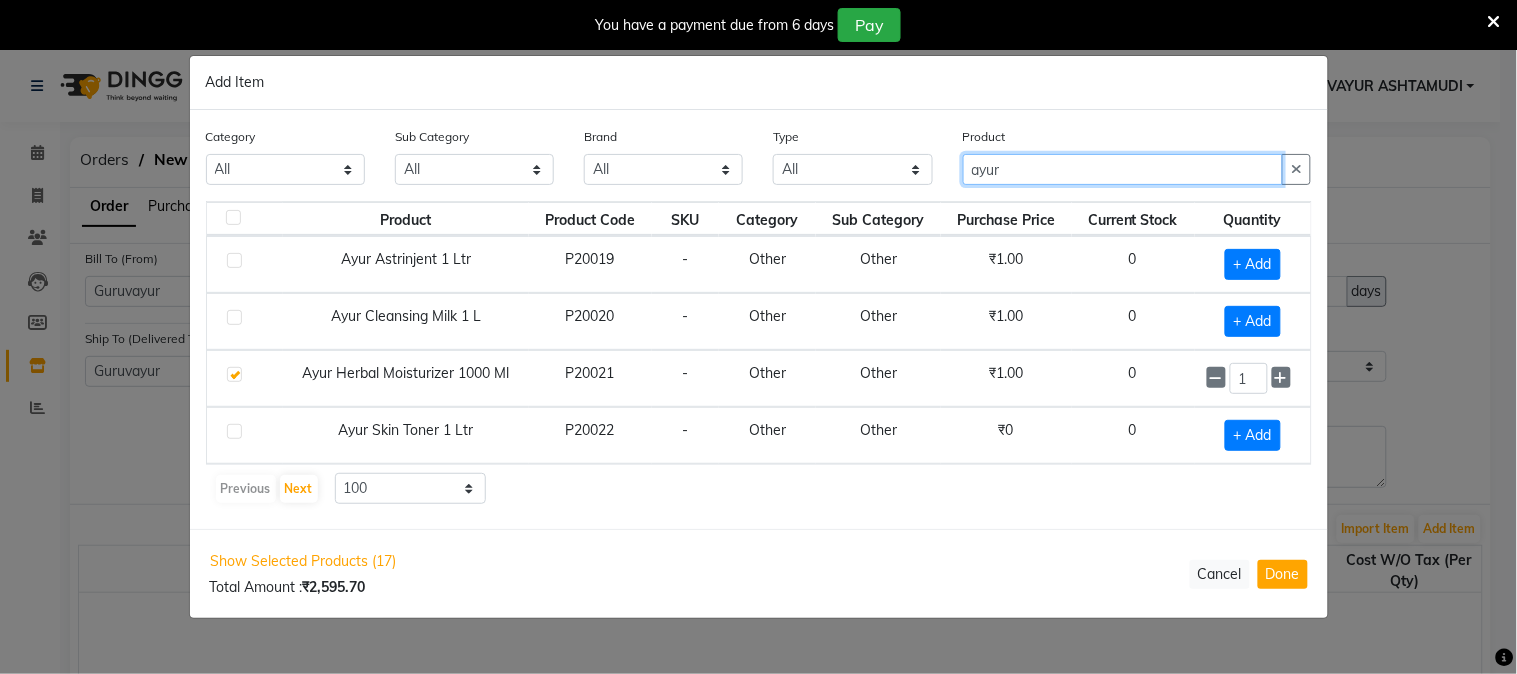 drag, startPoint x: 1038, startPoint y: 171, endPoint x: 764, endPoint y: 132, distance: 276.76163 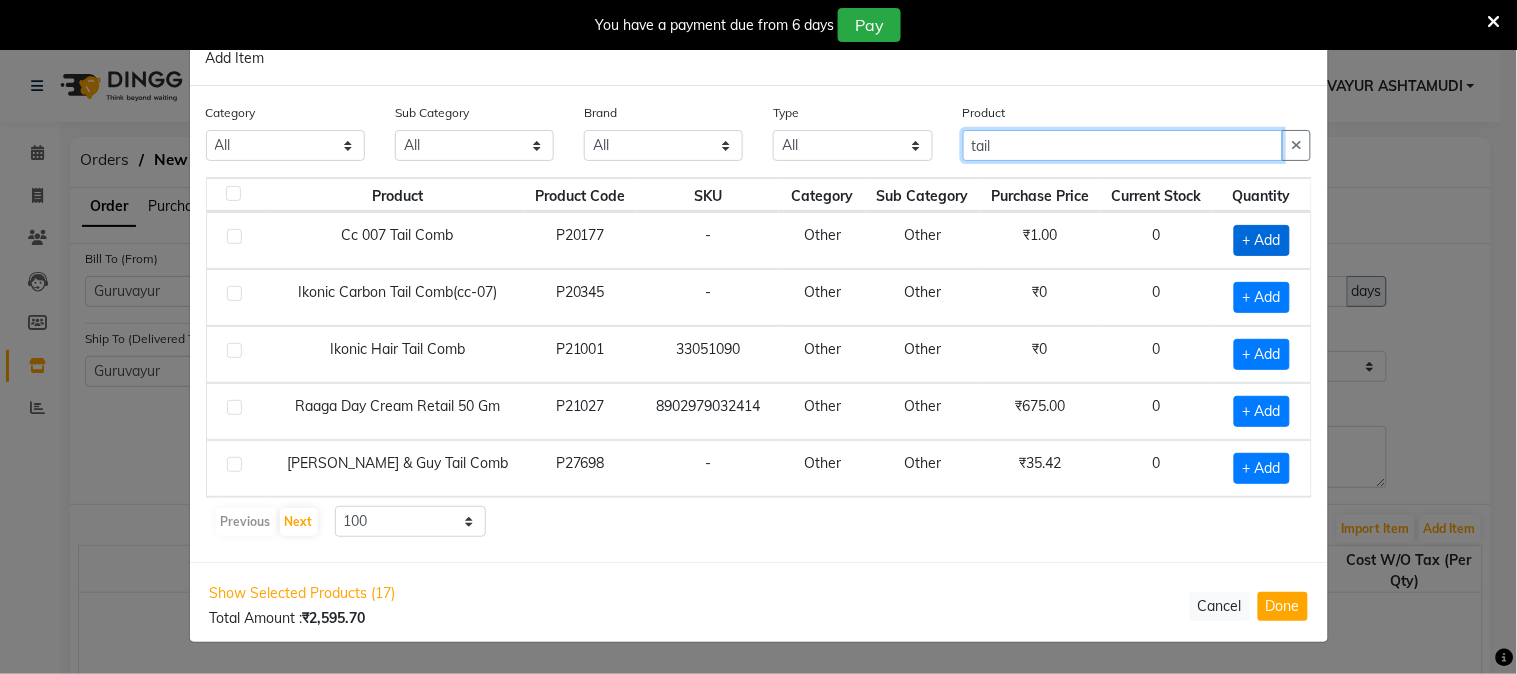 type on "tail" 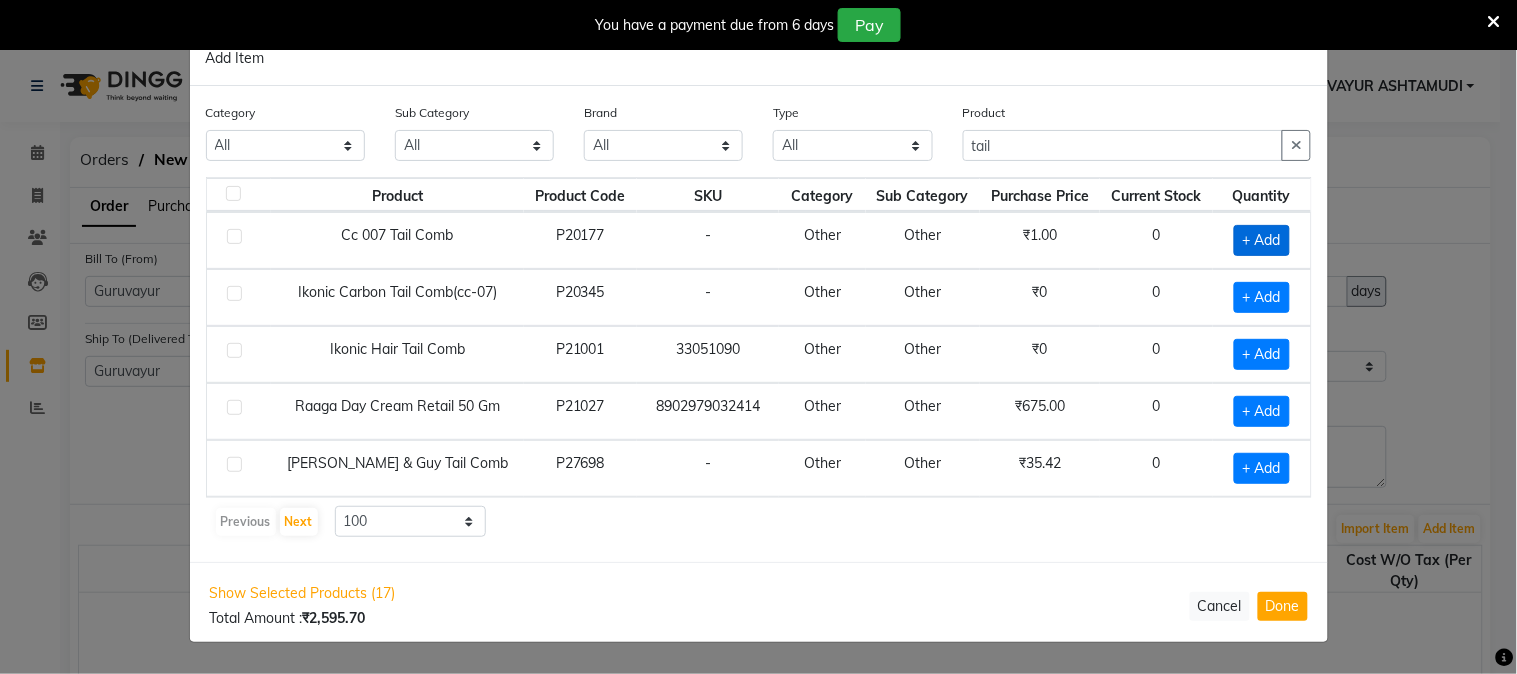 click on "+ Add" 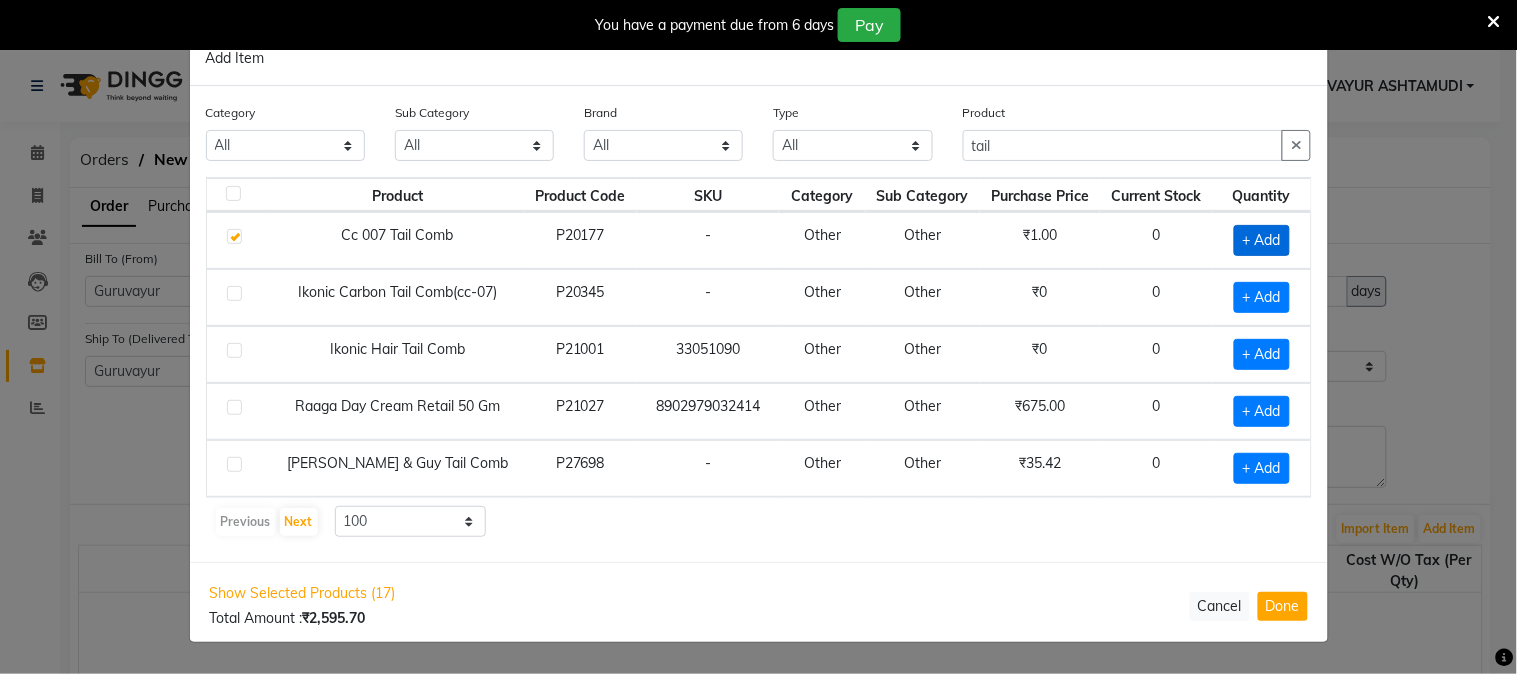 checkbox on "true" 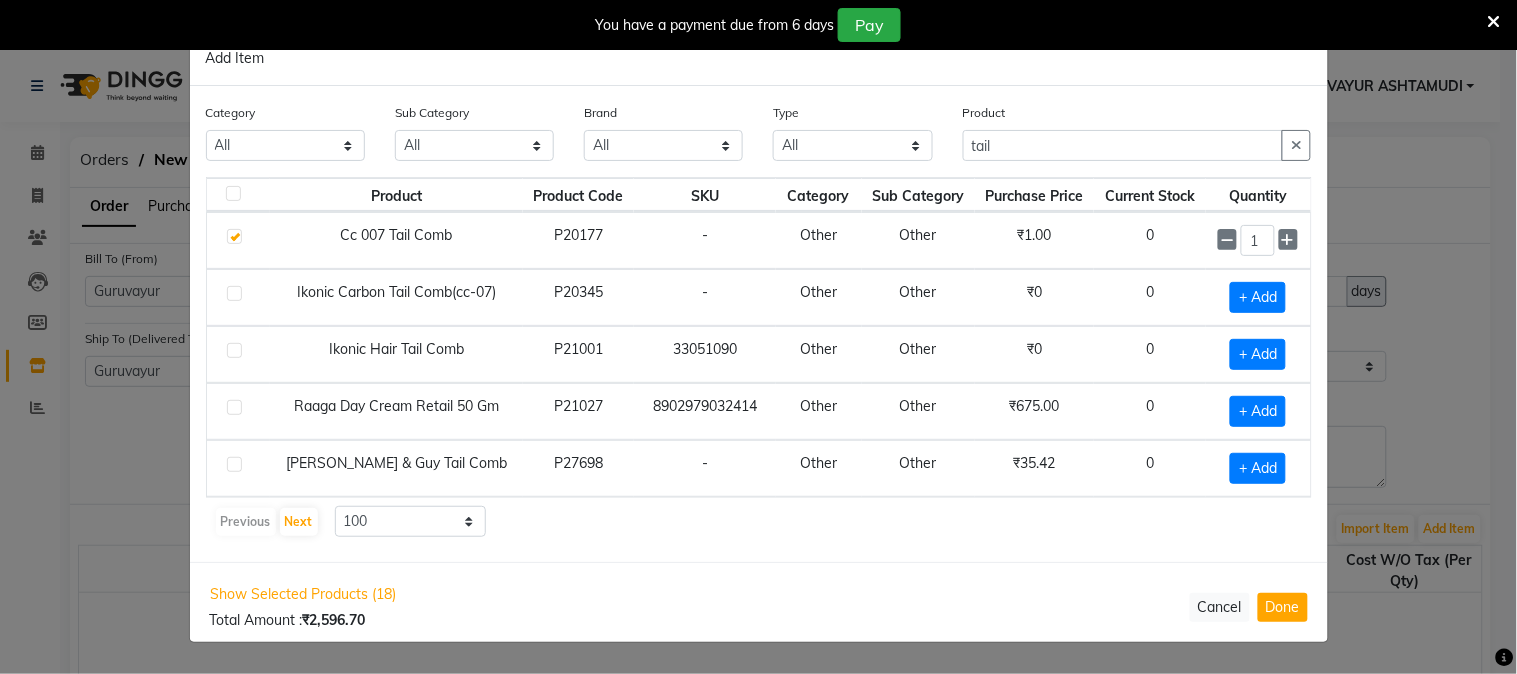 click 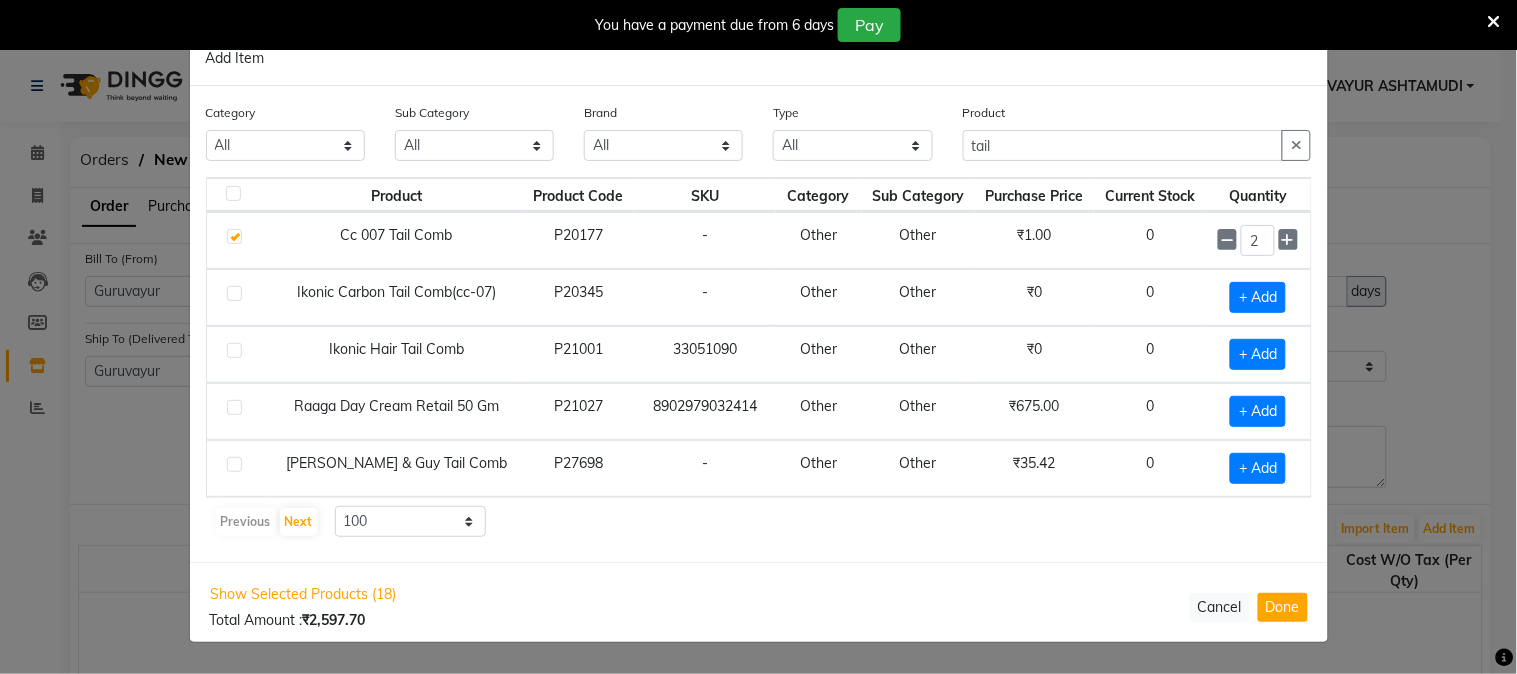 click 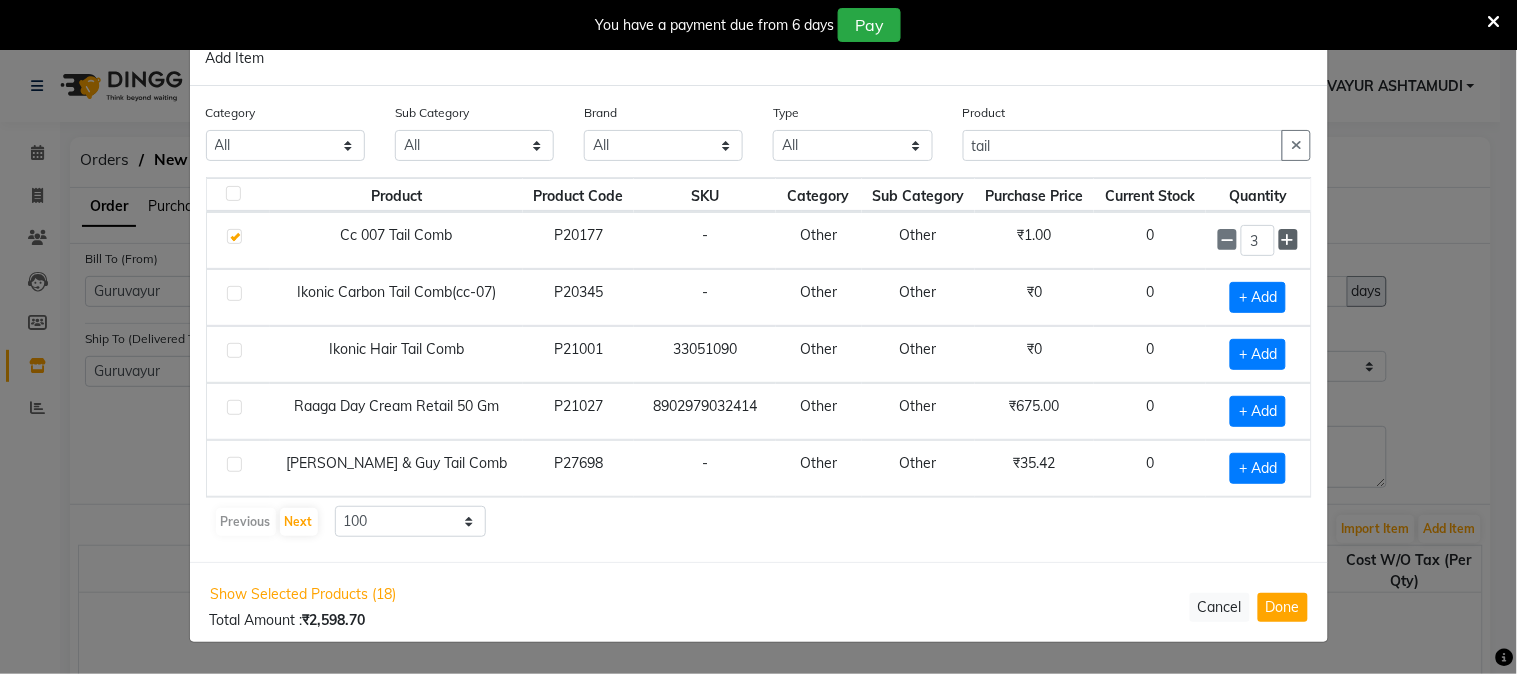 click 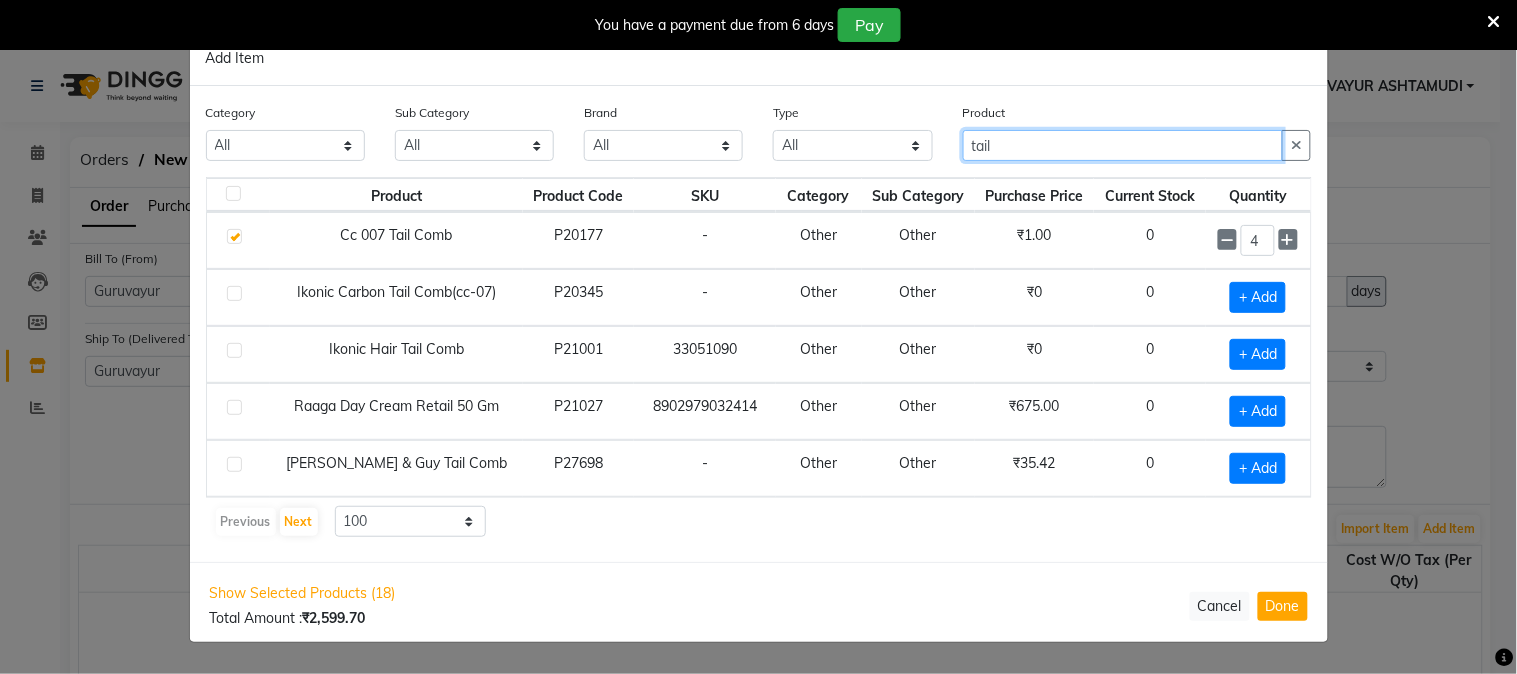 drag, startPoint x: 973, startPoint y: 134, endPoint x: 814, endPoint y: 134, distance: 159 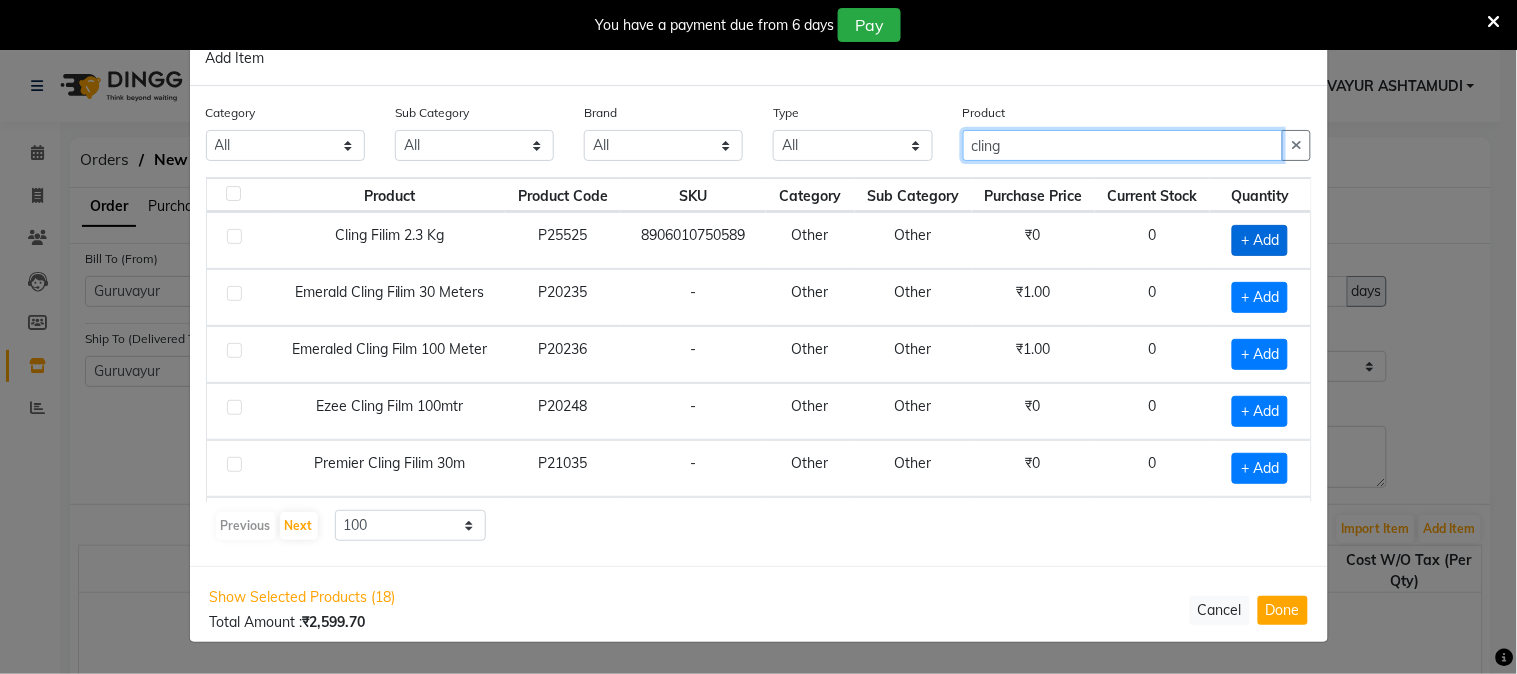 type on "cling" 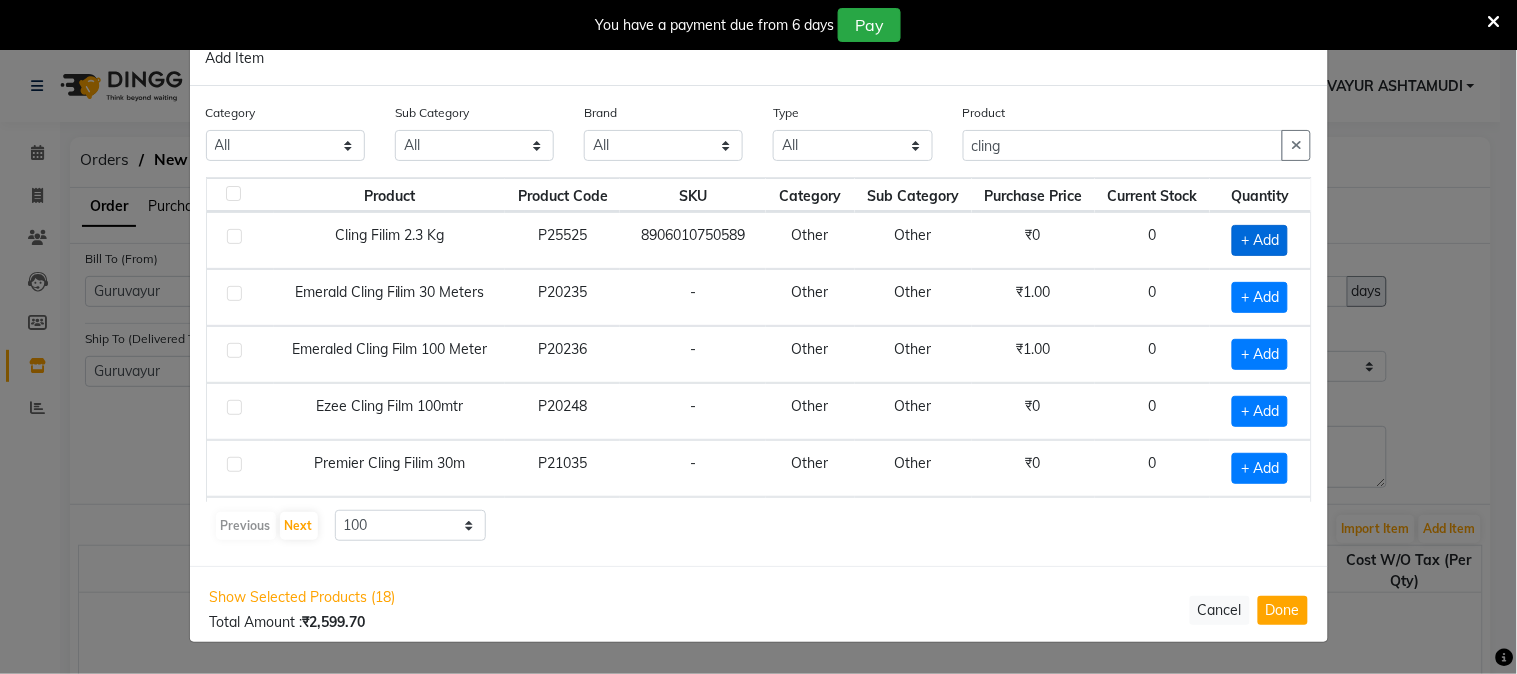 click on "+ Add" 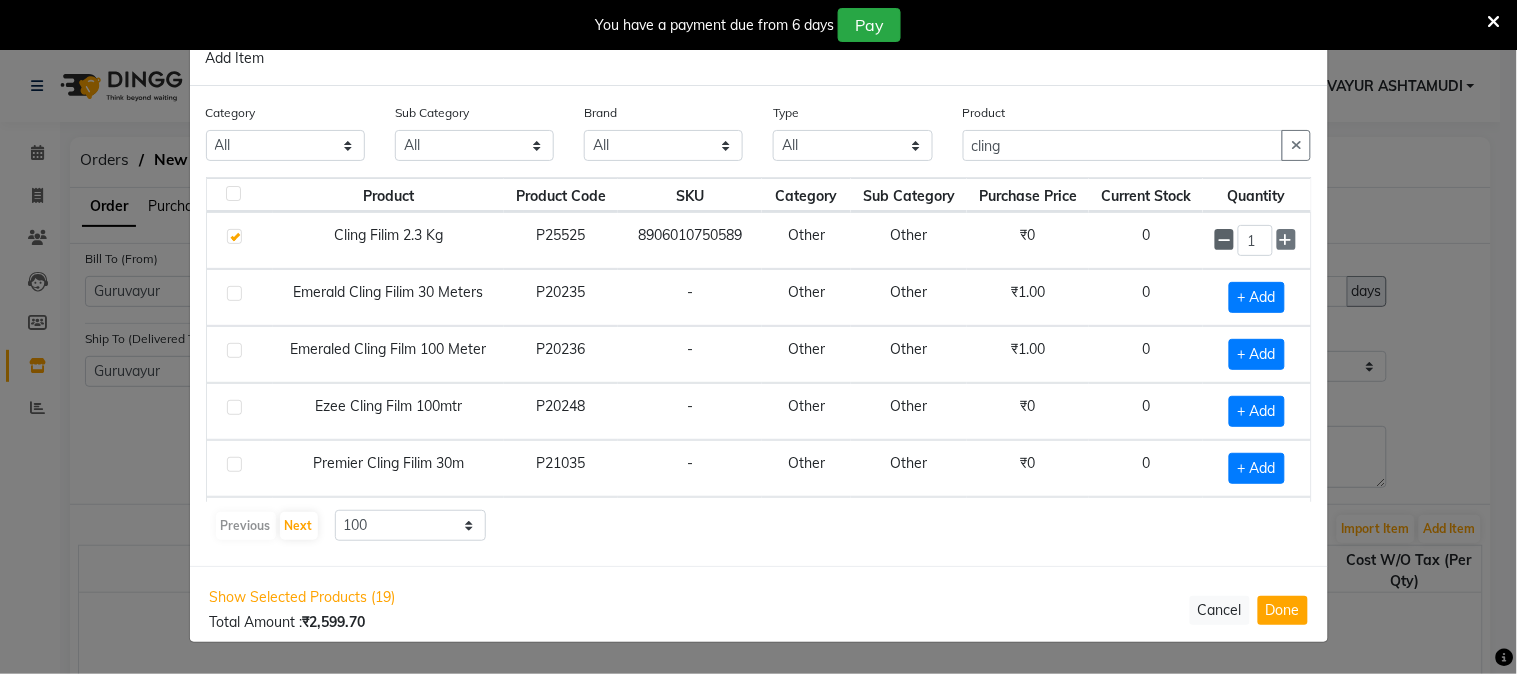 click 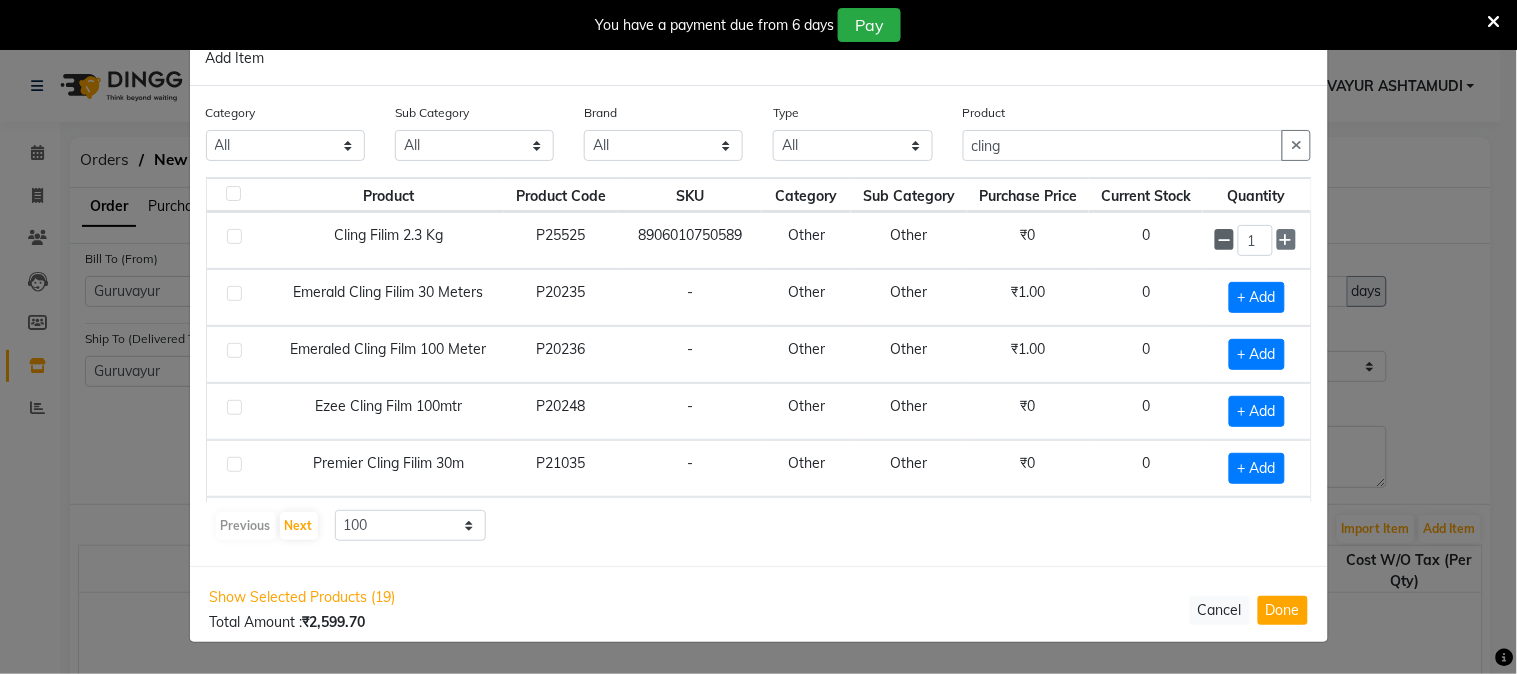 checkbox on "false" 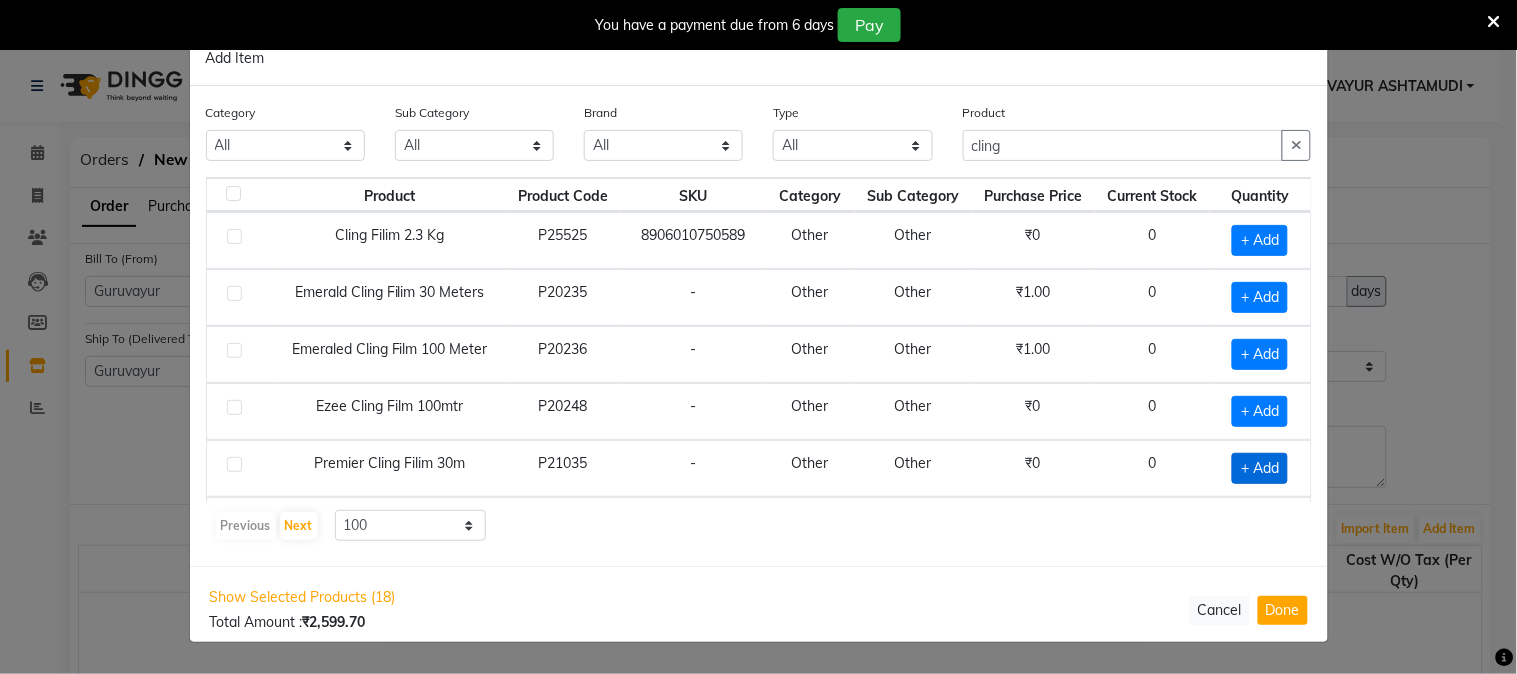 click on "+ Add" 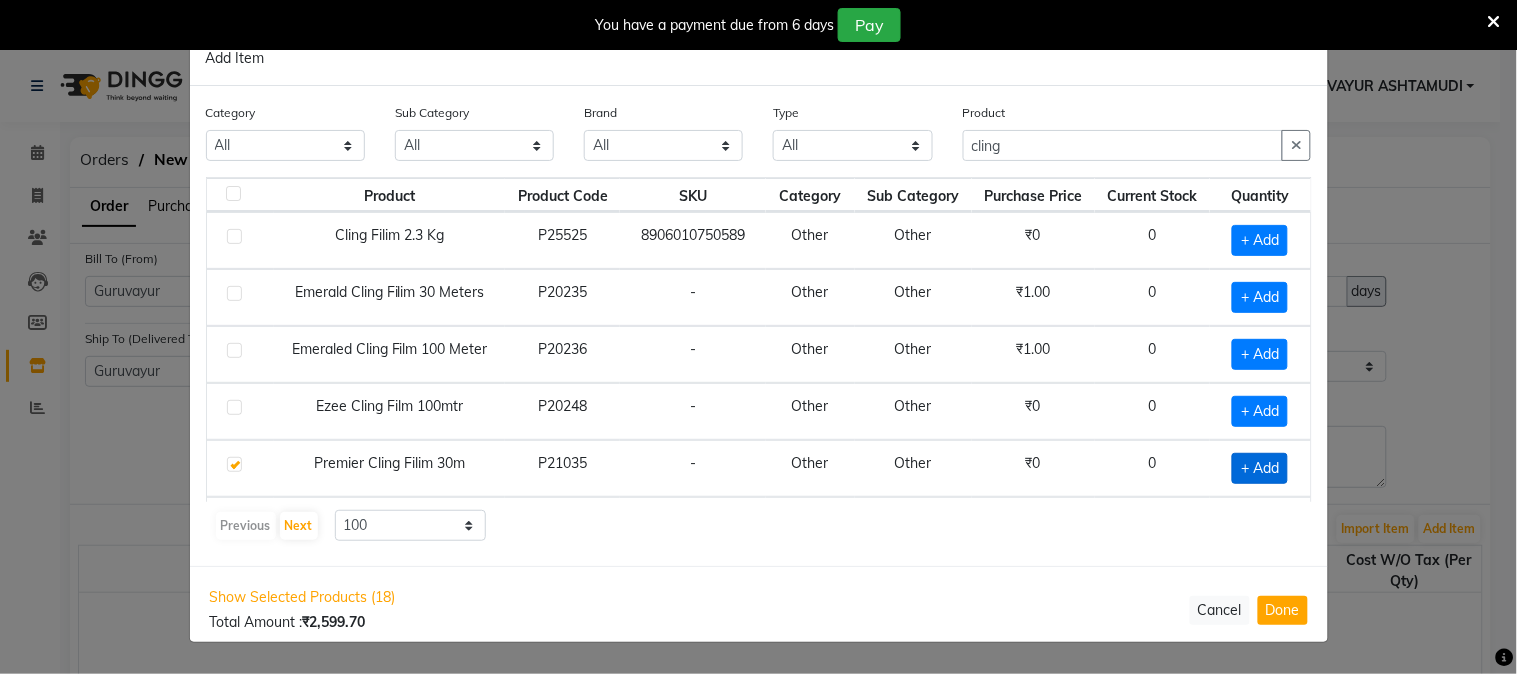 checkbox on "true" 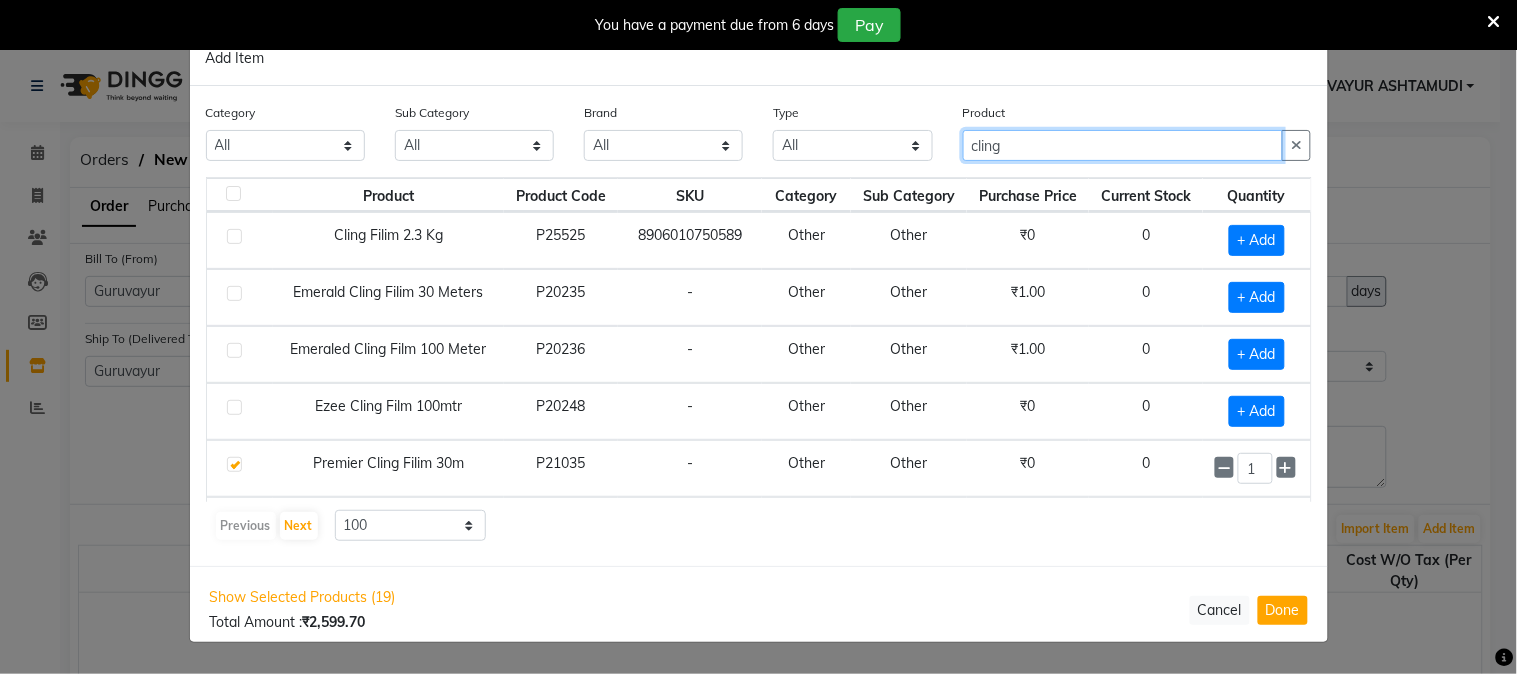 drag, startPoint x: 1014, startPoint y: 140, endPoint x: 422, endPoint y: 110, distance: 592.75964 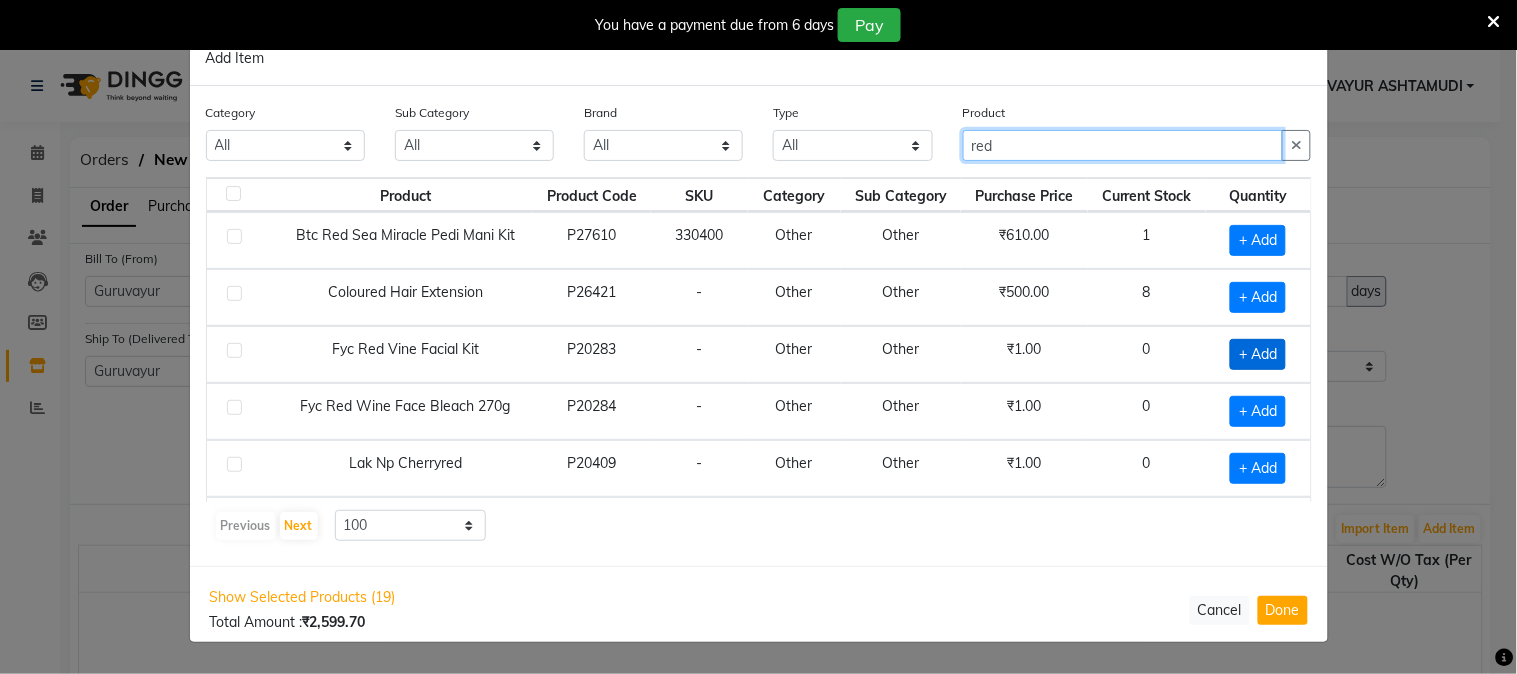 type on "red" 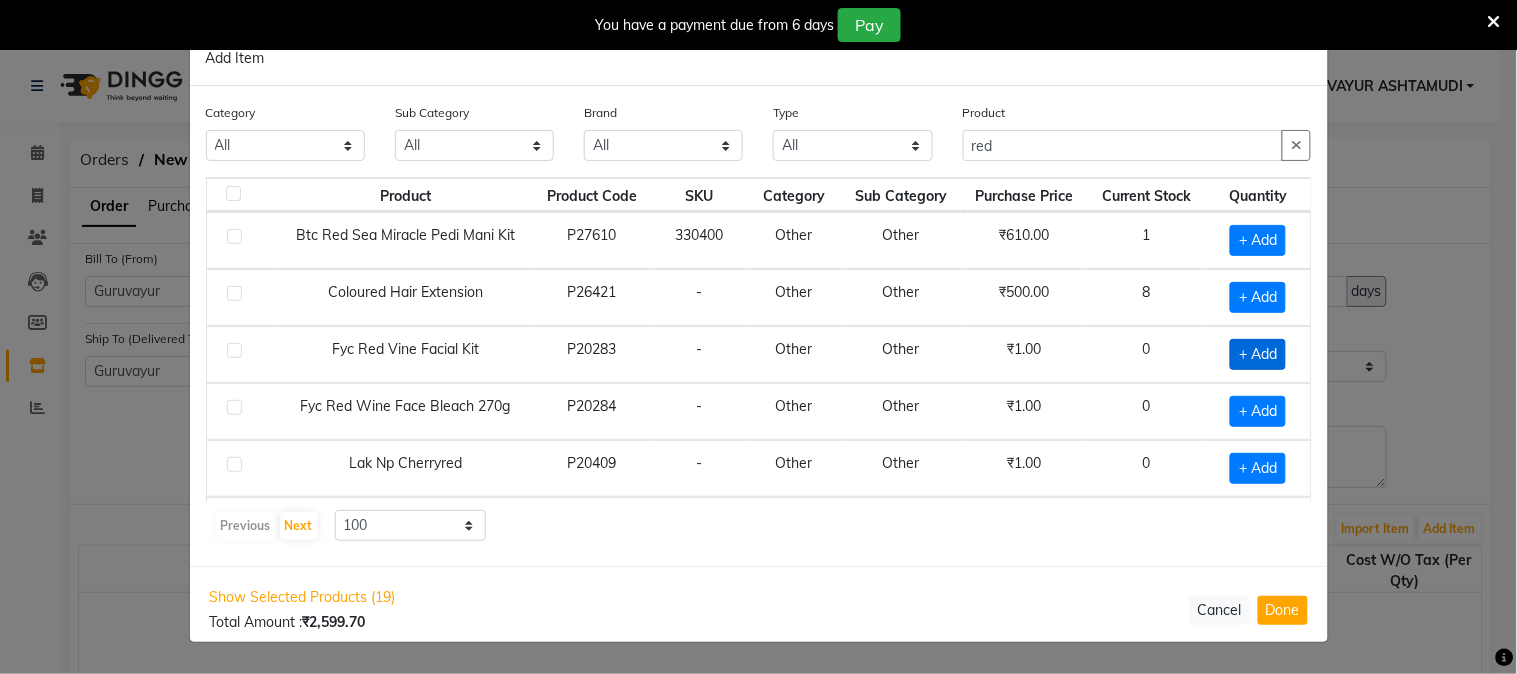 click on "+ Add" 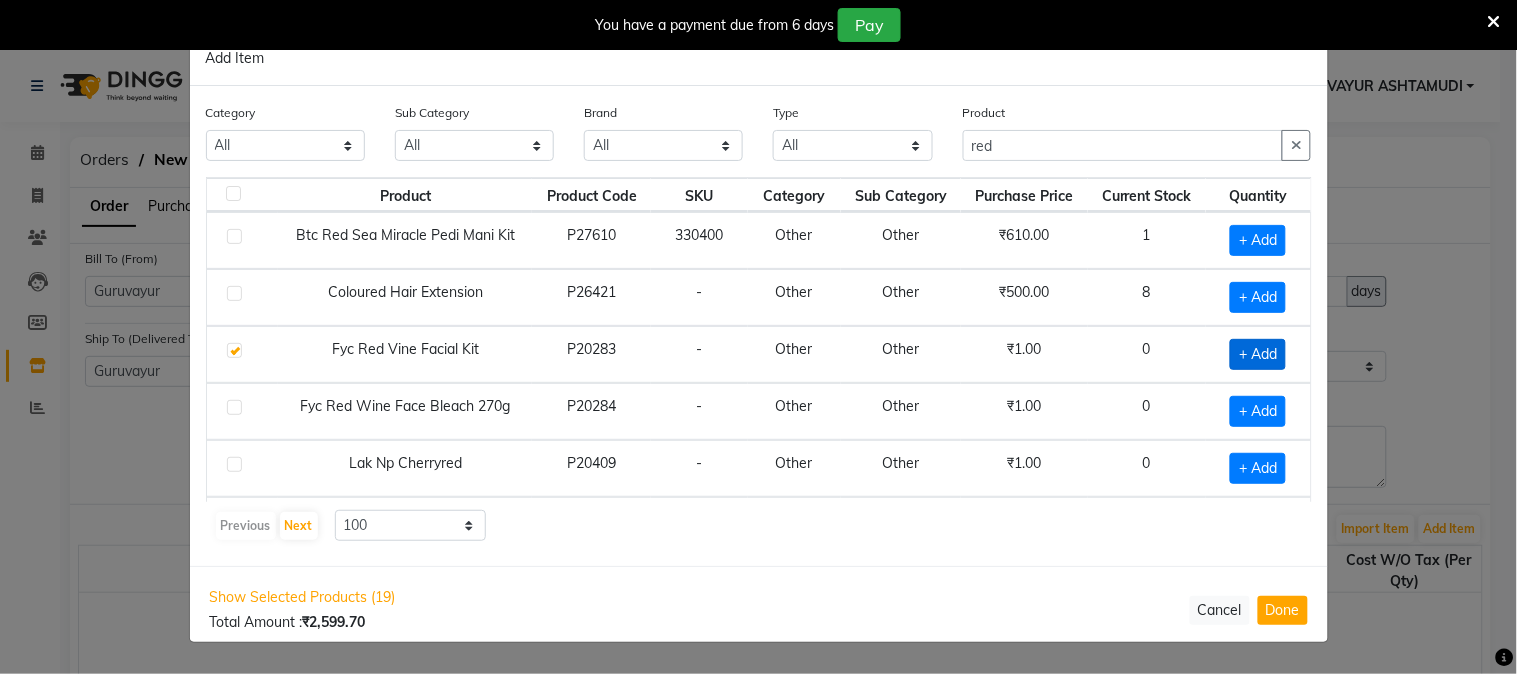 checkbox on "true" 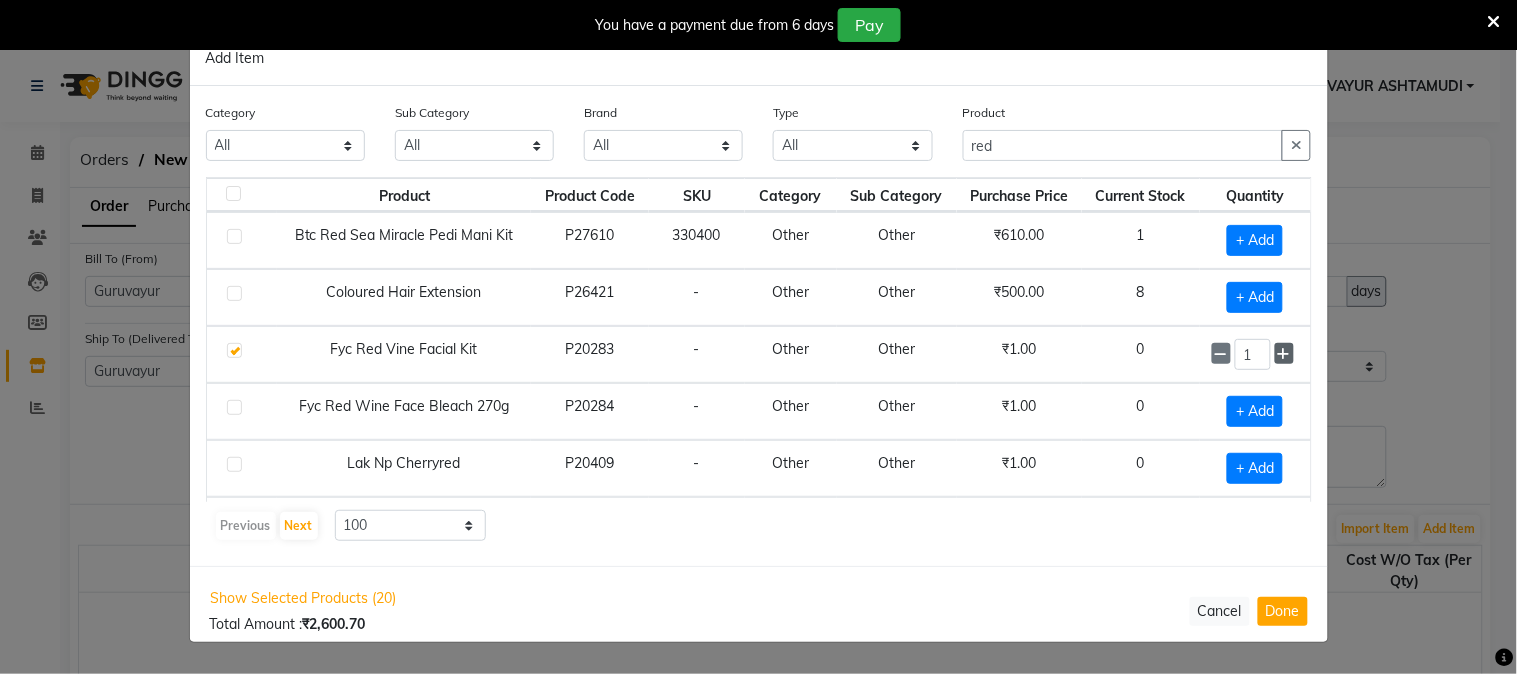 click 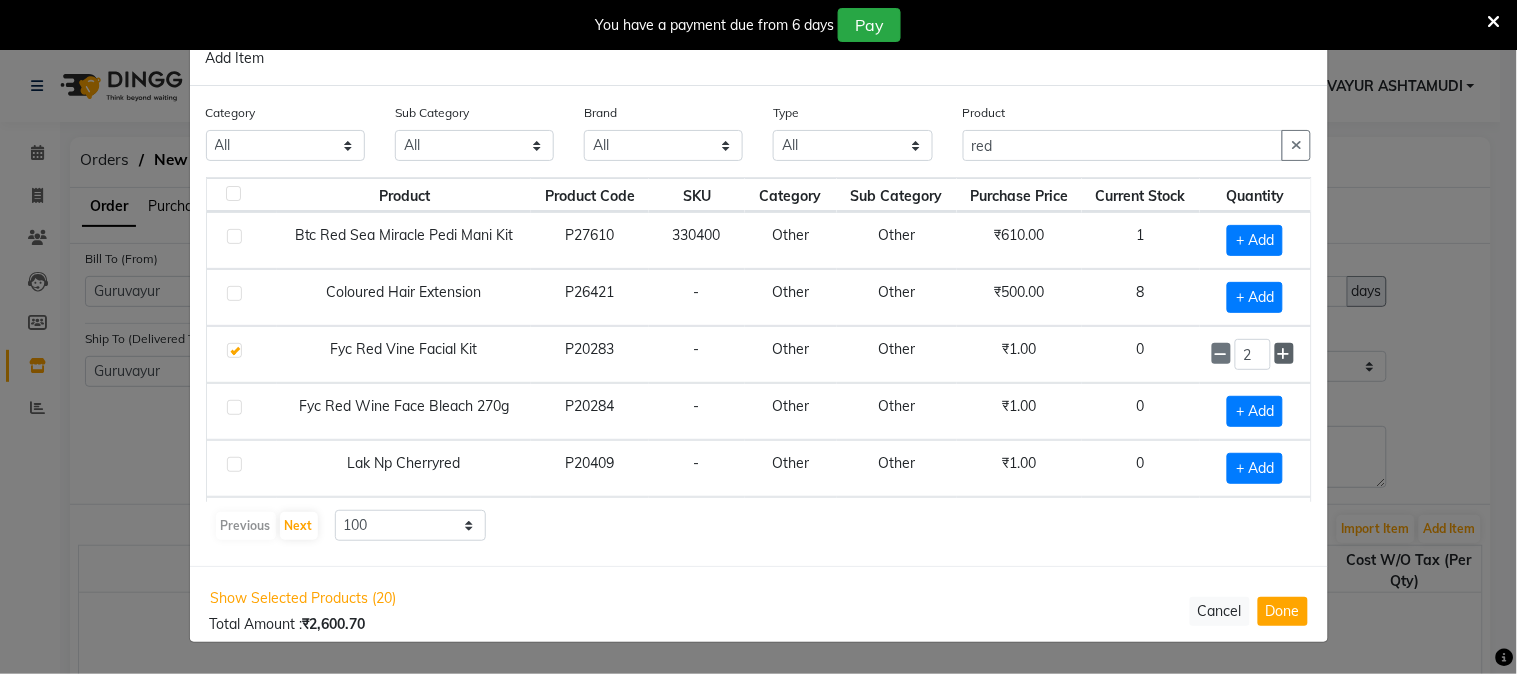 click 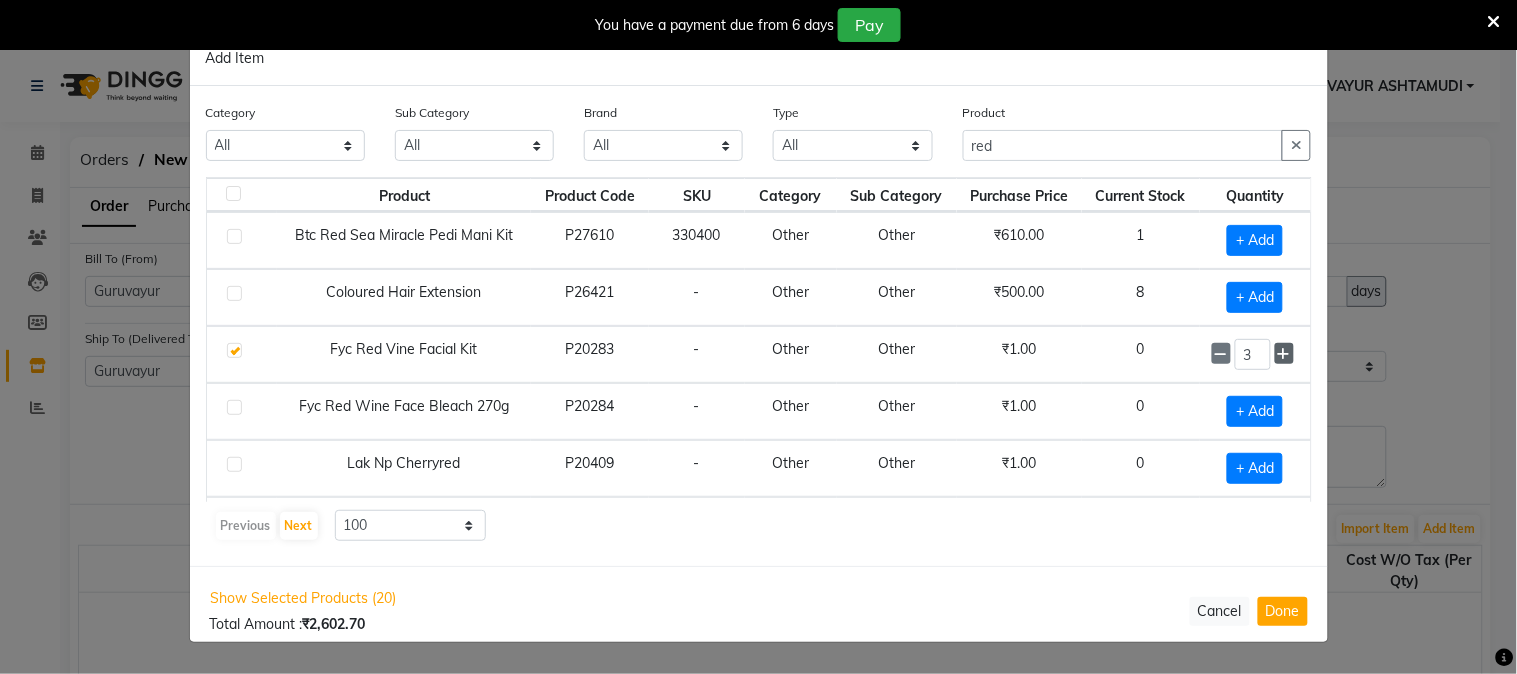 click 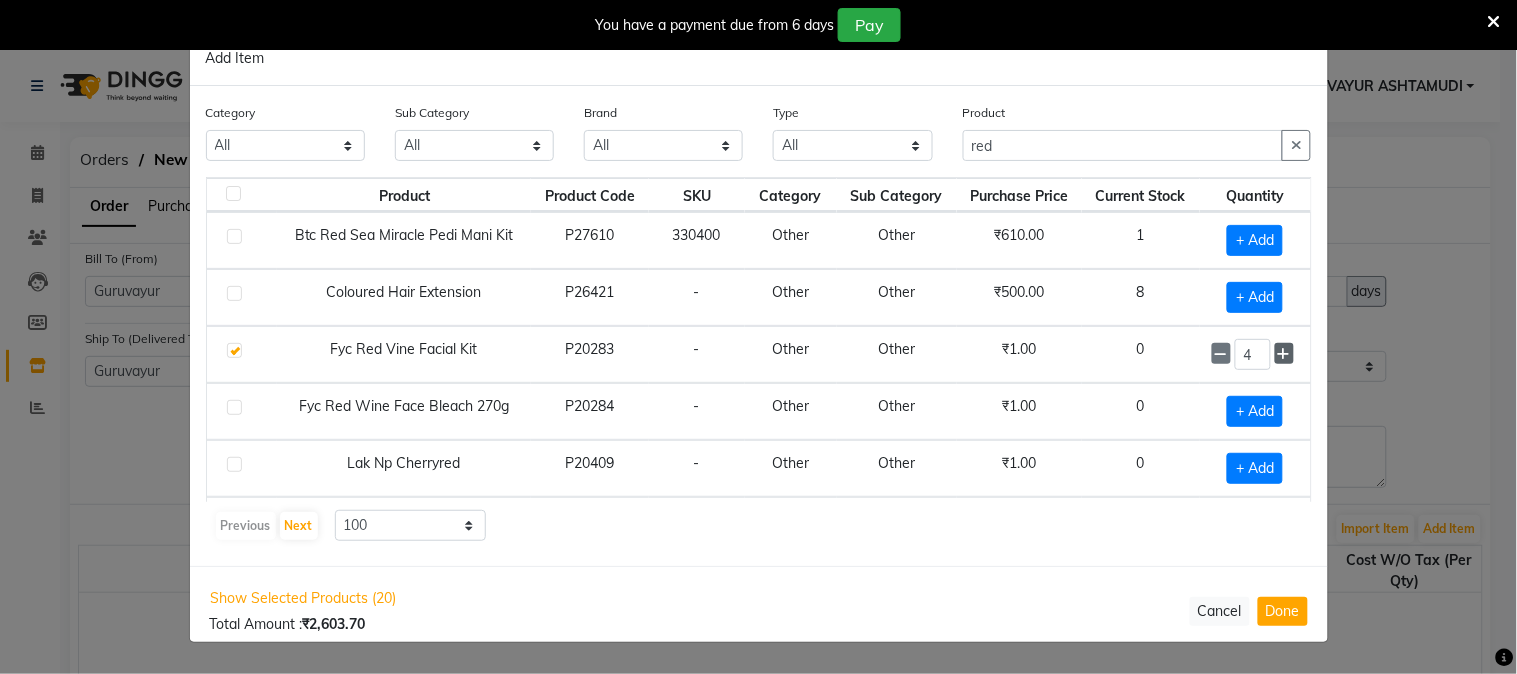 click 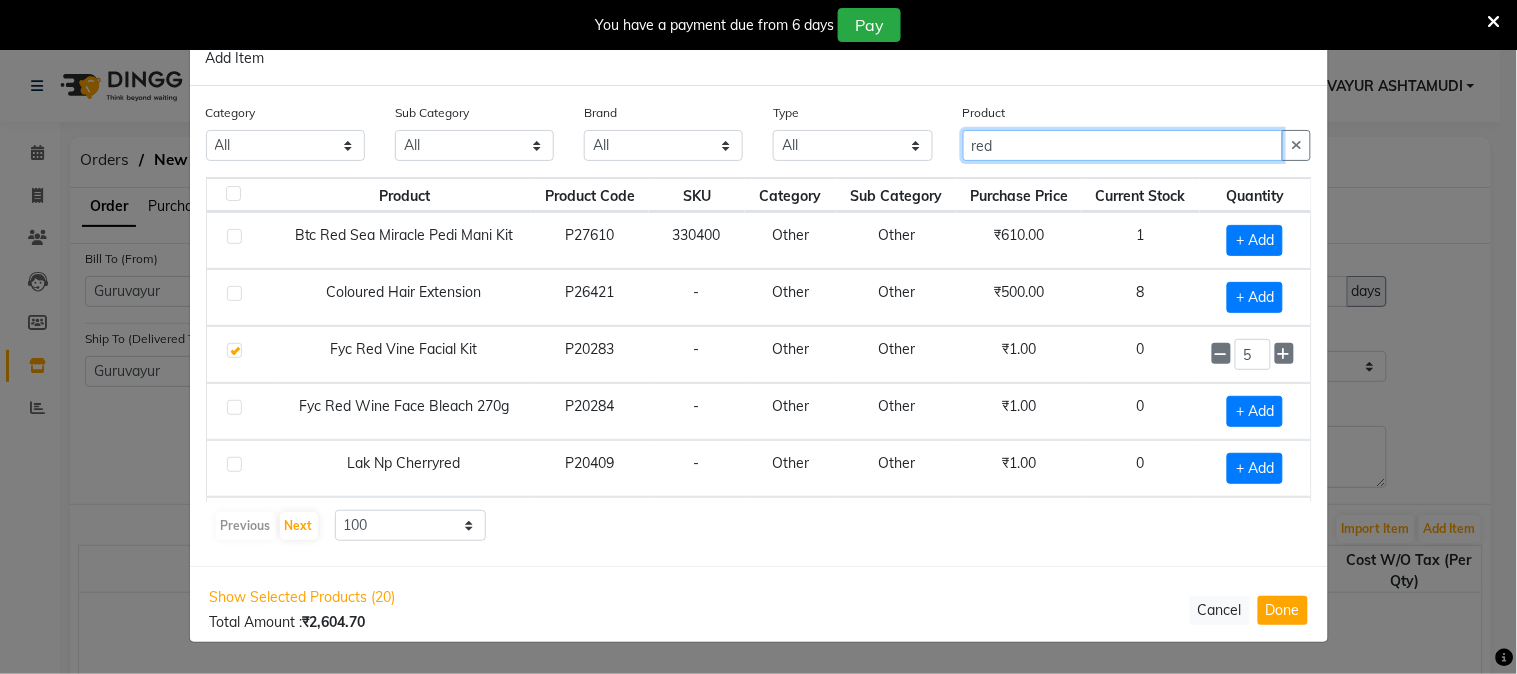 drag, startPoint x: 781, startPoint y: 146, endPoint x: 767, endPoint y: 147, distance: 14.035668 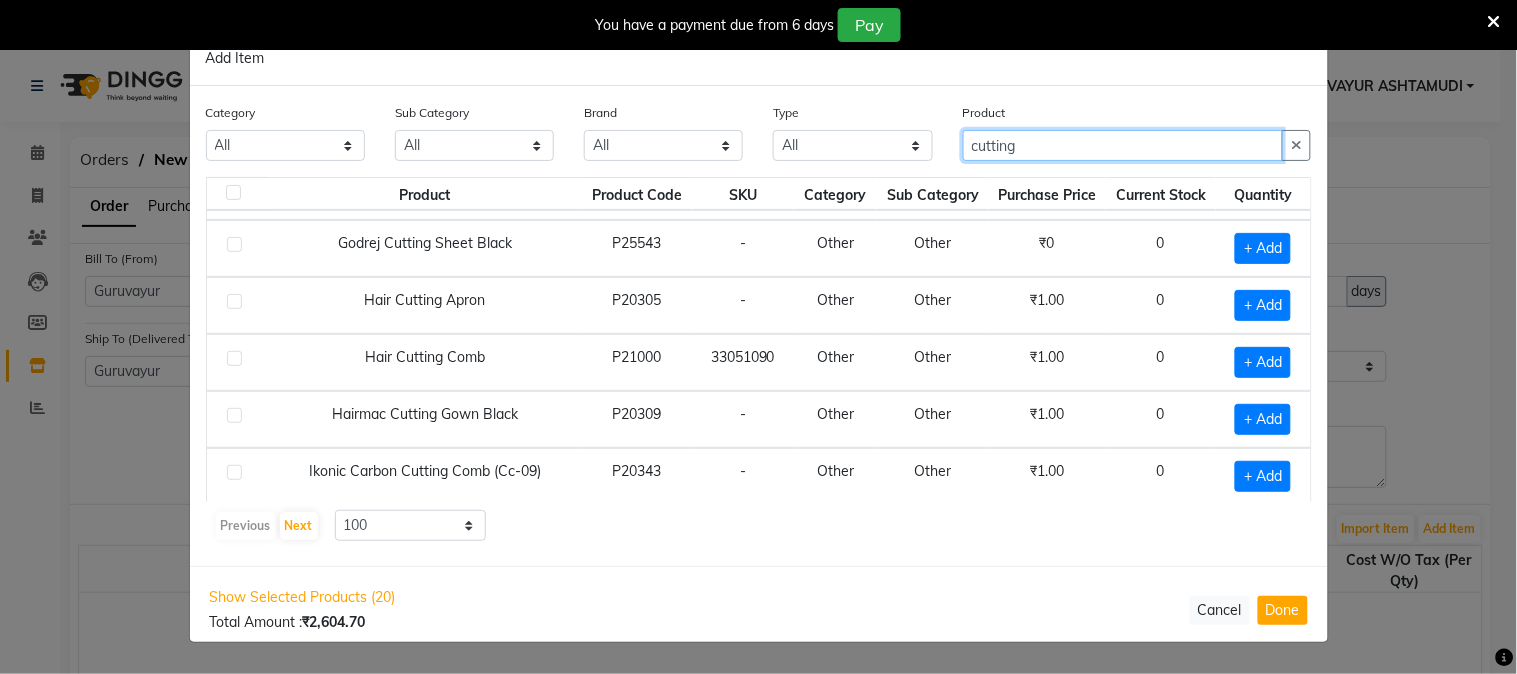 scroll, scrollTop: 222, scrollLeft: 0, axis: vertical 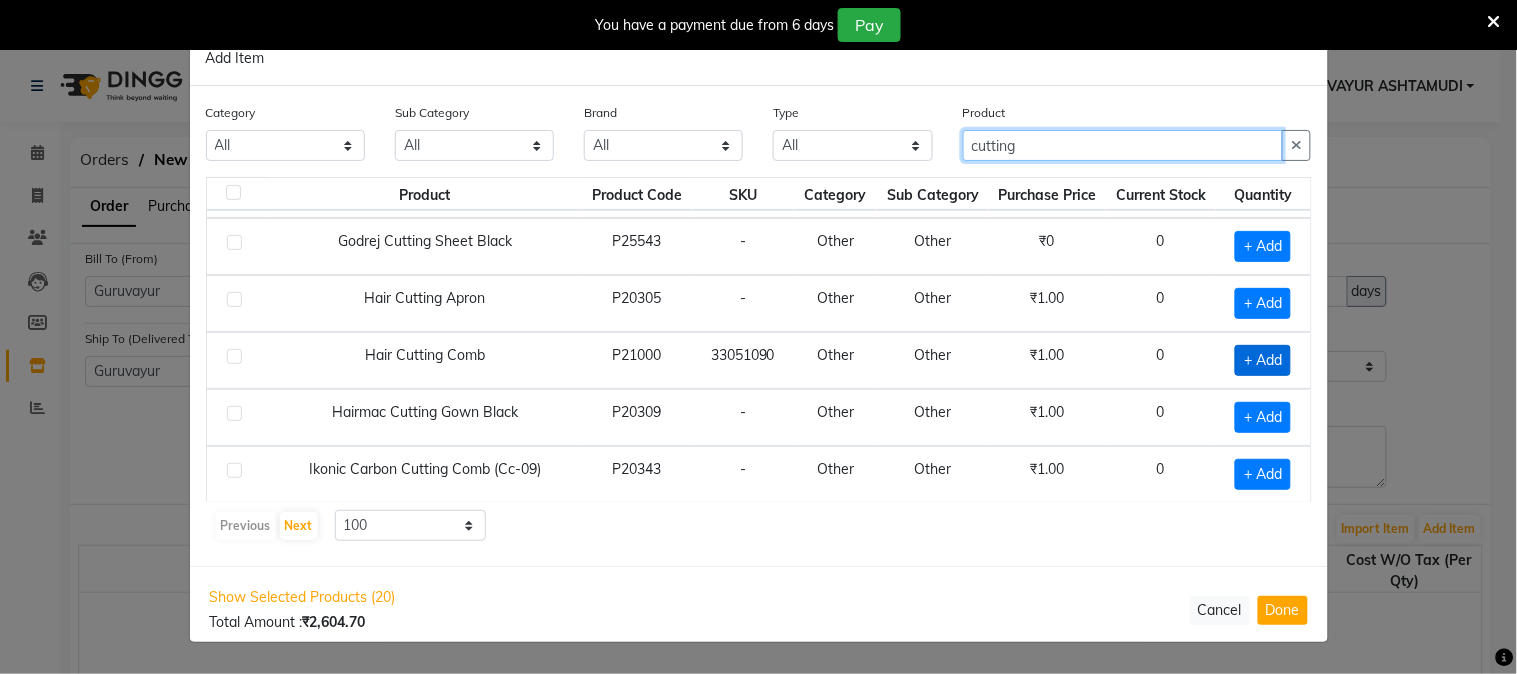type on "cutting" 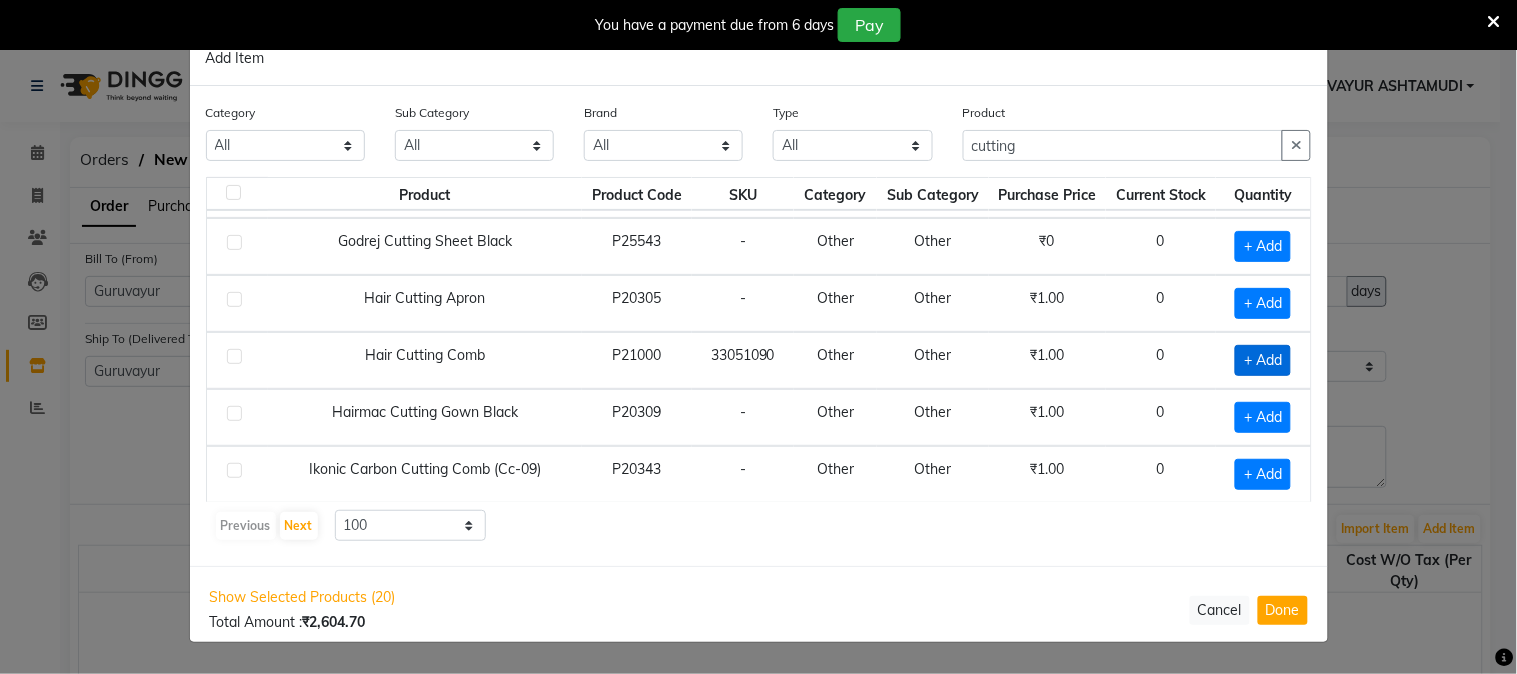 click on "+ Add" 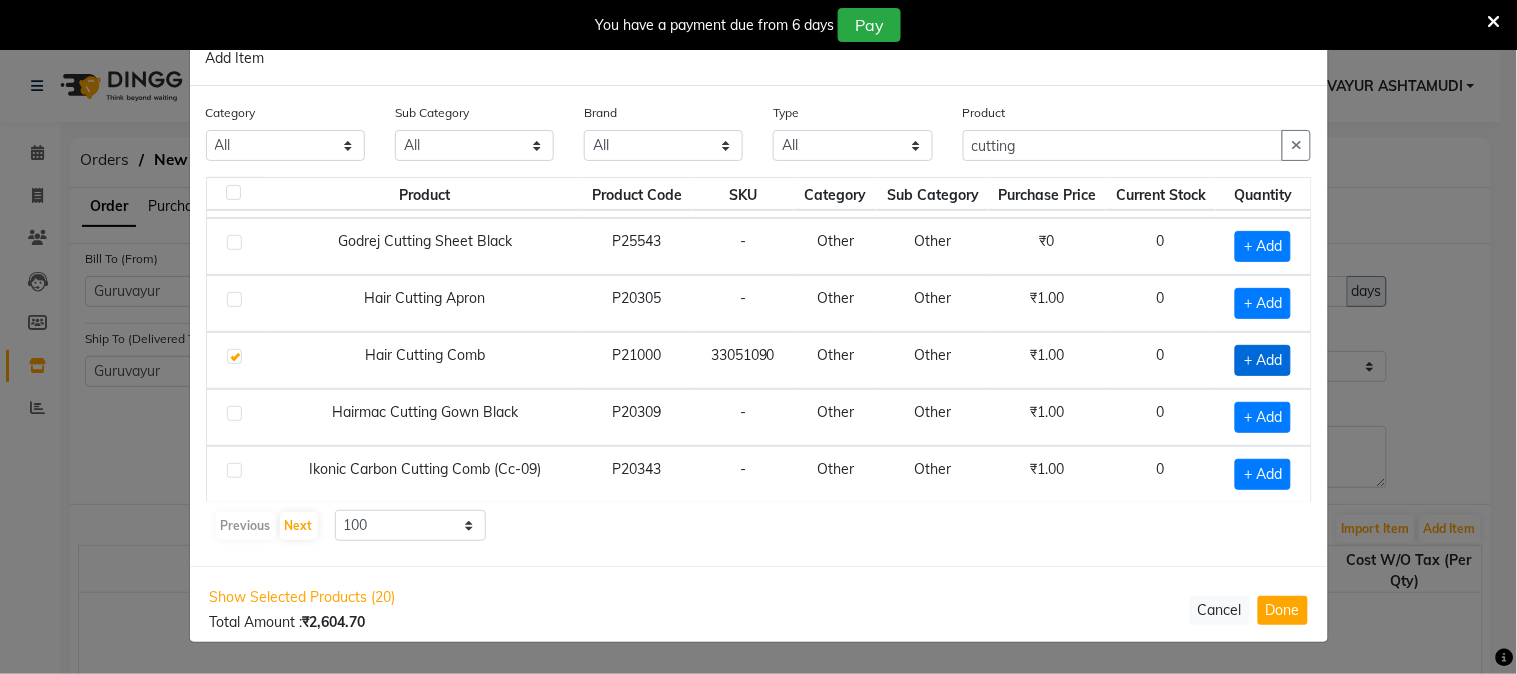checkbox on "true" 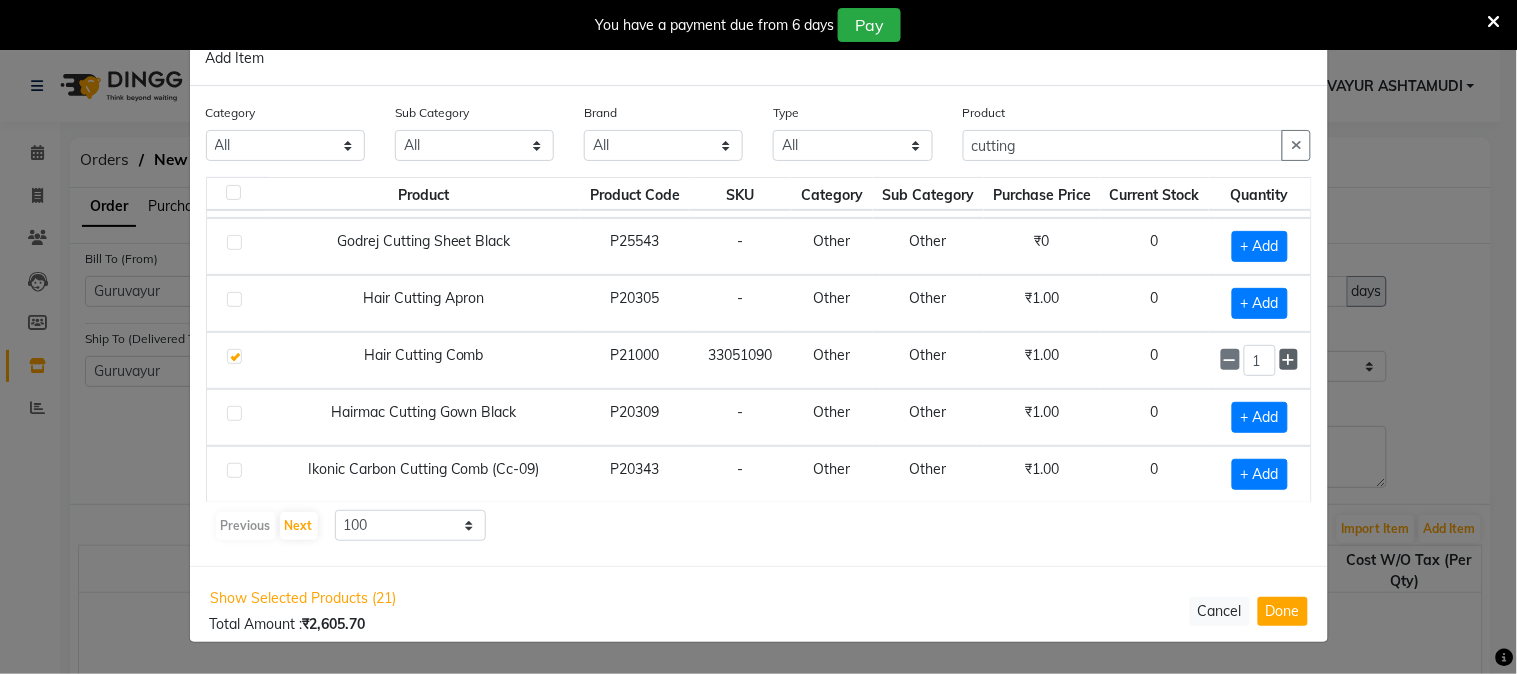 click 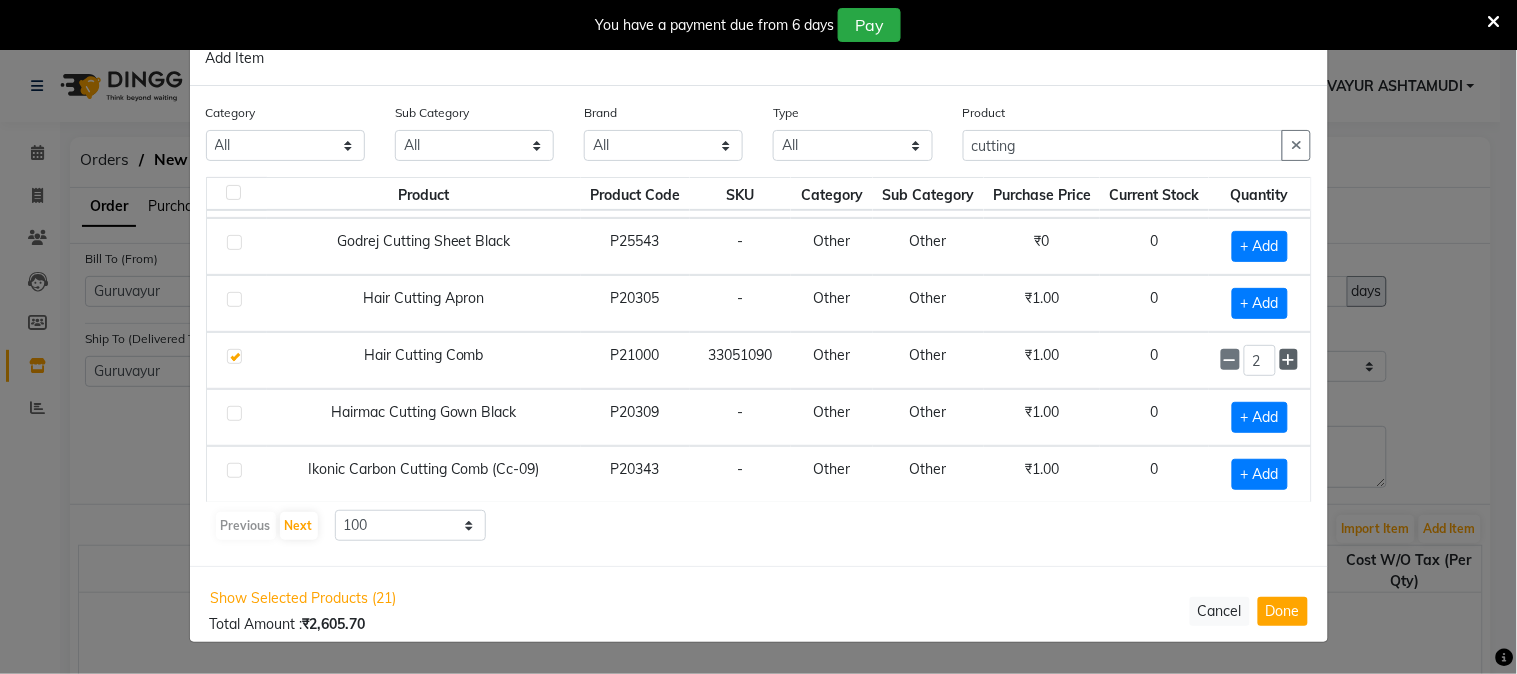 click 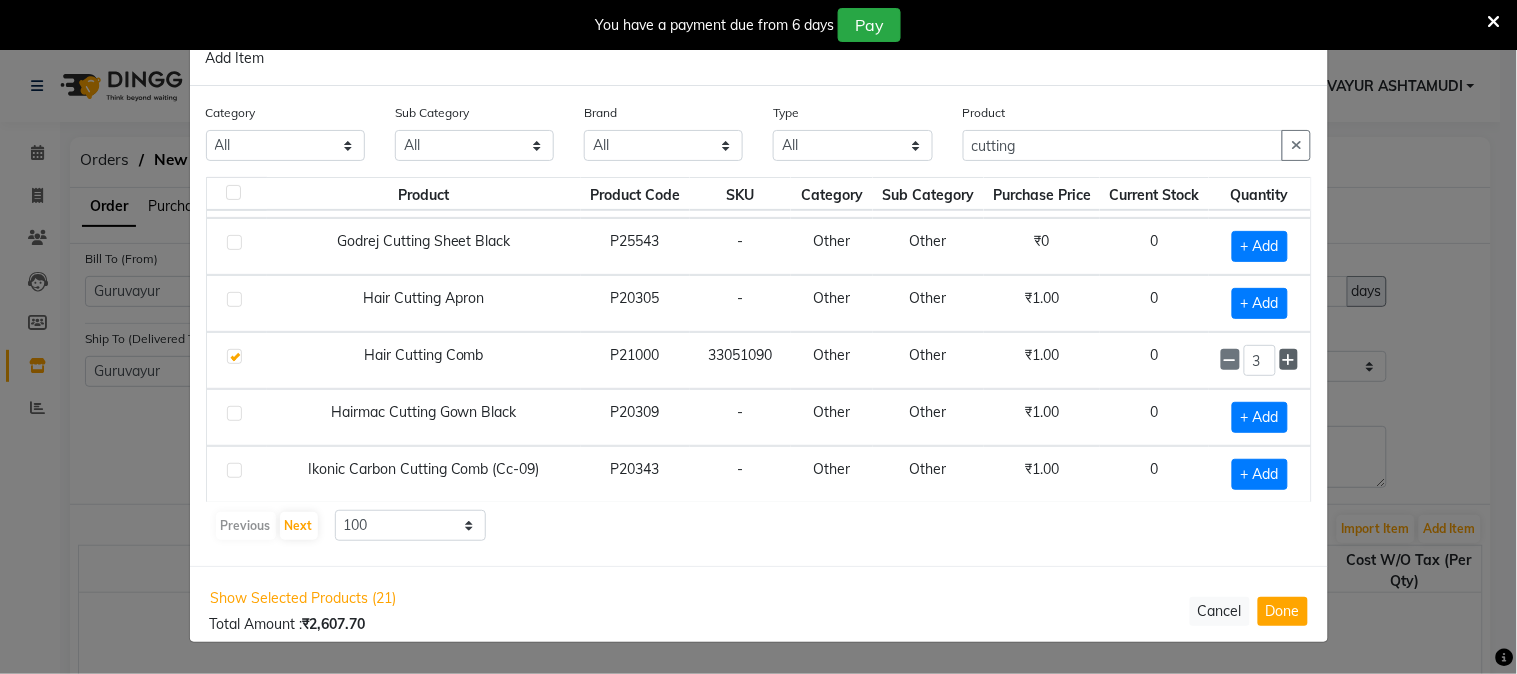 click 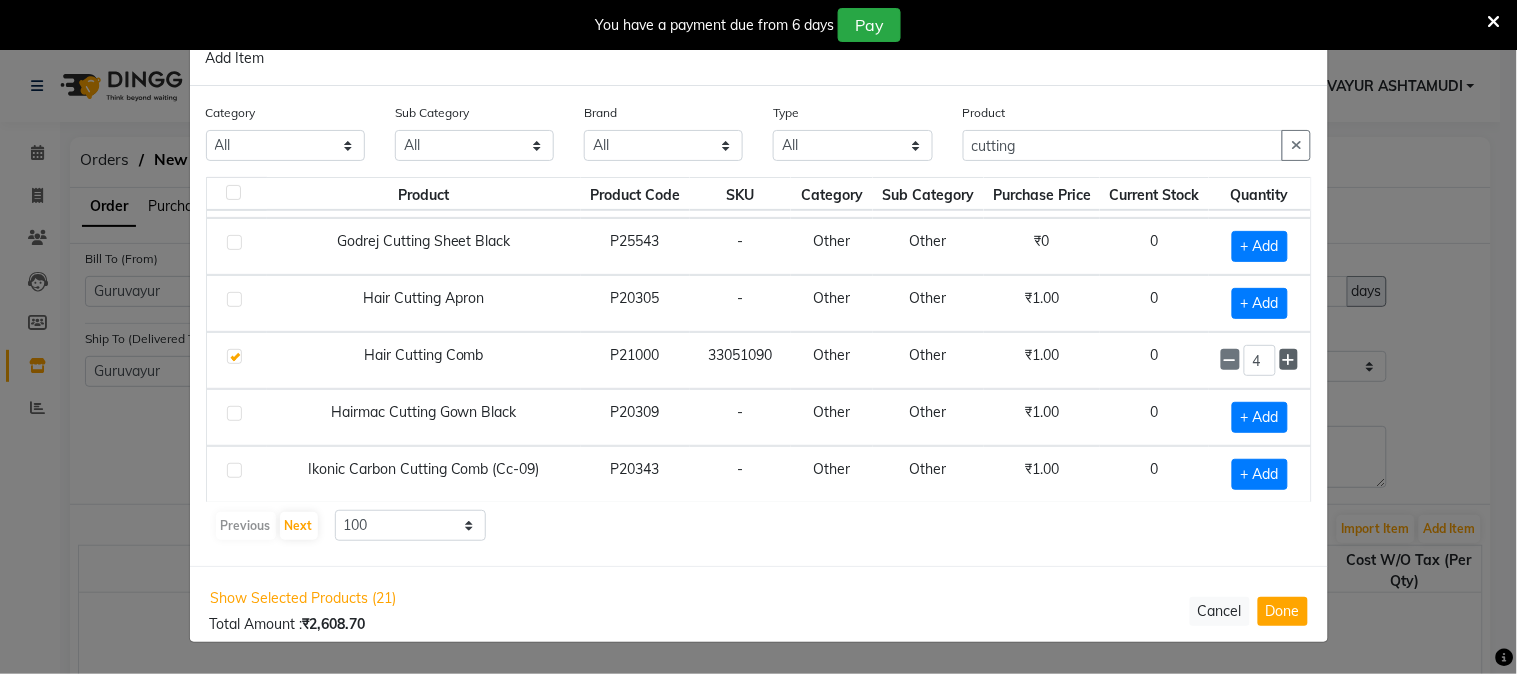 click 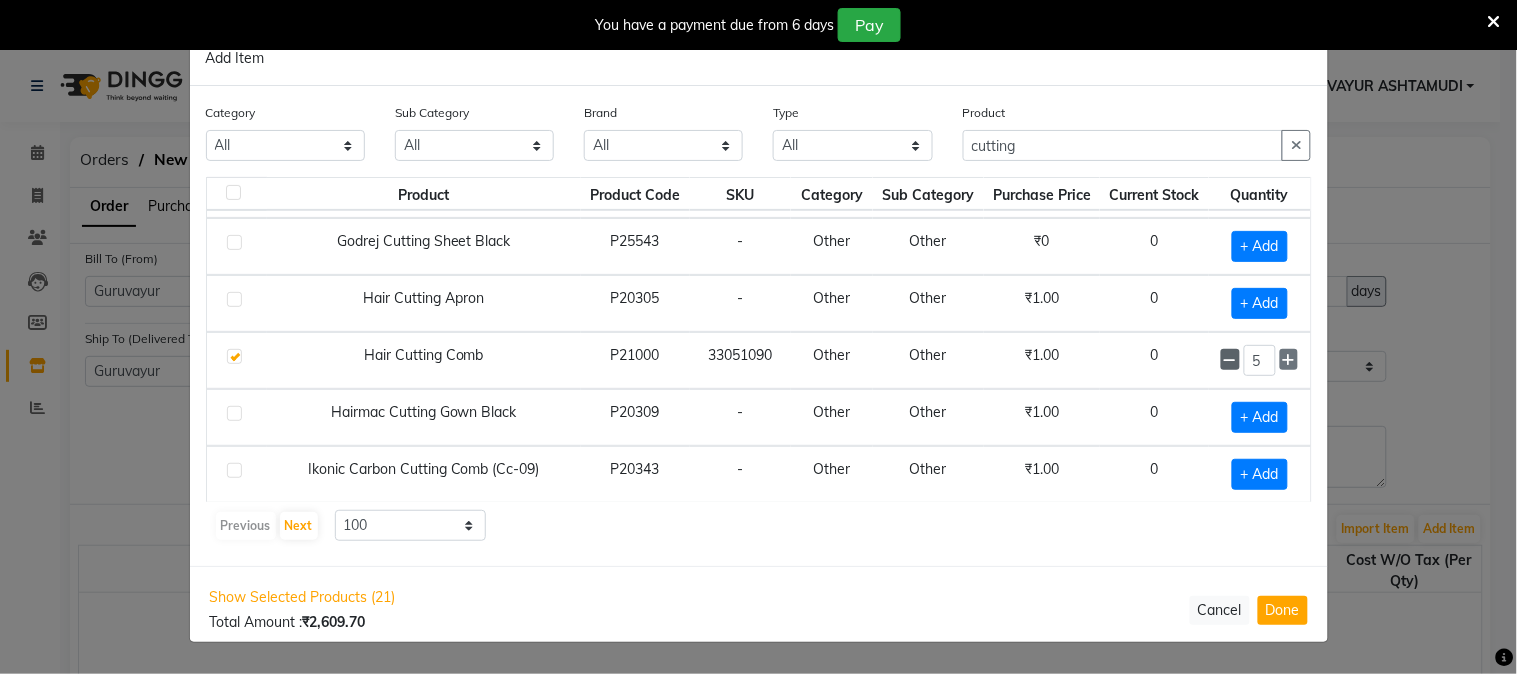 click 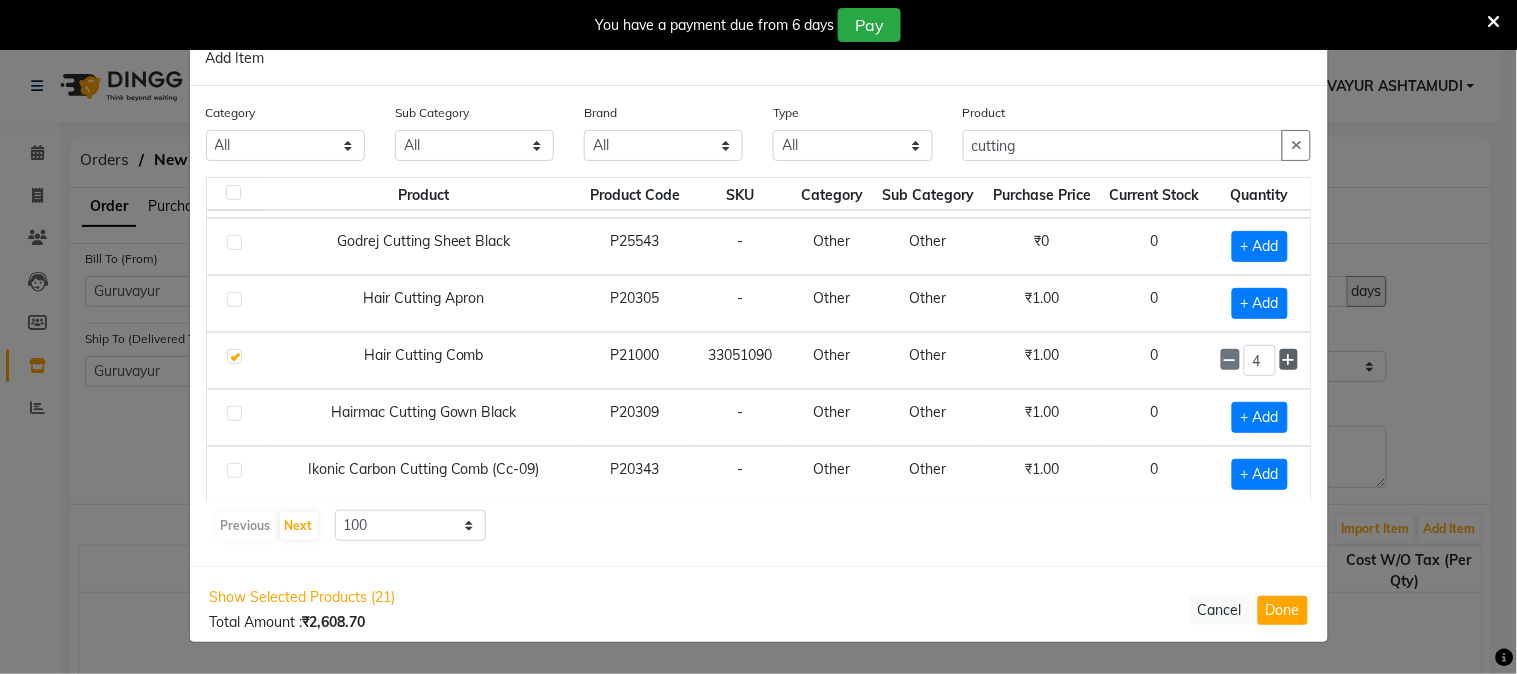 click 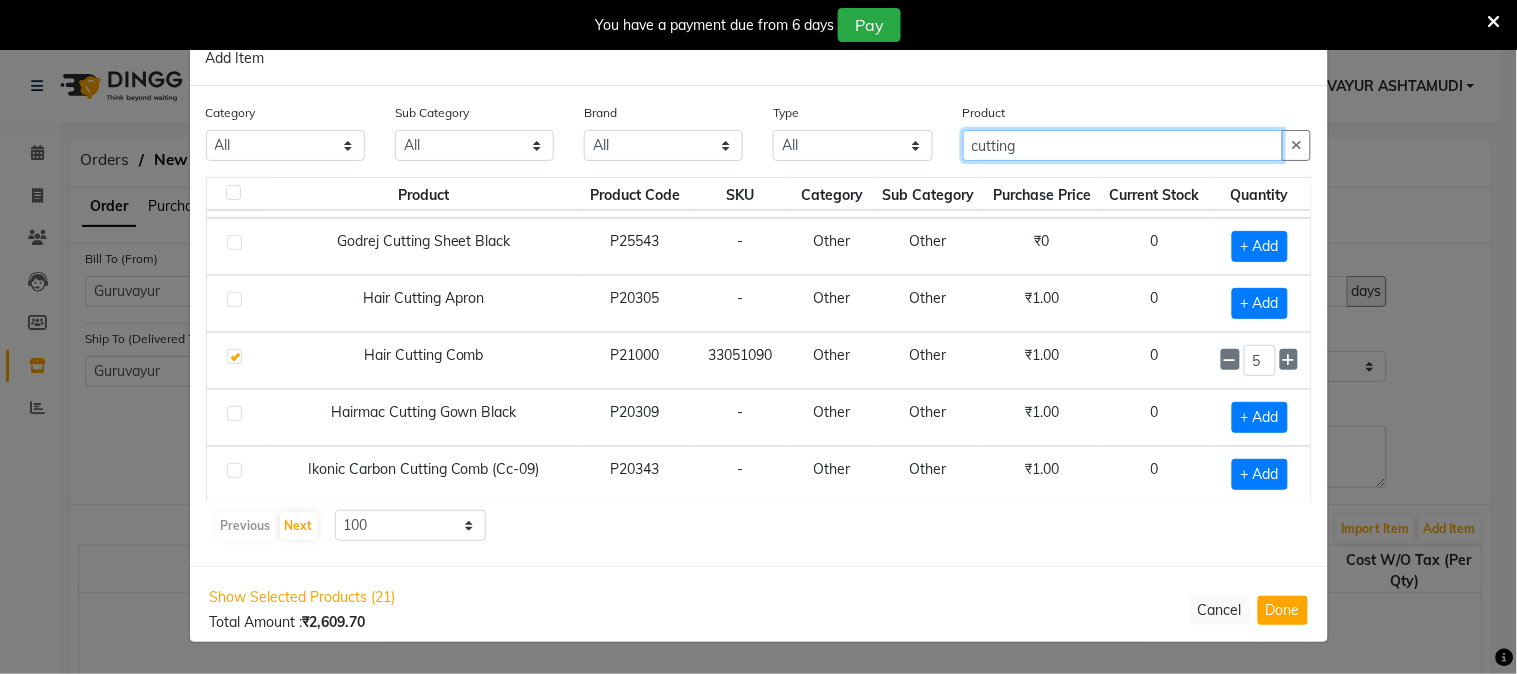 drag, startPoint x: 1051, startPoint y: 143, endPoint x: 641, endPoint y: 74, distance: 415.76556 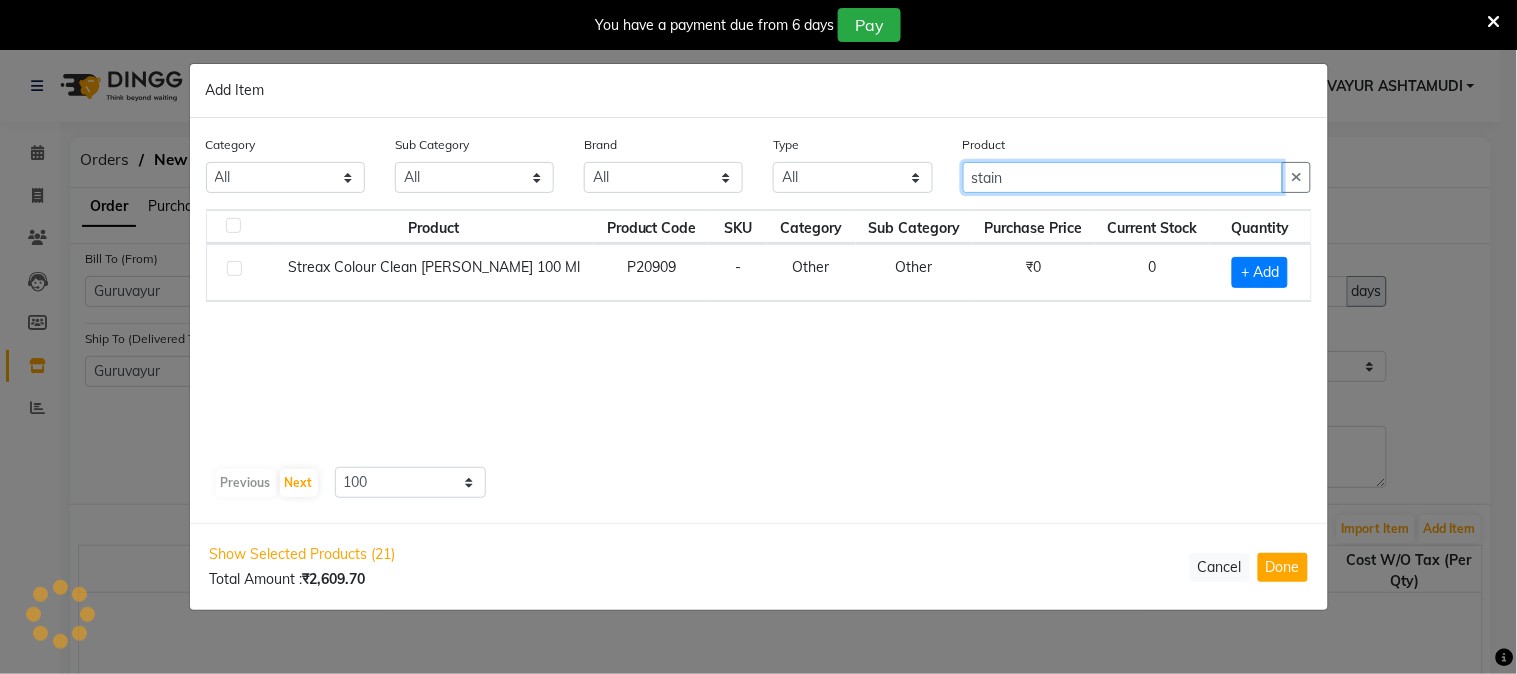 scroll, scrollTop: 0, scrollLeft: 0, axis: both 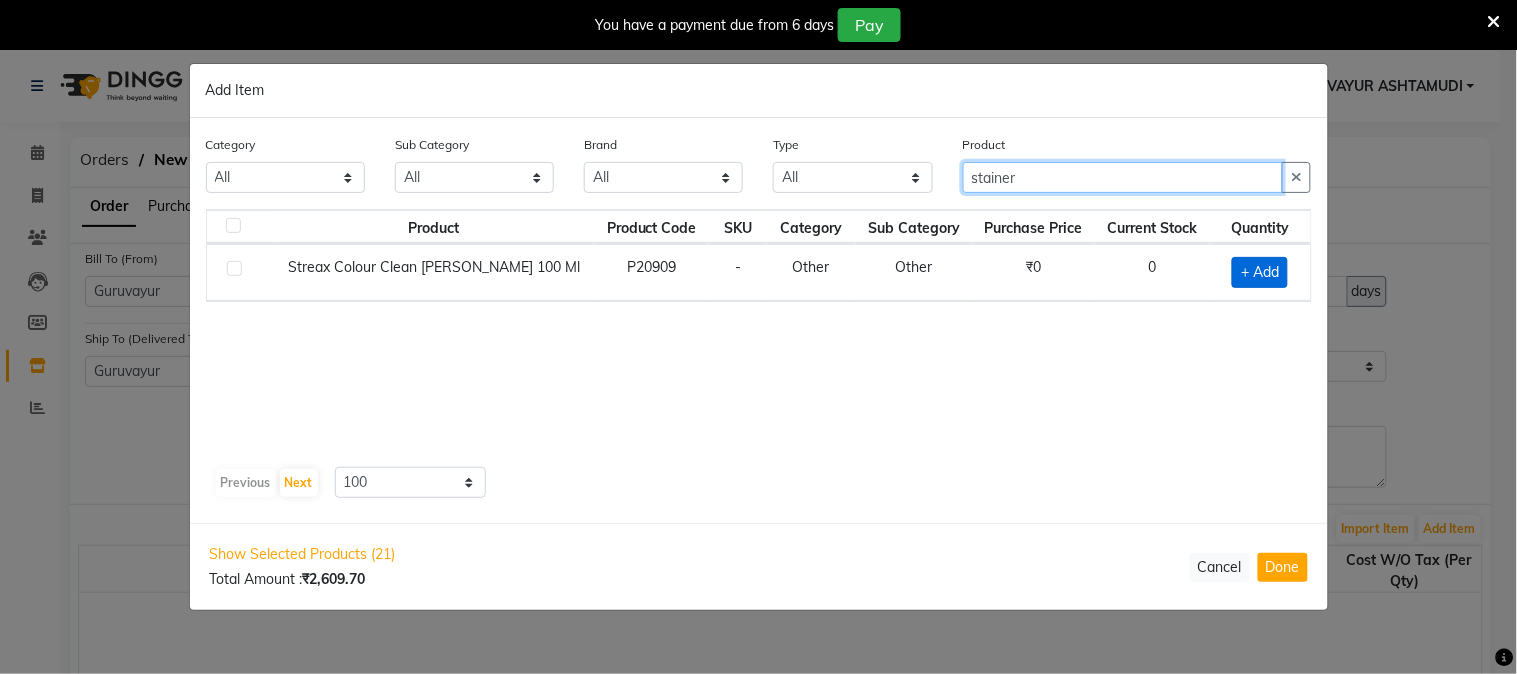 type on "stainer" 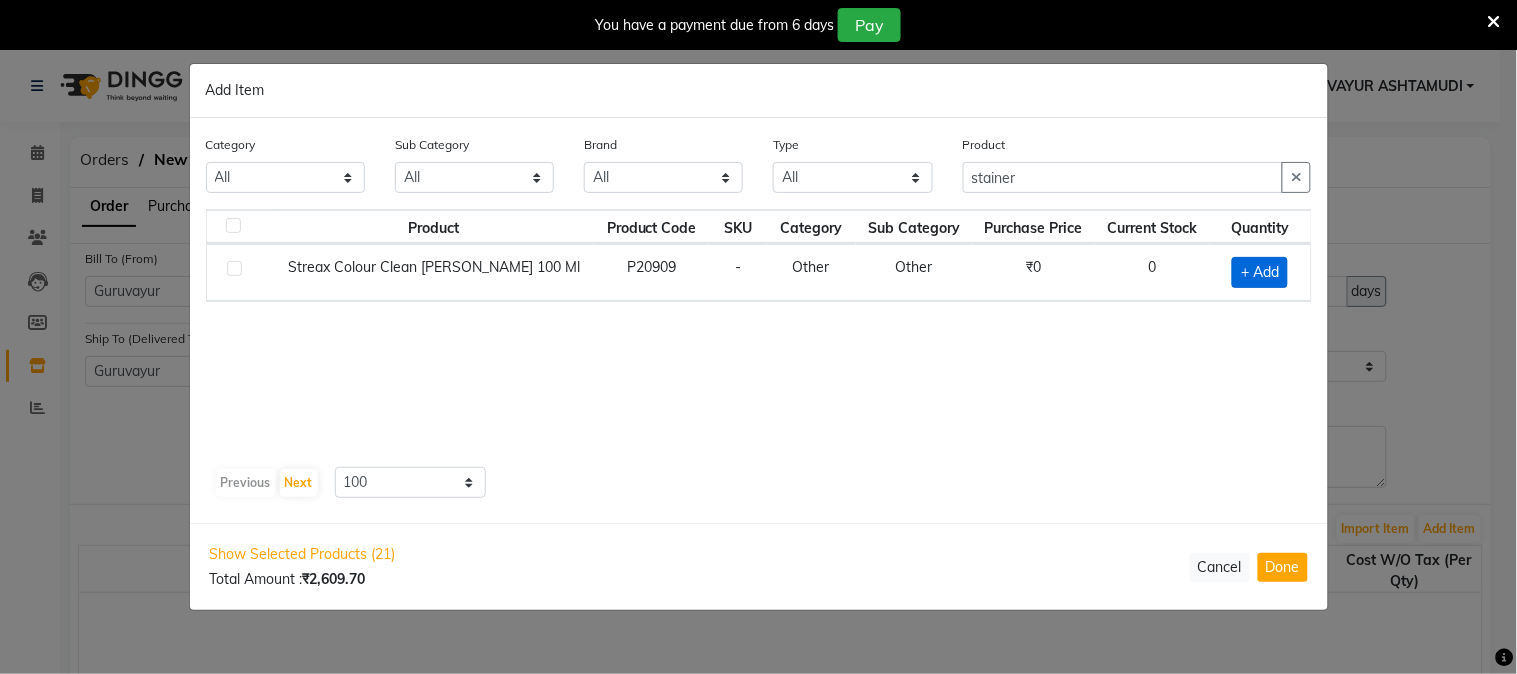 click on "+ Add" 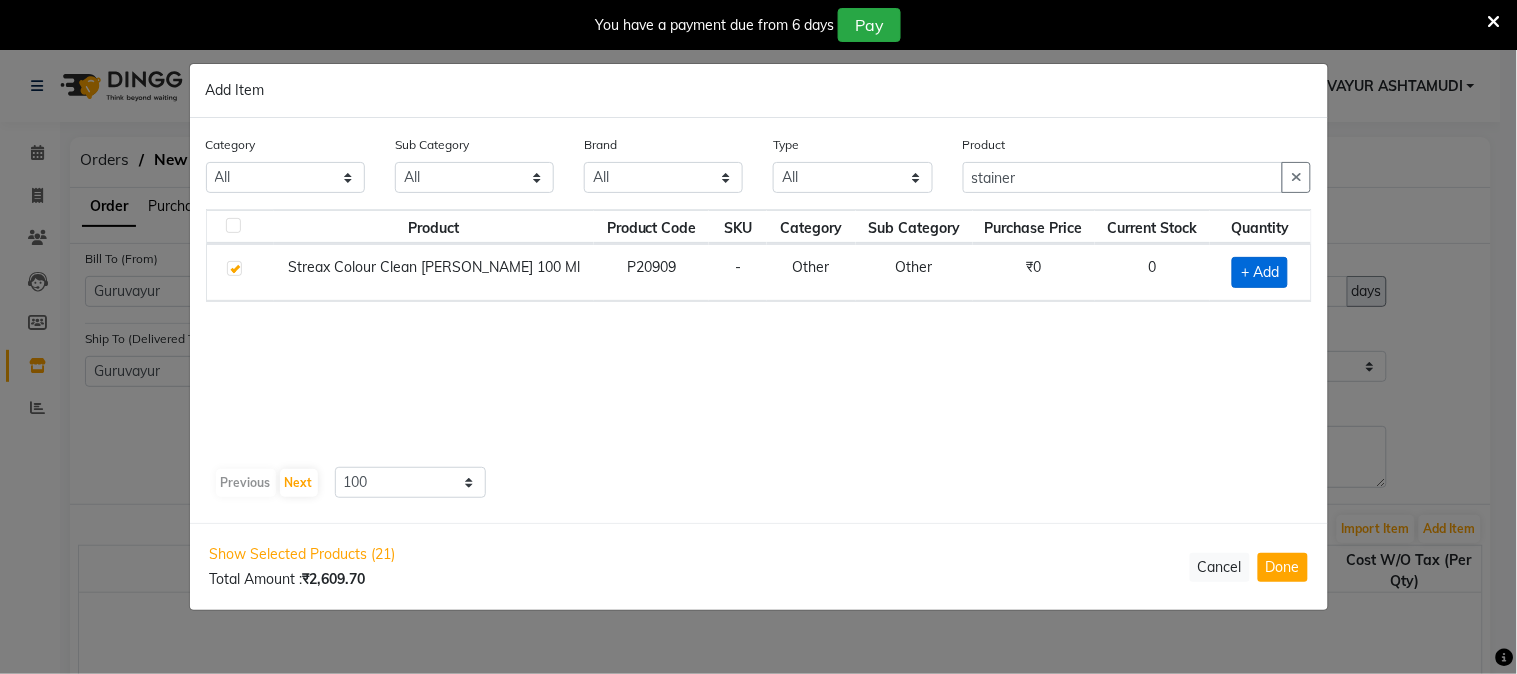 checkbox on "true" 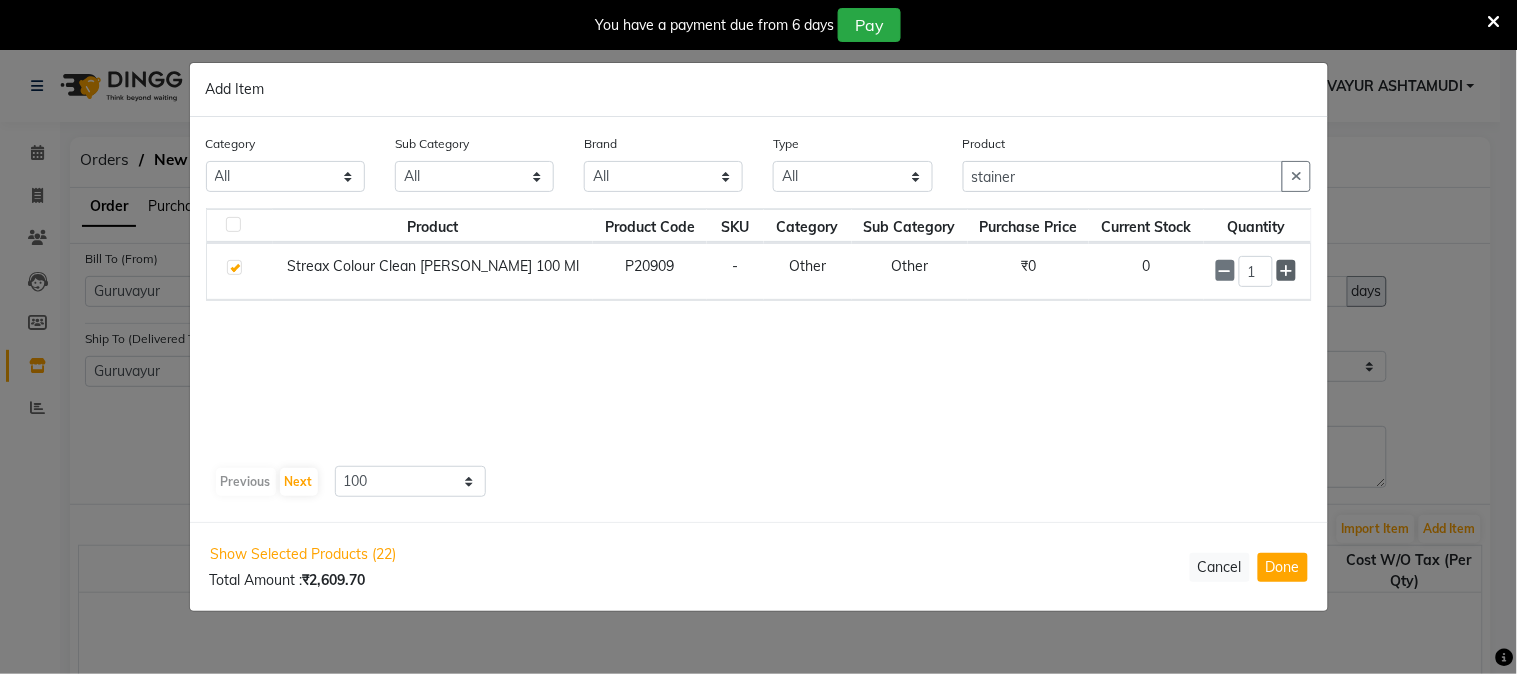 click 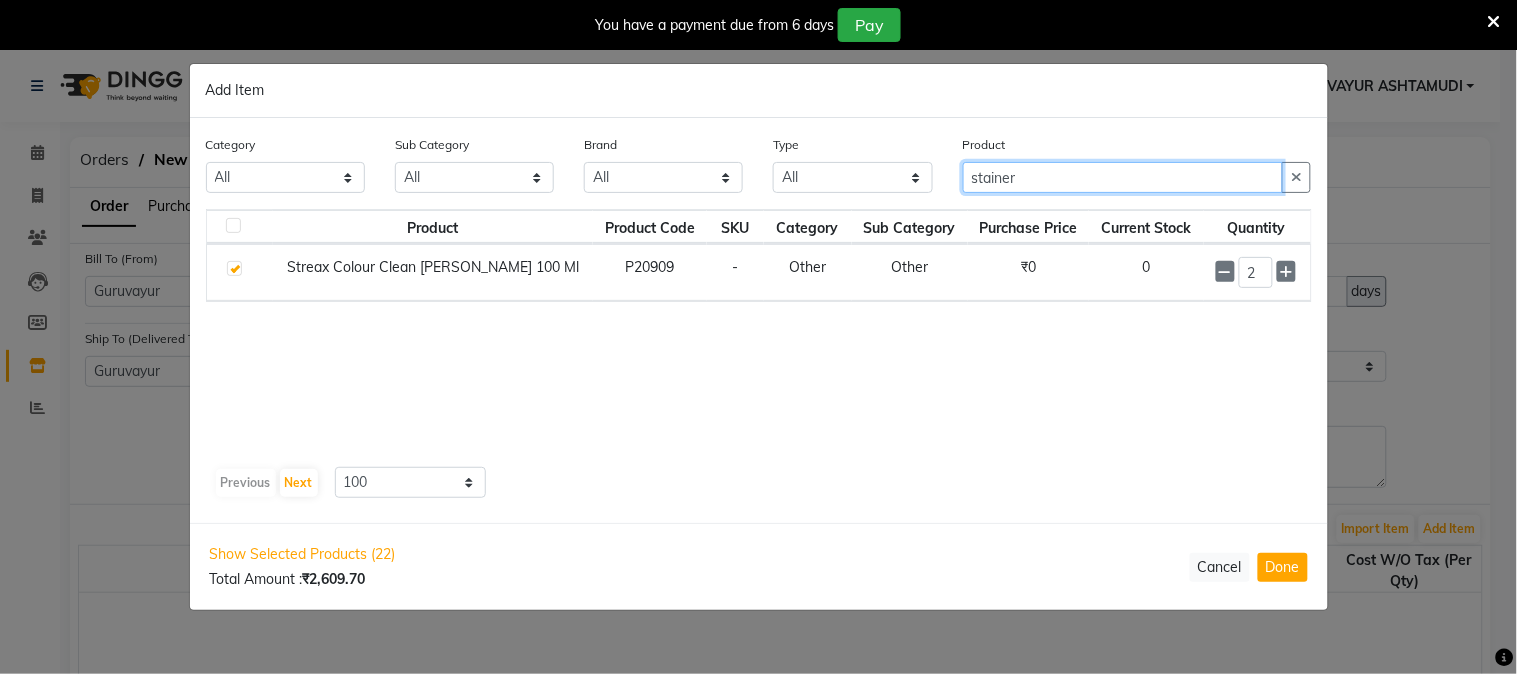 drag, startPoint x: 1020, startPoint y: 176, endPoint x: 734, endPoint y: 176, distance: 286 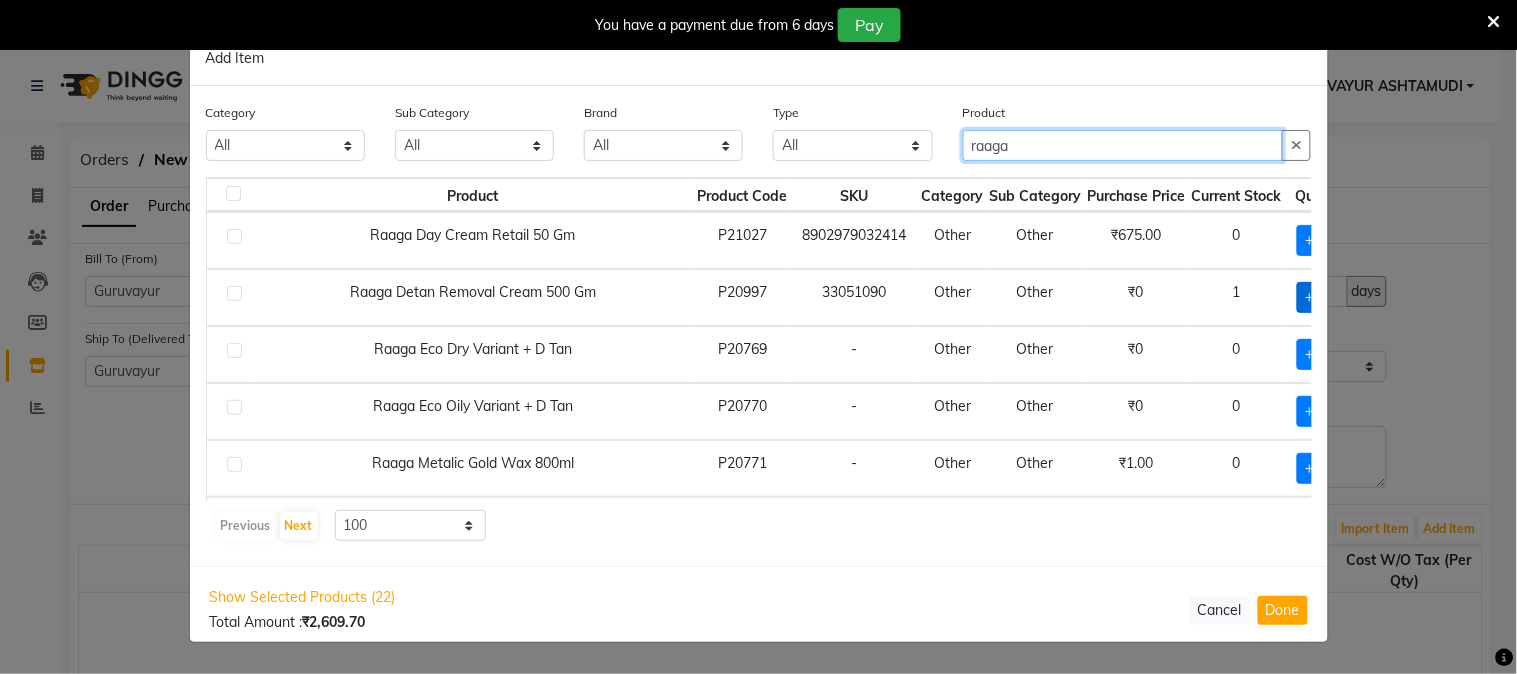 type on "raaga" 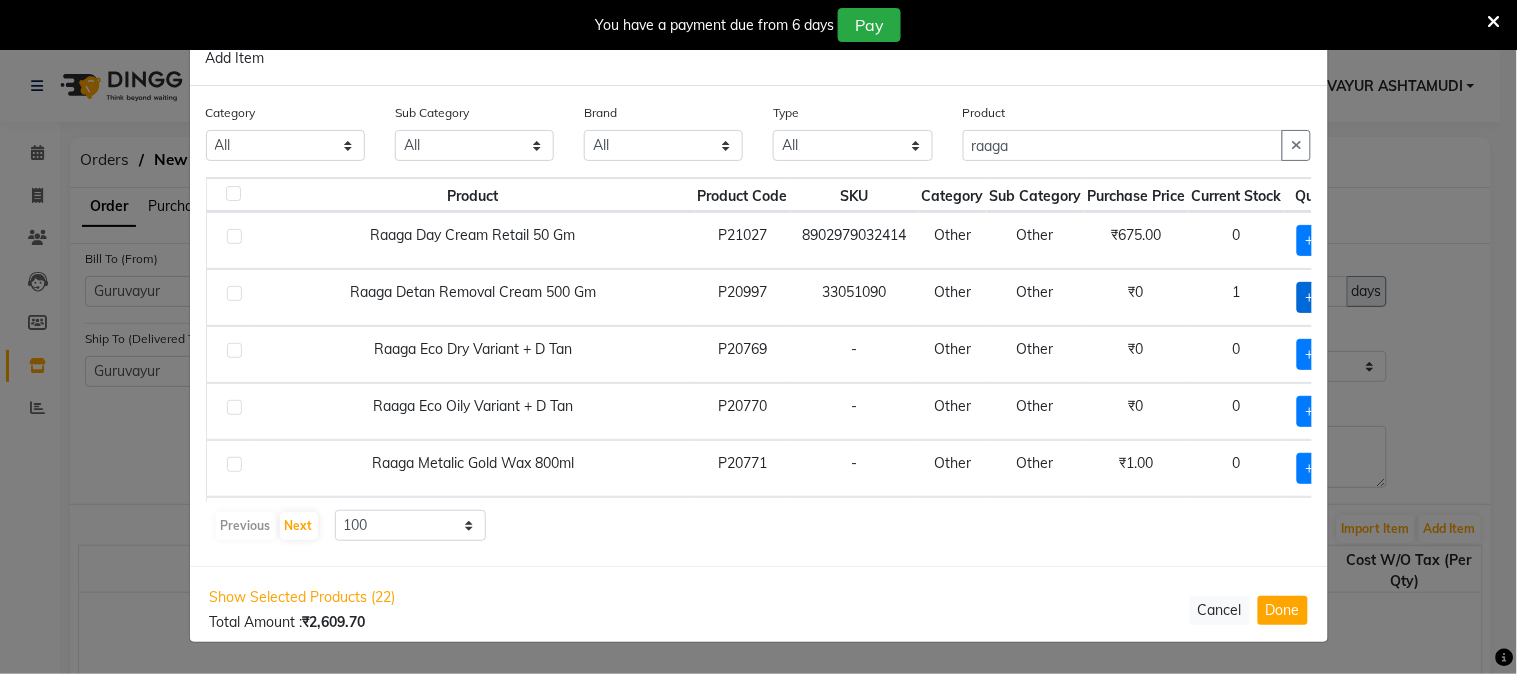 click on "+ Add" 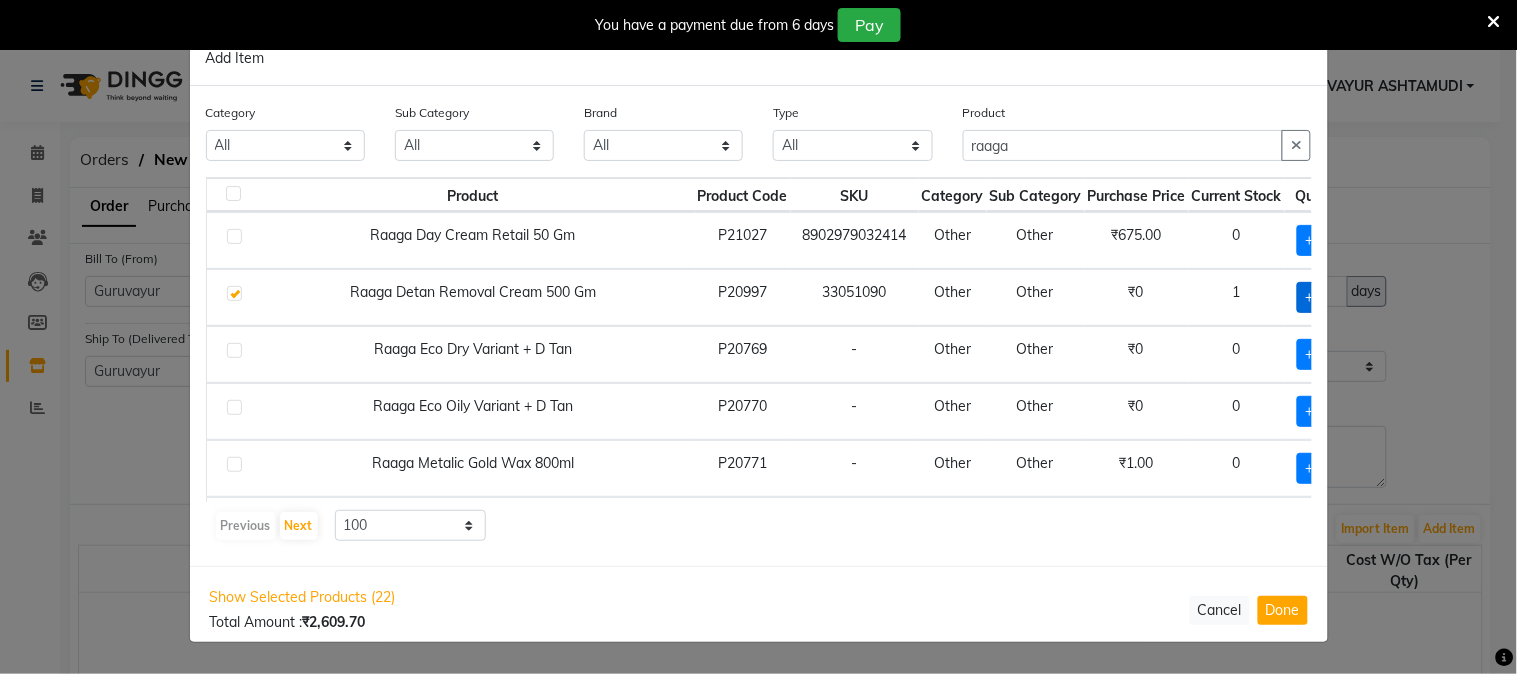 checkbox on "true" 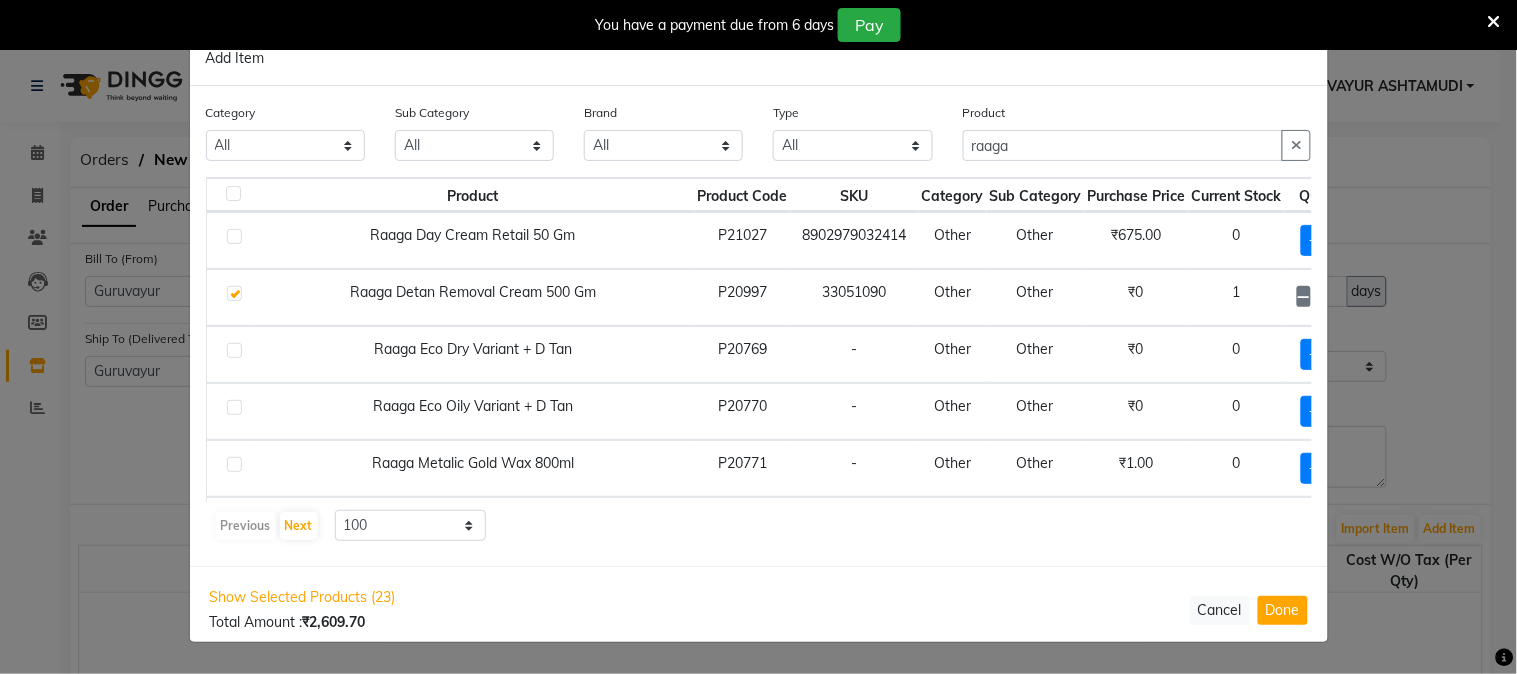scroll, scrollTop: 0, scrollLeft: 48, axis: horizontal 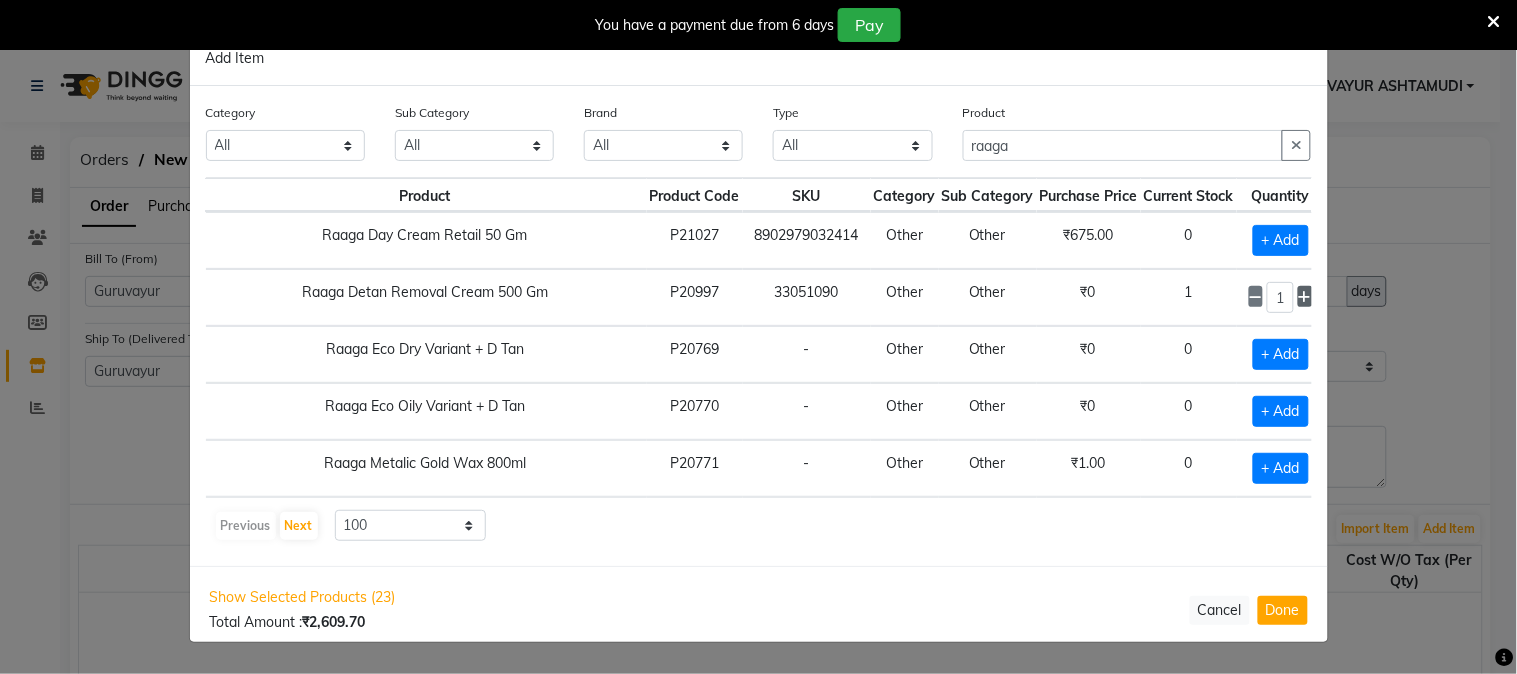 click 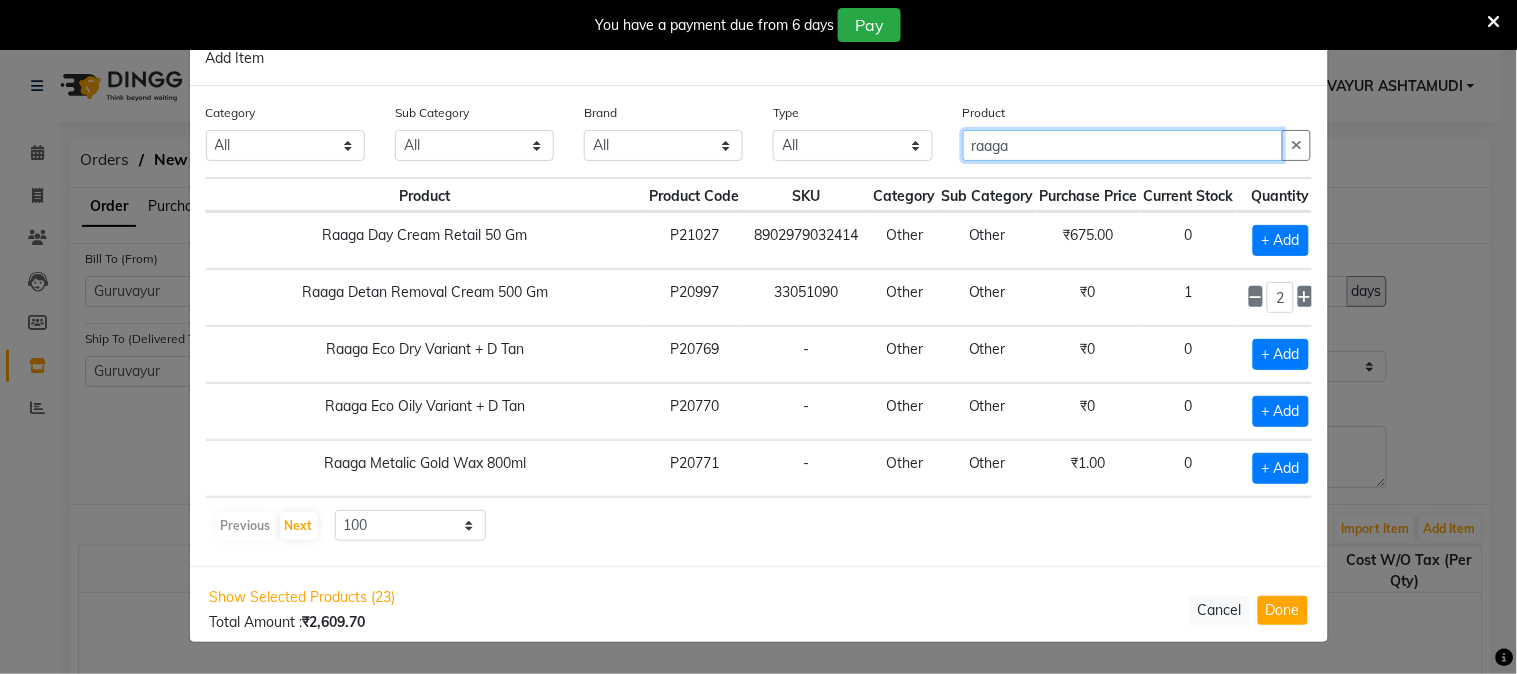 drag, startPoint x: 1018, startPoint y: 153, endPoint x: 798, endPoint y: 123, distance: 222.03603 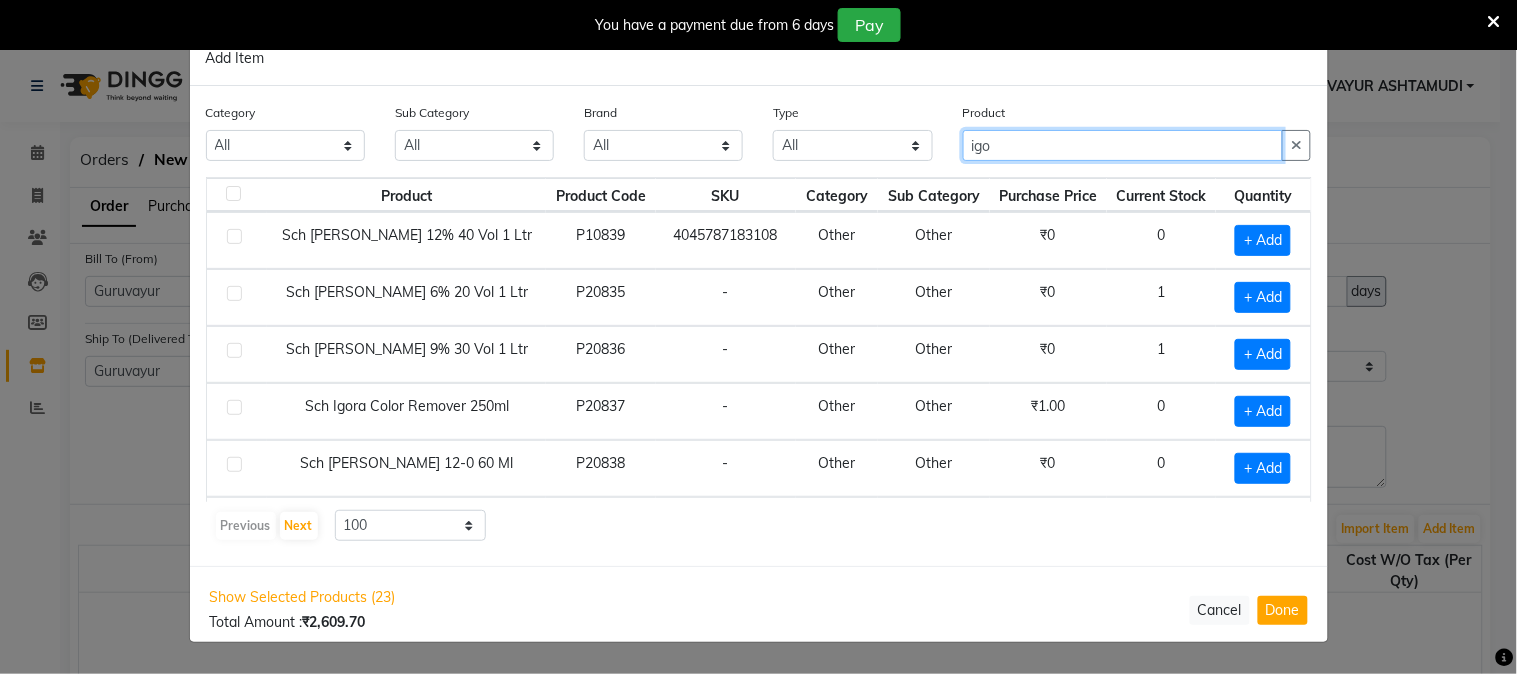 scroll, scrollTop: 0, scrollLeft: 0, axis: both 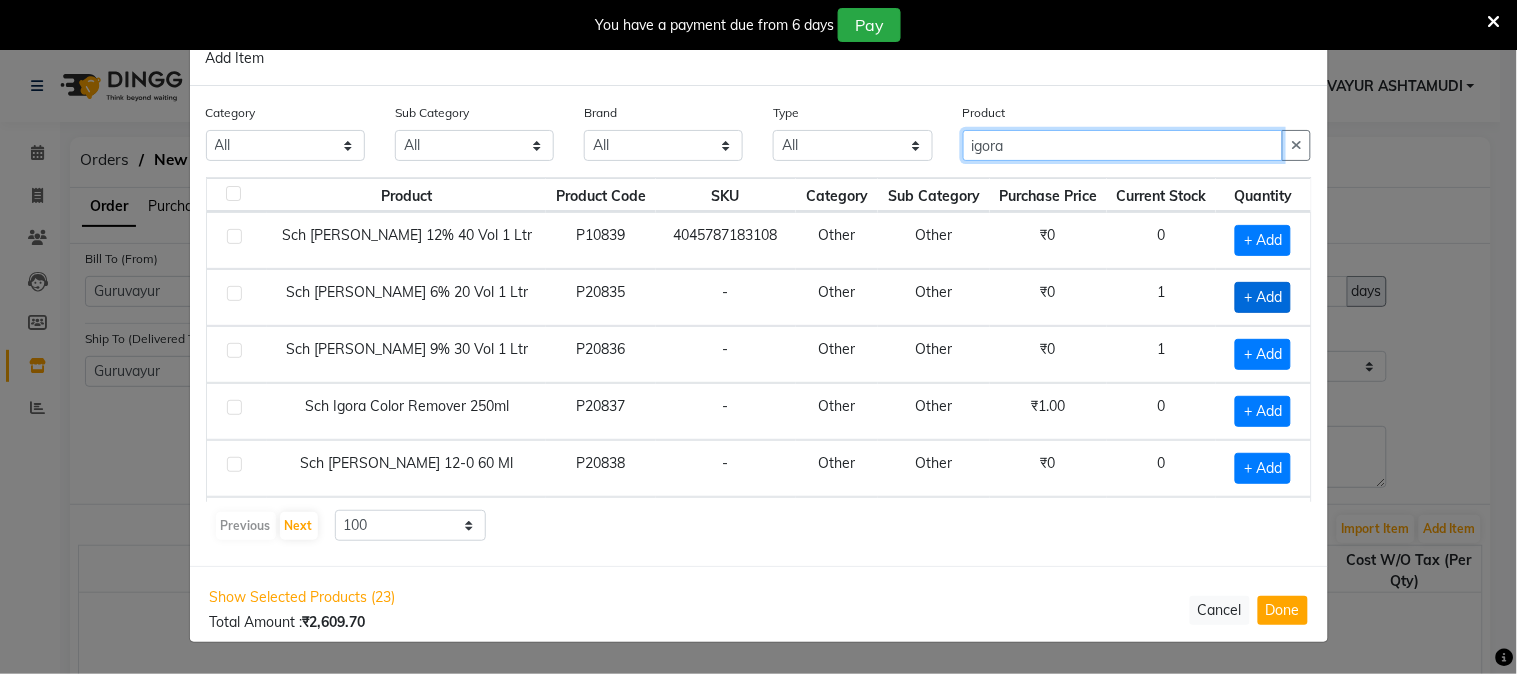 type on "igora" 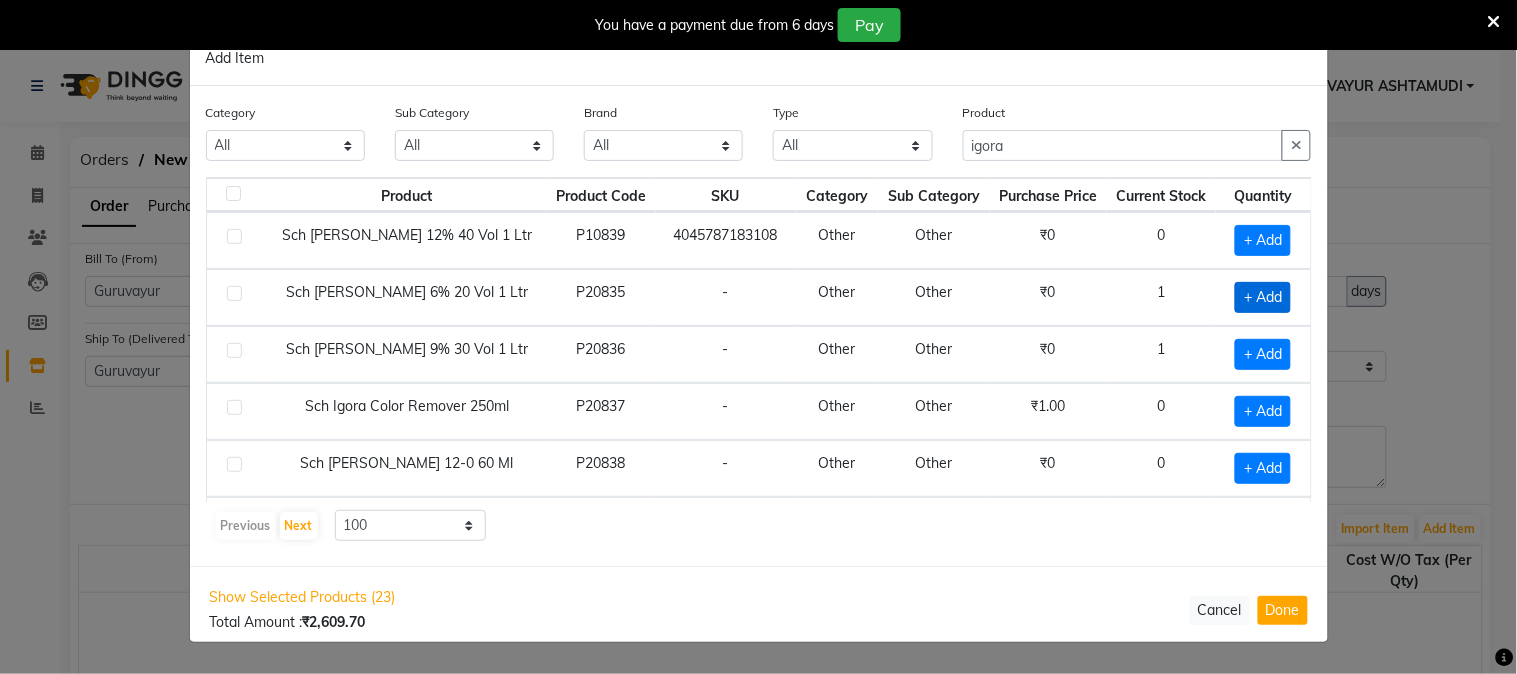 click on "+ Add" 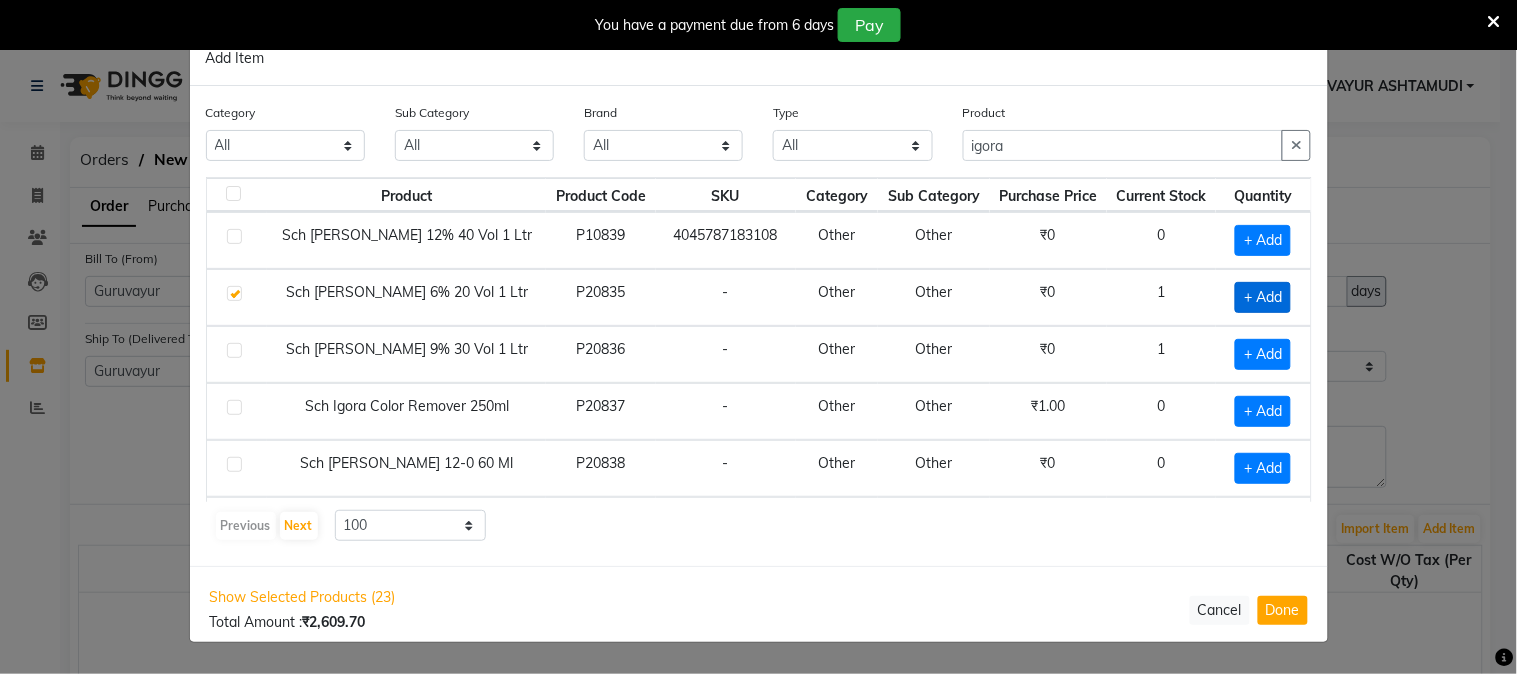 checkbox on "true" 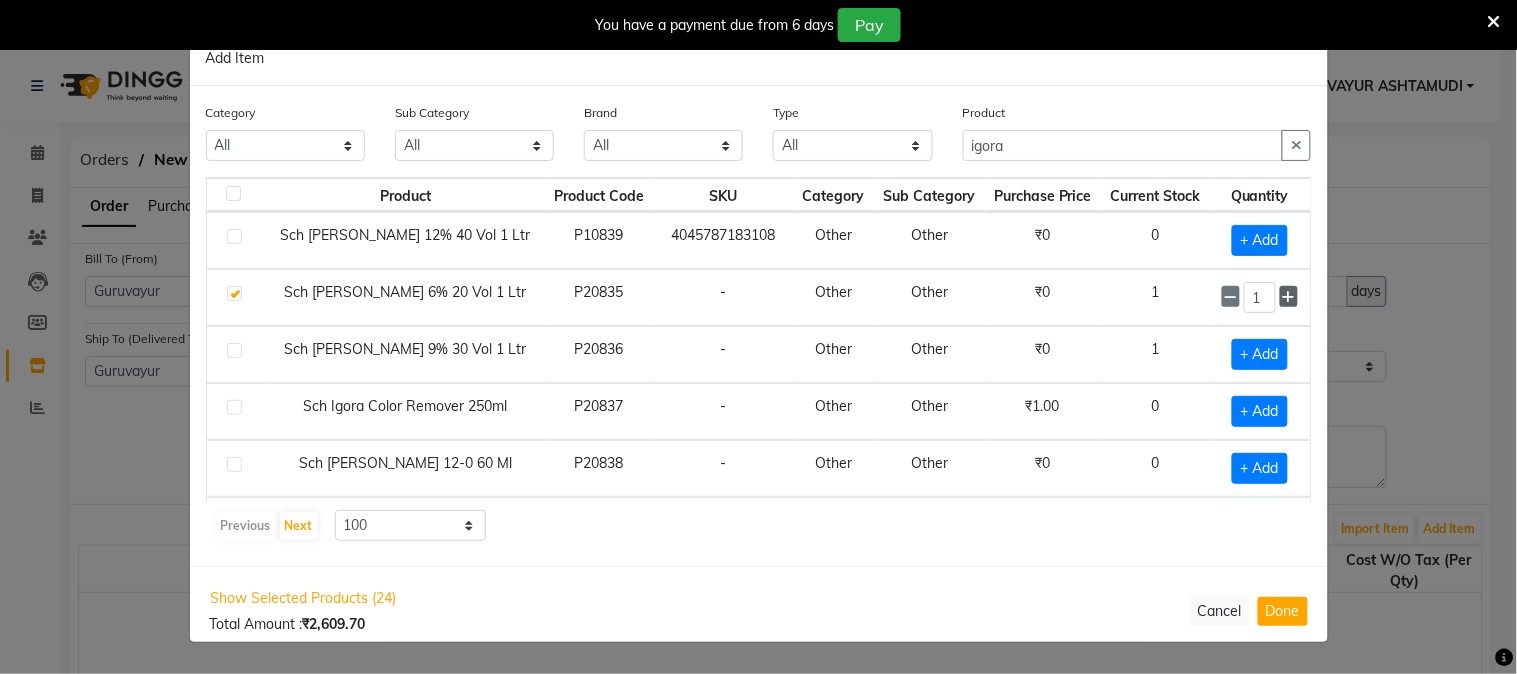 click 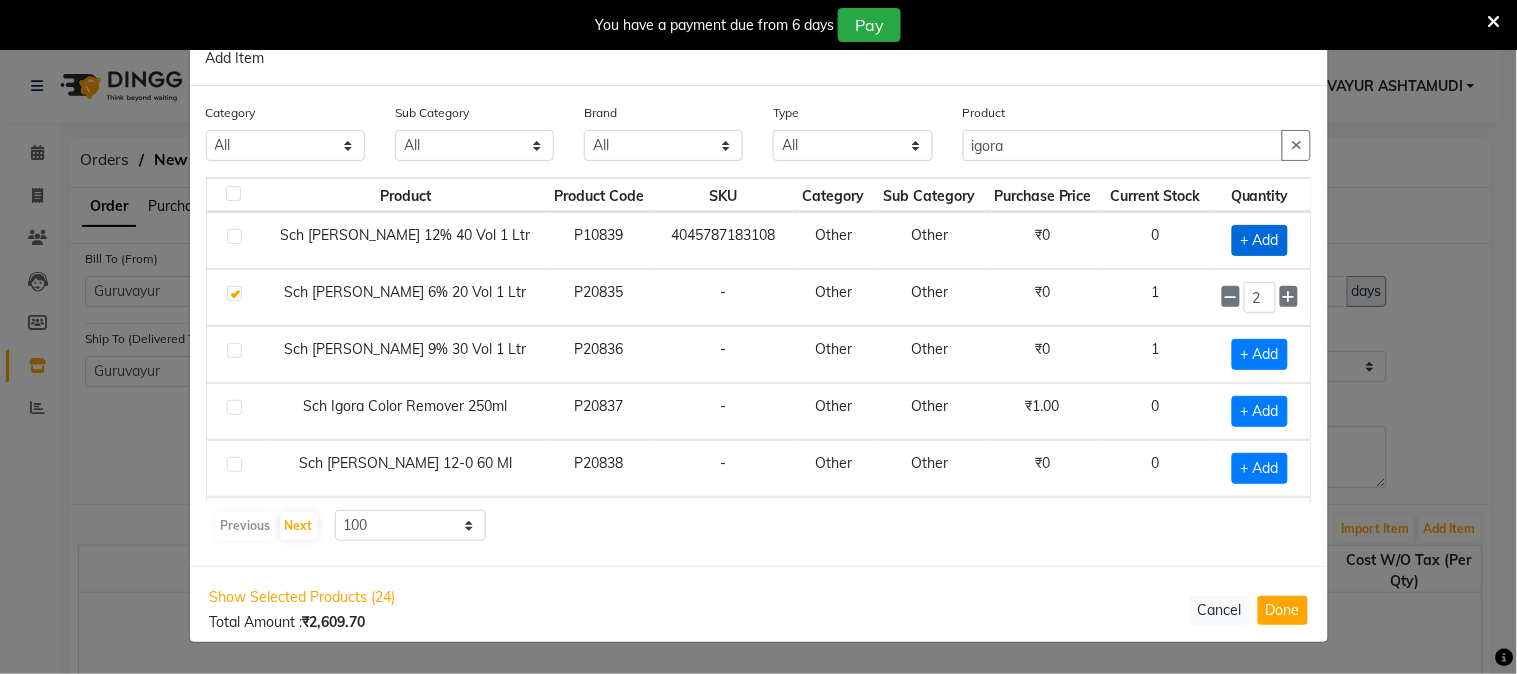 click on "+ Add" 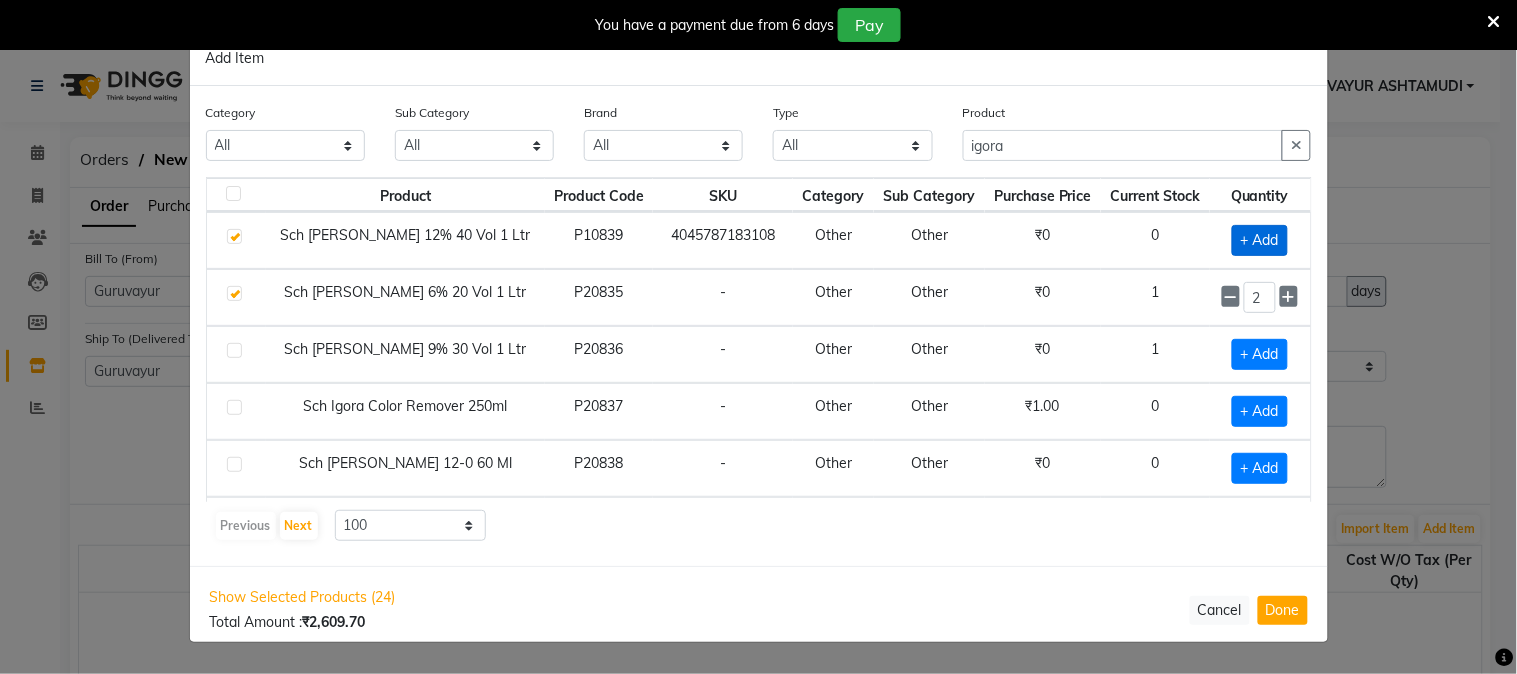 checkbox on "true" 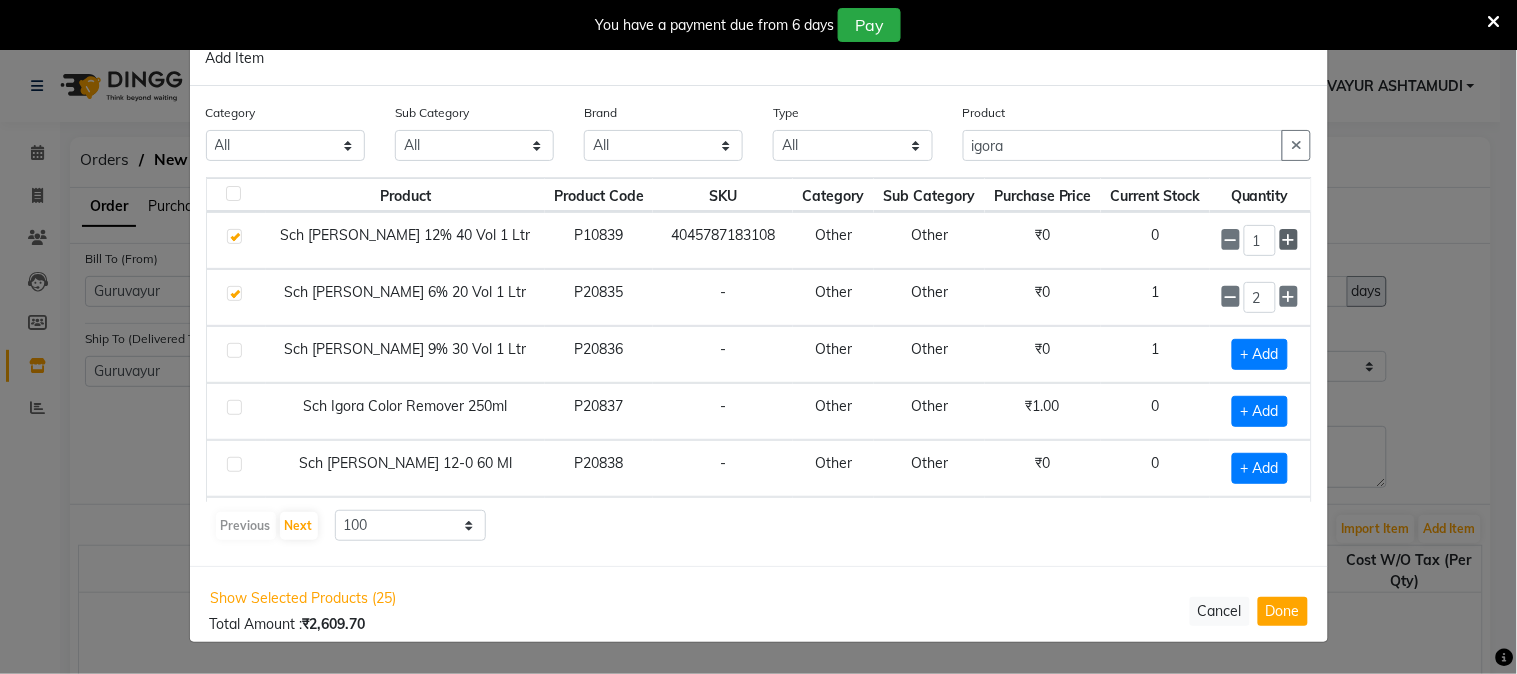 click 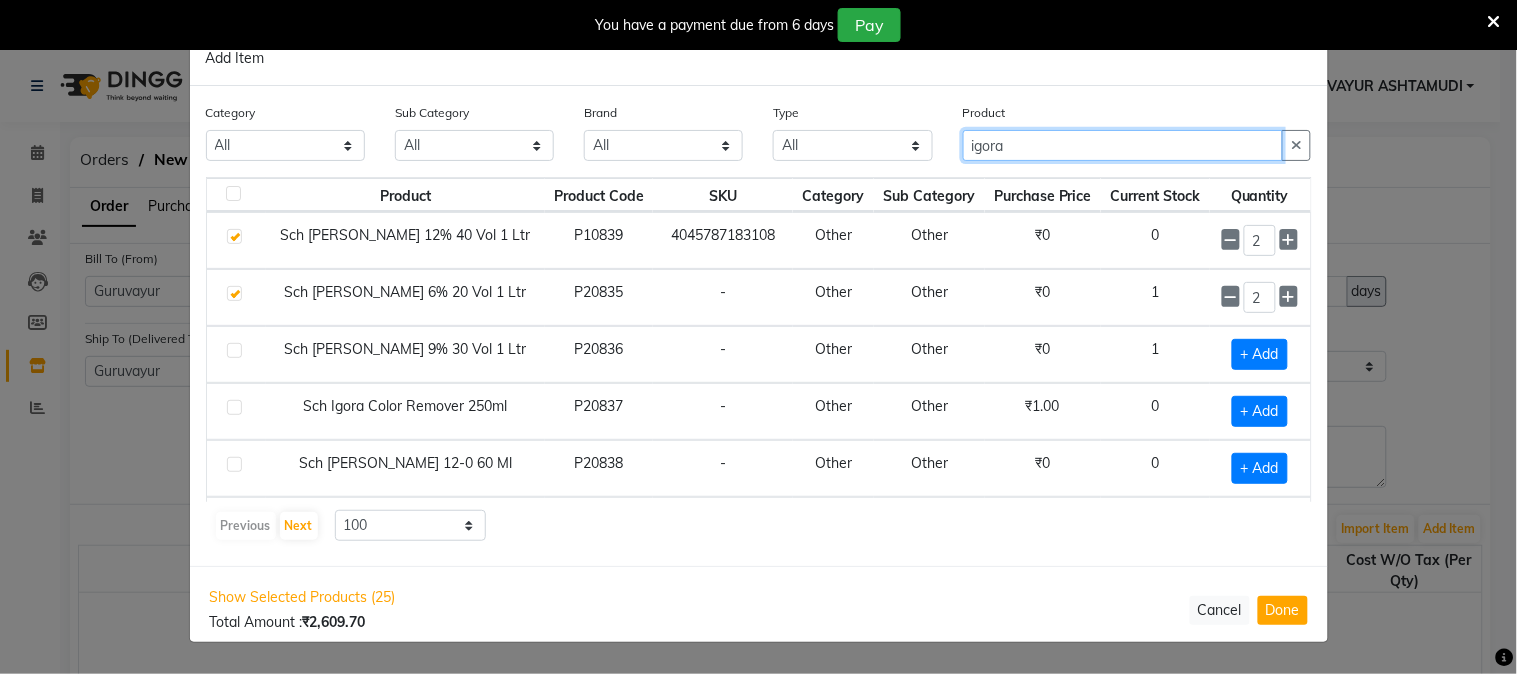 drag, startPoint x: 1064, startPoint y: 143, endPoint x: 670, endPoint y: 123, distance: 394.5073 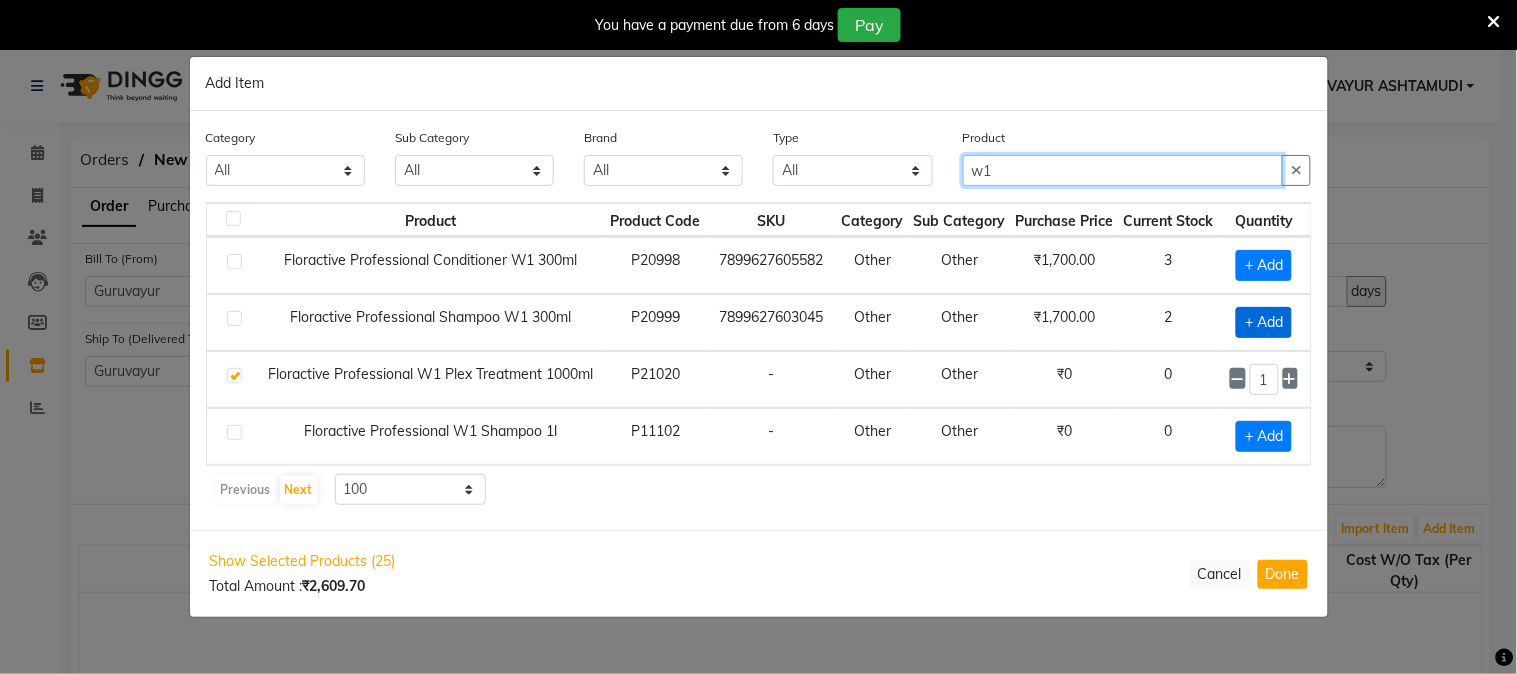 type on "w1" 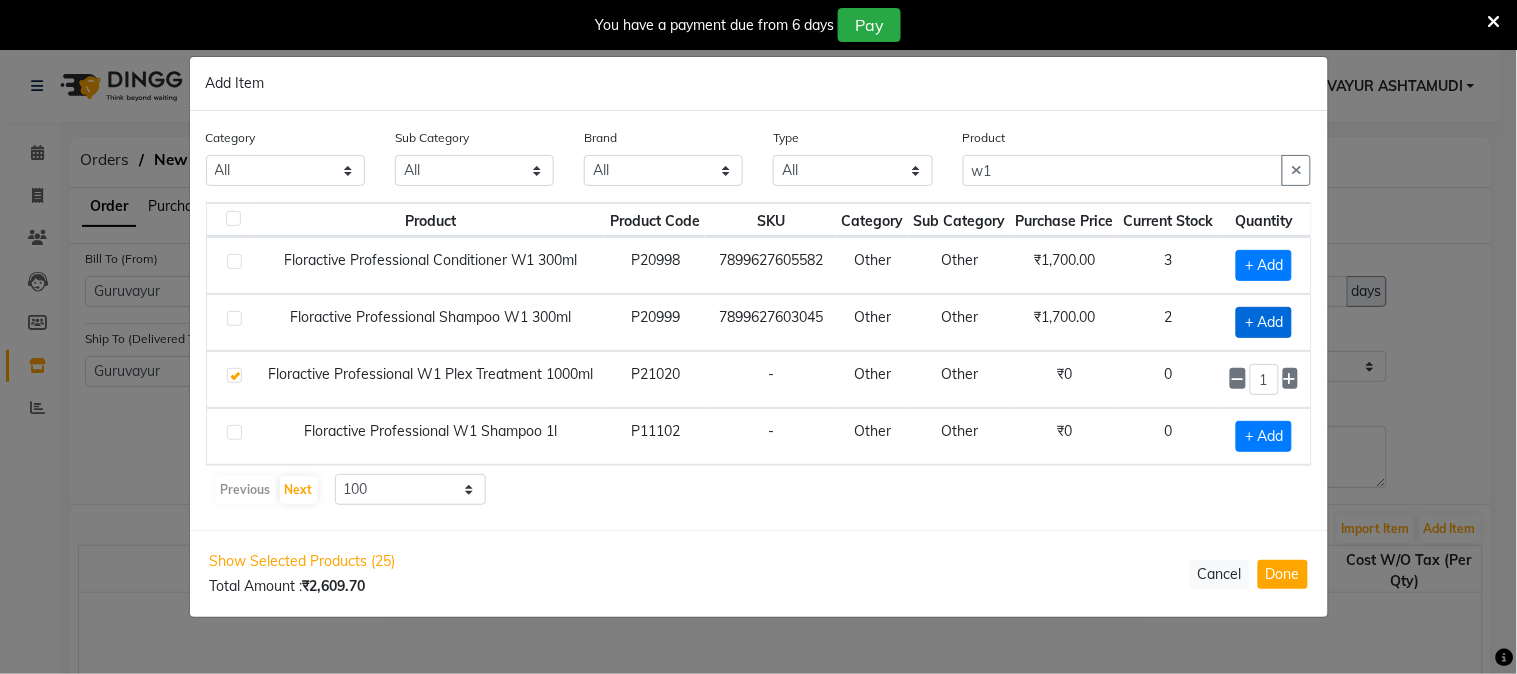 click on "+ Add" 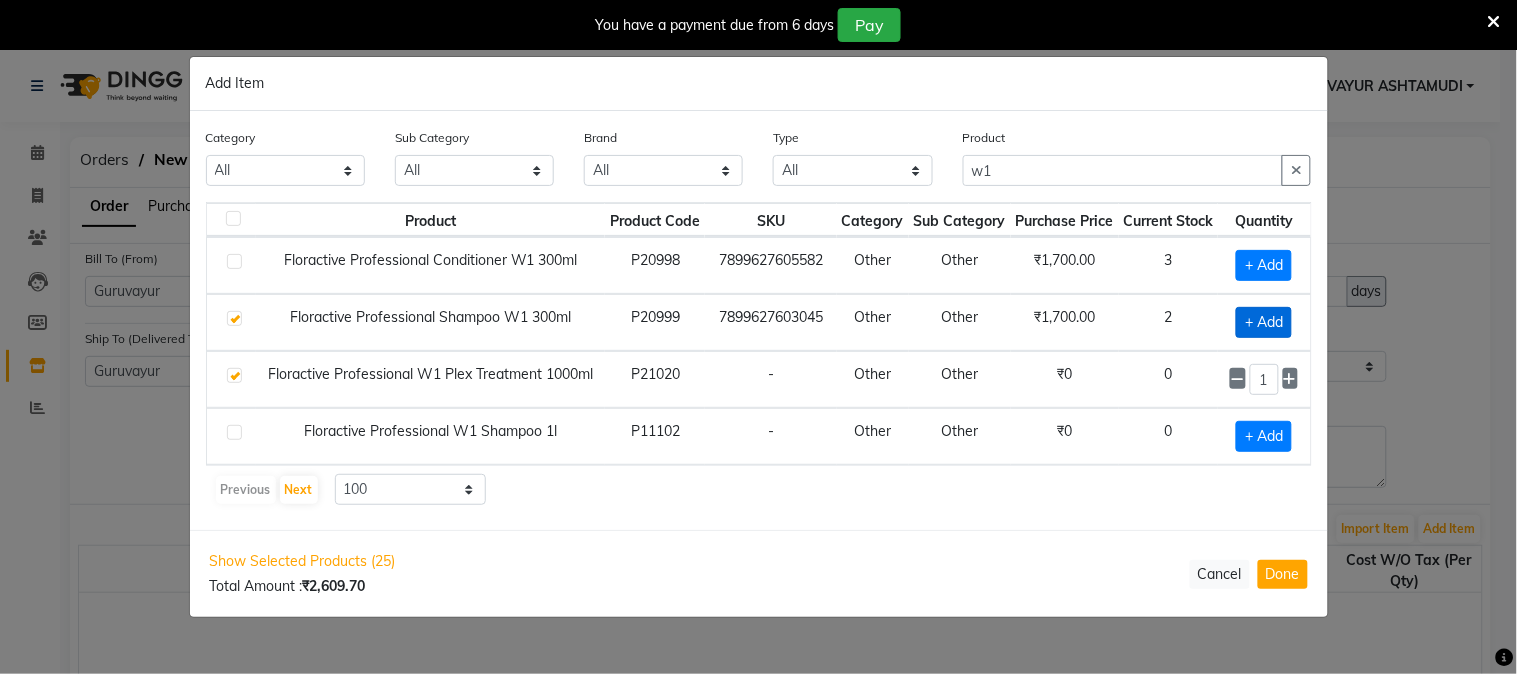 checkbox on "true" 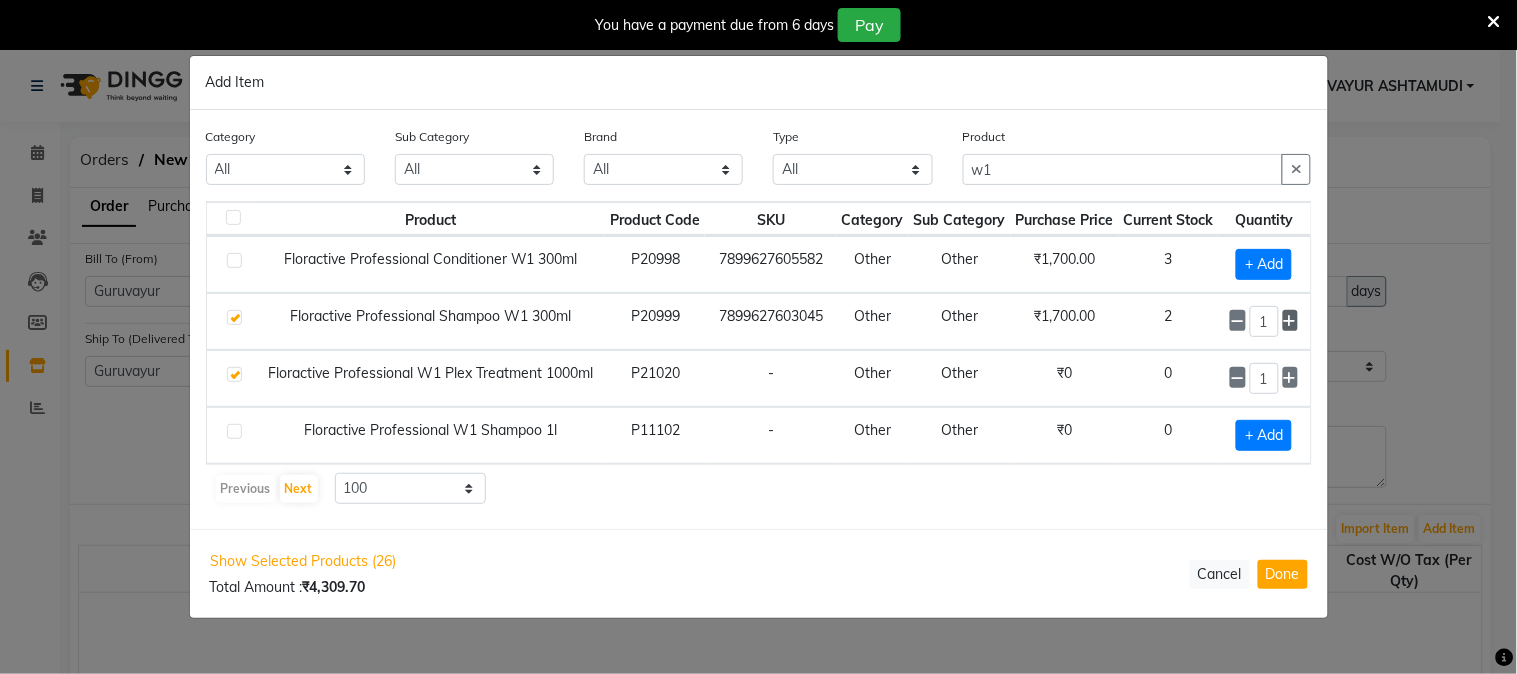 click 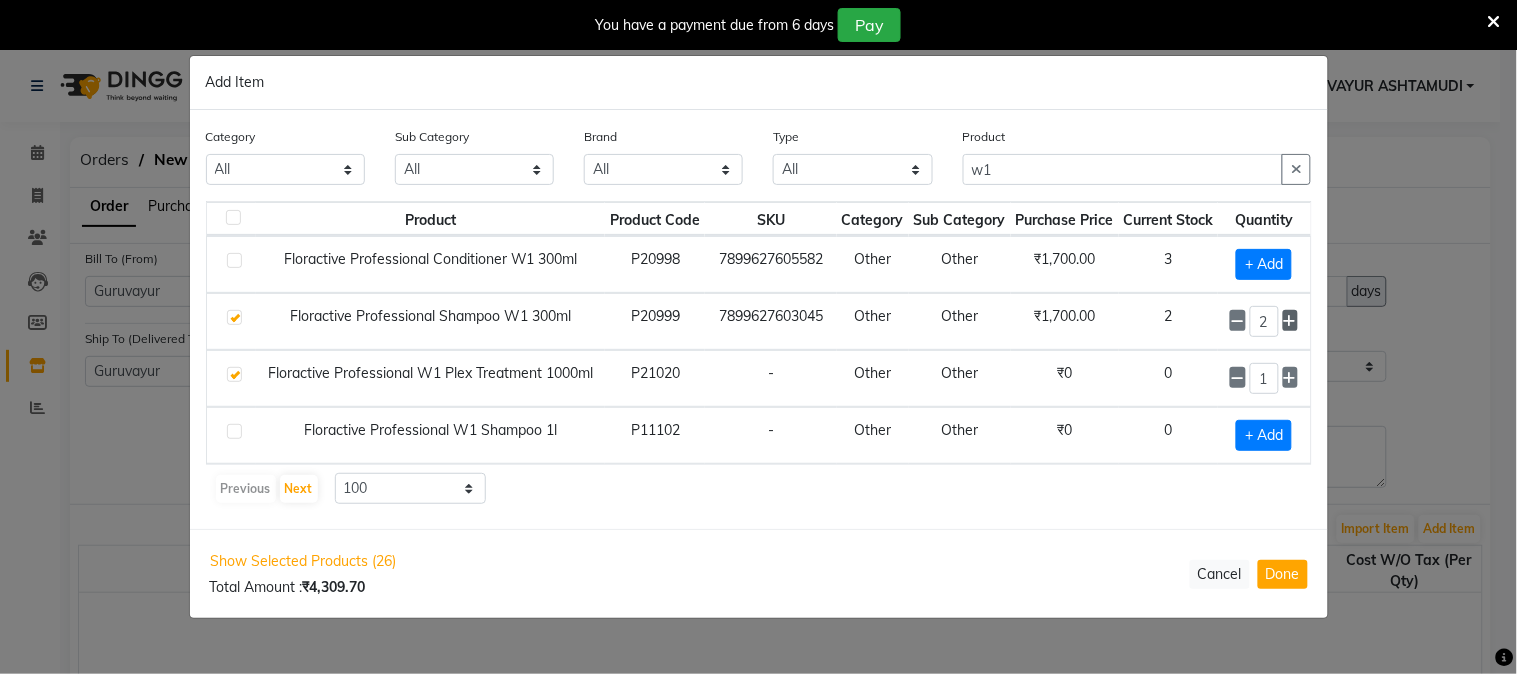 click 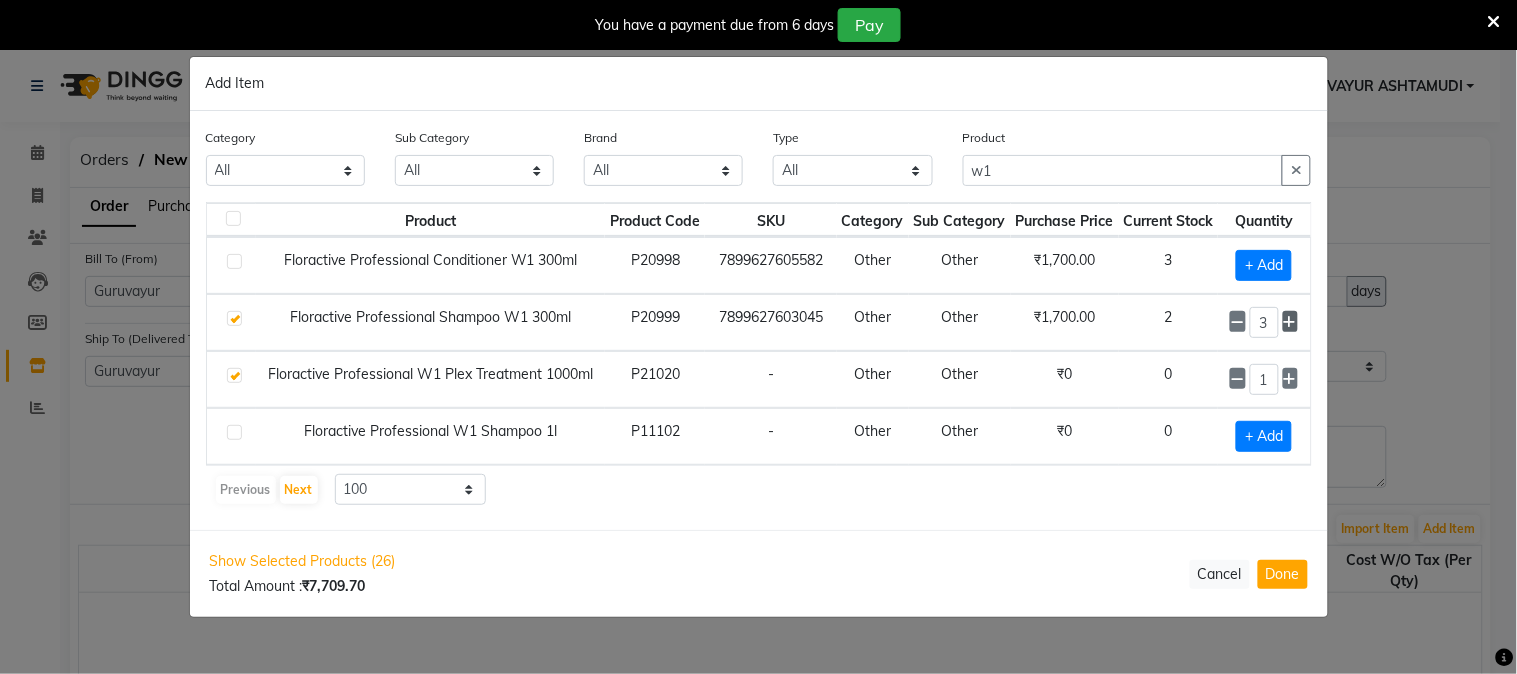 click 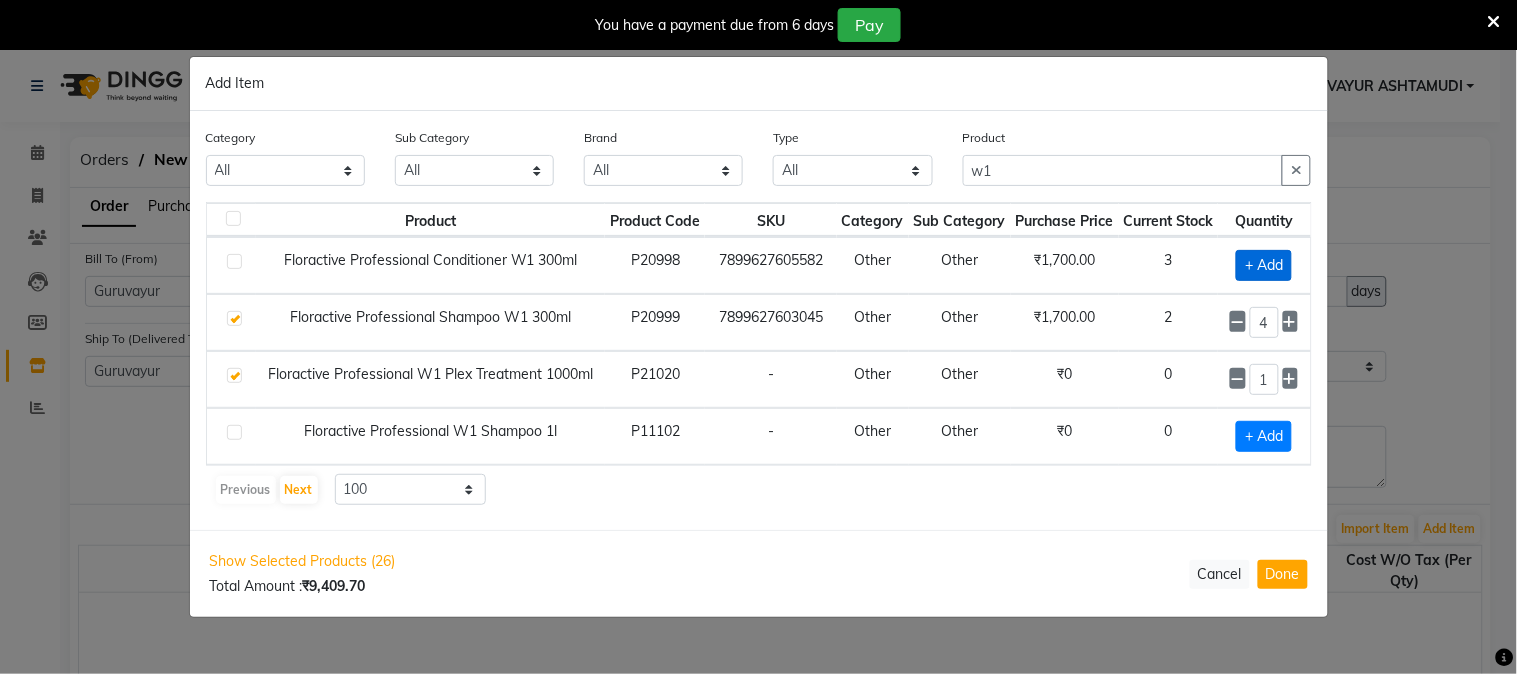 click on "+ Add" 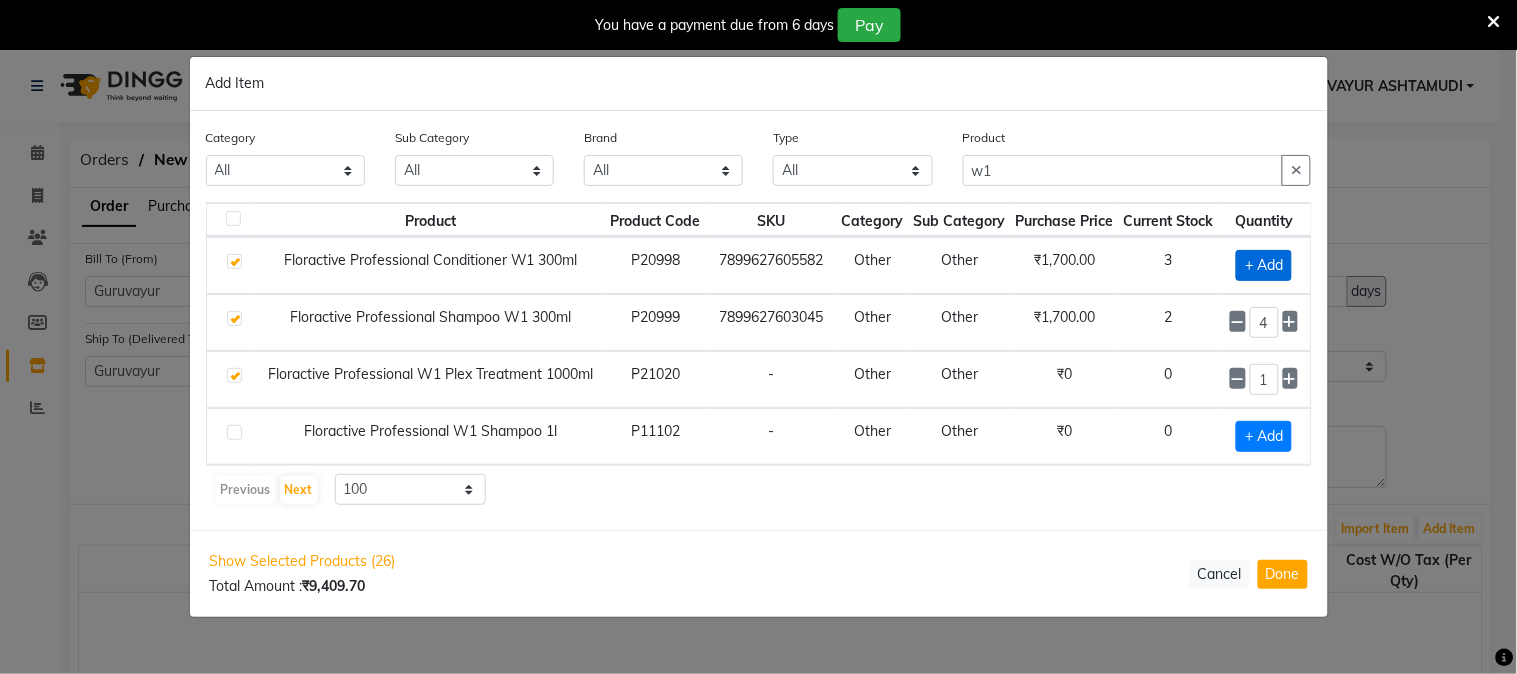 checkbox on "true" 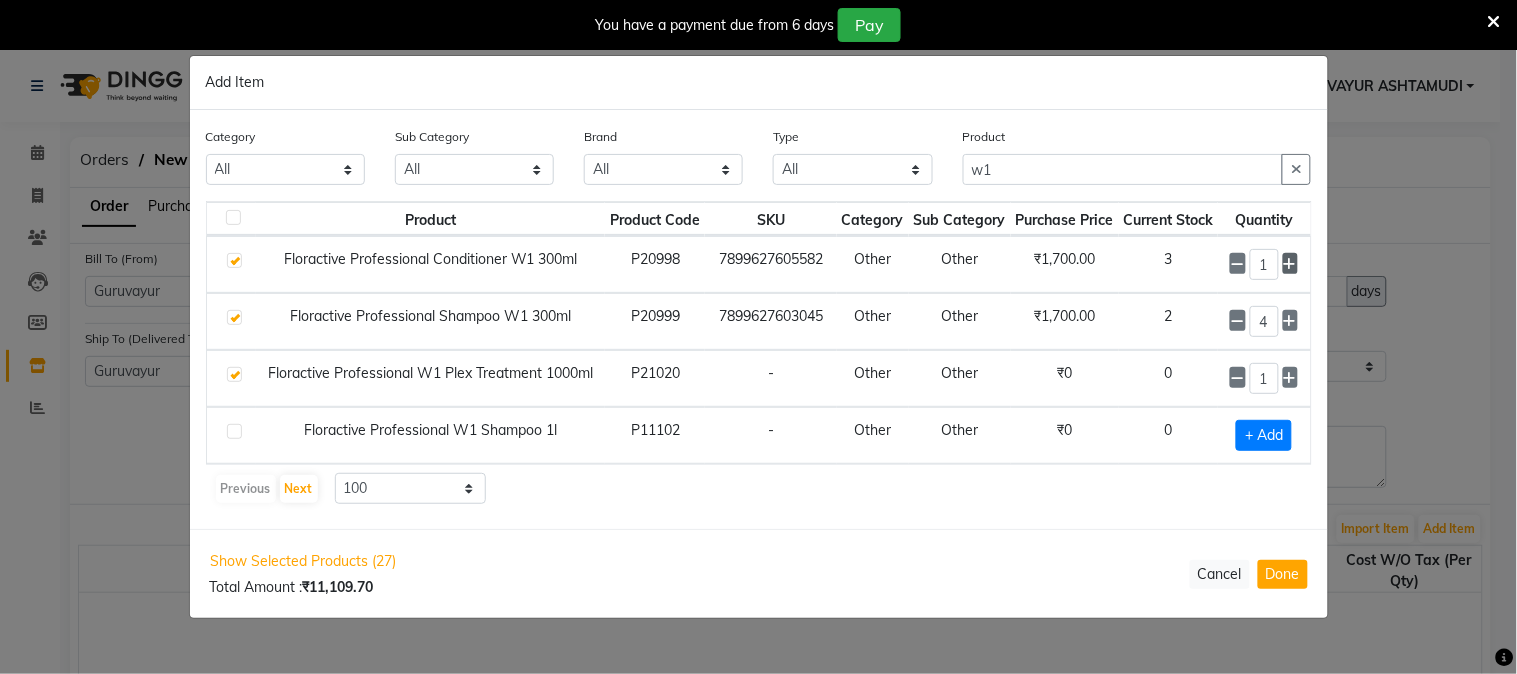 click 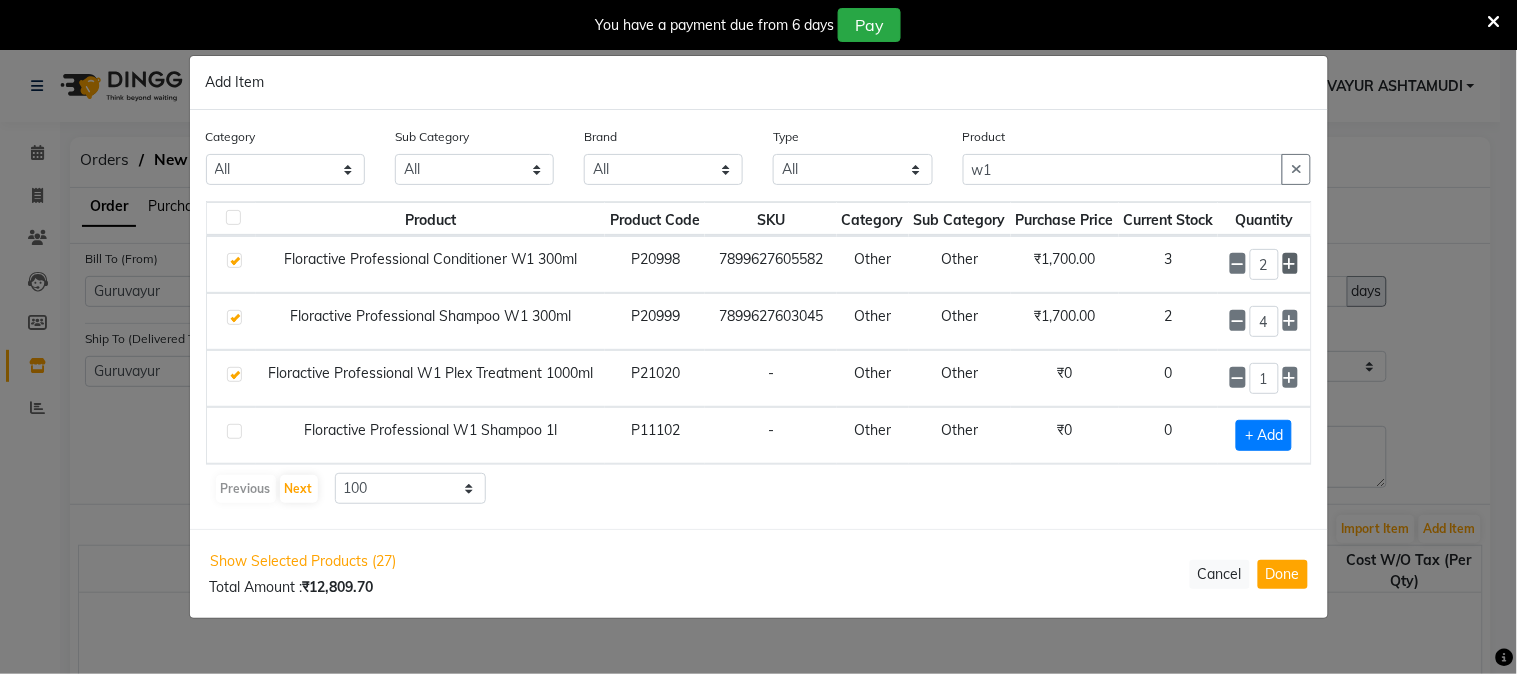 click 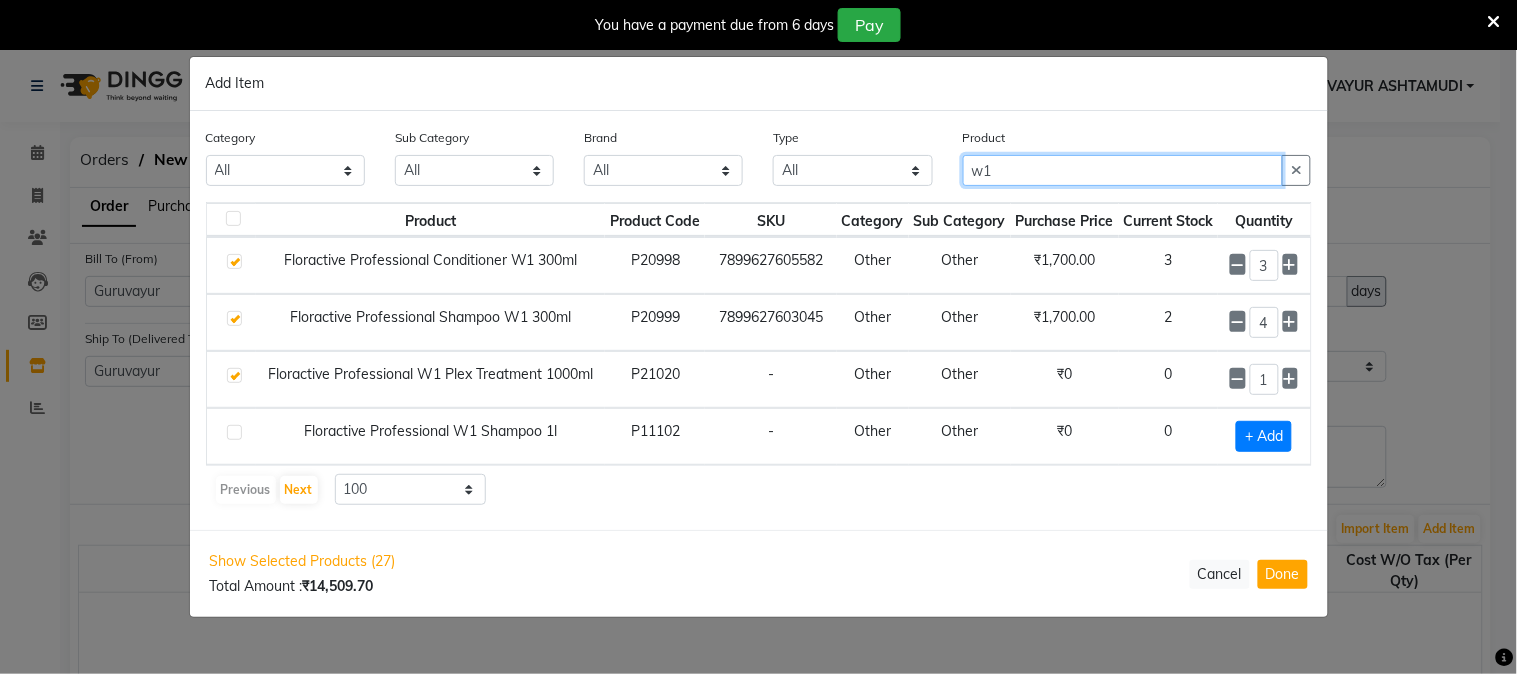 drag, startPoint x: 1032, startPoint y: 163, endPoint x: 707, endPoint y: 163, distance: 325 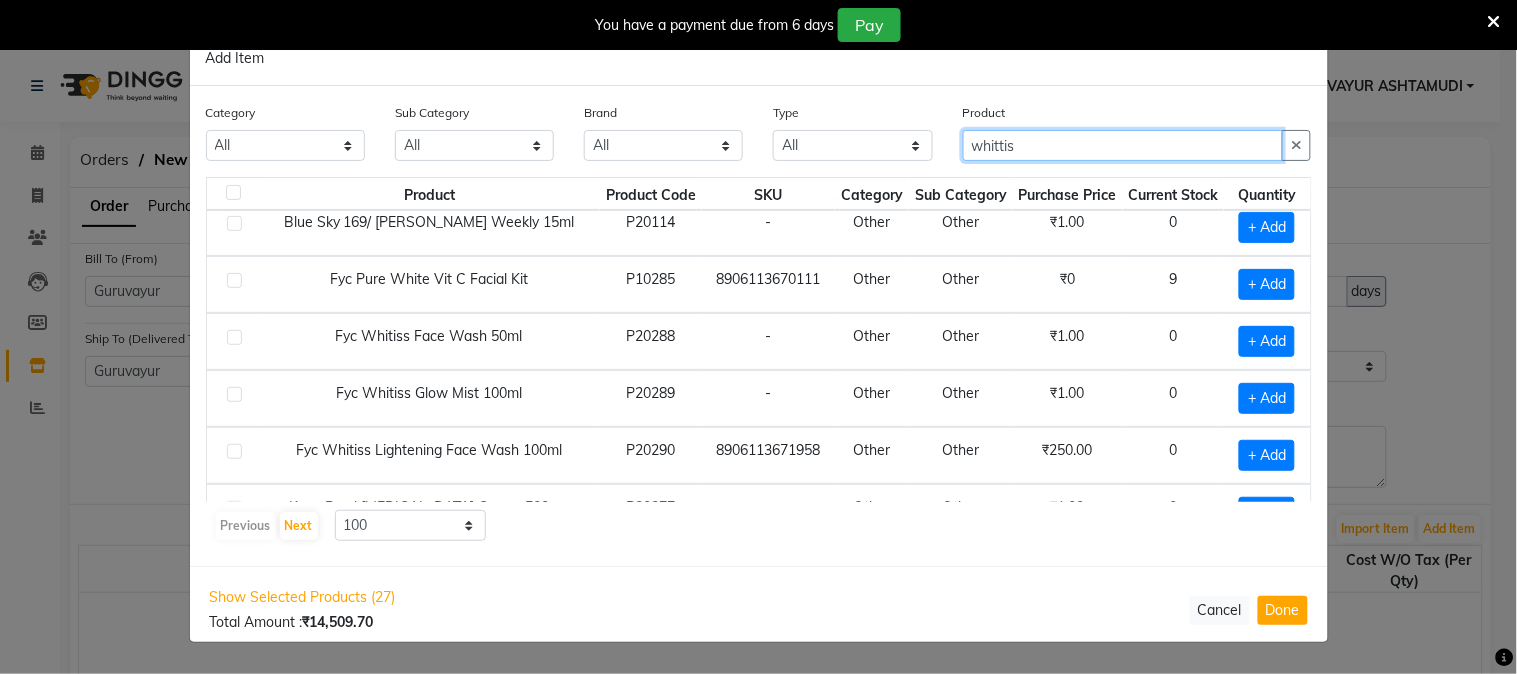 scroll, scrollTop: 222, scrollLeft: 0, axis: vertical 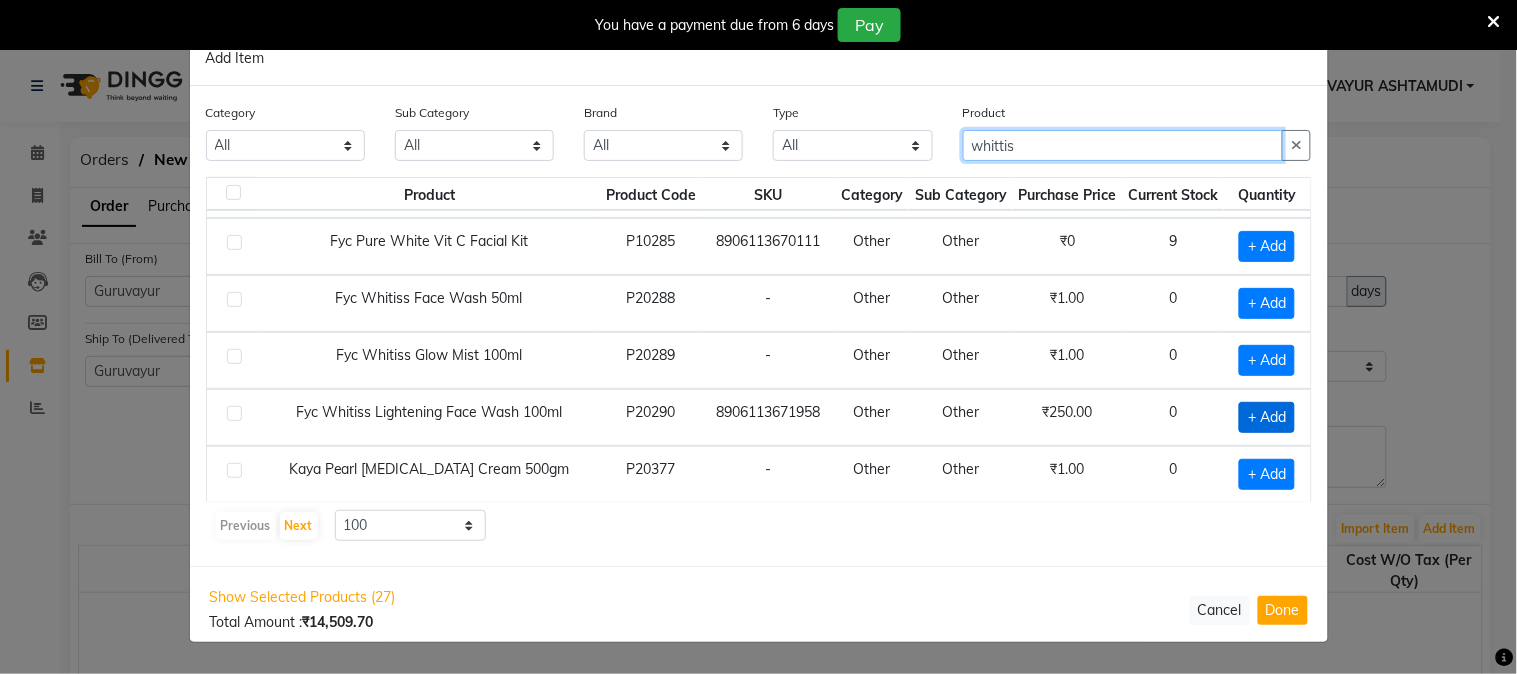 type on "whittis" 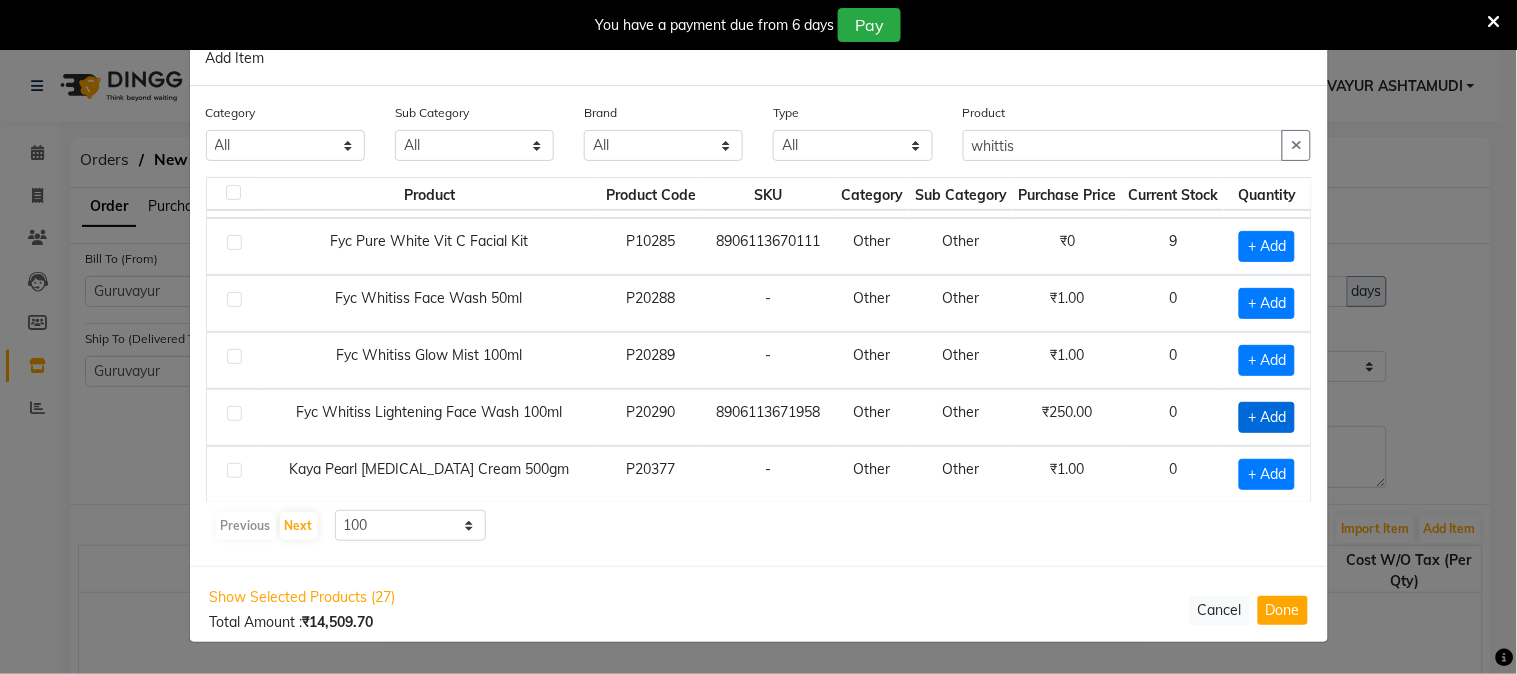 click on "+ Add" 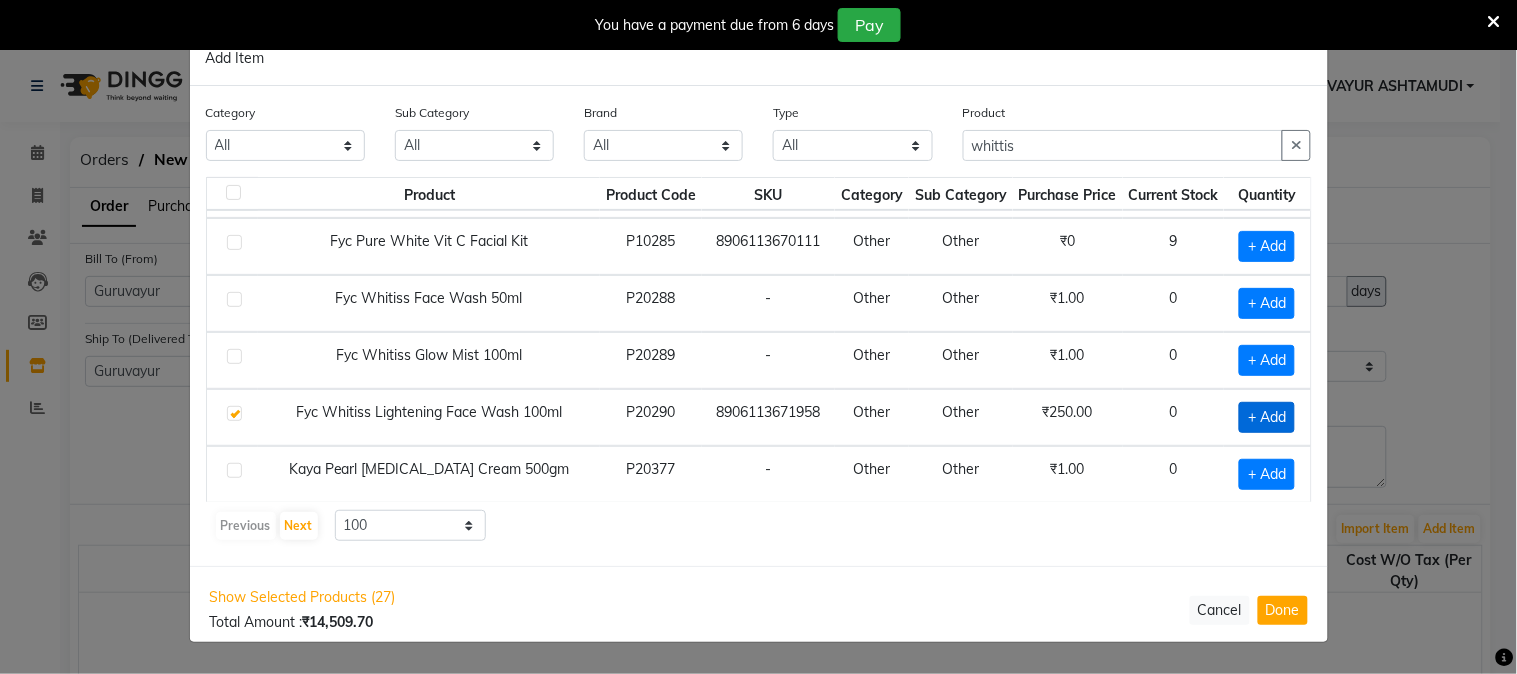 checkbox on "true" 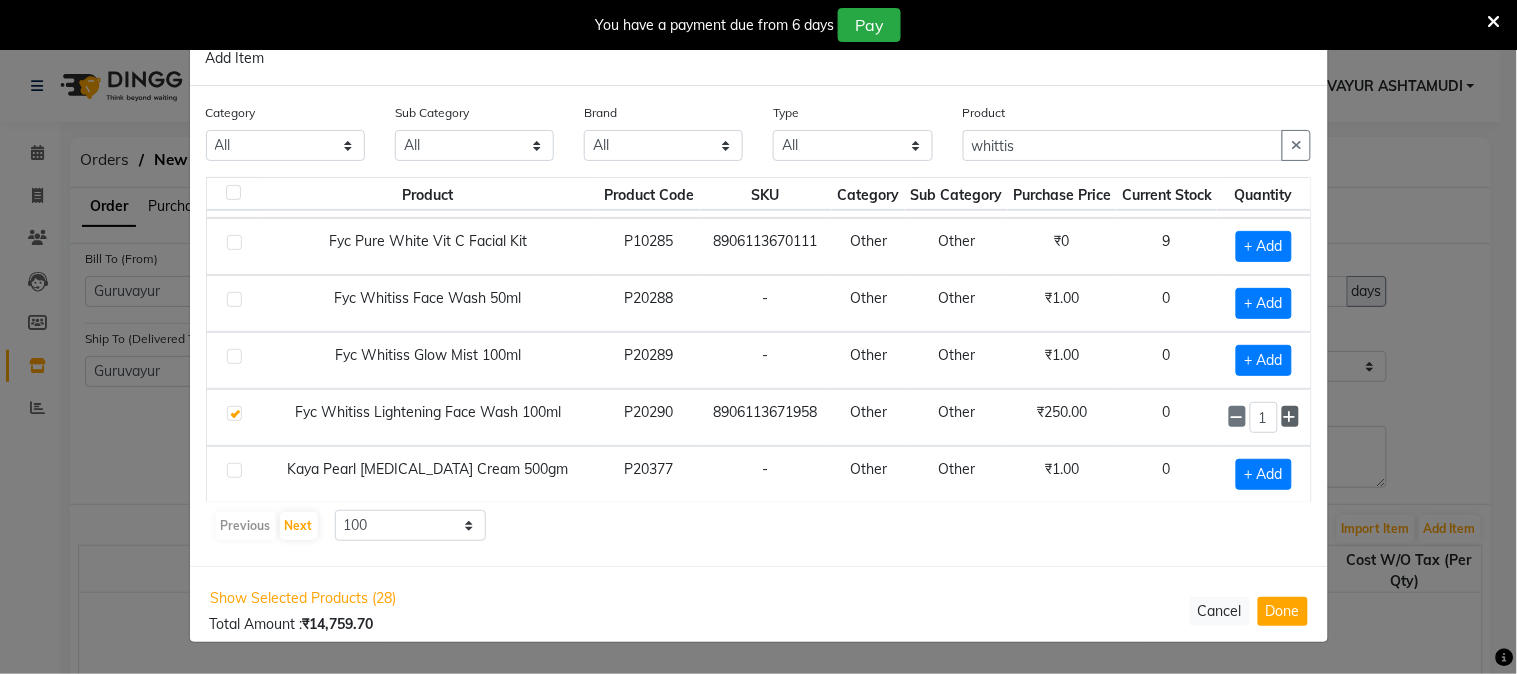 click 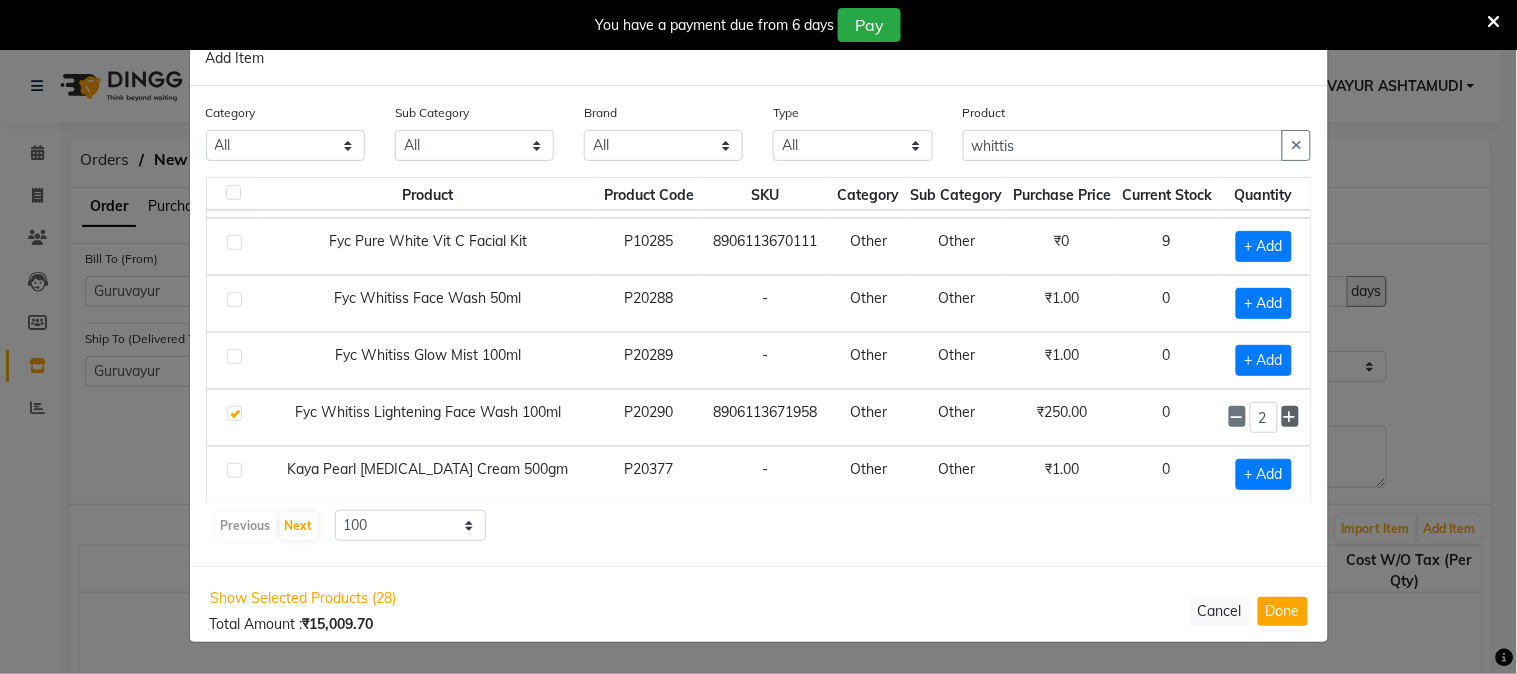click 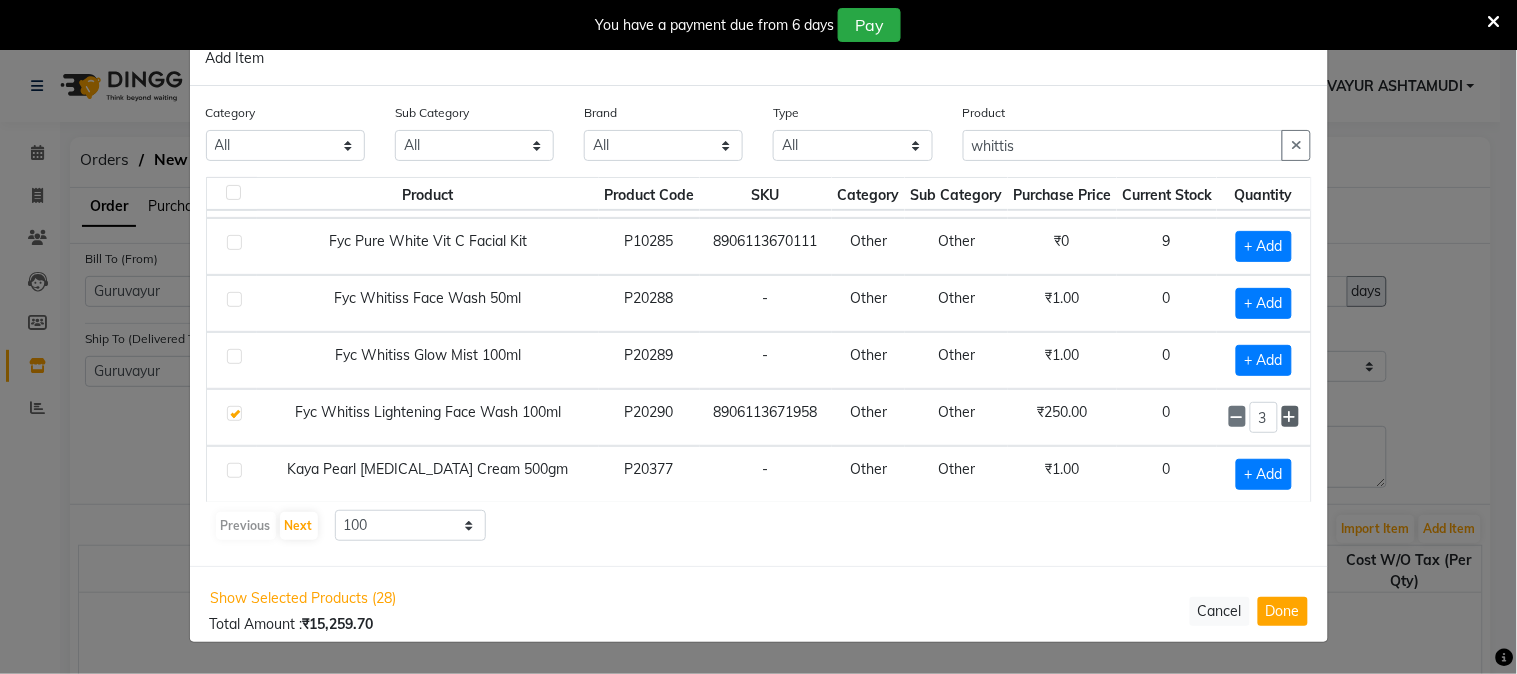click 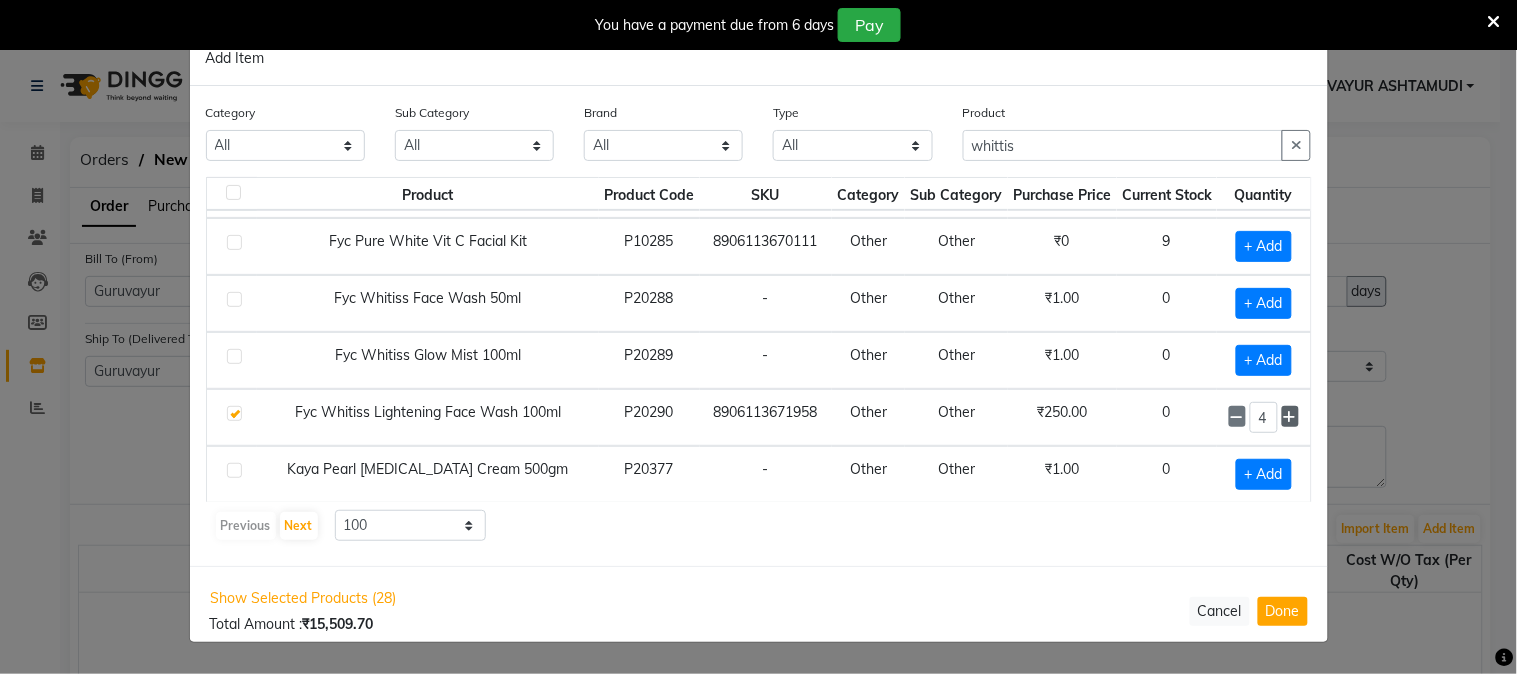 click 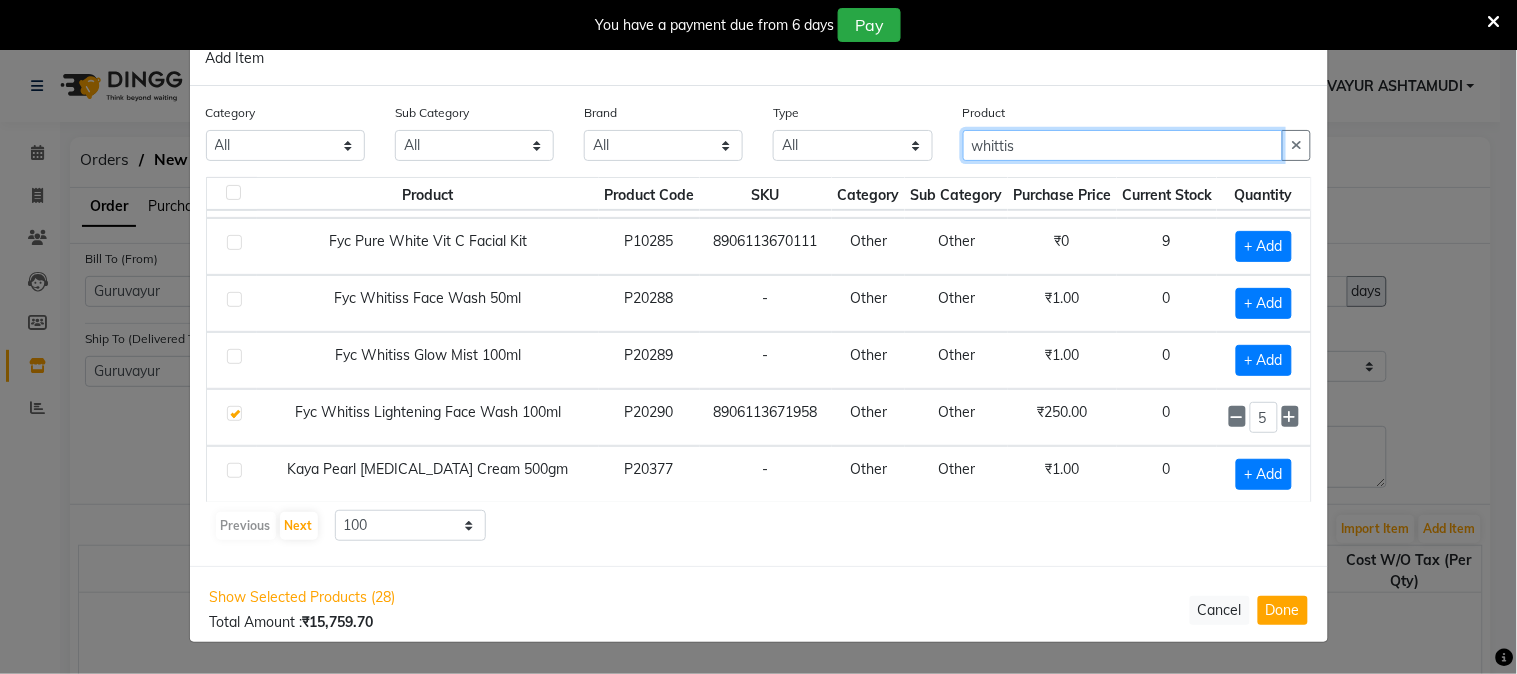 drag, startPoint x: 1016, startPoint y: 143, endPoint x: 828, endPoint y: 143, distance: 188 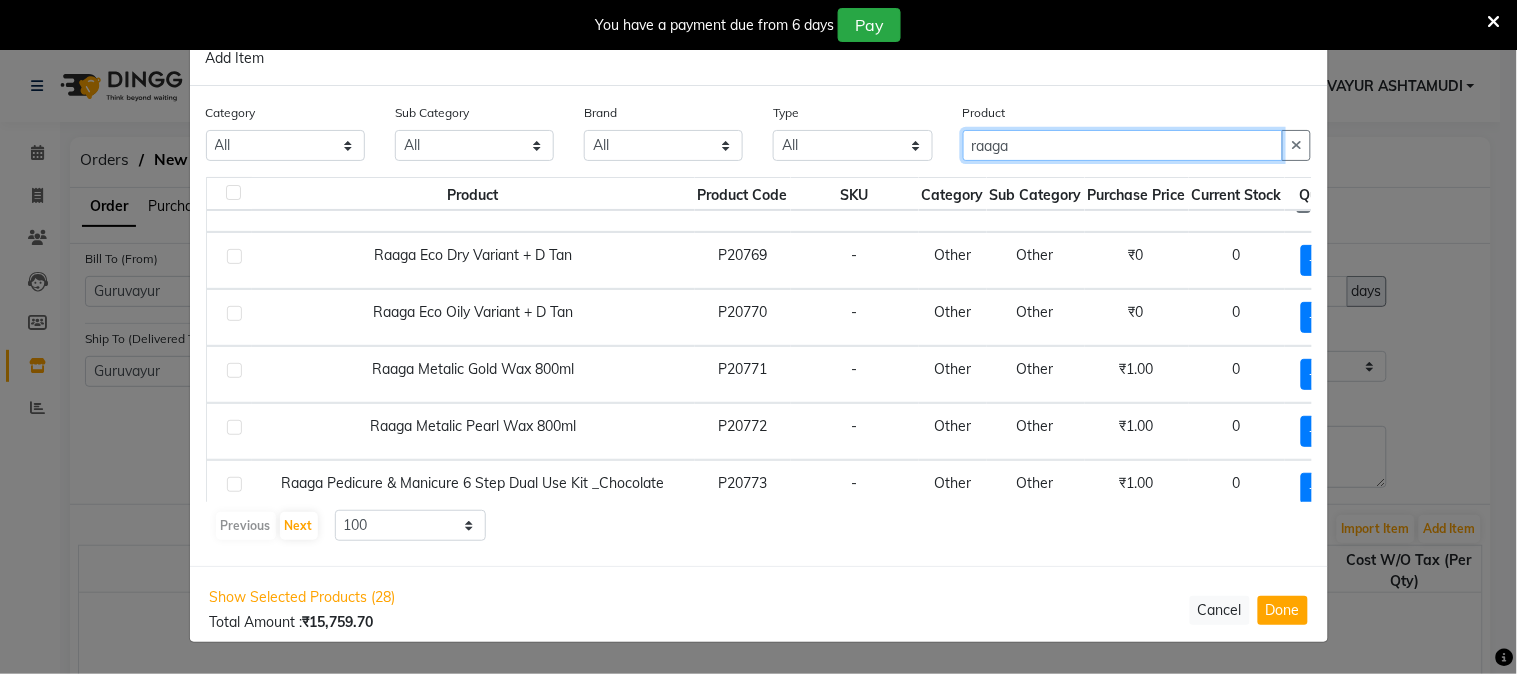 scroll, scrollTop: 0, scrollLeft: 0, axis: both 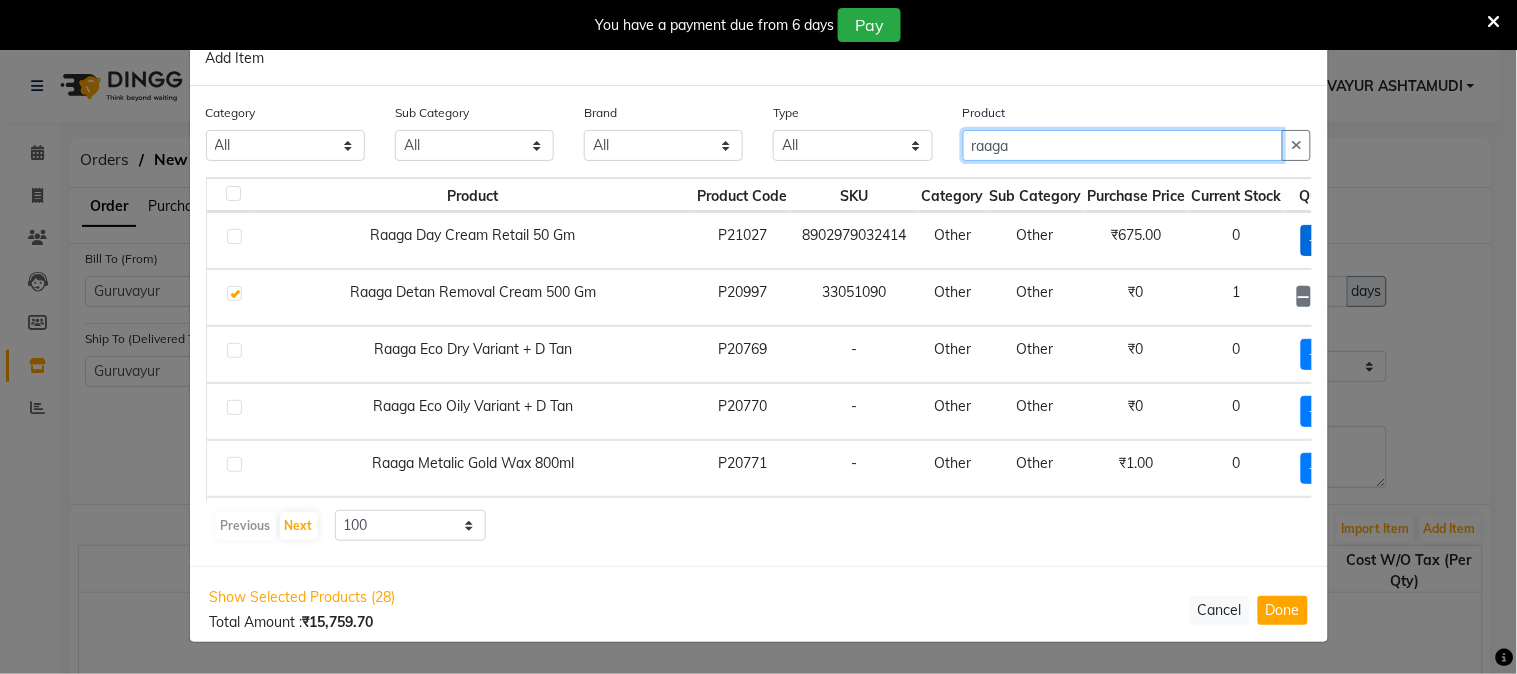 type on "raaga" 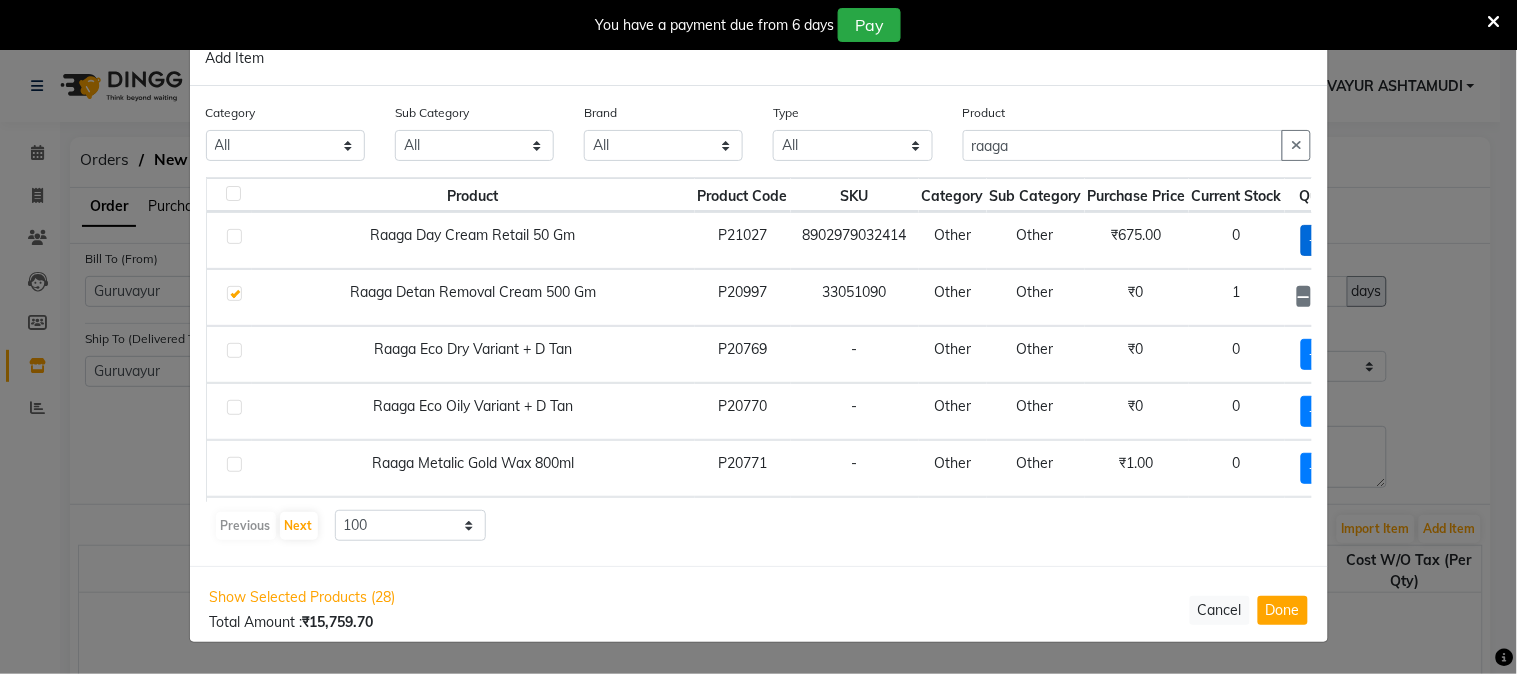 click on "+ Add" 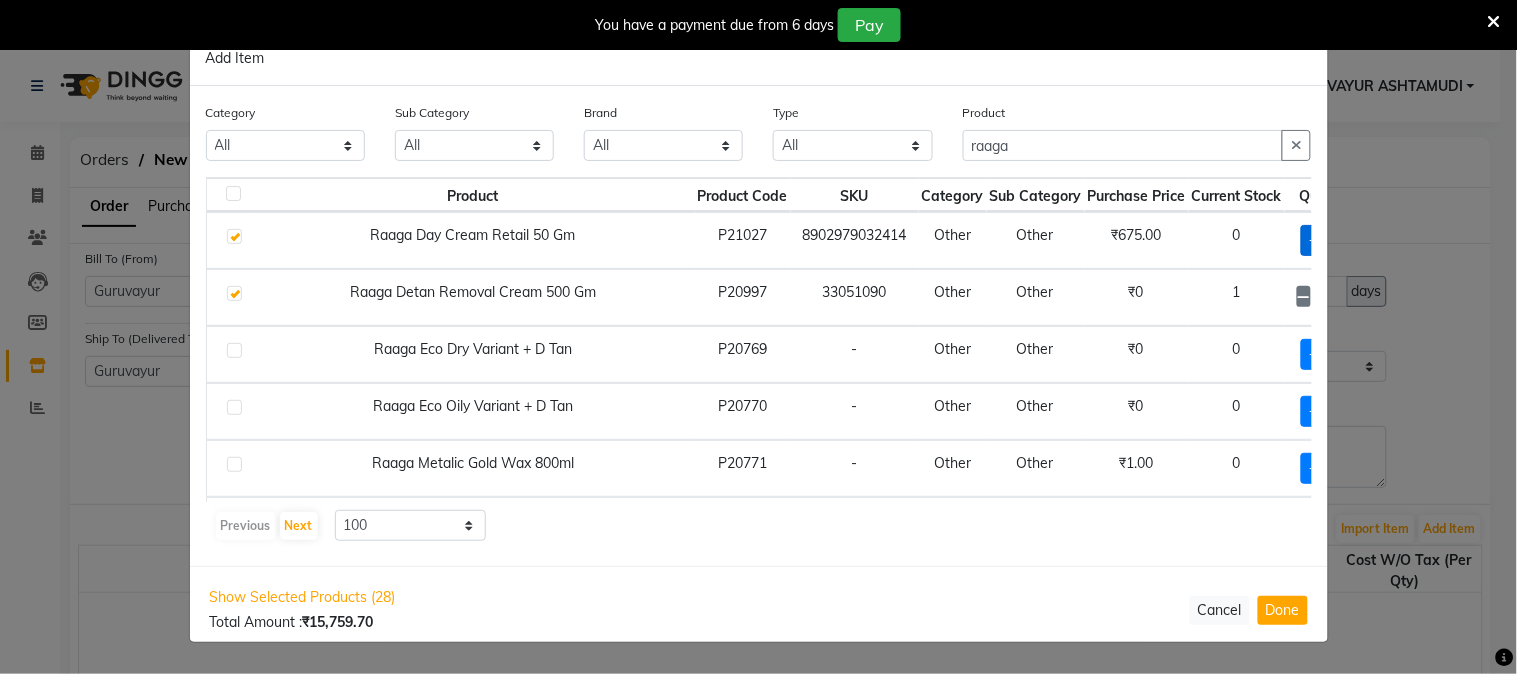 checkbox on "true" 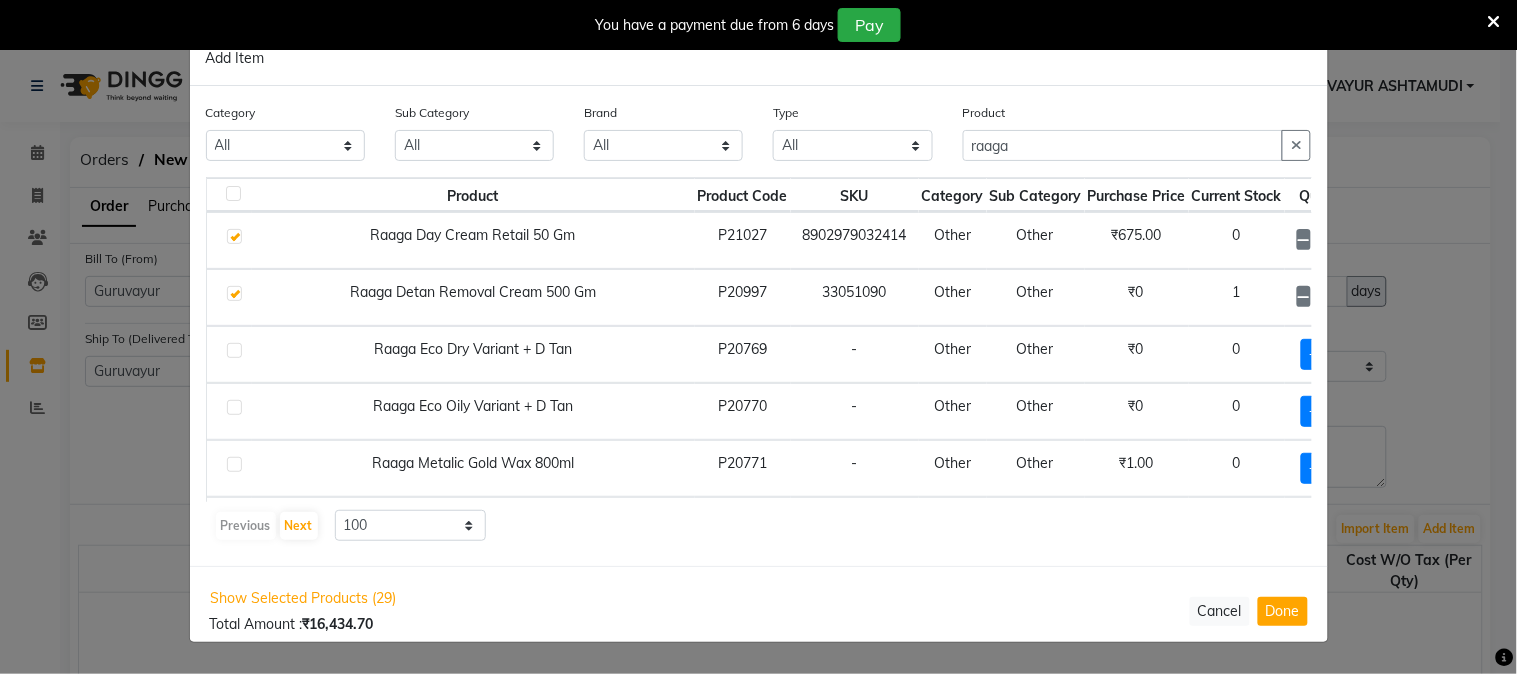 scroll, scrollTop: 0, scrollLeft: 48, axis: horizontal 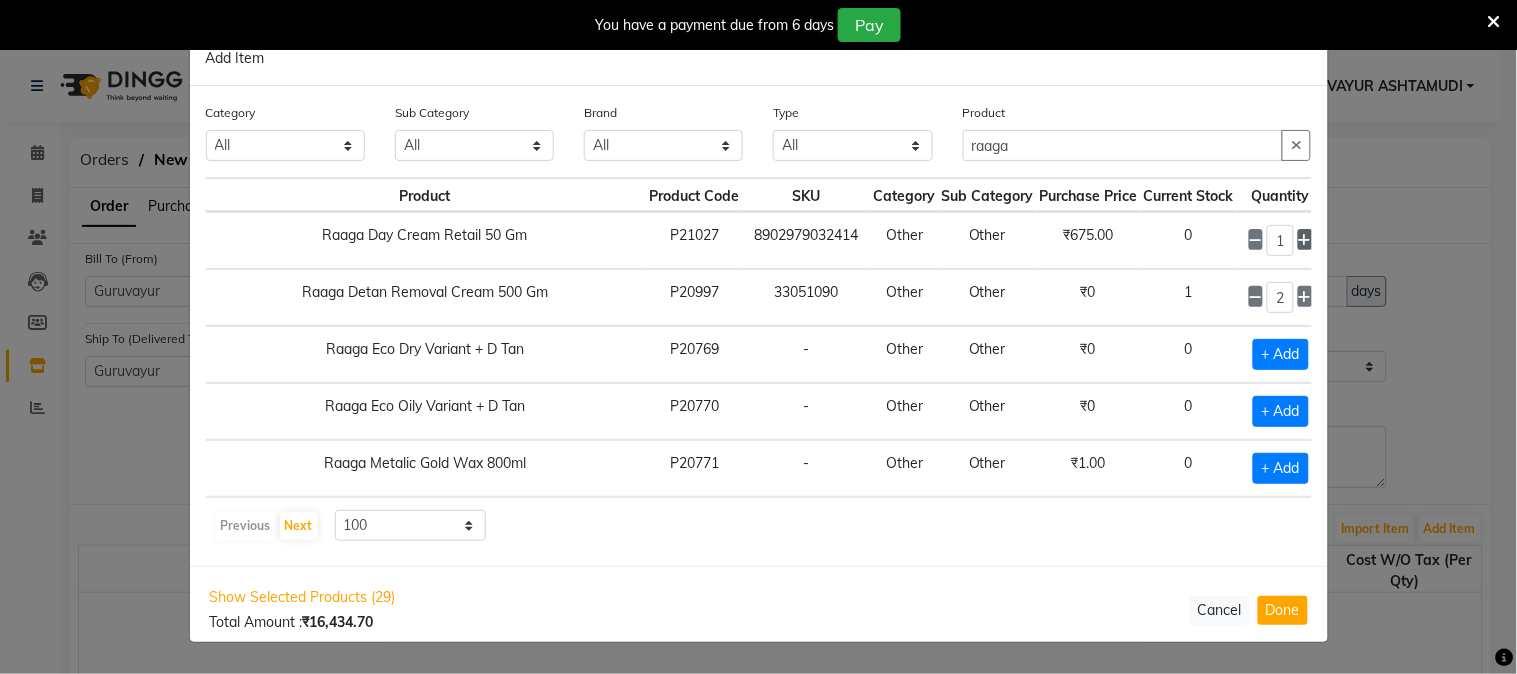 click 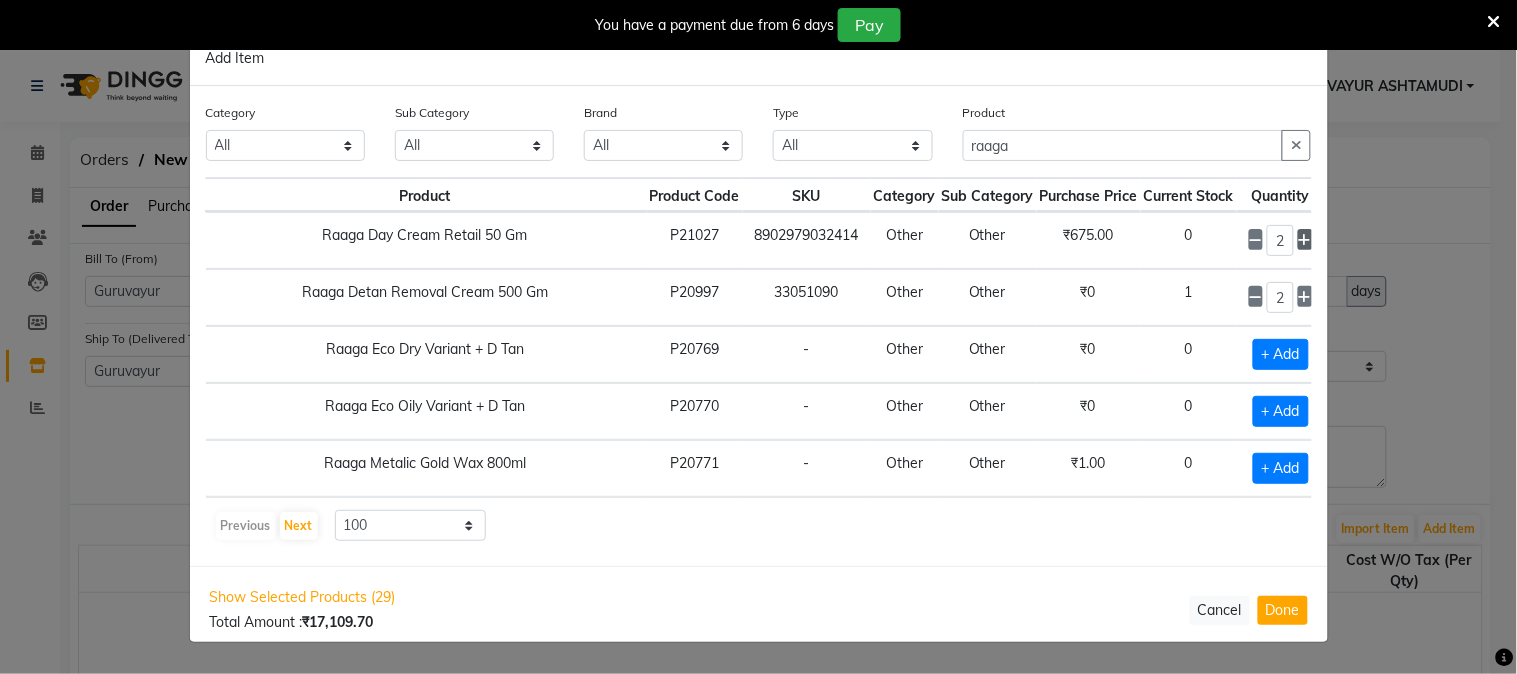 click 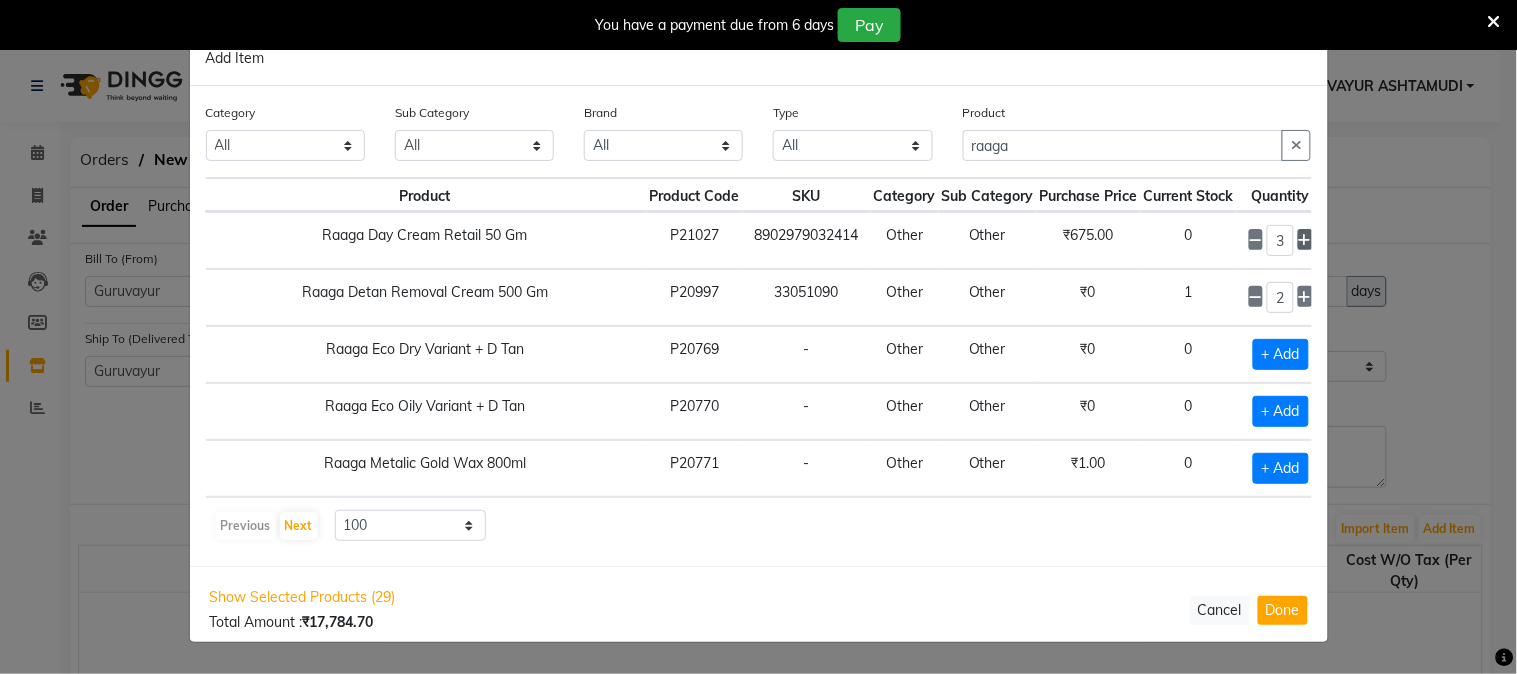 click 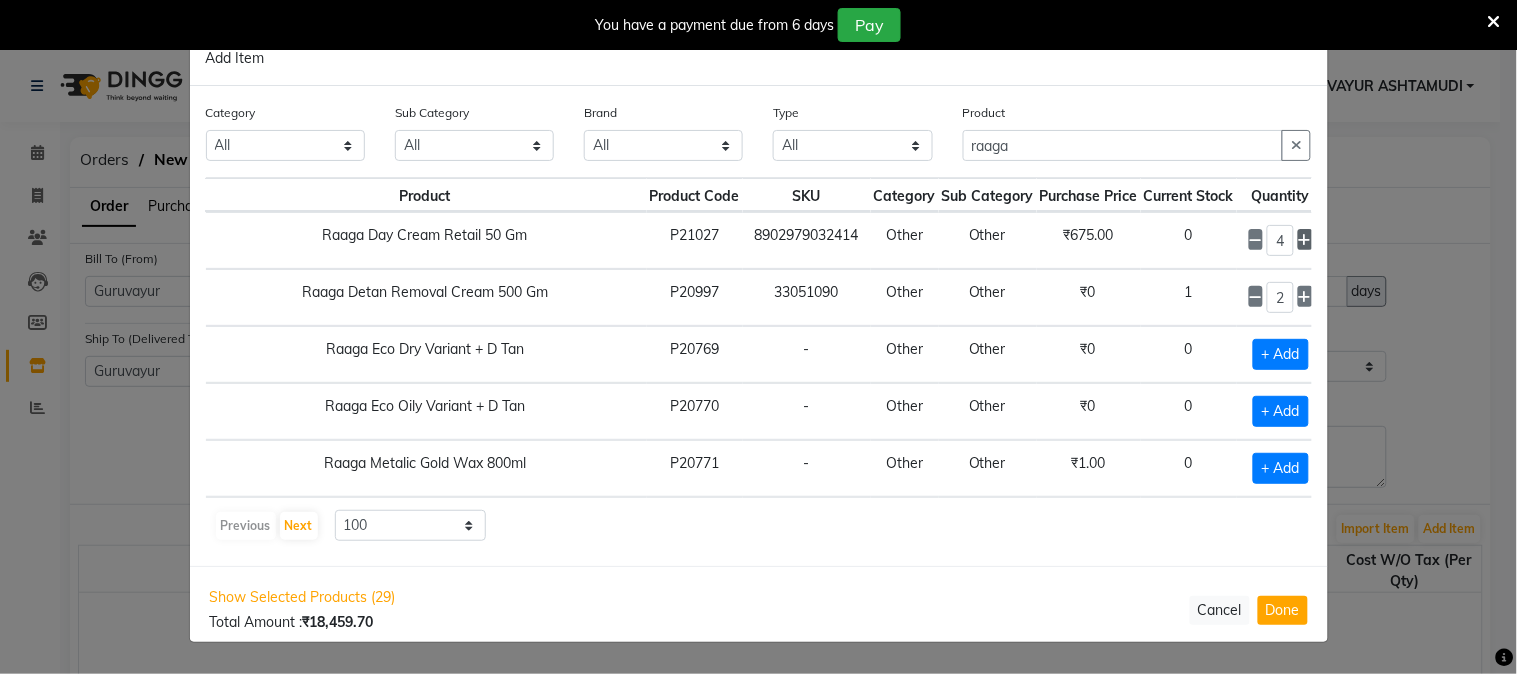click 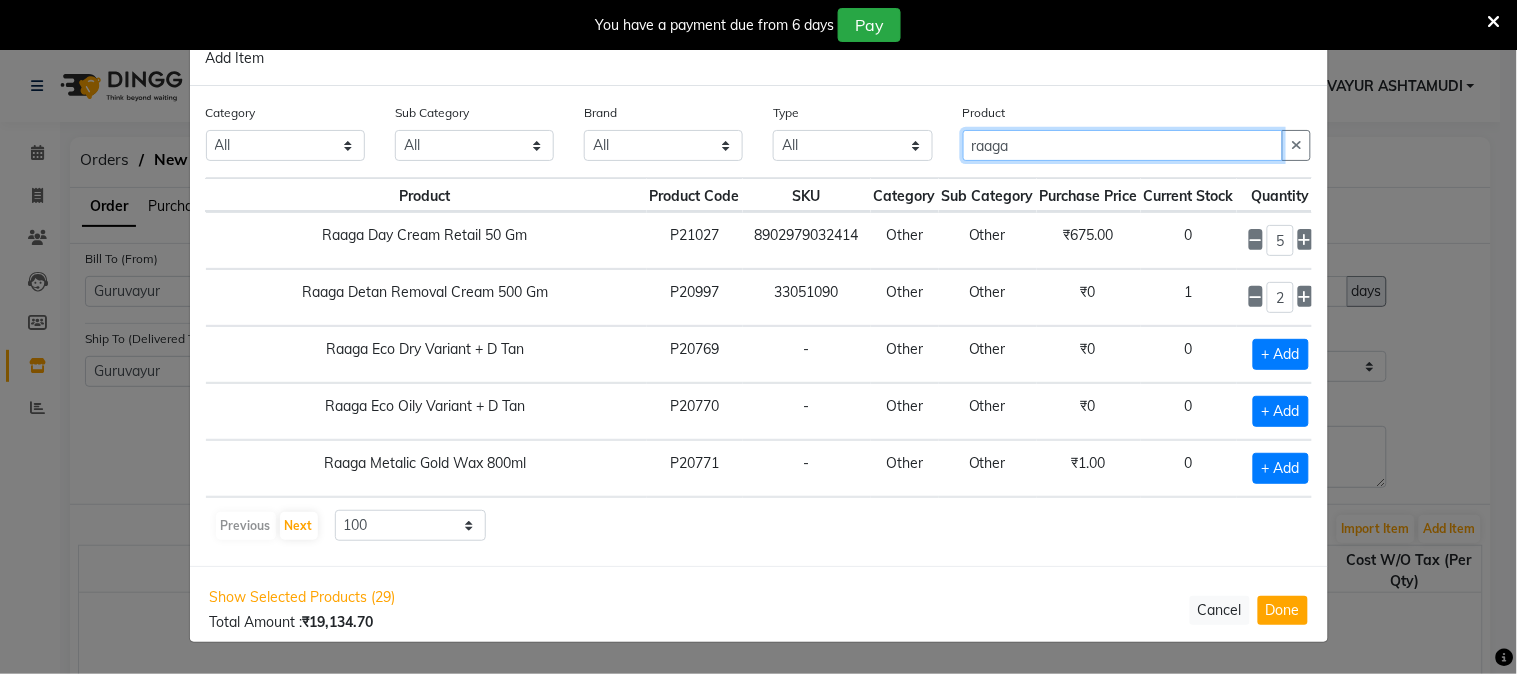drag, startPoint x: 1032, startPoint y: 148, endPoint x: 803, endPoint y: 116, distance: 231.225 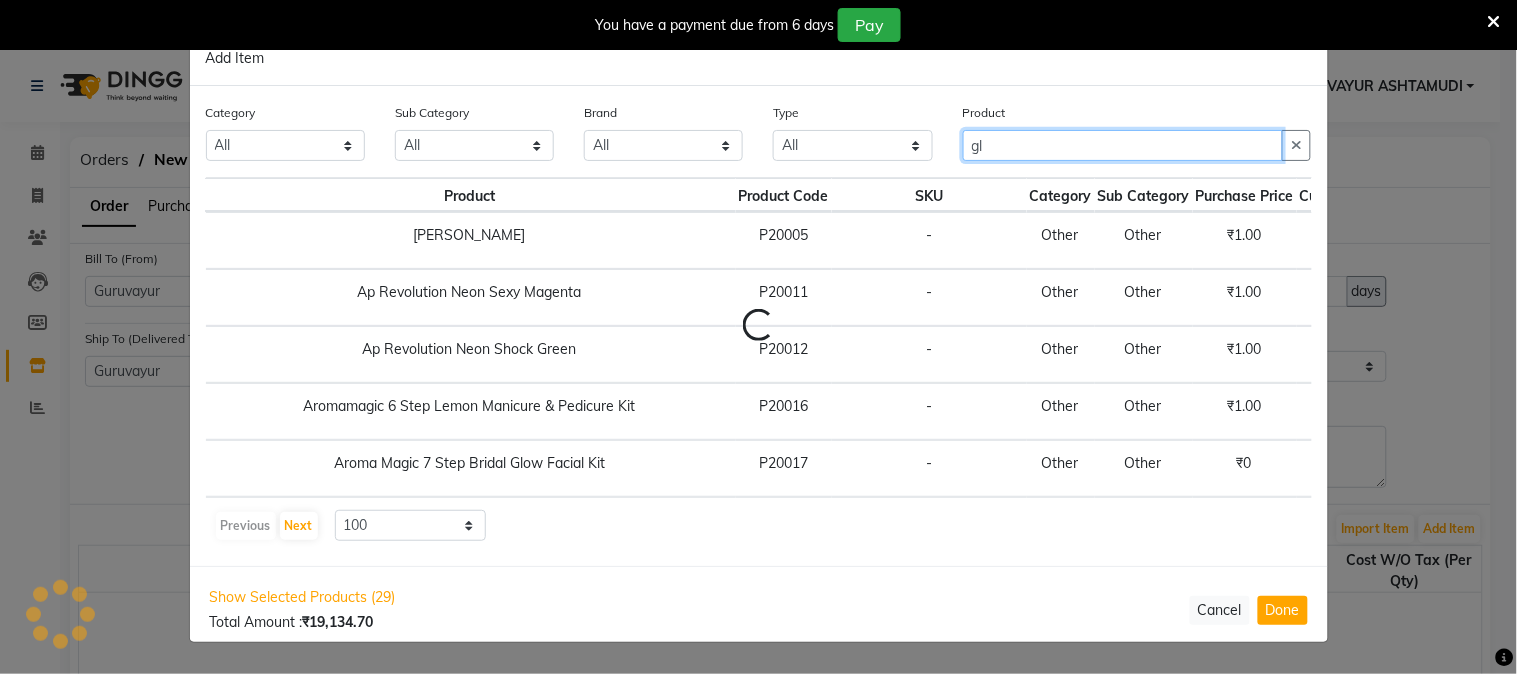 scroll, scrollTop: 0, scrollLeft: 32, axis: horizontal 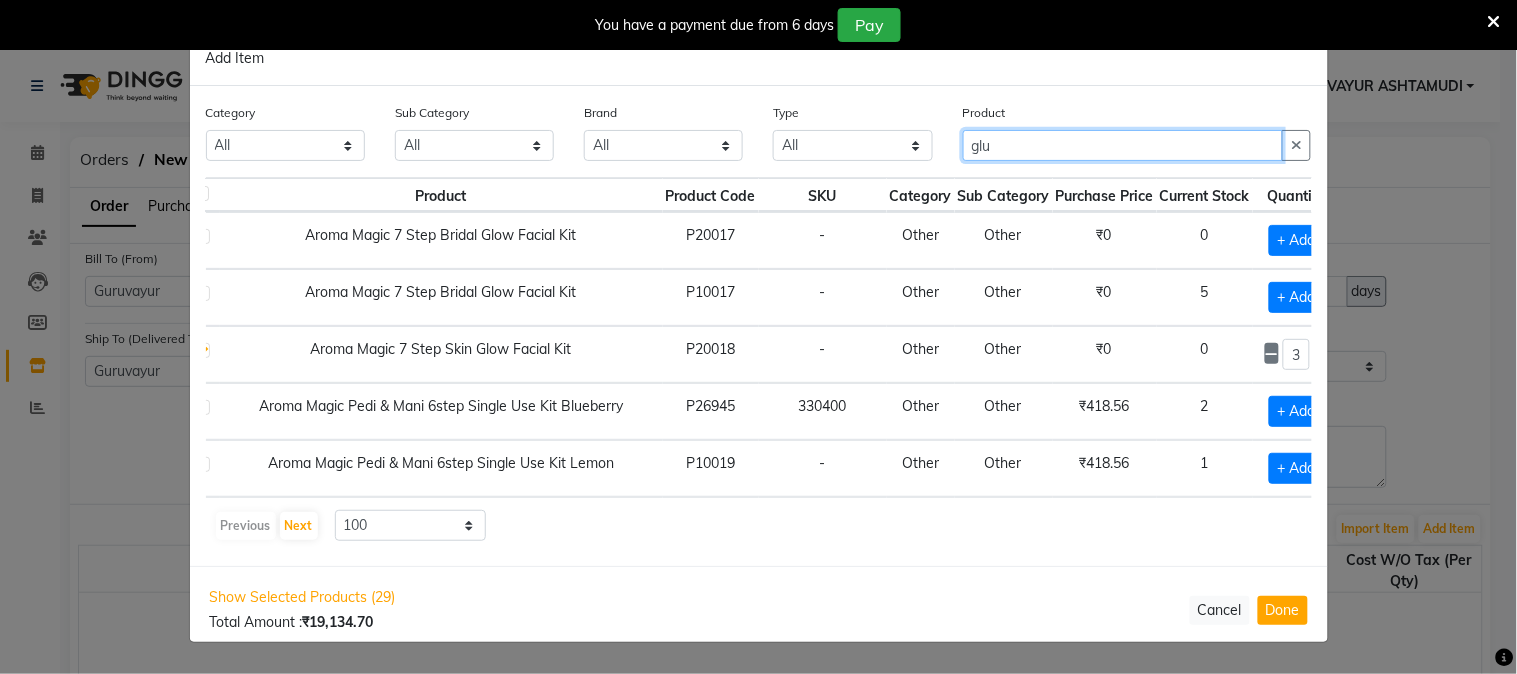type on "glue" 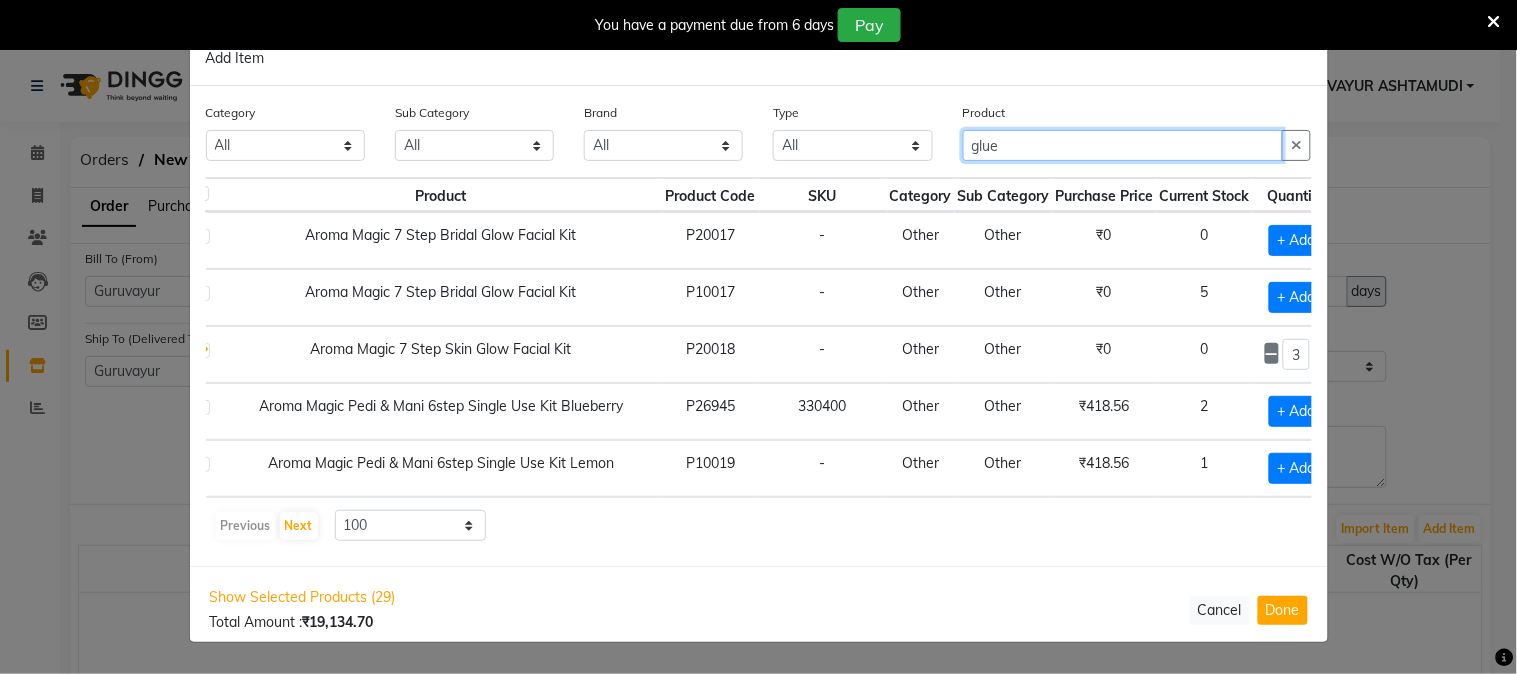 scroll, scrollTop: 0, scrollLeft: 0, axis: both 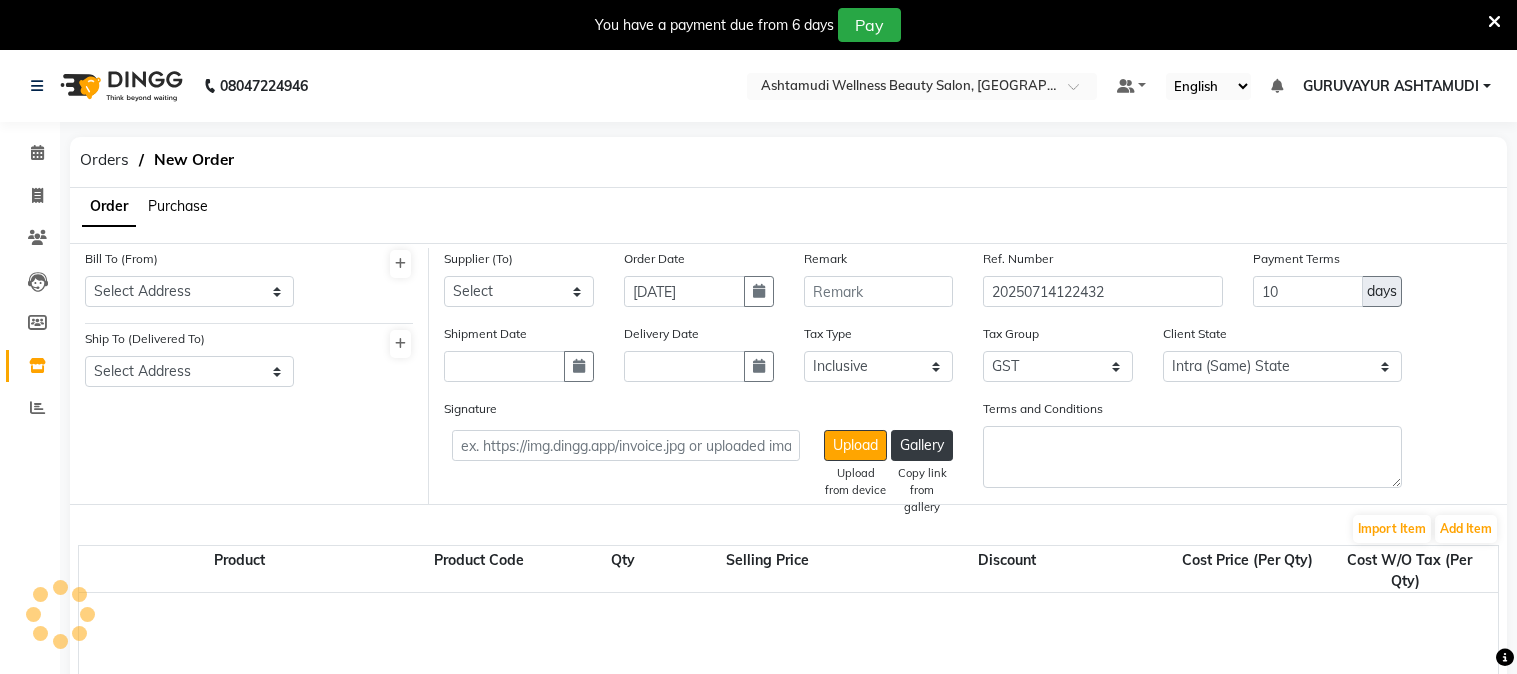 select on "true" 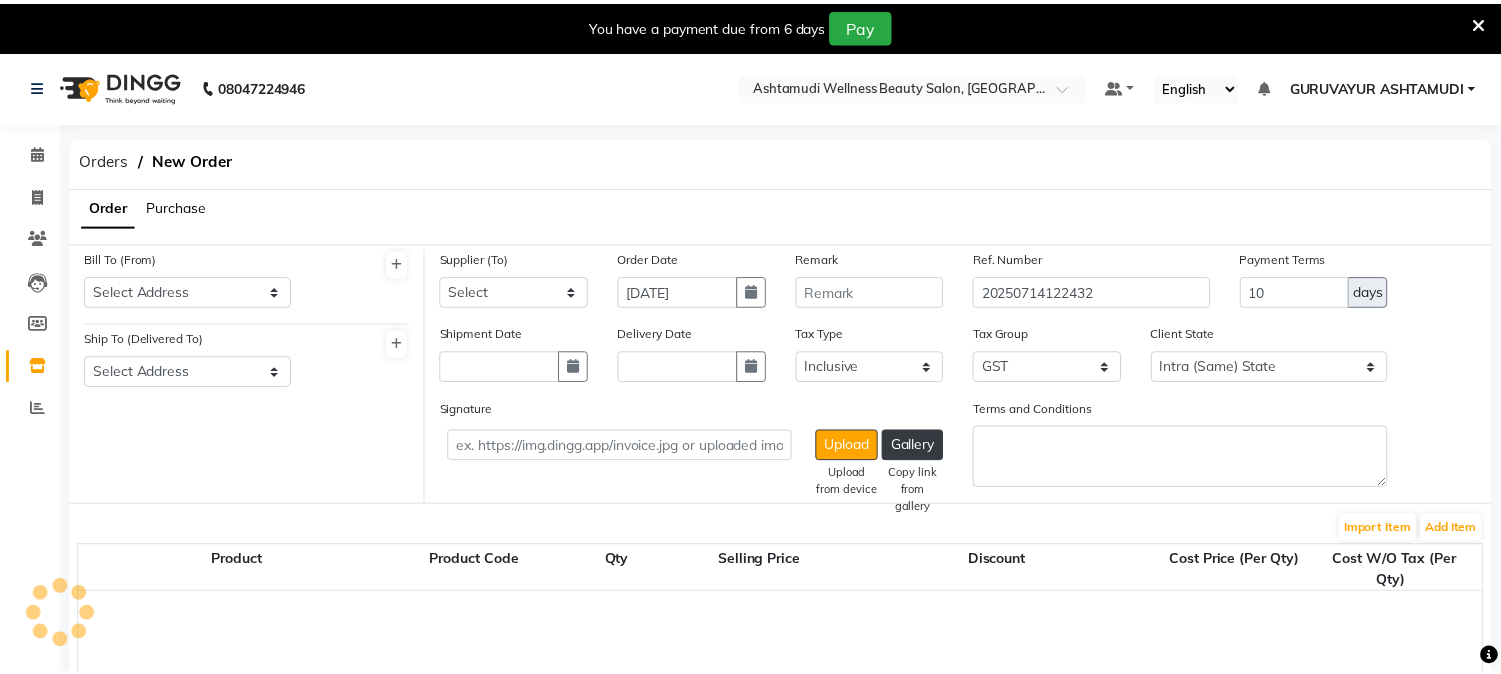 scroll, scrollTop: 0, scrollLeft: 0, axis: both 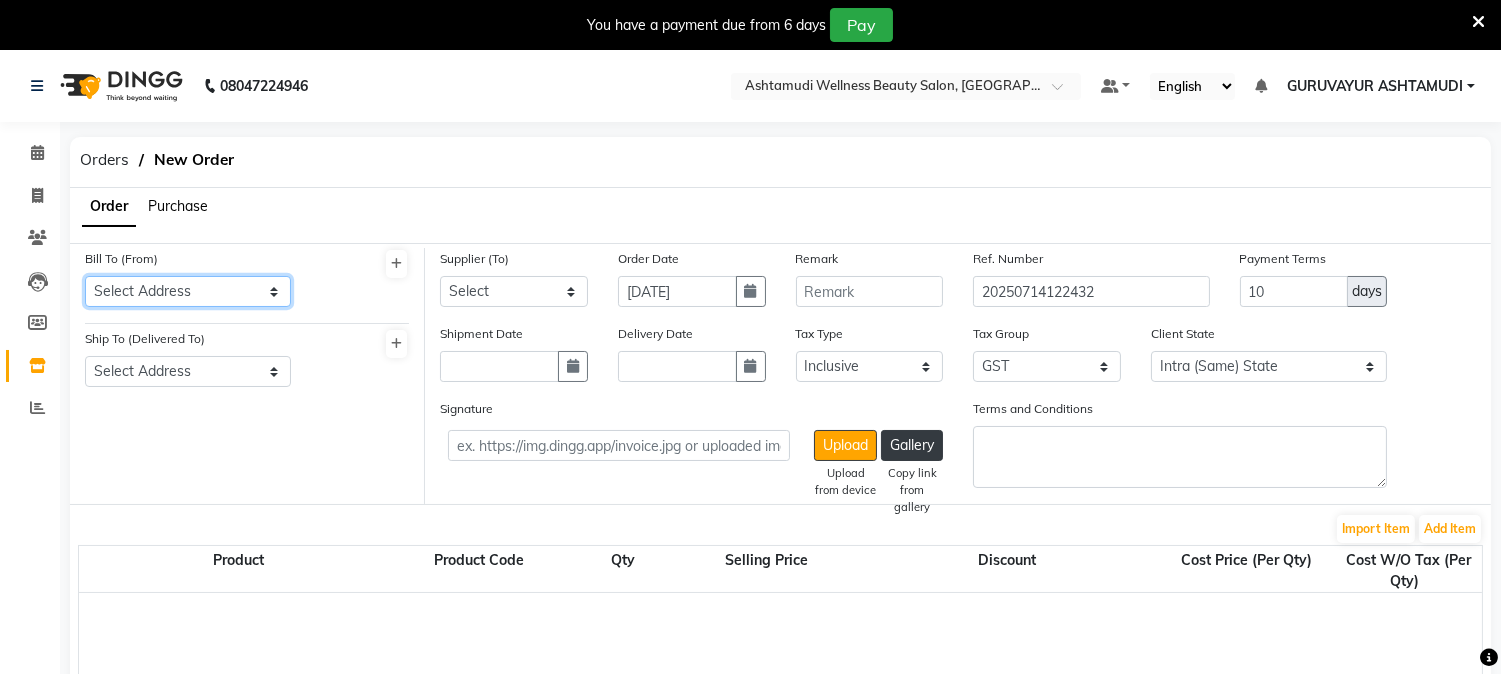 click on "Select Address  [GEOGRAPHIC_DATA]" 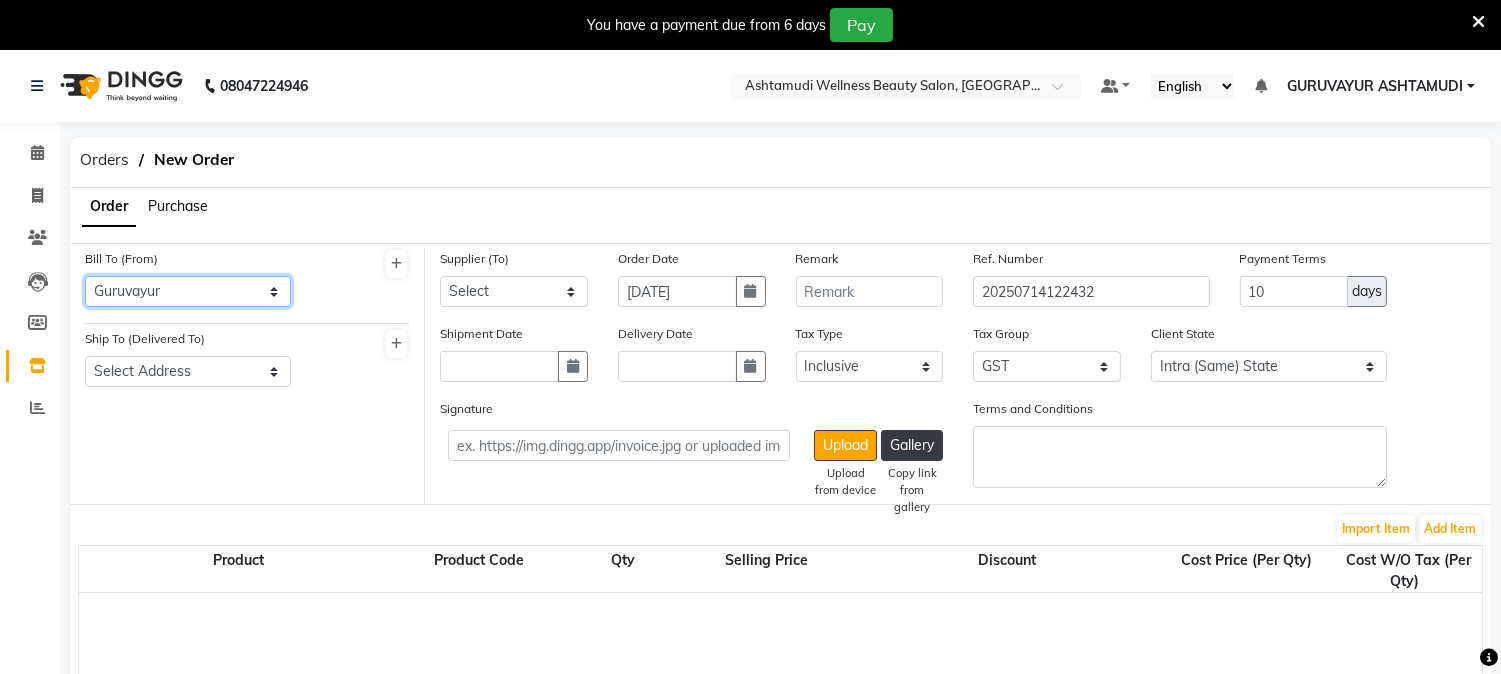 click on "Select Address  [GEOGRAPHIC_DATA]" 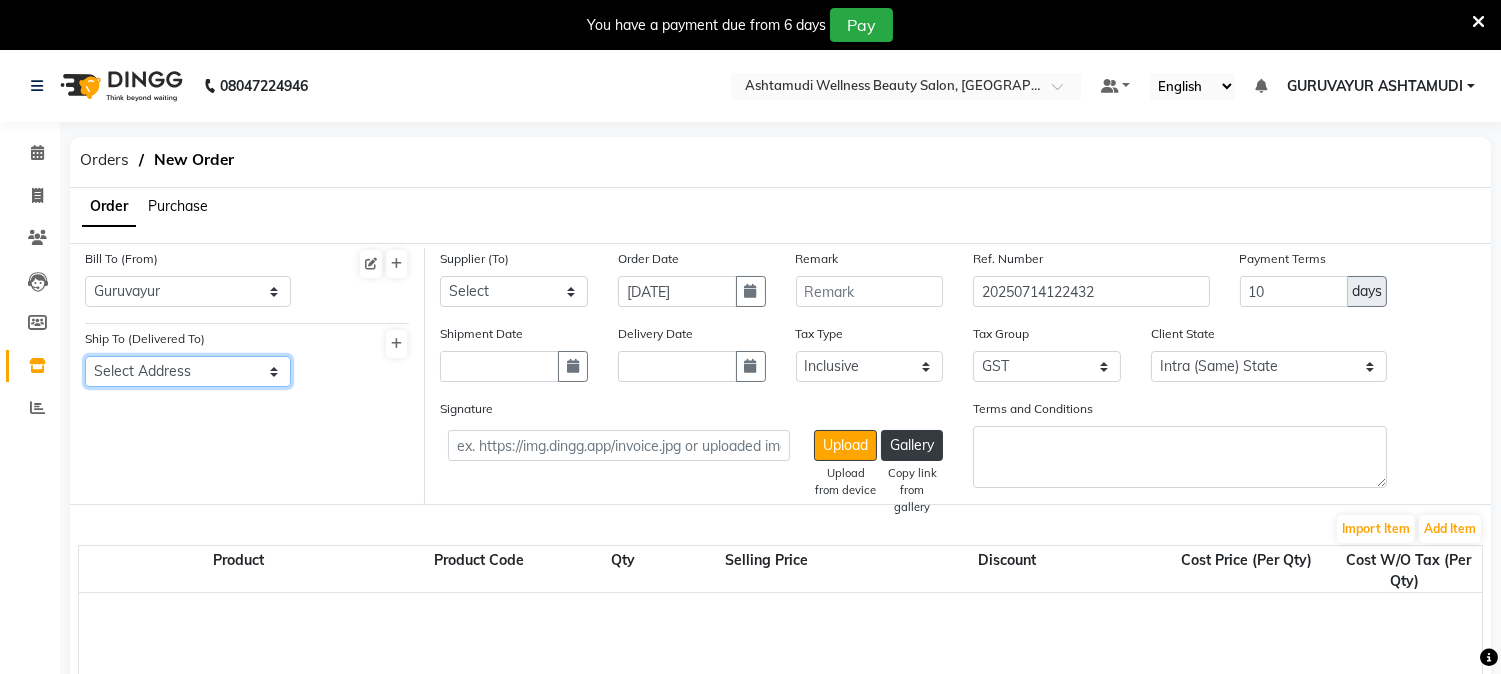 click on "Select Address  [GEOGRAPHIC_DATA]" 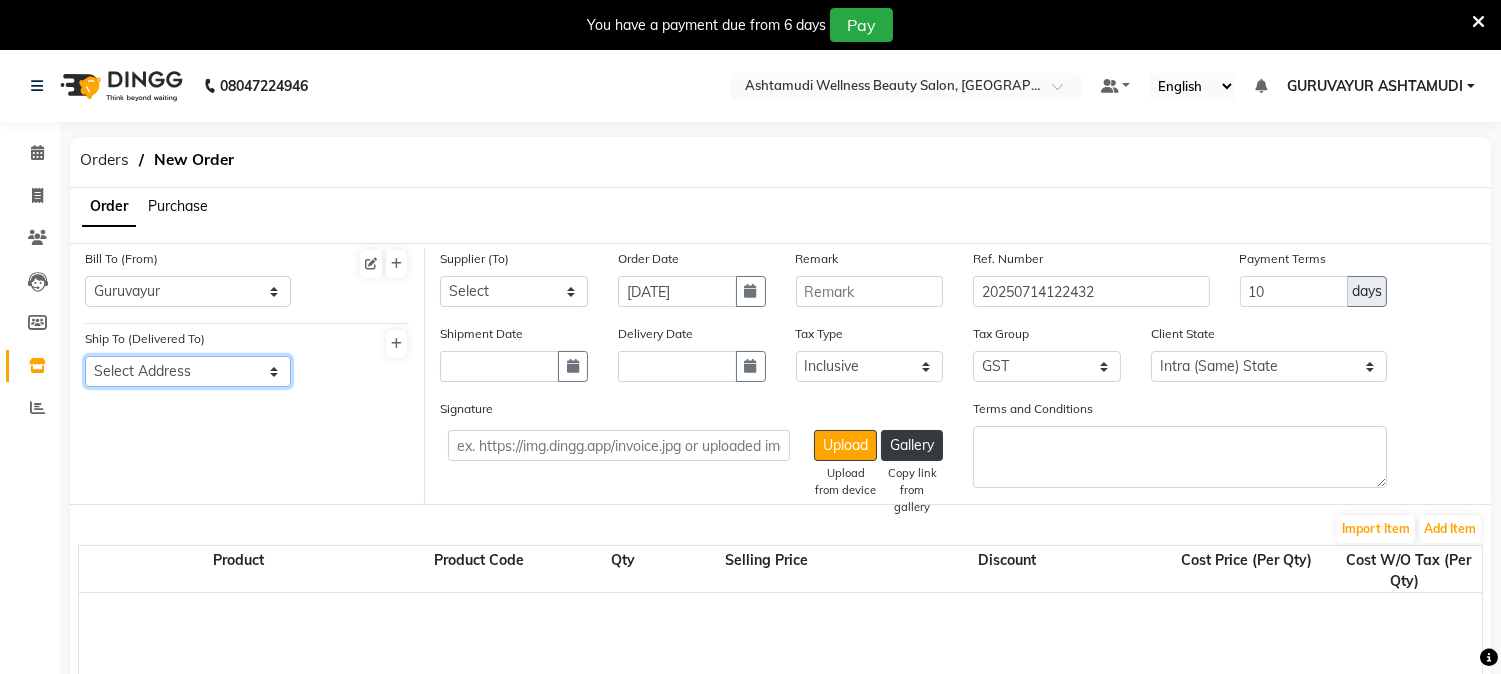 select on "1025" 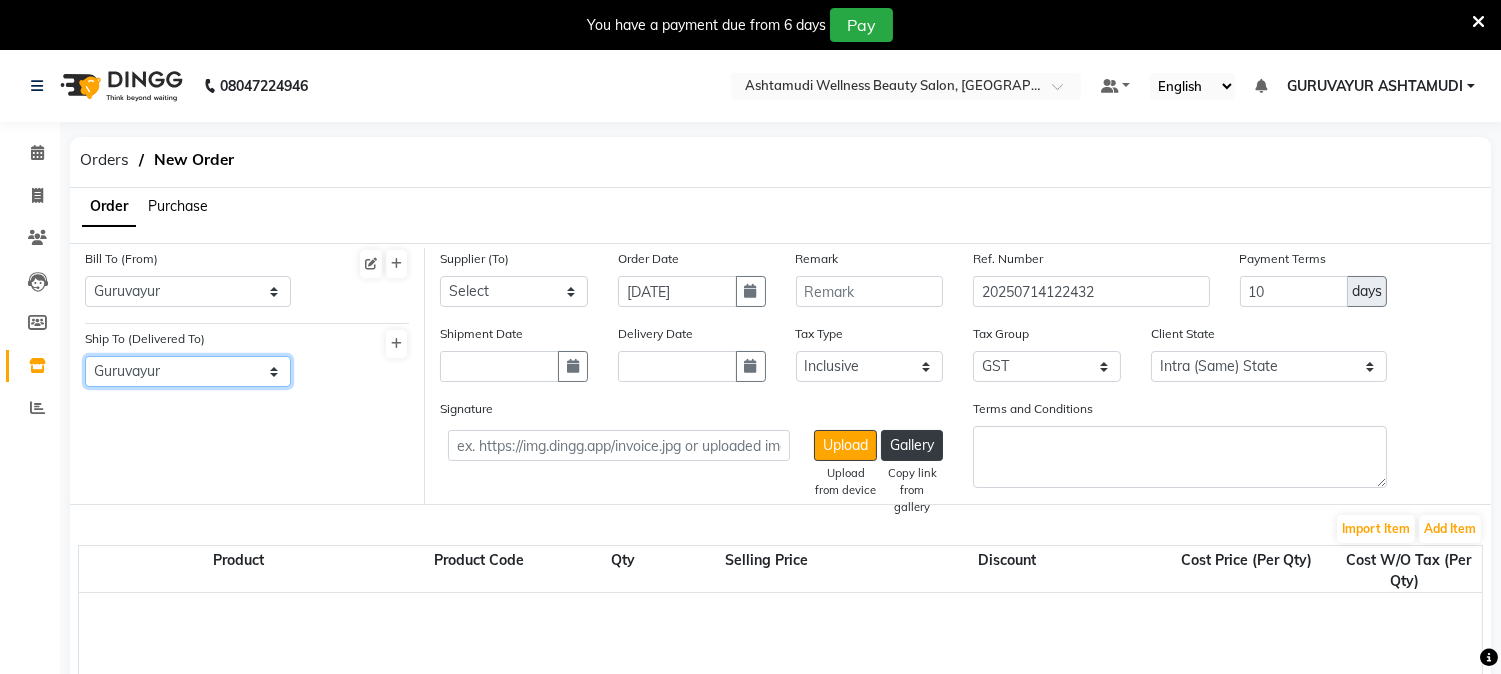 click on "Select Address  [GEOGRAPHIC_DATA]" 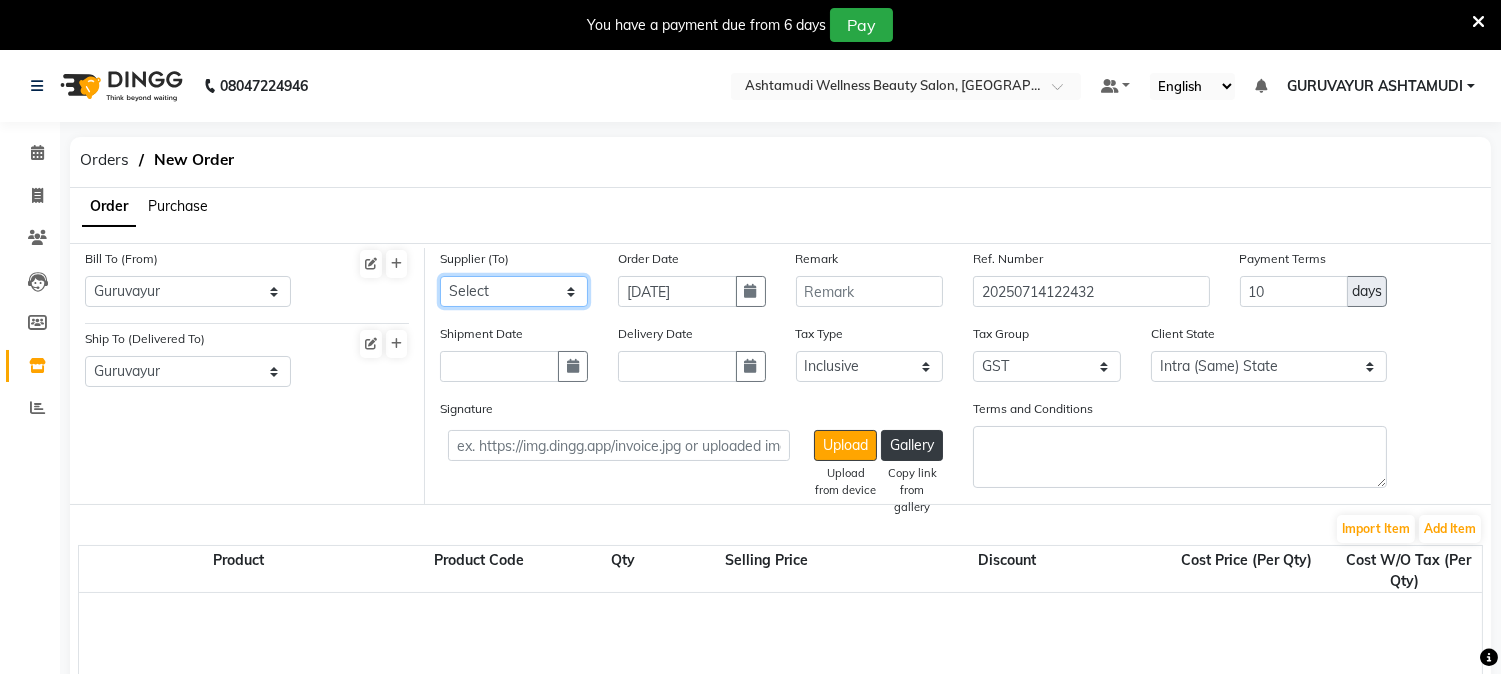 click on "Select Ashtamudi Wellness Beauty Salon - ( H.O ) - Ashtamudi Wellness Beauty Salon - ( H.O ) pr" 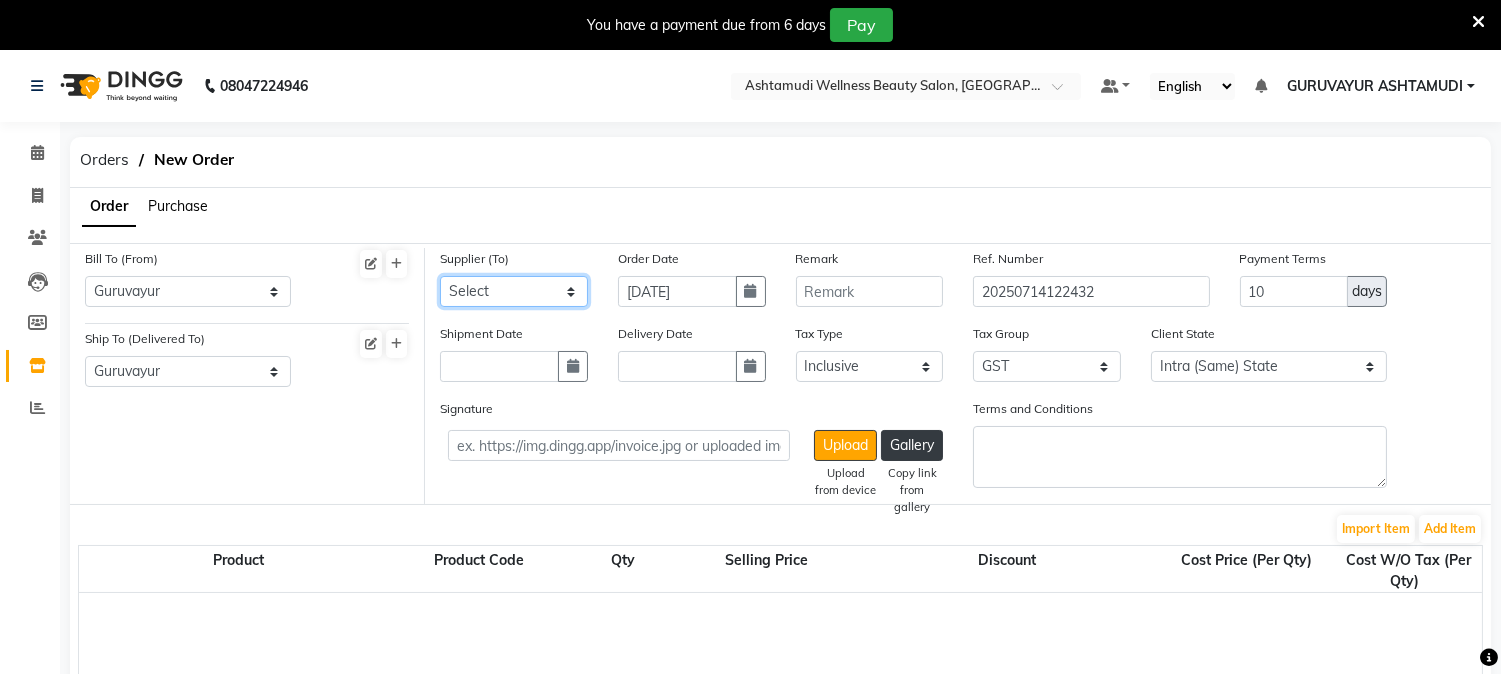select on "2748" 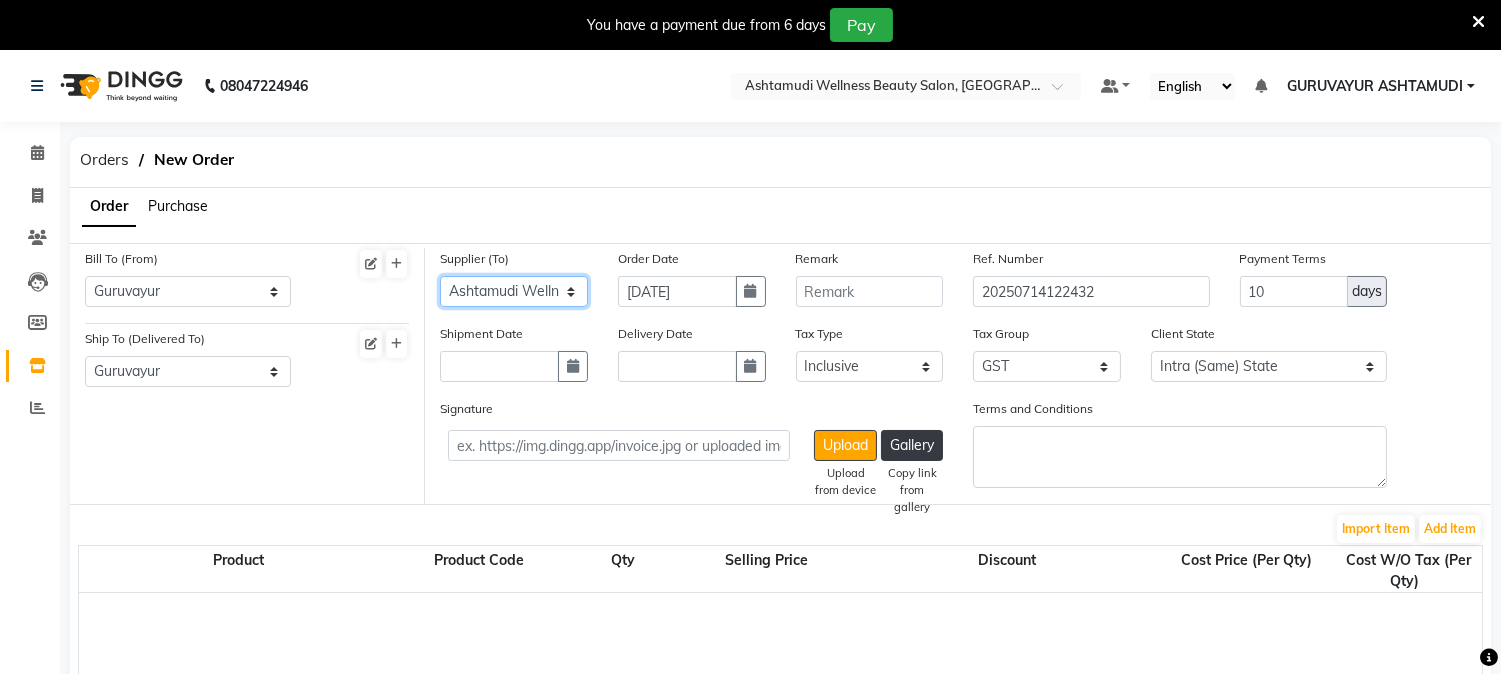 click on "Select Ashtamudi Wellness Beauty Salon - ( H.O ) - Ashtamudi Wellness Beauty Salon - ( H.O ) pr" 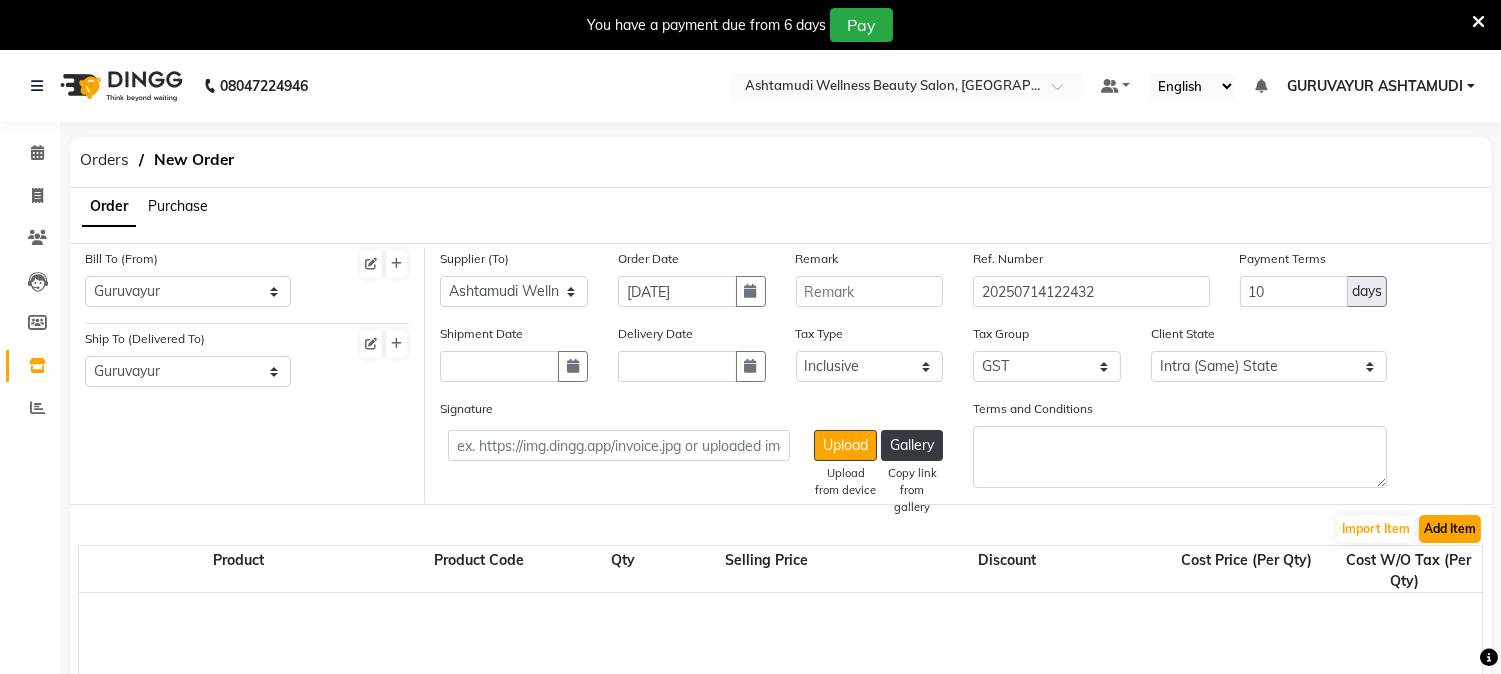 click on "Add Item" 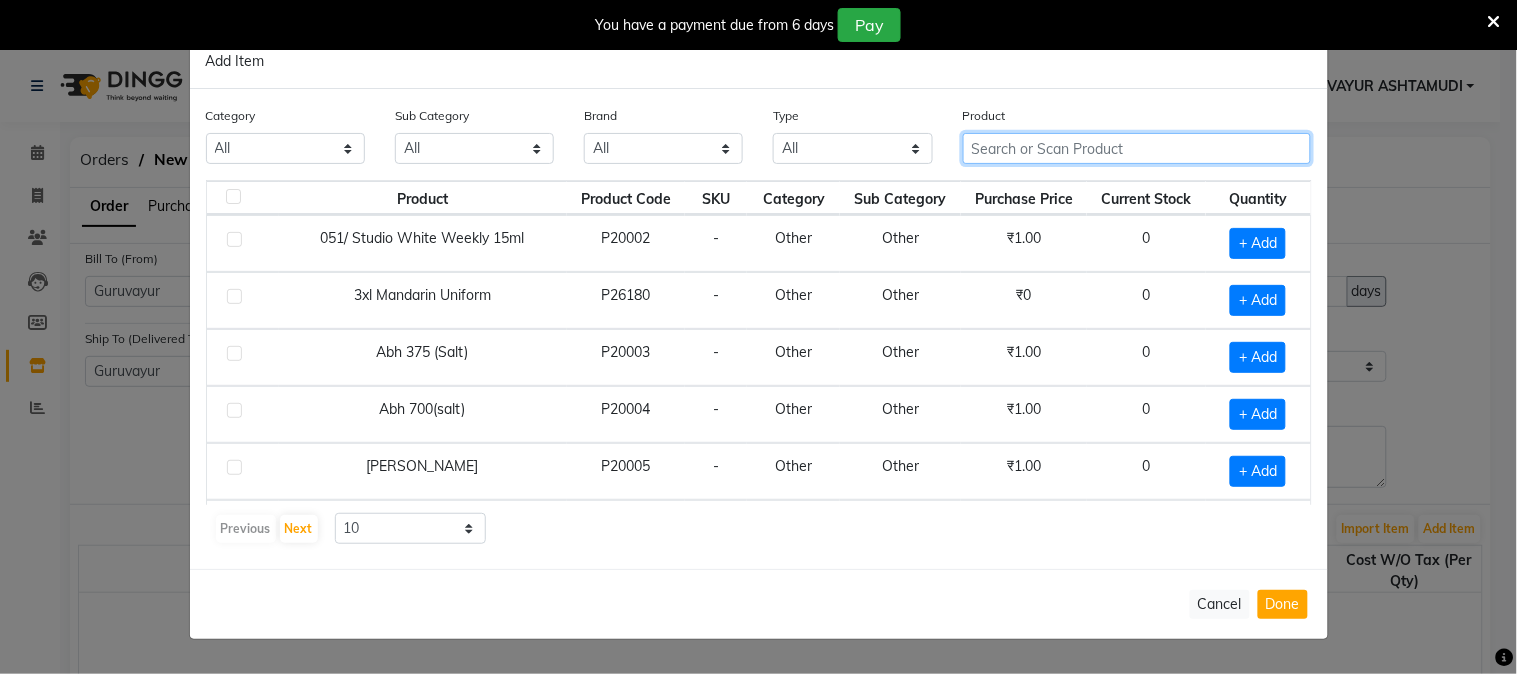 click 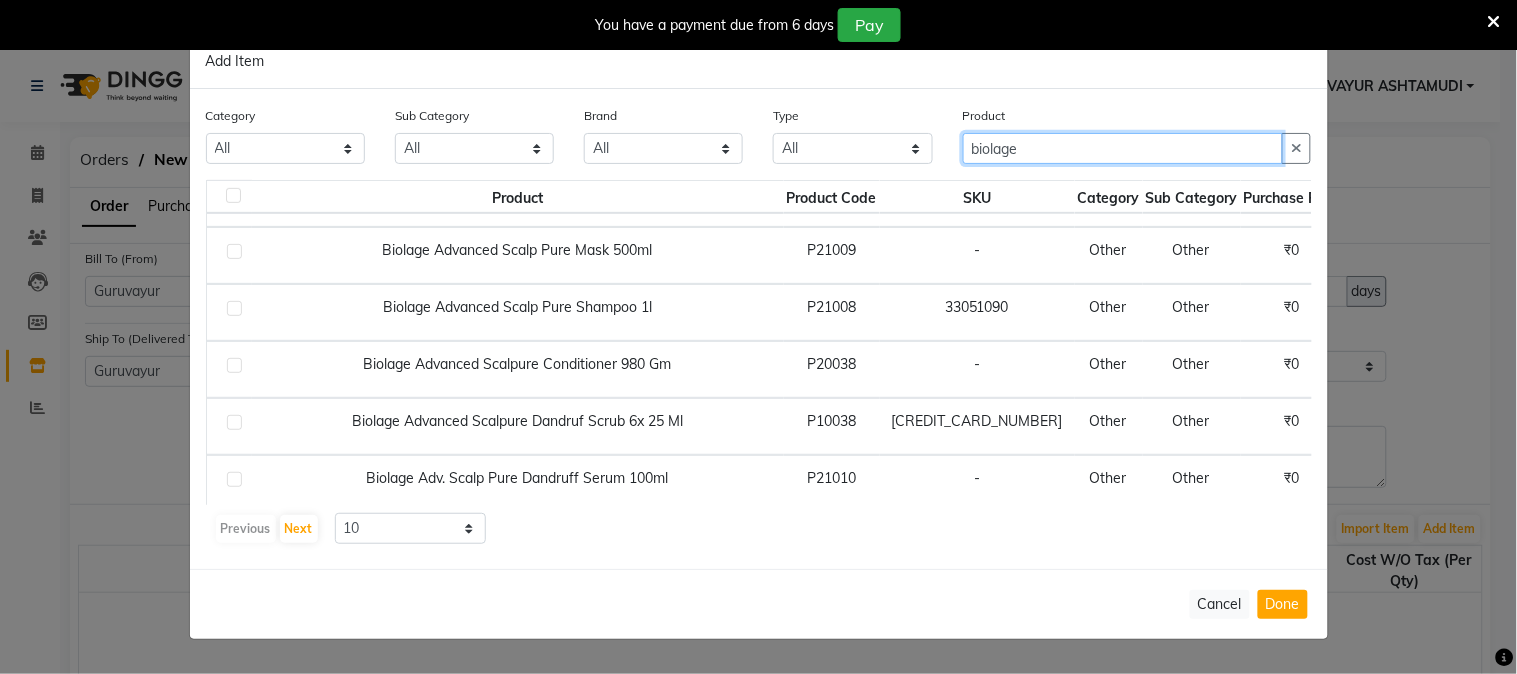 scroll, scrollTop: 301, scrollLeft: 0, axis: vertical 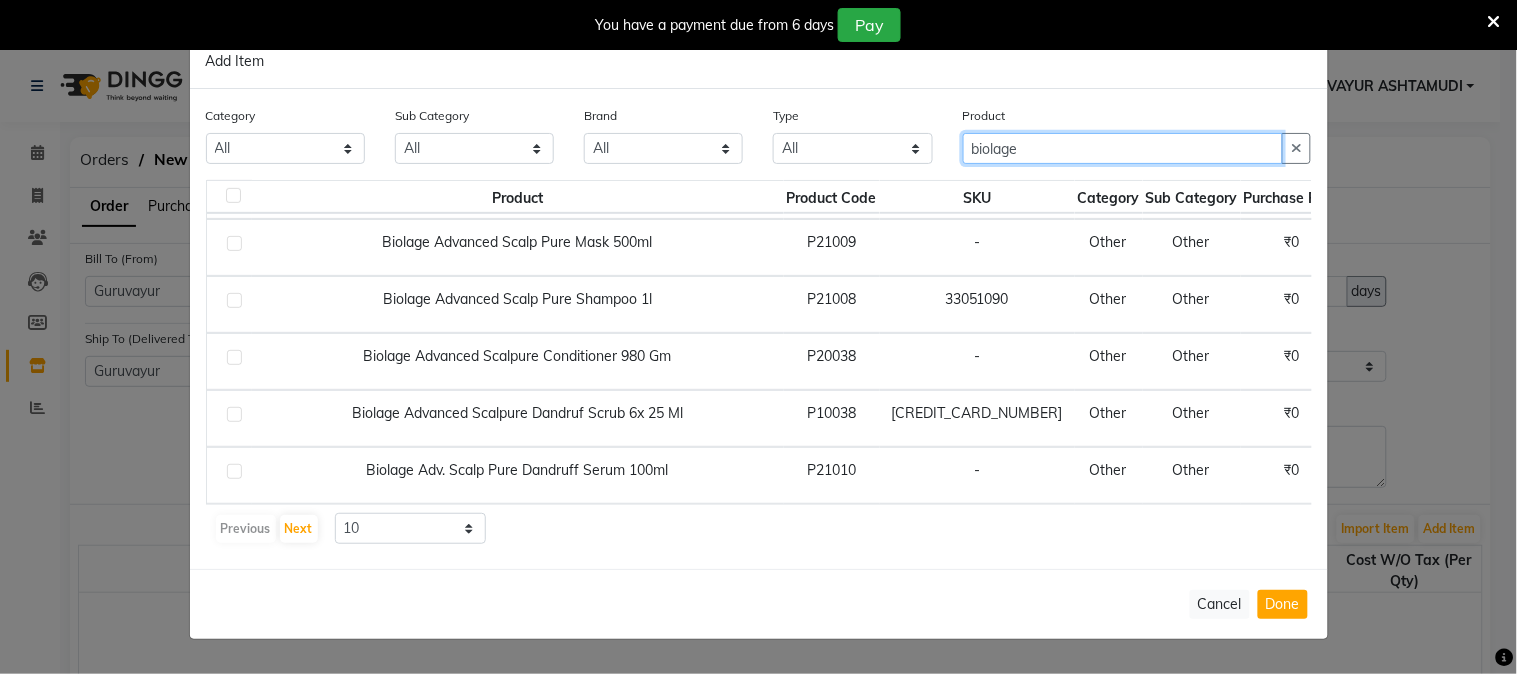 type on "biolage" 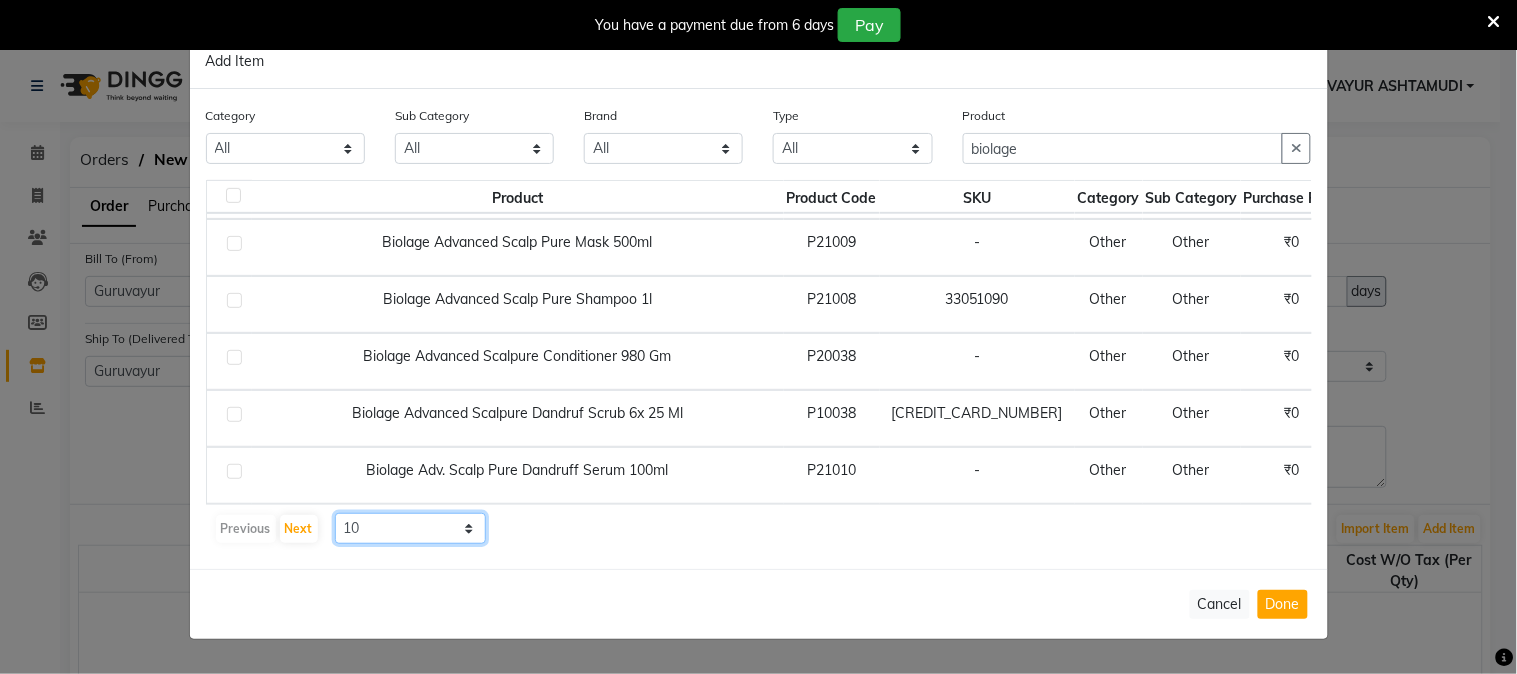 click on "10 50 100" 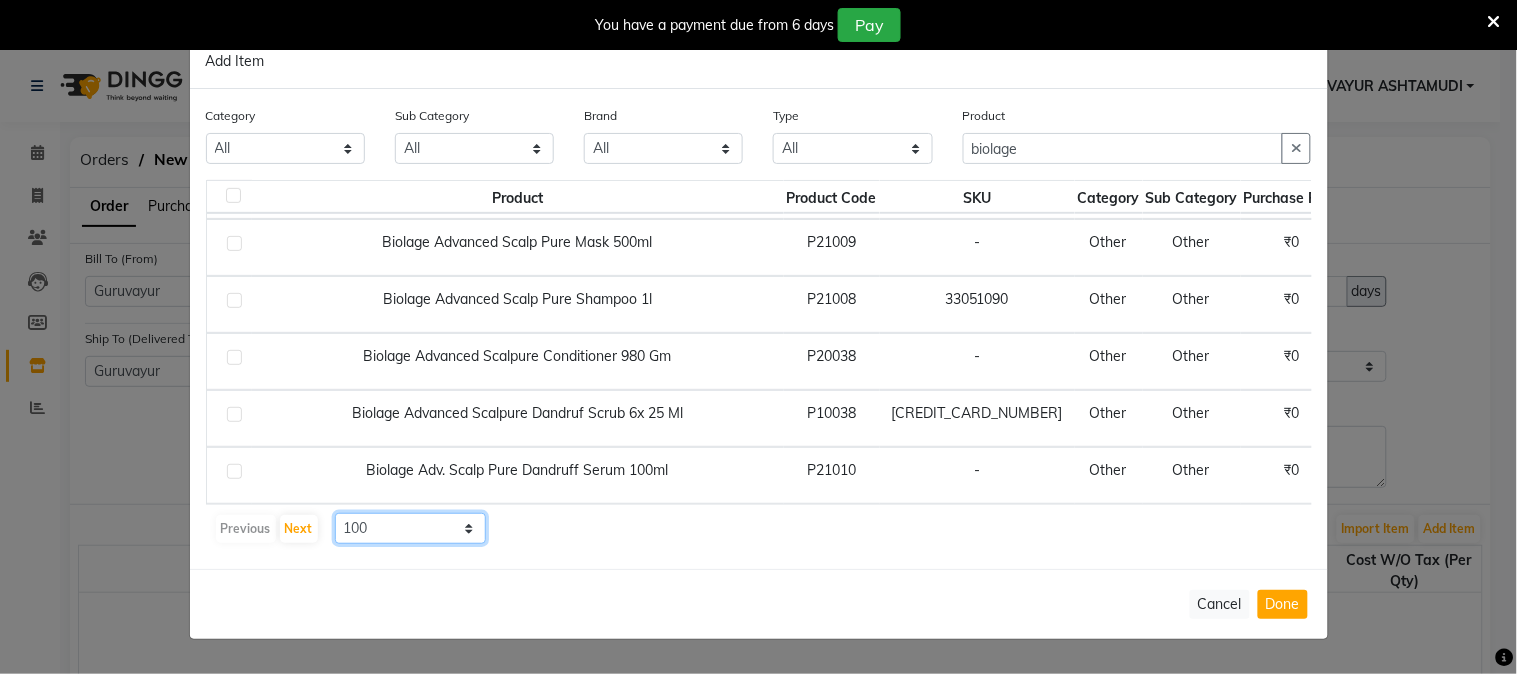 click on "10 50 100" 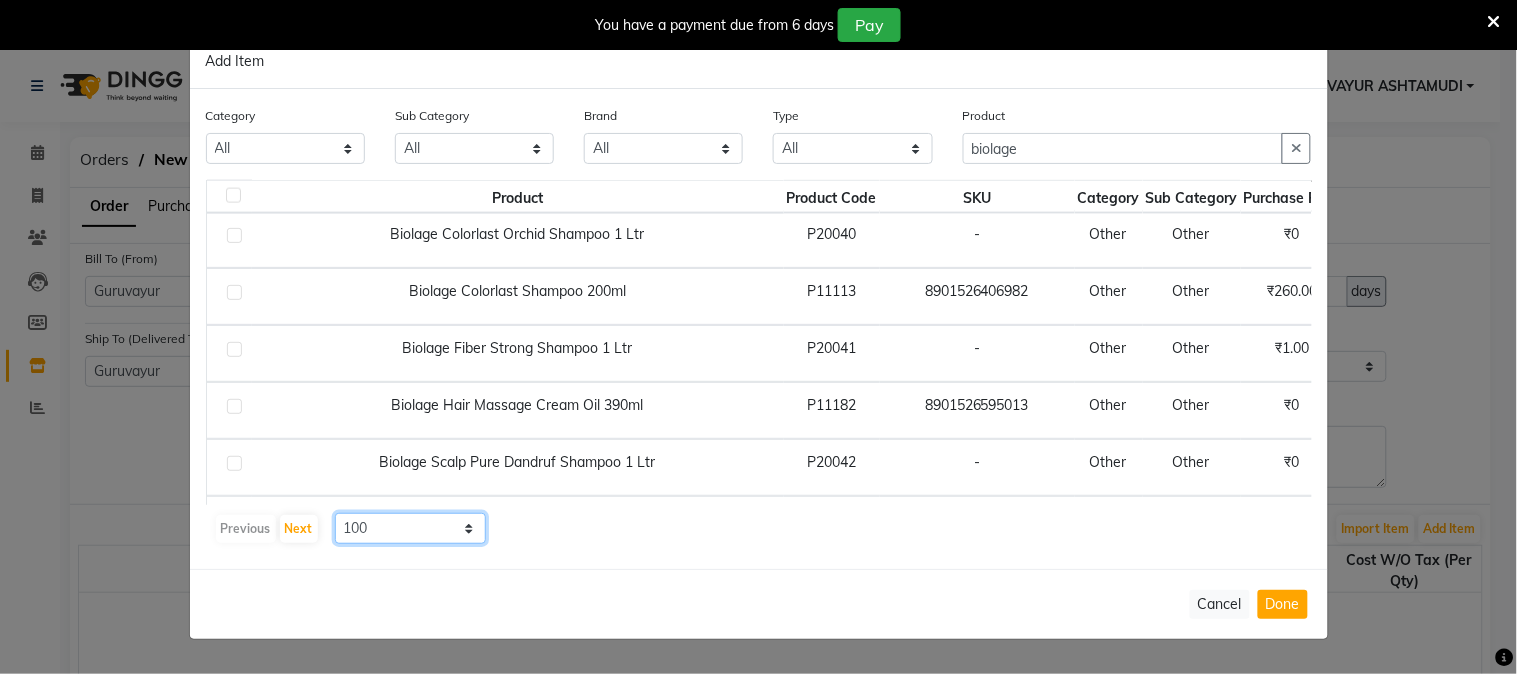 scroll, scrollTop: 856, scrollLeft: 0, axis: vertical 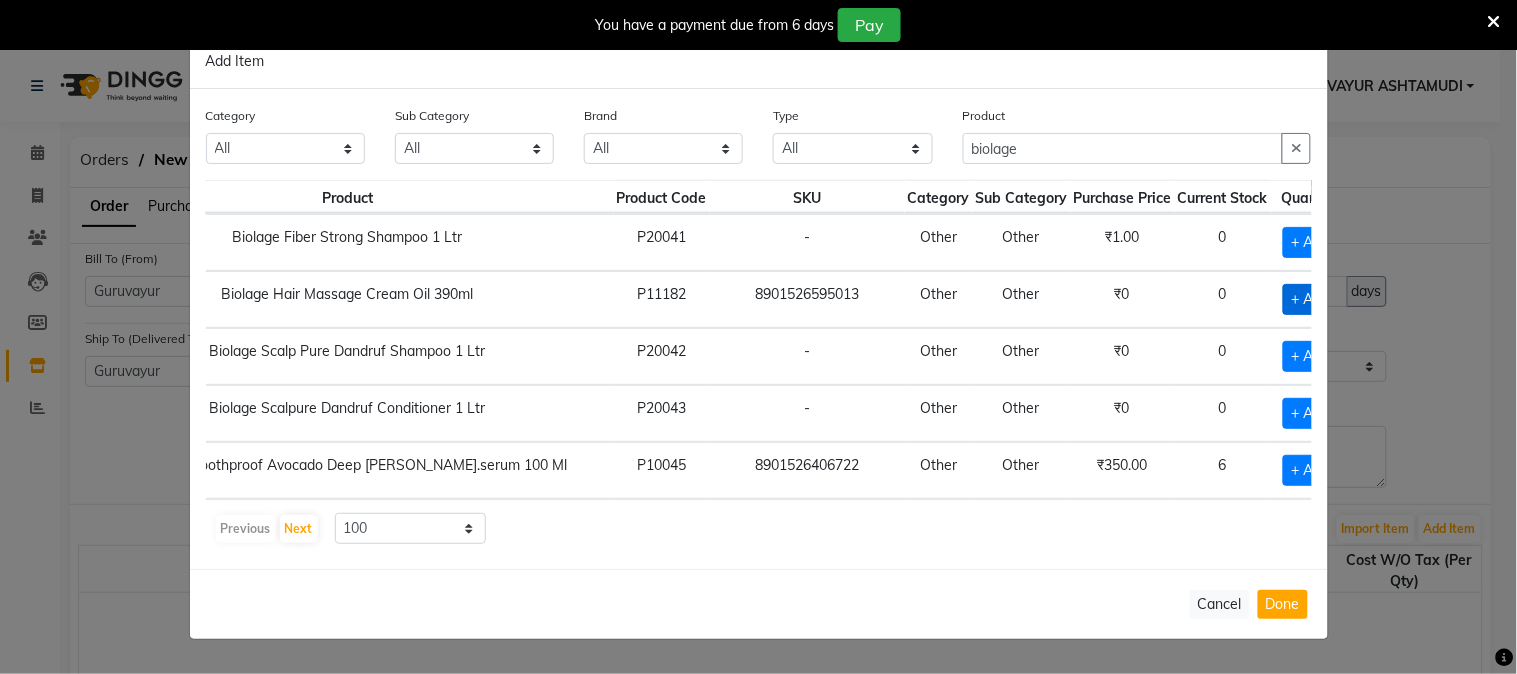 click on "+ Add" 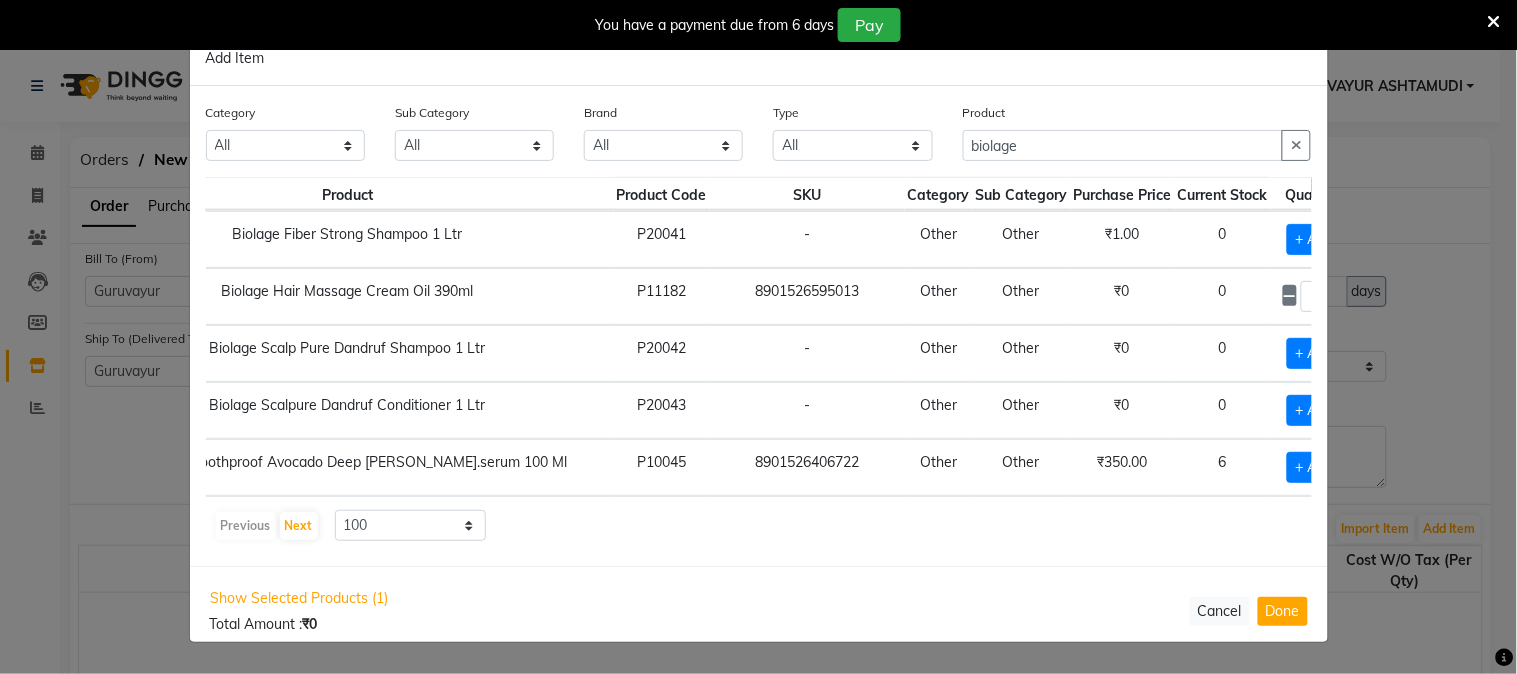 click 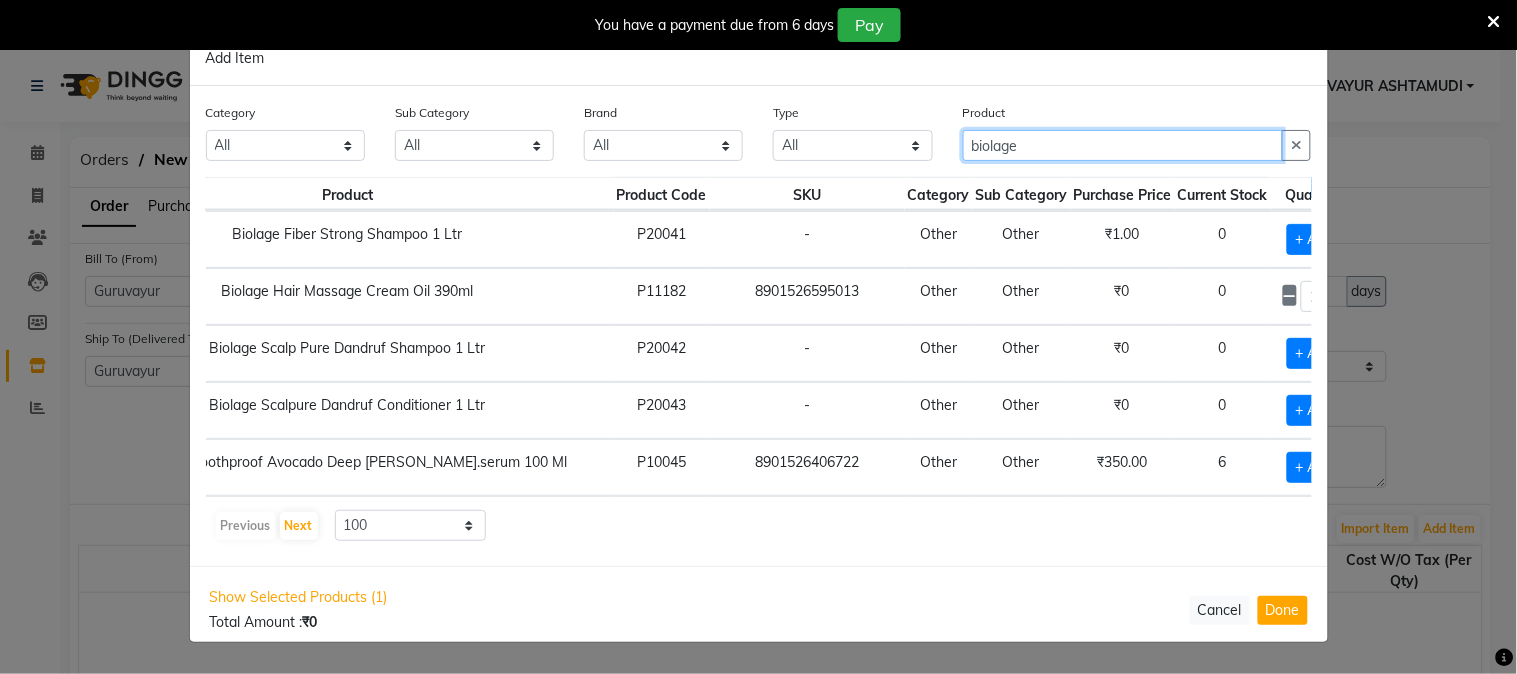 drag, startPoint x: 1037, startPoint y: 138, endPoint x: 843, endPoint y: 144, distance: 194.09276 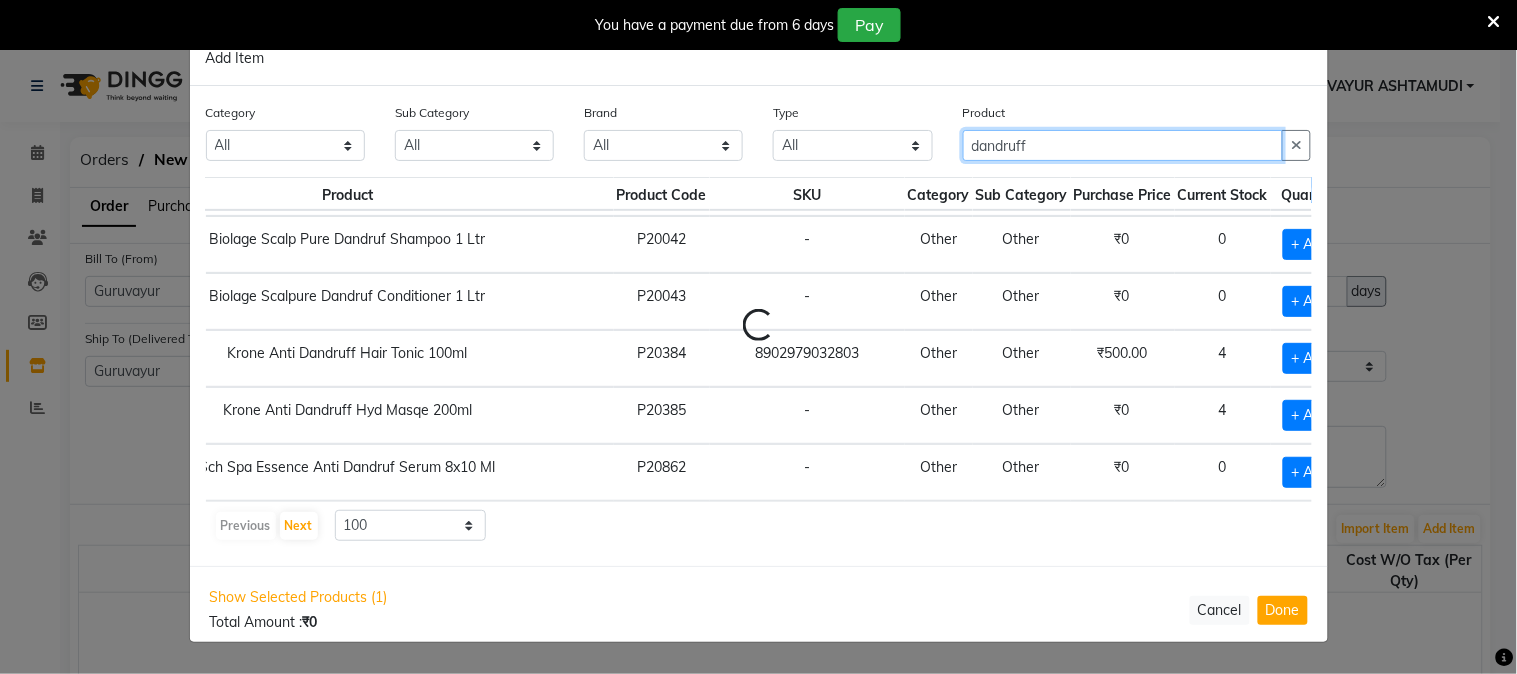 scroll, scrollTop: 0, scrollLeft: 5, axis: horizontal 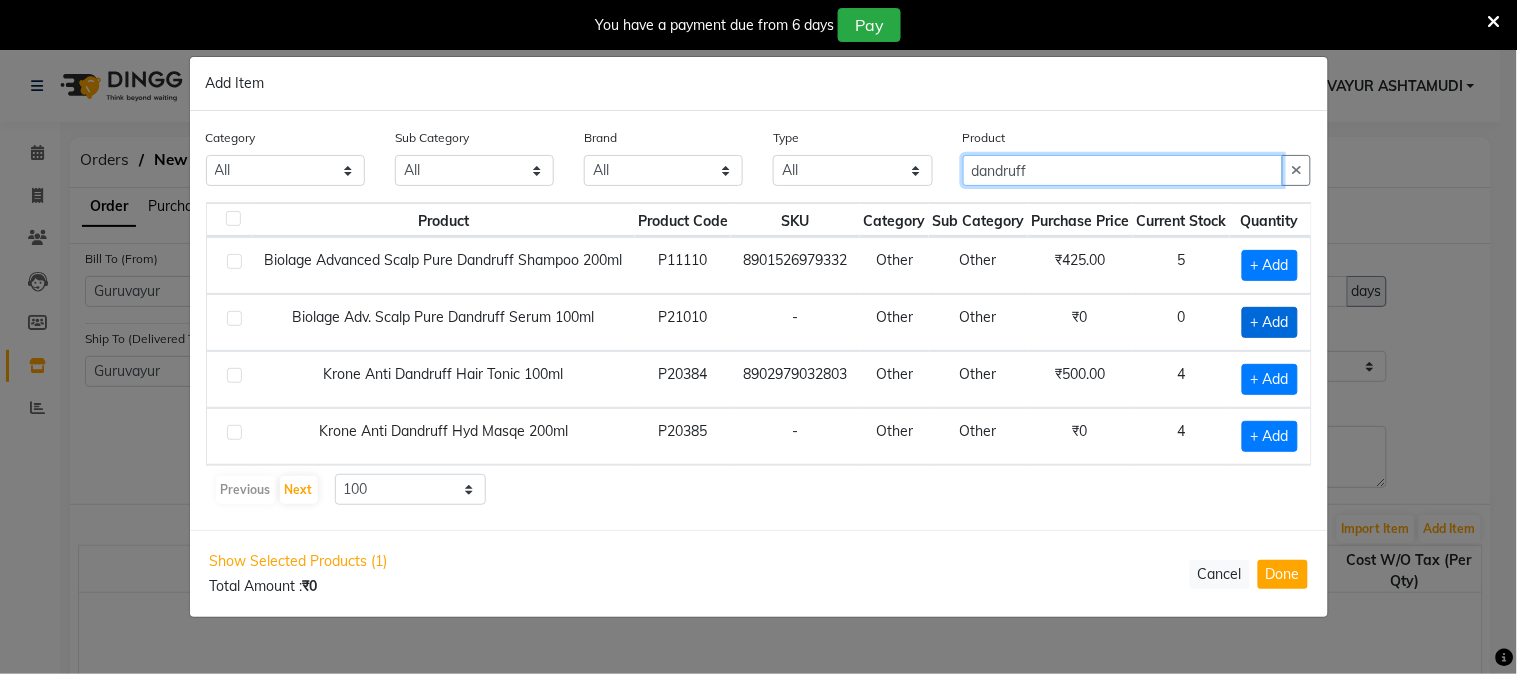 type on "dandruff" 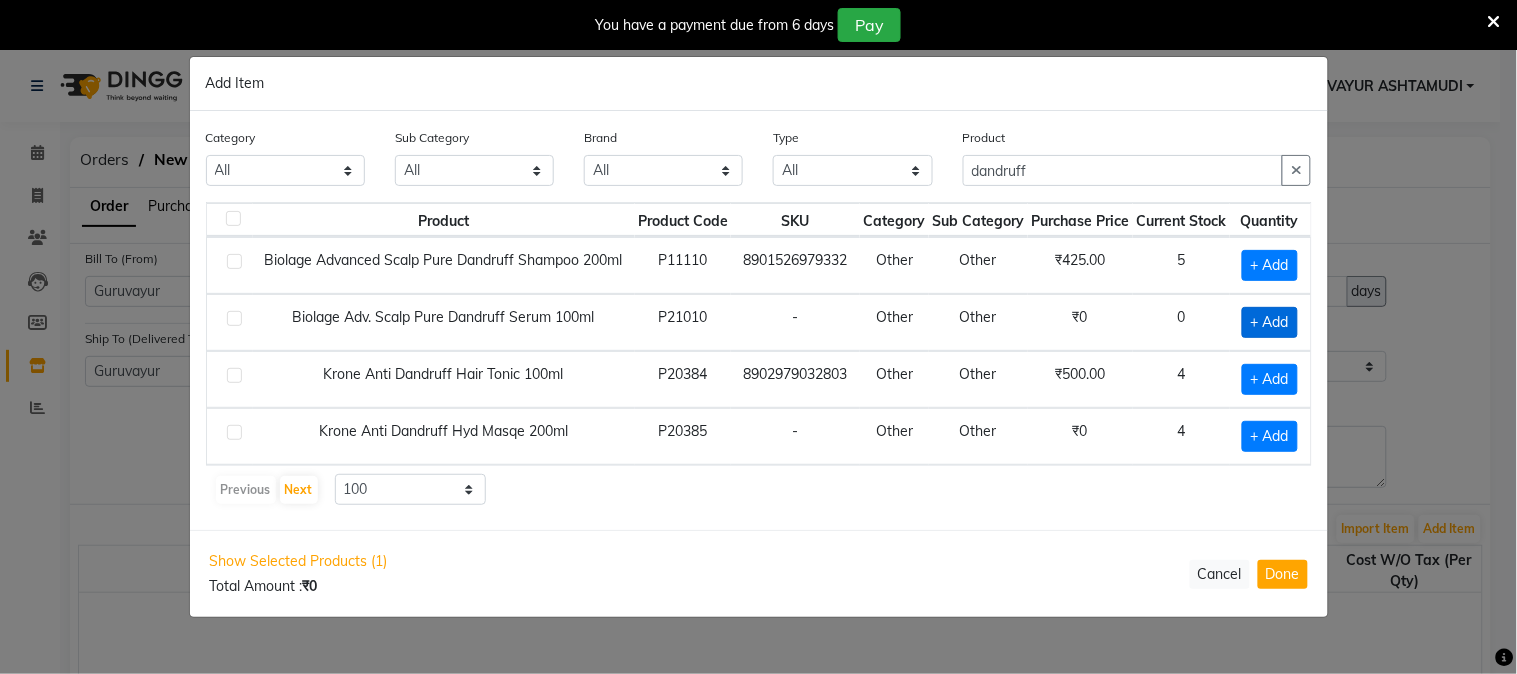 click on "+ Add" 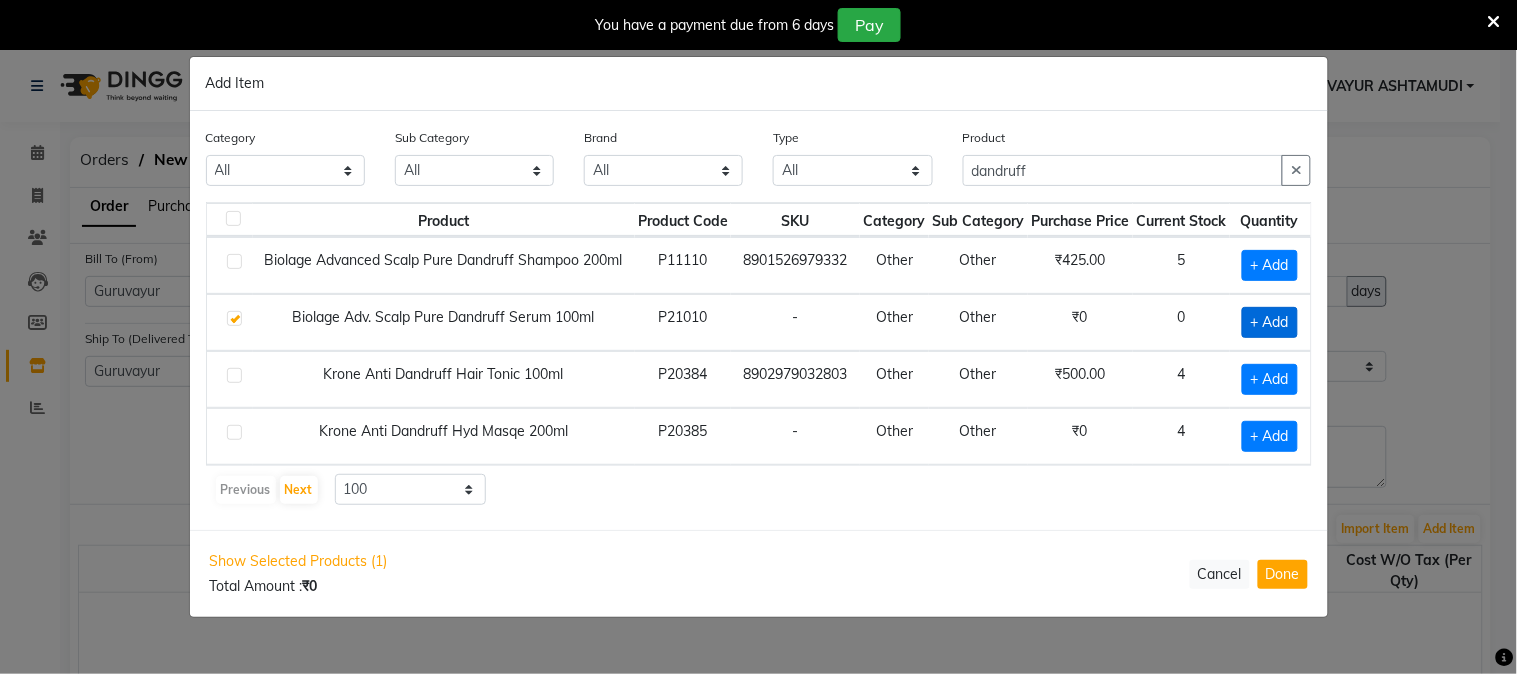 checkbox on "true" 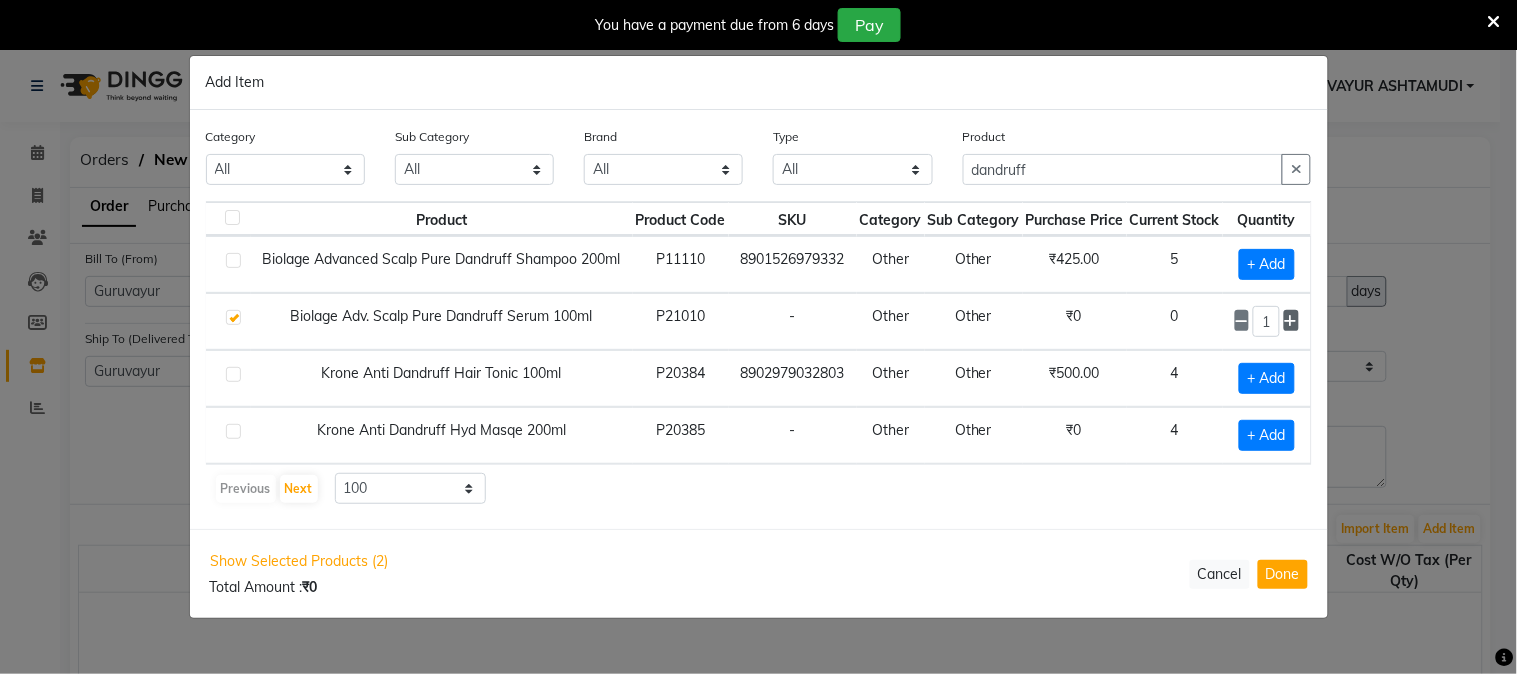 click 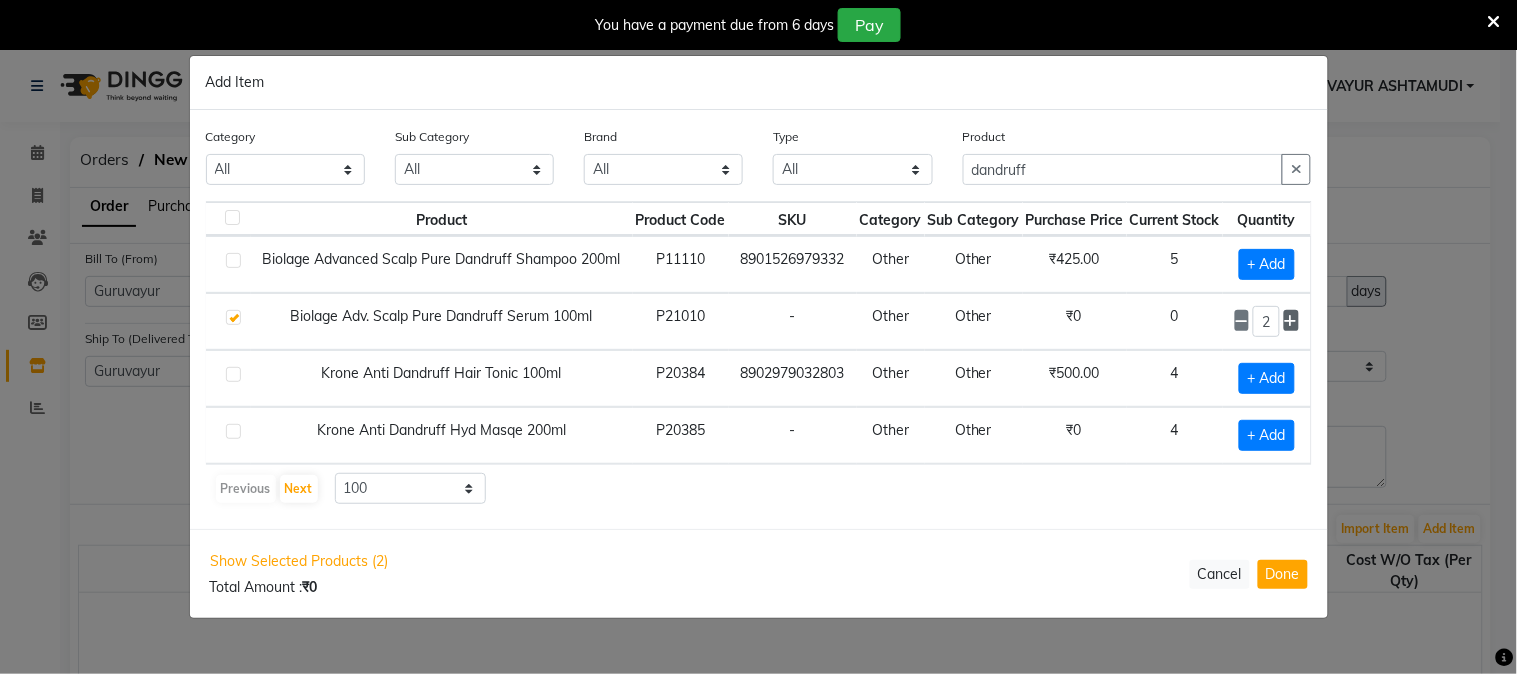 click 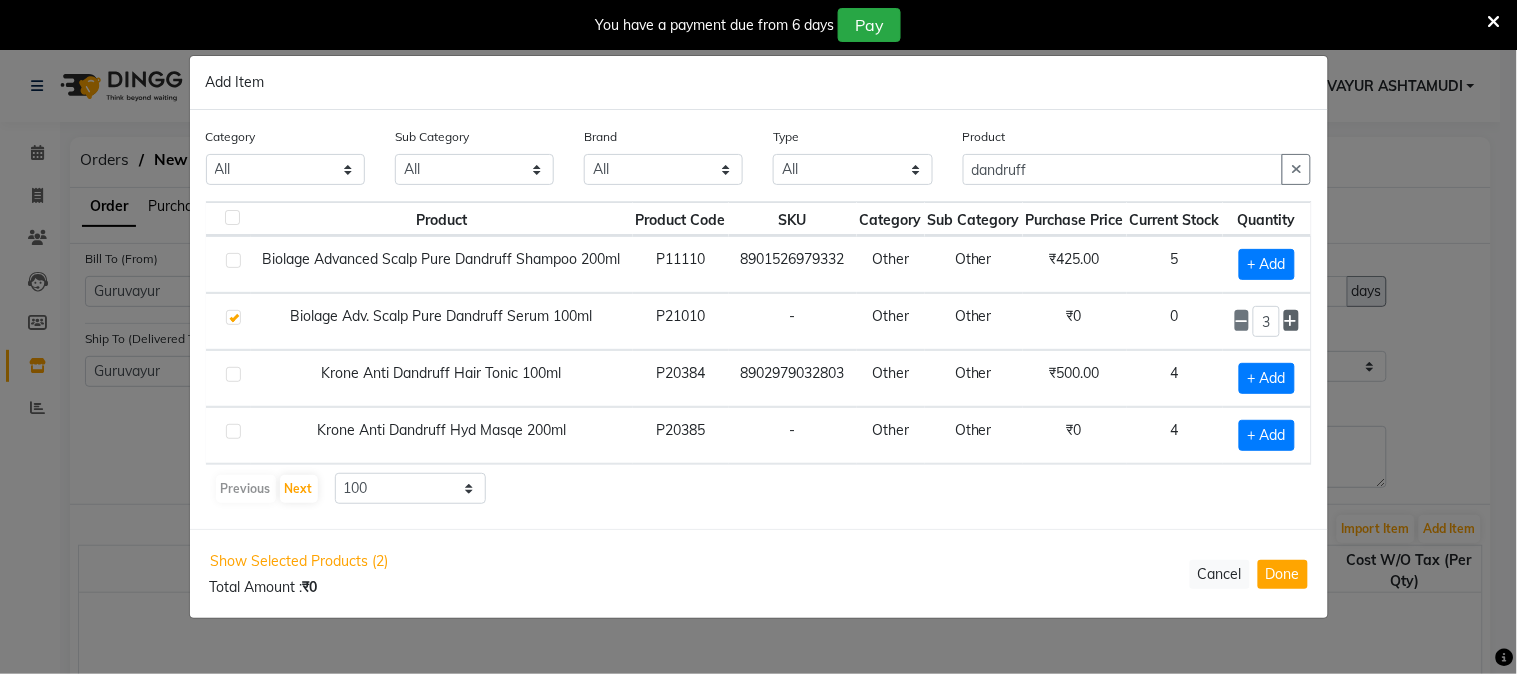 click 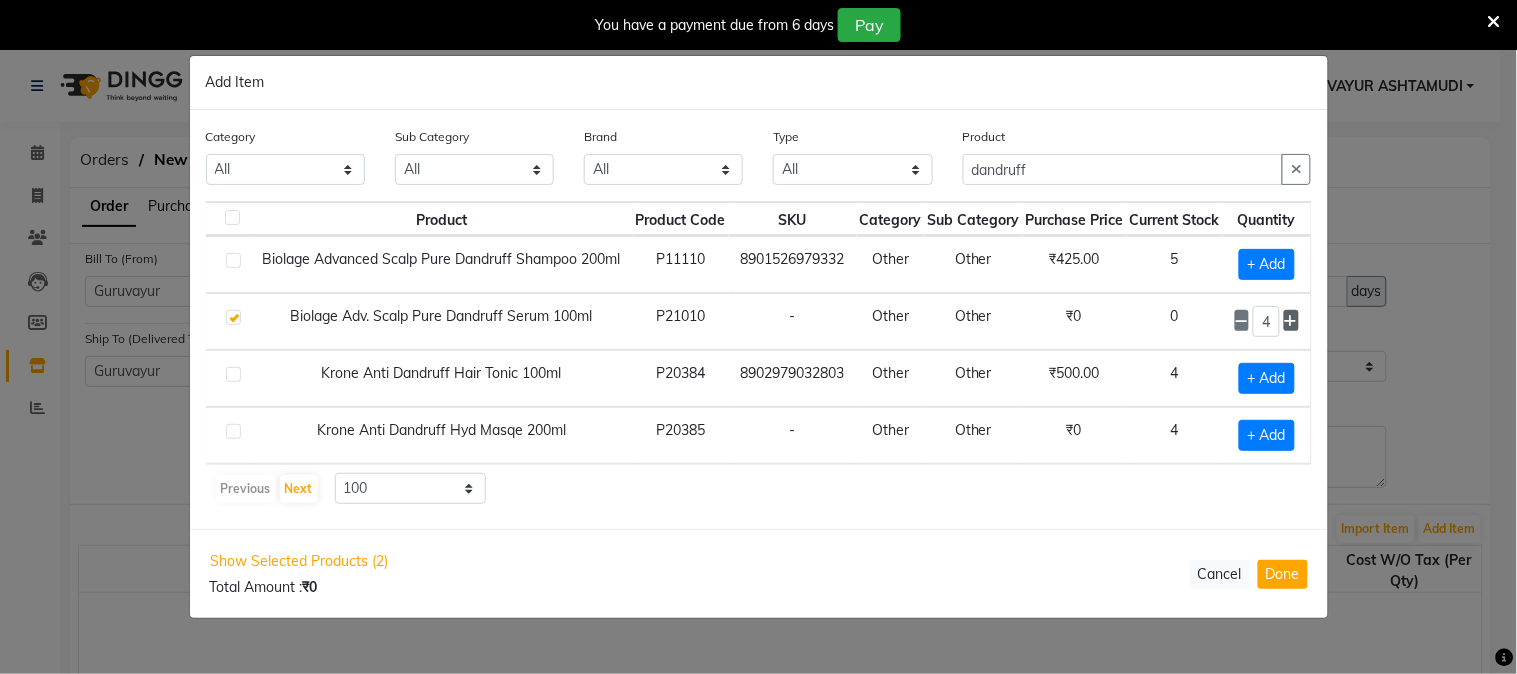 click 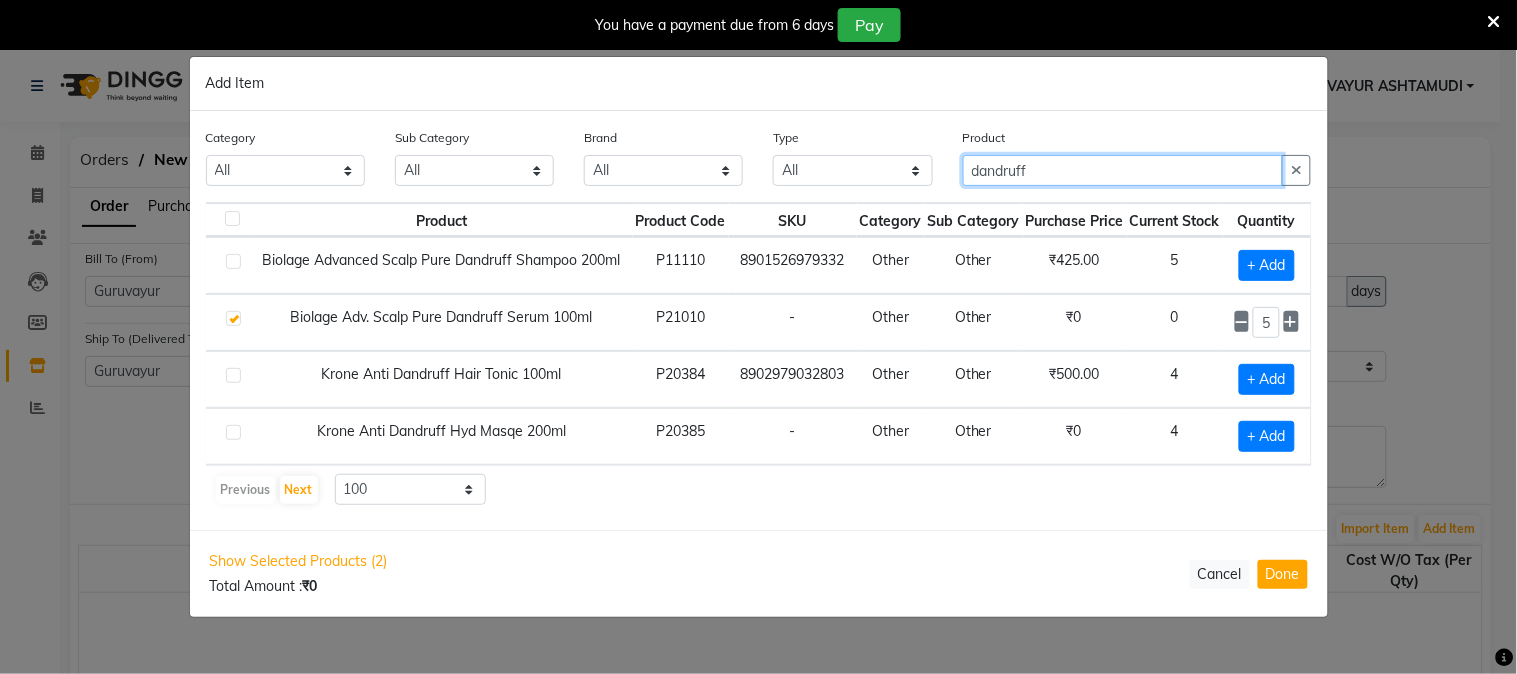 drag, startPoint x: 942, startPoint y: 161, endPoint x: 792, endPoint y: 177, distance: 150.85092 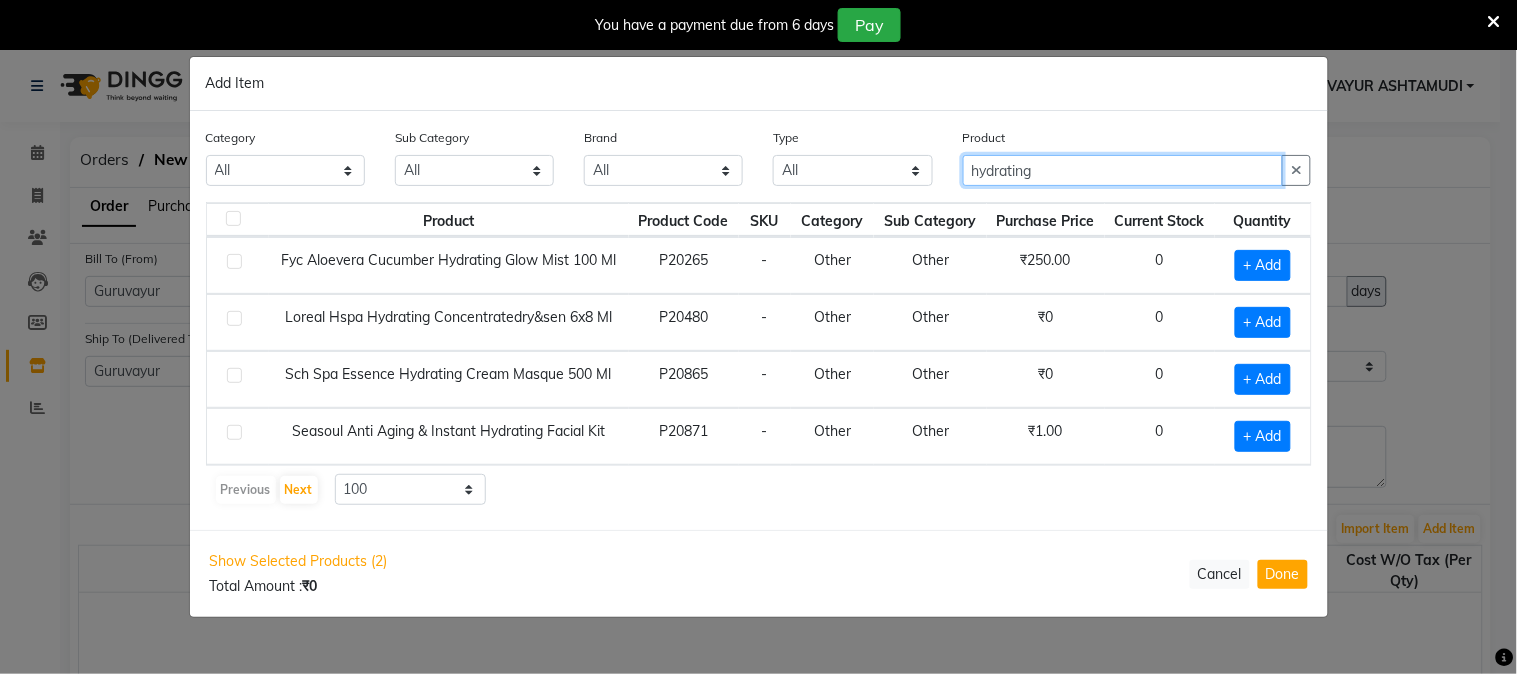 scroll, scrollTop: 0, scrollLeft: 0, axis: both 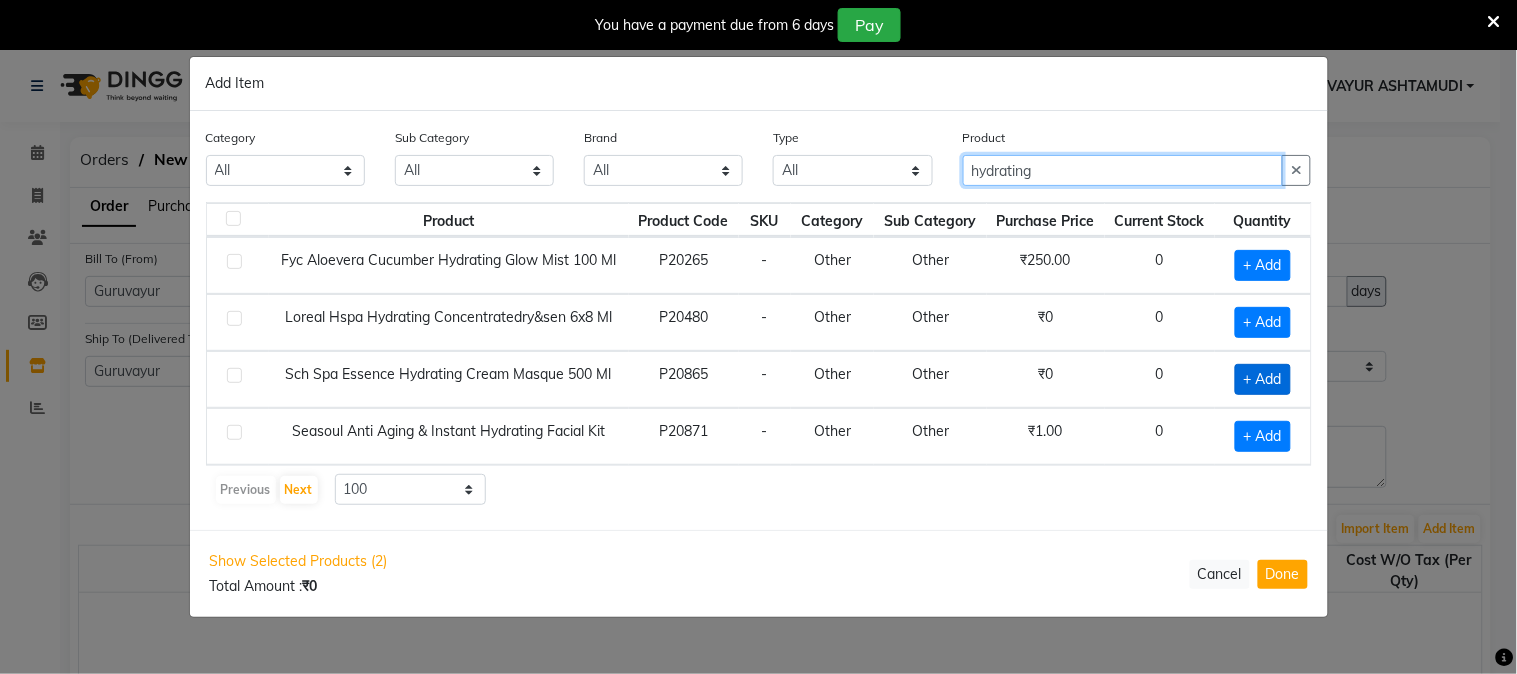 type on "hydrating" 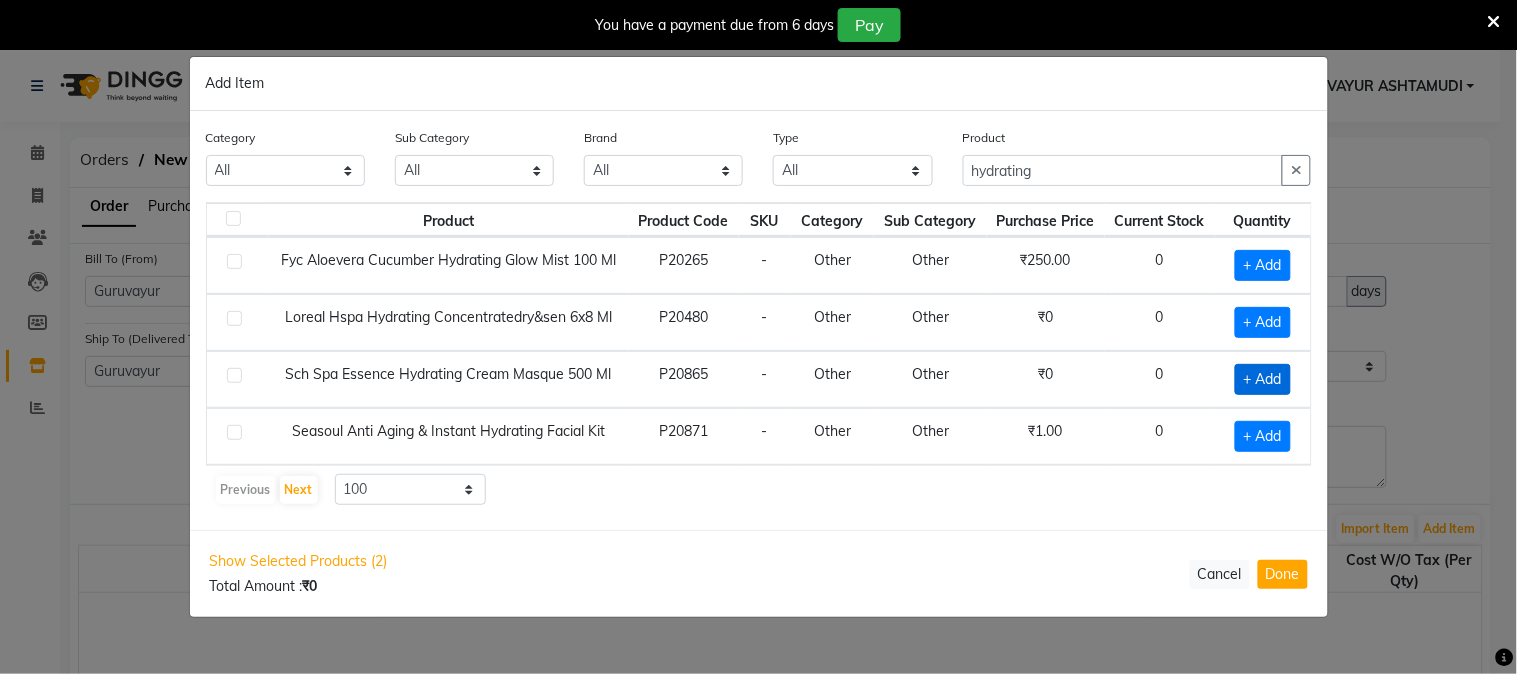 click on "+ Add" 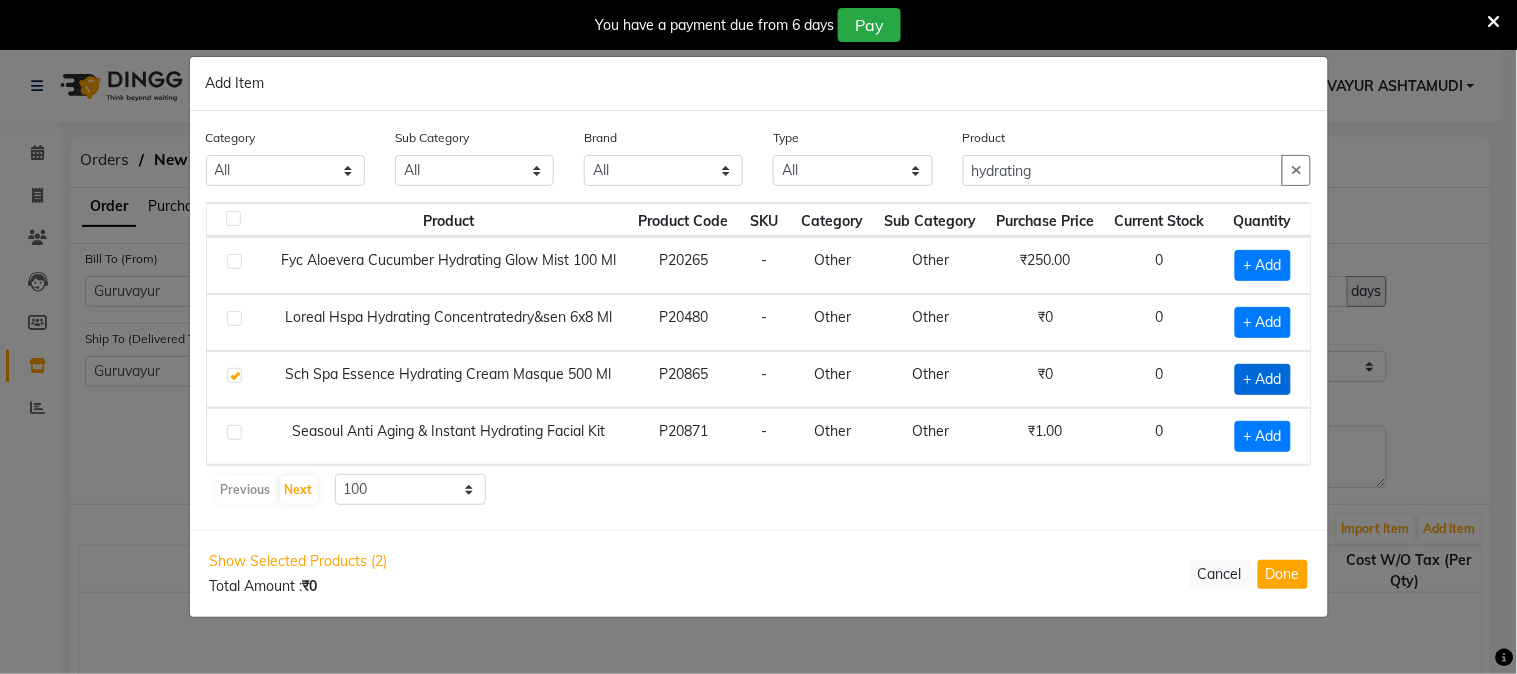 checkbox on "true" 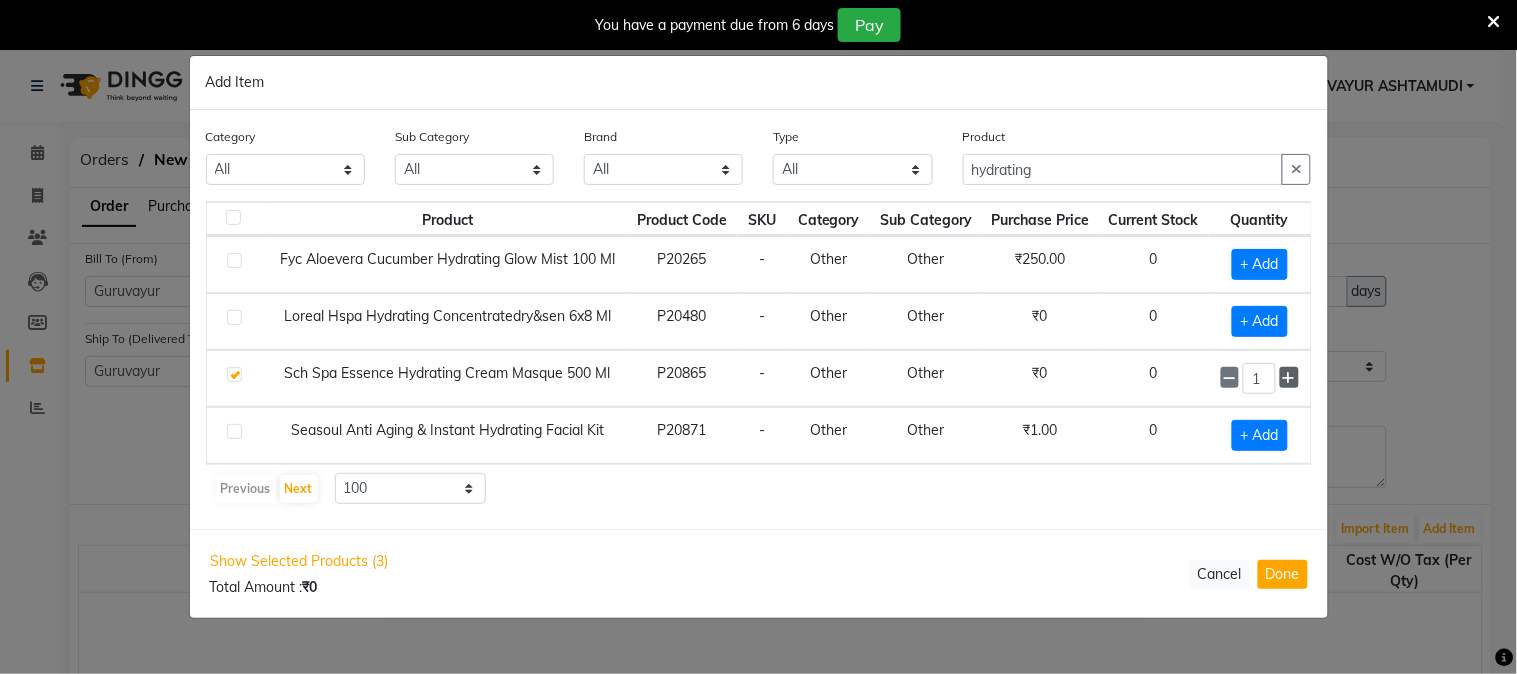 click 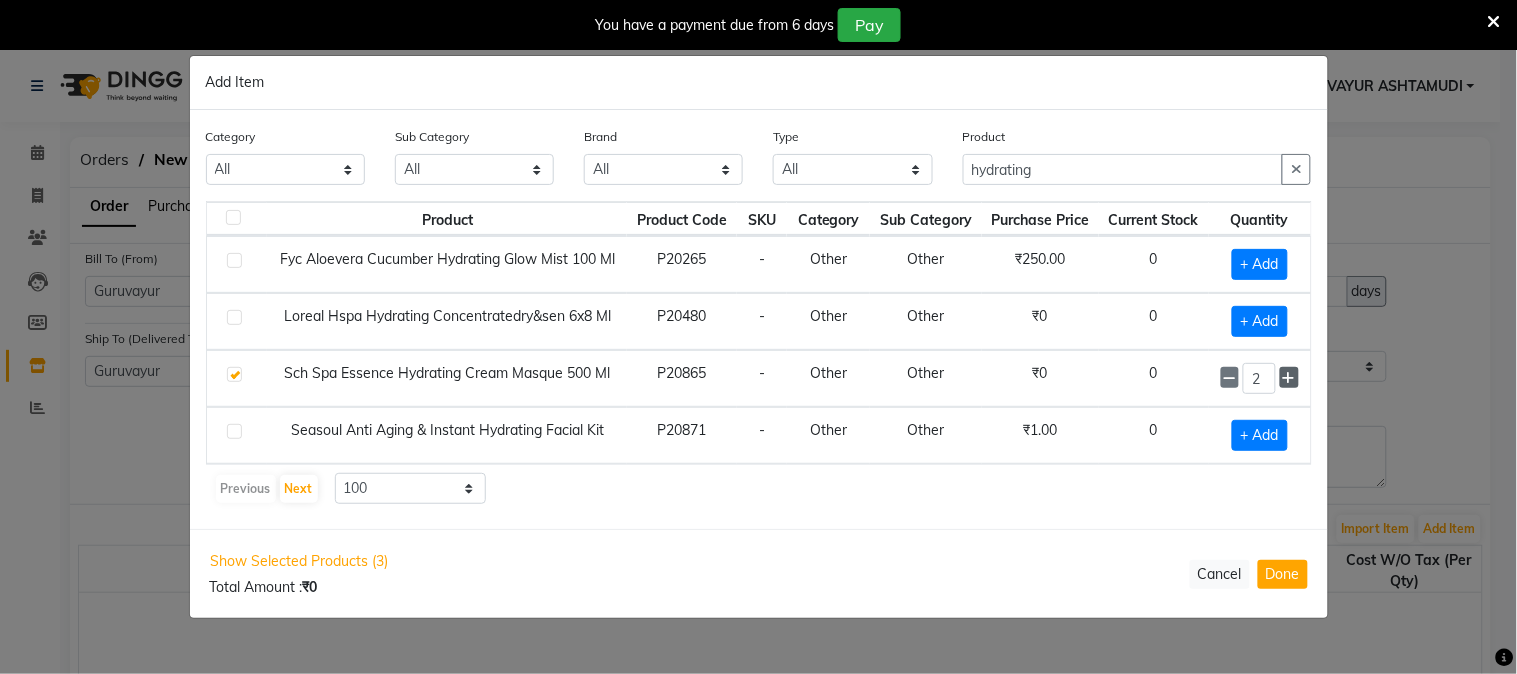 click 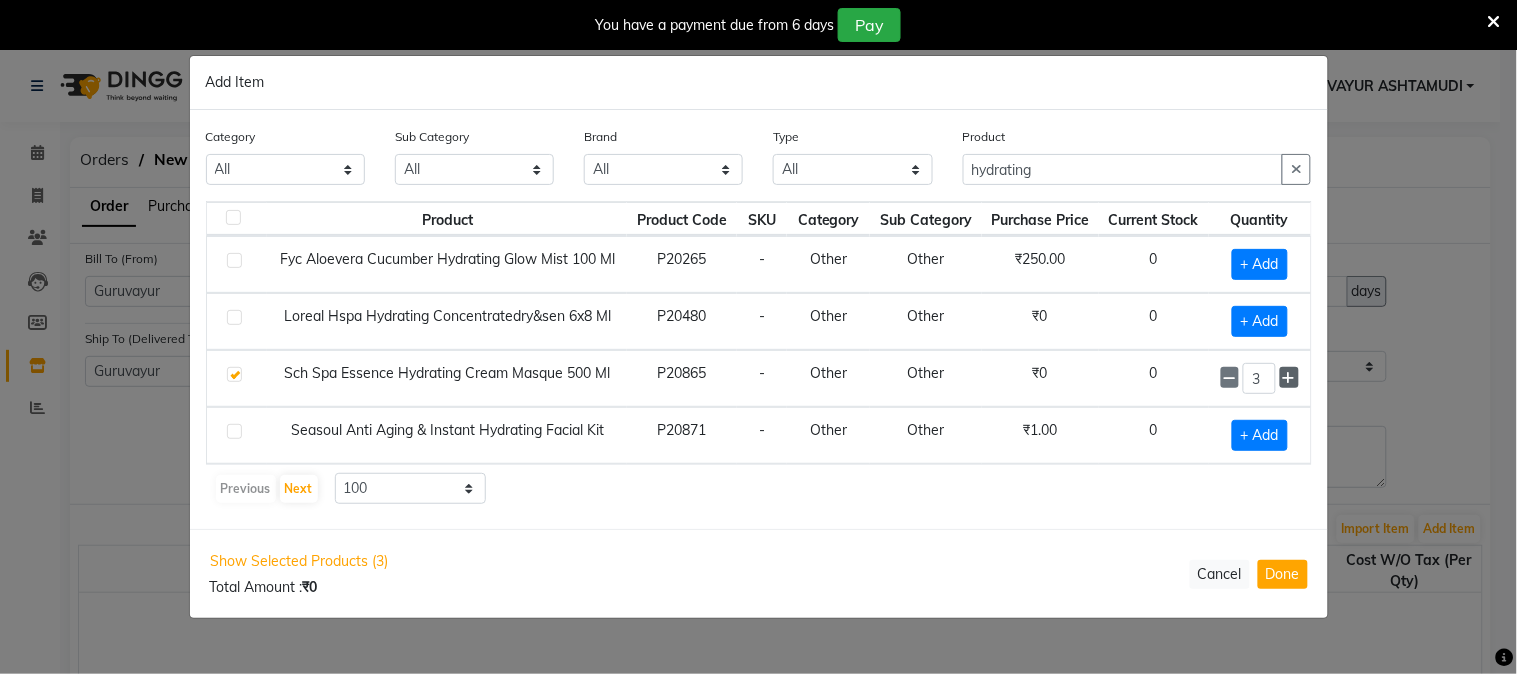 click 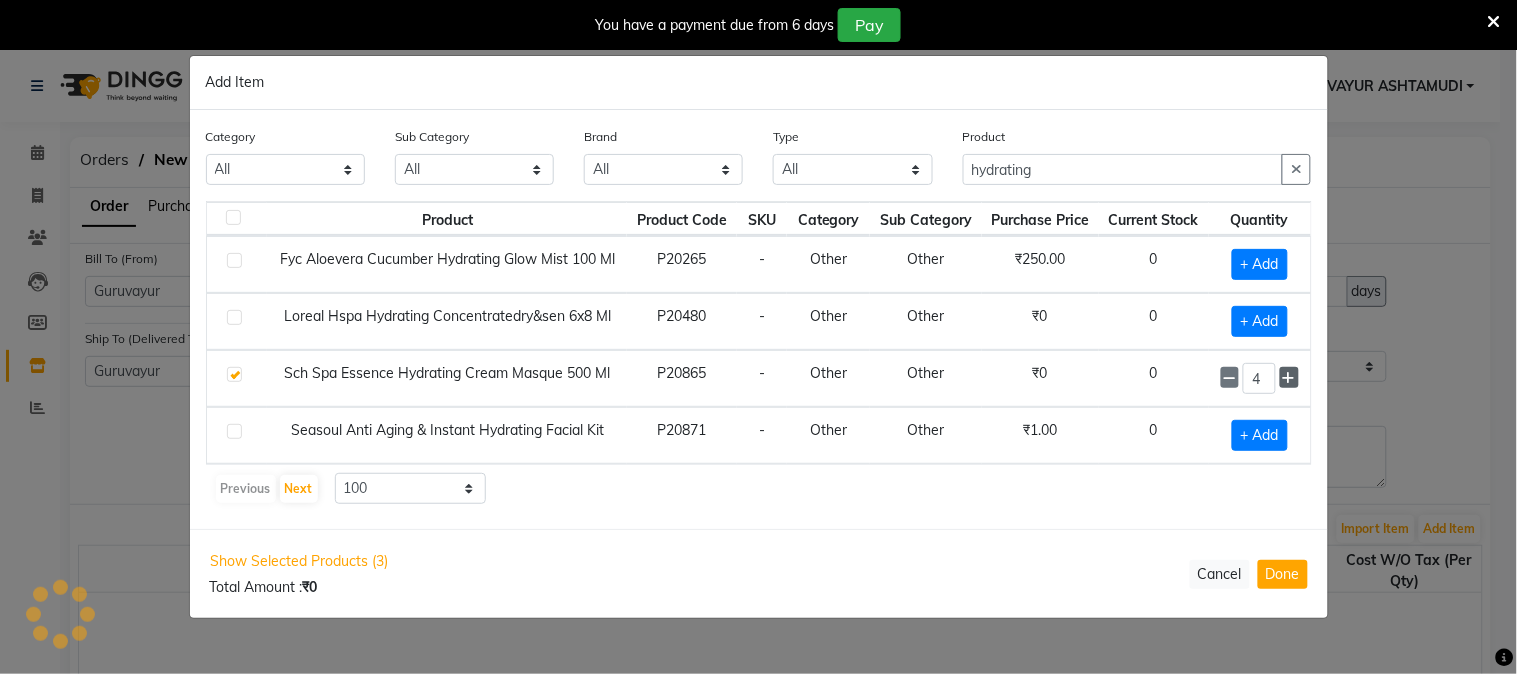click 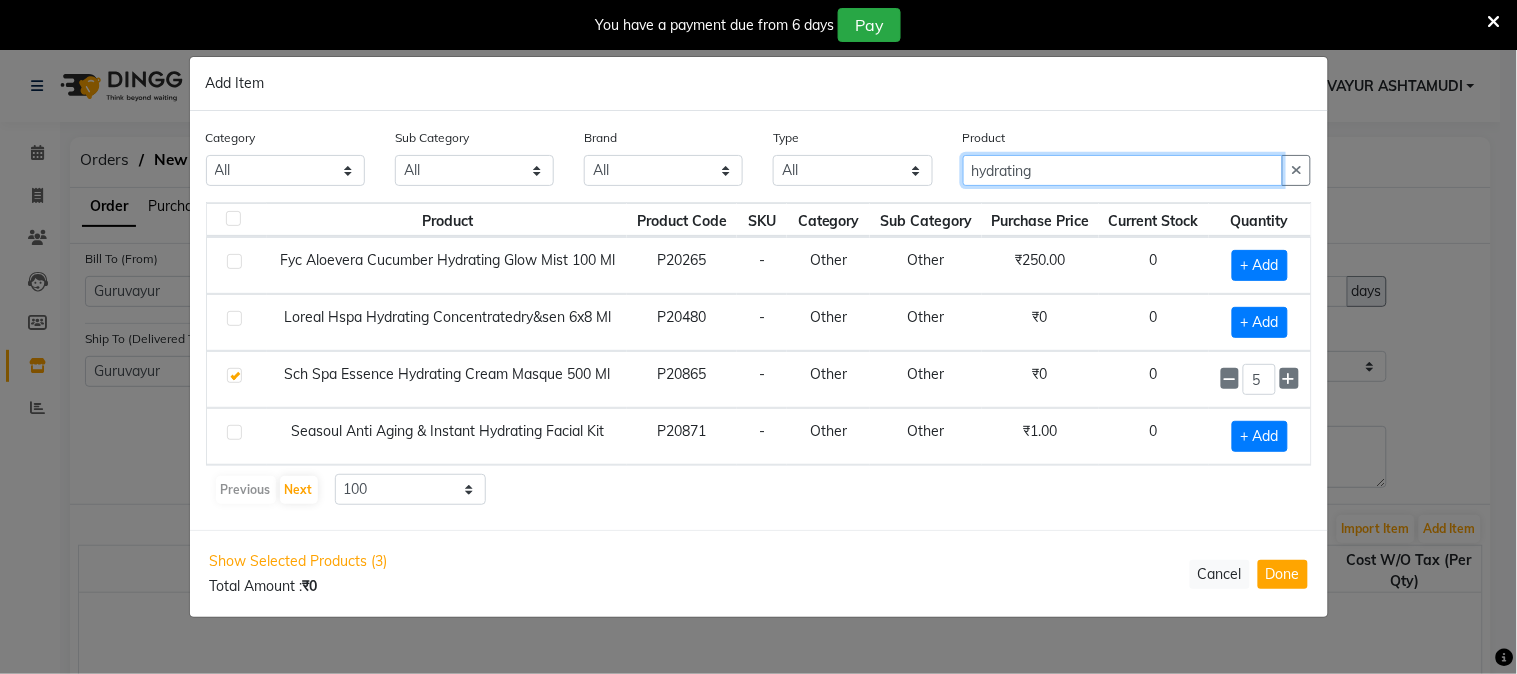 drag, startPoint x: 1080, startPoint y: 168, endPoint x: 380, endPoint y: 131, distance: 700.9772 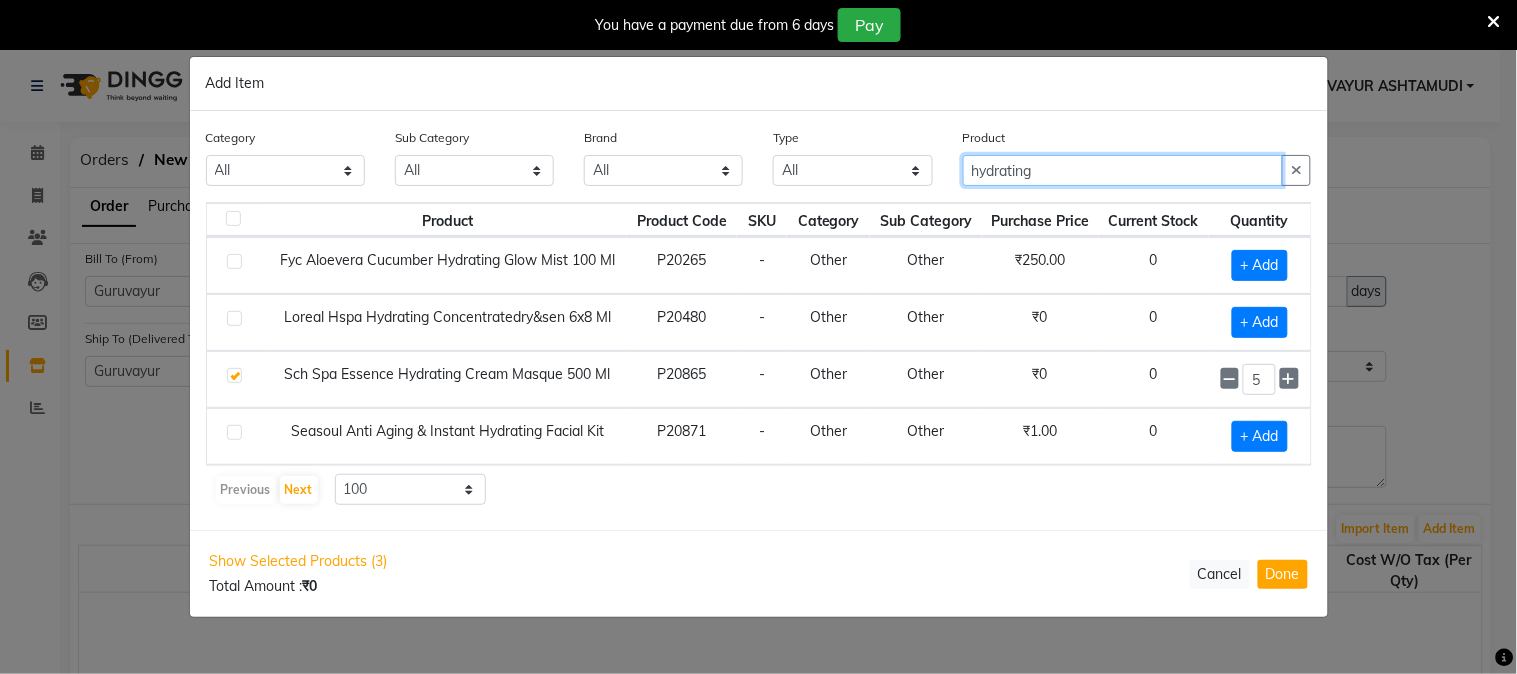click on "Category All Hair Skin Makeup Personal Care Appliances [PERSON_NAME] Waxing Disposable Threading Hands and Feet Beauty Planet [MEDICAL_DATA] Cadiveu Casmara Cheryls Loreal Olaplex ACCESSORIES NAIL UNIFORMS CLEANING PRODUCT TISSUE NAIL ESSENTIALS COTTON FACIAL TISSUE NAIL ESSENTIALS ACCESSORIES NAIL Other Sub Category All Loreal Retail Keratin Retail Rill [MEDICAL_DATA] Salon Use Cheryls Retail Cleanser Casmara Retail Appron Bath & Body Olaplex Salon Use Lips Houskeeping Cream Beauty & Other Salon Use Honey Products Hair Shaving Gel Gown Liposoulable Loreal Salon Use Cheryls Salon Use Keratin Salon Use Conditioner Appliances [DEMOGRAPHIC_DATA] Hygiene [MEDICAL_DATA] Retail Soap Facial Nails Disposable Brazilian Hair Colour Salon Use Cream Makeup Moisturiser Appliances Eyes Grooming - Women Bedsheet Face Pre Shave Pre Nepkin Matrix Salon Use After Shave Mask Face Massage Grooming - Men Serum Other Tools Toner Towel Styling Dental Care Oil Post Foot Matrix Colour Tube Brushes Massage Cream Matrix Retail Hand & Foot Sun Care Serum Tissue Appliances Strips All" 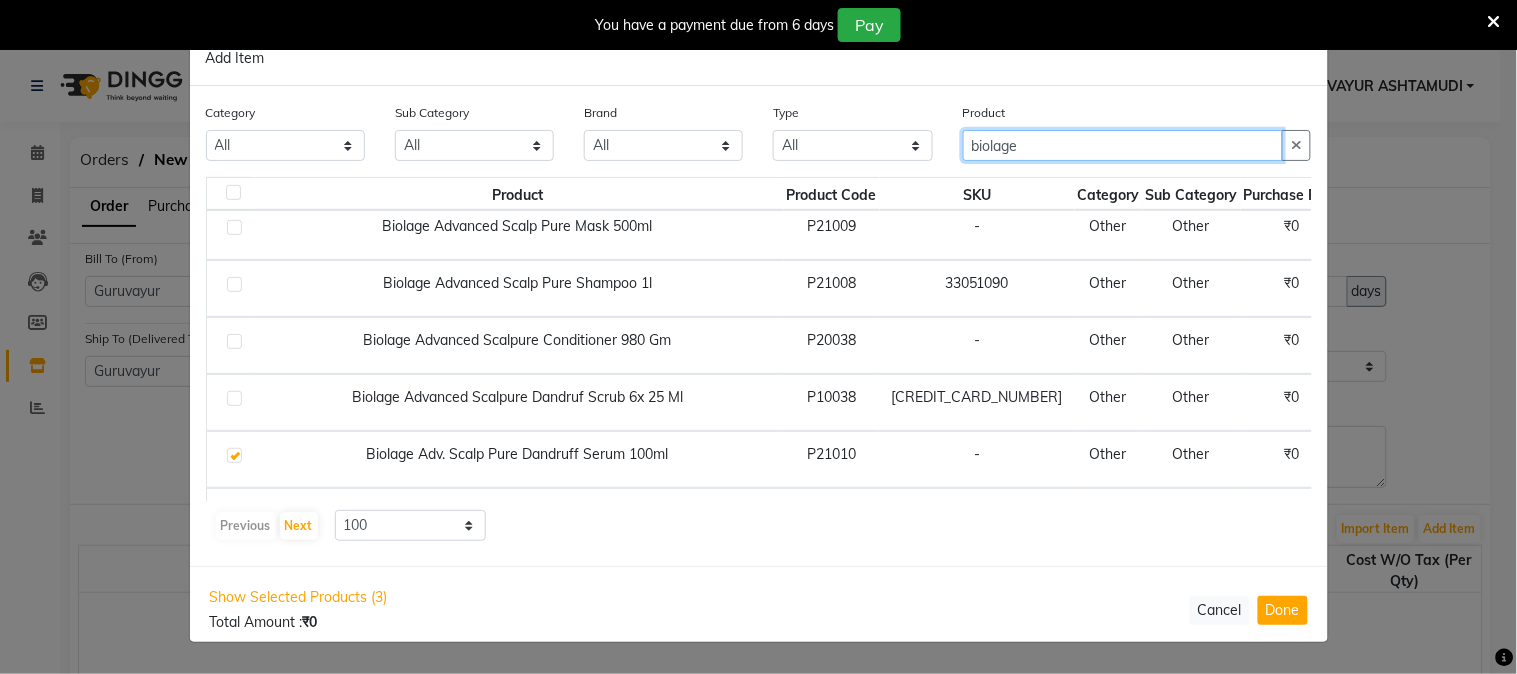 scroll, scrollTop: 333, scrollLeft: 0, axis: vertical 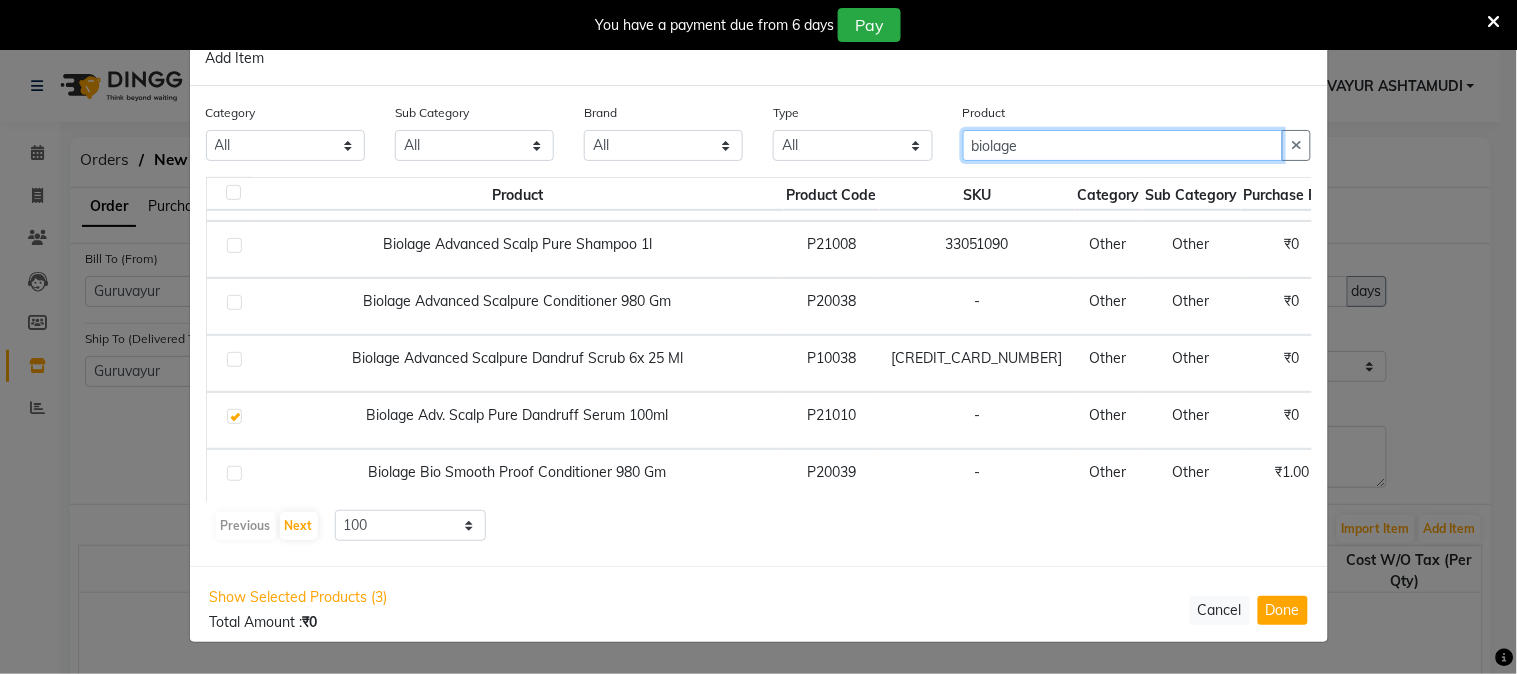 type on "biolage" 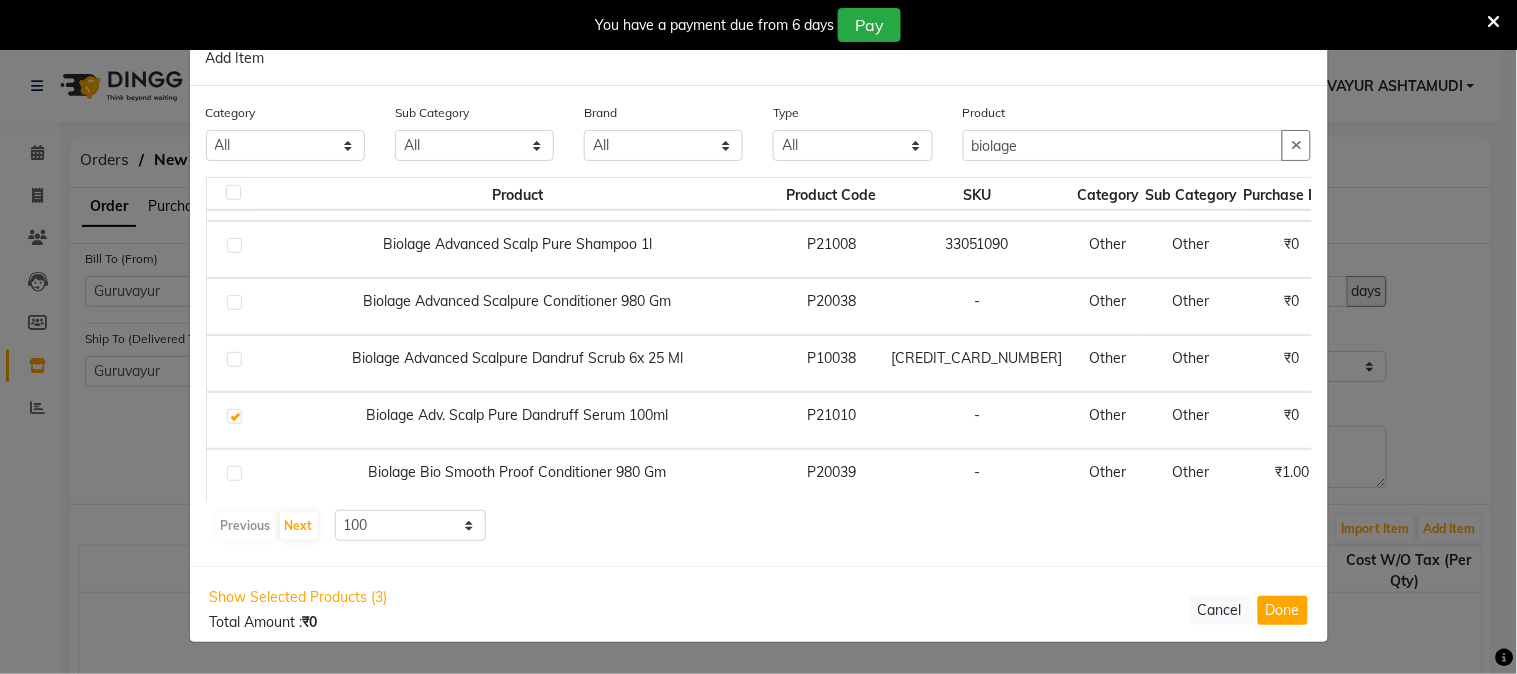 scroll, scrollTop: 333, scrollLeft: 176, axis: both 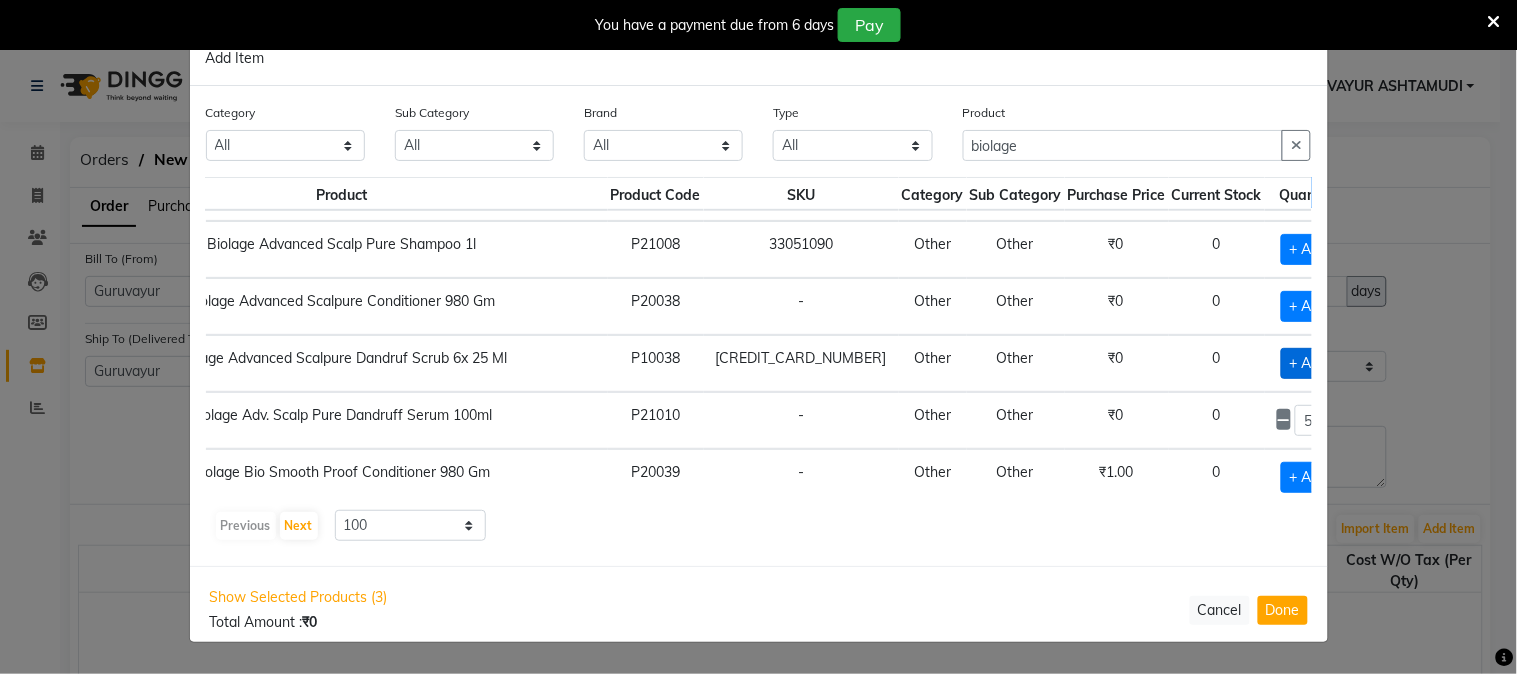 click on "+ Add" 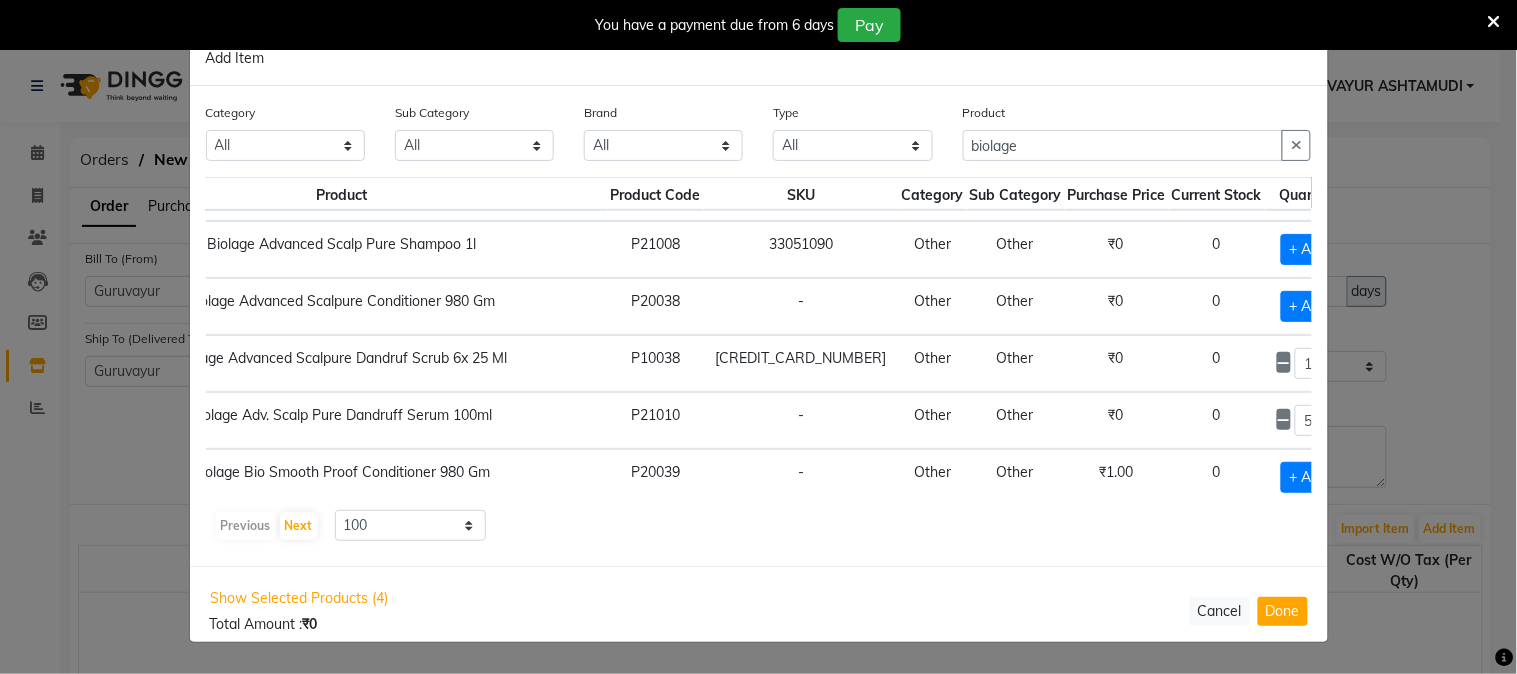 click 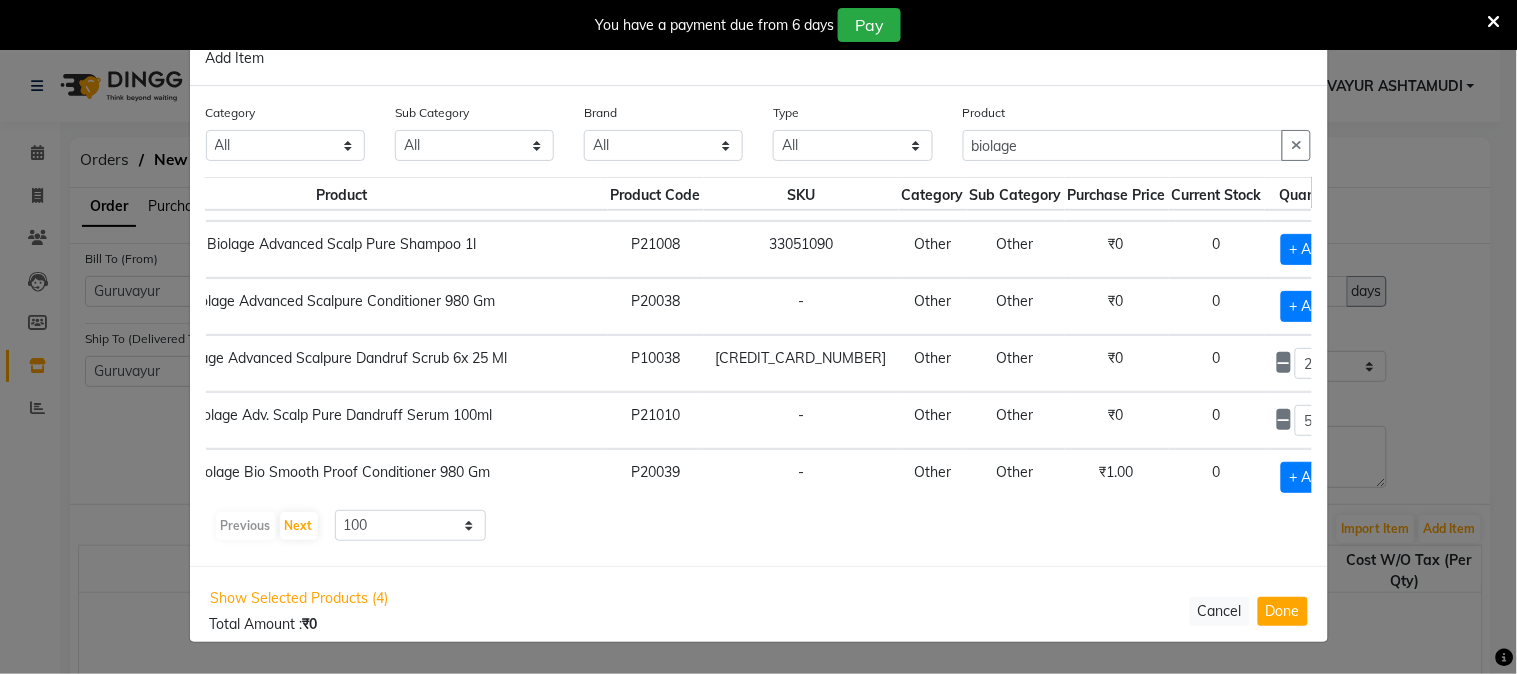 click 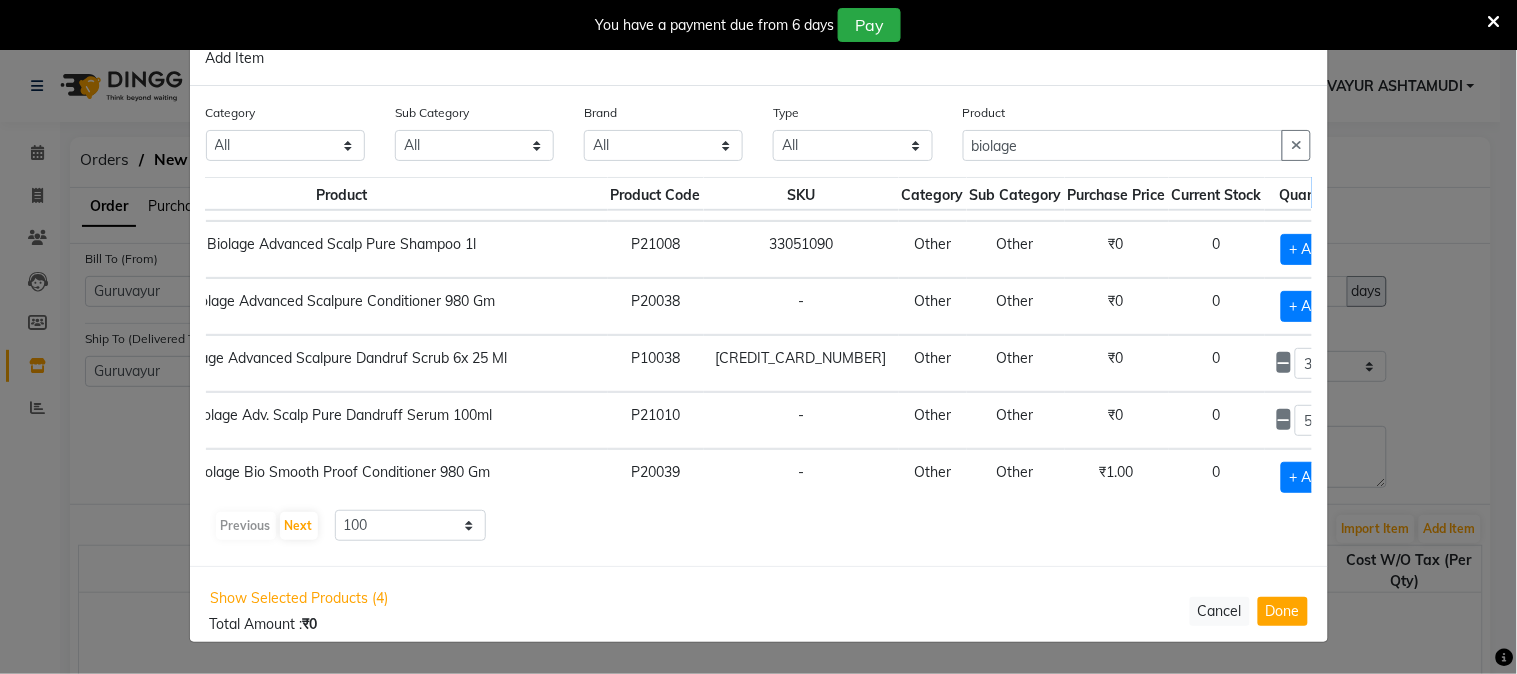 click 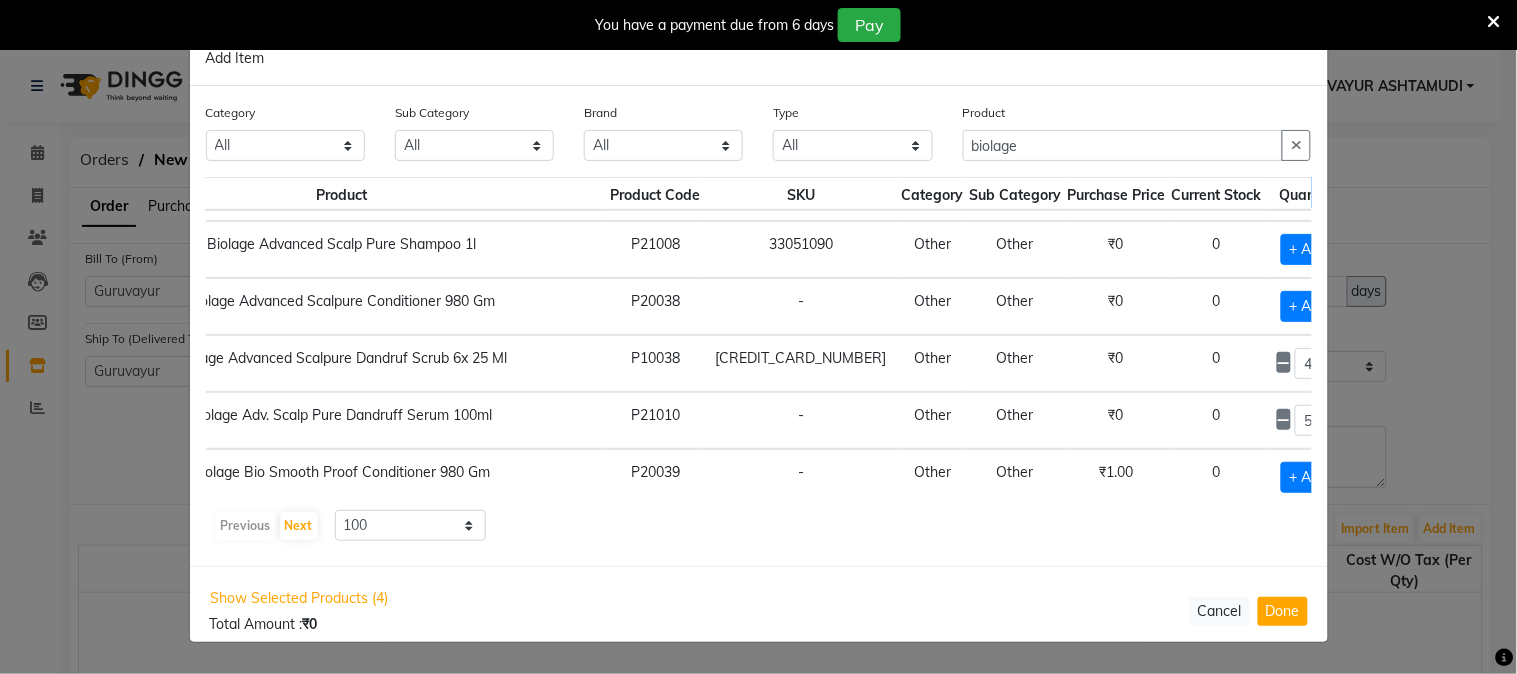 click 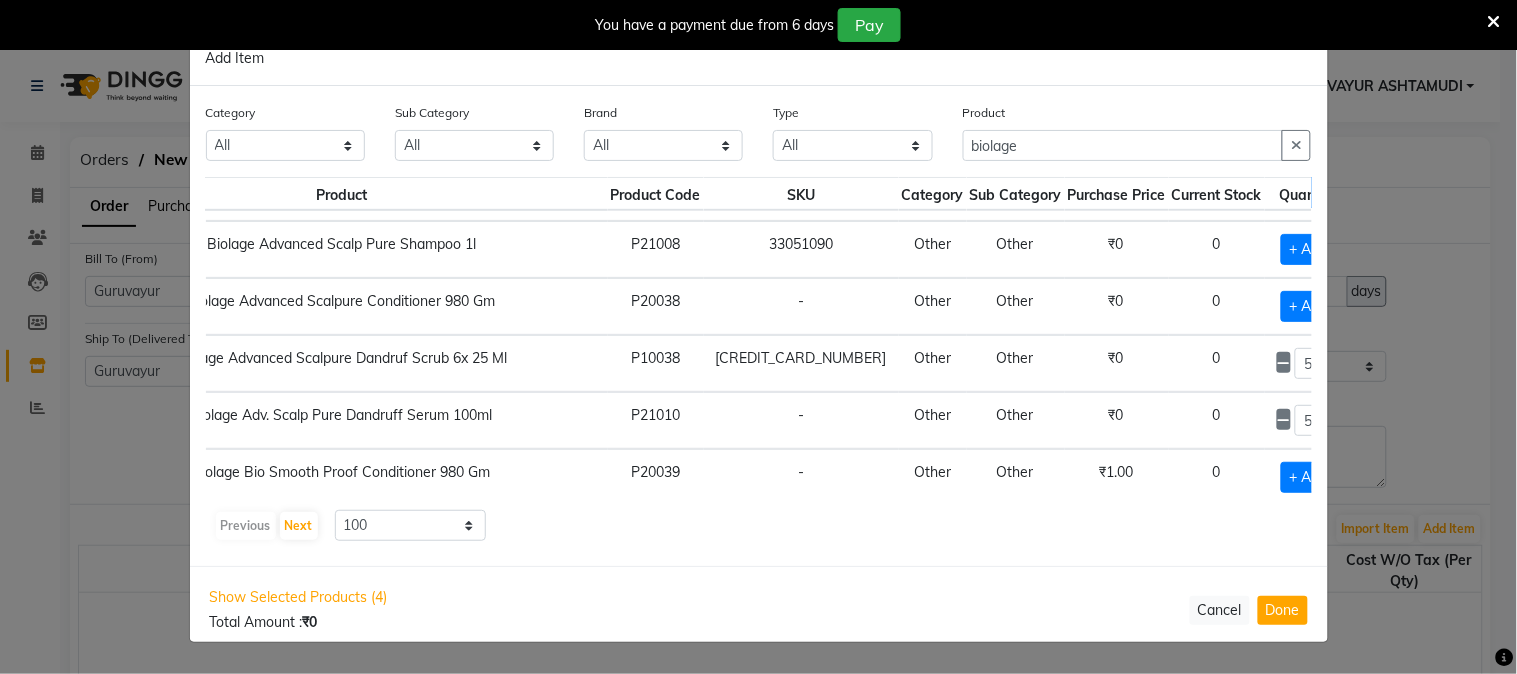 scroll, scrollTop: 222, scrollLeft: 176, axis: both 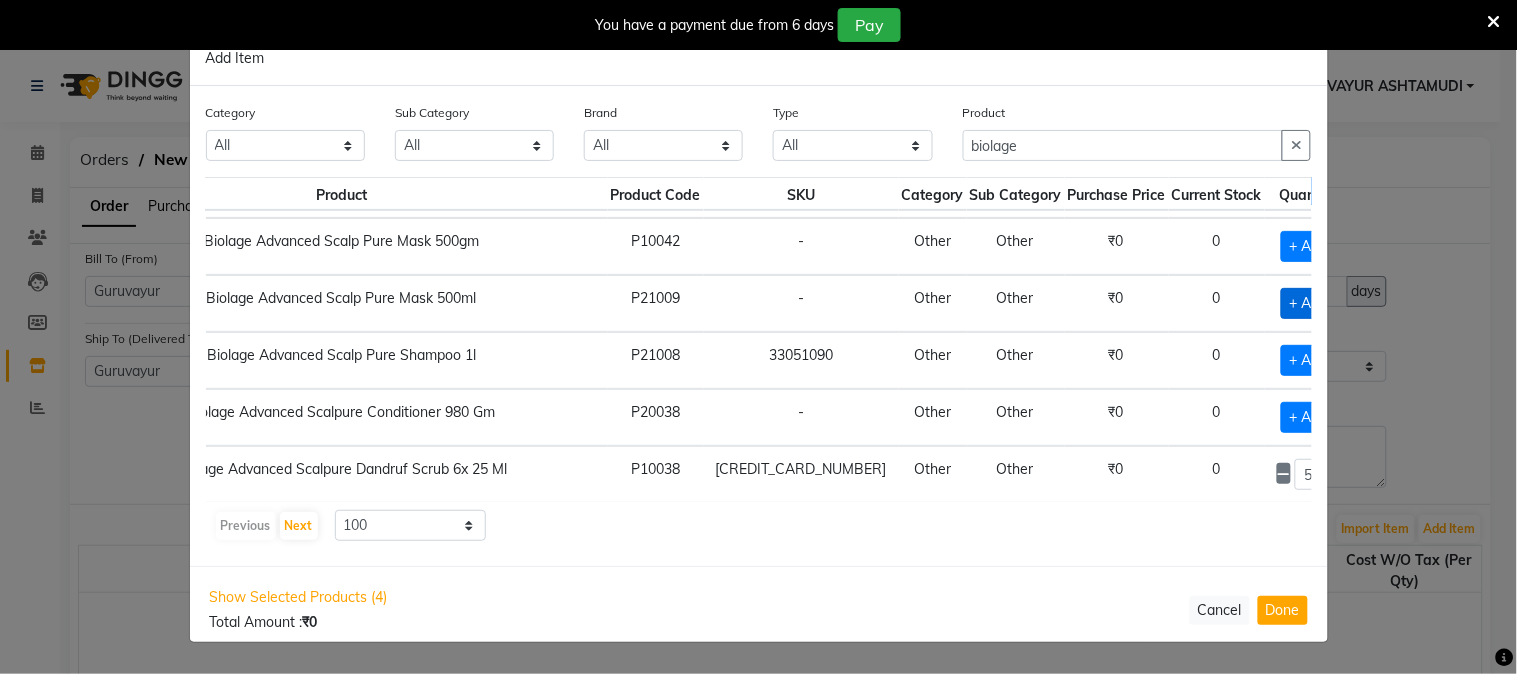 click on "+ Add" 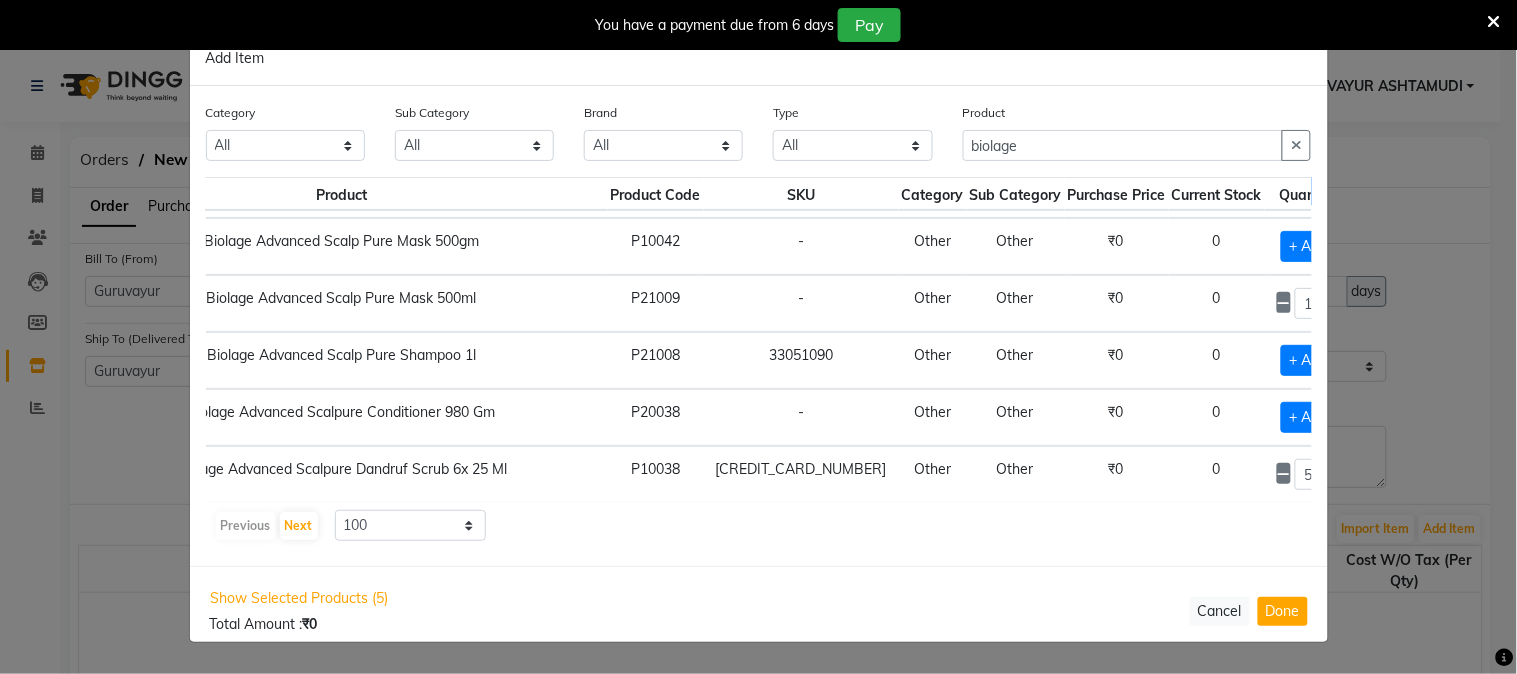 click 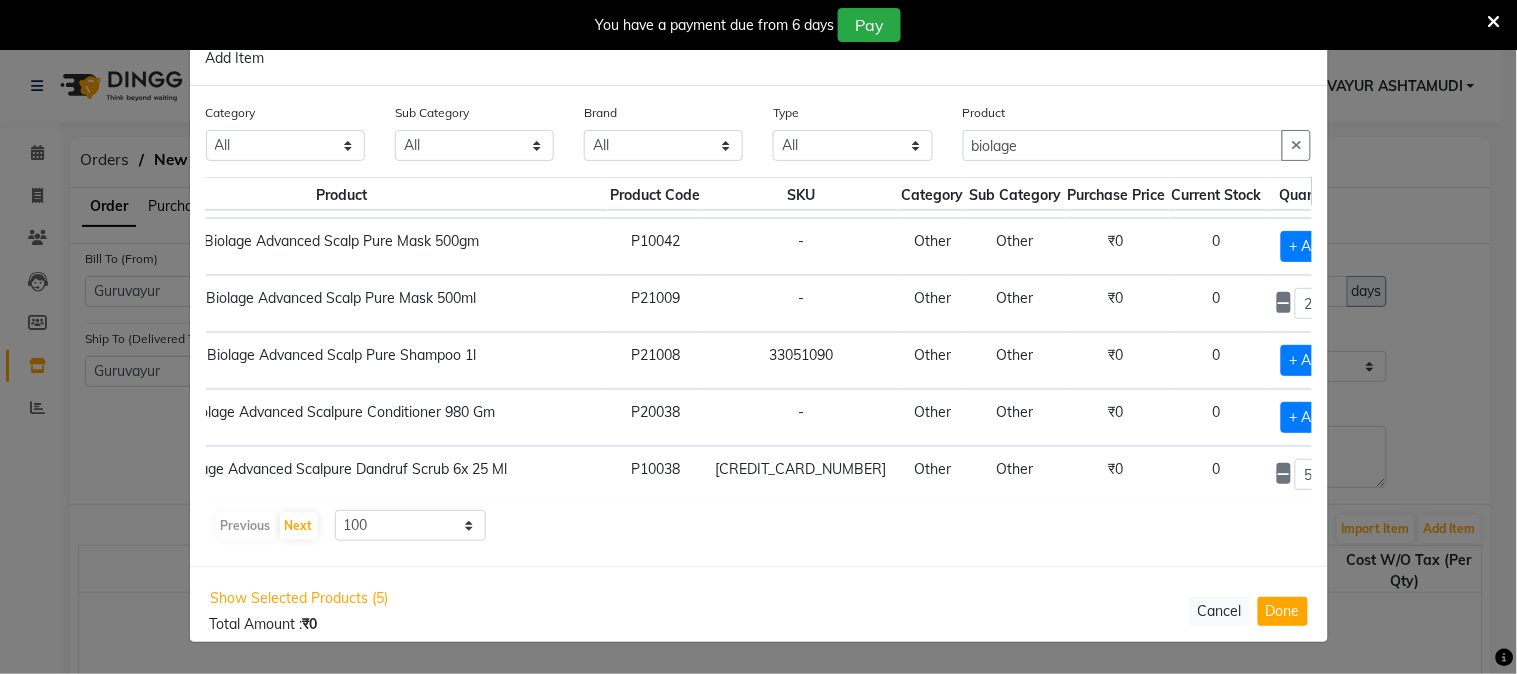 click 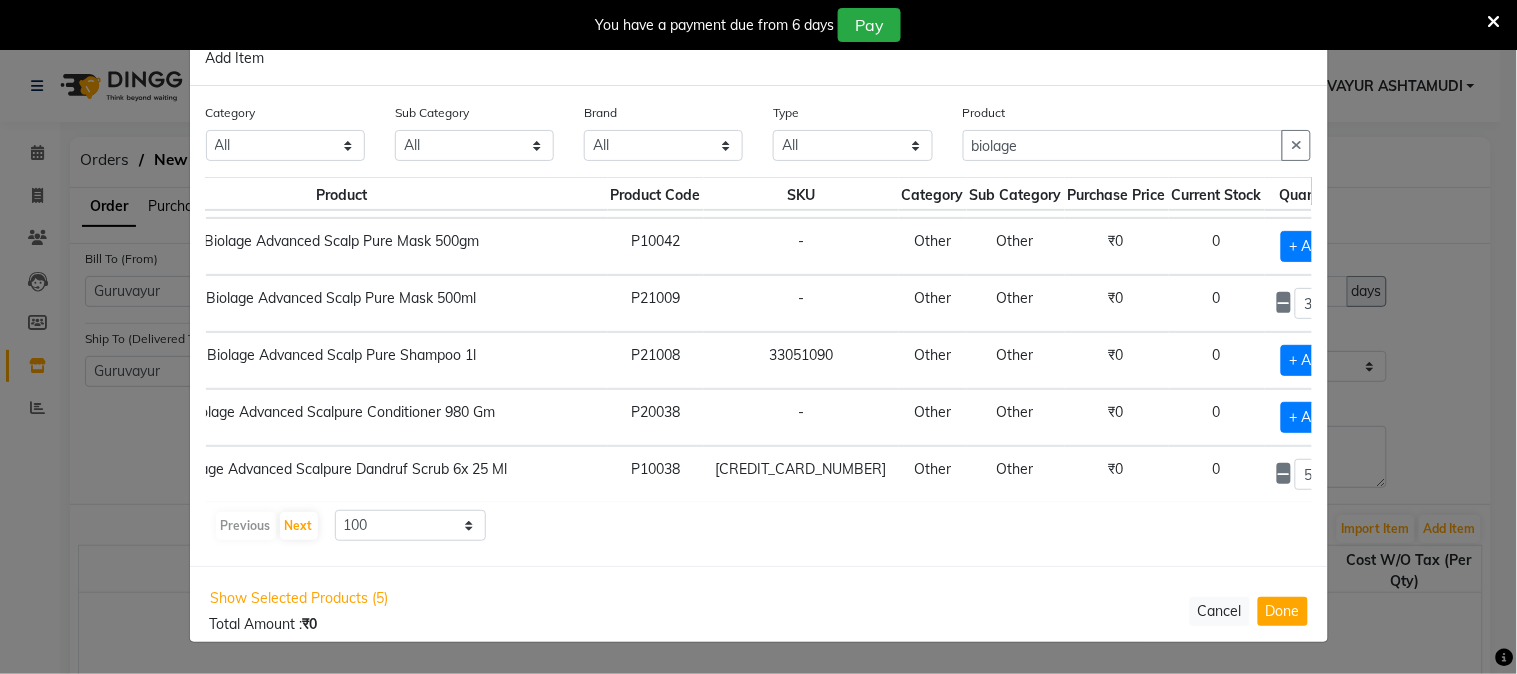 click 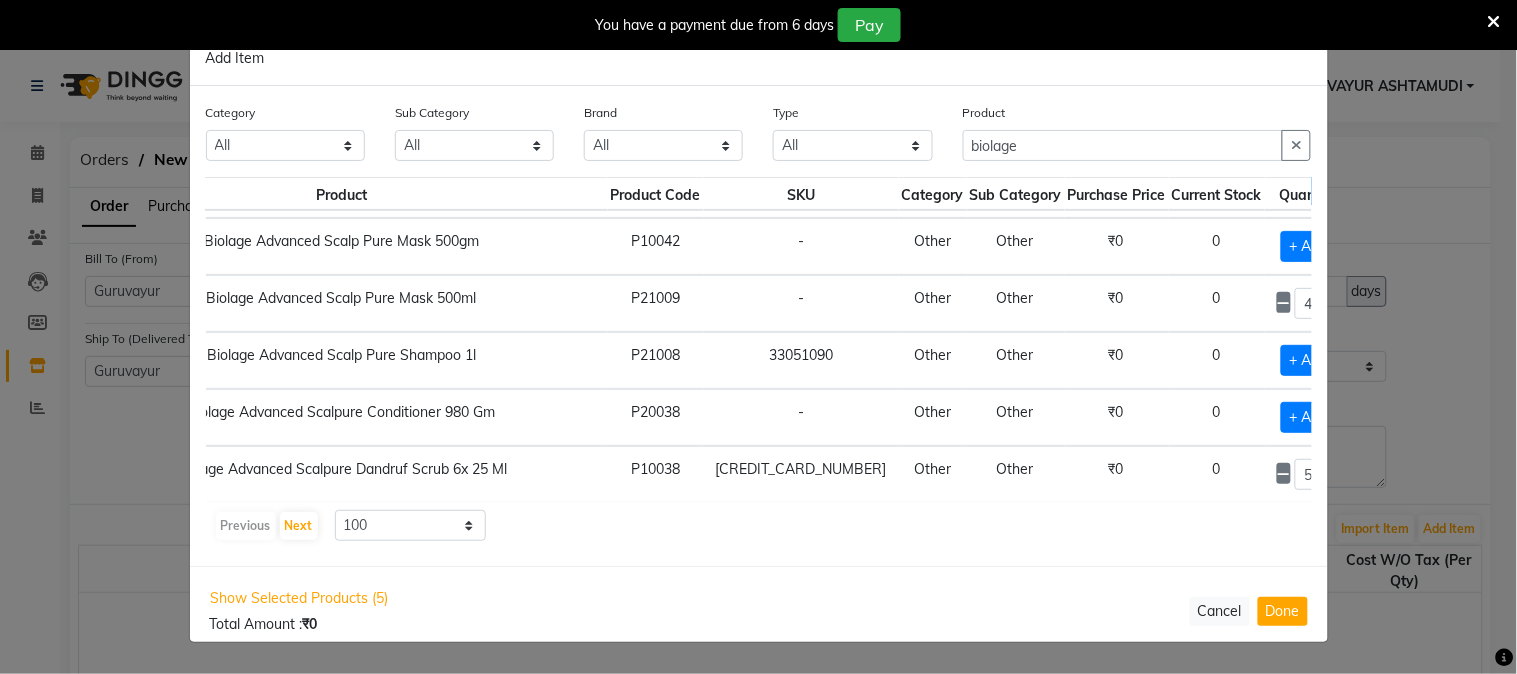 click 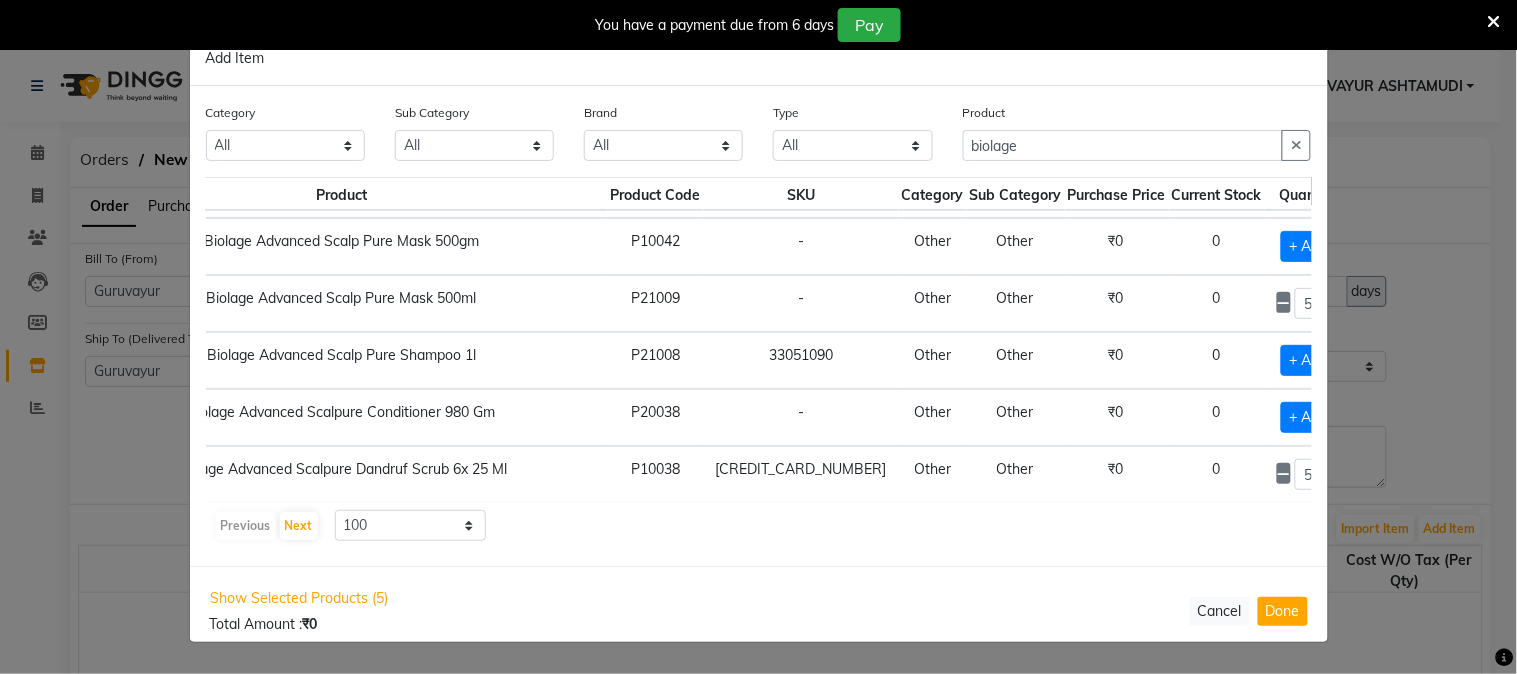 click 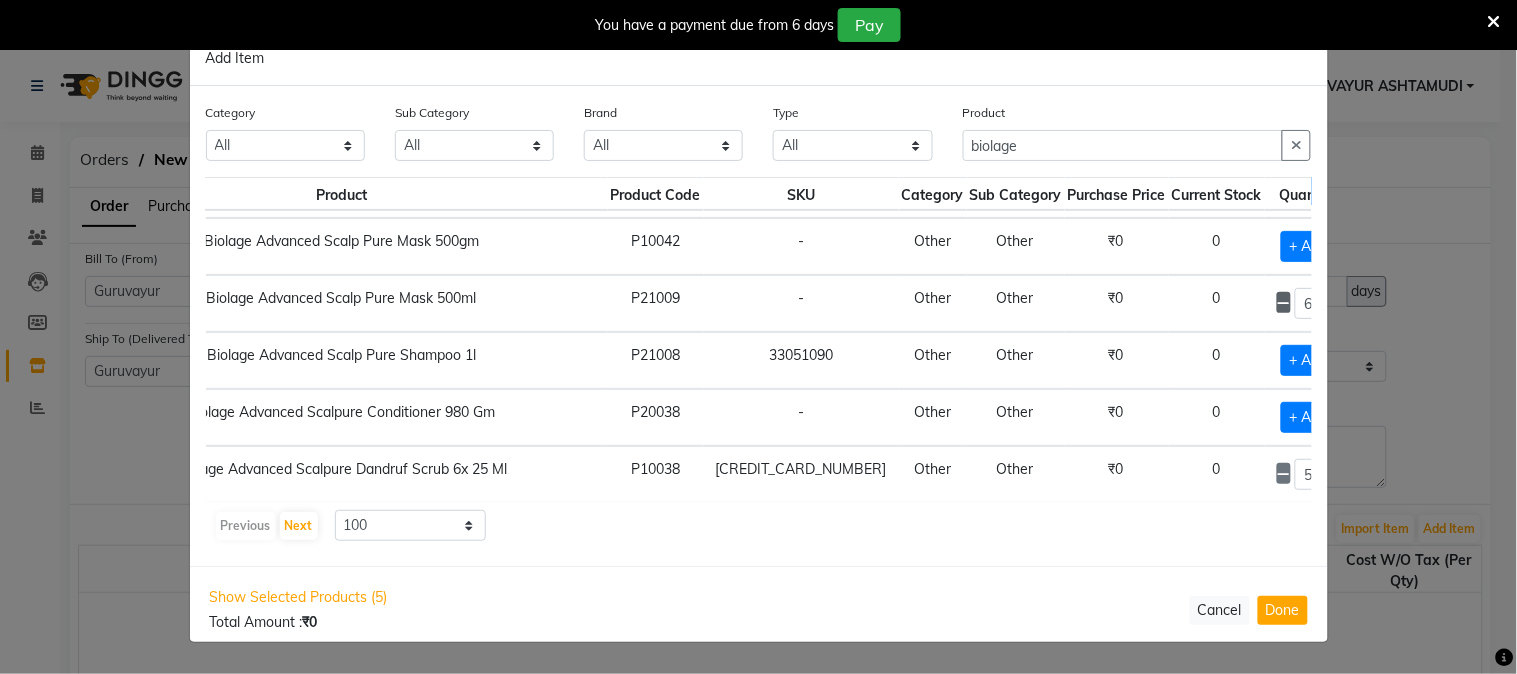 click 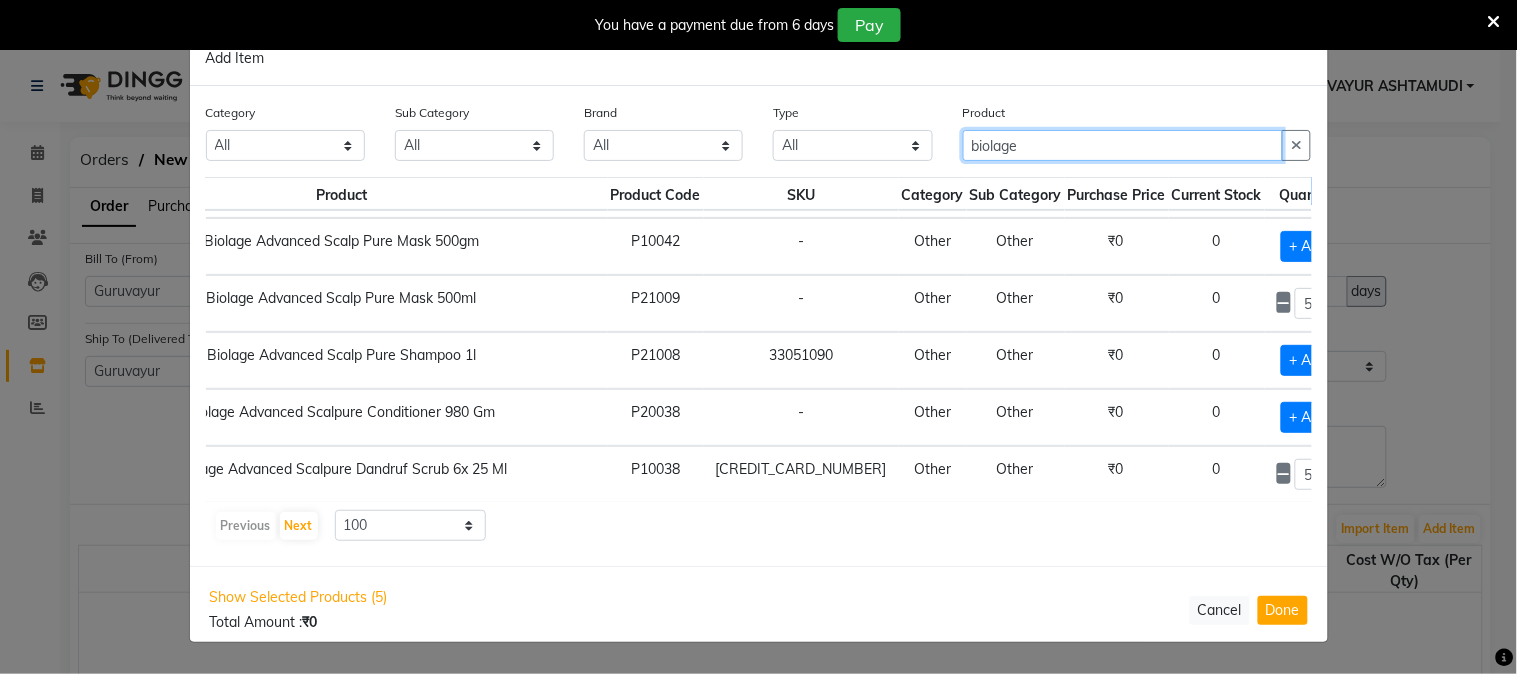 drag, startPoint x: 1046, startPoint y: 142, endPoint x: 483, endPoint y: 192, distance: 565.2159 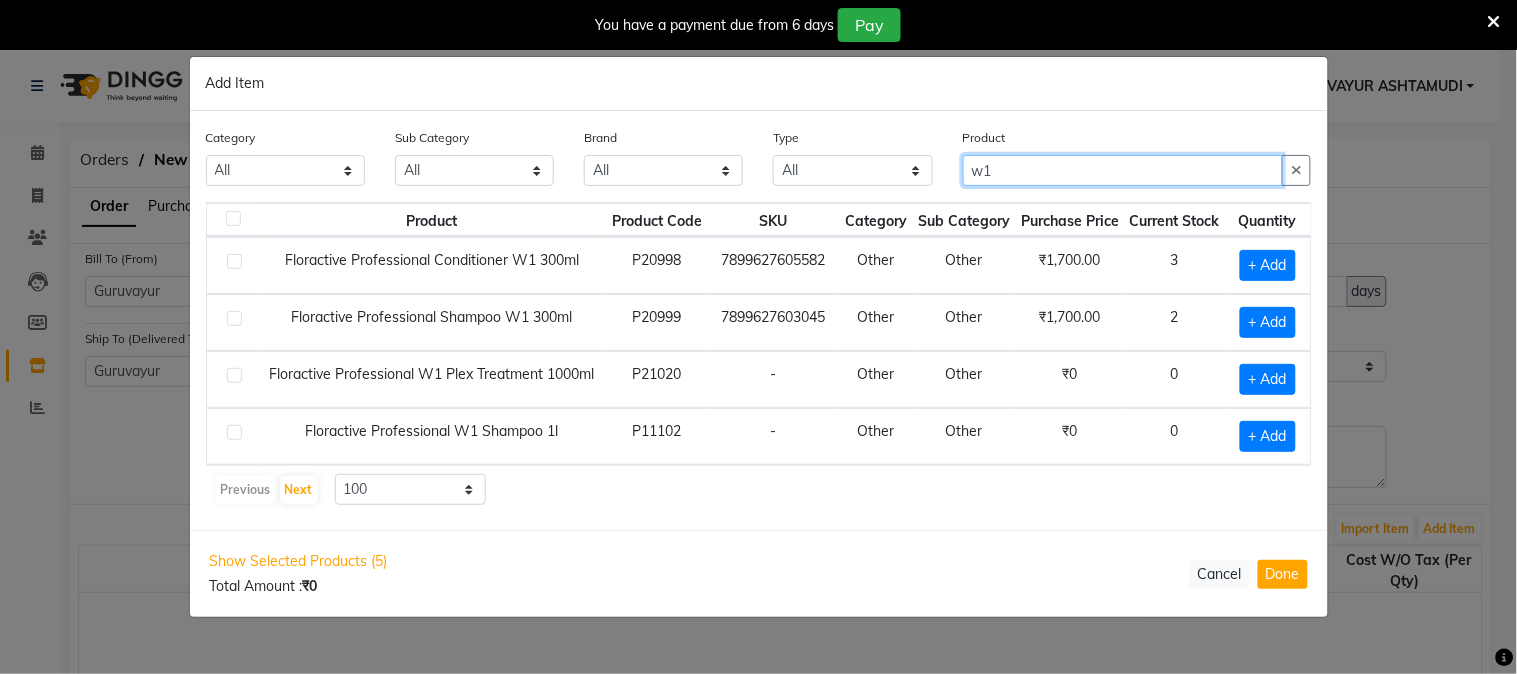 scroll, scrollTop: 0, scrollLeft: 0, axis: both 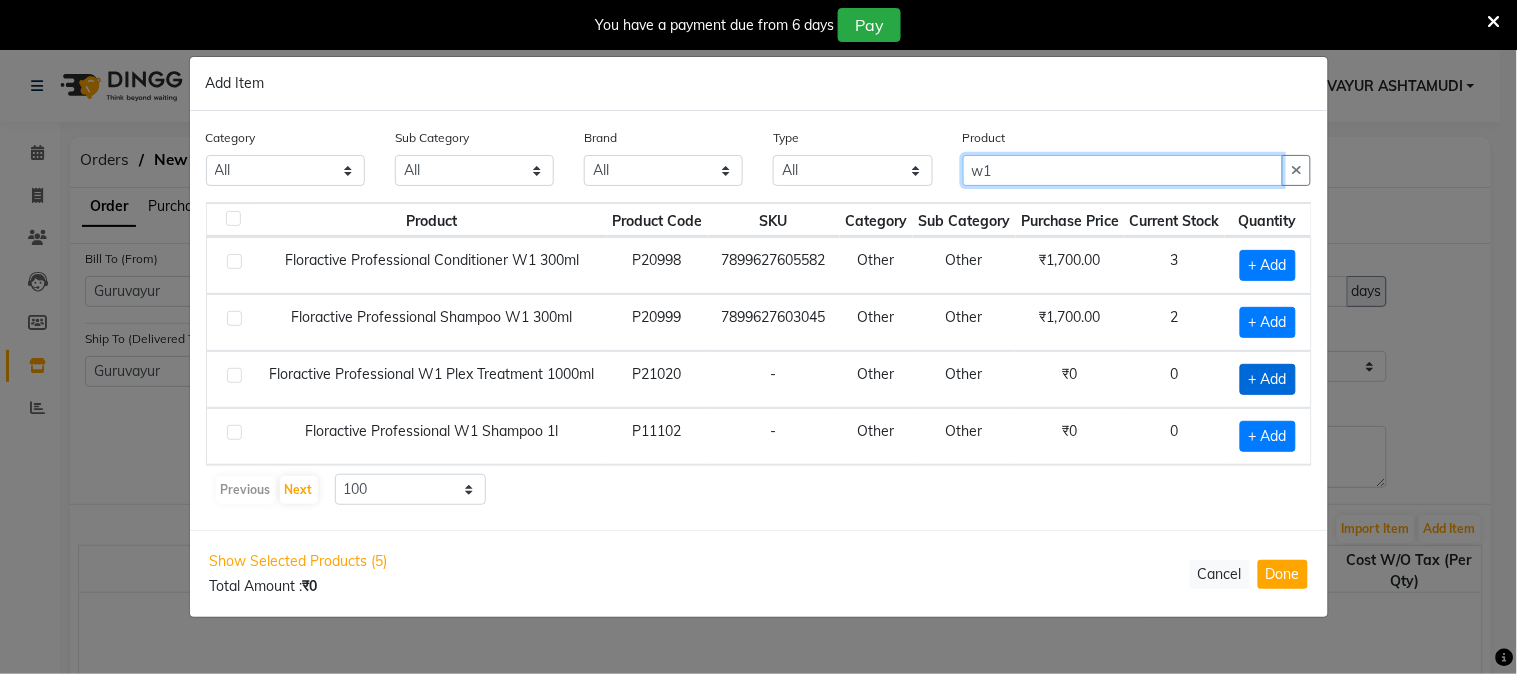 type on "w1" 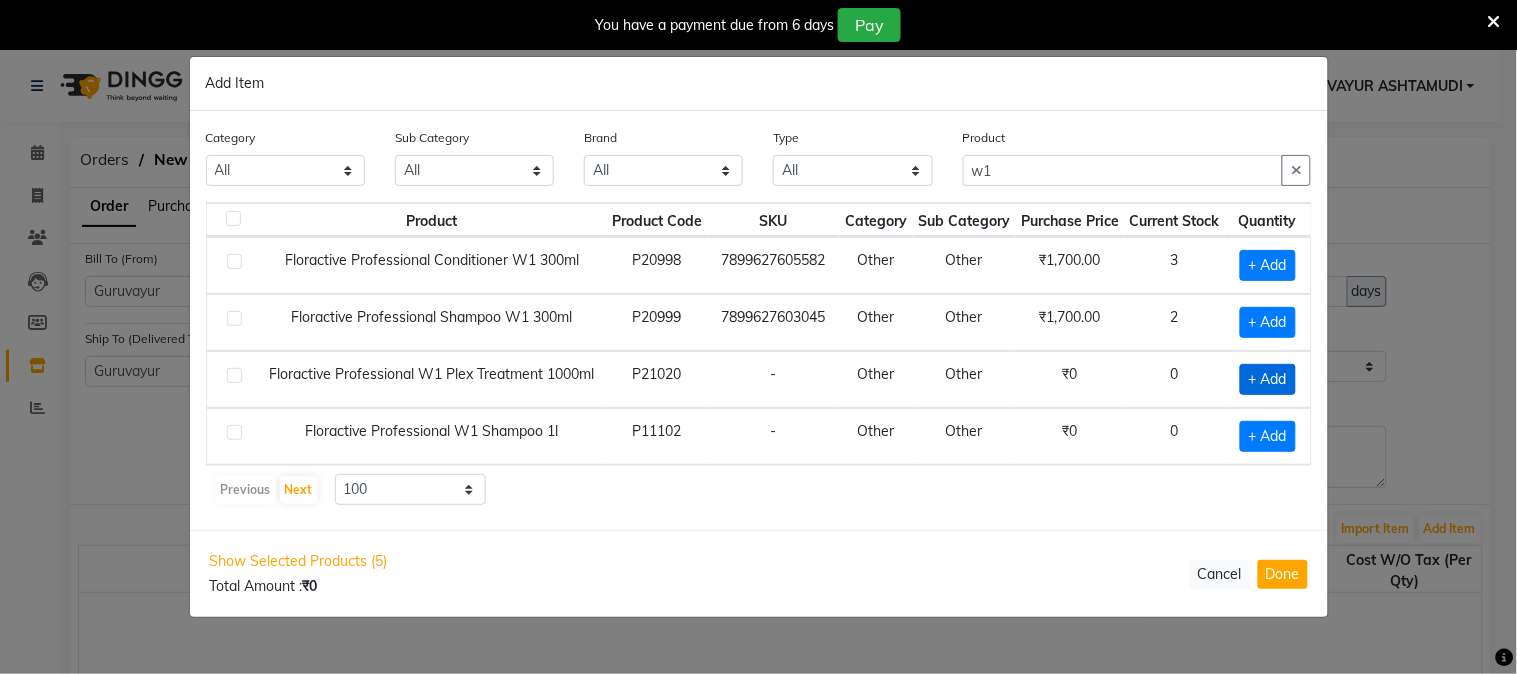 click on "+ Add" 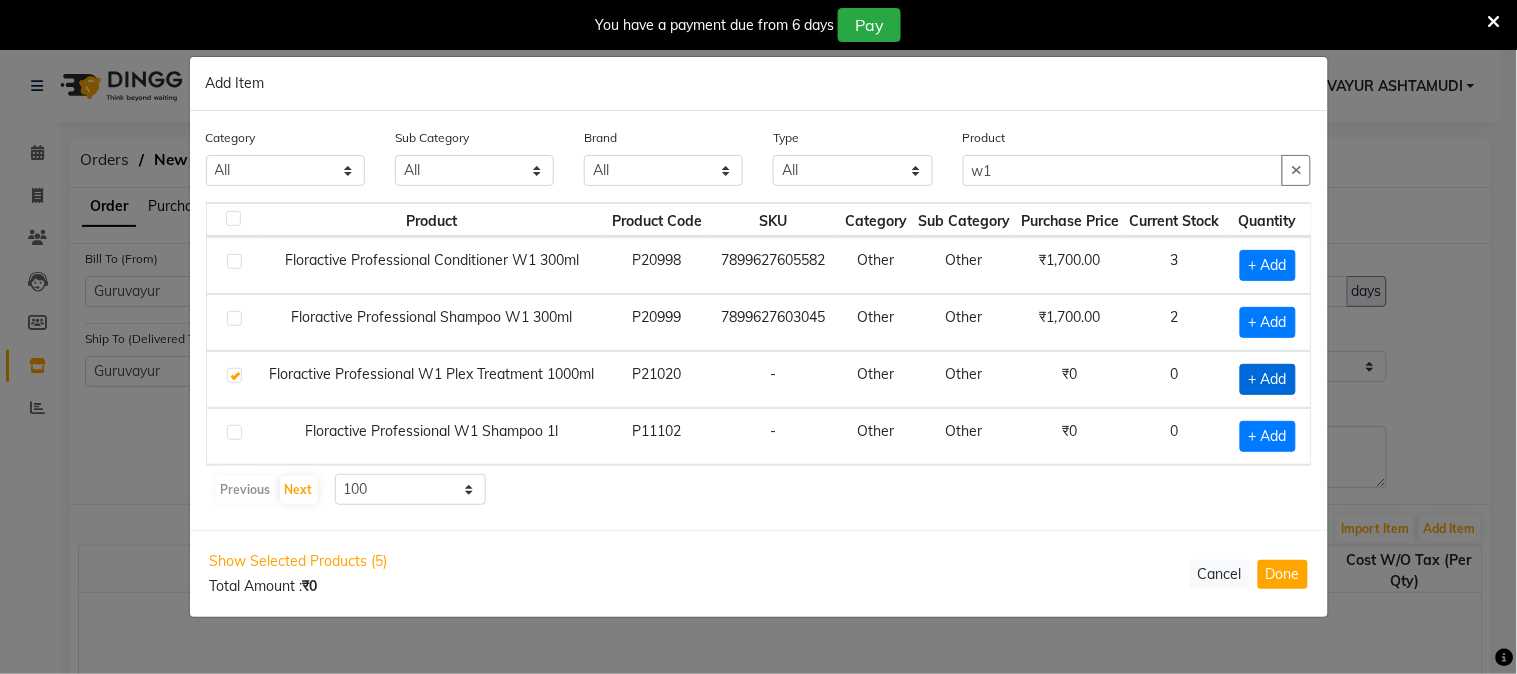 checkbox on "true" 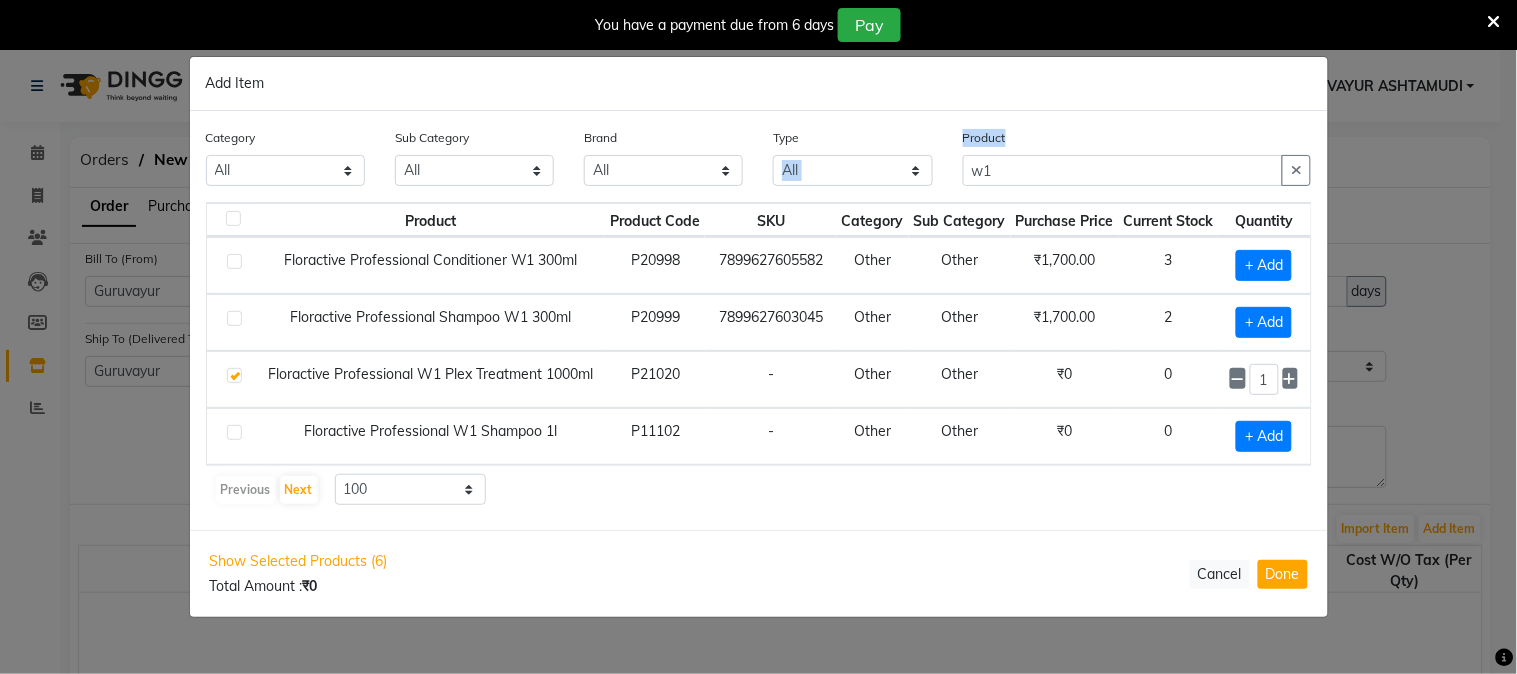 drag, startPoint x: 1086, startPoint y: 153, endPoint x: 584, endPoint y: 182, distance: 502.83694 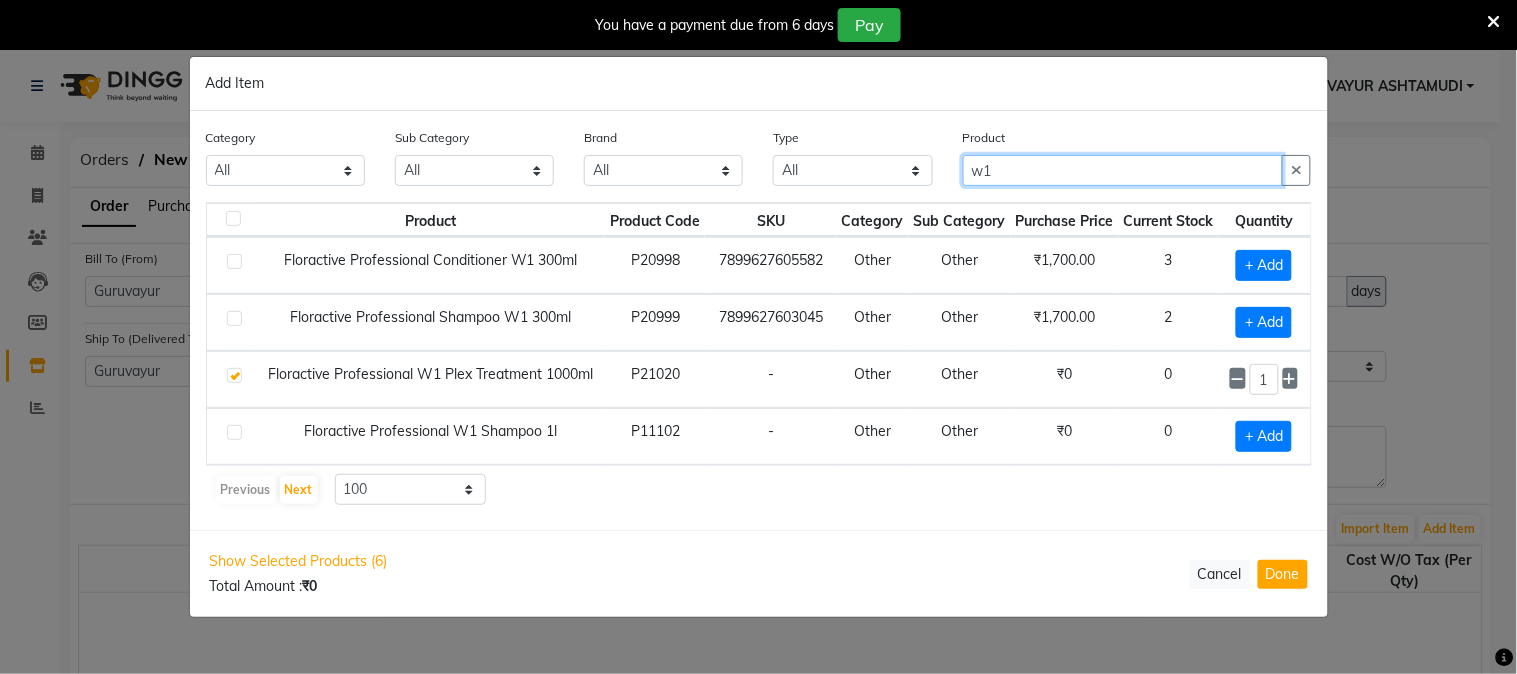 drag, startPoint x: 1008, startPoint y: 172, endPoint x: 831, endPoint y: 173, distance: 177.00282 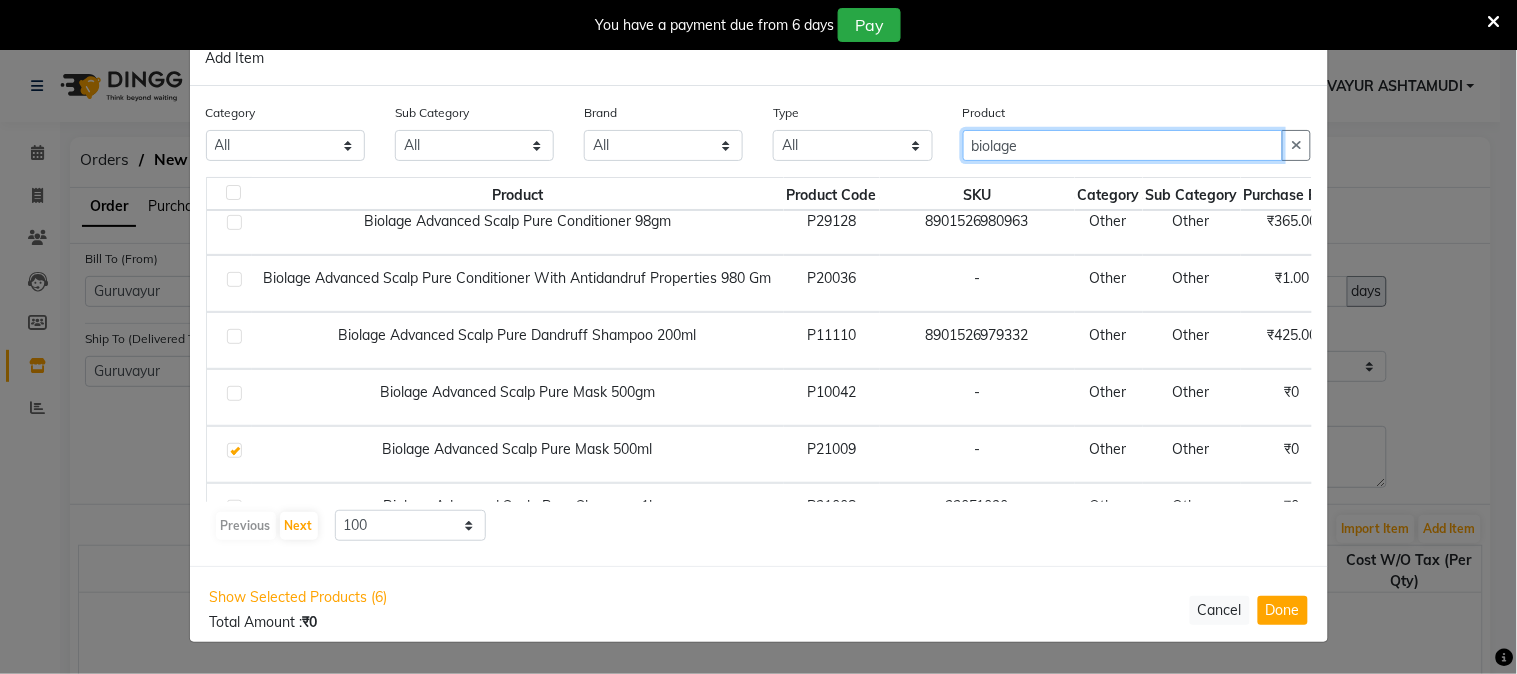 scroll, scrollTop: 111, scrollLeft: 0, axis: vertical 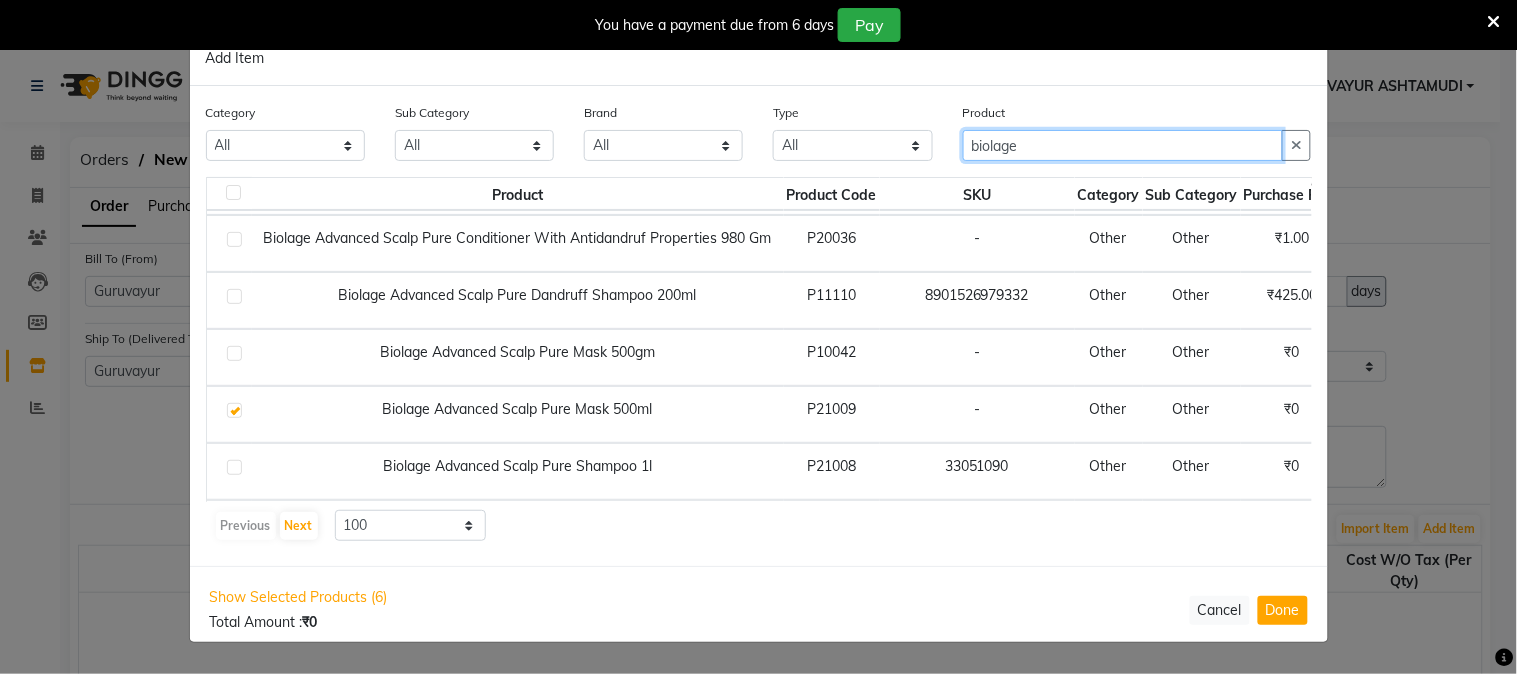 type on "biolage" 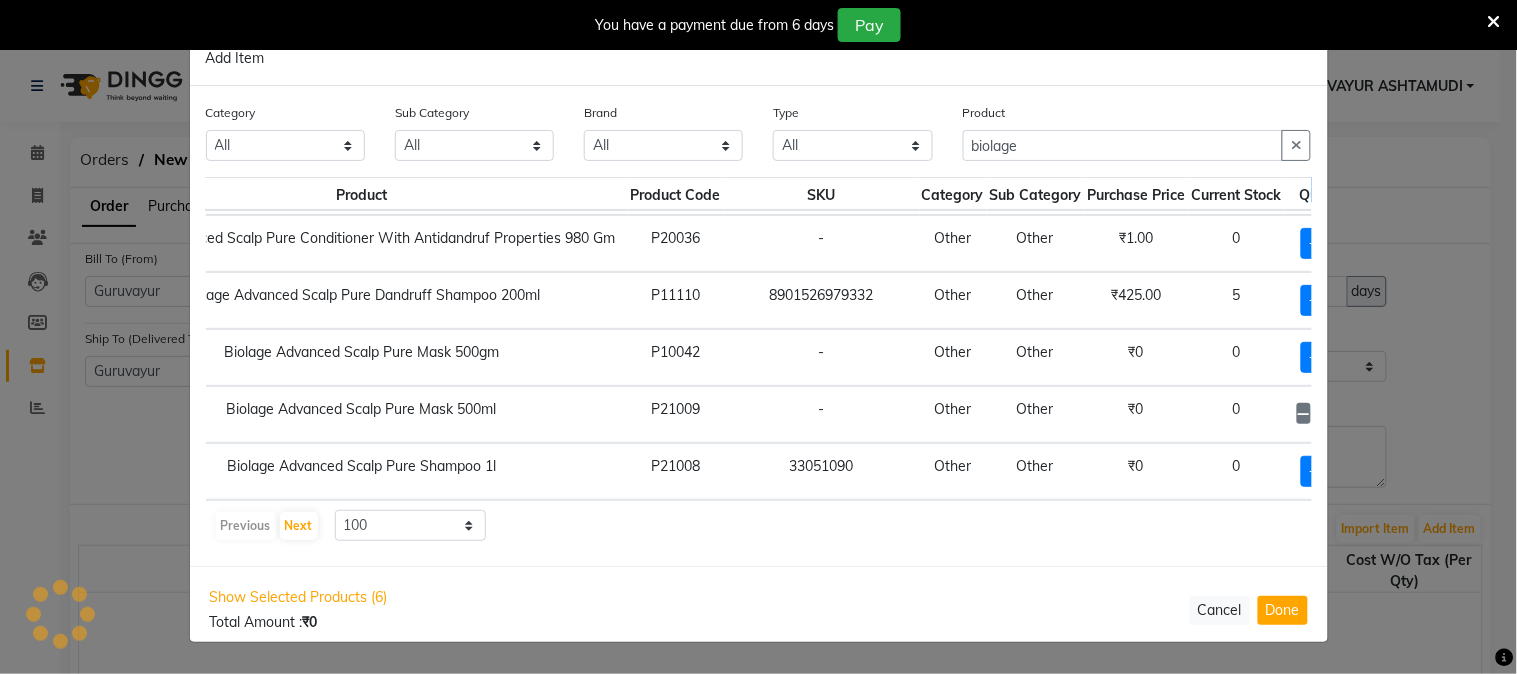scroll, scrollTop: 111, scrollLeft: 176, axis: both 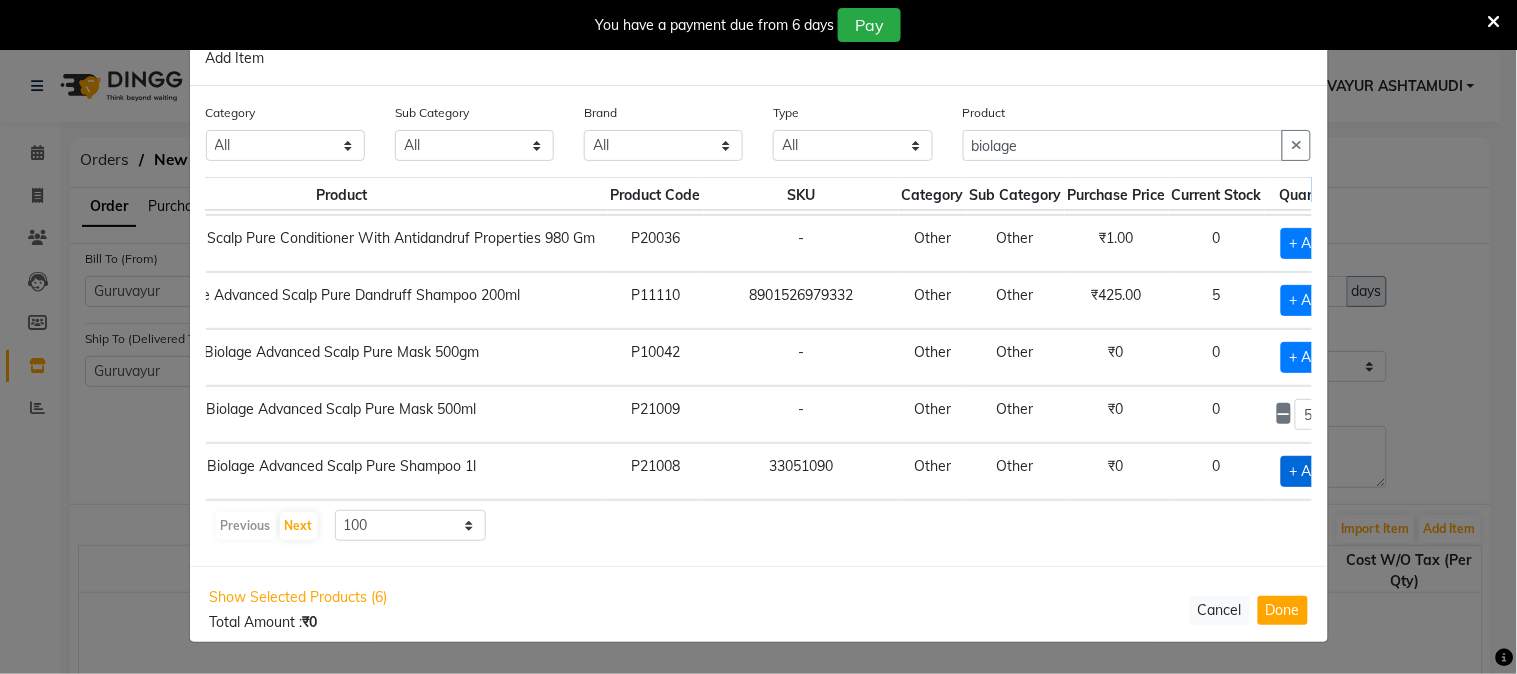 click on "+ Add" 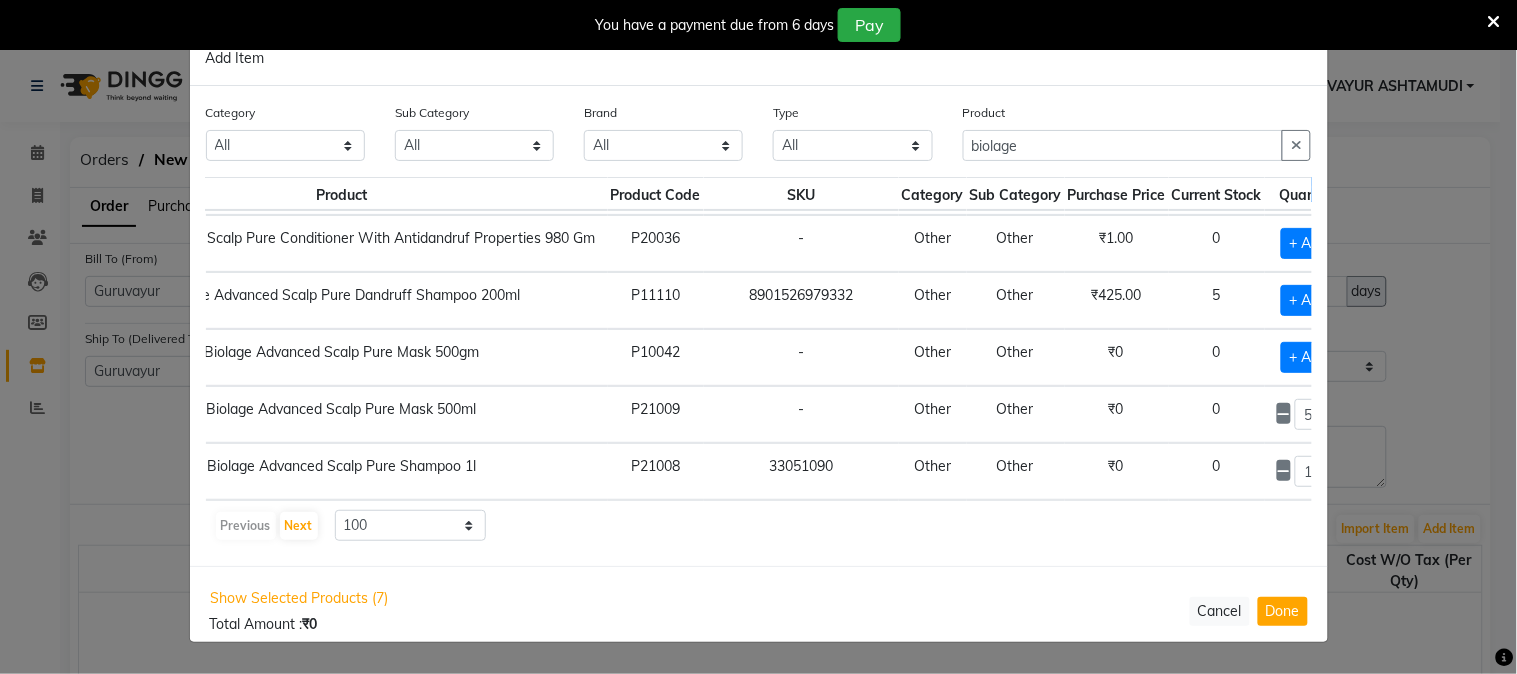 click 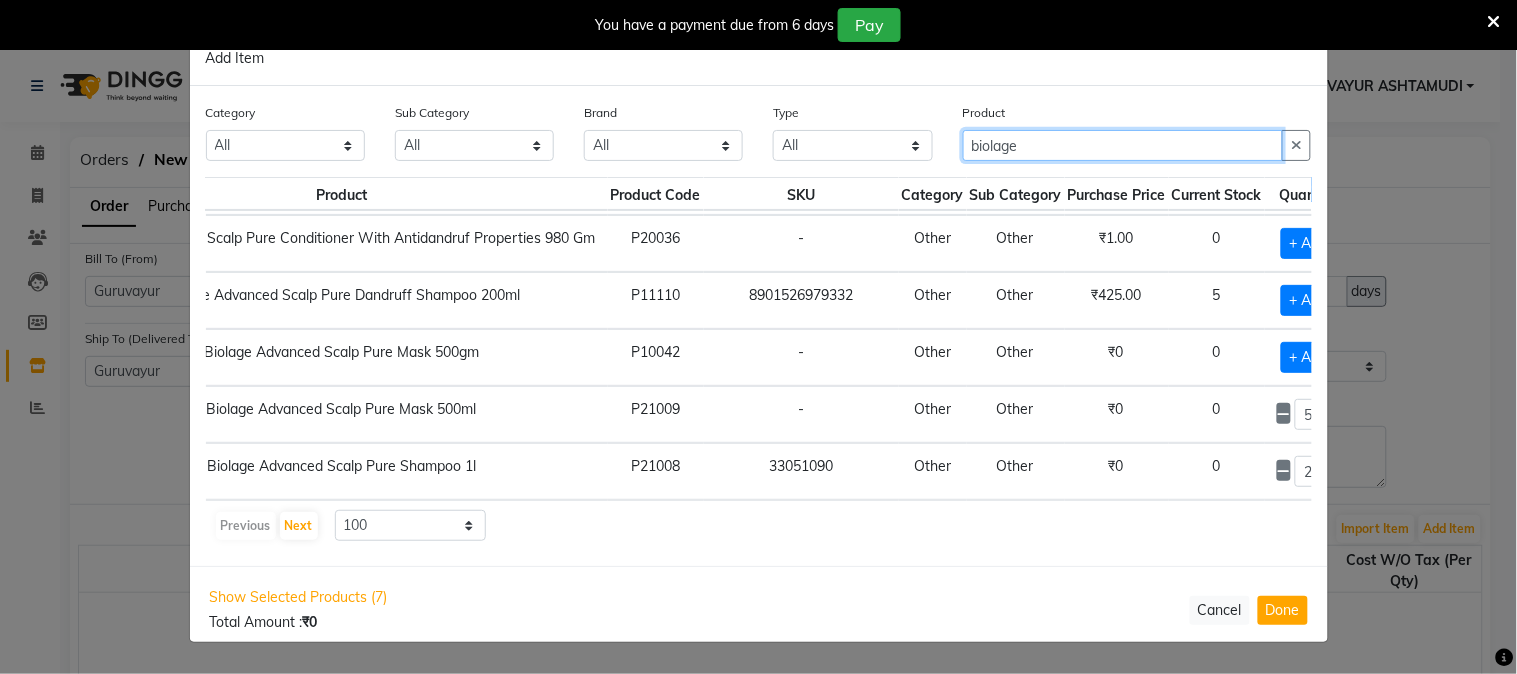 drag, startPoint x: 982, startPoint y: 142, endPoint x: 397, endPoint y: 77, distance: 588.60004 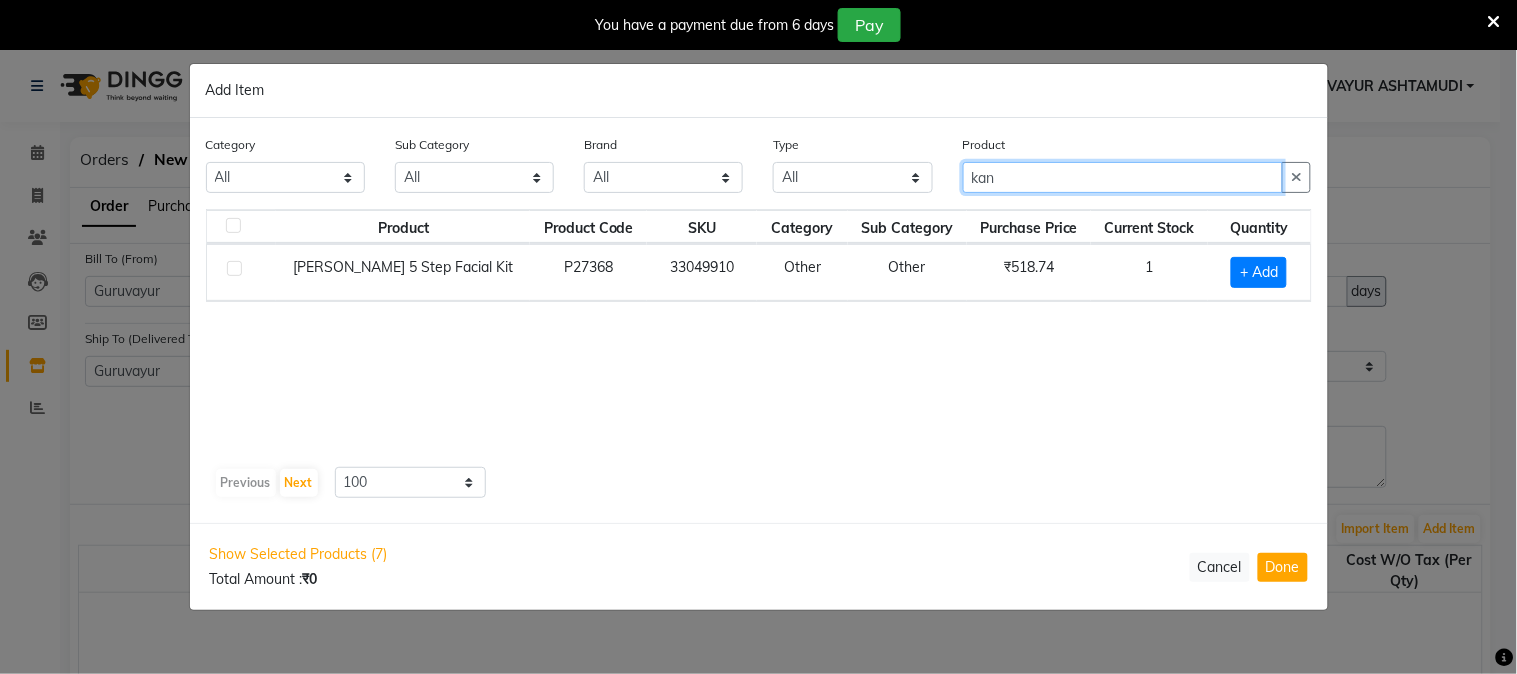 scroll, scrollTop: 0, scrollLeft: 0, axis: both 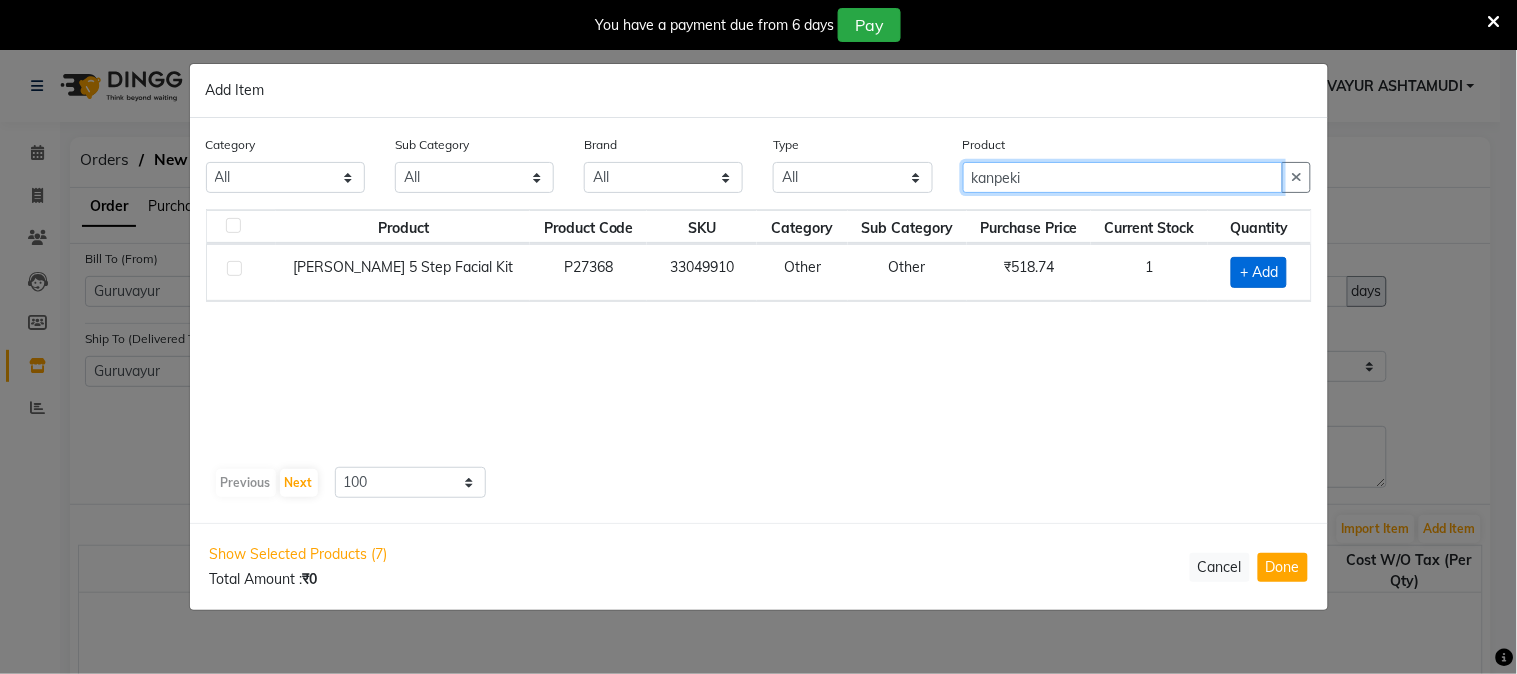 type on "kanpeki" 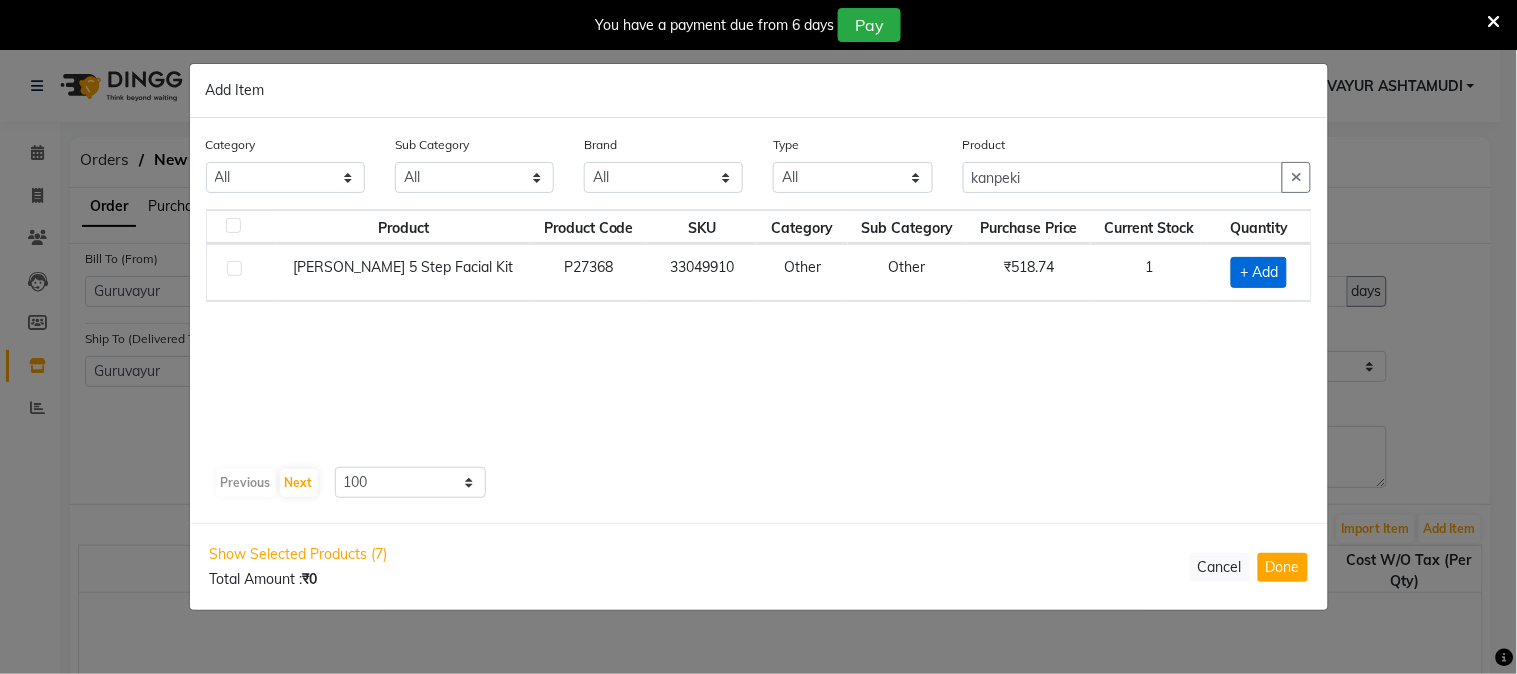 click on "+ Add" 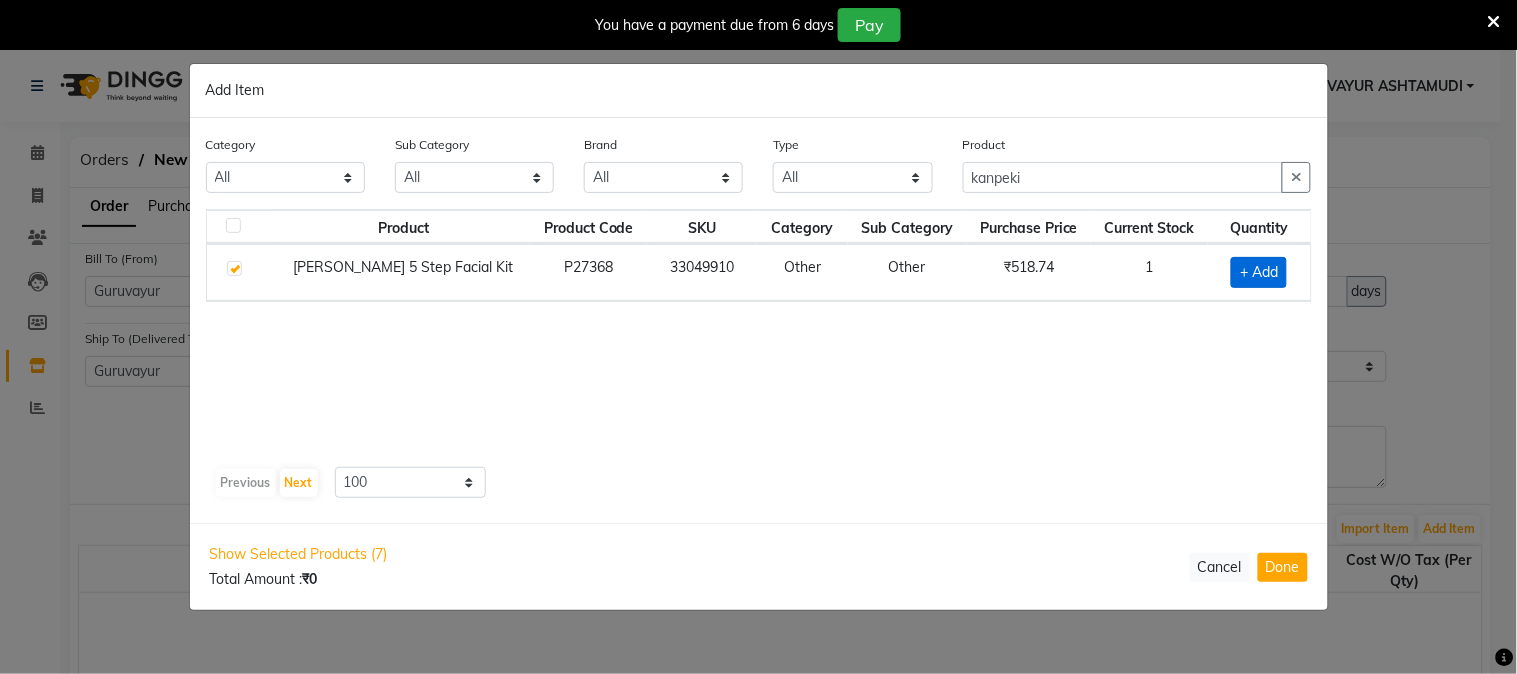 checkbox on "true" 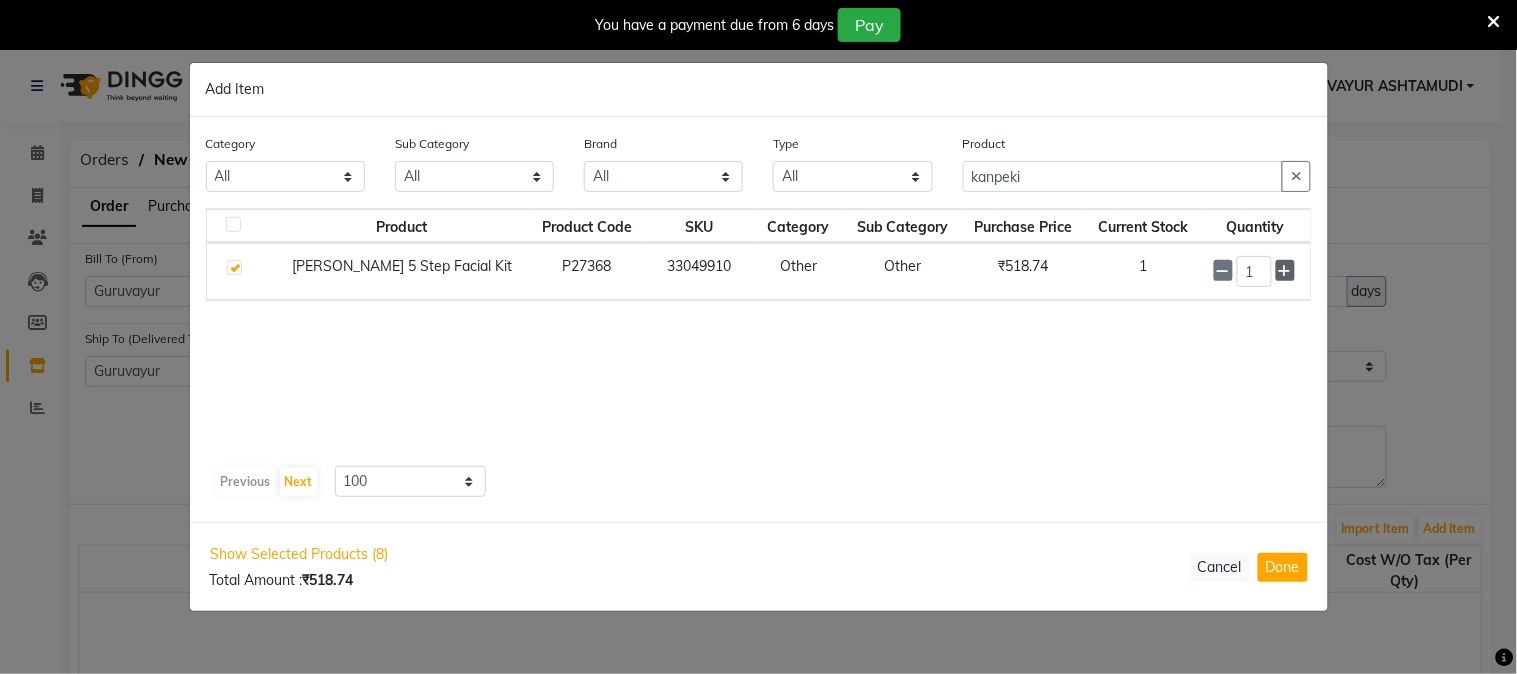 click 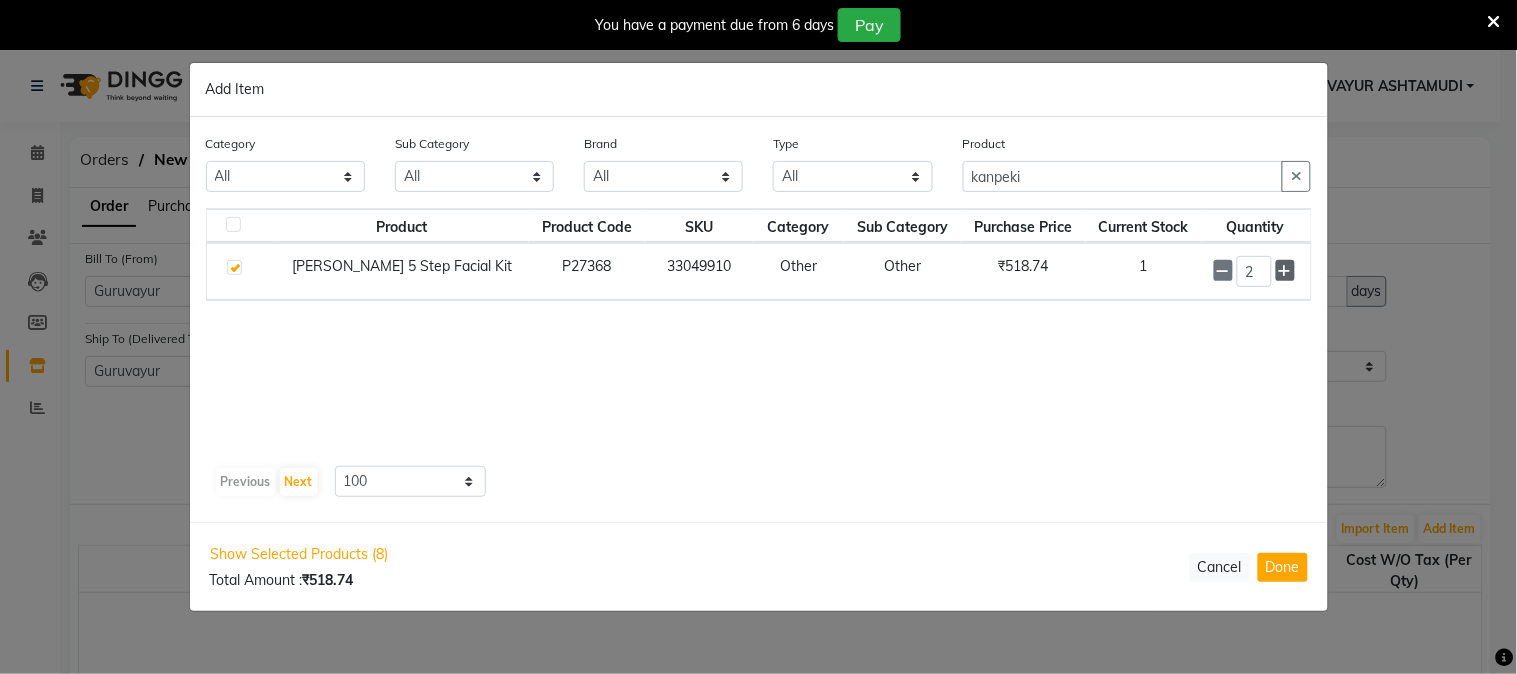 click 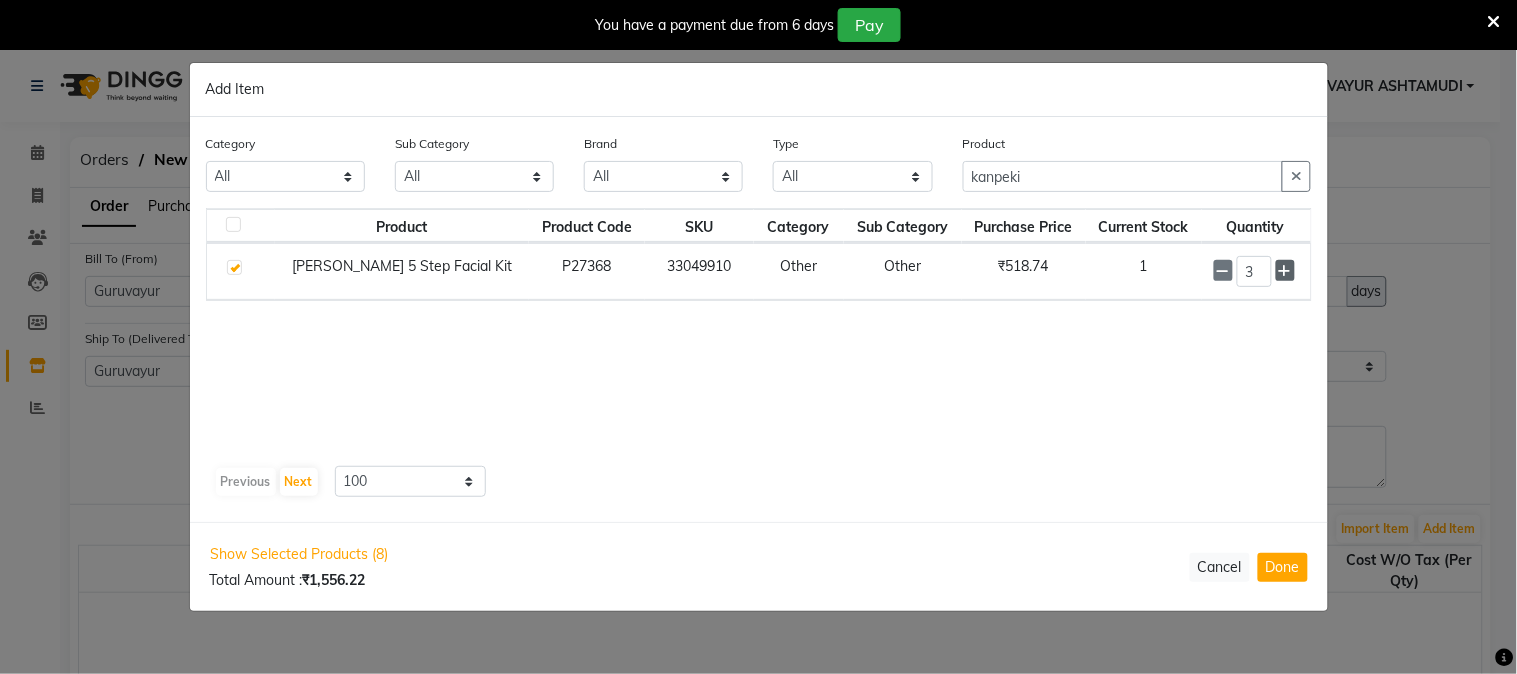 click 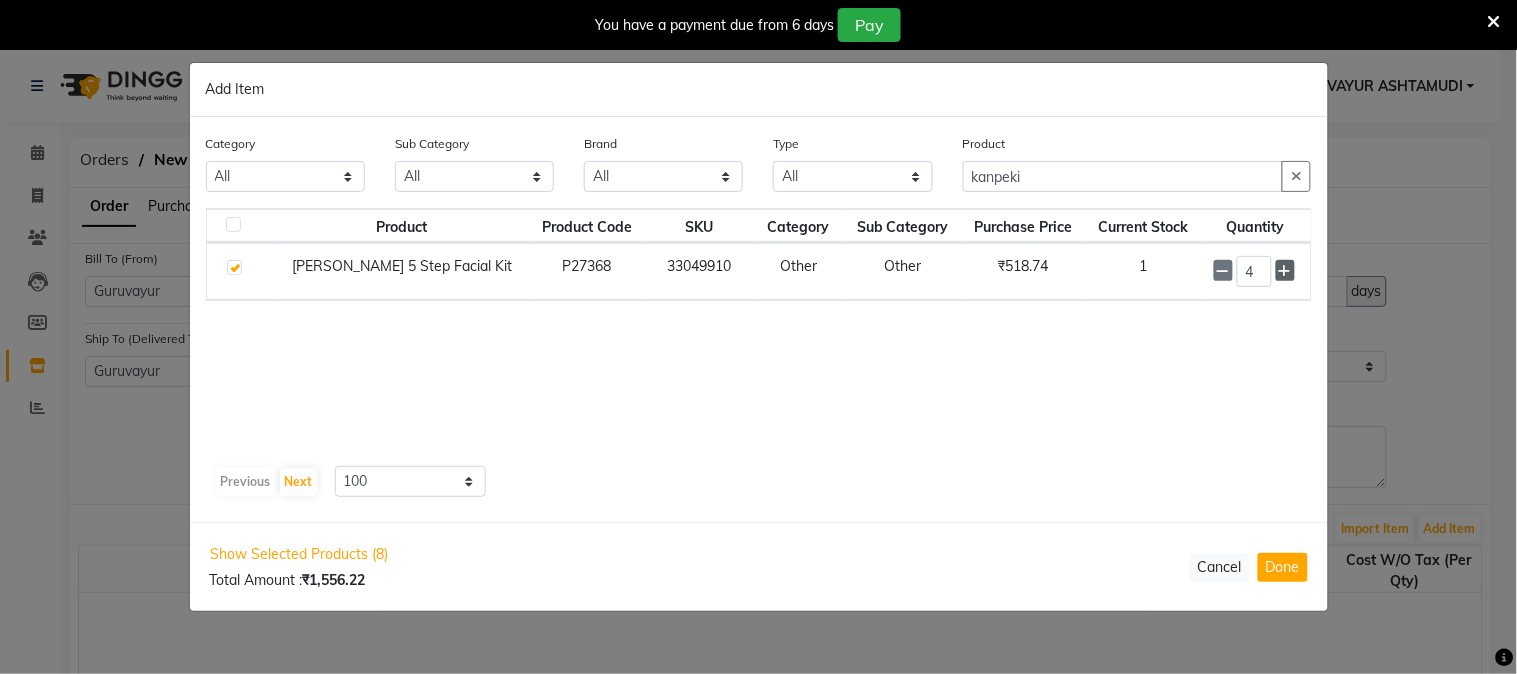 click 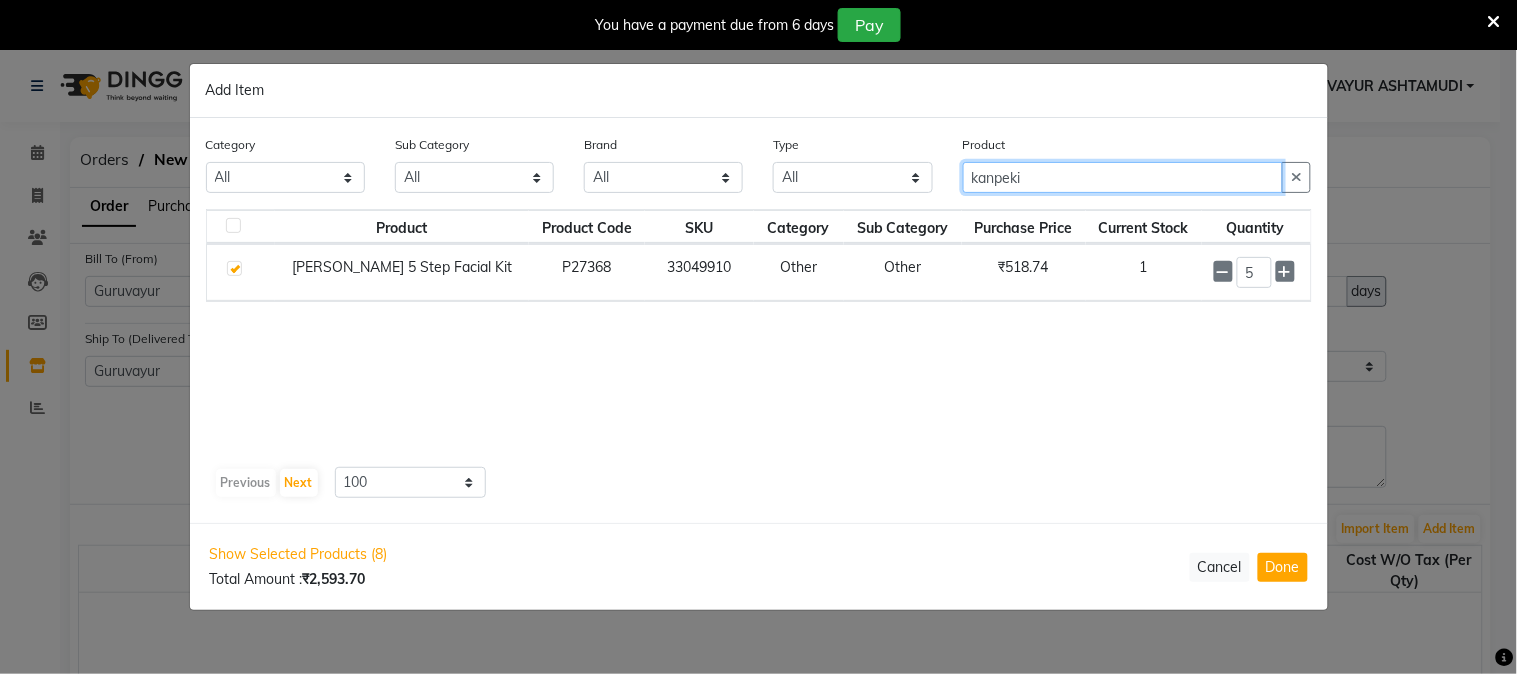 drag, startPoint x: 872, startPoint y: 193, endPoint x: 727, endPoint y: 205, distance: 145.4957 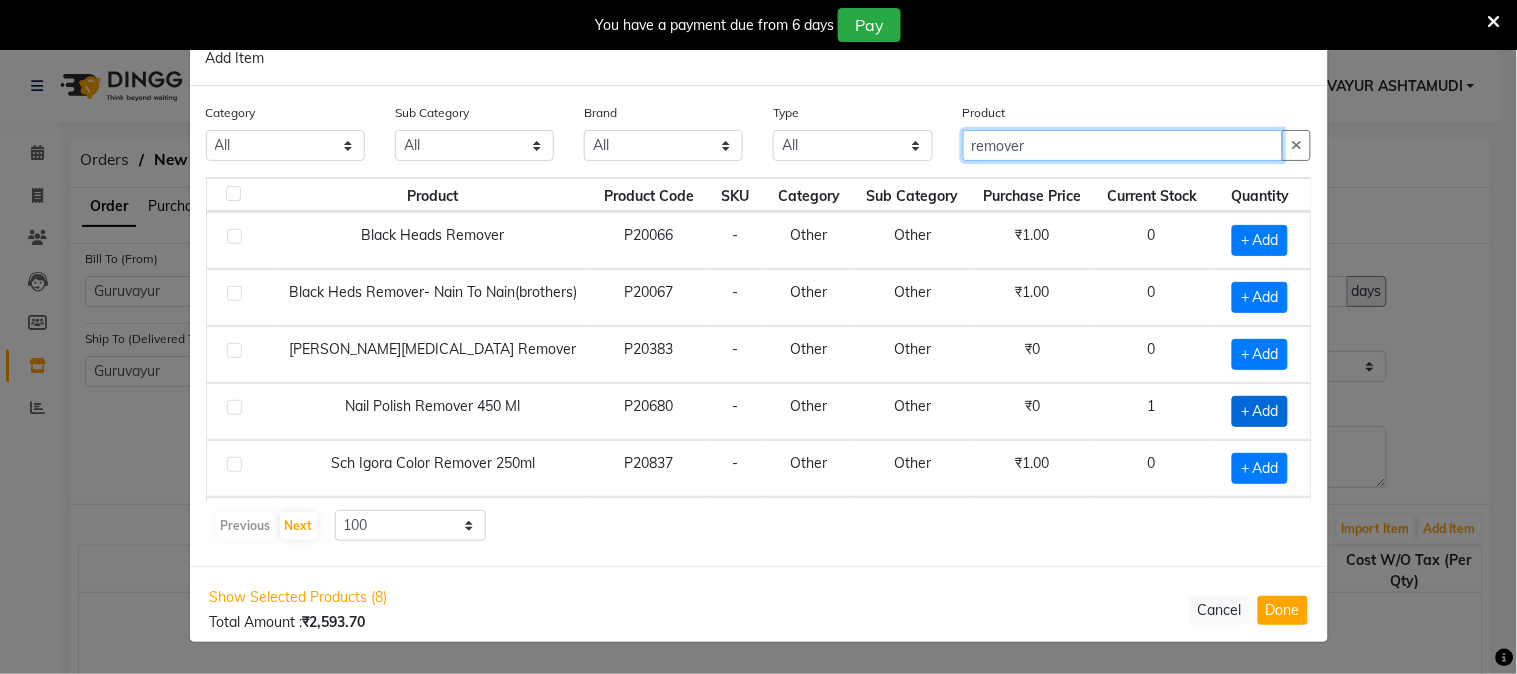 type on "remover" 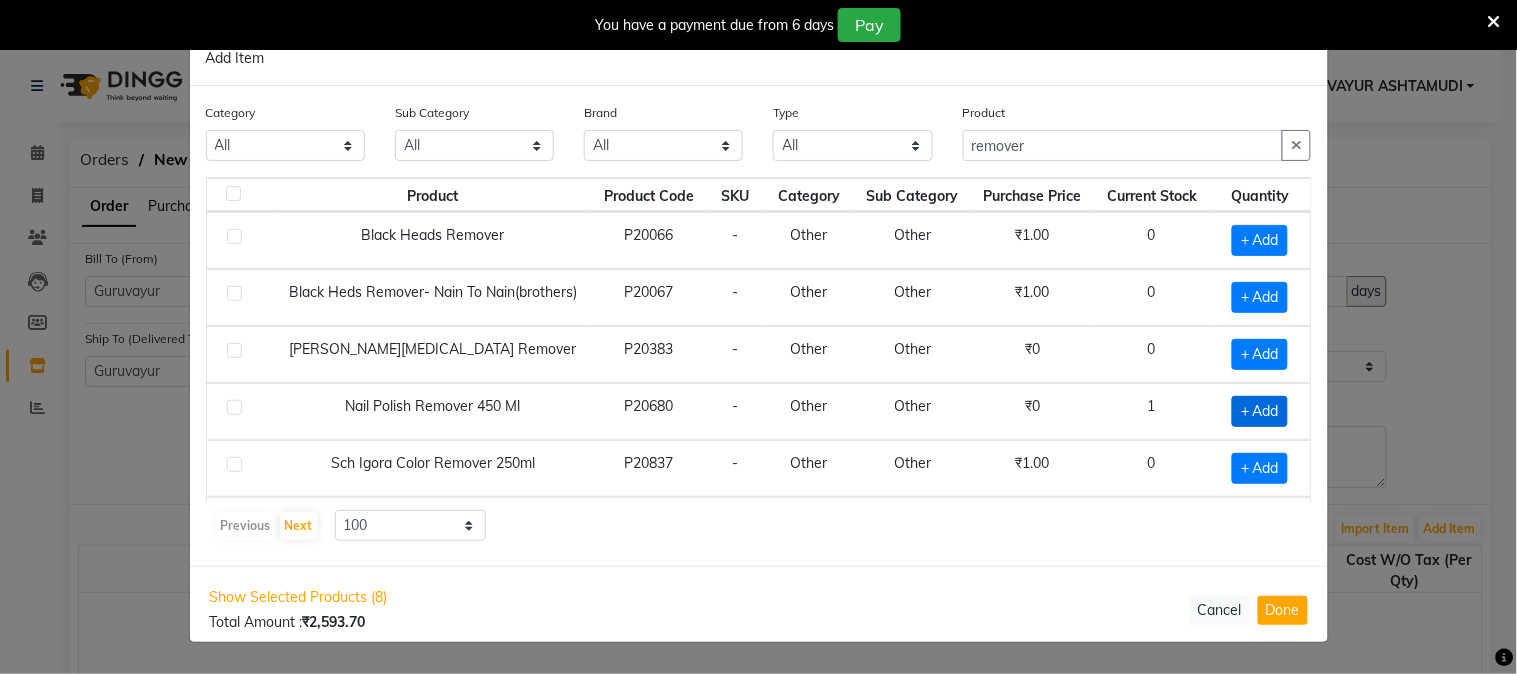 click on "+ Add" 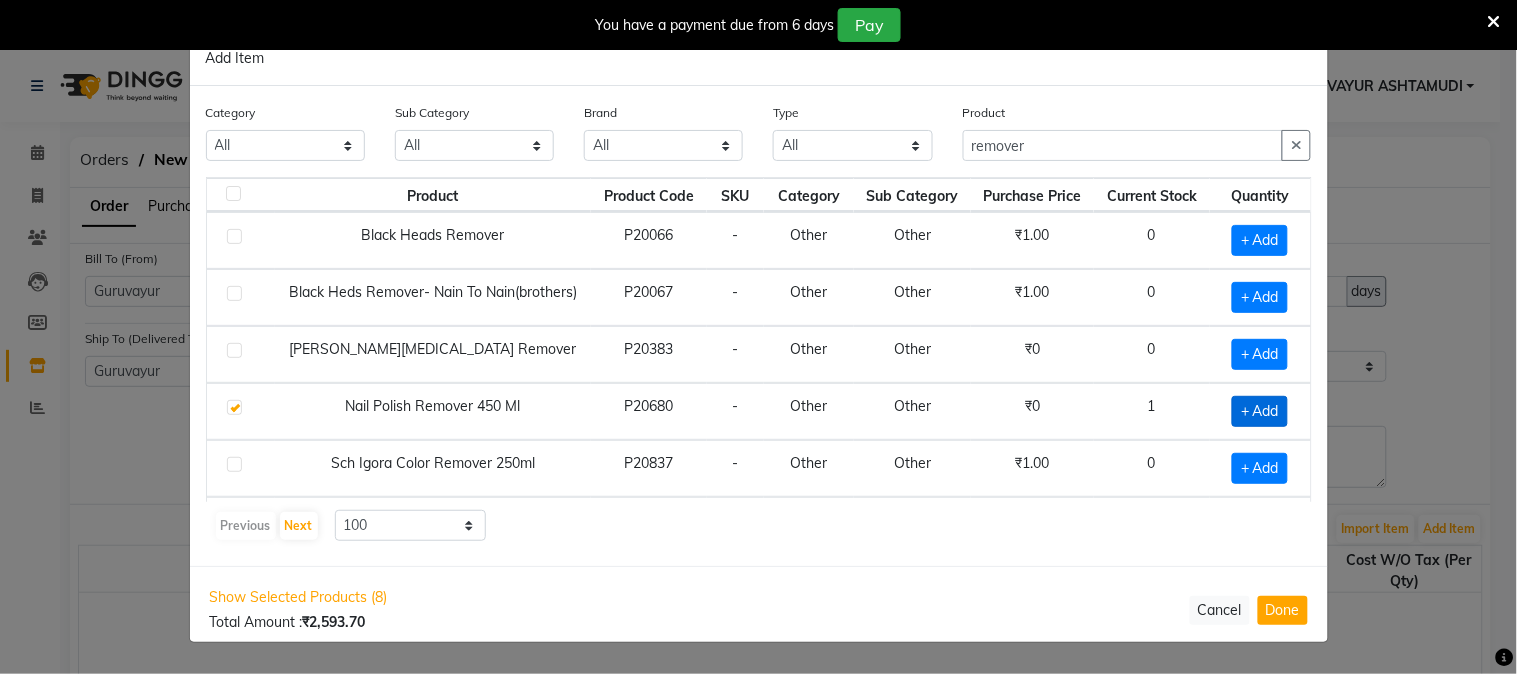 checkbox on "true" 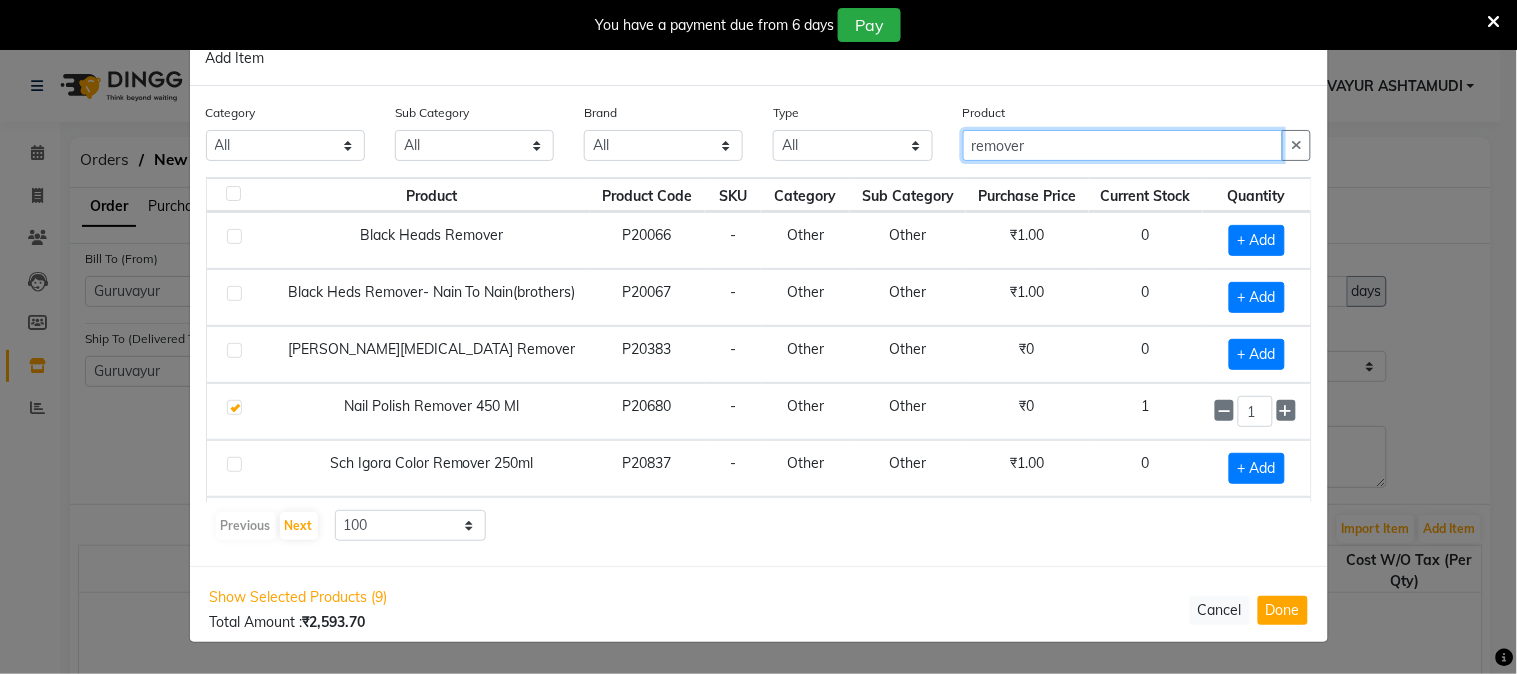 drag, startPoint x: 1051, startPoint y: 138, endPoint x: 521, endPoint y: 157, distance: 530.34045 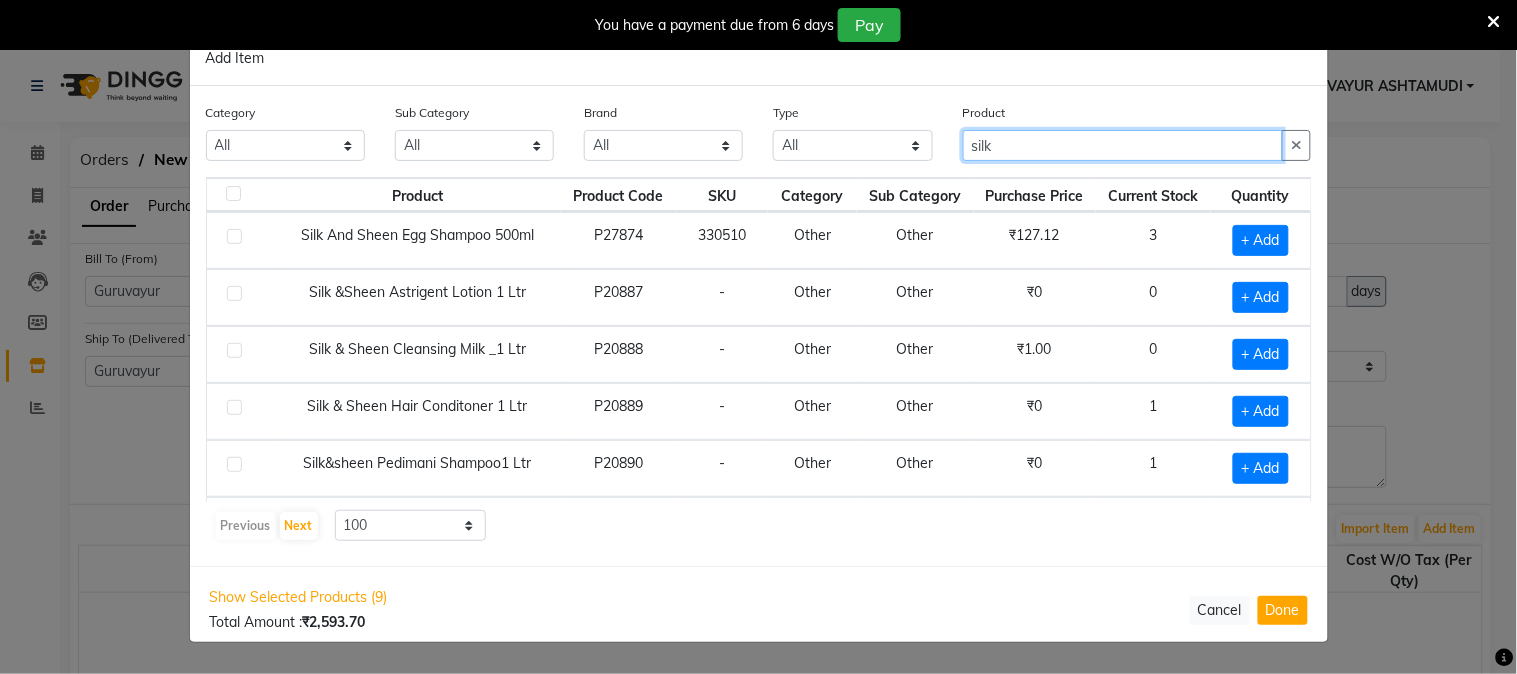 type on "silk" 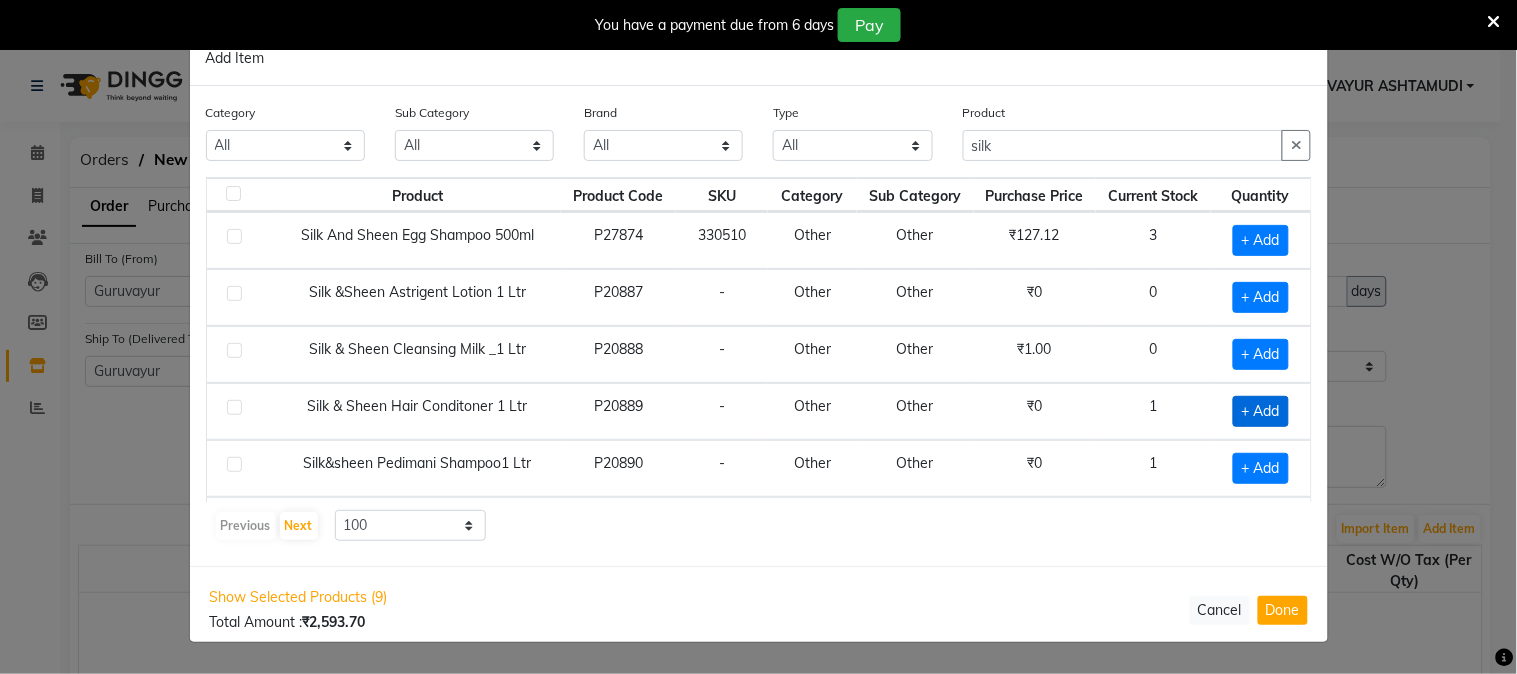 click on "+ Add" 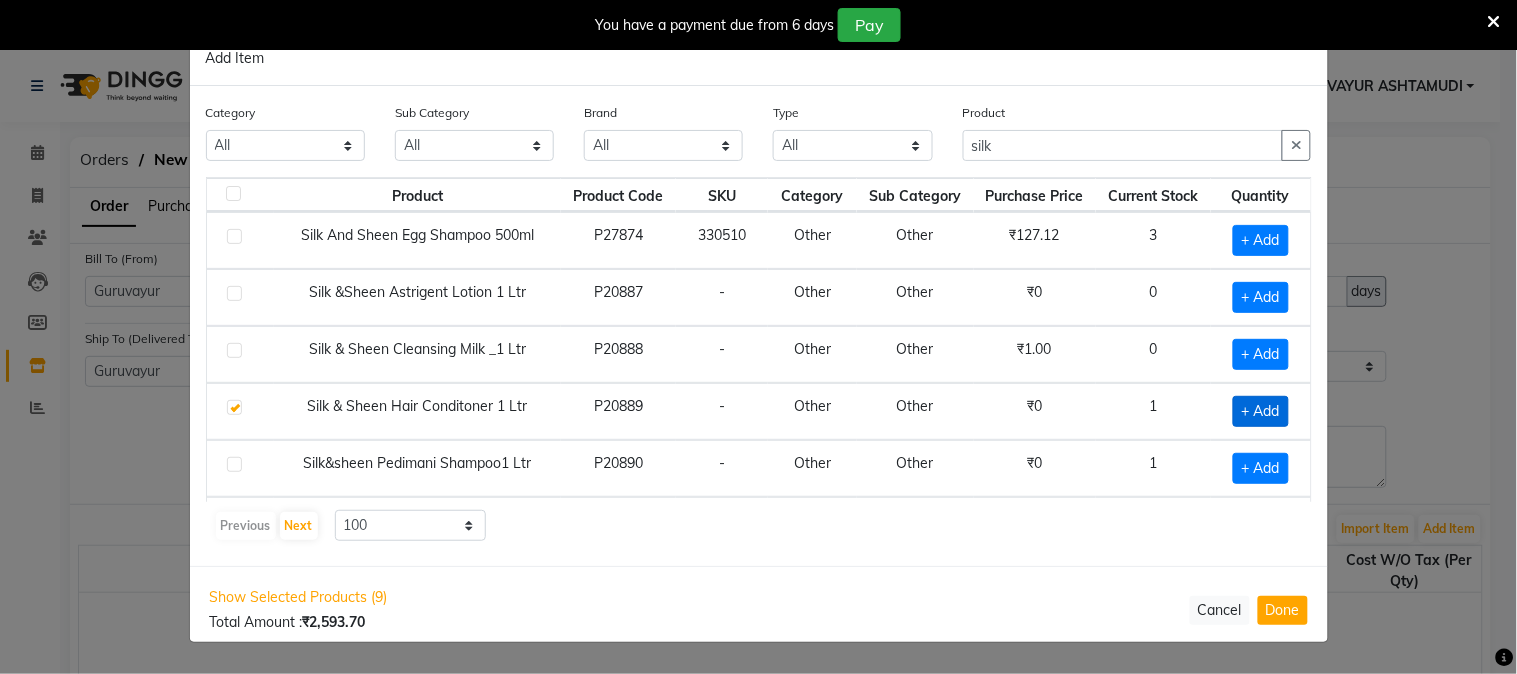 checkbox on "true" 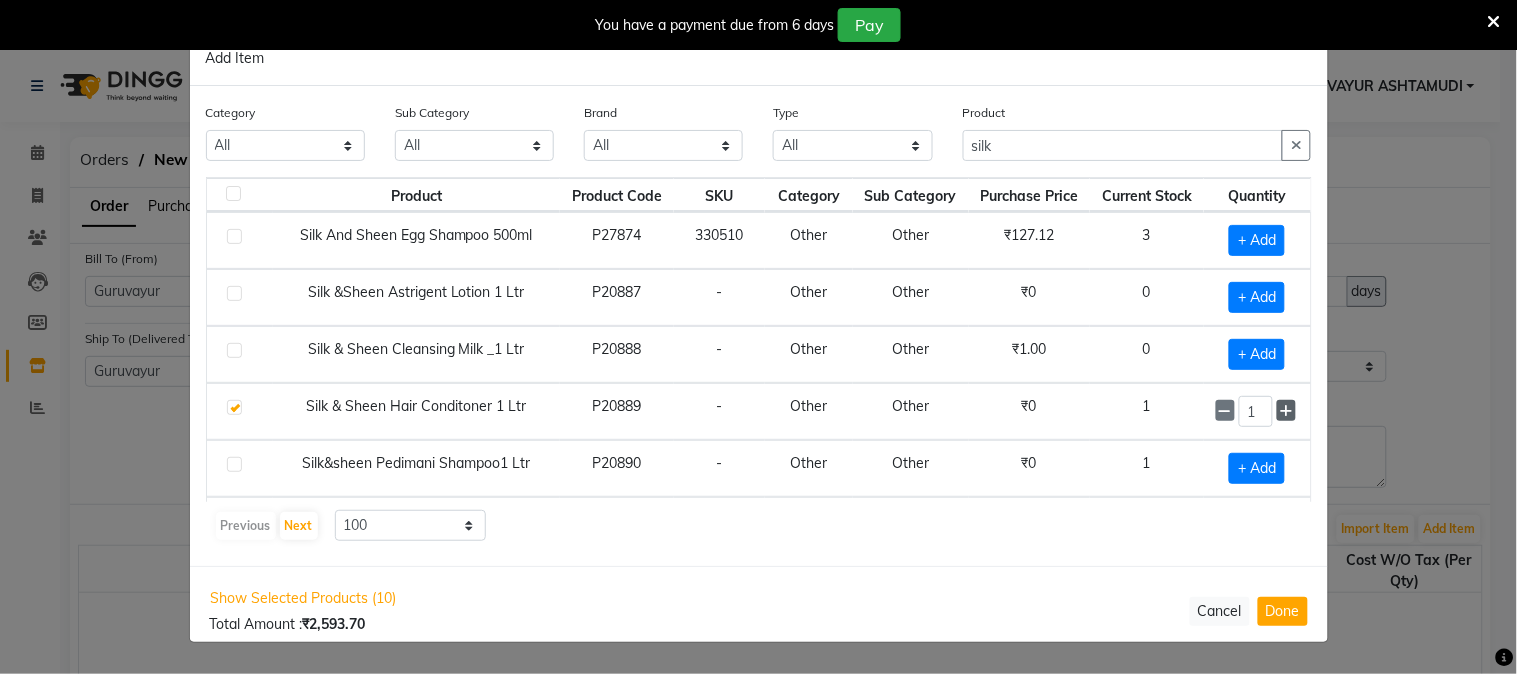 click 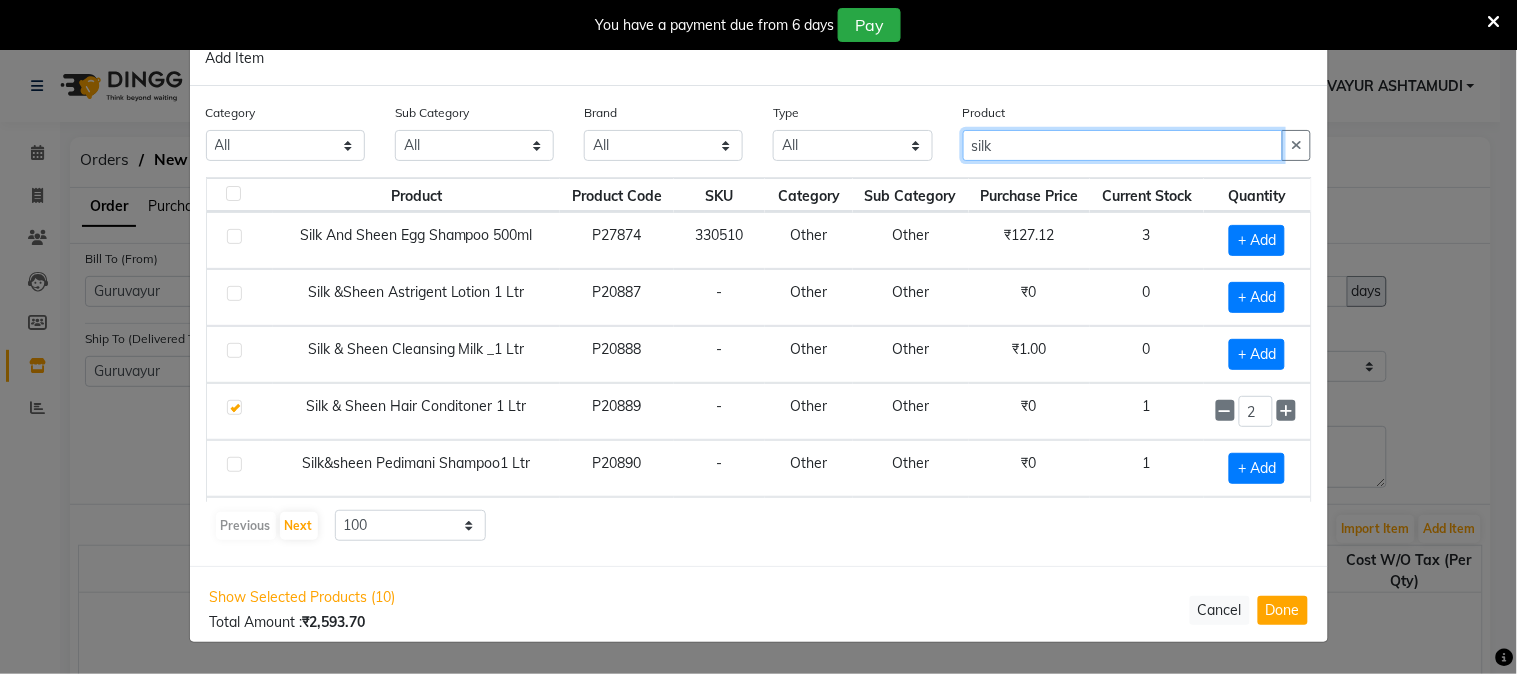 drag, startPoint x: 1034, startPoint y: 144, endPoint x: 811, endPoint y: 148, distance: 223.03587 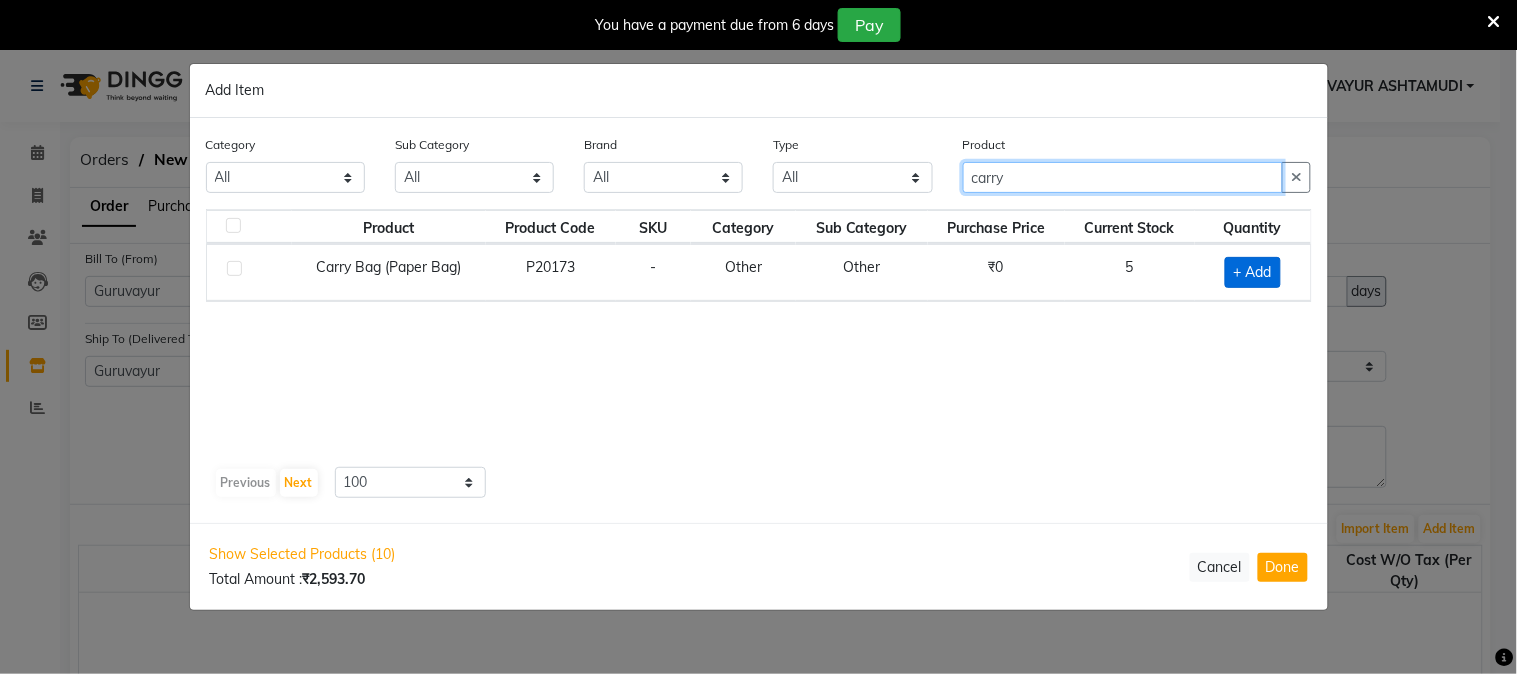 type on "carry" 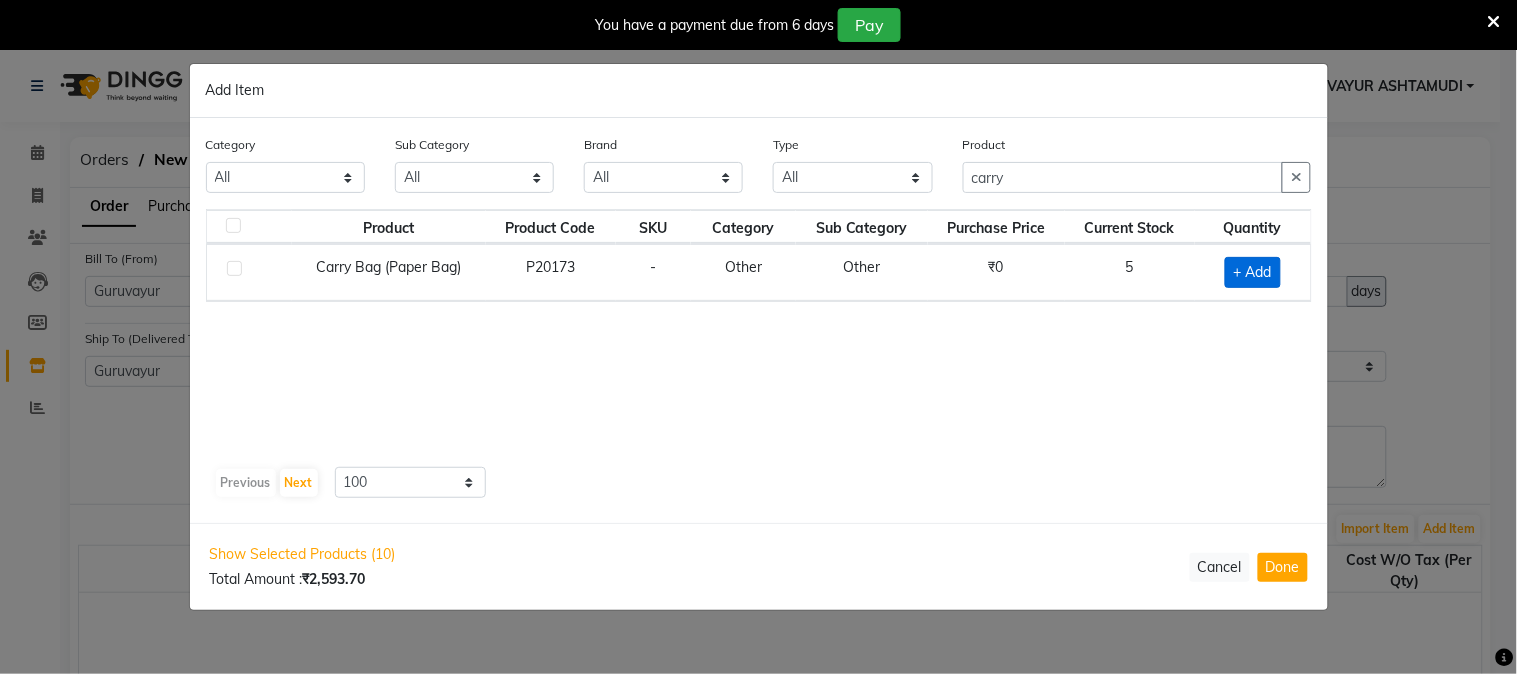click on "+ Add" 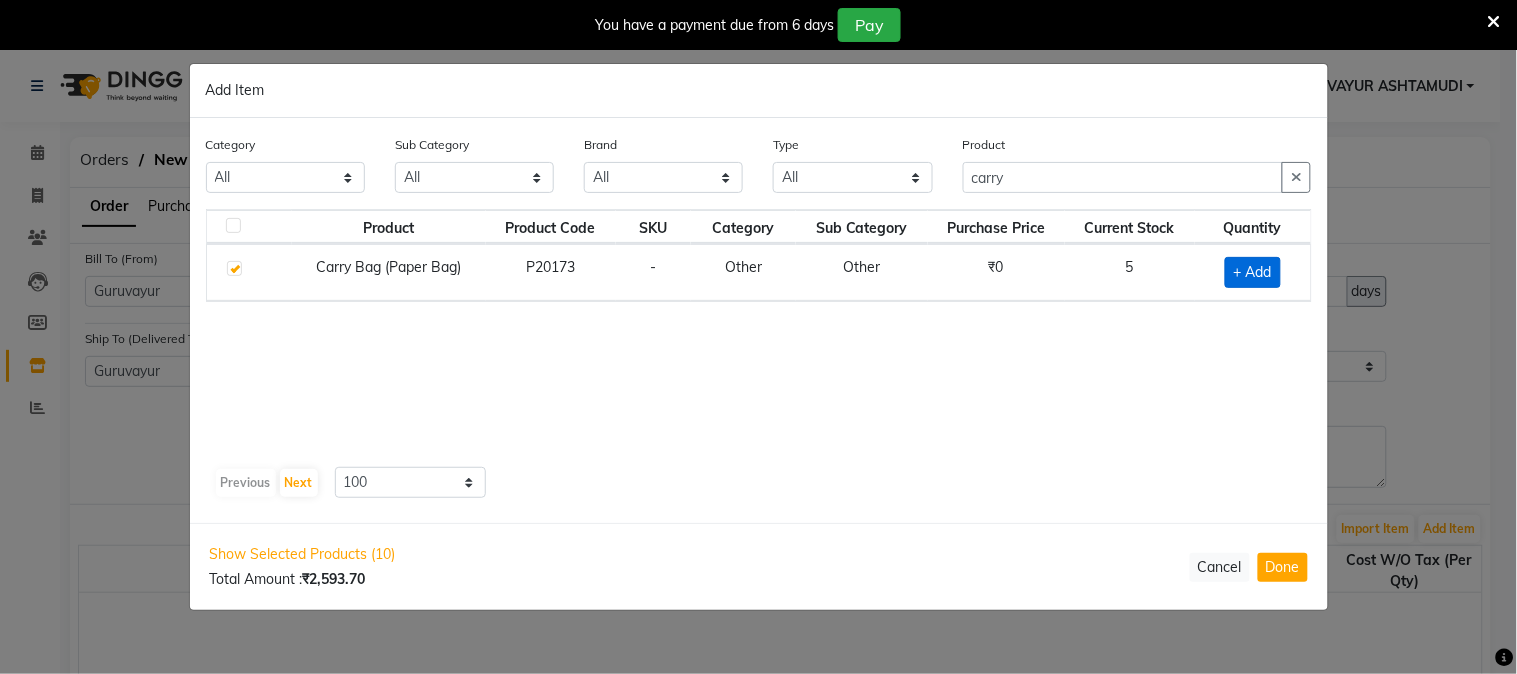 checkbox on "true" 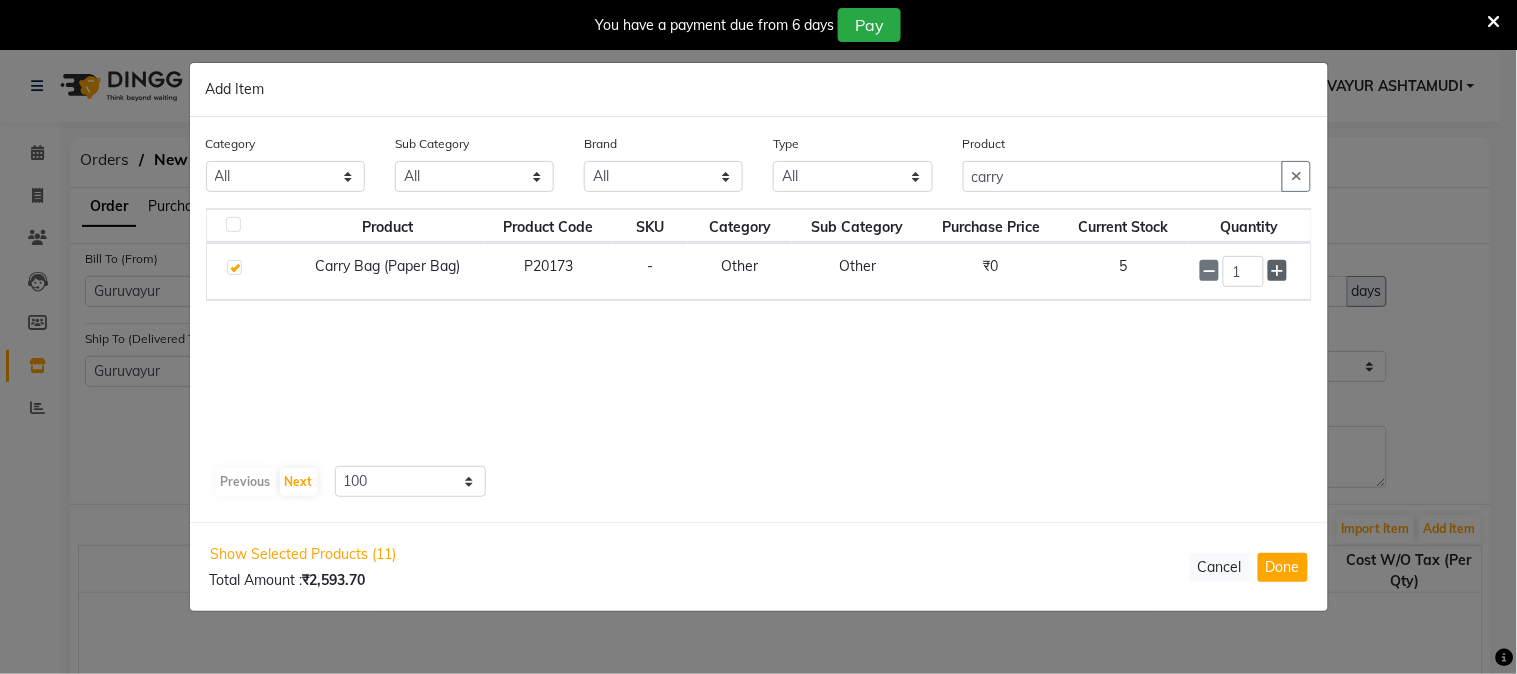 click 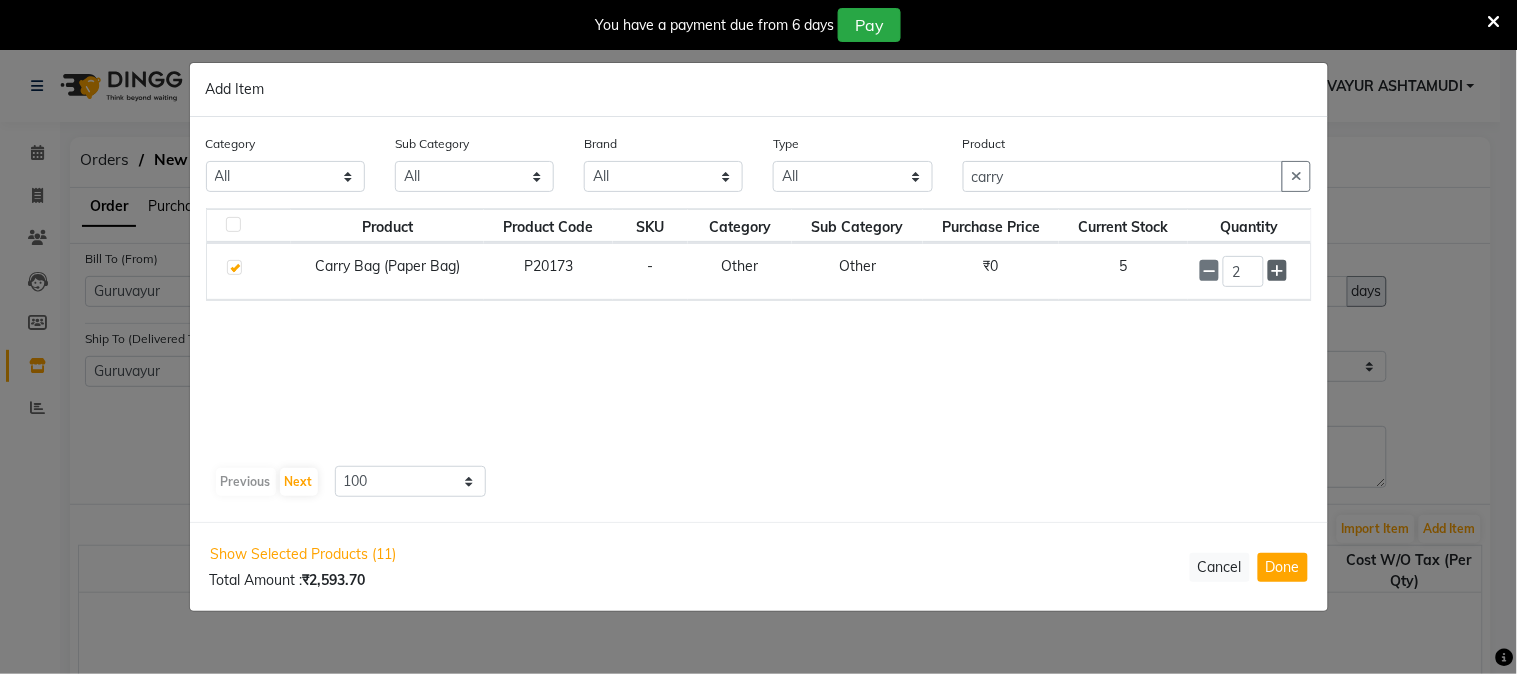 click 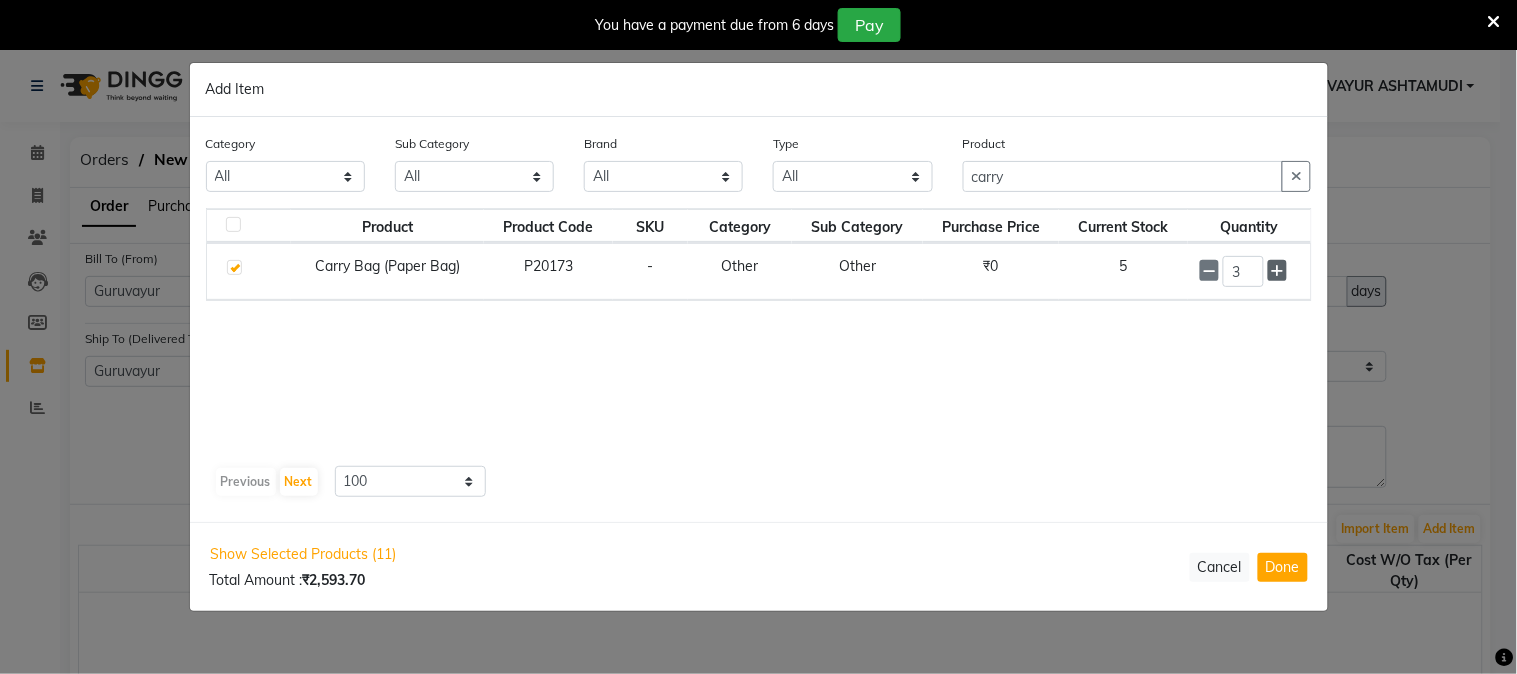 click 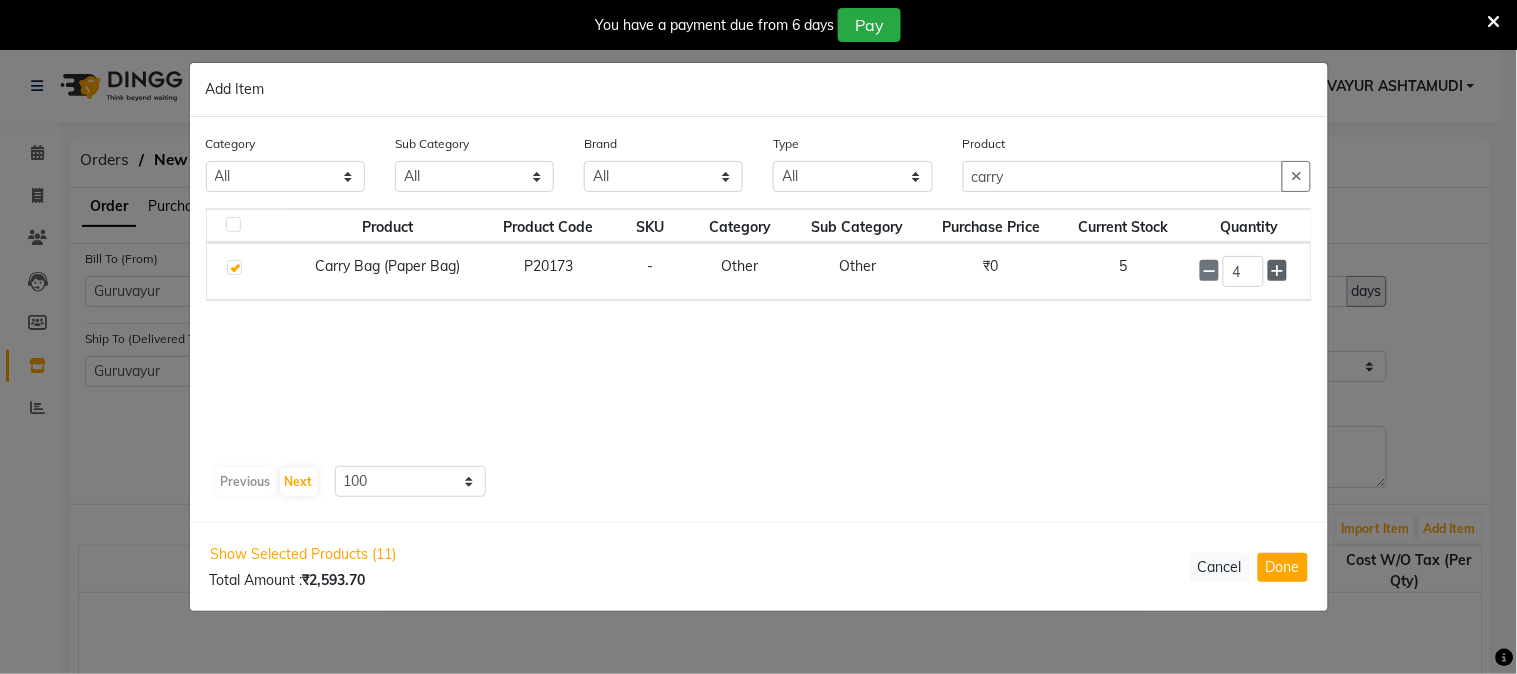 click 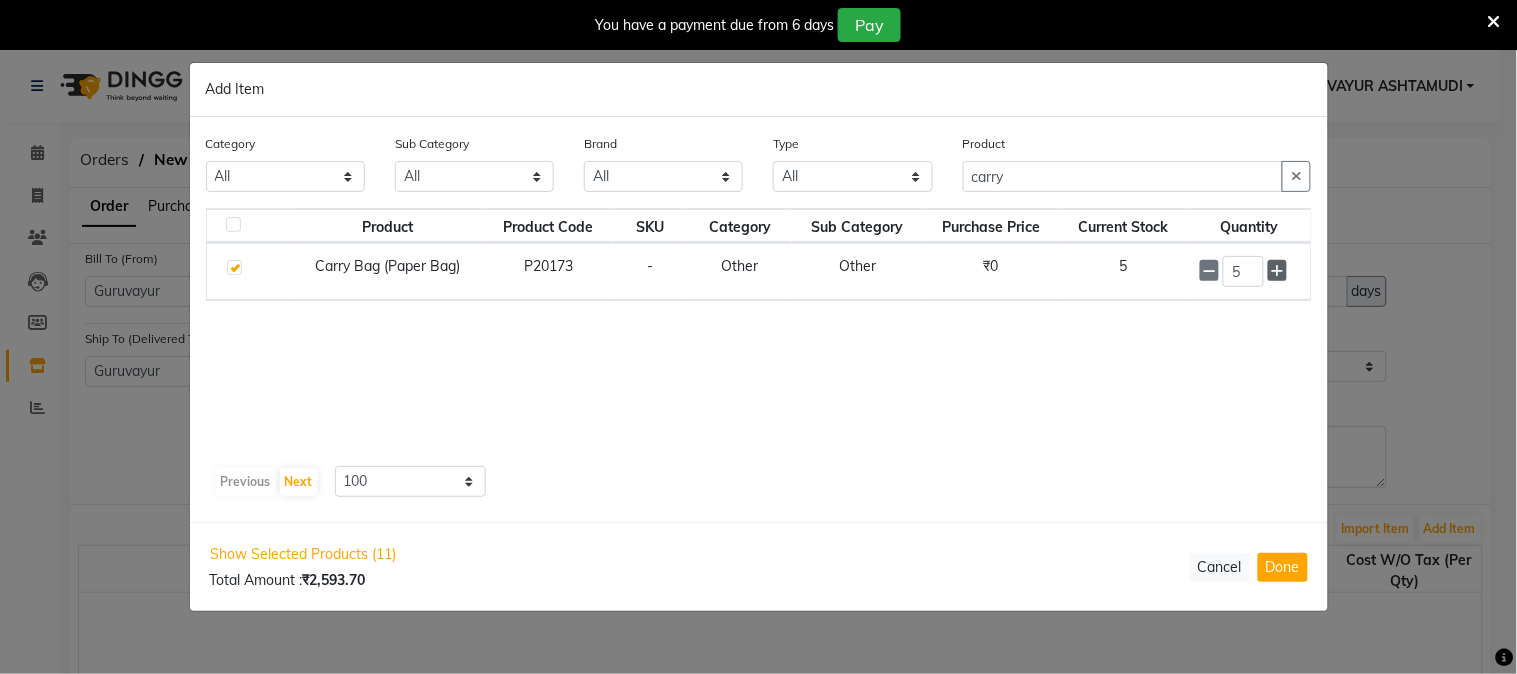 click 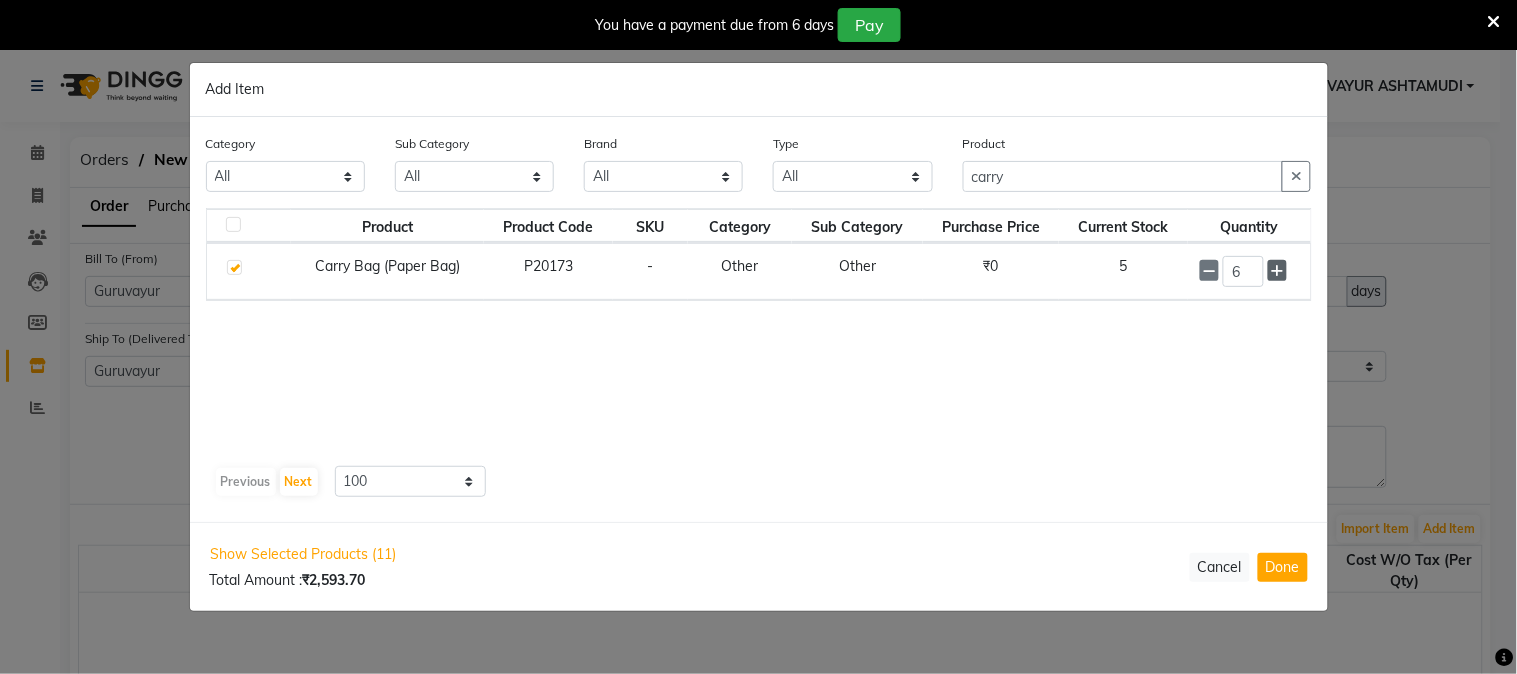 click 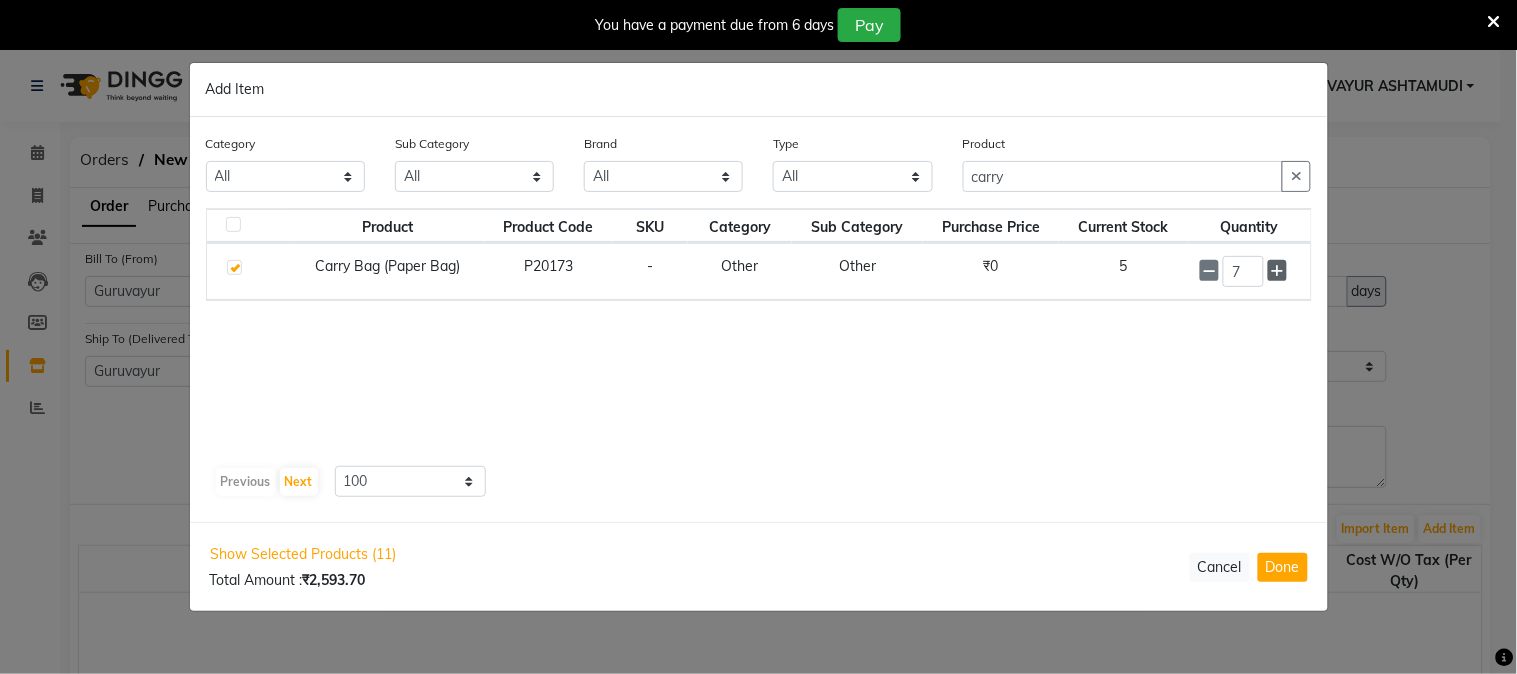 click 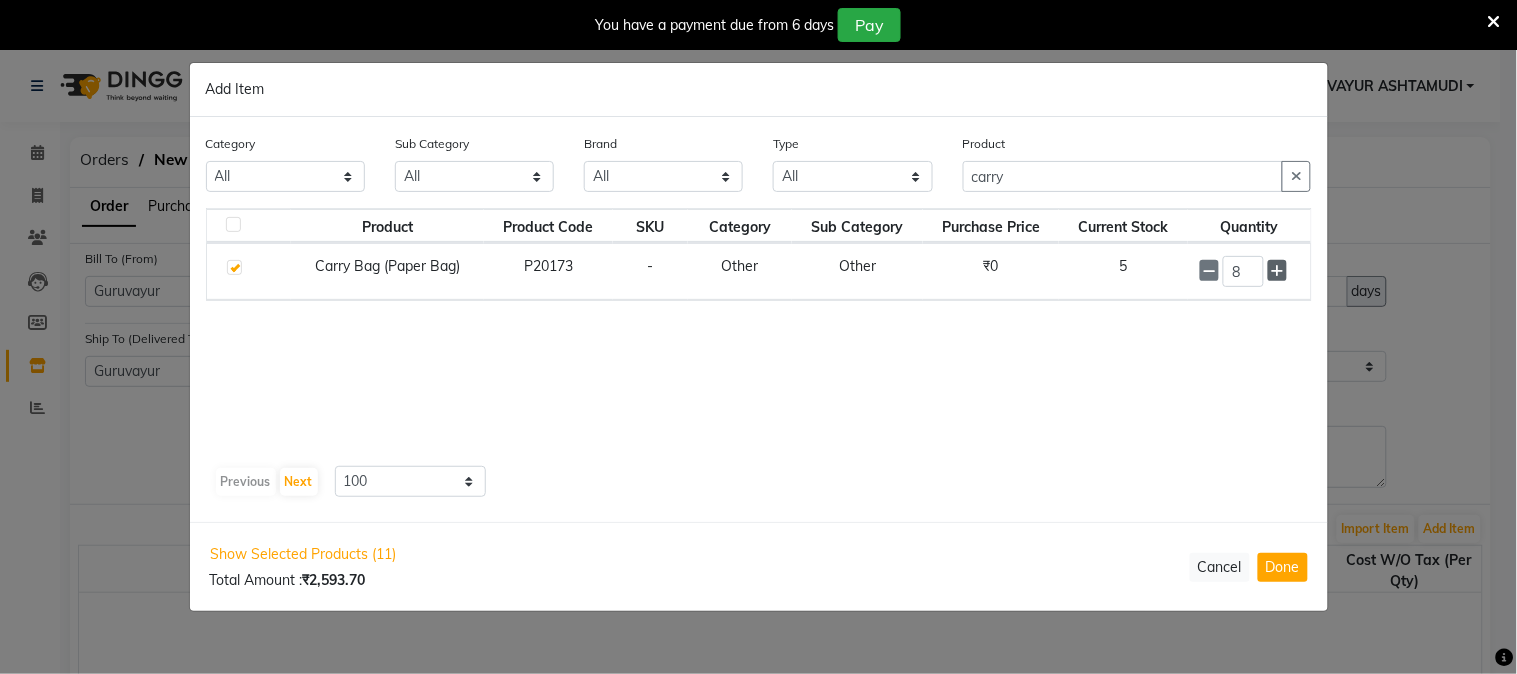 click 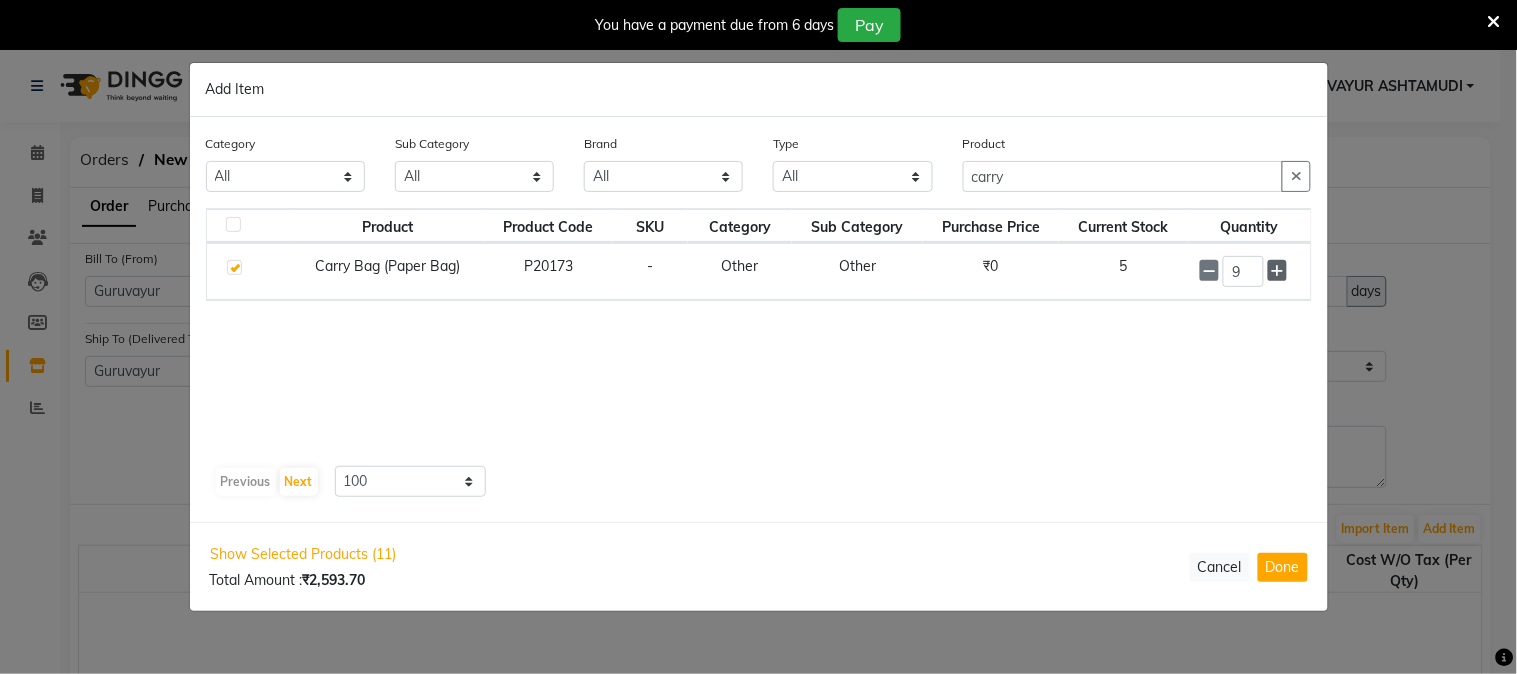 click 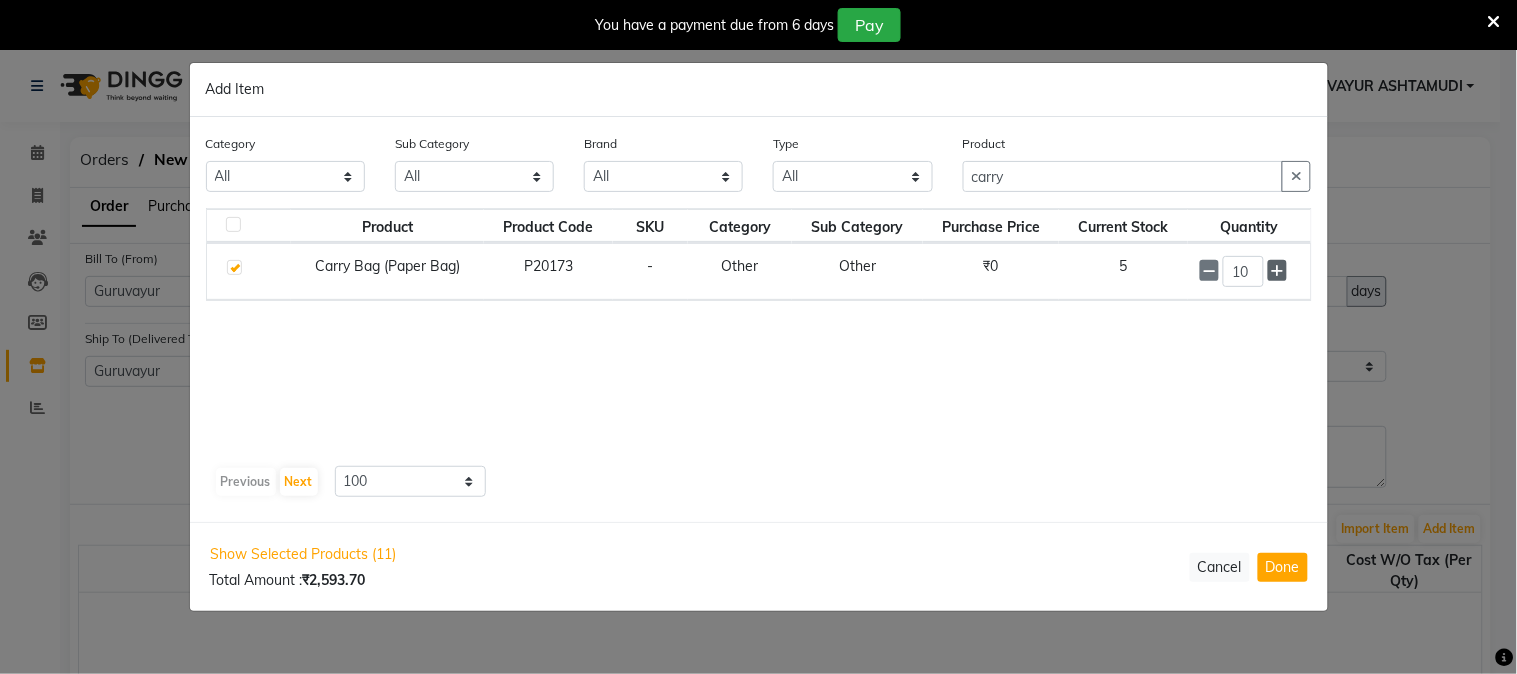click 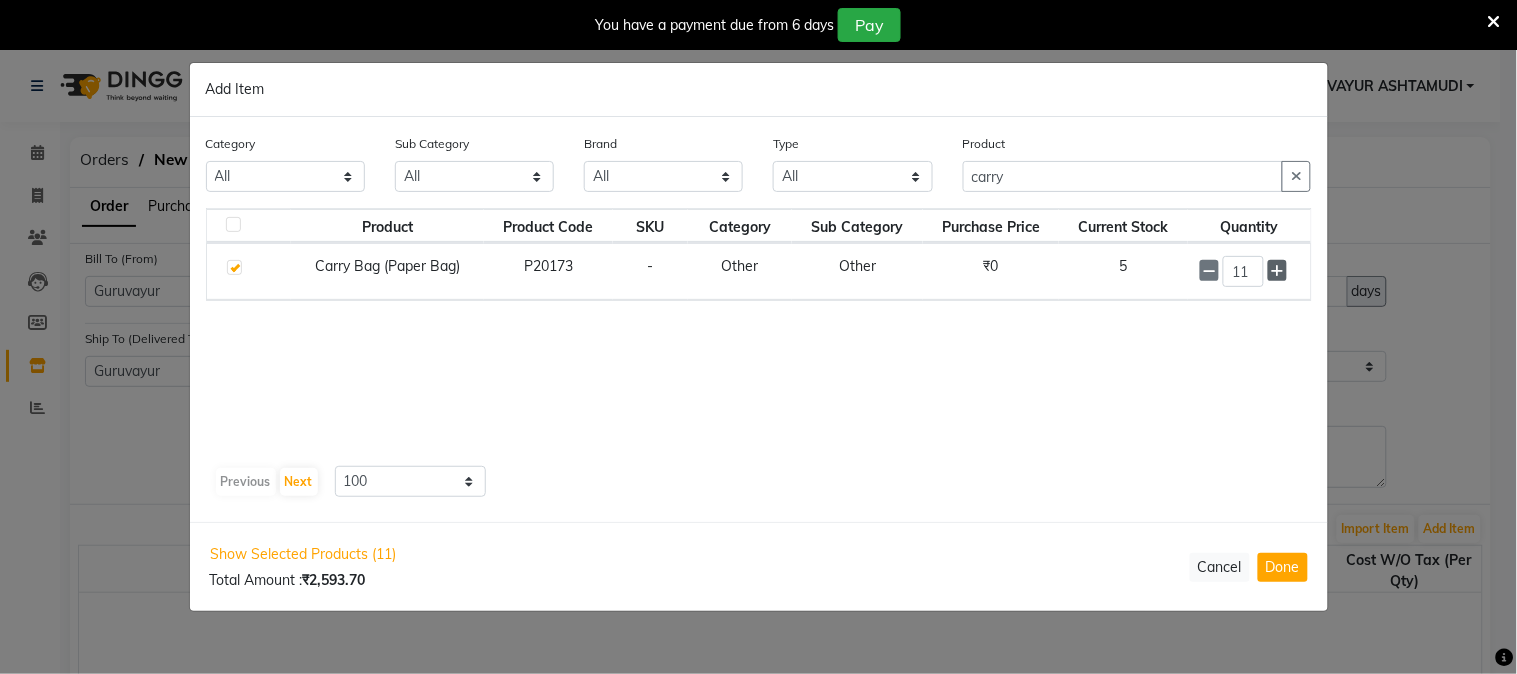 click 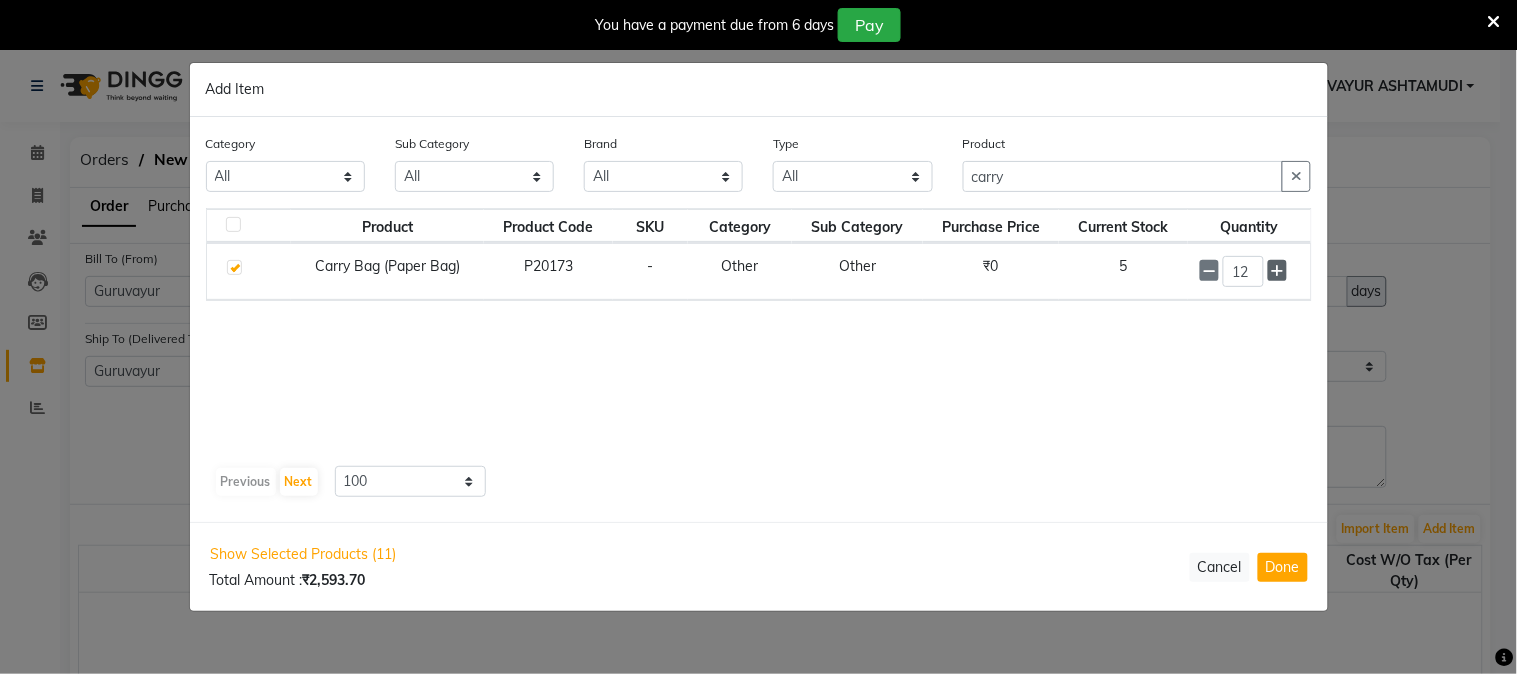 click 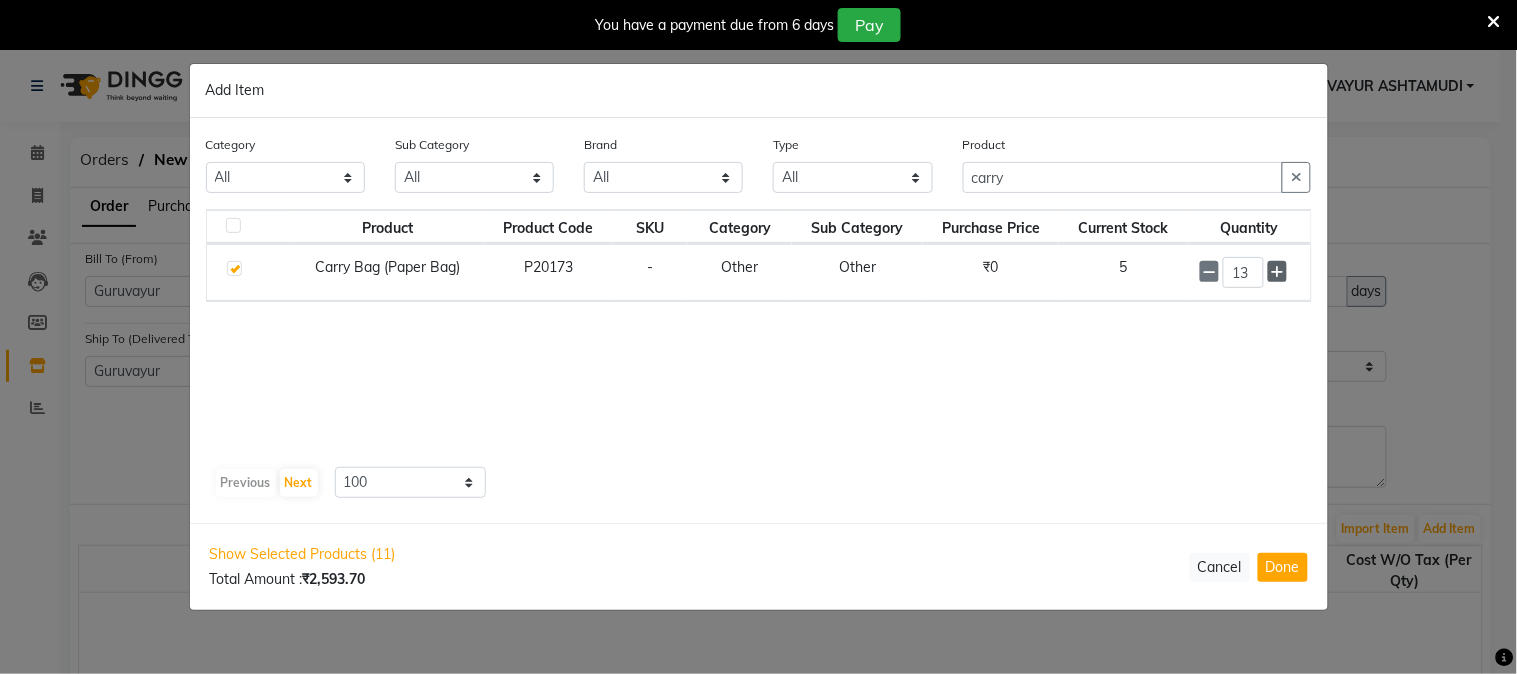 click 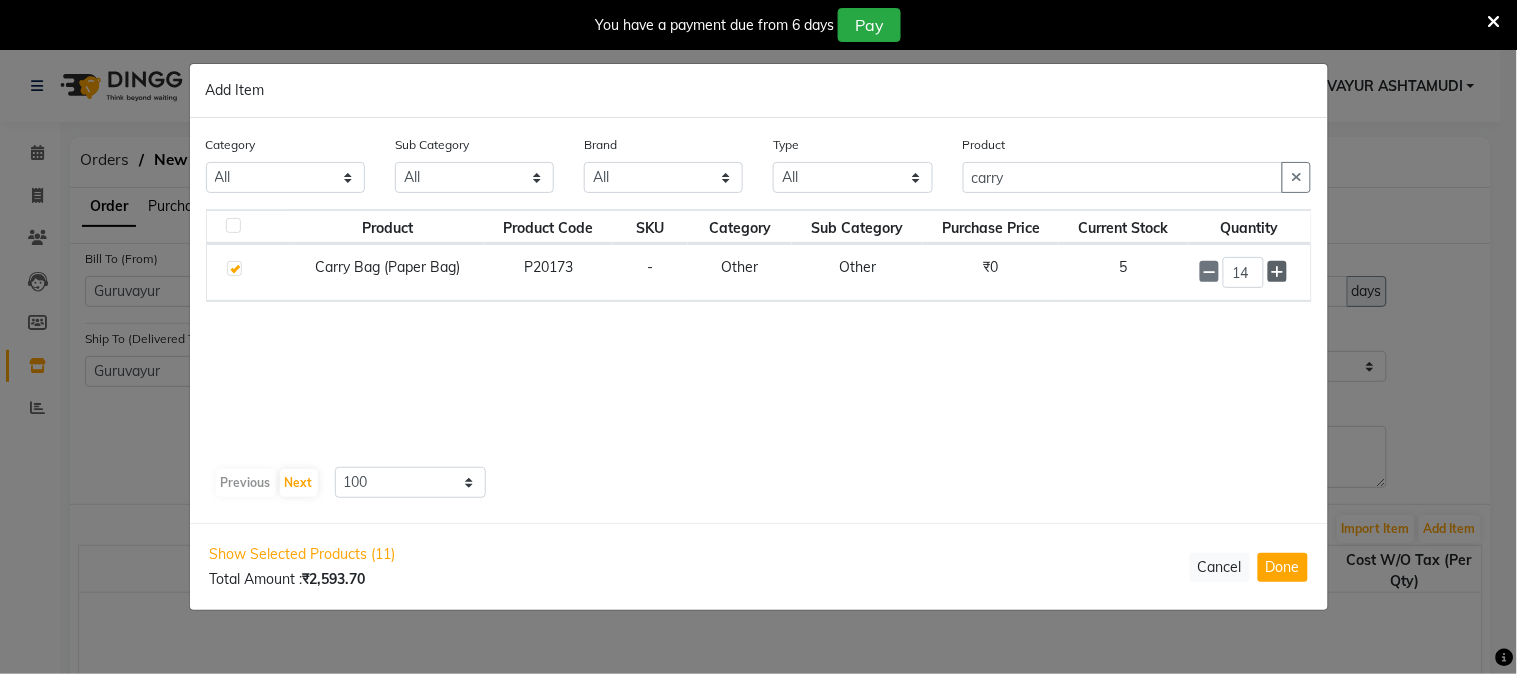 click 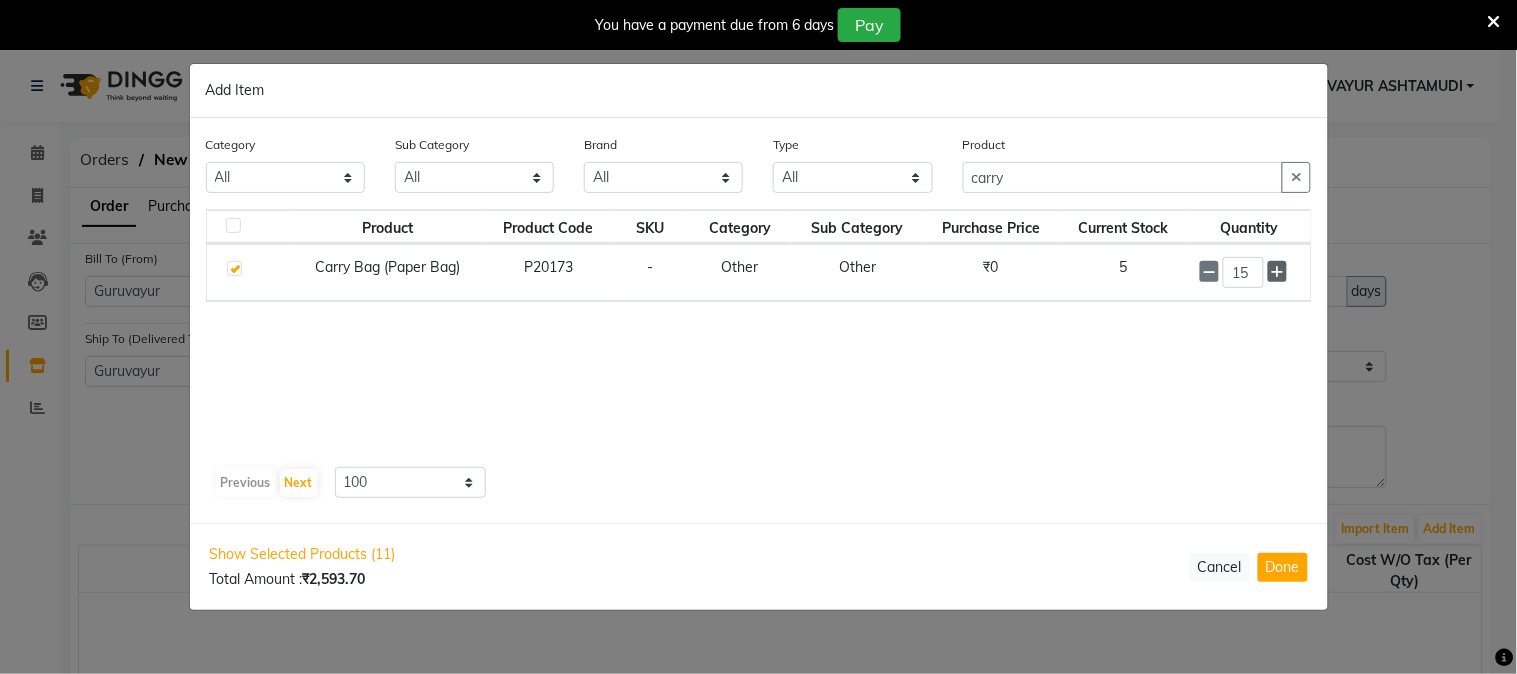 click 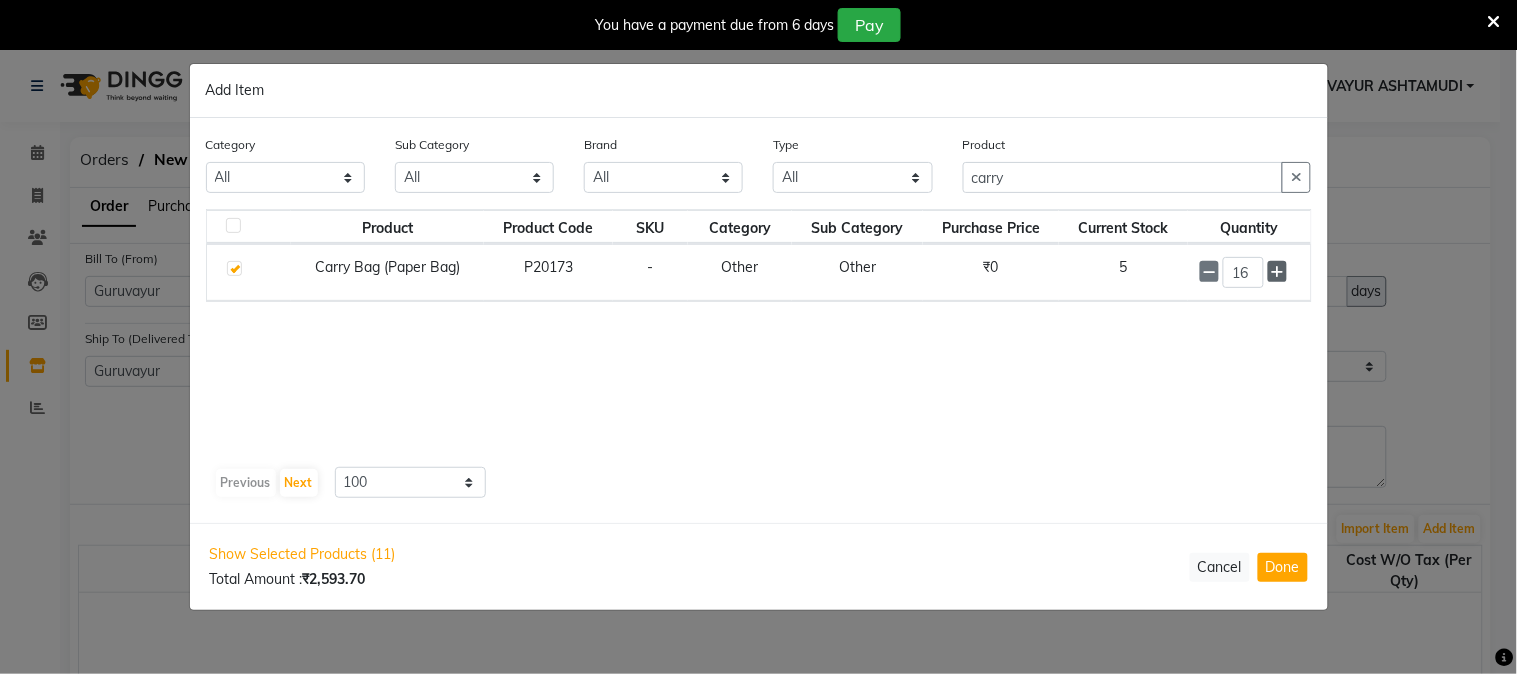 click 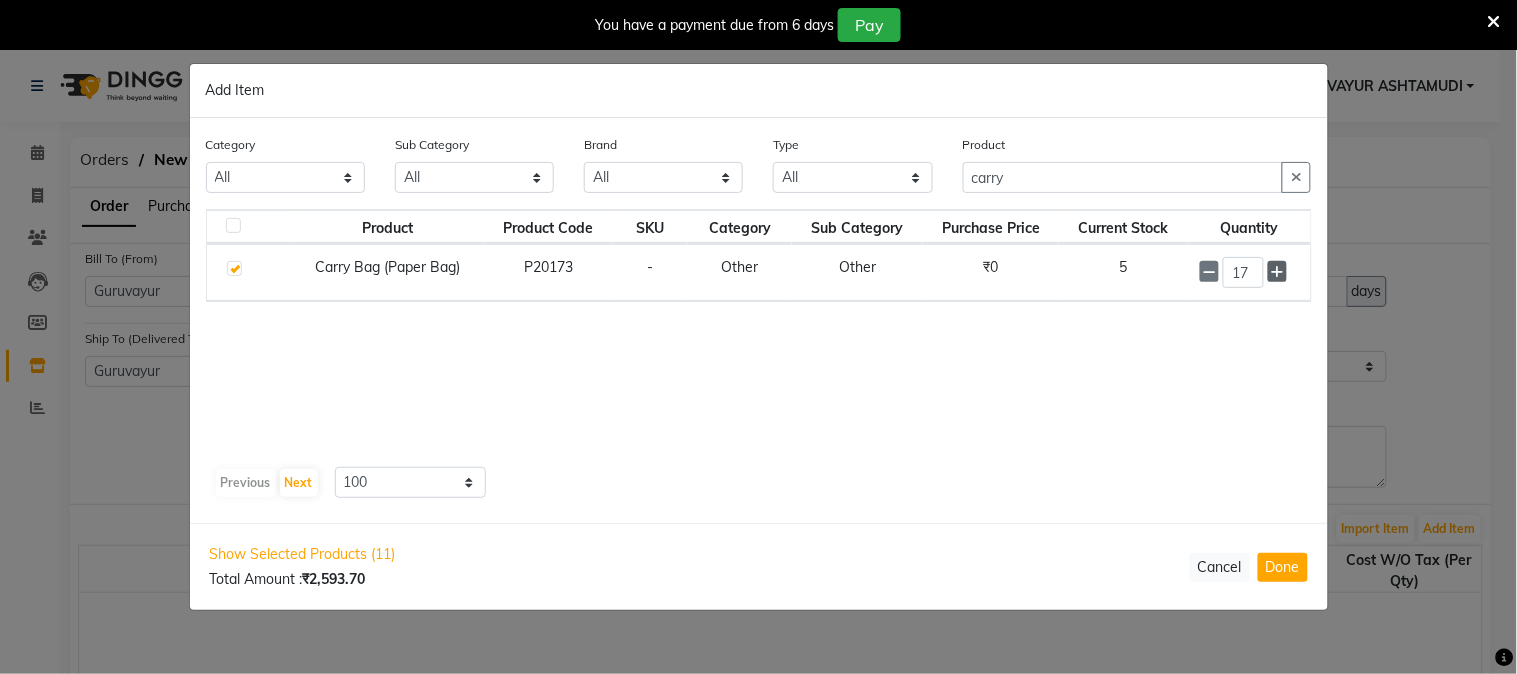 click 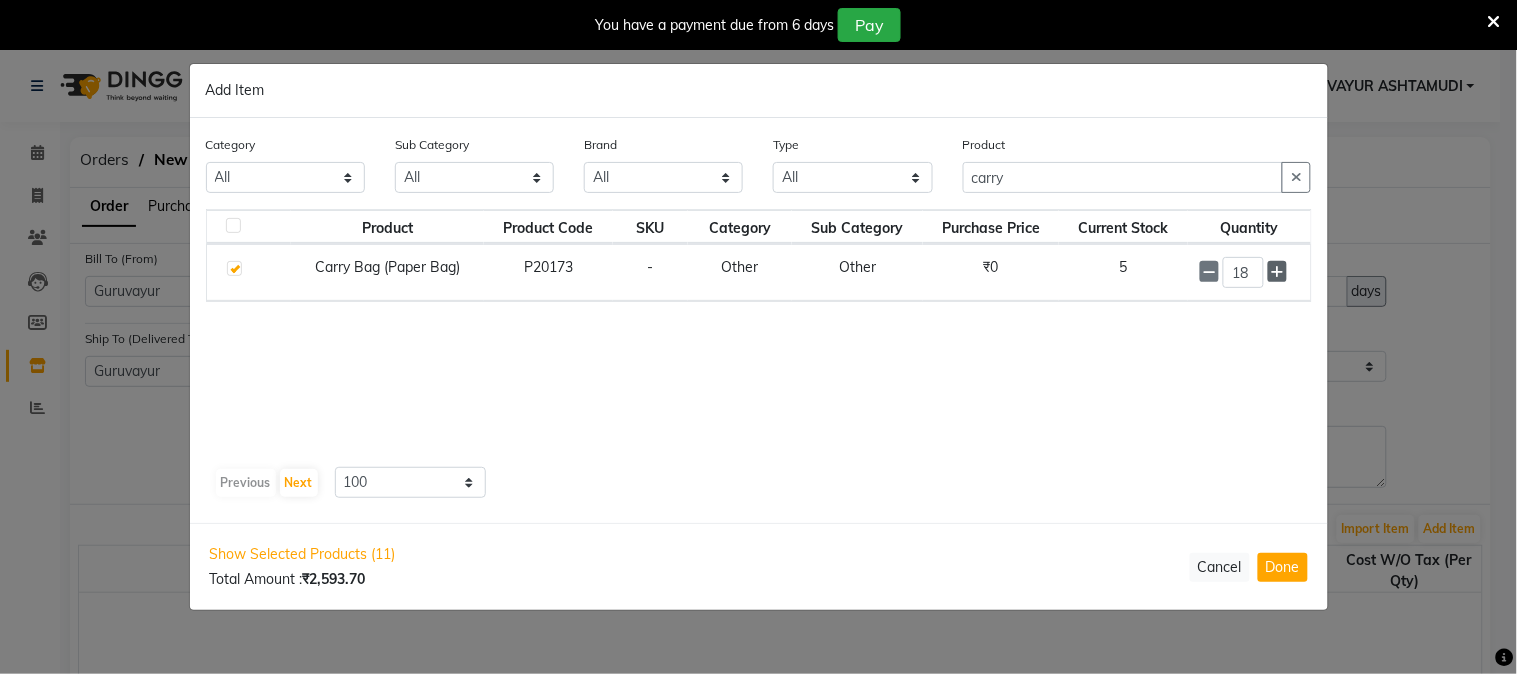 click 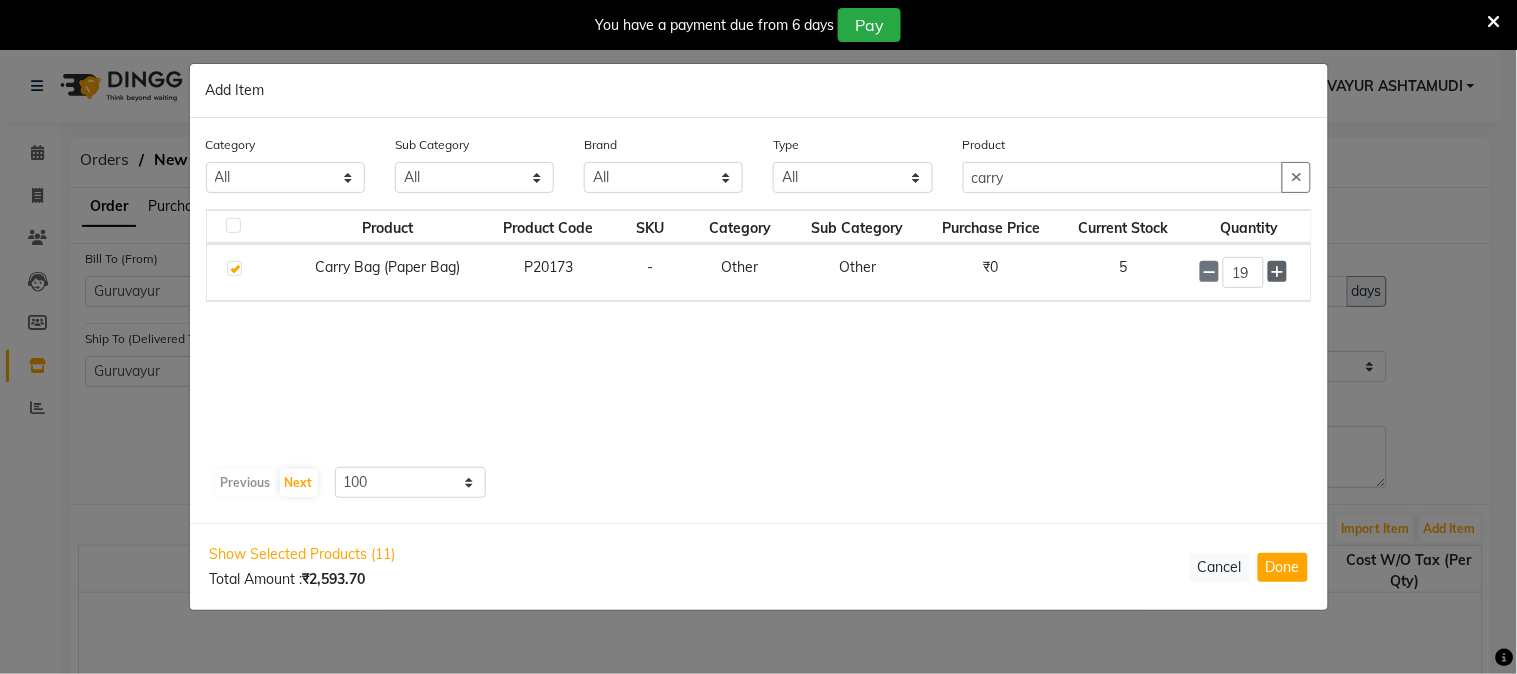 click 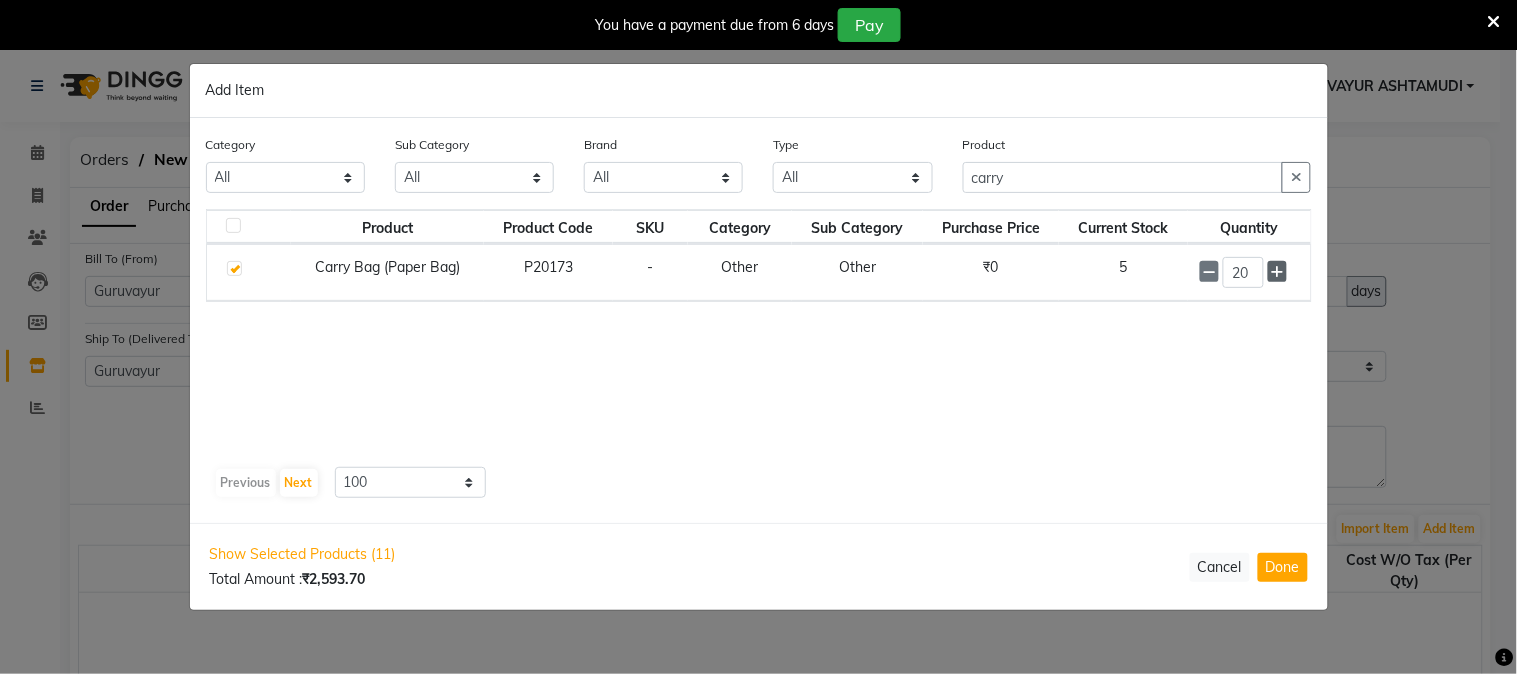 click 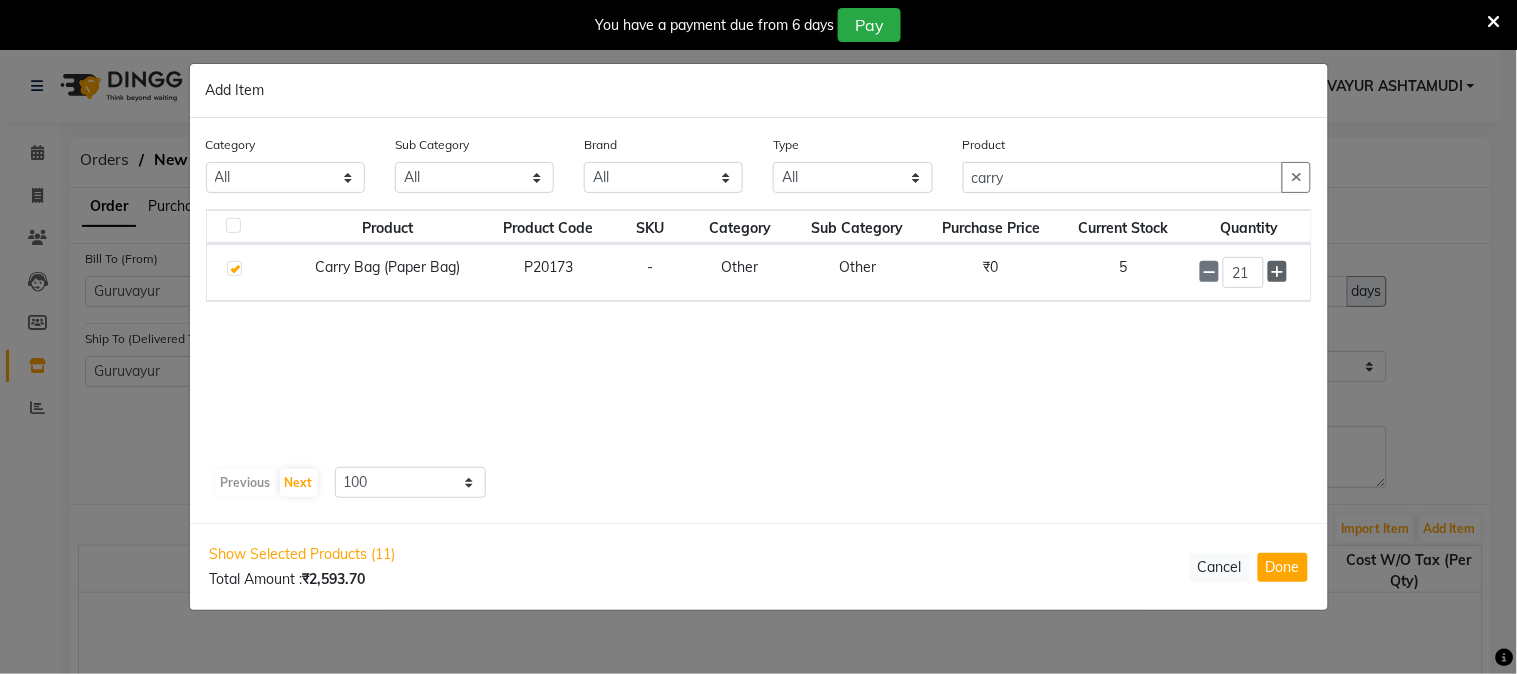 click 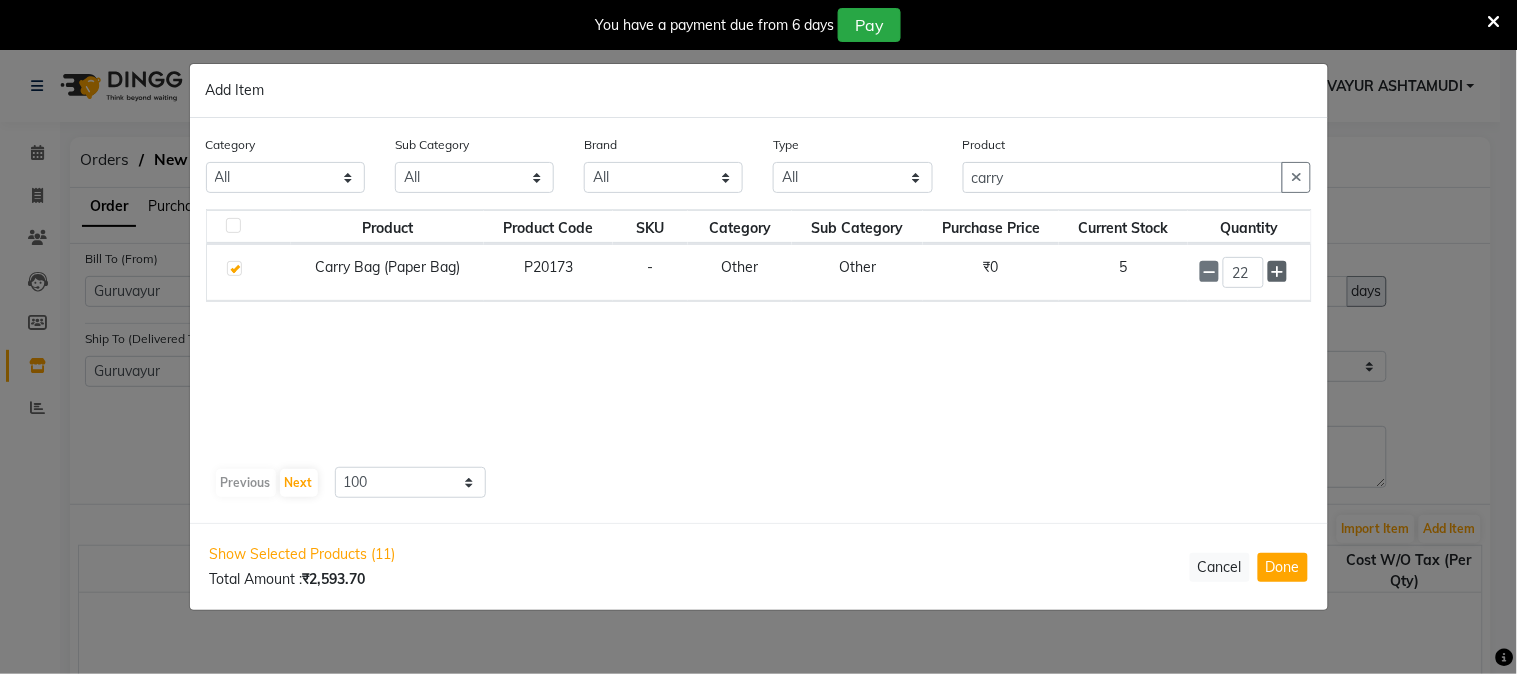 click 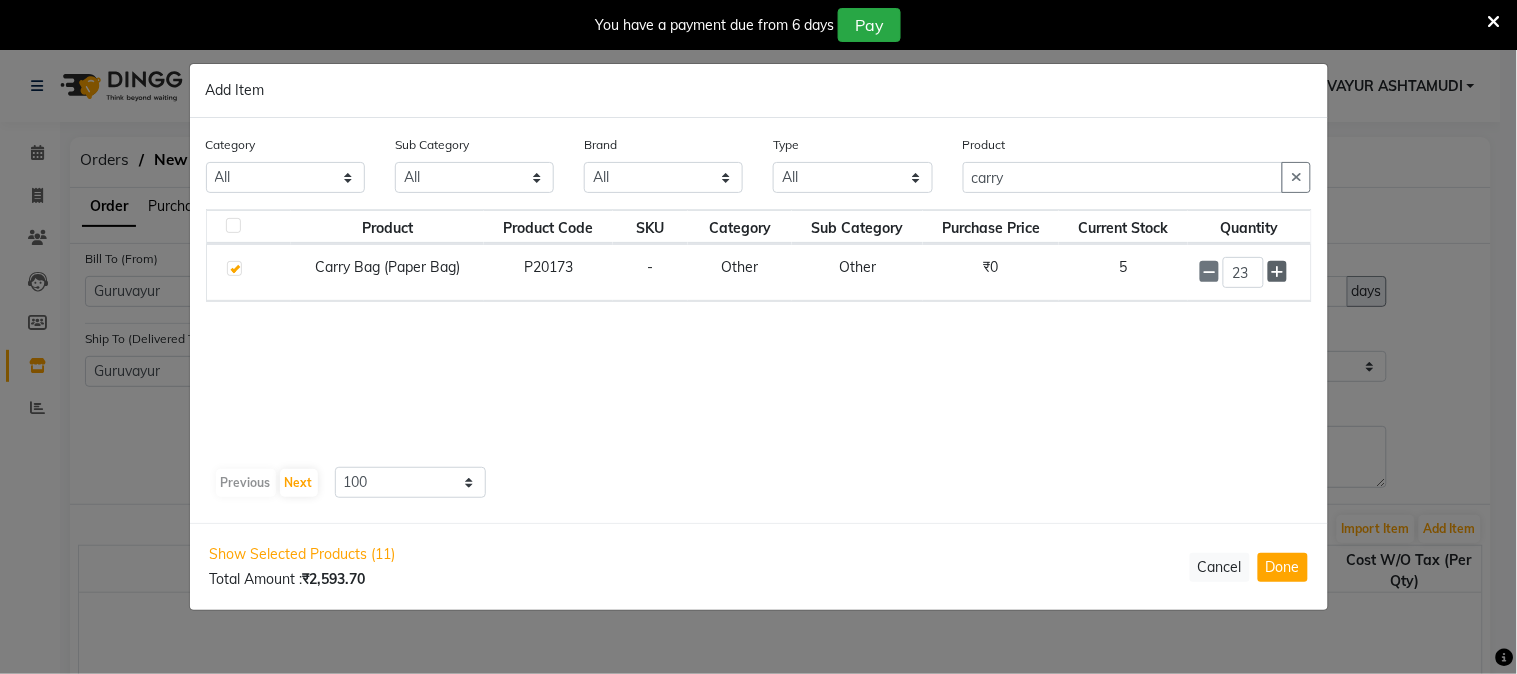click 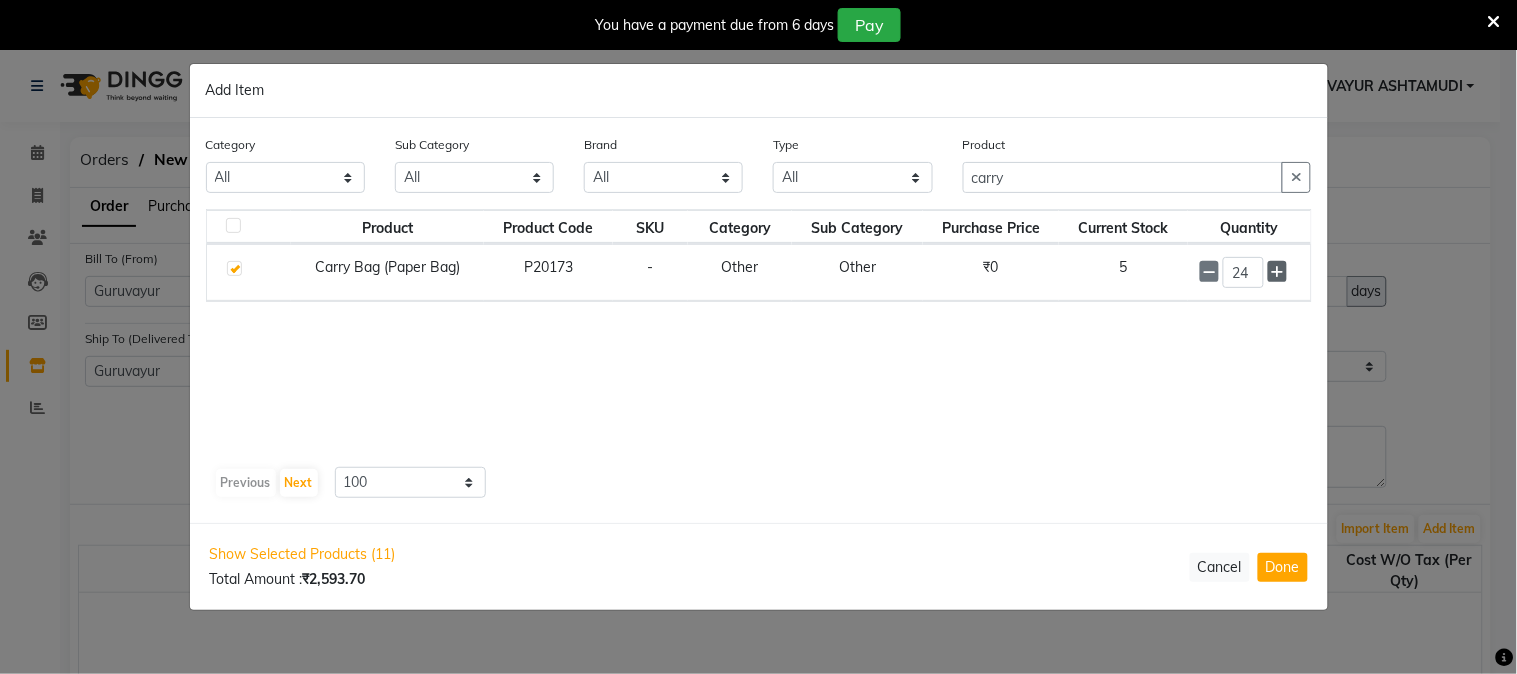 click 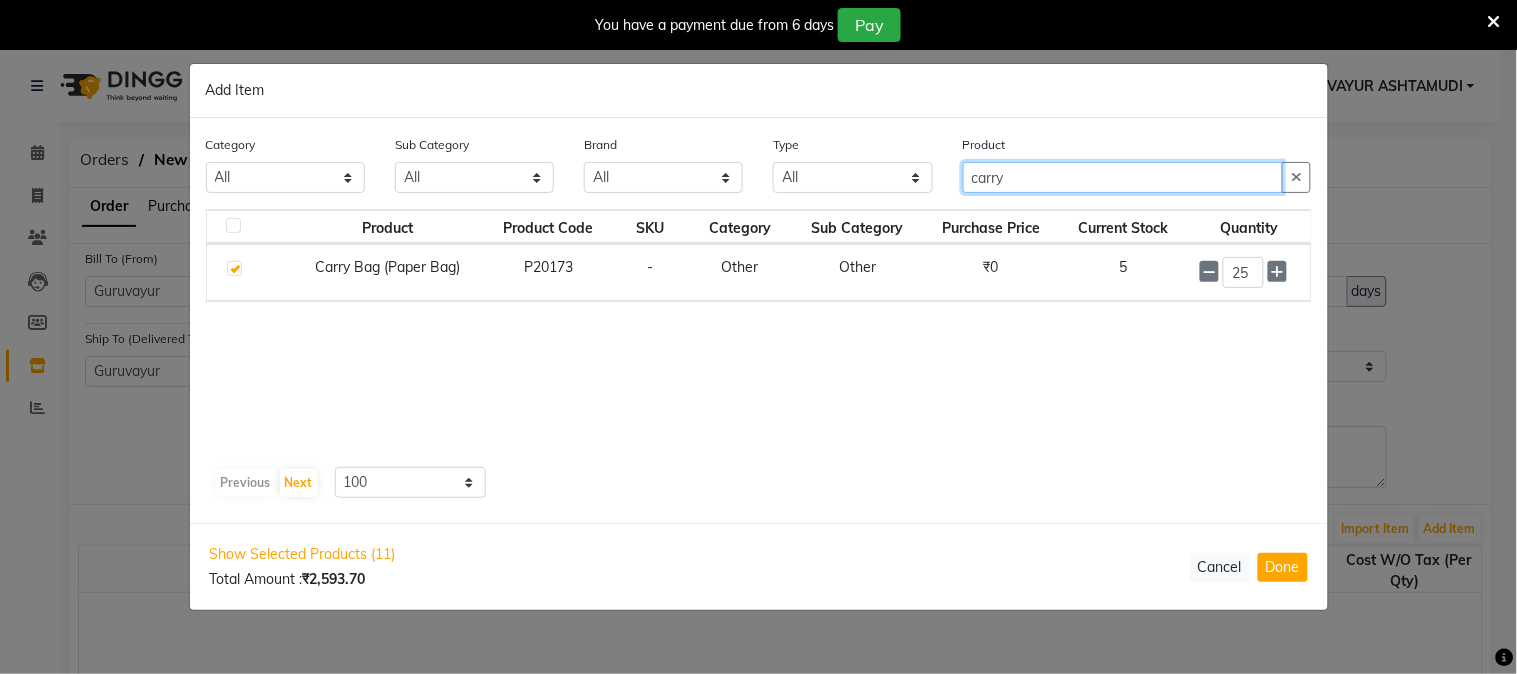 drag, startPoint x: 1046, startPoint y: 175, endPoint x: 831, endPoint y: 167, distance: 215.14879 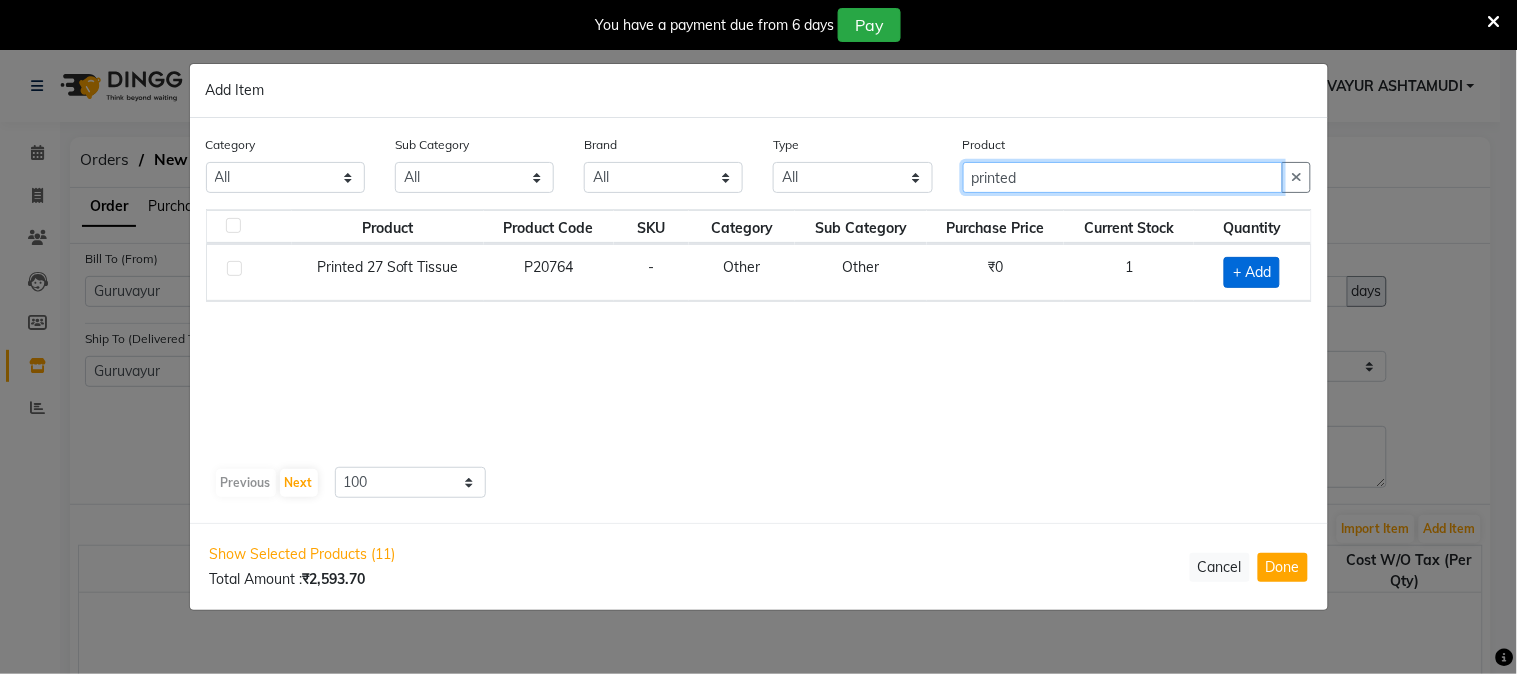 type on "printed" 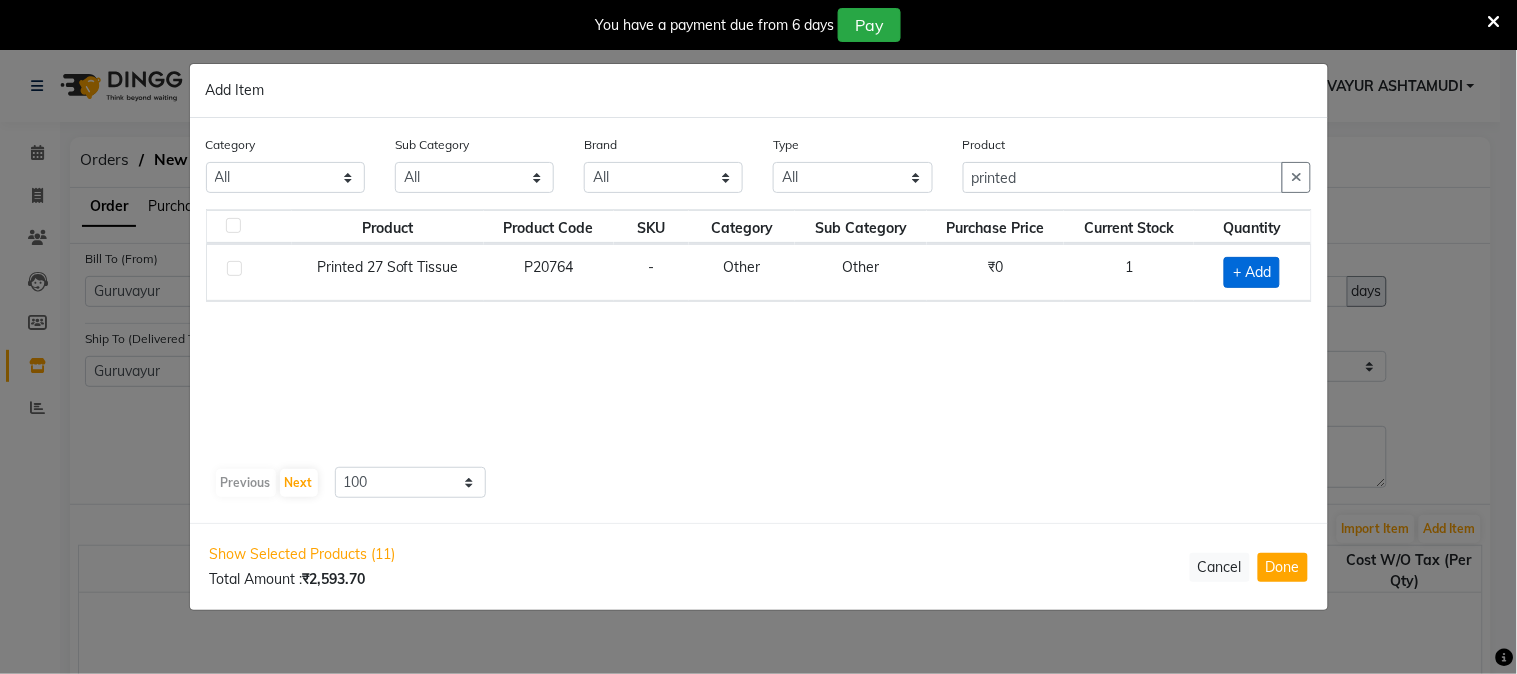 click on "+ Add" 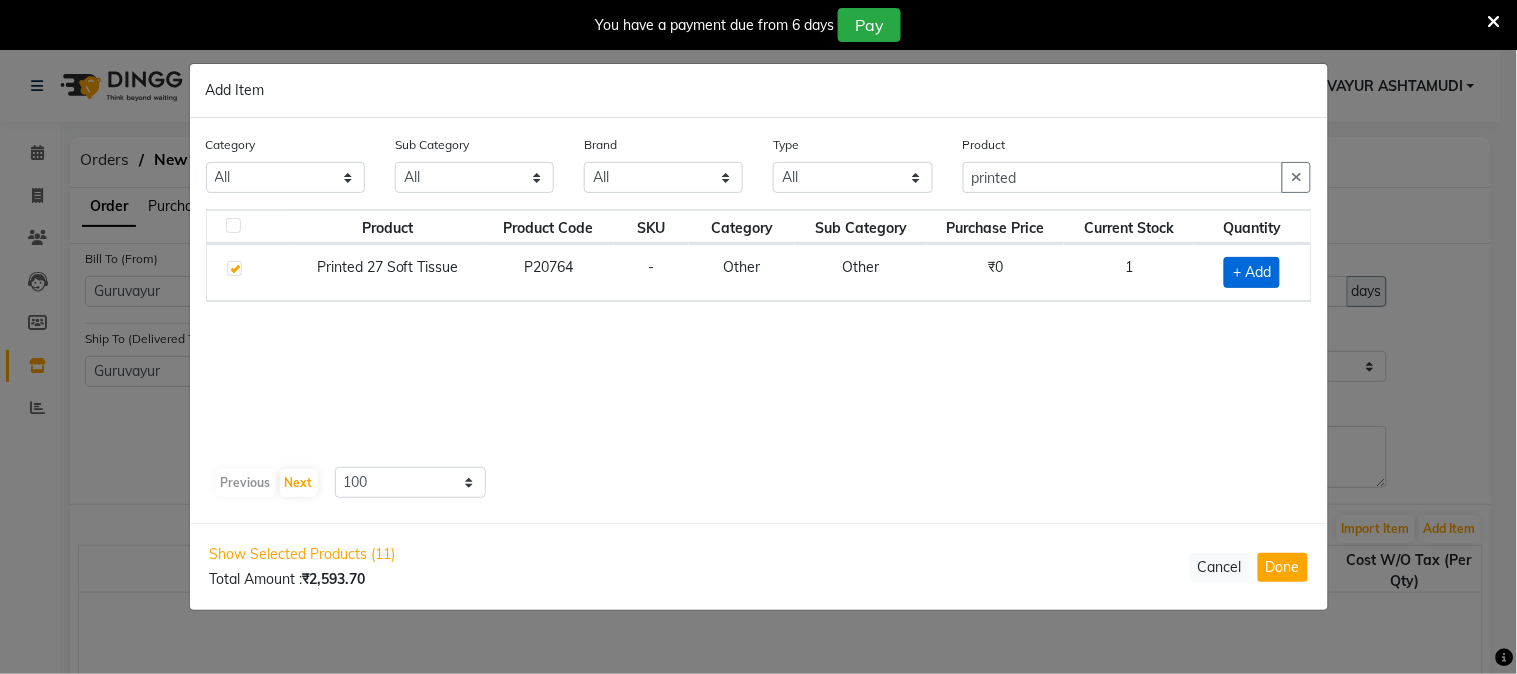 checkbox on "true" 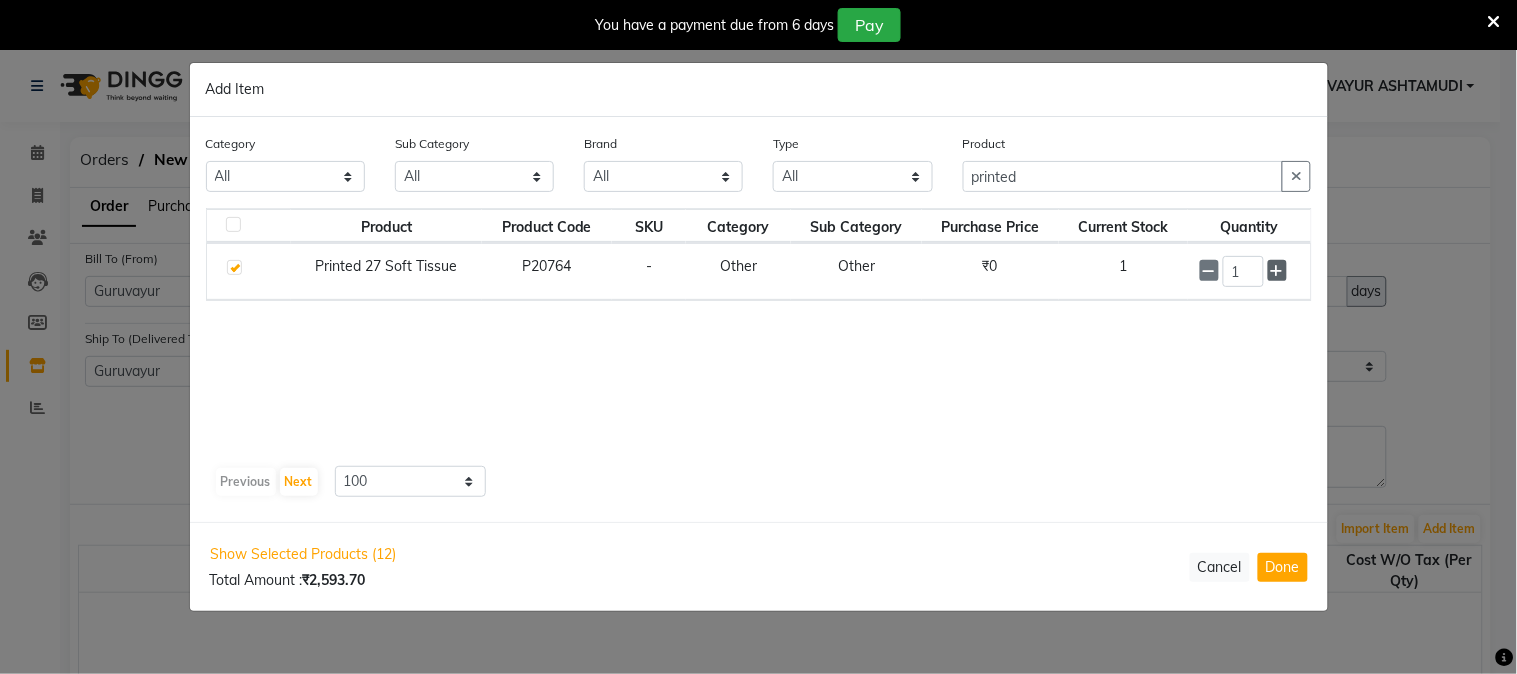 click 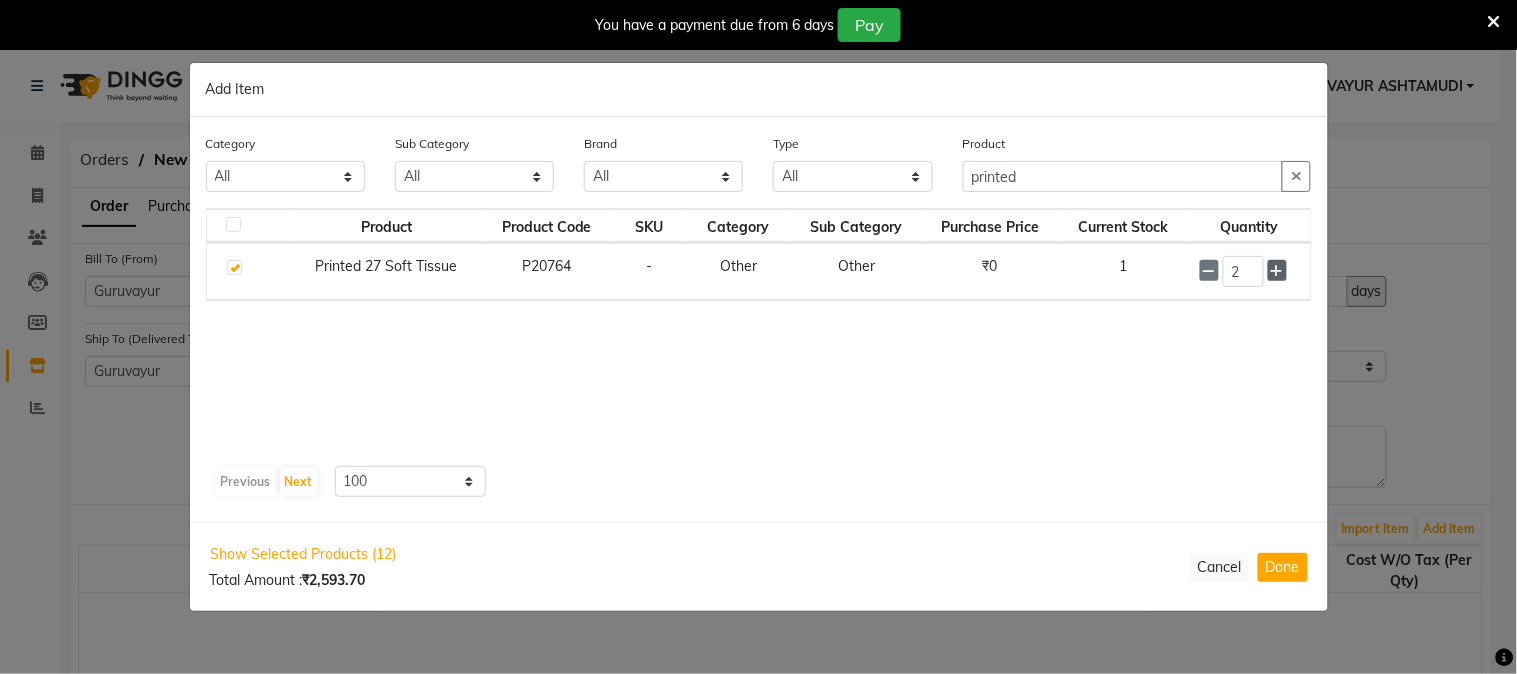 click 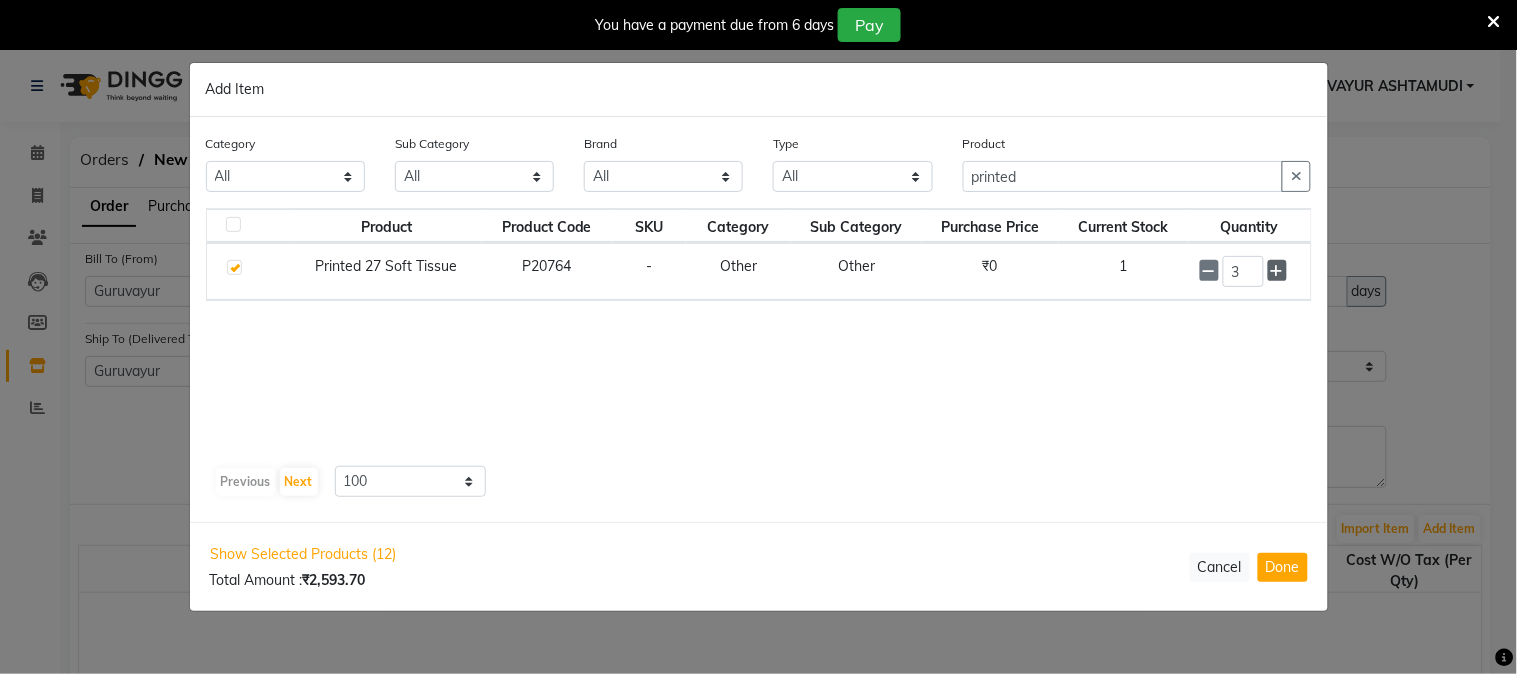 click 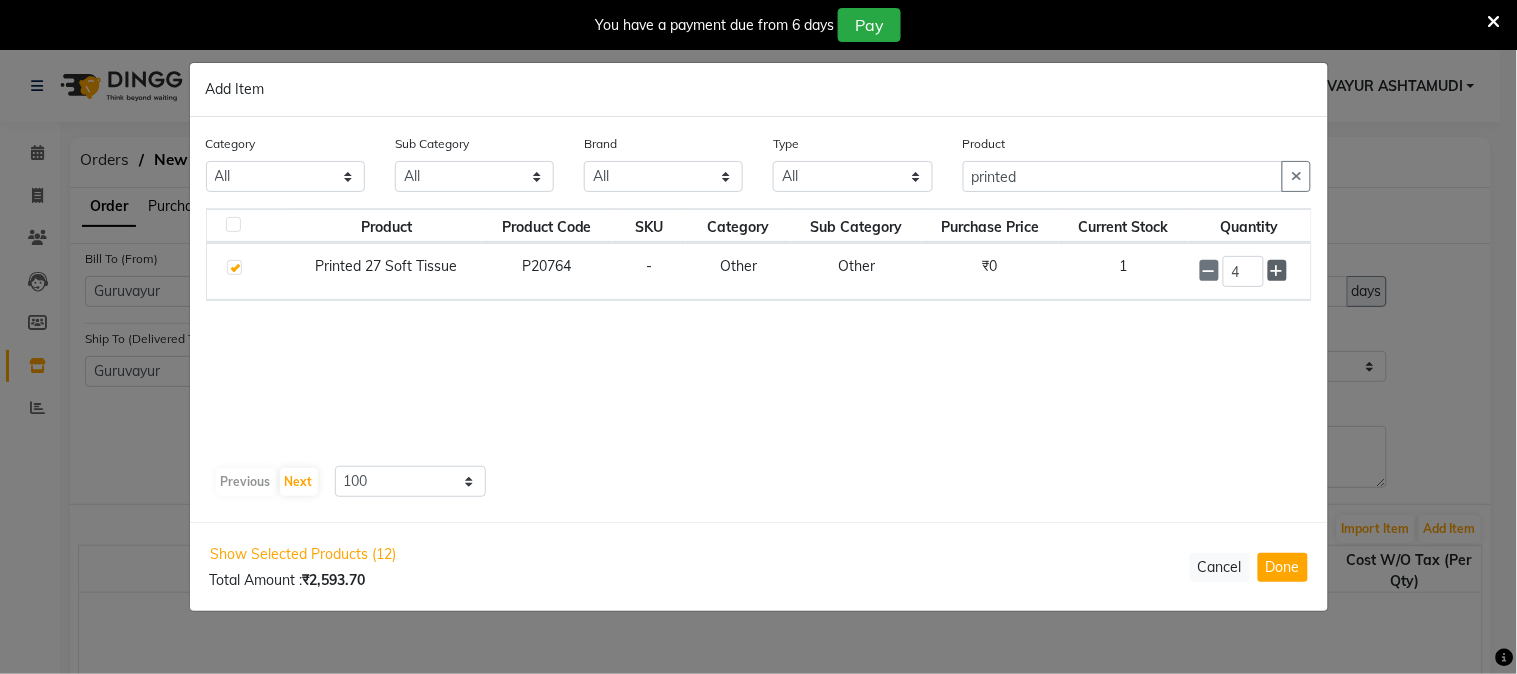 click 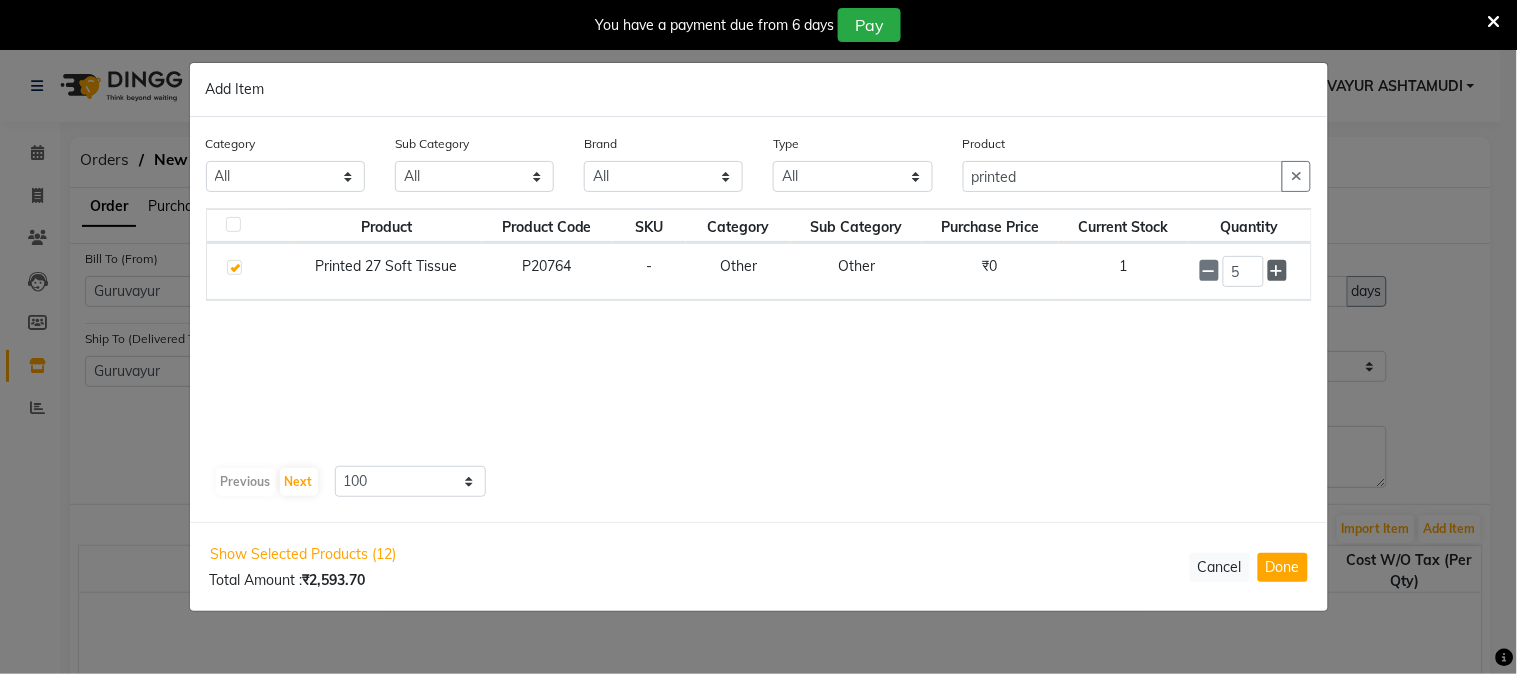 click 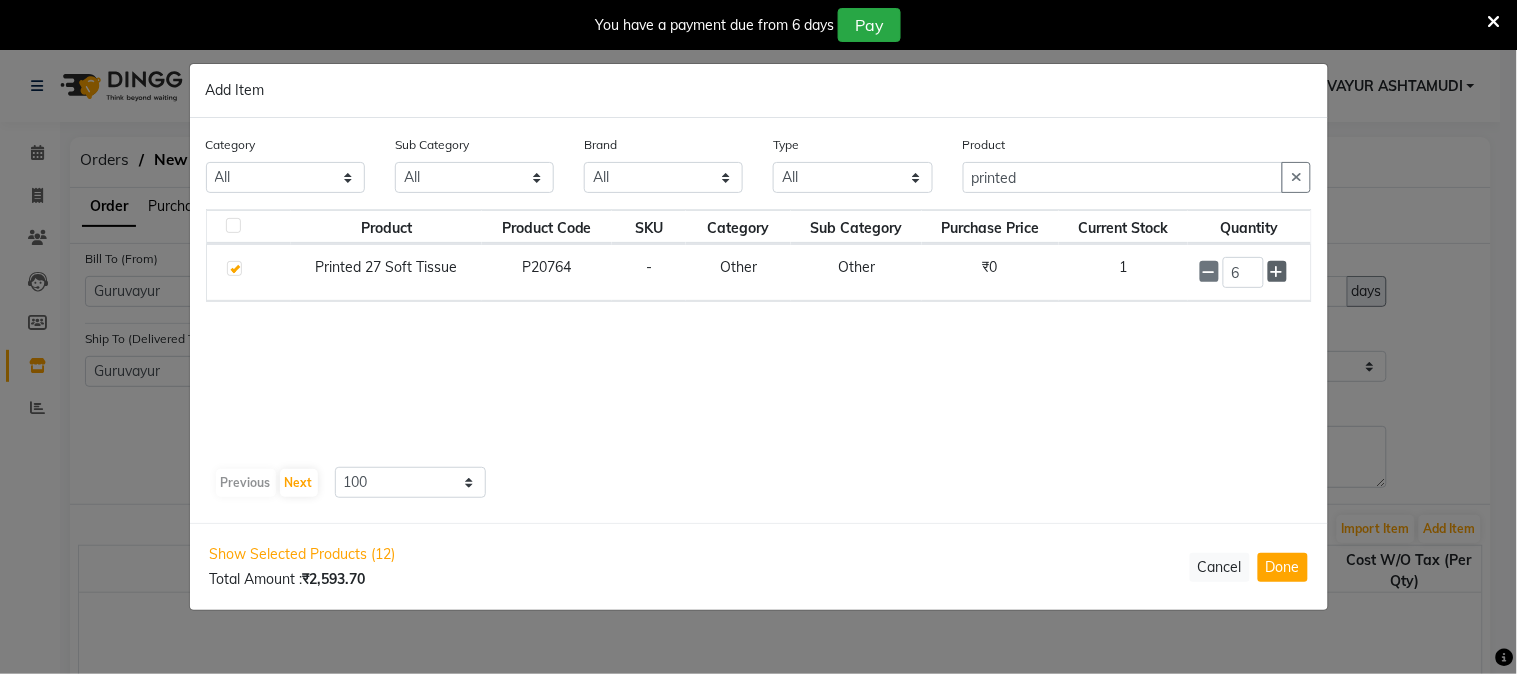 click 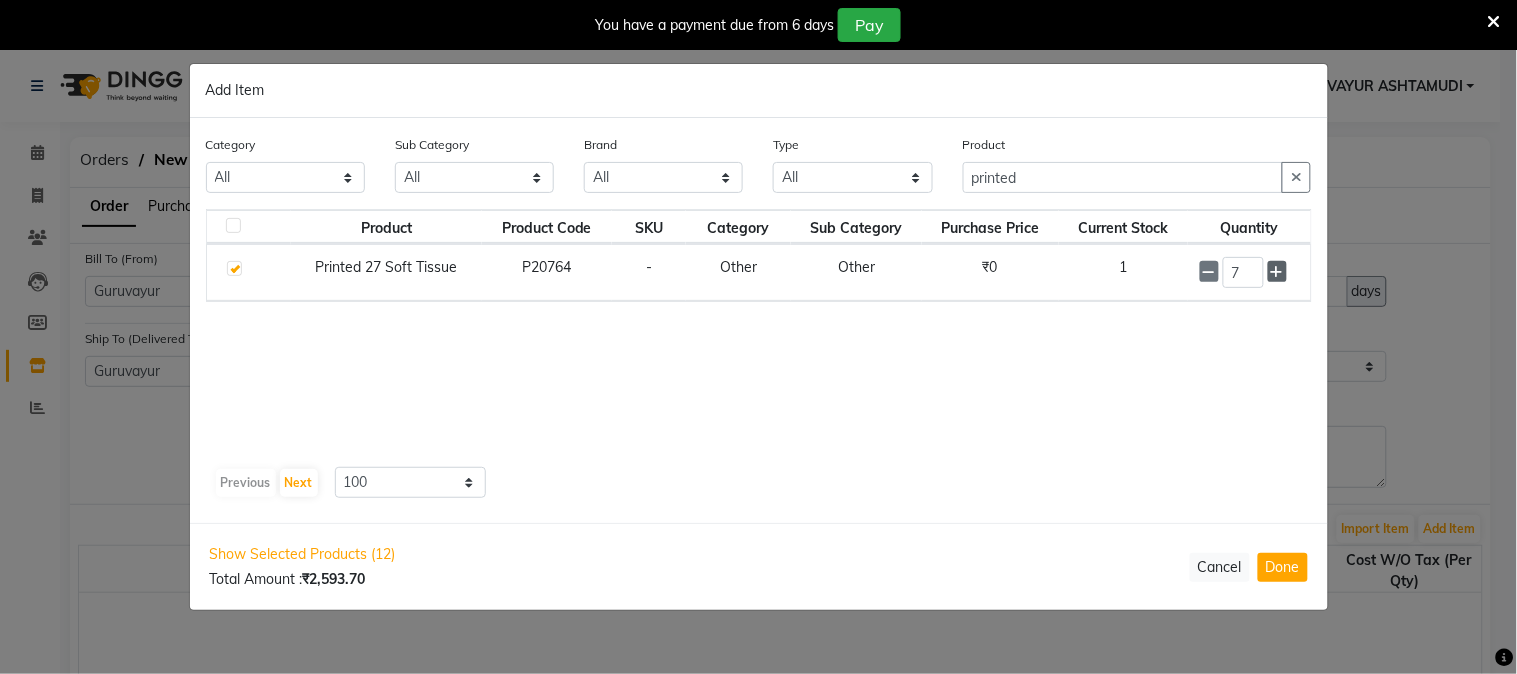click 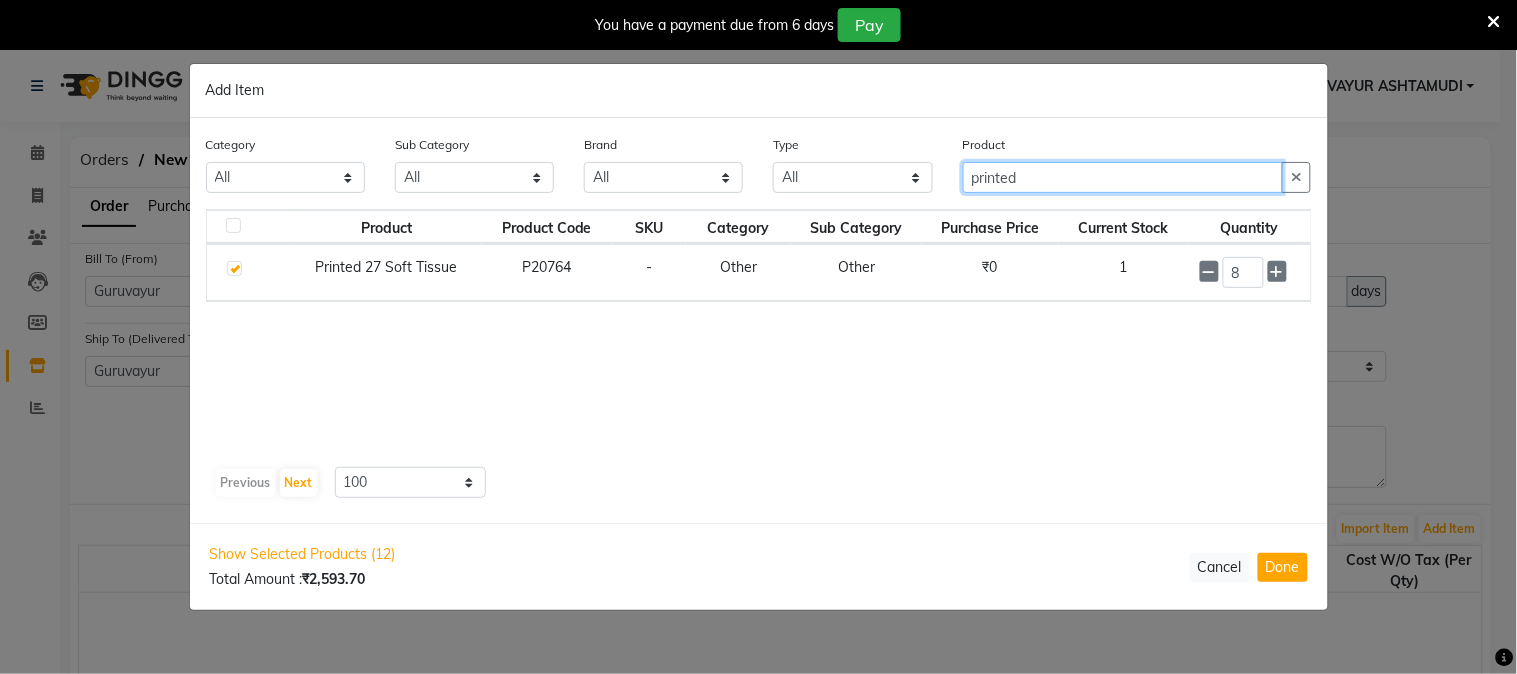 drag, startPoint x: 1057, startPoint y: 182, endPoint x: 632, endPoint y: 173, distance: 425.09528 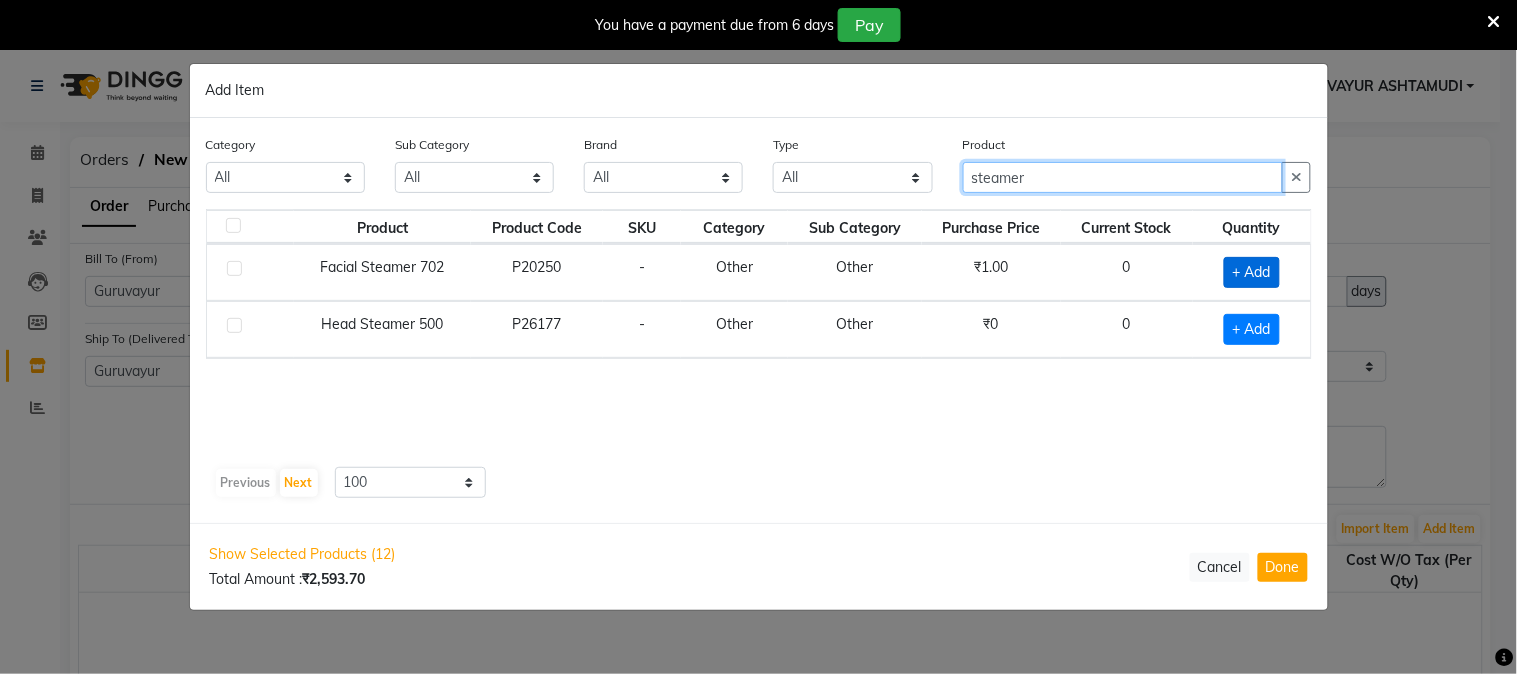 type on "steamer" 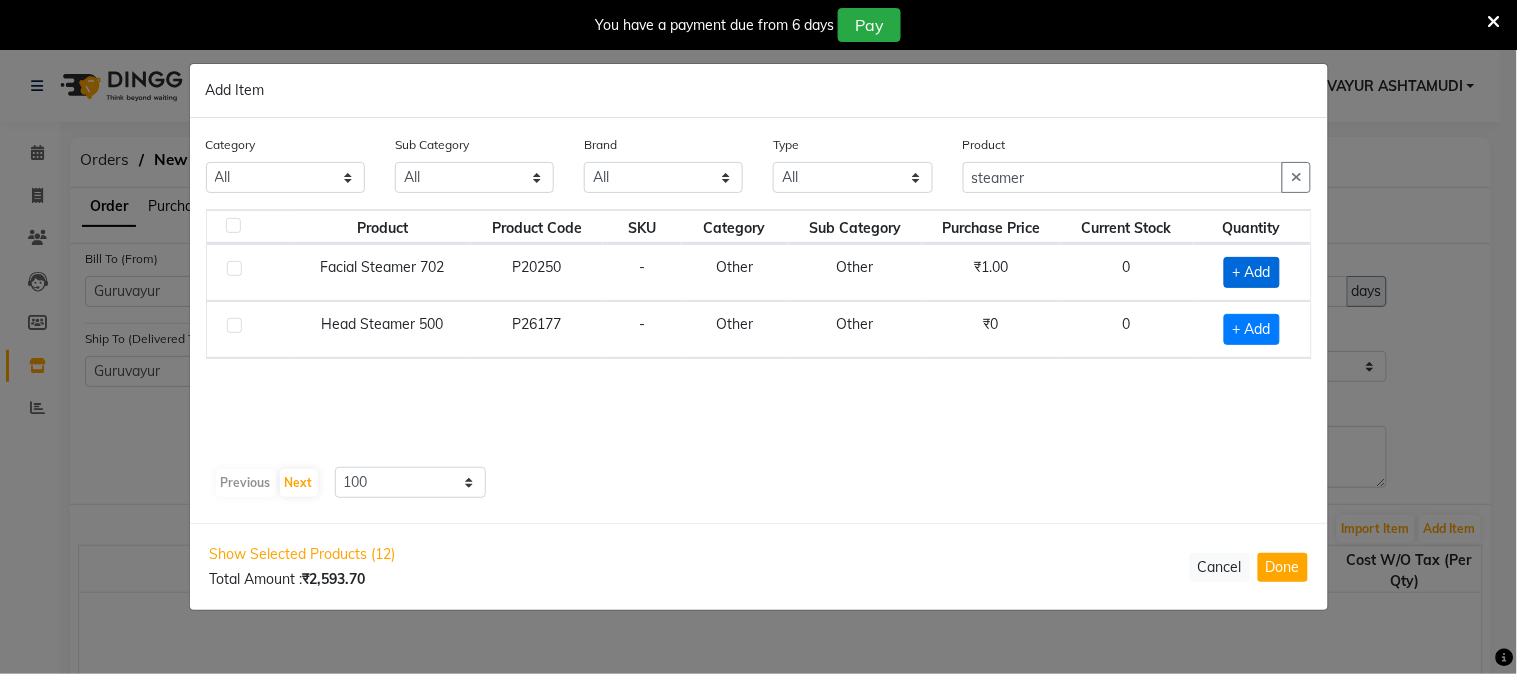 click on "+ Add" 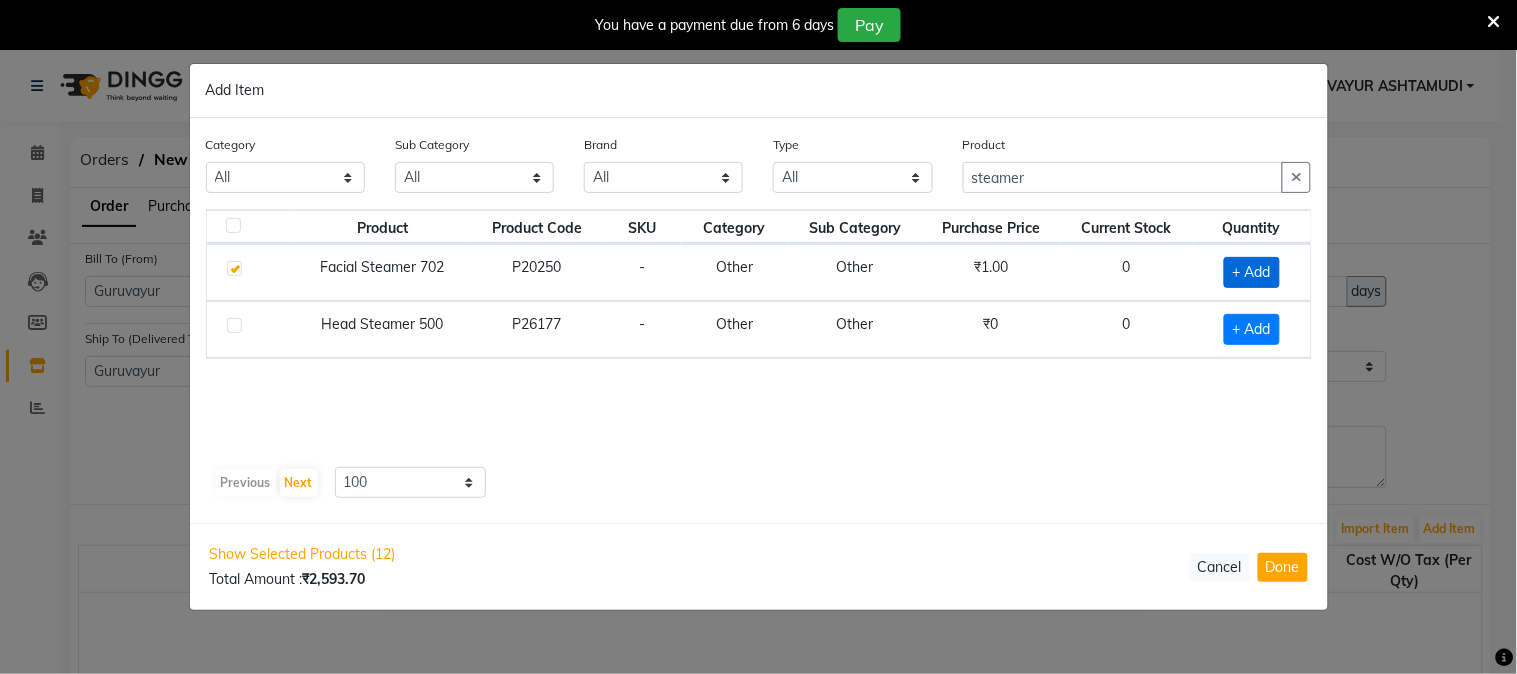 checkbox on "true" 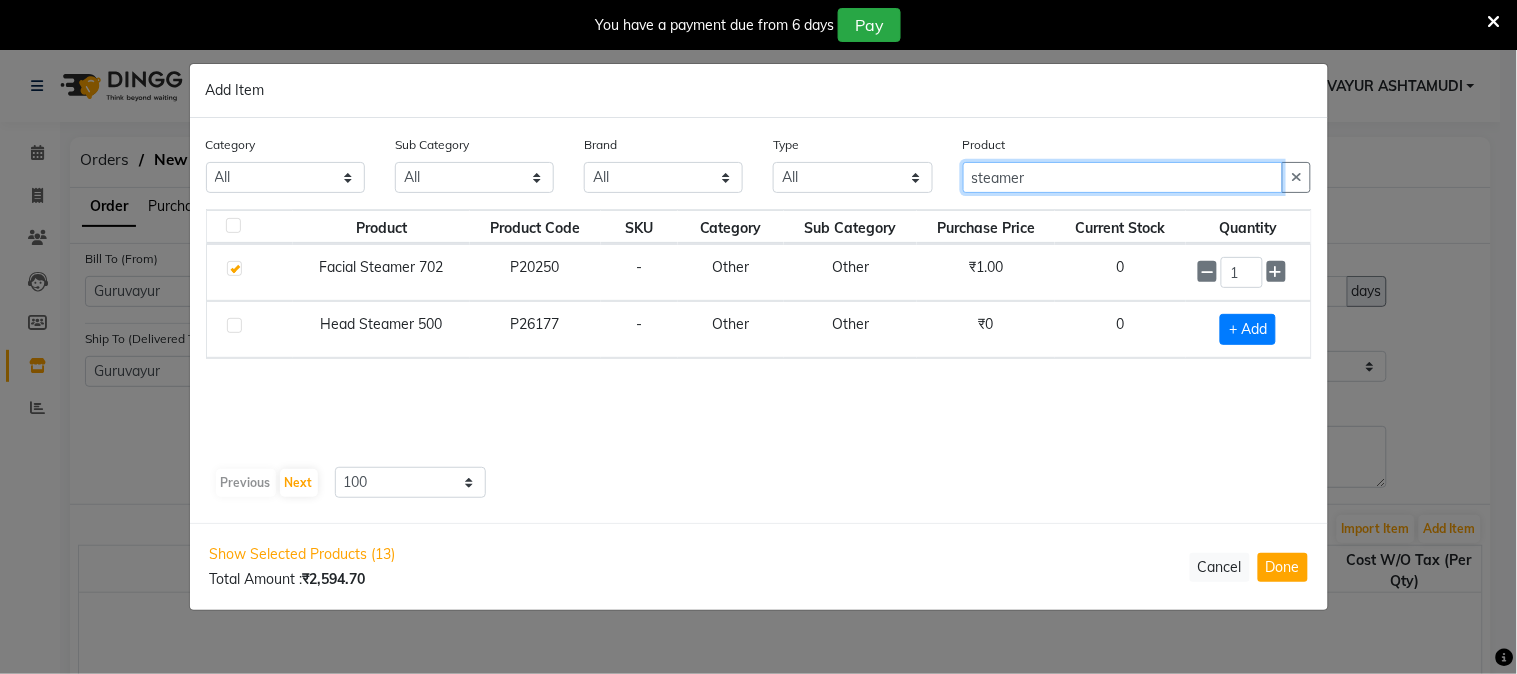 drag, startPoint x: 1044, startPoint y: 168, endPoint x: 777, endPoint y: 207, distance: 269.83328 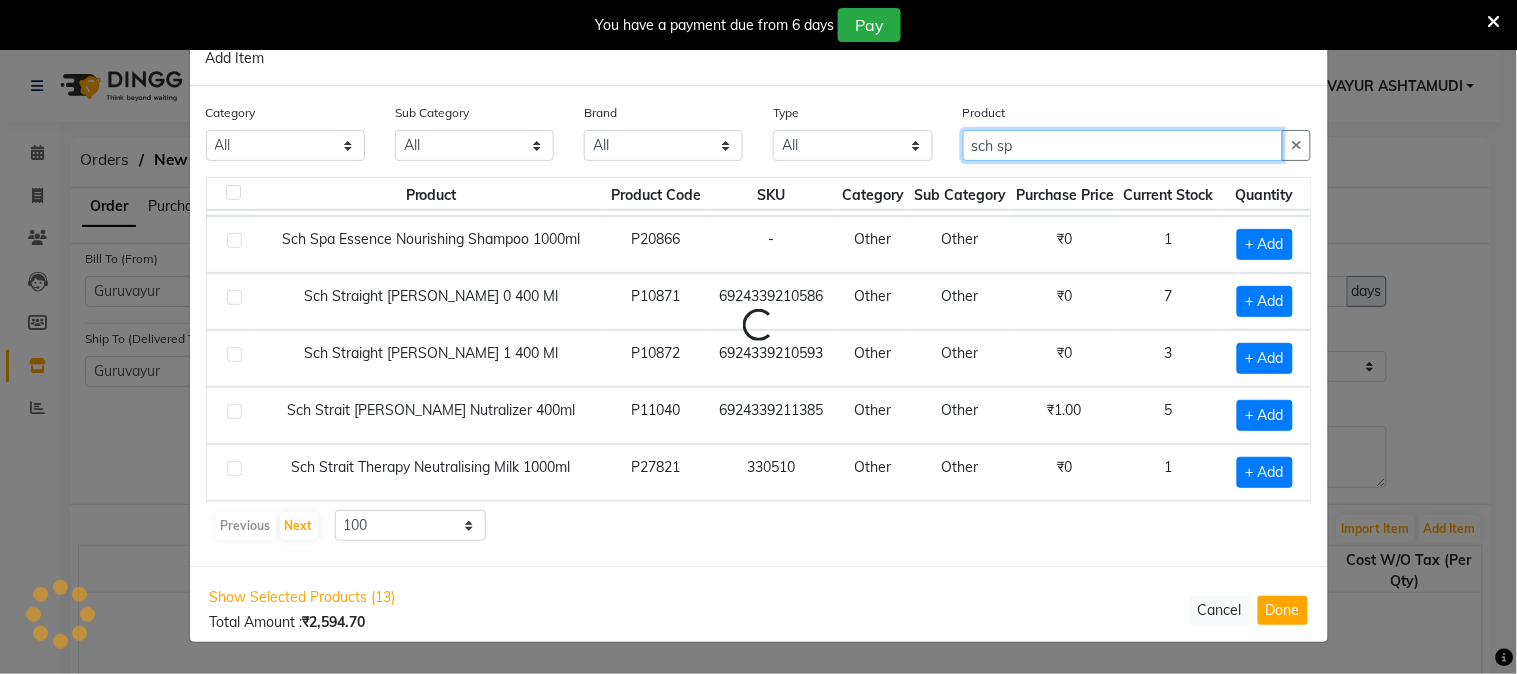 scroll, scrollTop: 54, scrollLeft: 0, axis: vertical 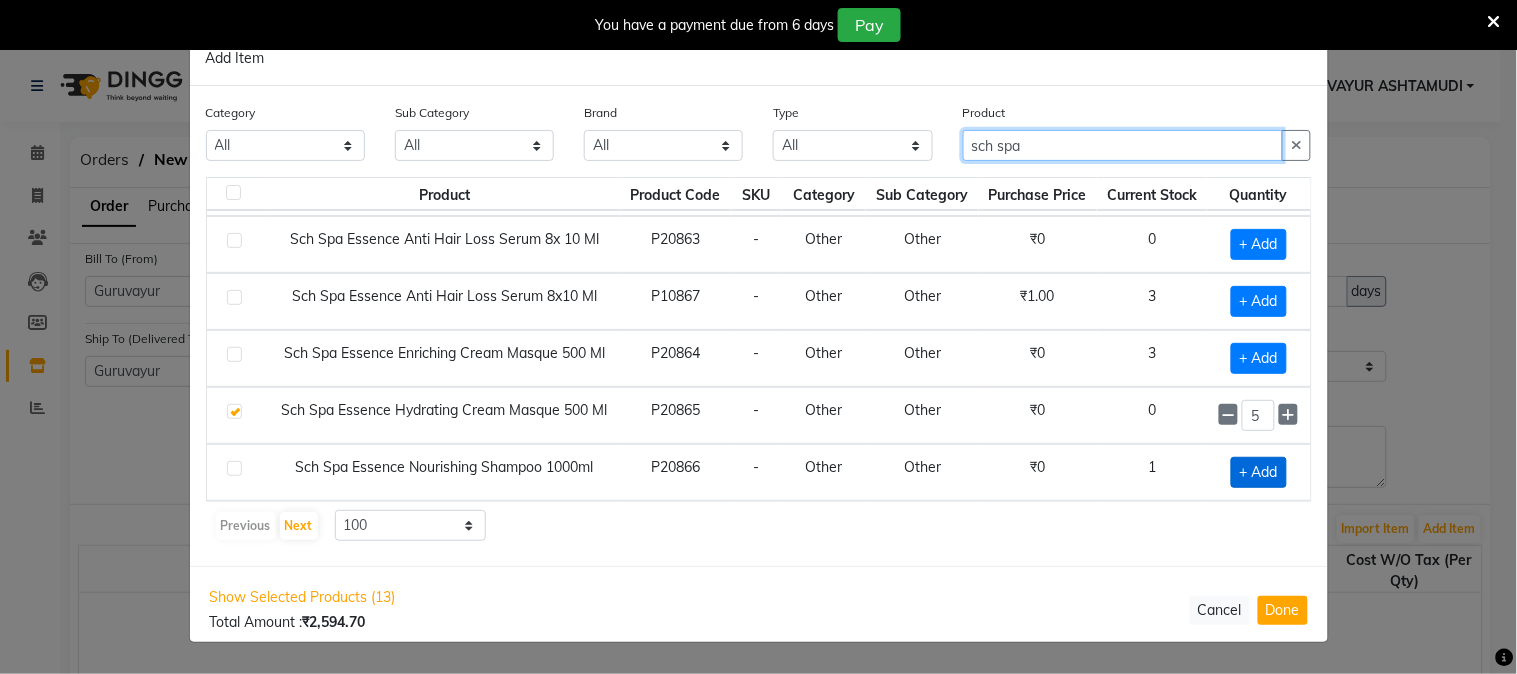 type on "sch spa" 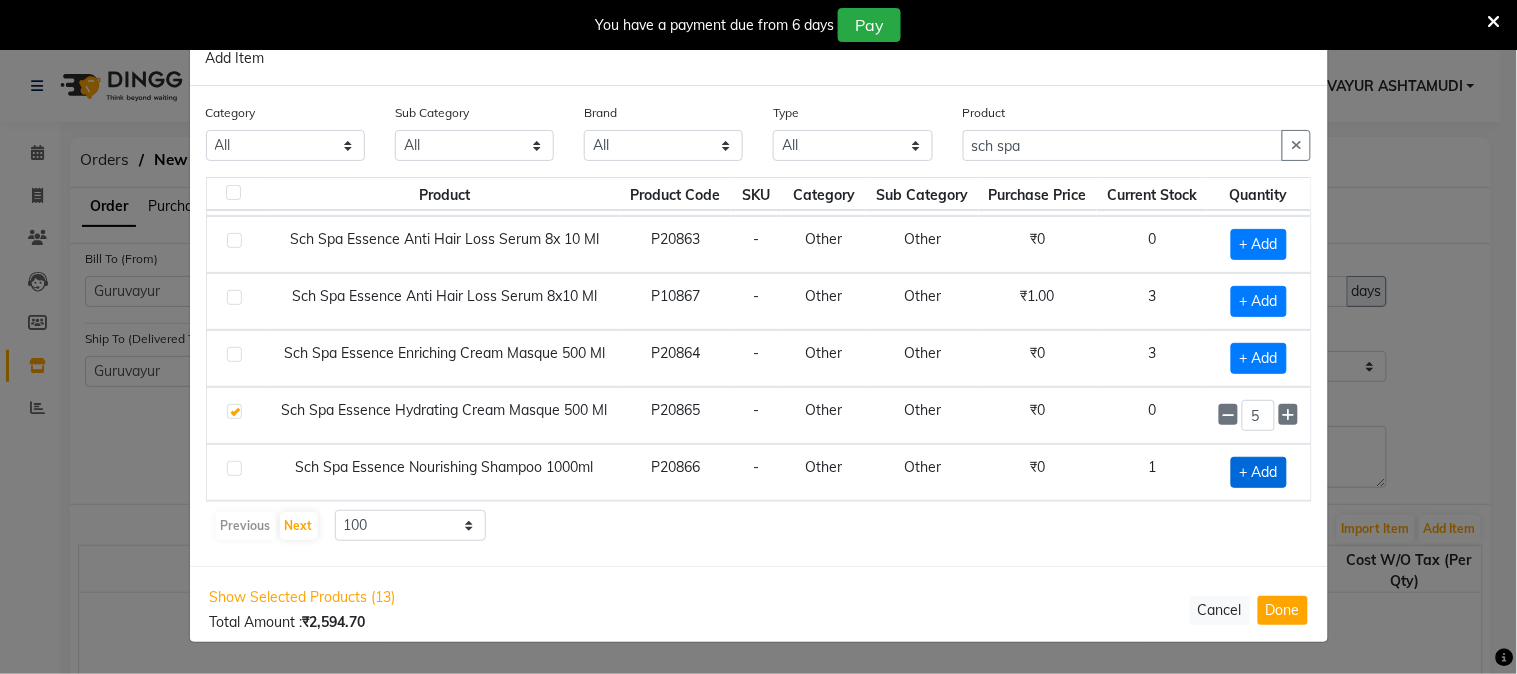click on "+ Add" 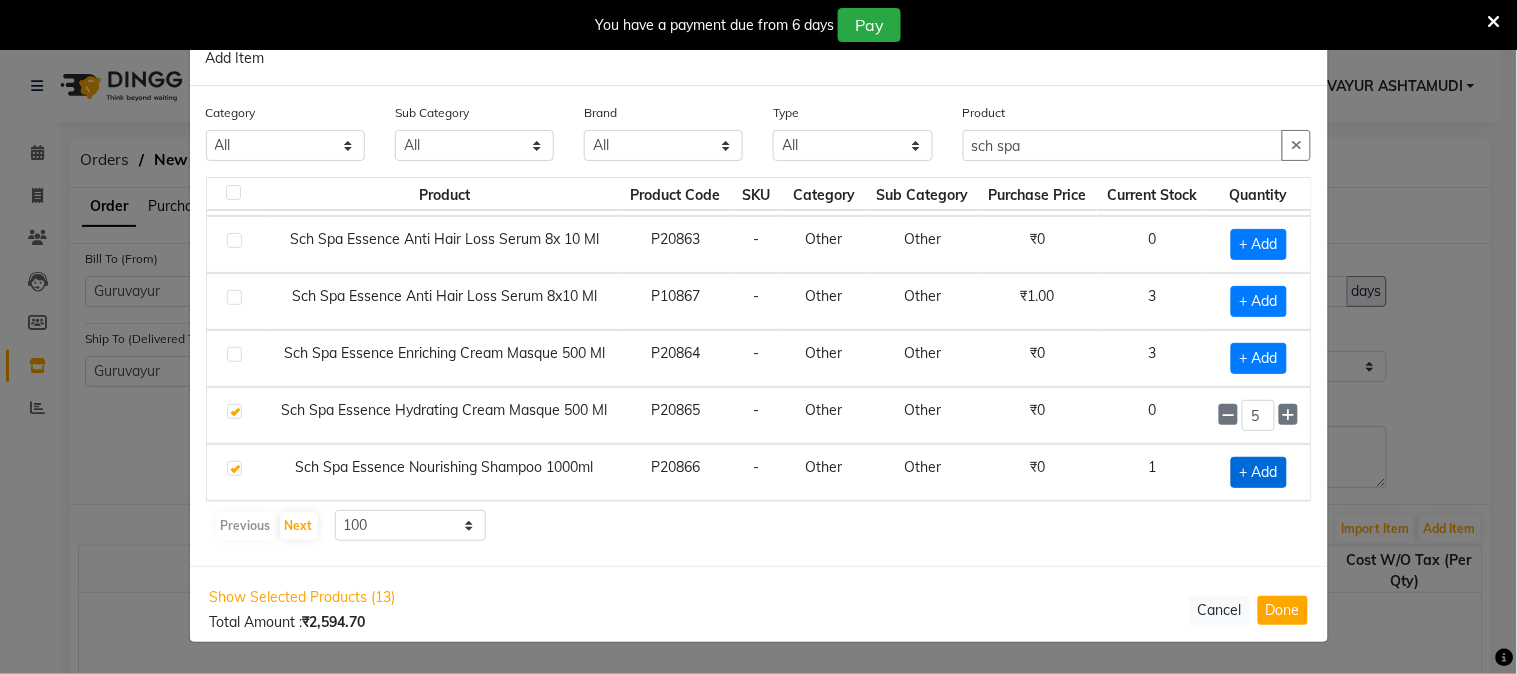 checkbox on "true" 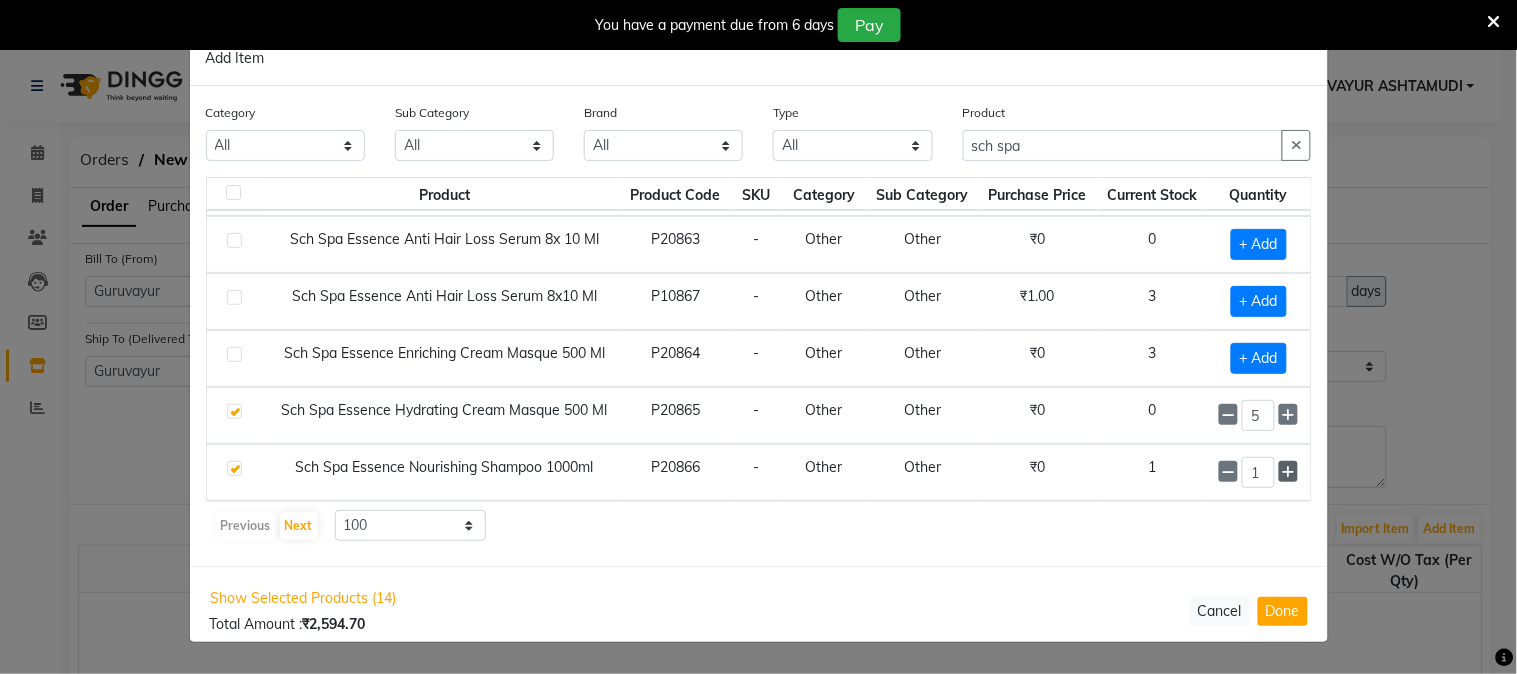click 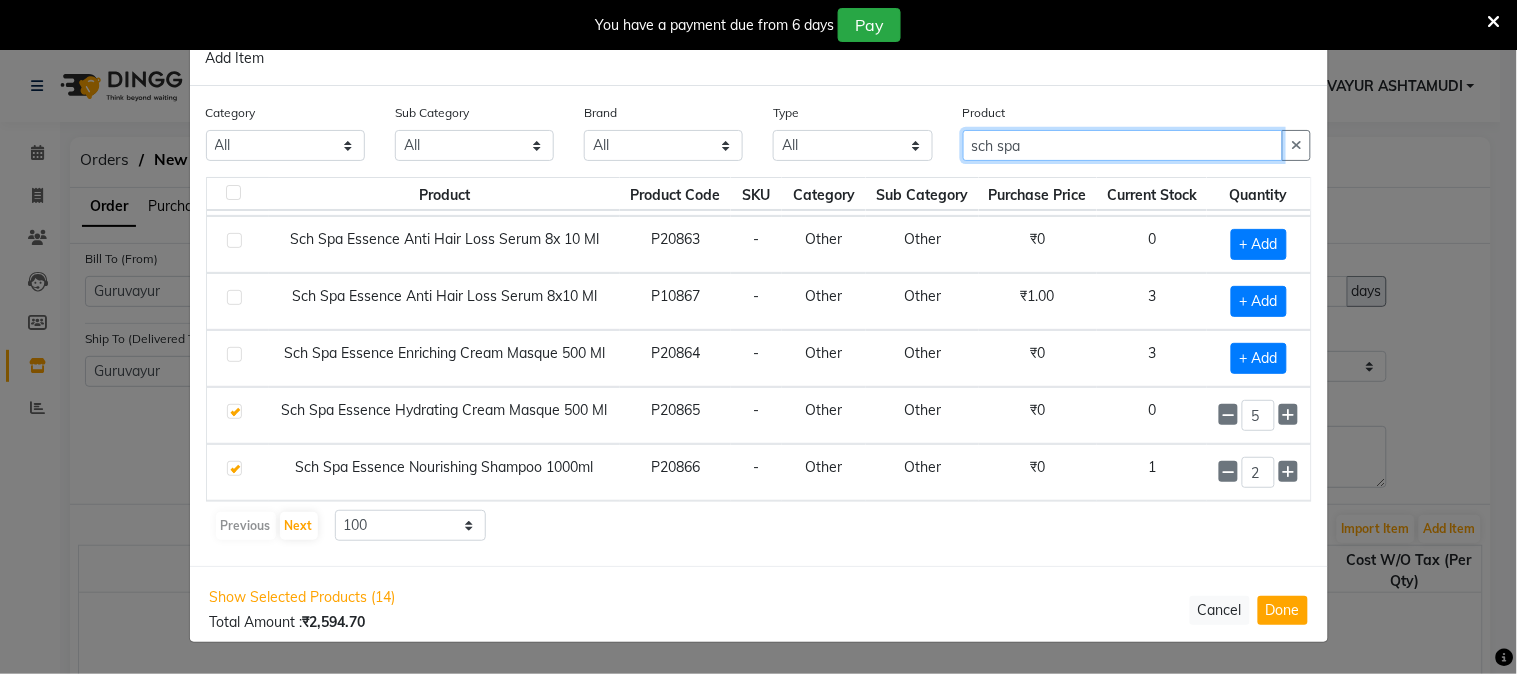 drag, startPoint x: 954, startPoint y: 158, endPoint x: 846, endPoint y: 162, distance: 108.07405 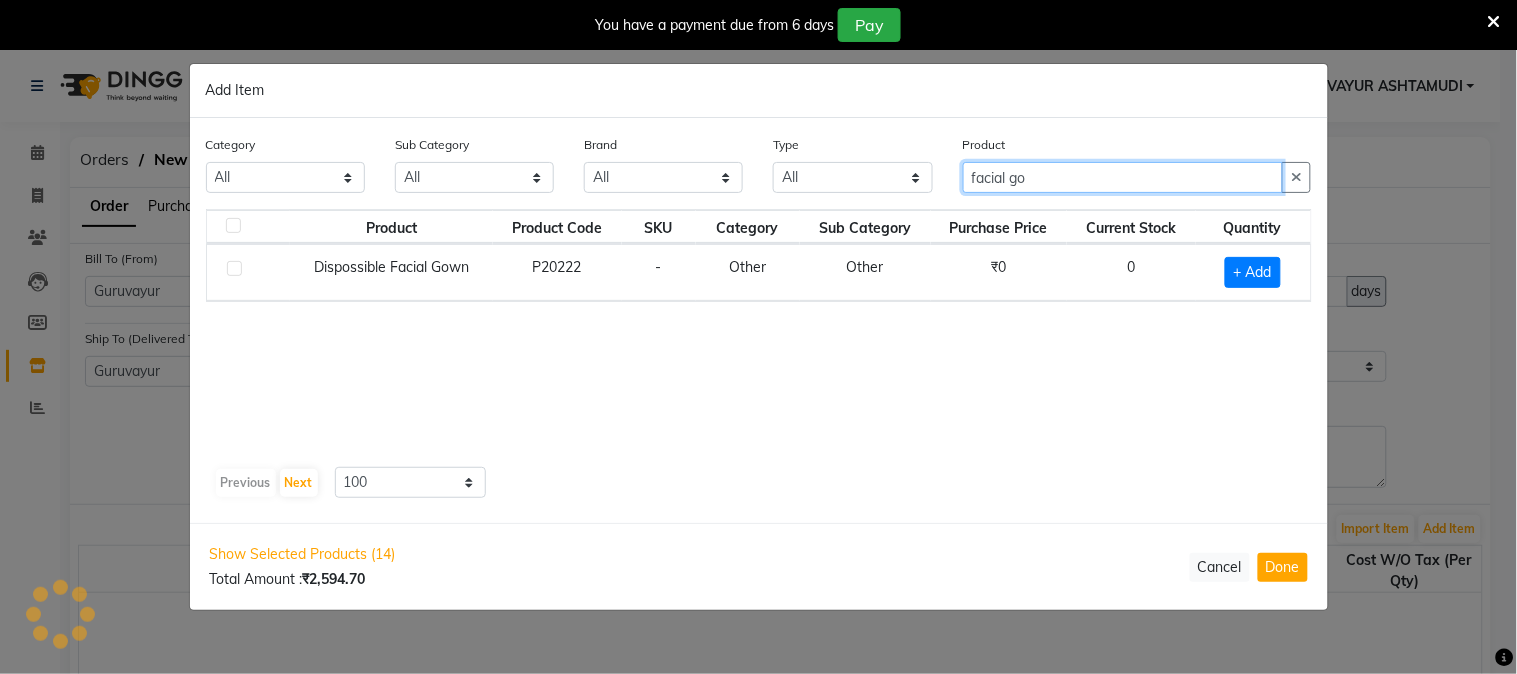 scroll, scrollTop: 0, scrollLeft: 0, axis: both 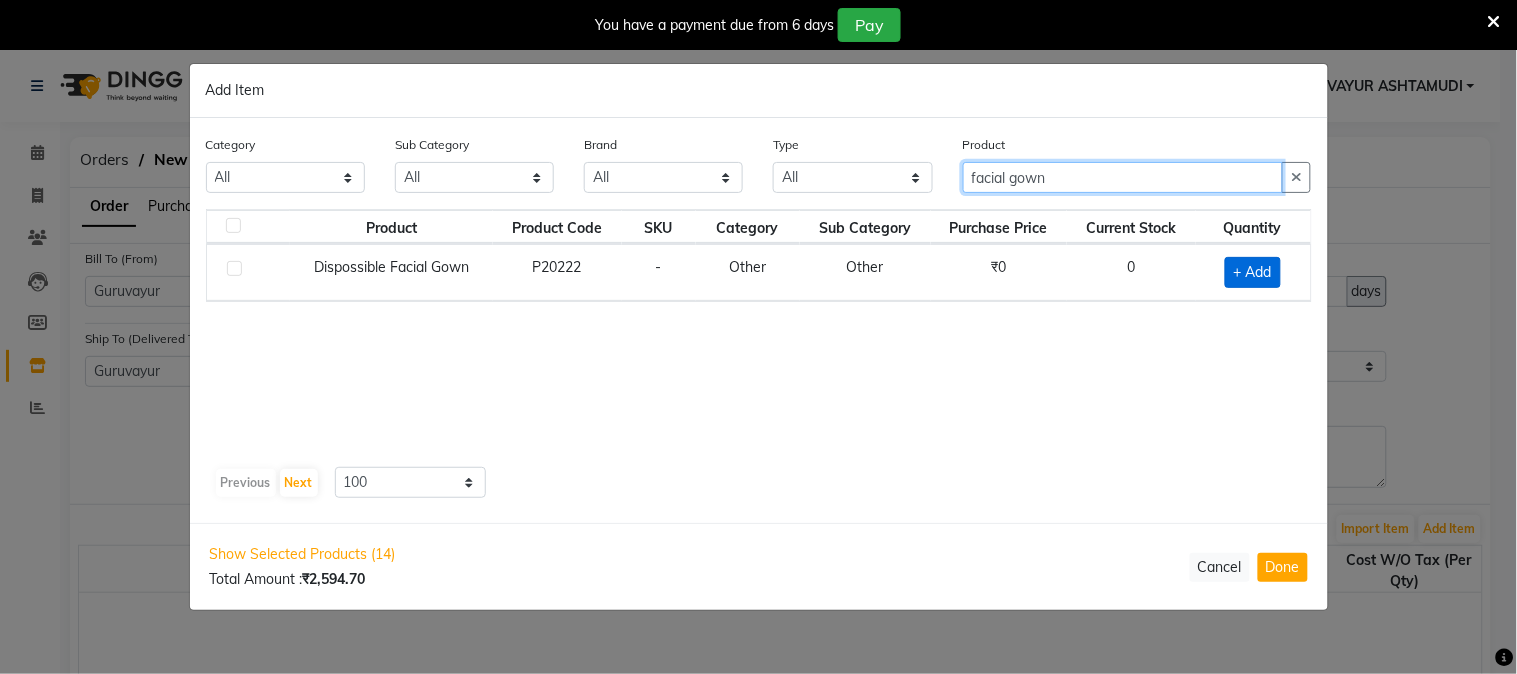 type on "facial gown" 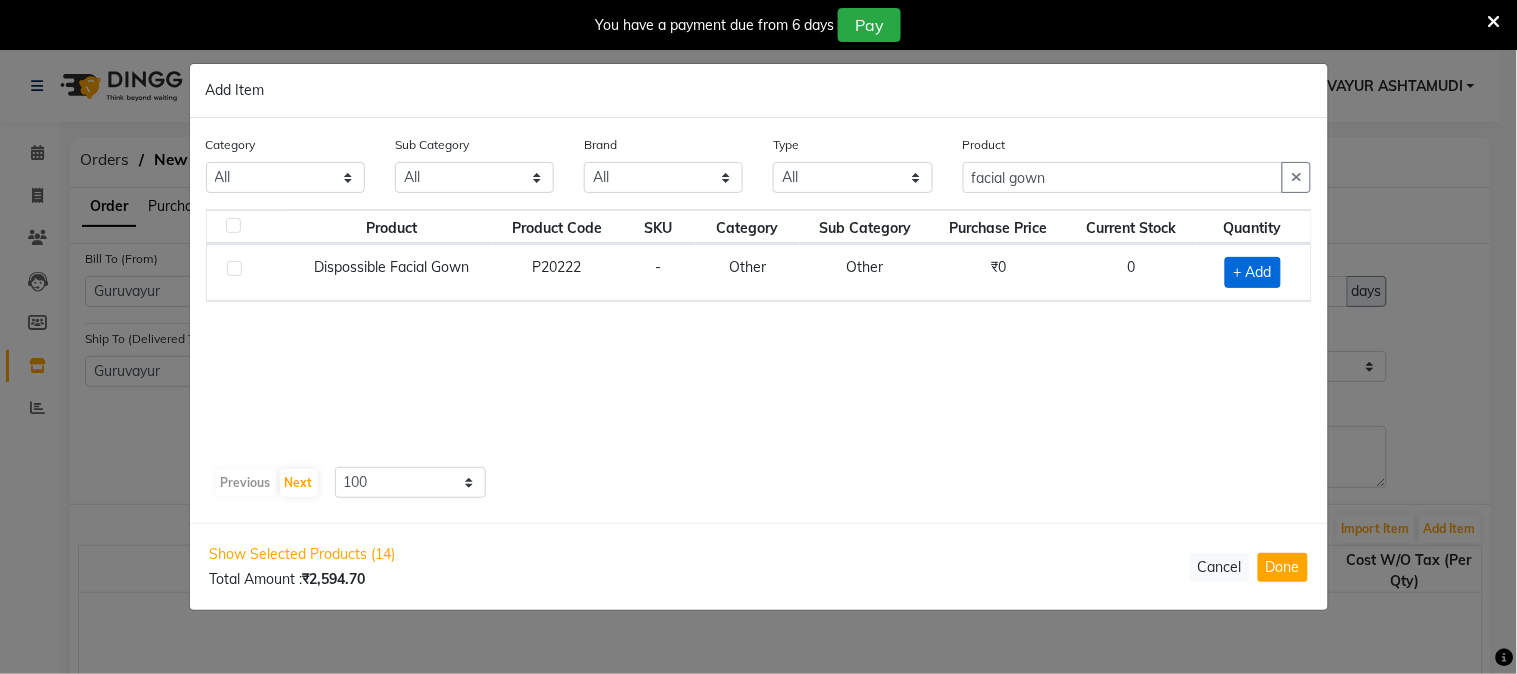 click on "+ Add" 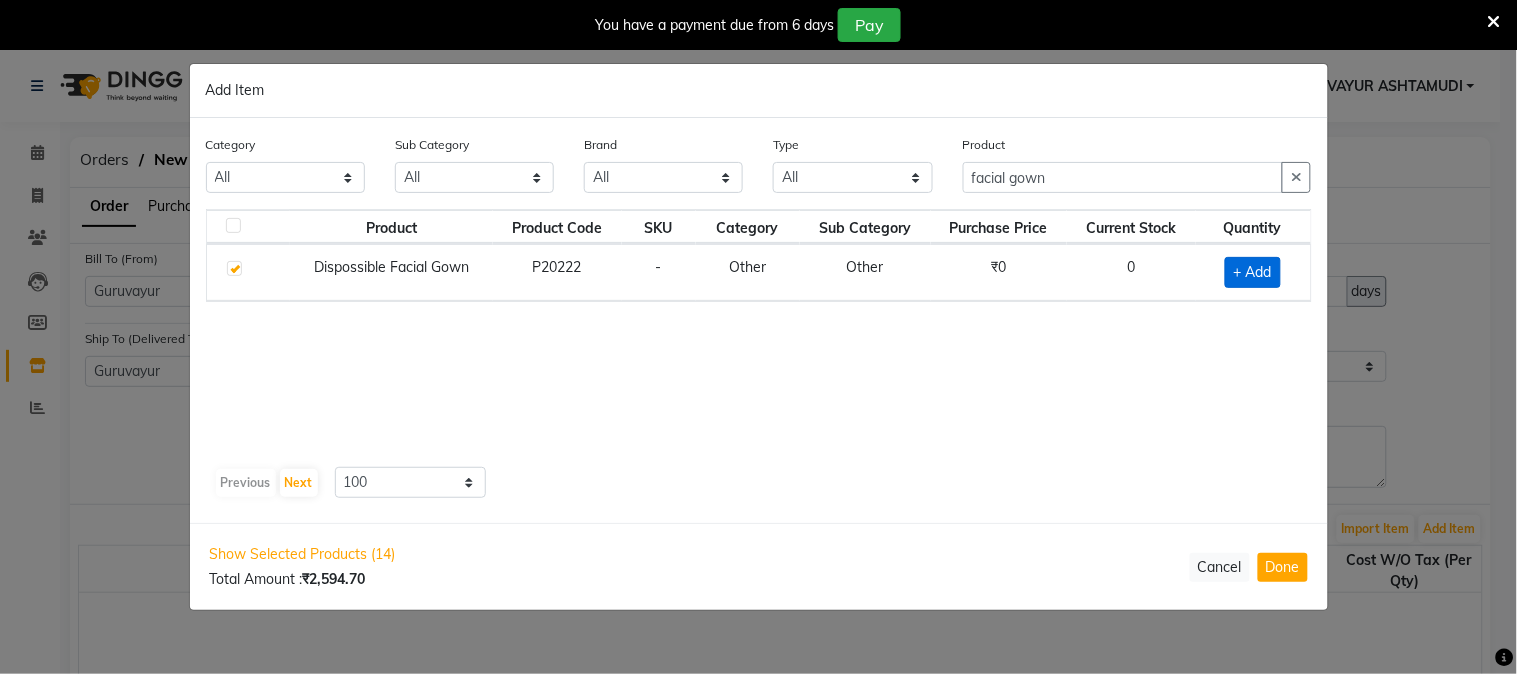 checkbox on "true" 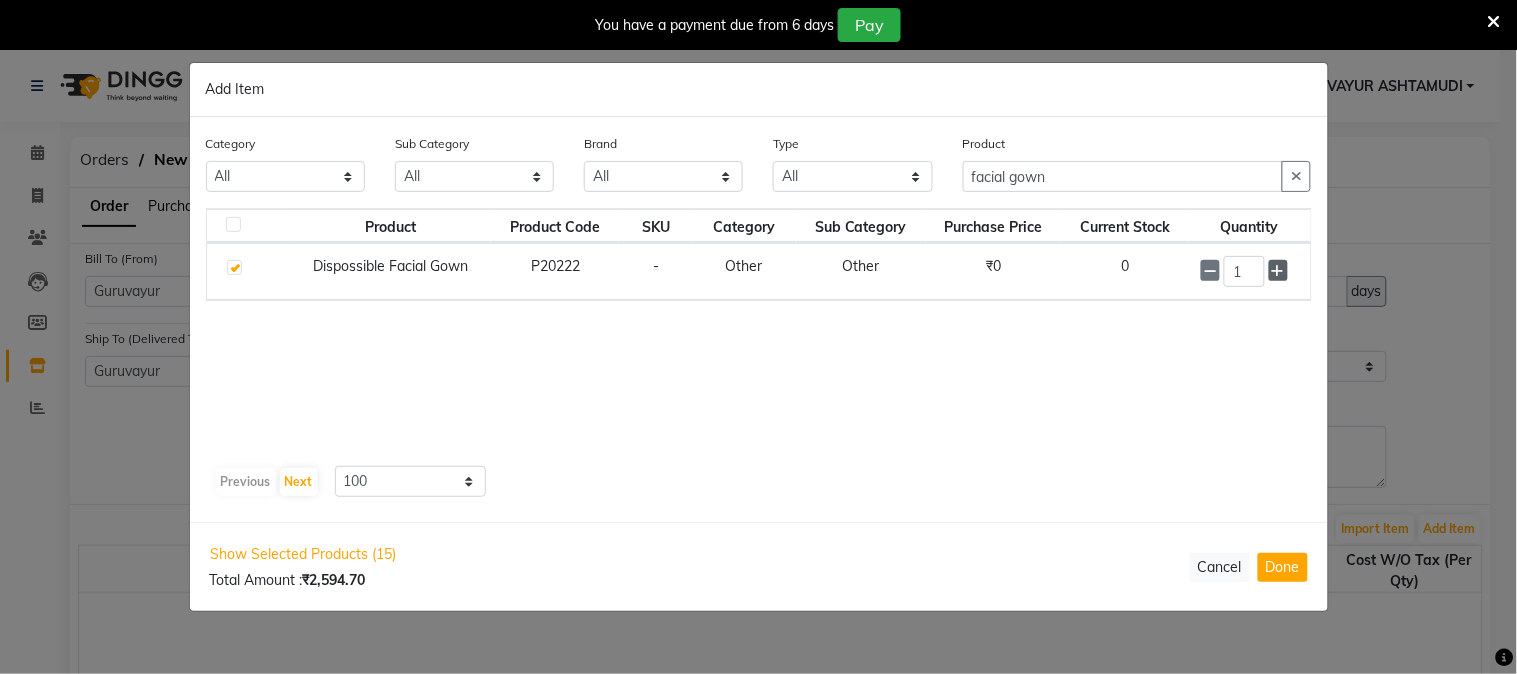 click 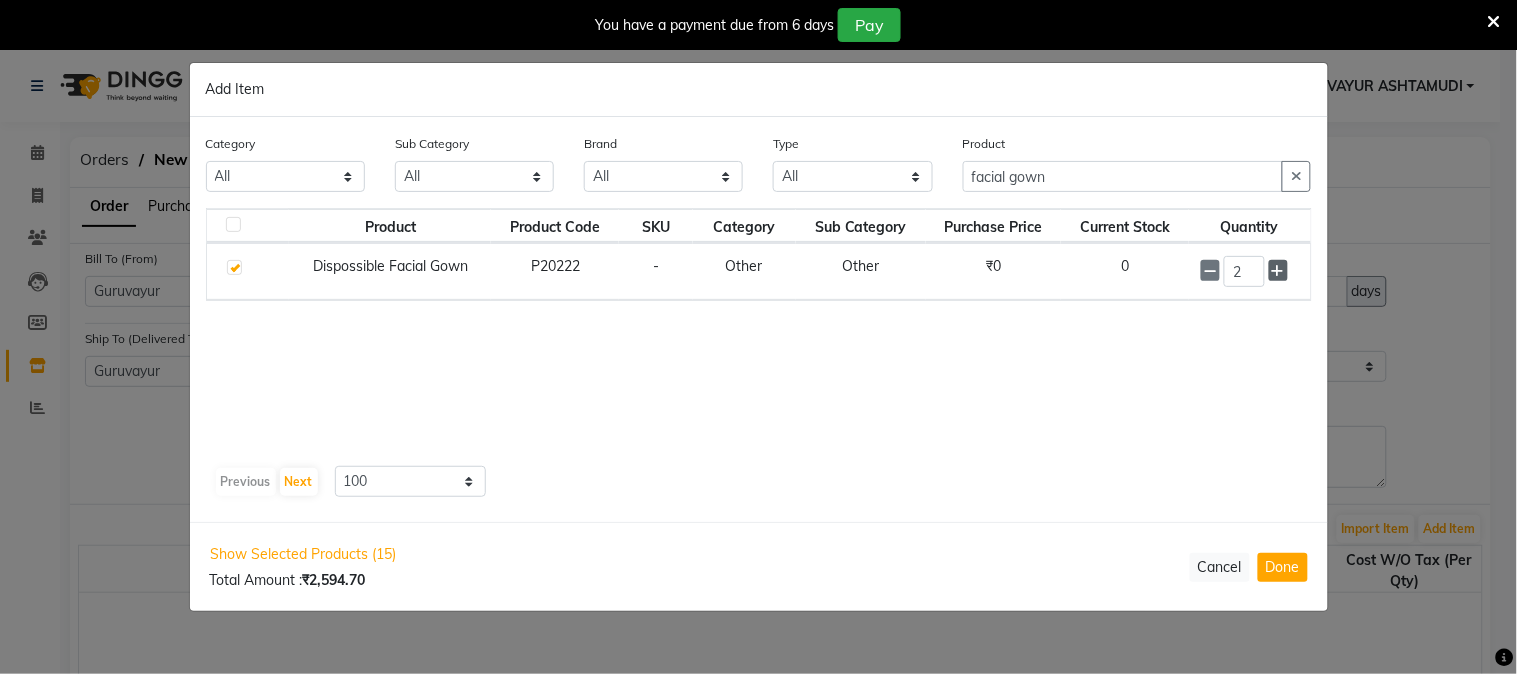 click 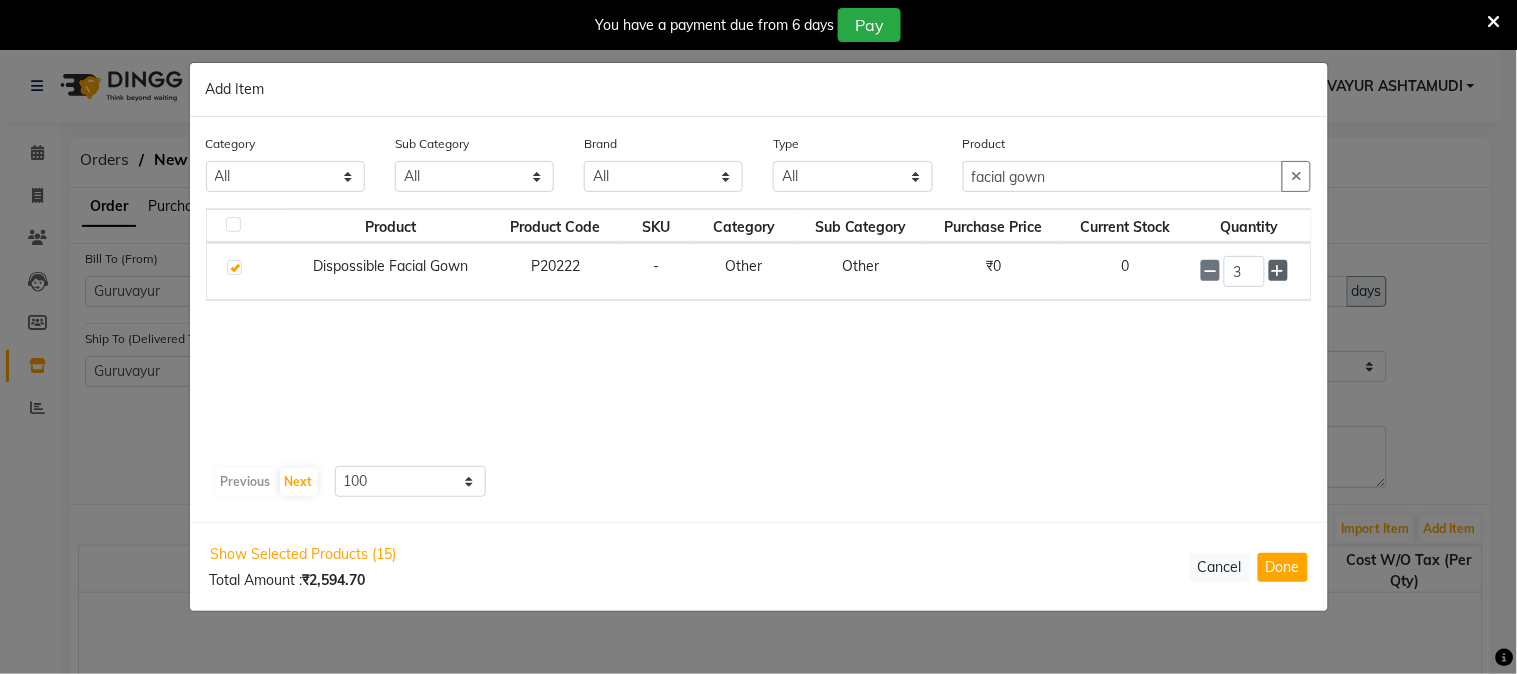 click 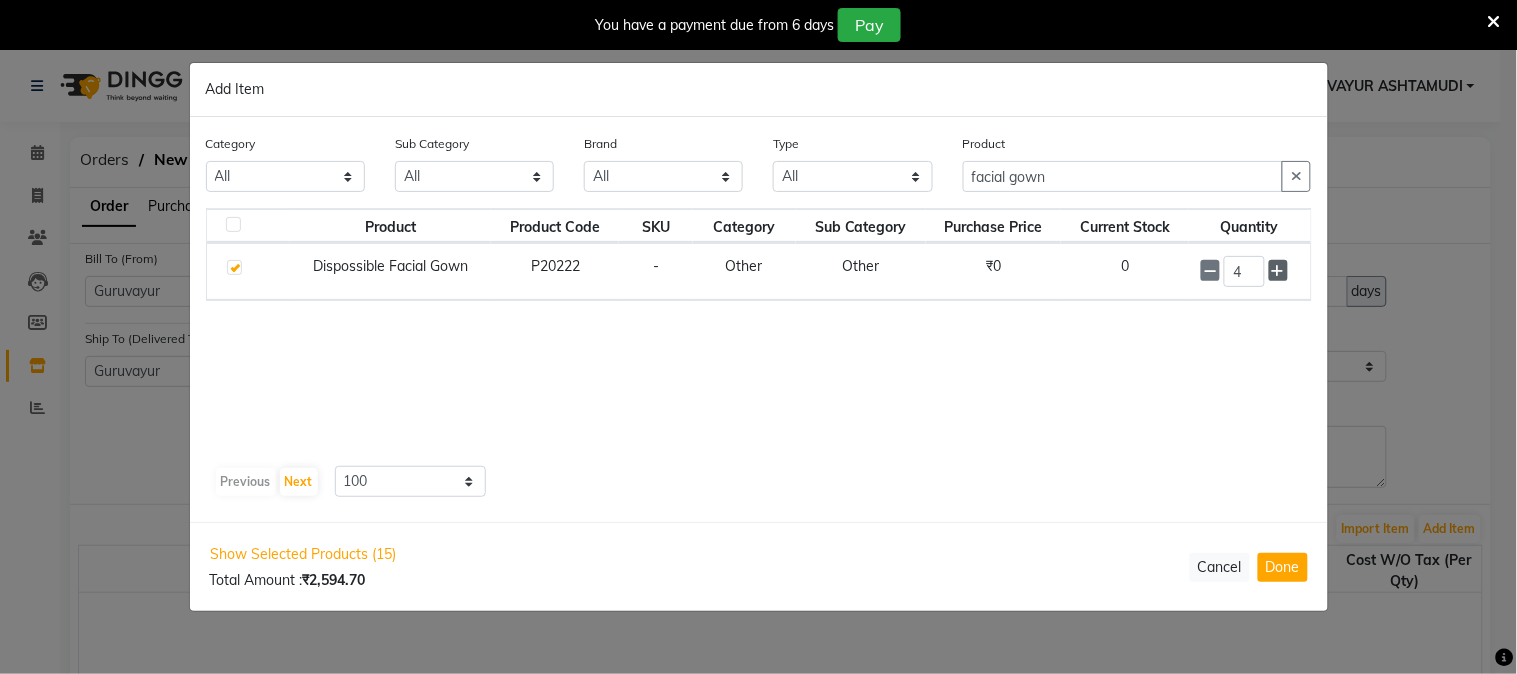 click 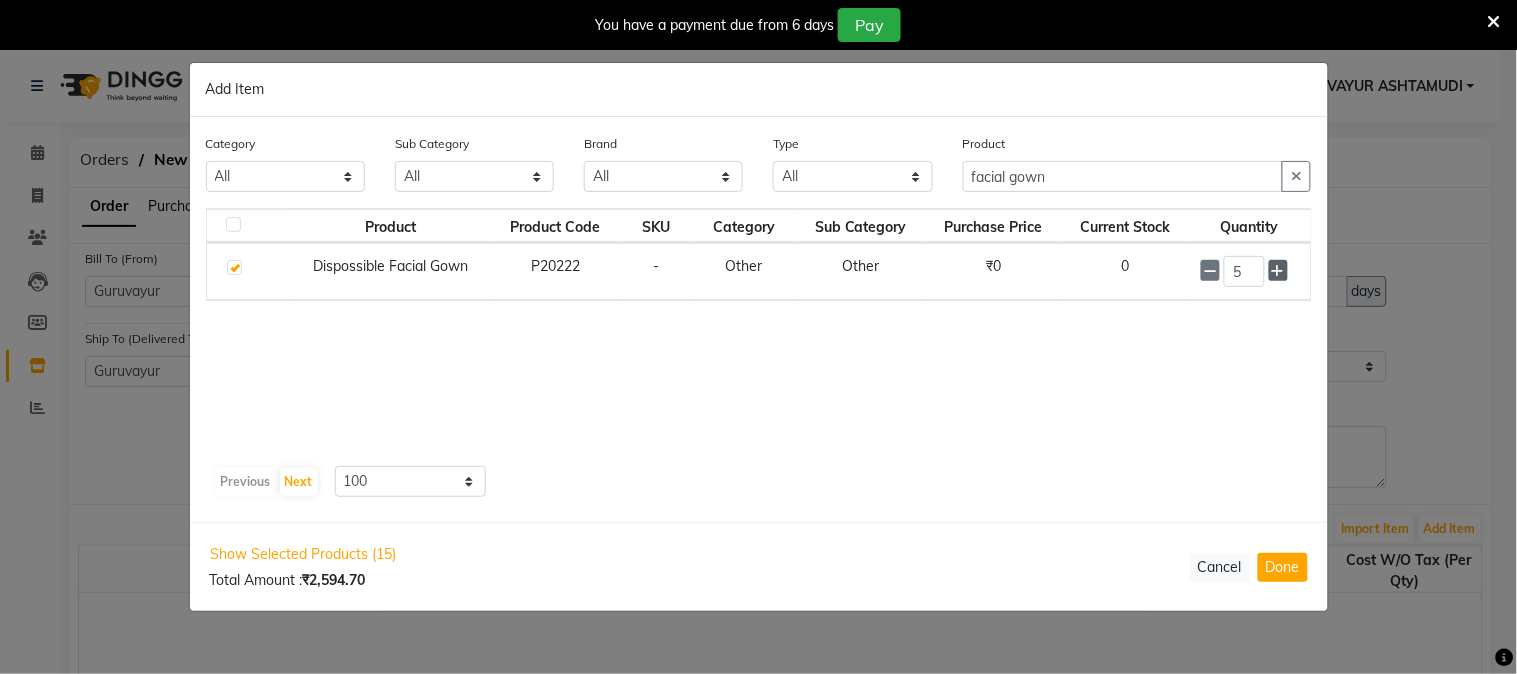 click 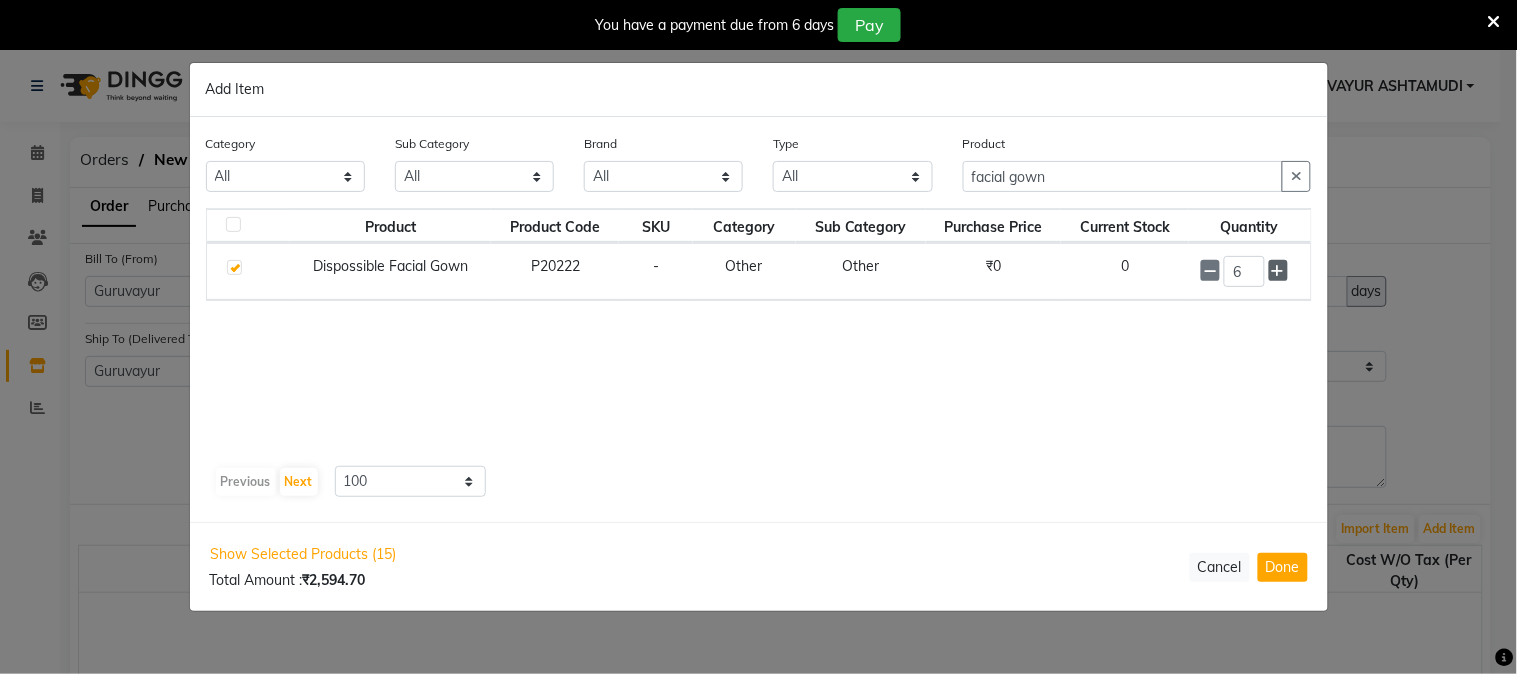 click 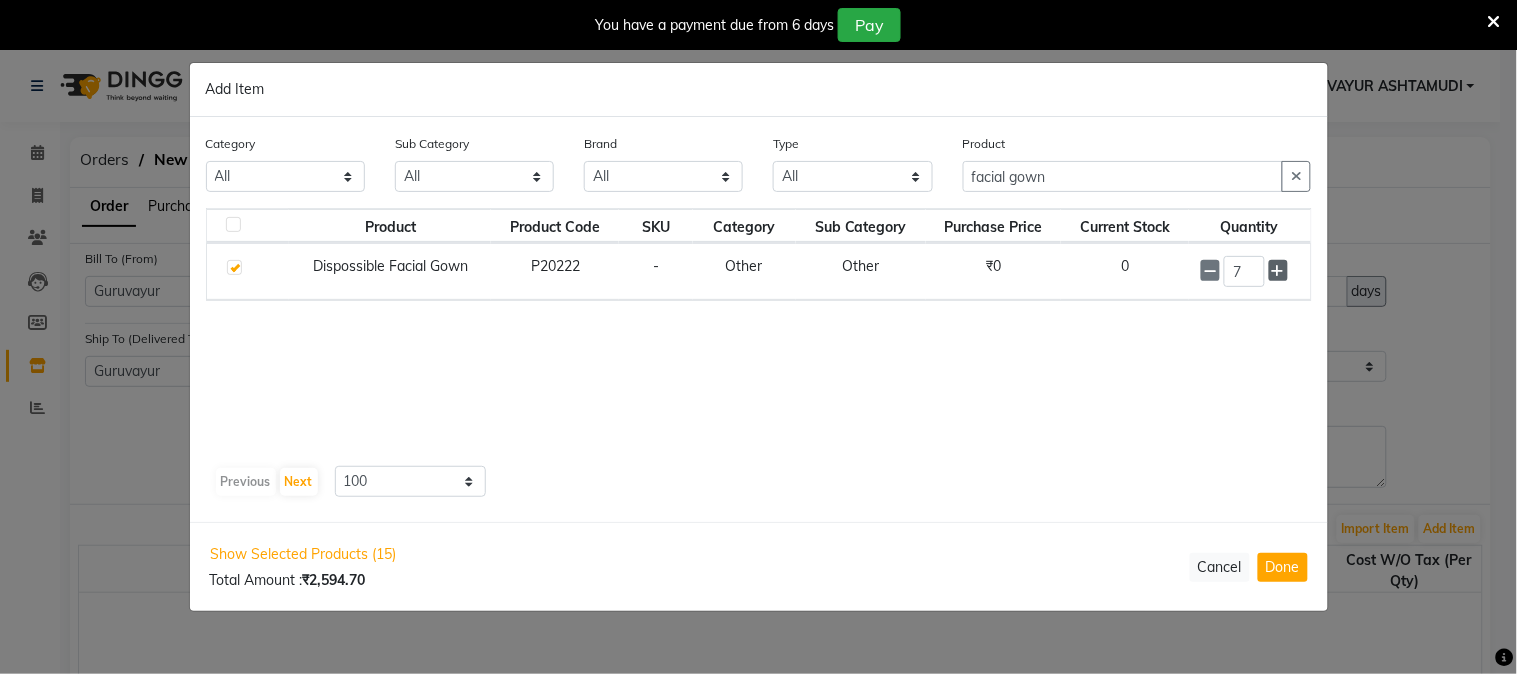 click 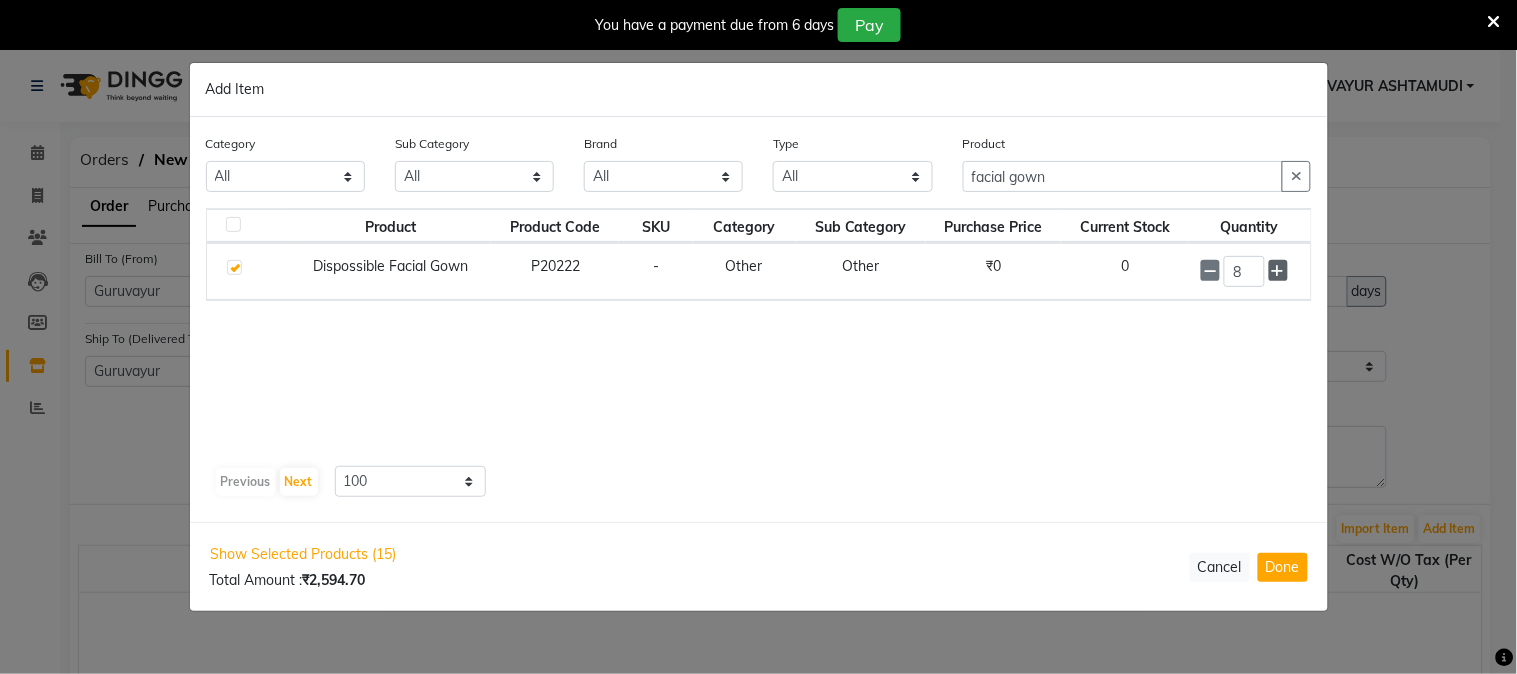 click 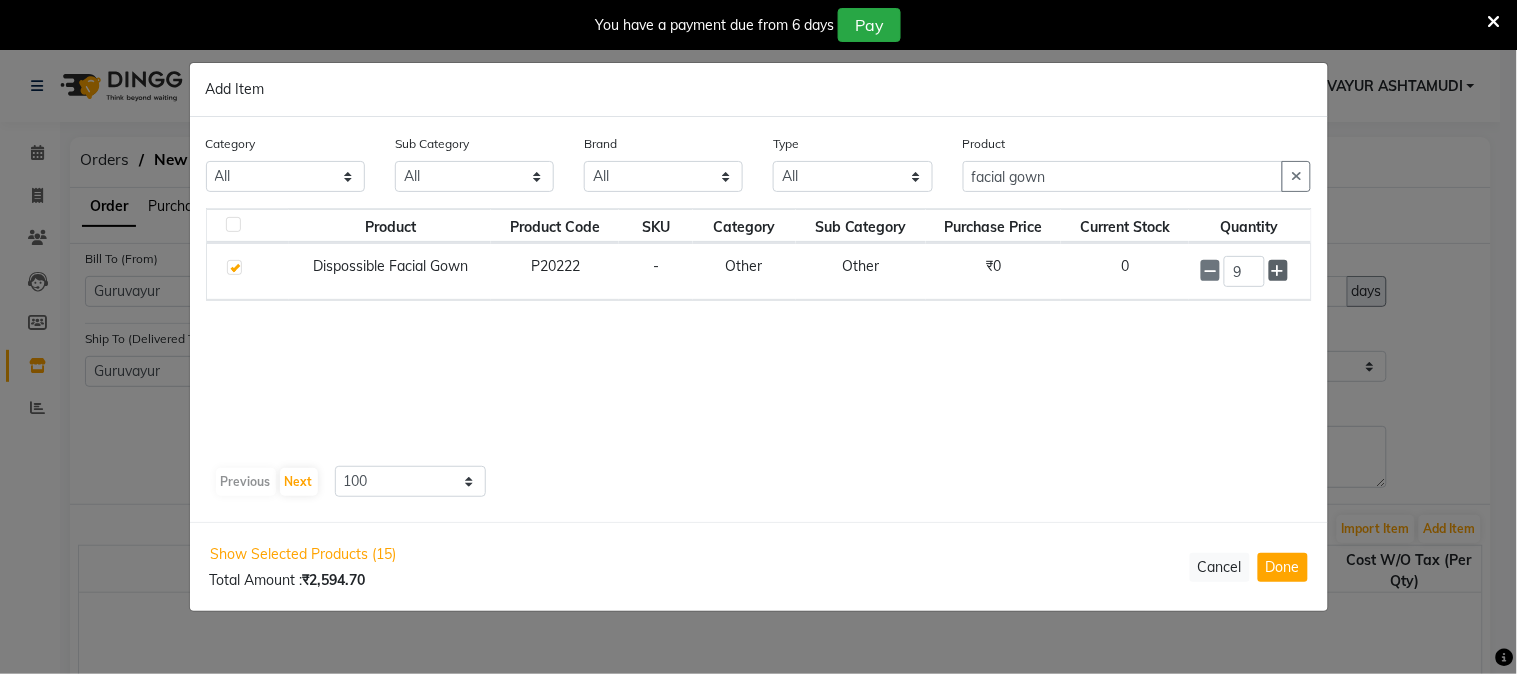 click 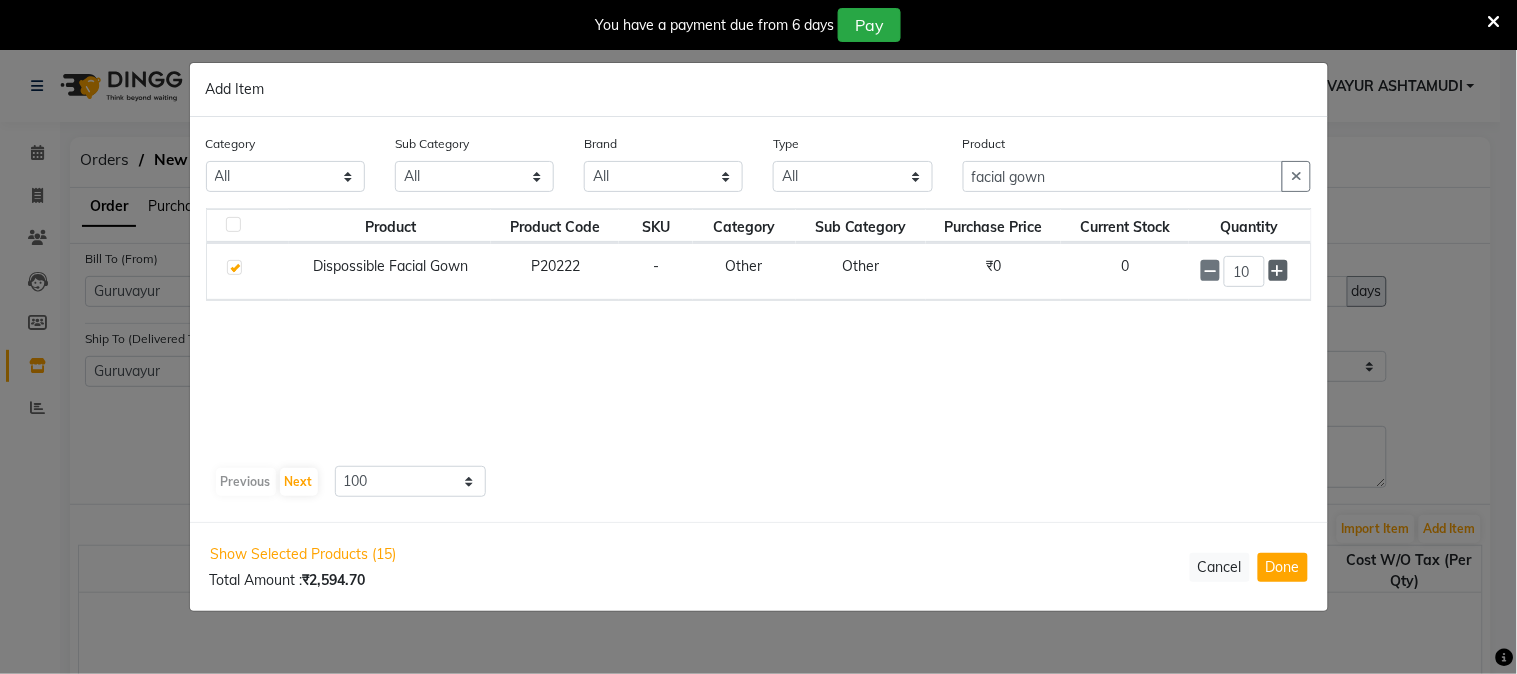 click 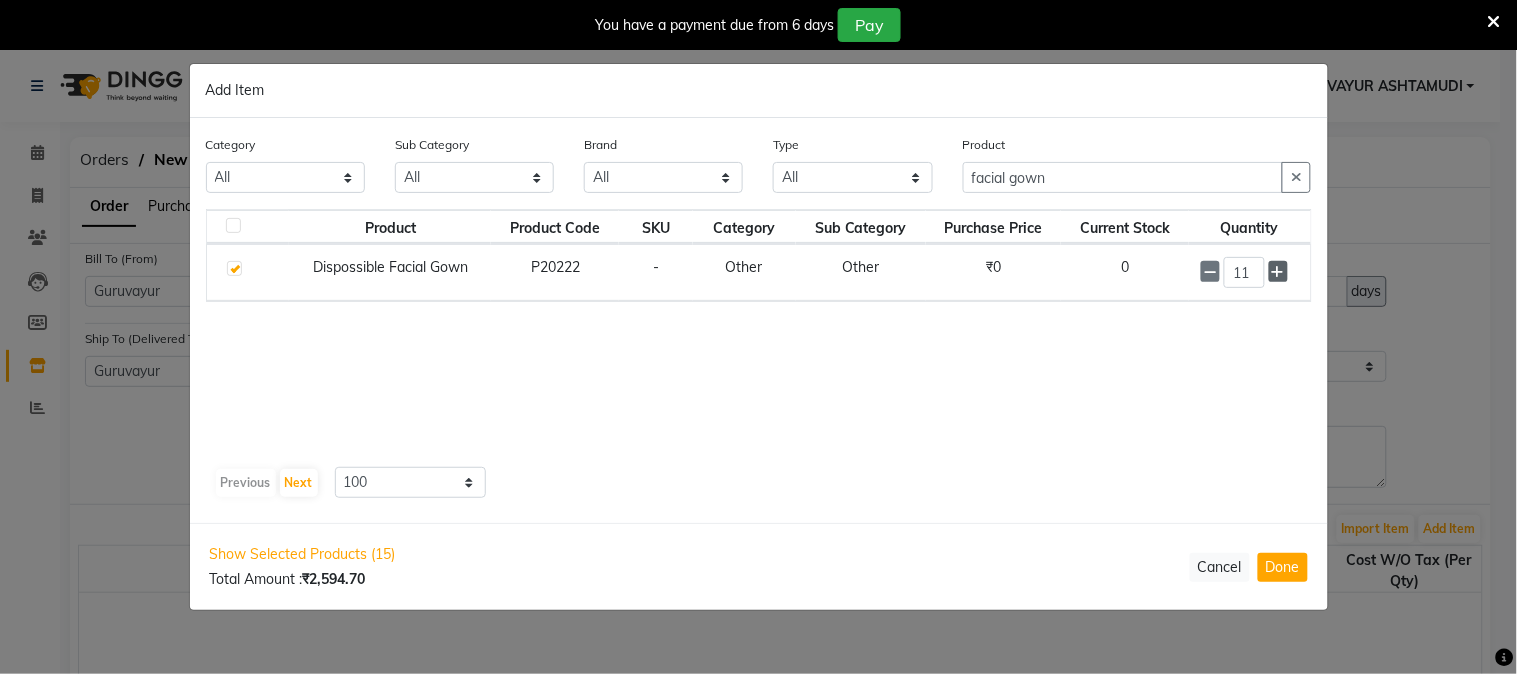 click 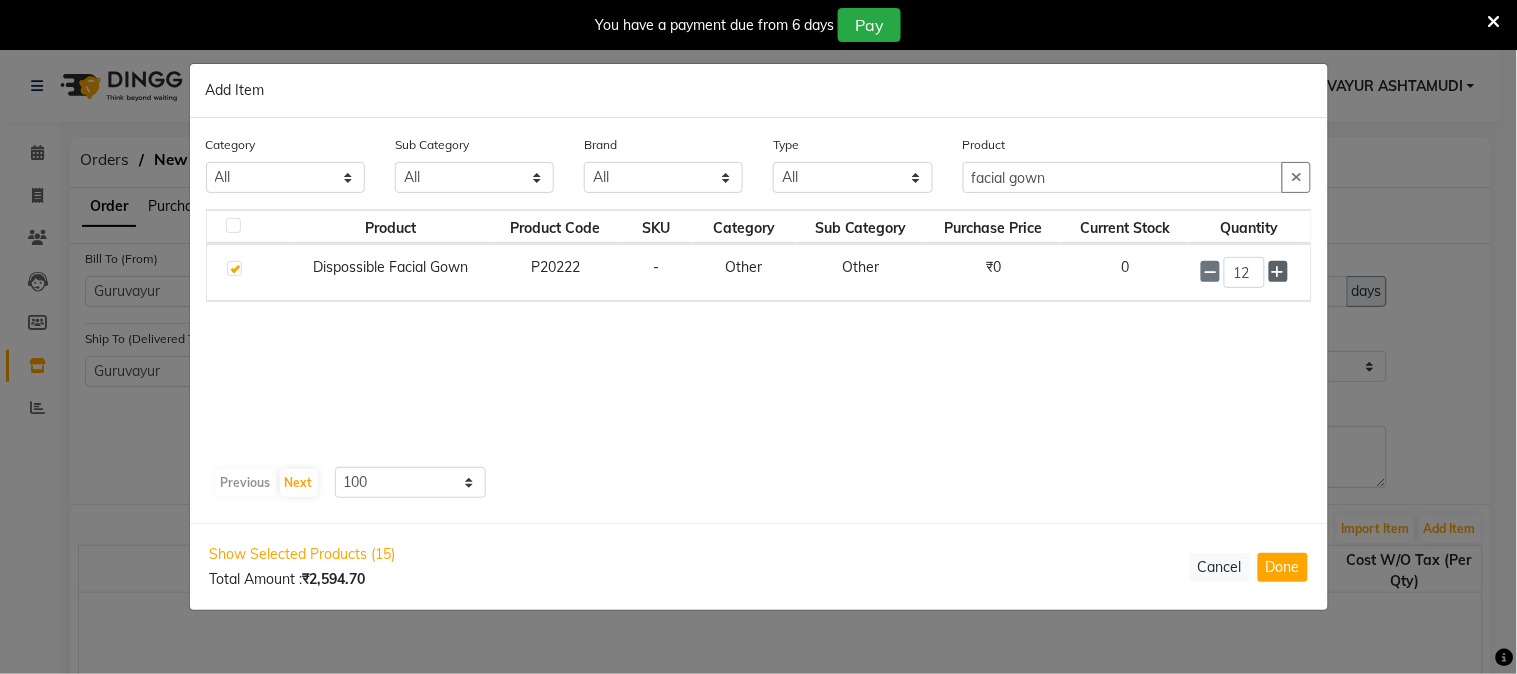 click 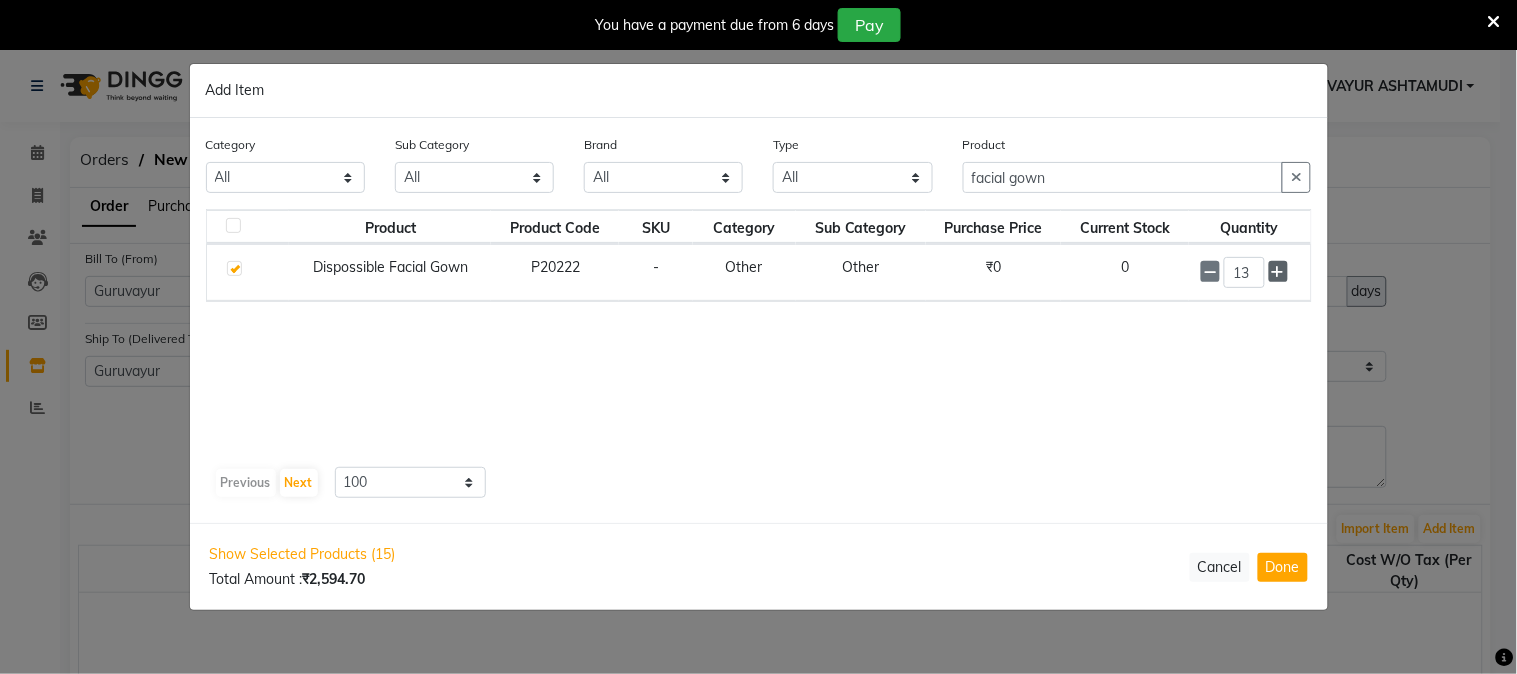 click 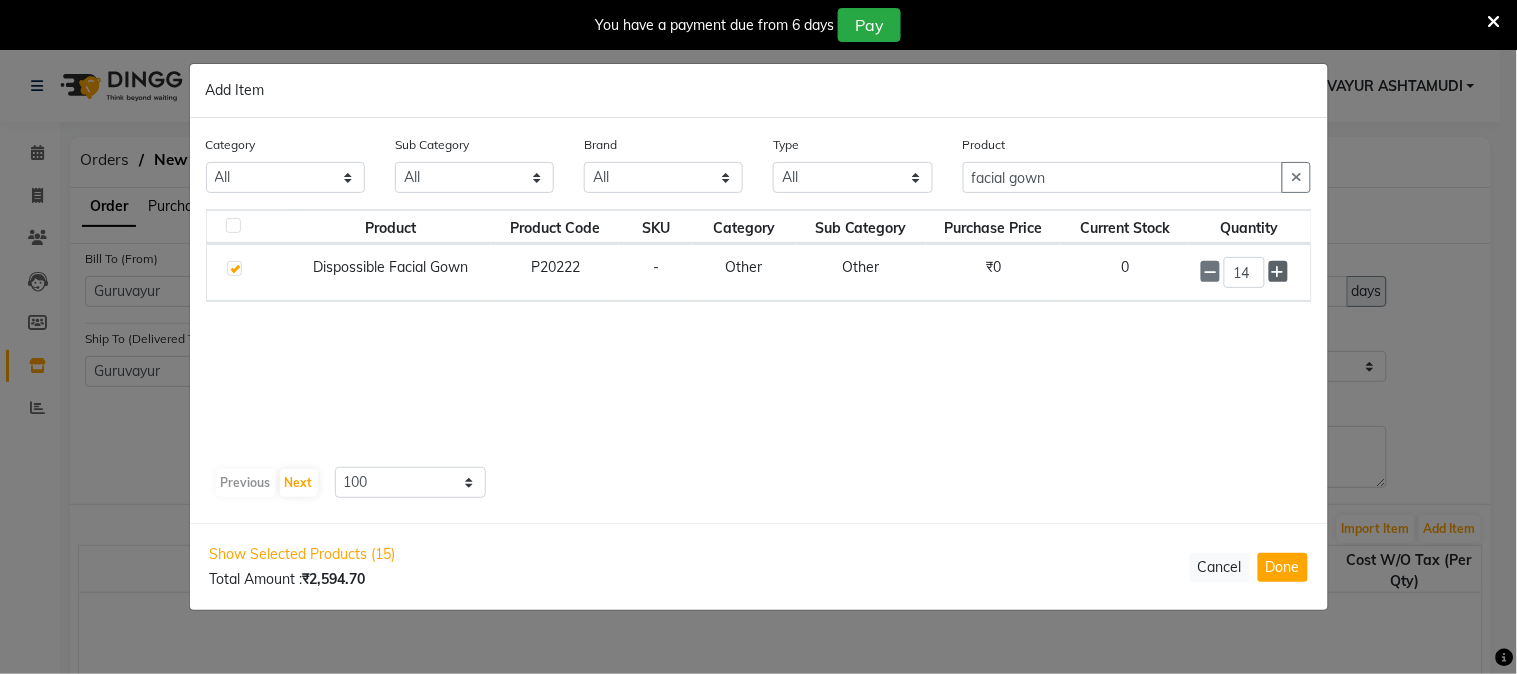 click 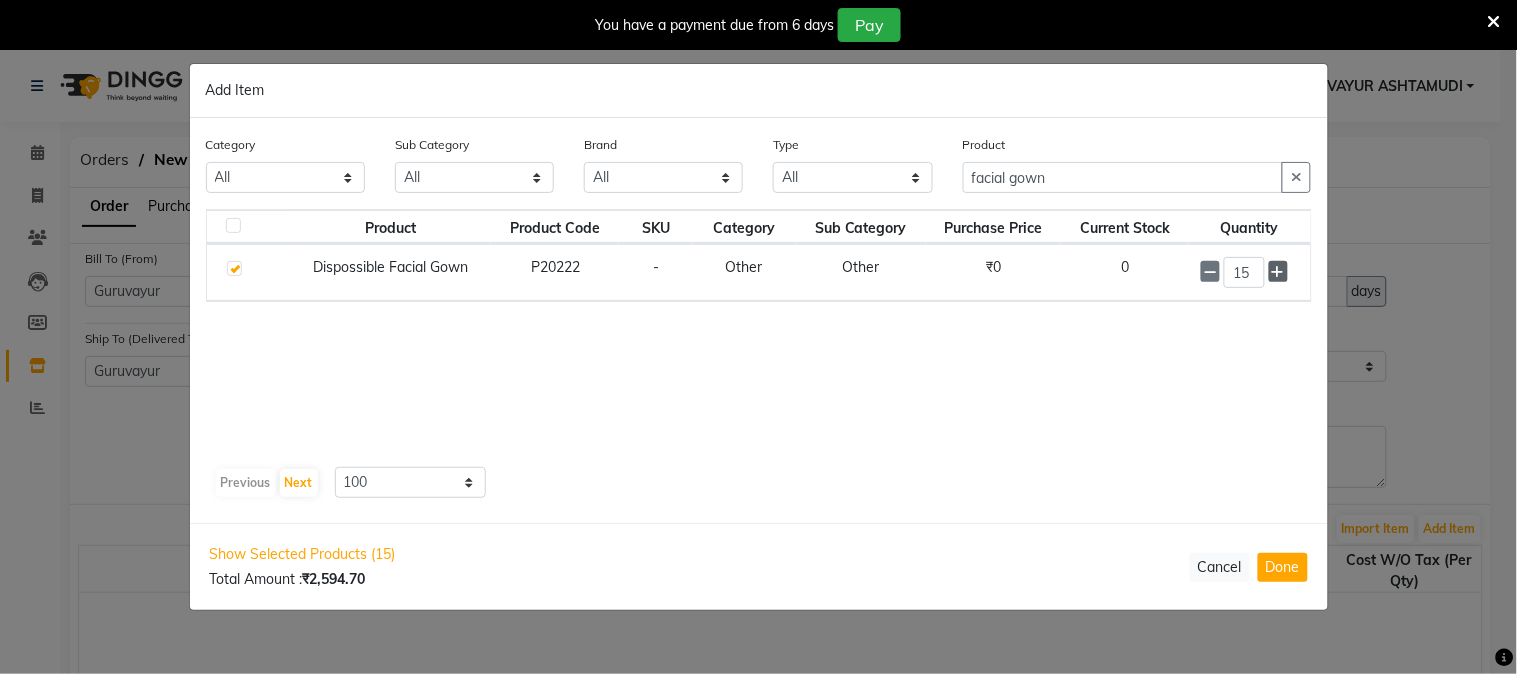 click 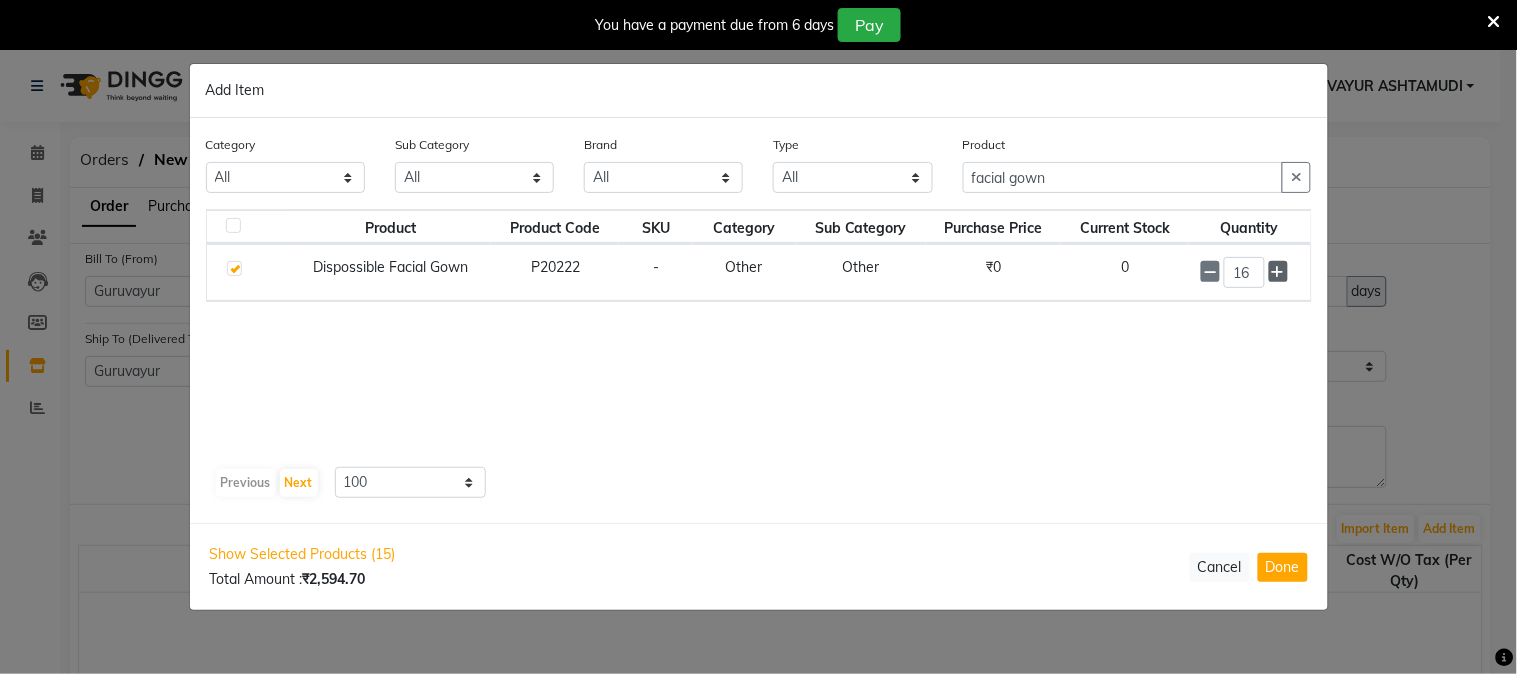 click 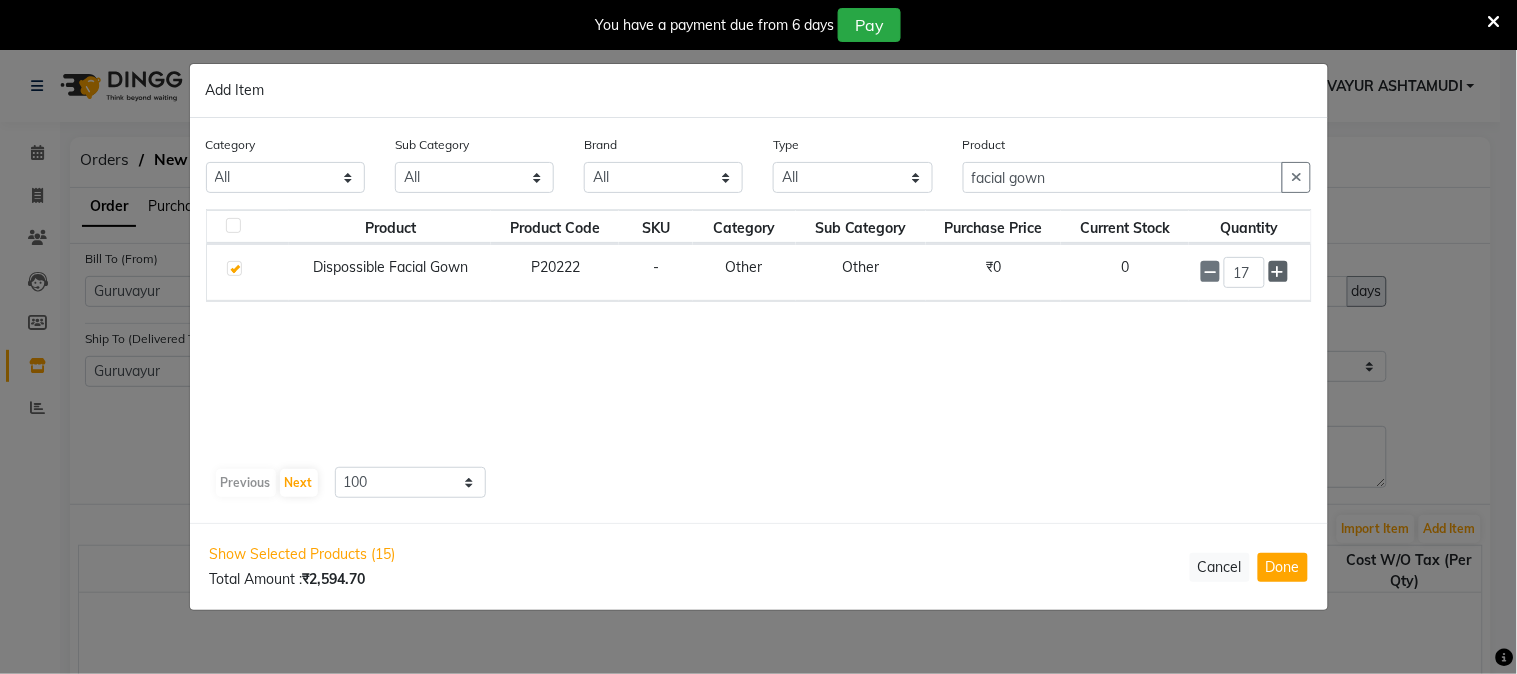 click 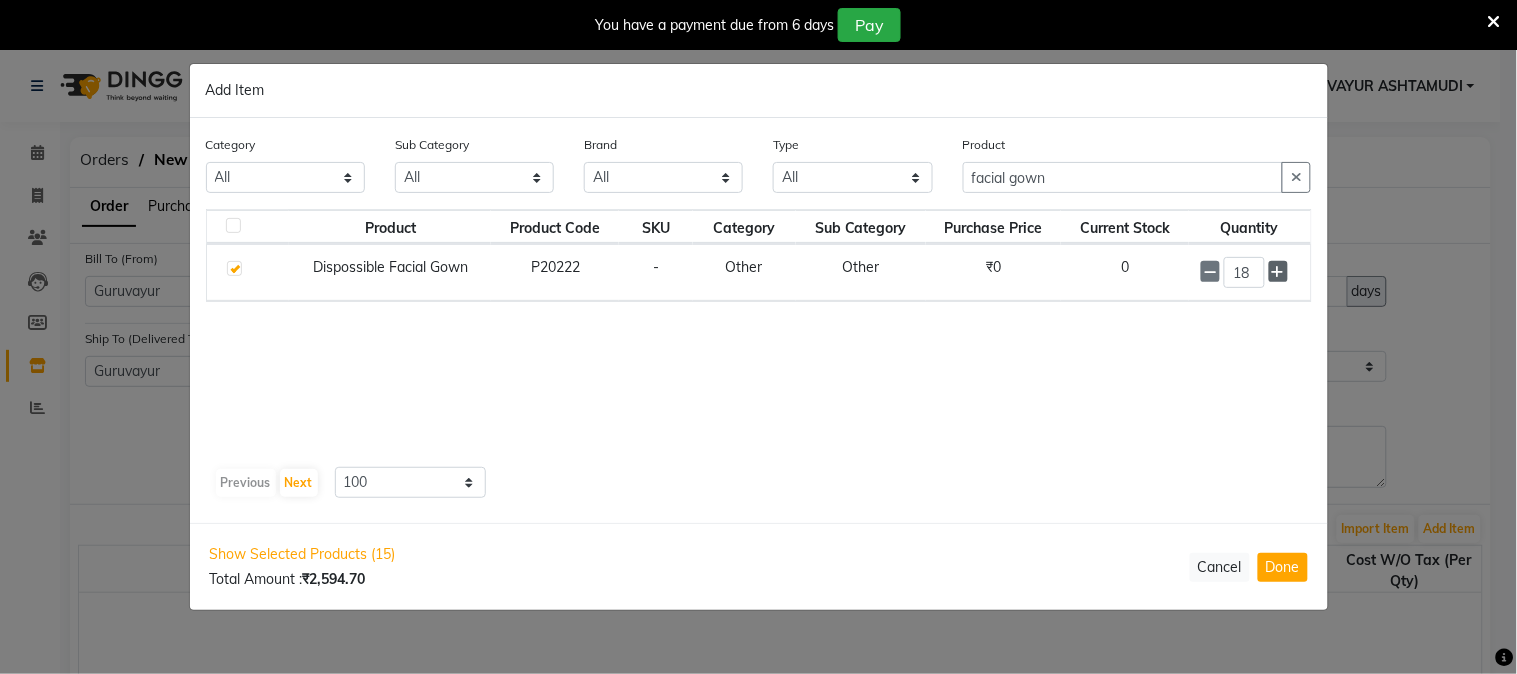 click 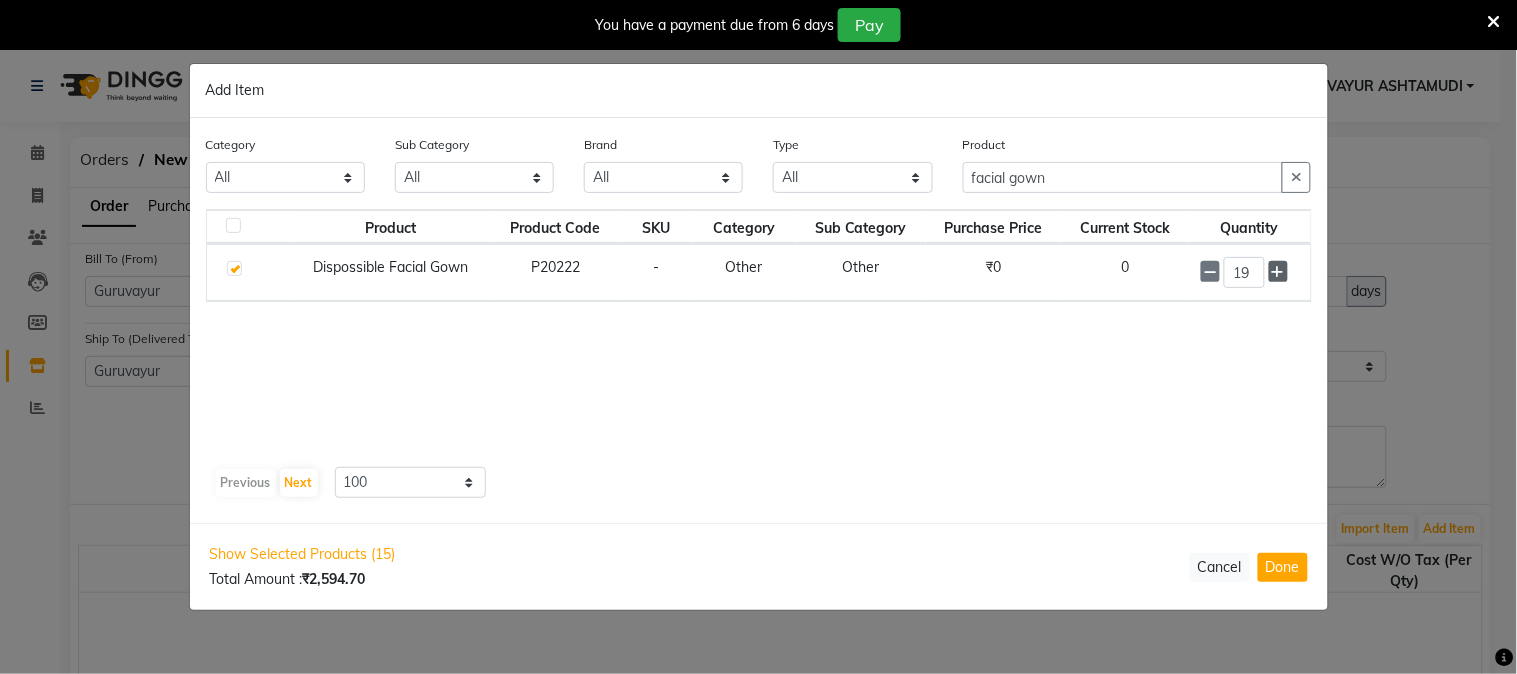 click 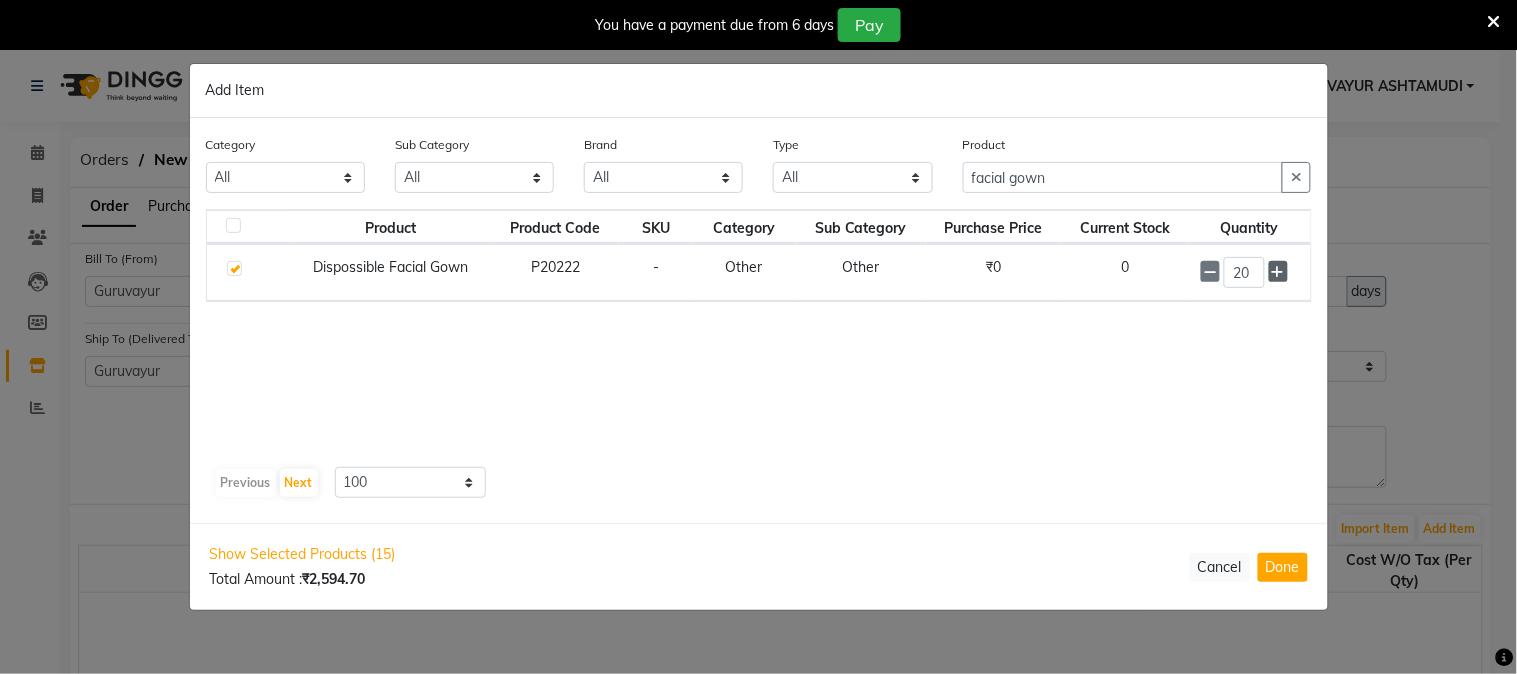 click 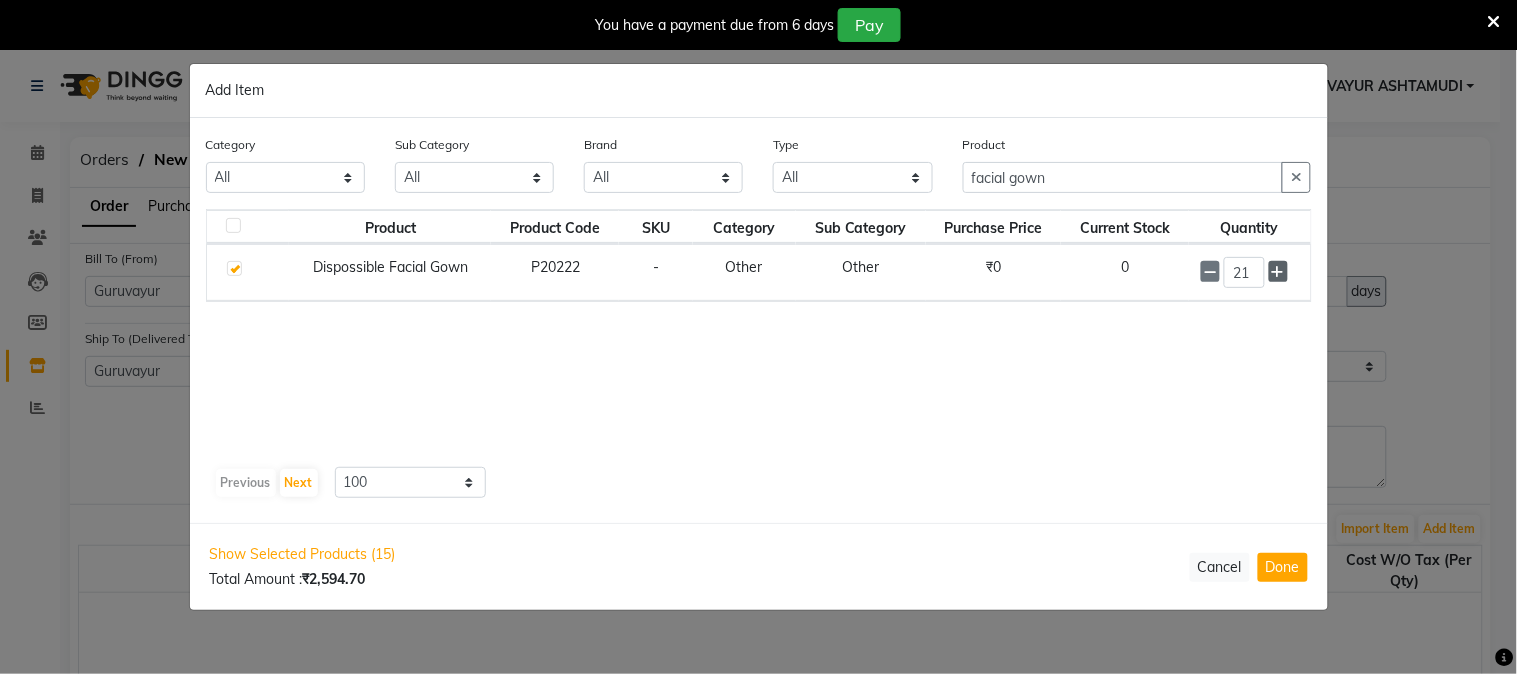click 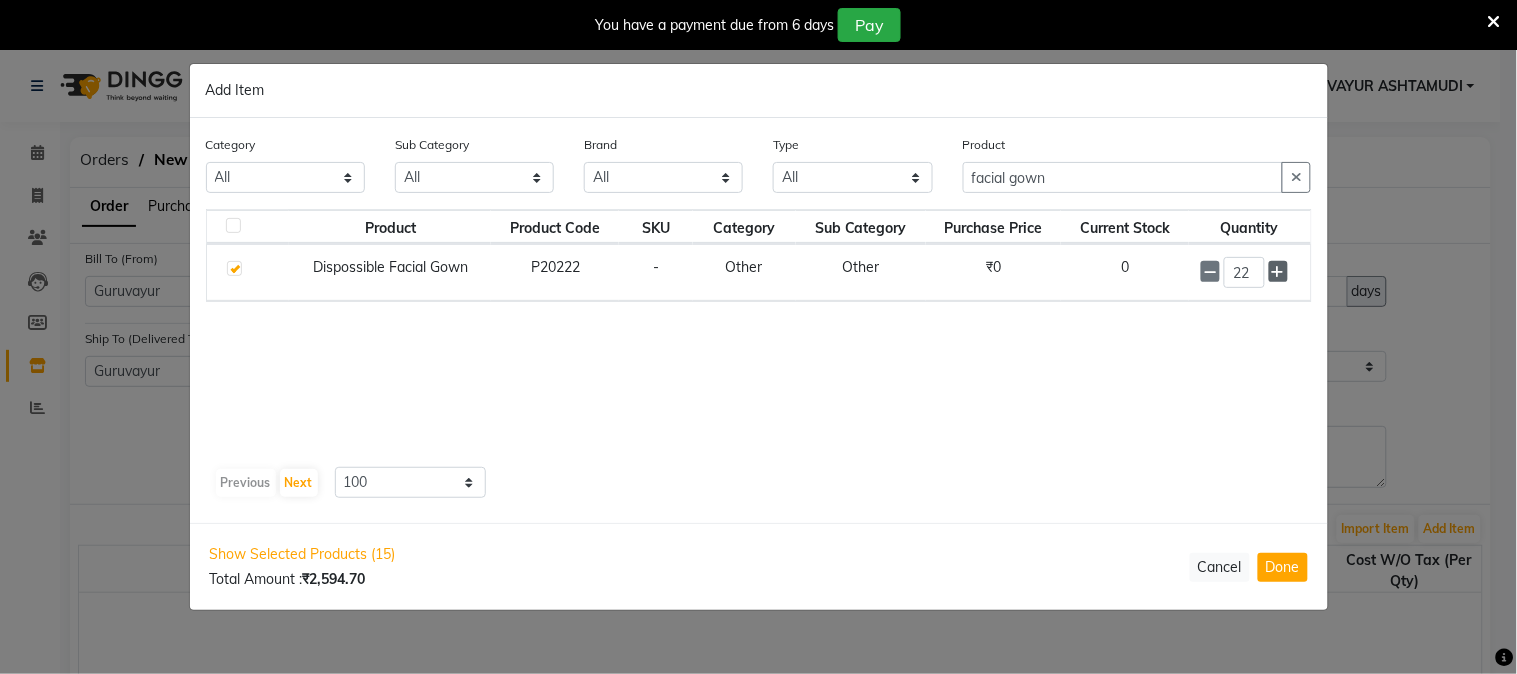 click 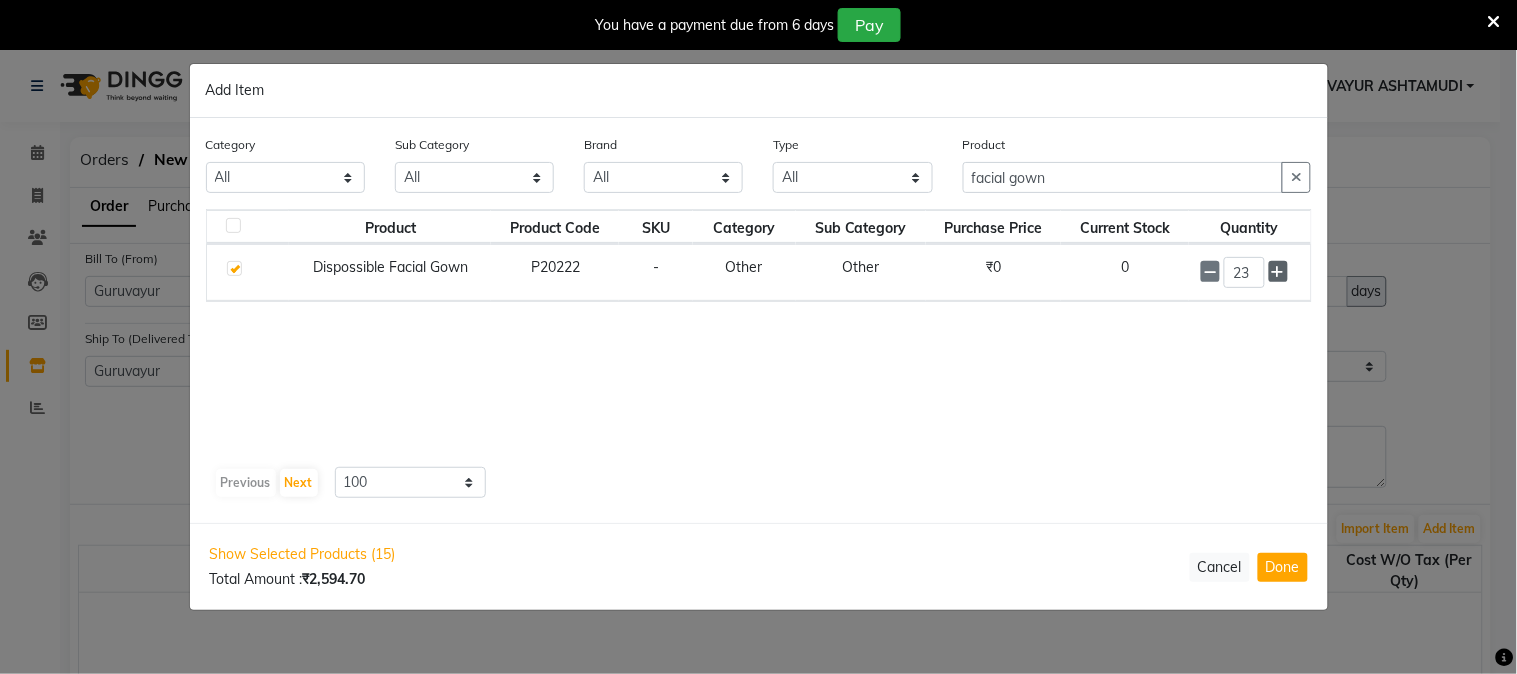 click 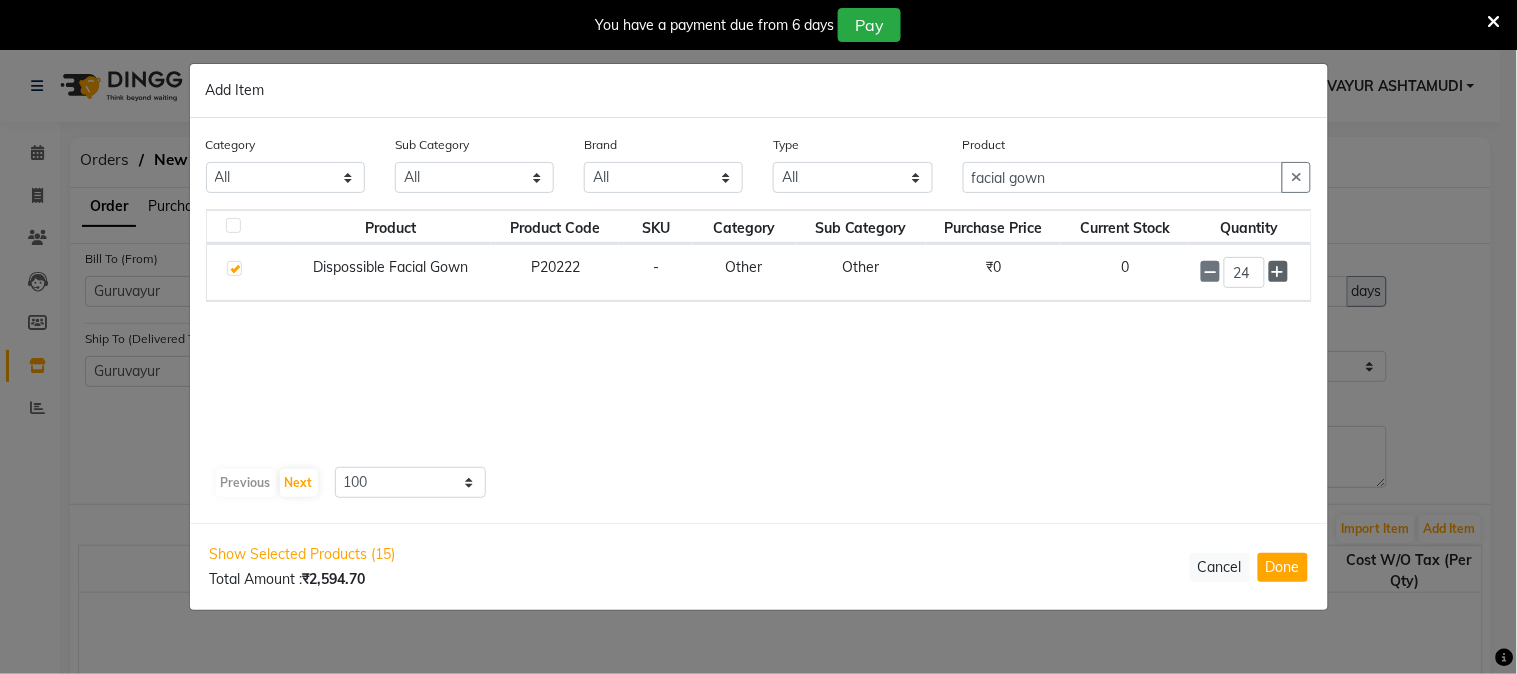 click 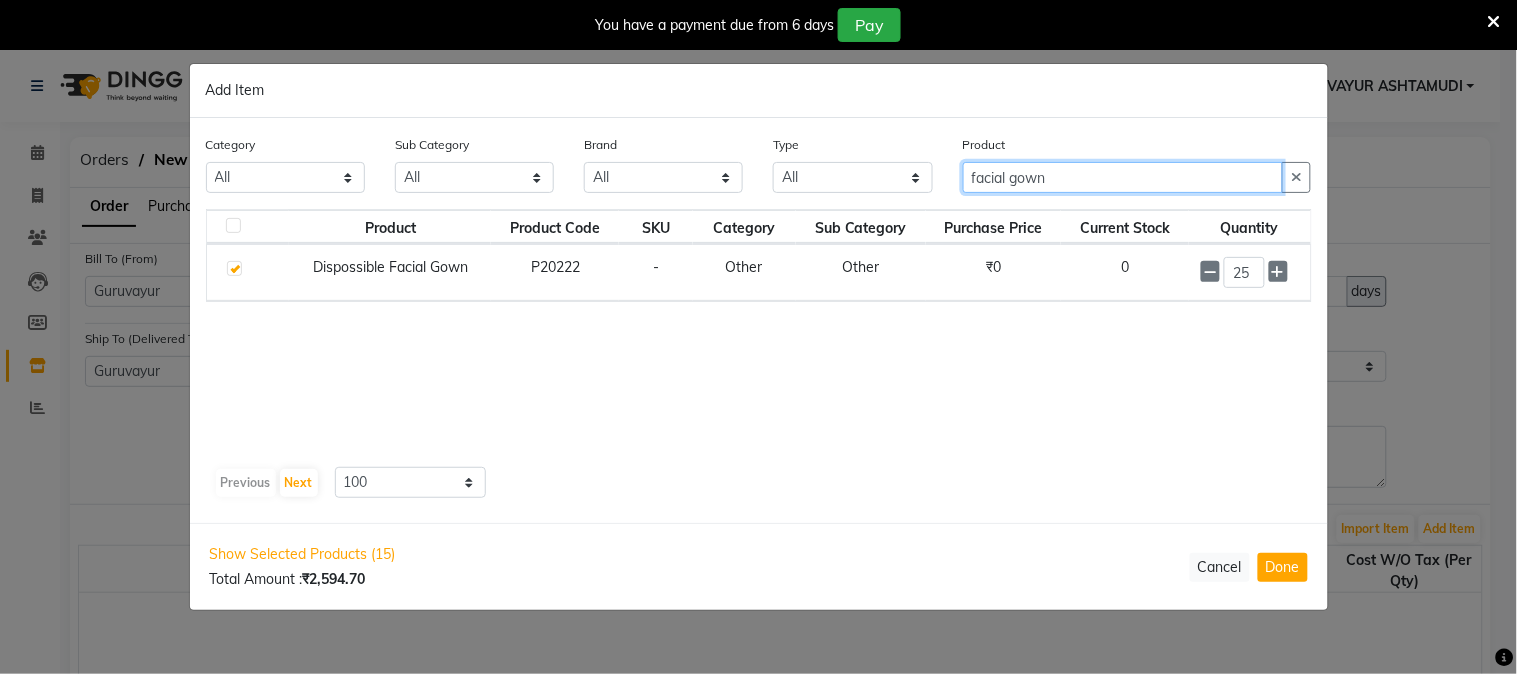 drag, startPoint x: 1104, startPoint y: 190, endPoint x: 486, endPoint y: 167, distance: 618.42786 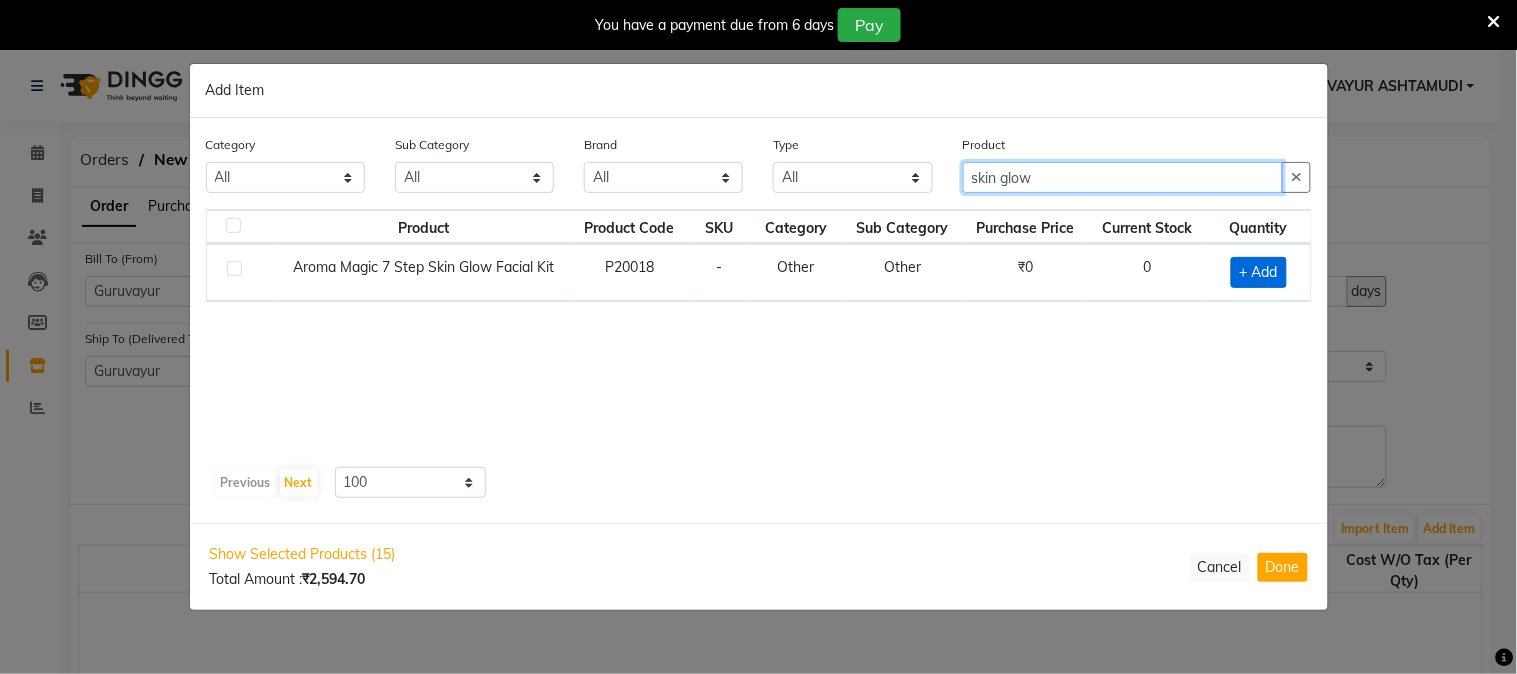 type on "skin glow" 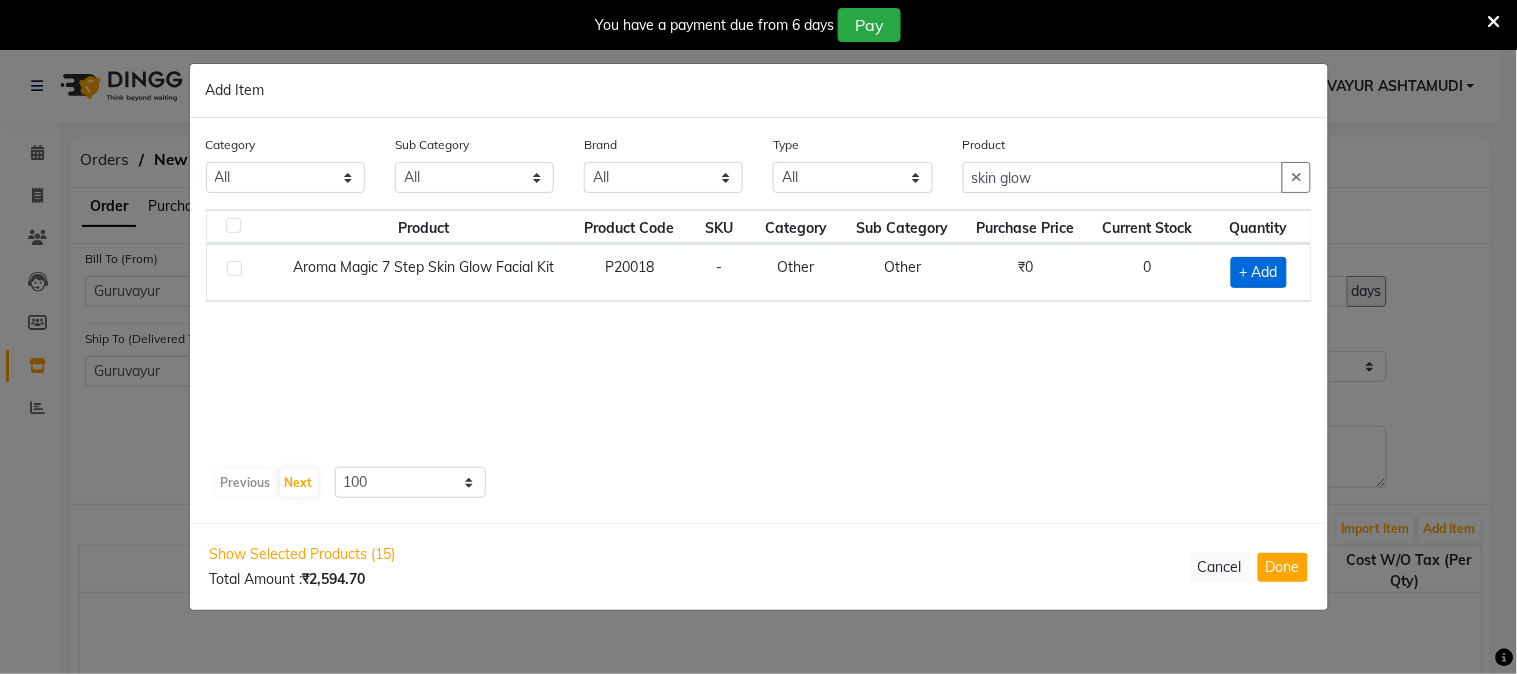 click on "+ Add" 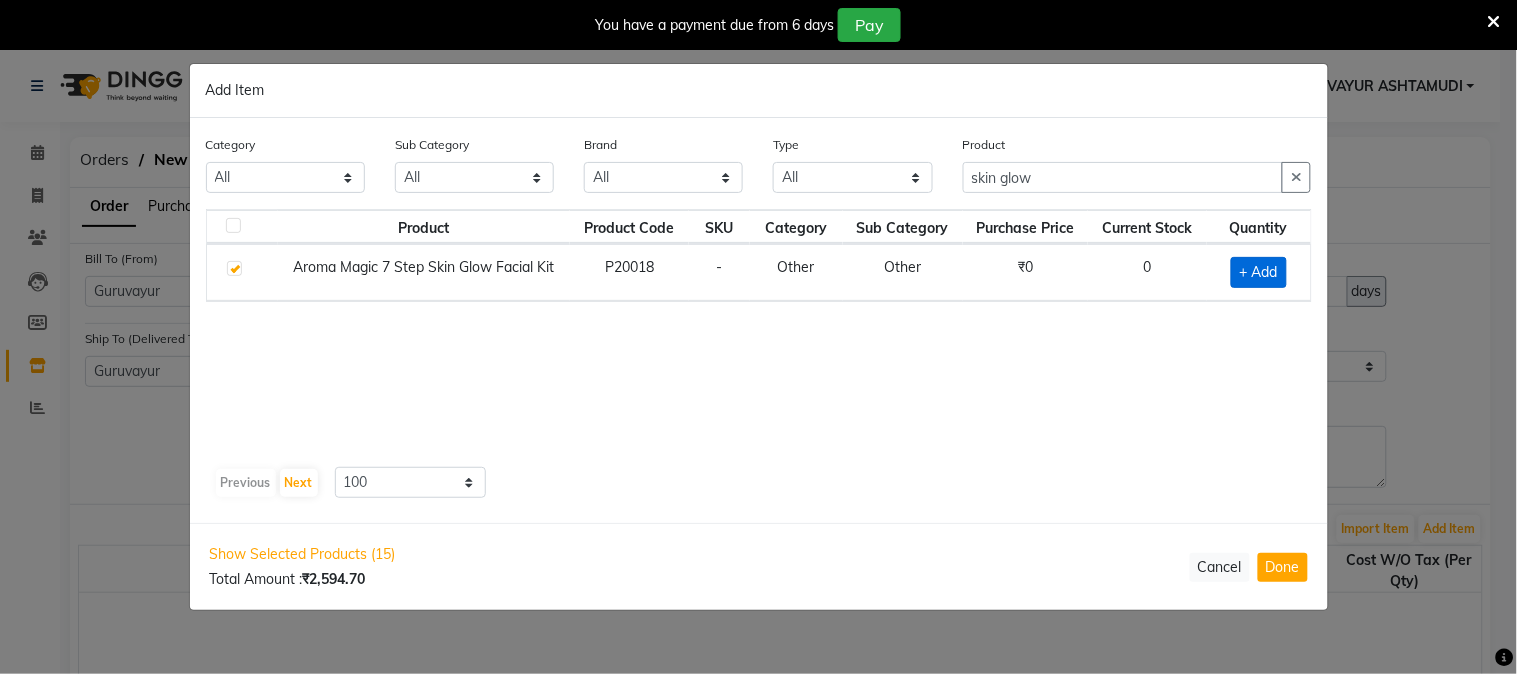 checkbox on "true" 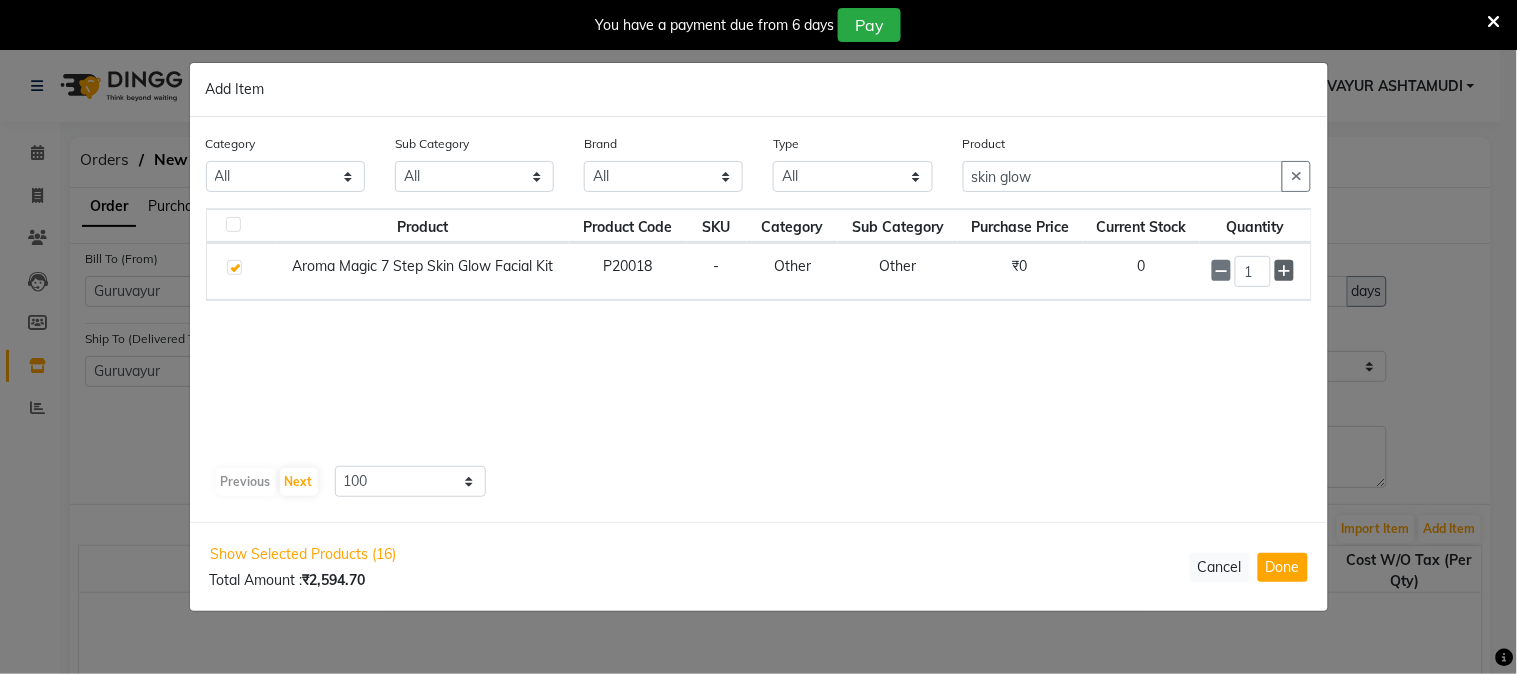 click 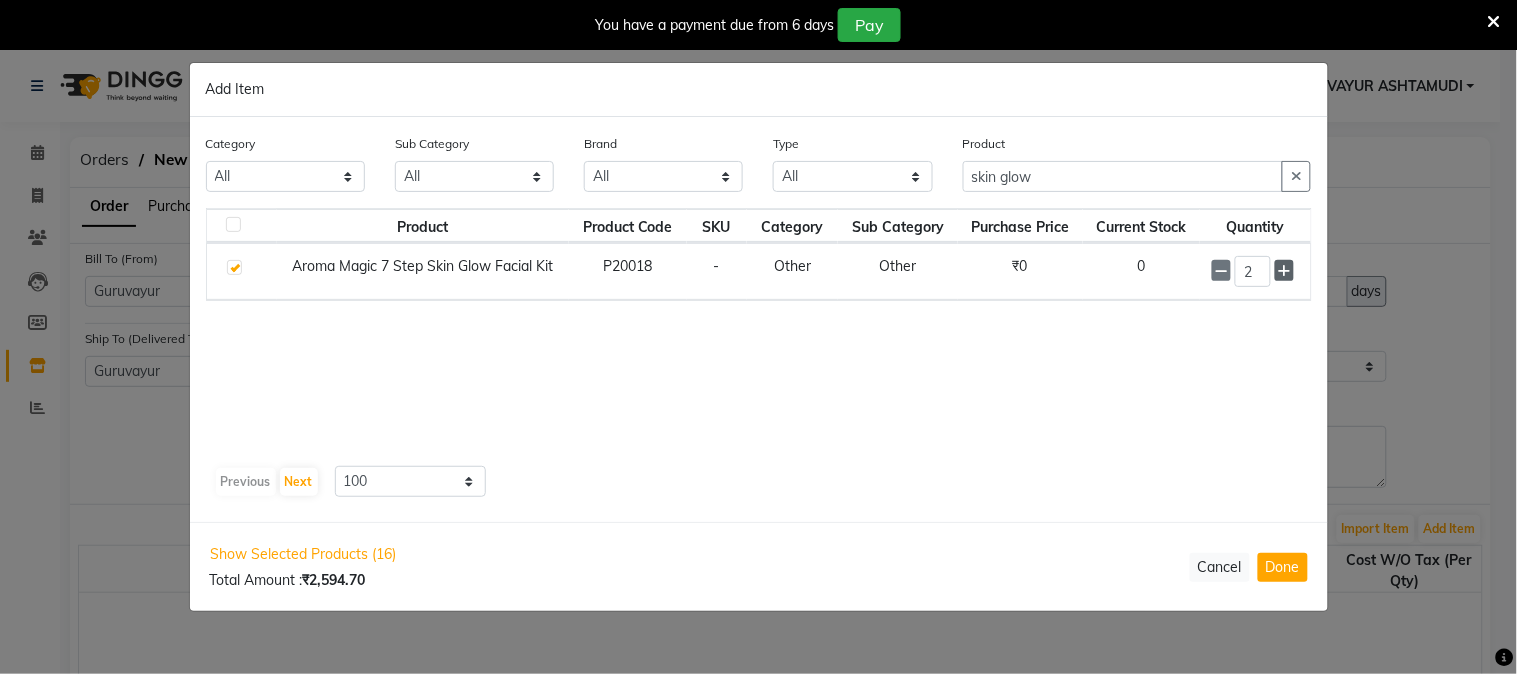 click 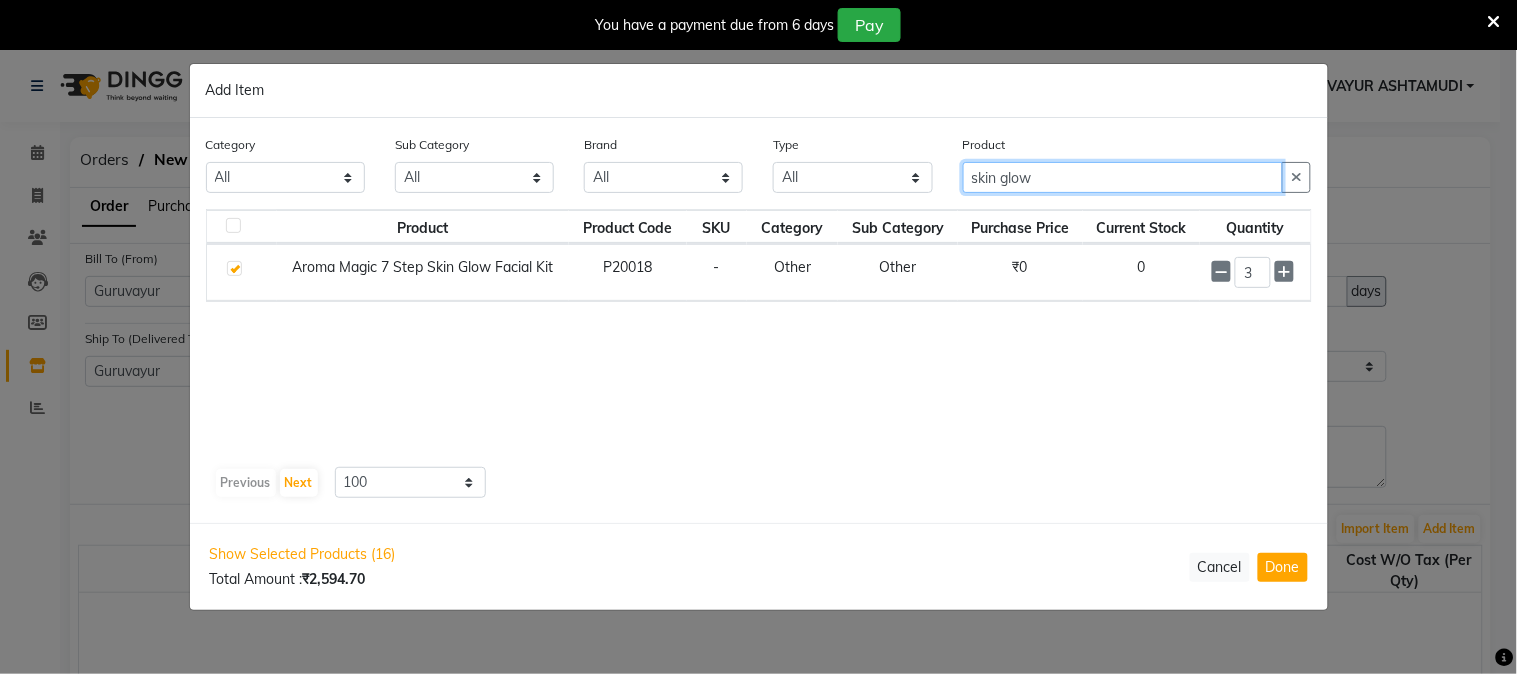 drag, startPoint x: 1054, startPoint y: 172, endPoint x: 646, endPoint y: 205, distance: 409.3324 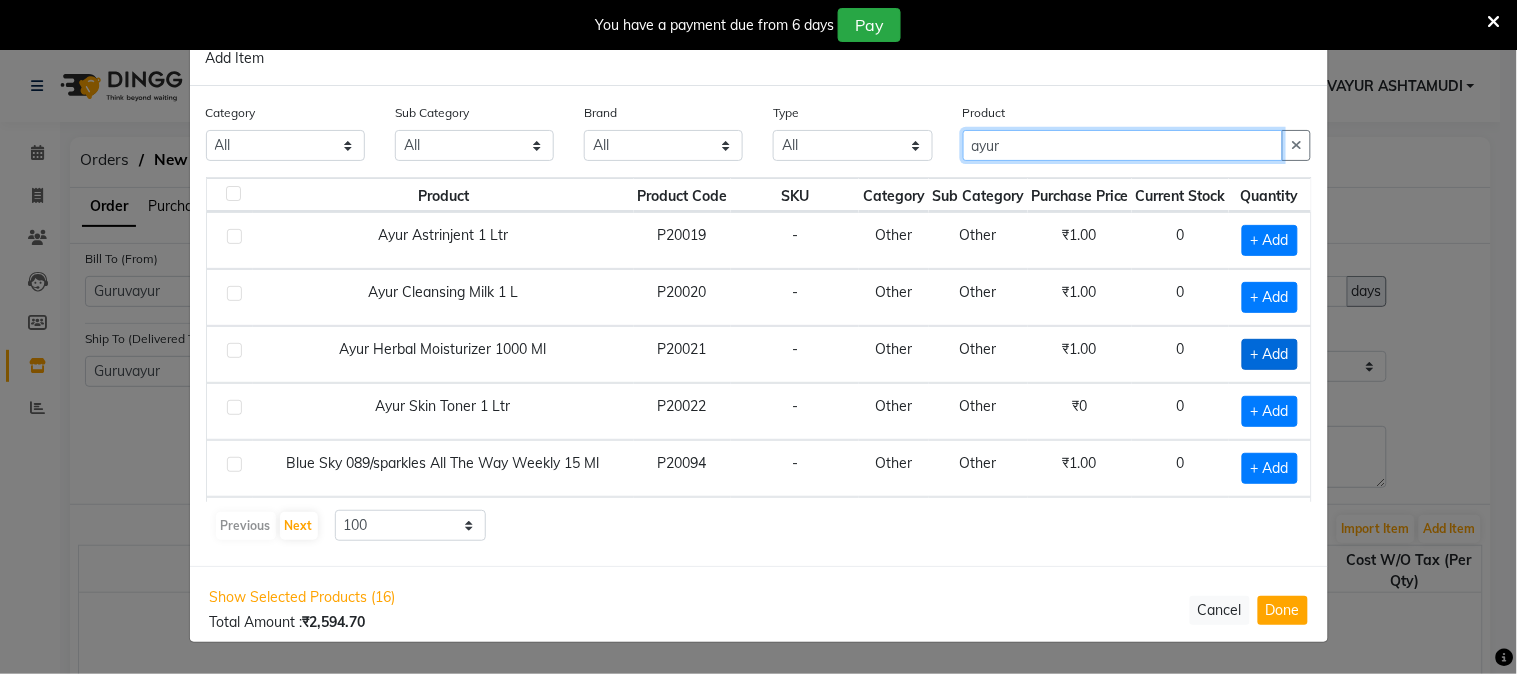 type on "ayur" 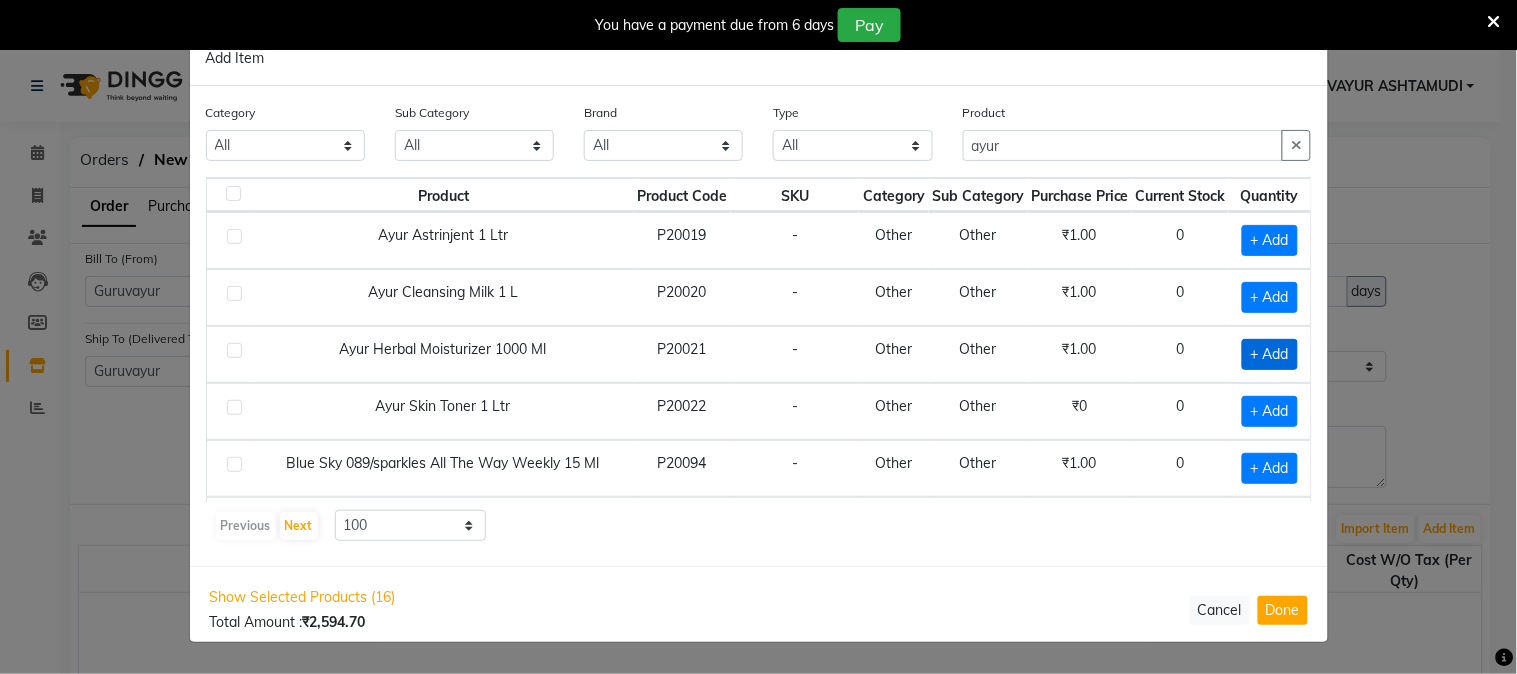 click on "+ Add" 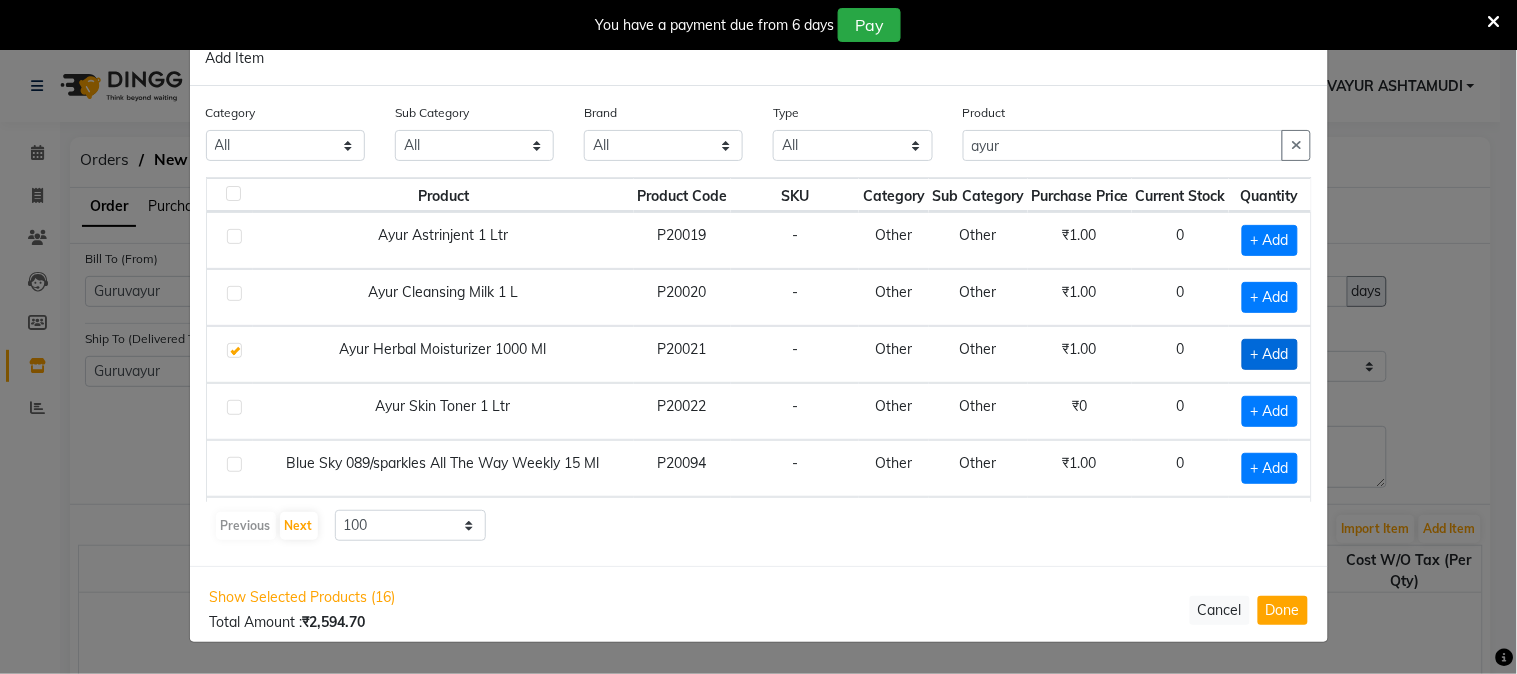 checkbox on "true" 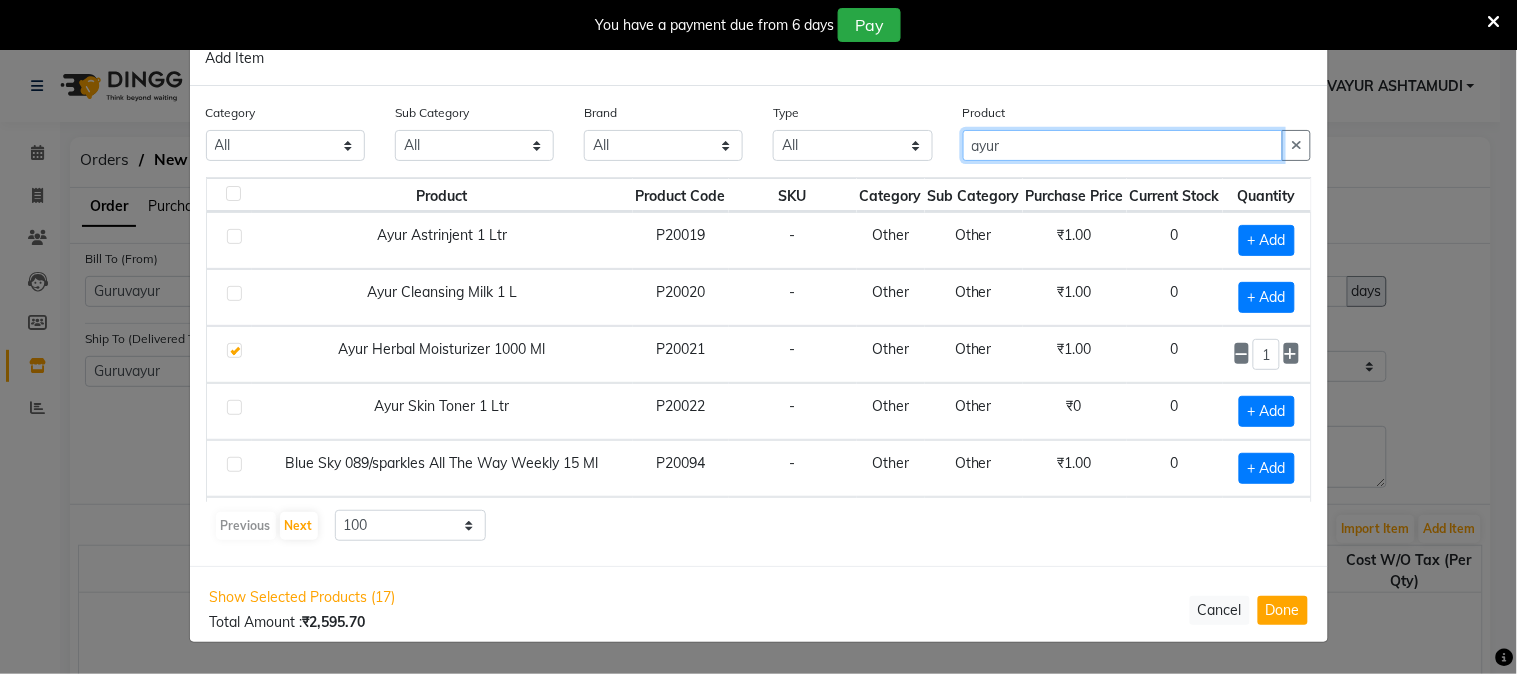 drag, startPoint x: 1011, startPoint y: 146, endPoint x: 665, endPoint y: 164, distance: 346.4679 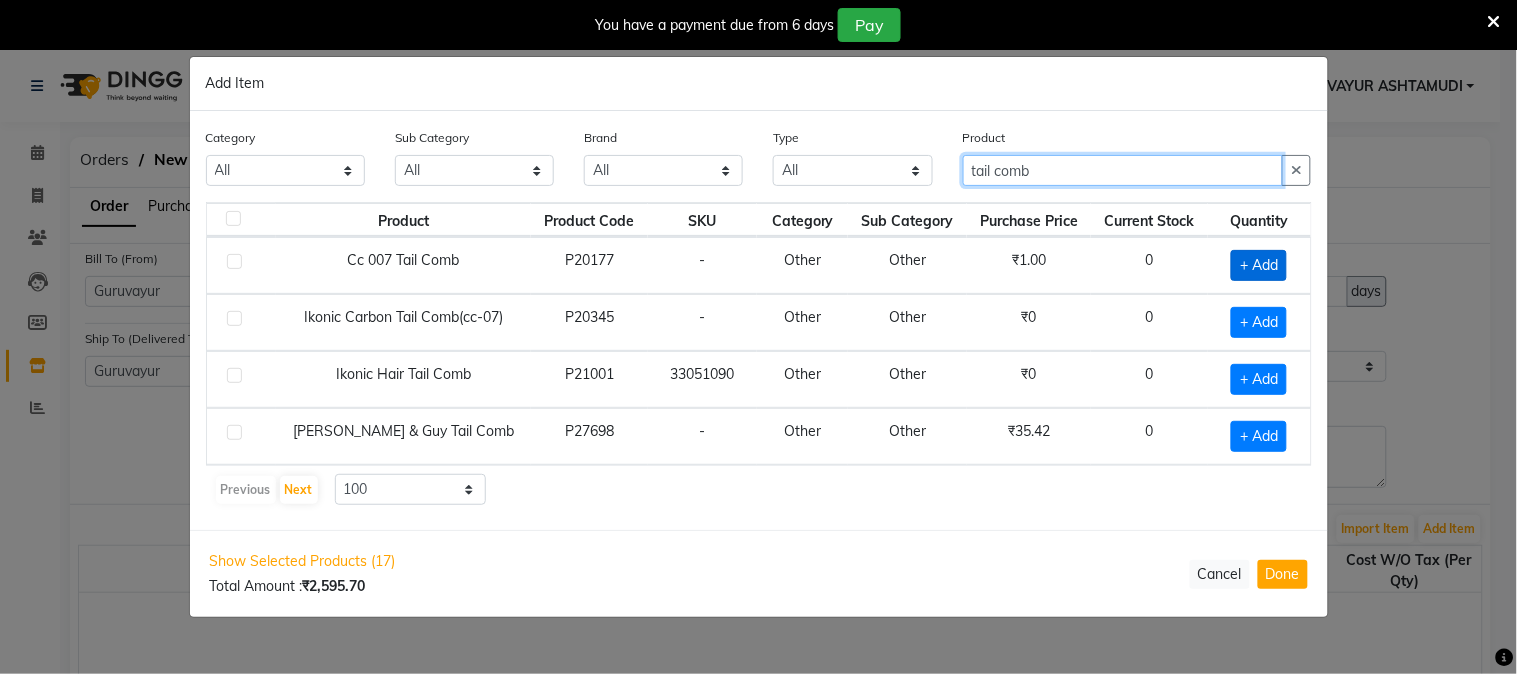 type on "tail comb" 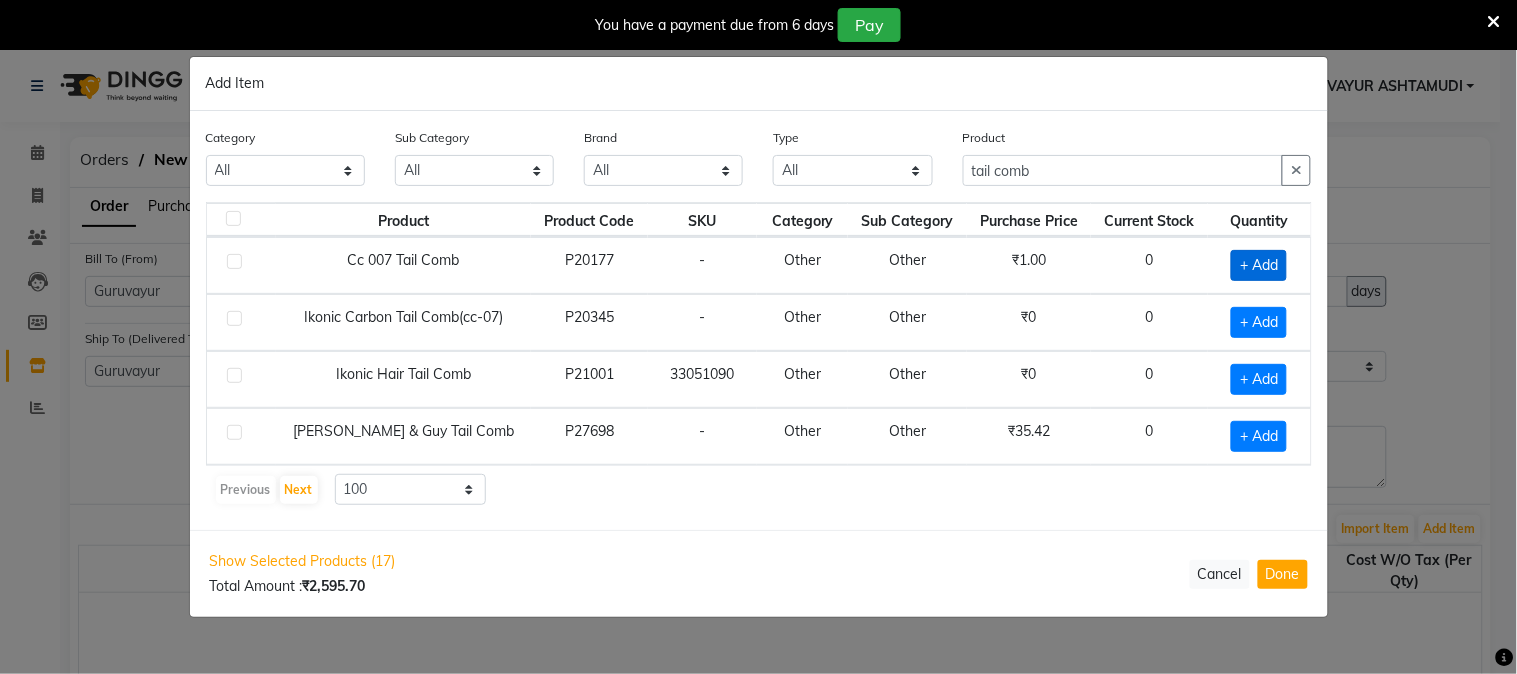 click on "+ Add" 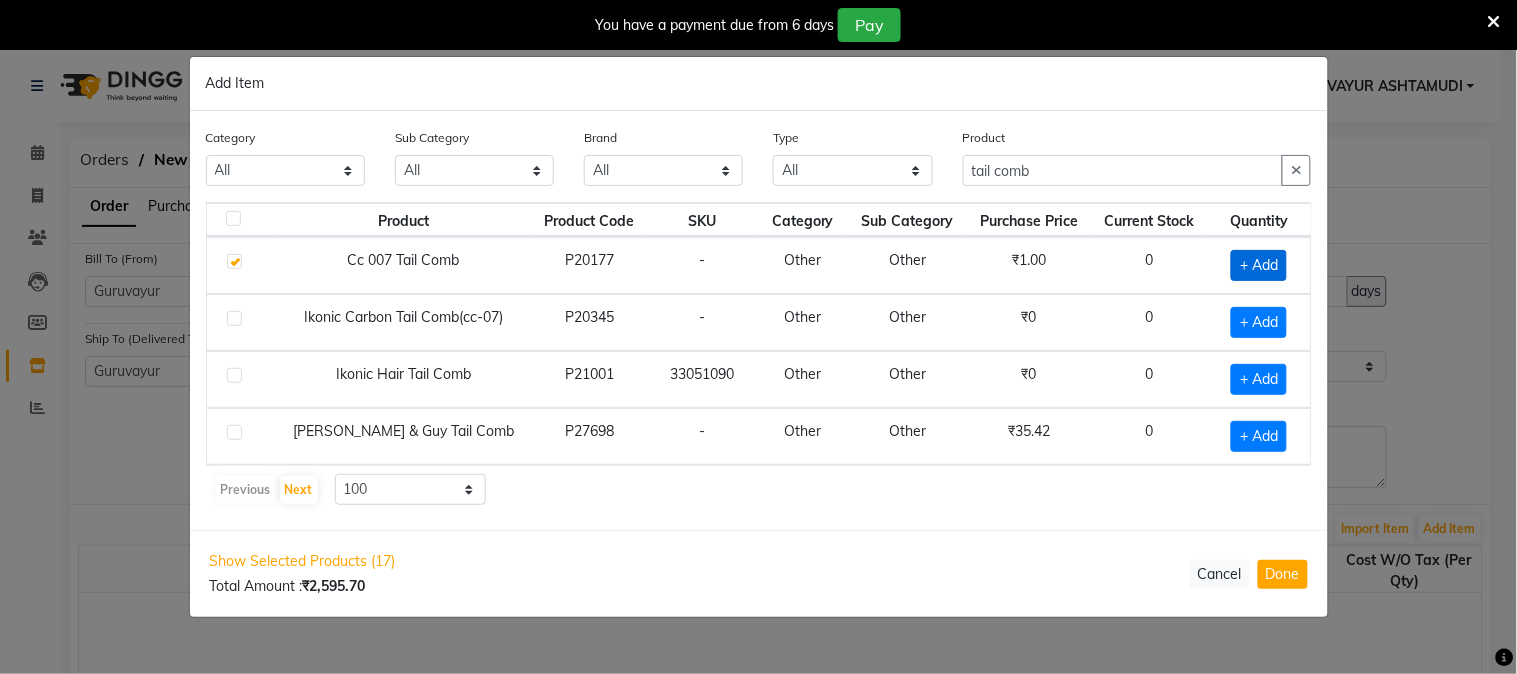 checkbox on "true" 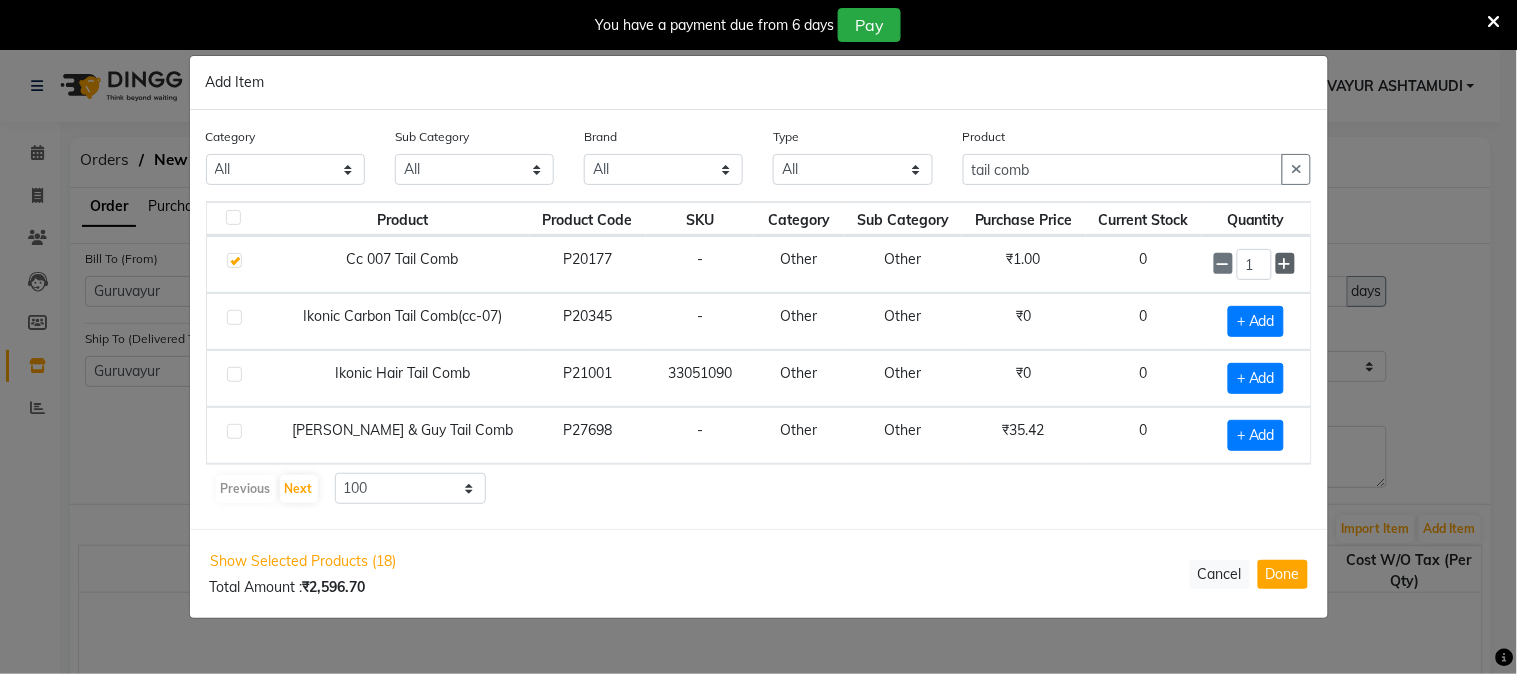 click 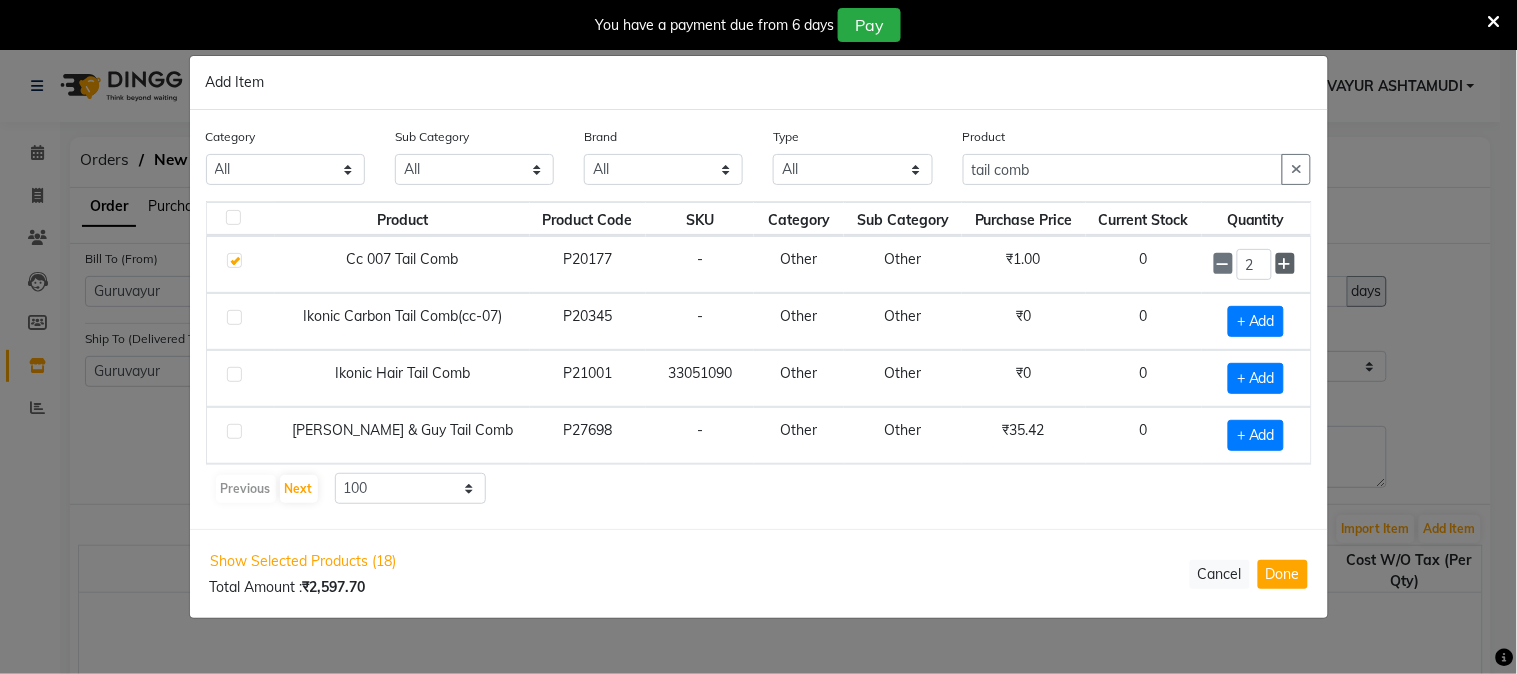 click 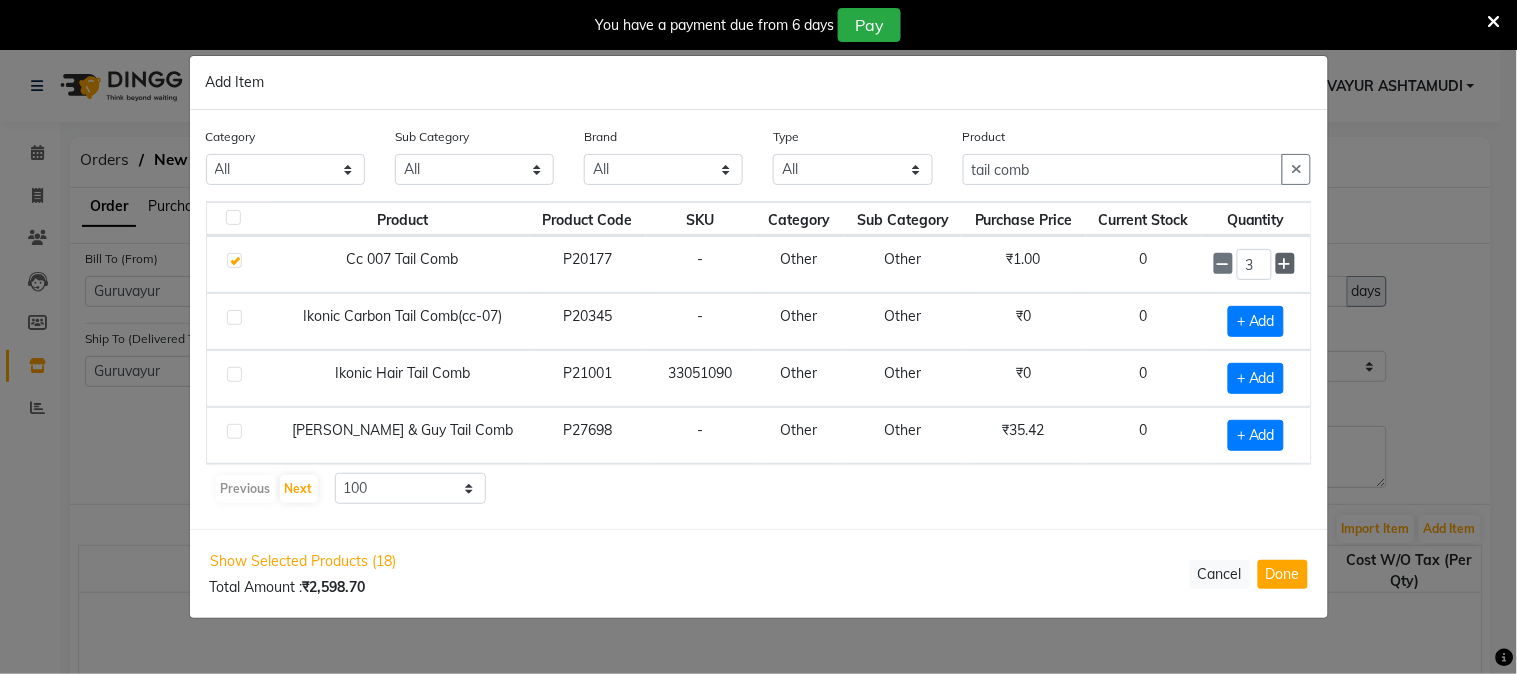 click 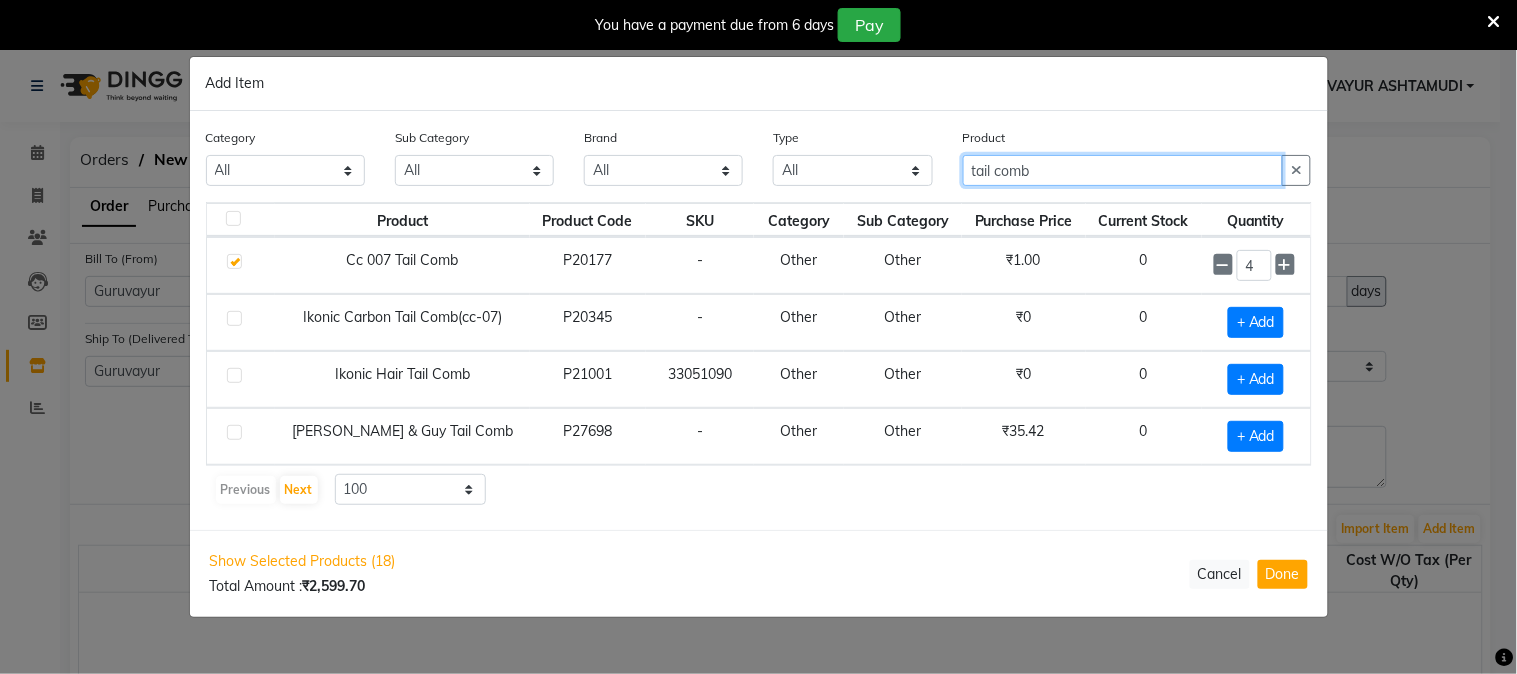 drag, startPoint x: 1085, startPoint y: 171, endPoint x: 837, endPoint y: 171, distance: 248 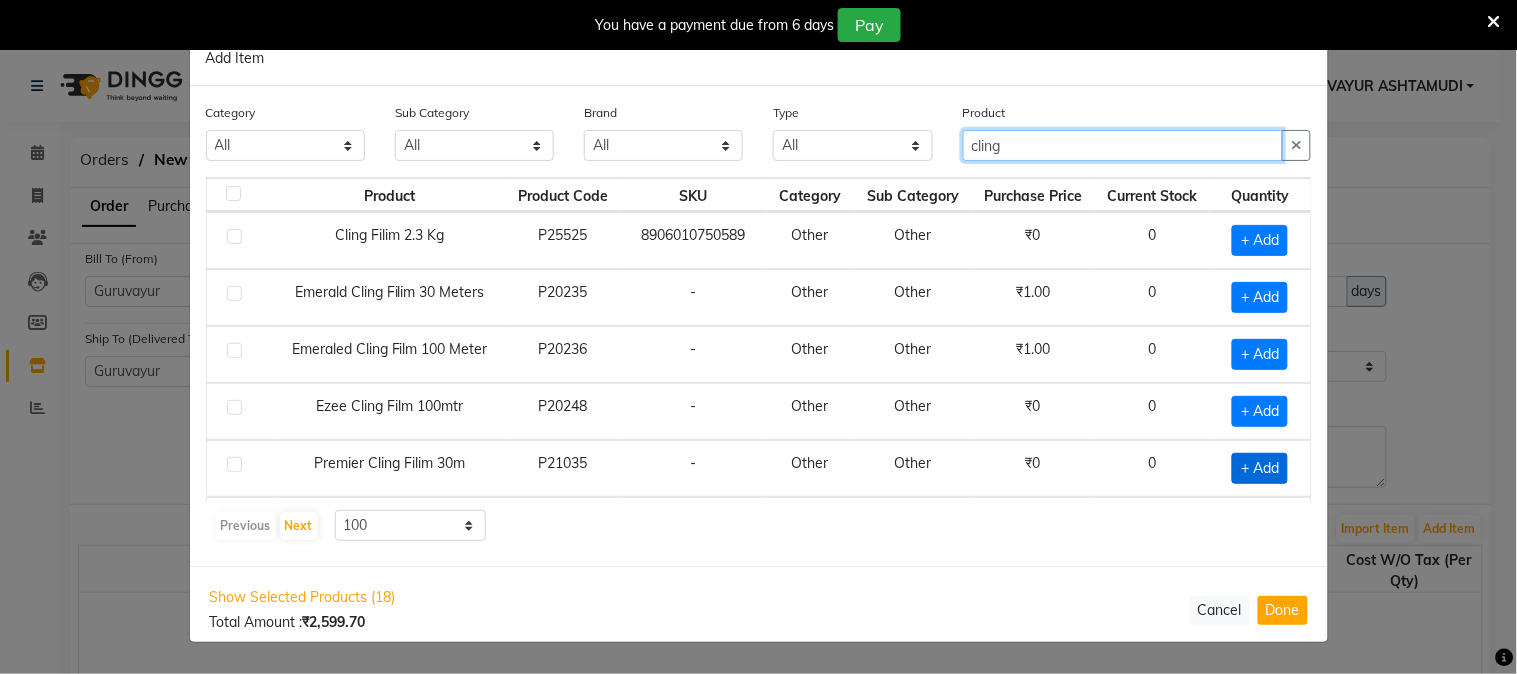 type on "cling" 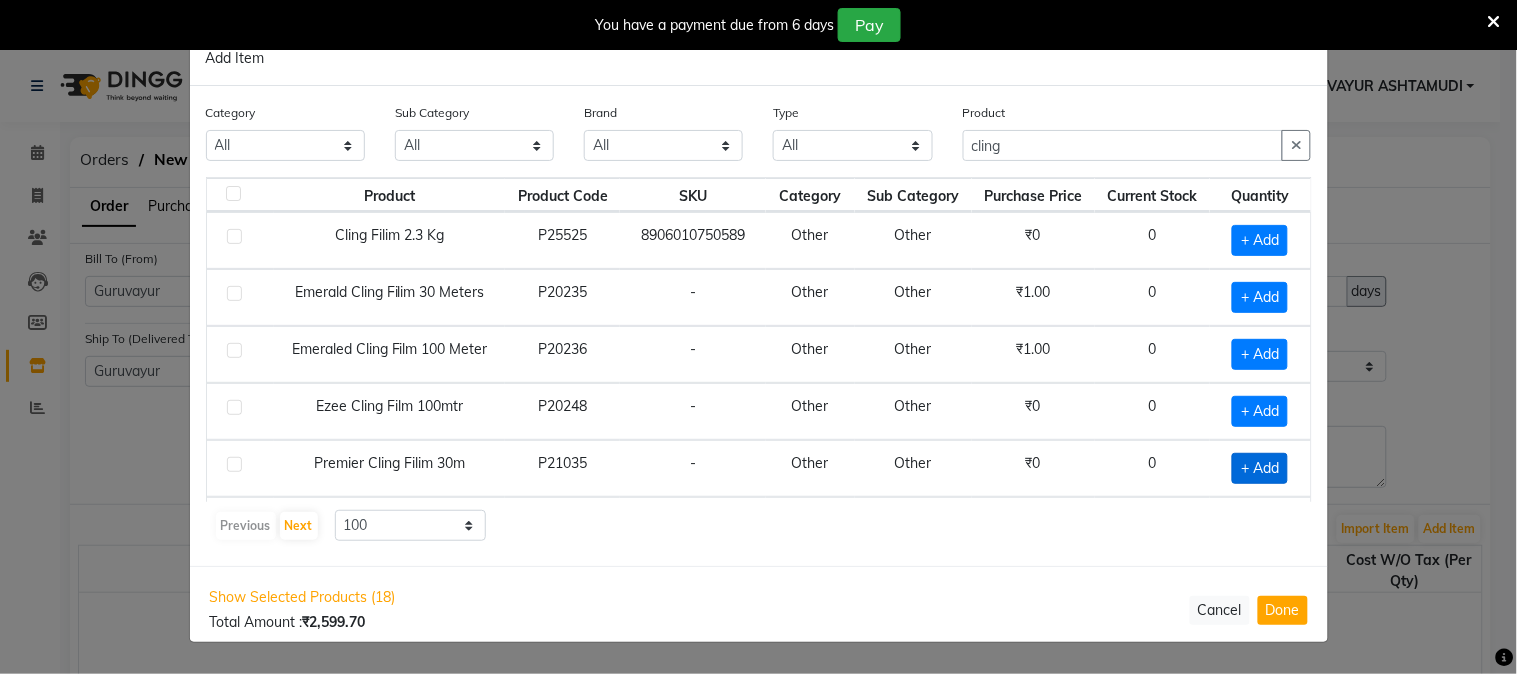 click on "+ Add" 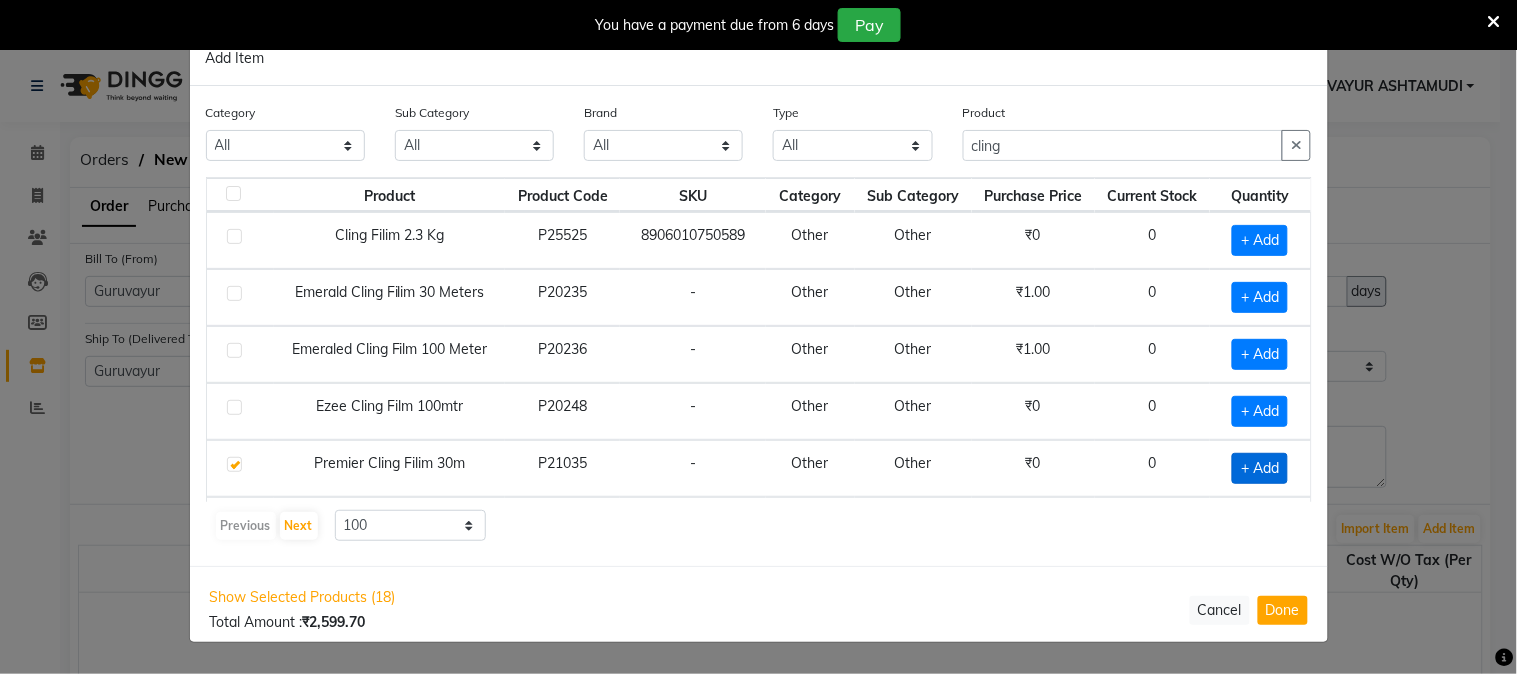 checkbox on "true" 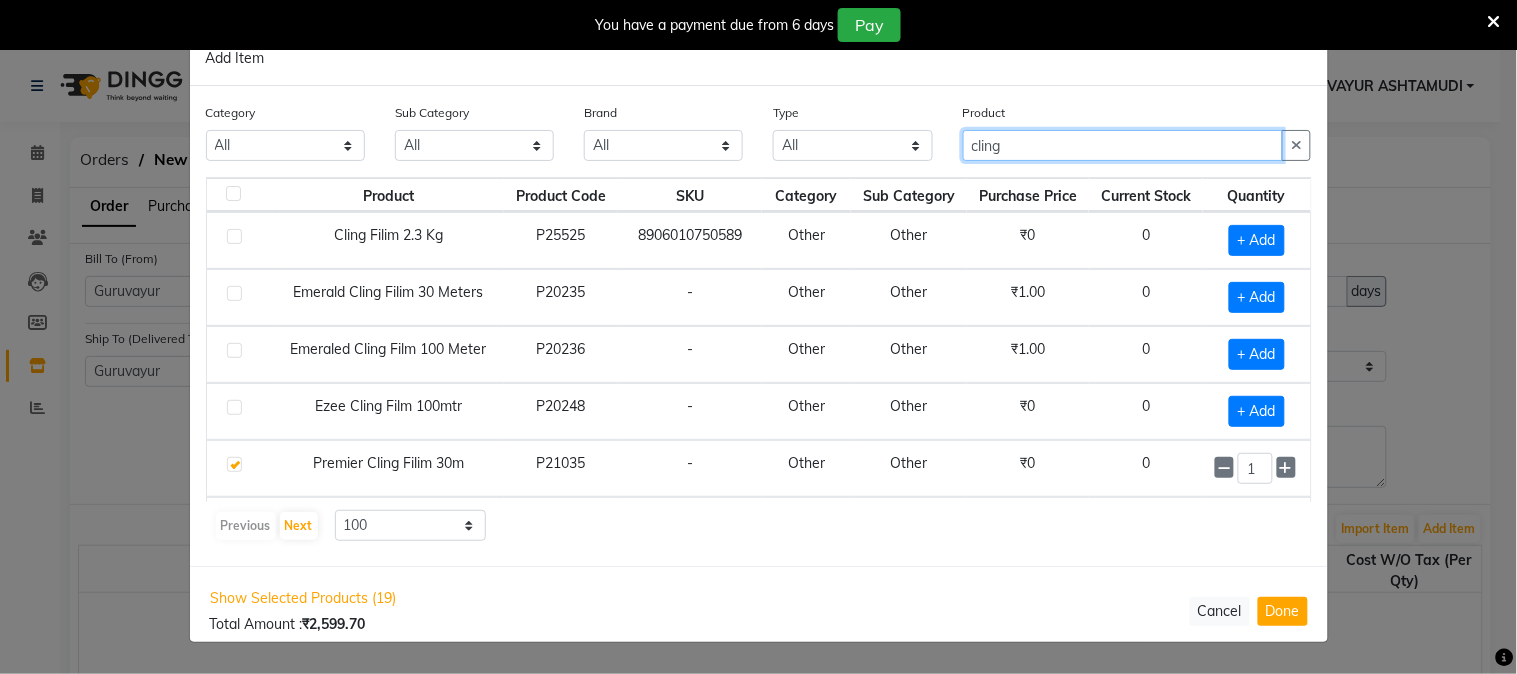 drag, startPoint x: 1061, startPoint y: 140, endPoint x: 774, endPoint y: 140, distance: 287 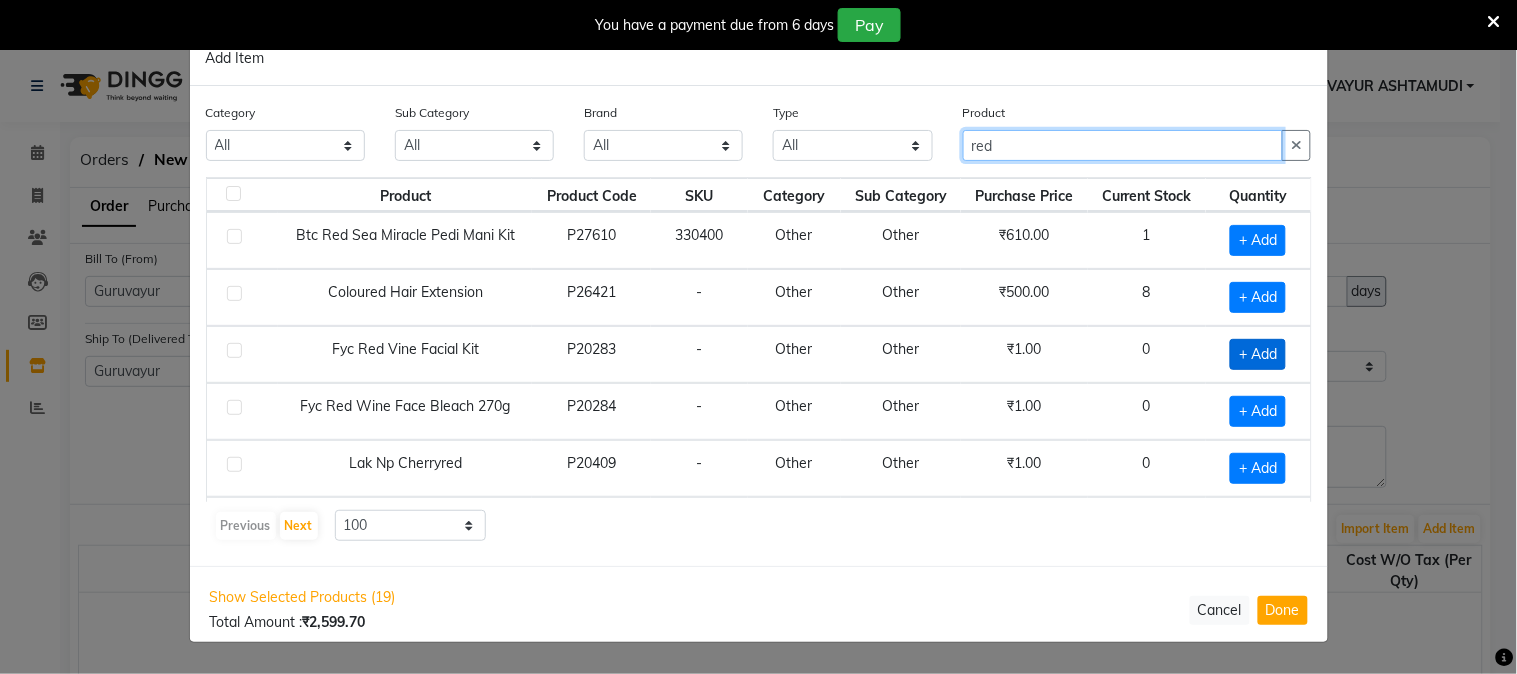 type on "red" 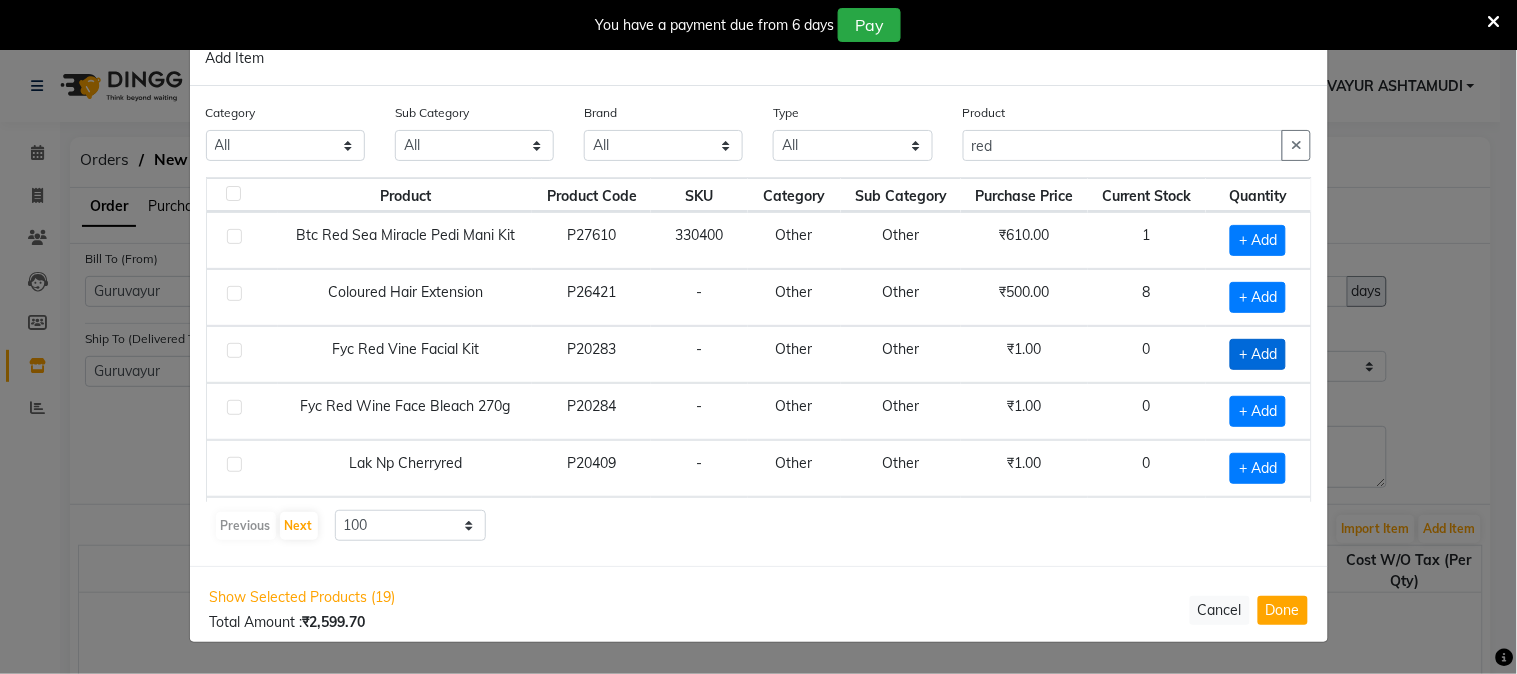 click on "+ Add" 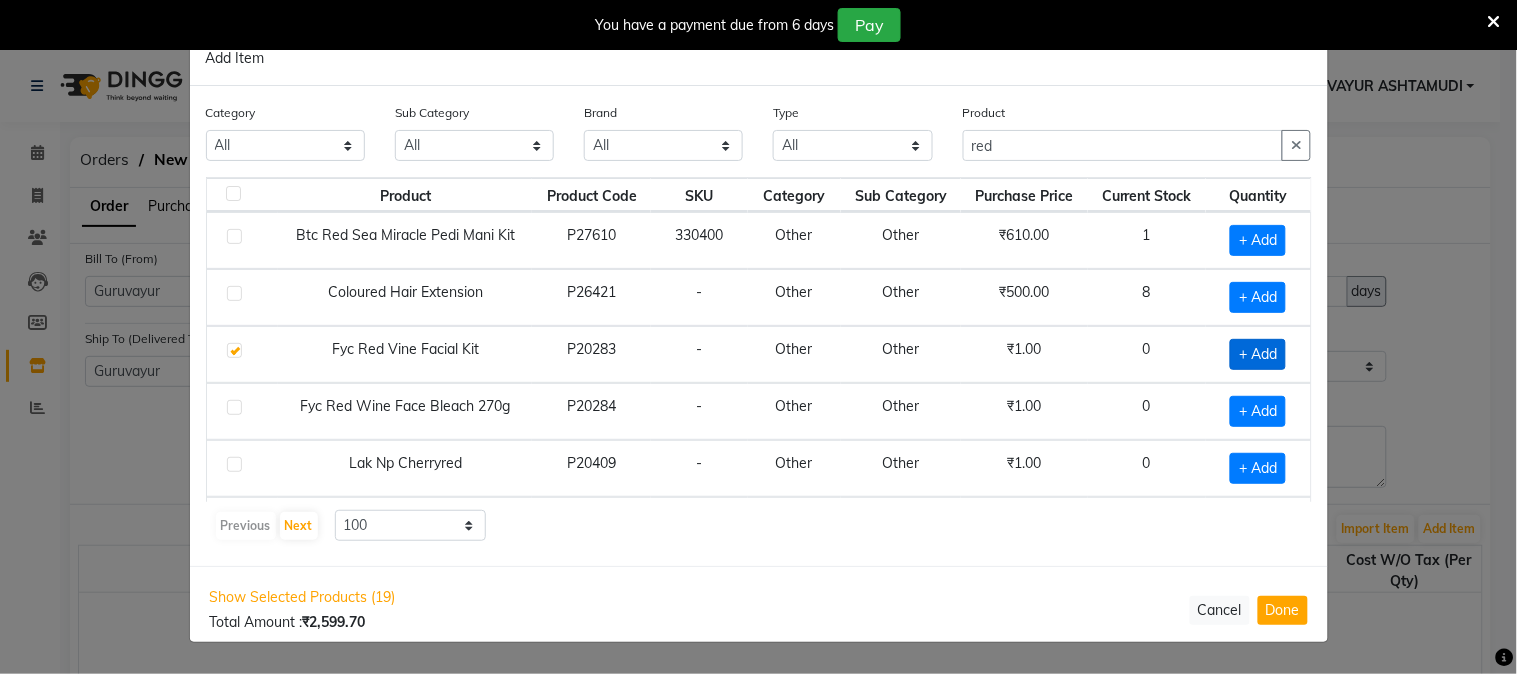 checkbox on "true" 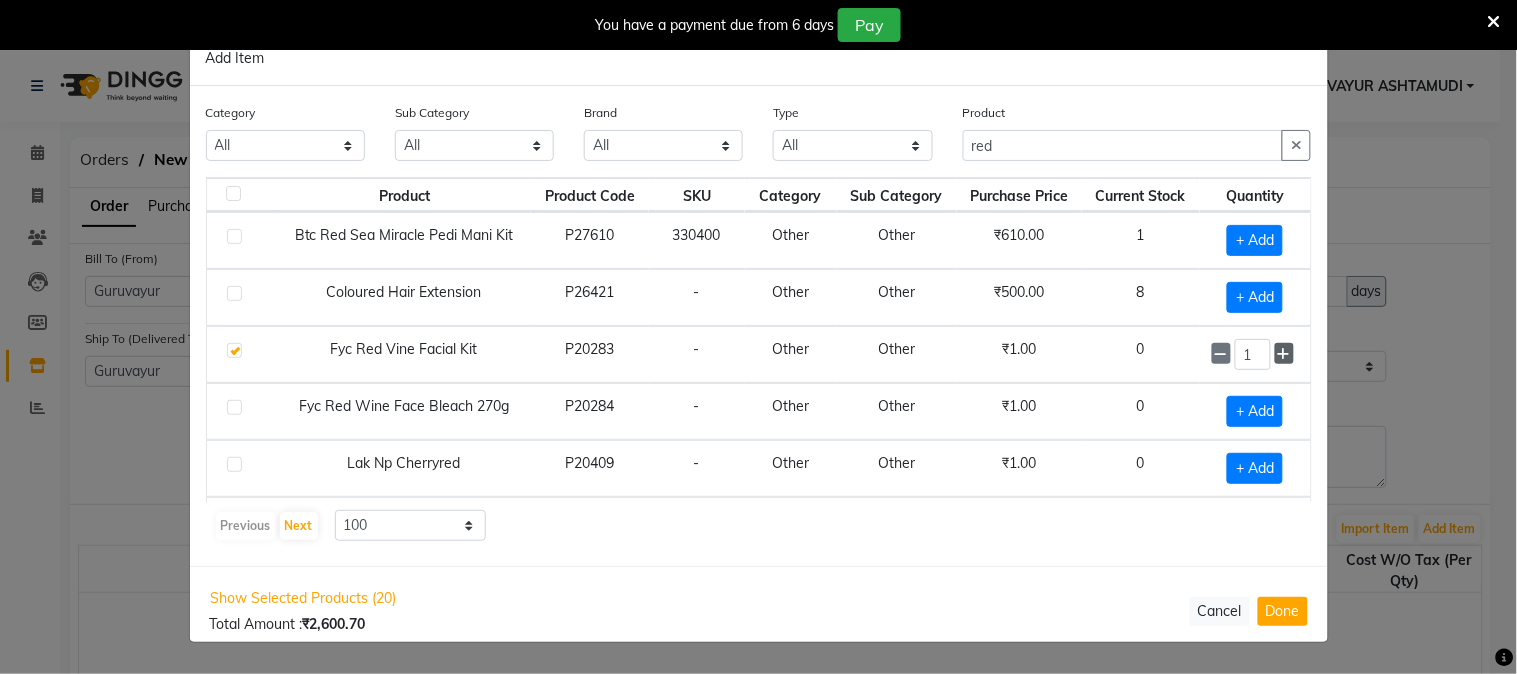 click 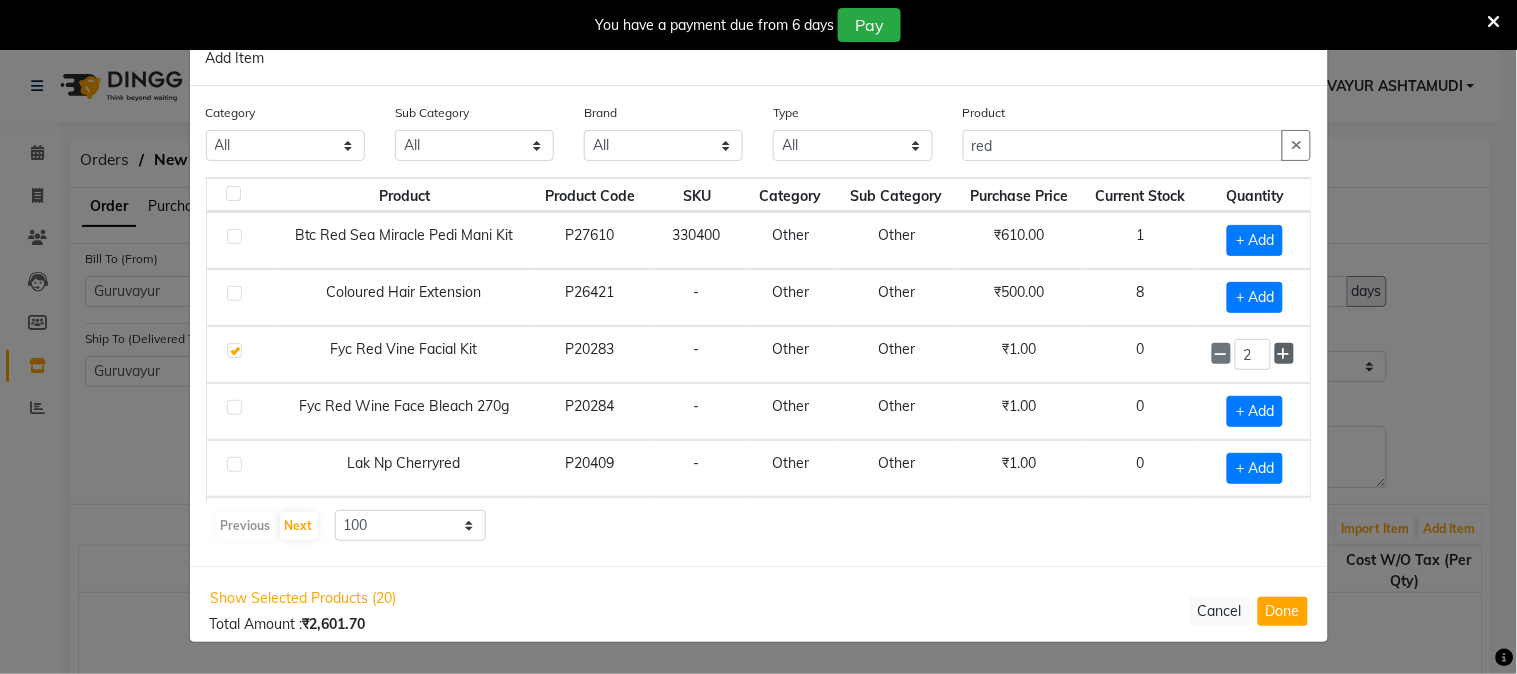 click 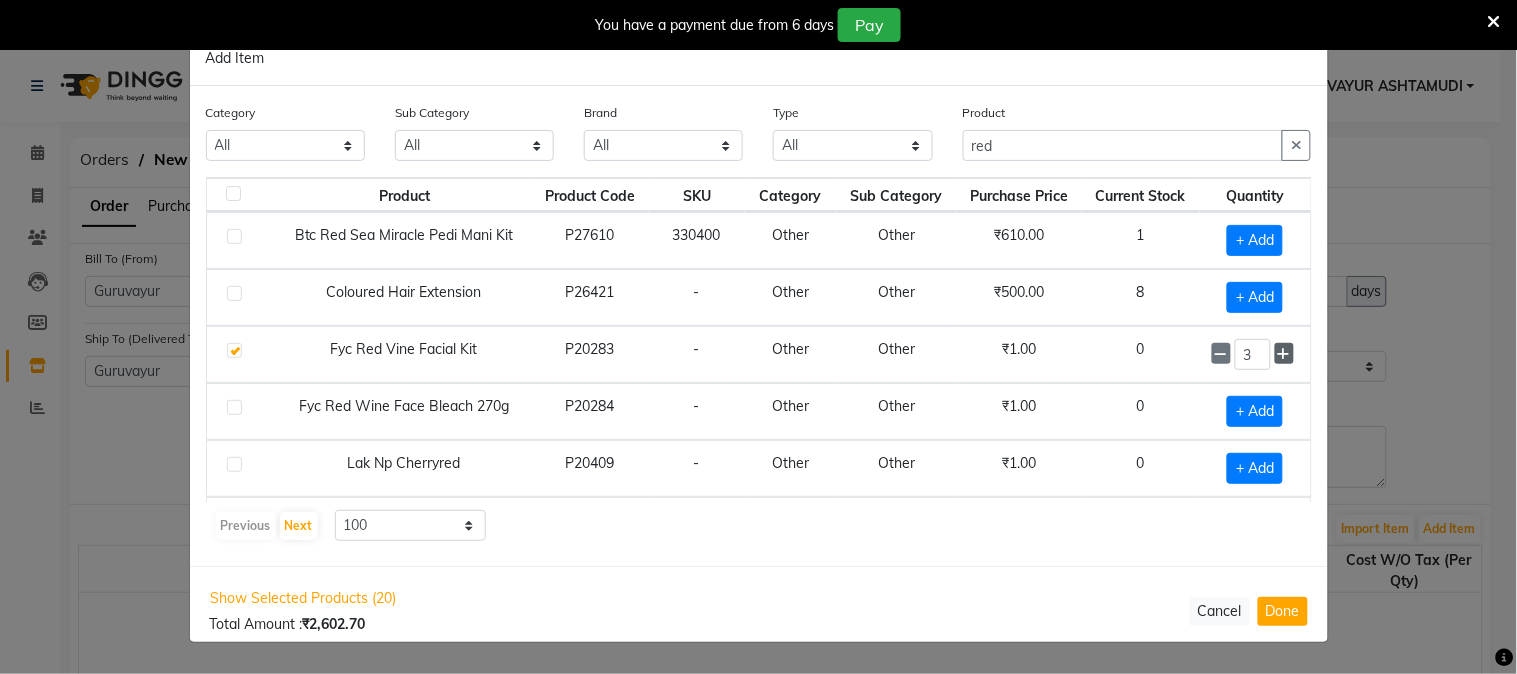 click 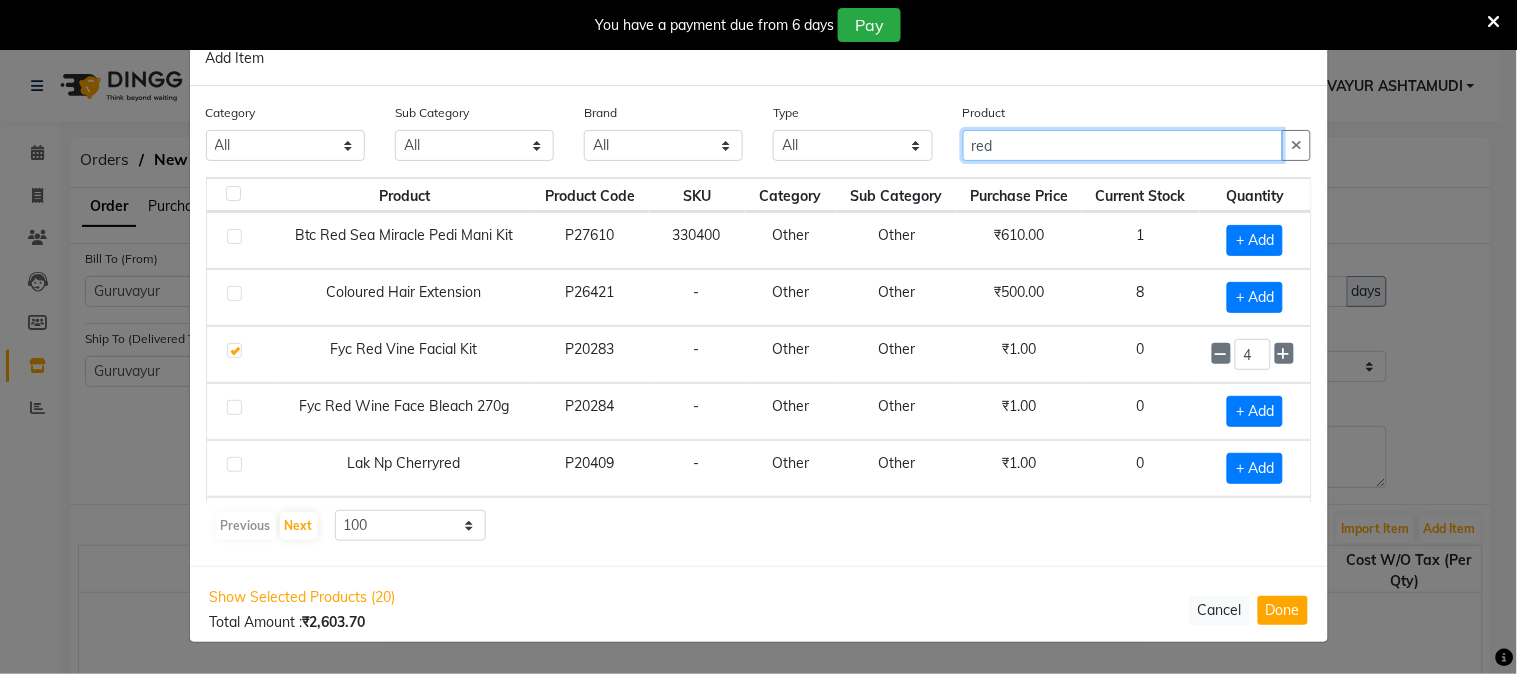drag, startPoint x: 1020, startPoint y: 148, endPoint x: 642, endPoint y: 124, distance: 378.76114 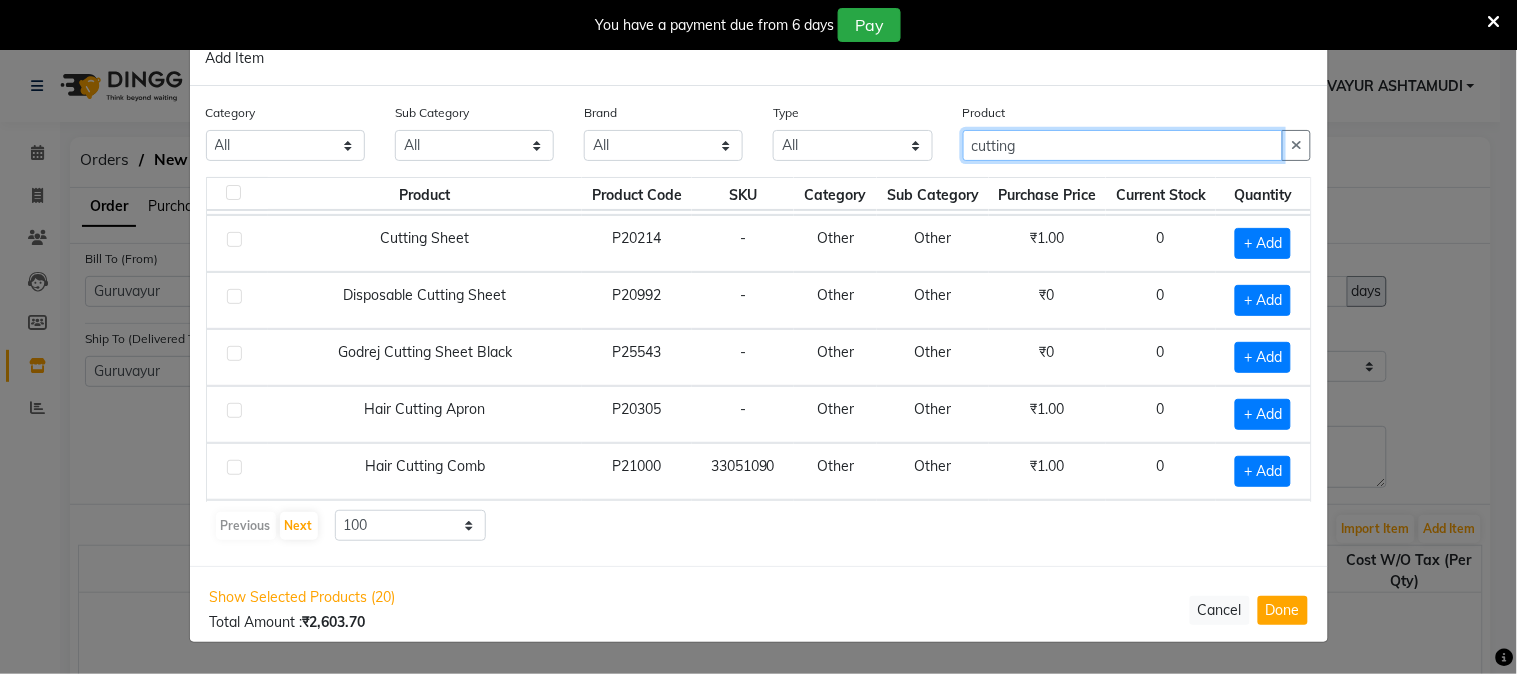 scroll, scrollTop: 222, scrollLeft: 0, axis: vertical 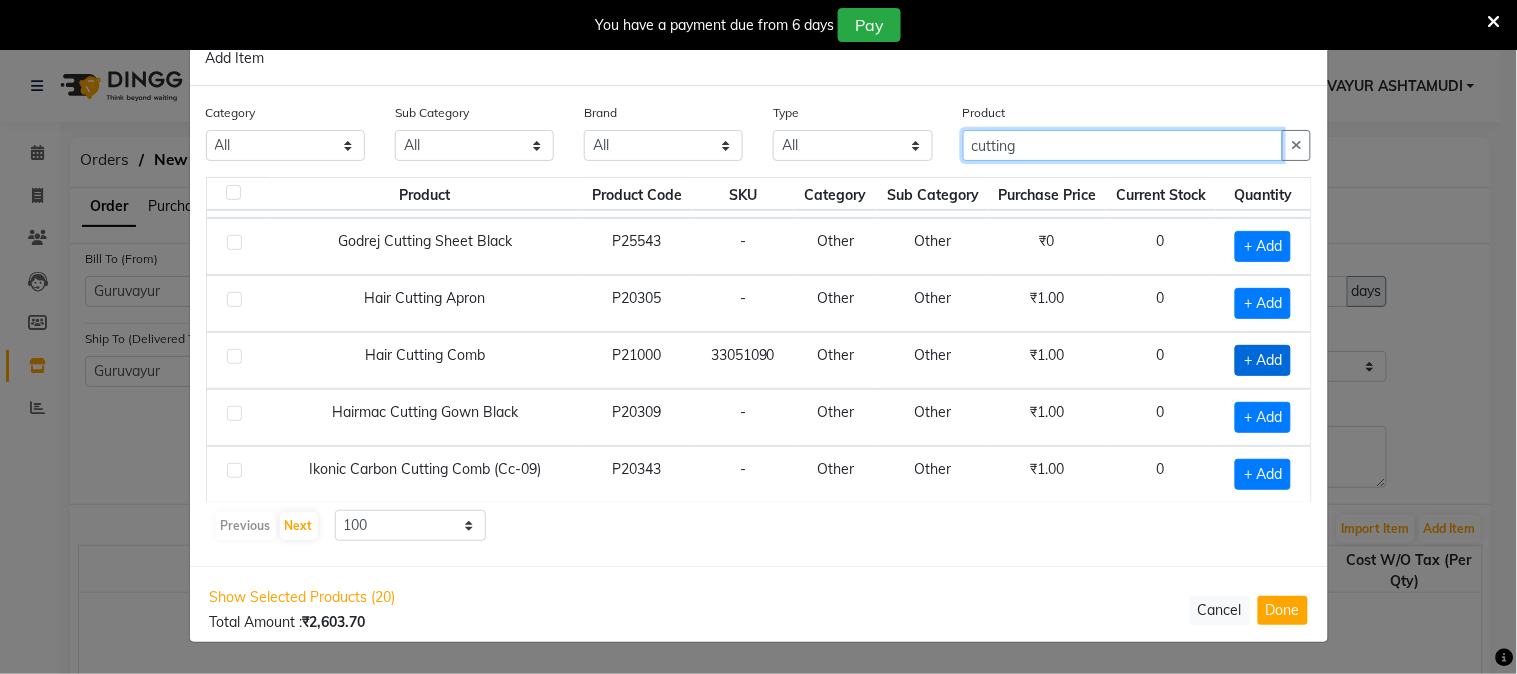 type on "cutting" 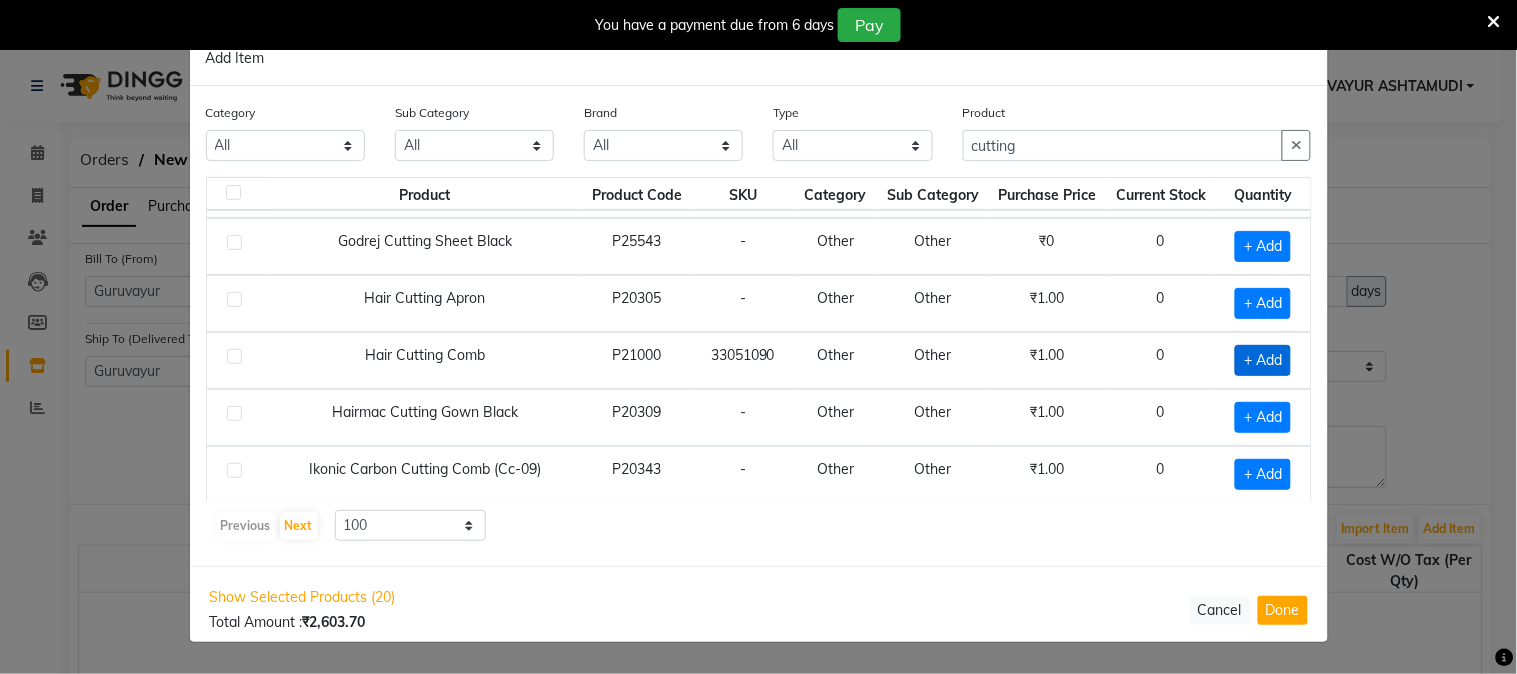 click on "+ Add" 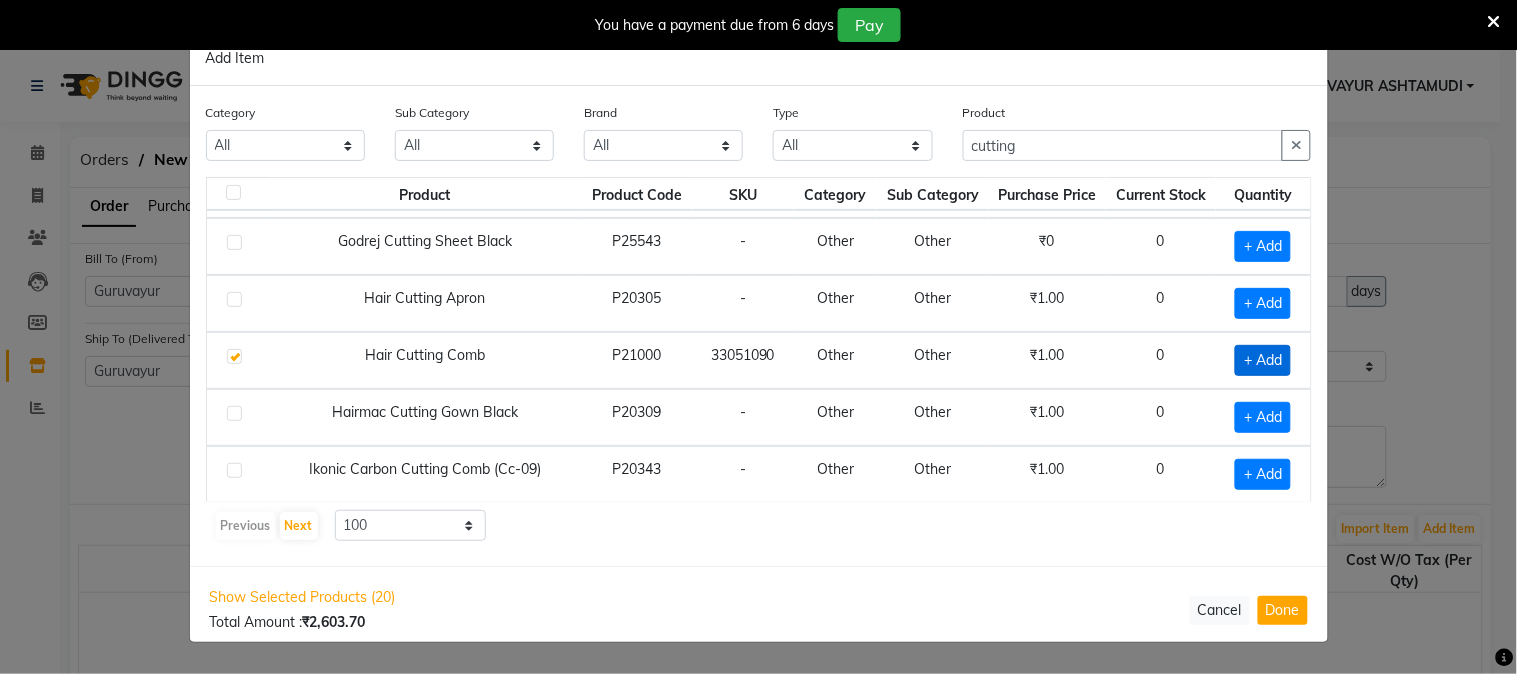 checkbox on "true" 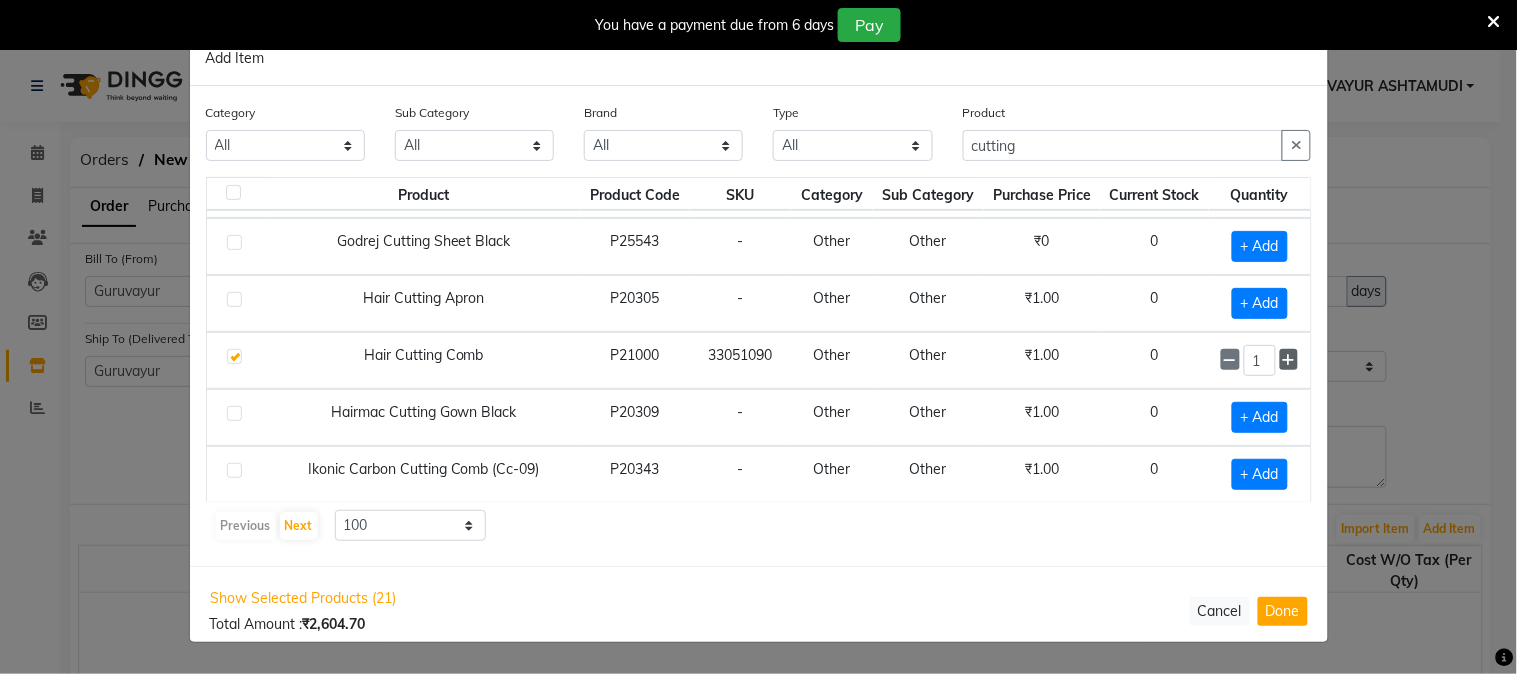 click 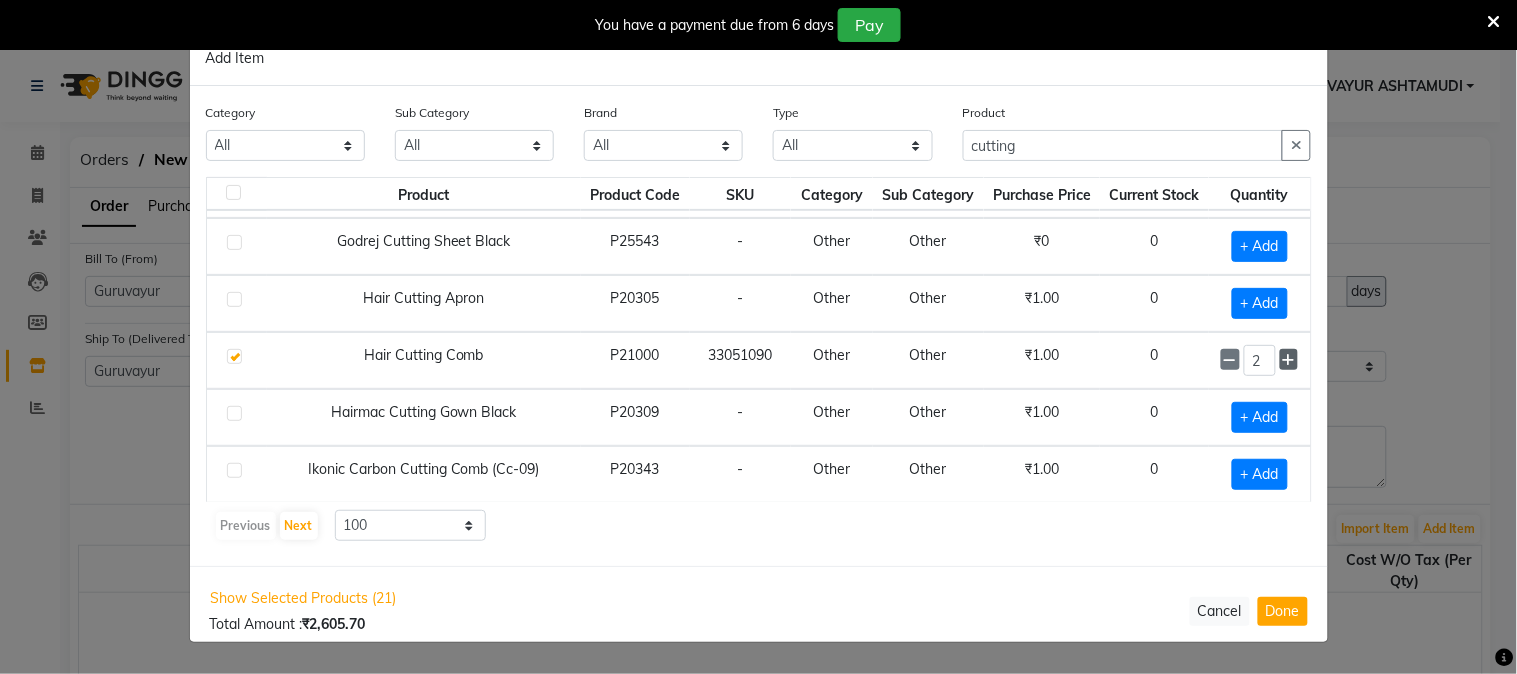 click 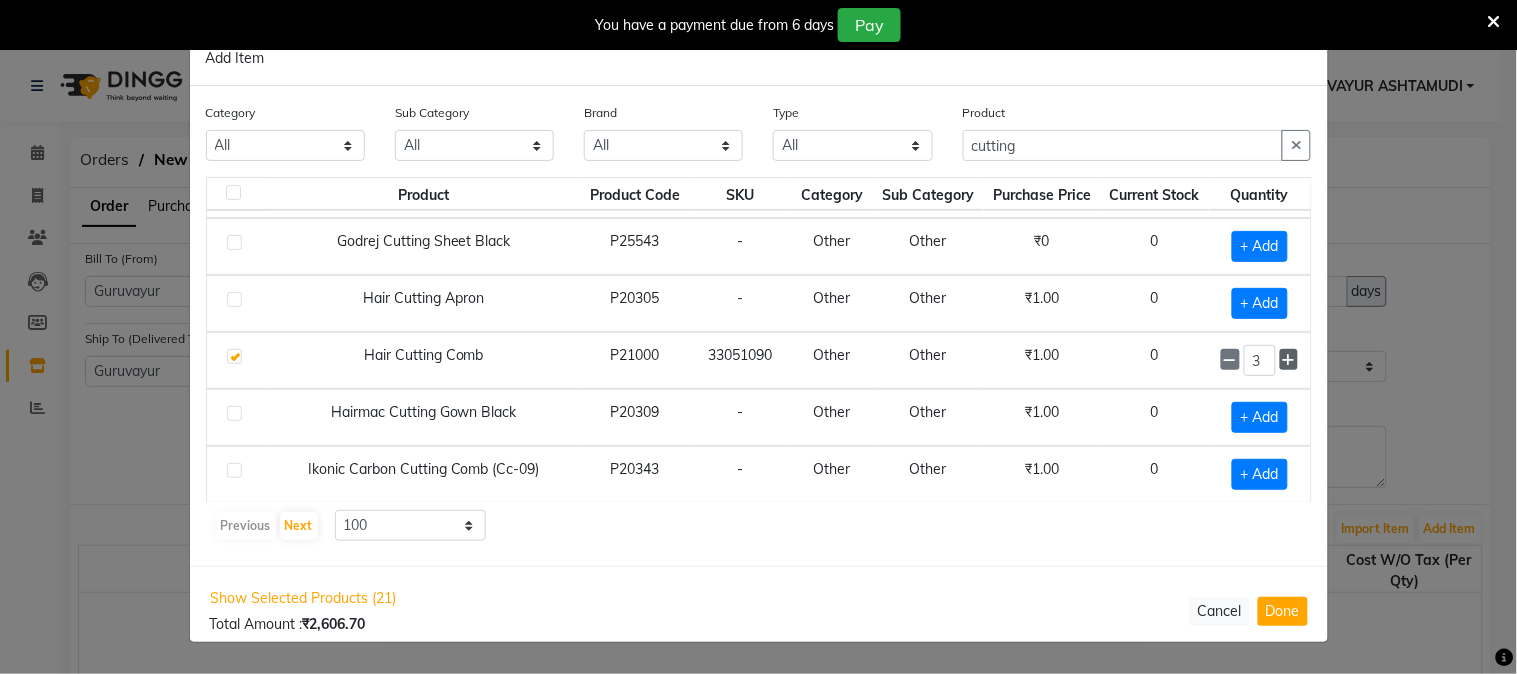 click 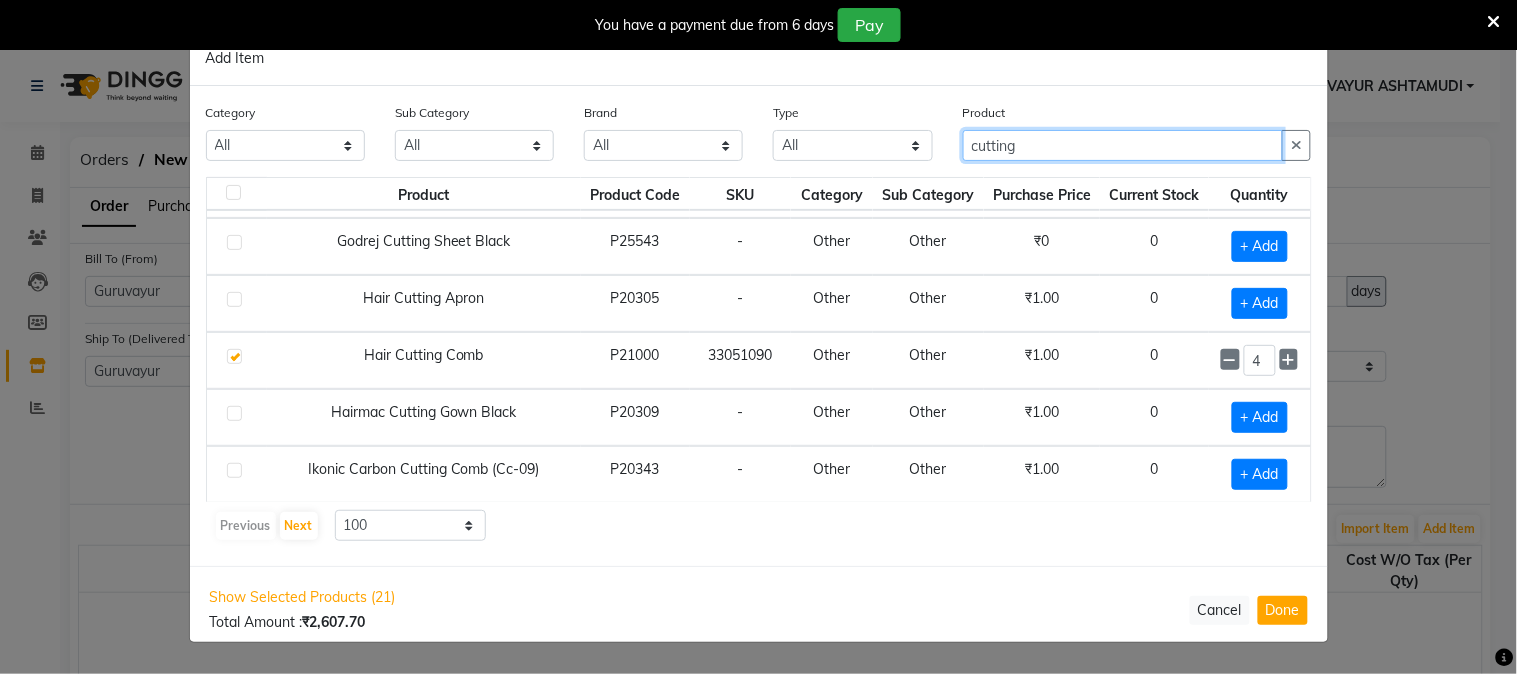 drag, startPoint x: 1054, startPoint y: 148, endPoint x: 683, endPoint y: 158, distance: 371.13474 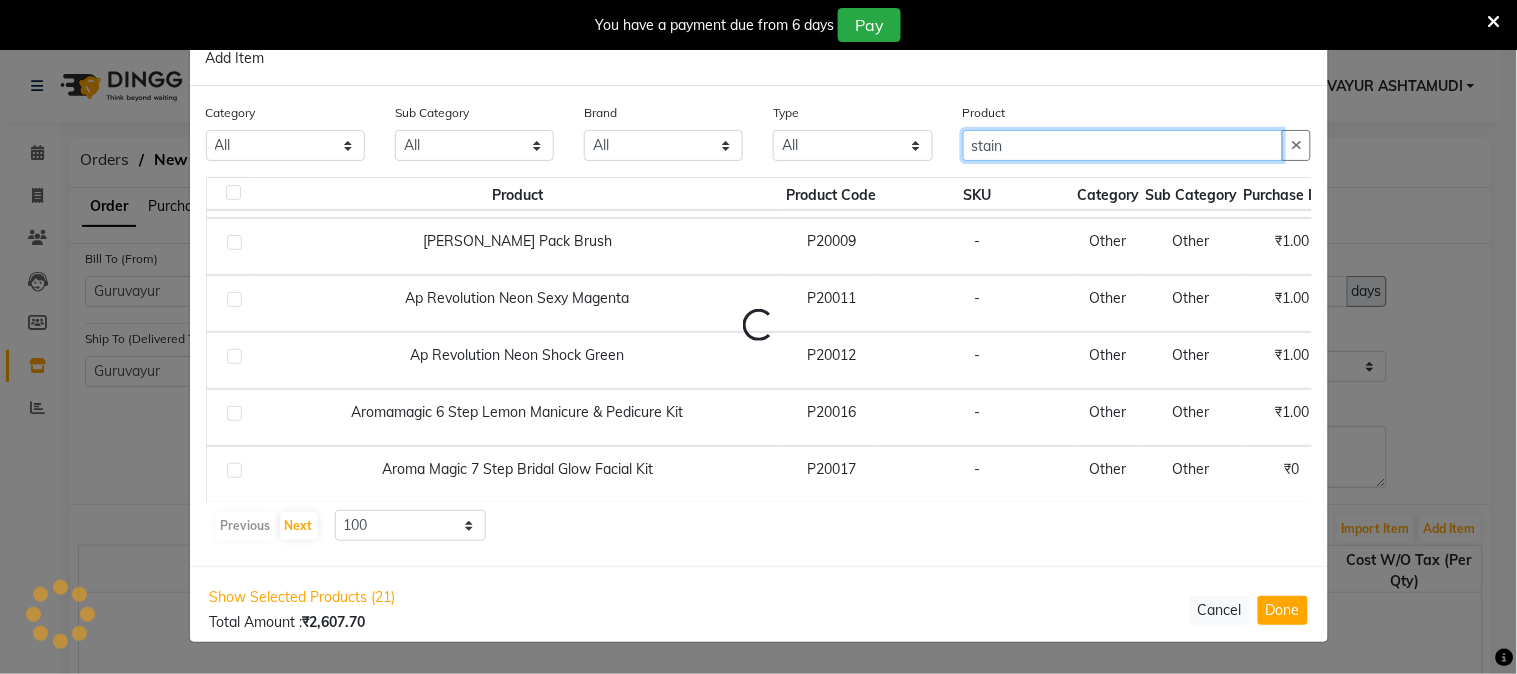 scroll, scrollTop: 0, scrollLeft: 0, axis: both 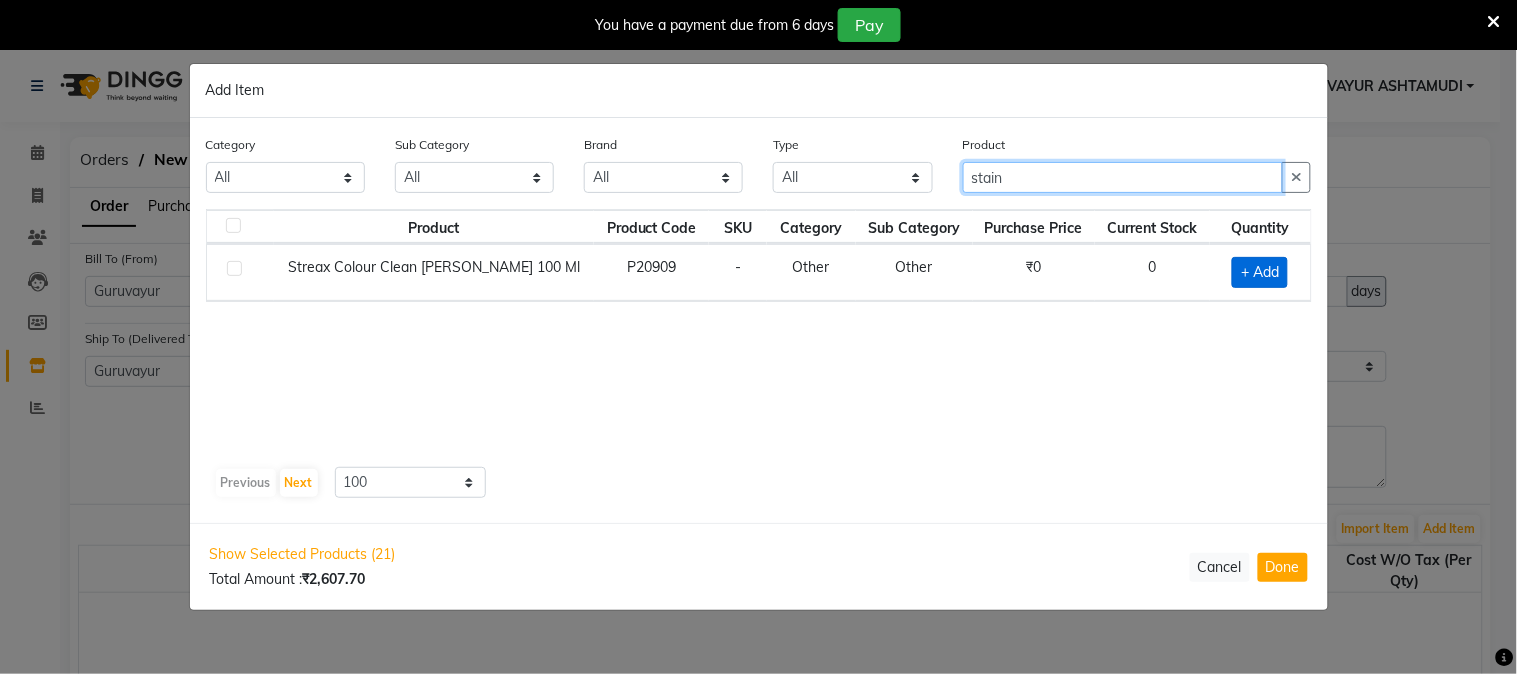 type on "stain" 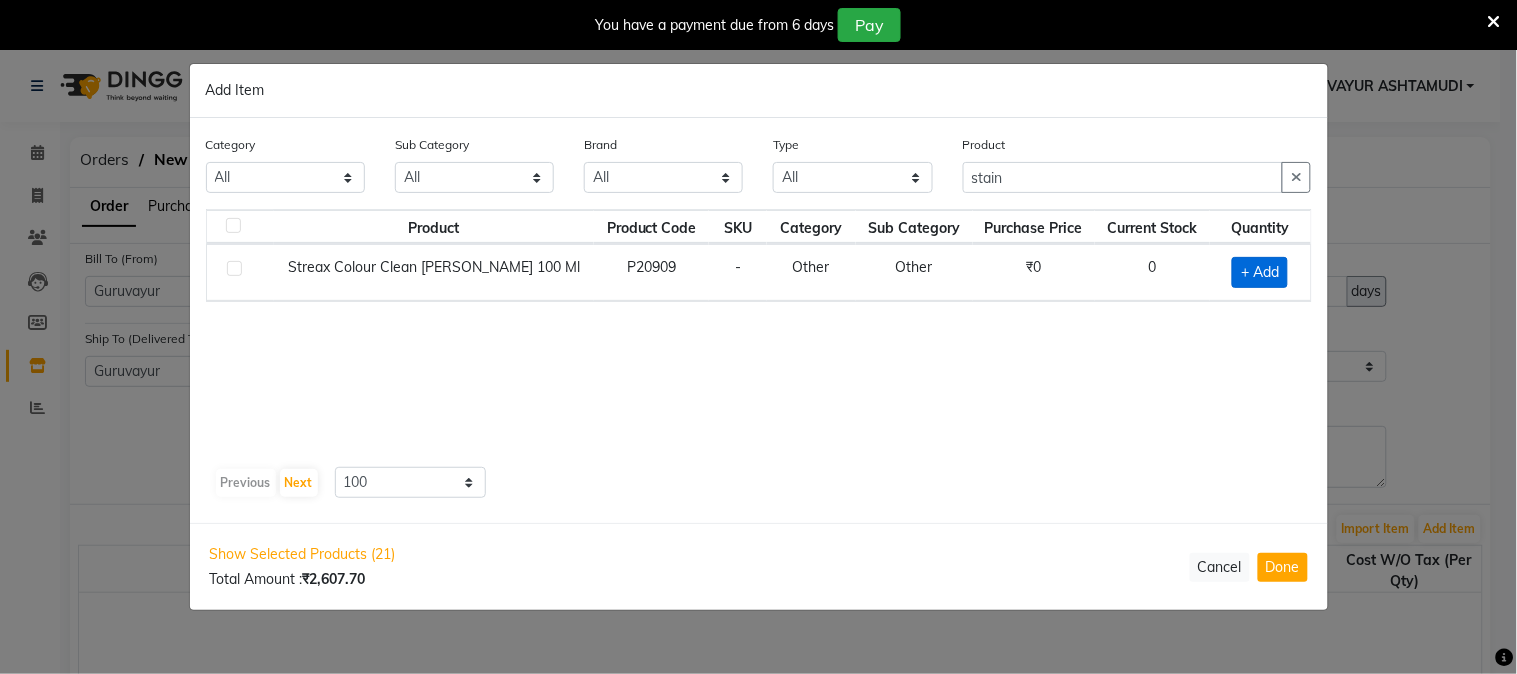 click on "+ Add" 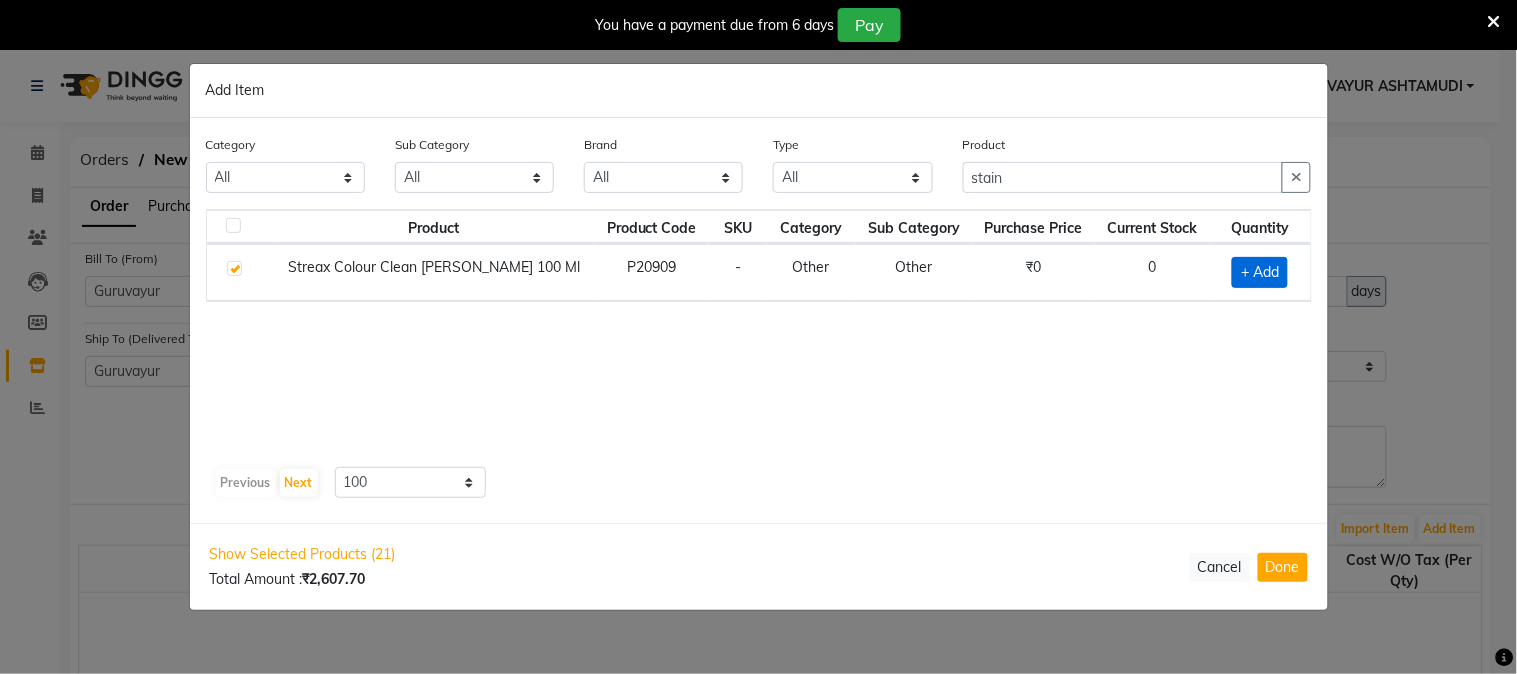 checkbox on "true" 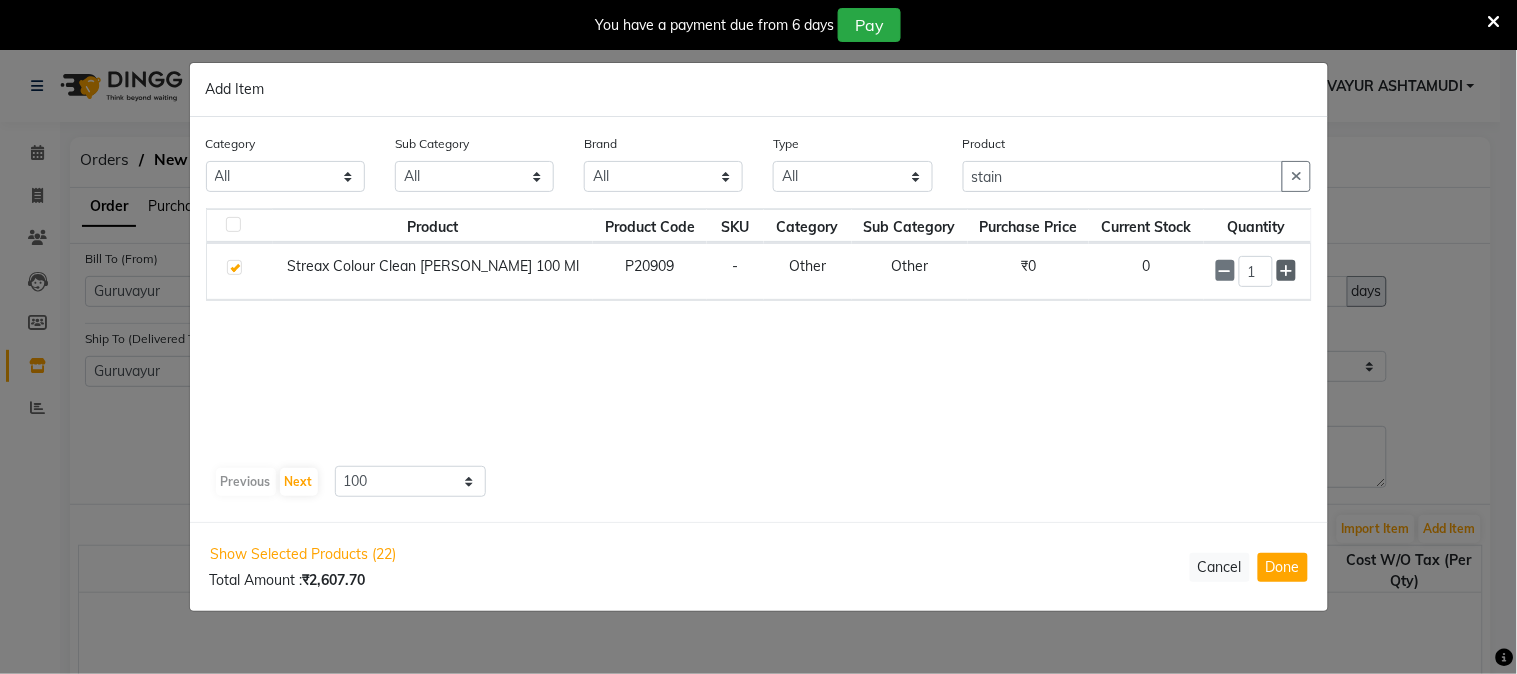 click 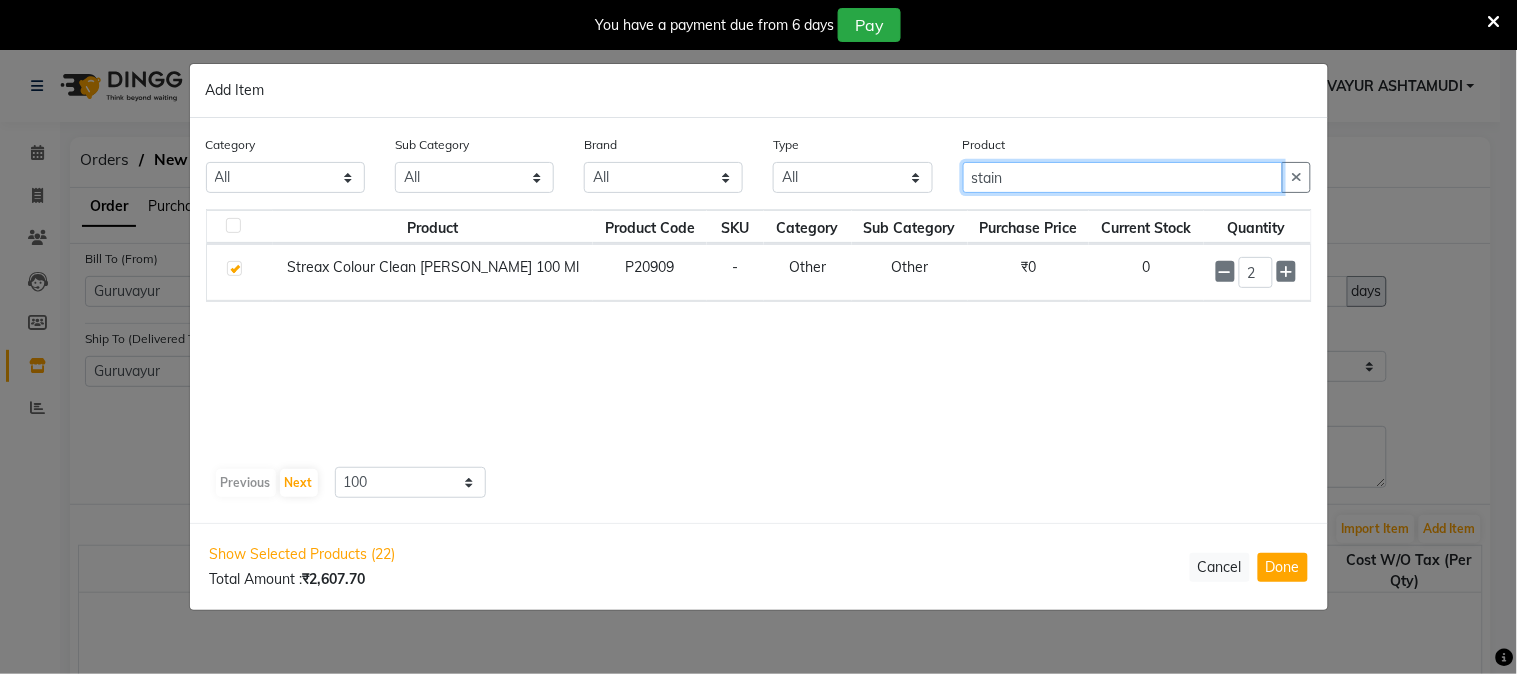 drag, startPoint x: 1027, startPoint y: 183, endPoint x: 818, endPoint y: 204, distance: 210.05237 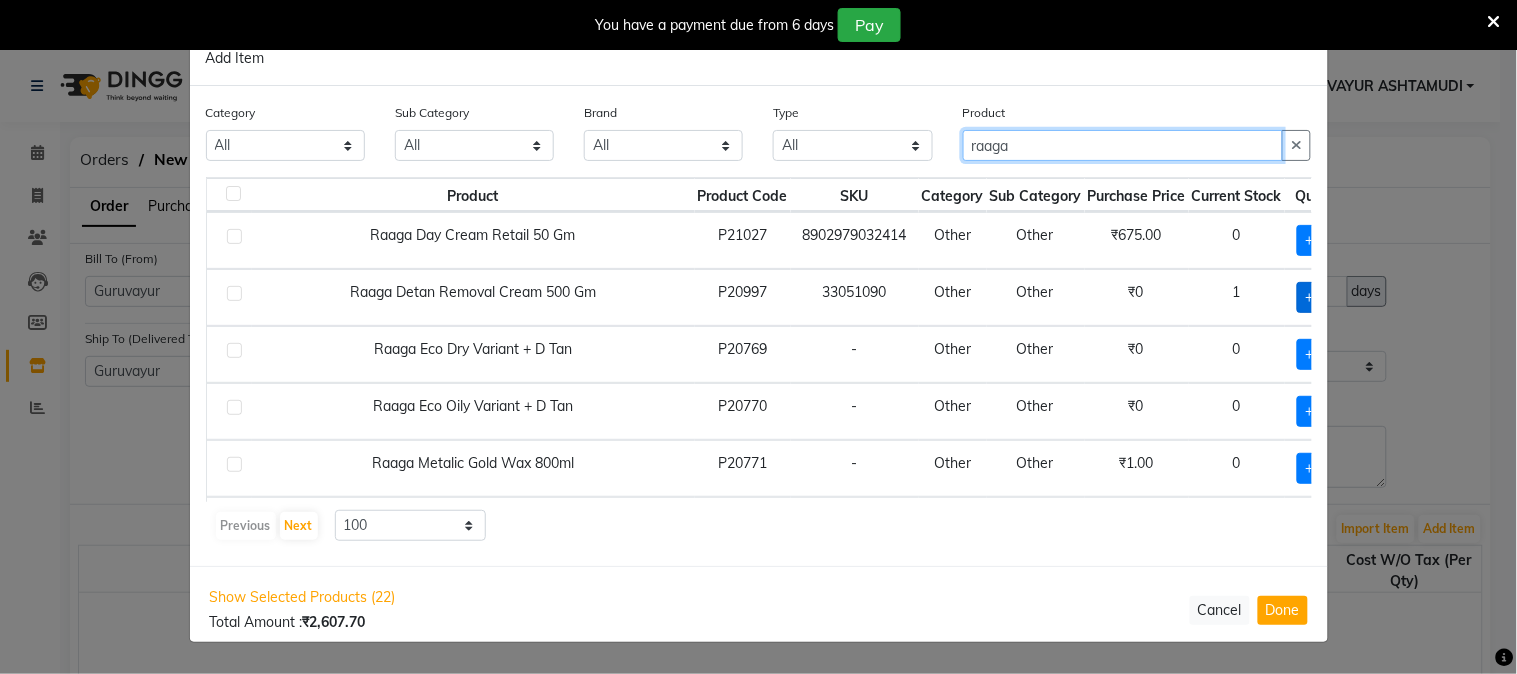 type on "raaga" 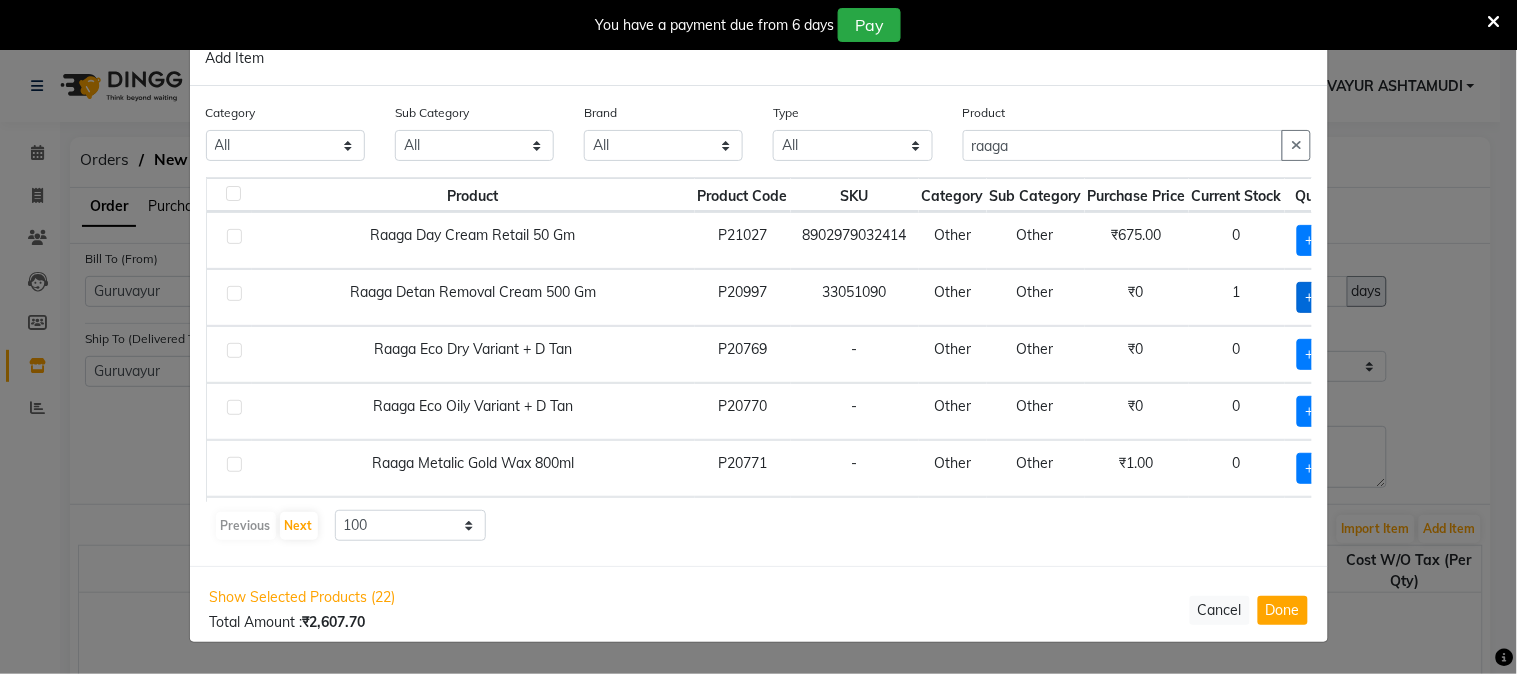 click on "+ Add" 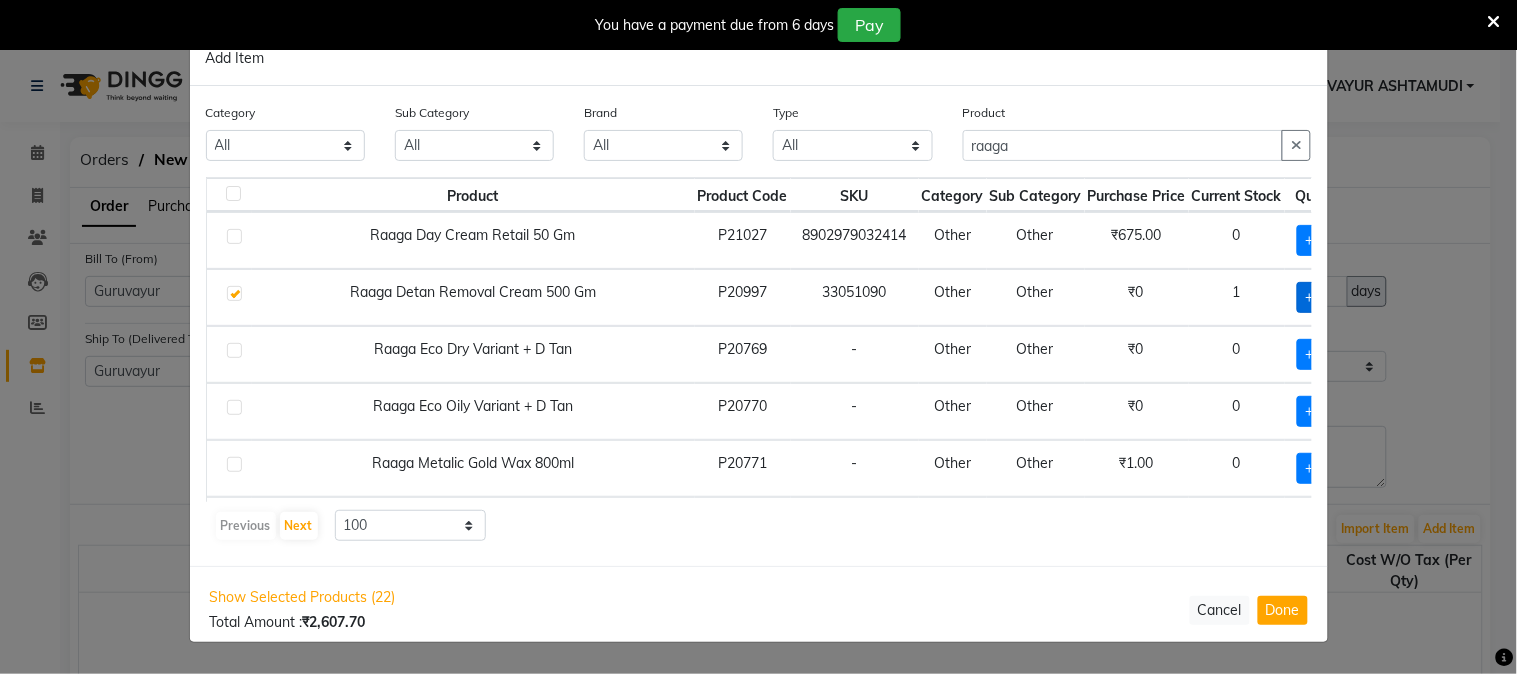 checkbox on "true" 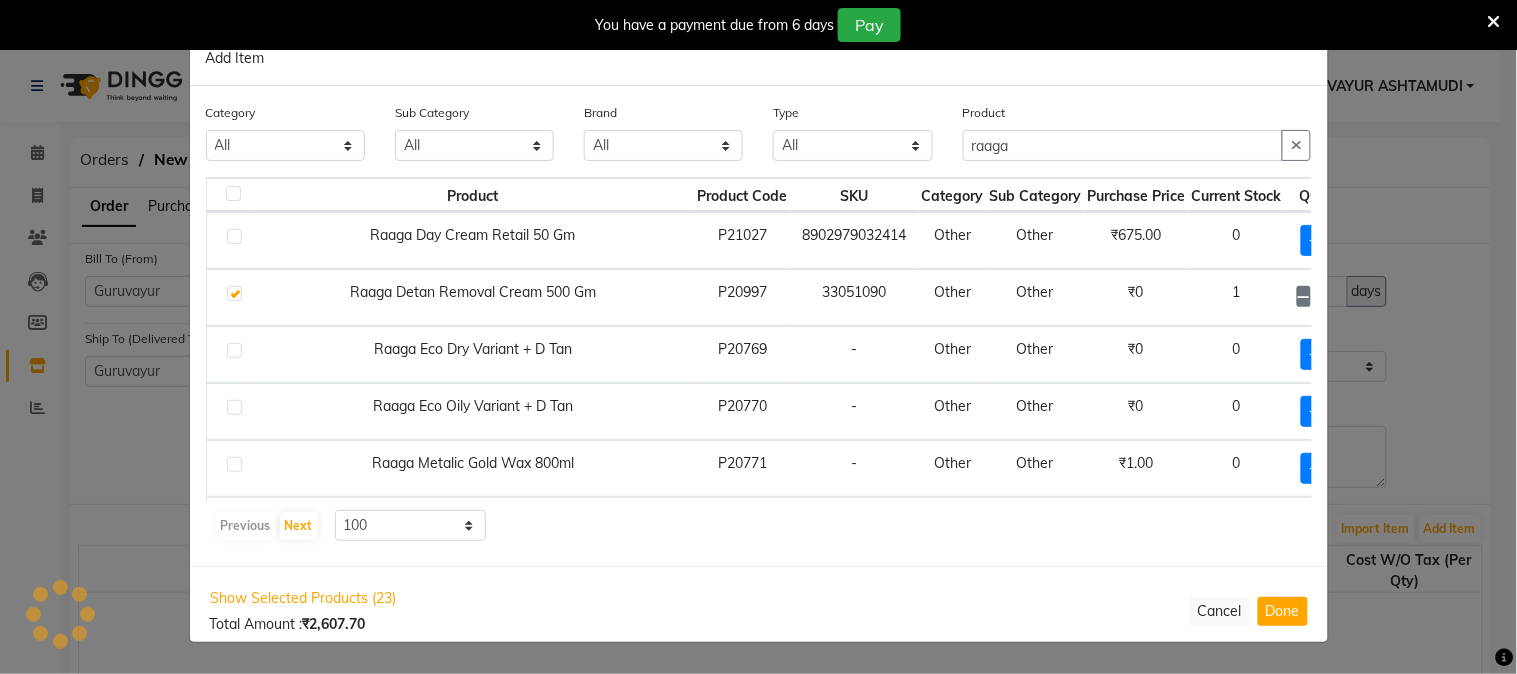 scroll, scrollTop: 0, scrollLeft: 48, axis: horizontal 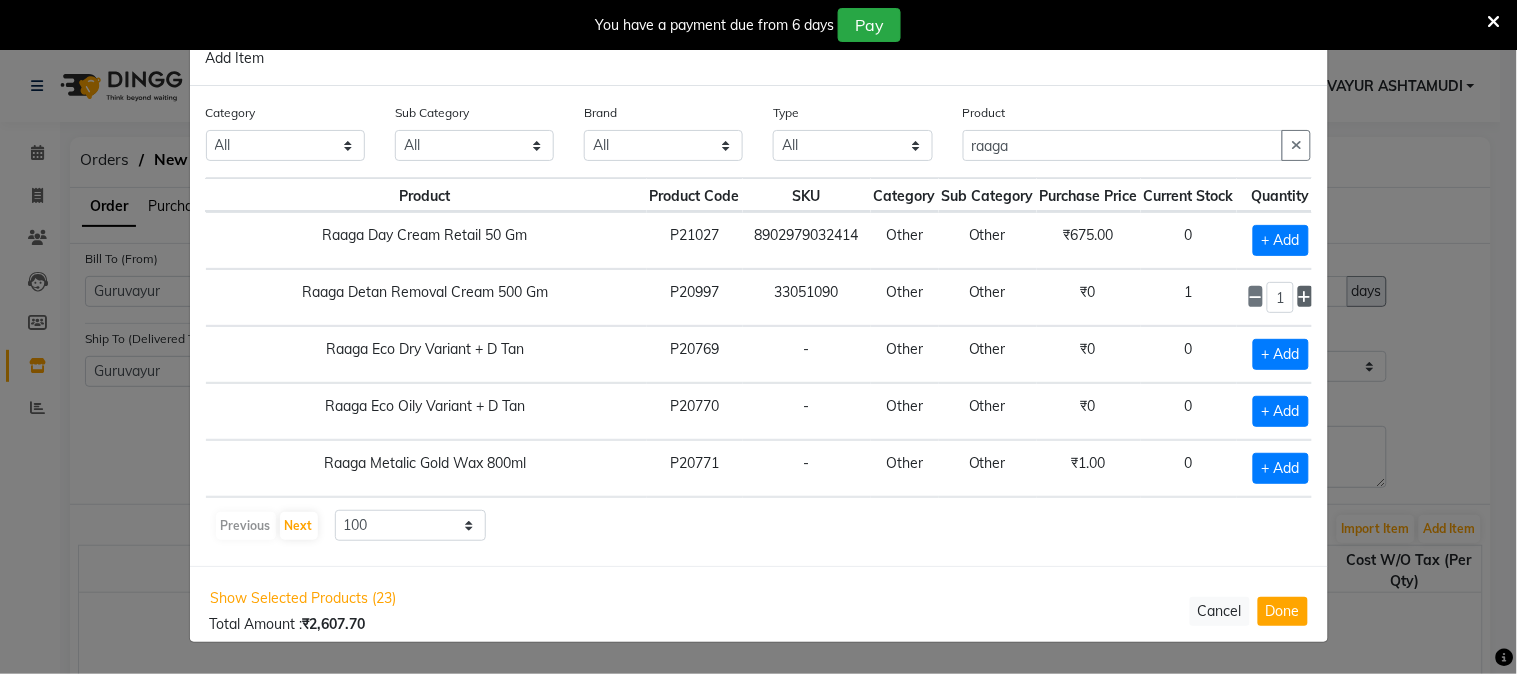 click 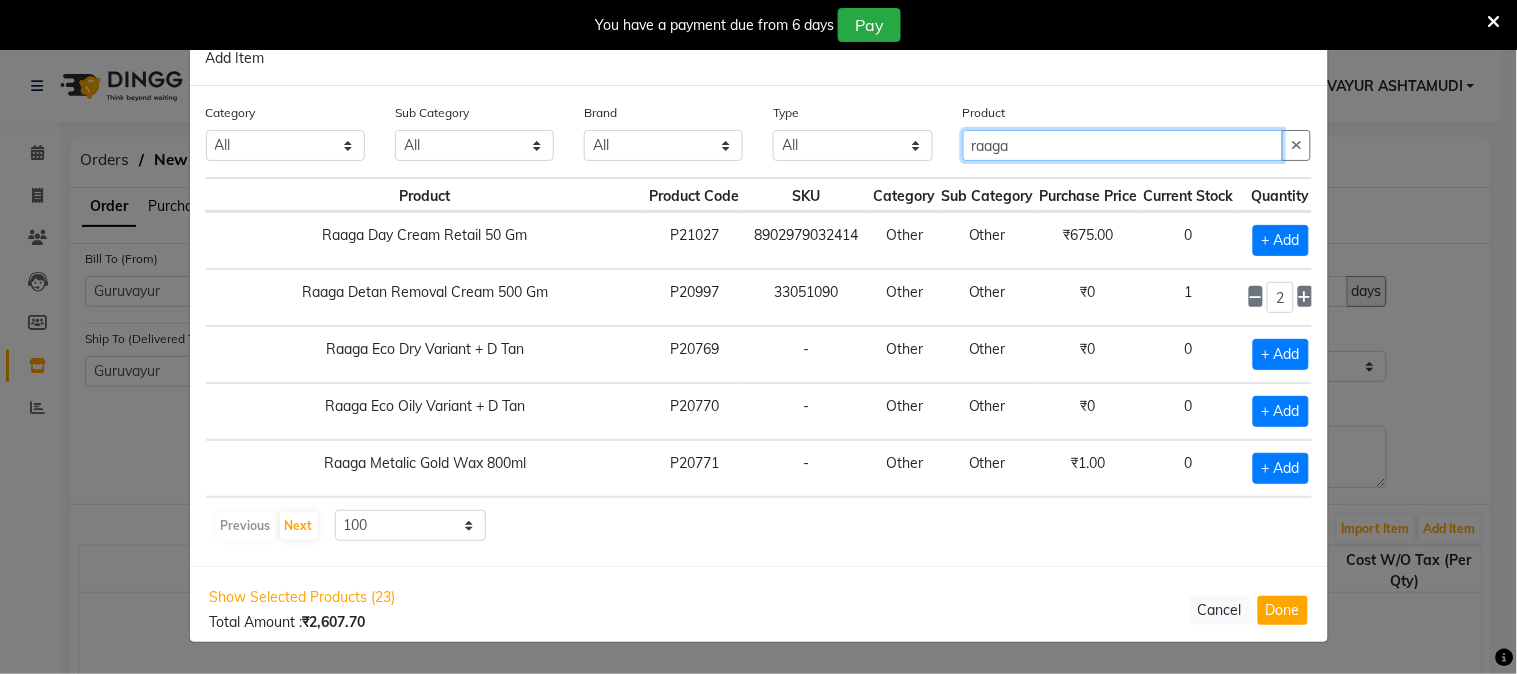 drag, startPoint x: 1026, startPoint y: 143, endPoint x: 856, endPoint y: 162, distance: 171.05847 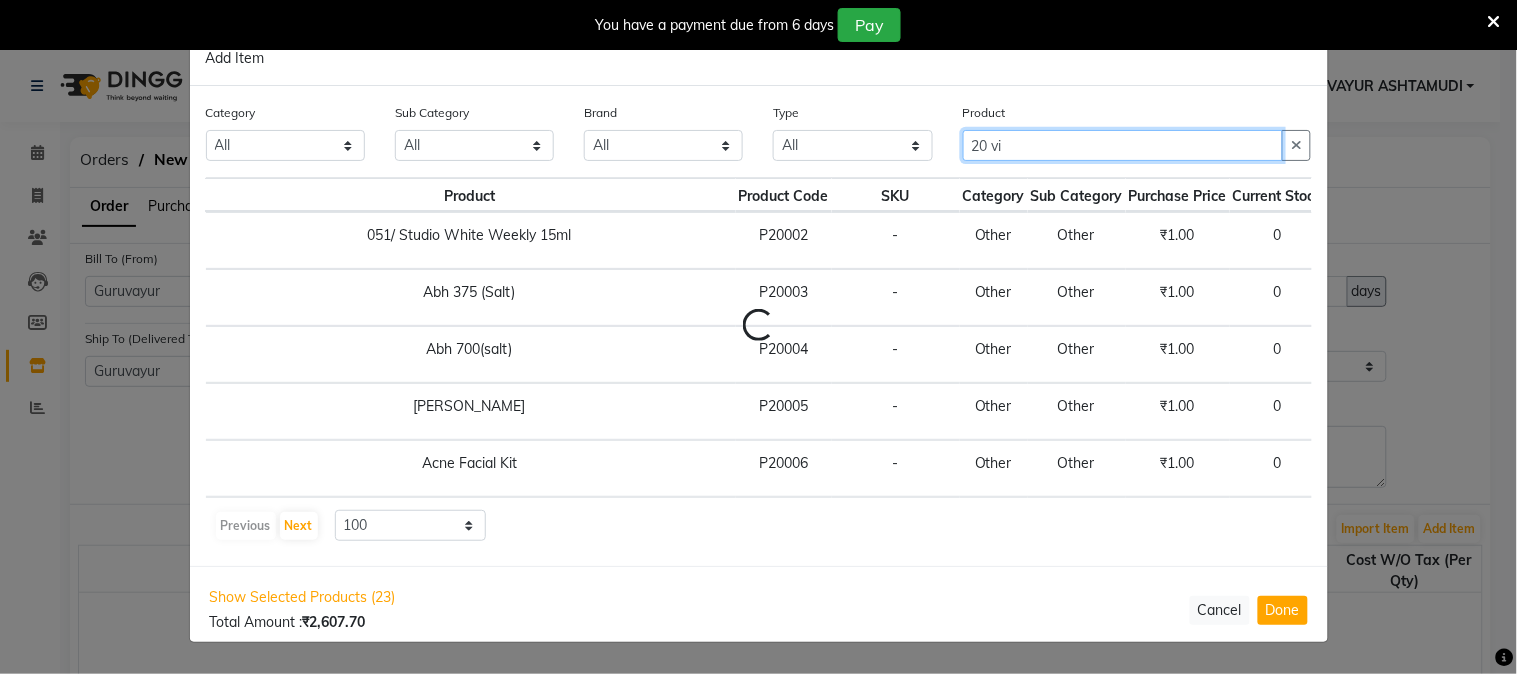 scroll, scrollTop: 0, scrollLeft: 0, axis: both 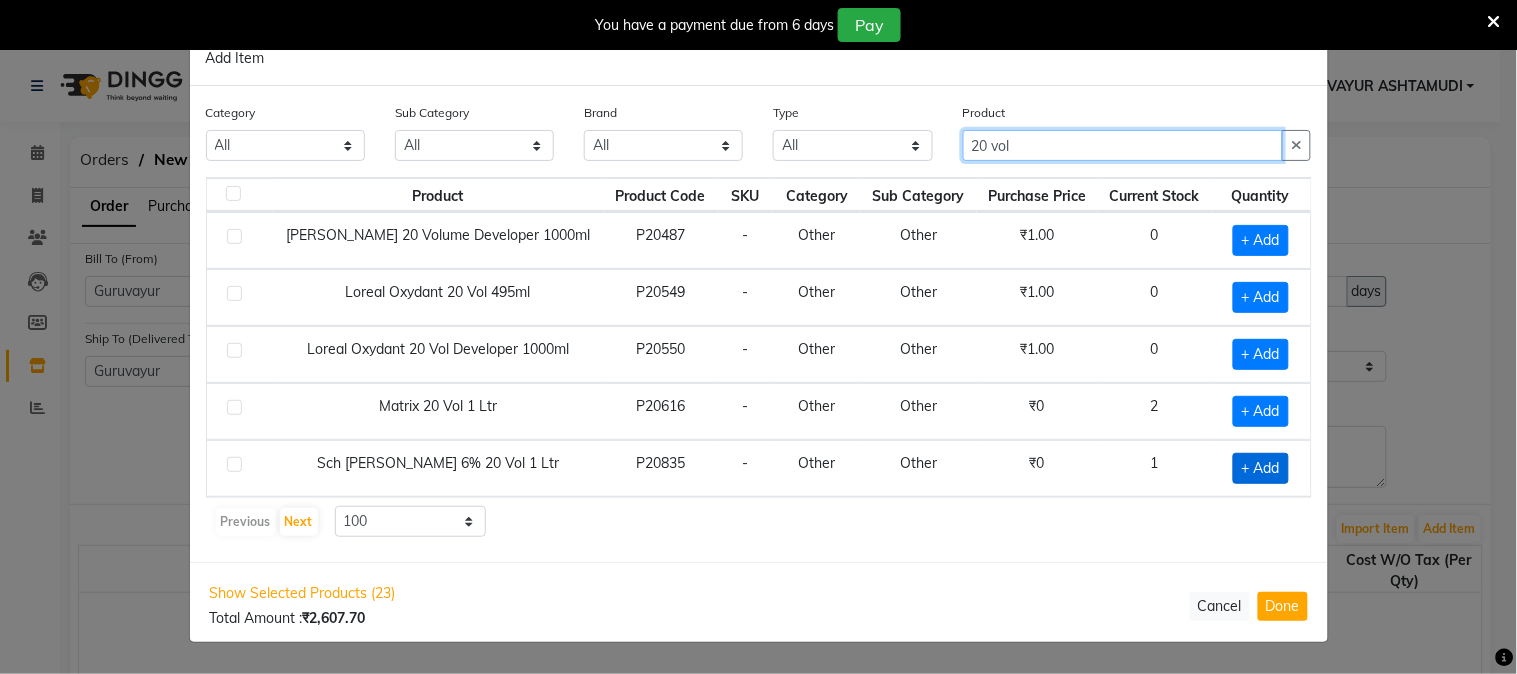type on "20 vol" 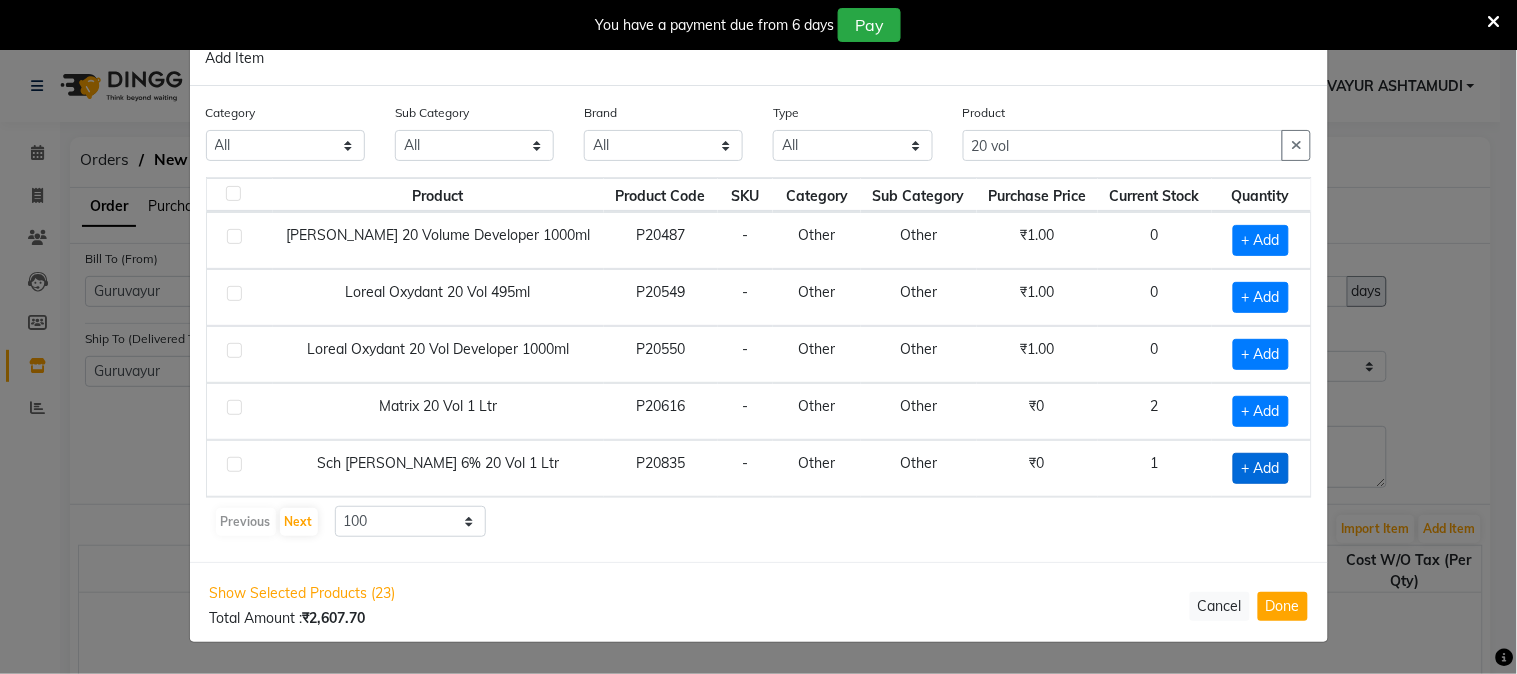 click on "+ Add" 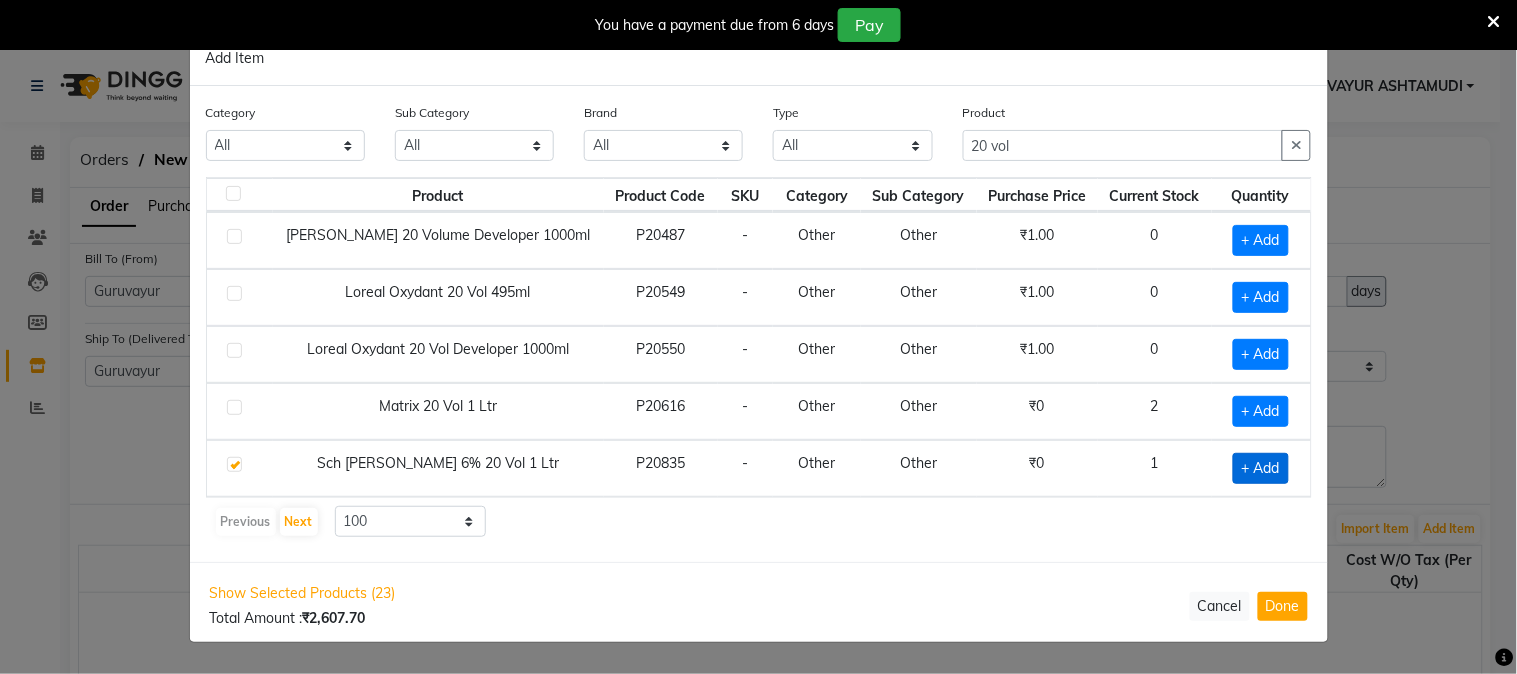 checkbox on "true" 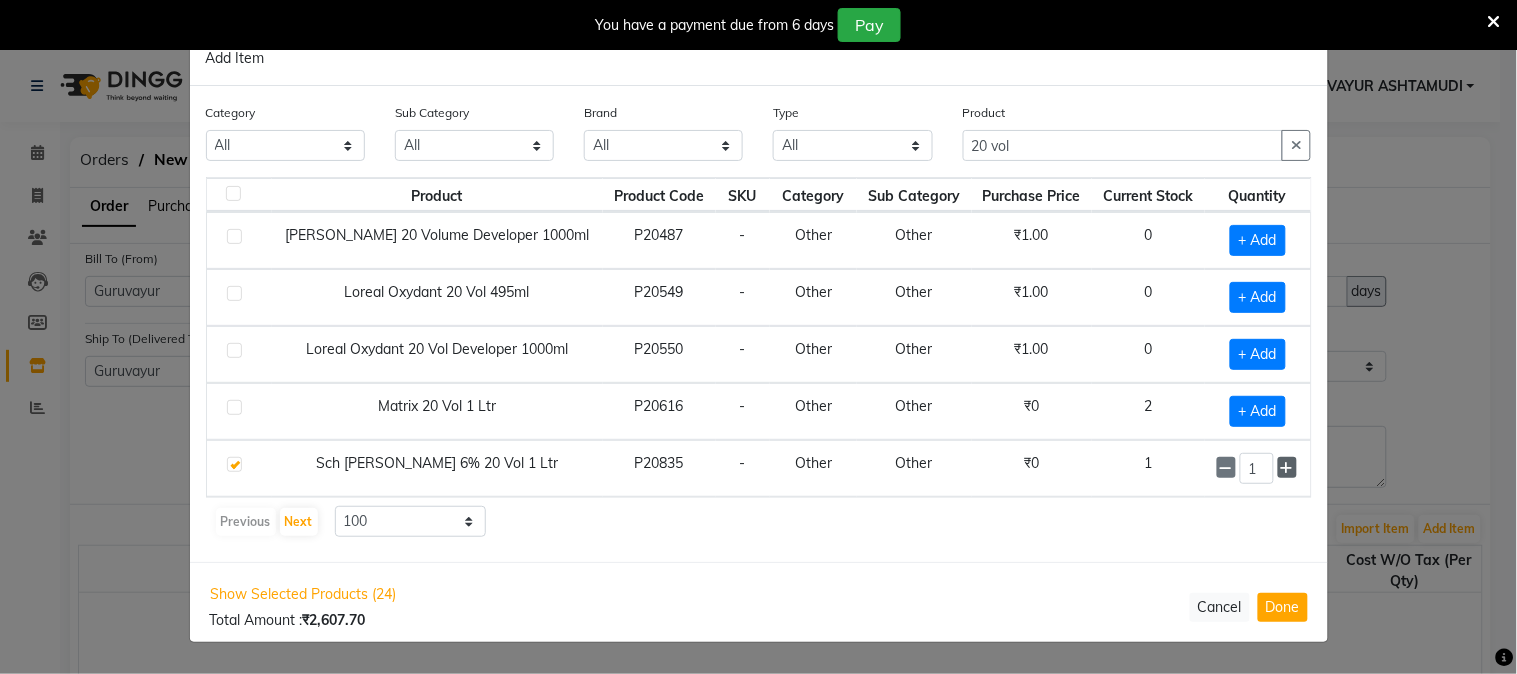 click 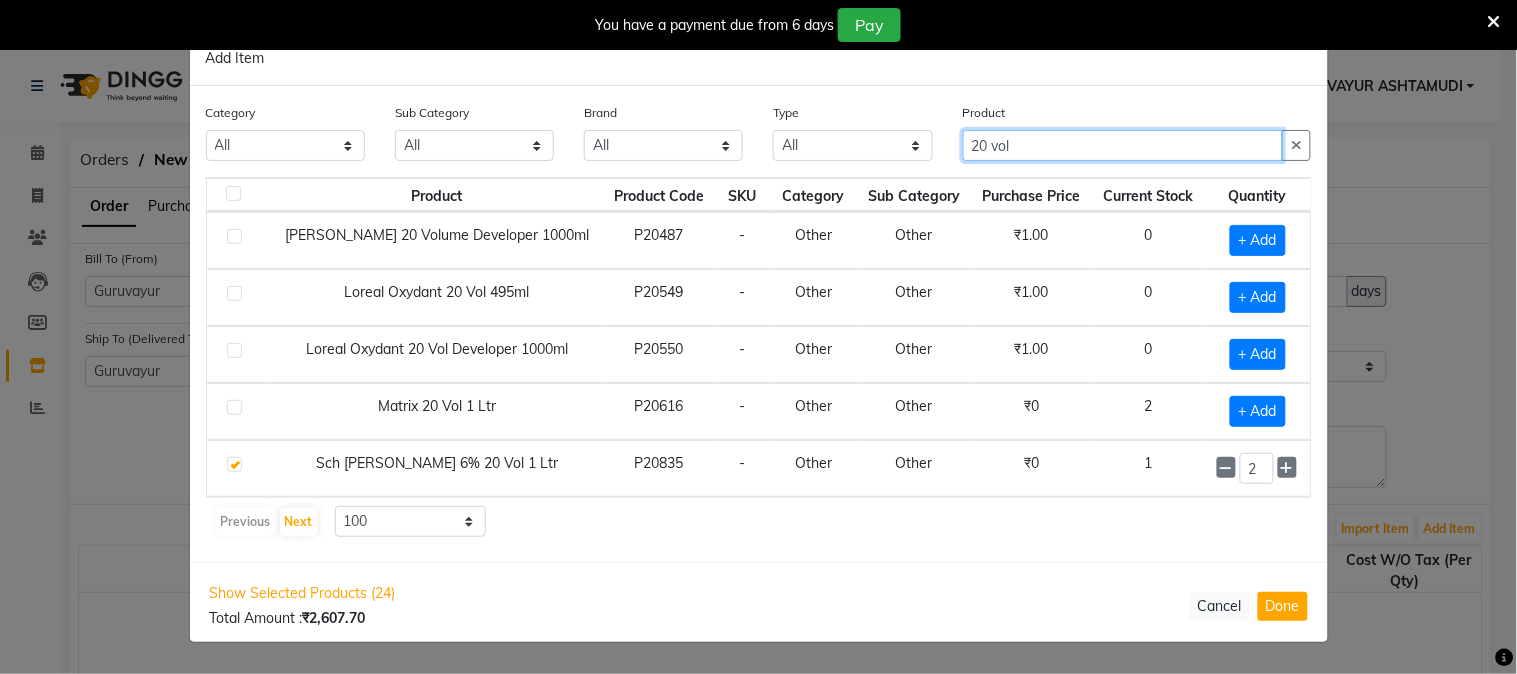 click on "20 vol" 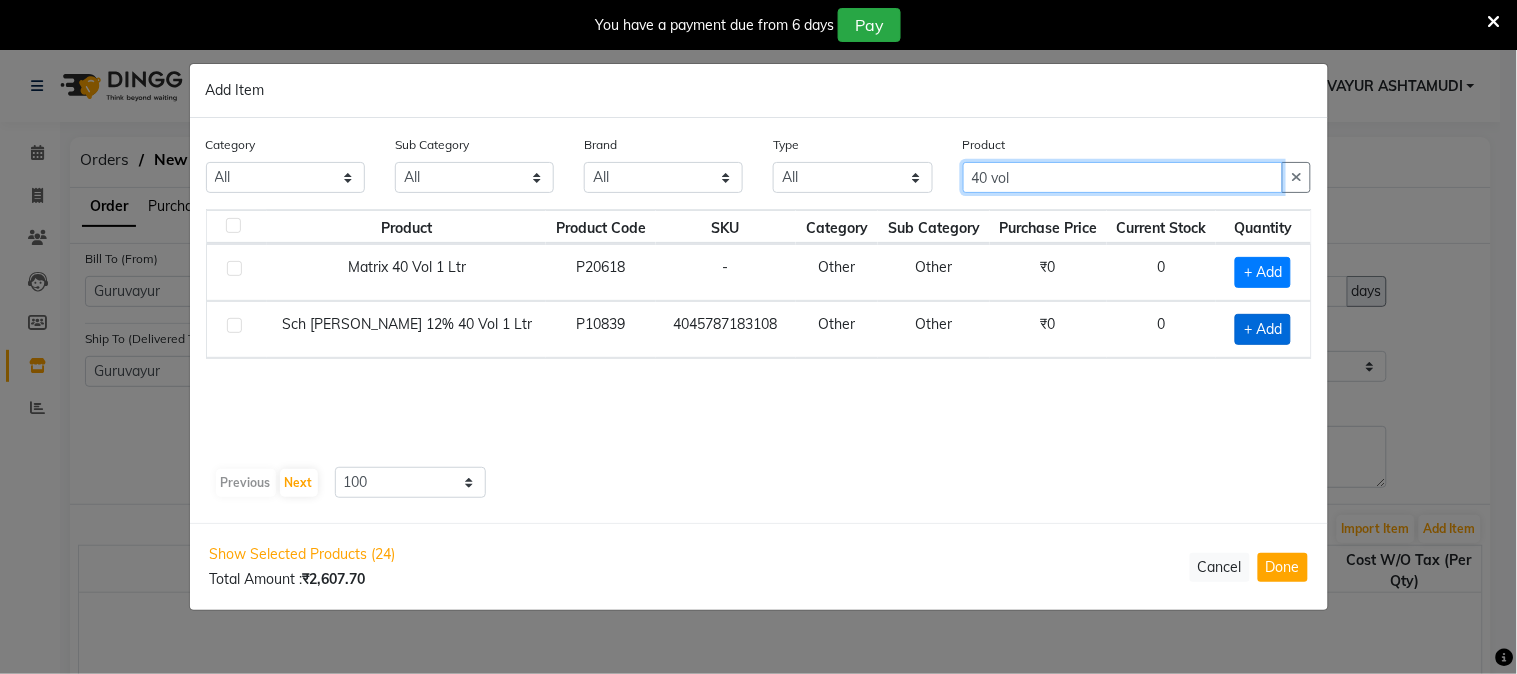 type on "40 vol" 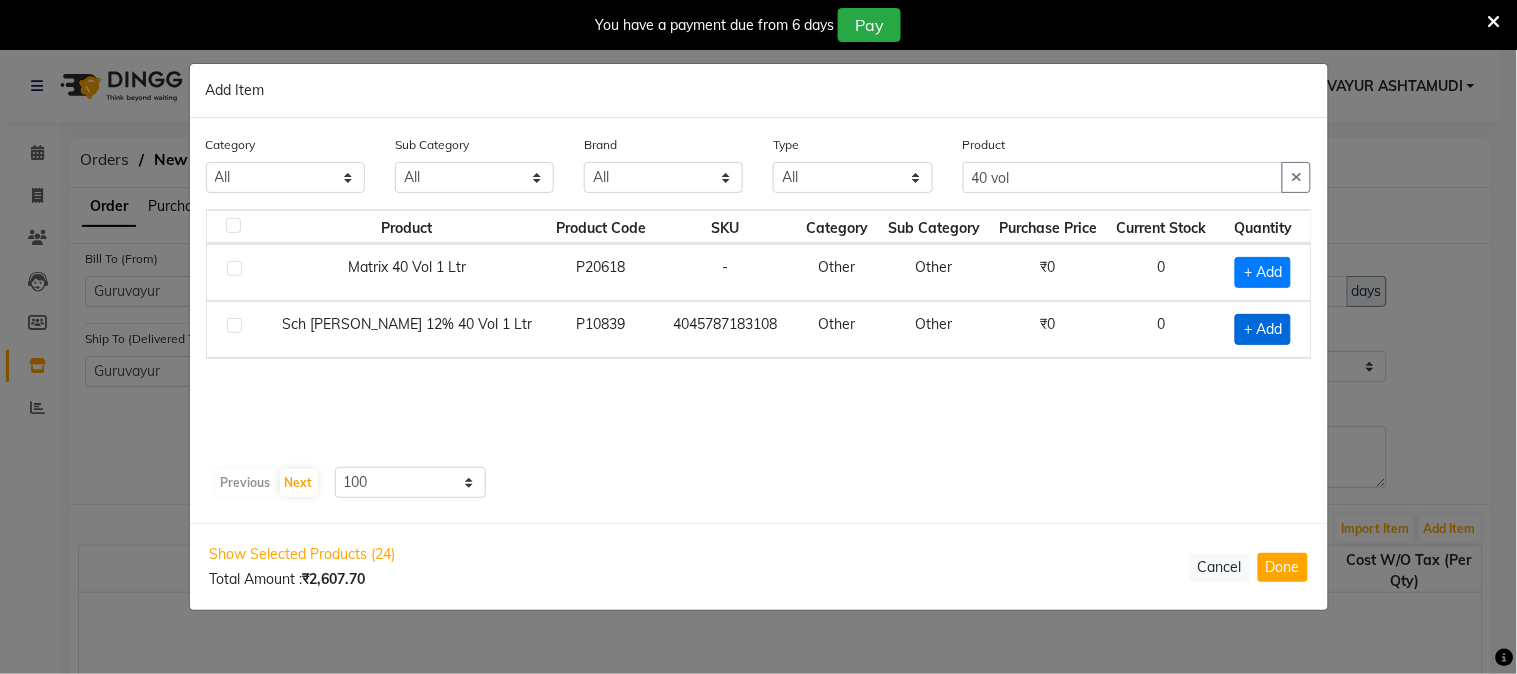 click on "+ Add" 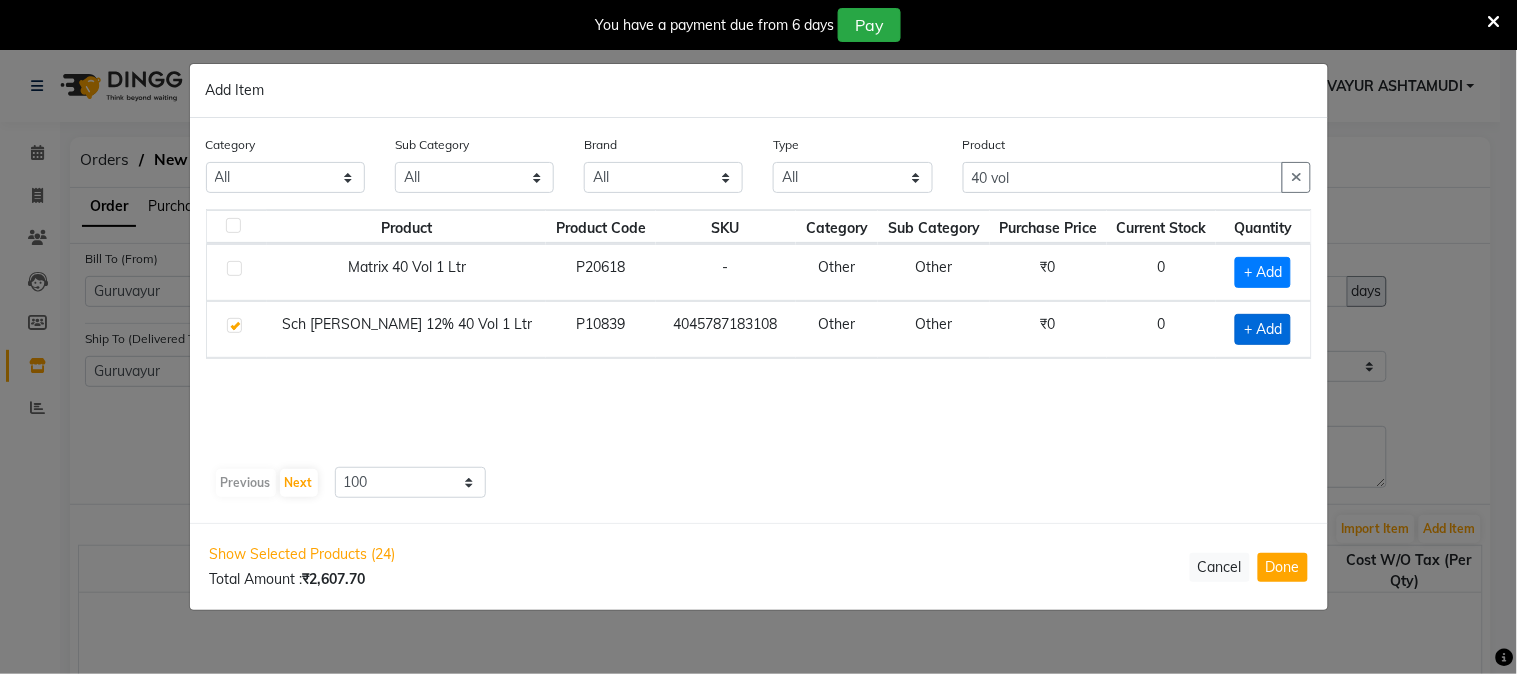 checkbox on "true" 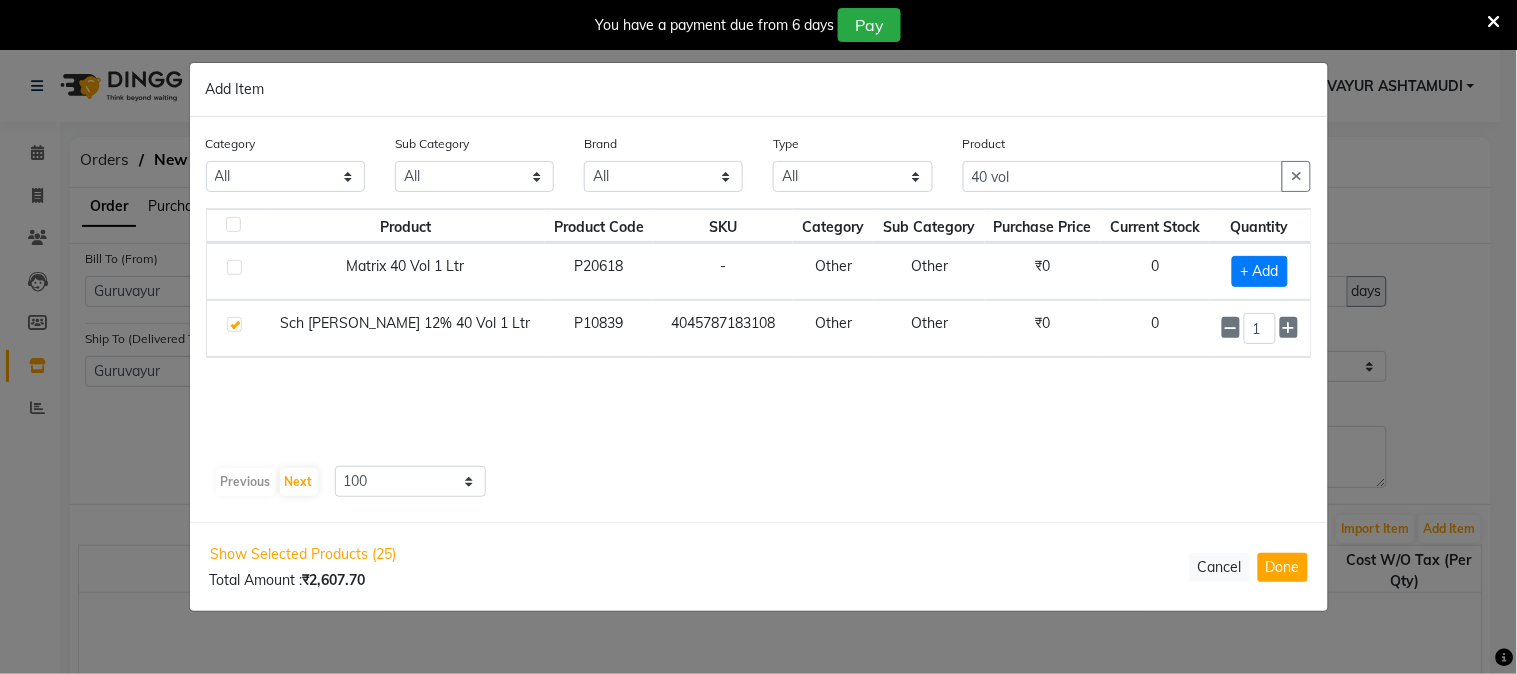 click 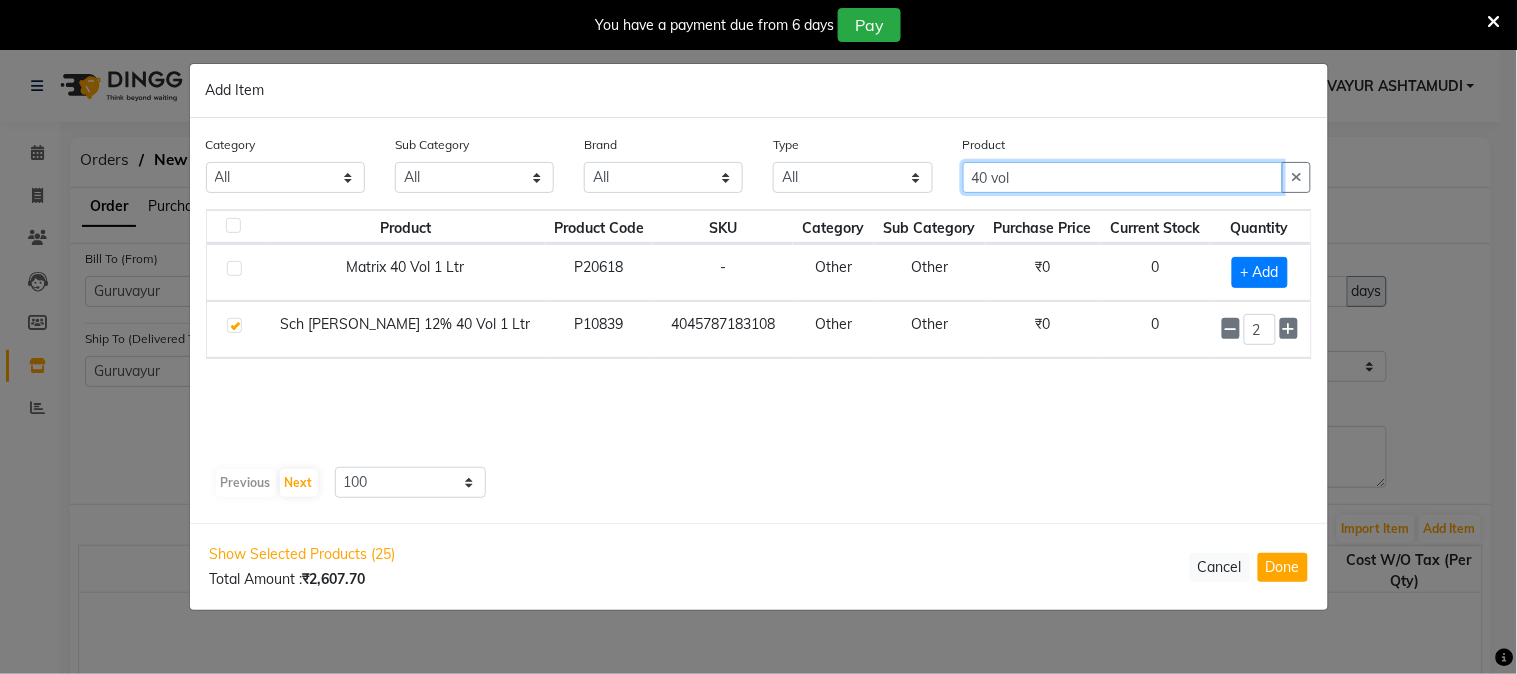 drag, startPoint x: 1022, startPoint y: 181, endPoint x: 827, endPoint y: 190, distance: 195.20758 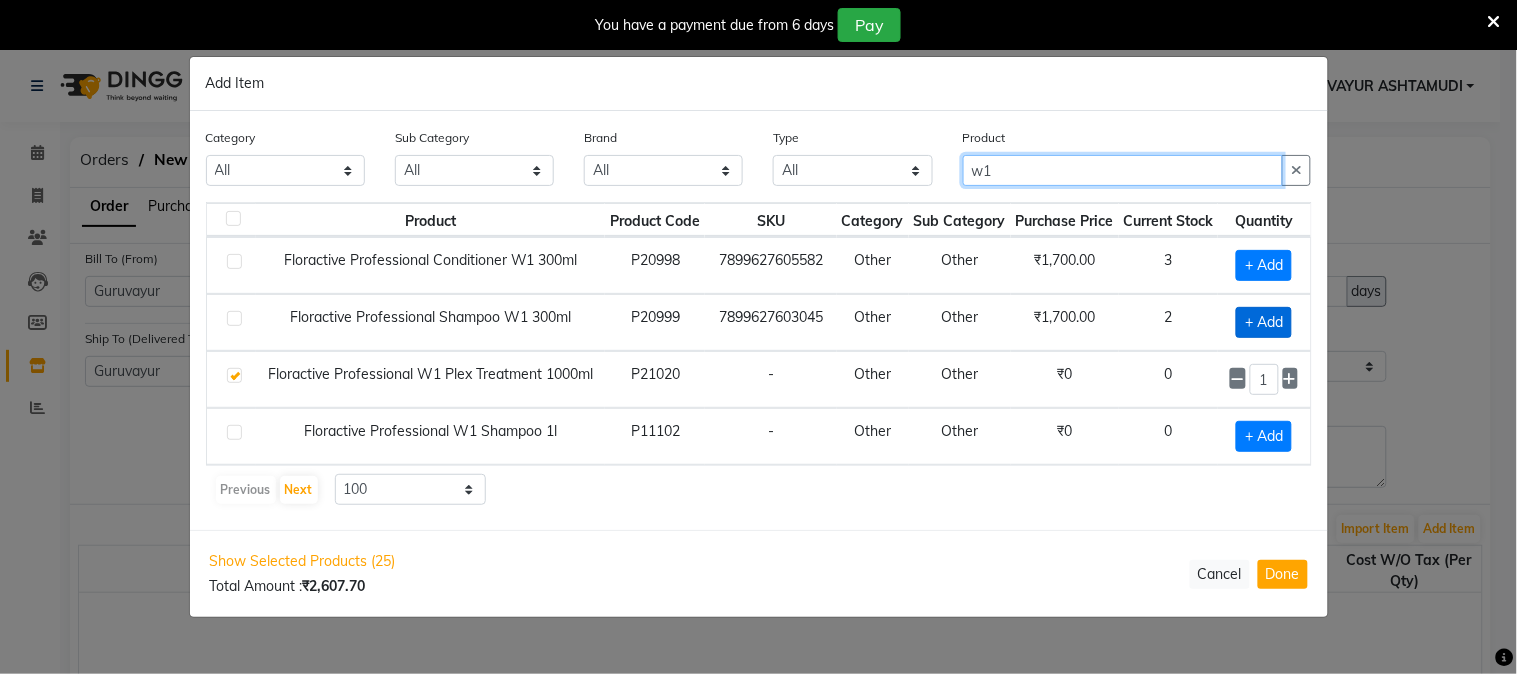 type on "w1" 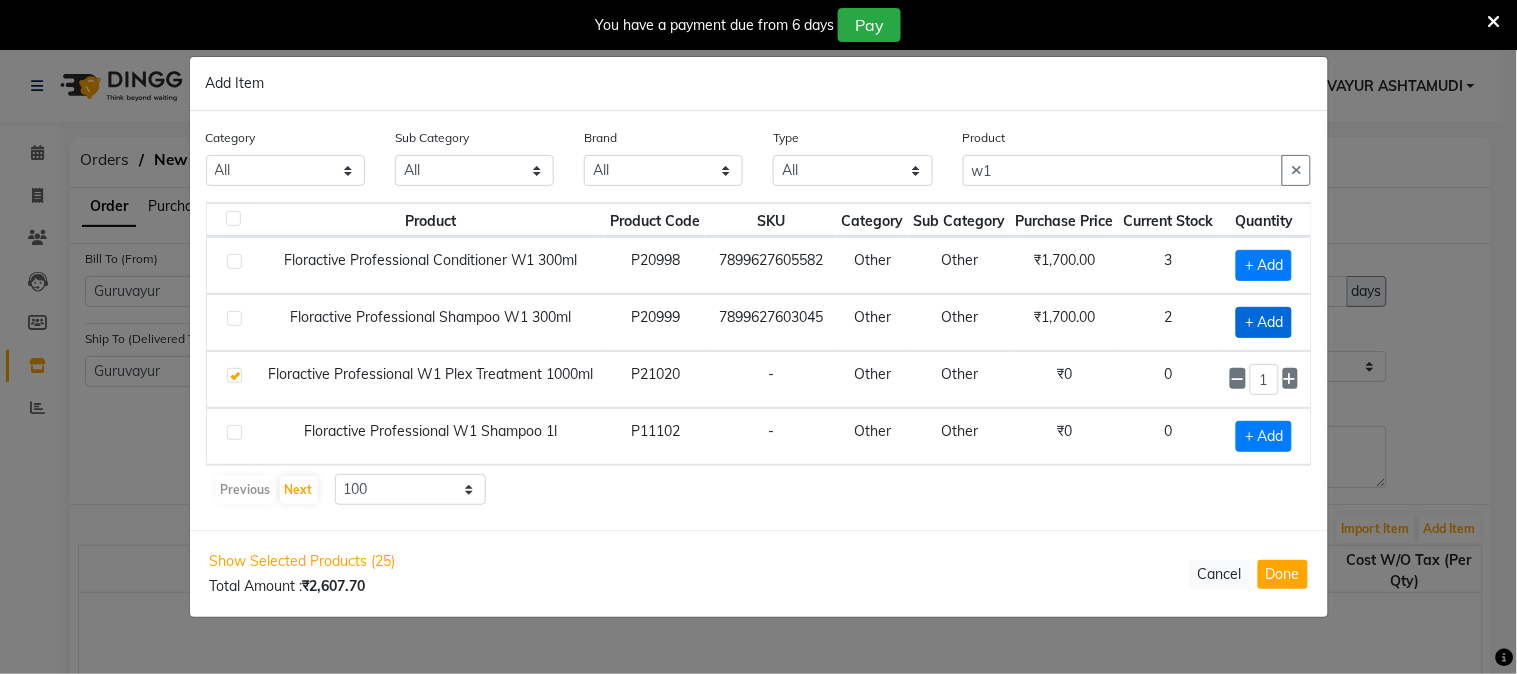 click on "+ Add" 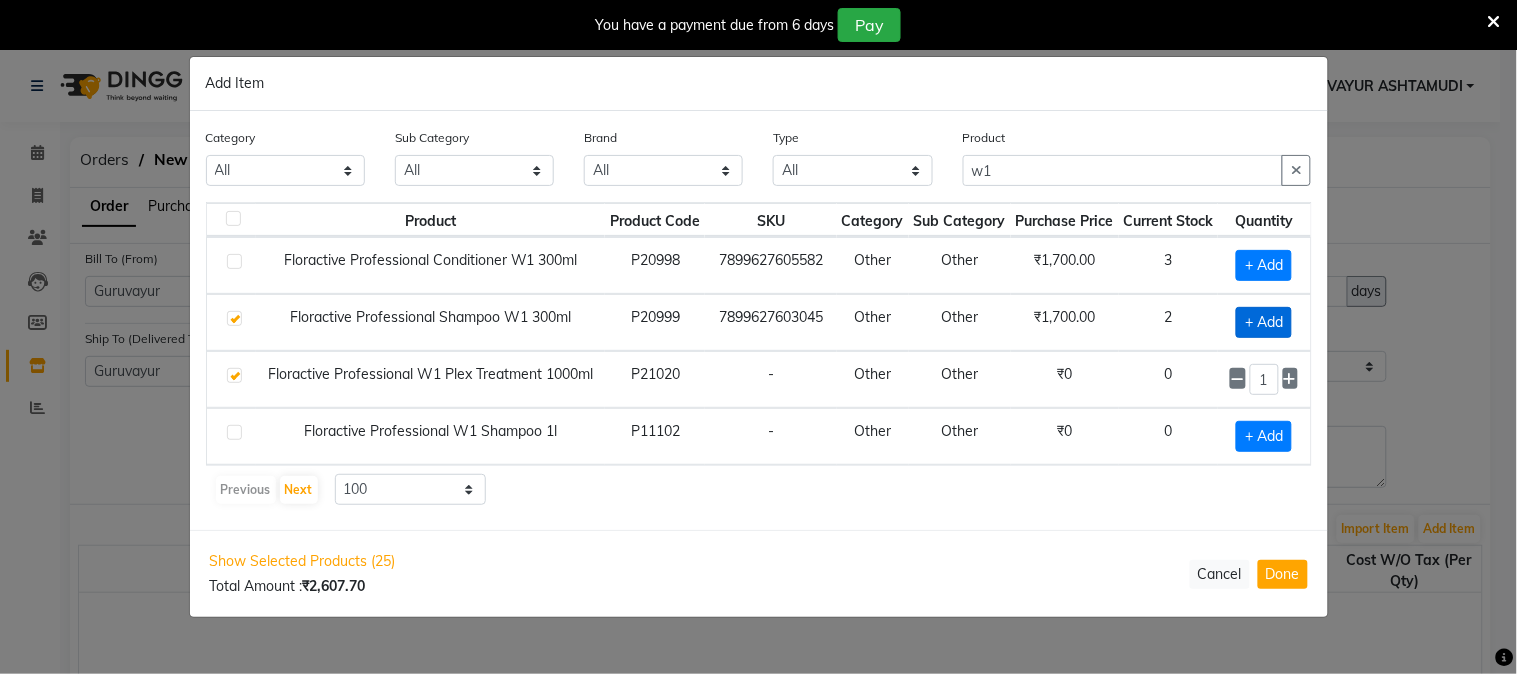 checkbox on "true" 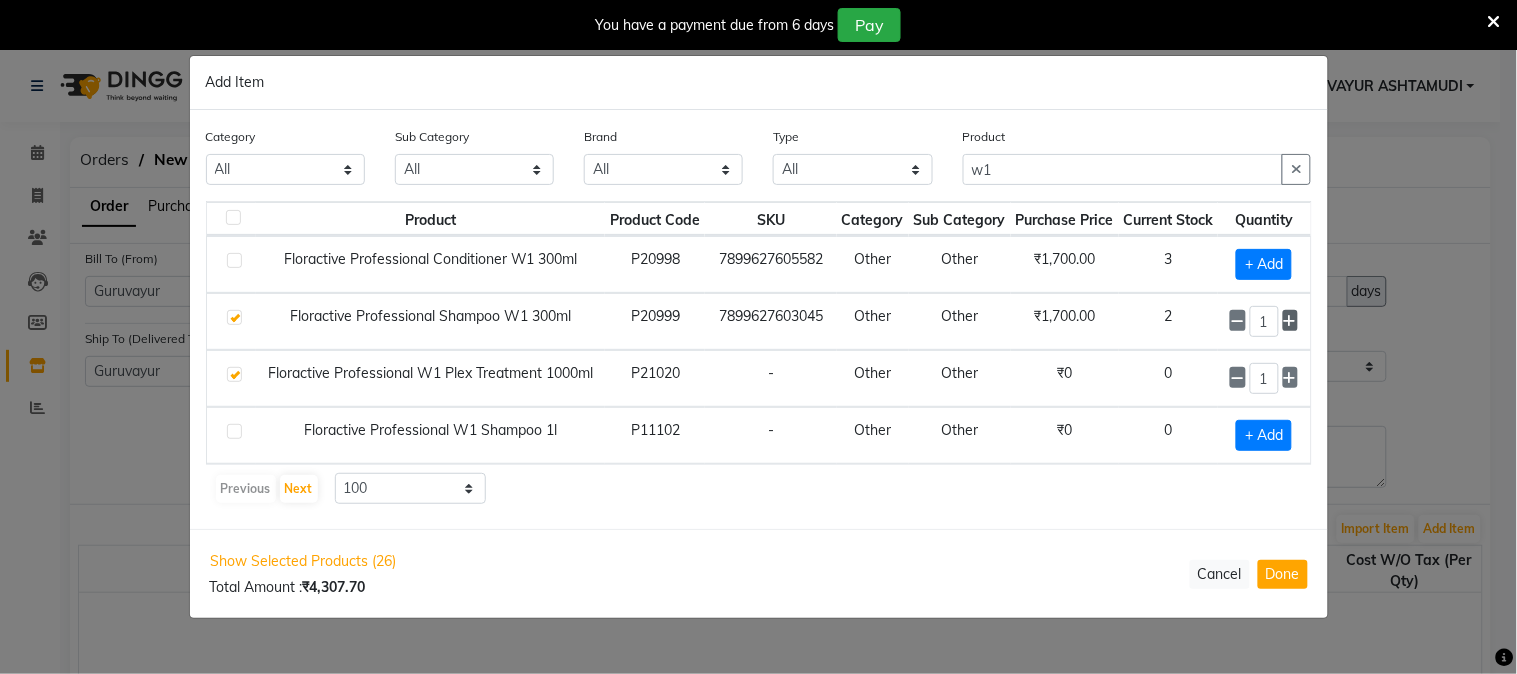 click 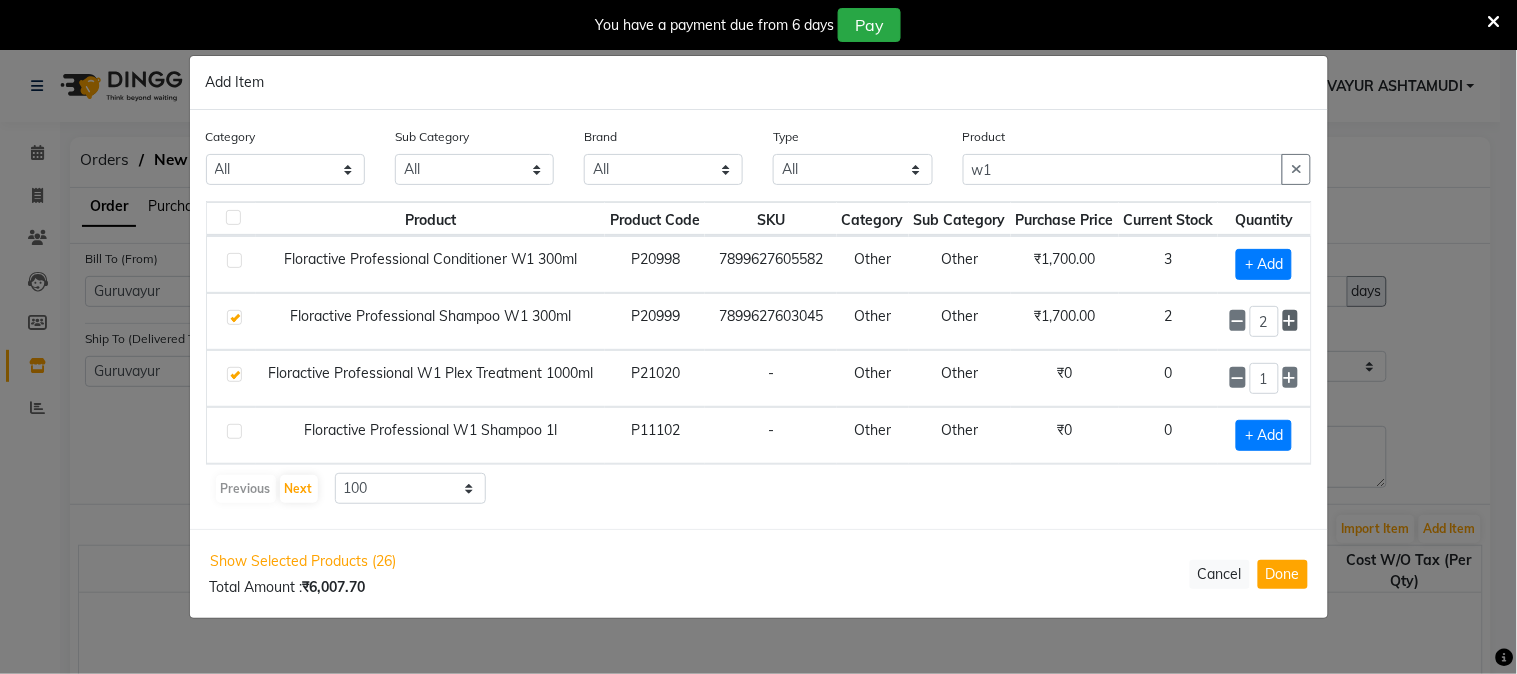 click 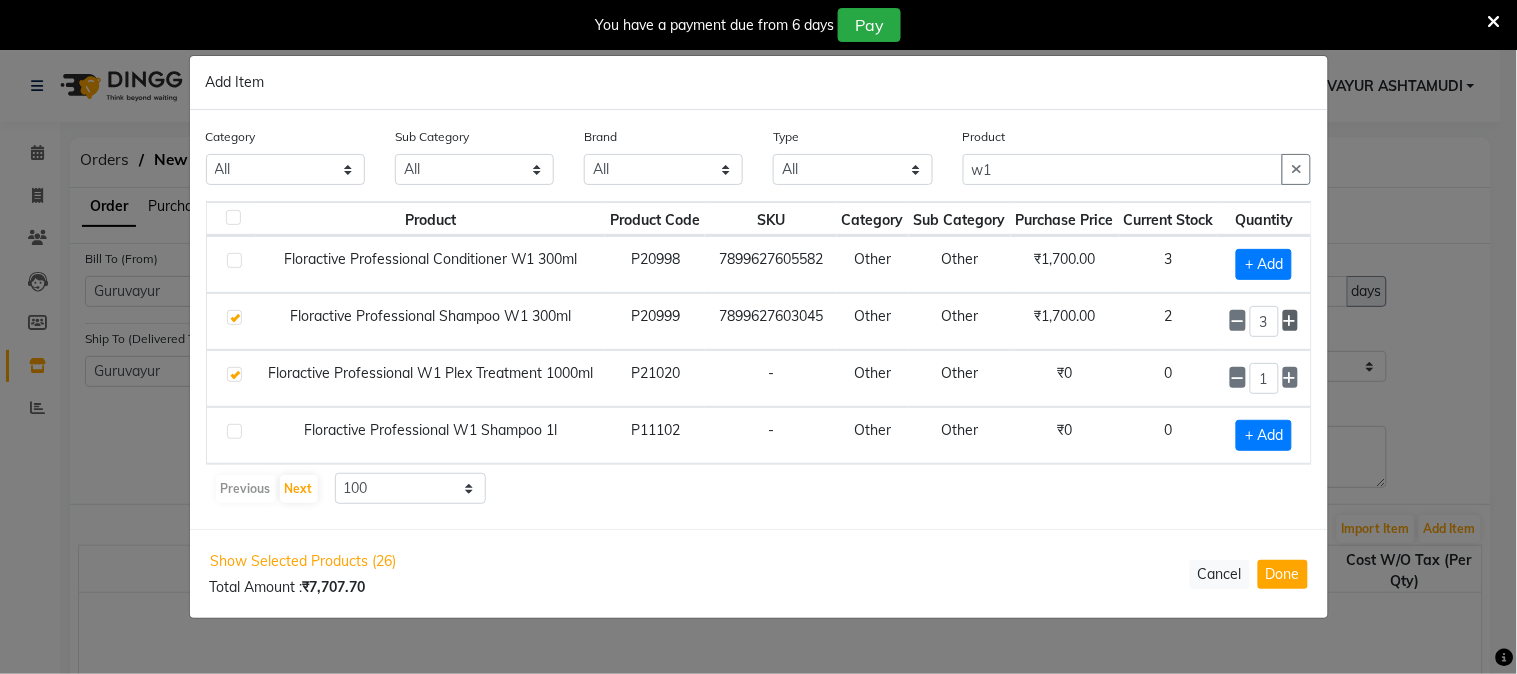 click 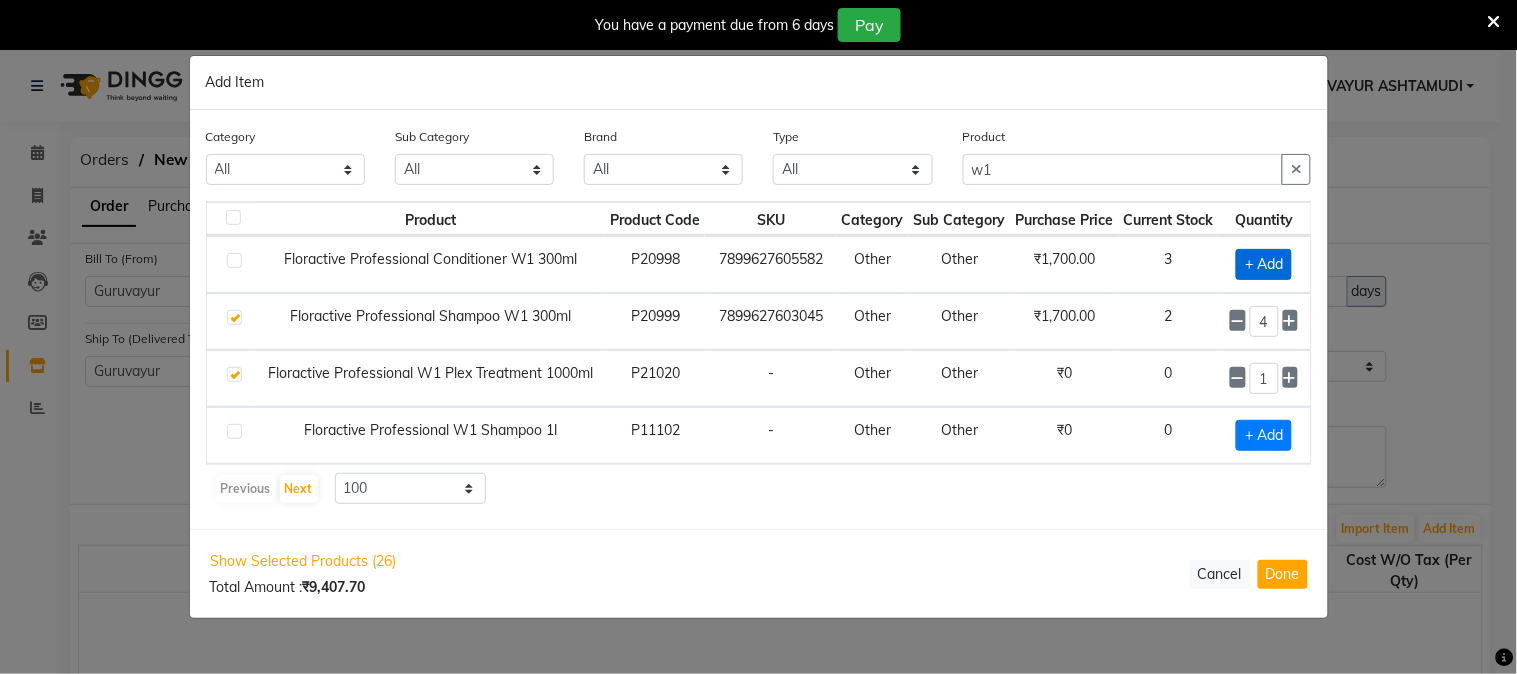 click on "+ Add" 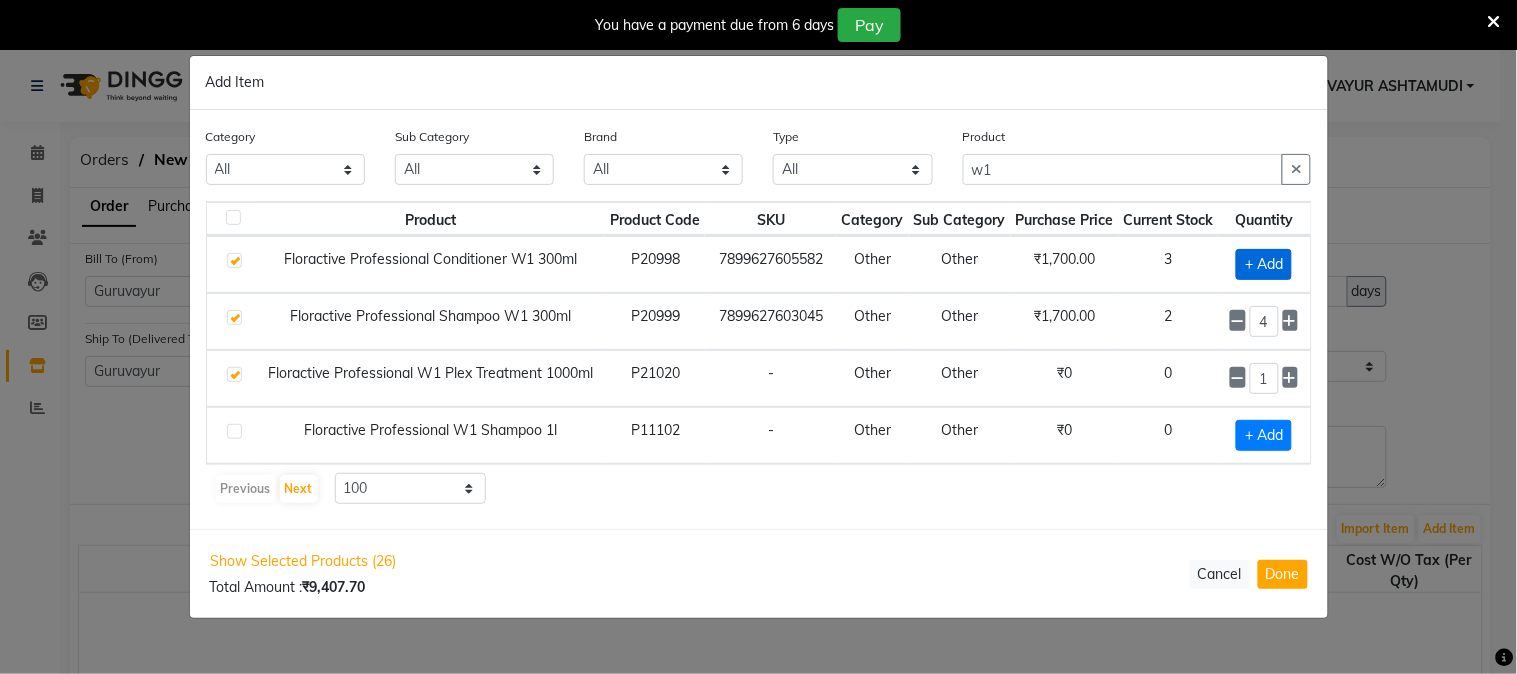 checkbox on "true" 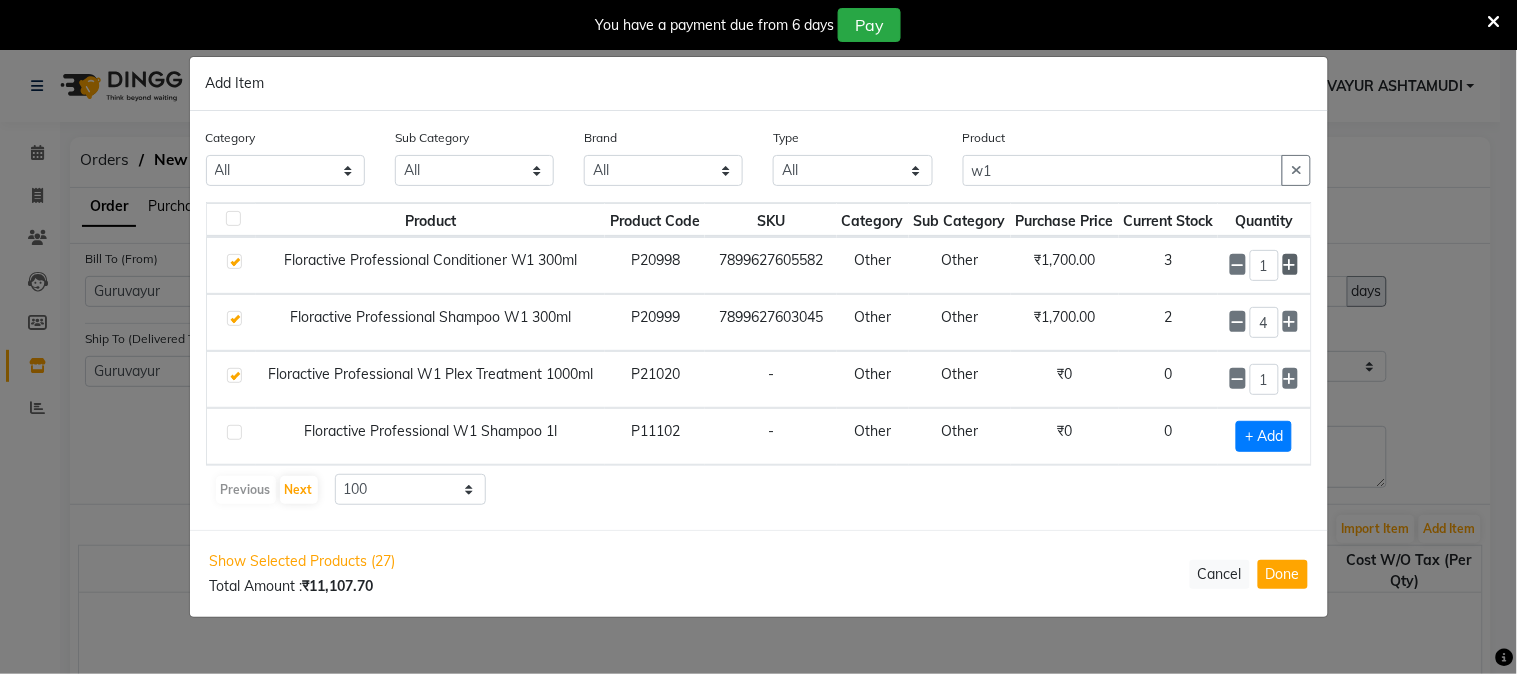 click 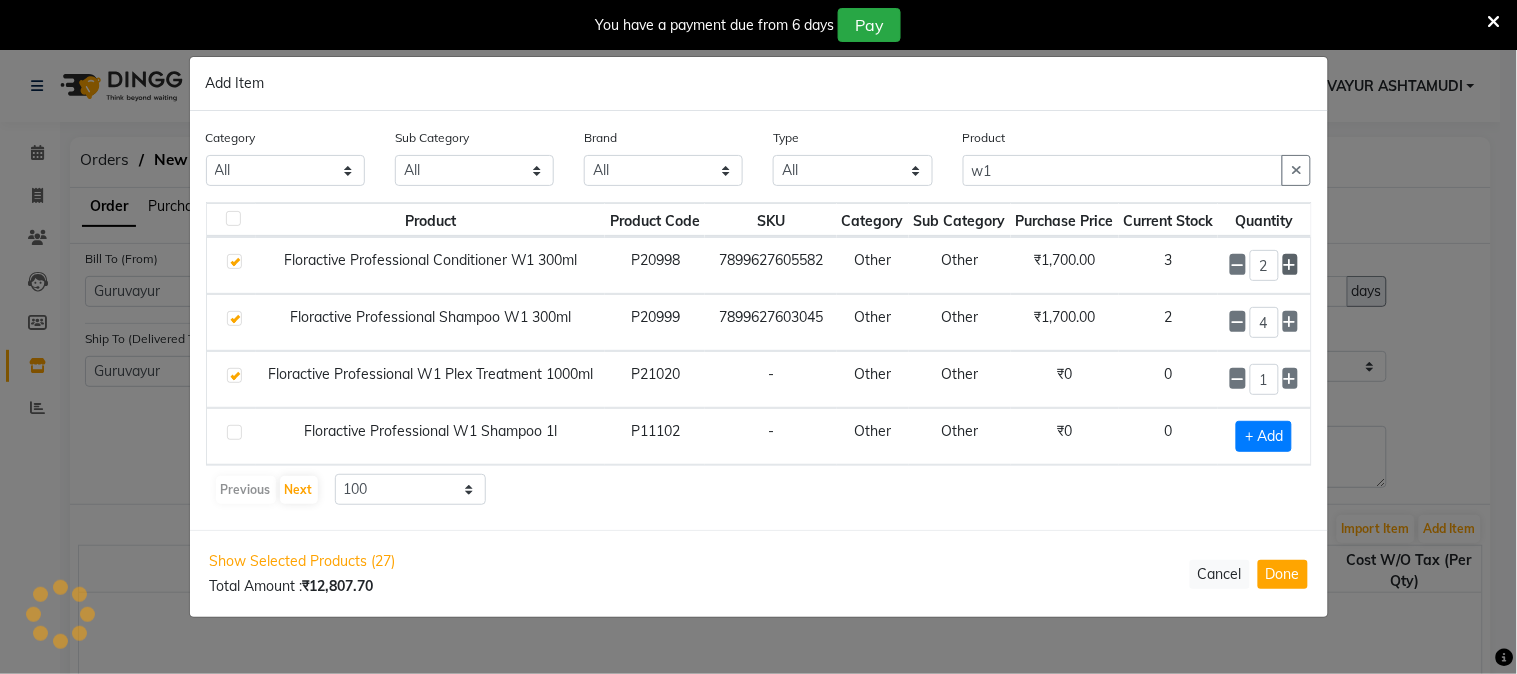 click 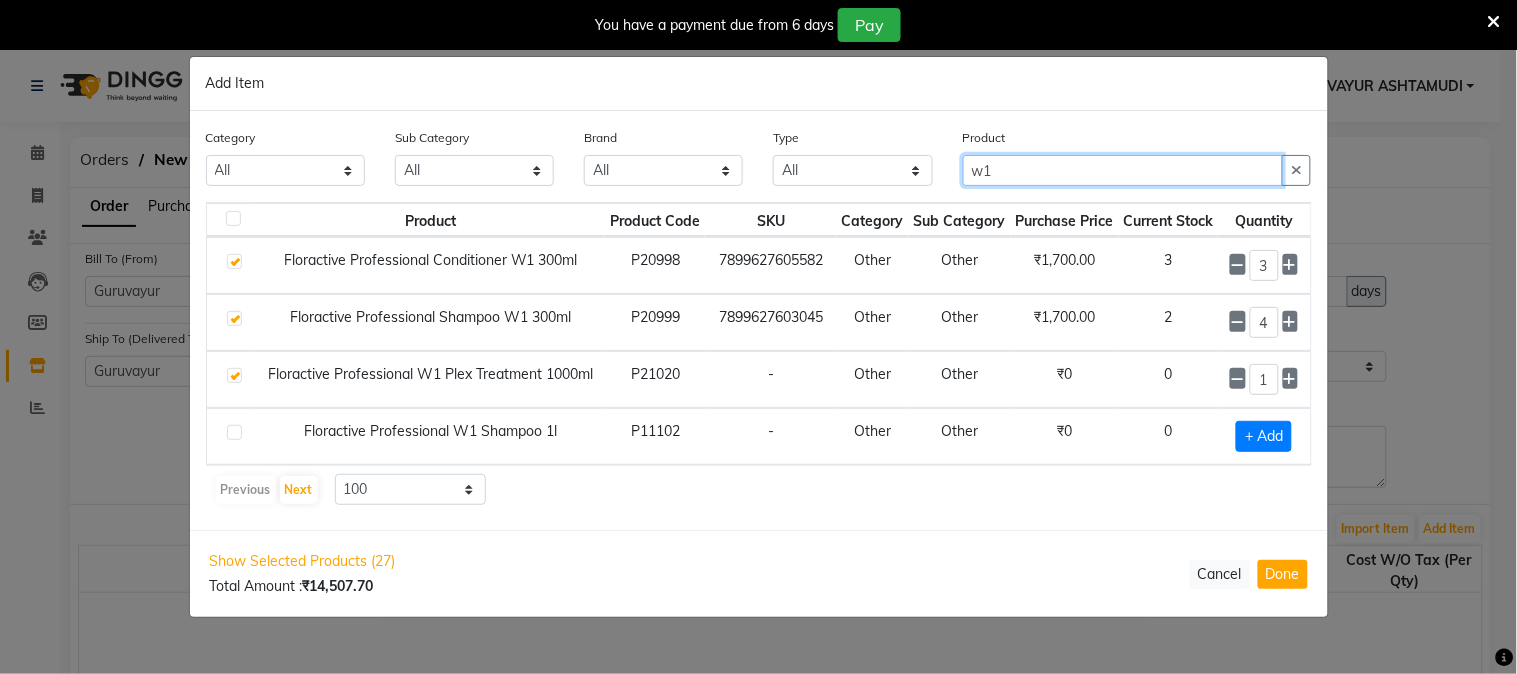 drag, startPoint x: 1045, startPoint y: 162, endPoint x: 725, endPoint y: 153, distance: 320.12653 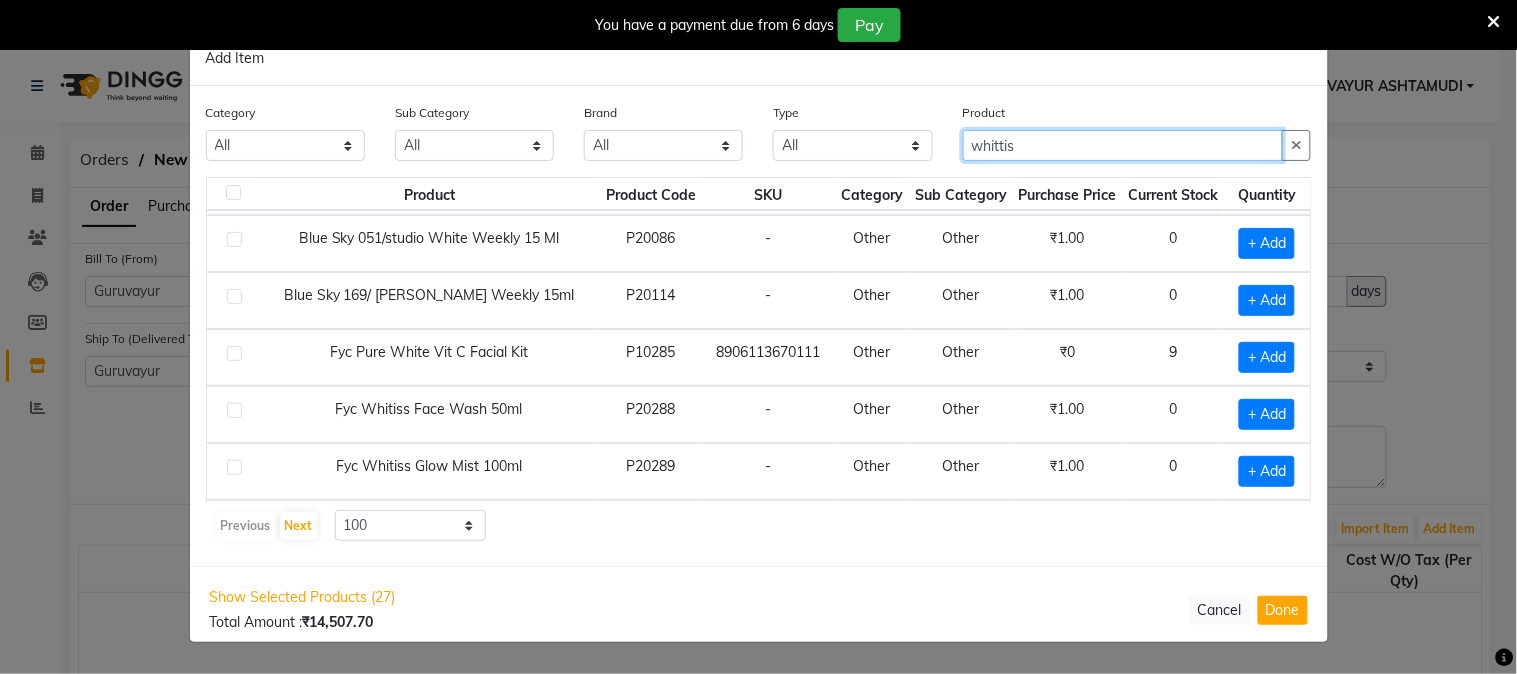 scroll, scrollTop: 222, scrollLeft: 0, axis: vertical 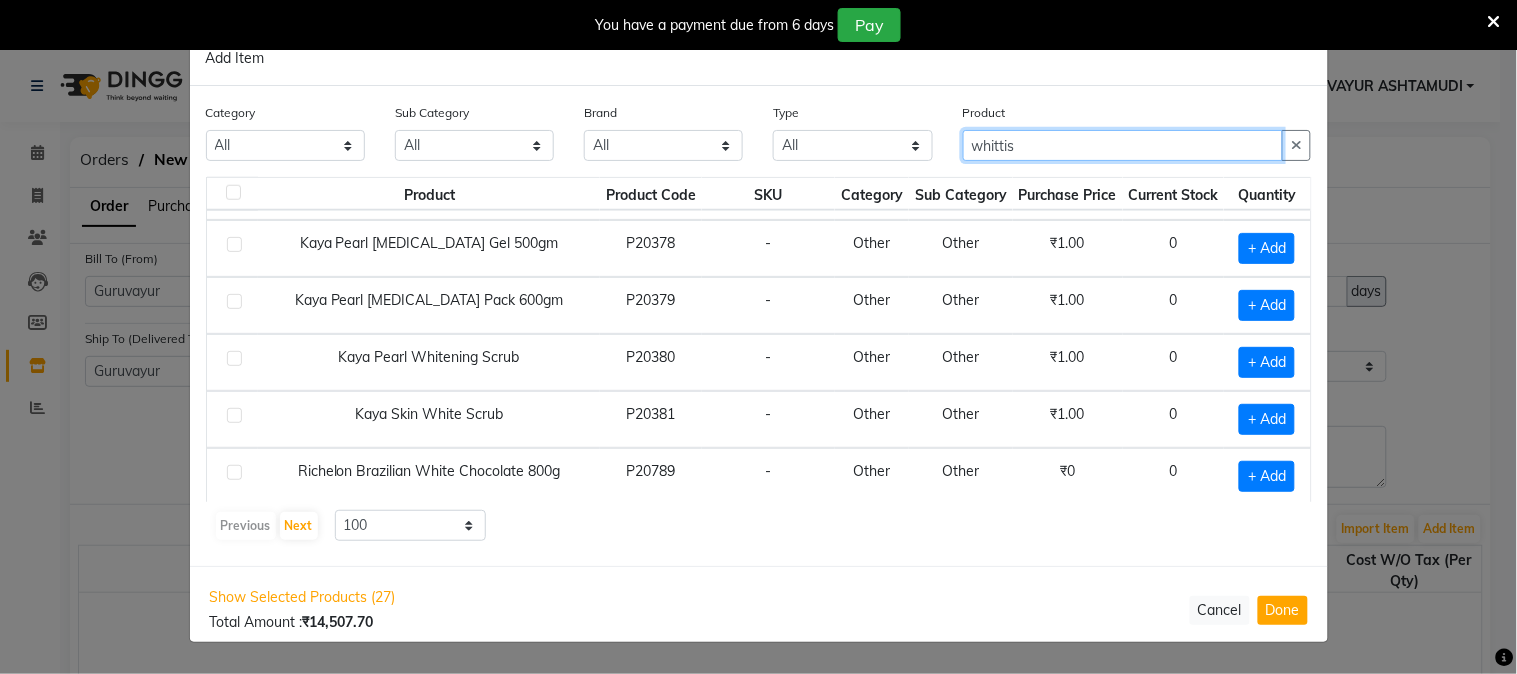 click on "whittis" 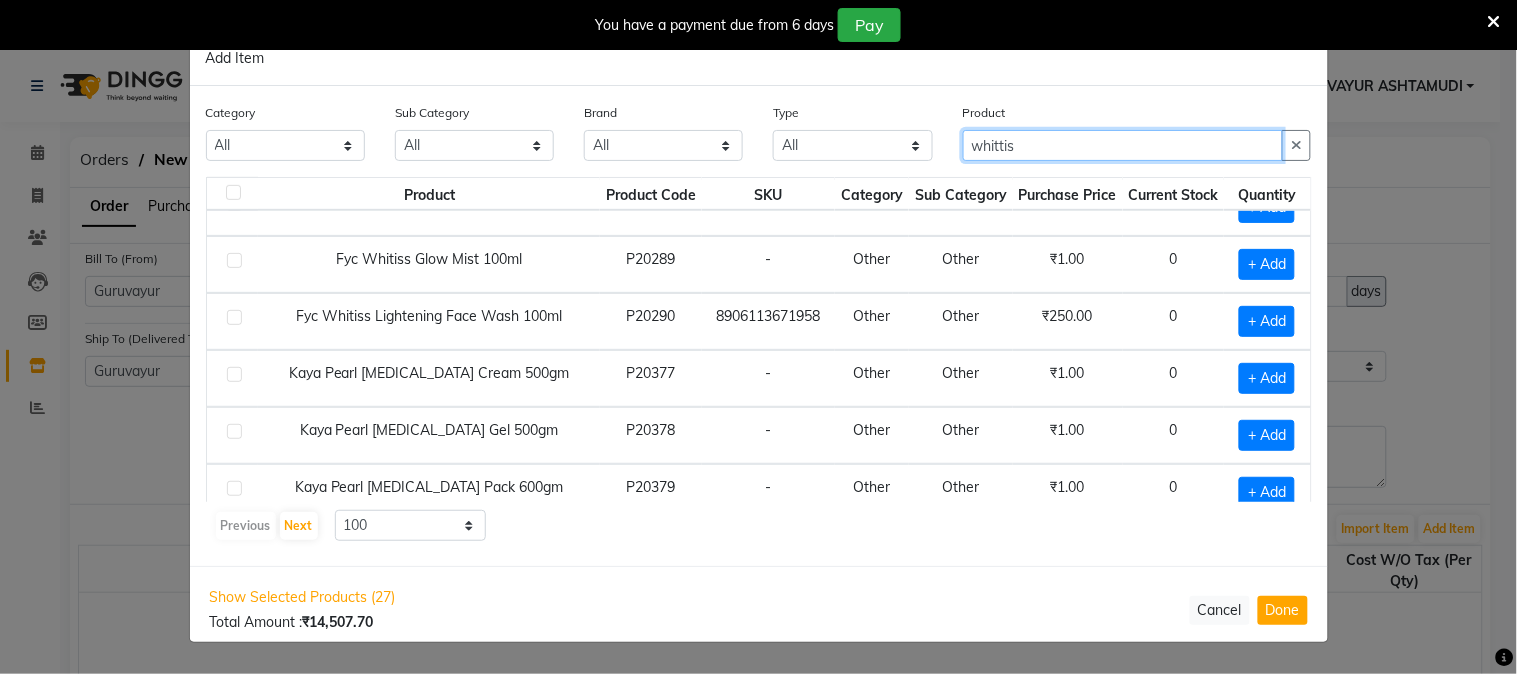 scroll, scrollTop: 300, scrollLeft: 0, axis: vertical 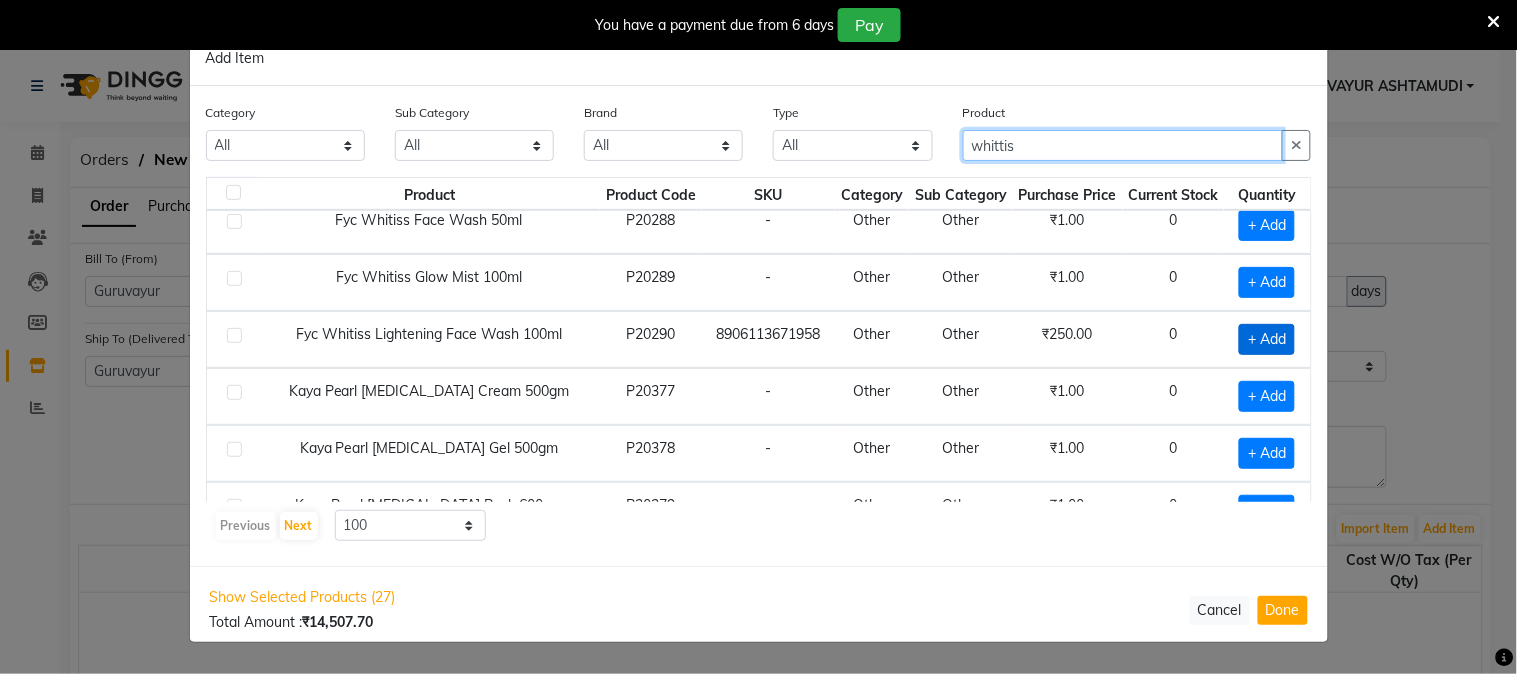 type on "whittis" 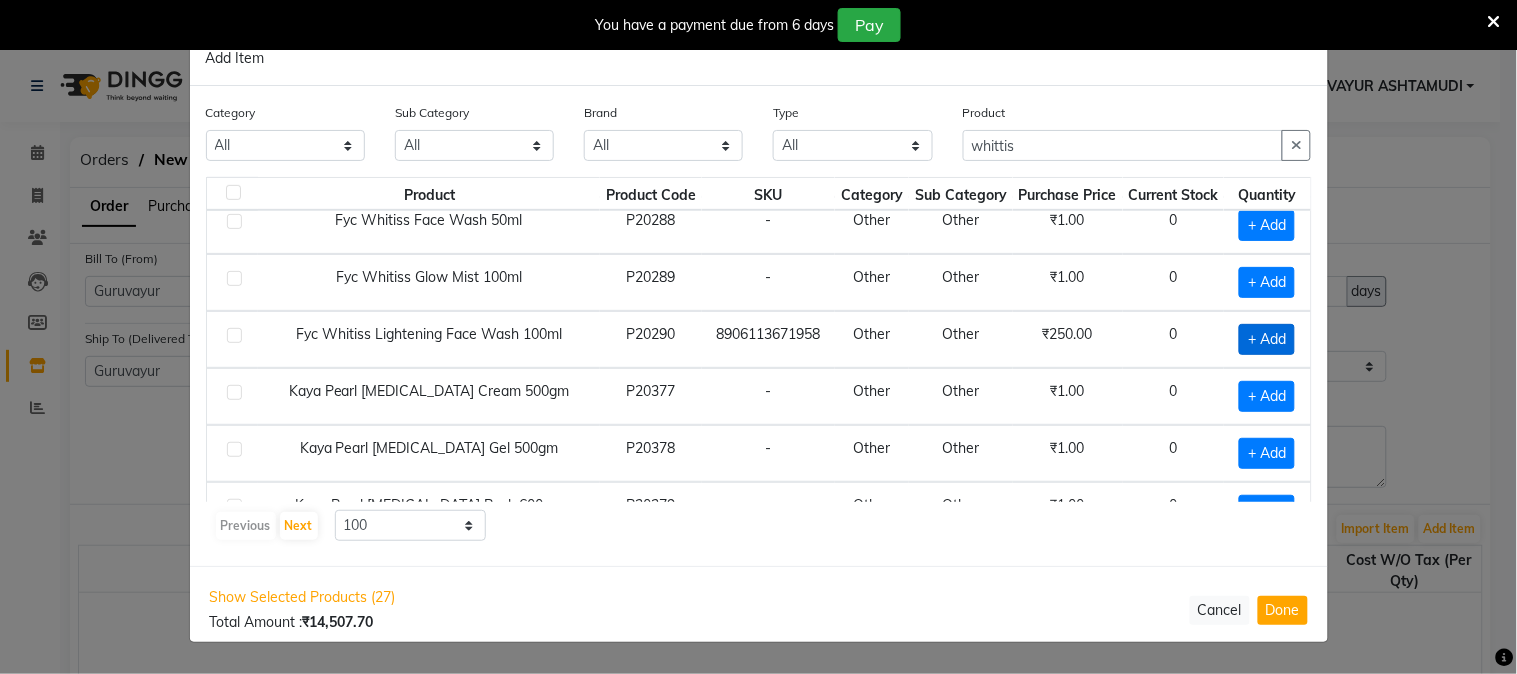 click on "+ Add" 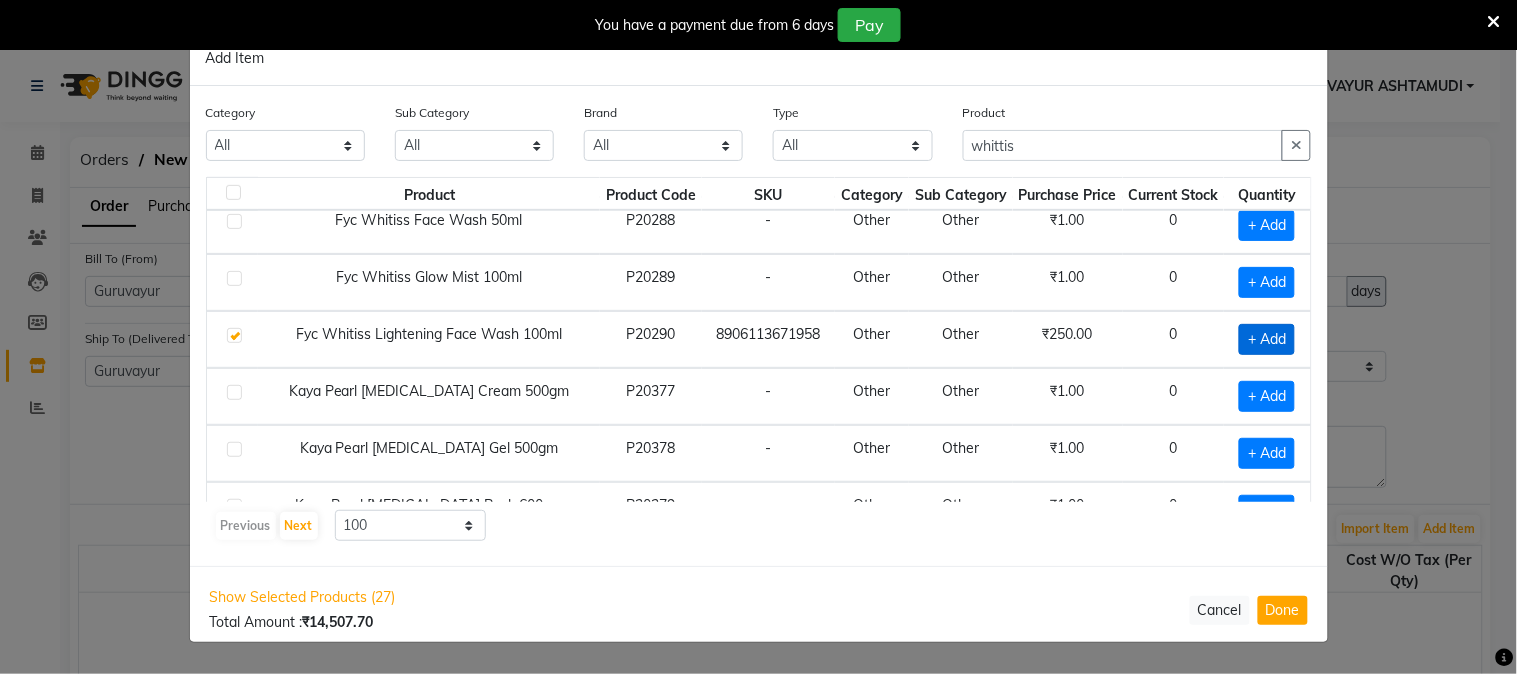 checkbox on "true" 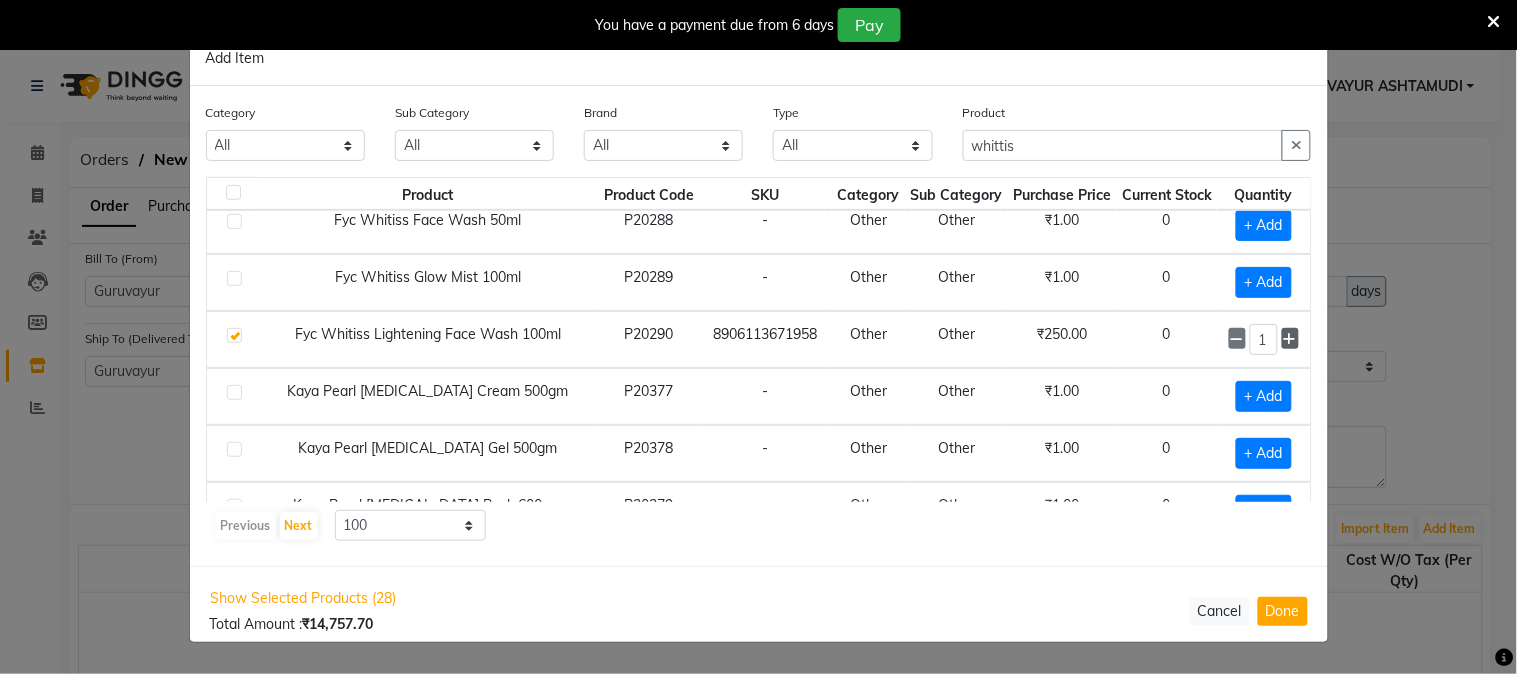 click 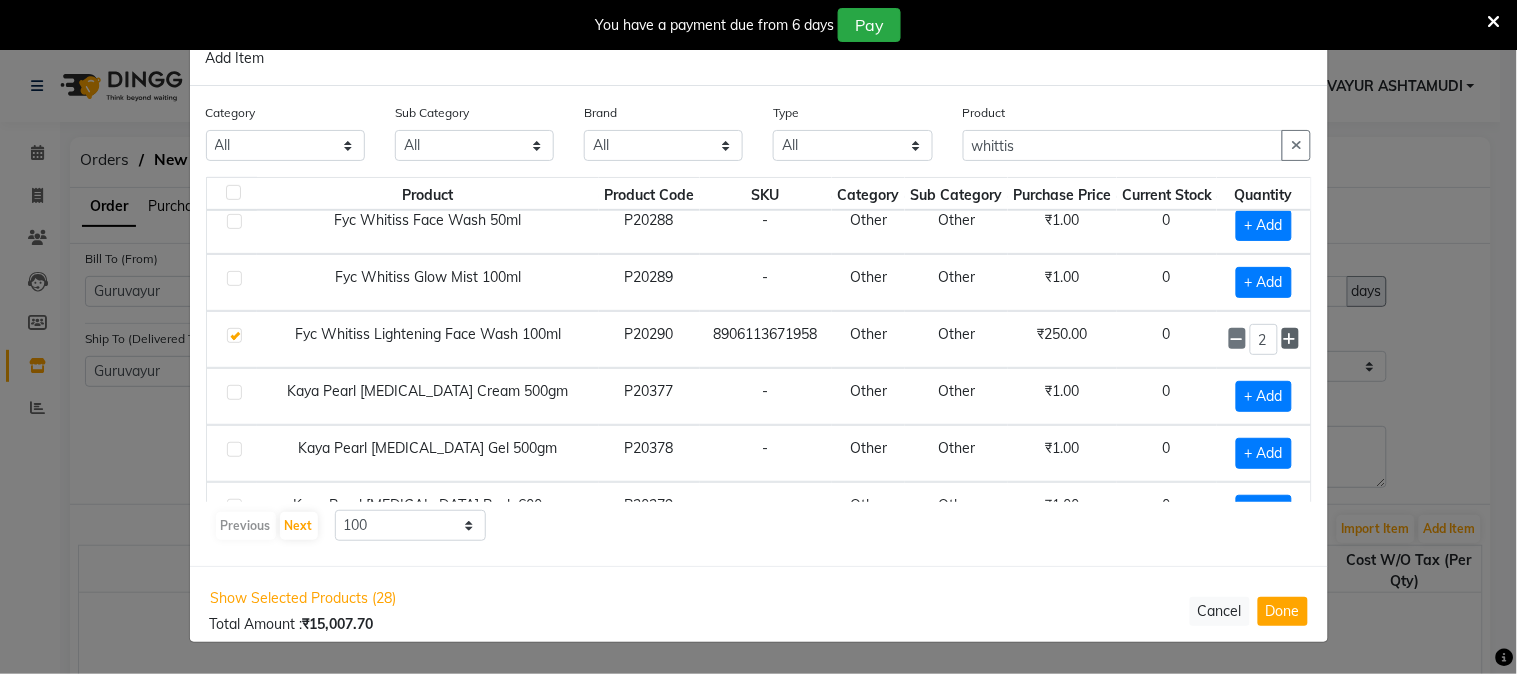 click 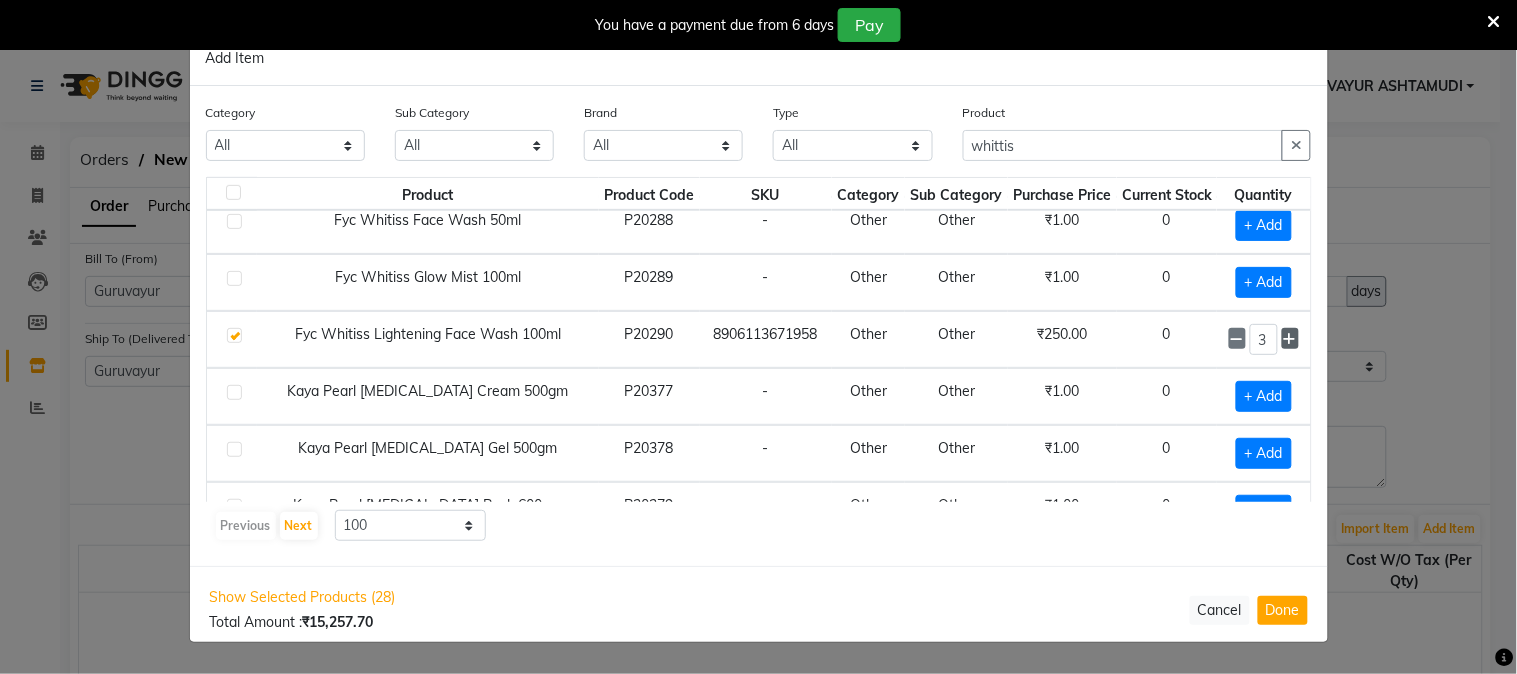 click 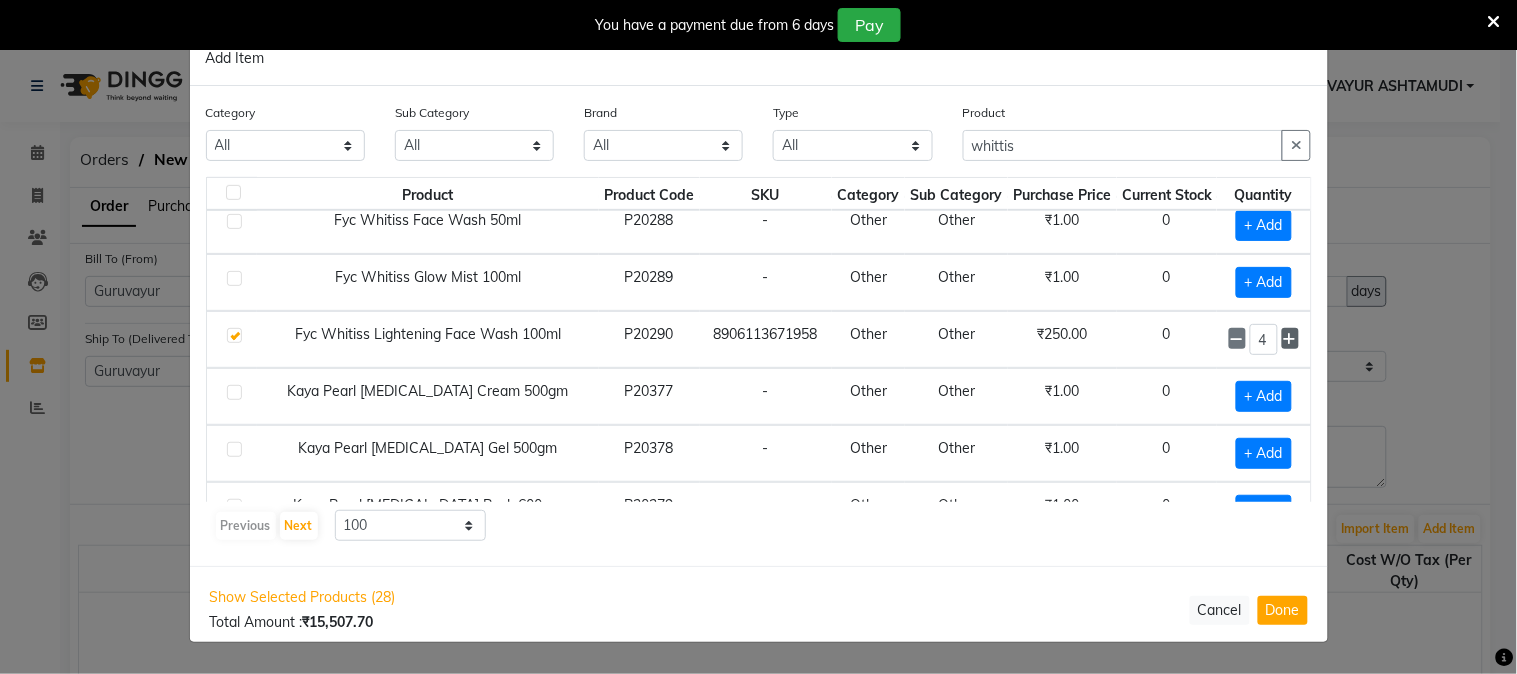 click 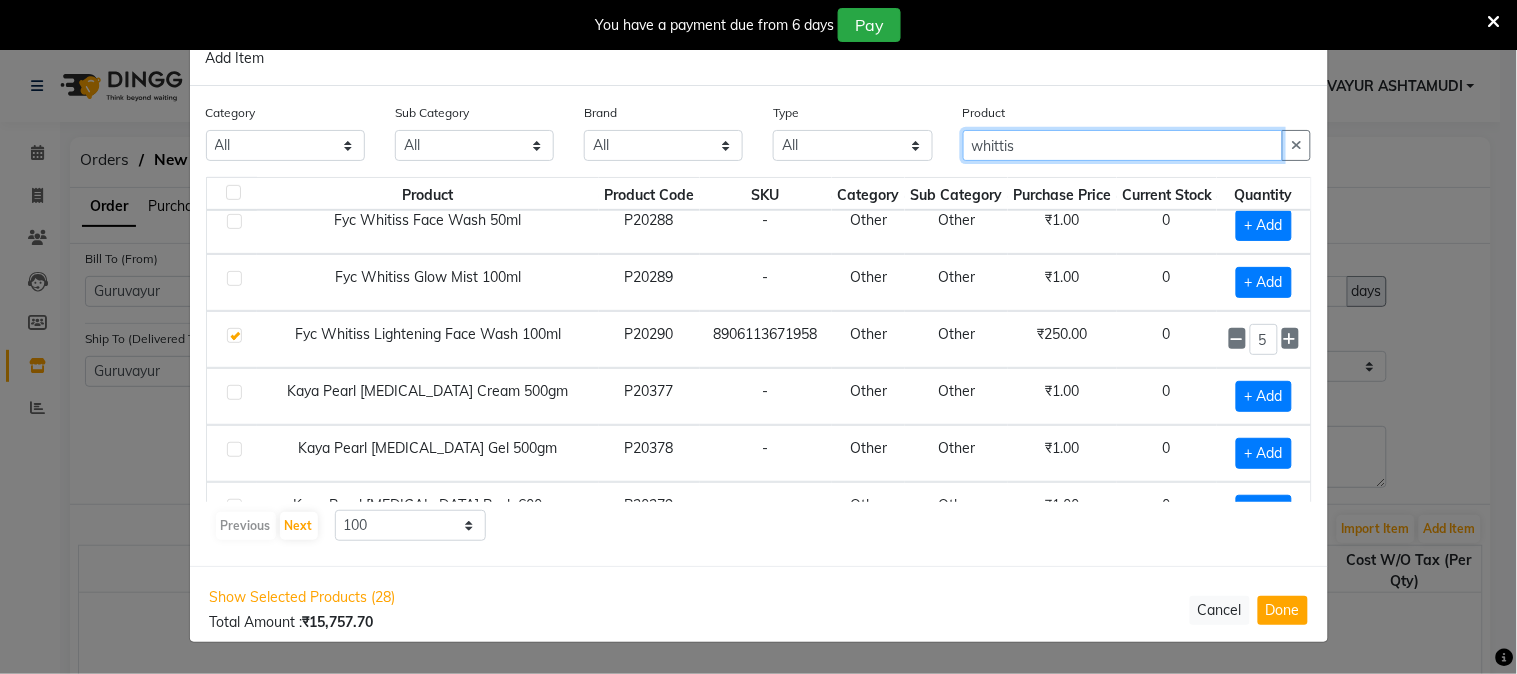 drag, startPoint x: 1036, startPoint y: 141, endPoint x: 653, endPoint y: 174, distance: 384.41904 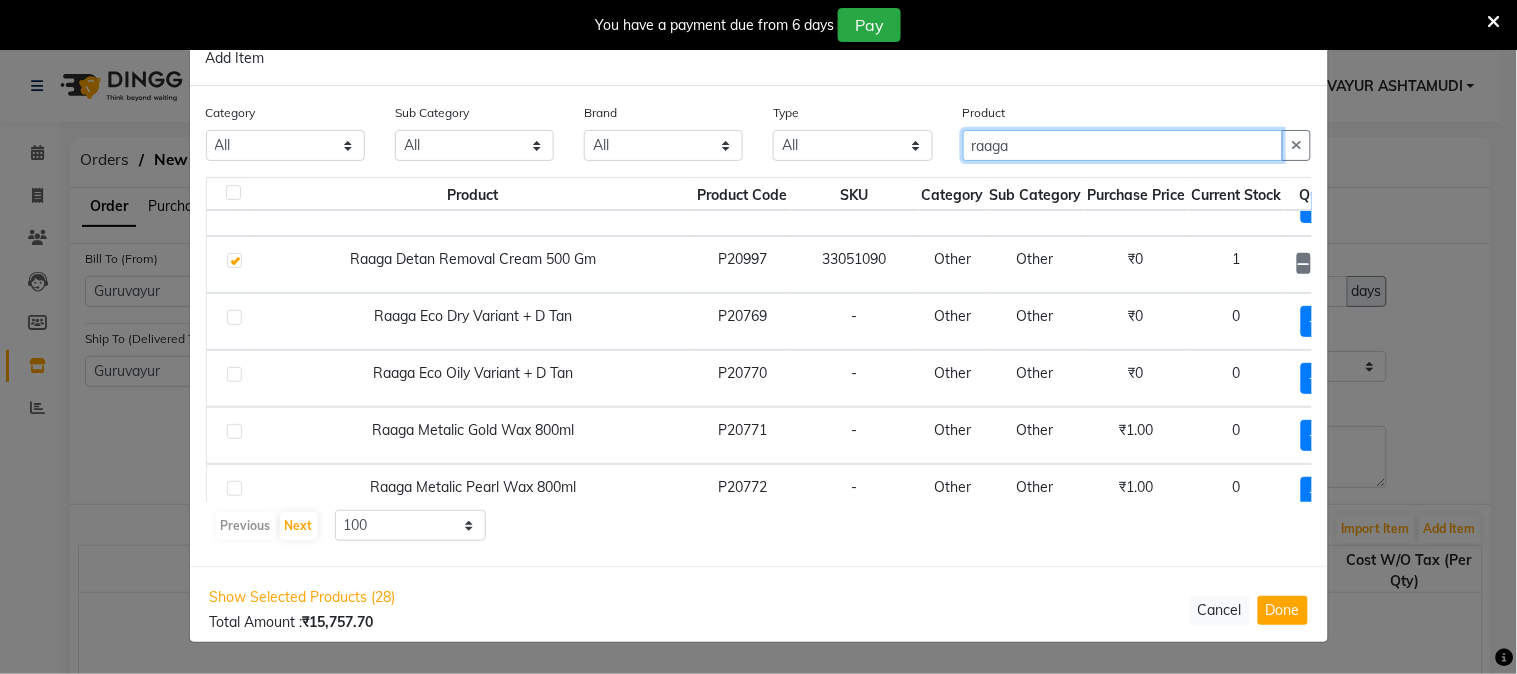 scroll, scrollTop: 0, scrollLeft: 0, axis: both 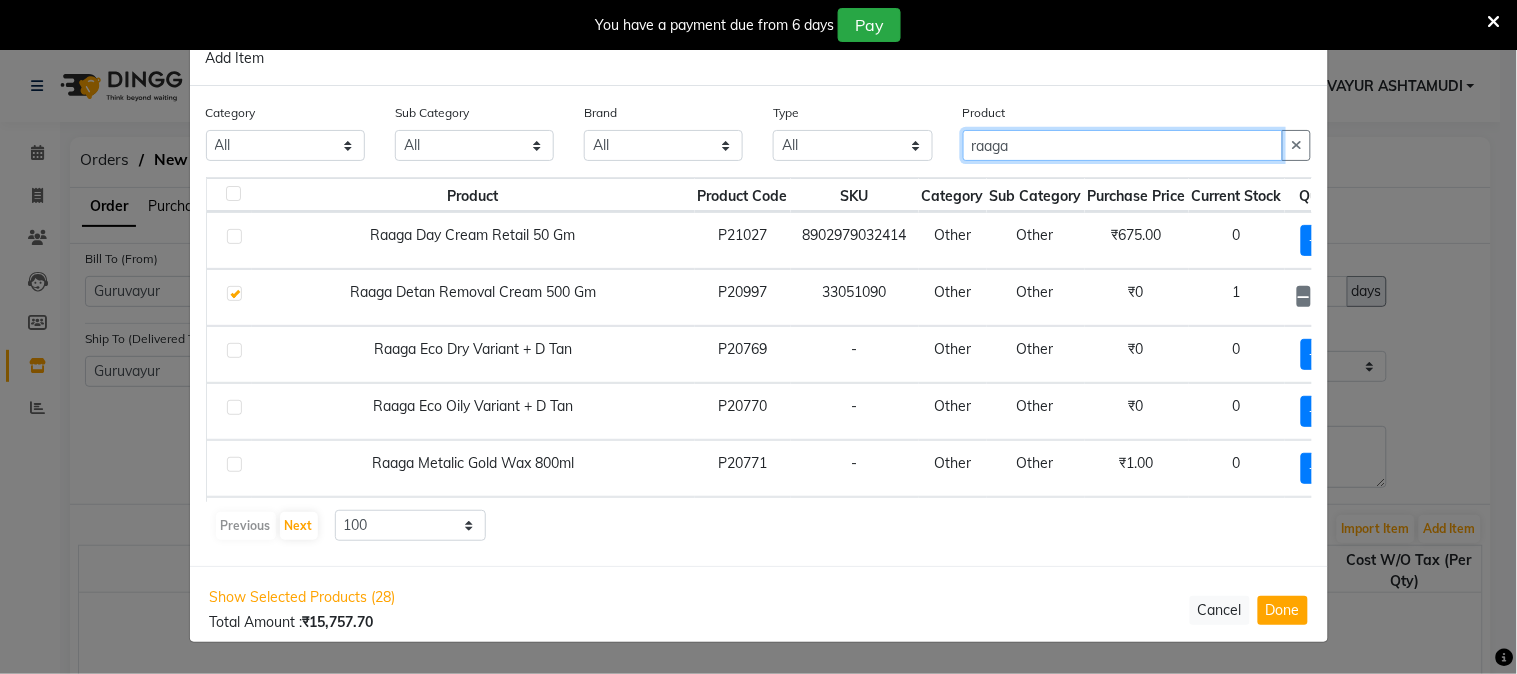 type on "raaga" 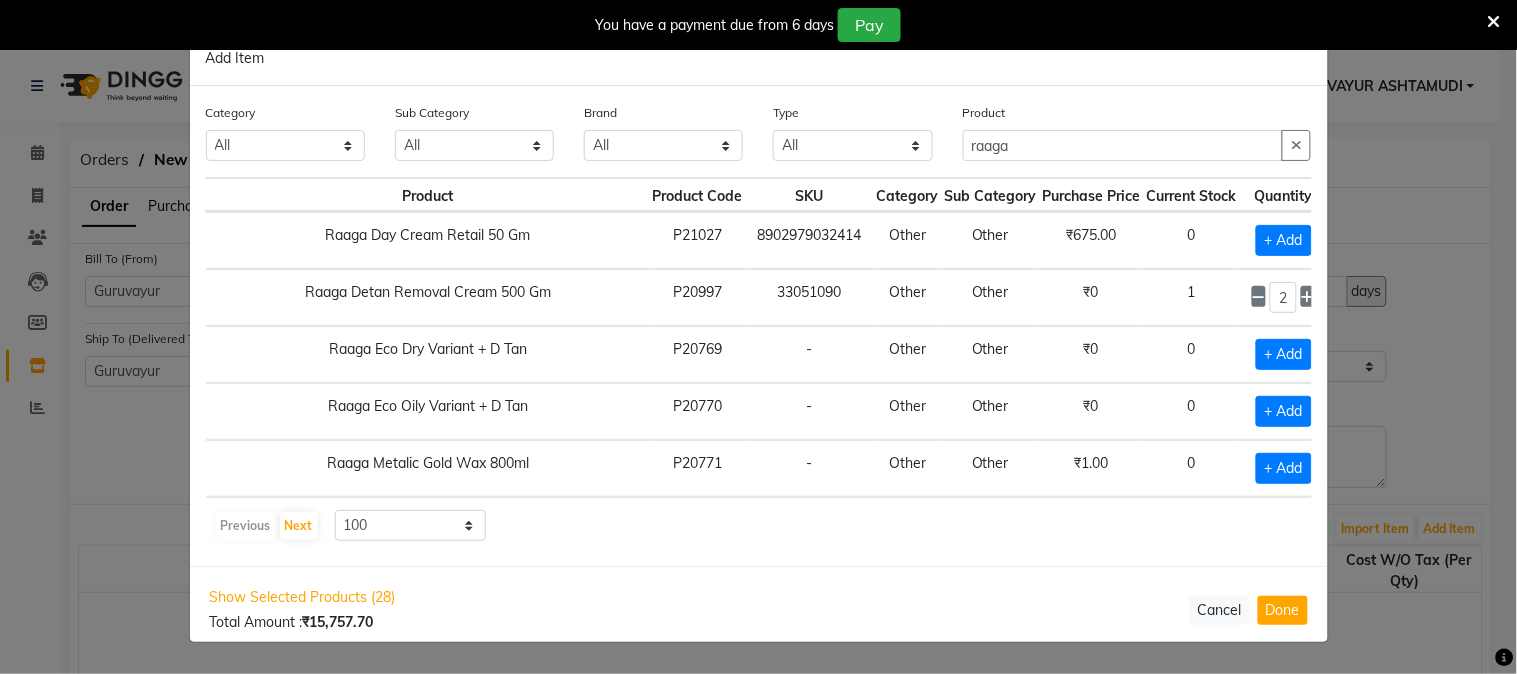 scroll, scrollTop: 0, scrollLeft: 48, axis: horizontal 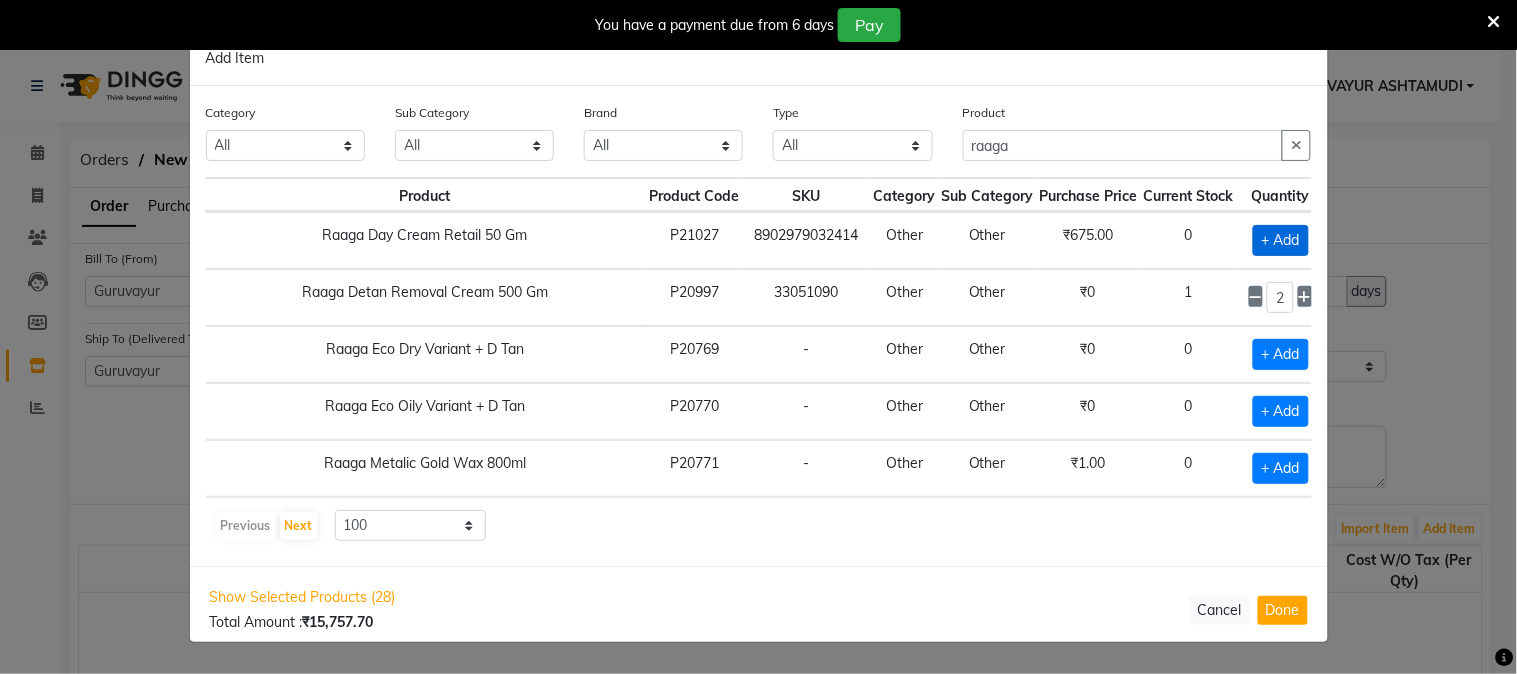 click on "+ Add" 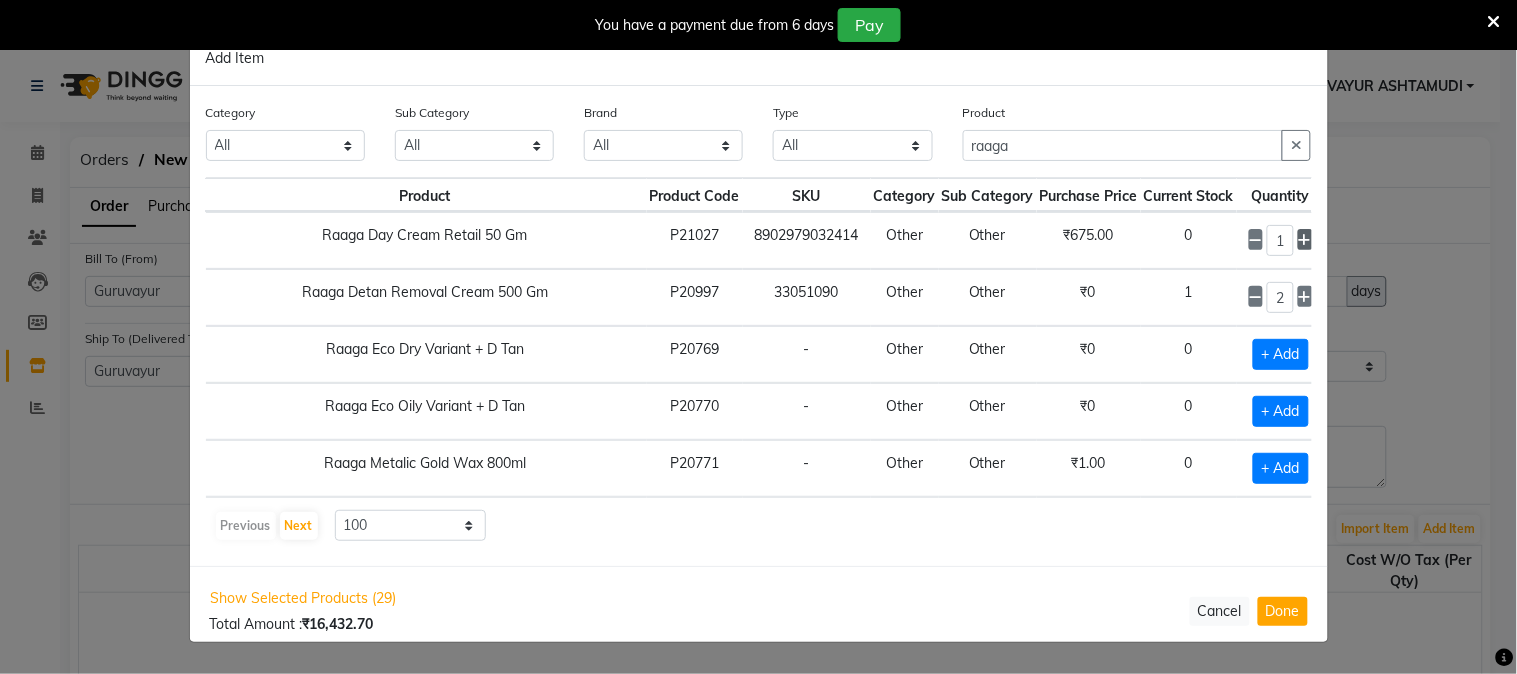 click 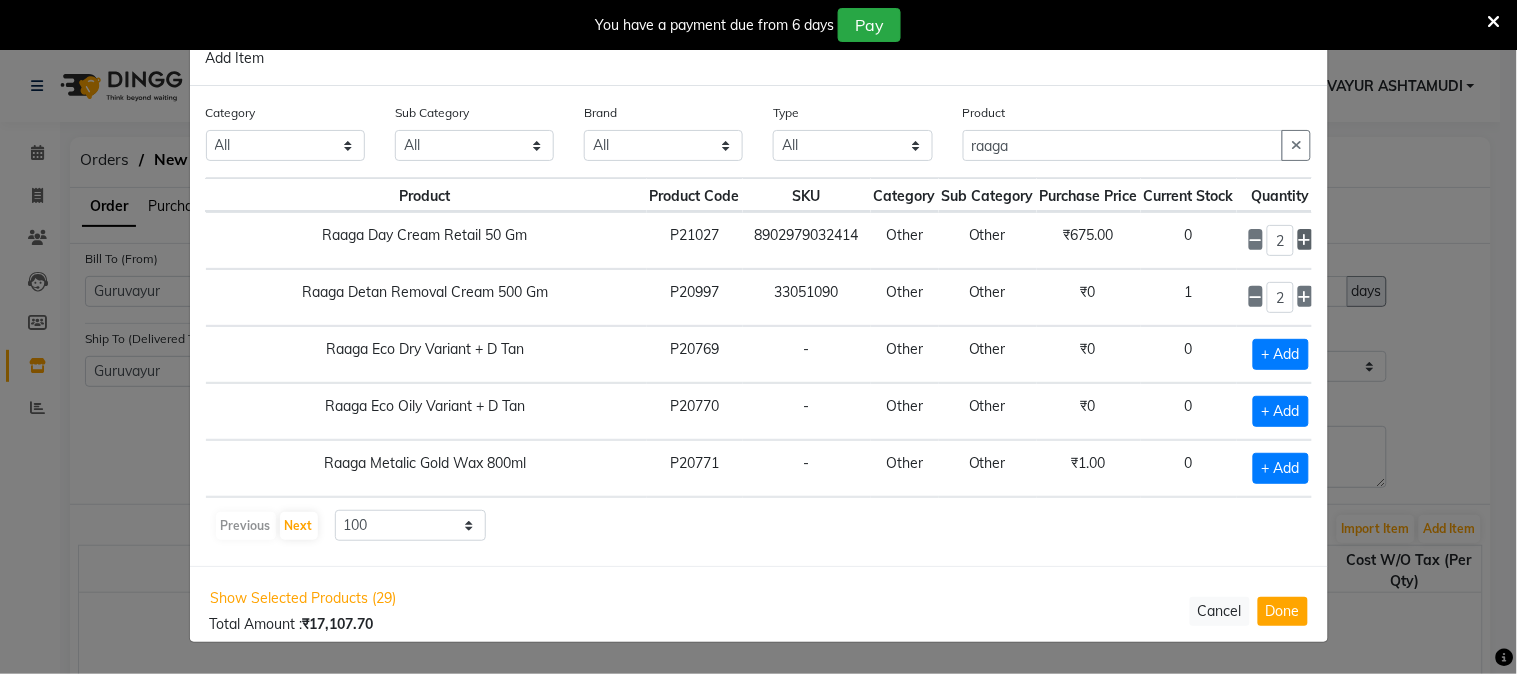 click 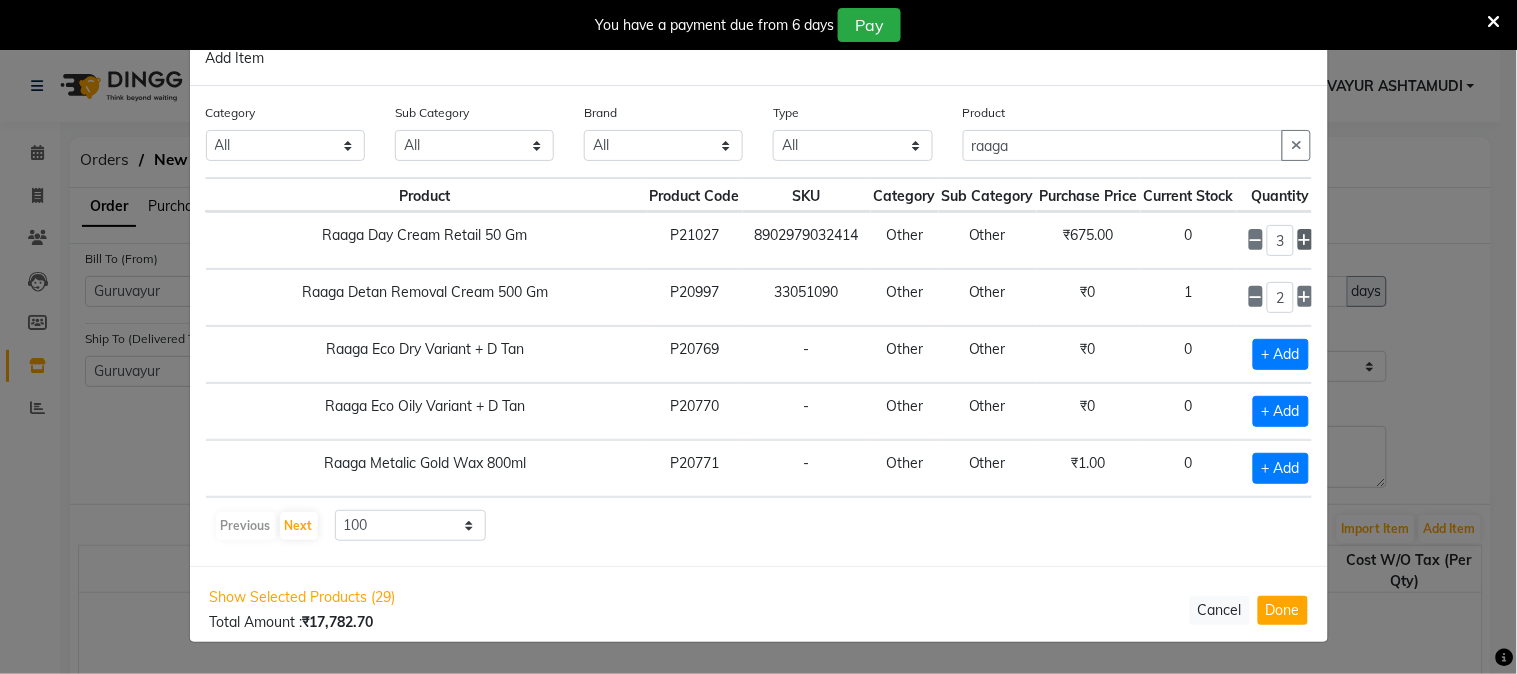 click 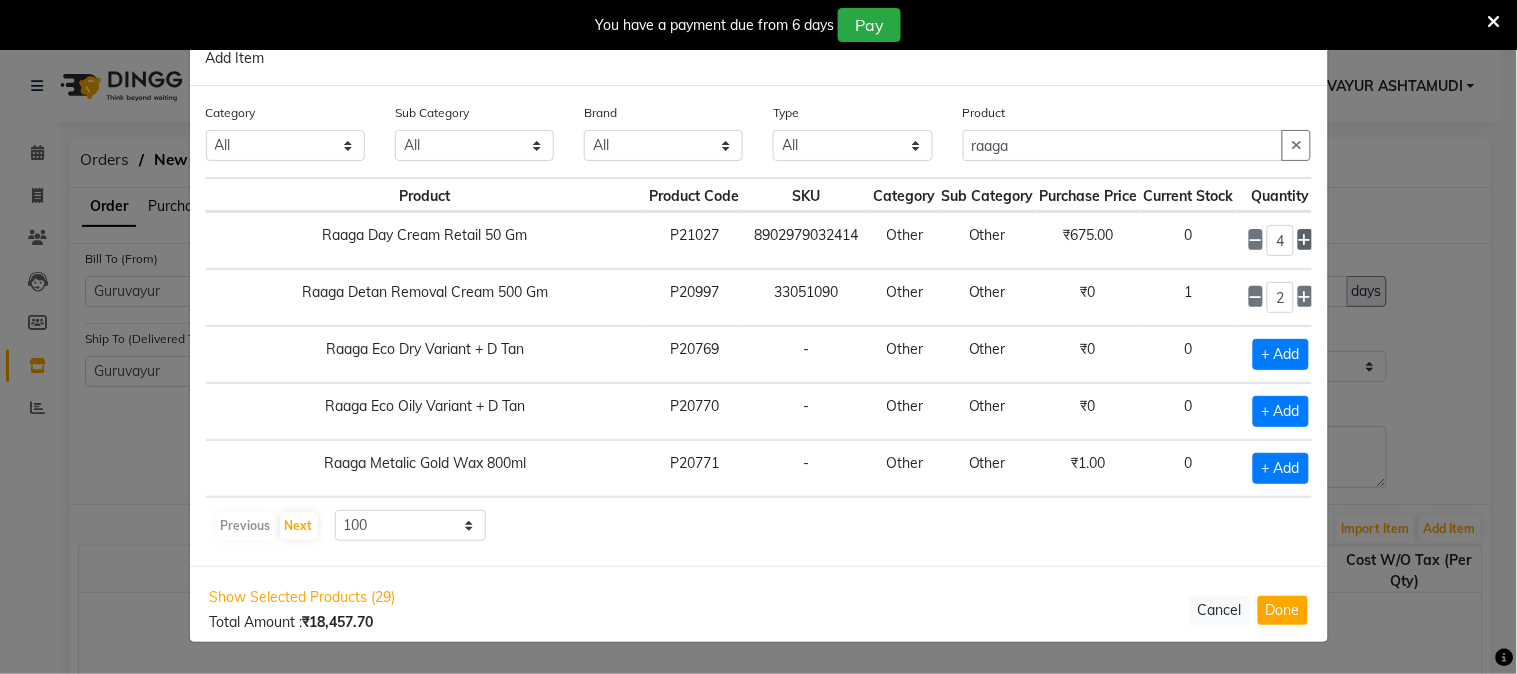 click 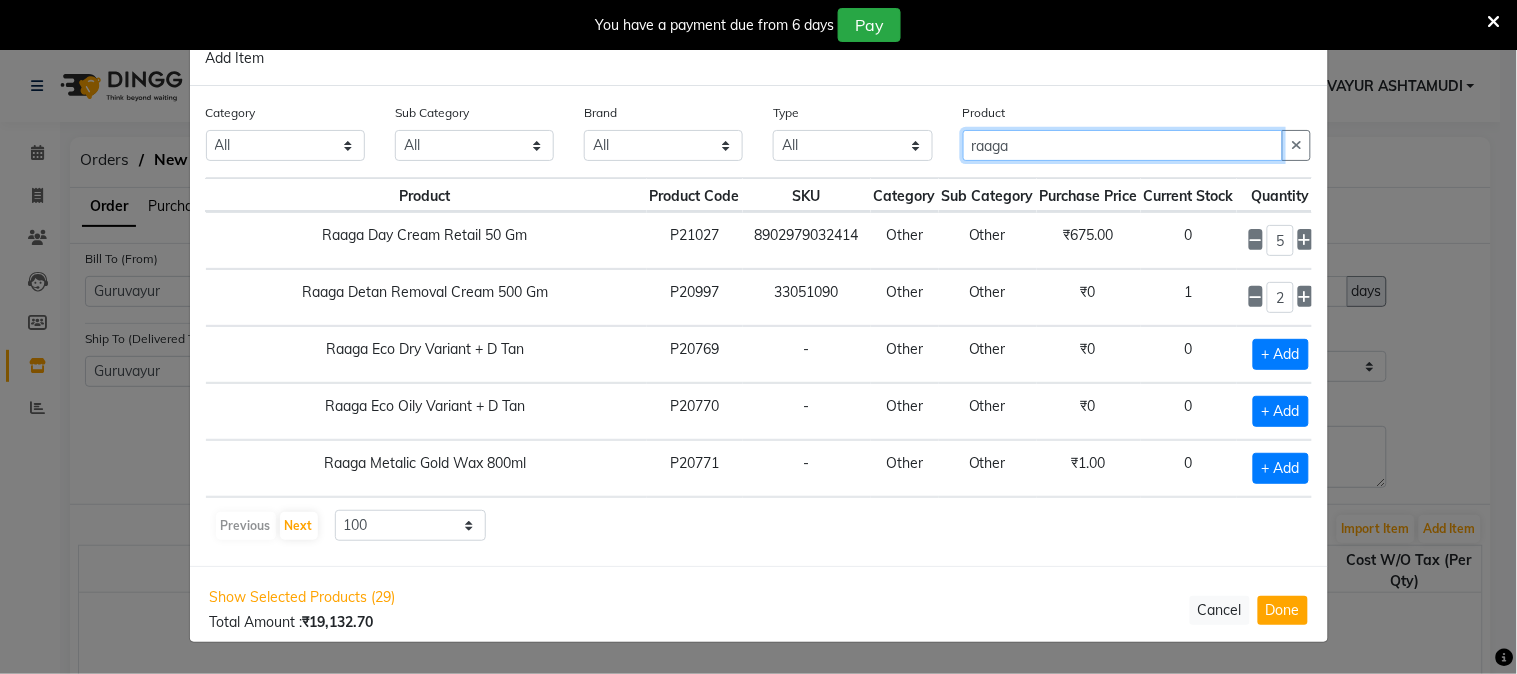 drag, startPoint x: 1048, startPoint y: 142, endPoint x: 856, endPoint y: 141, distance: 192.00261 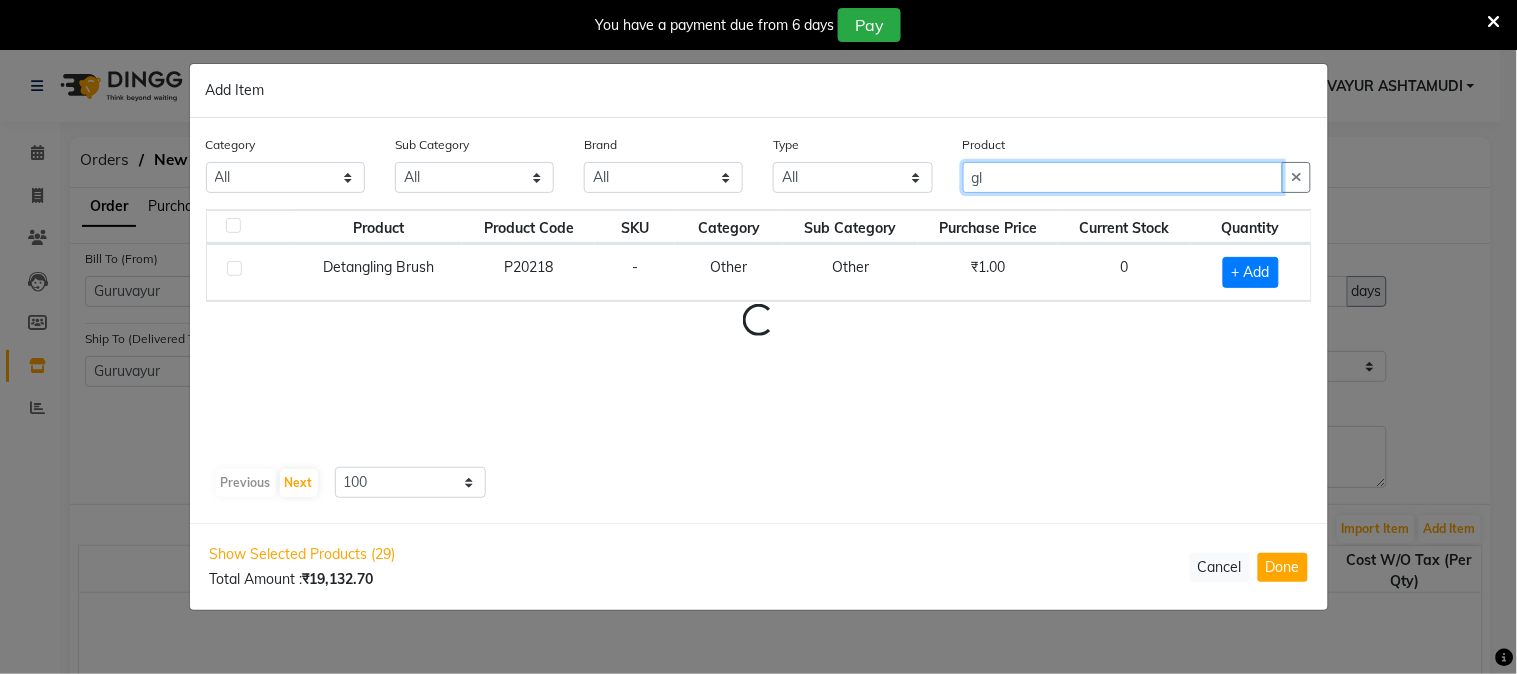 scroll, scrollTop: 0, scrollLeft: 0, axis: both 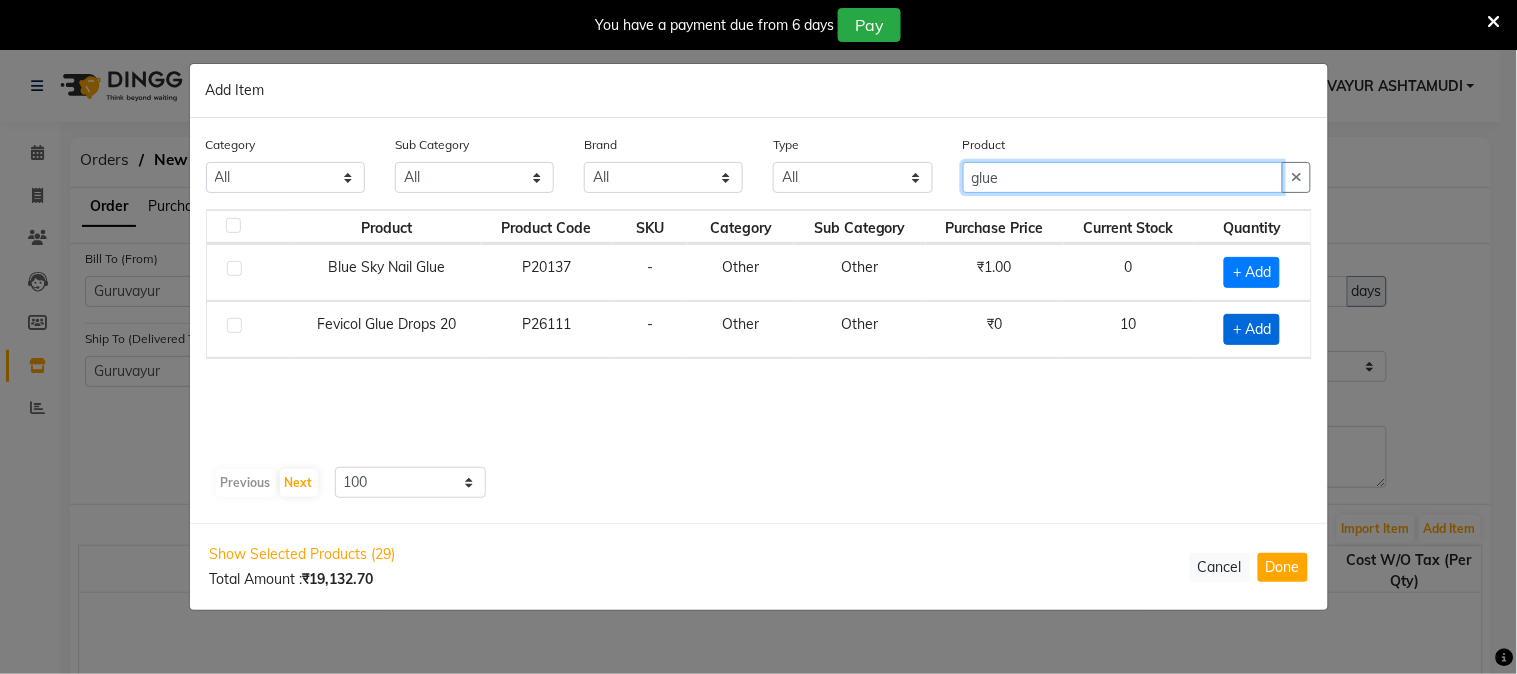 type on "glue" 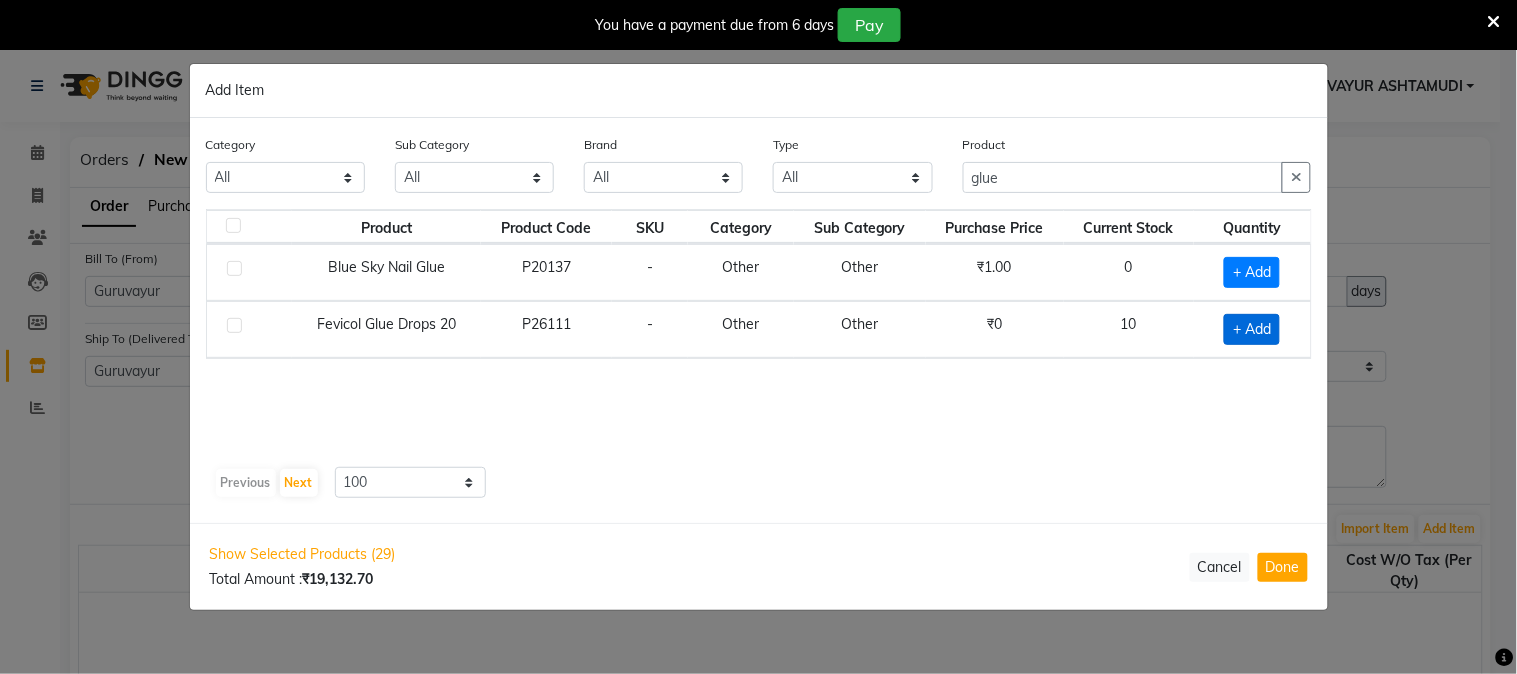 click on "+ Add" 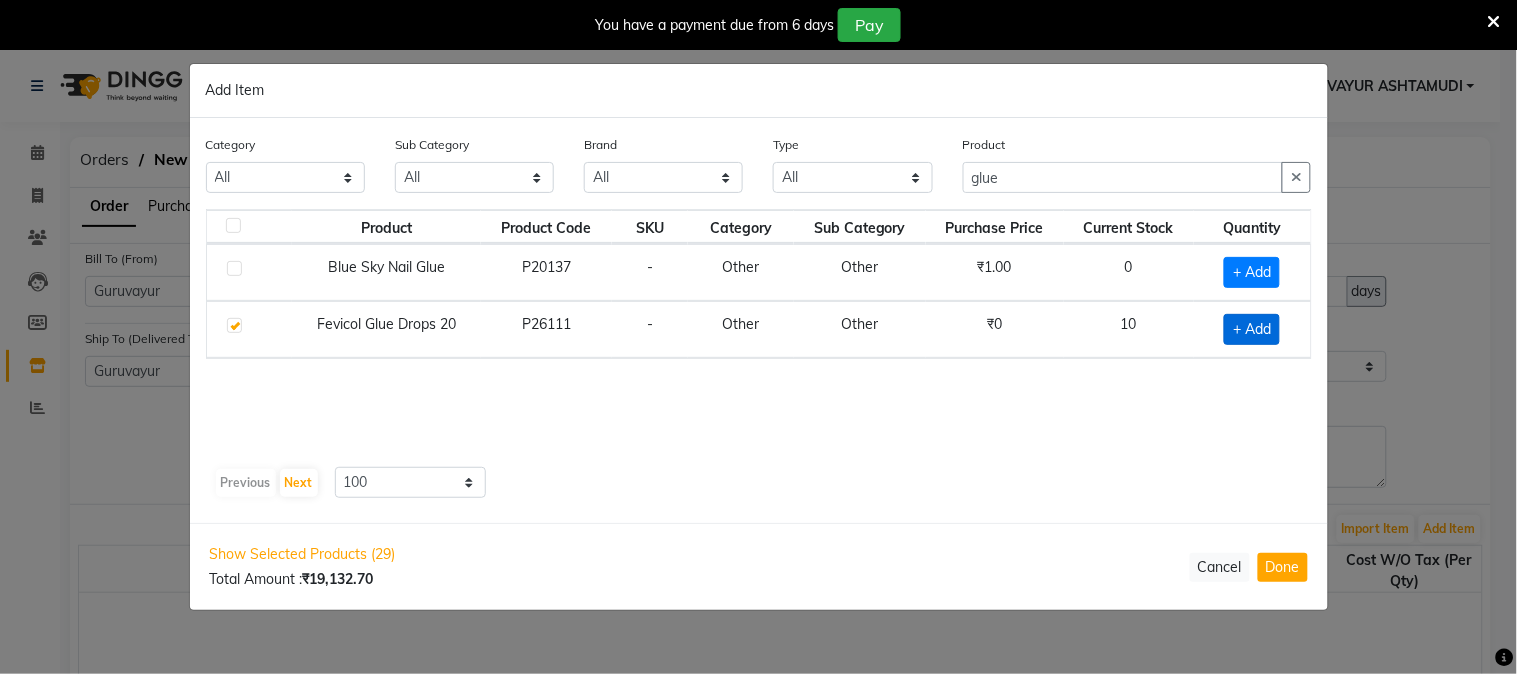 checkbox on "true" 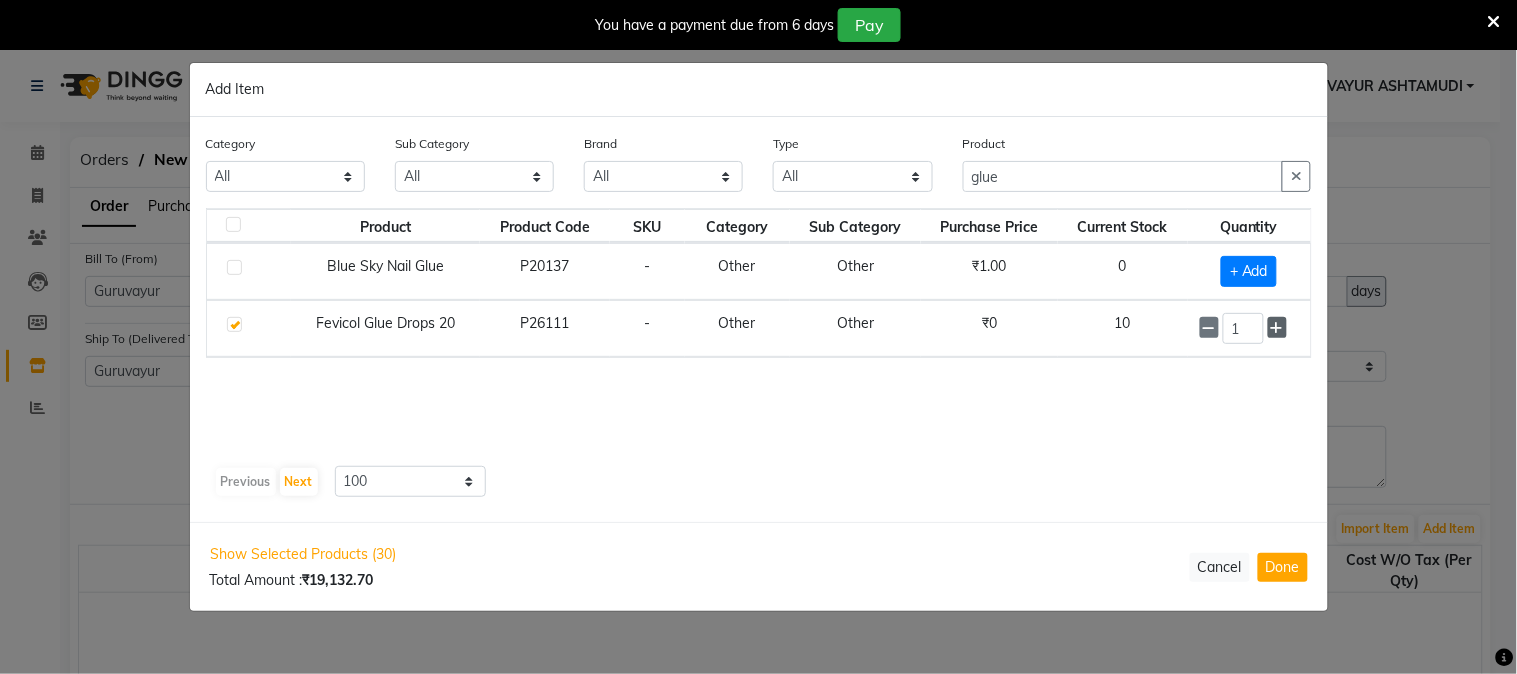 click 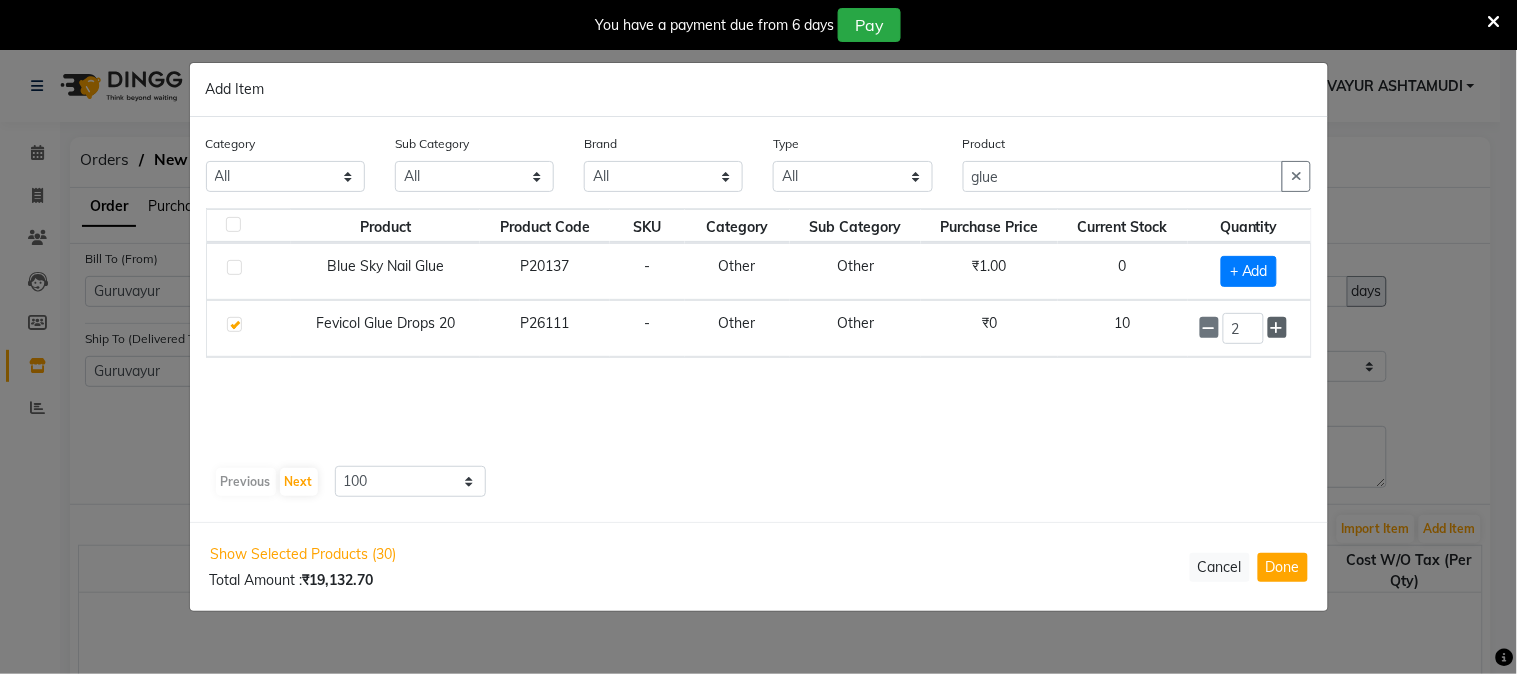 click 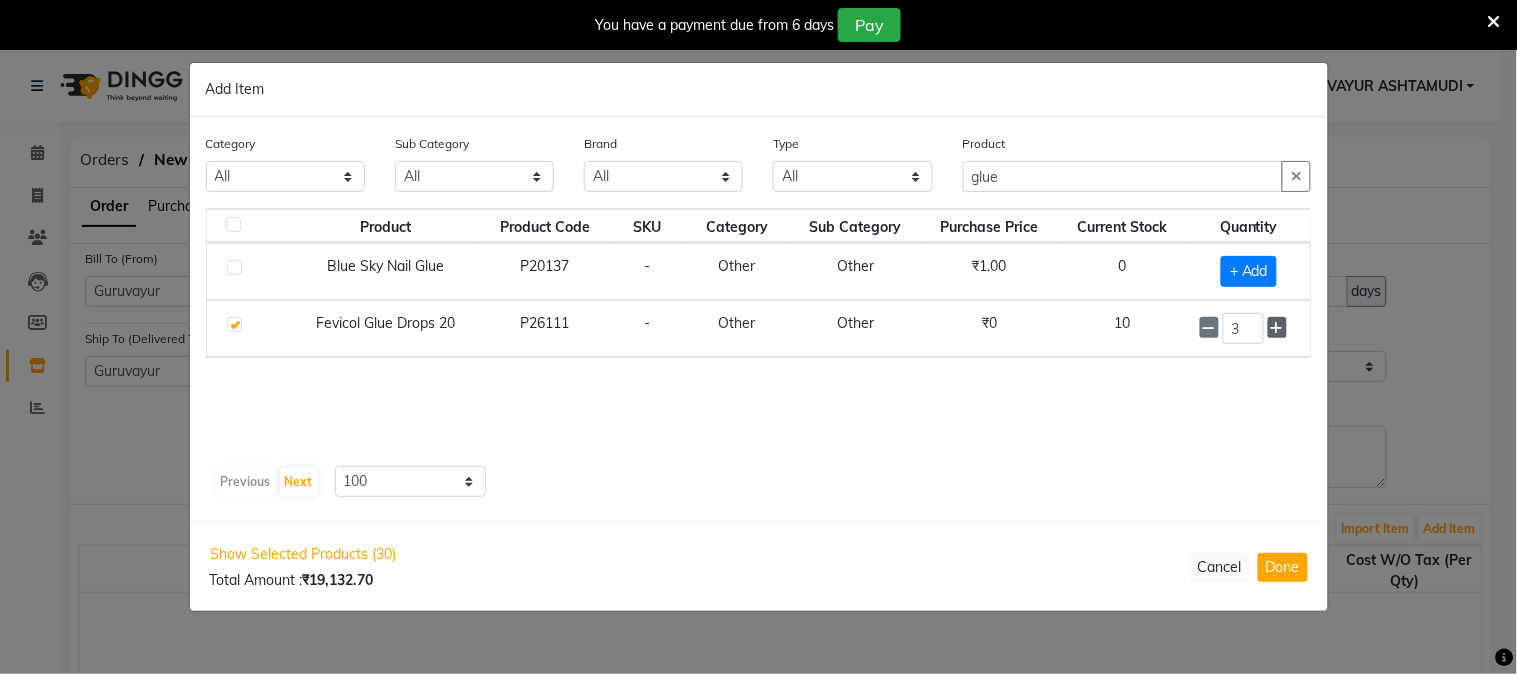click 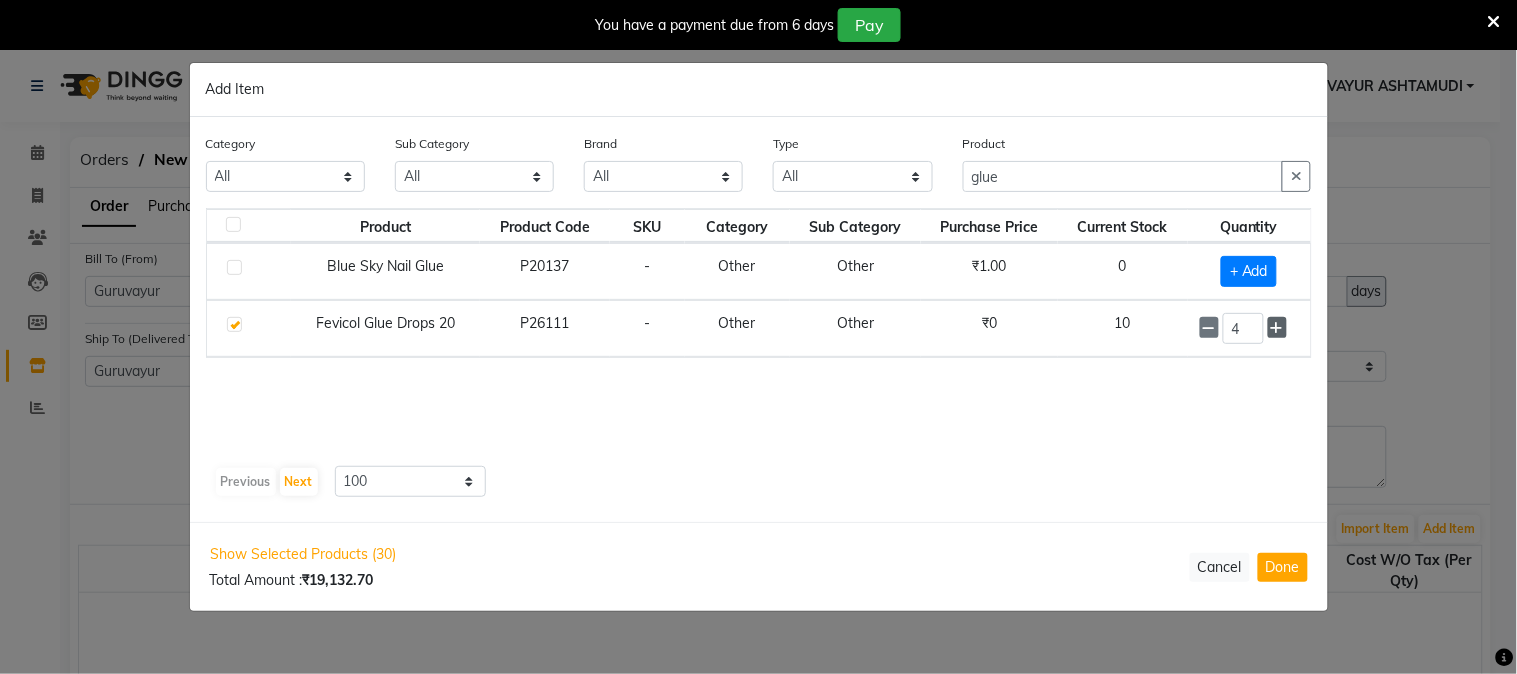 click 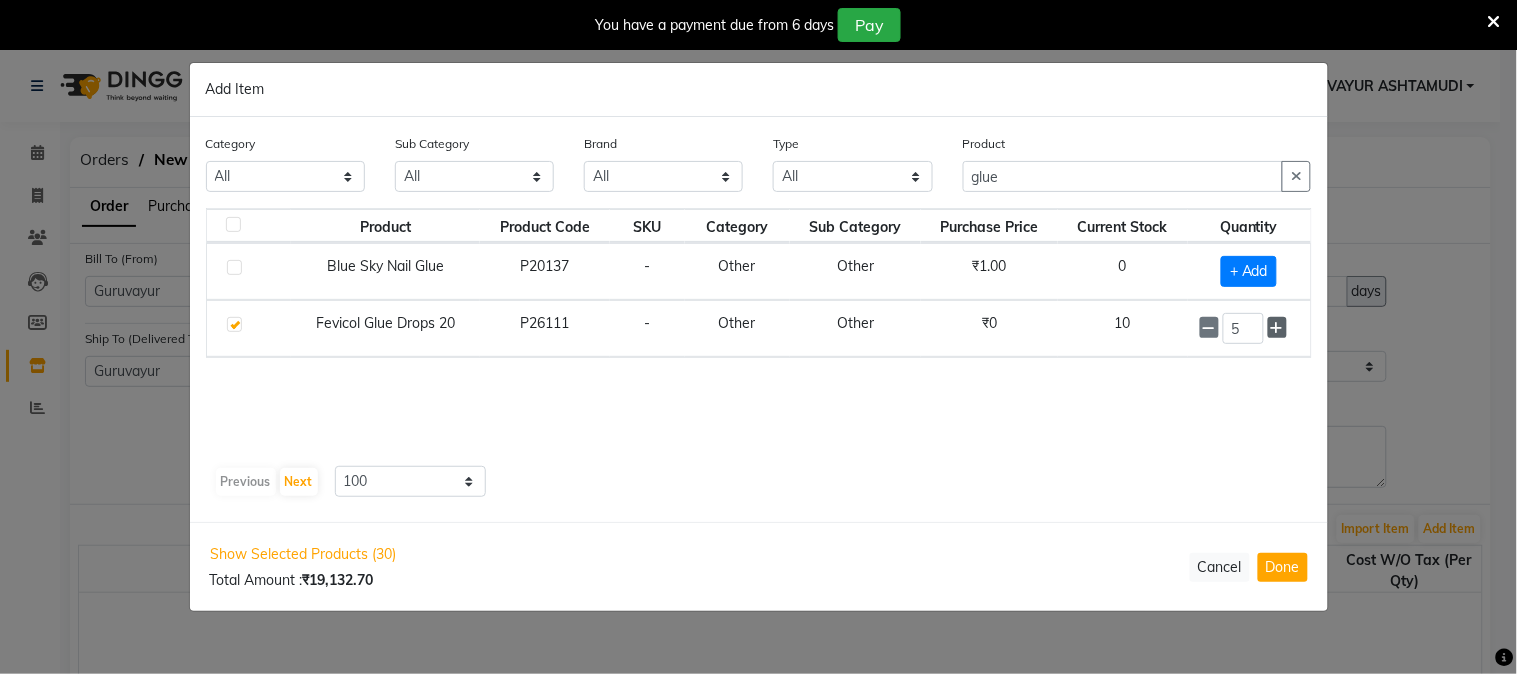 click 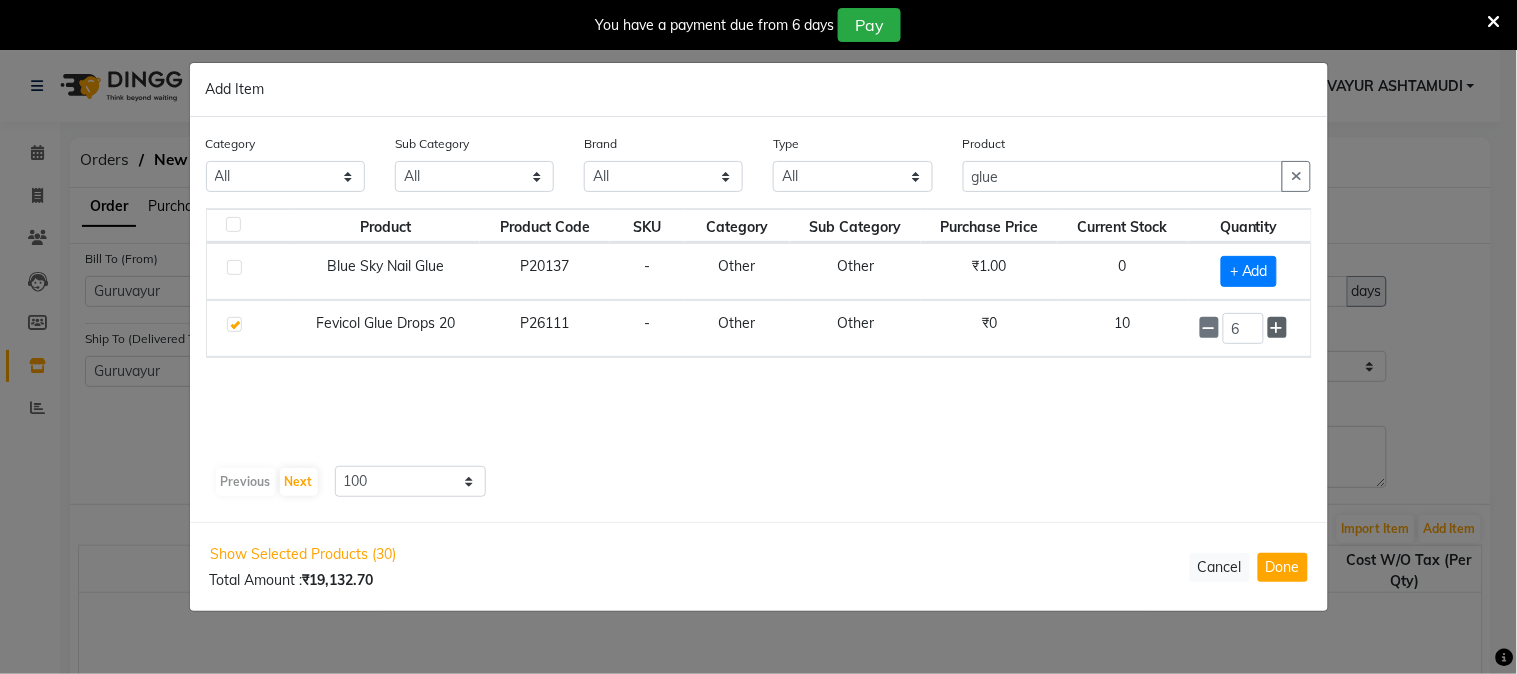 click 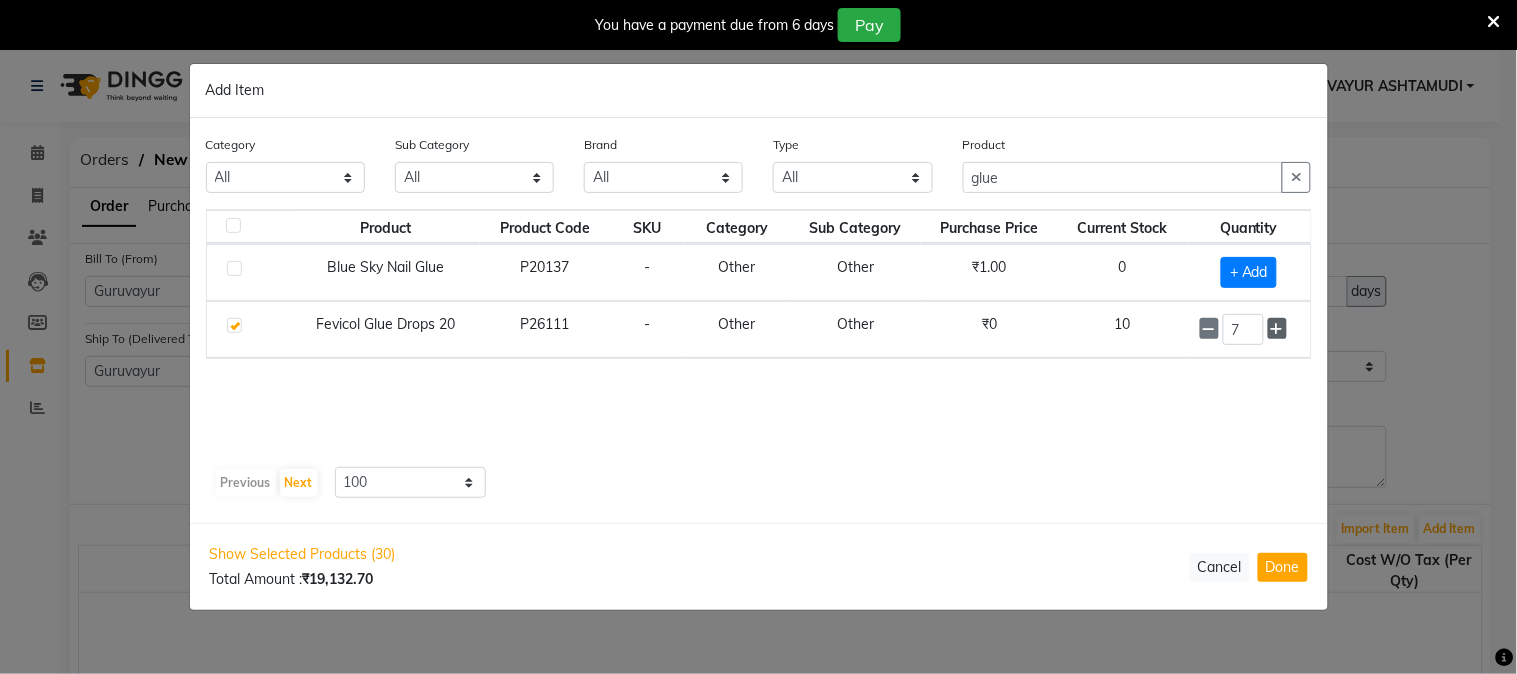 click 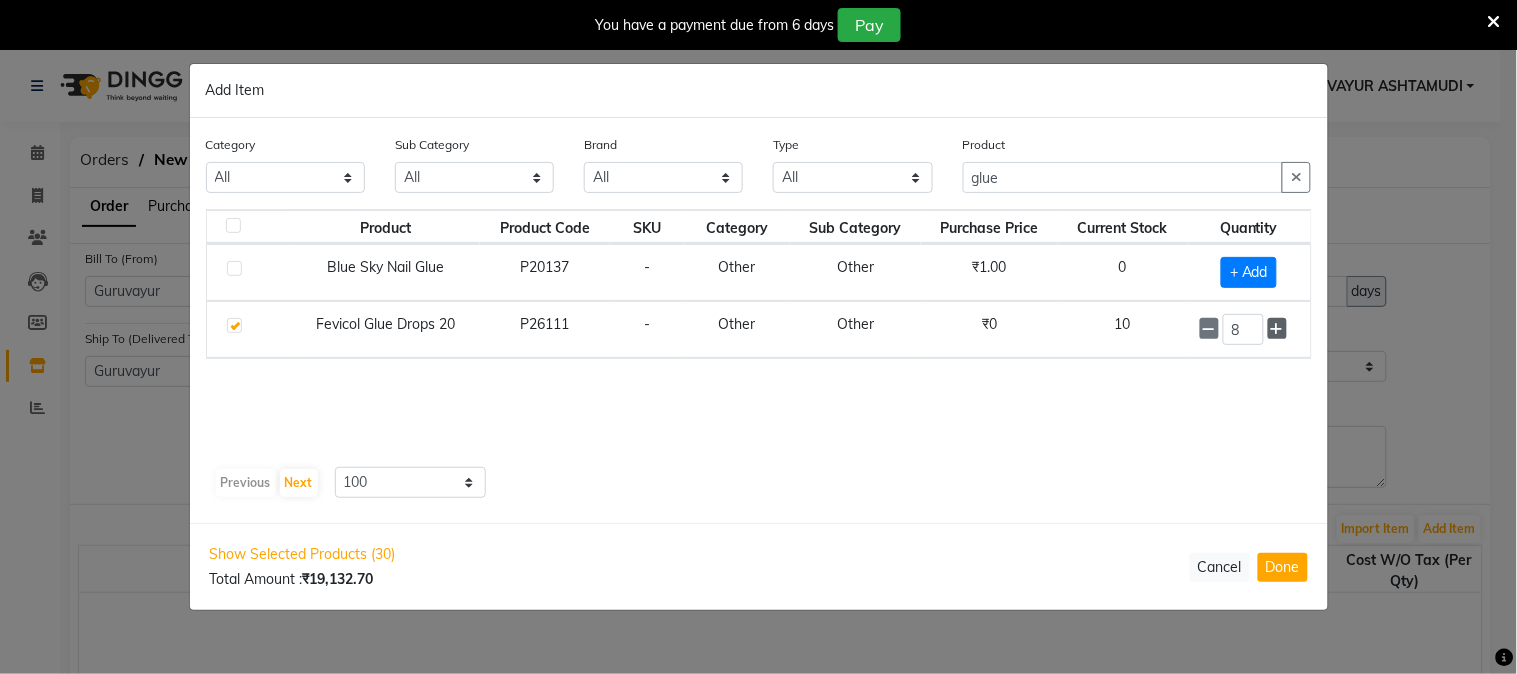 click 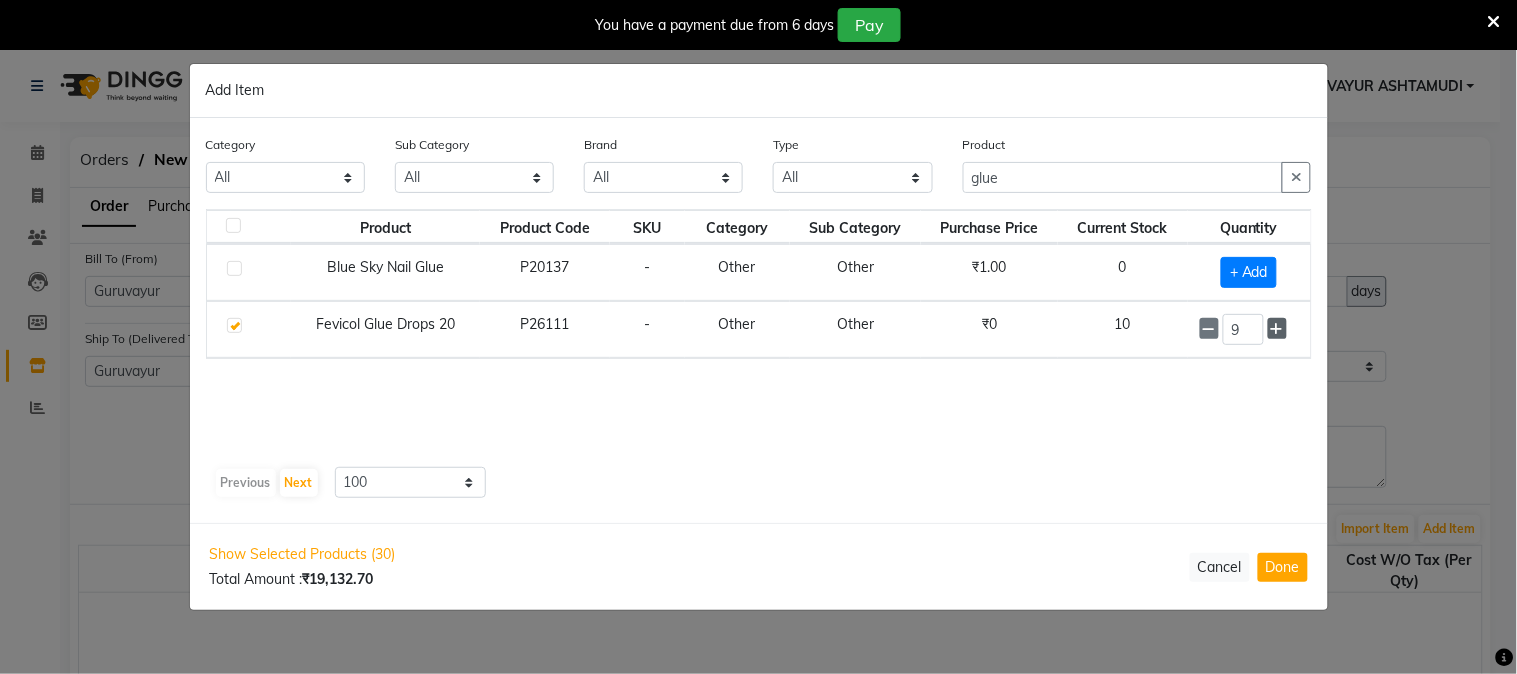 click 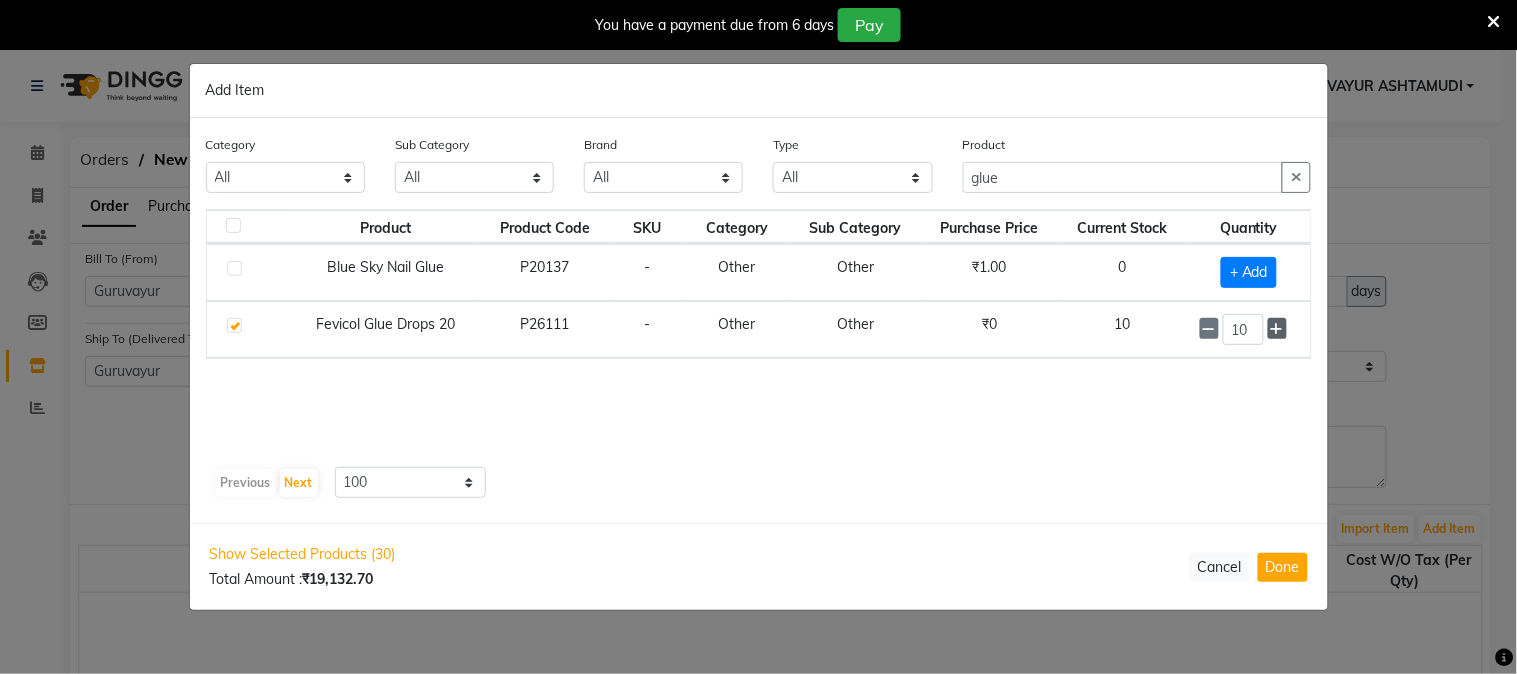 click 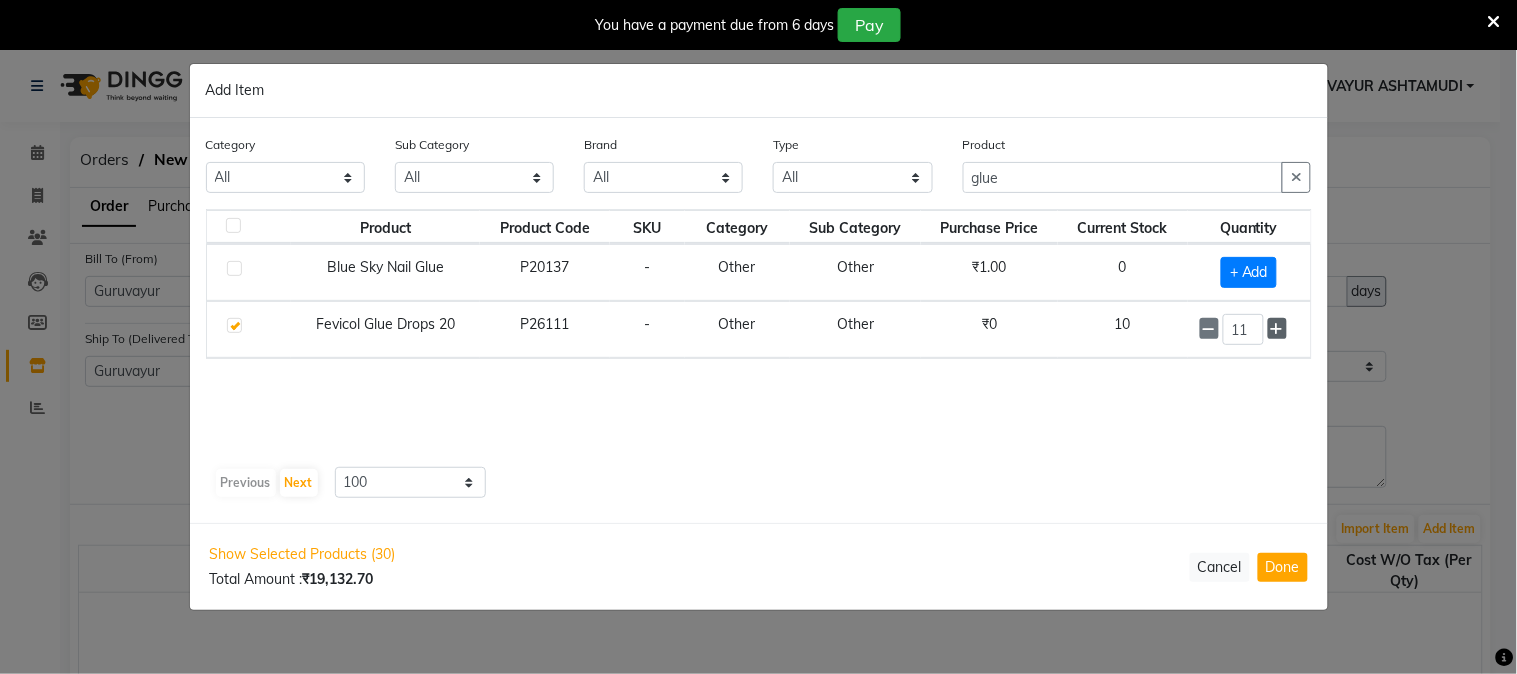 click 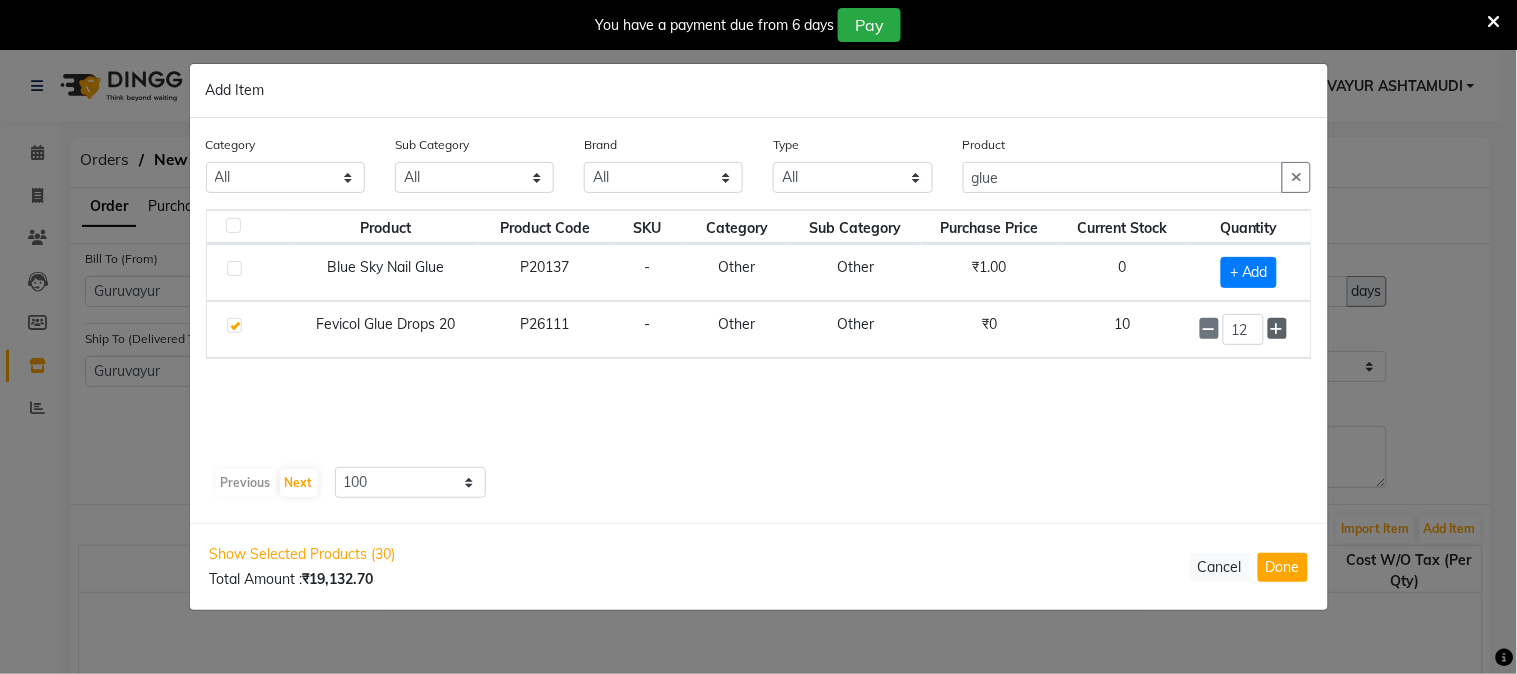click 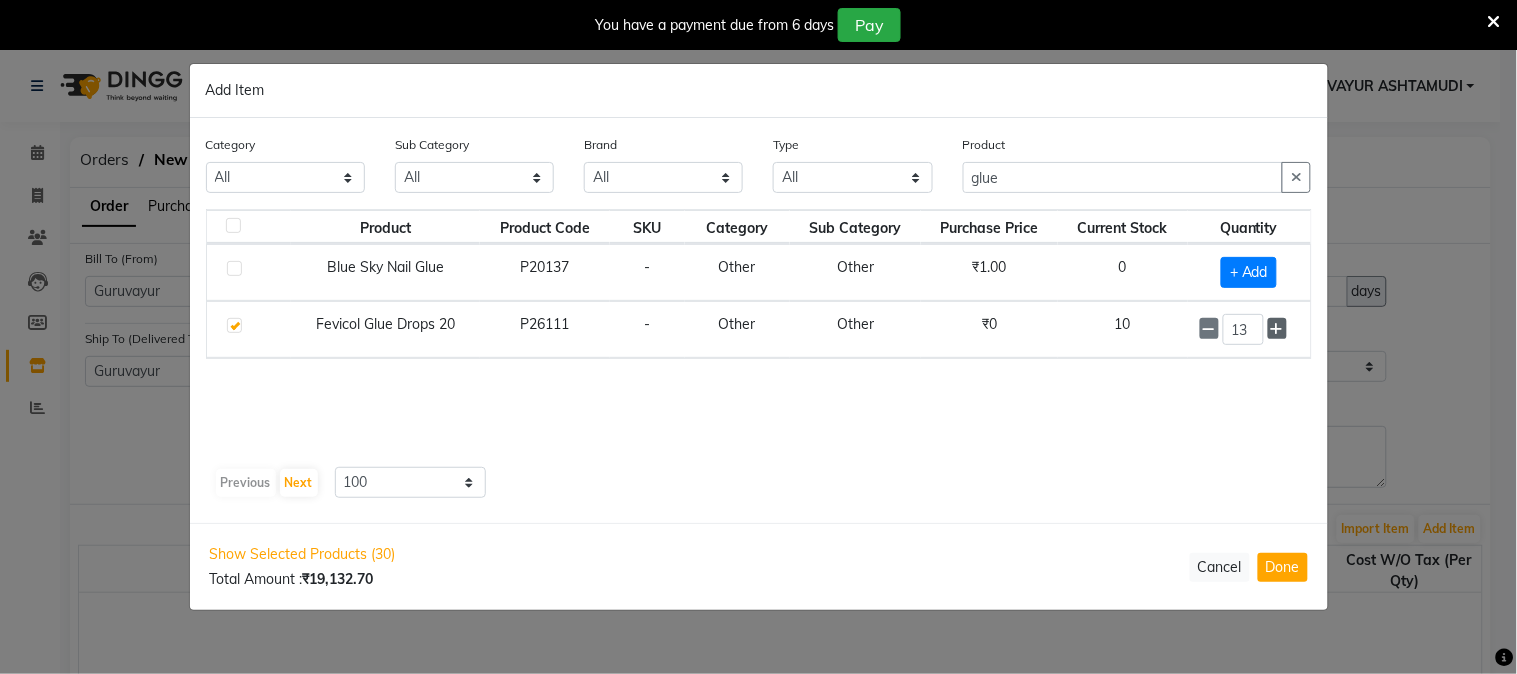 click 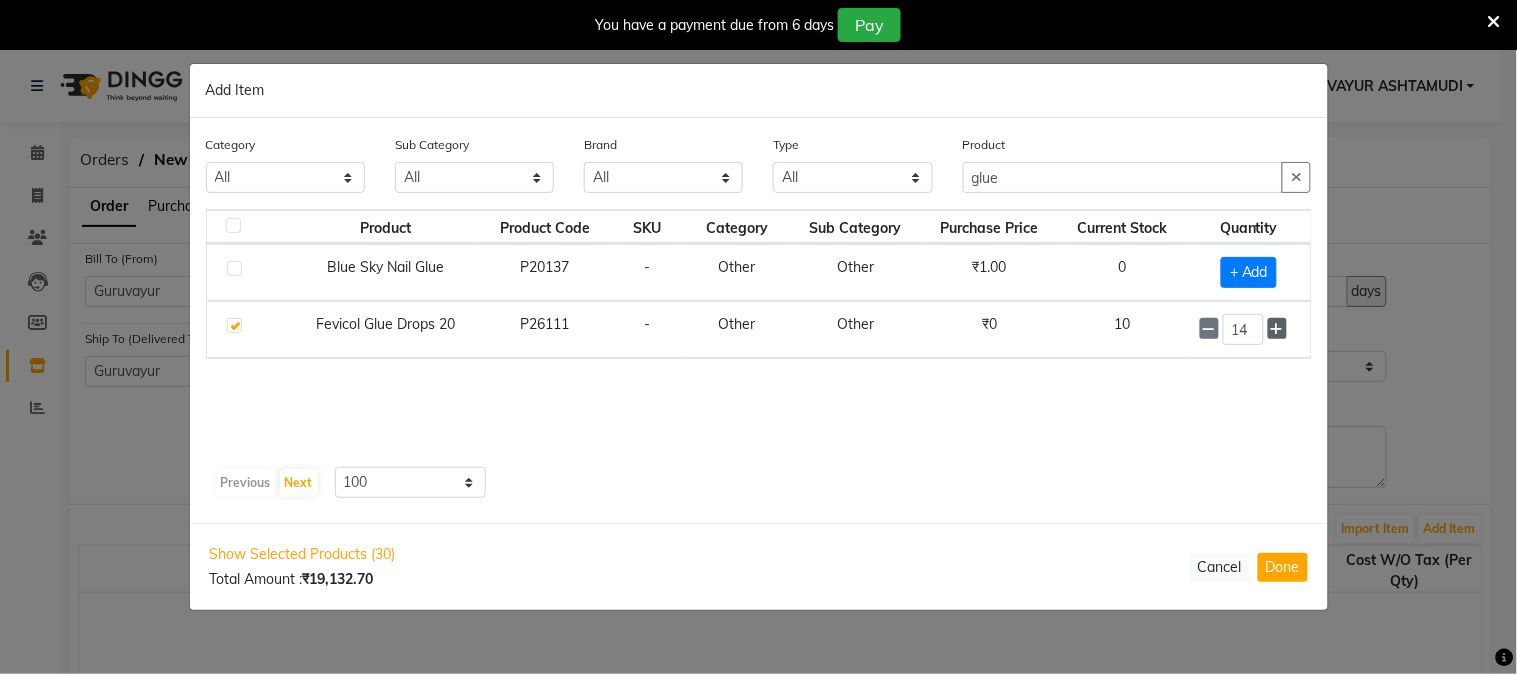 click 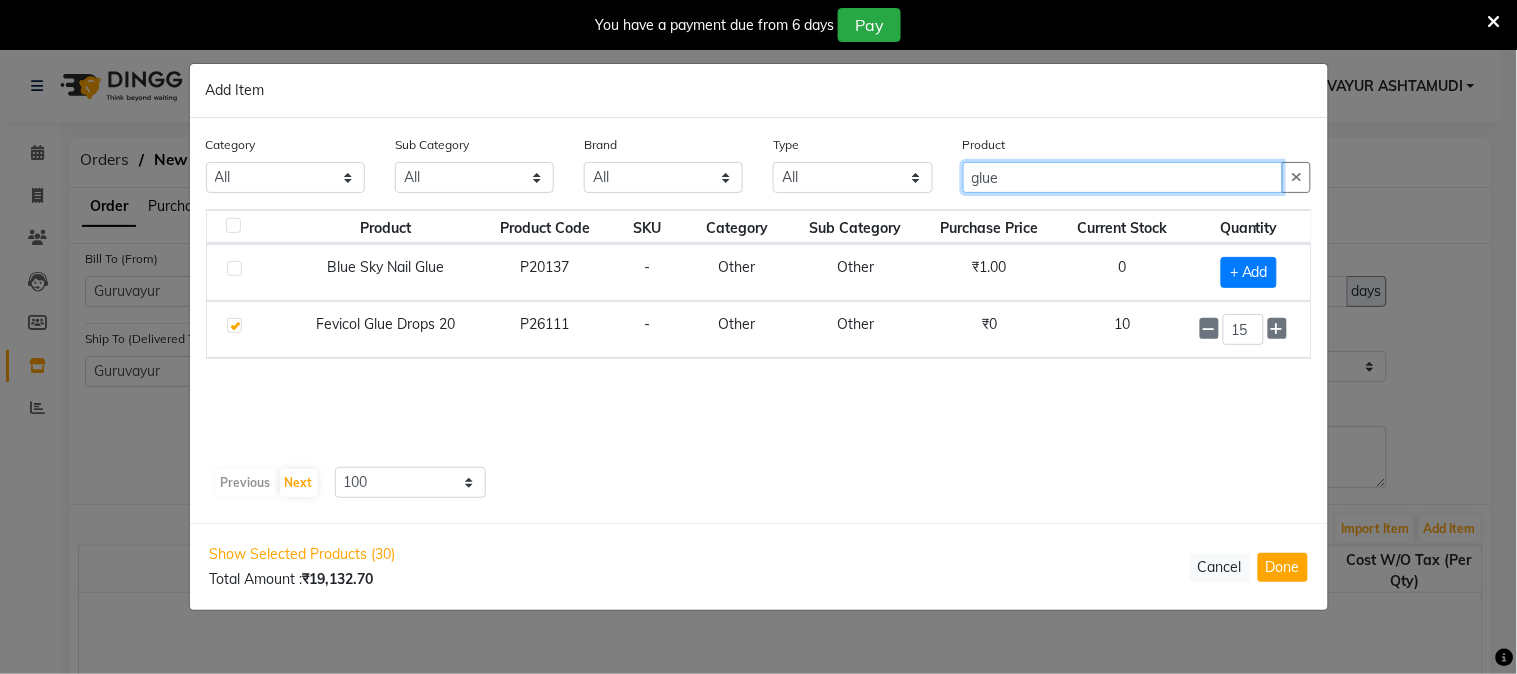 drag, startPoint x: 1024, startPoint y: 181, endPoint x: 848, endPoint y: 177, distance: 176.04546 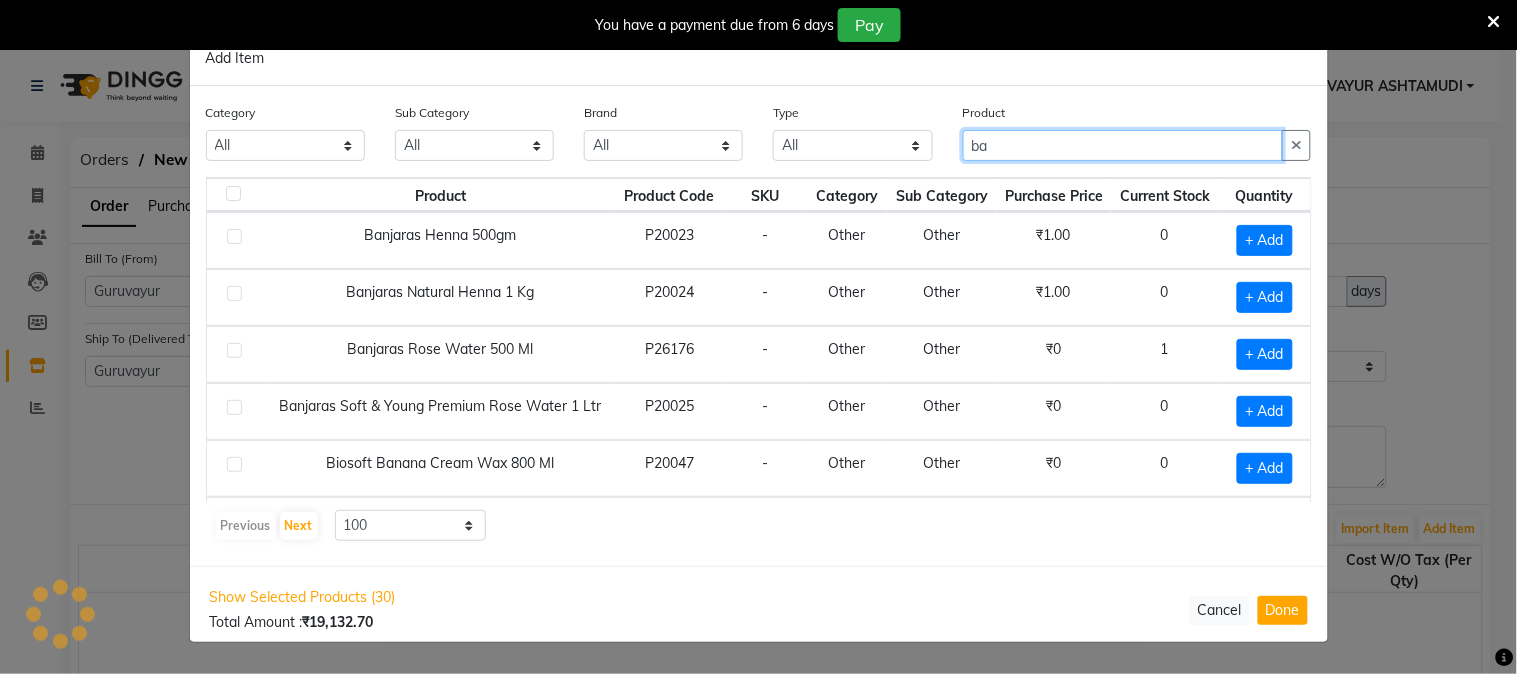type on "b" 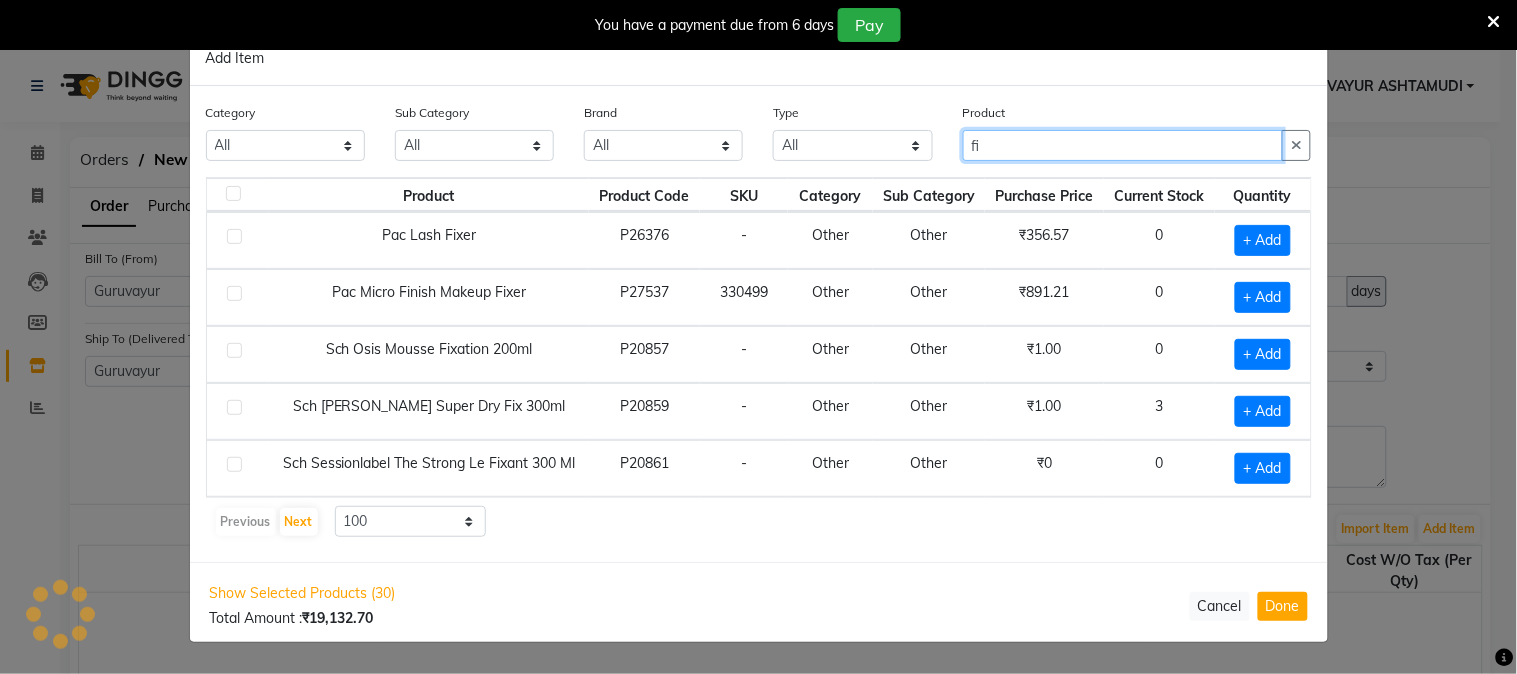 type on "f" 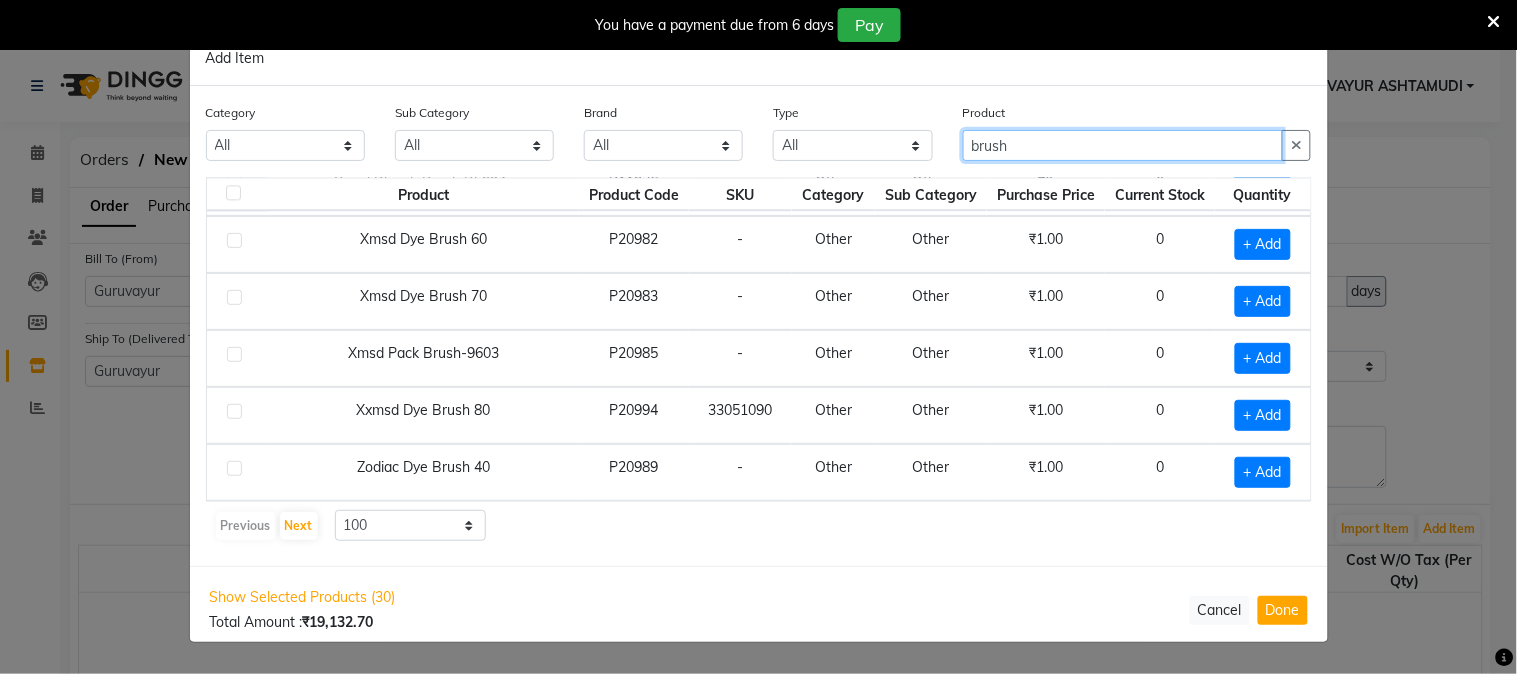 scroll, scrollTop: 2991, scrollLeft: 0, axis: vertical 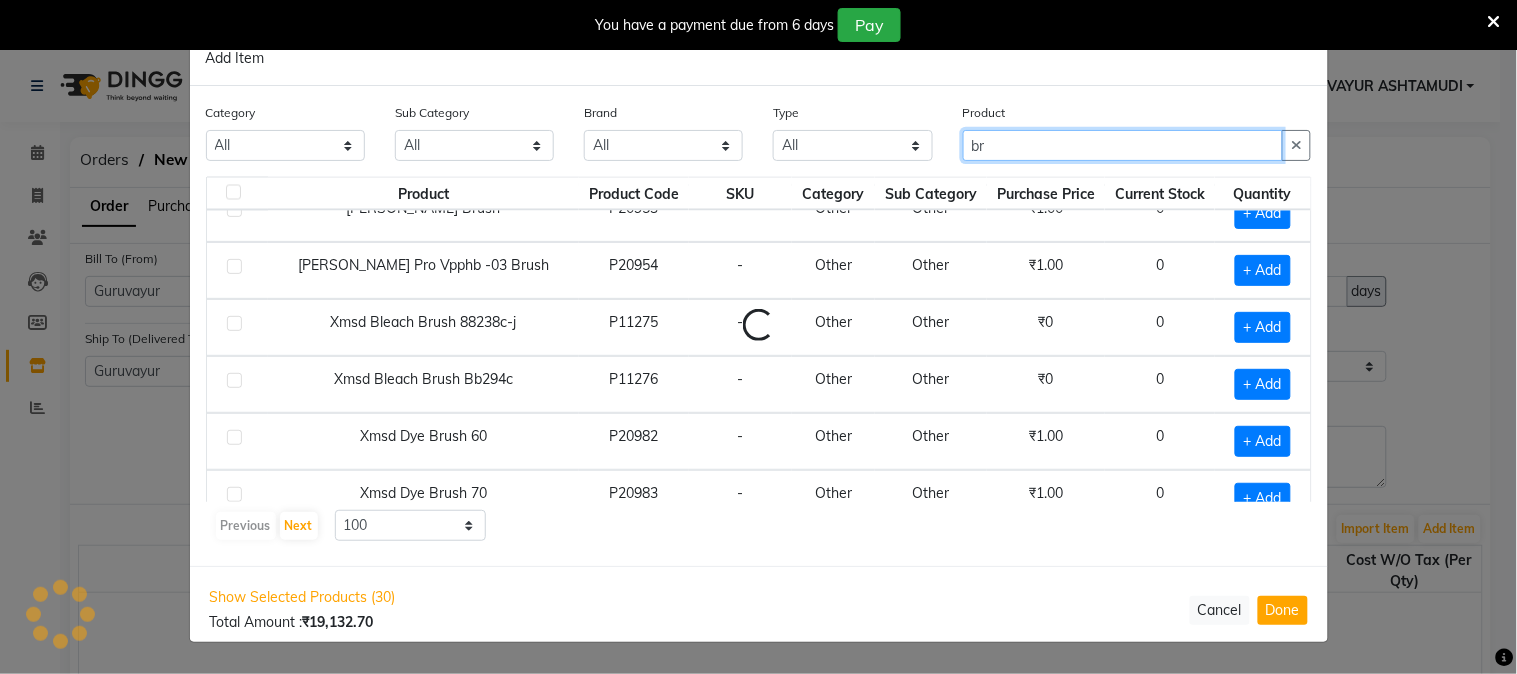 type on "b" 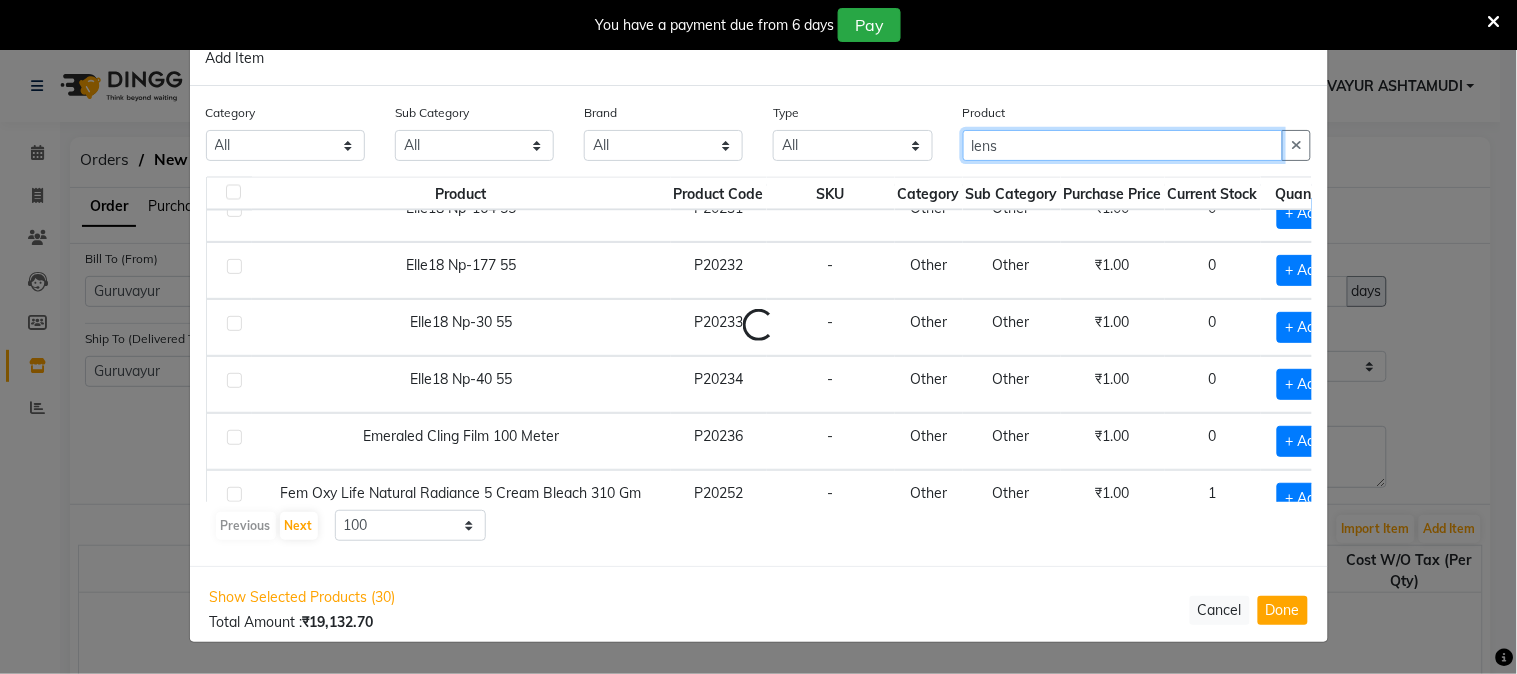 scroll, scrollTop: 0, scrollLeft: 0, axis: both 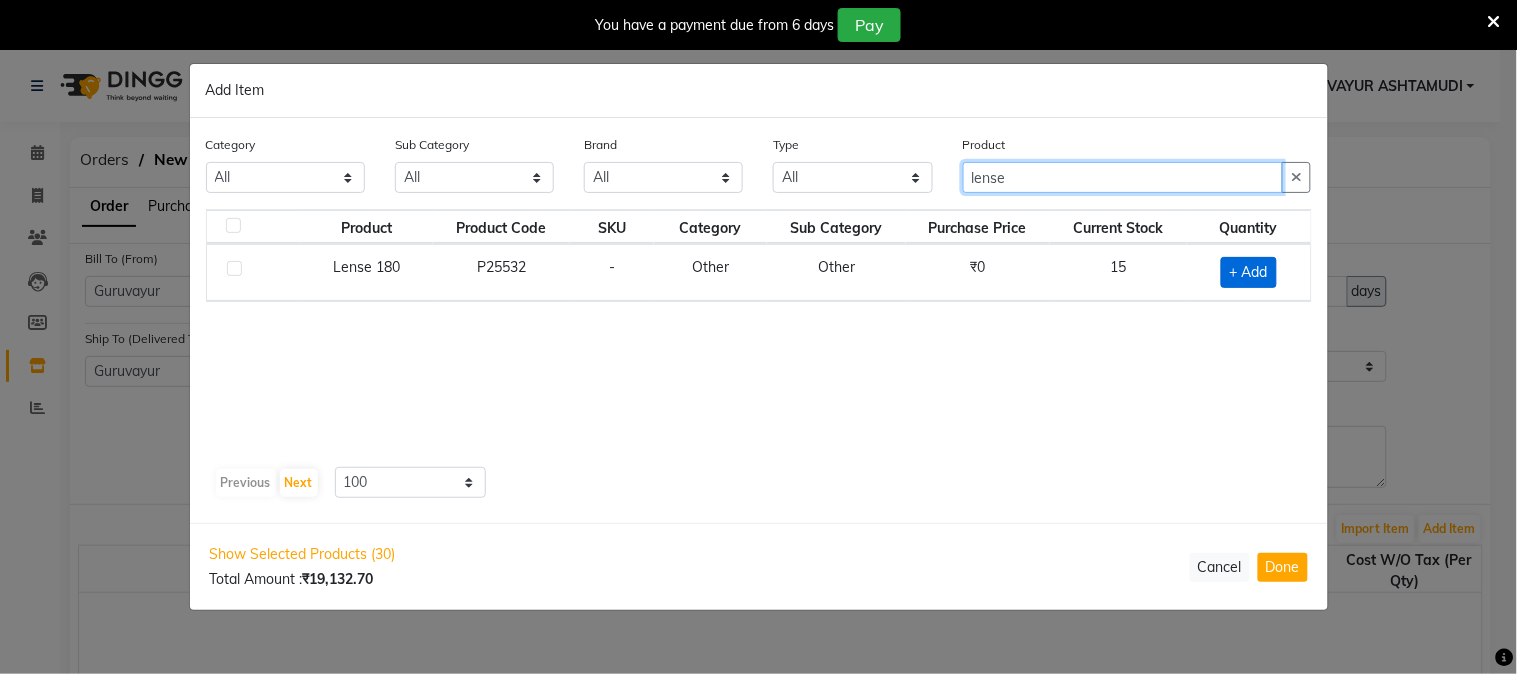 type on "lense" 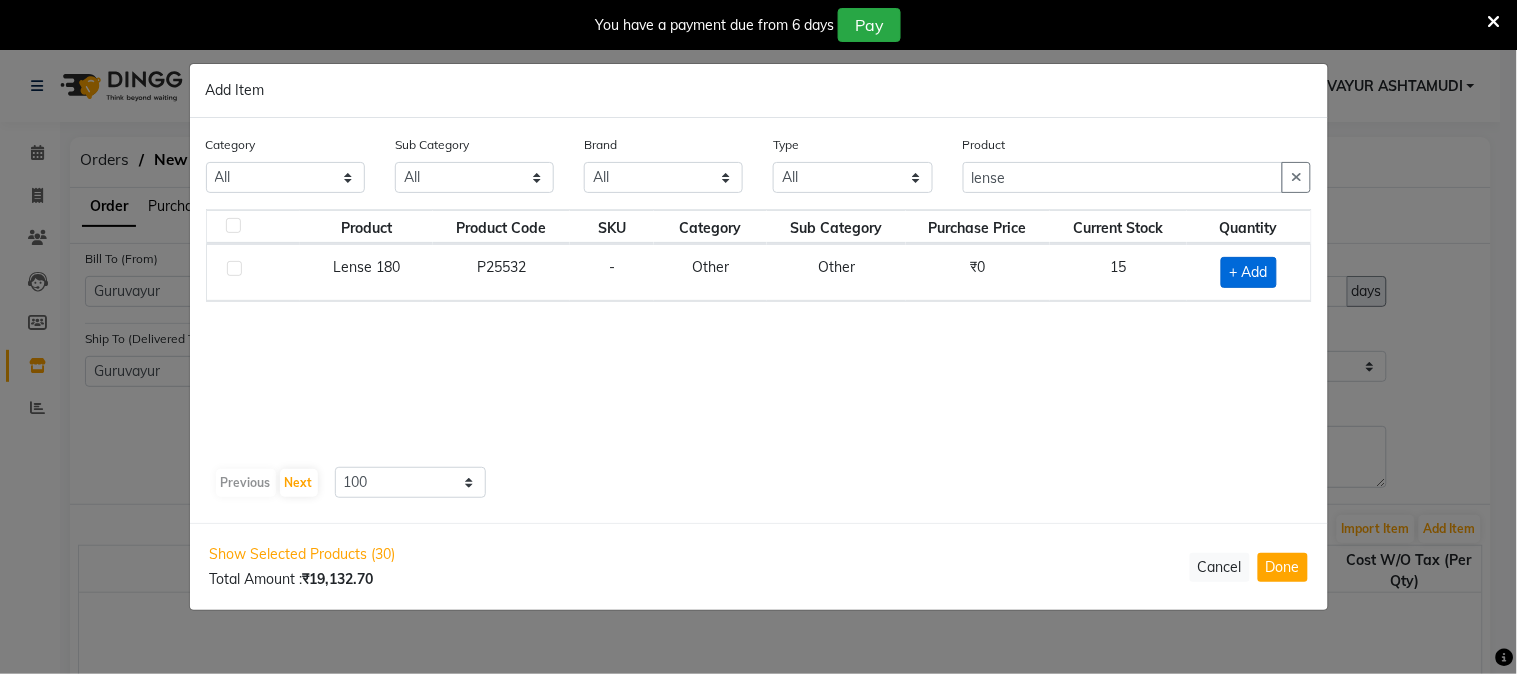 click on "+ Add" 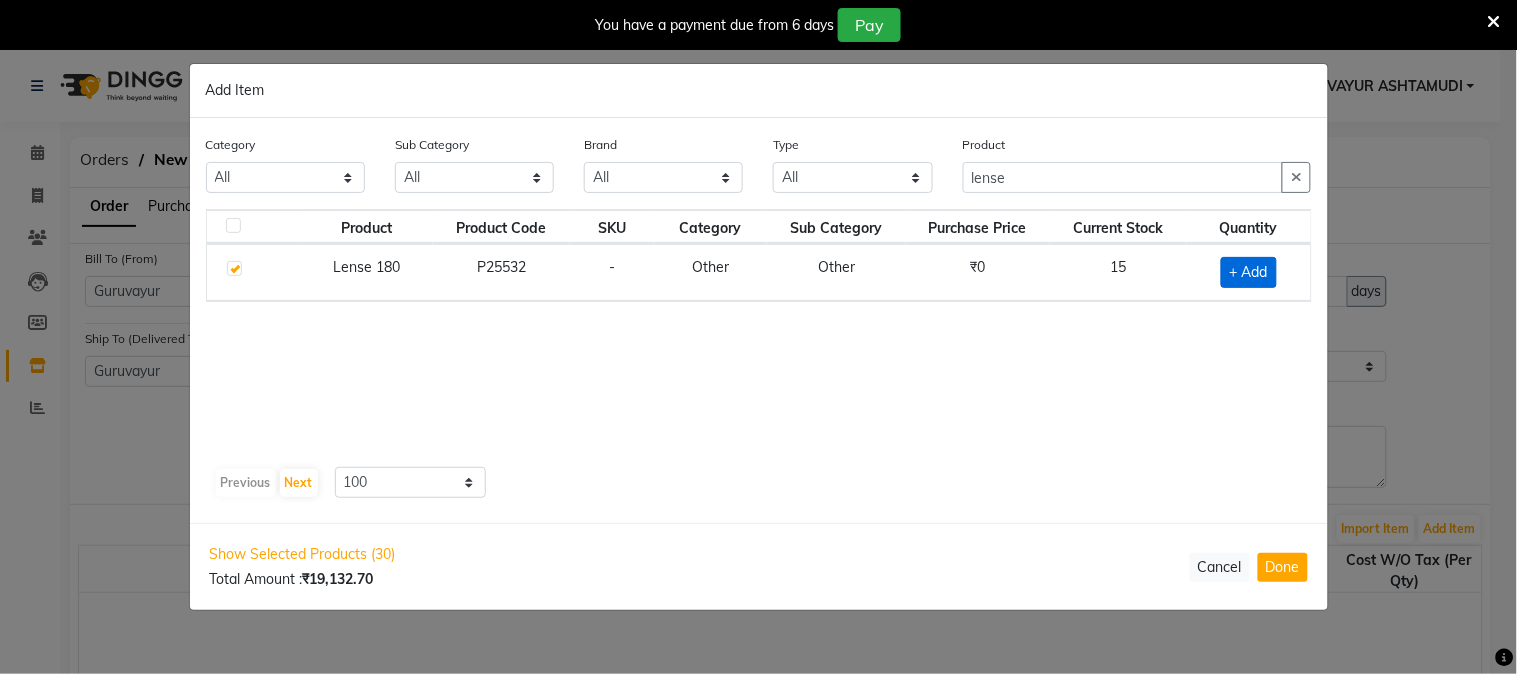 checkbox on "true" 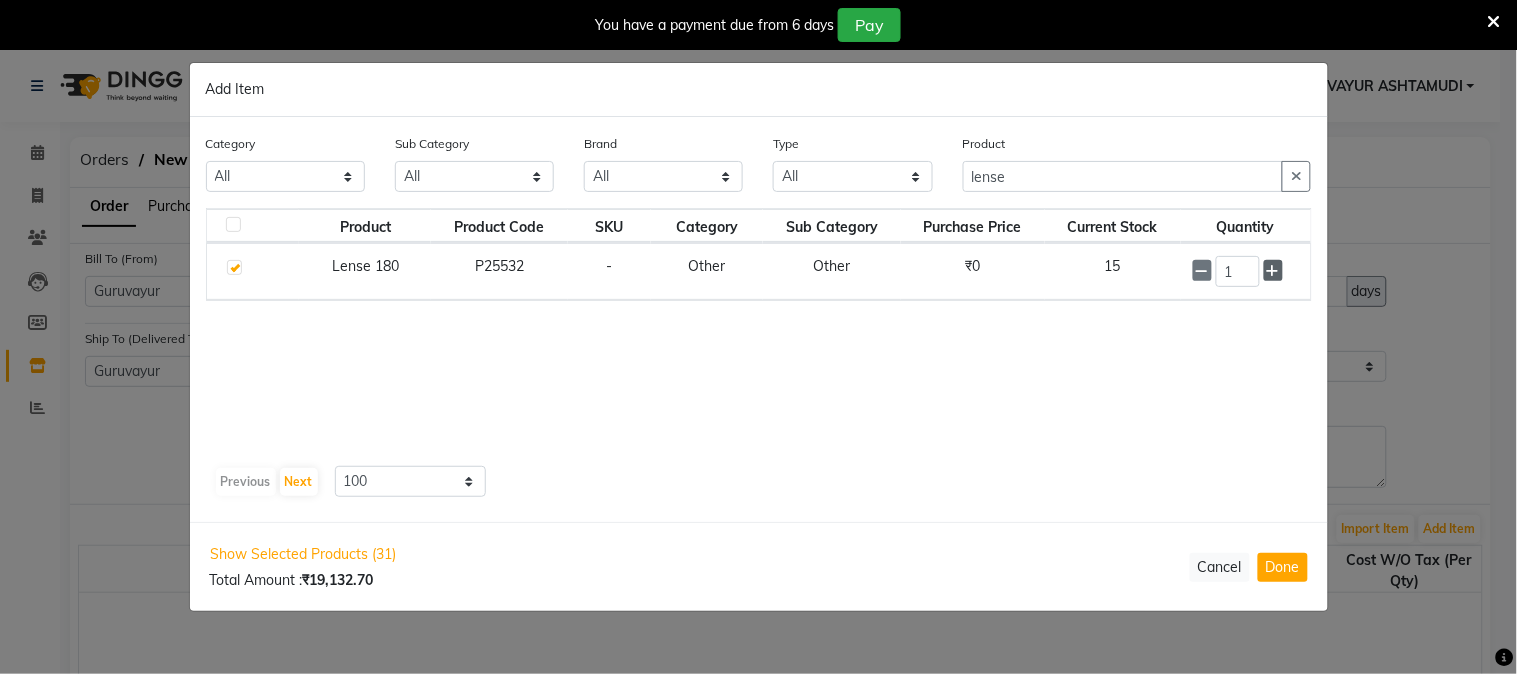 click 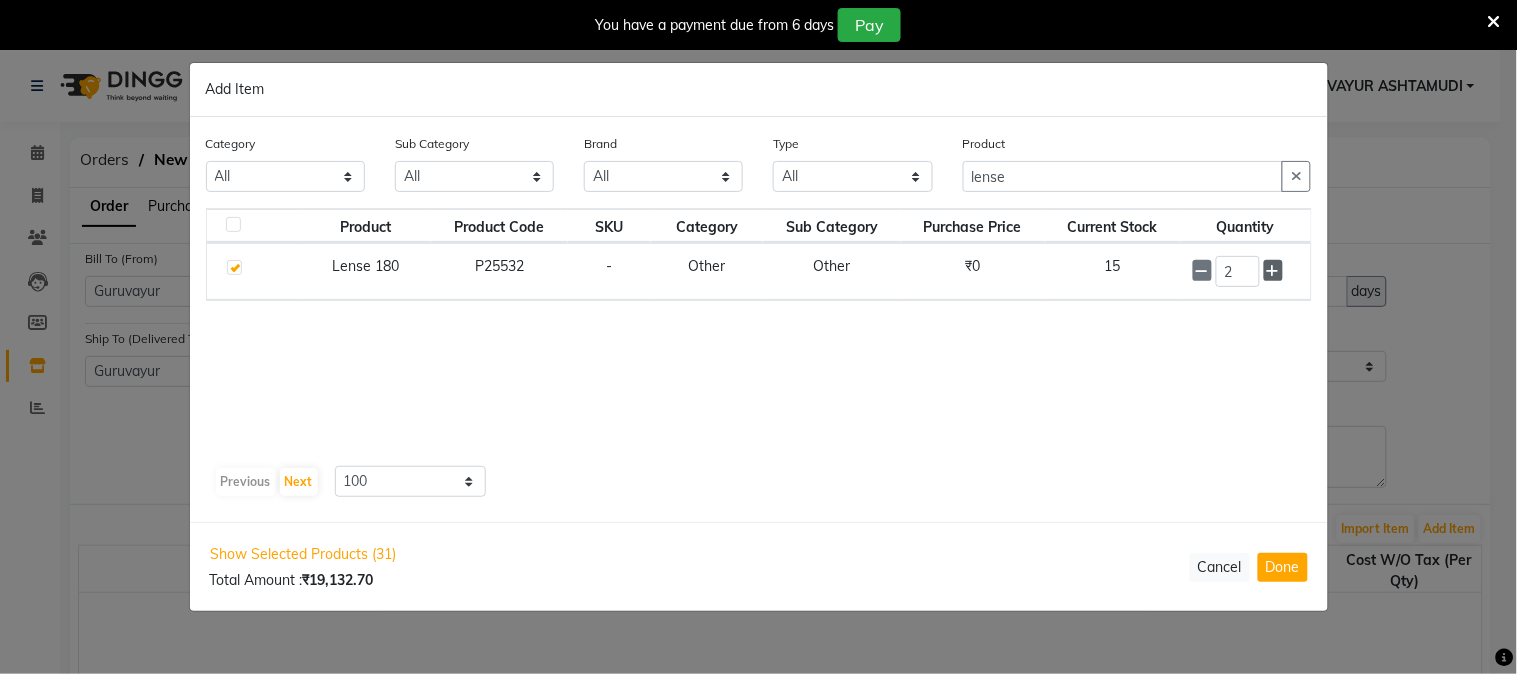 click 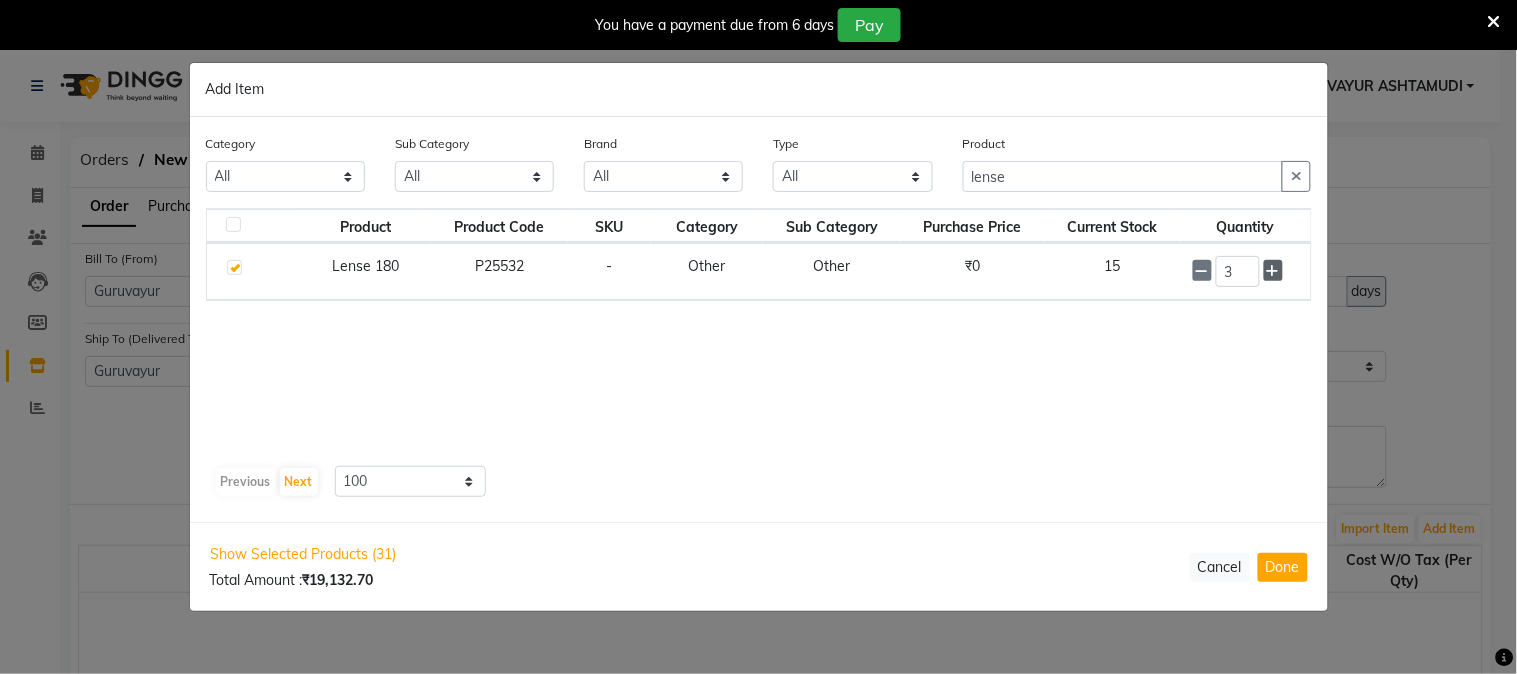 click 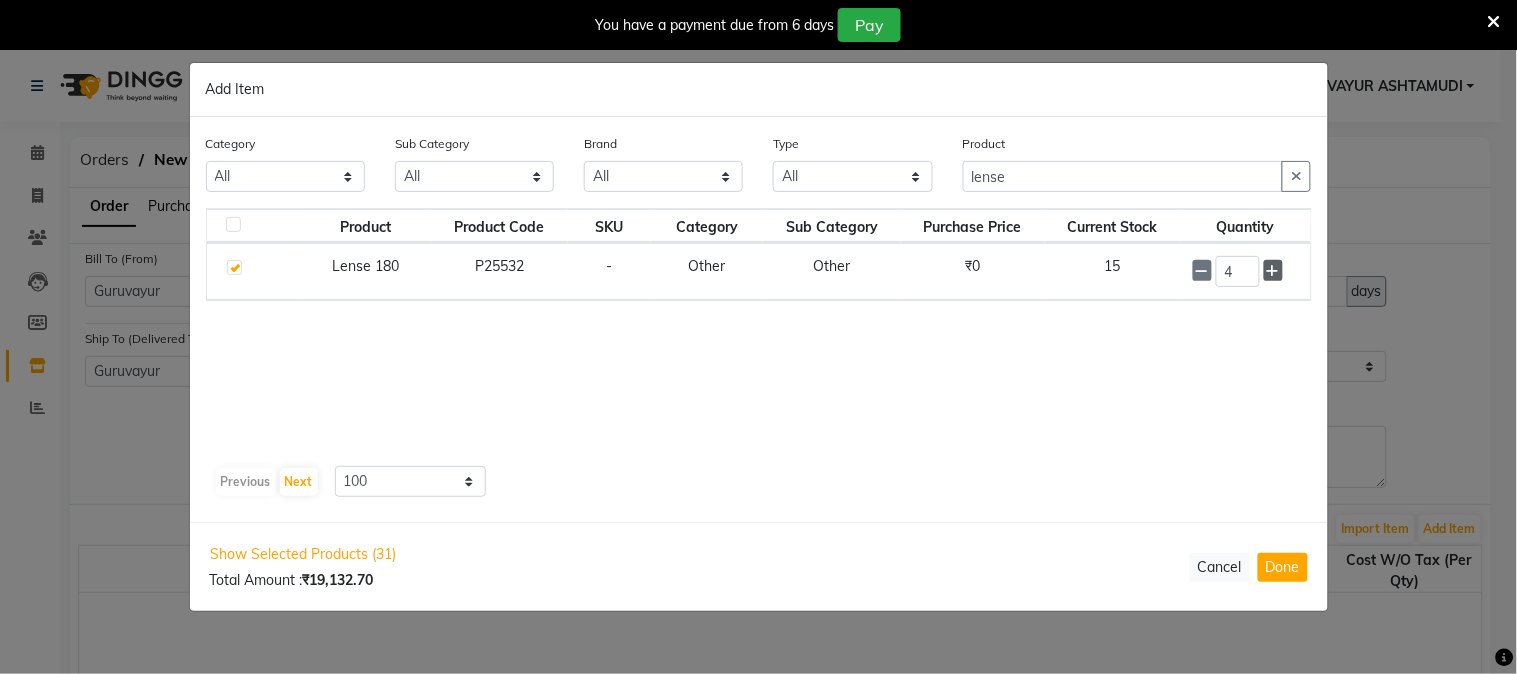 click 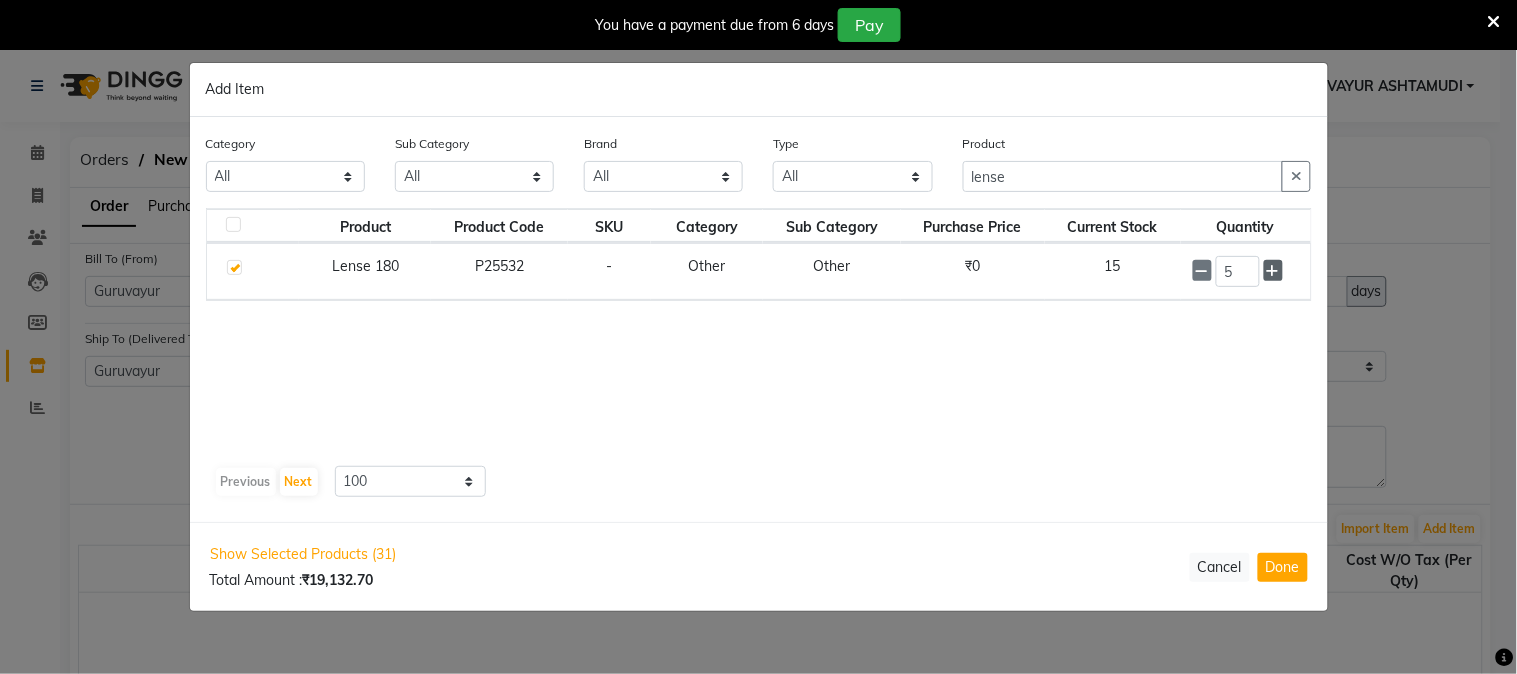 click 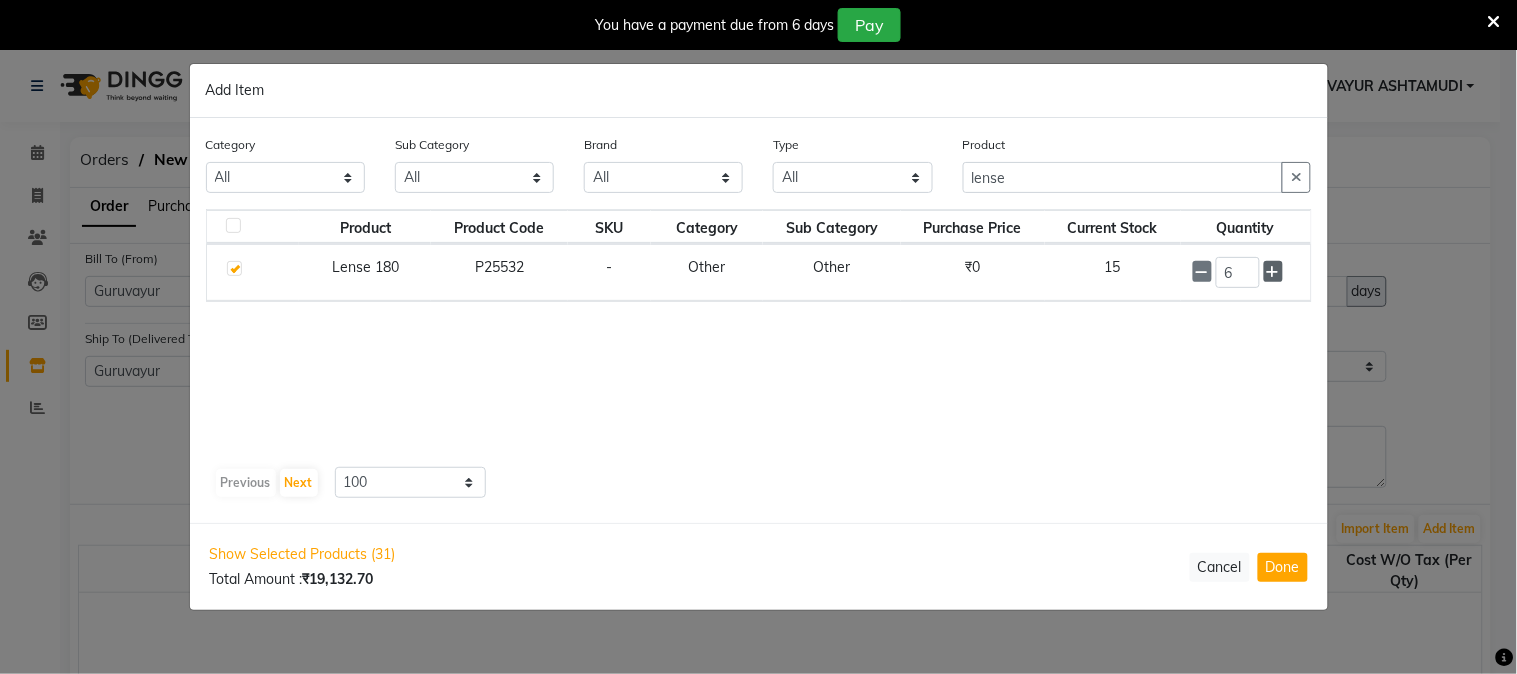 click 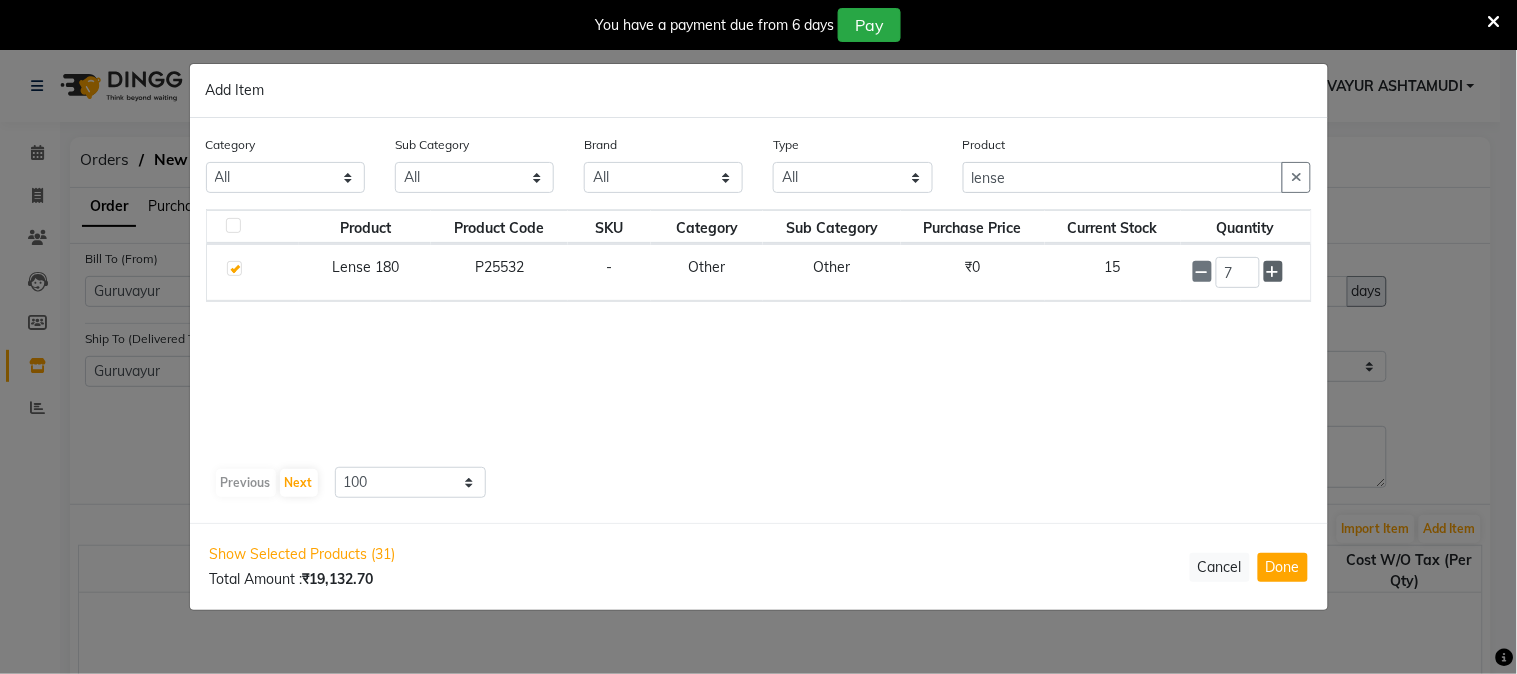 click 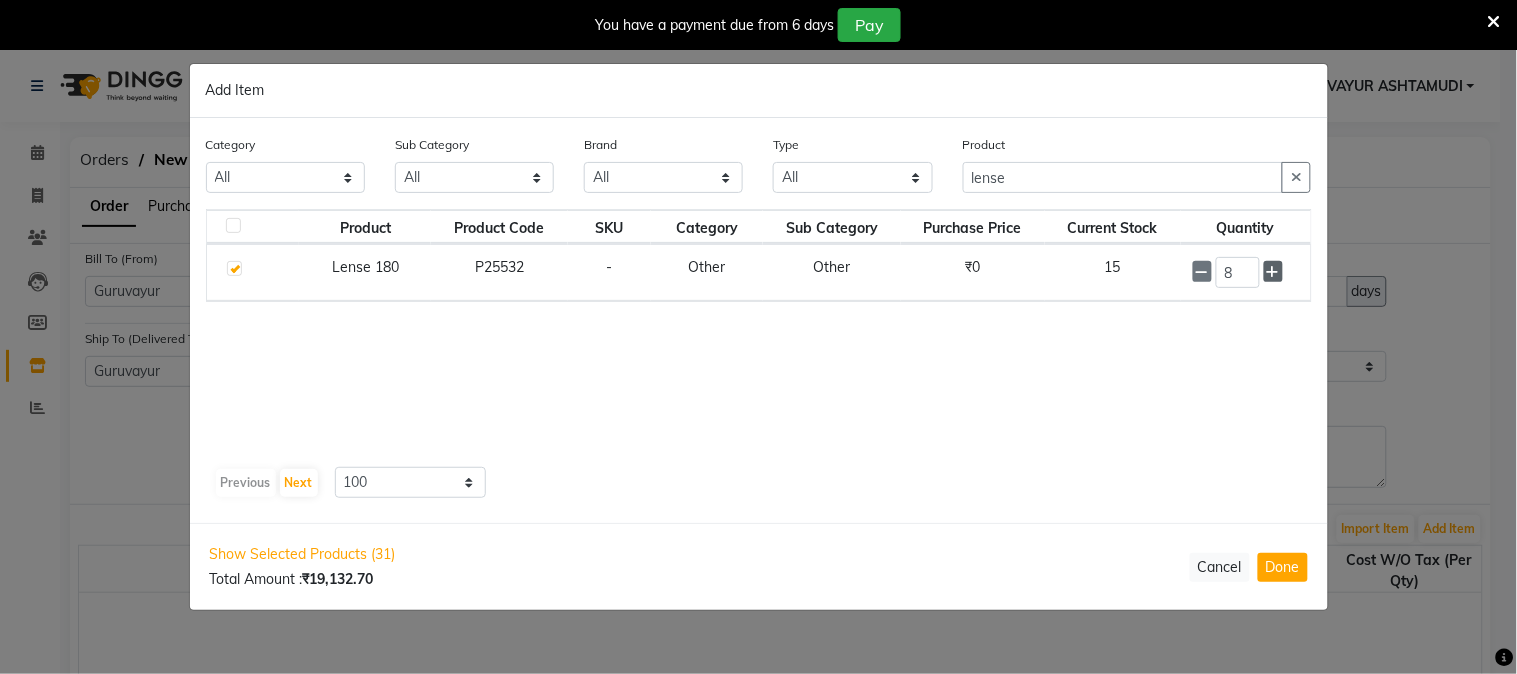 click 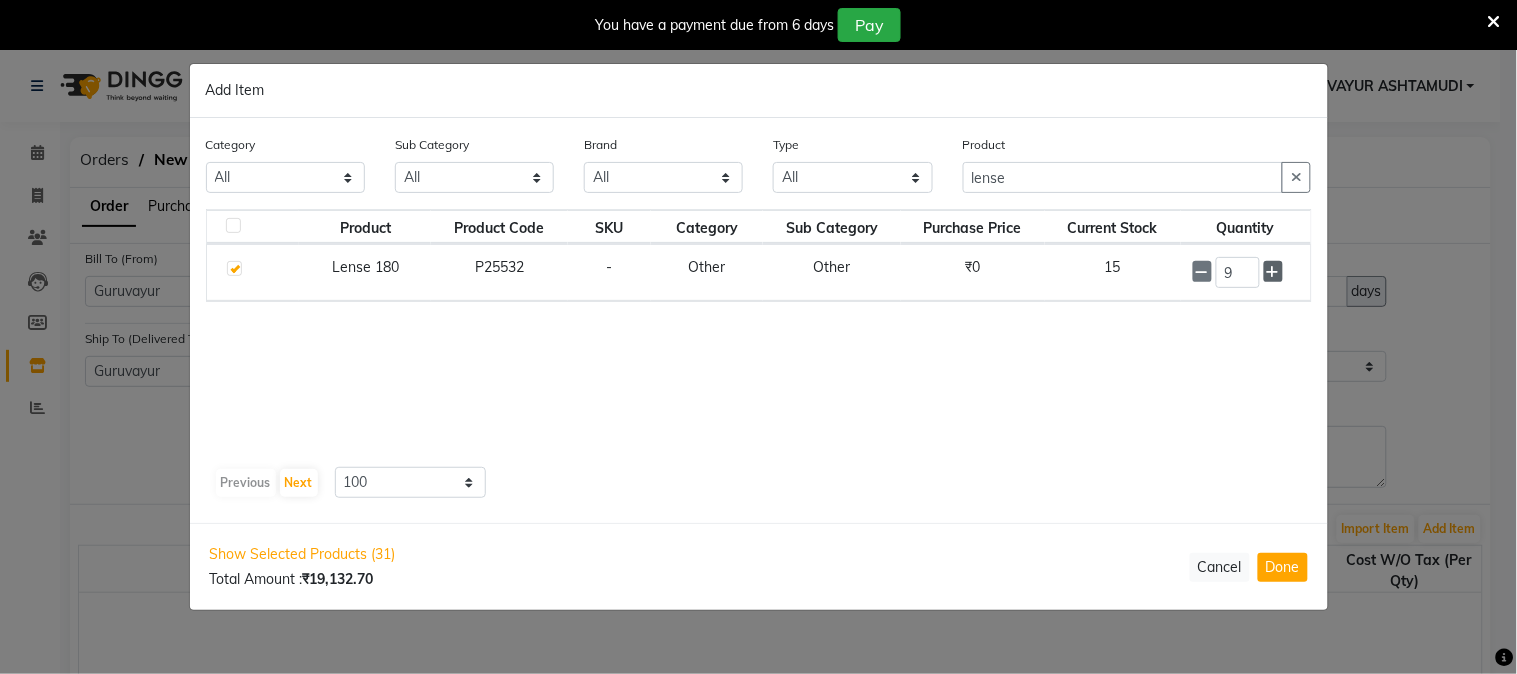 click 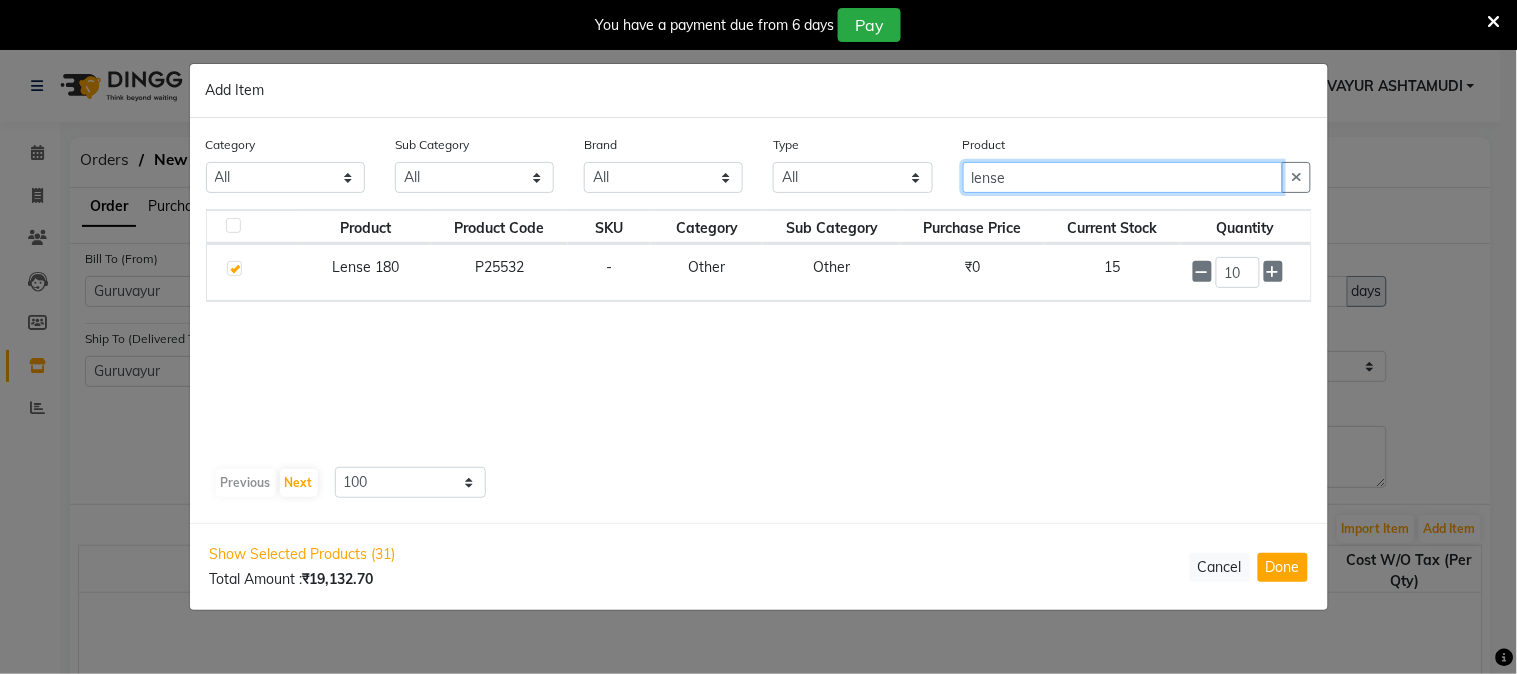 drag, startPoint x: 1050, startPoint y: 168, endPoint x: 783, endPoint y: 171, distance: 267.01685 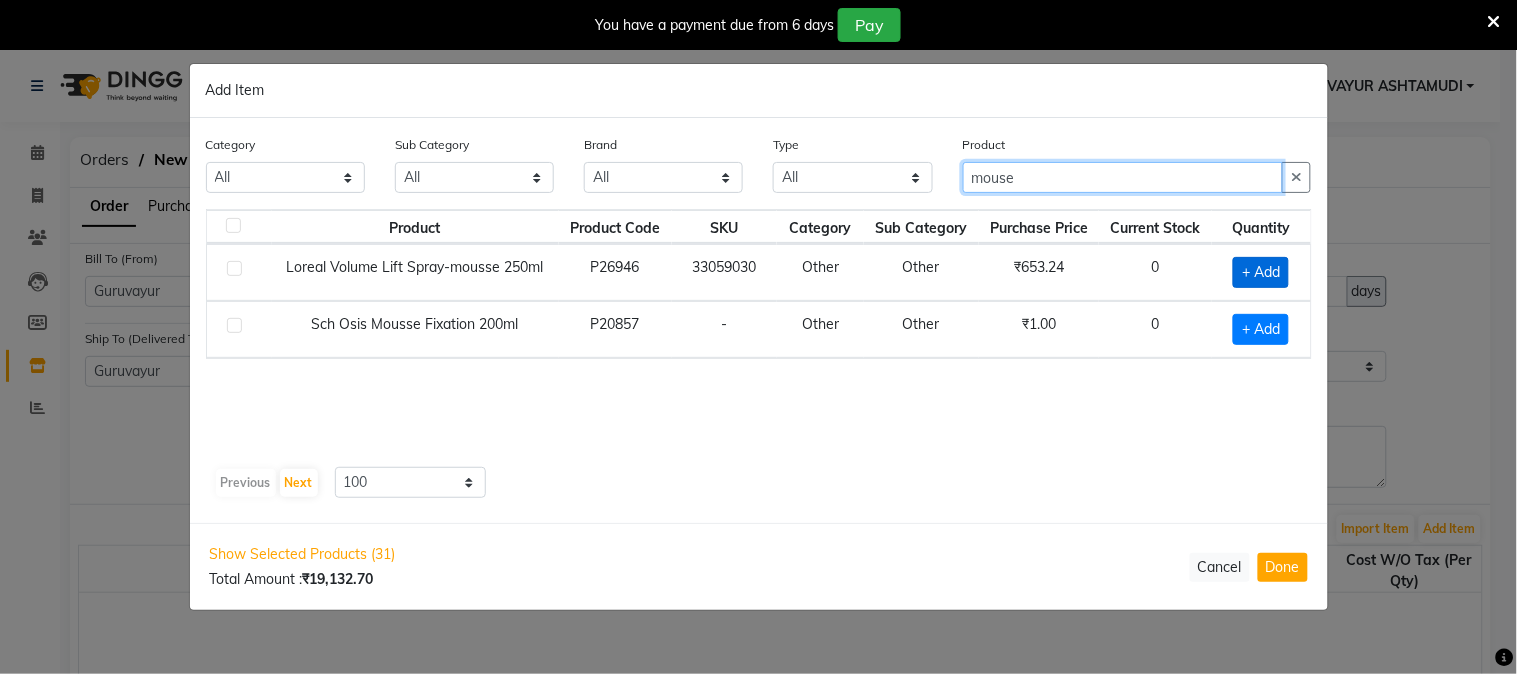 type on "mouse" 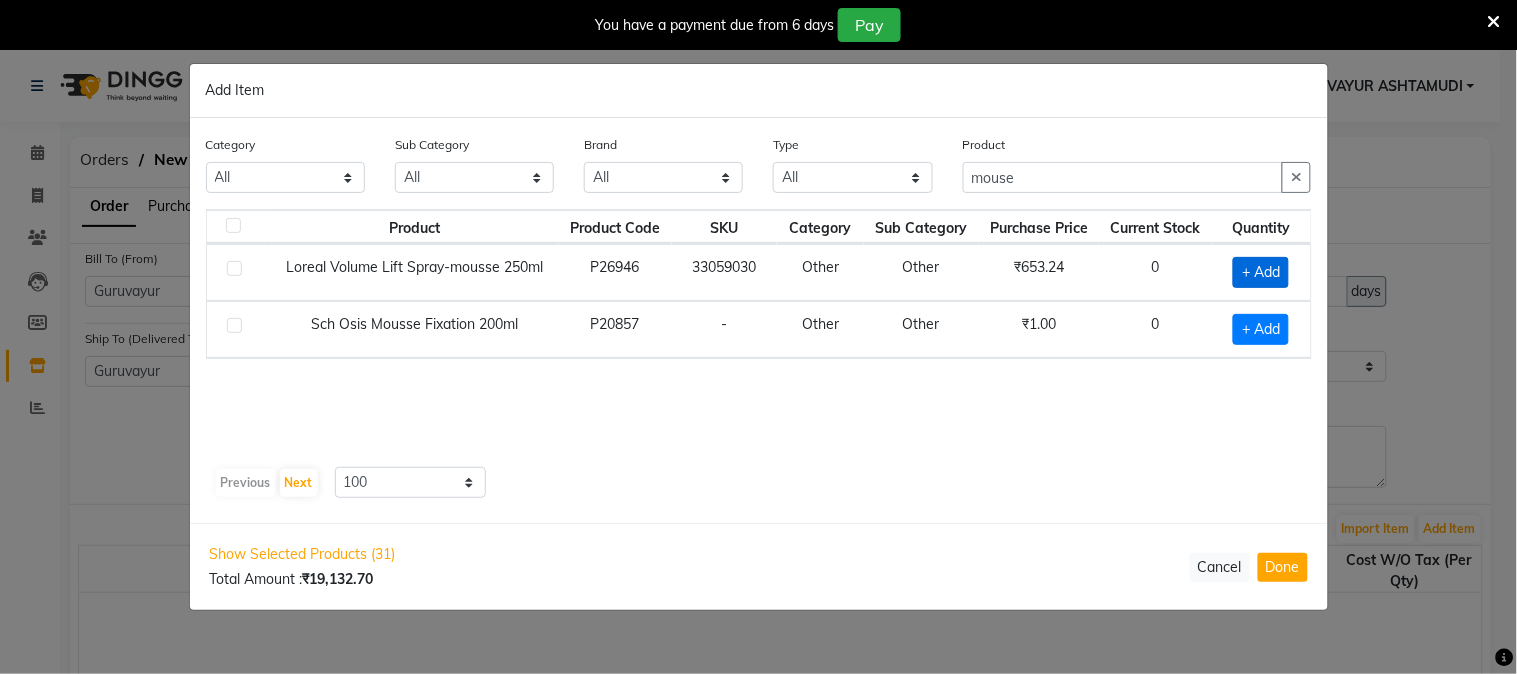 click on "+ Add" 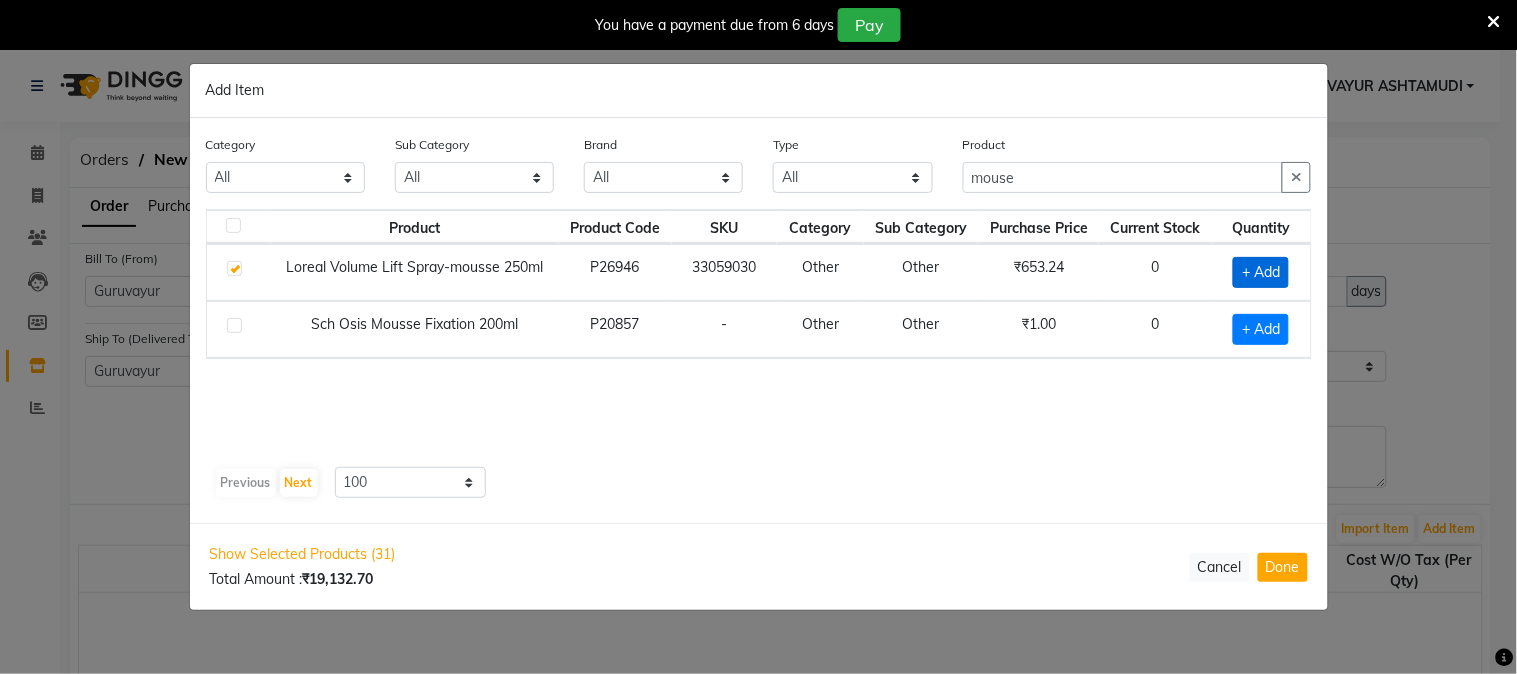 checkbox on "true" 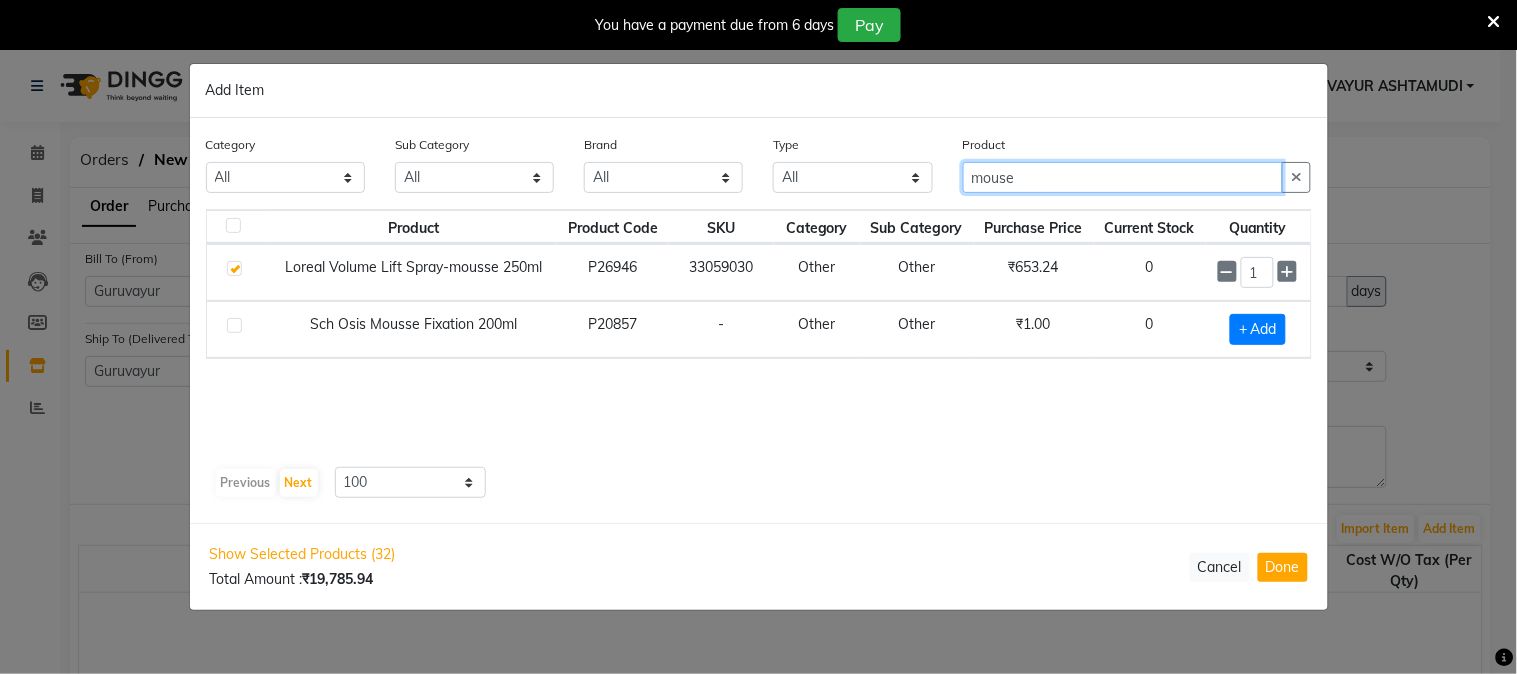 click on "mouse" 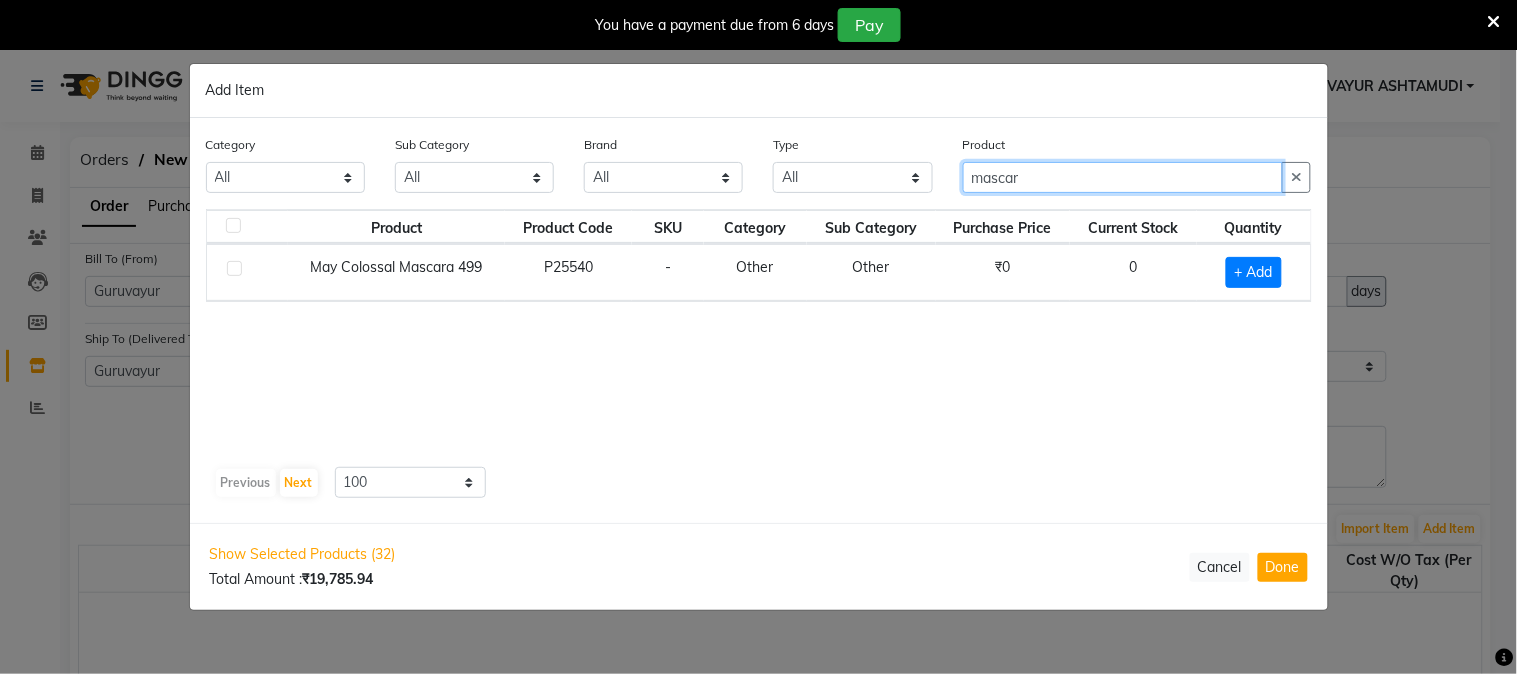 type on "mascara" 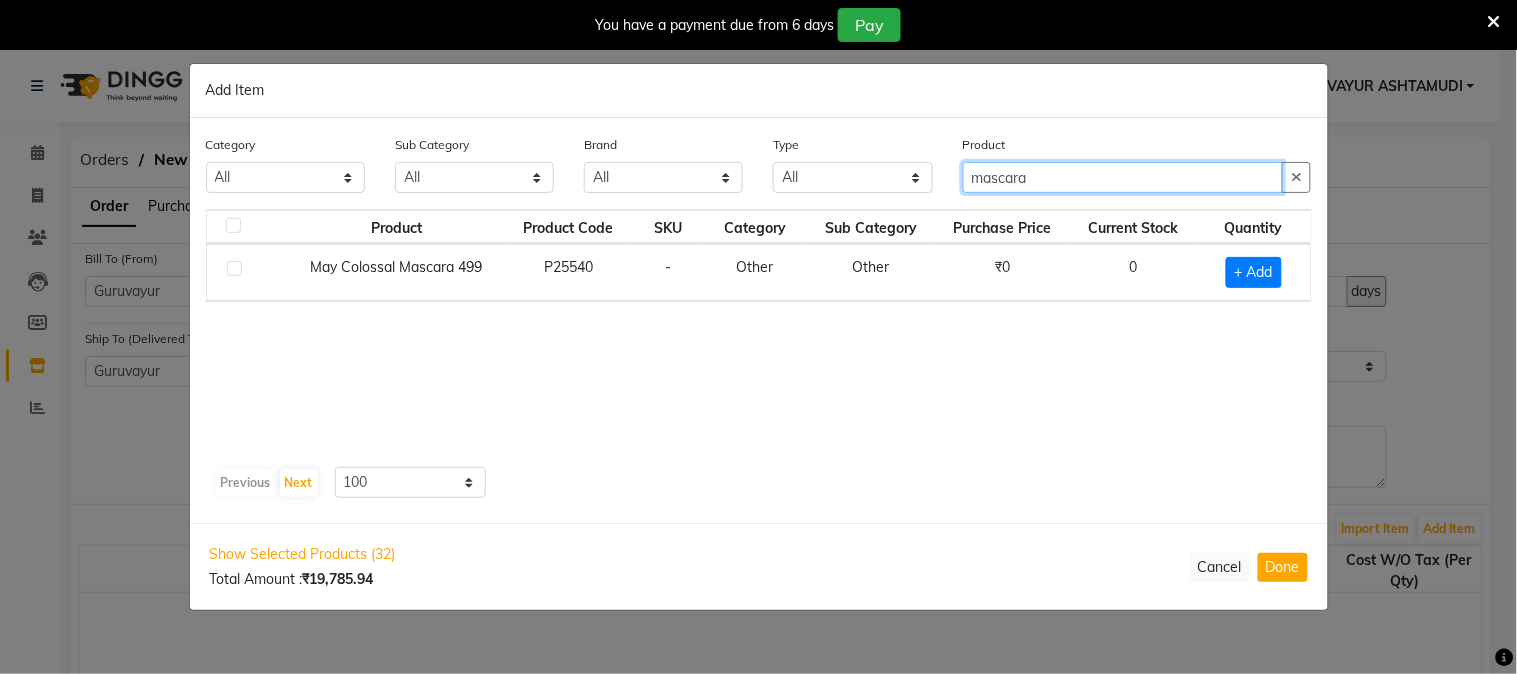 drag, startPoint x: 1053, startPoint y: 173, endPoint x: 817, endPoint y: 183, distance: 236.21178 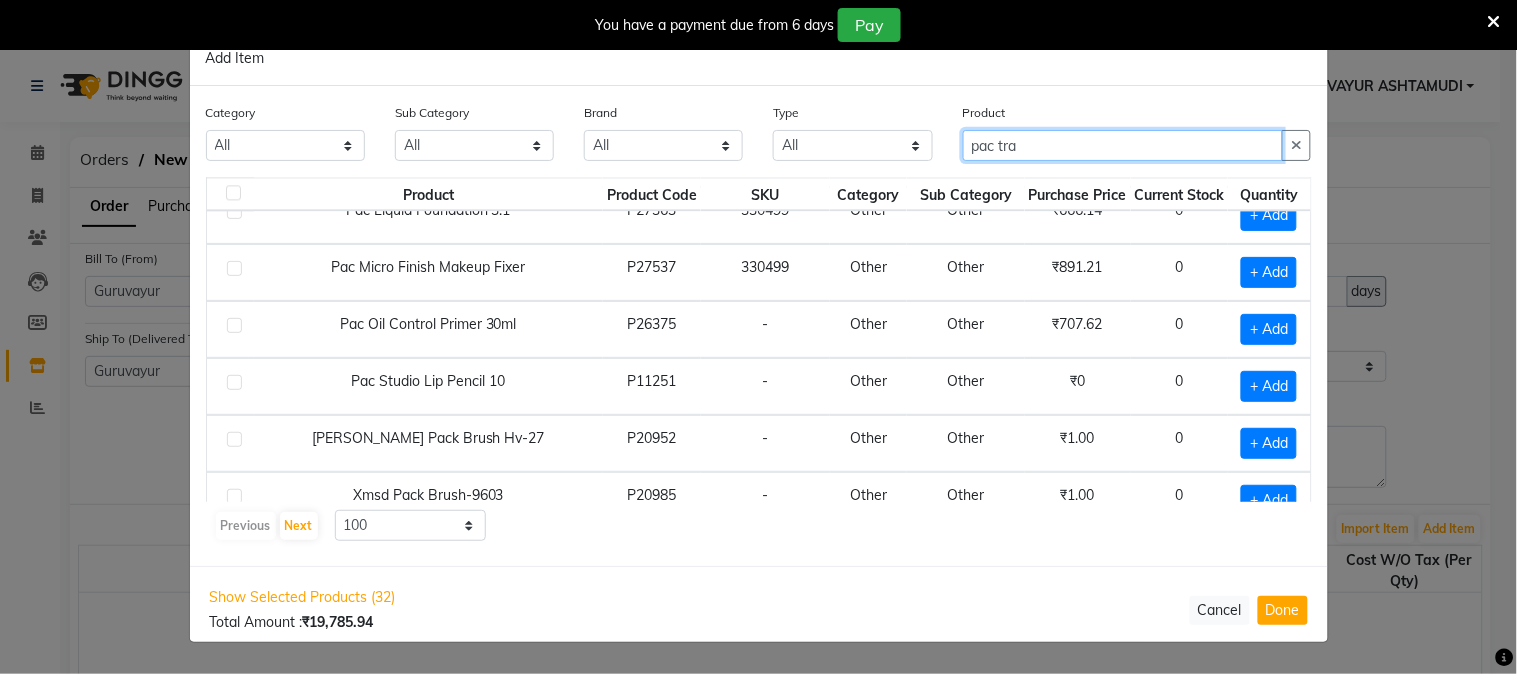 scroll, scrollTop: 1260, scrollLeft: 0, axis: vertical 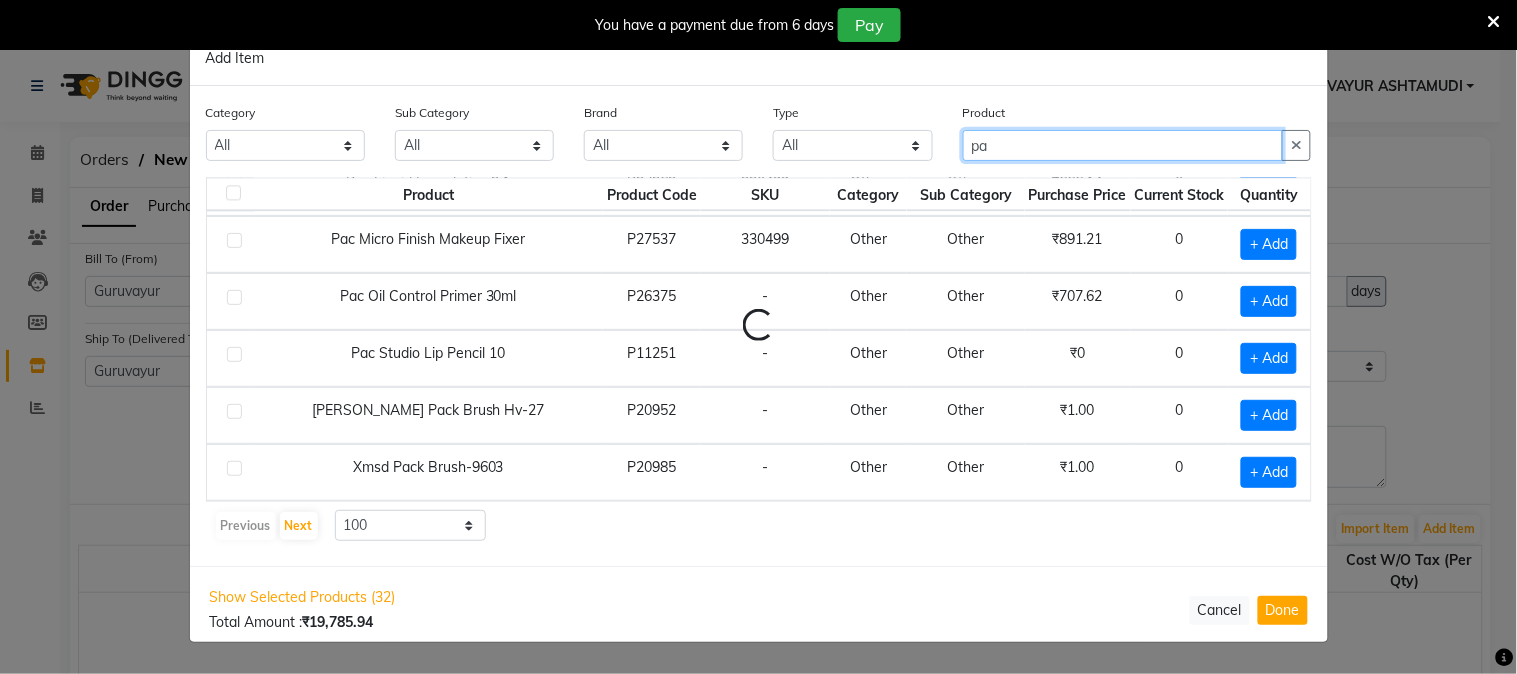 type on "p" 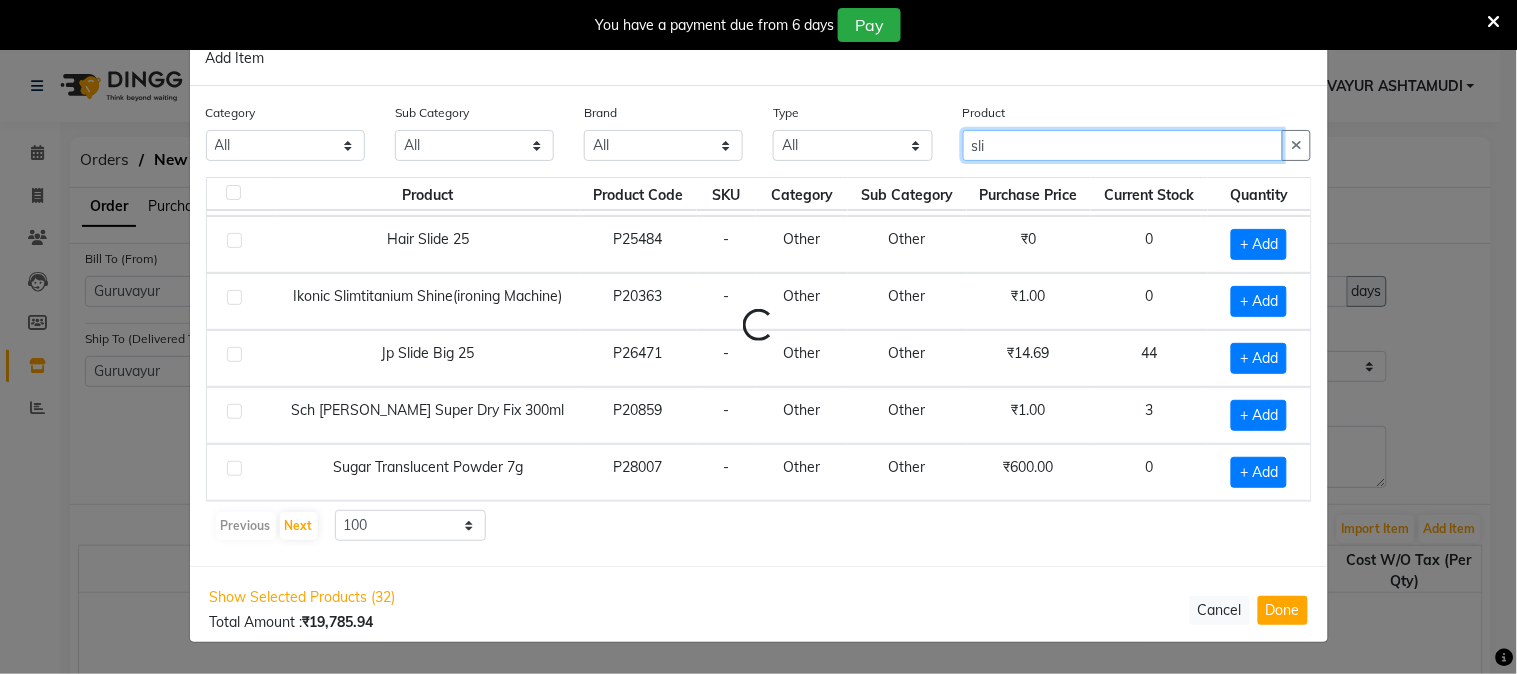 scroll, scrollTop: 0, scrollLeft: 0, axis: both 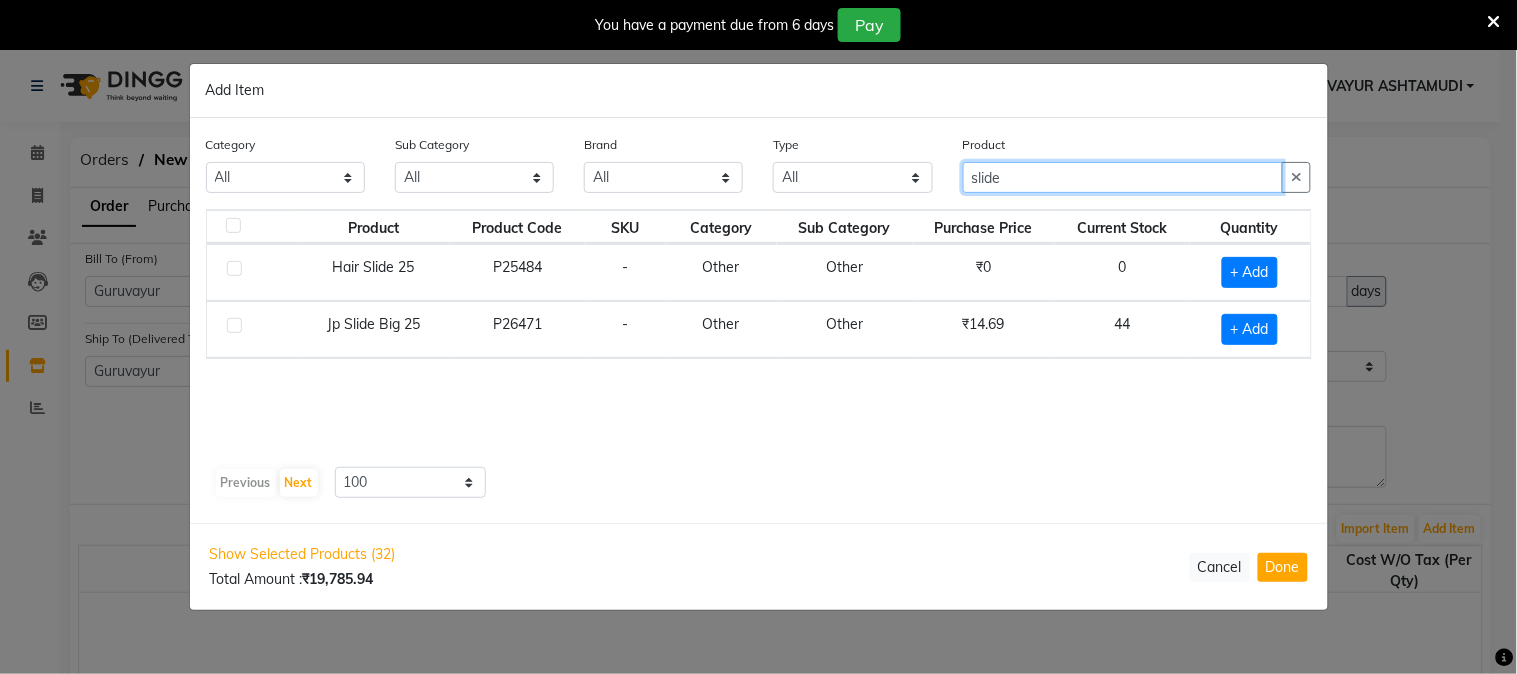 type on "slide" 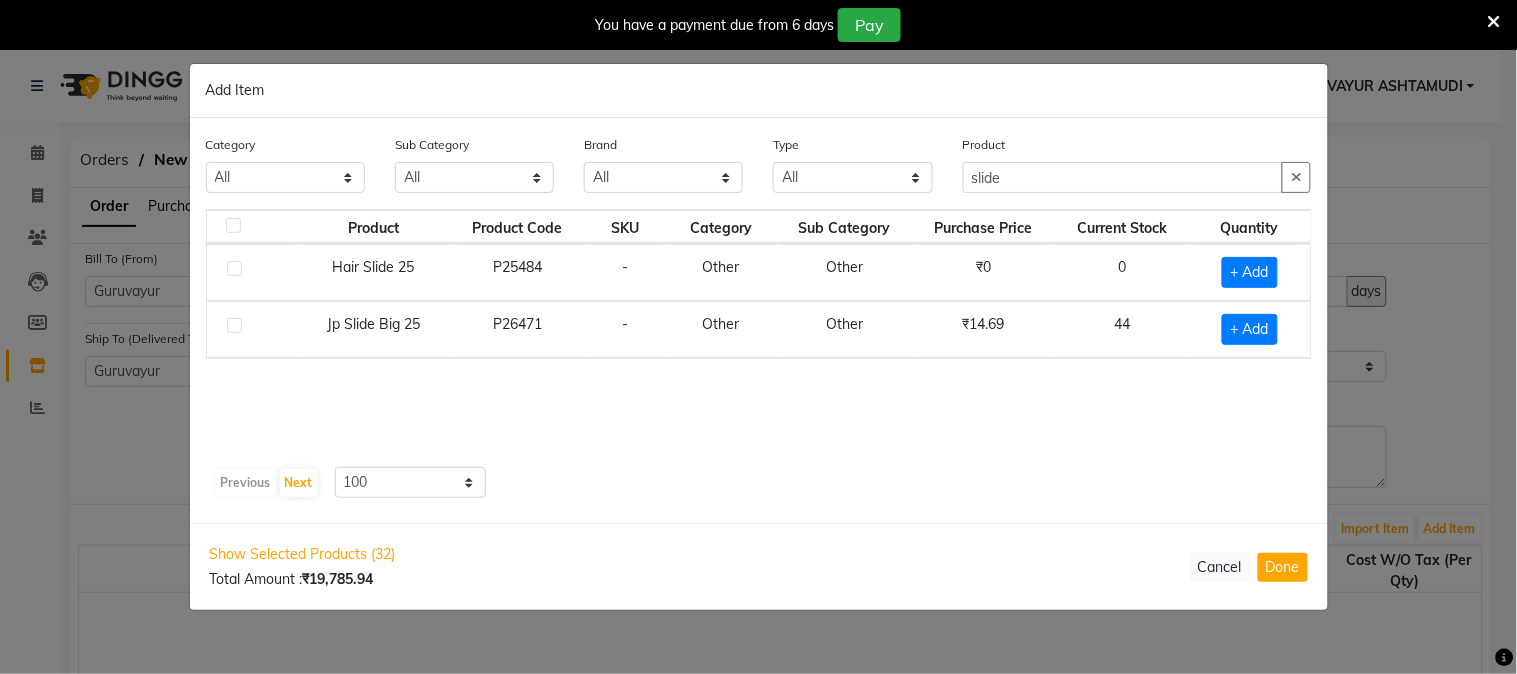 click on "Quantity" 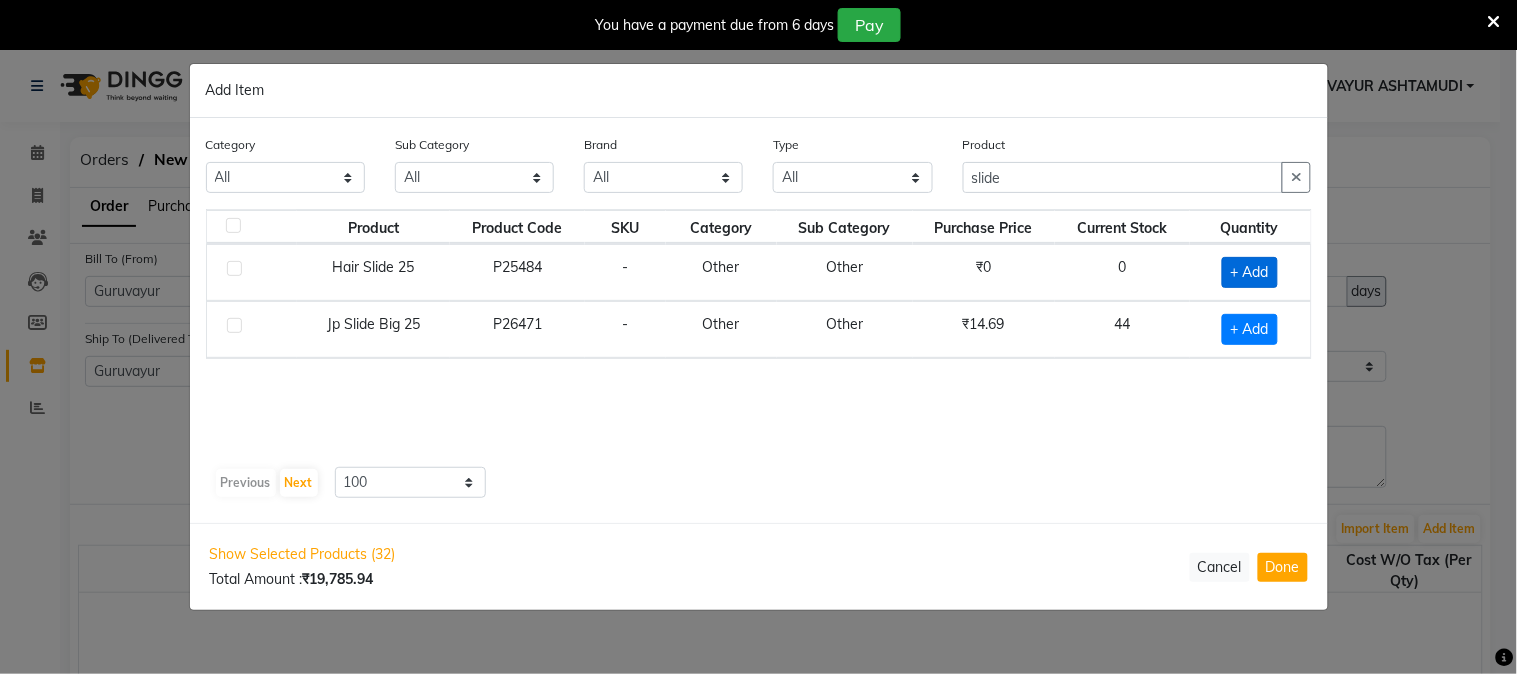 click on "+ Add" 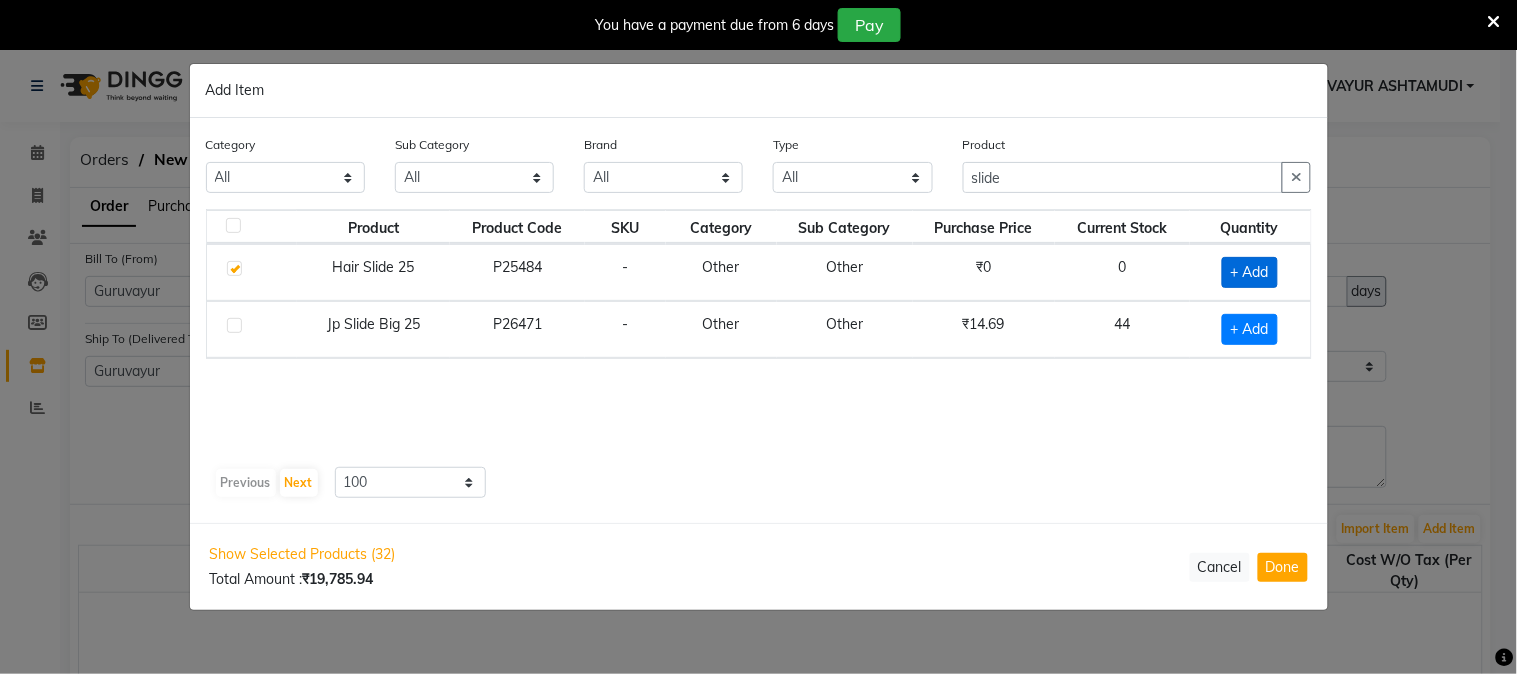 checkbox on "true" 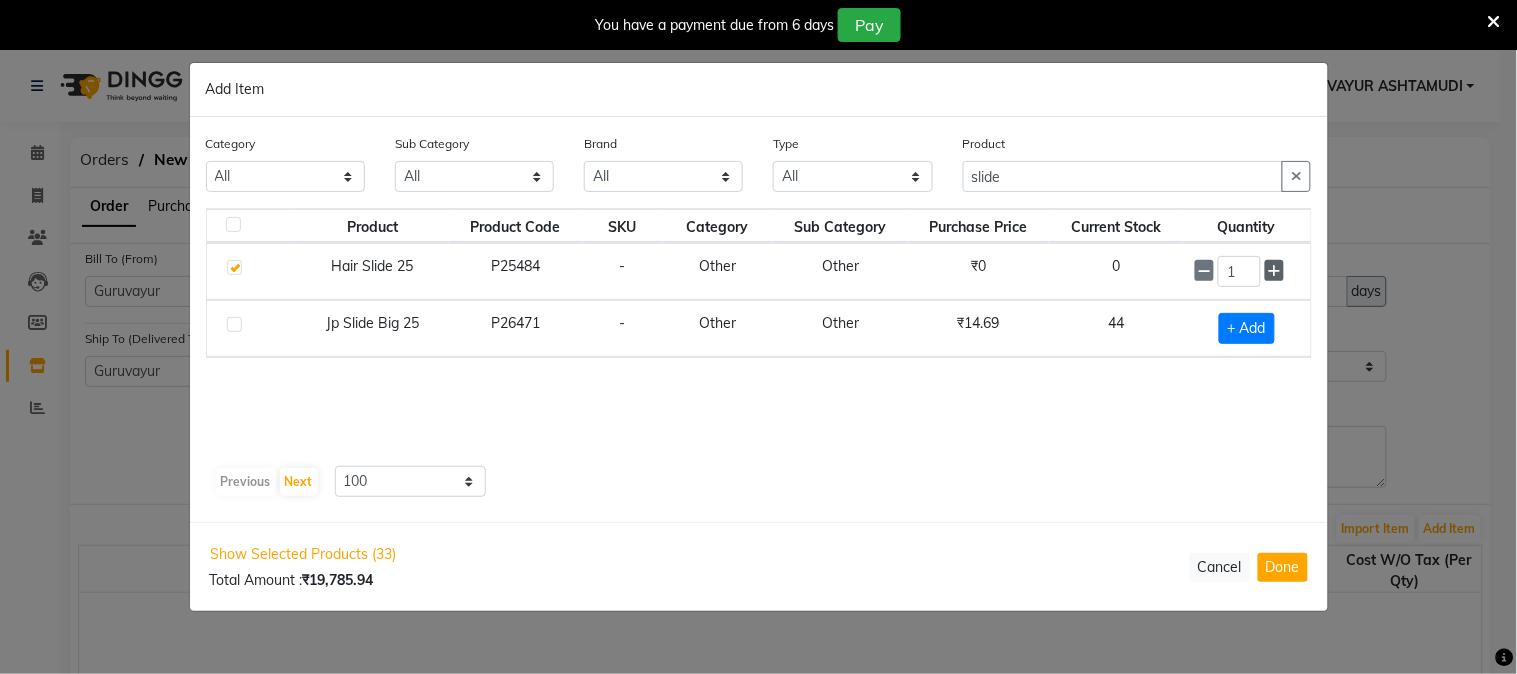 click 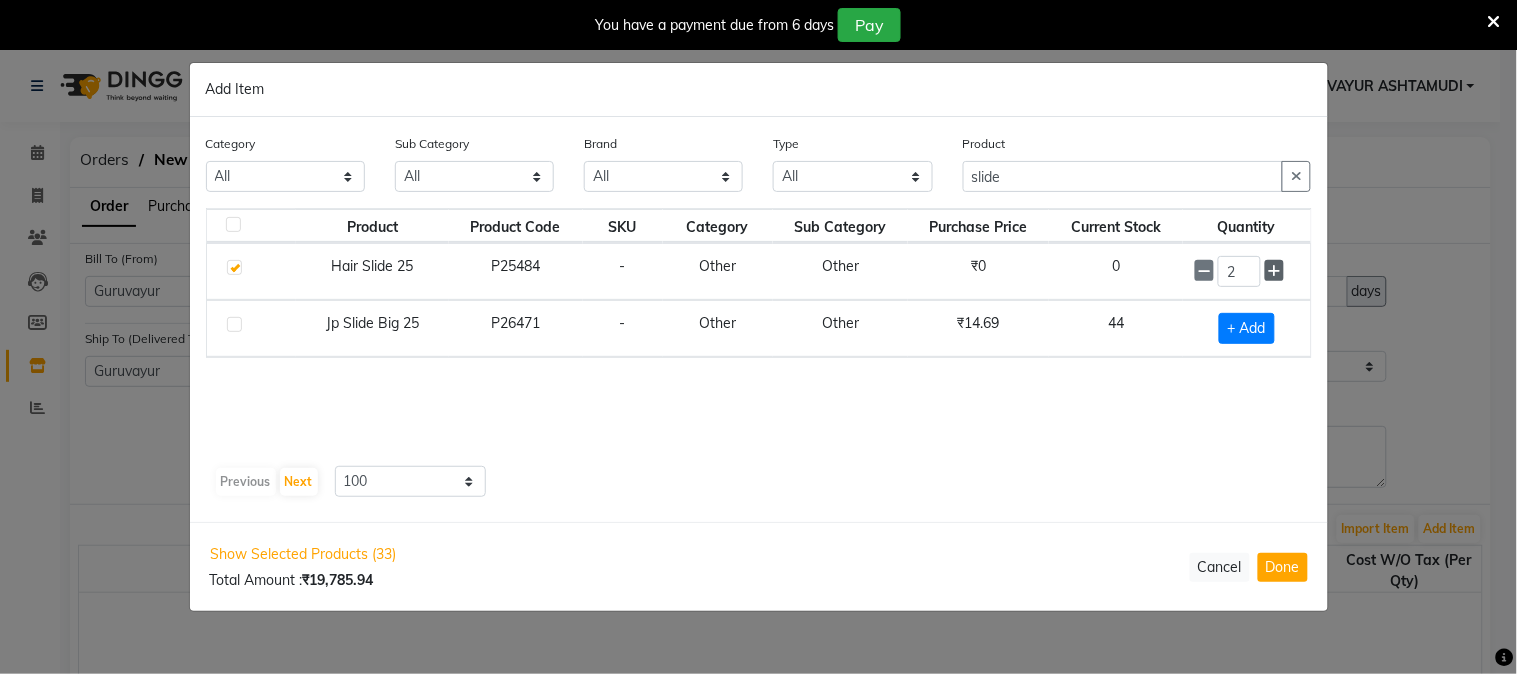 click 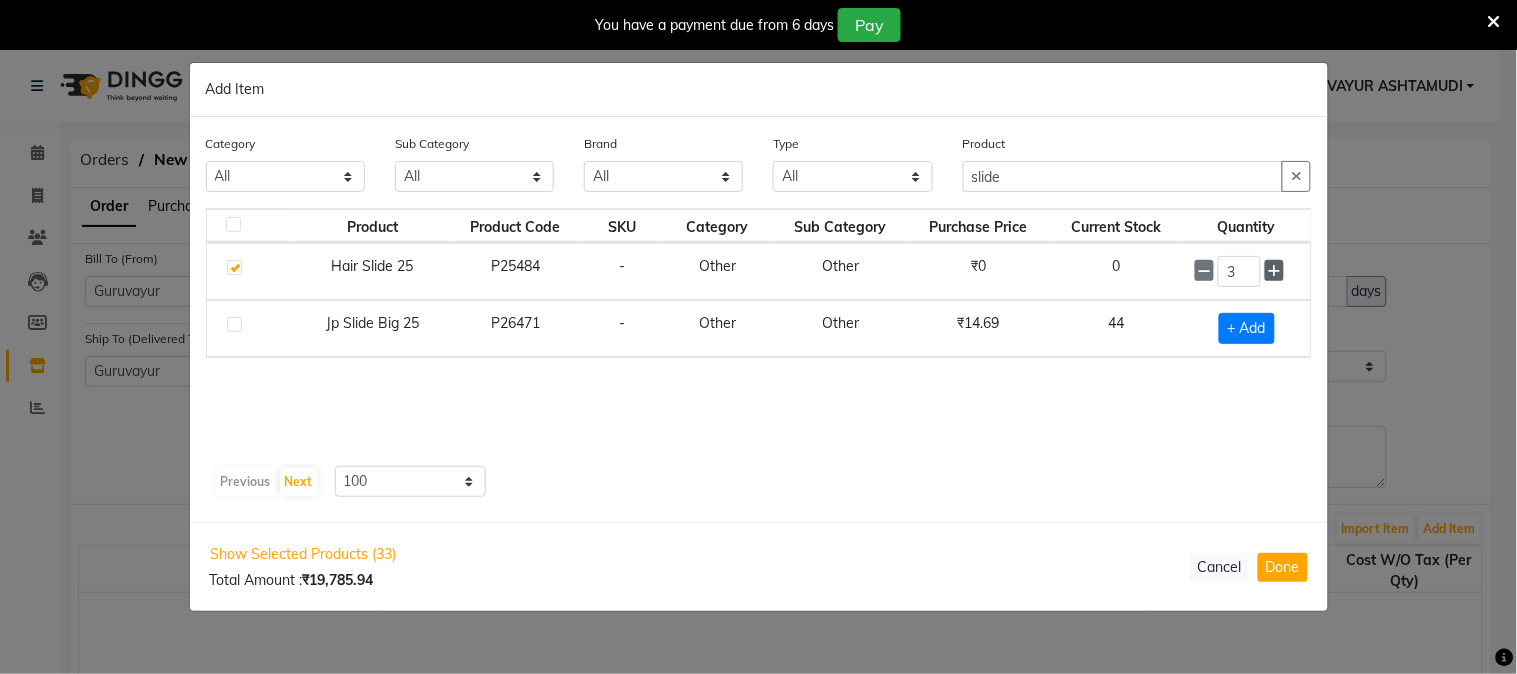 click 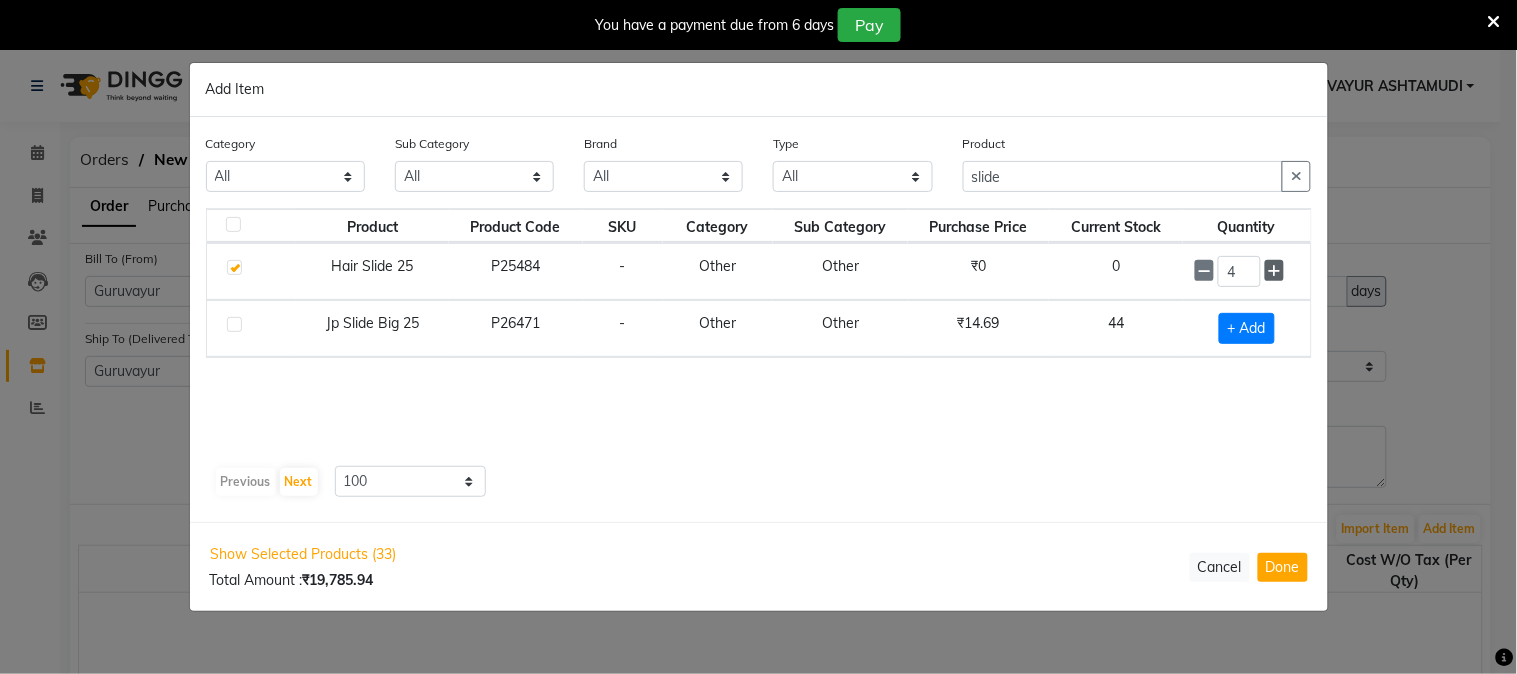 click 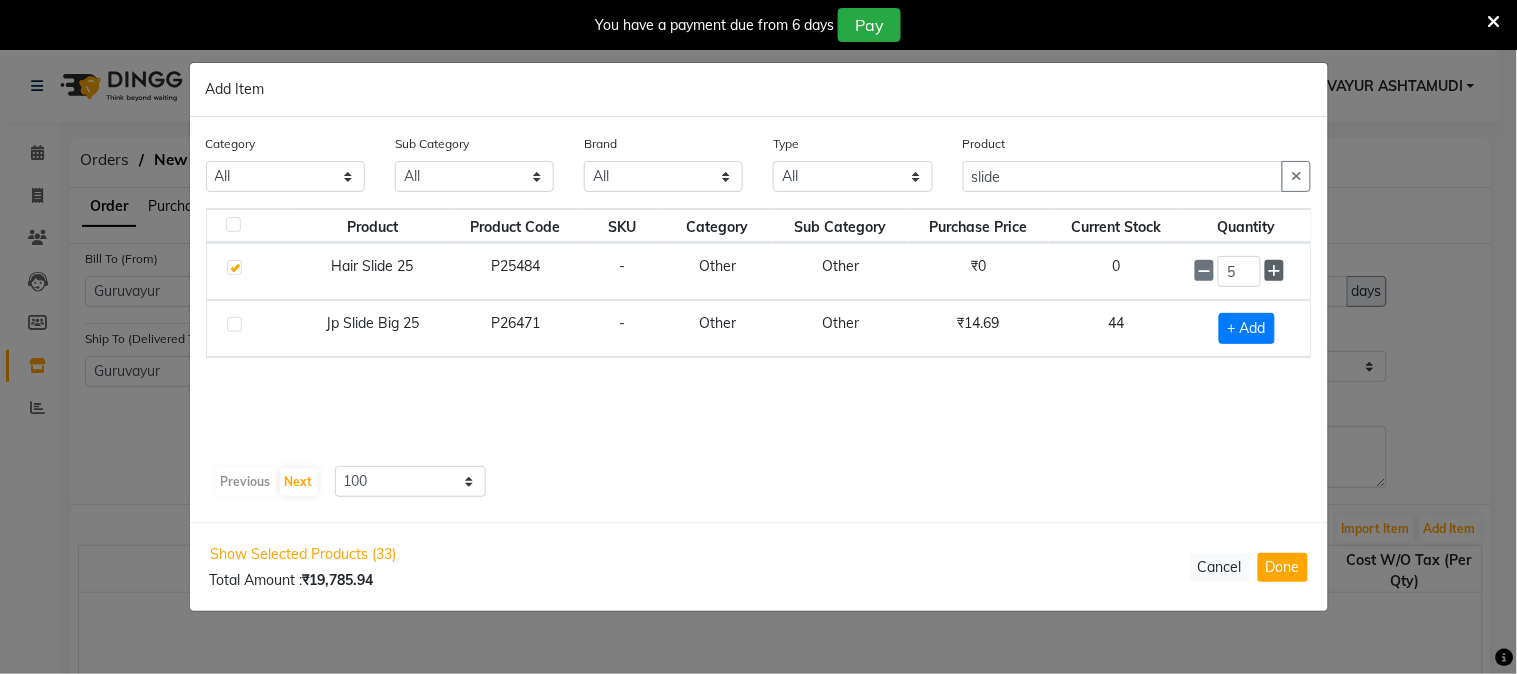 click 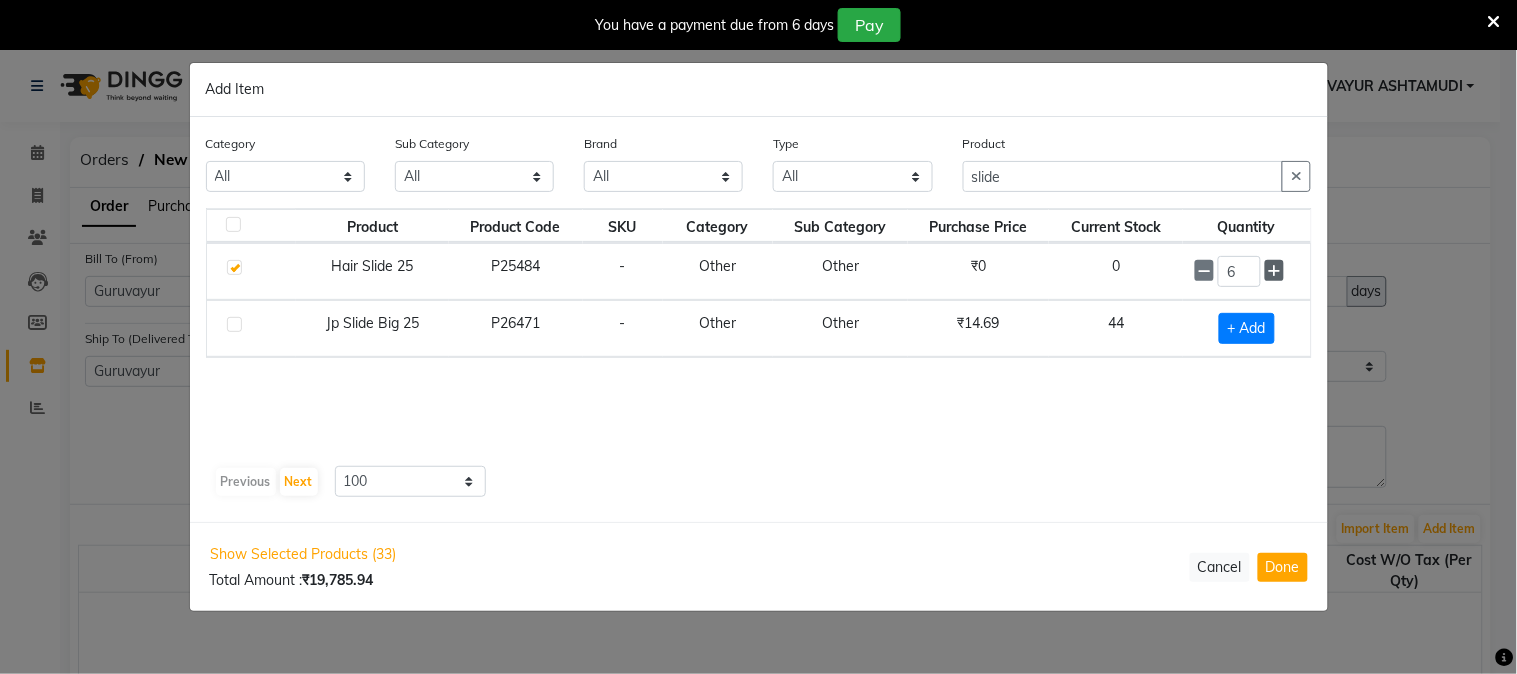 click 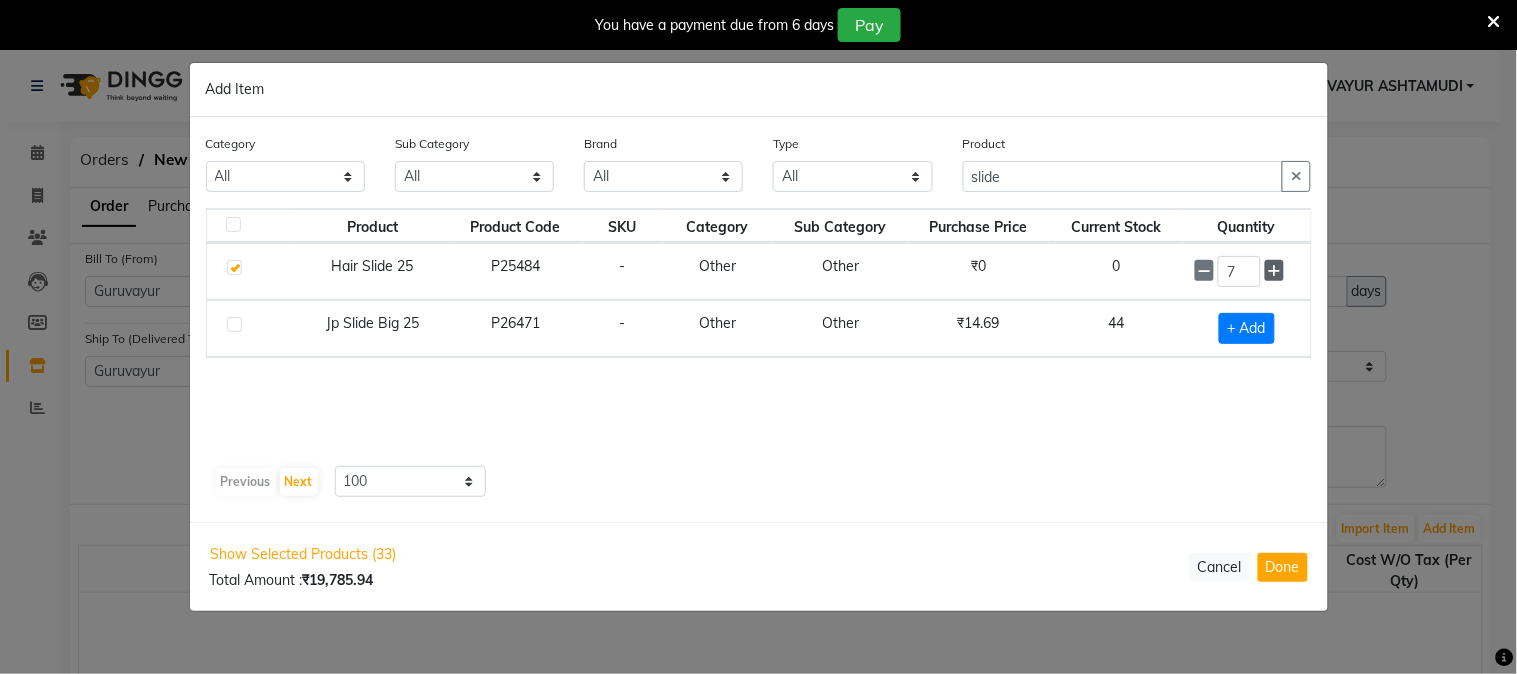 click 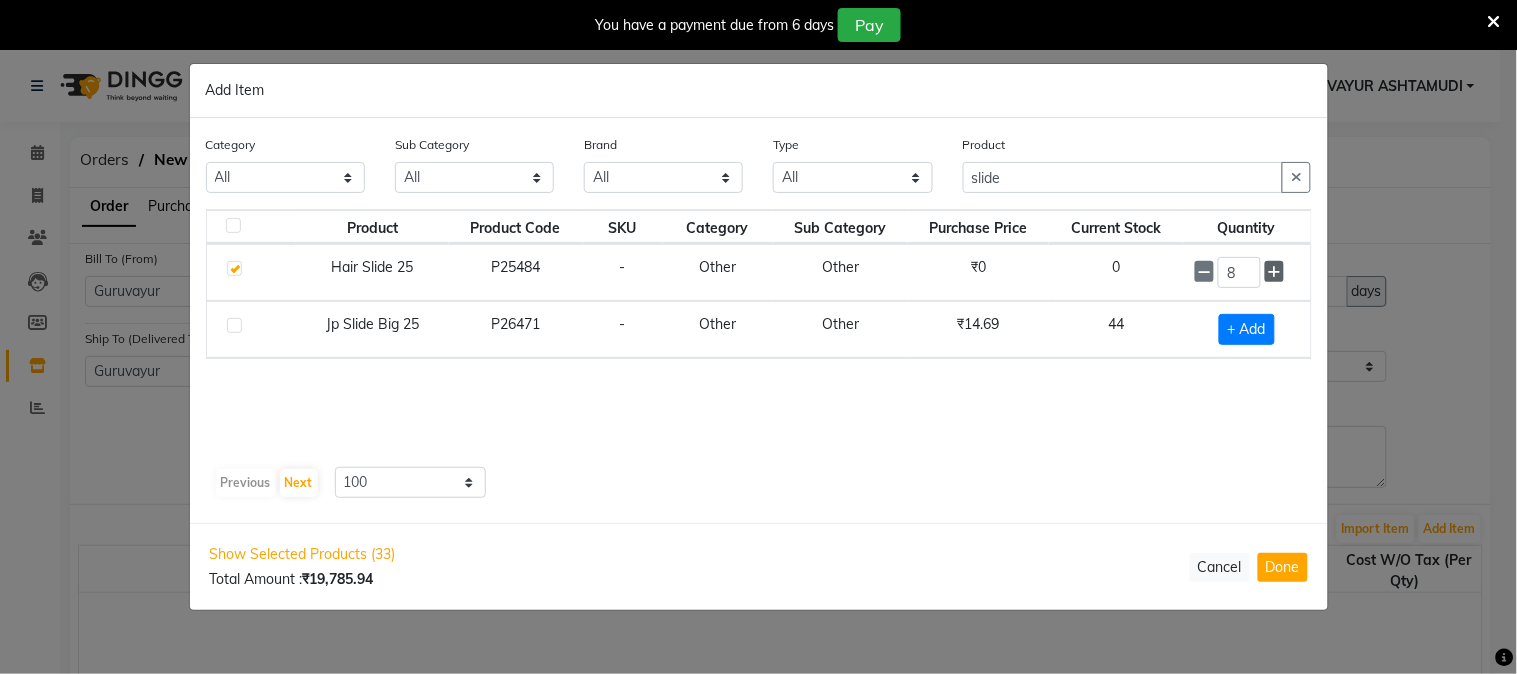 click 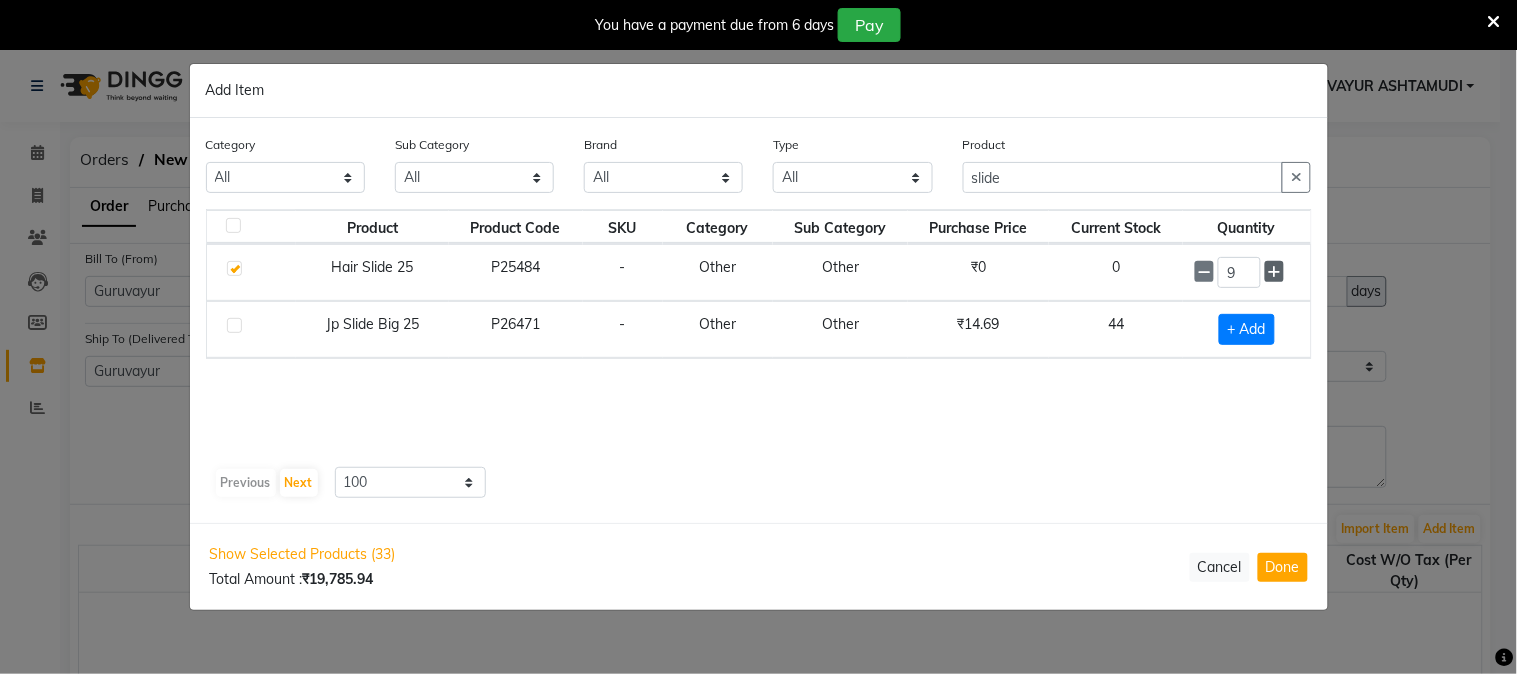 click 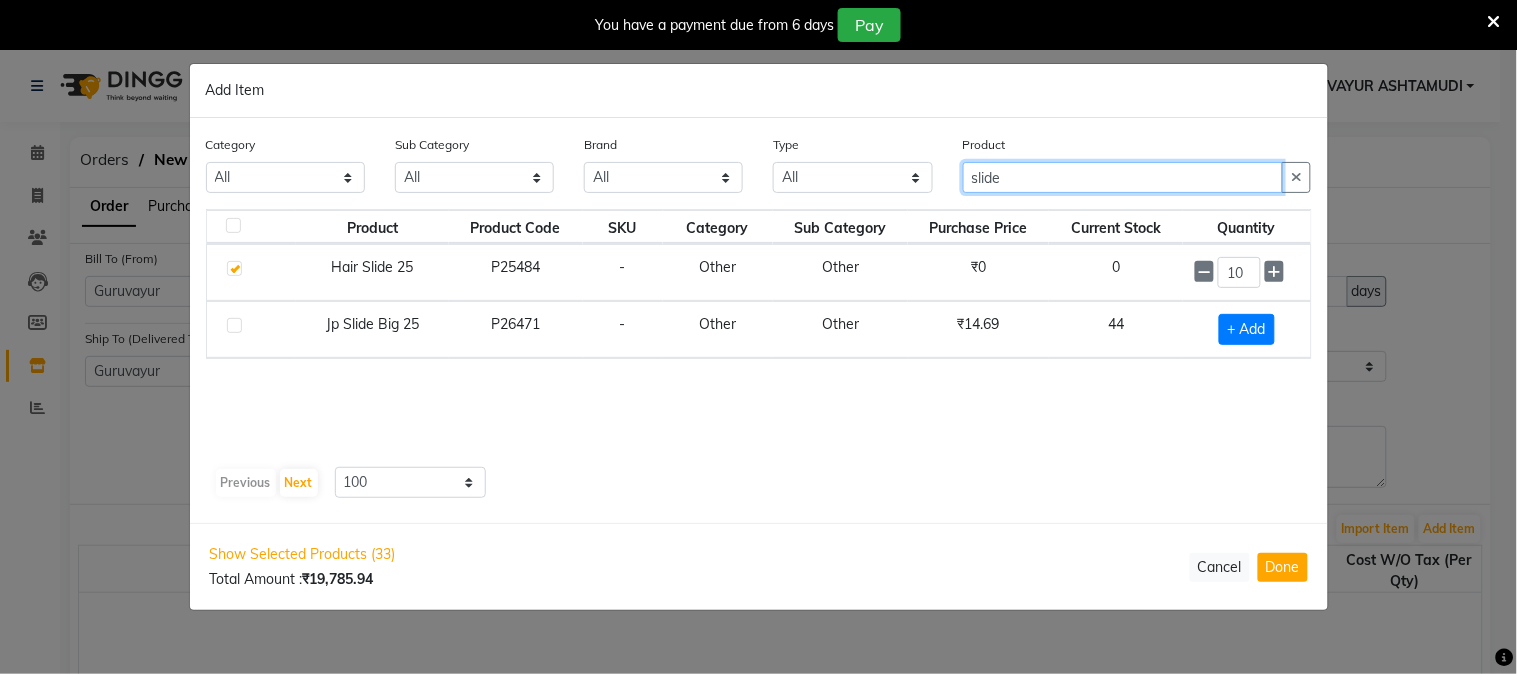 click on "slide" 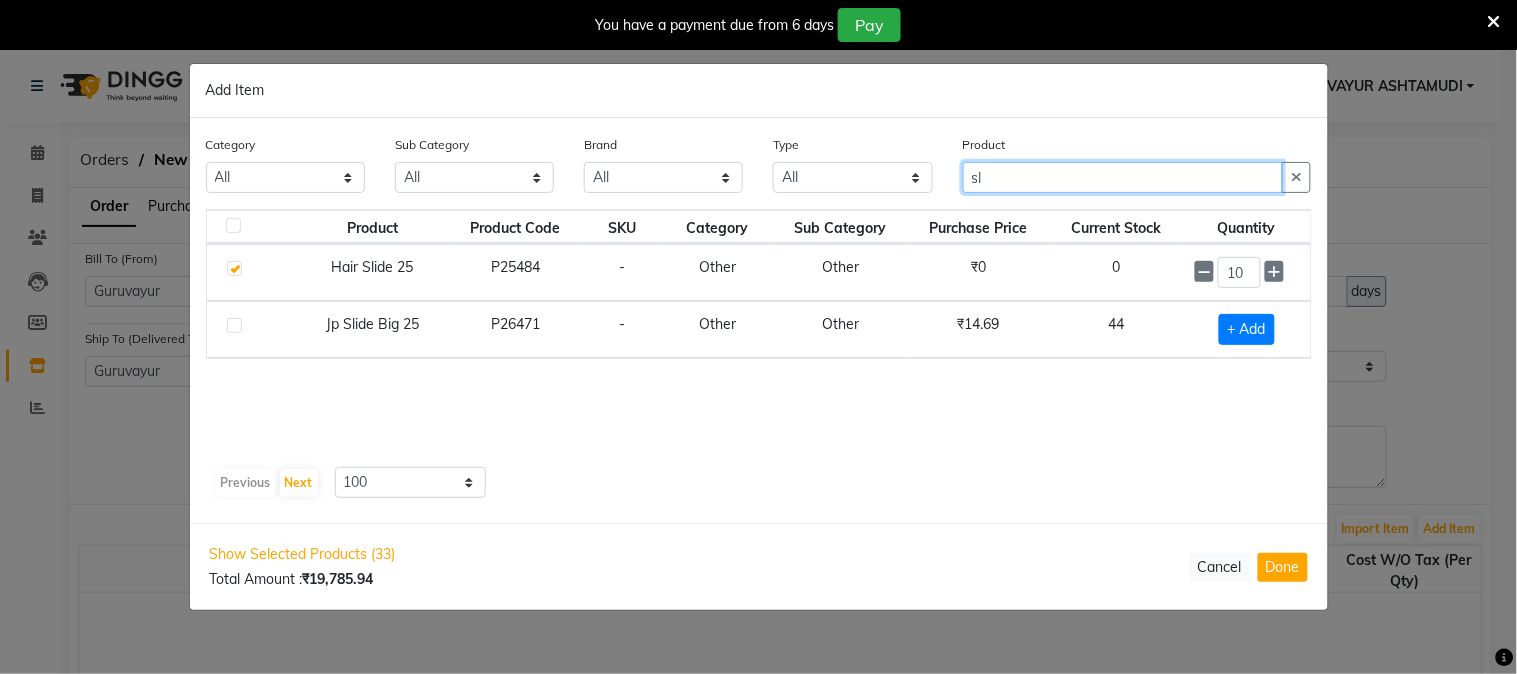 type on "s" 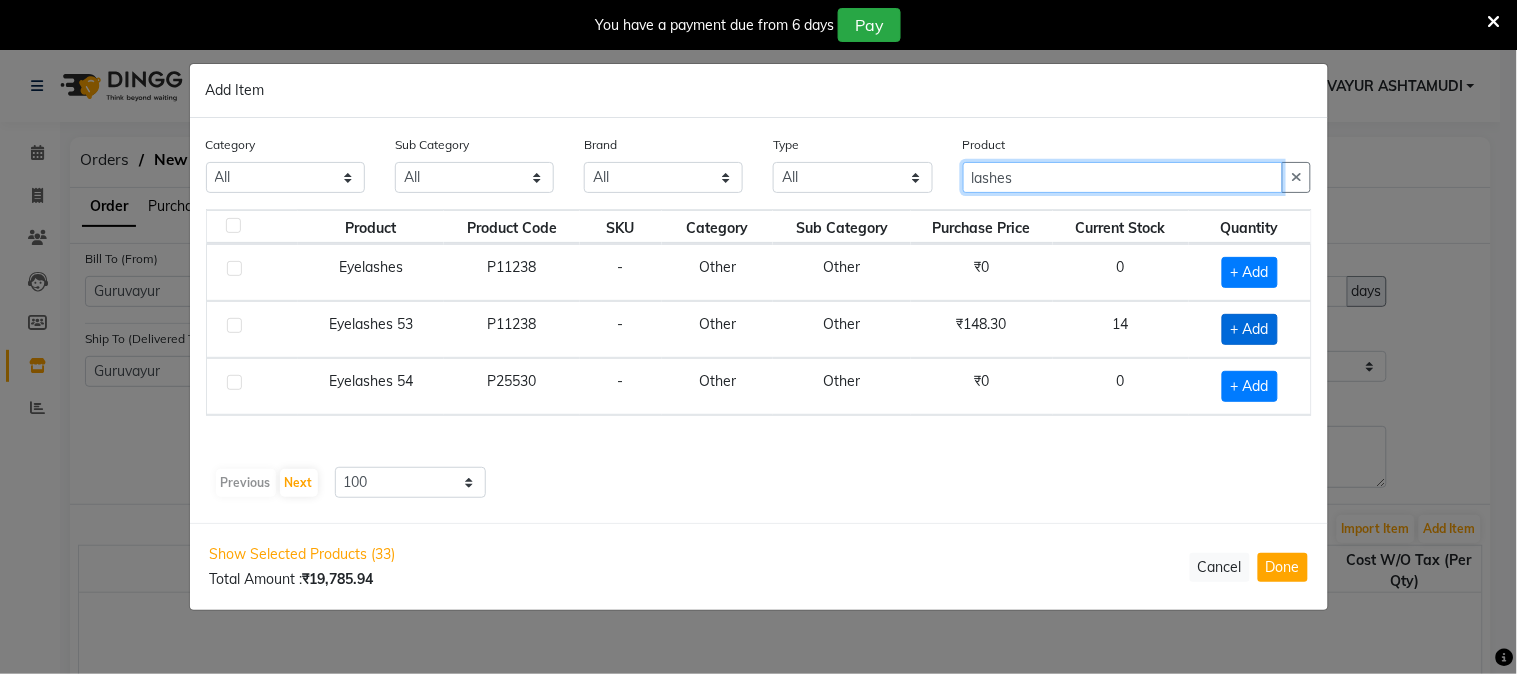 type on "lashes" 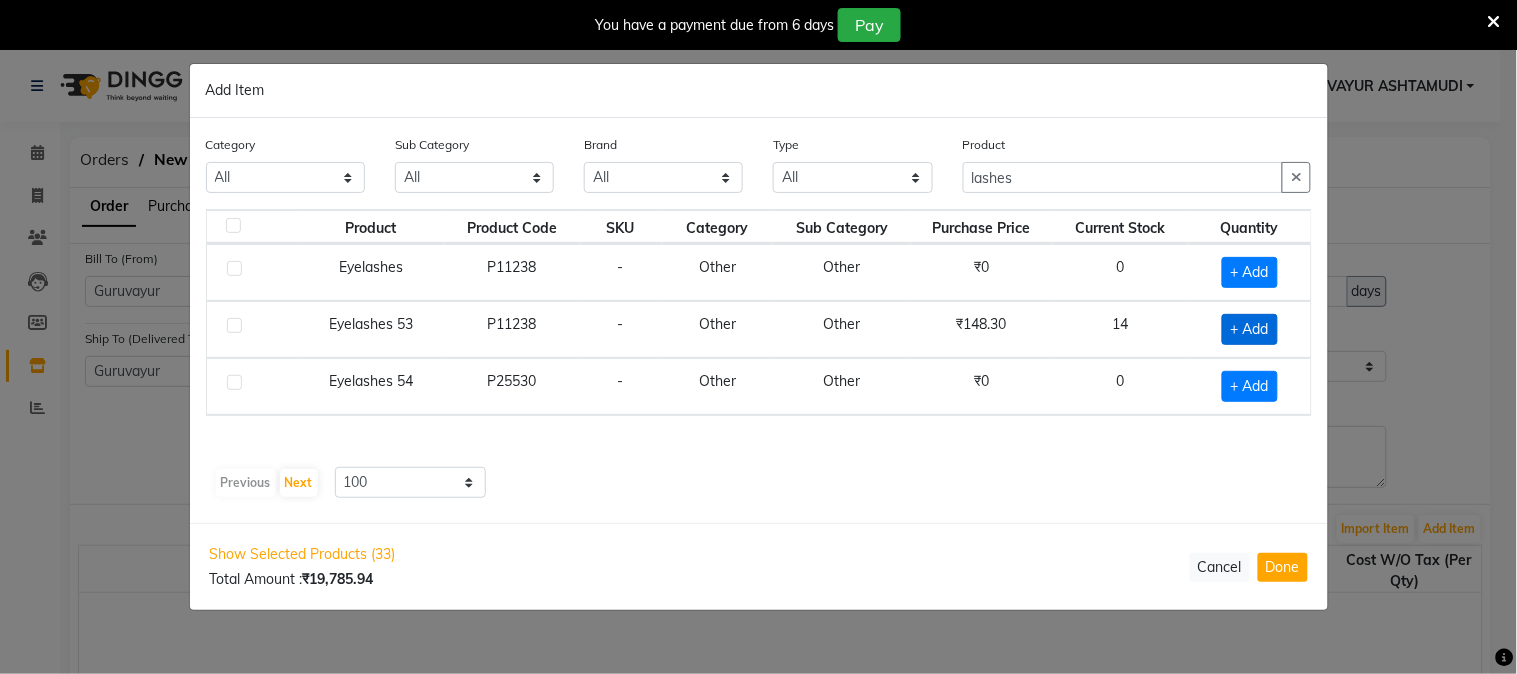 click on "+ Add" 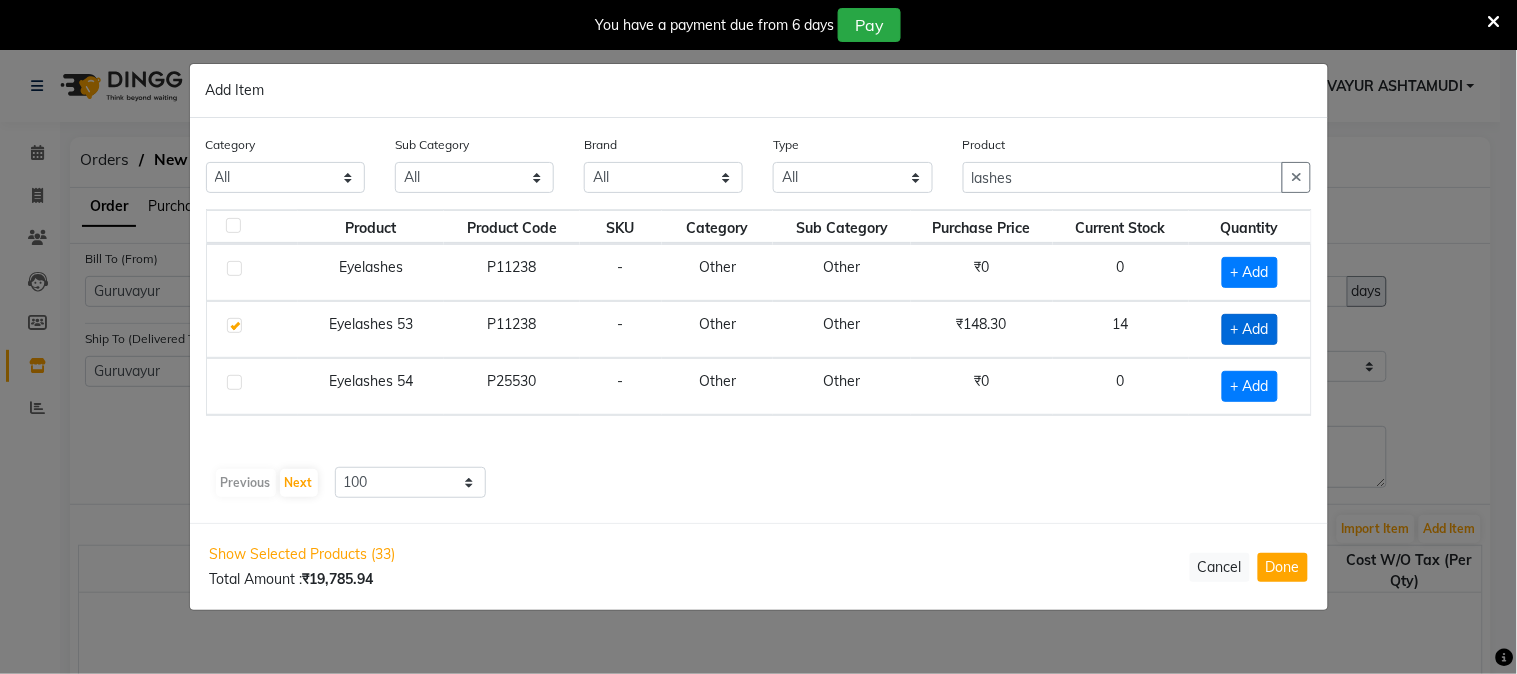 checkbox on "true" 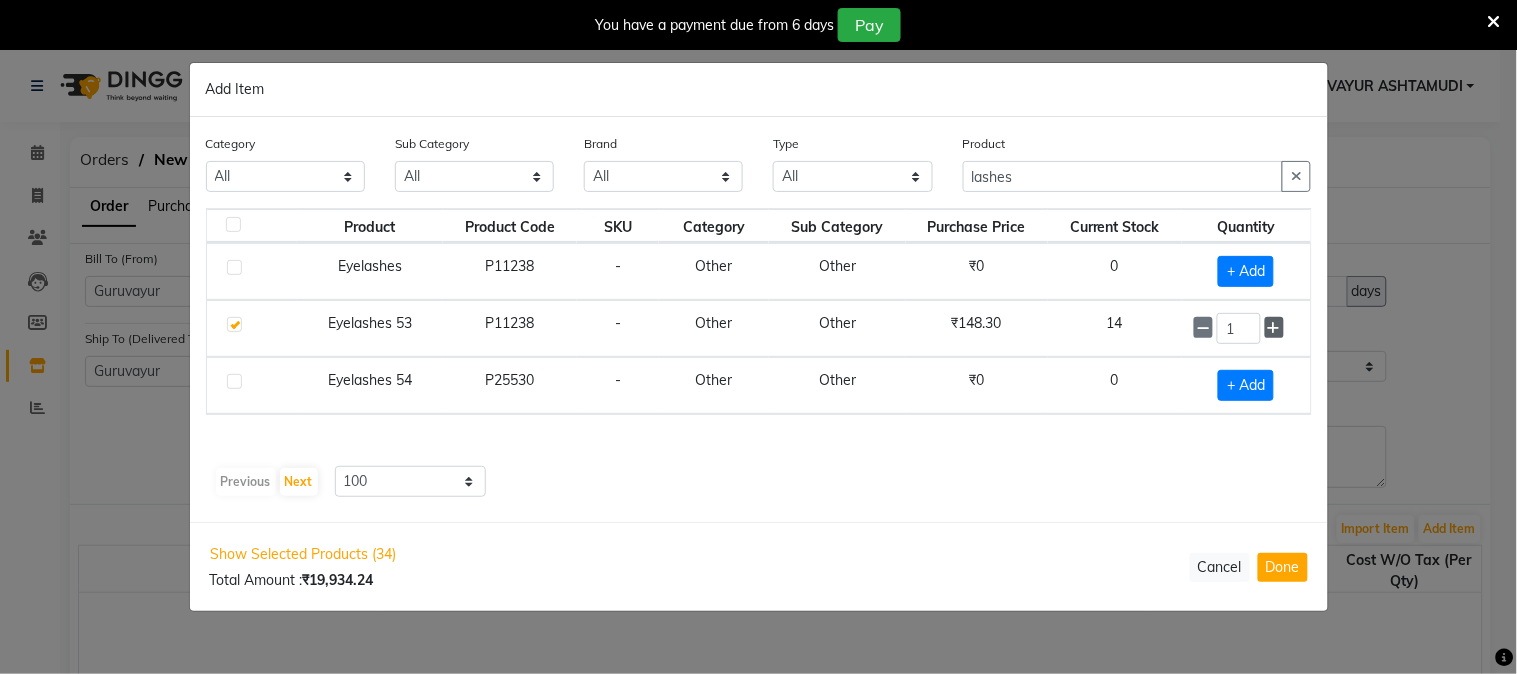 click 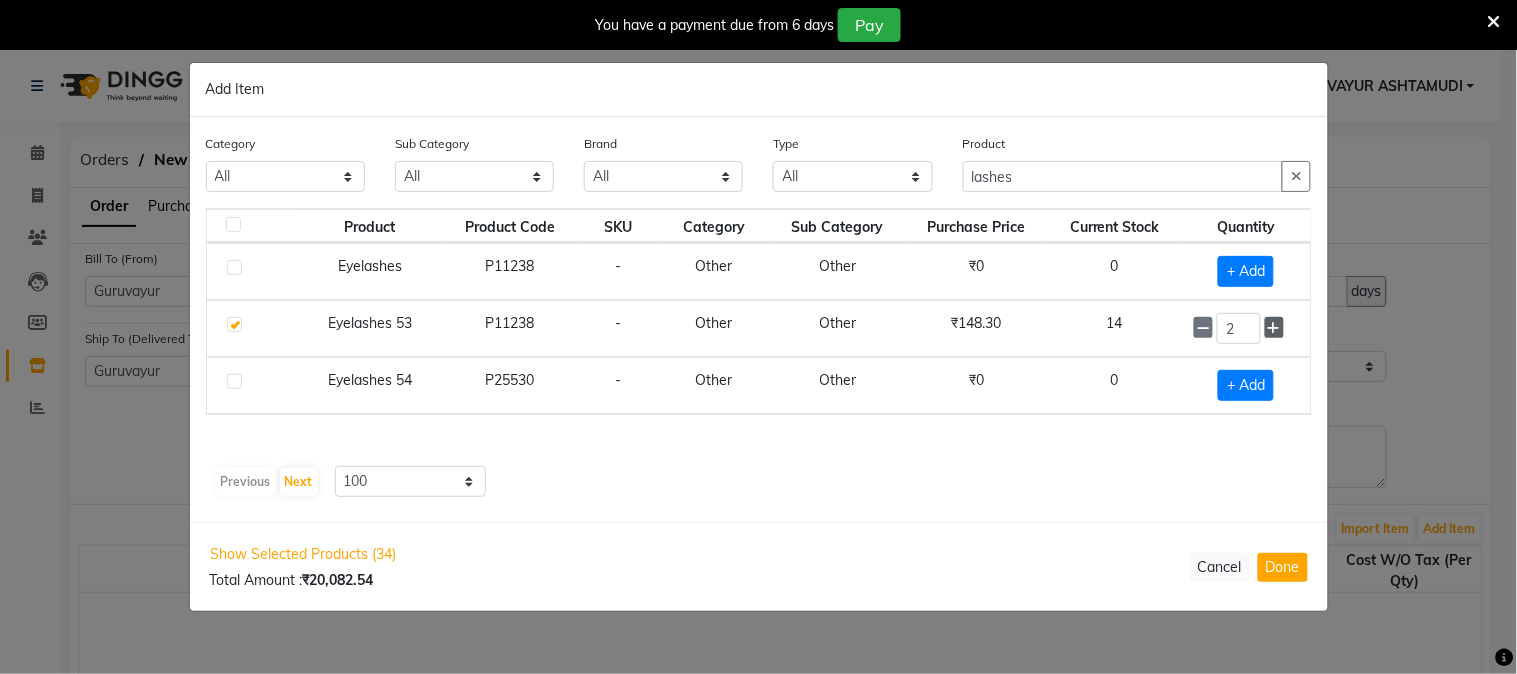click 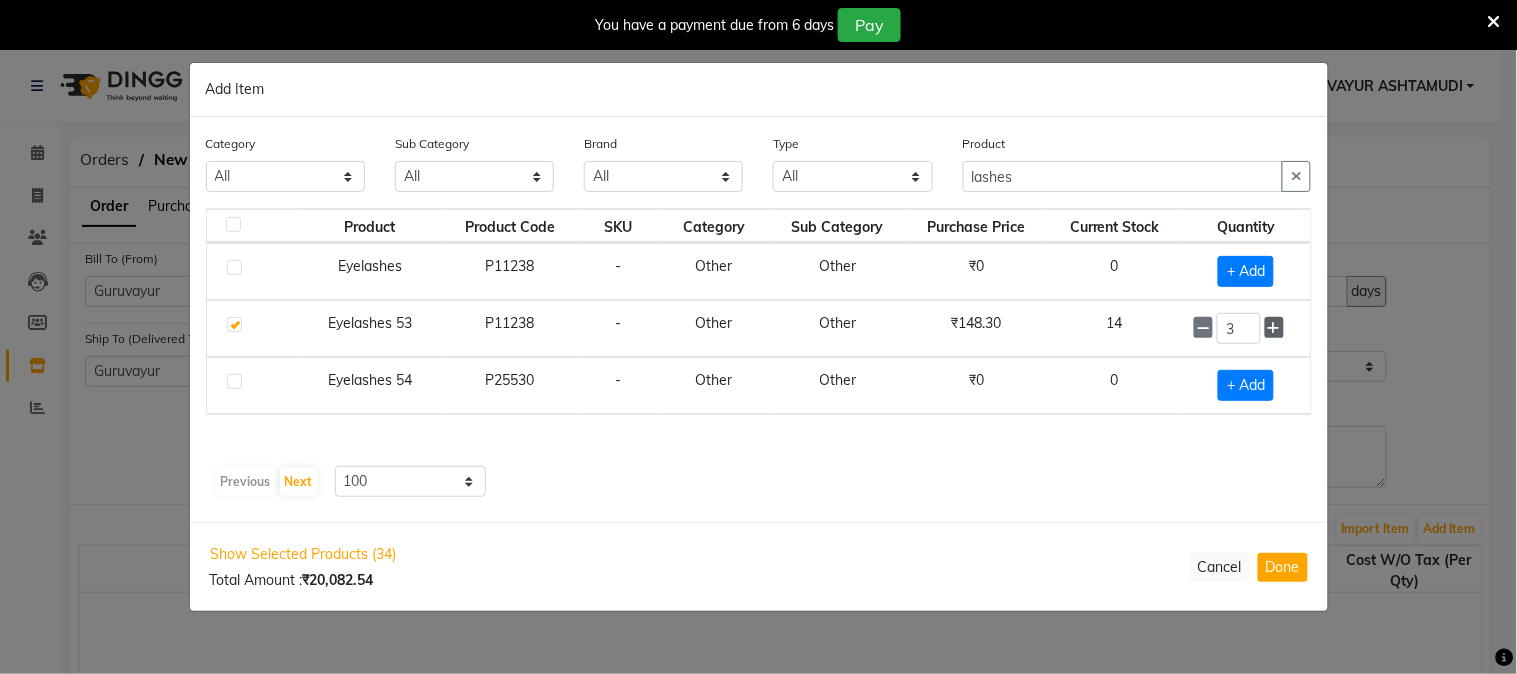 click 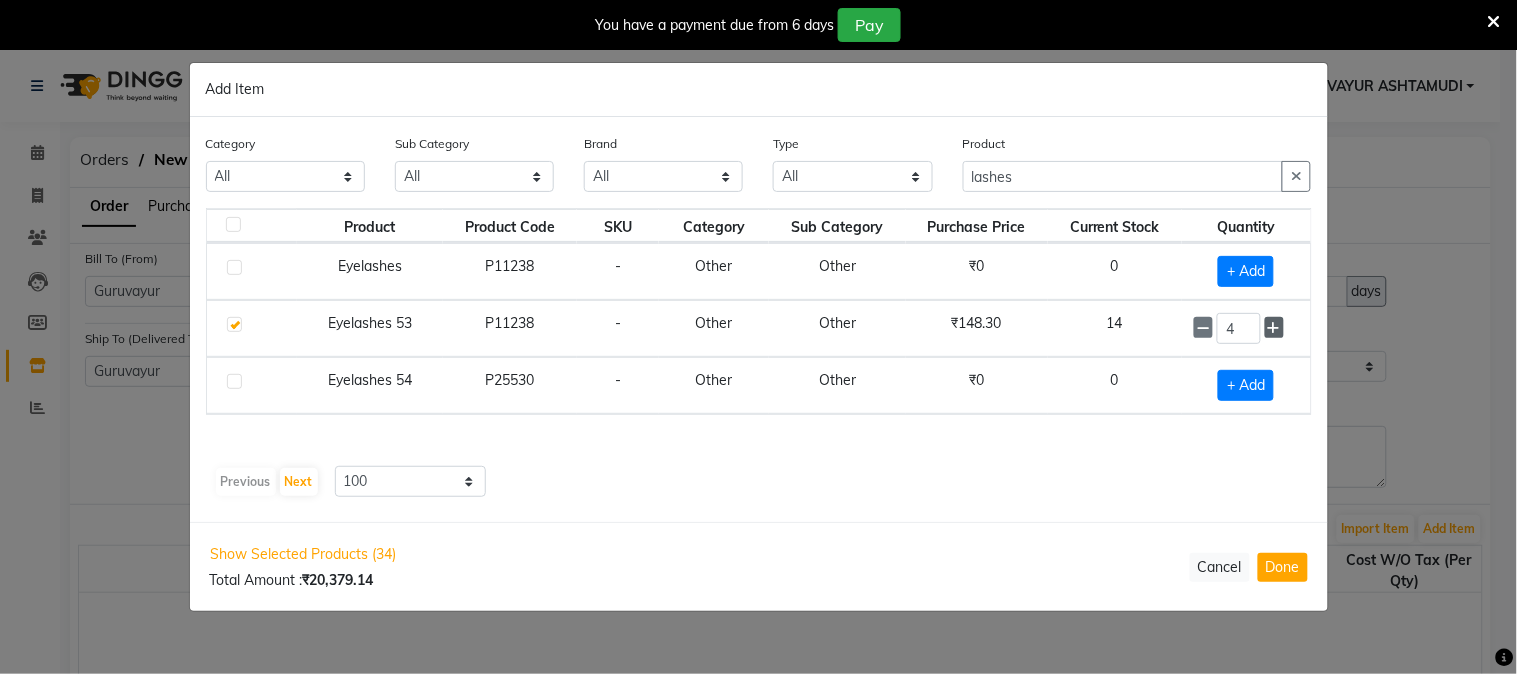 click 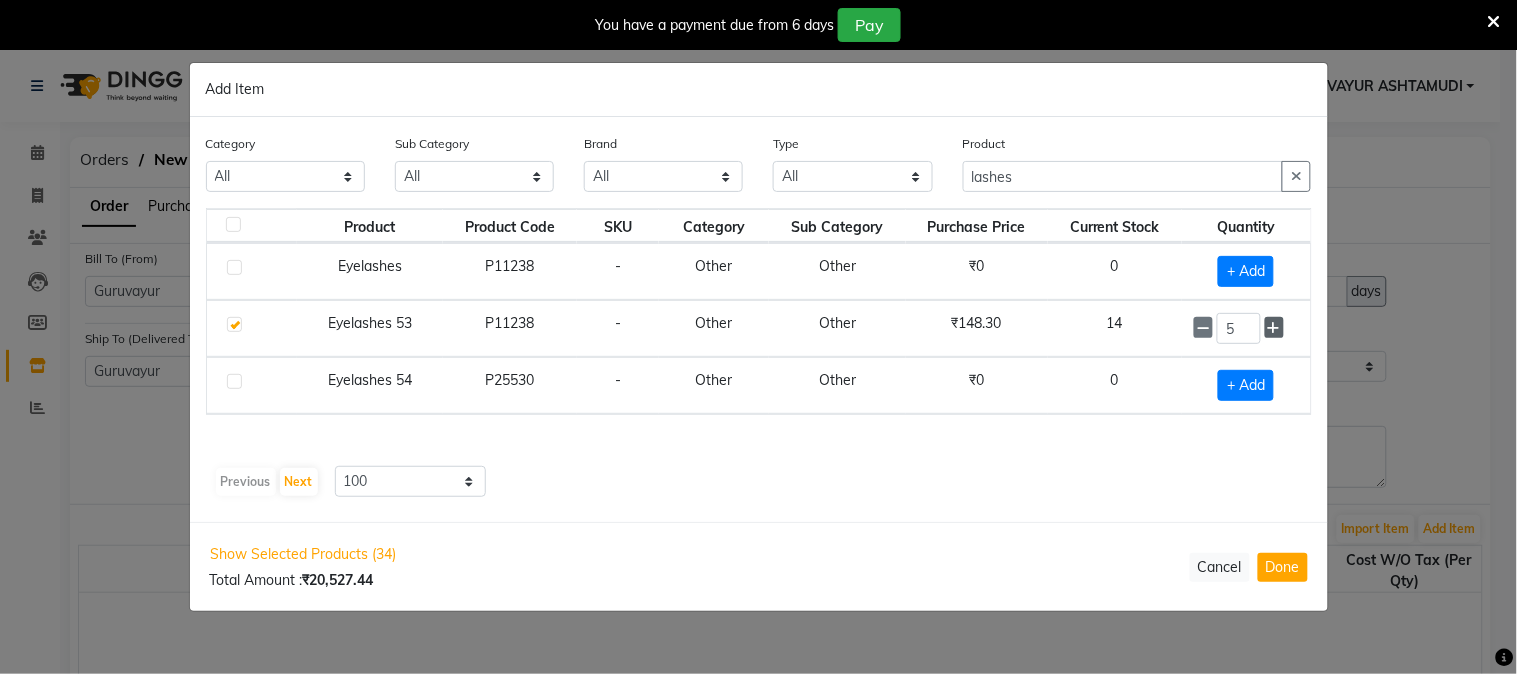 click 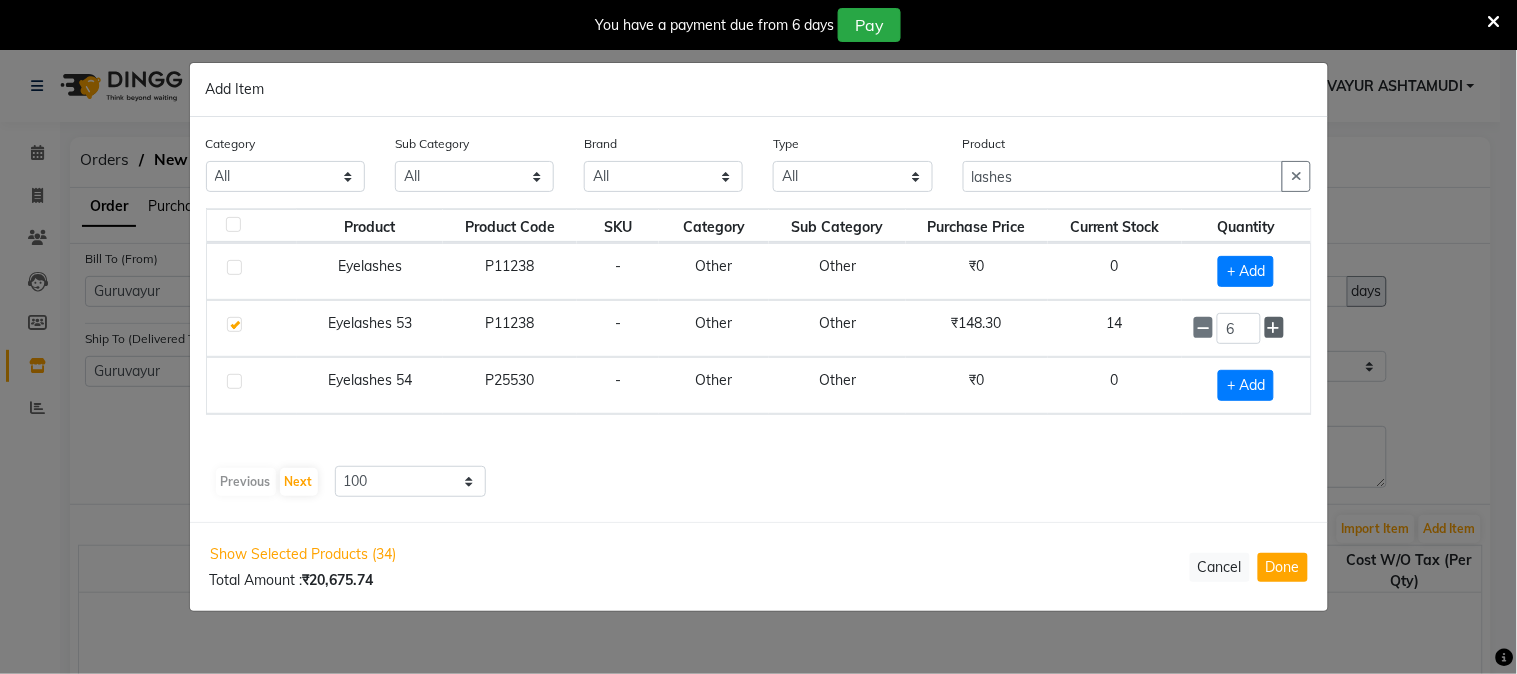 click 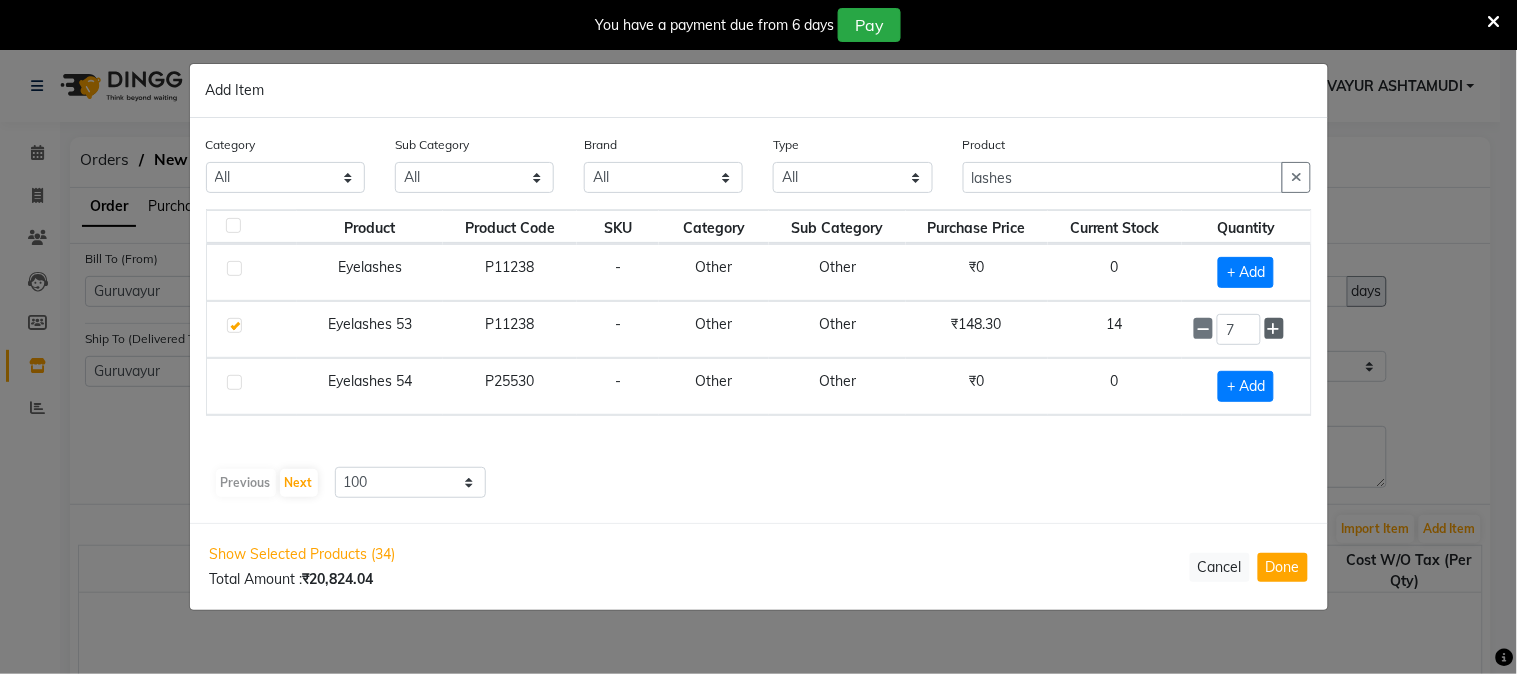 click 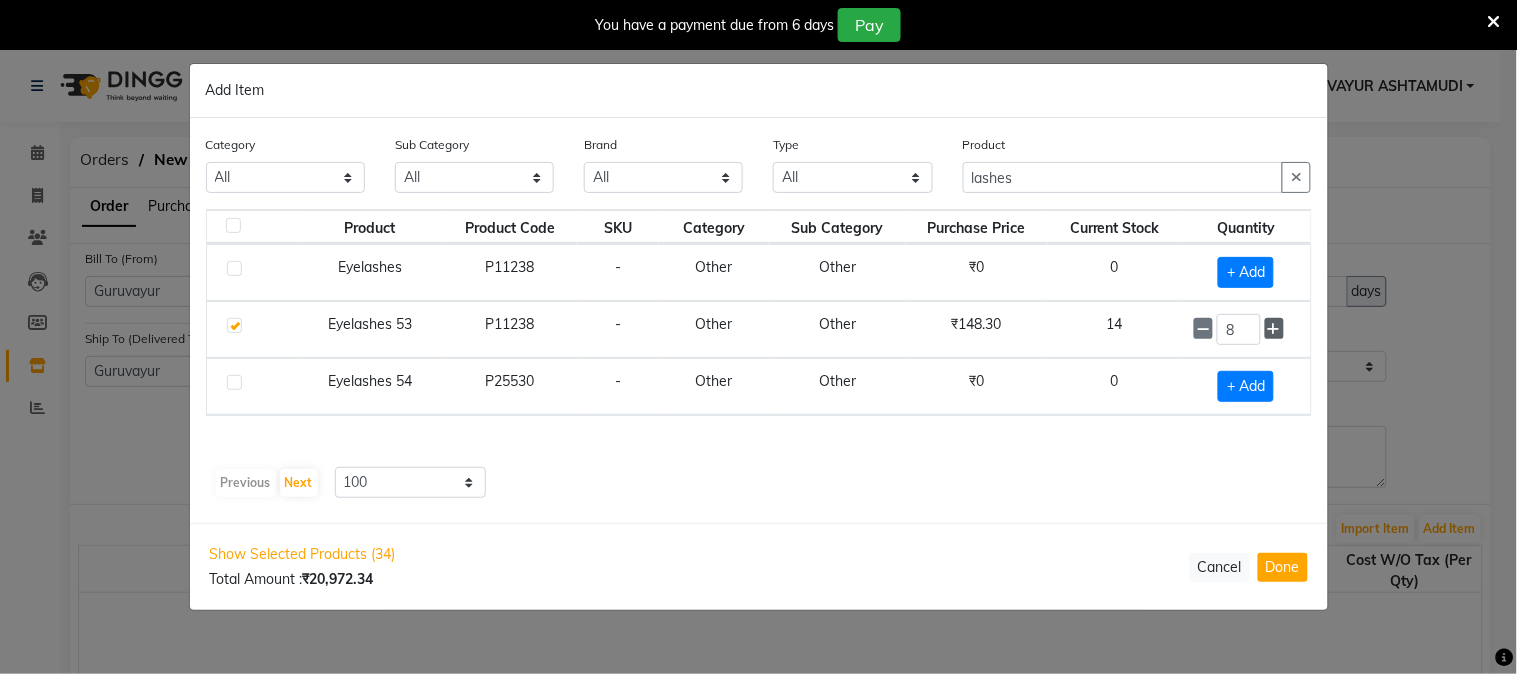click 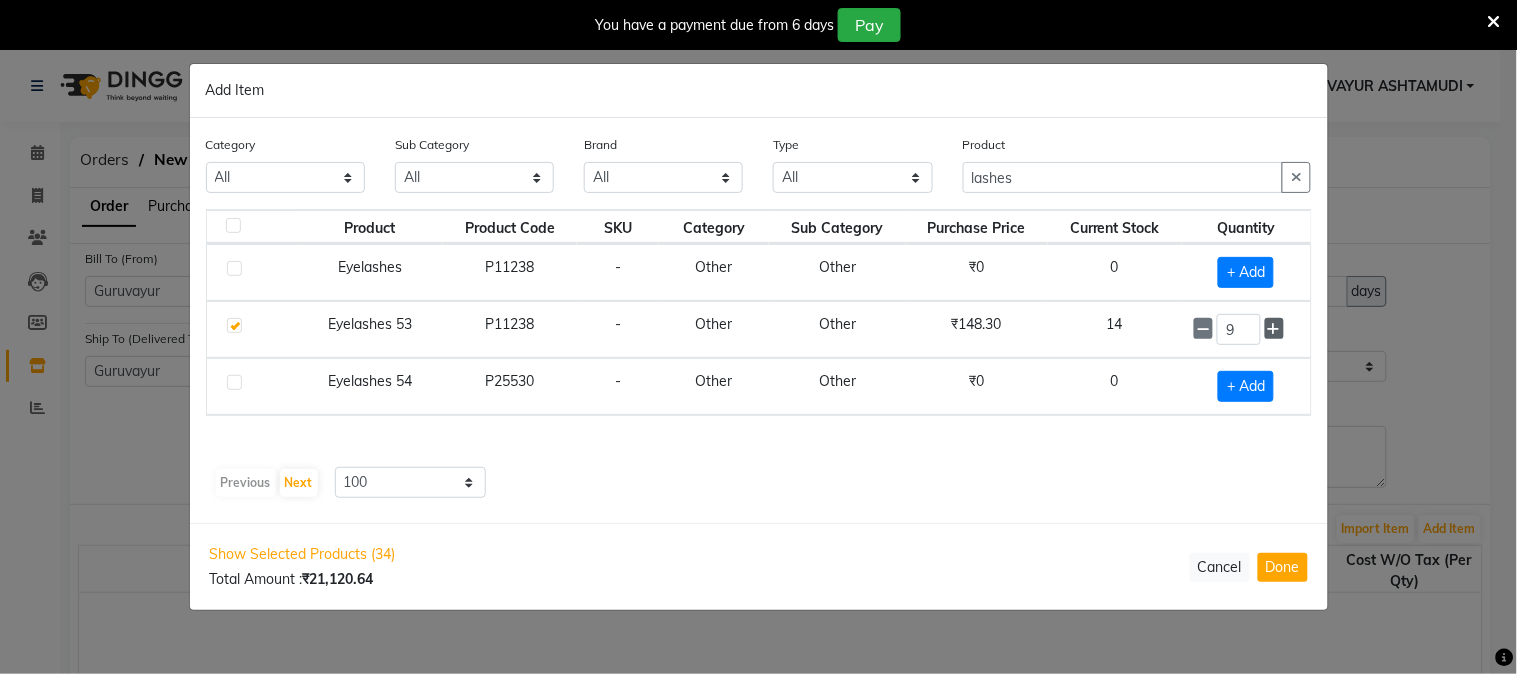 click 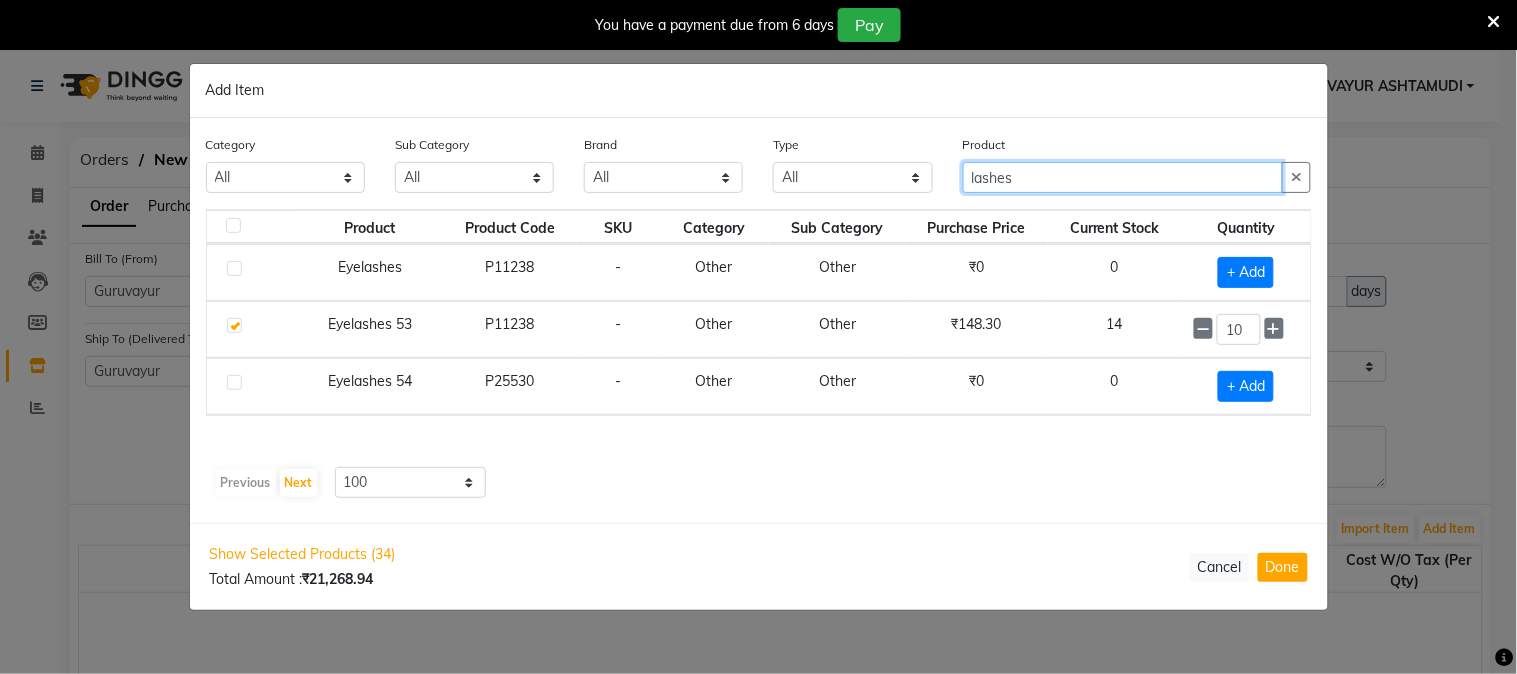 drag, startPoint x: 1052, startPoint y: 185, endPoint x: 644, endPoint y: 181, distance: 408.0196 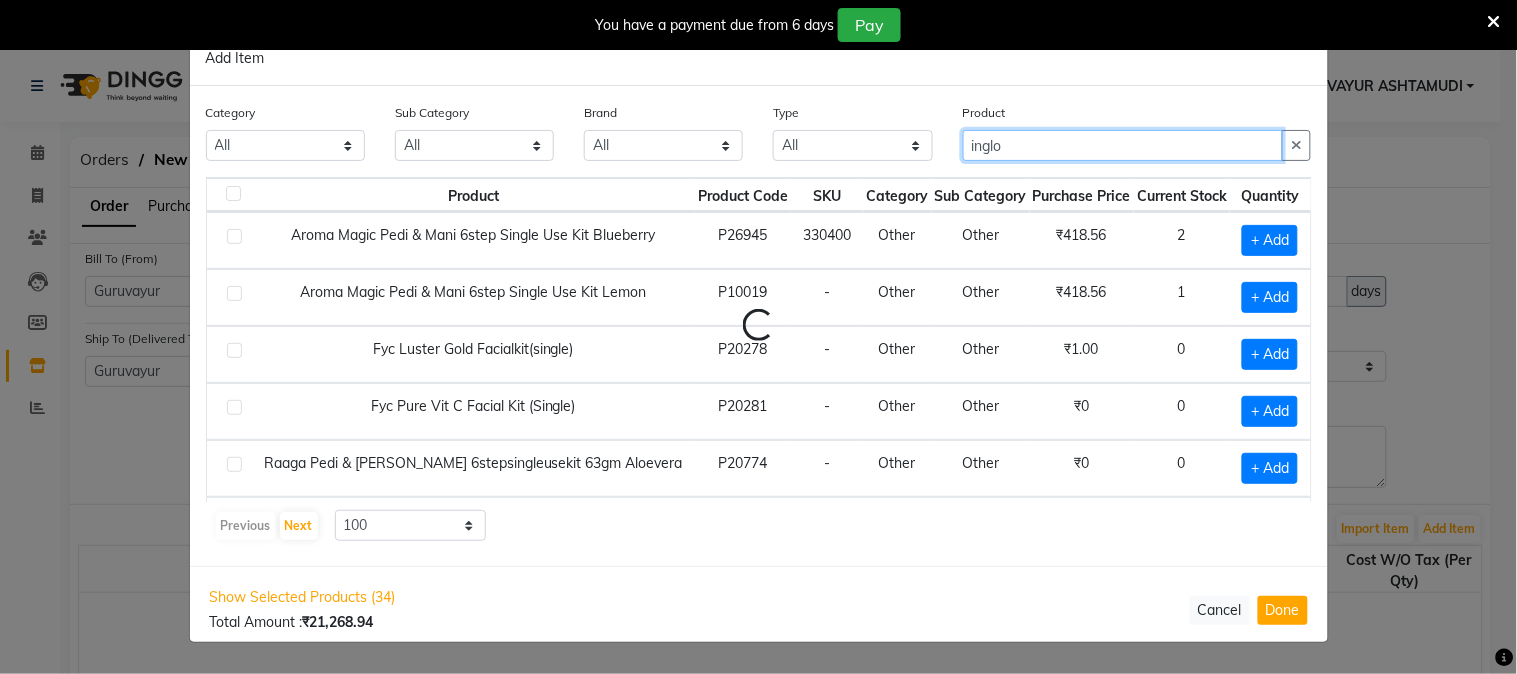 type on "inglot" 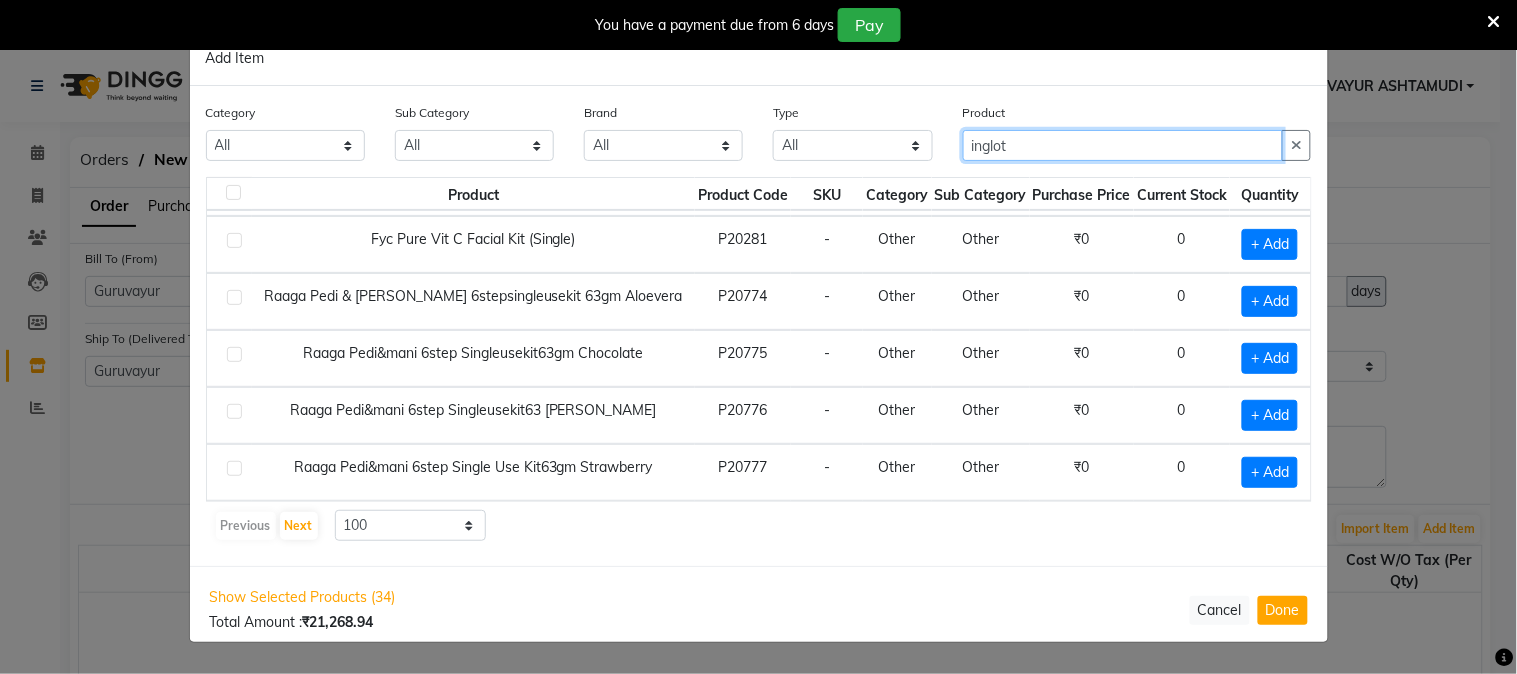 scroll, scrollTop: 0, scrollLeft: 0, axis: both 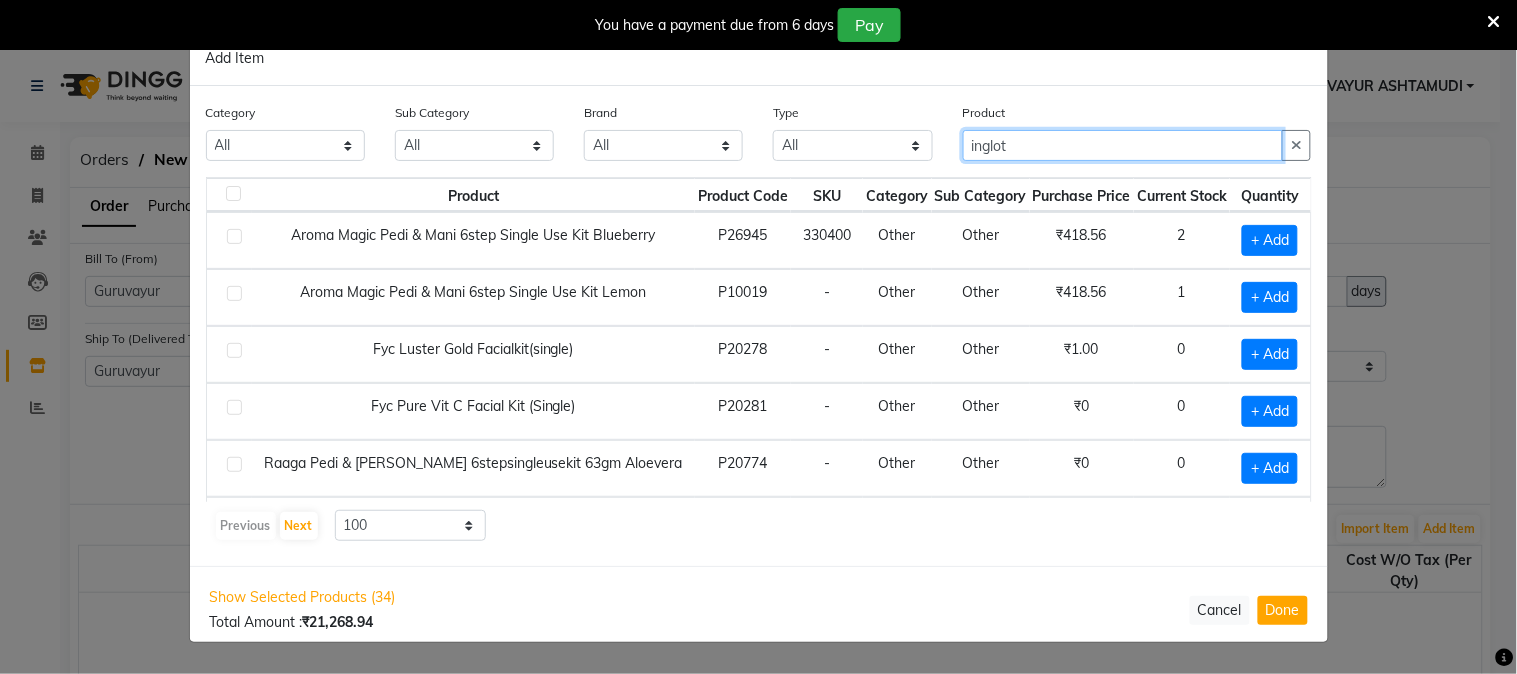 drag, startPoint x: 1021, startPoint y: 141, endPoint x: 890, endPoint y: 151, distance: 131.38112 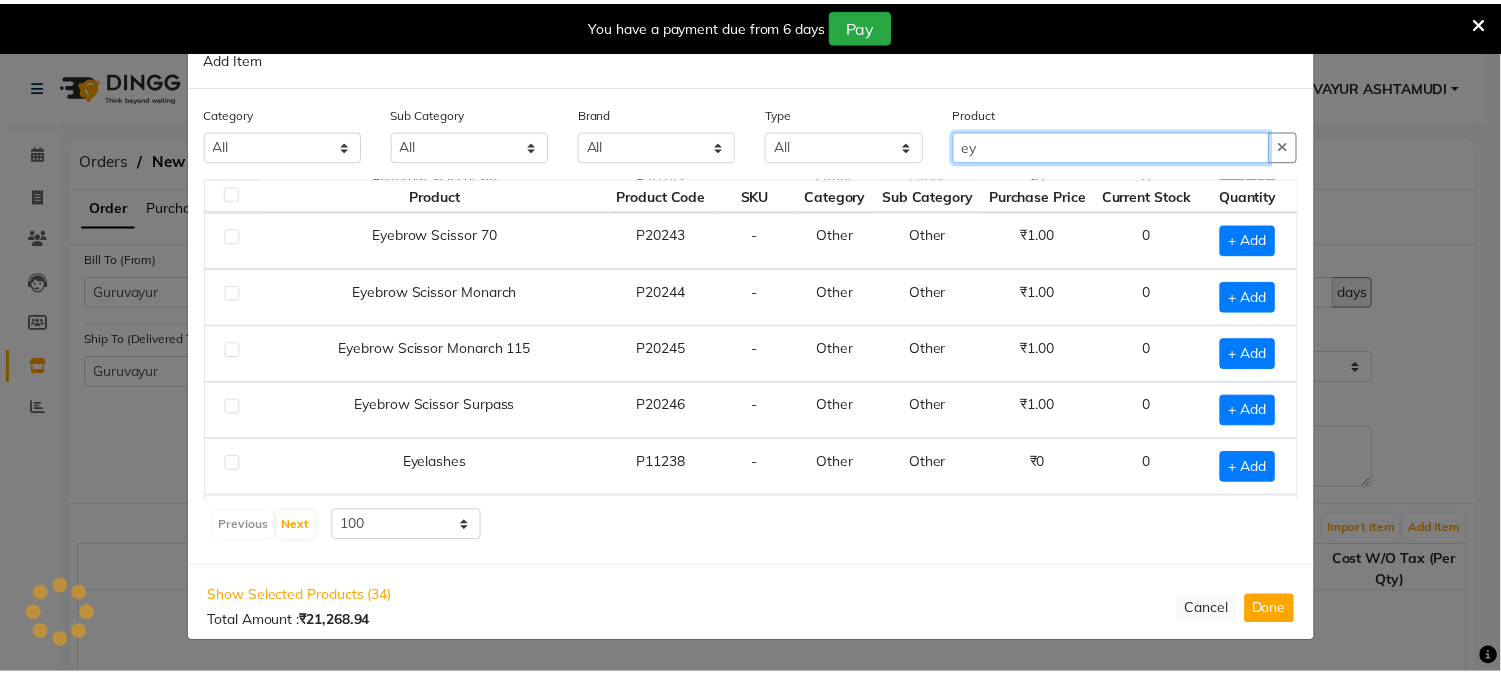 scroll, scrollTop: 972, scrollLeft: 0, axis: vertical 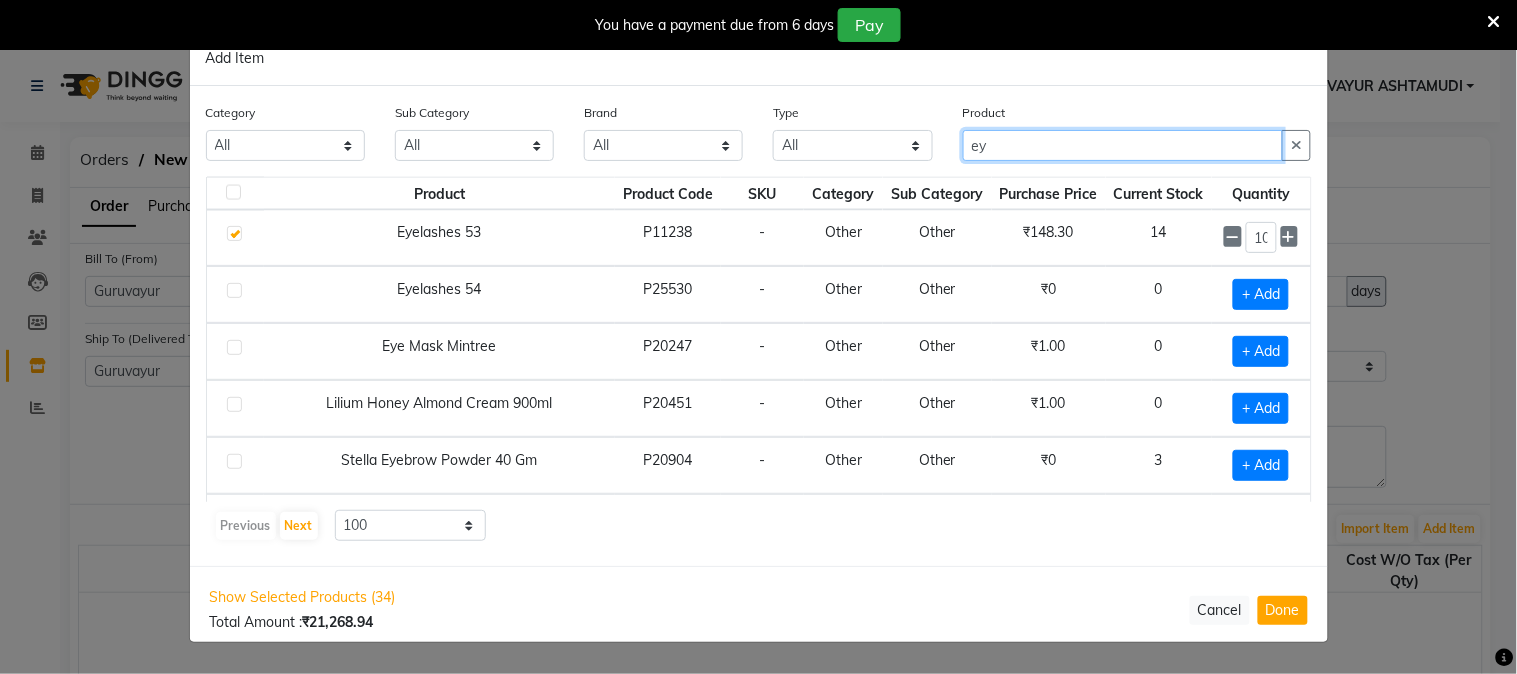 type on "e" 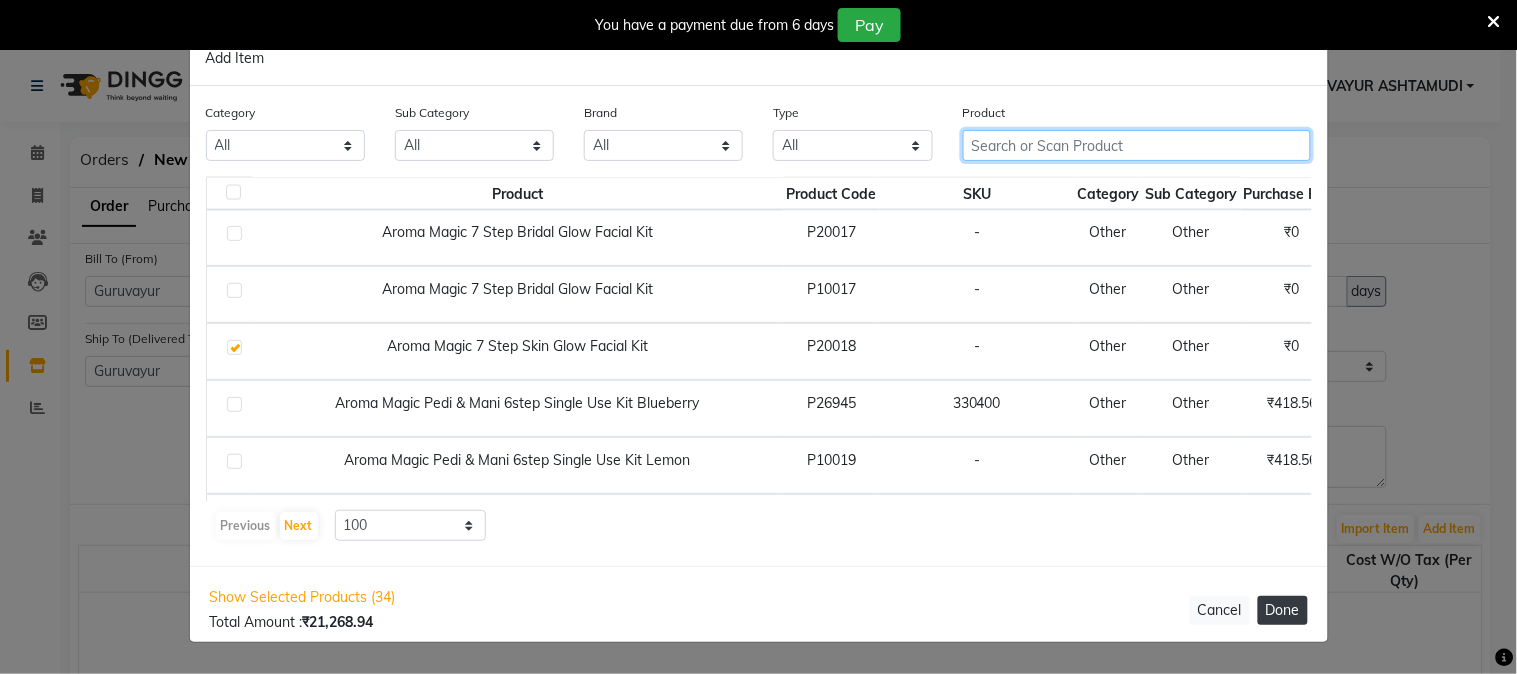 type 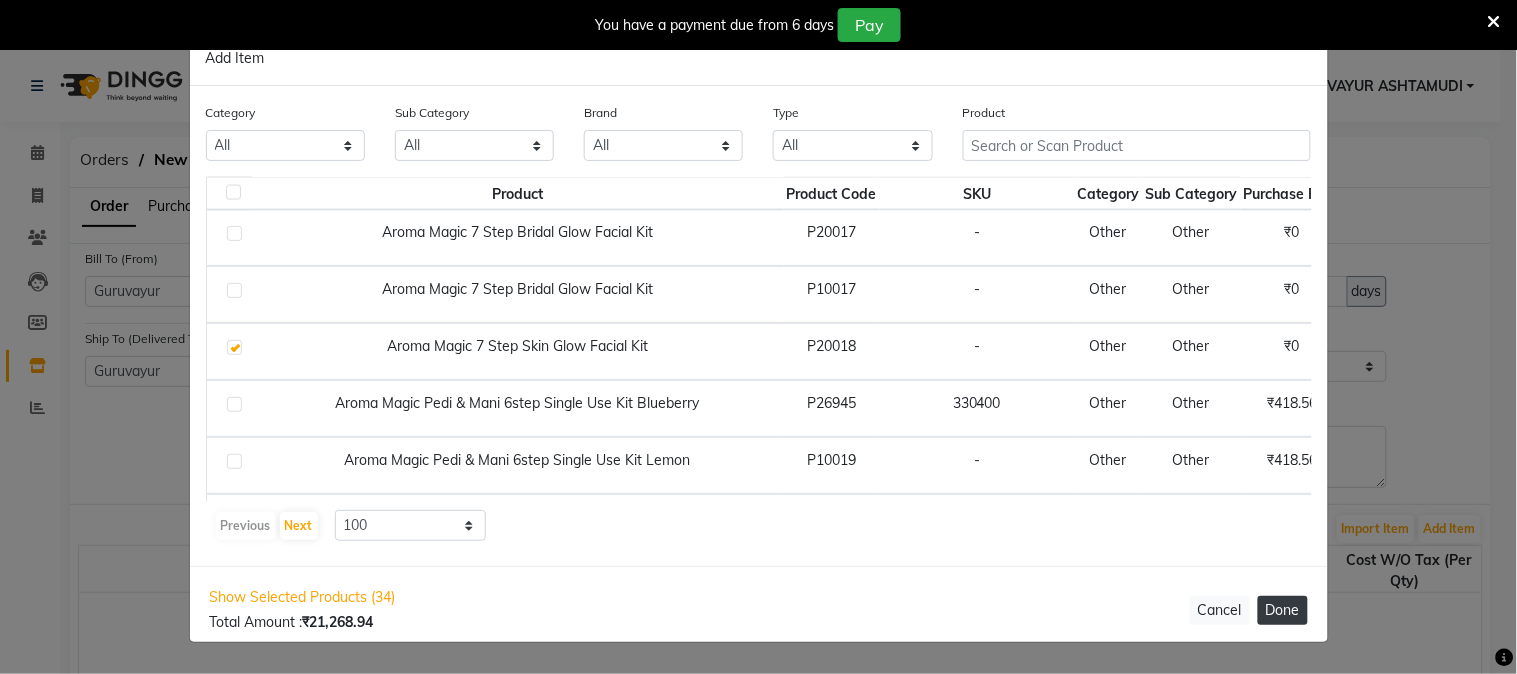 click on "Done" 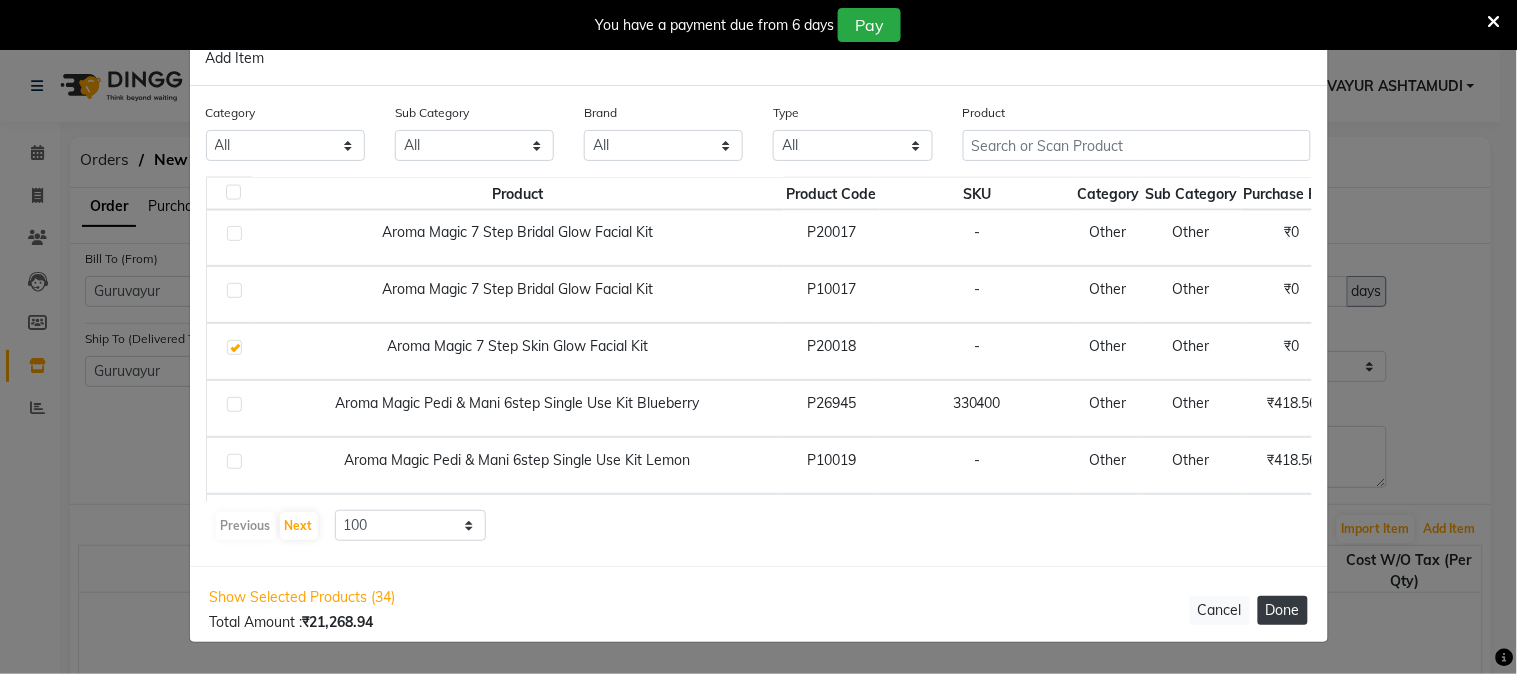 select on "1791" 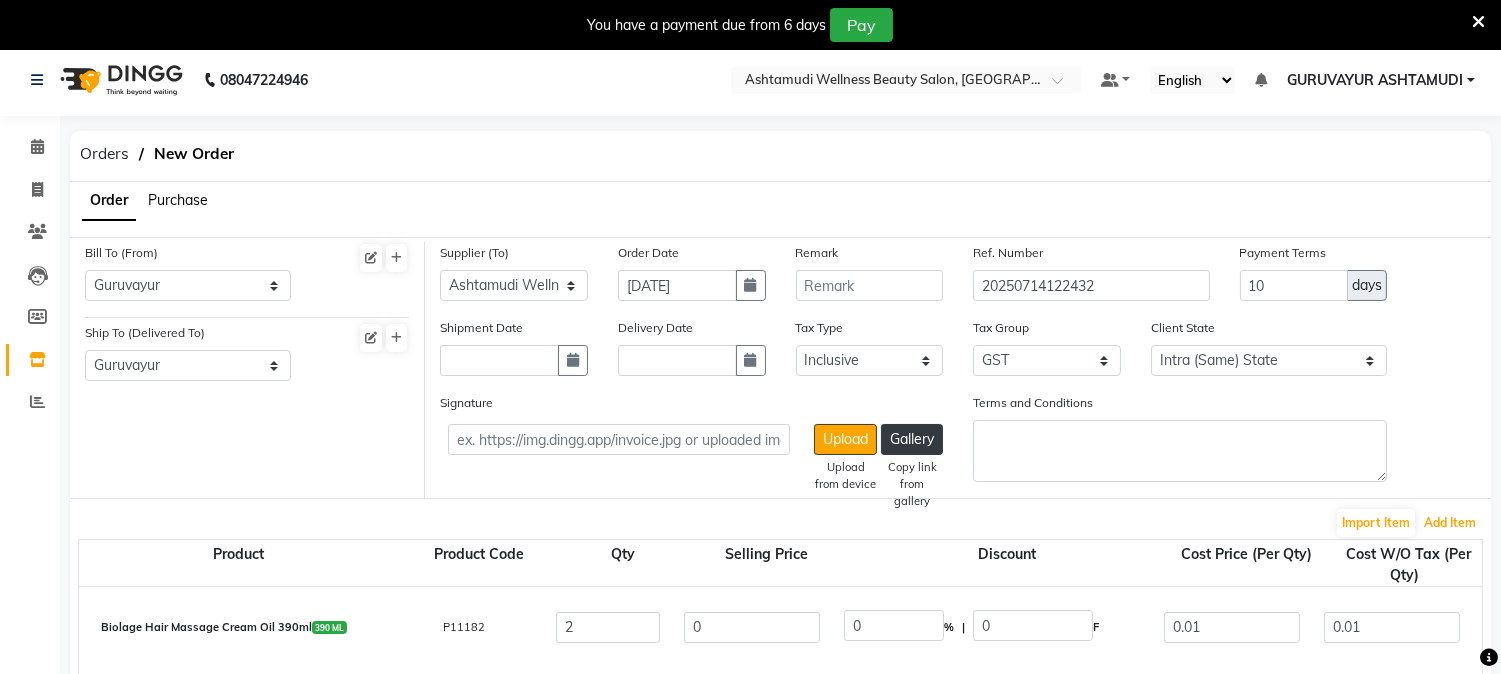 scroll, scrollTop: 444, scrollLeft: 0, axis: vertical 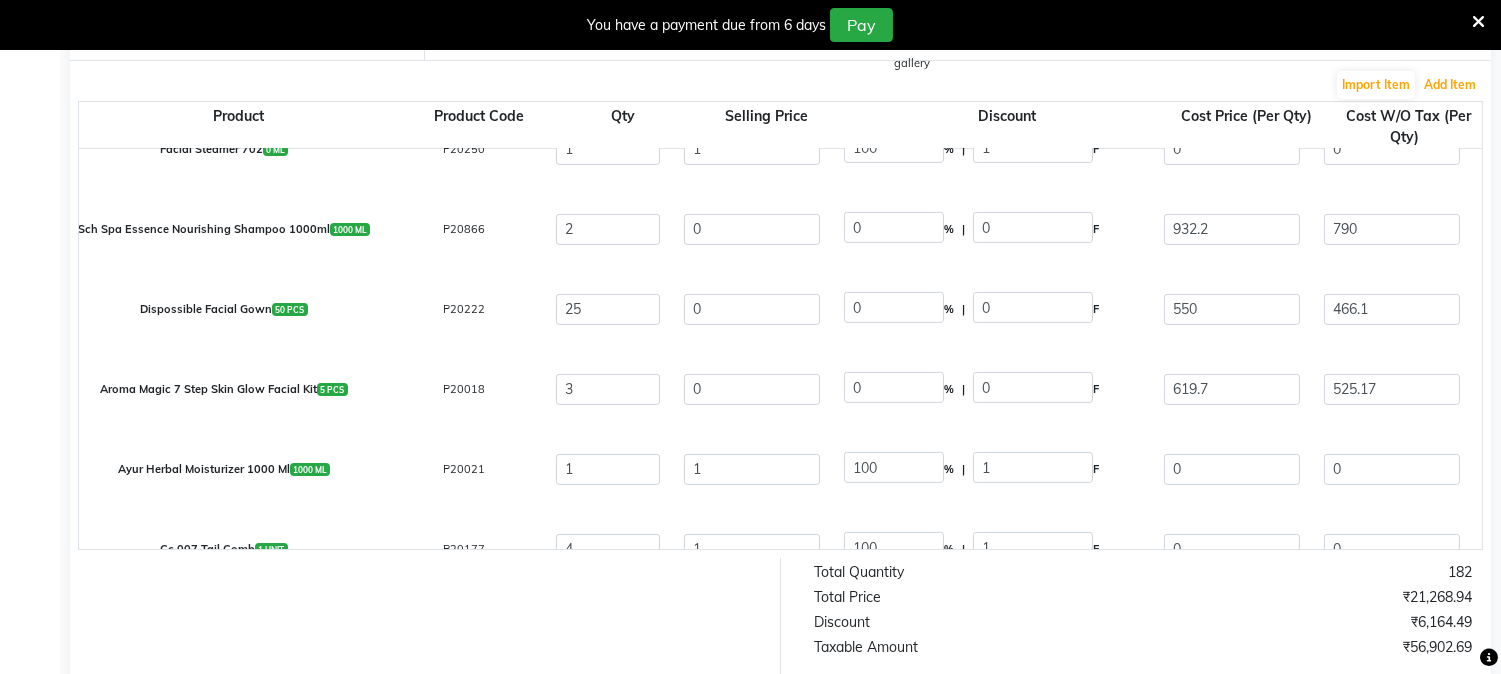 select on "1791" 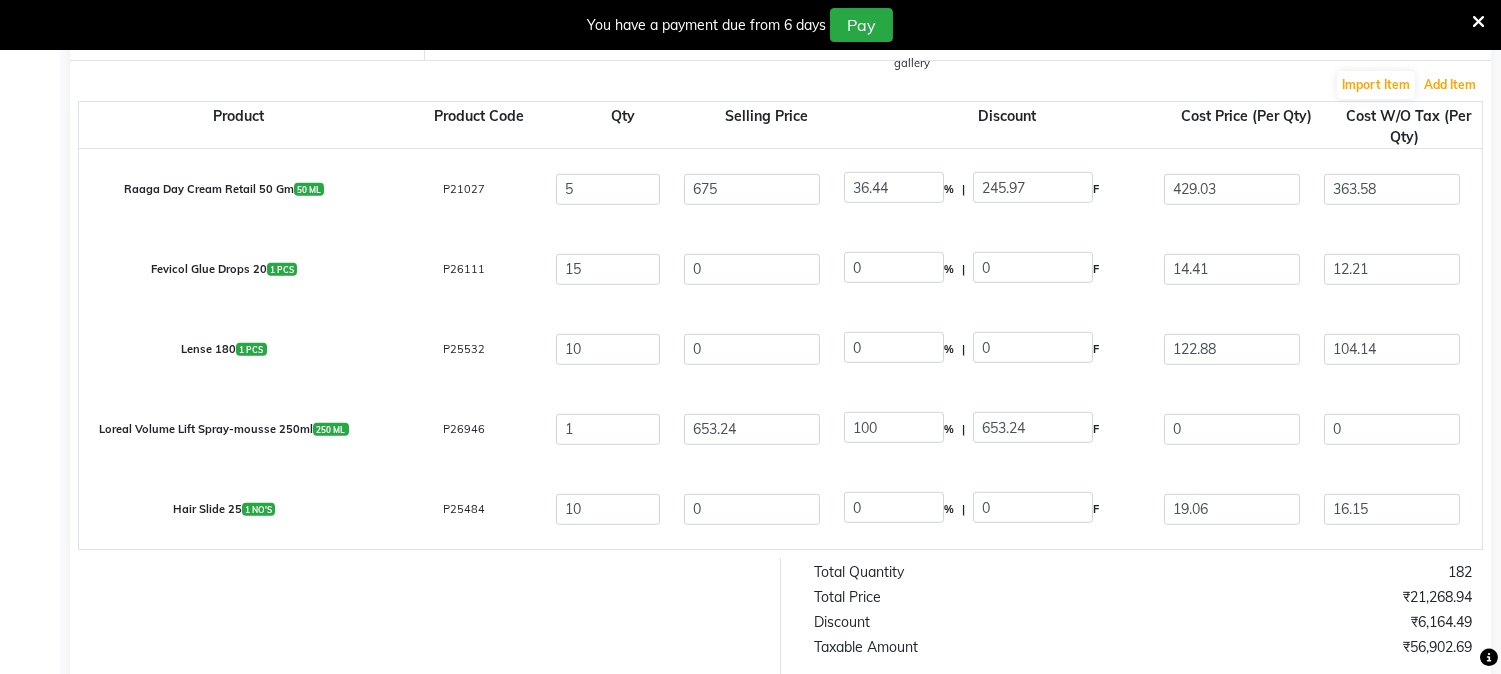 select on "1791" 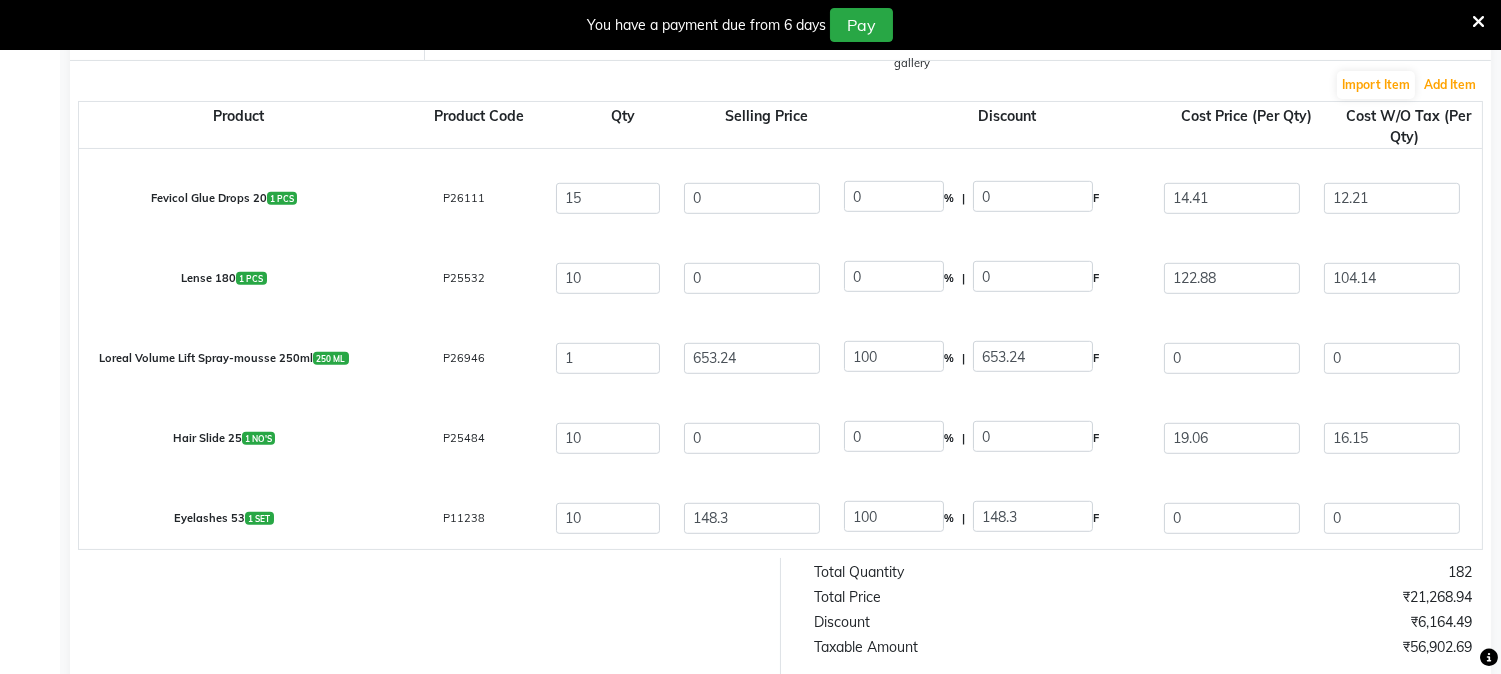 scroll, scrollTop: 2320, scrollLeft: 0, axis: vertical 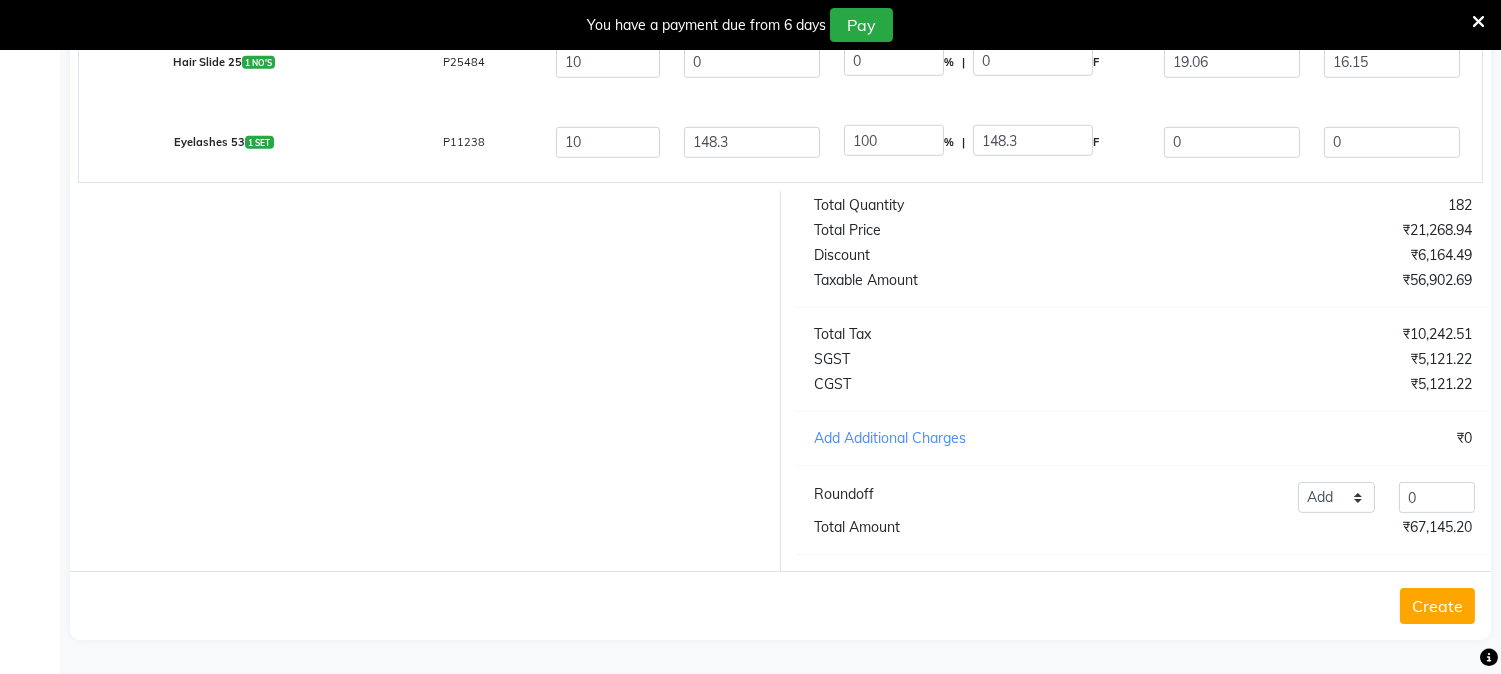 click on "Create" 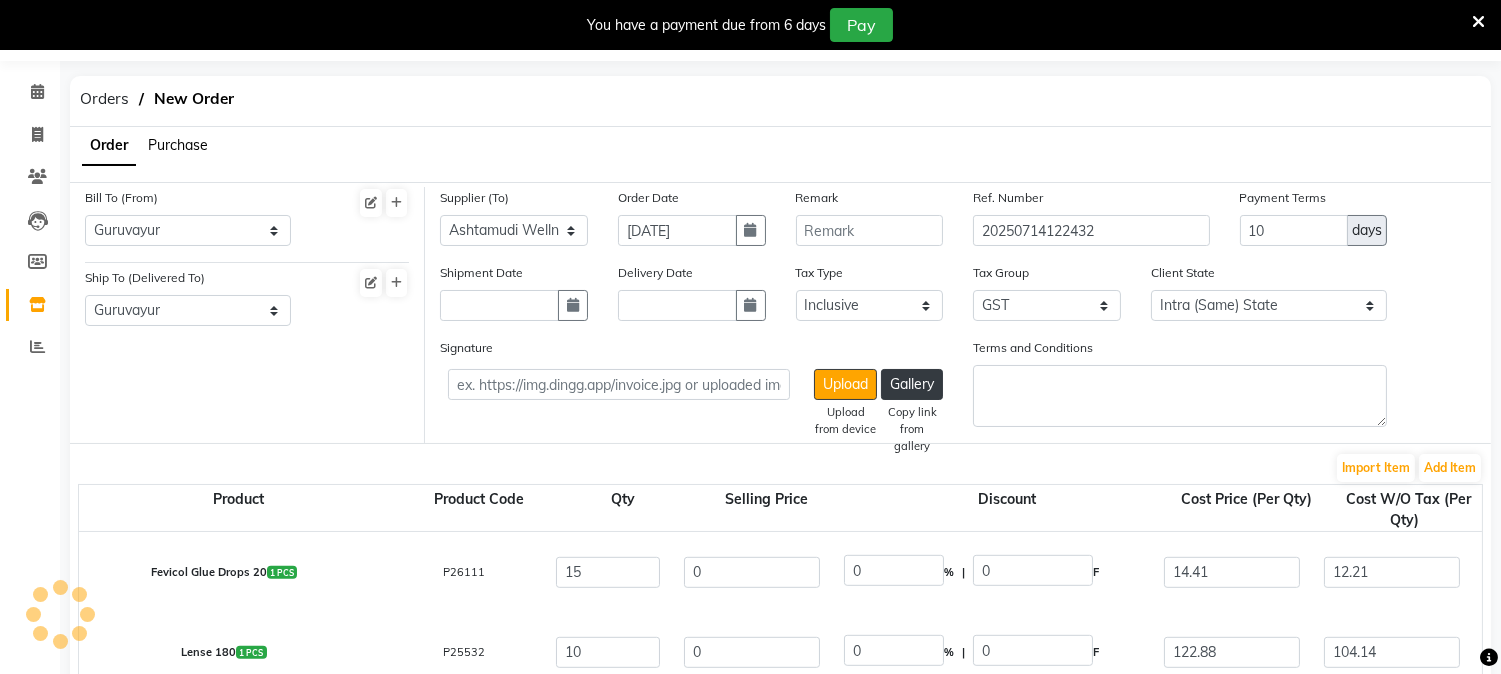 scroll, scrollTop: 50, scrollLeft: 0, axis: vertical 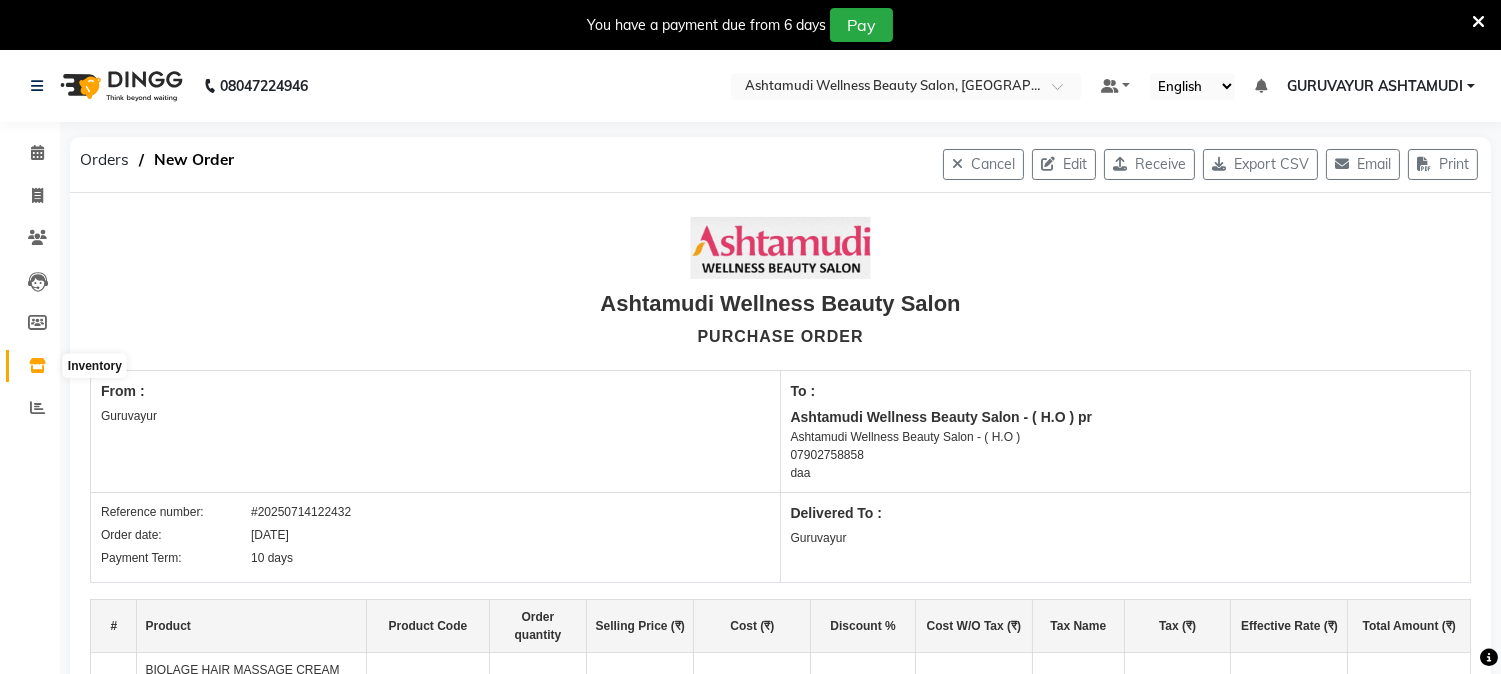 click 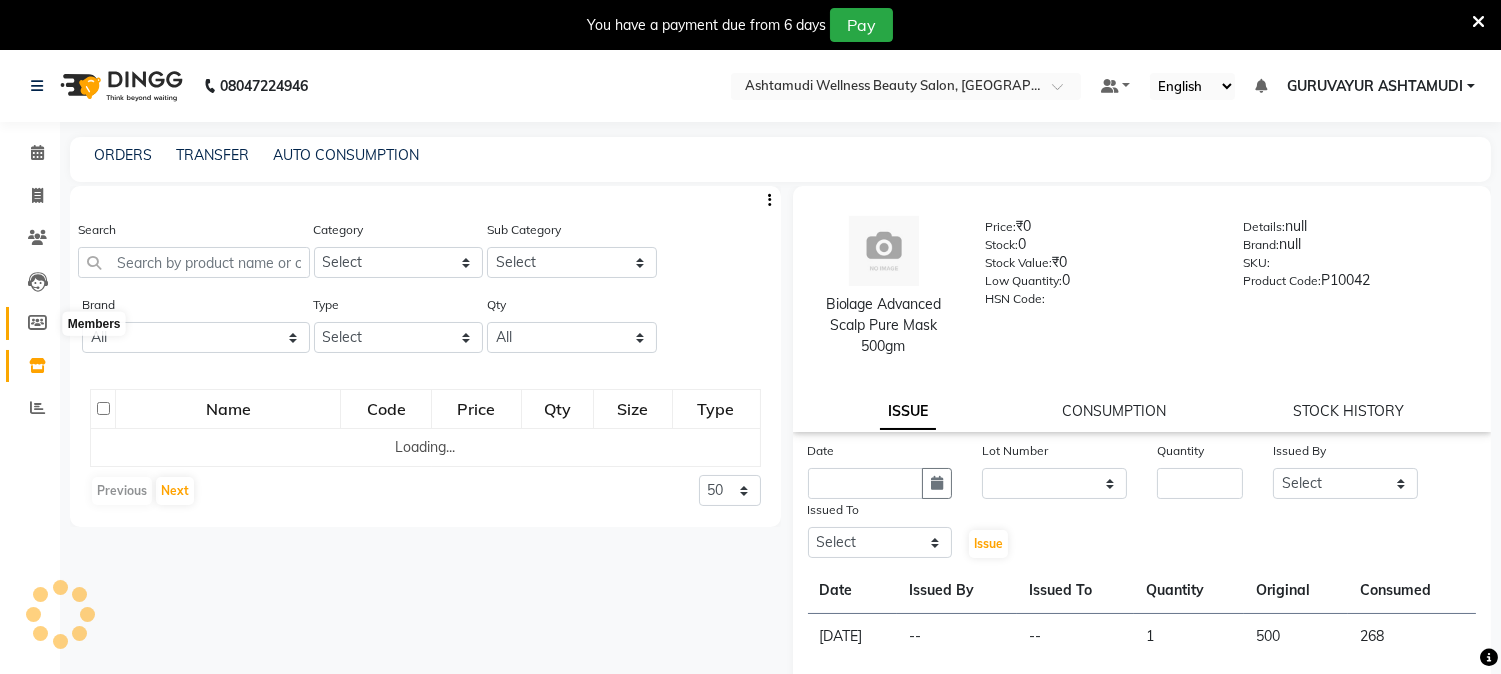 click 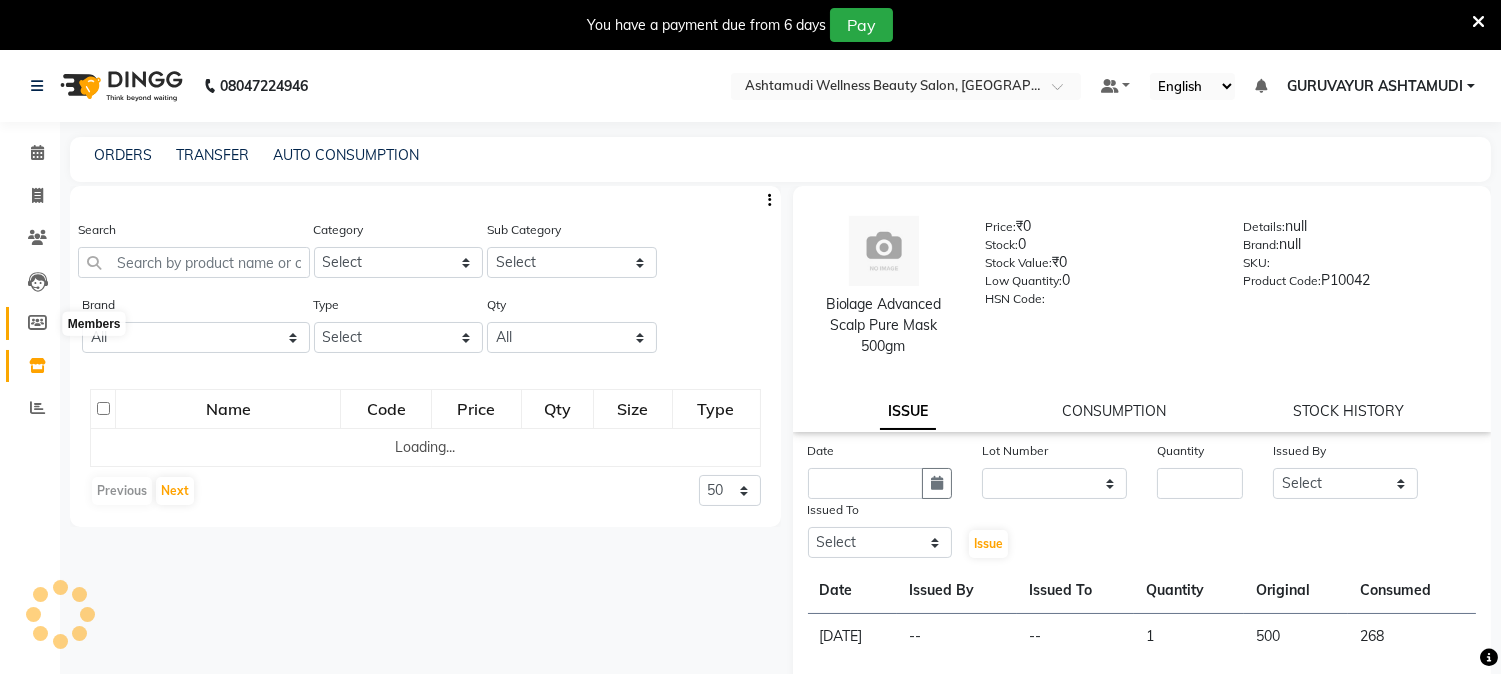 select 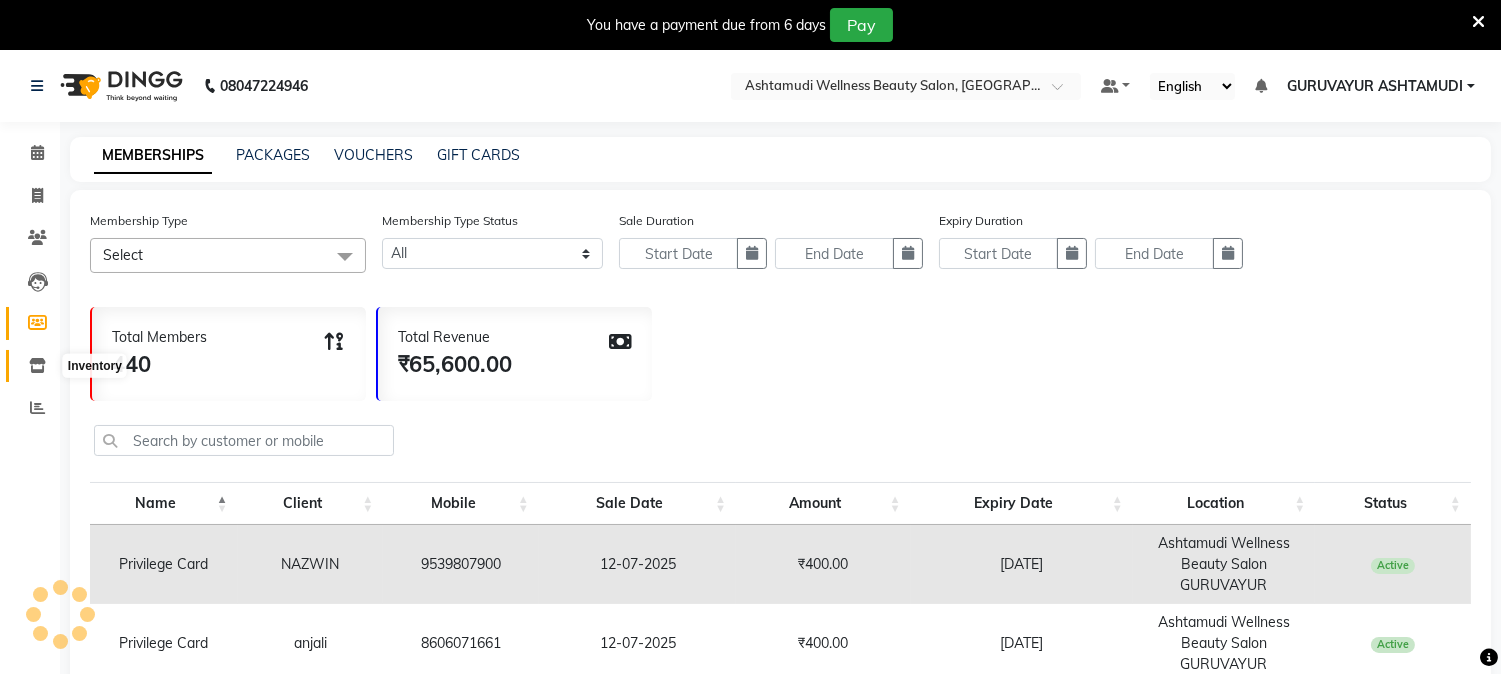 click 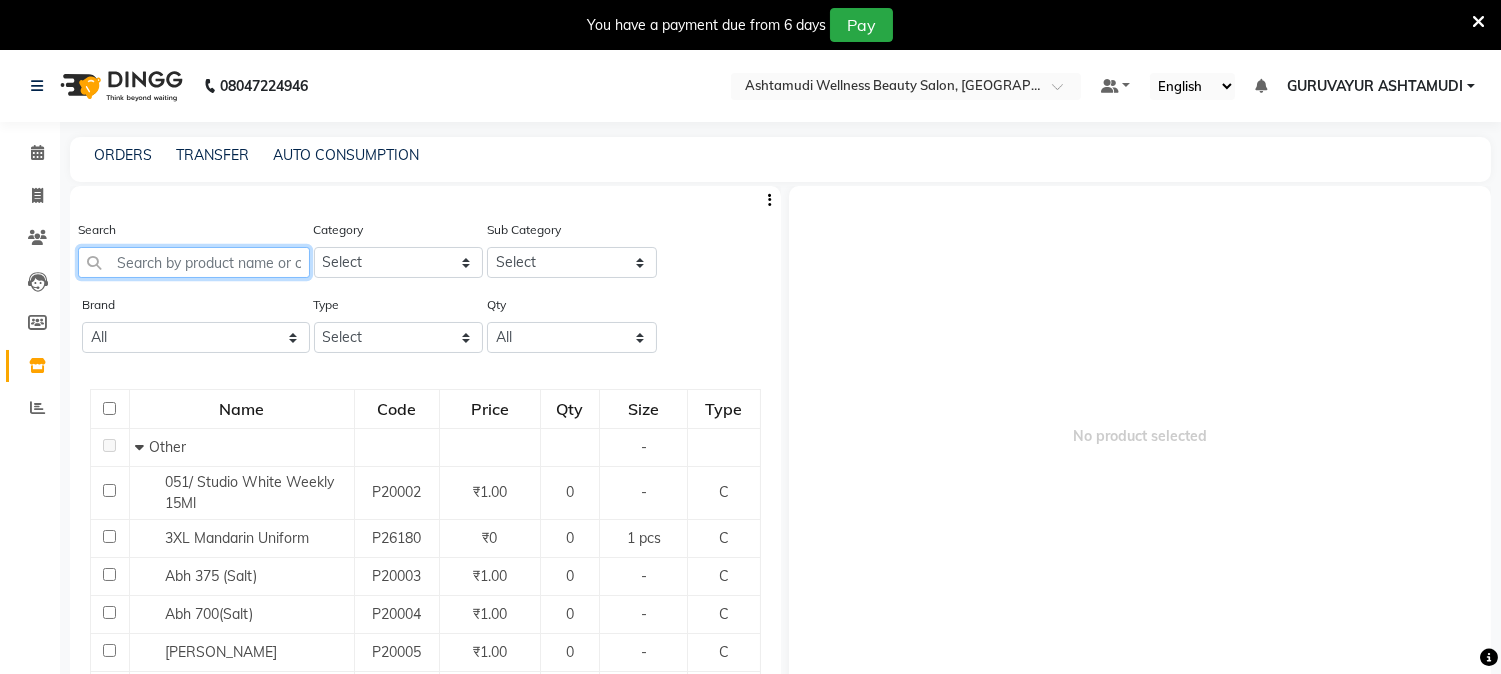 click 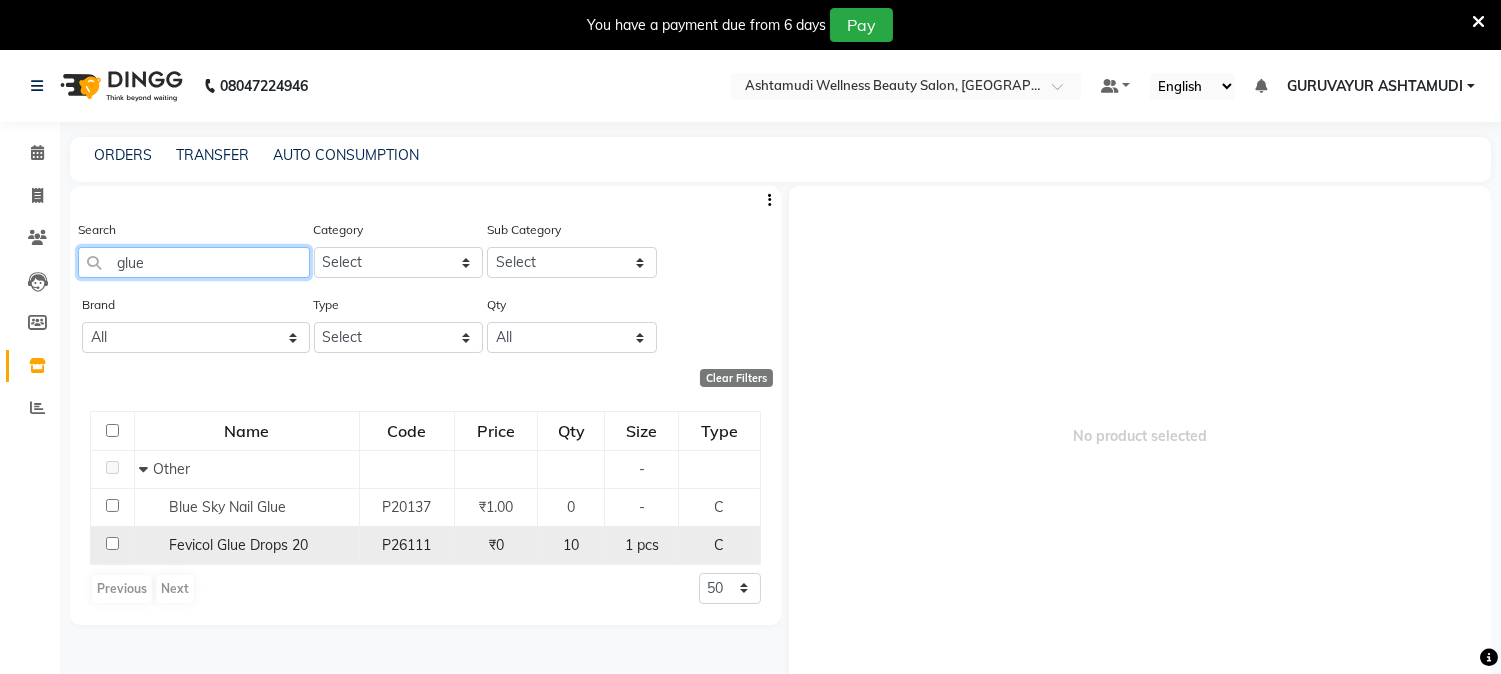 type on "glue" 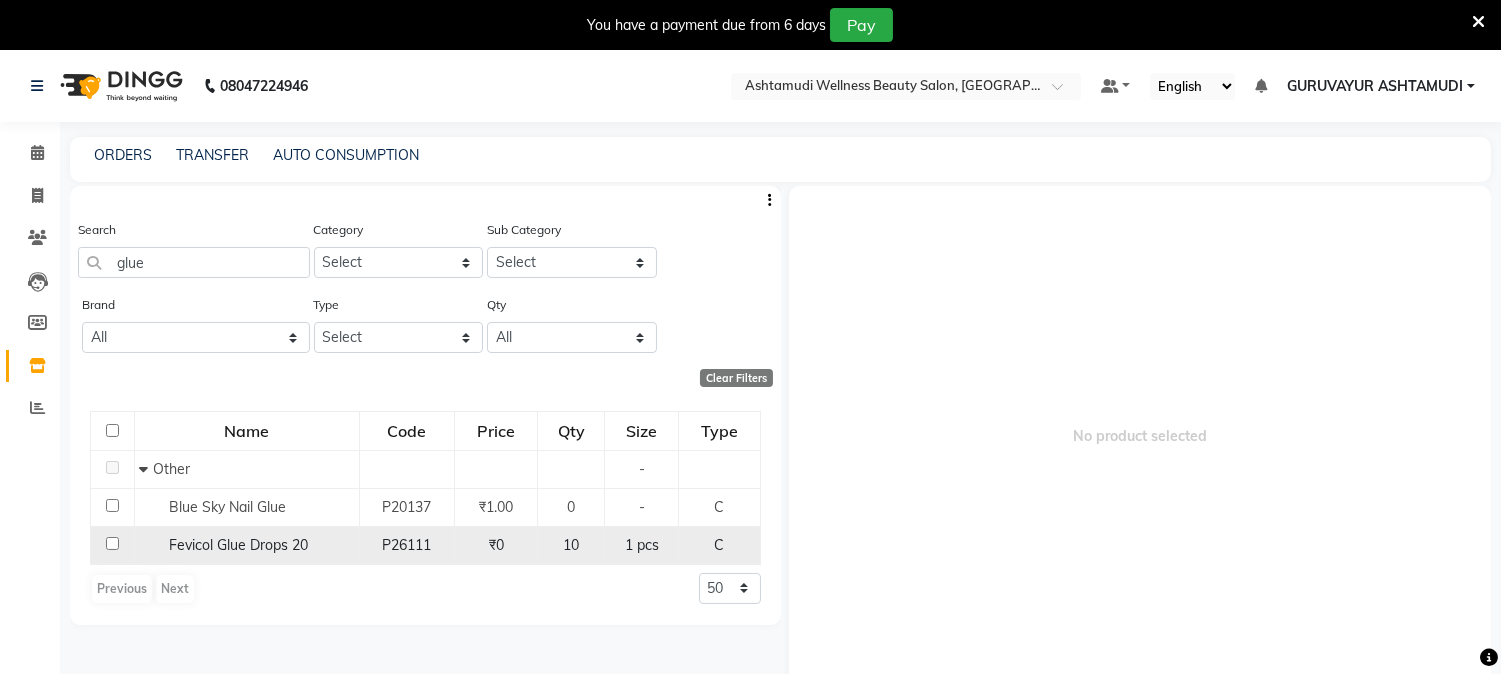 click 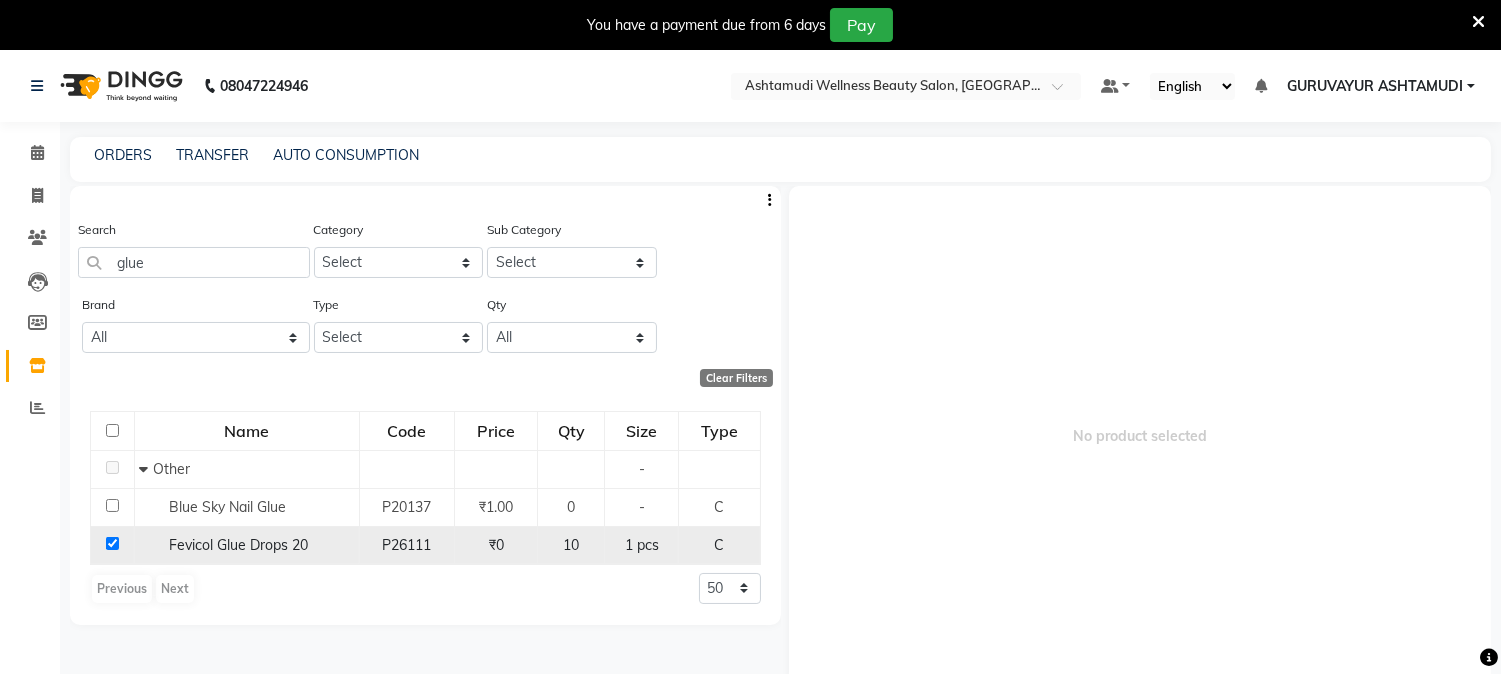 checkbox on "true" 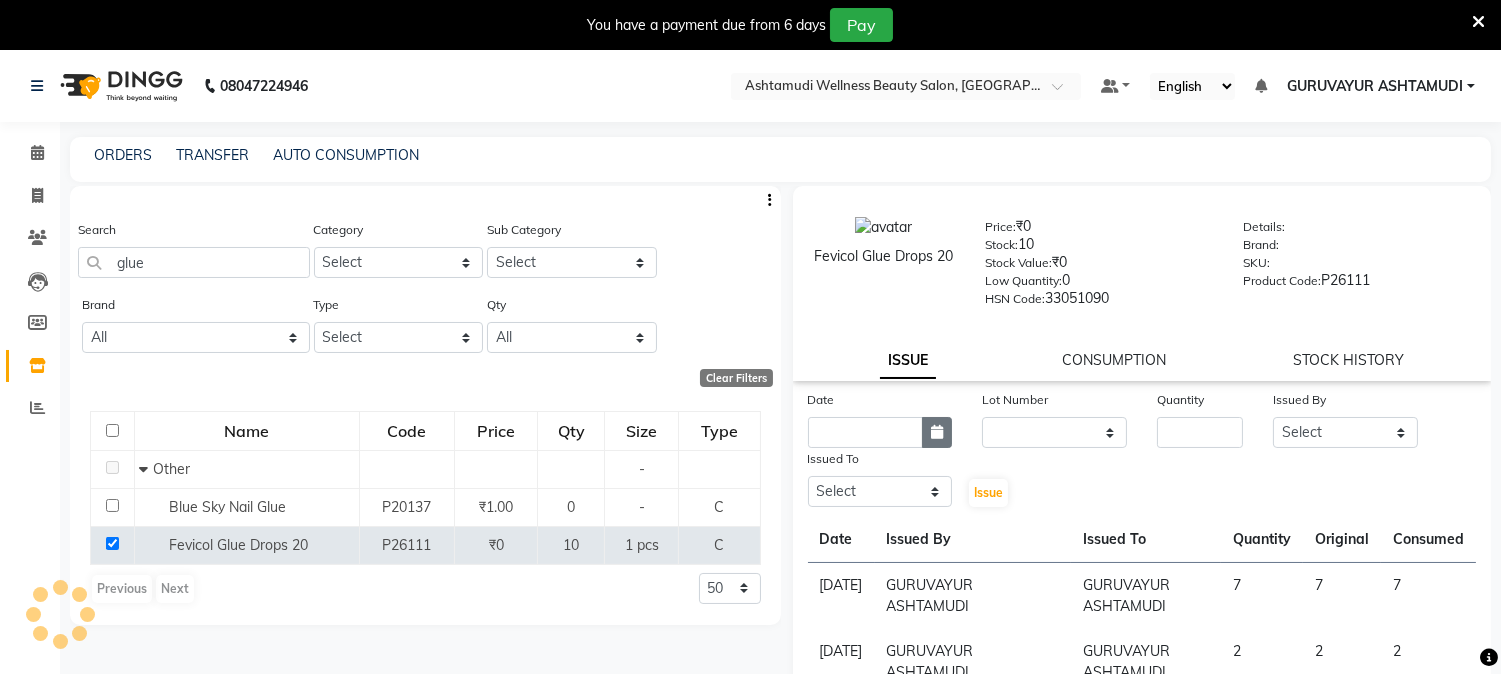 click 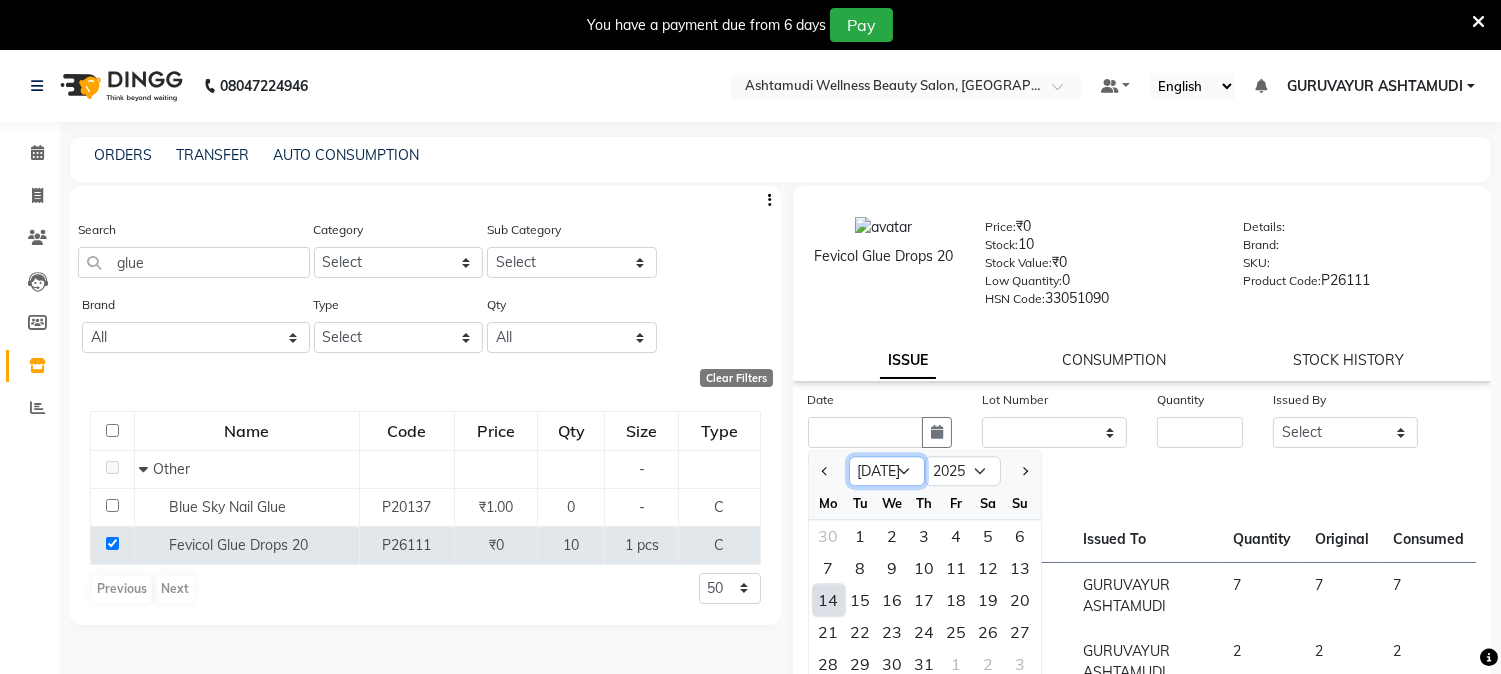 click on "Jan Feb Mar Apr May Jun [DATE] Aug Sep Oct Nov Dec" 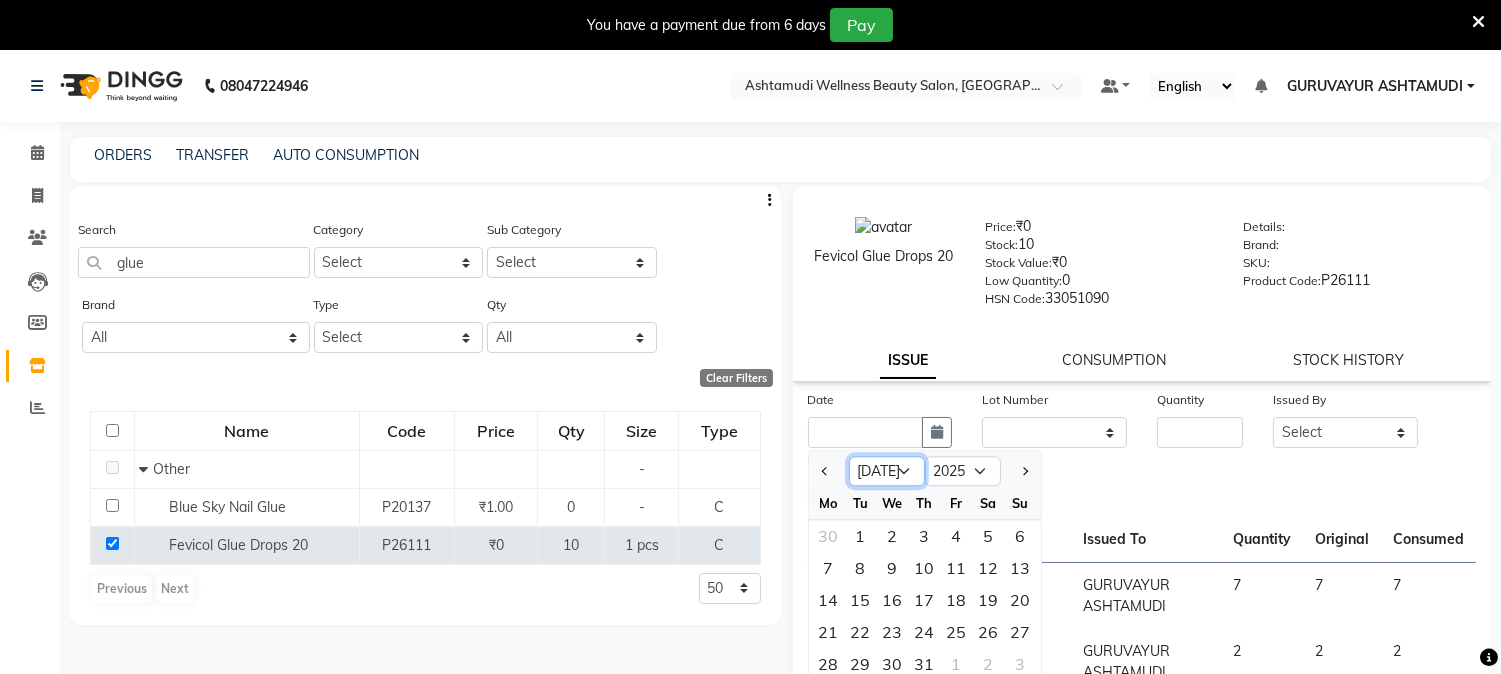 select on "6" 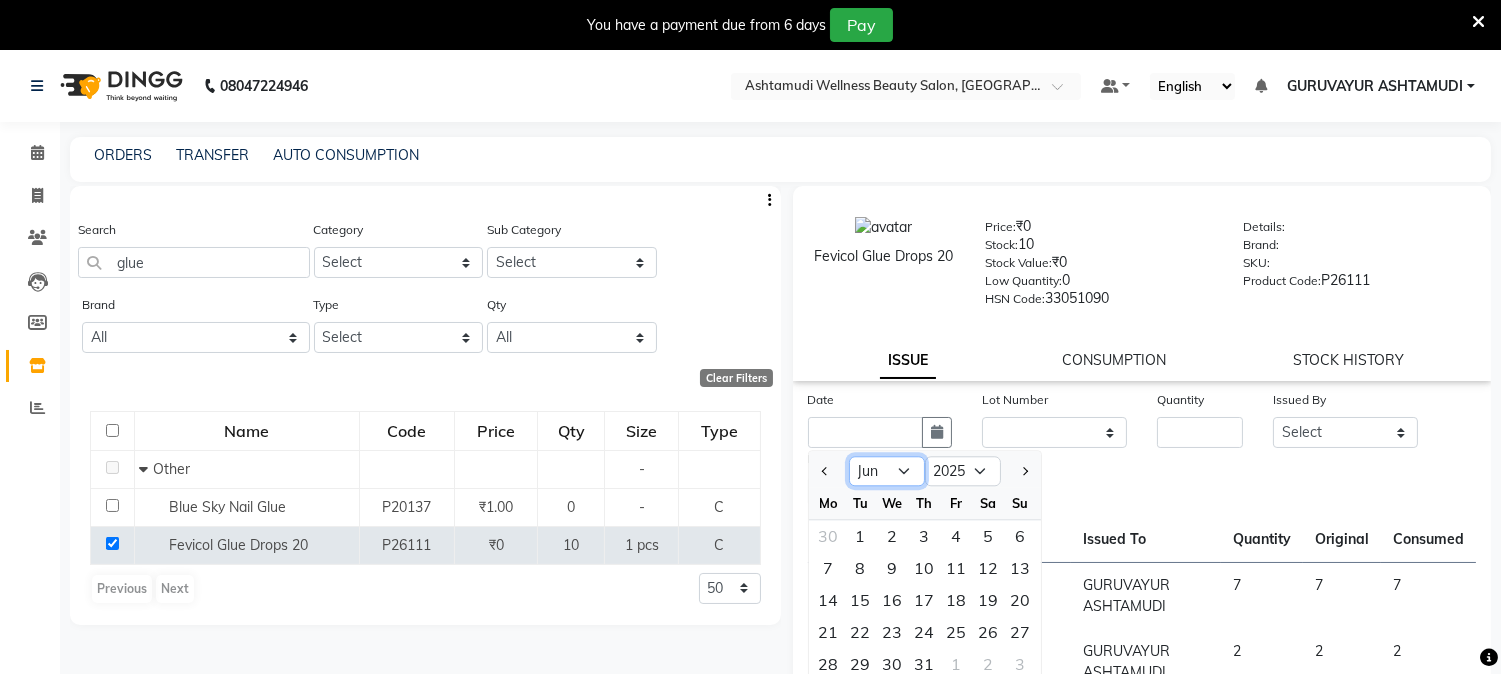 click on "Jan Feb Mar Apr May Jun [DATE] Aug Sep Oct Nov Dec" 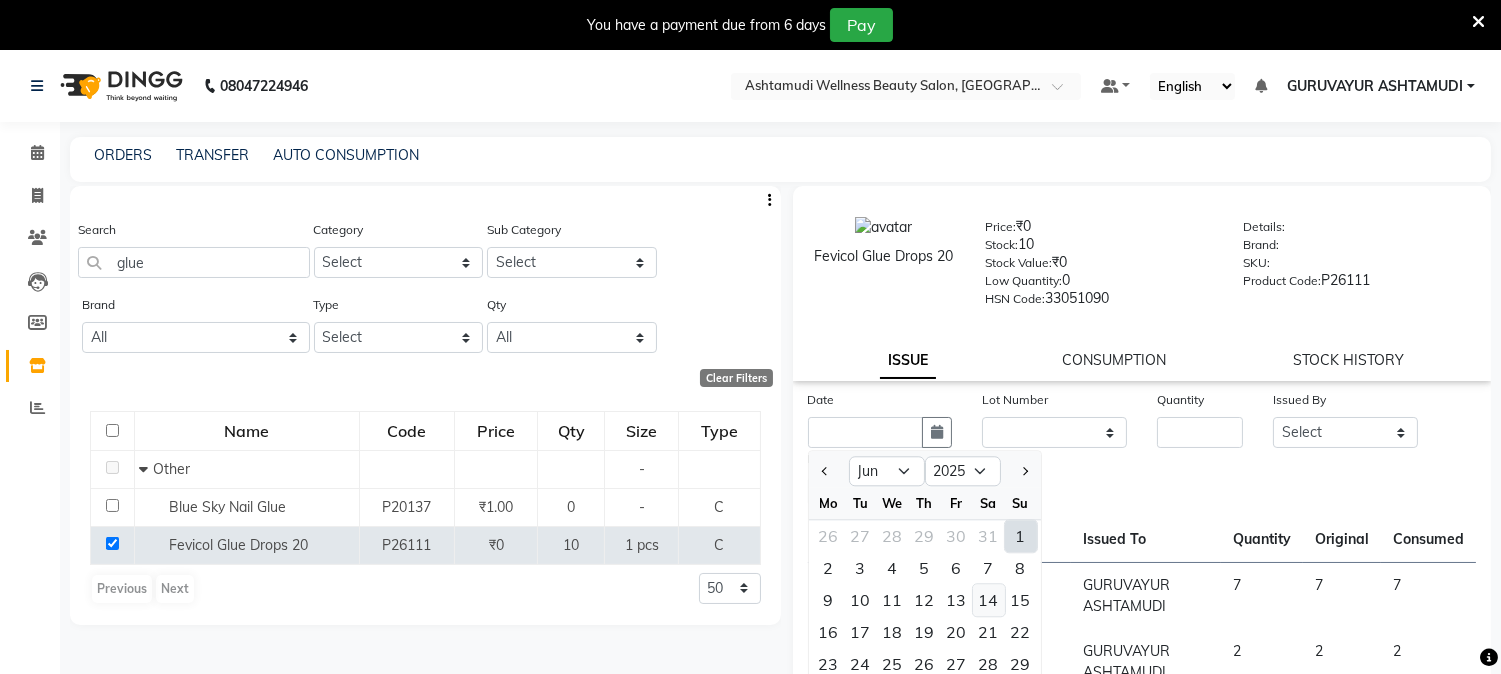 click on "14" 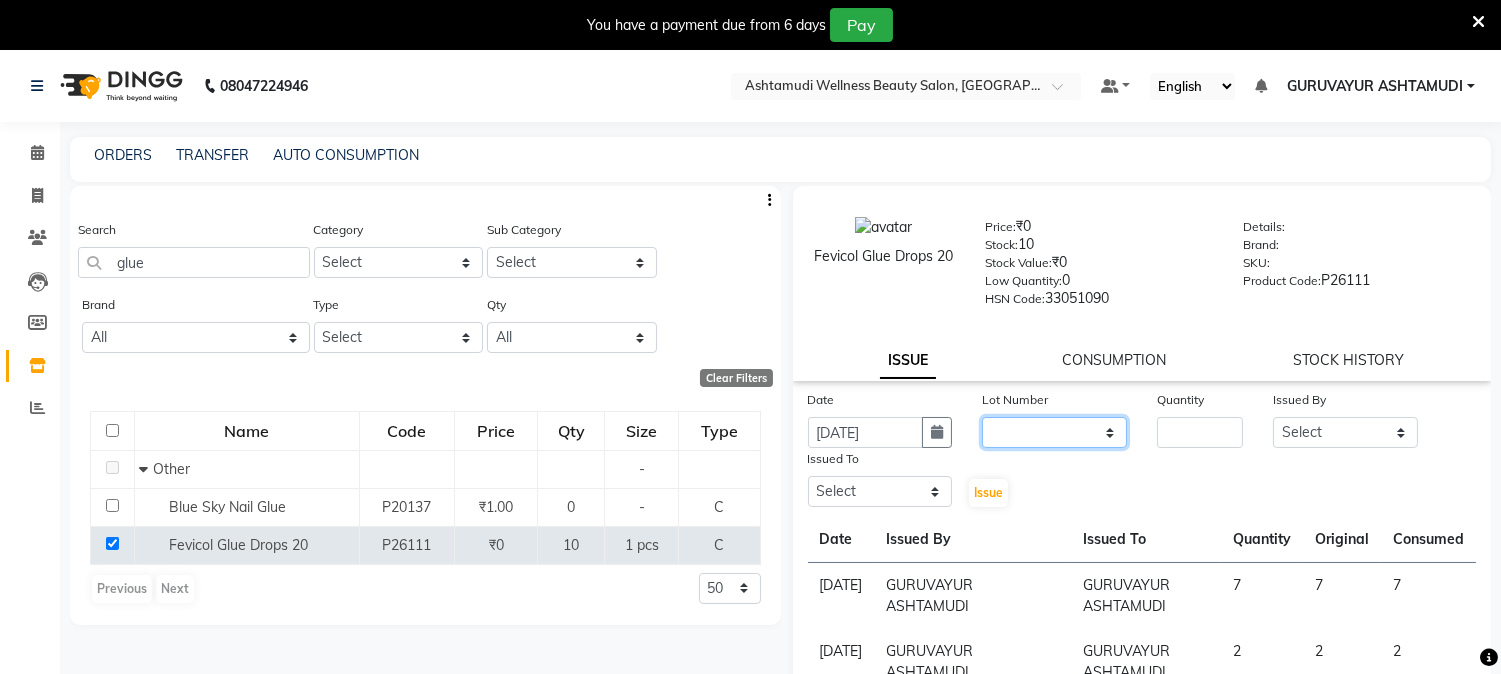 click on "None" 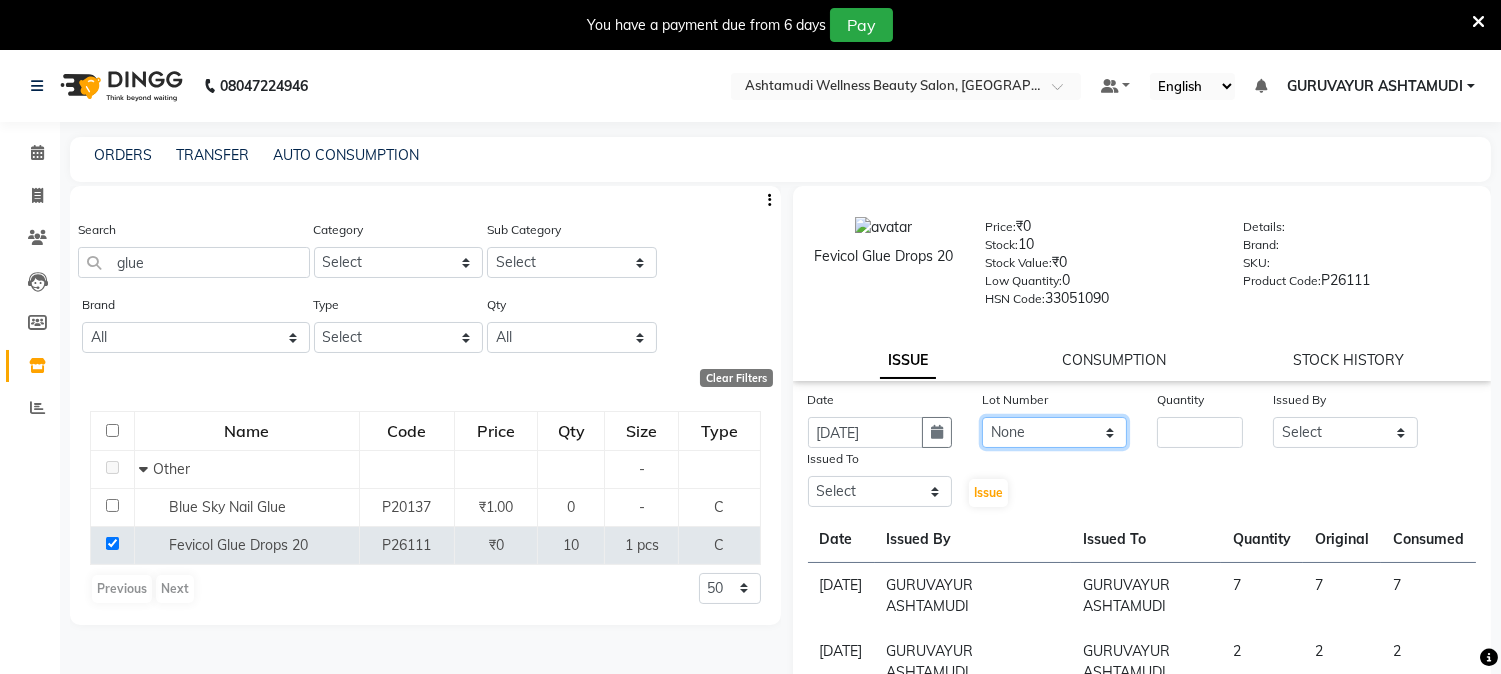 click on "None" 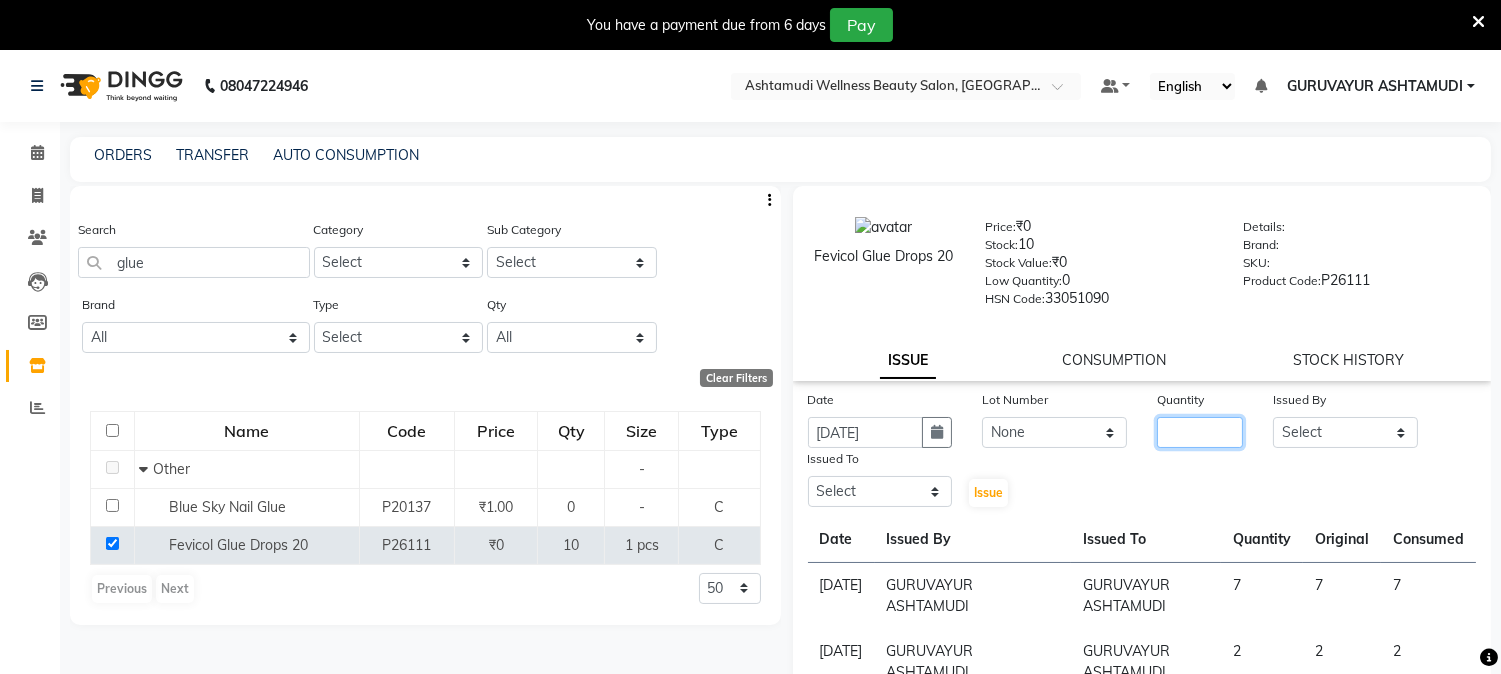 click 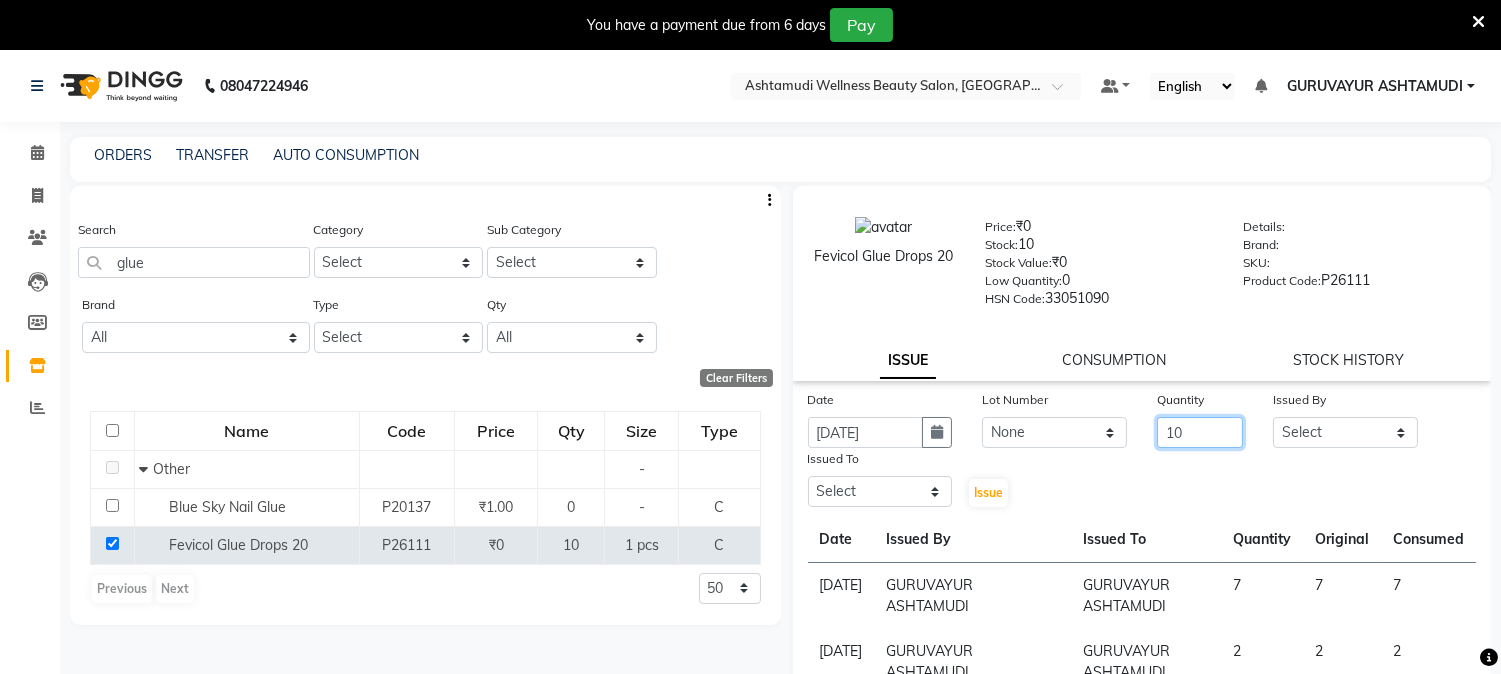 type on "1" 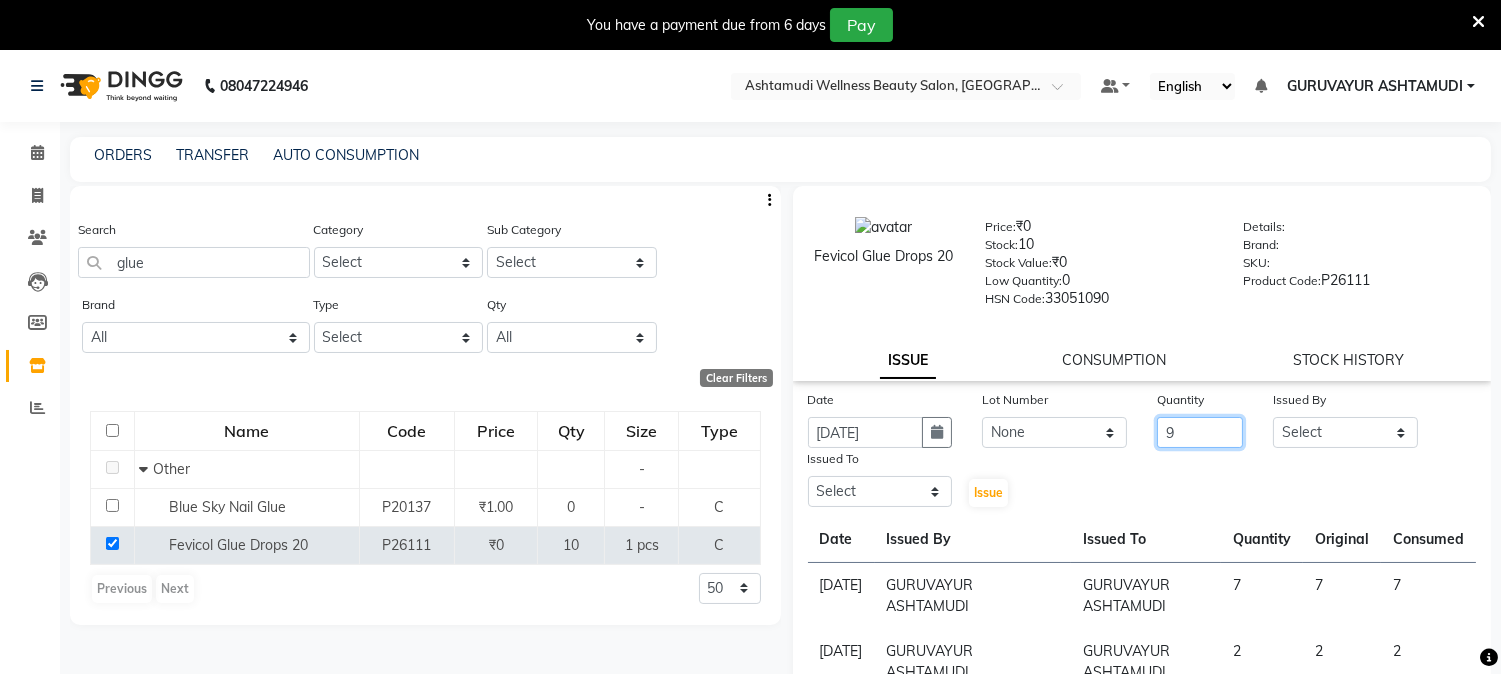 type on "9" 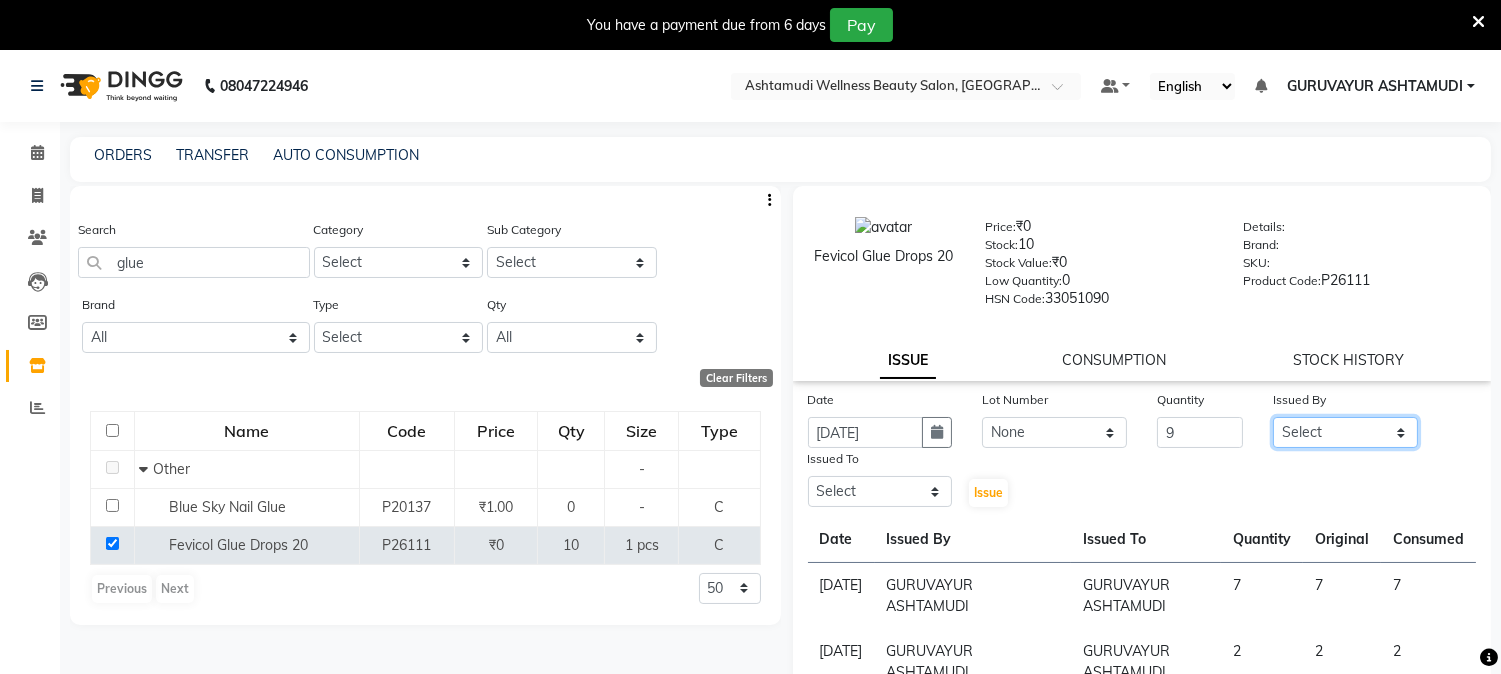 click on "Select [PERSON_NAME] [PERSON_NAME] GURUVAYUR [PERSON_NAME] POOJA [PERSON_NAME] [PERSON_NAME] [PERSON_NAME]" 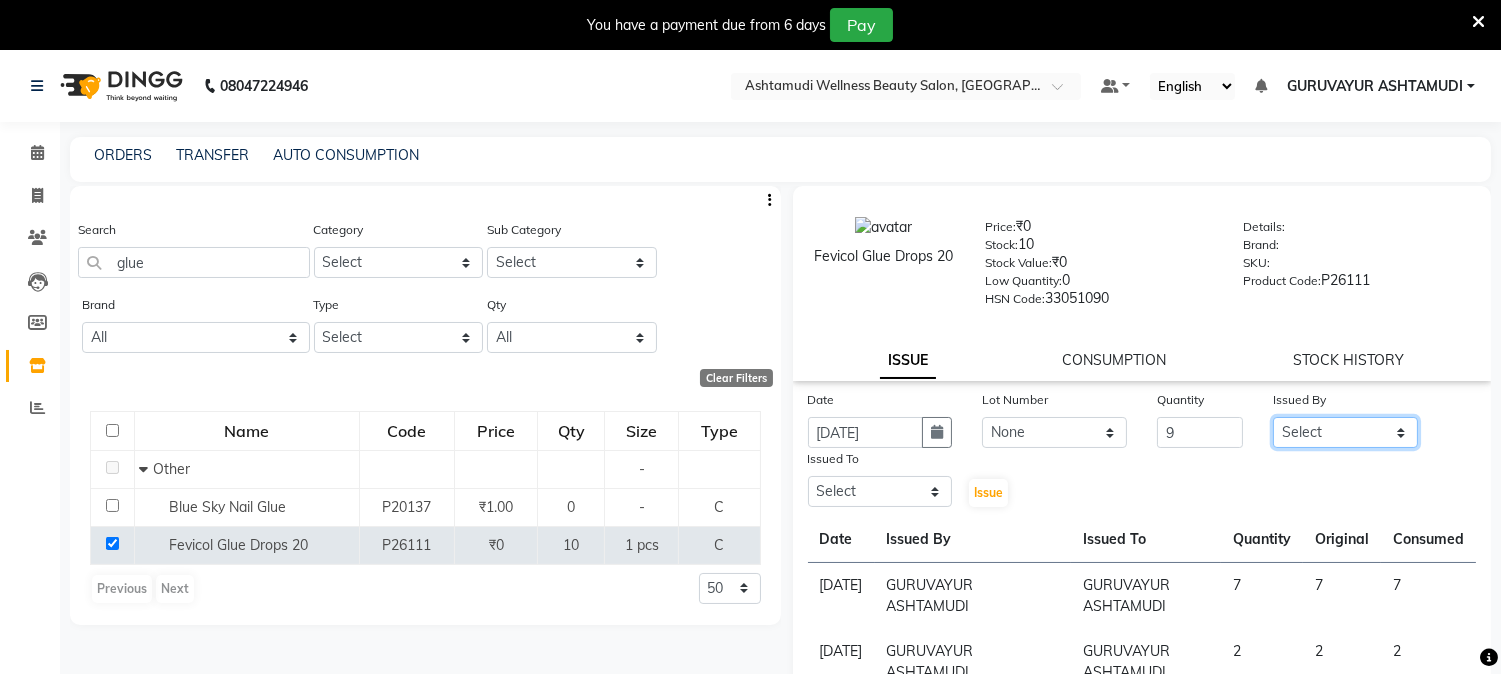 select on "27526" 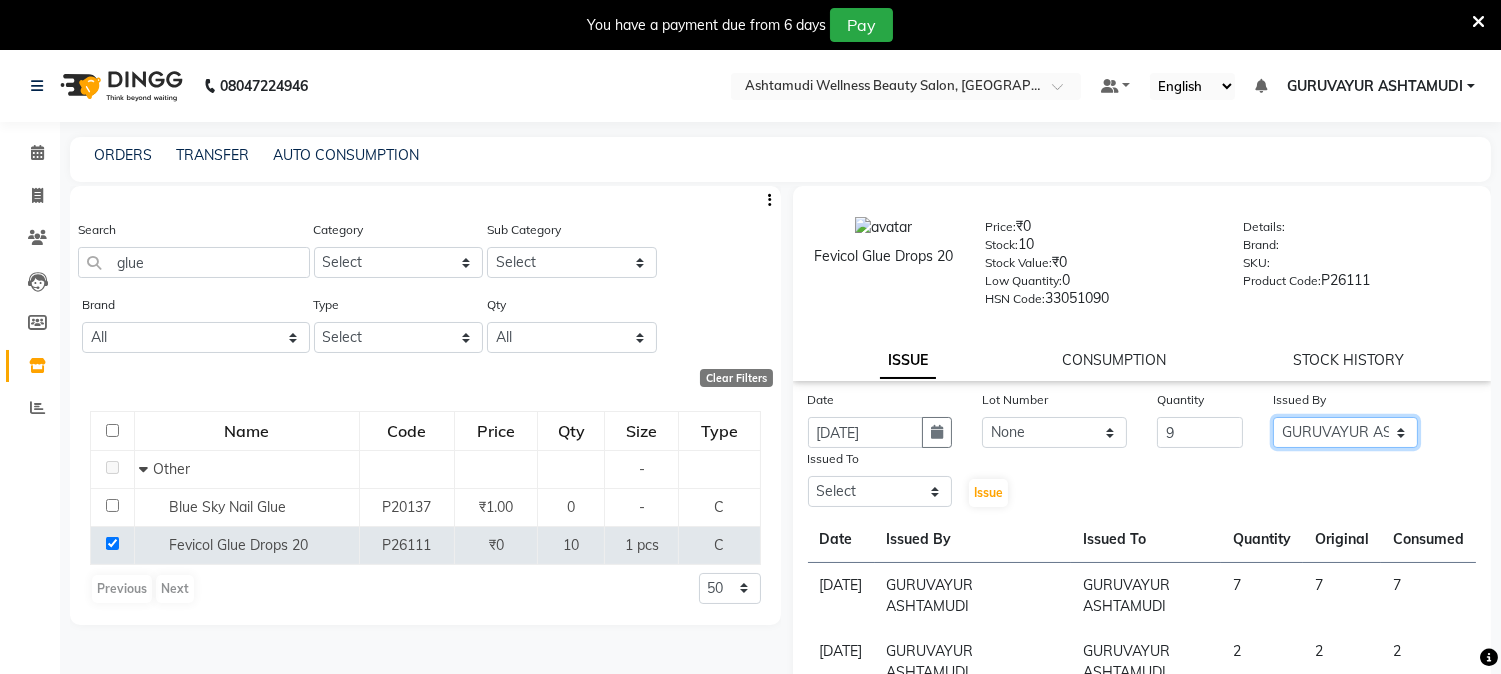 click on "Select [PERSON_NAME] [PERSON_NAME] GURUVAYUR [PERSON_NAME] POOJA [PERSON_NAME] [PERSON_NAME] [PERSON_NAME]" 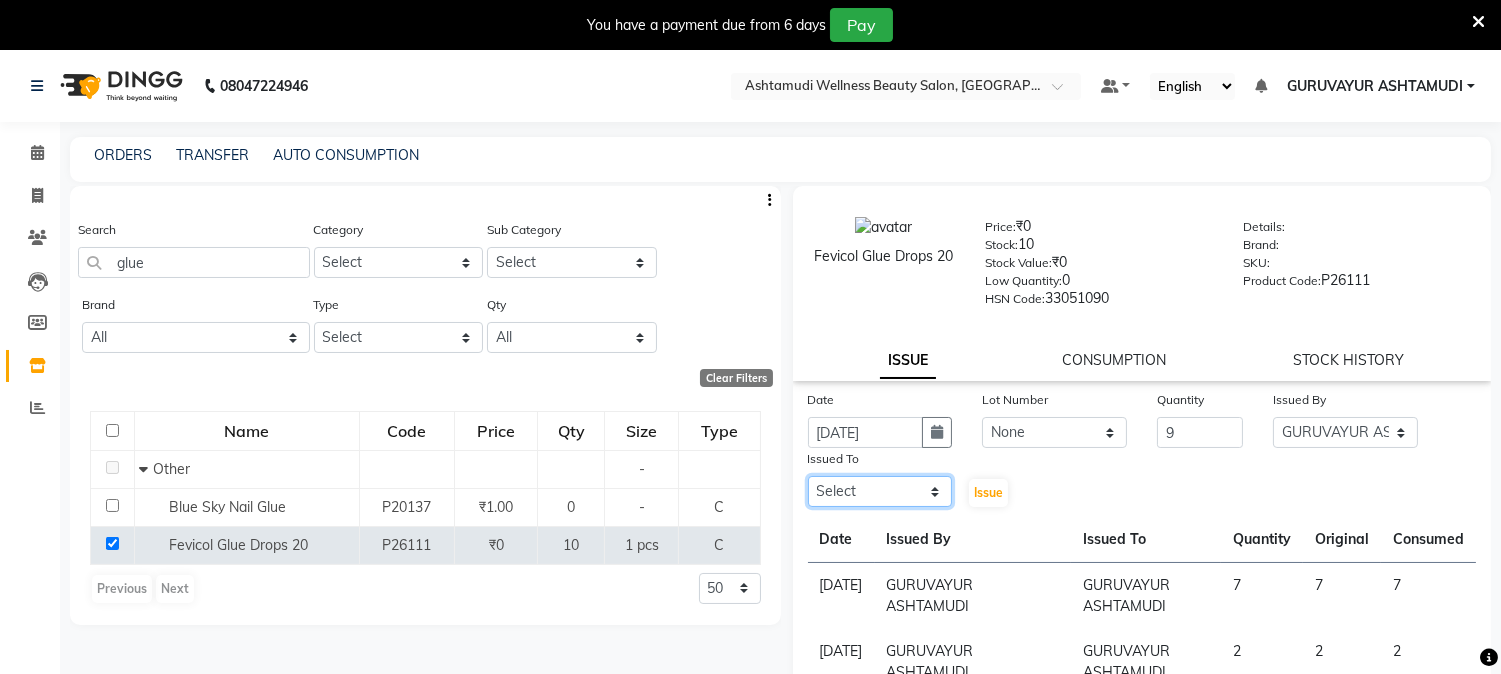 drag, startPoint x: 850, startPoint y: 500, endPoint x: 850, endPoint y: 483, distance: 17 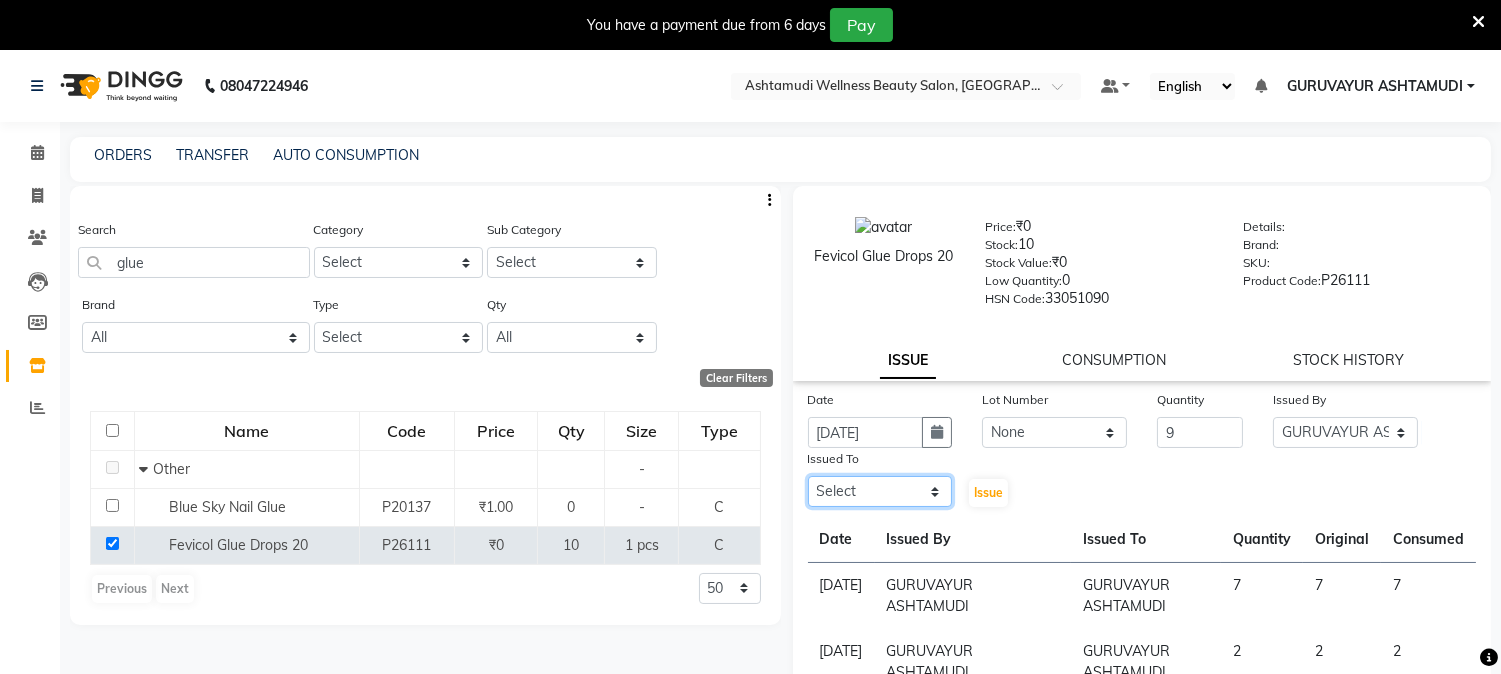 select on "27526" 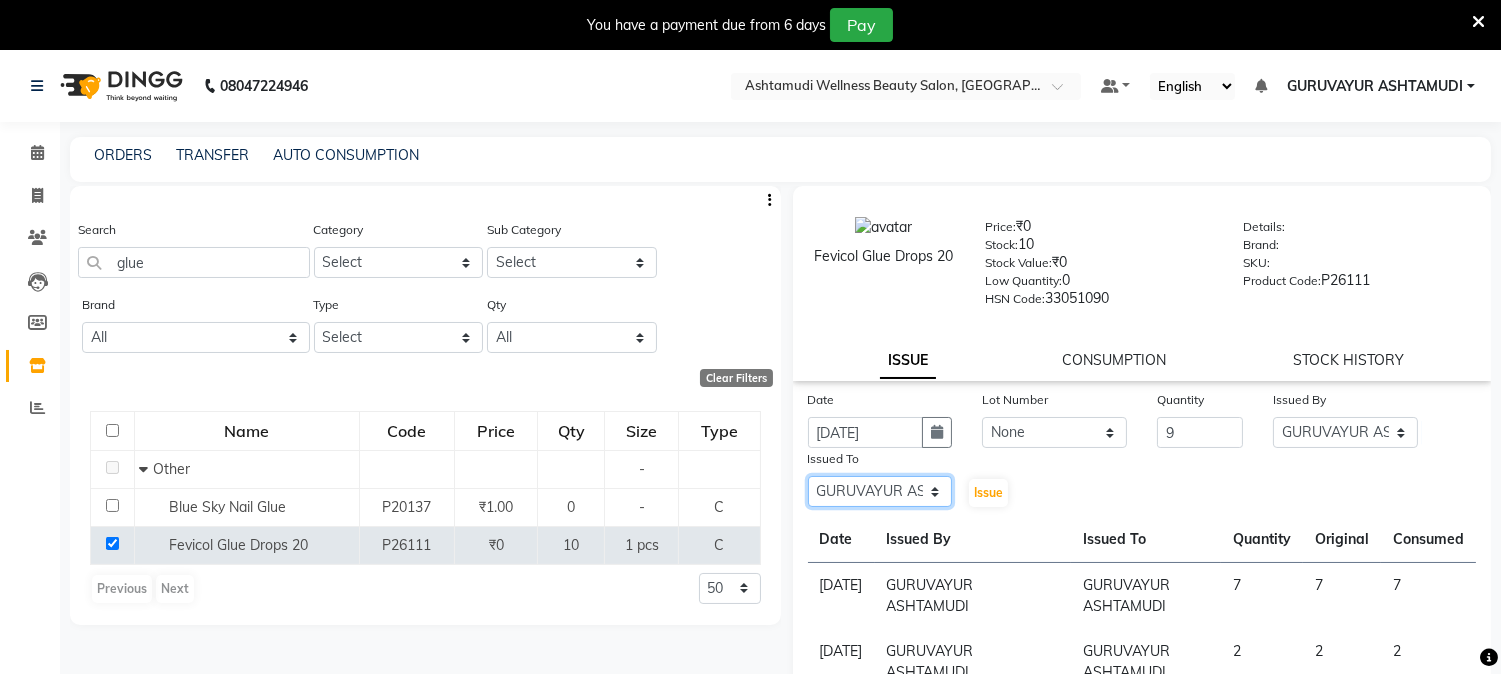 click on "Select [PERSON_NAME] [PERSON_NAME] GURUVAYUR [PERSON_NAME] POOJA [PERSON_NAME] [PERSON_NAME] [PERSON_NAME]" 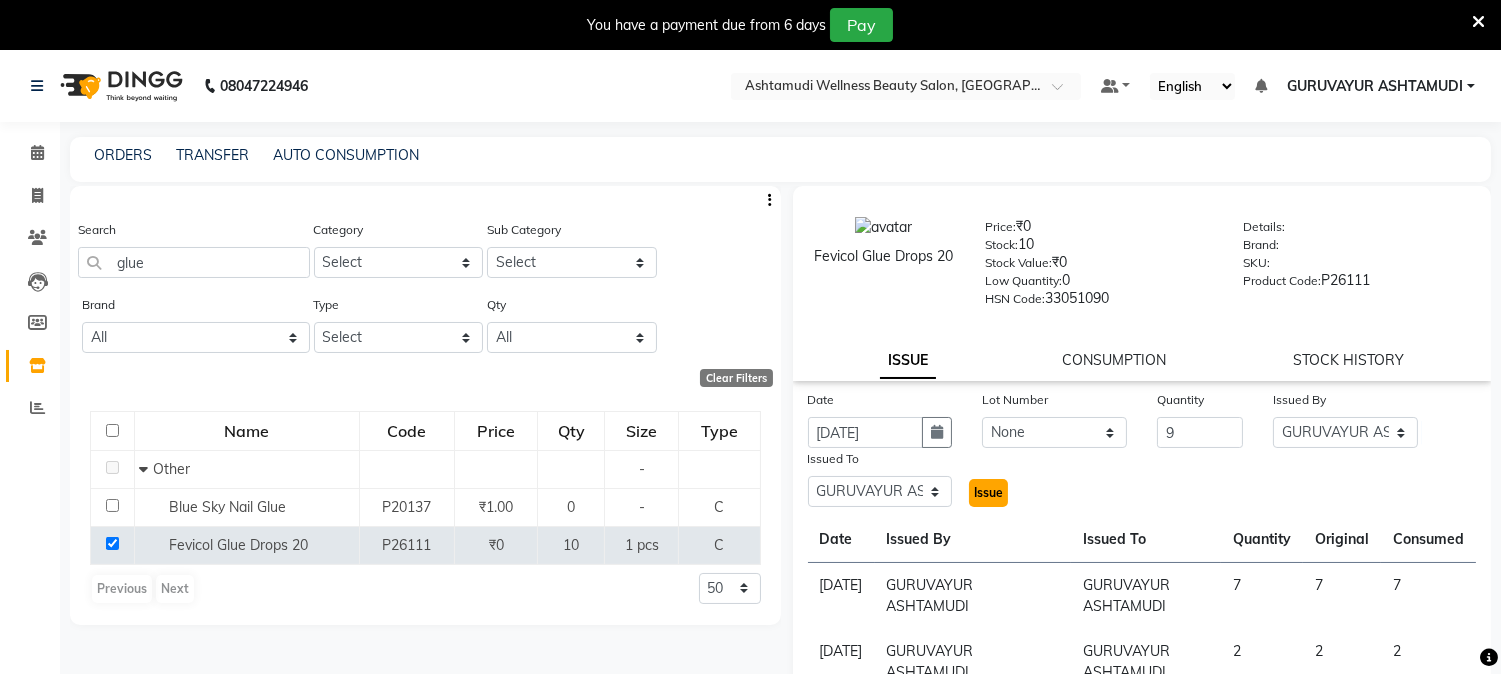 click on "Issue" 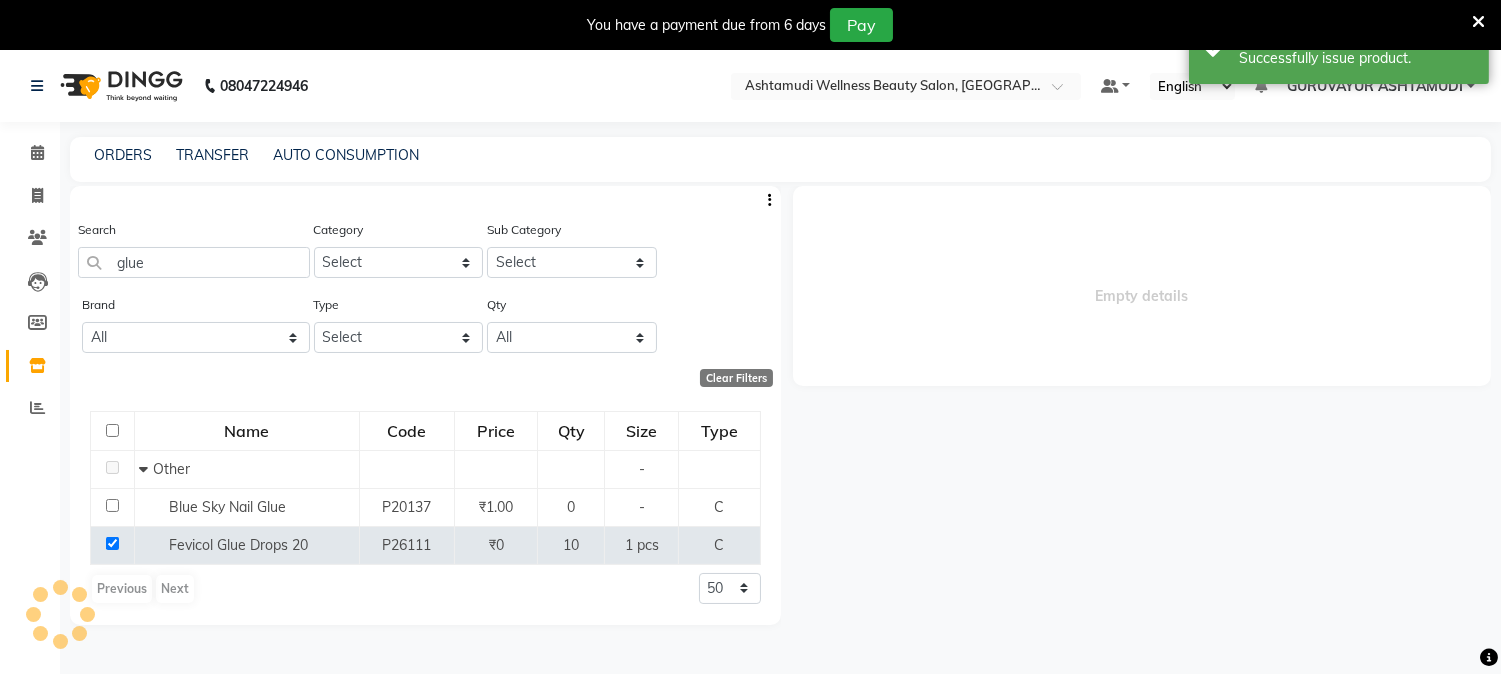 select 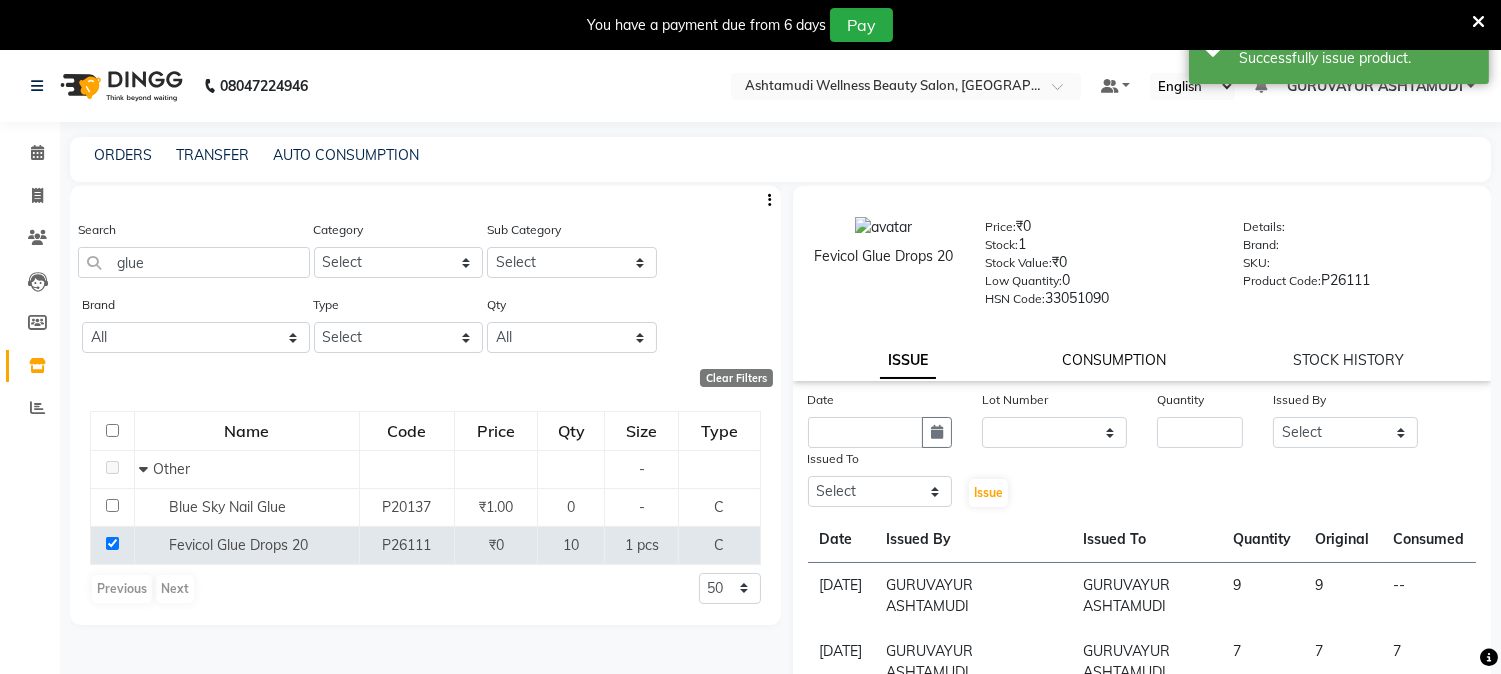 click on "CONSUMPTION" 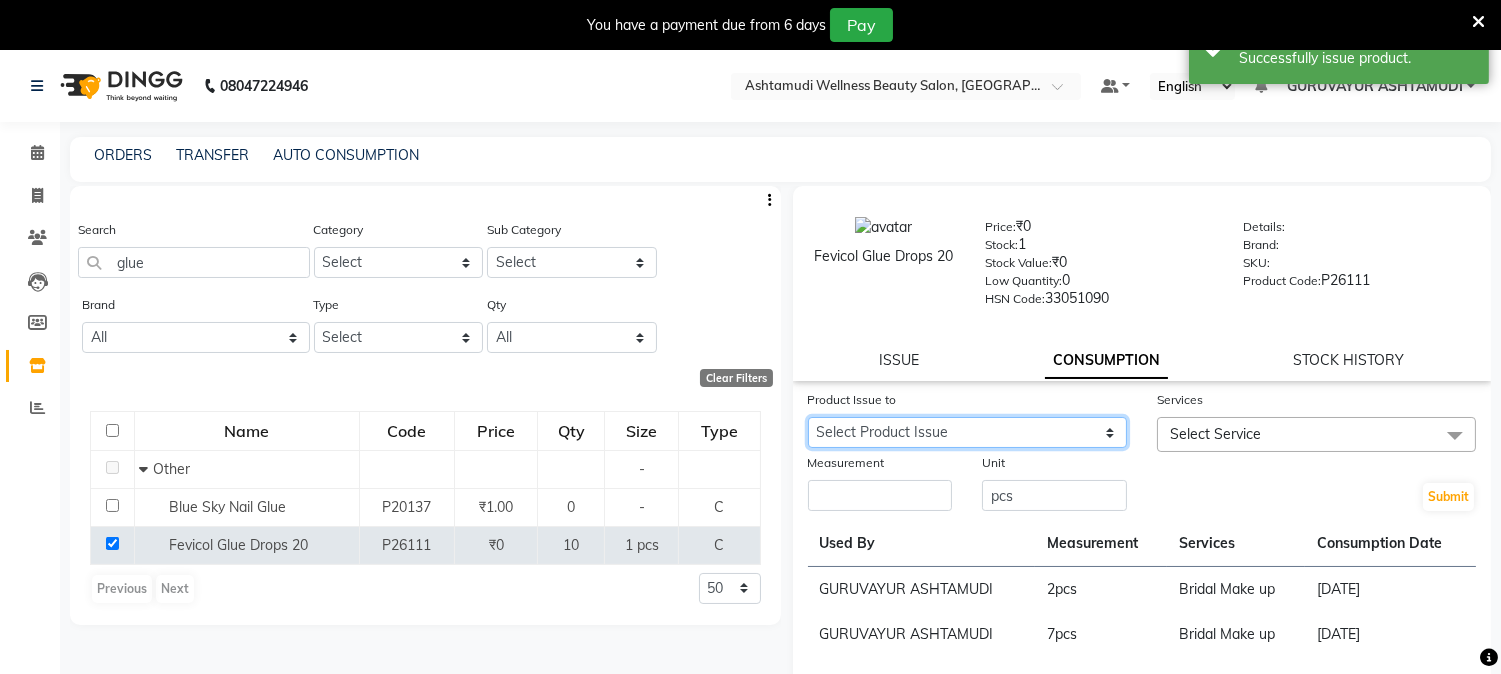 drag, startPoint x: 1057, startPoint y: 432, endPoint x: 1053, endPoint y: 447, distance: 15.524175 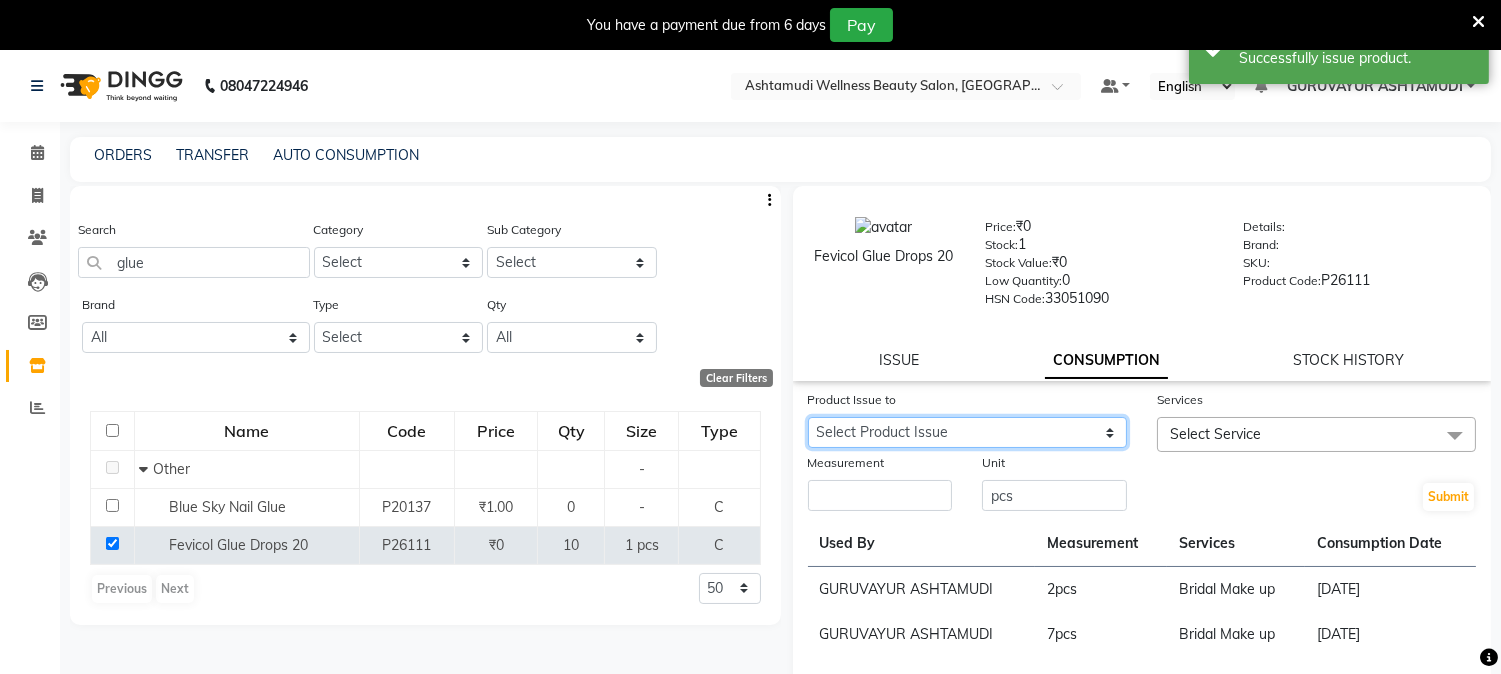 select on "1074968" 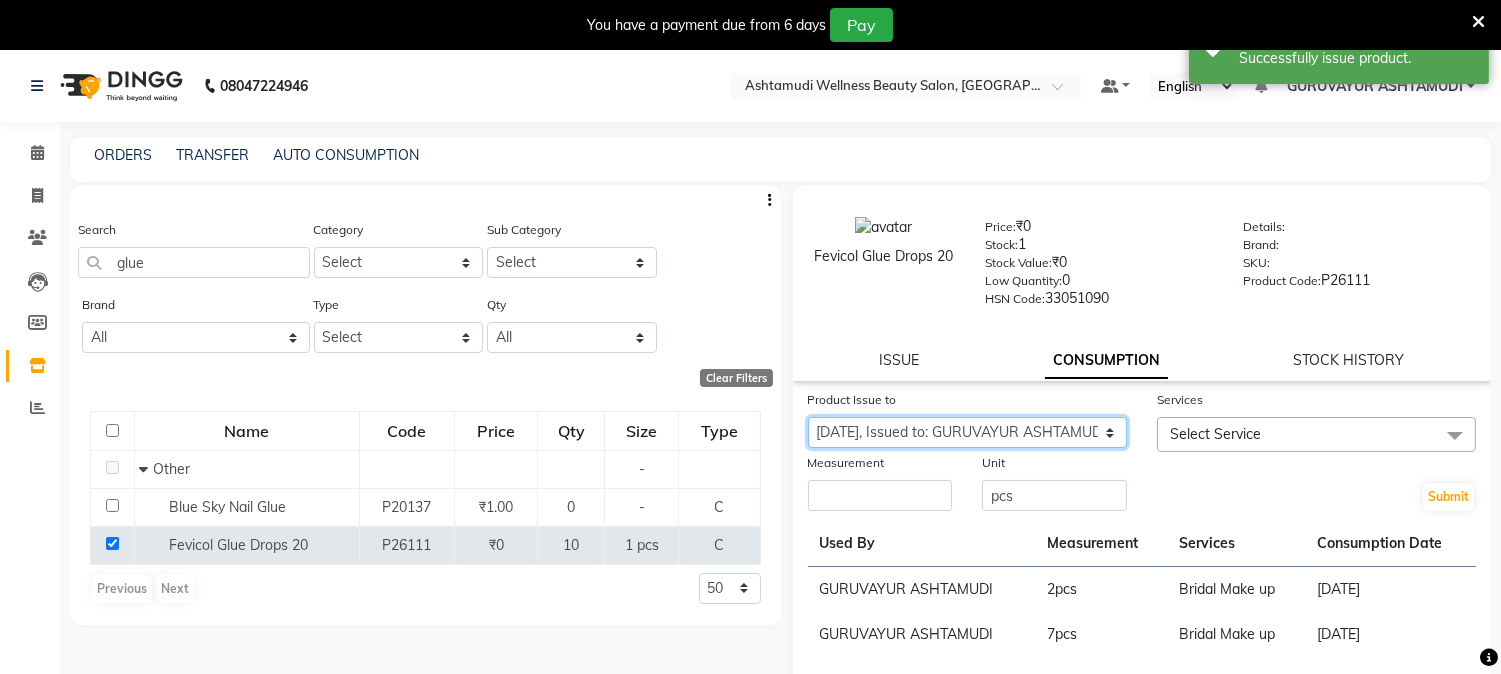 click on "Select Product Issue [DATE], Issued to: GURUVAYUR ASHTAMUDI, Balance: 9" 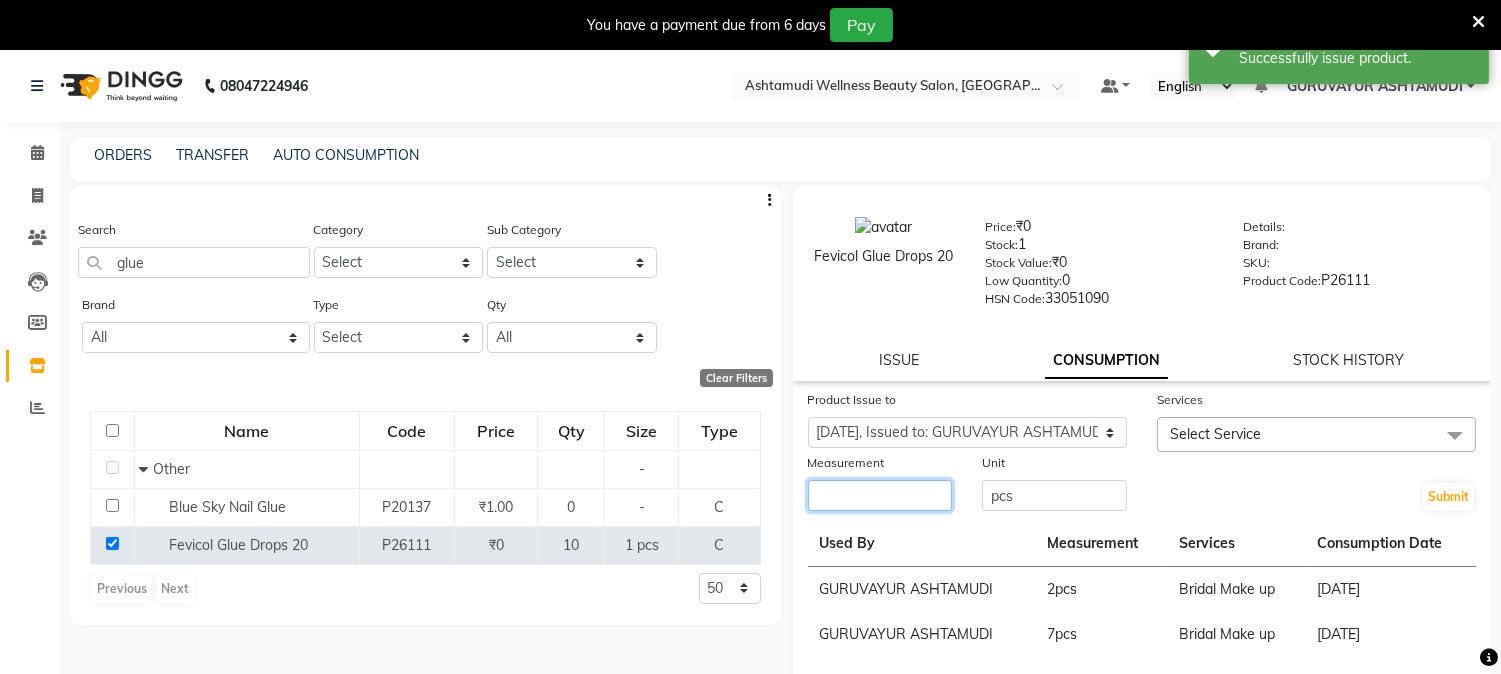 click 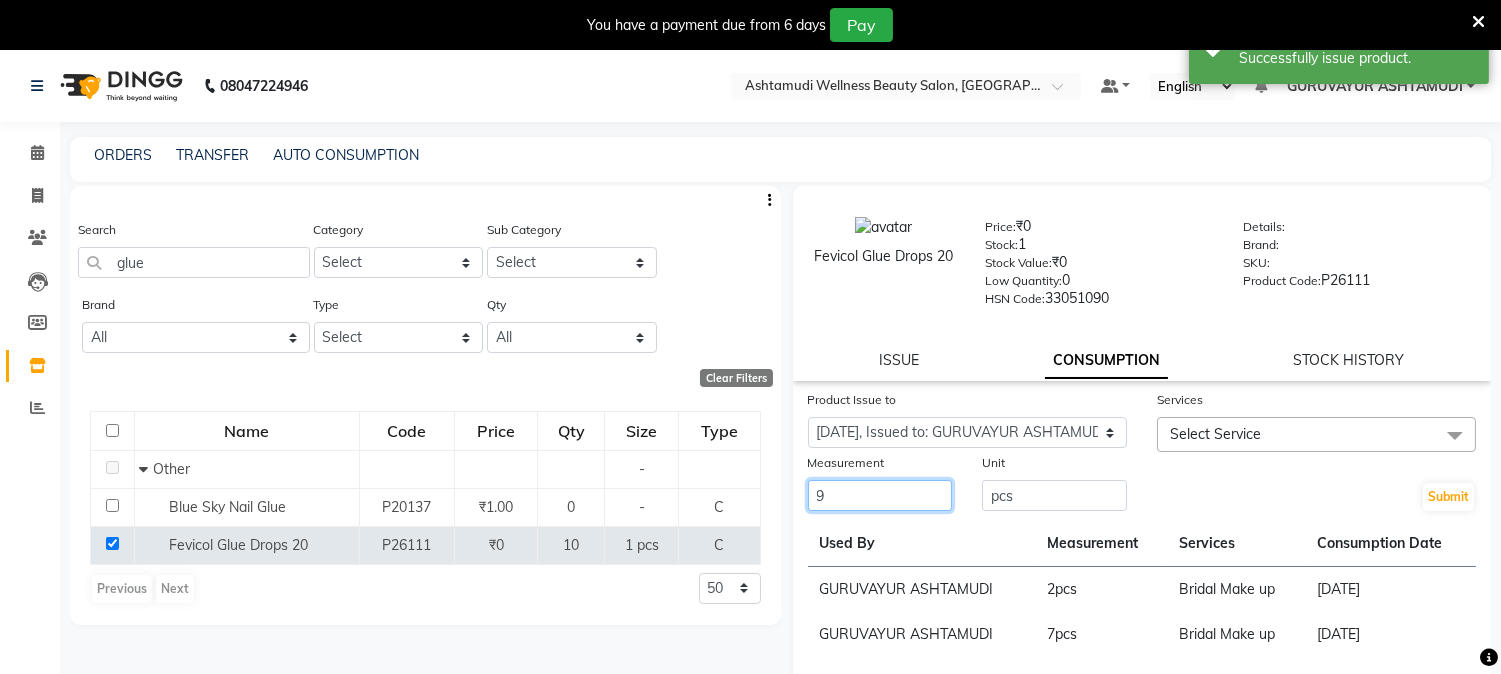 type on "9" 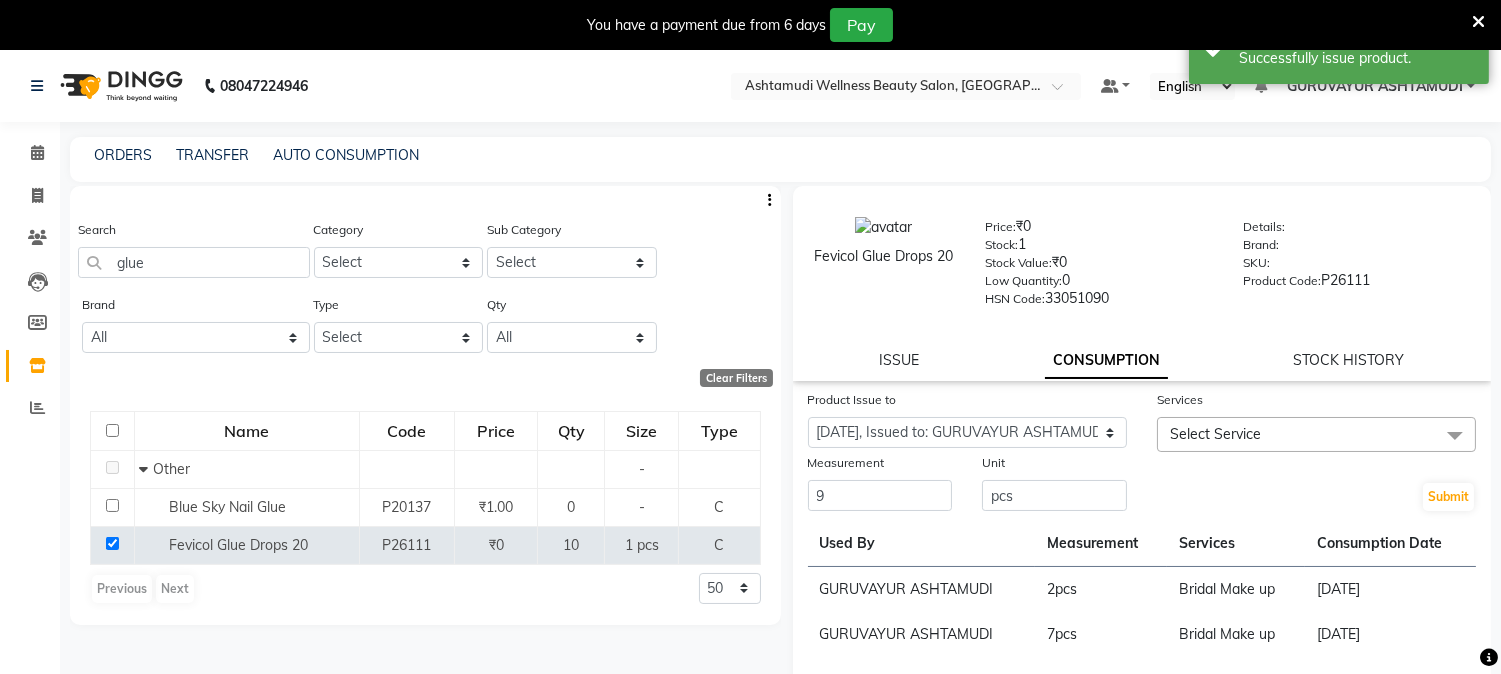 click on "Select Service" 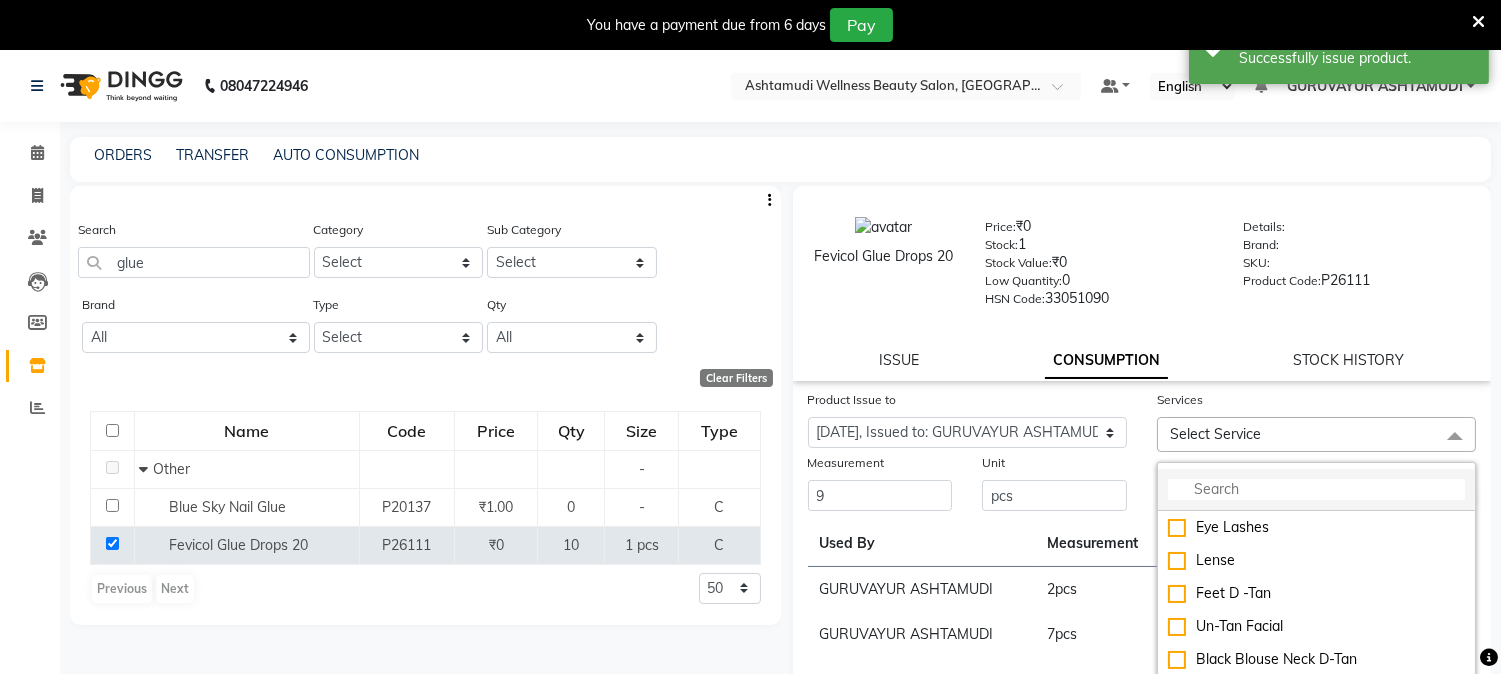 click 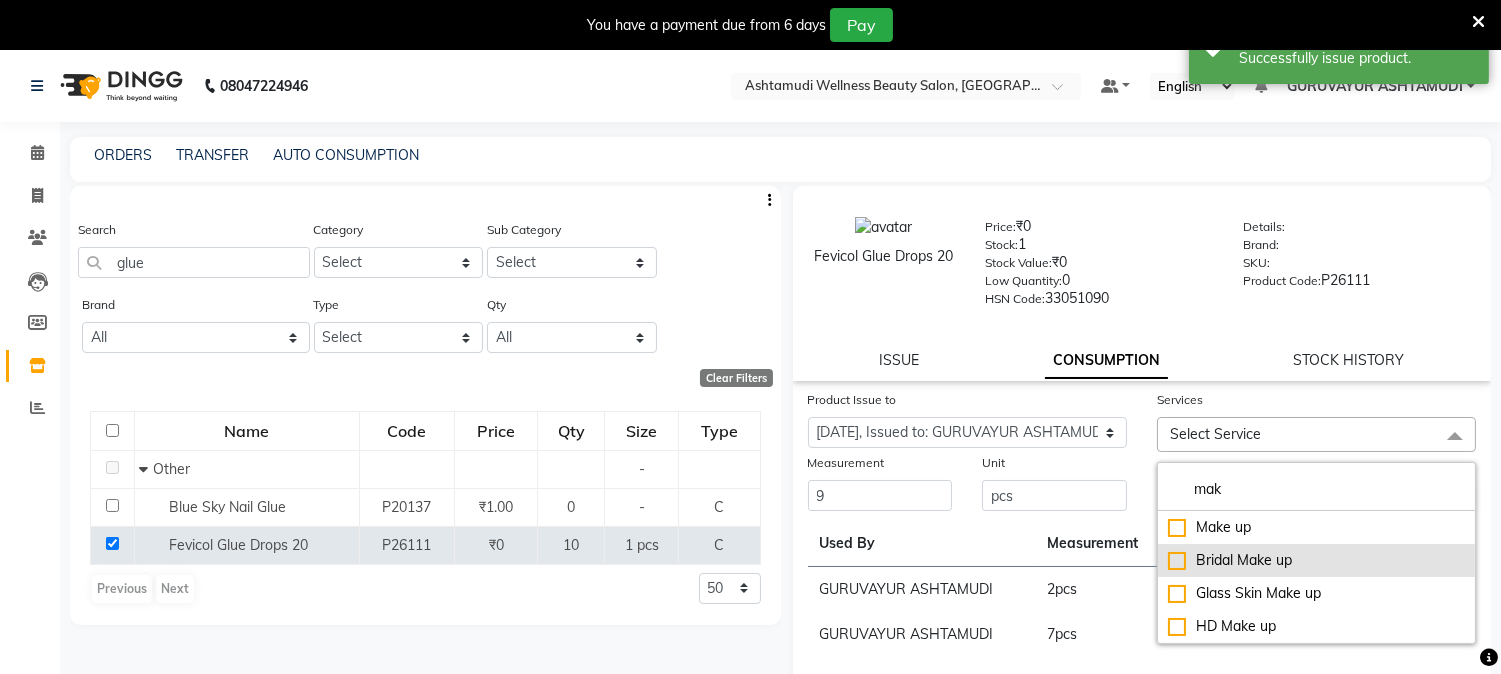 type on "mak" 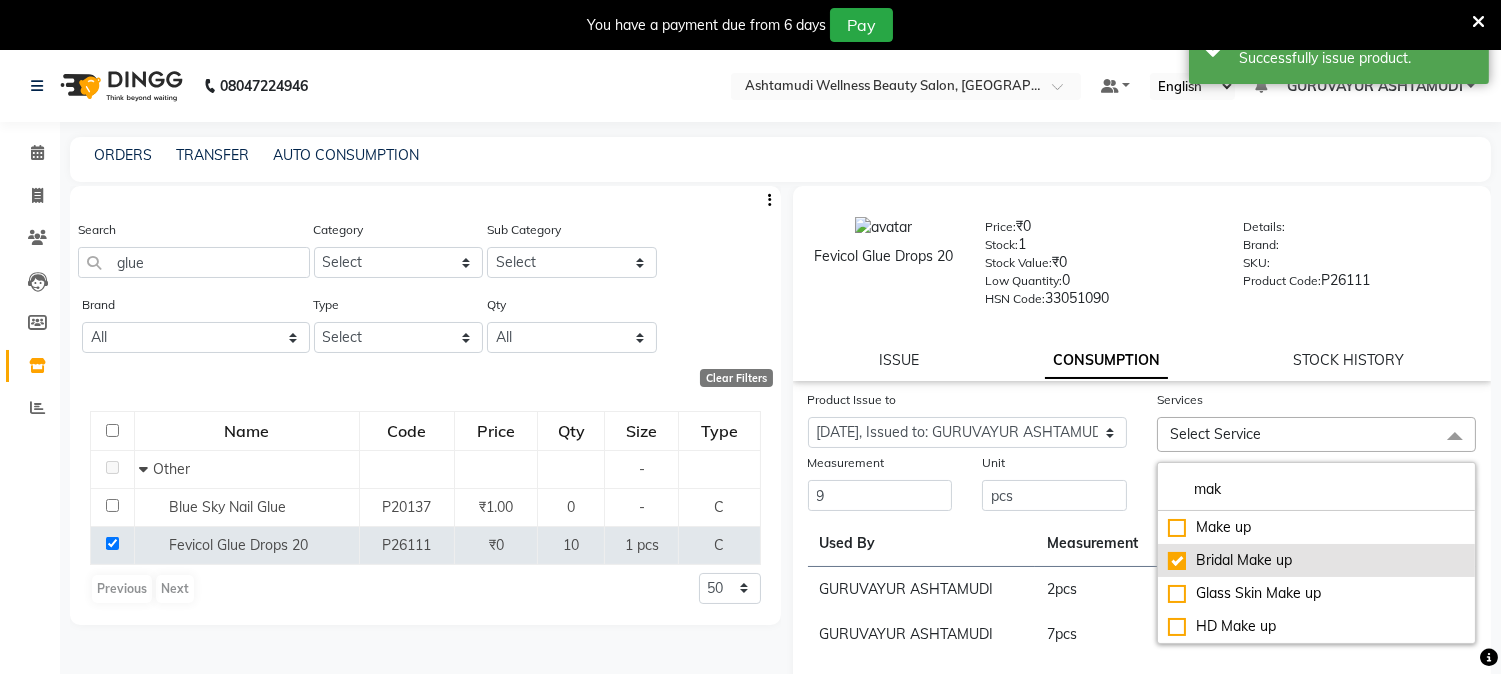 checkbox on "true" 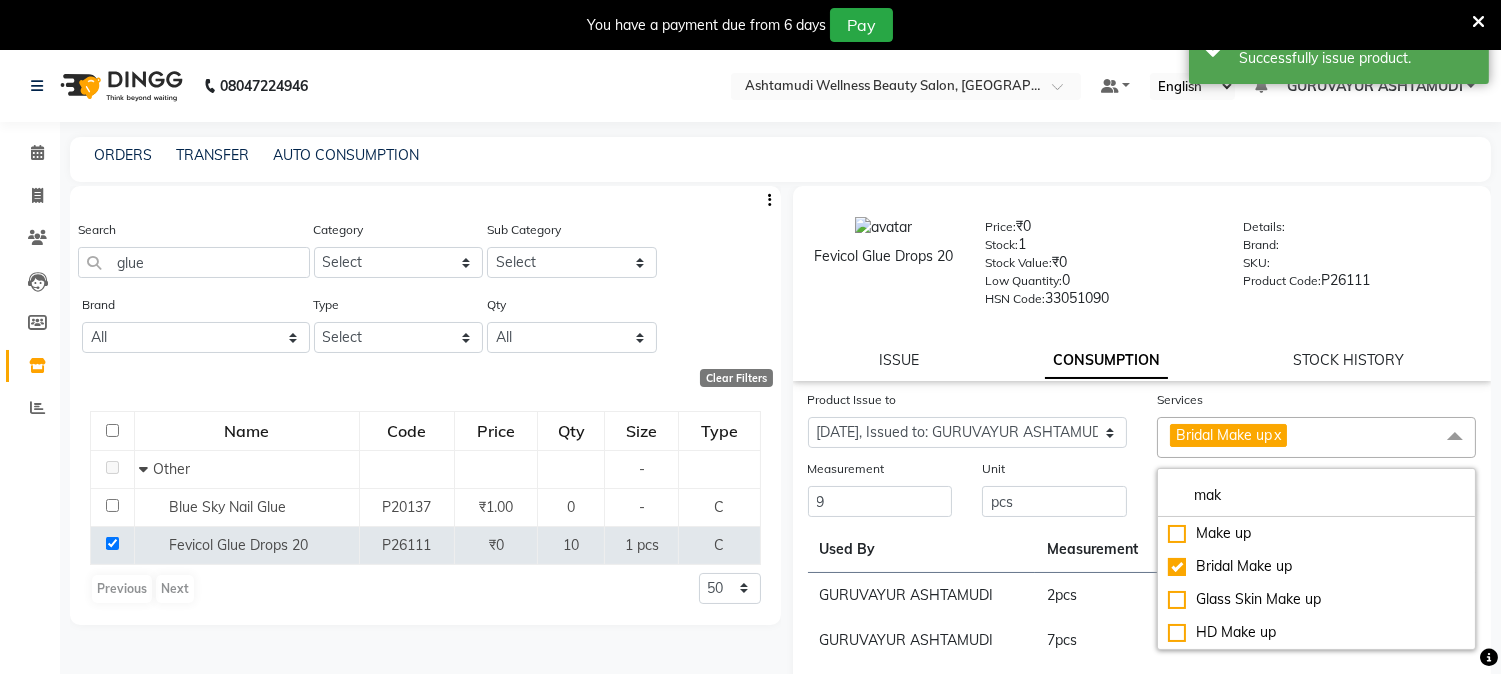 click on "Unit" 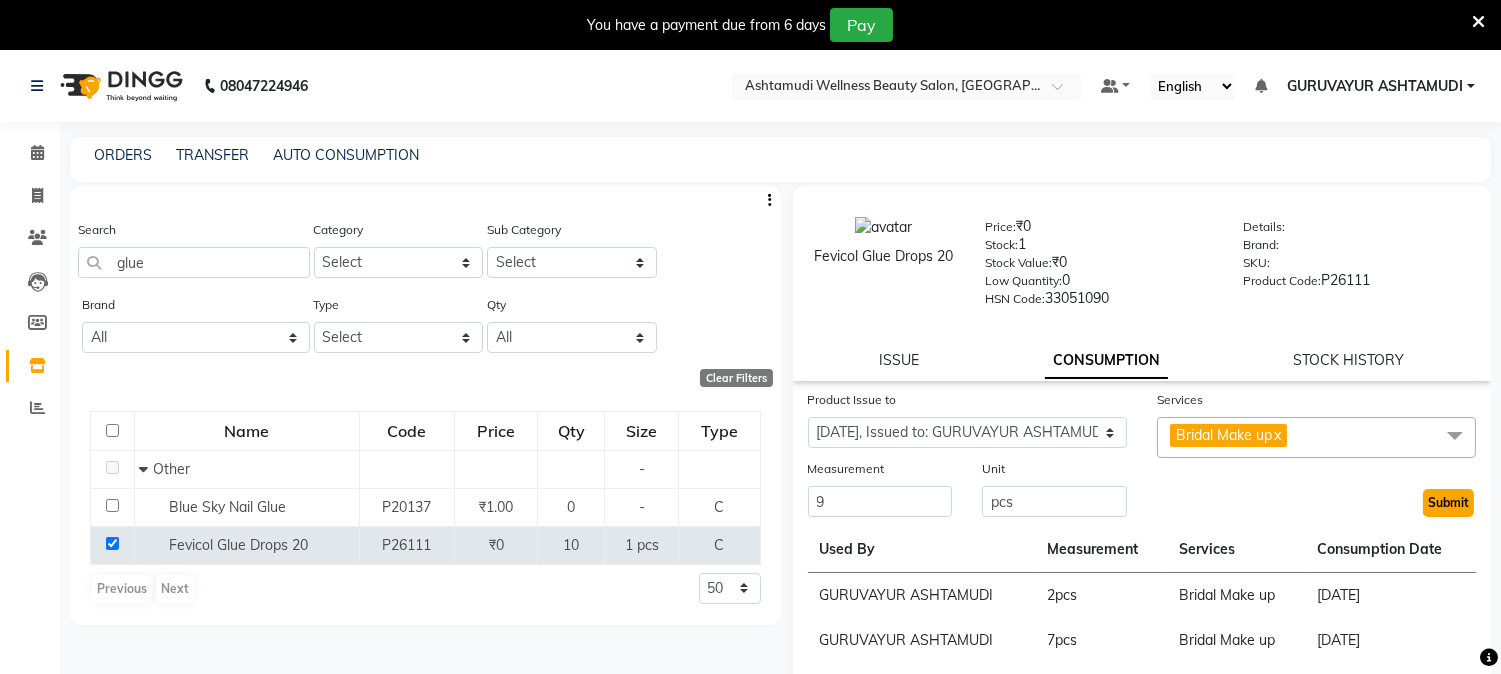 click on "Submit" 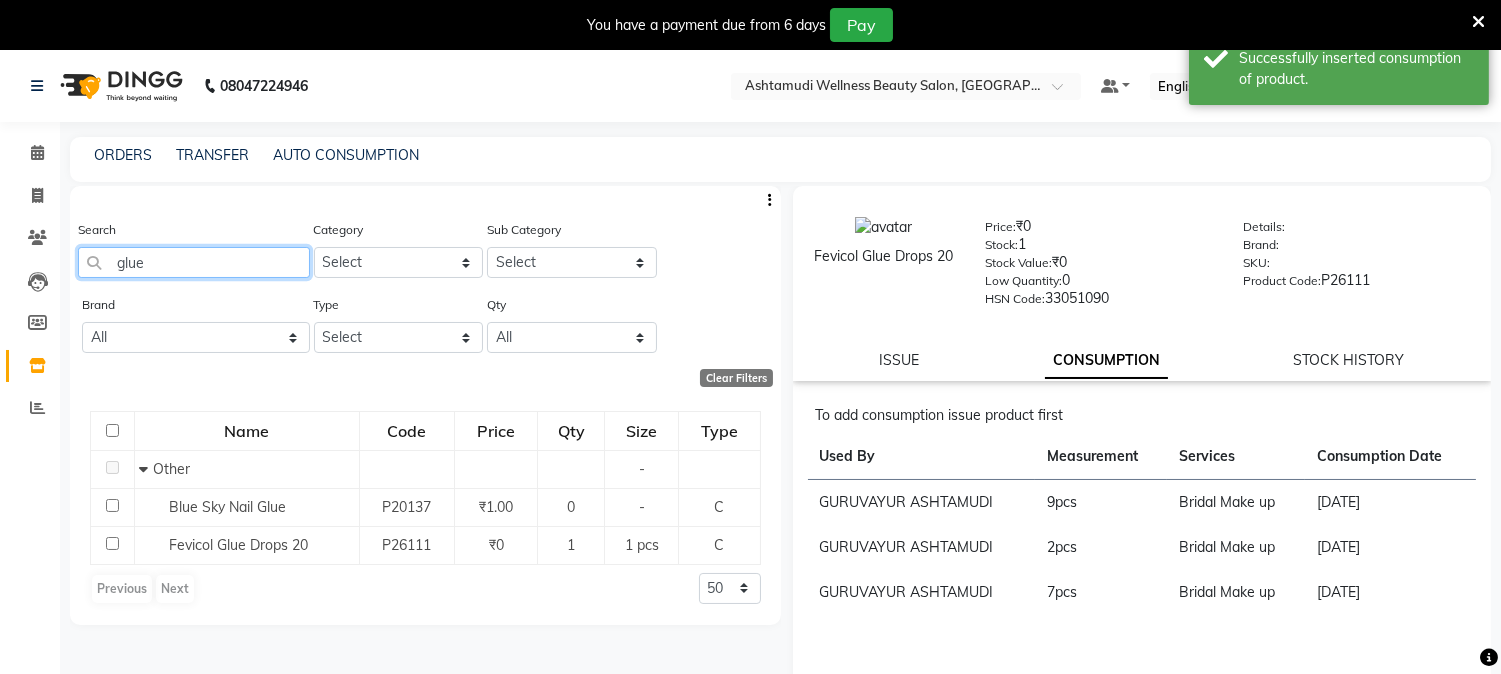 drag, startPoint x: 203, startPoint y: 262, endPoint x: 0, endPoint y: 262, distance: 203 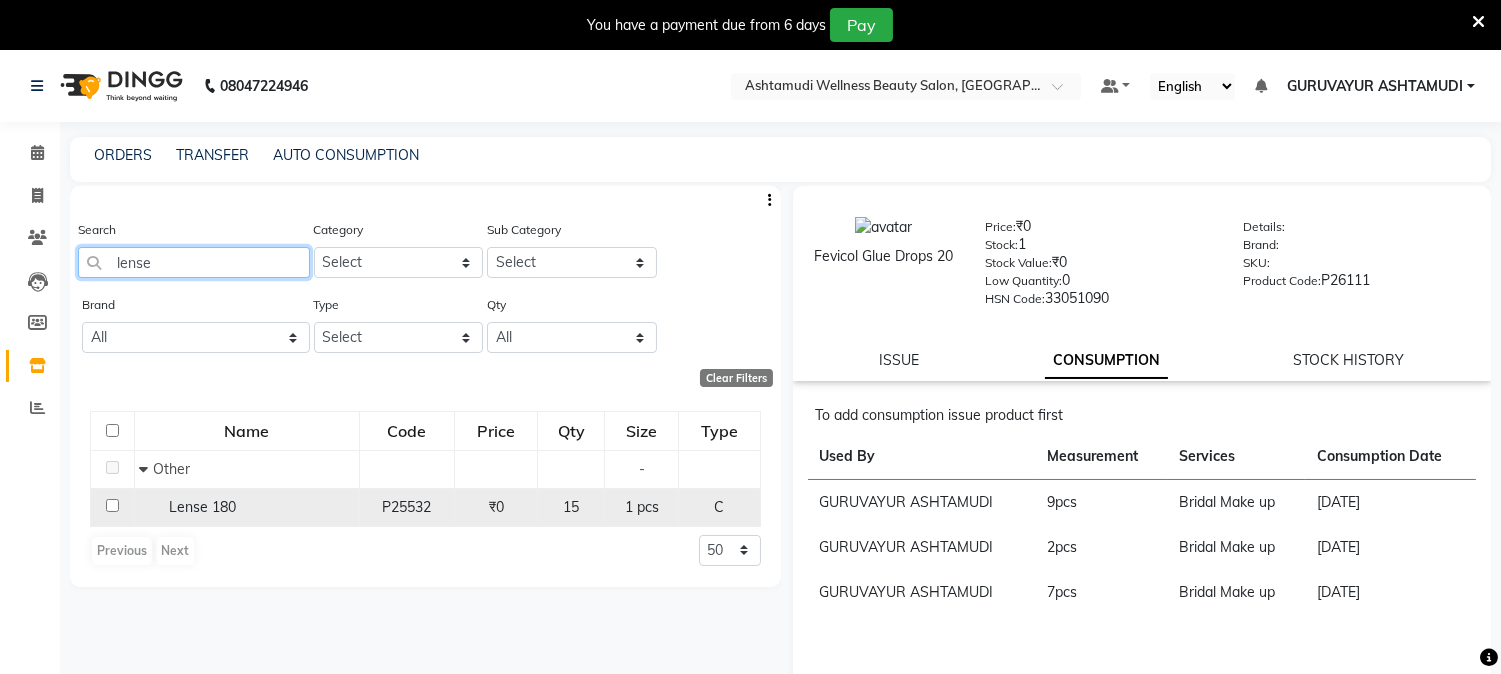type on "lense" 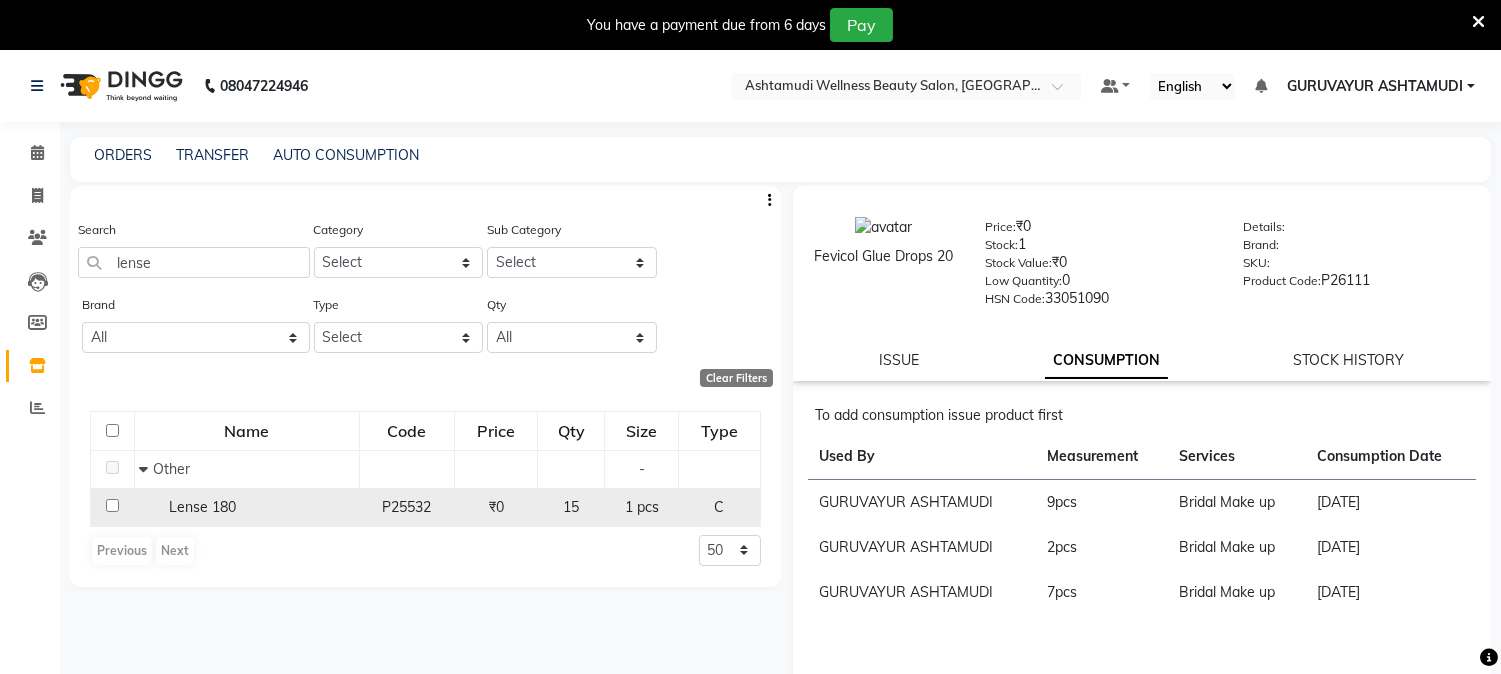 click 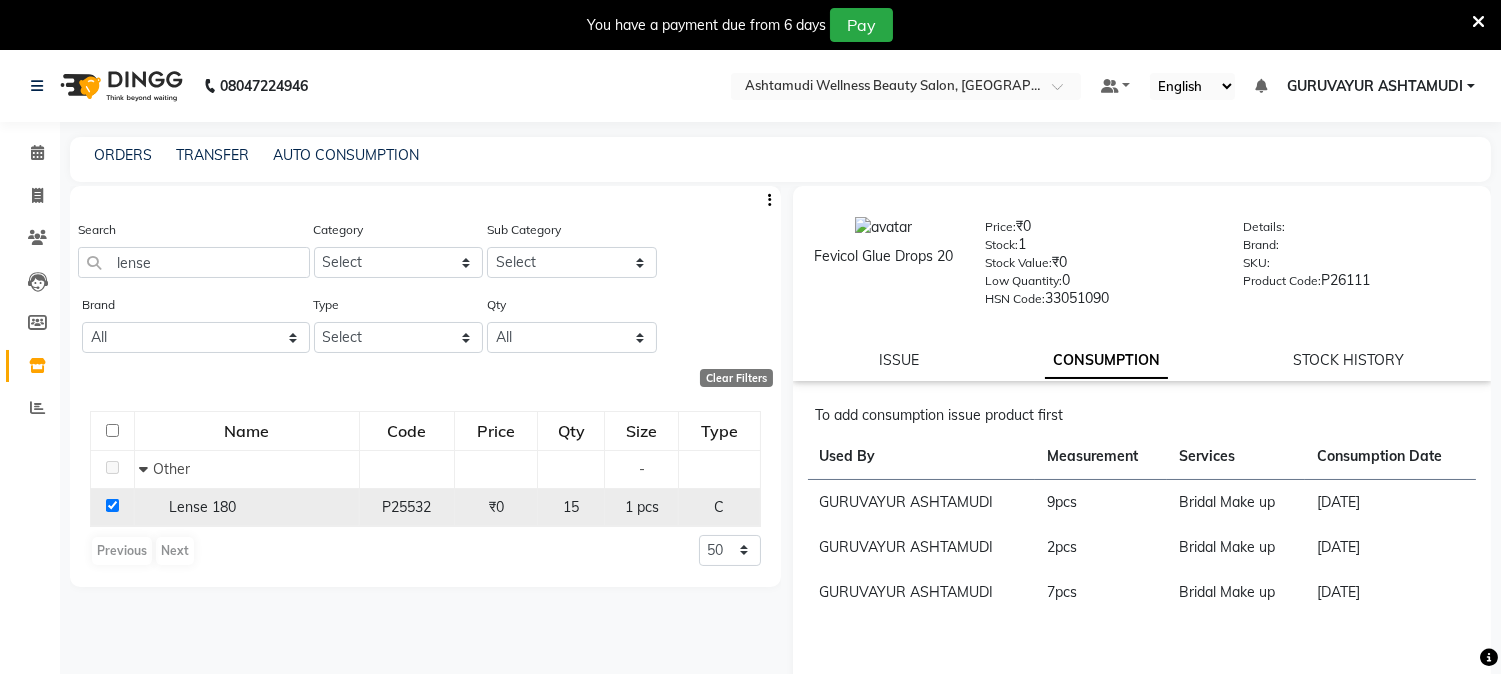 checkbox on "true" 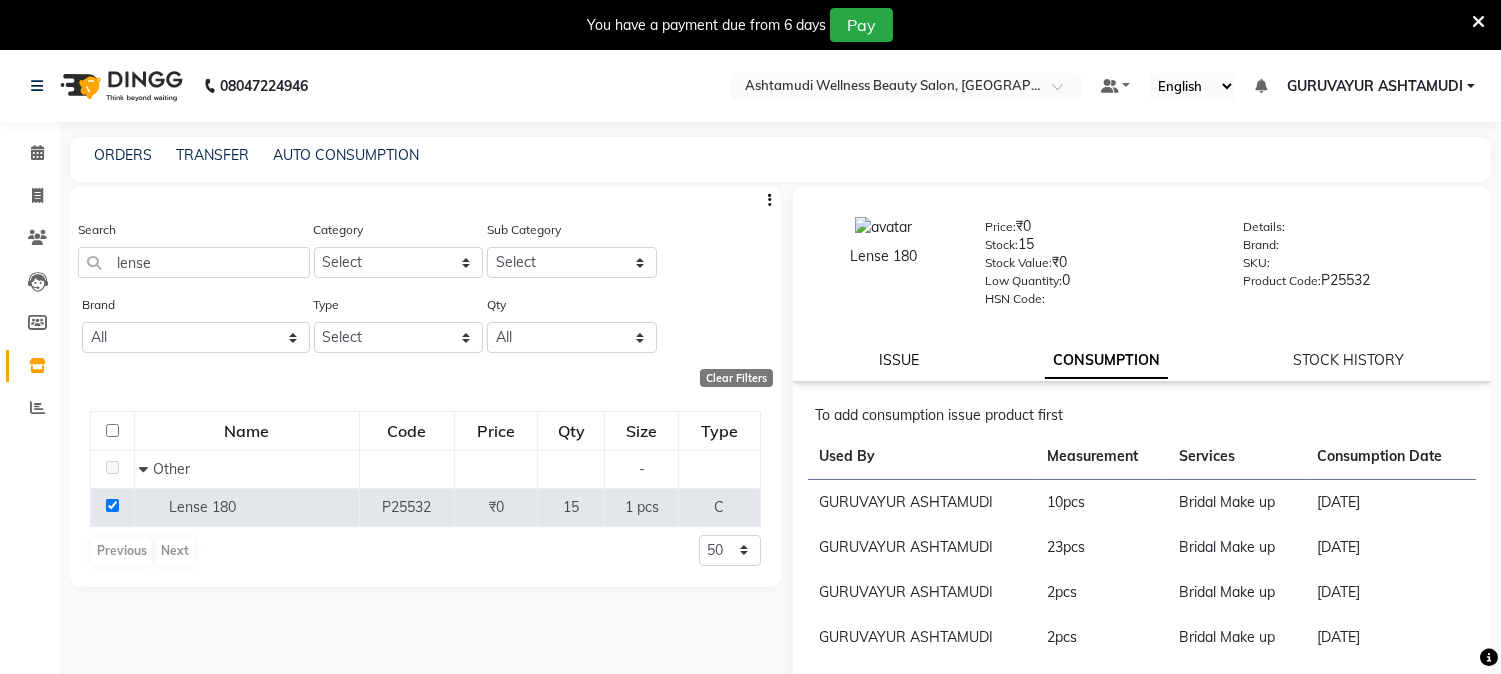click on "ISSUE" 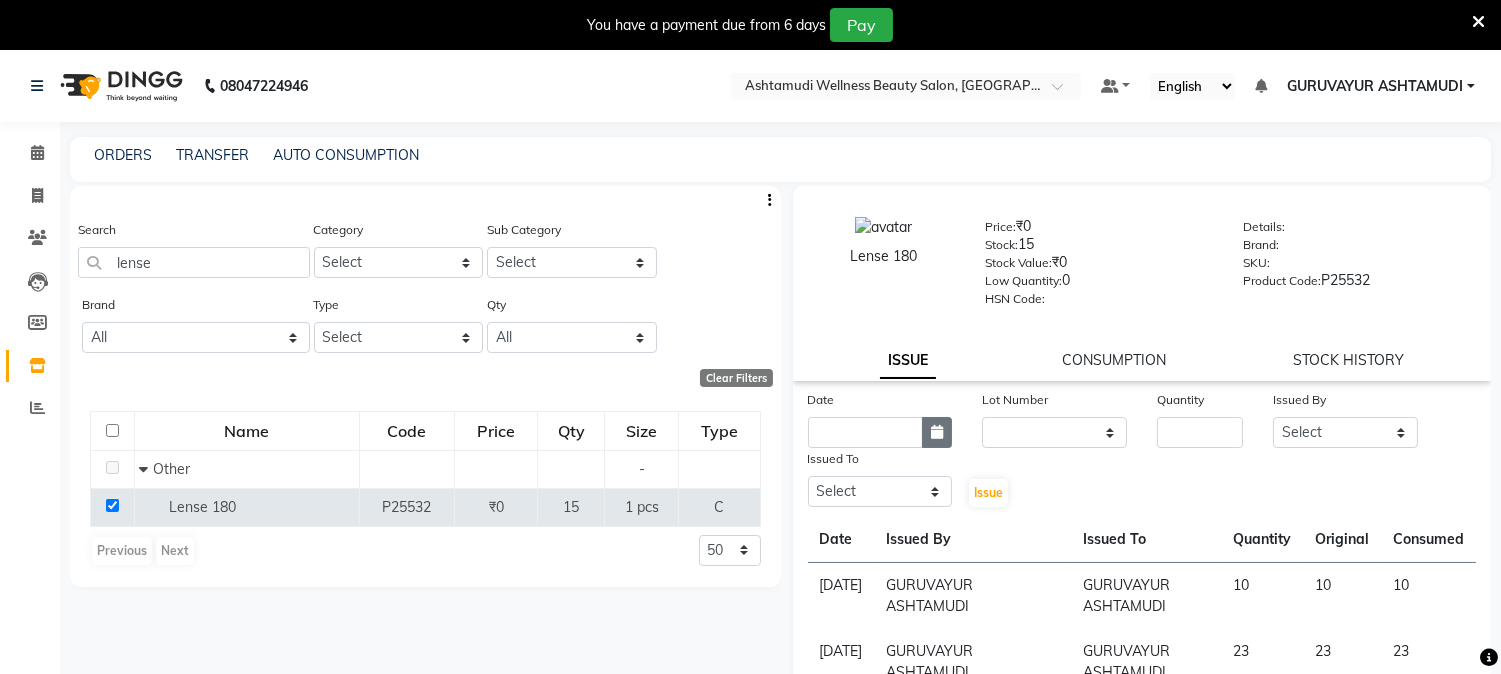 click 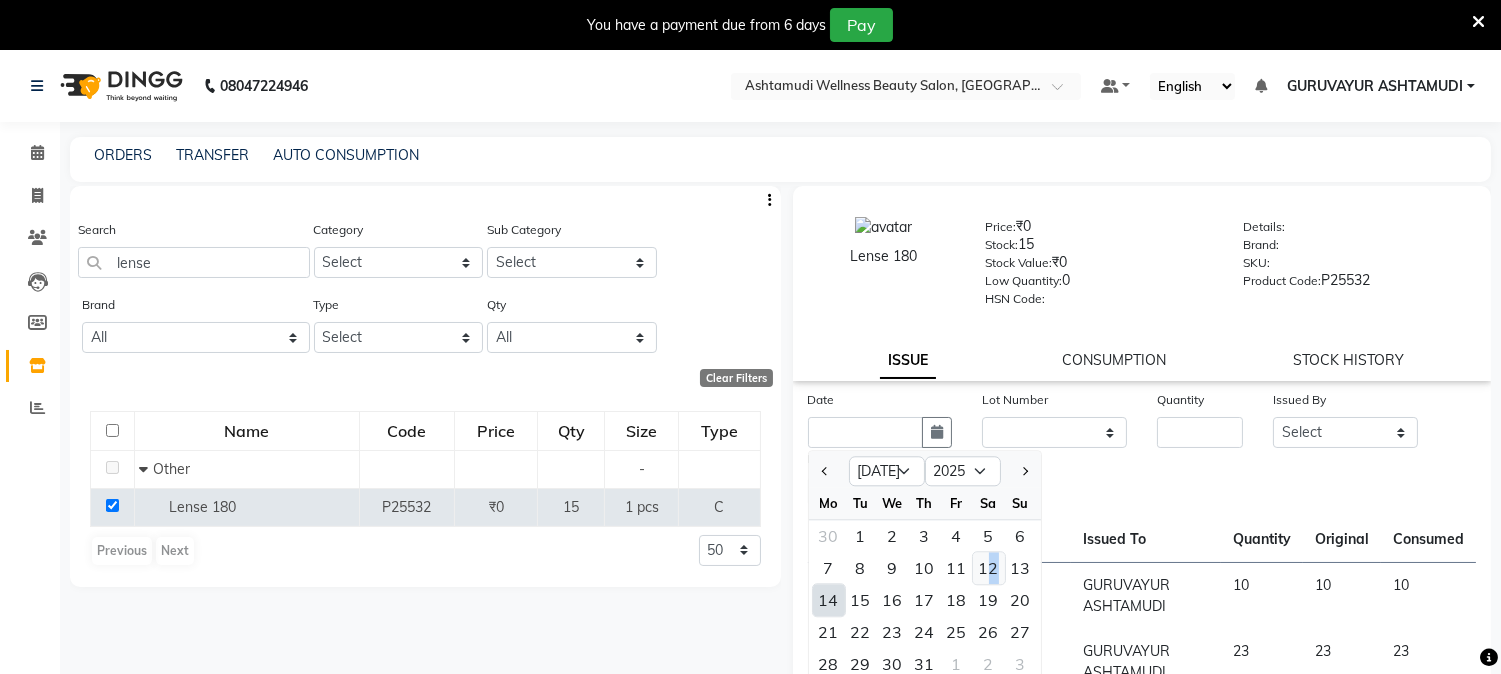 click on "12" 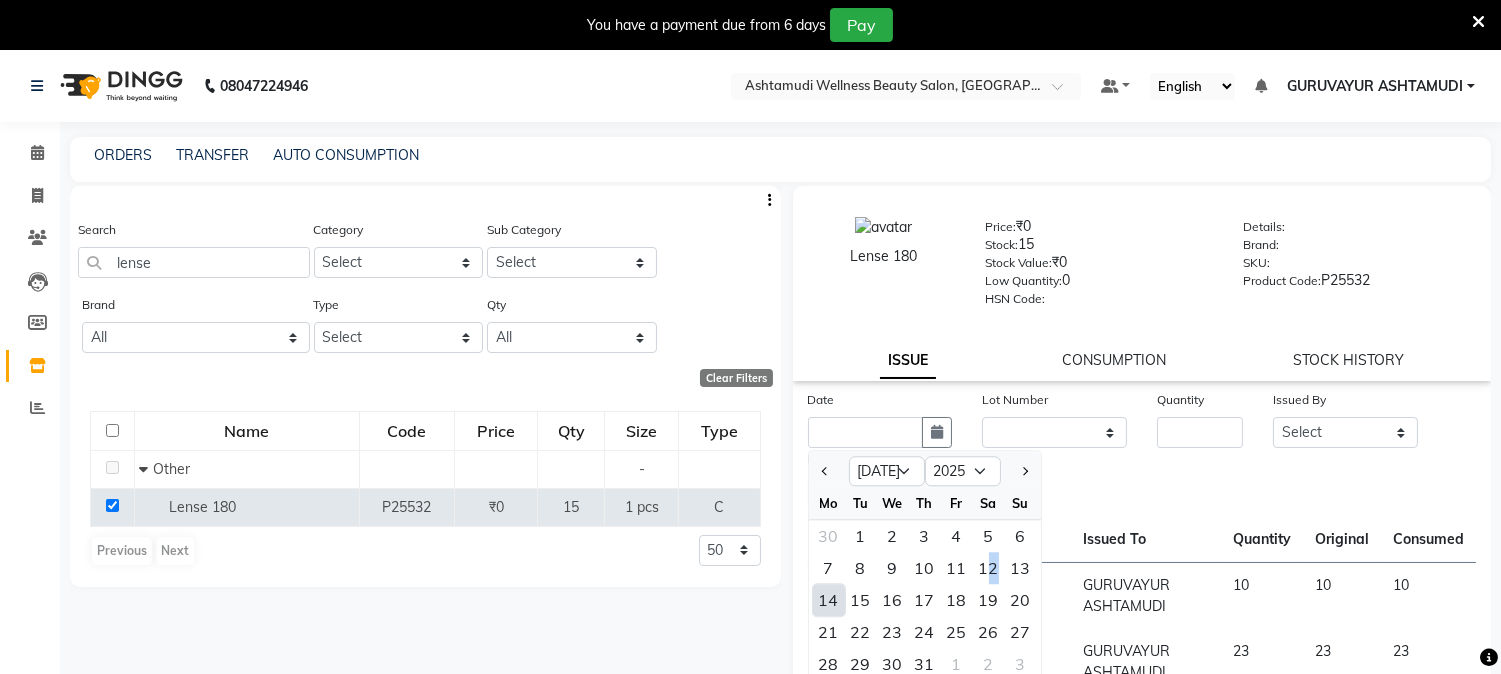 type on "12-07-2025" 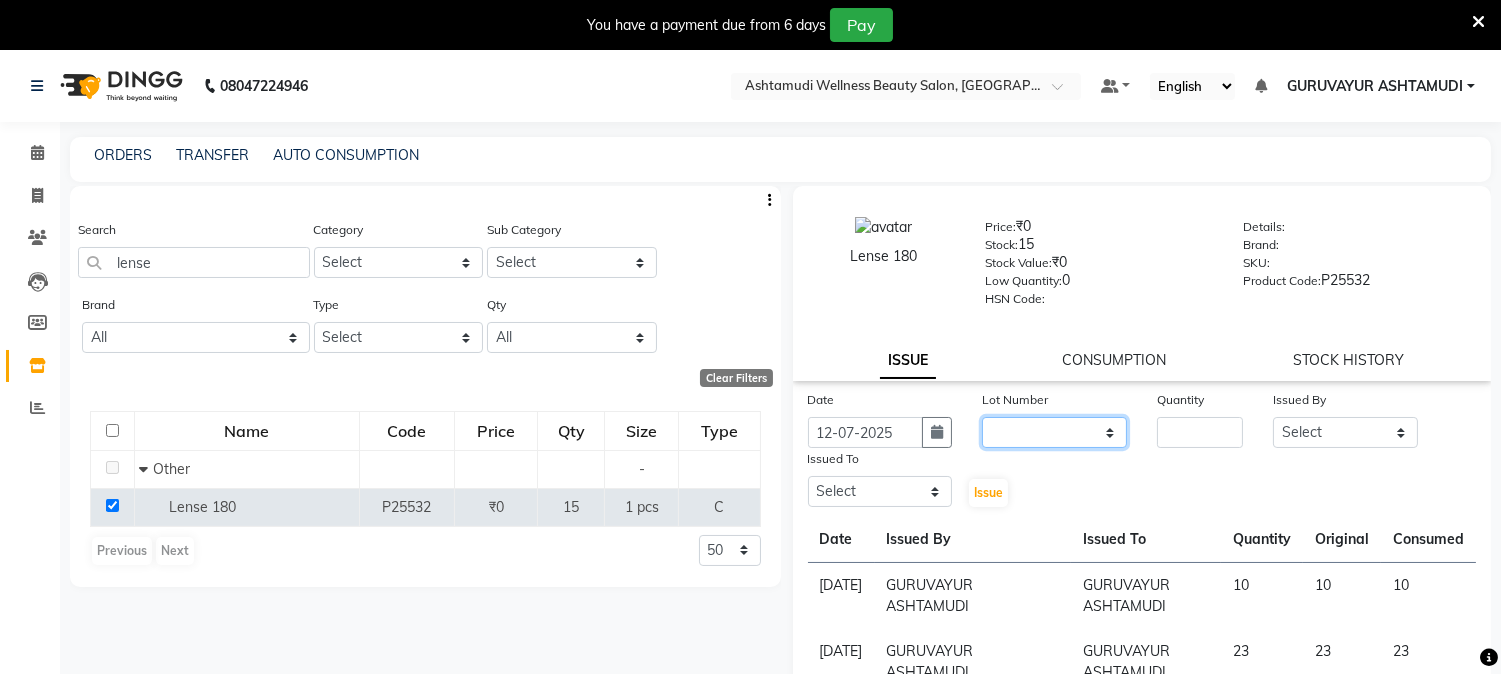click on "None" 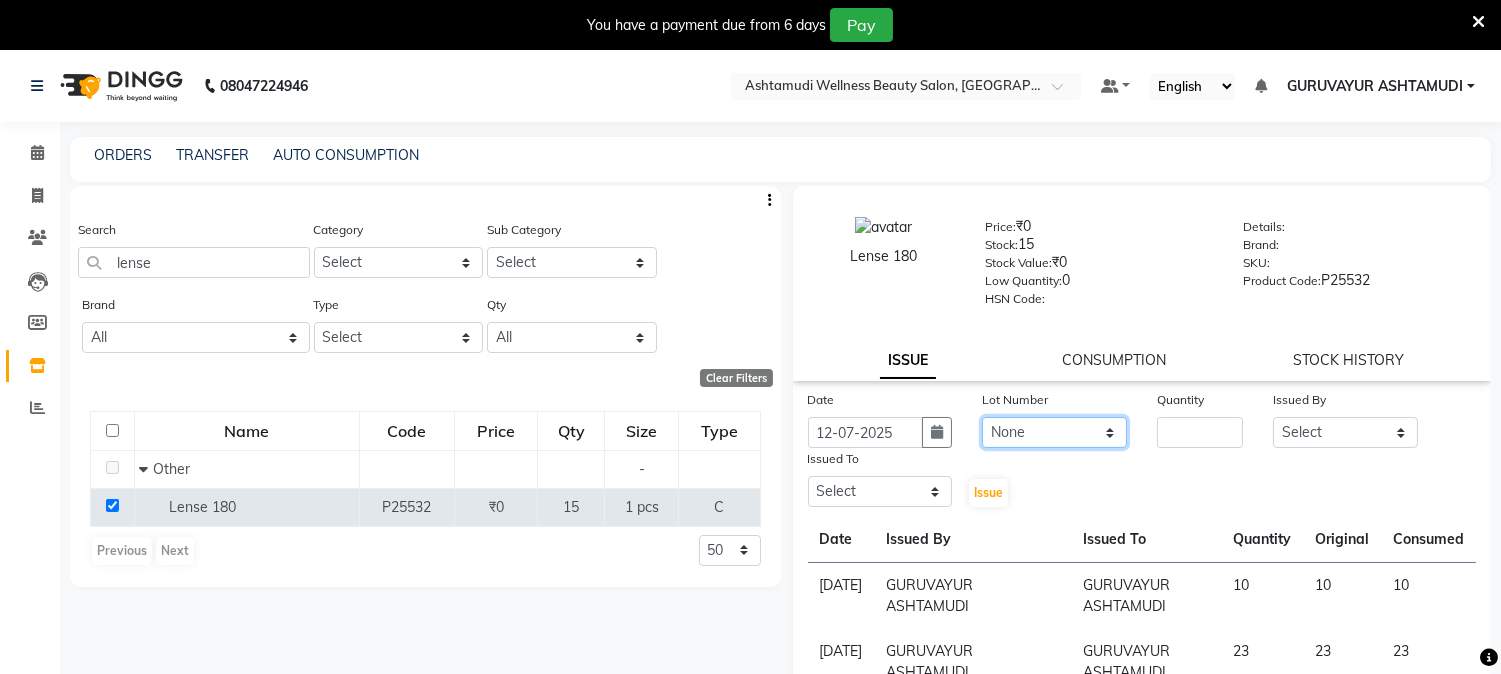 click on "None" 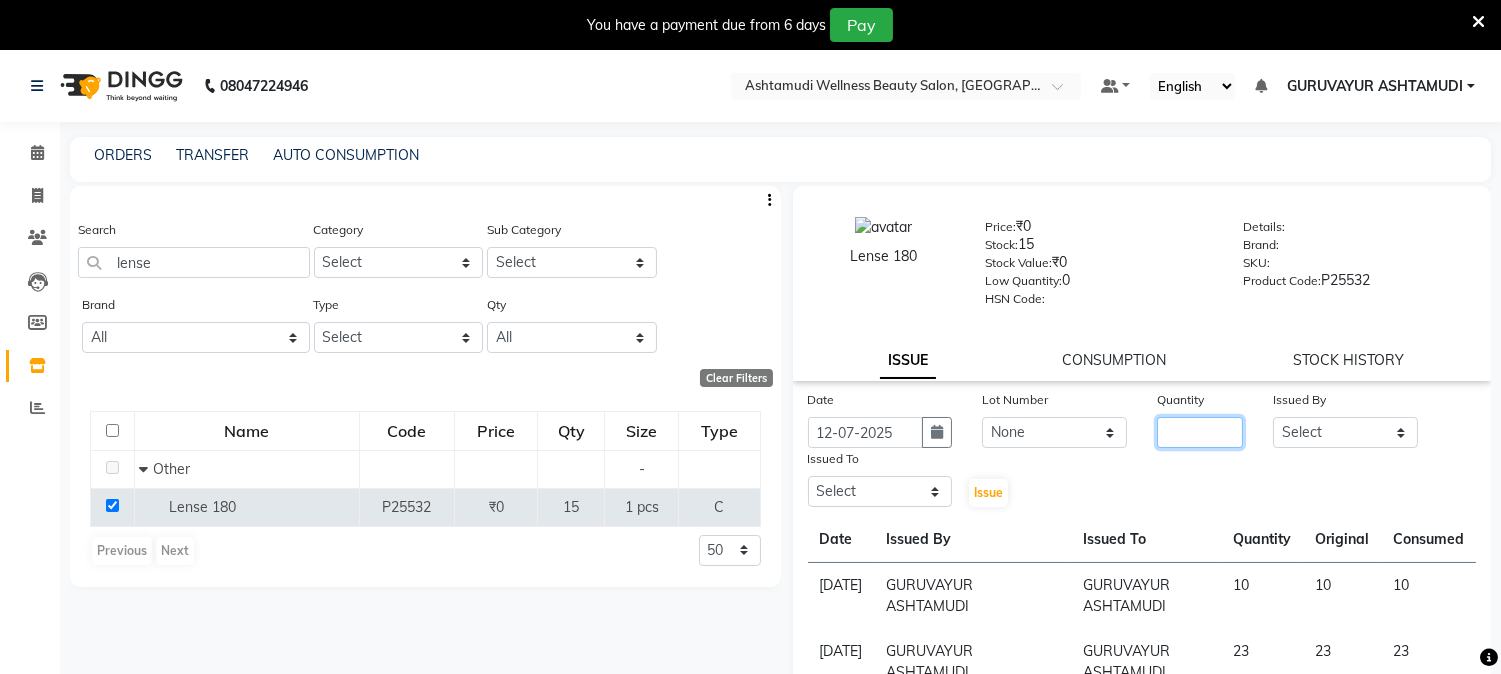 click 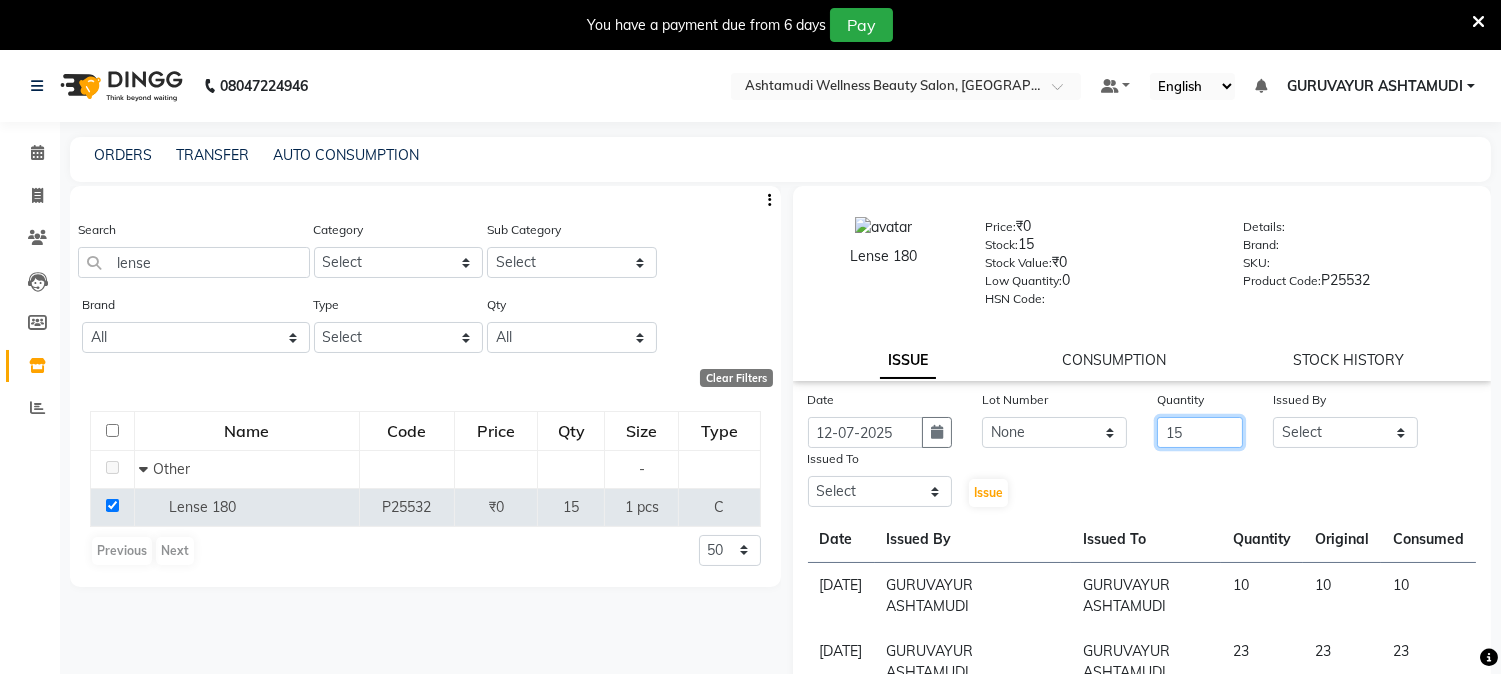 type on "15" 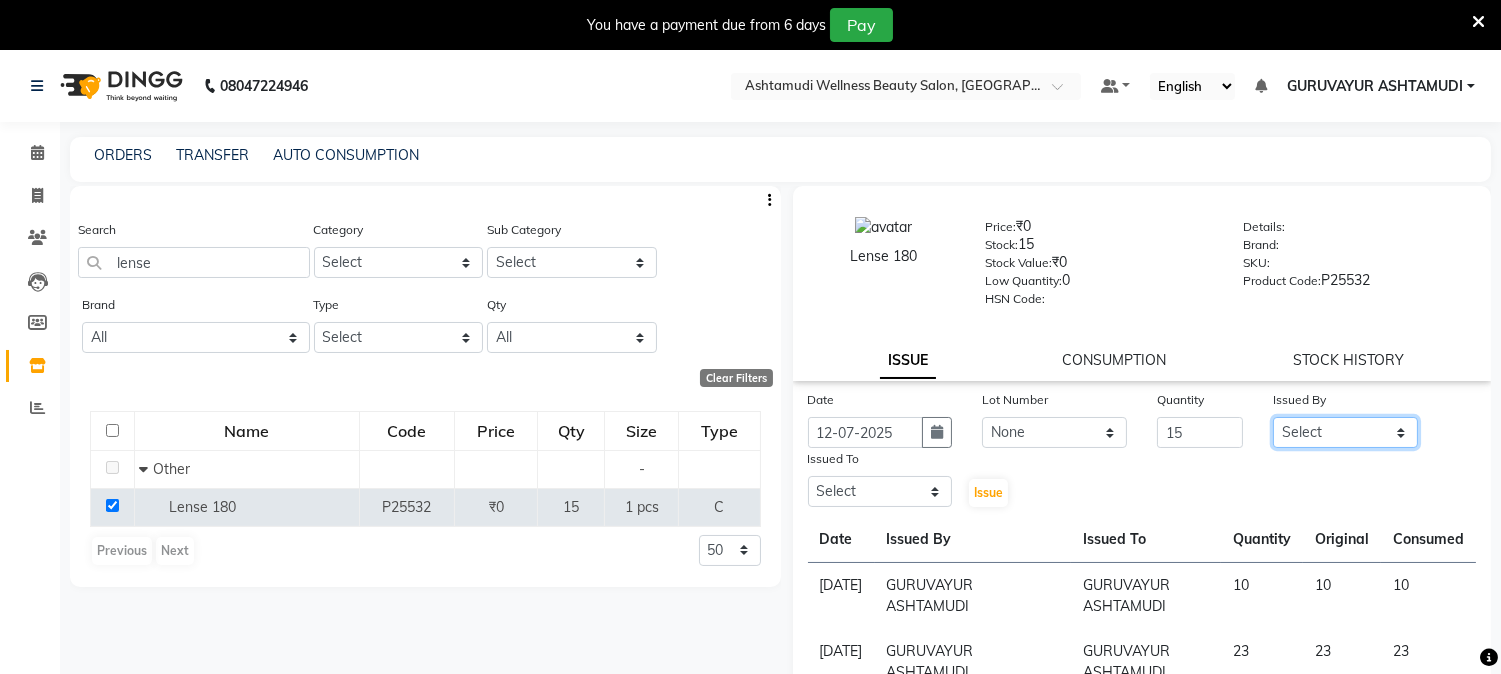 click on "Select [PERSON_NAME] [PERSON_NAME] GURUVAYUR [PERSON_NAME] POOJA [PERSON_NAME] [PERSON_NAME] [PERSON_NAME]" 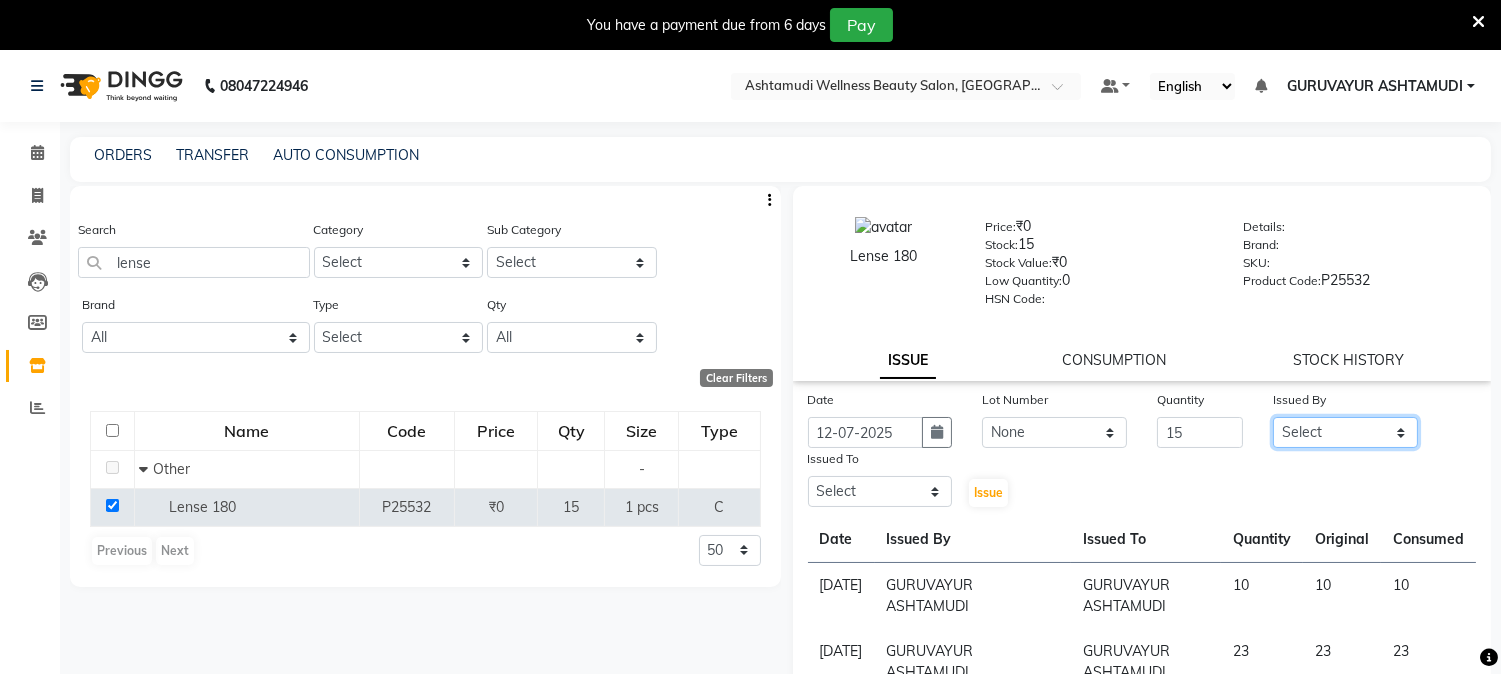 select on "69602" 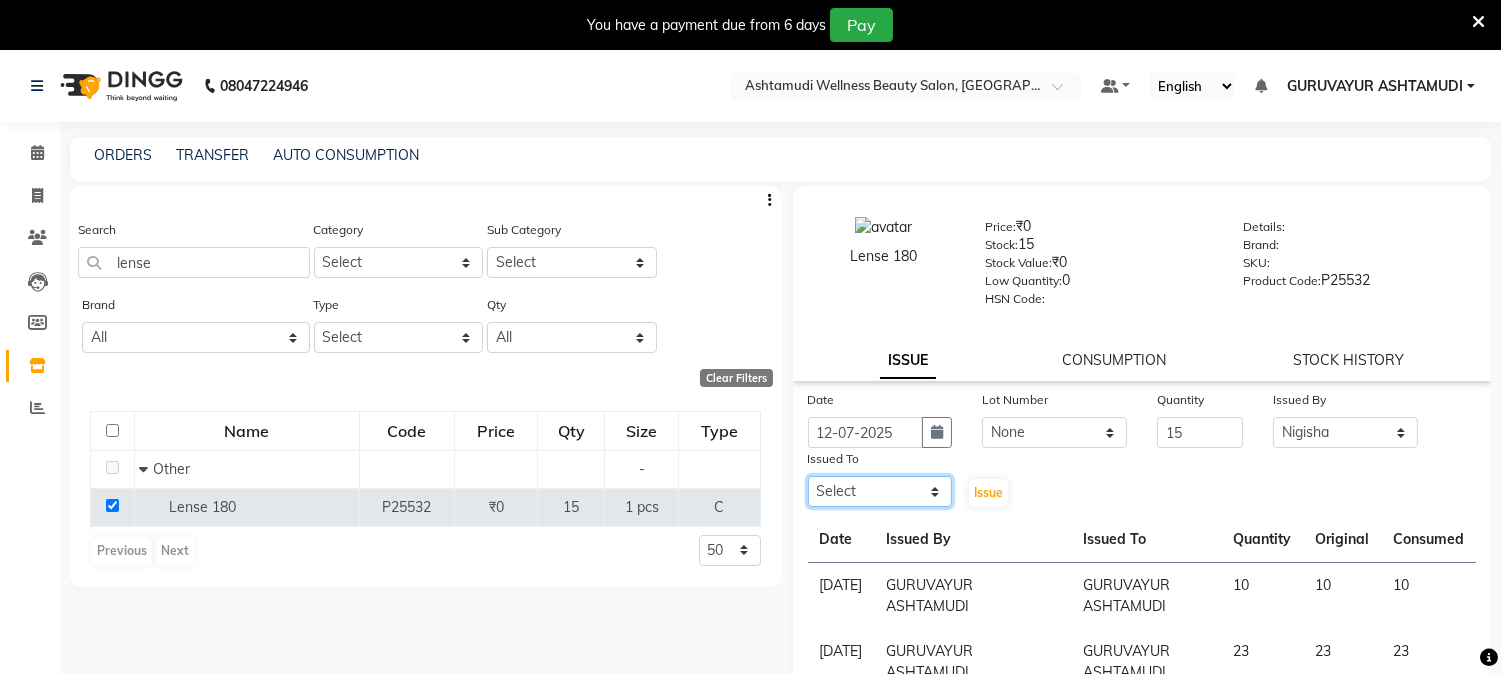 click on "Select [PERSON_NAME] [PERSON_NAME] GURUVAYUR [PERSON_NAME] POOJA [PERSON_NAME] [PERSON_NAME] [PERSON_NAME]" 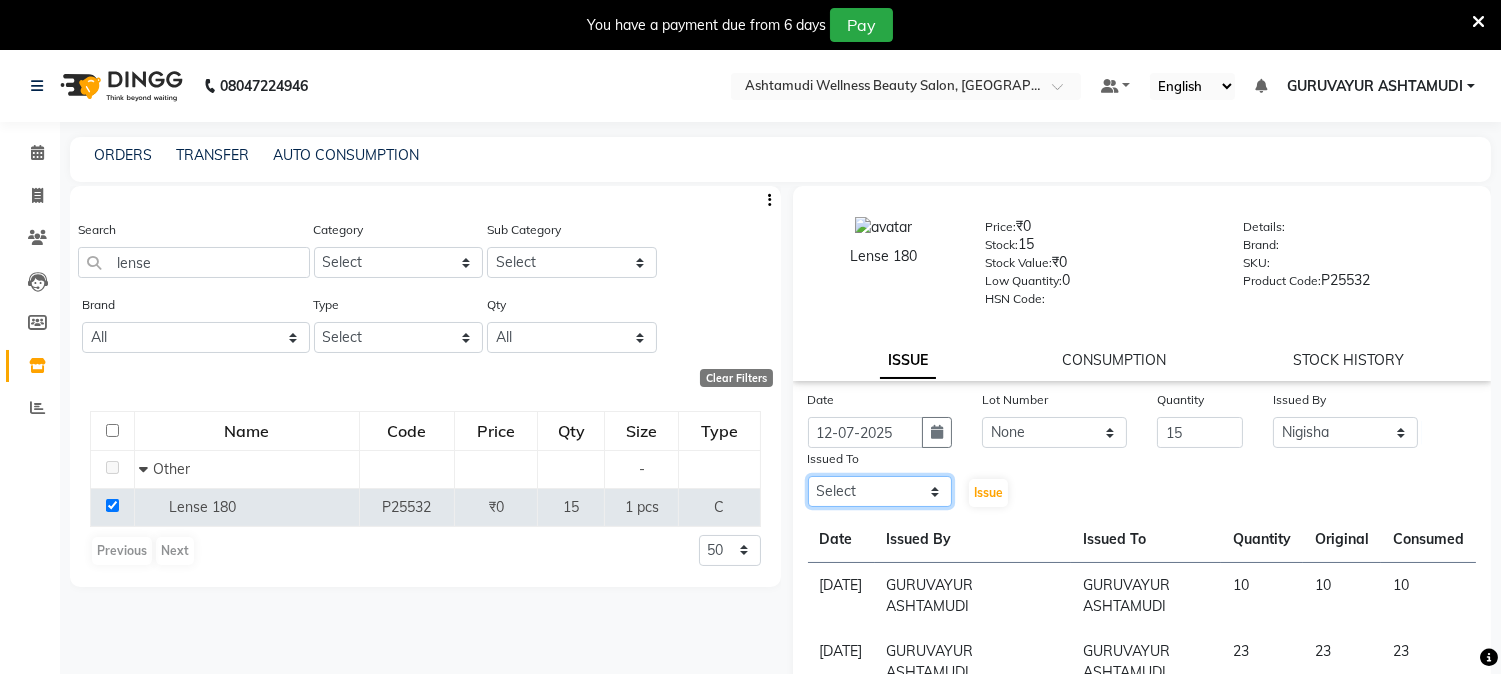 select on "27526" 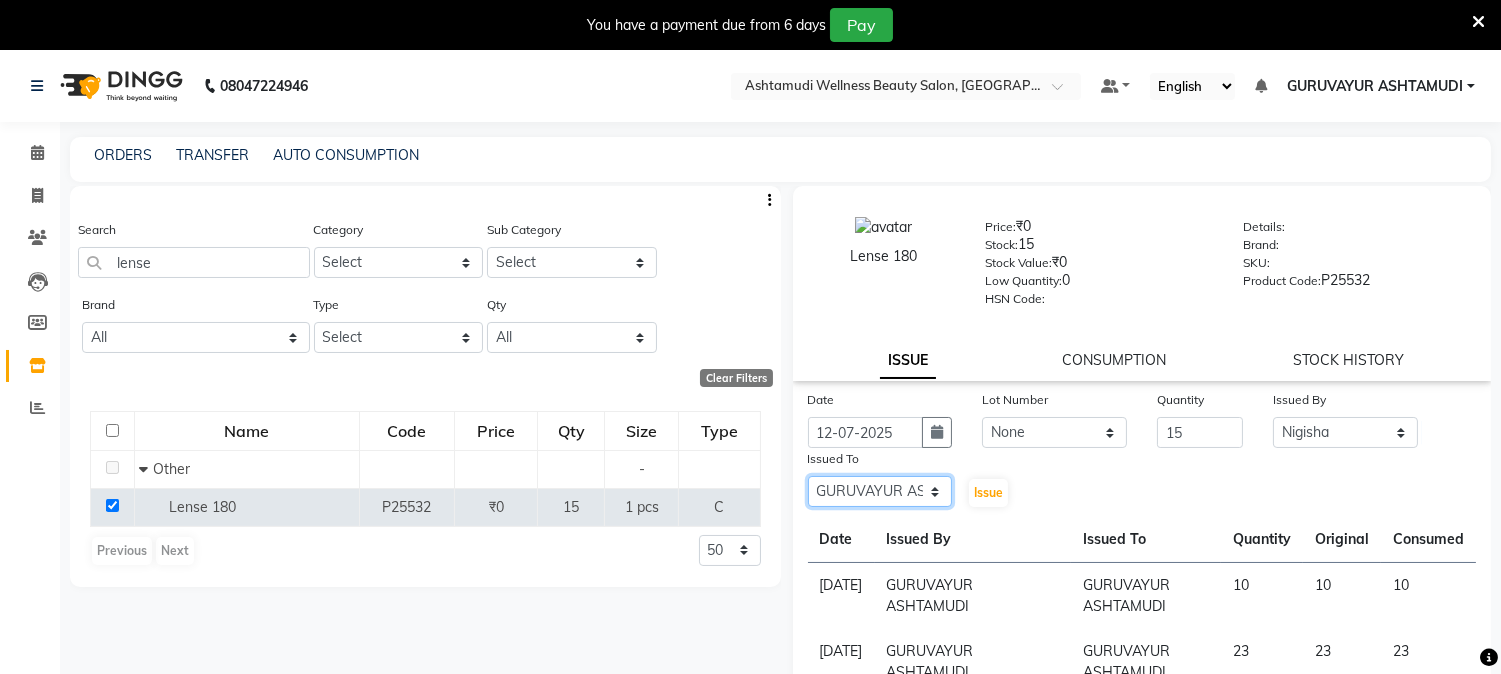 click on "Select [PERSON_NAME] [PERSON_NAME] GURUVAYUR [PERSON_NAME] POOJA [PERSON_NAME] [PERSON_NAME] [PERSON_NAME]" 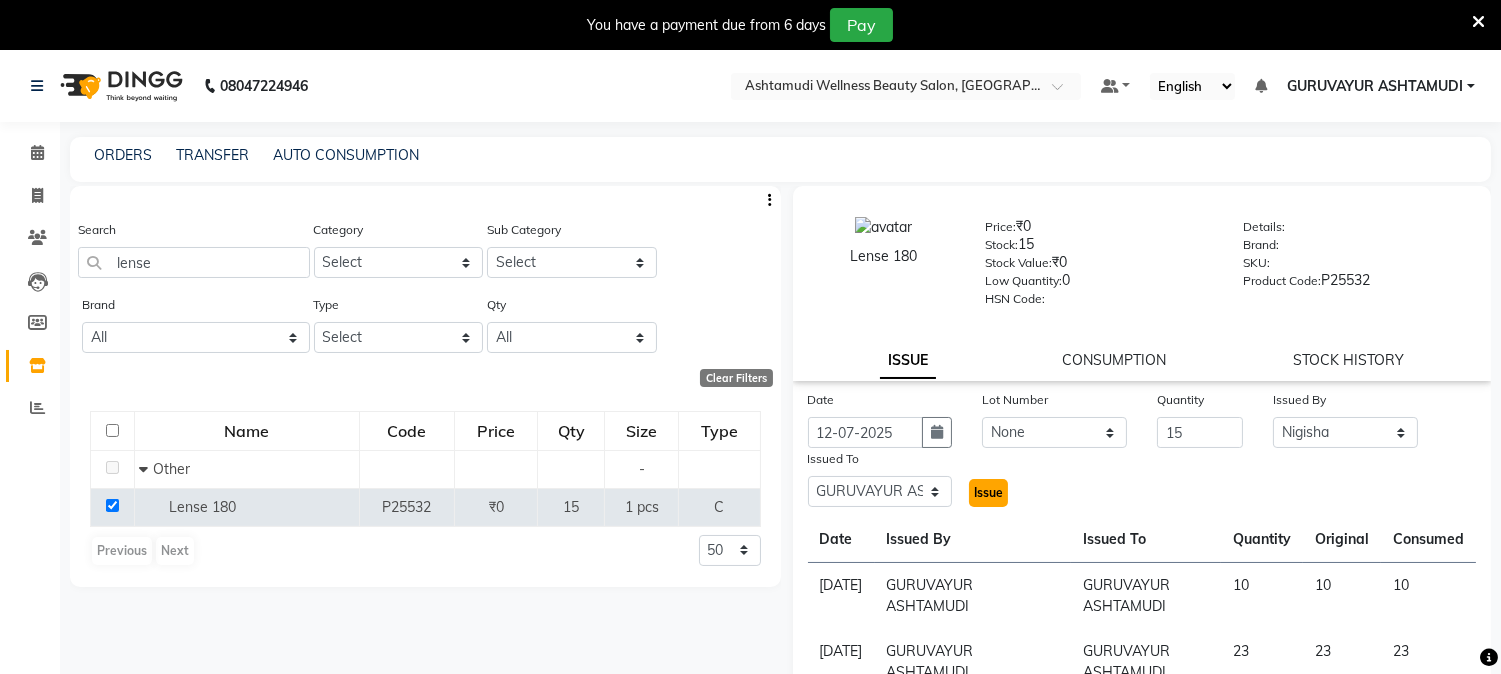 click on "Issue" 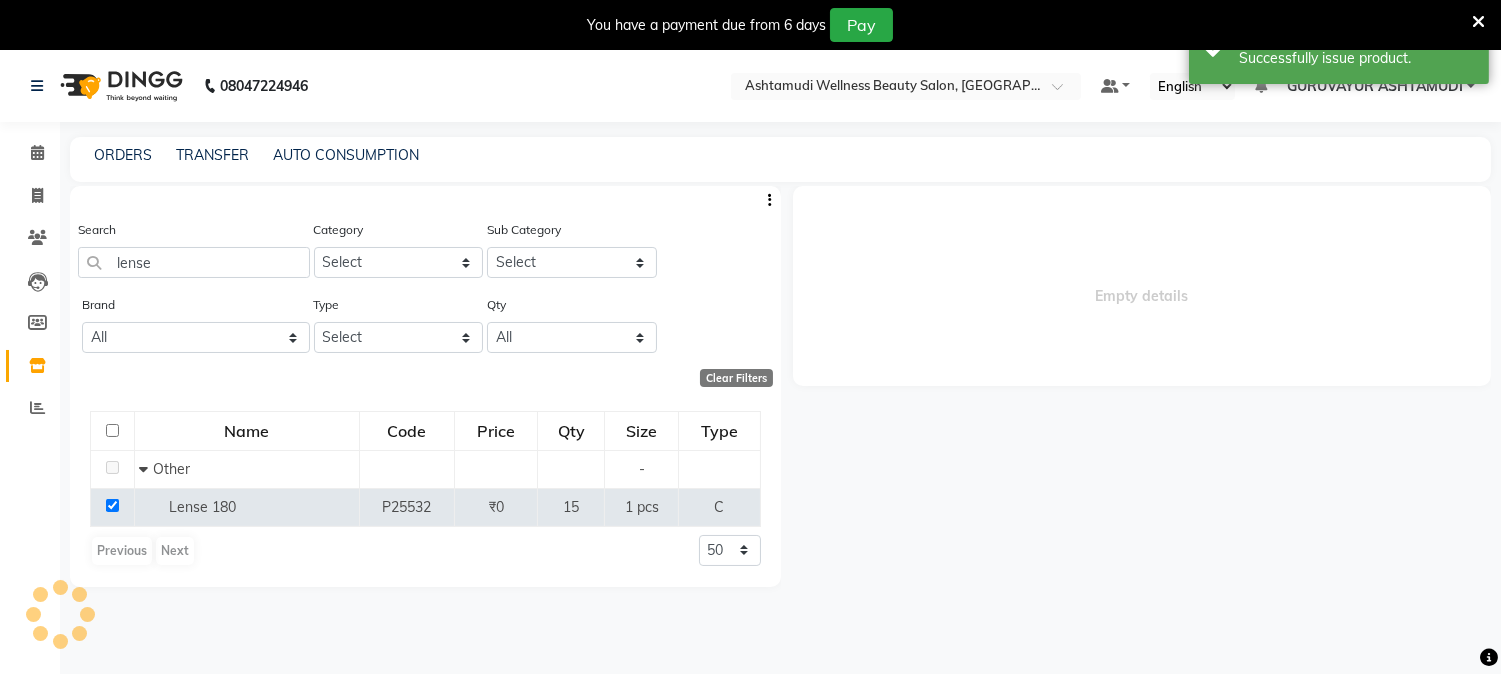 select 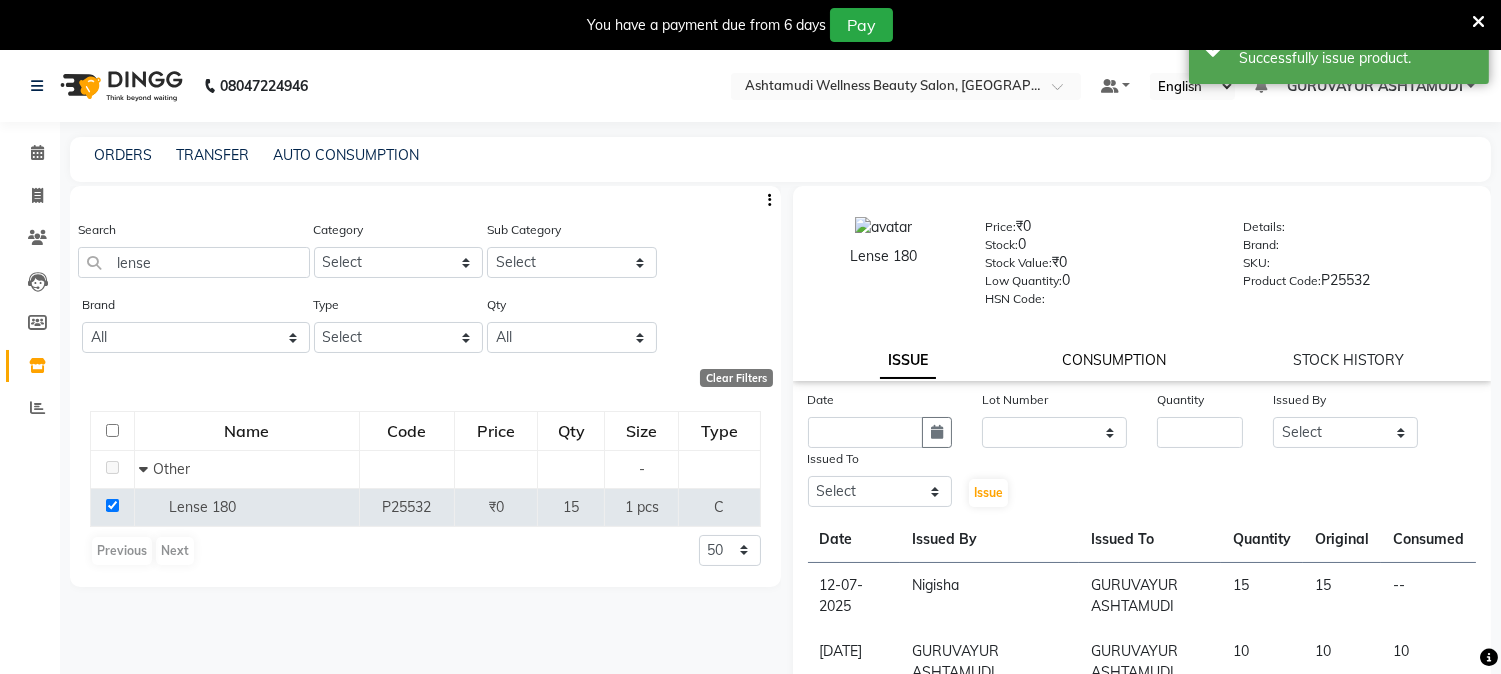 click on "CONSUMPTION" 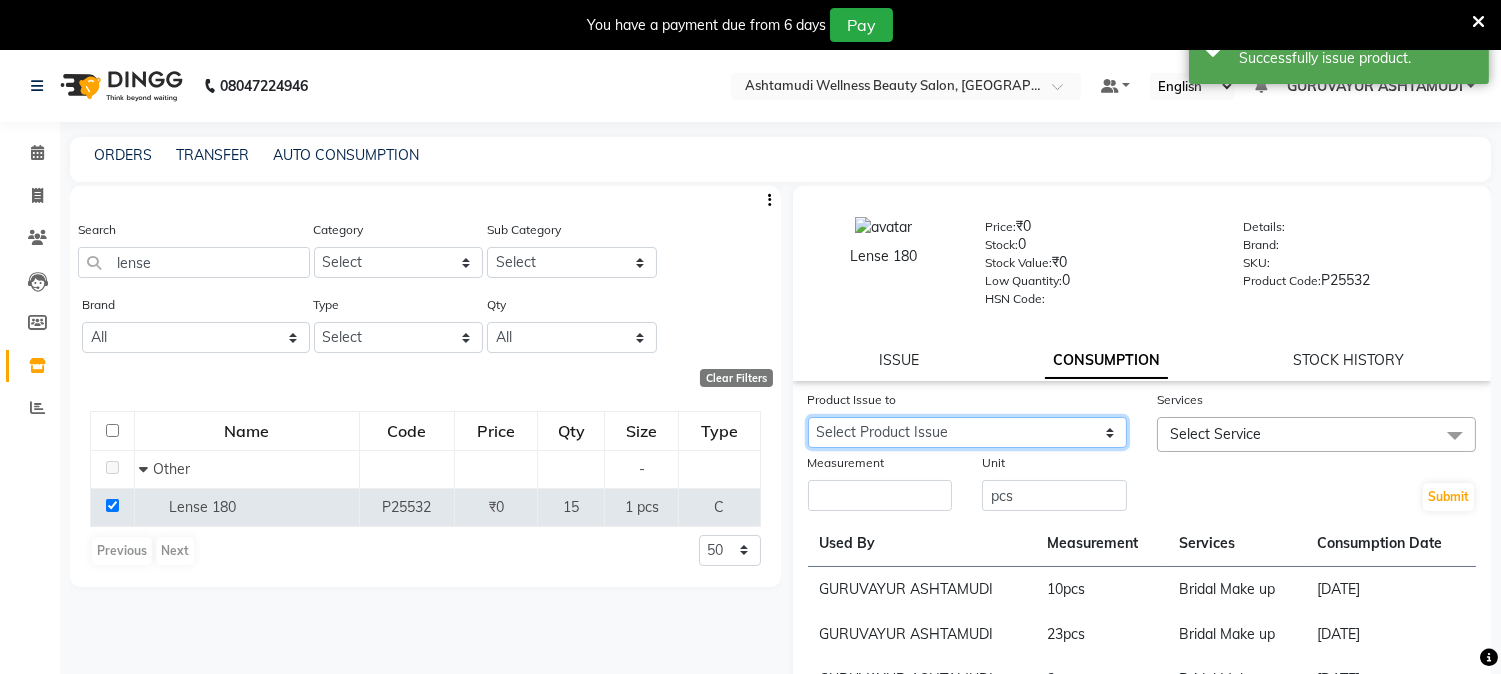 click on "Select Product Issue [DATE], Issued to: GURUVAYUR ASHTAMUDI, Balance: 15" 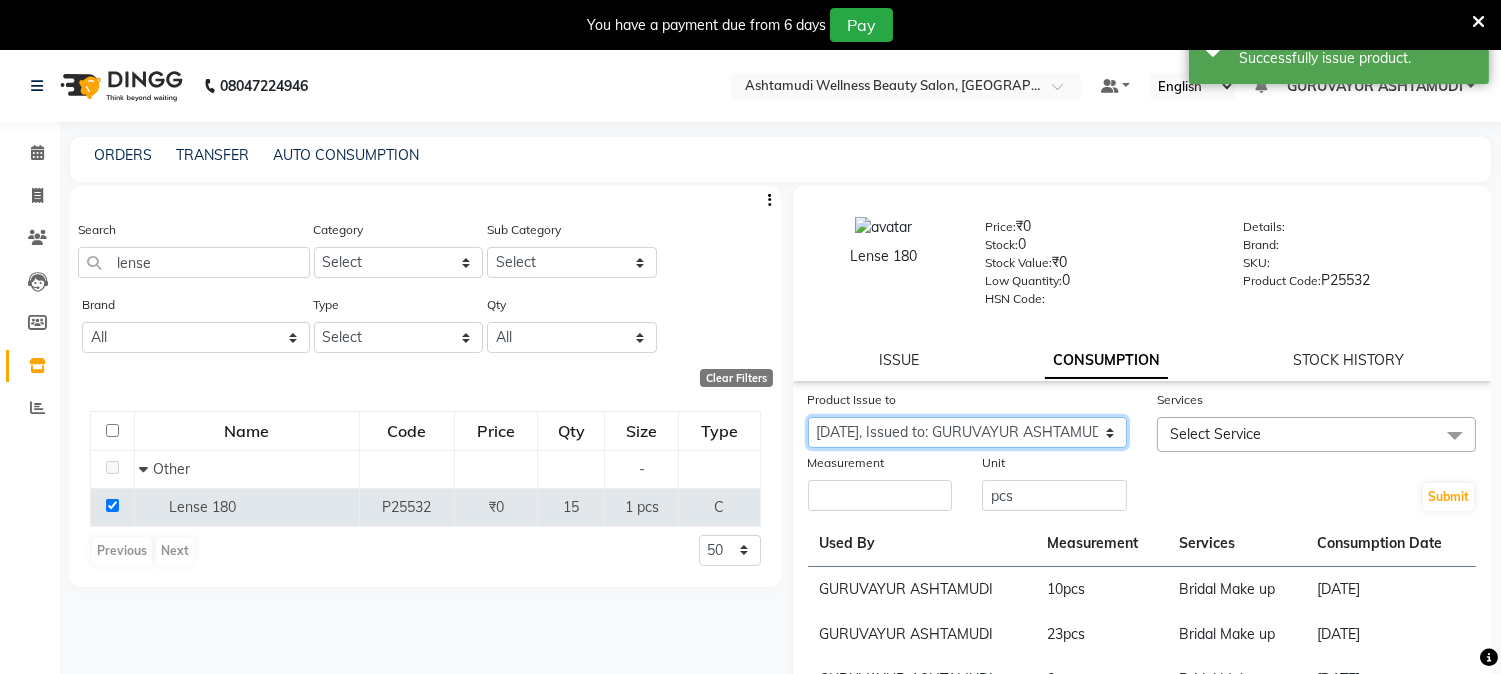 click on "Select Product Issue [DATE], Issued to: GURUVAYUR ASHTAMUDI, Balance: 15" 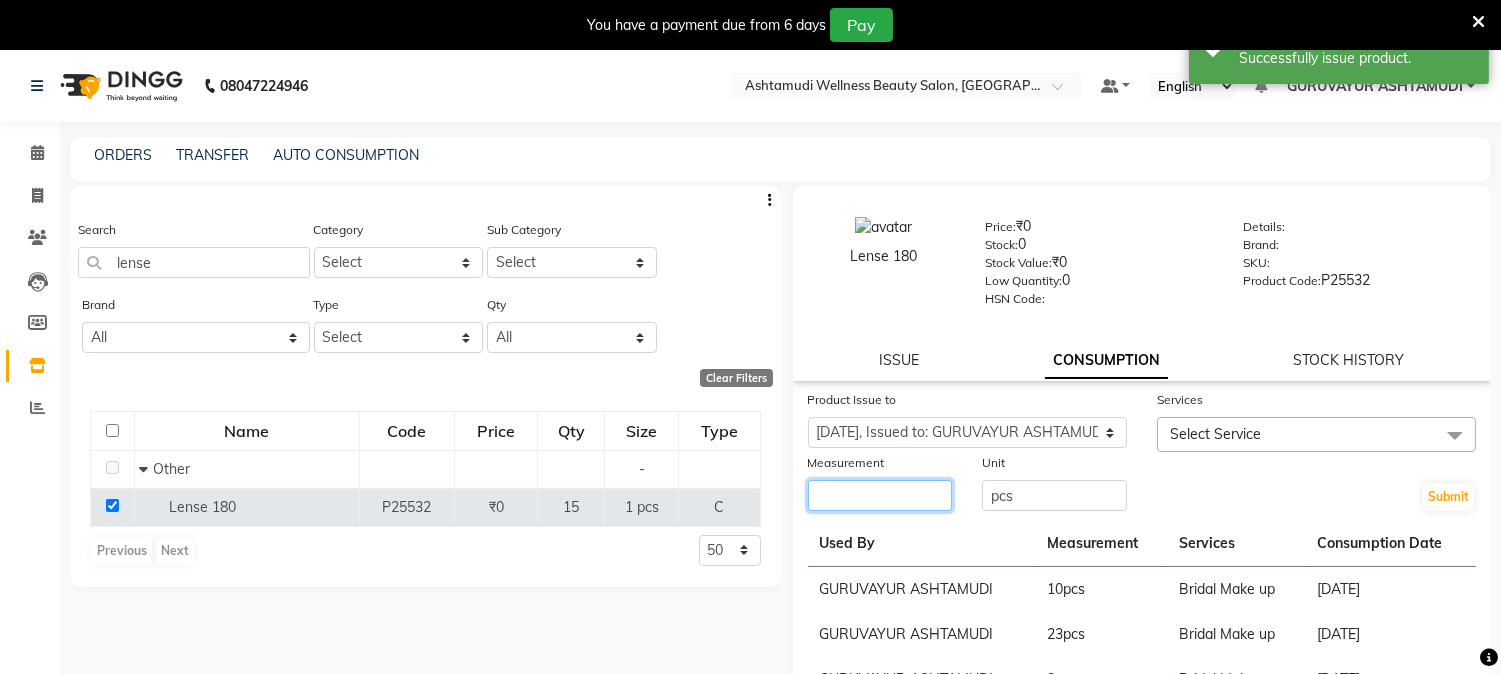 click 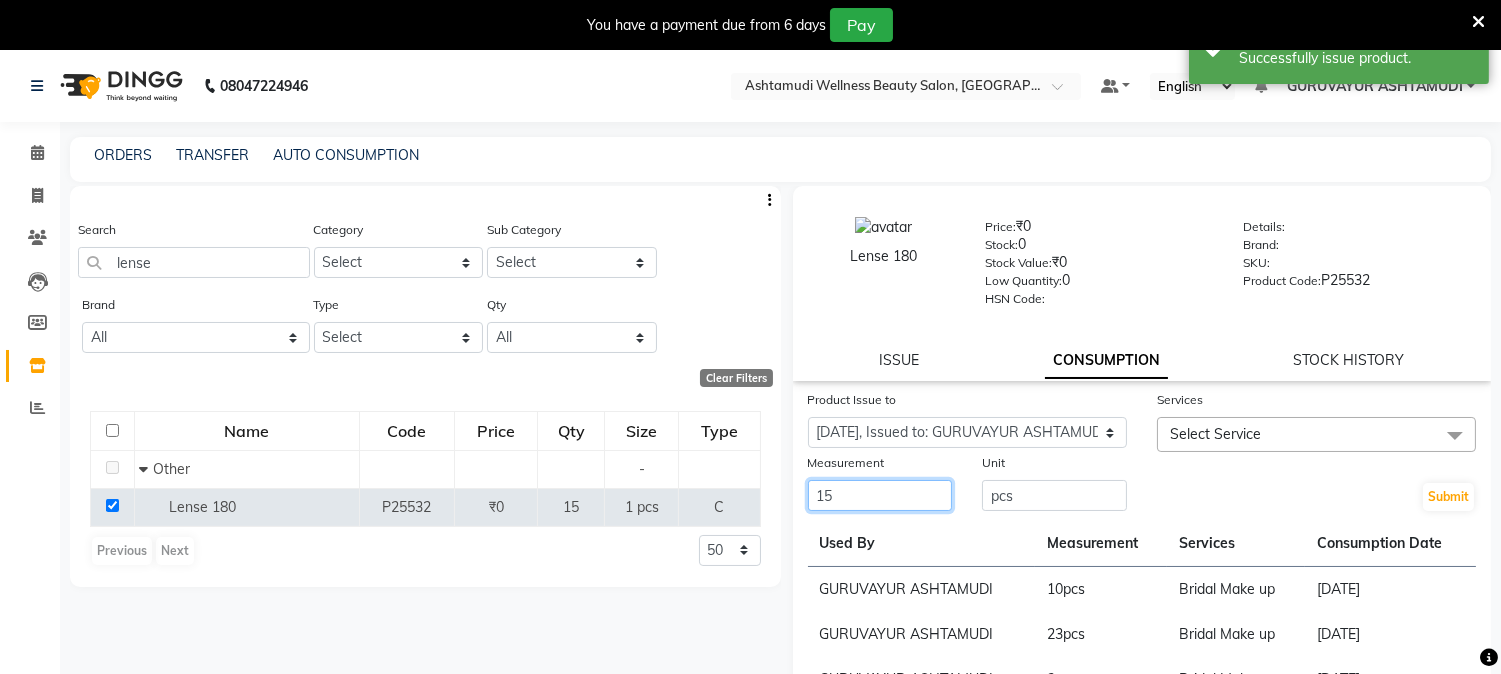 type on "15" 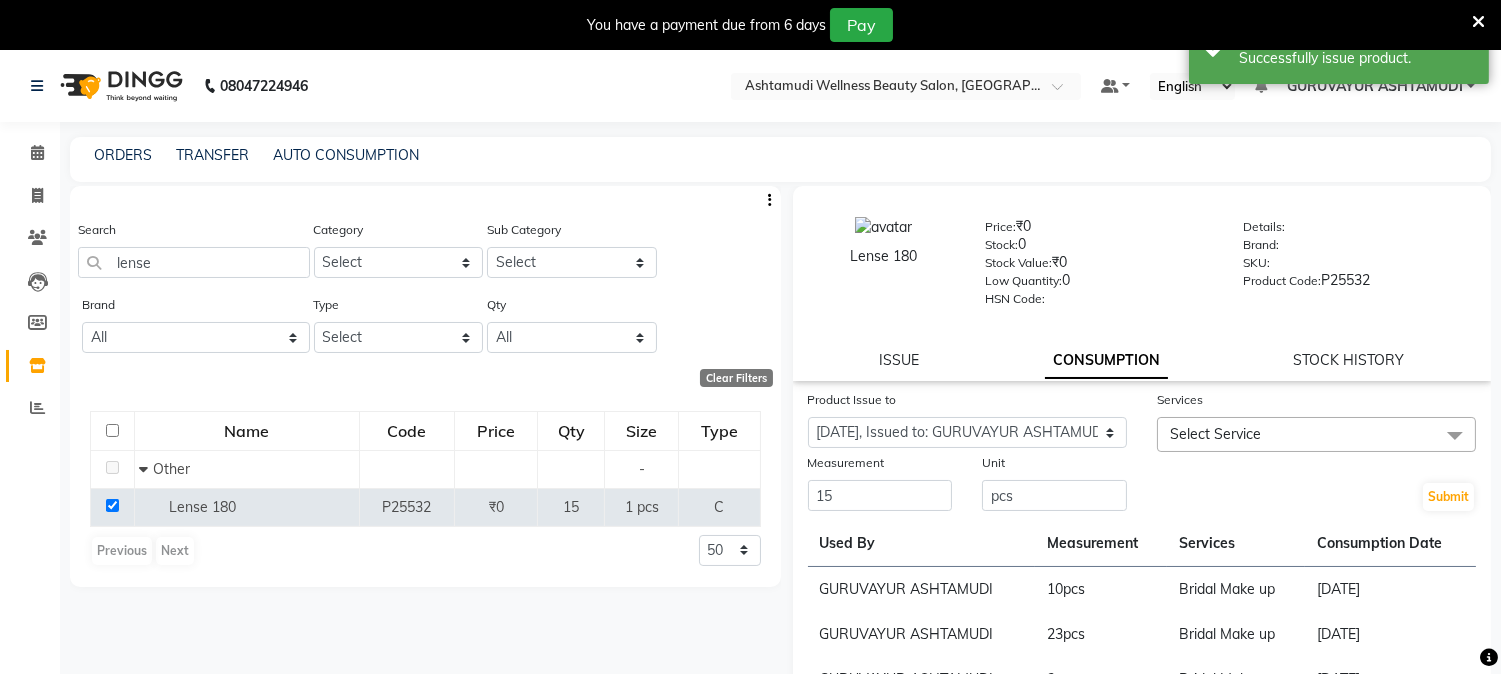 click on "Select Service" 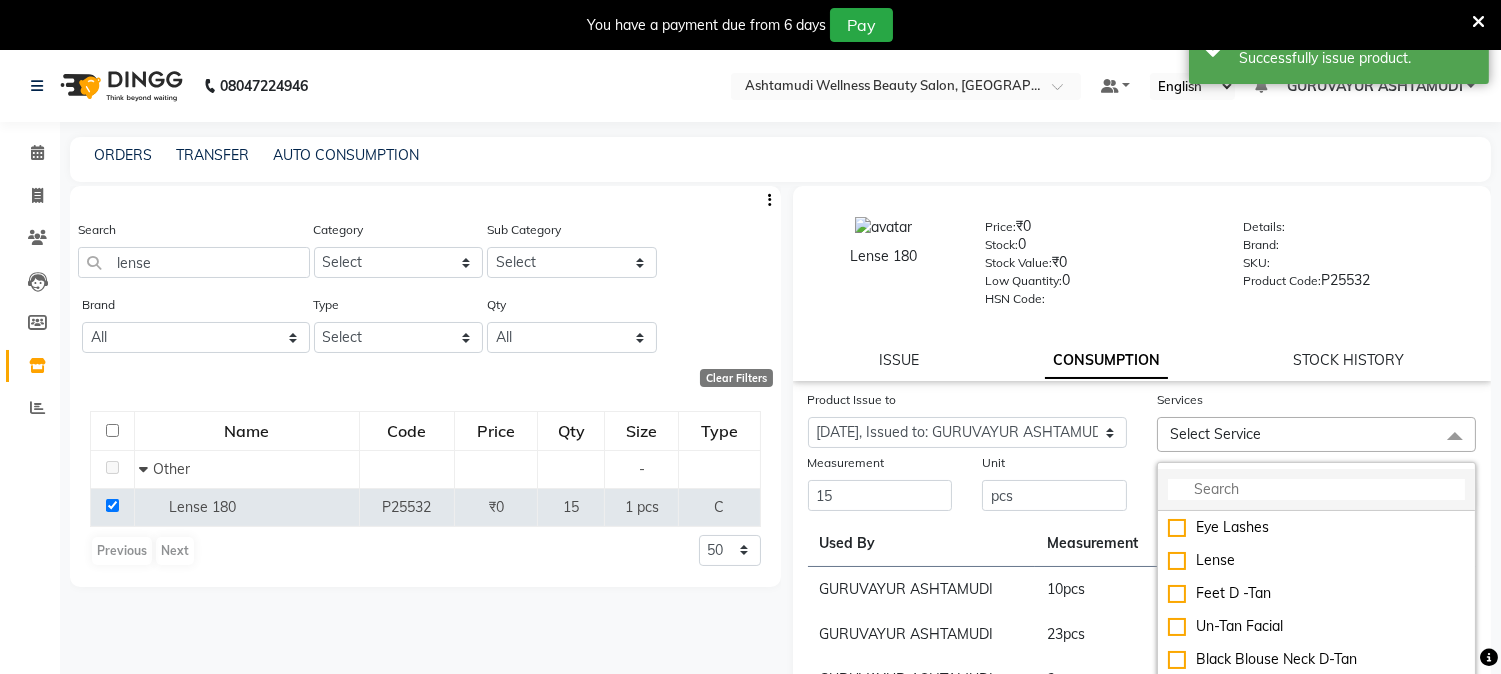 click 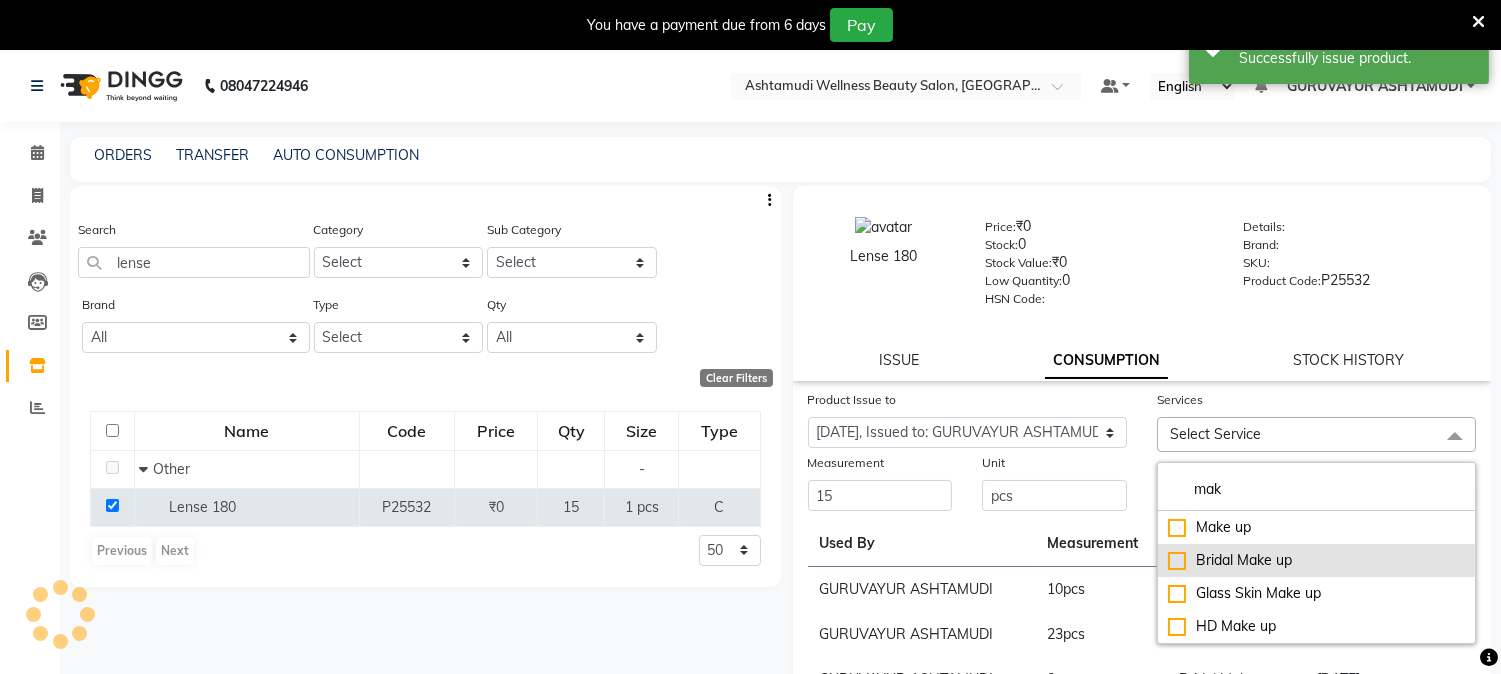 type on "mak" 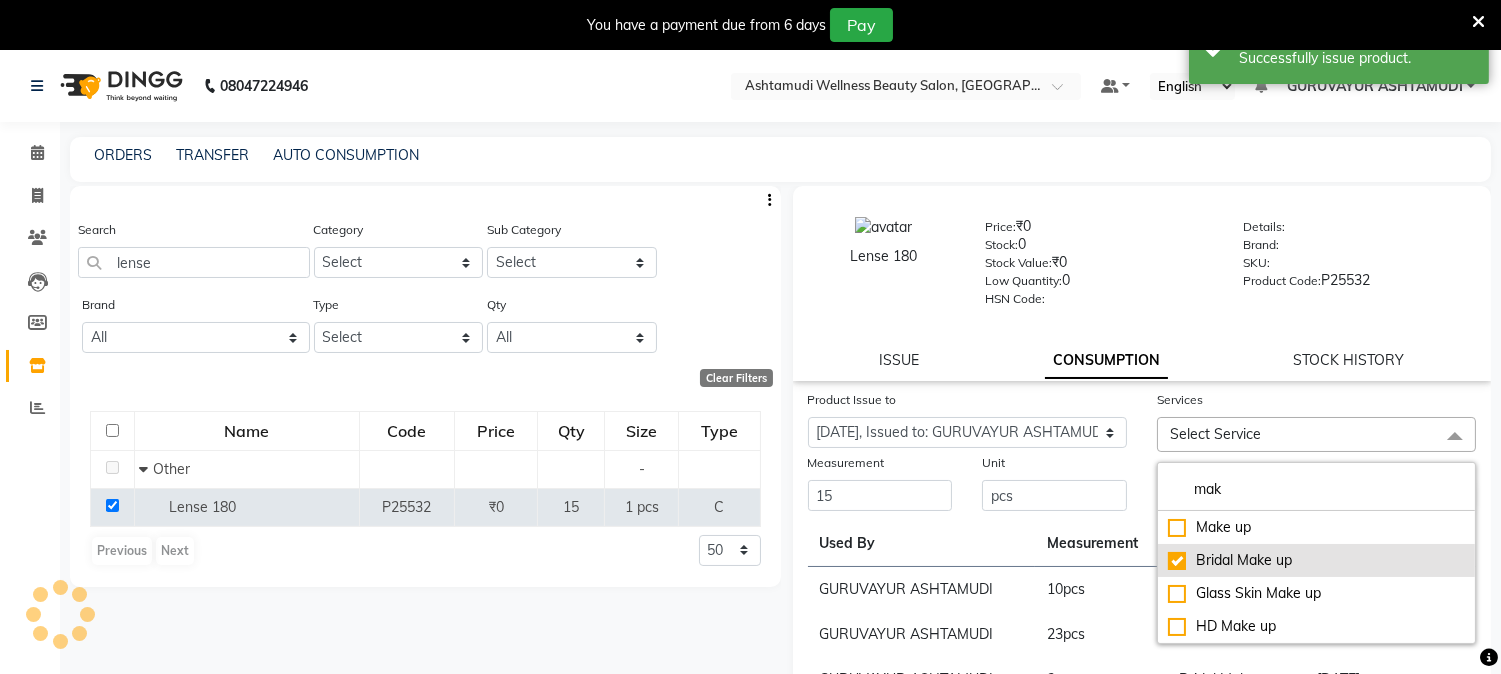 checkbox on "true" 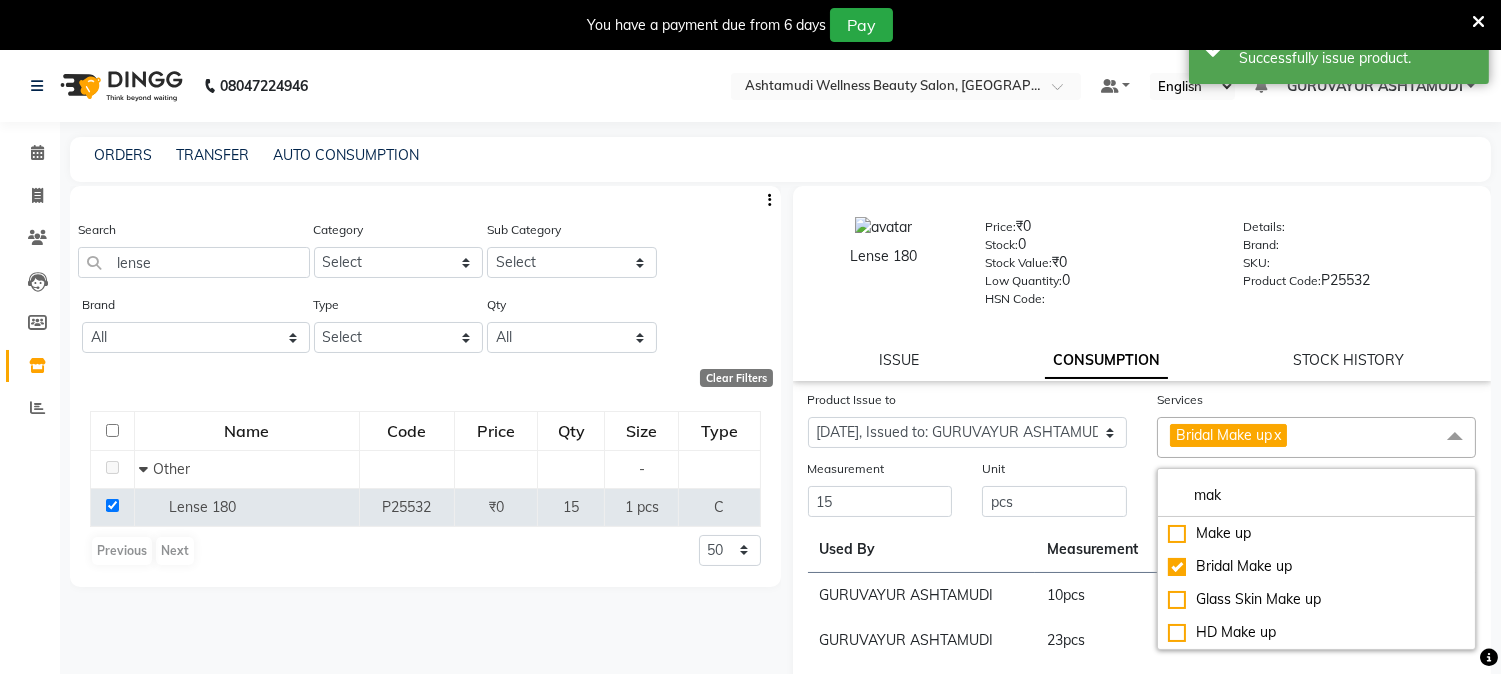 click on "Unit pcs" 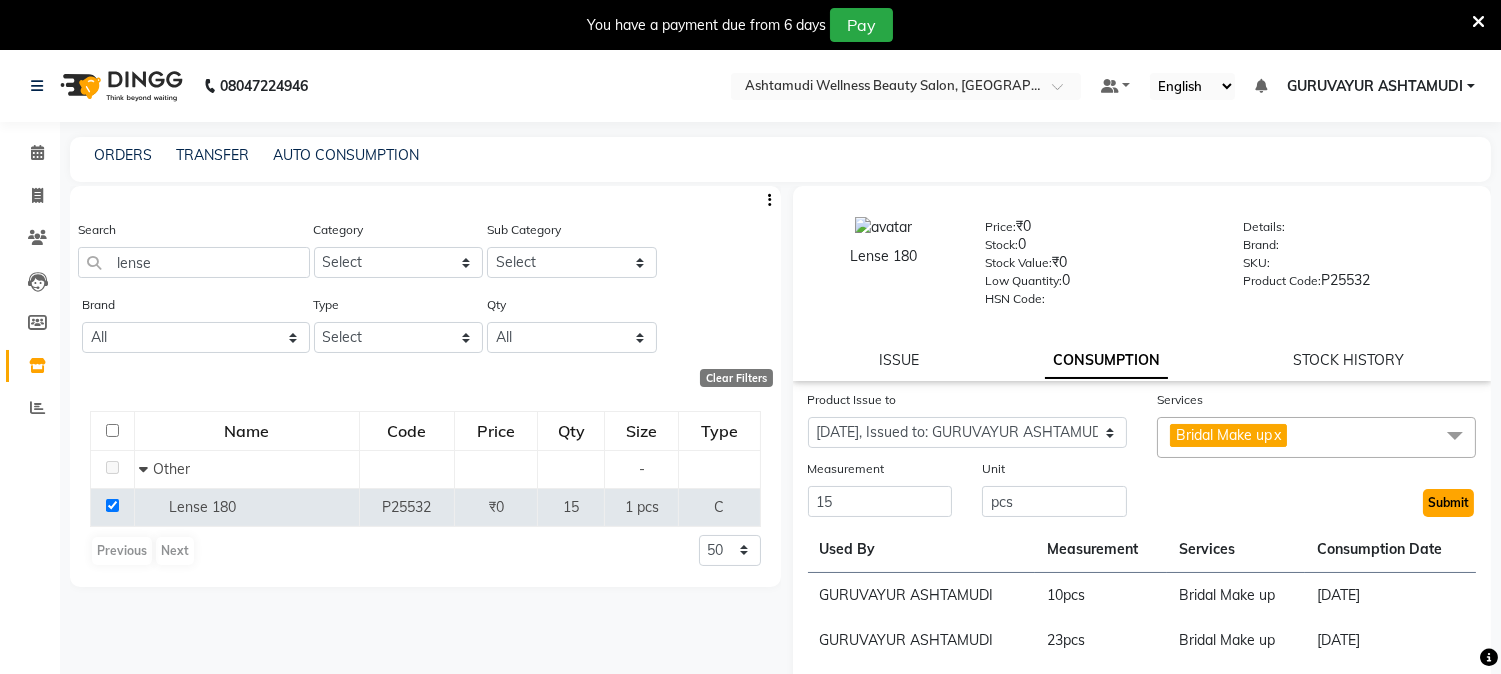 click on "Submit" 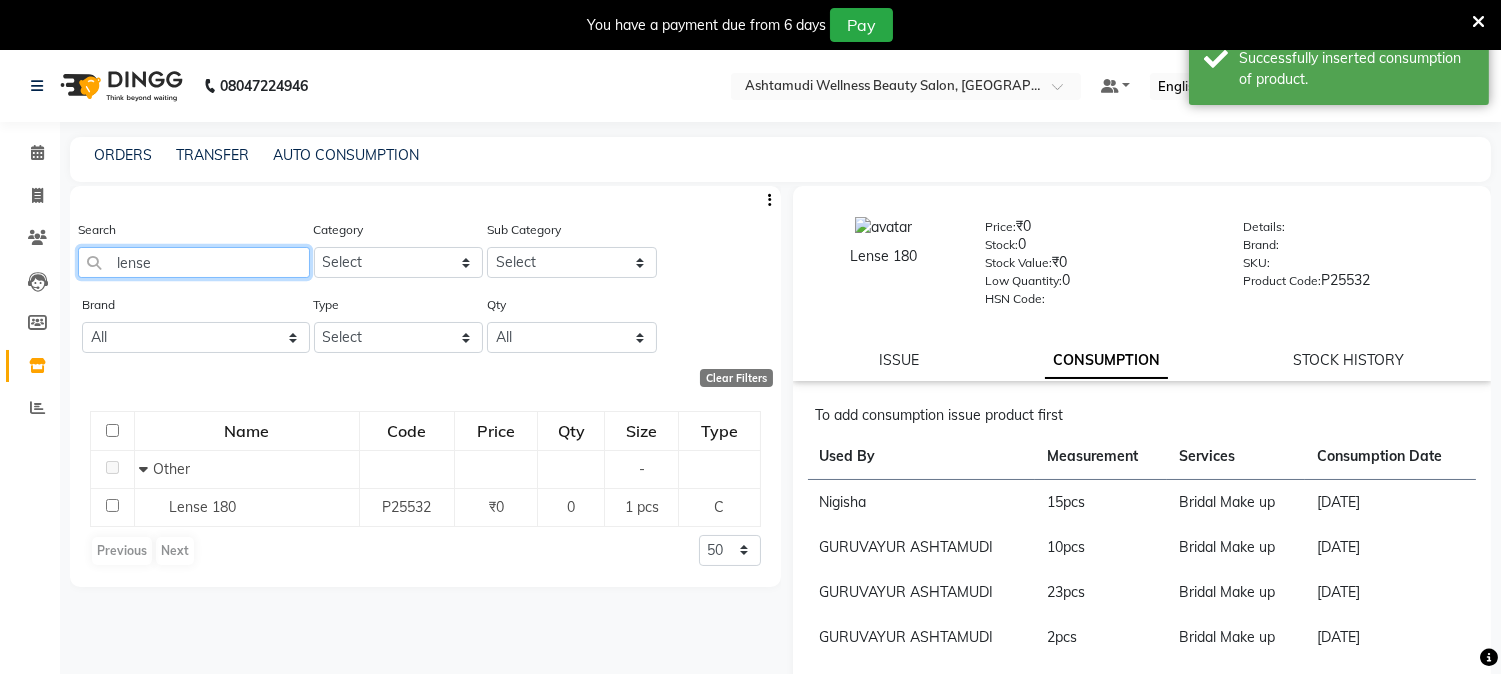 drag, startPoint x: 200, startPoint y: 262, endPoint x: 0, endPoint y: 254, distance: 200.15994 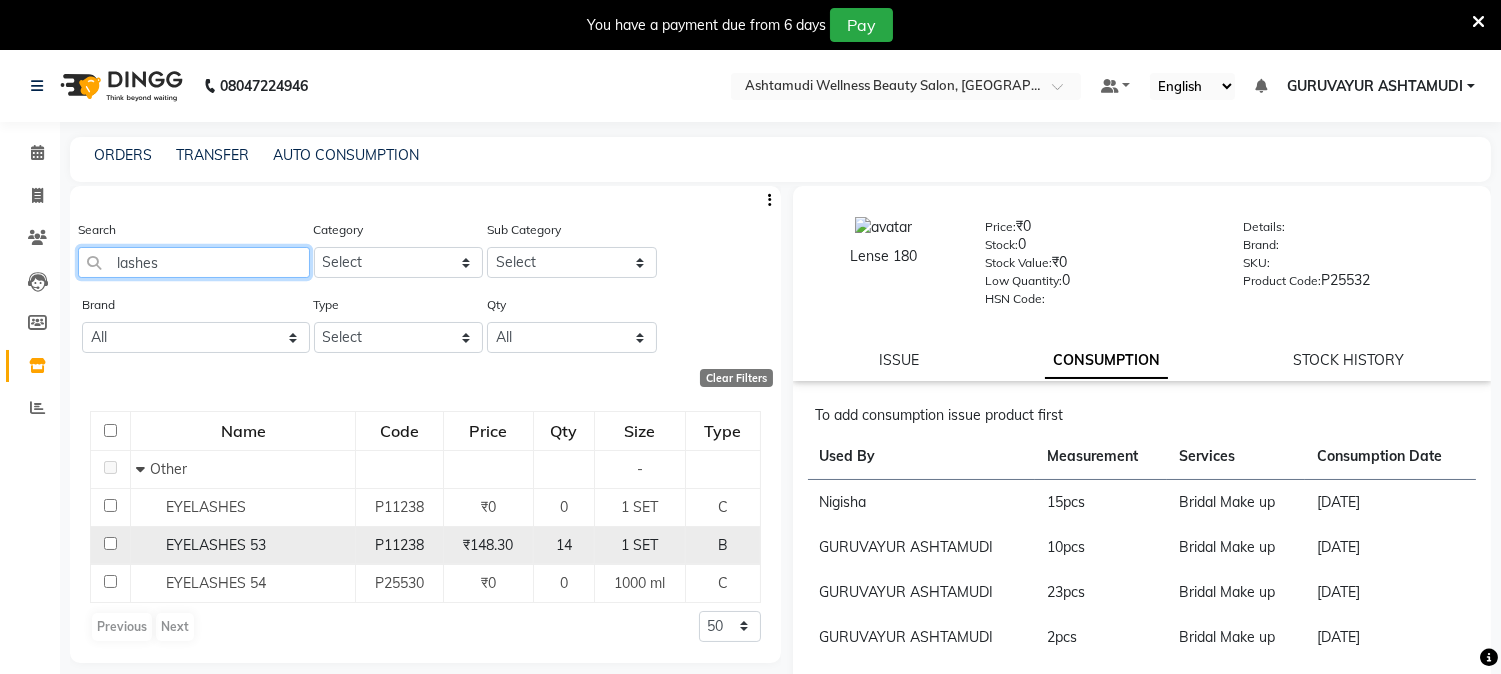type on "lashes" 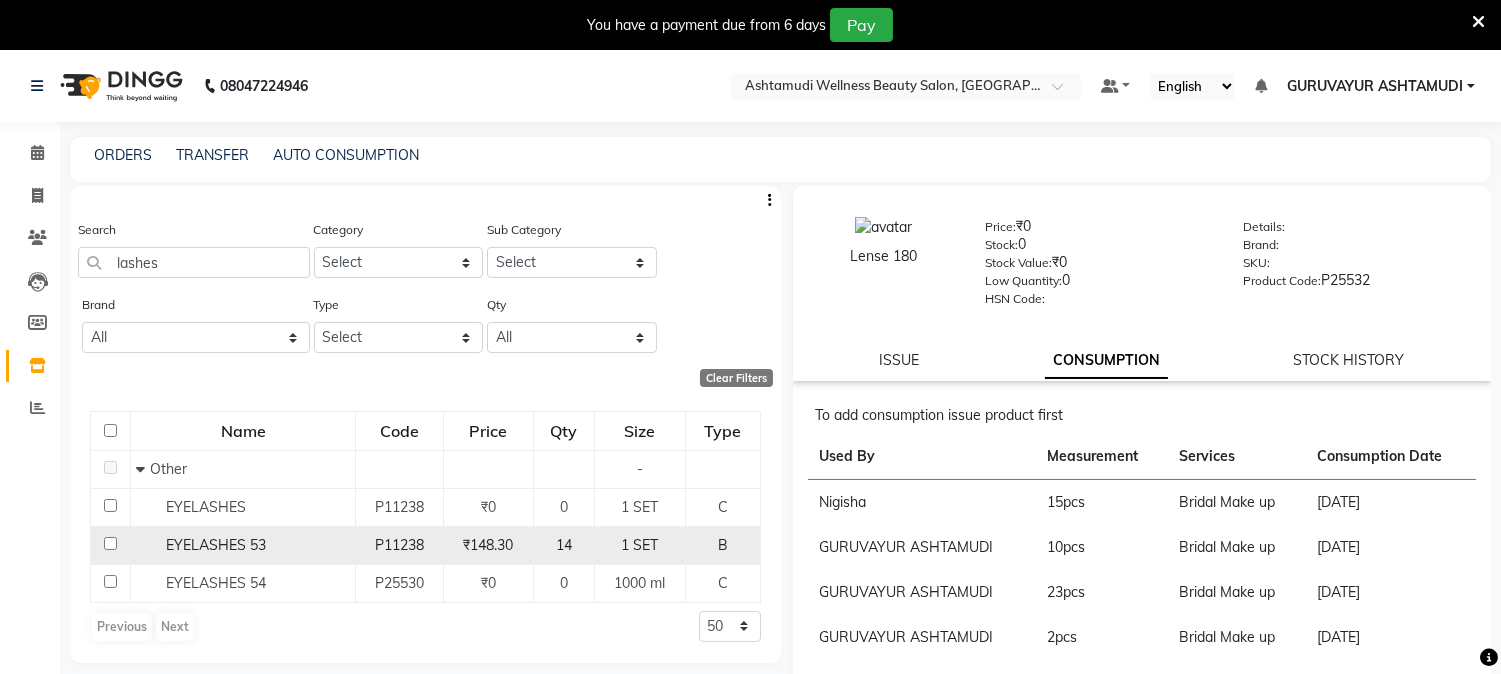 drag, startPoint x: 106, startPoint y: 541, endPoint x: 127, endPoint y: 541, distance: 21 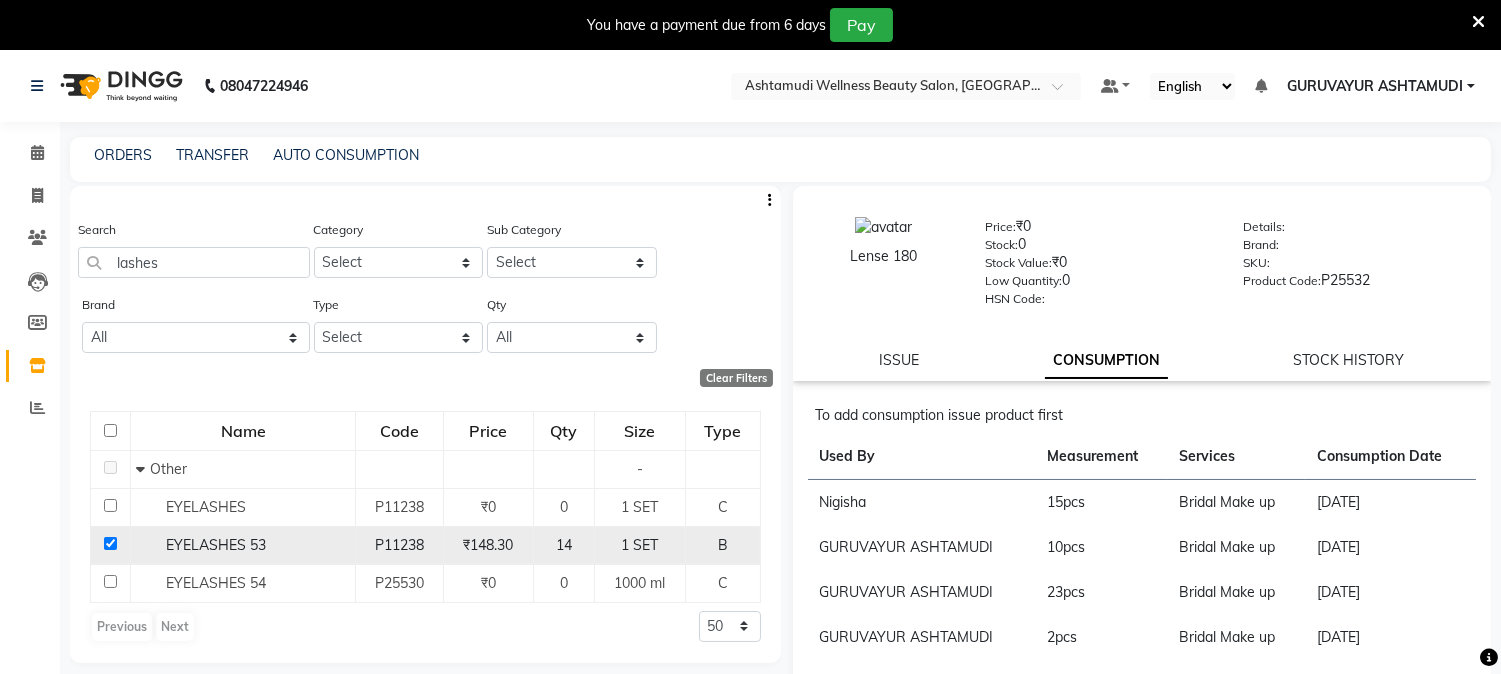 checkbox on "true" 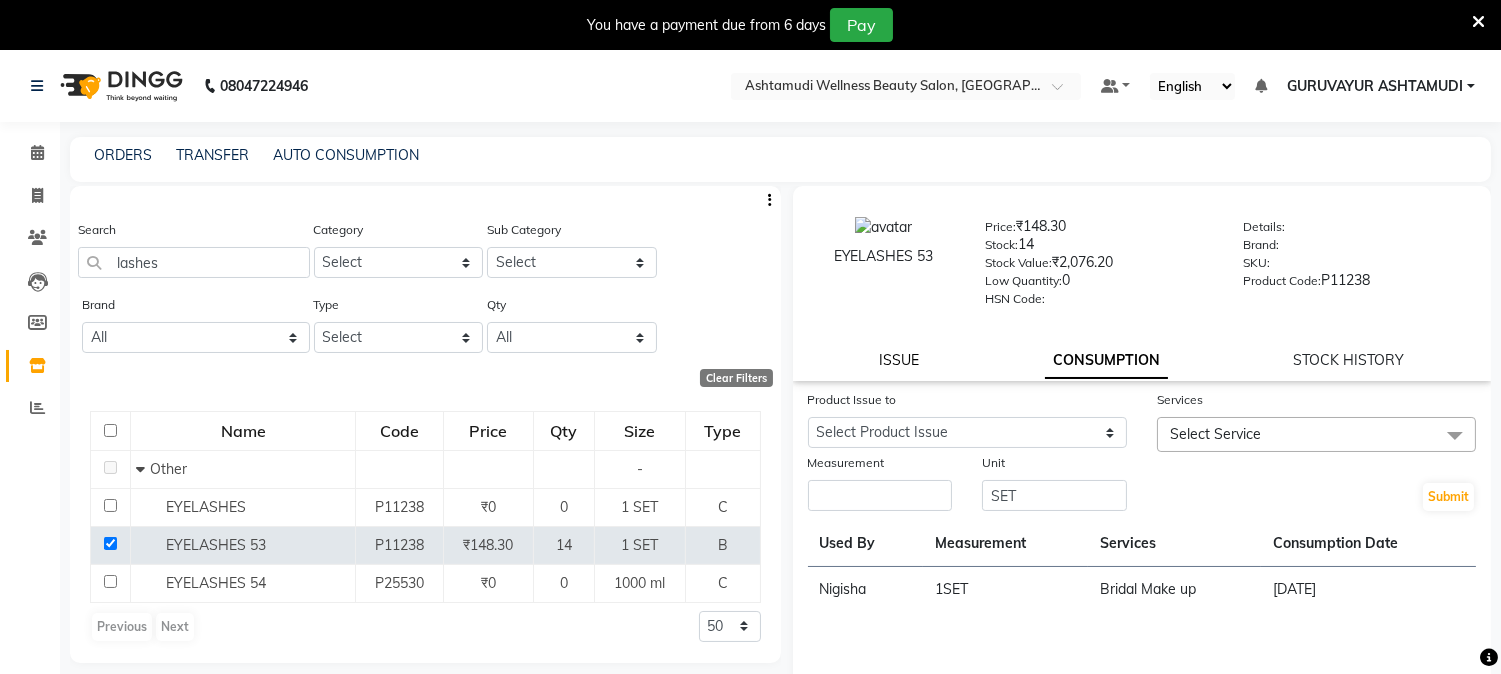 click on "ISSUE" 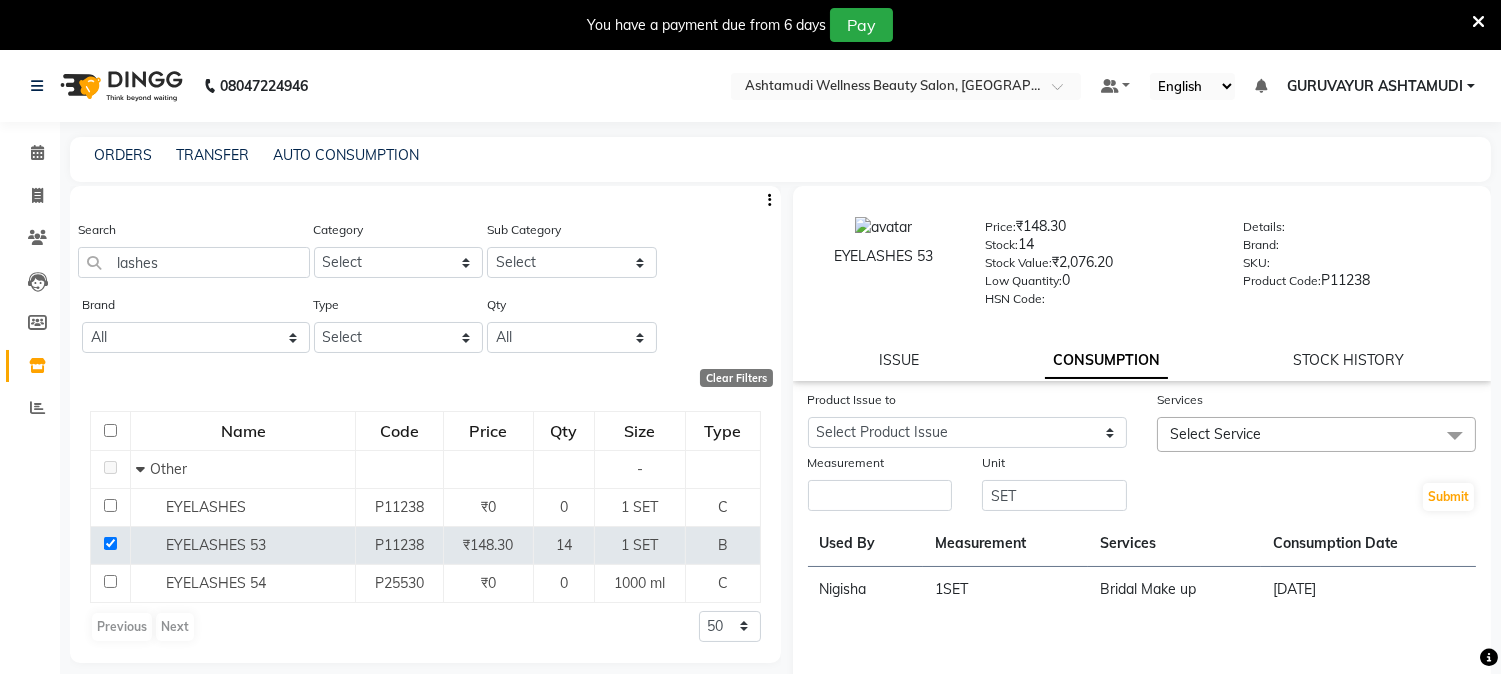 select 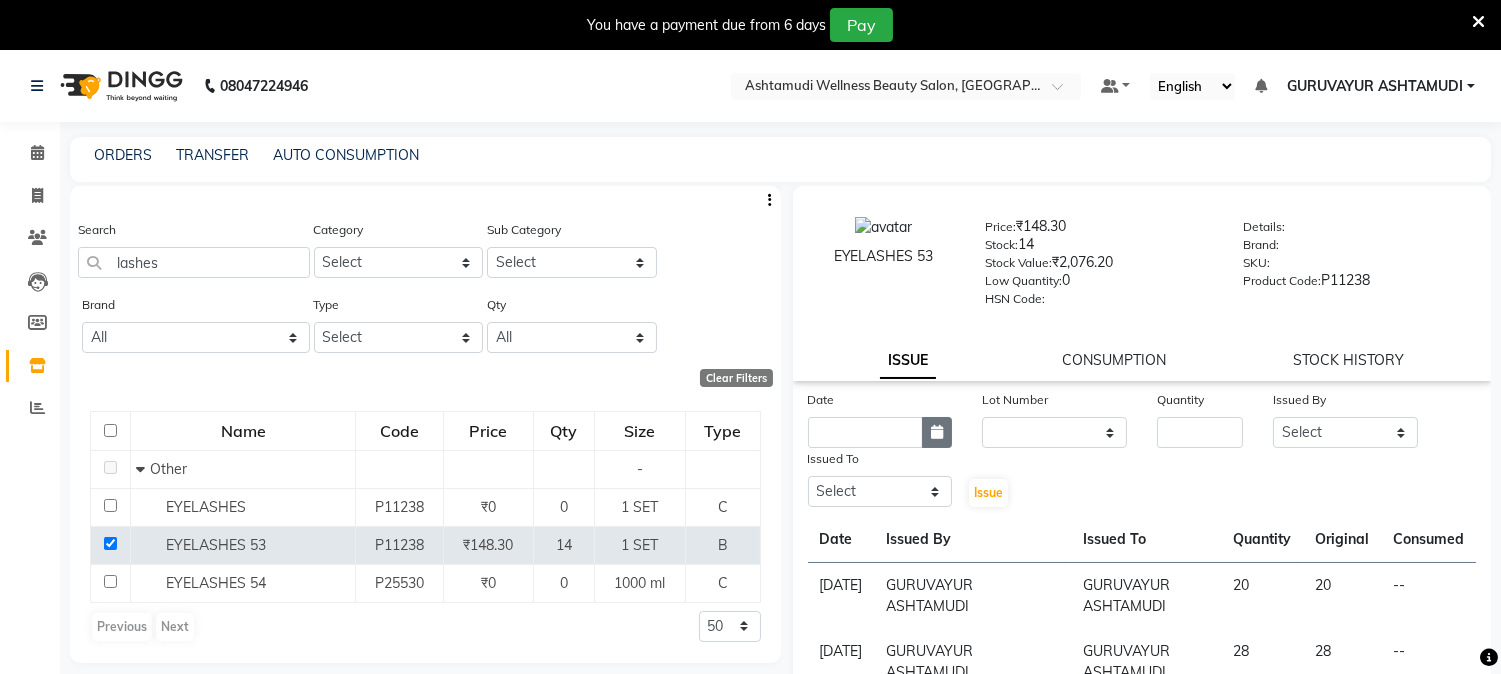 click 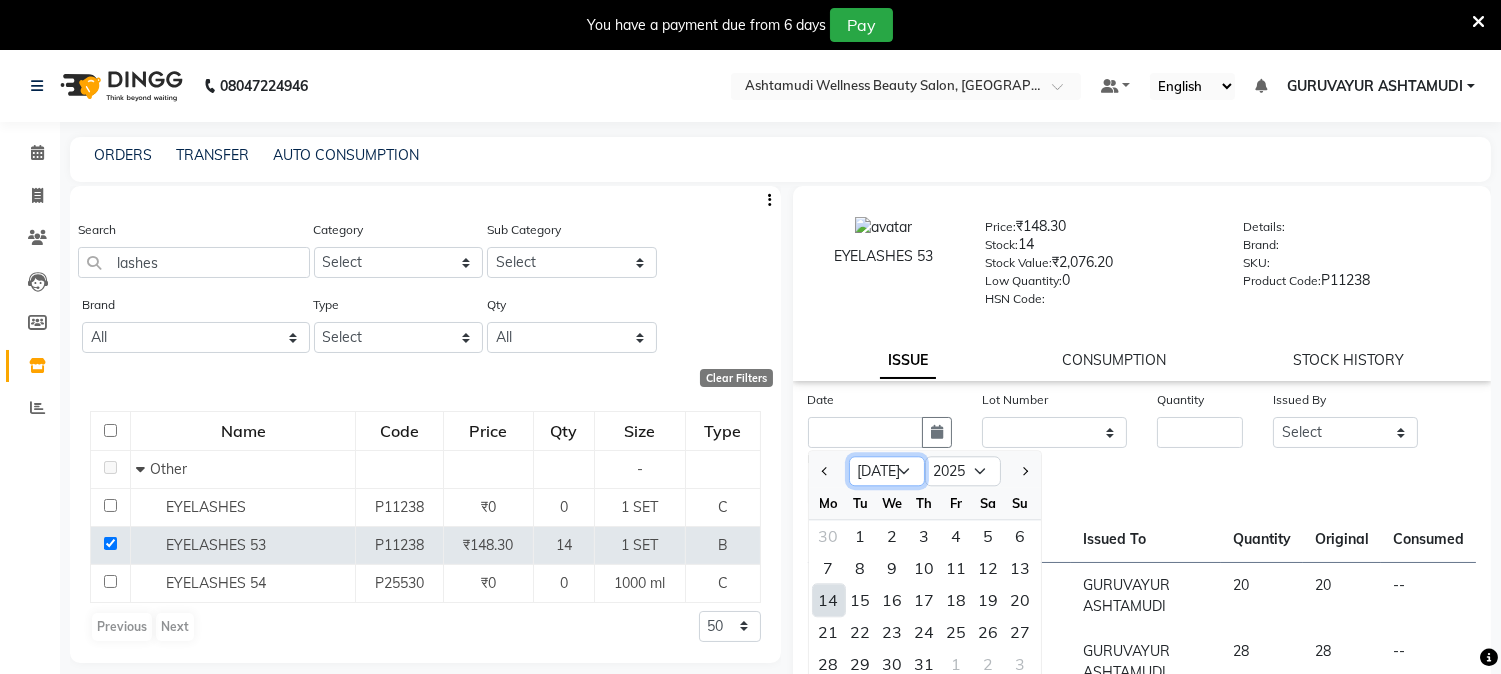 click on "Jan Feb Mar Apr May Jun [DATE] Aug Sep Oct Nov Dec" 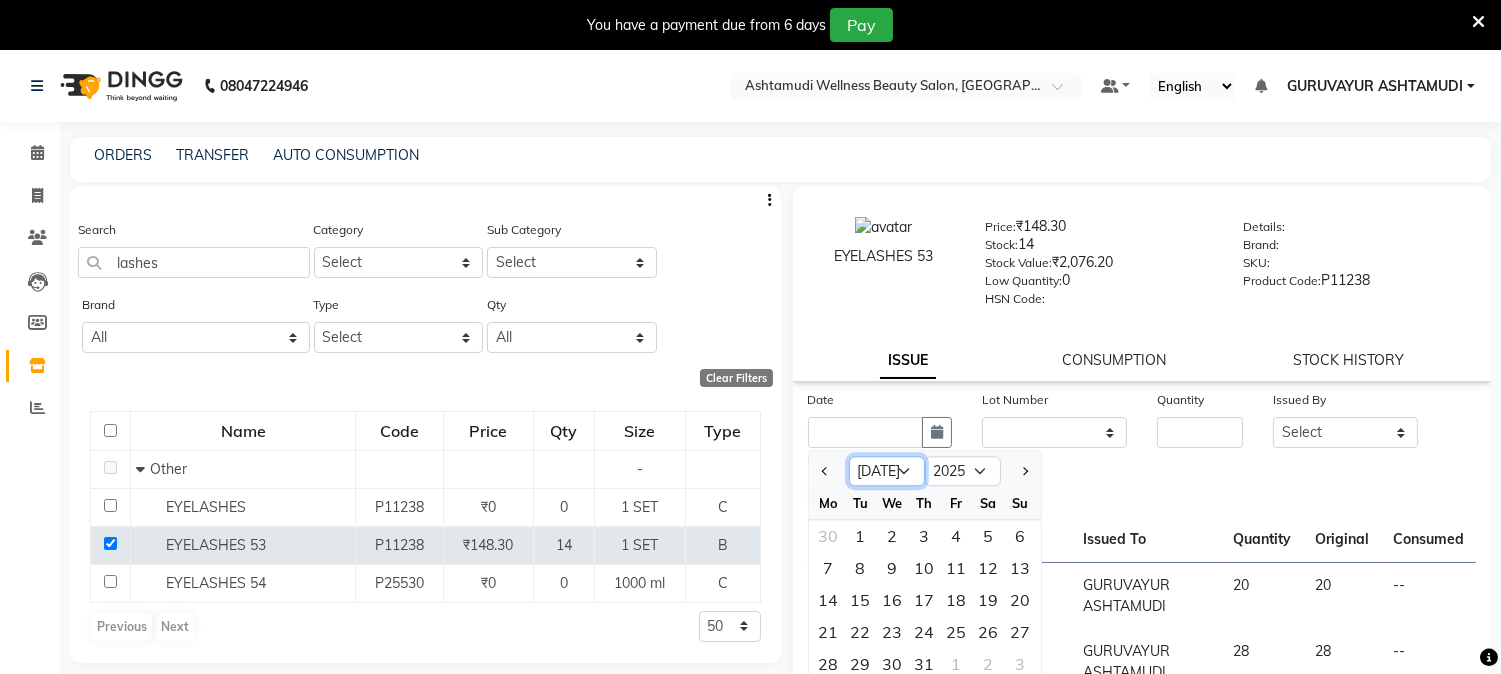 select on "6" 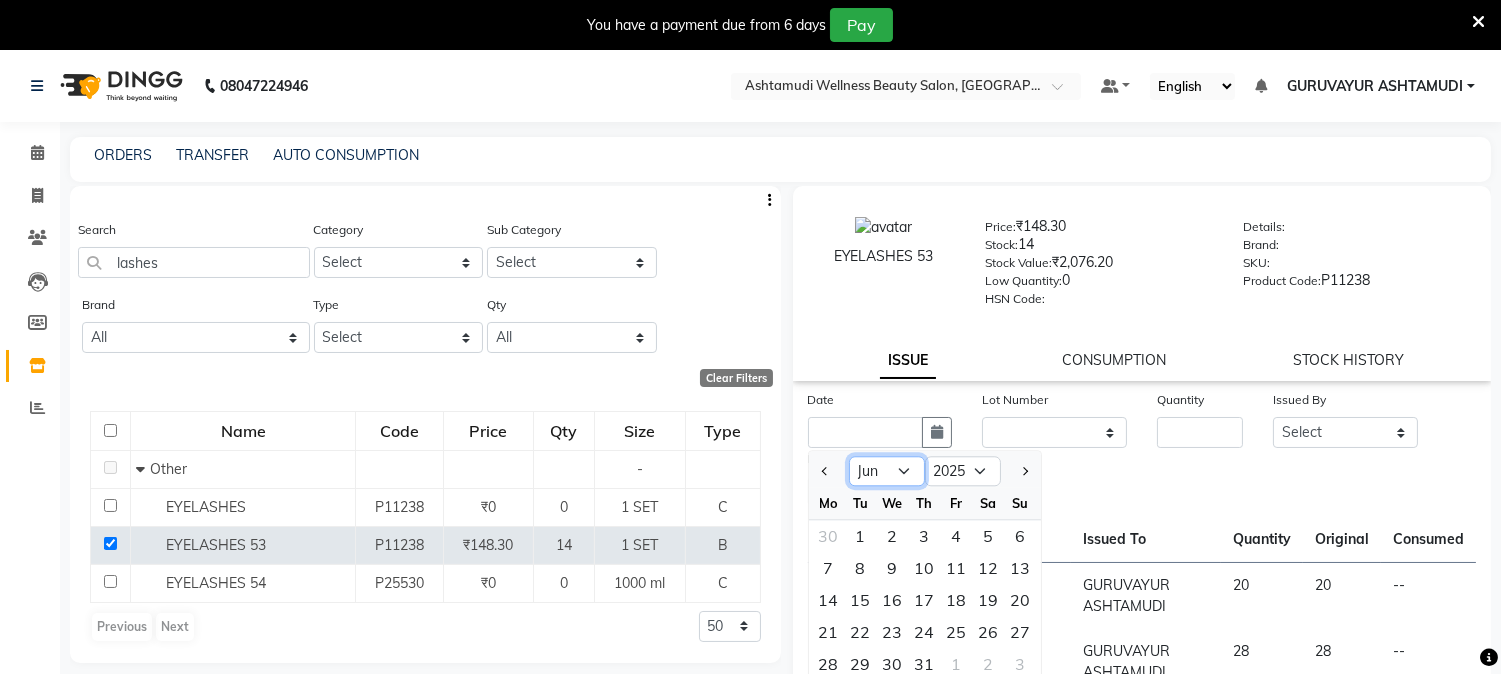 click on "Jan Feb Mar Apr May Jun [DATE] Aug Sep Oct Nov Dec" 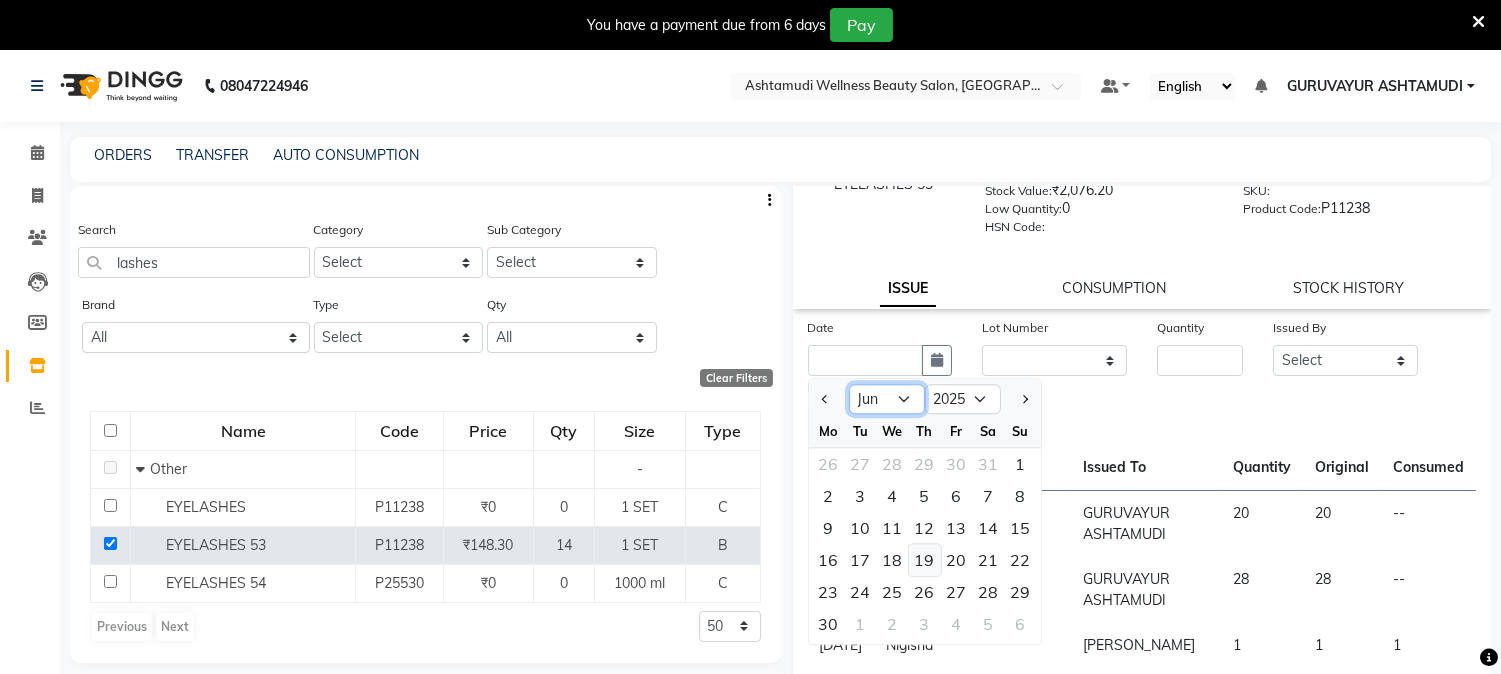 scroll, scrollTop: 111, scrollLeft: 0, axis: vertical 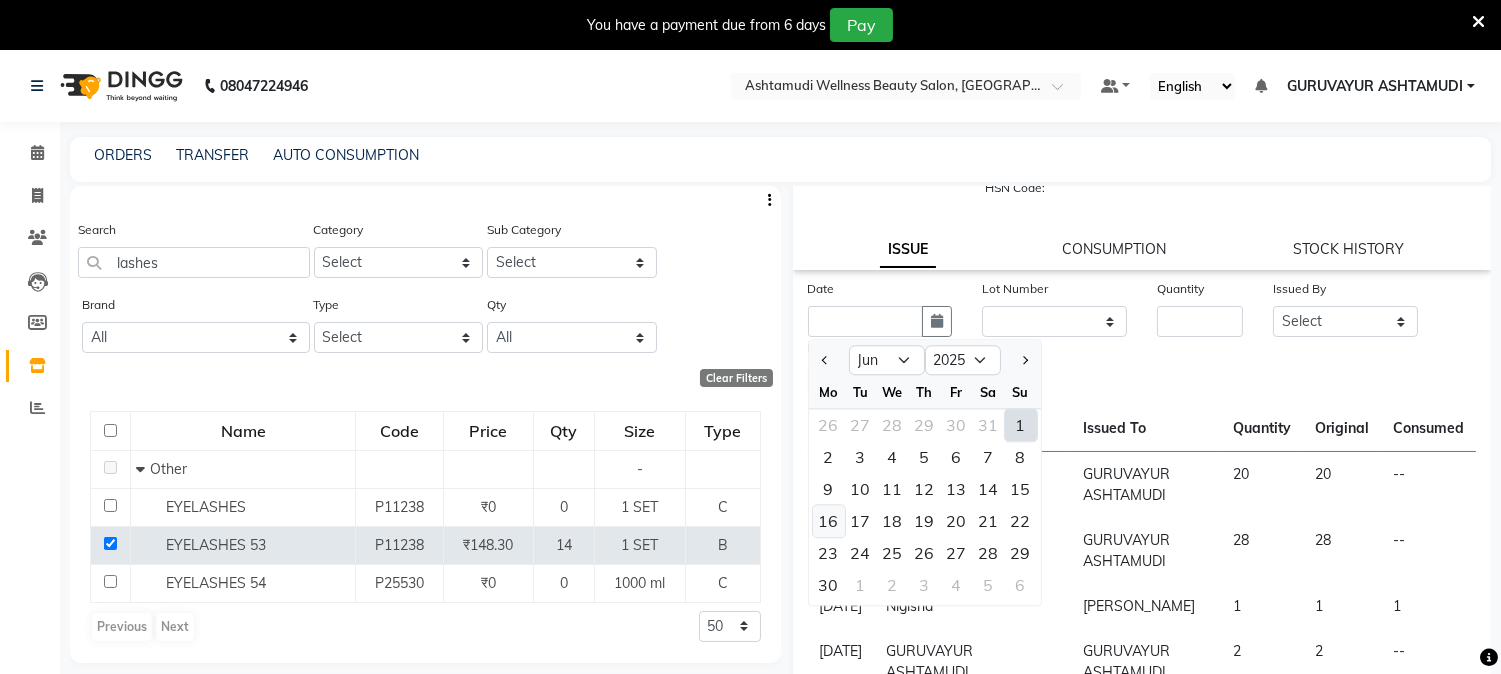 click on "16" 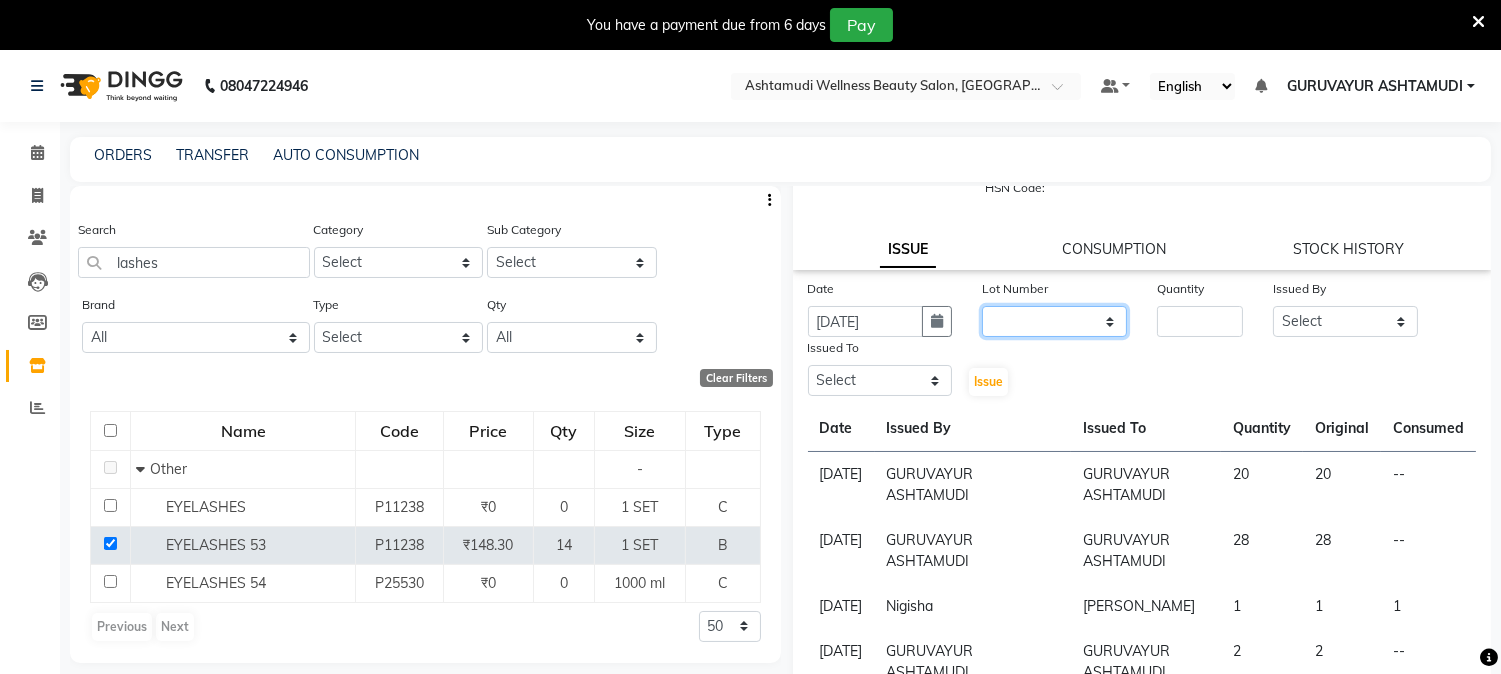 click on "None" 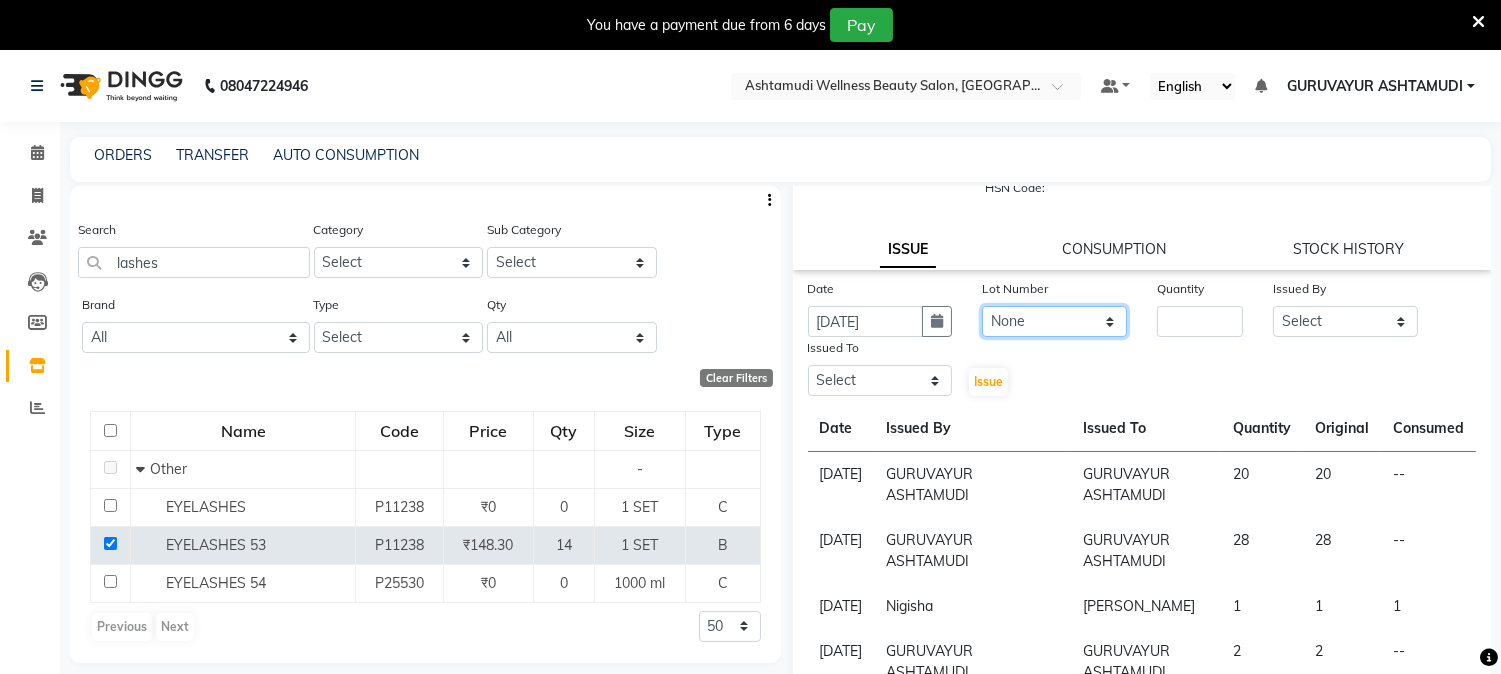 click on "None" 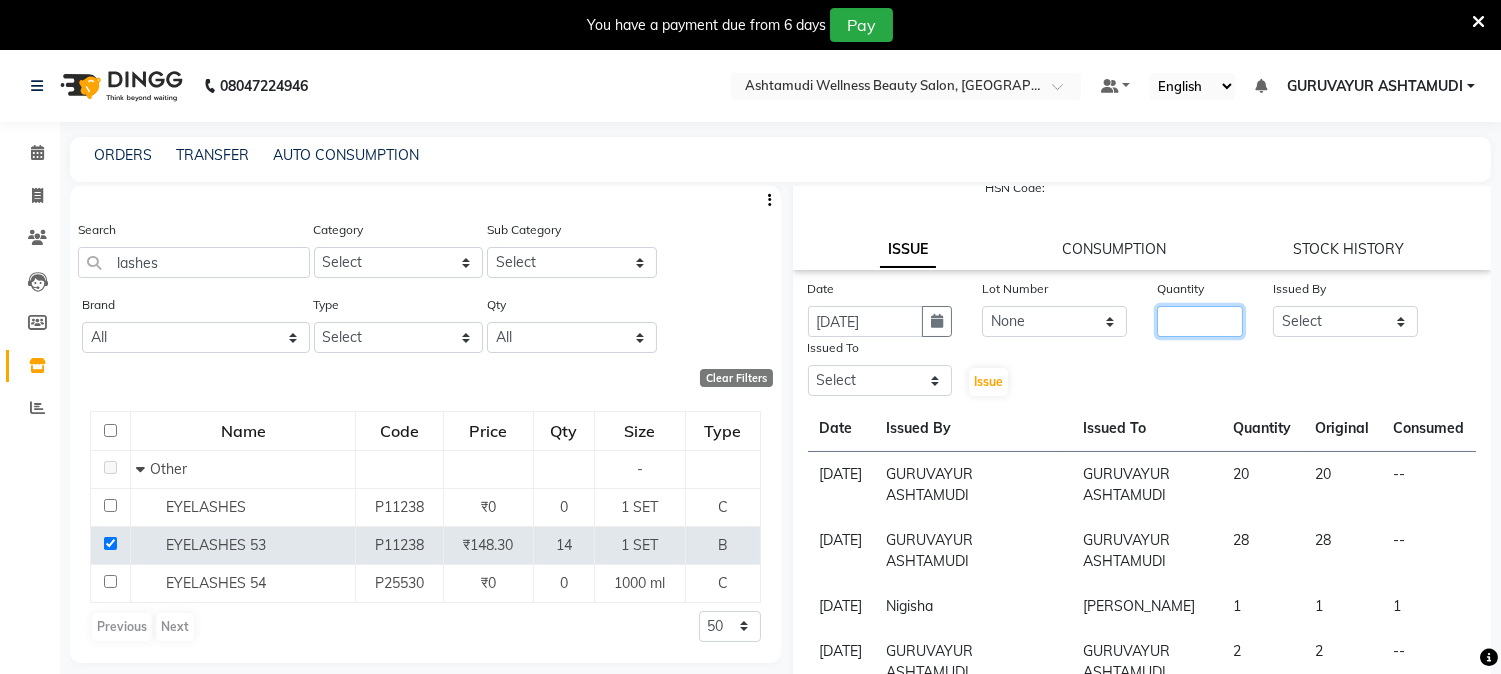 click 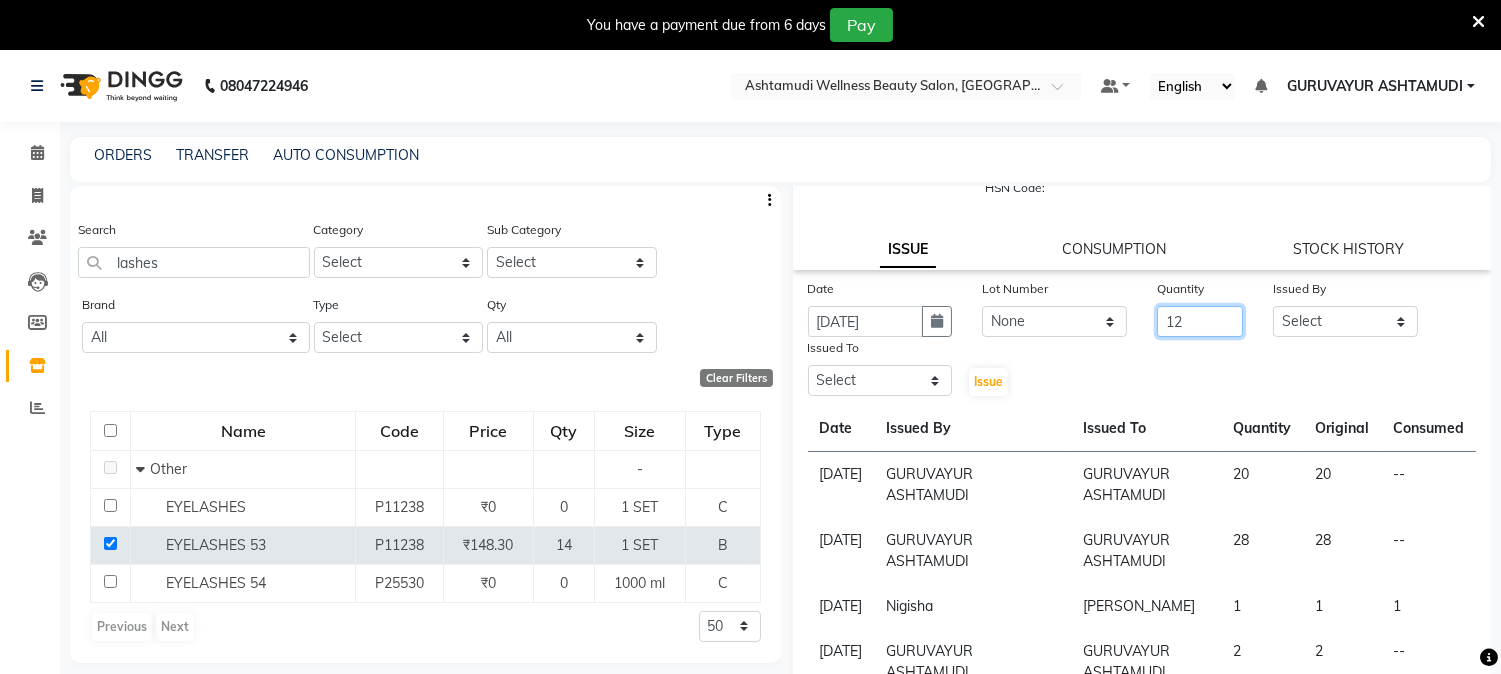 type on "12" 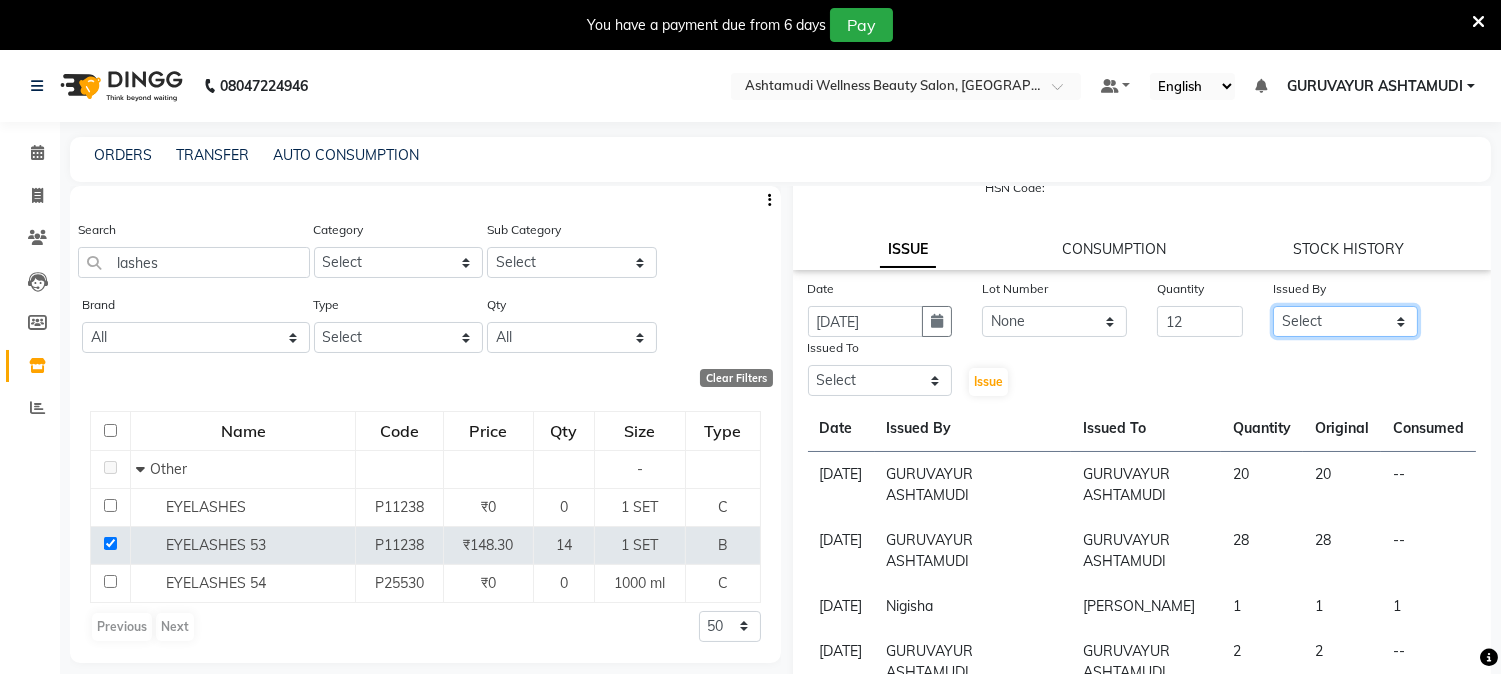 click on "Select [PERSON_NAME] [PERSON_NAME] GURUVAYUR [PERSON_NAME] POOJA [PERSON_NAME] [PERSON_NAME] [PERSON_NAME]" 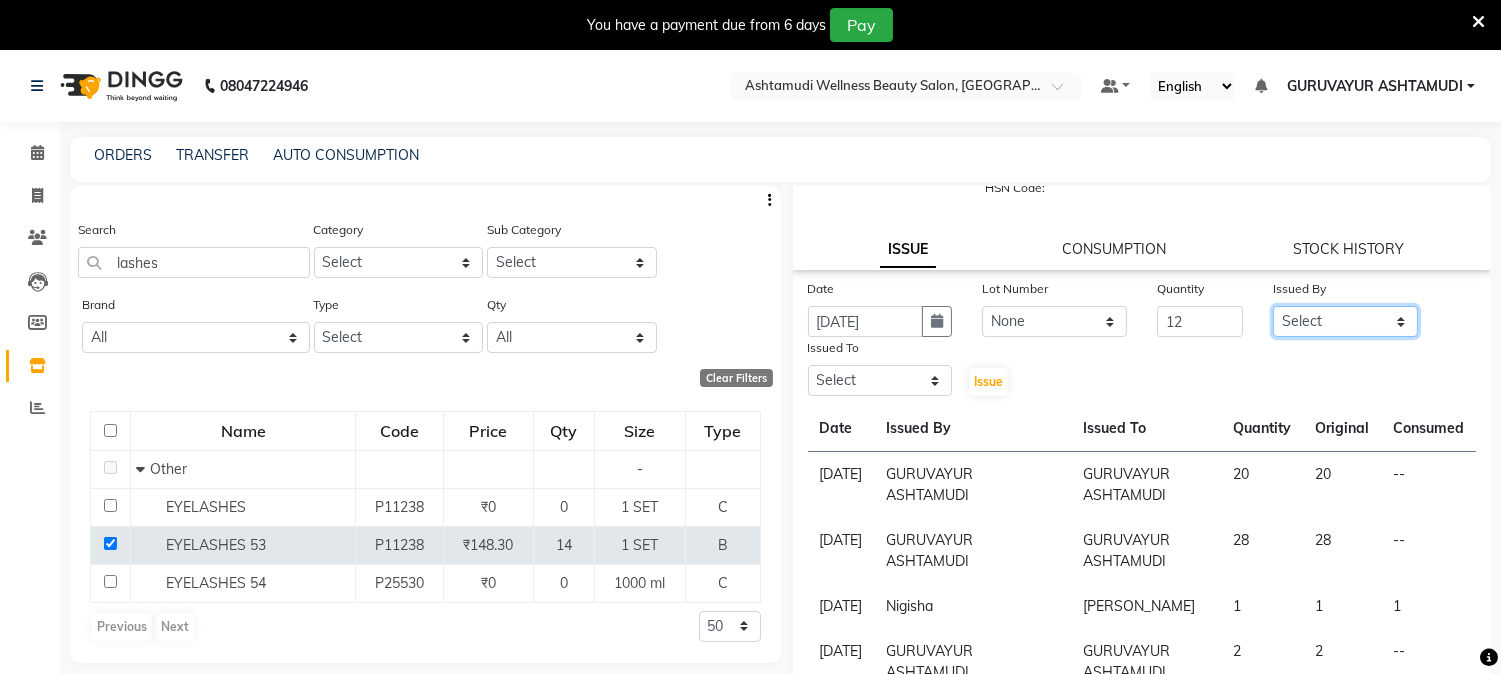 select on "69602" 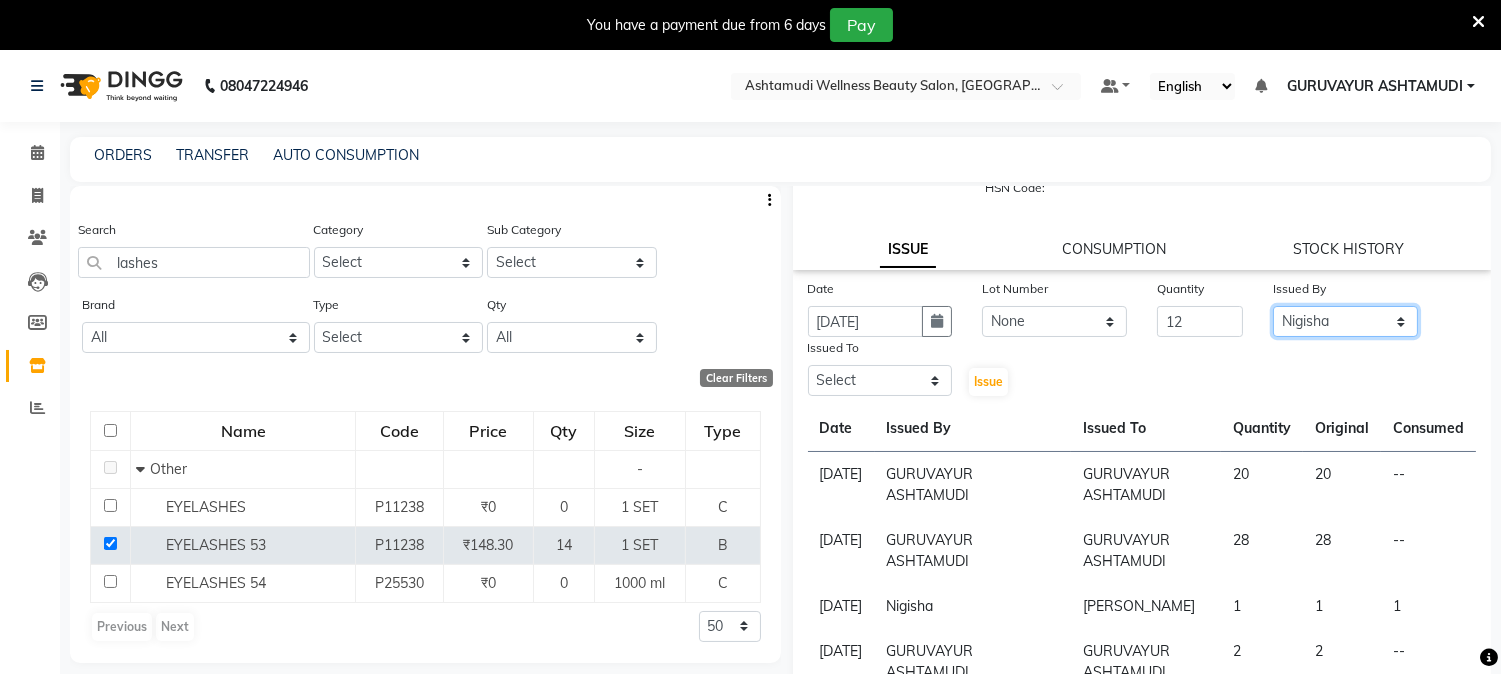 click on "Select [PERSON_NAME] [PERSON_NAME] GURUVAYUR [PERSON_NAME] POOJA [PERSON_NAME] [PERSON_NAME] [PERSON_NAME]" 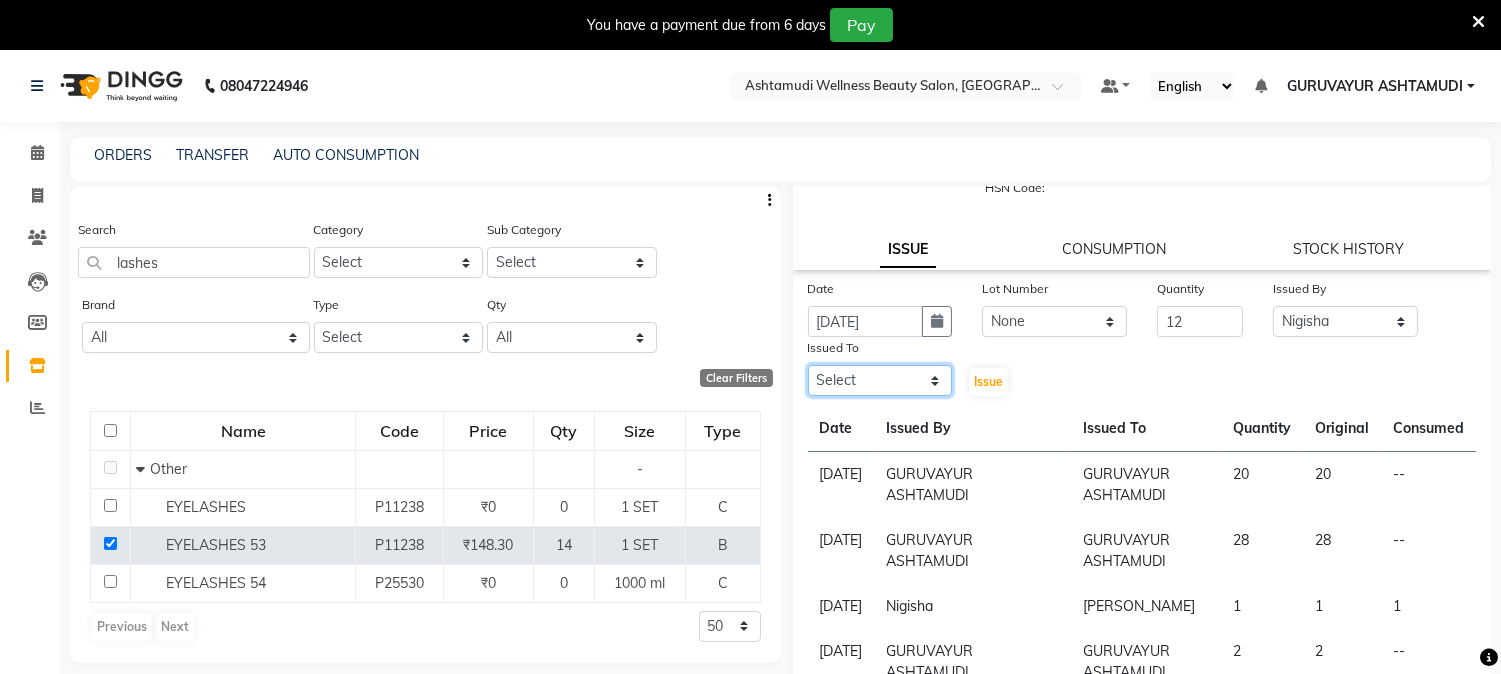click on "Select [PERSON_NAME] [PERSON_NAME] GURUVAYUR [PERSON_NAME] POOJA [PERSON_NAME] [PERSON_NAME] [PERSON_NAME]" 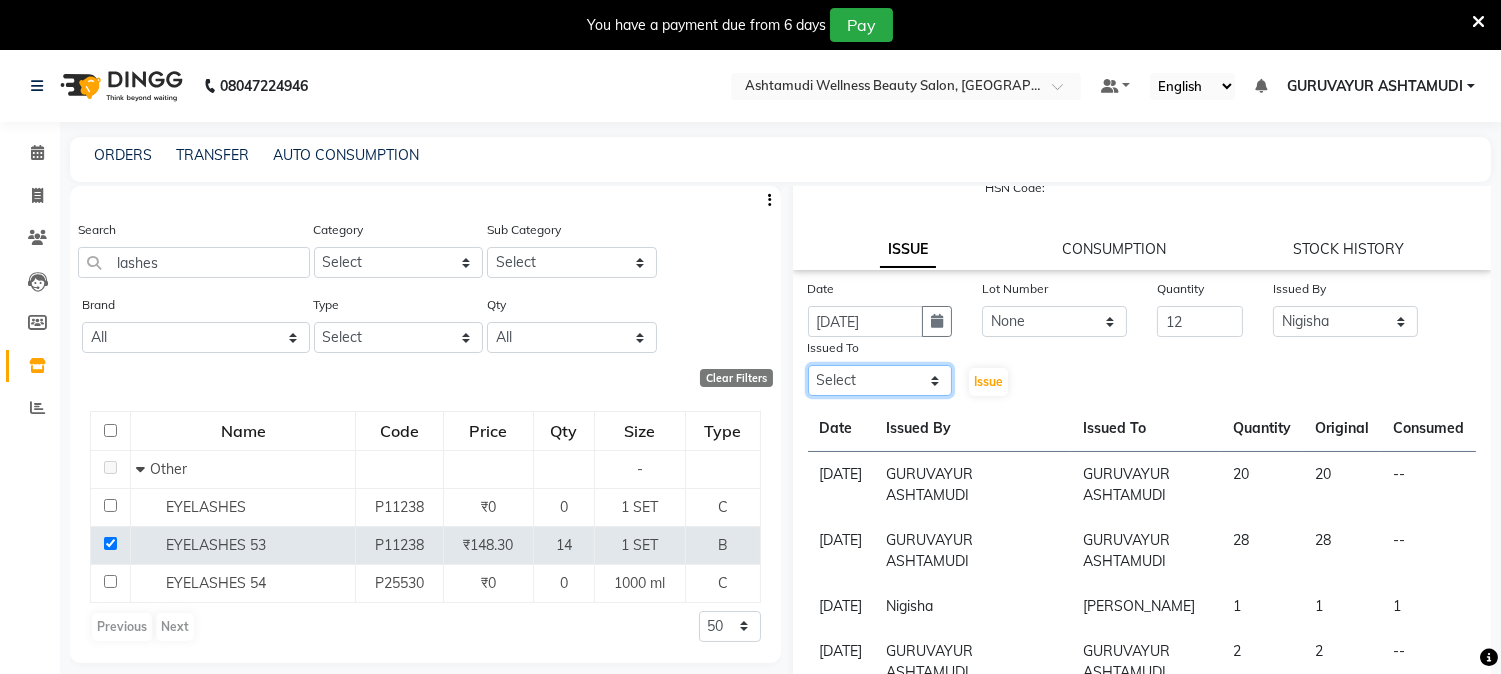 select on "27526" 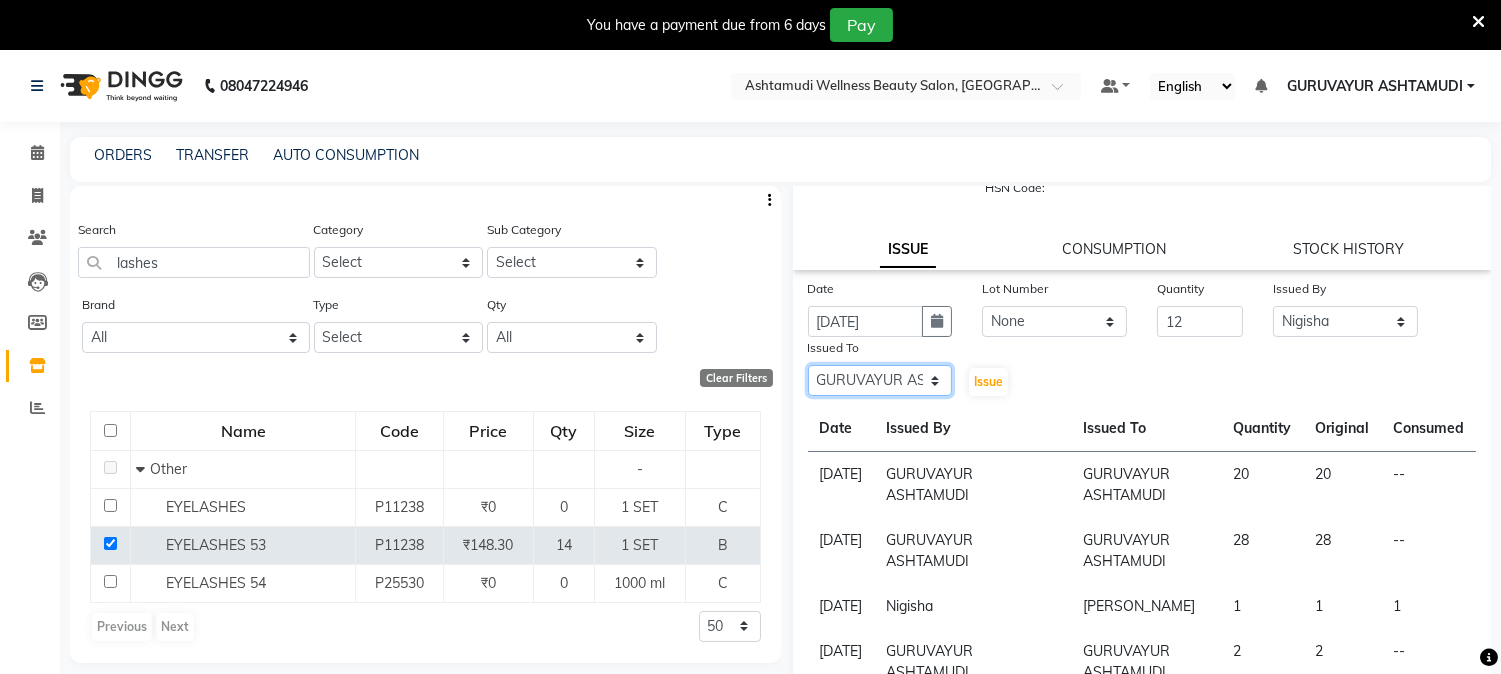 click on "Select [PERSON_NAME] [PERSON_NAME] GURUVAYUR [PERSON_NAME] POOJA [PERSON_NAME] [PERSON_NAME] [PERSON_NAME]" 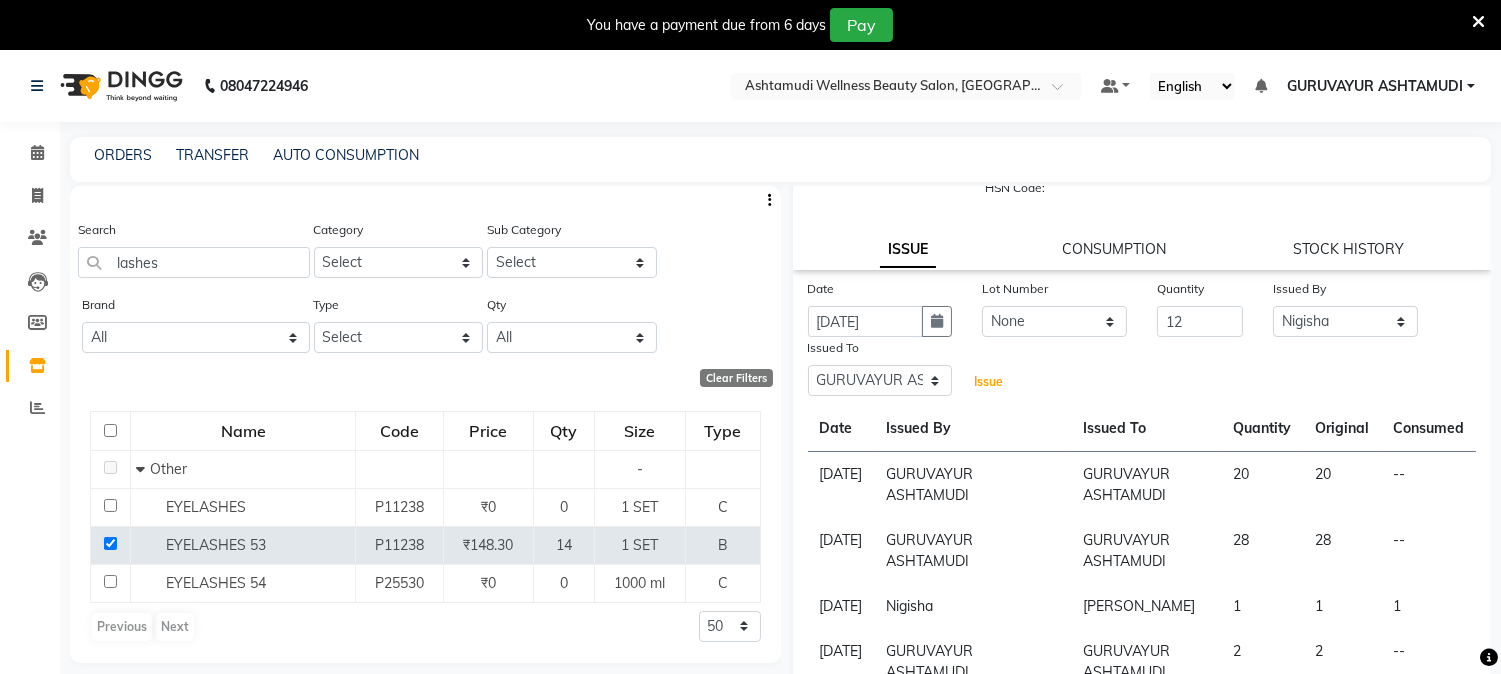 click on "Issue" 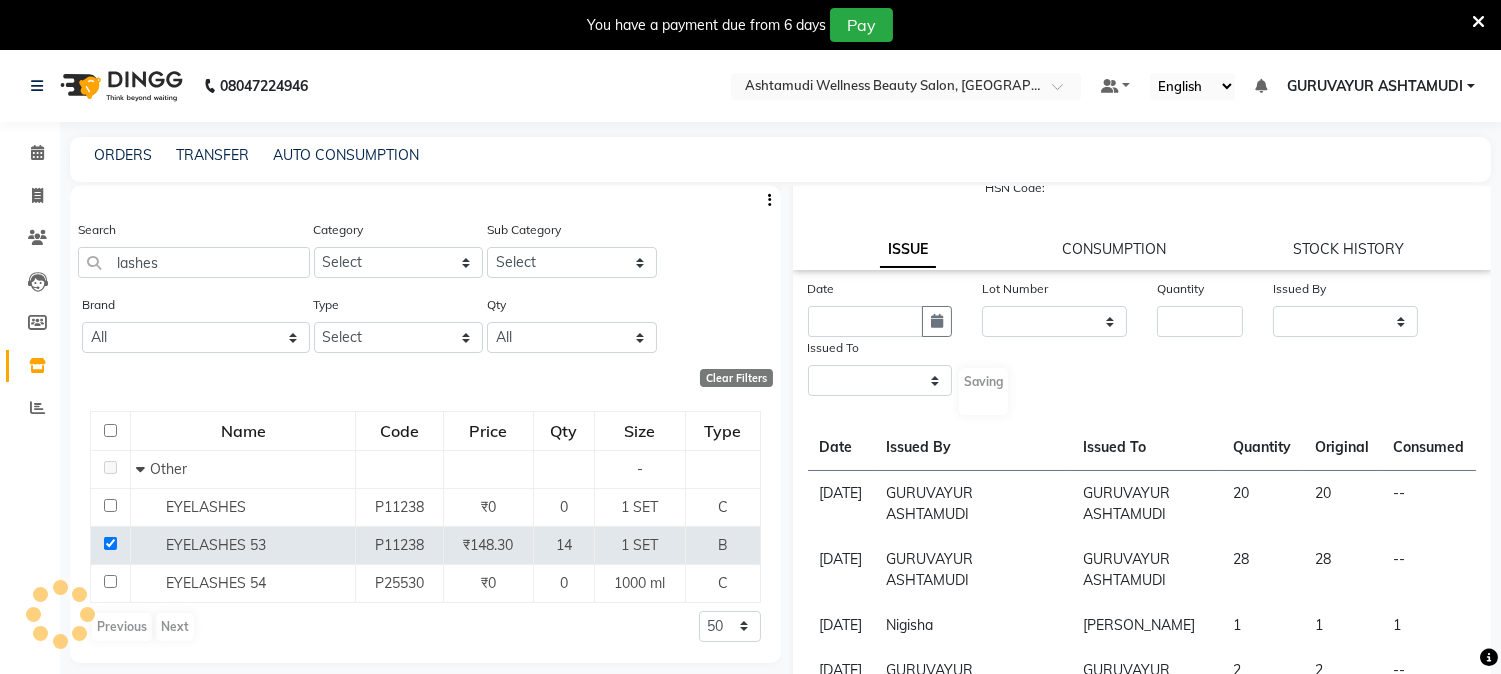 scroll, scrollTop: 0, scrollLeft: 0, axis: both 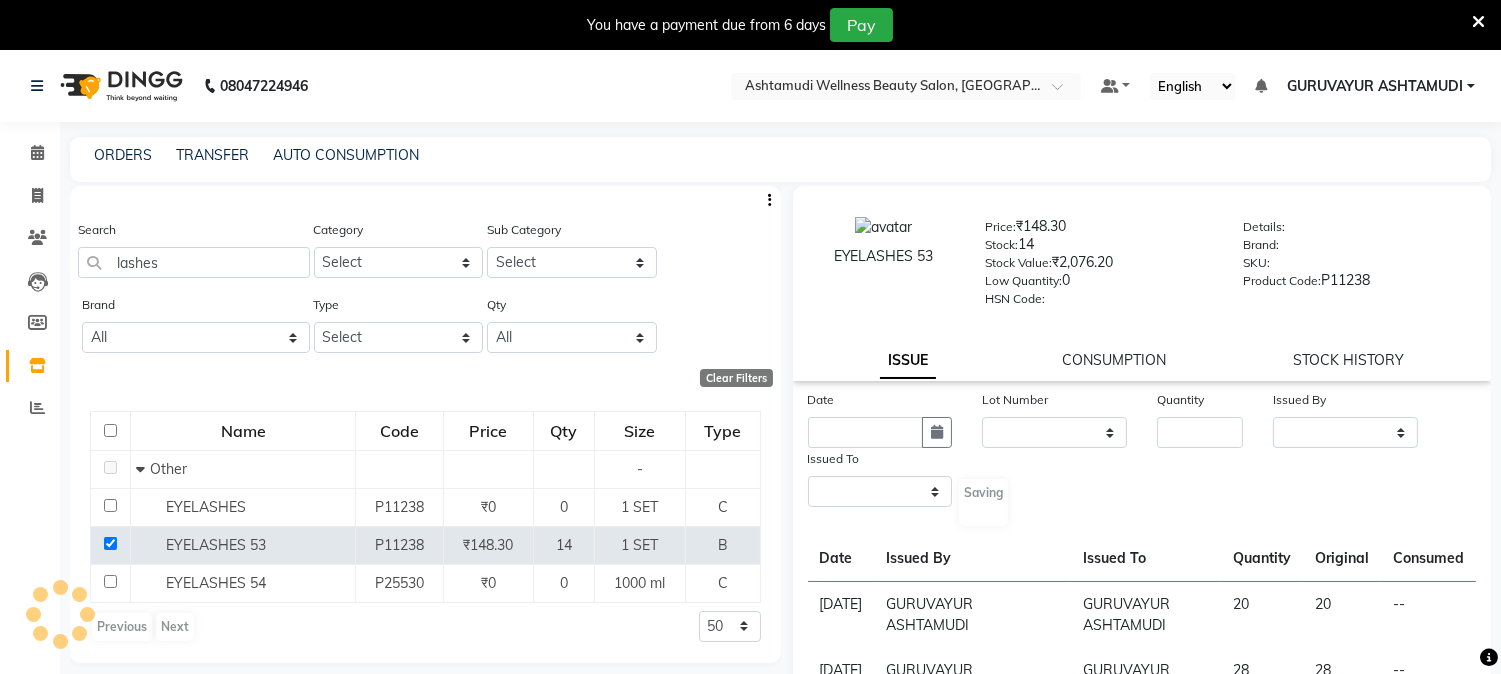 select 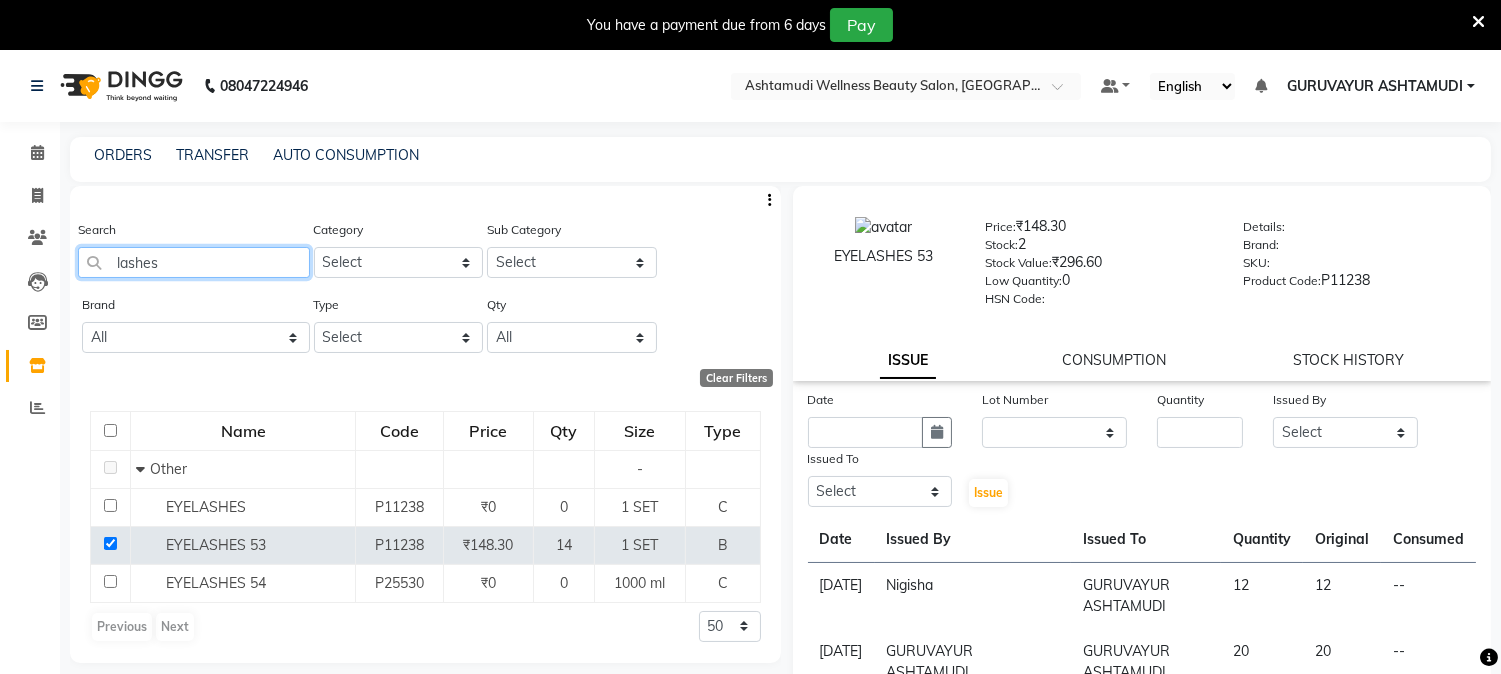 drag, startPoint x: 202, startPoint y: 267, endPoint x: 0, endPoint y: 258, distance: 202.2004 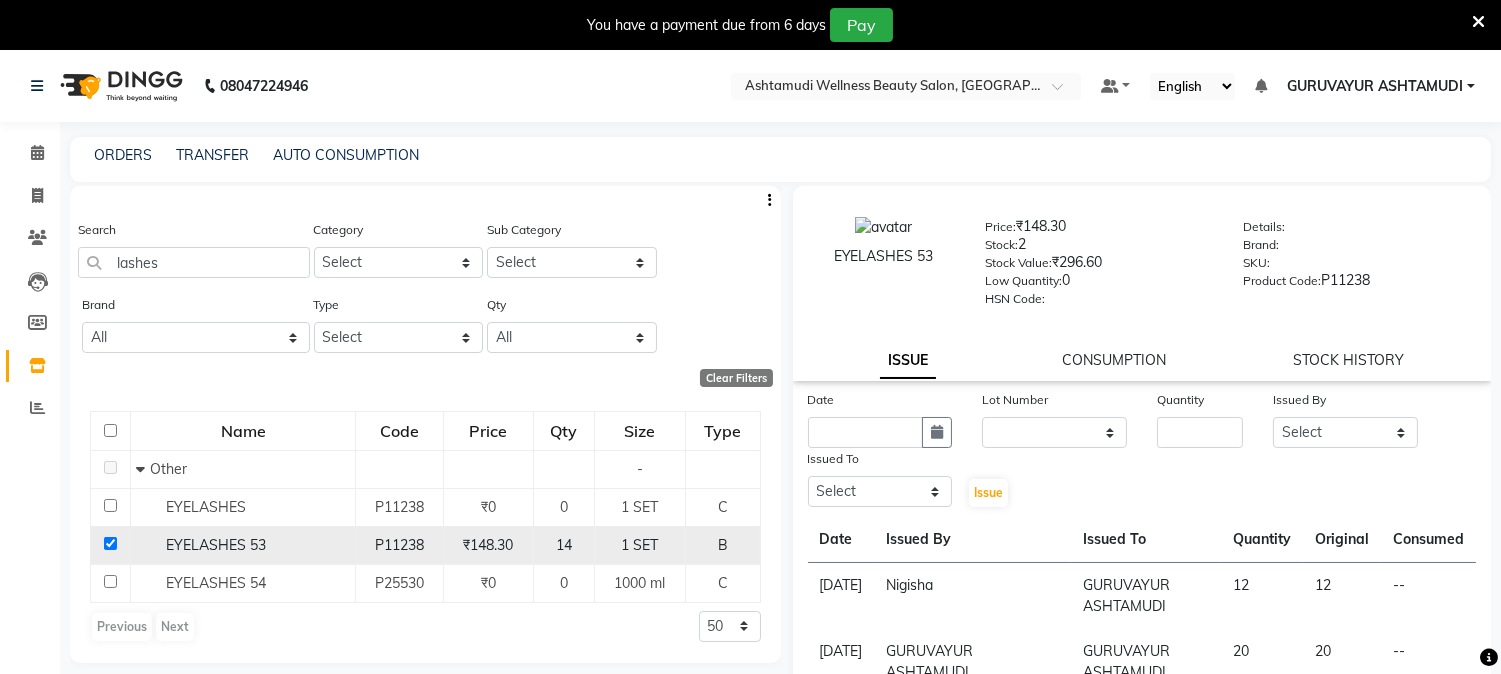 click 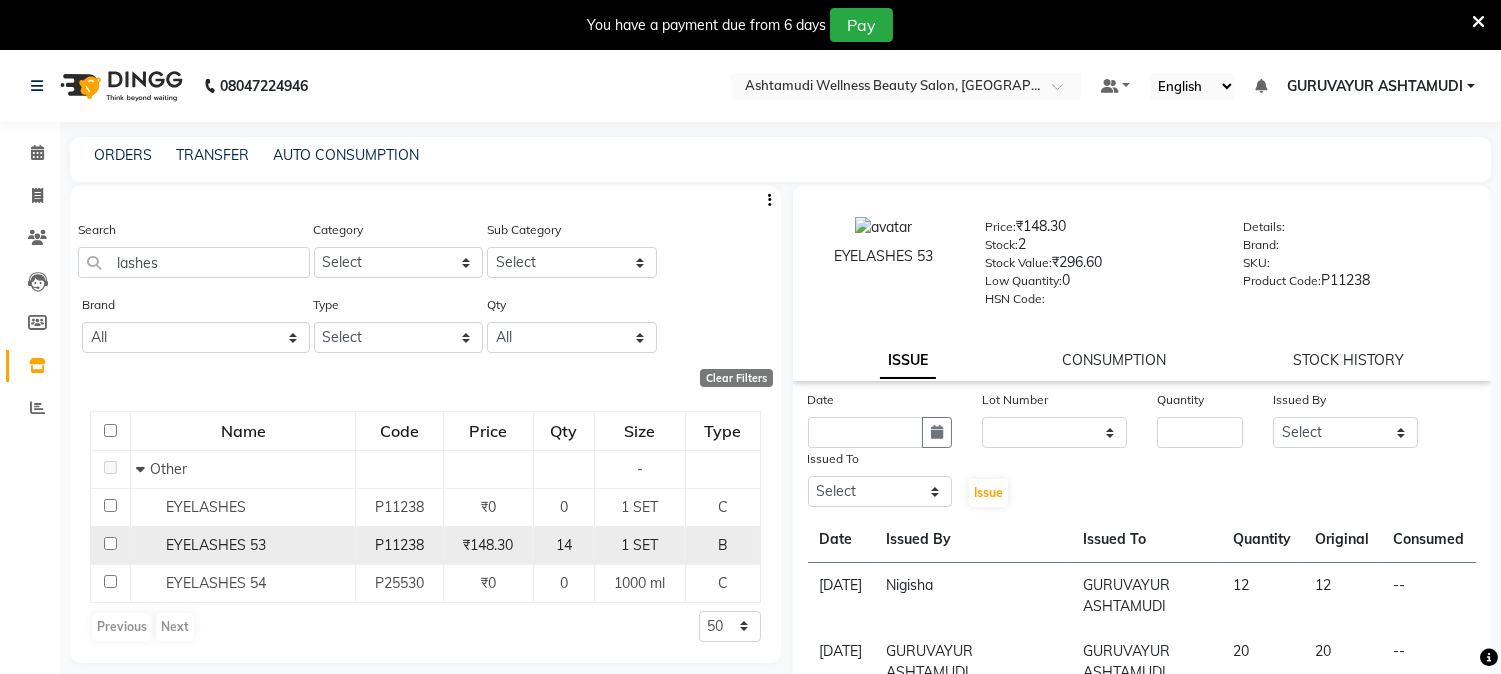 checkbox on "false" 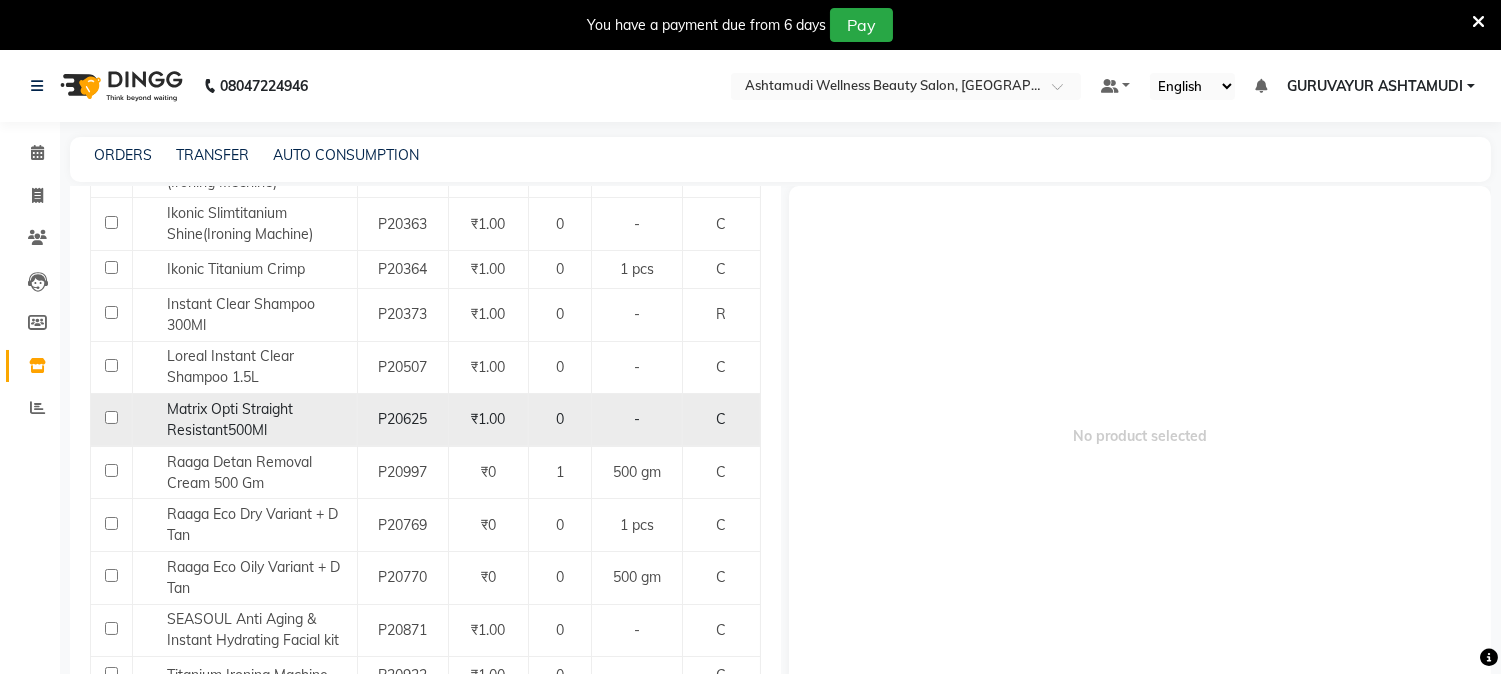 scroll, scrollTop: 777, scrollLeft: 0, axis: vertical 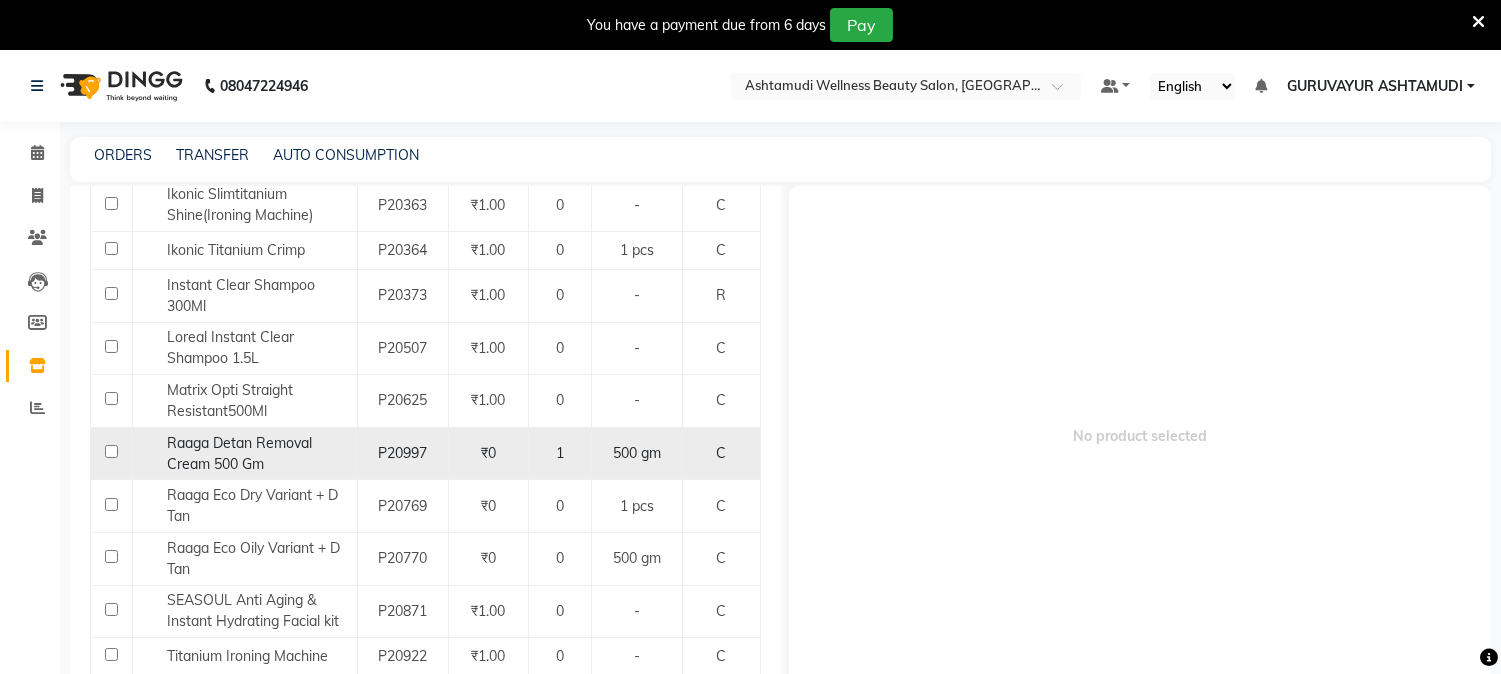 type on "tan" 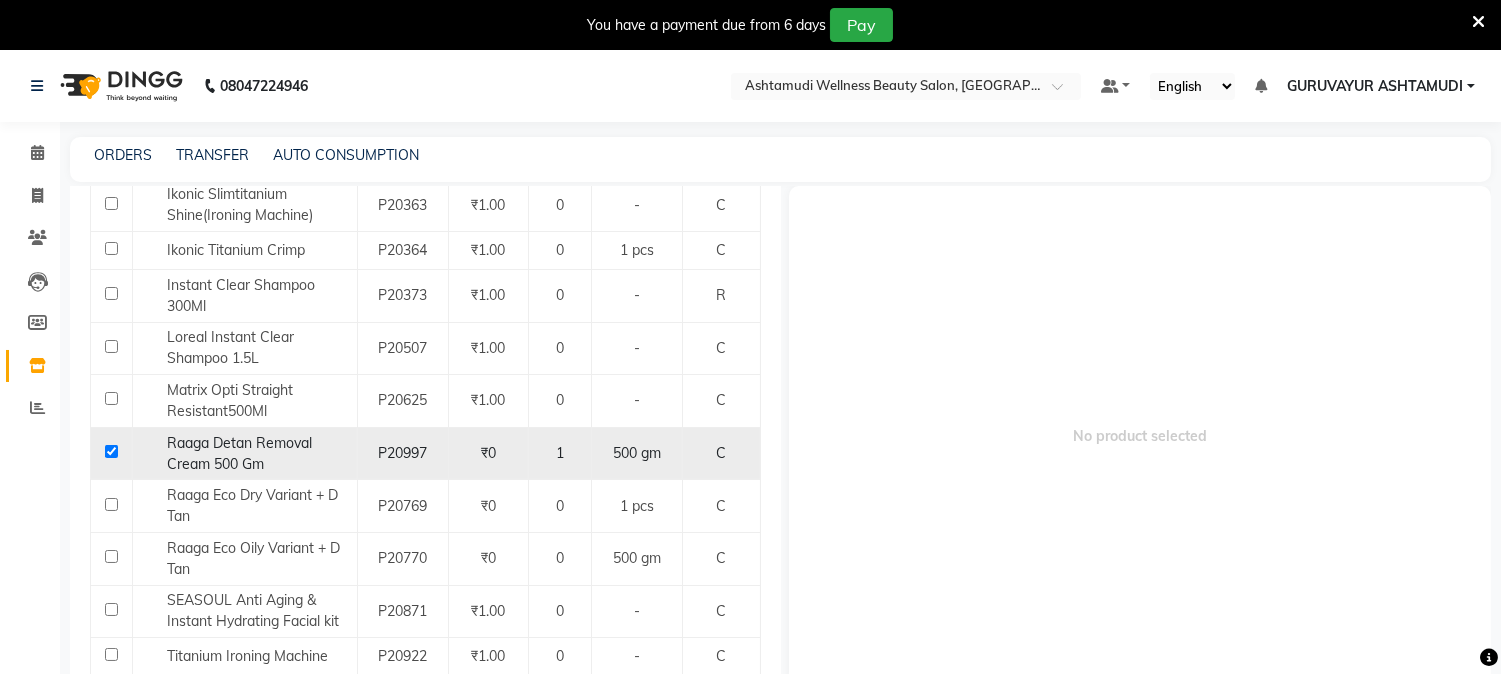 checkbox on "true" 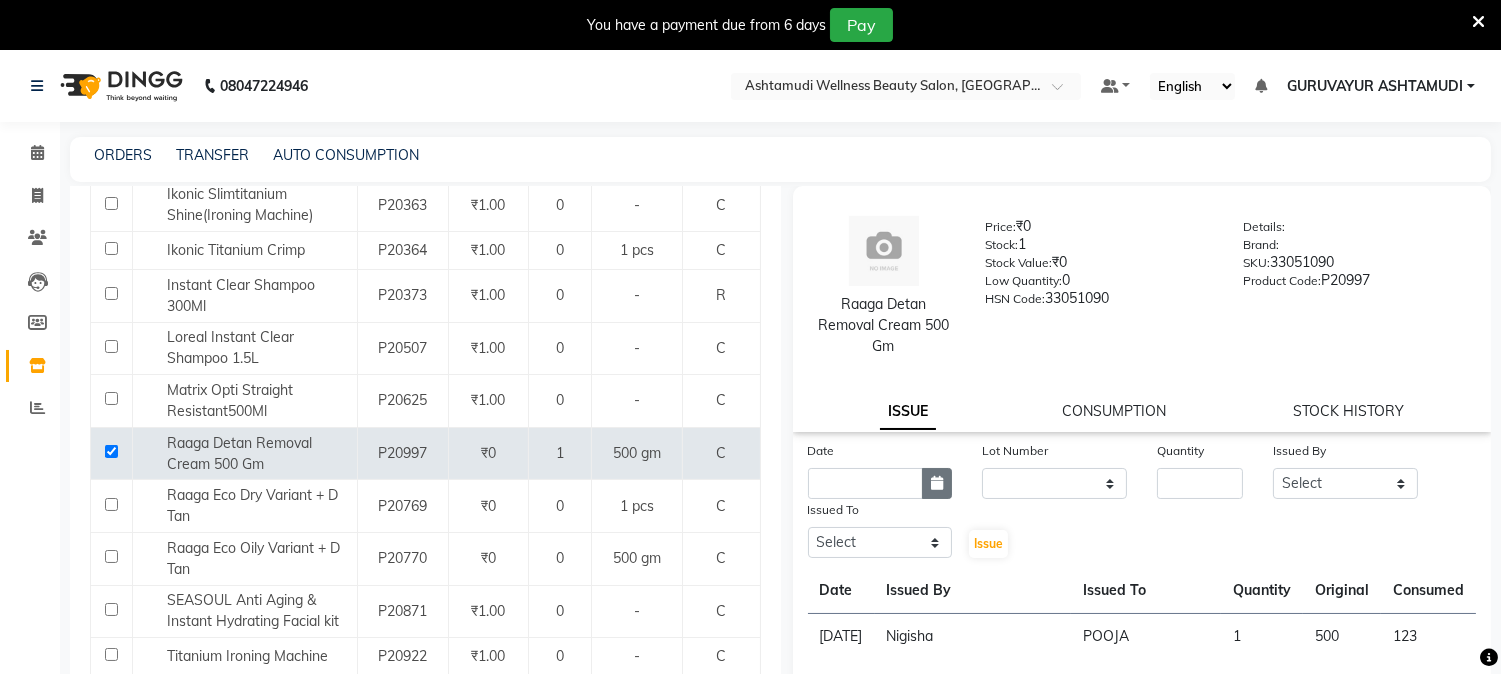 click 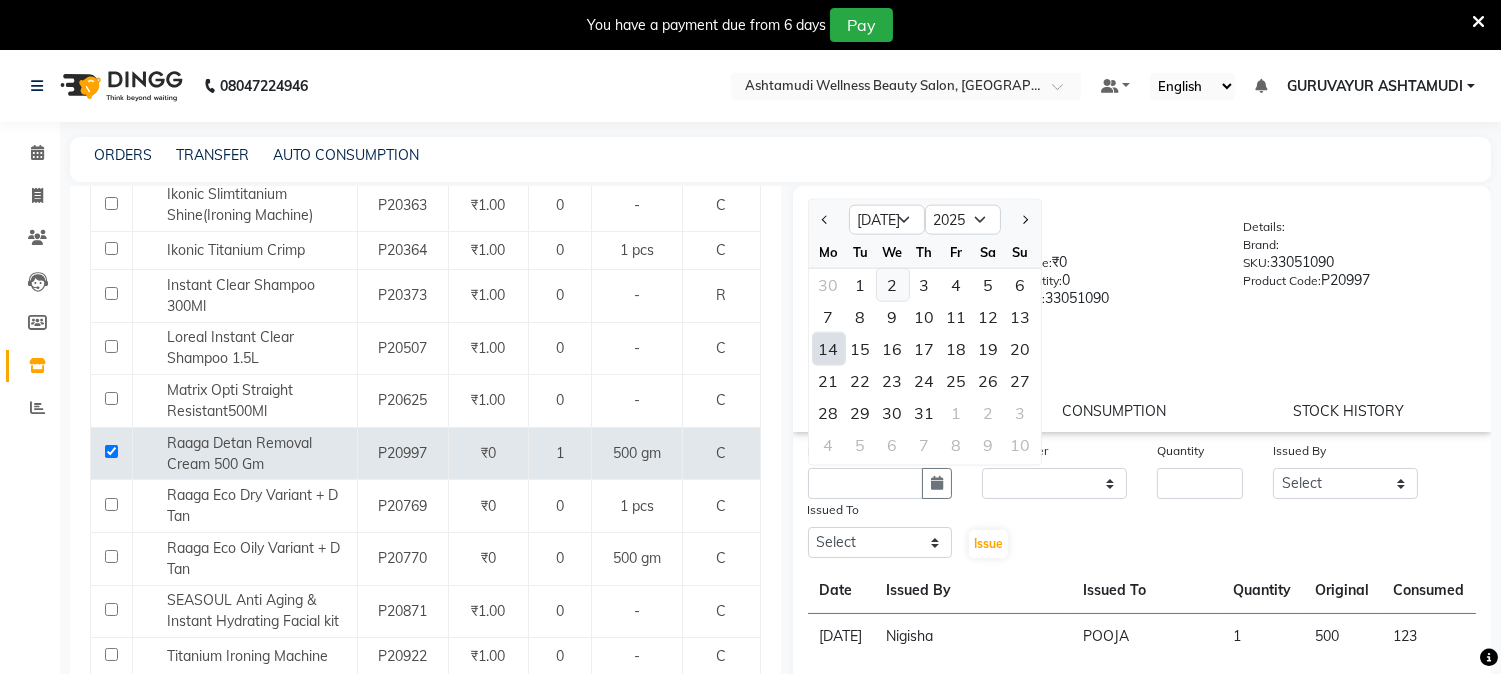 click on "2" 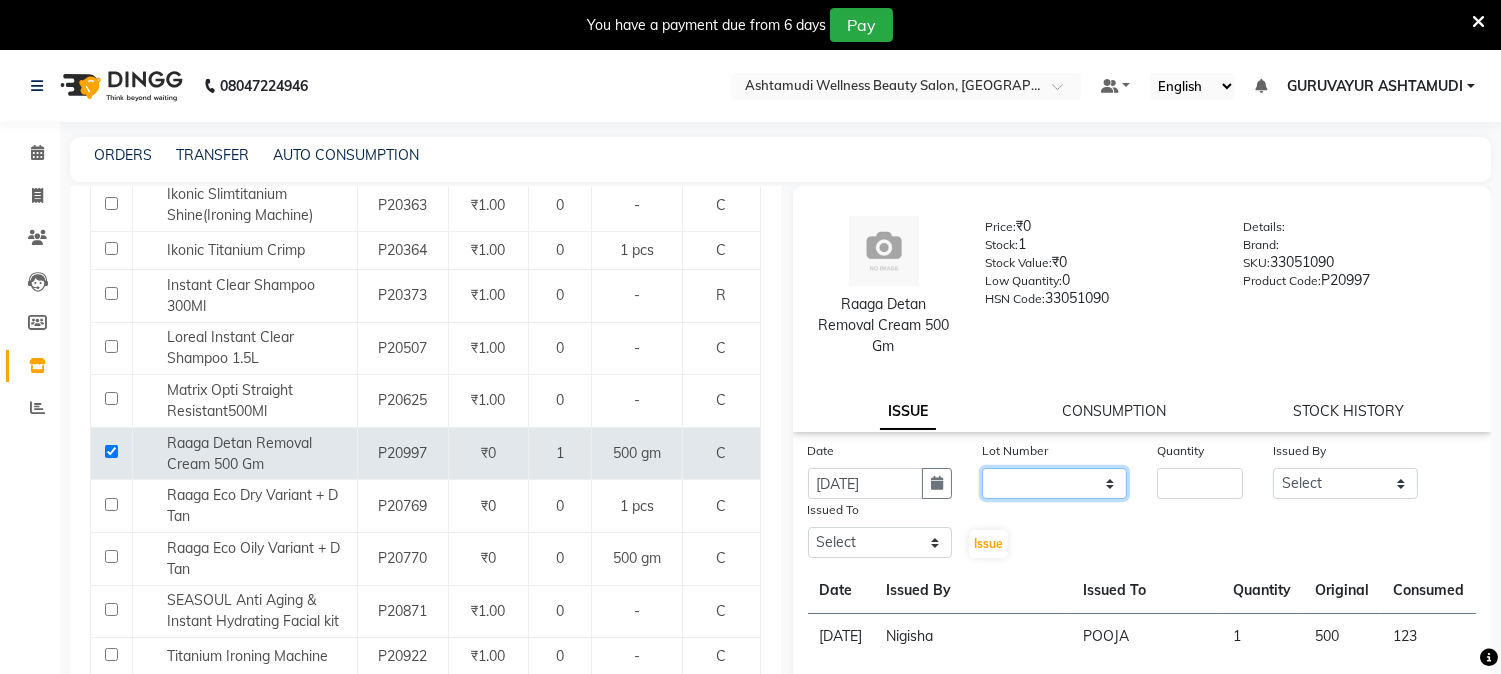 click on "None" 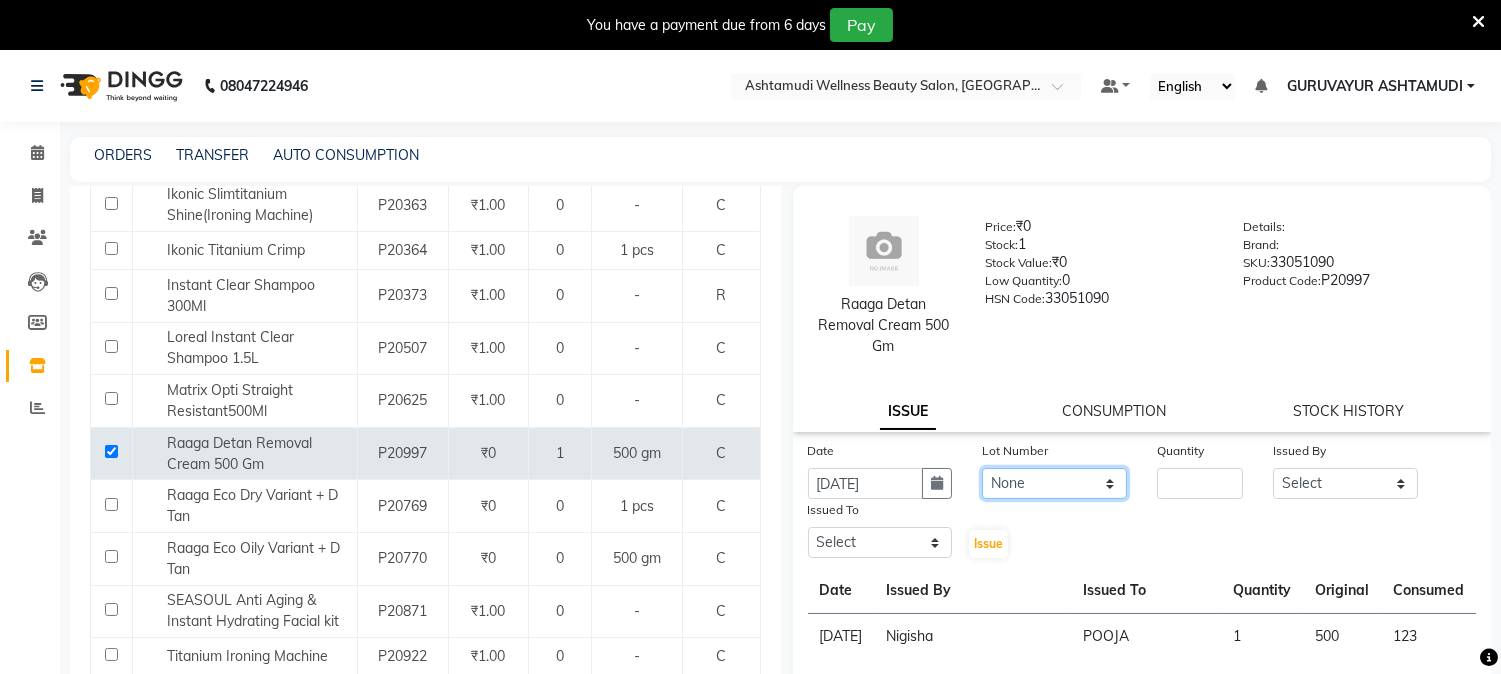 click on "None" 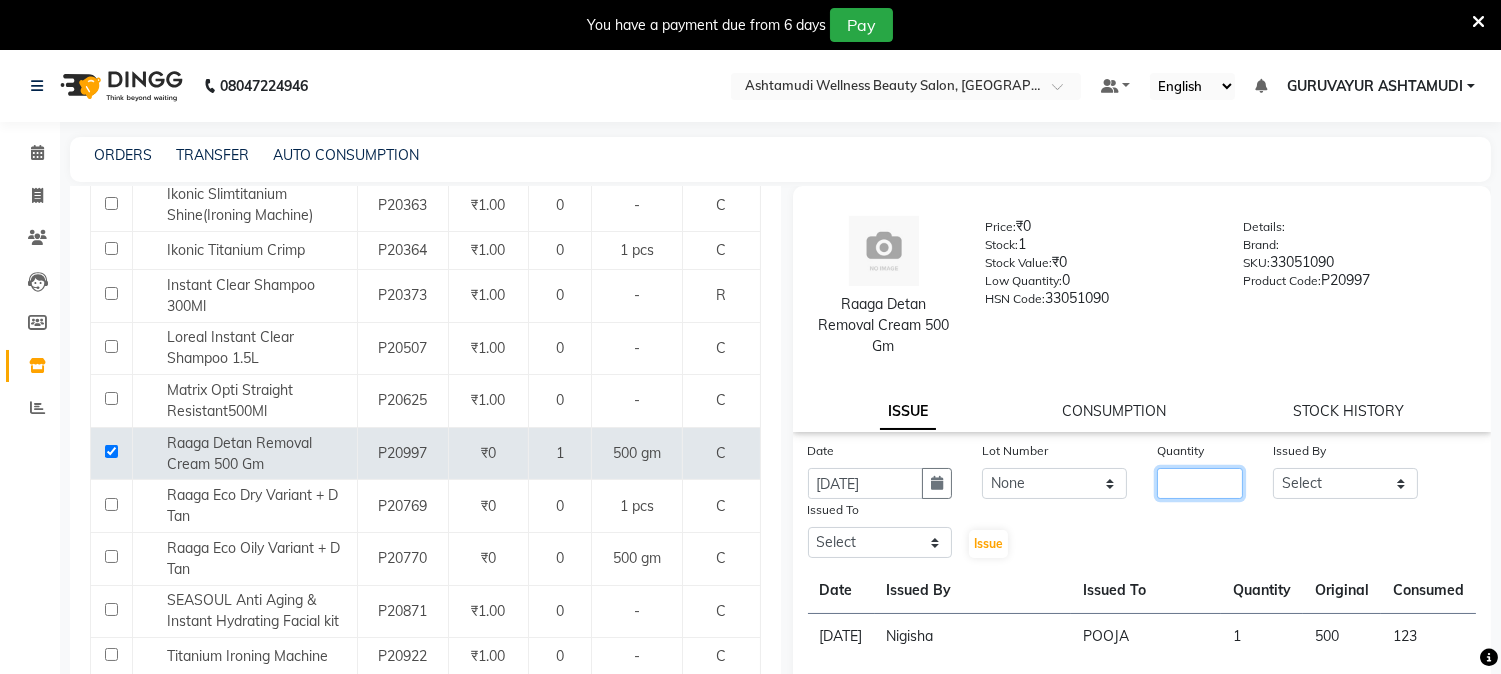 click 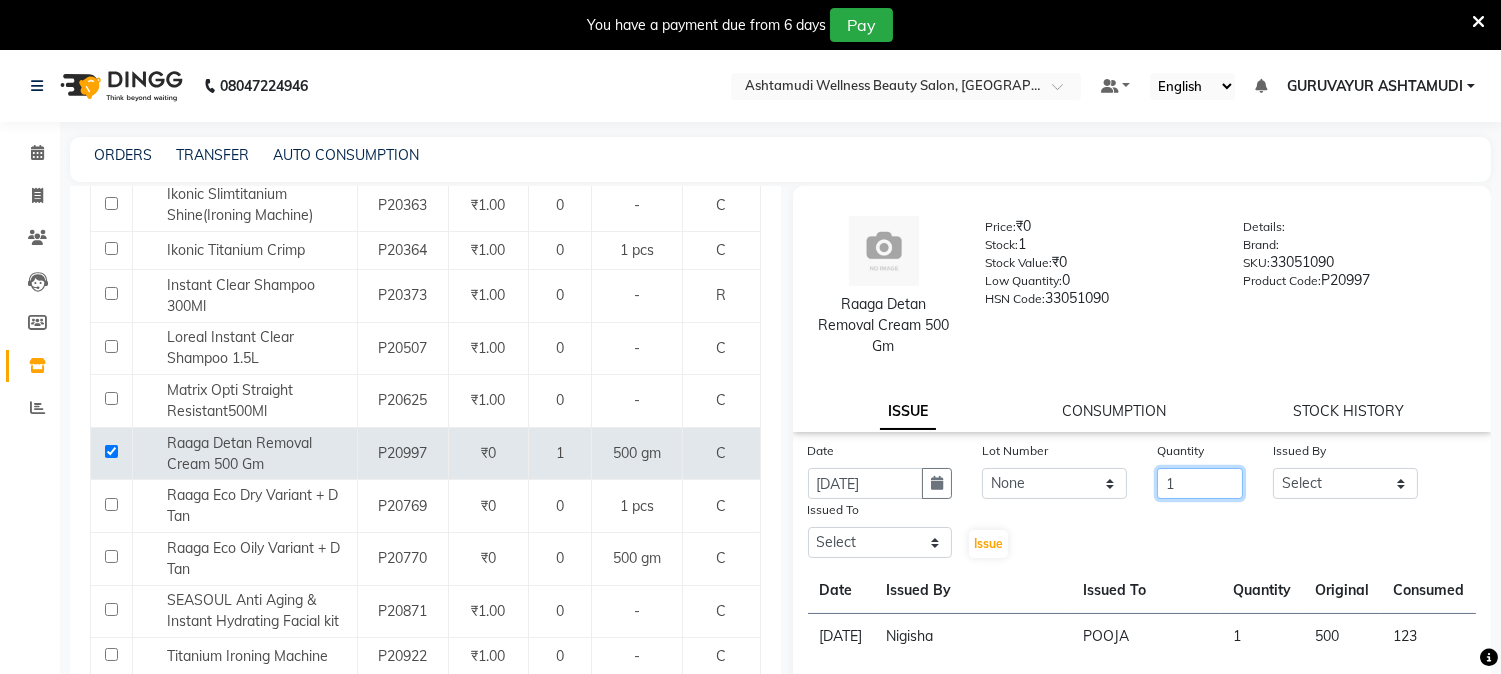 type on "1" 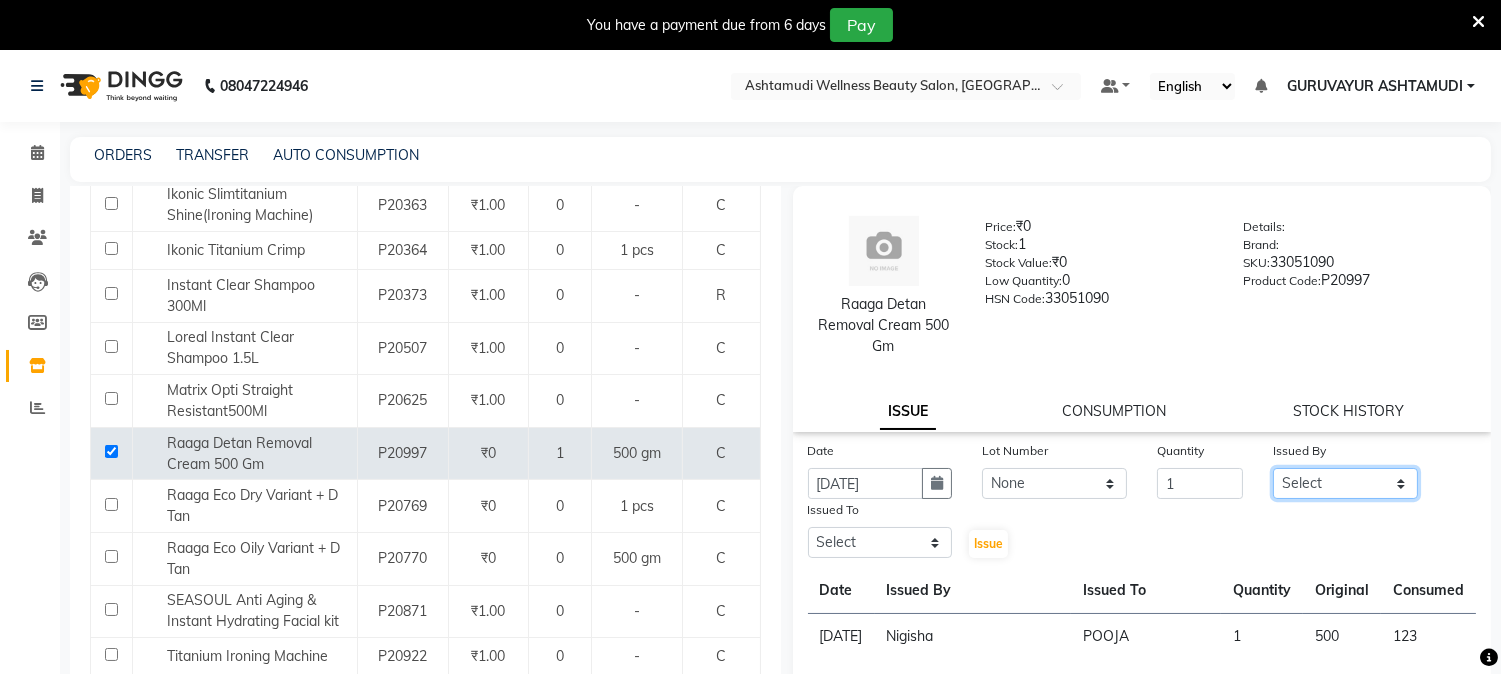 click on "Select [PERSON_NAME] [PERSON_NAME] GURUVAYUR [PERSON_NAME] POOJA [PERSON_NAME] [PERSON_NAME] [PERSON_NAME]" 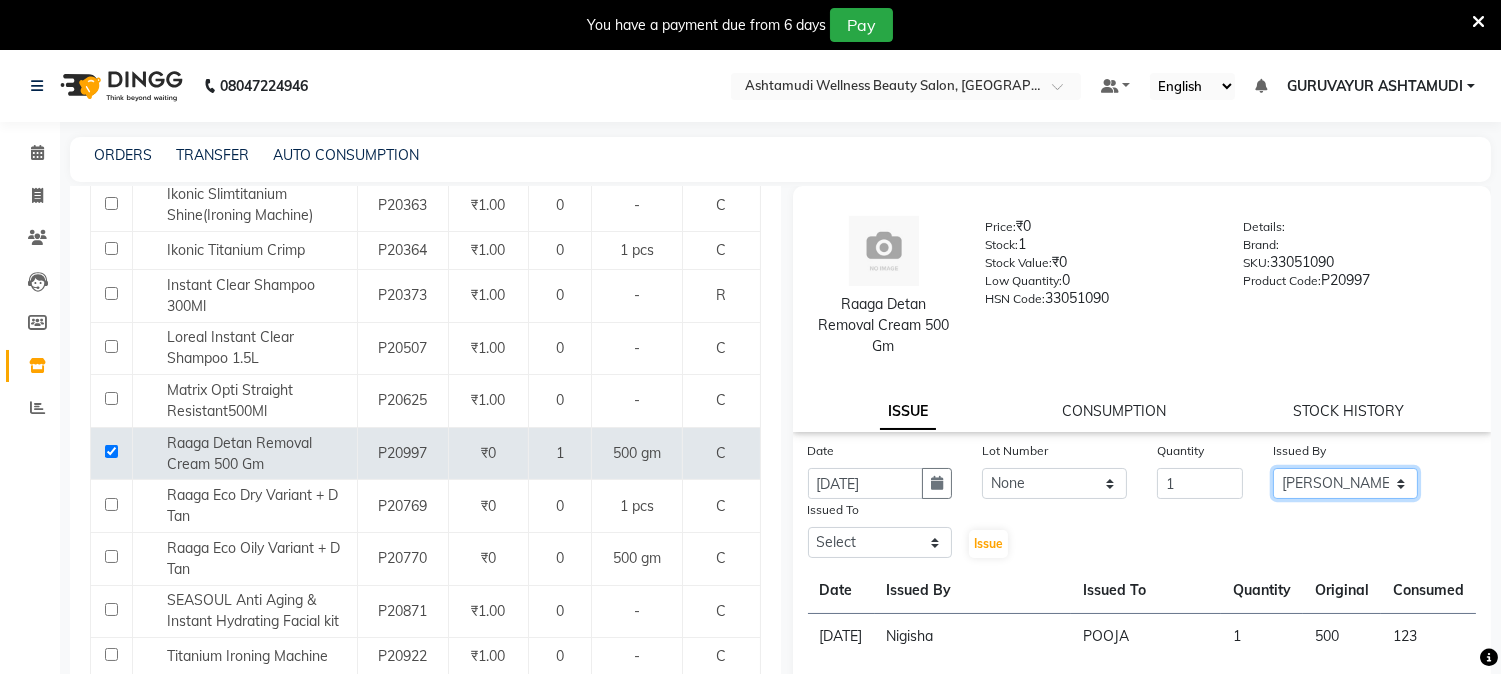 click on "Select [PERSON_NAME] [PERSON_NAME] GURUVAYUR [PERSON_NAME] POOJA [PERSON_NAME] [PERSON_NAME] [PERSON_NAME]" 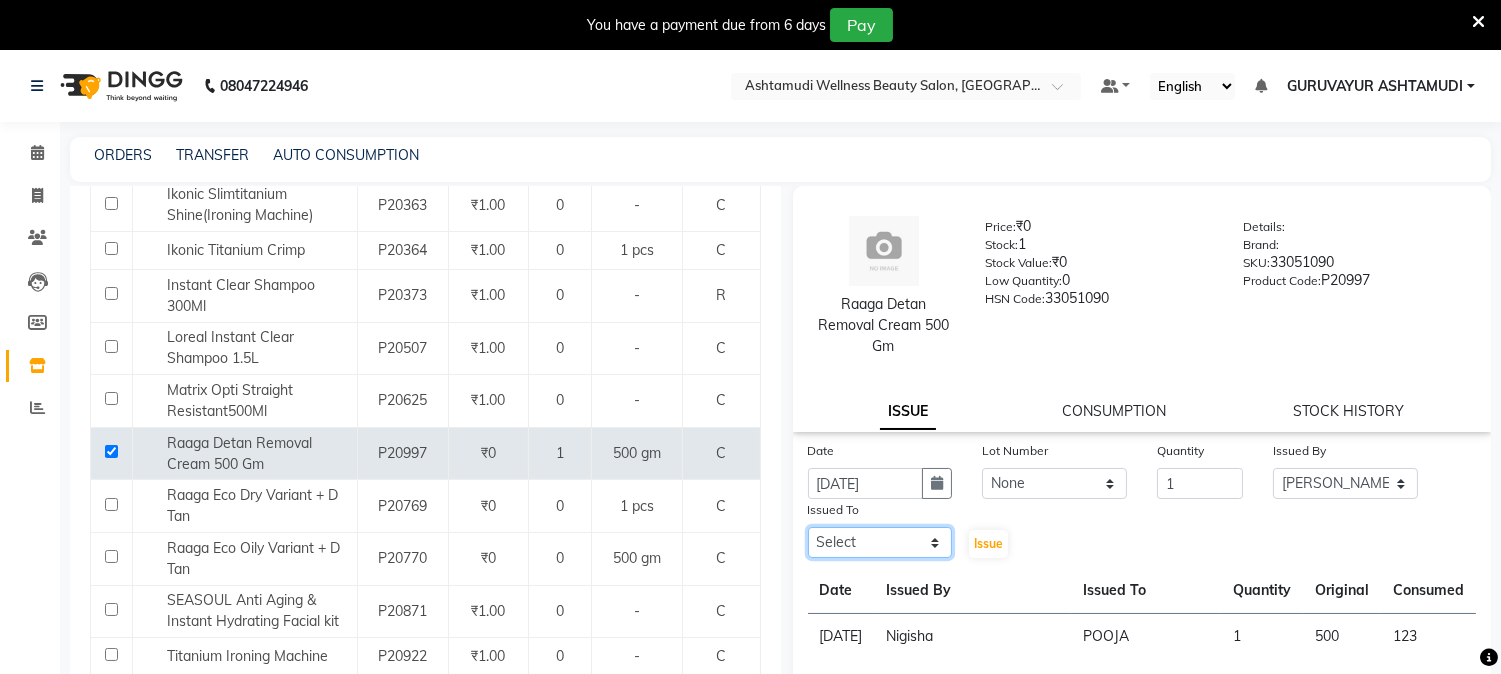 drag, startPoint x: 890, startPoint y: 556, endPoint x: 884, endPoint y: 528, distance: 28.635643 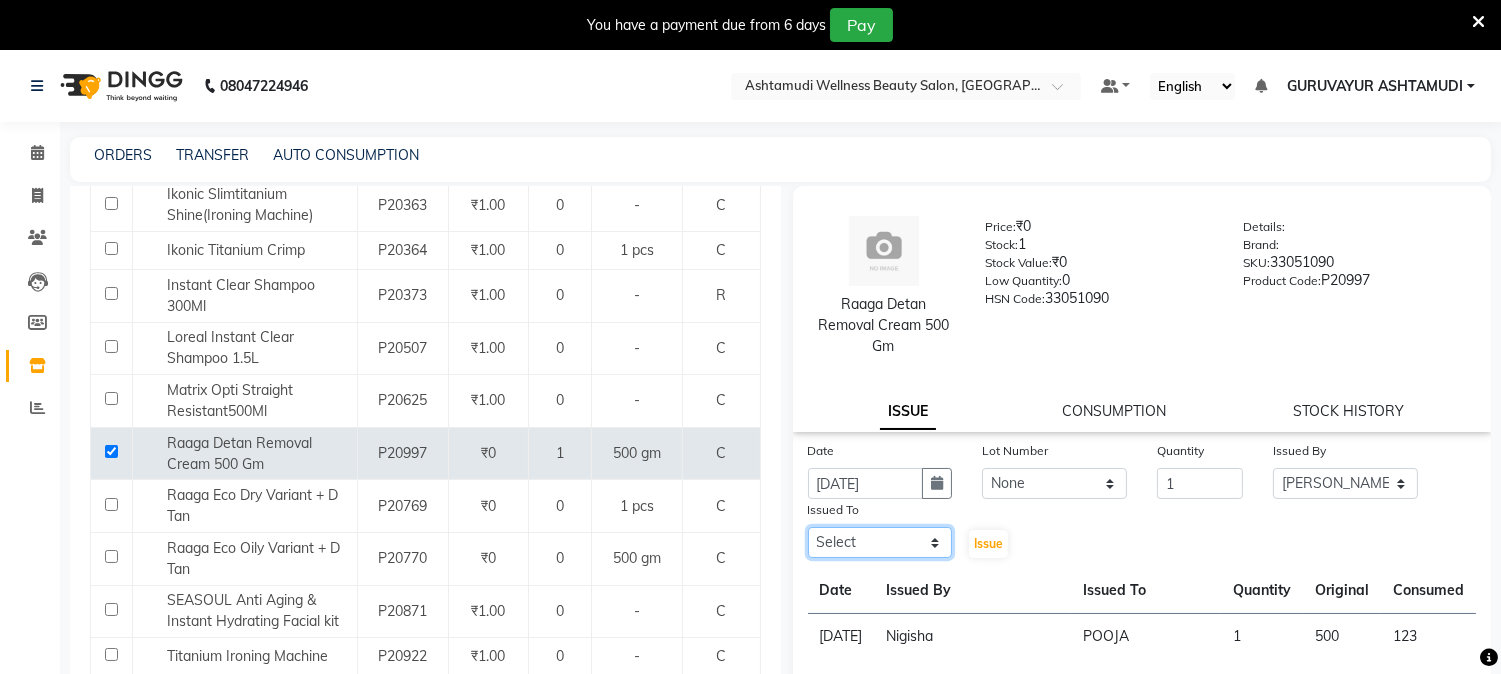 select on "27386" 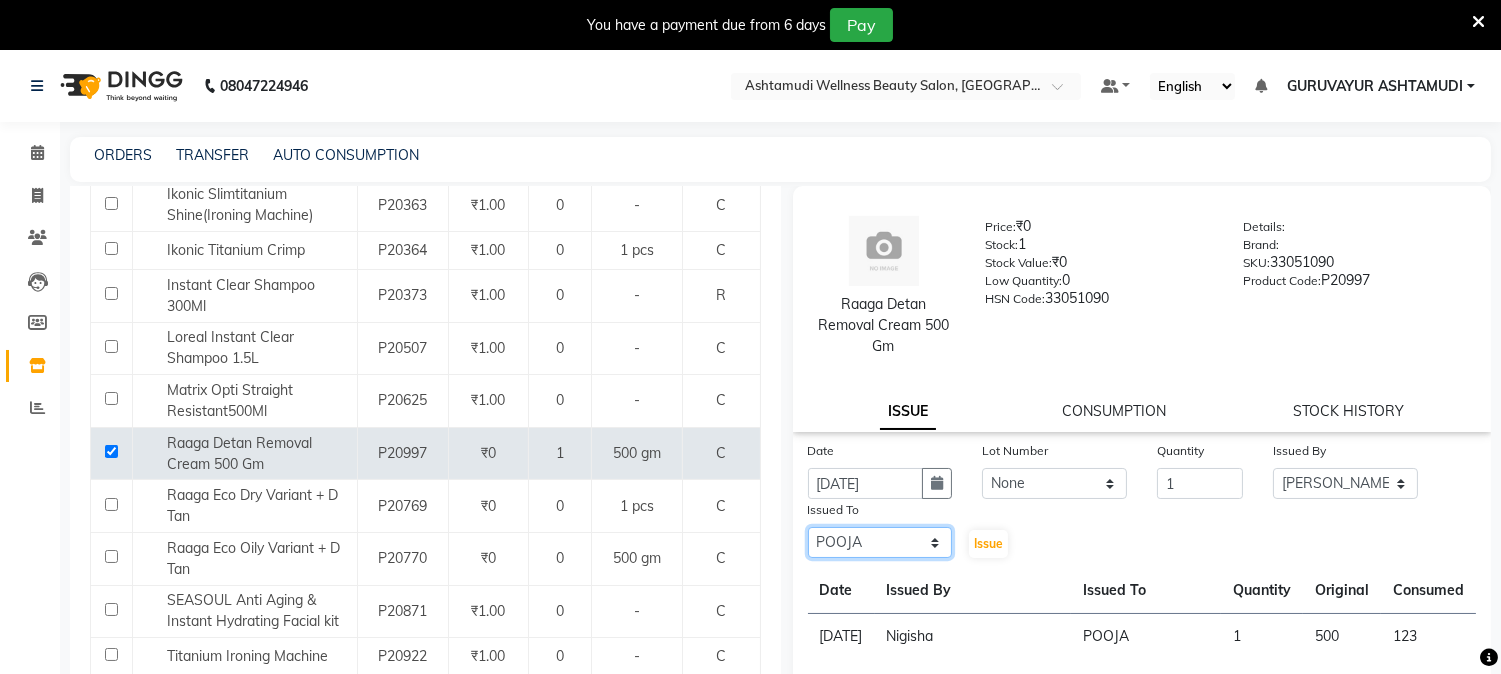click on "Select [PERSON_NAME] [PERSON_NAME] GURUVAYUR [PERSON_NAME] POOJA [PERSON_NAME] [PERSON_NAME] [PERSON_NAME]" 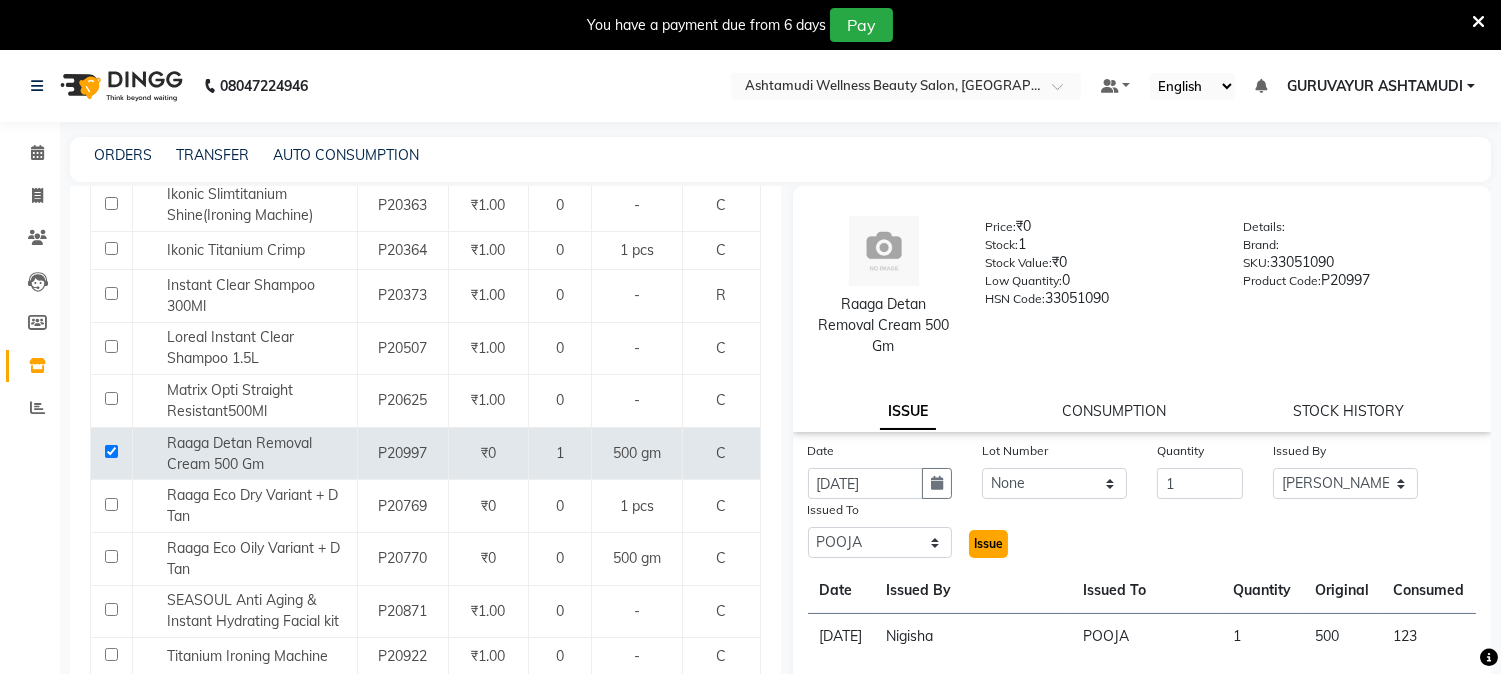 click on "Issue" 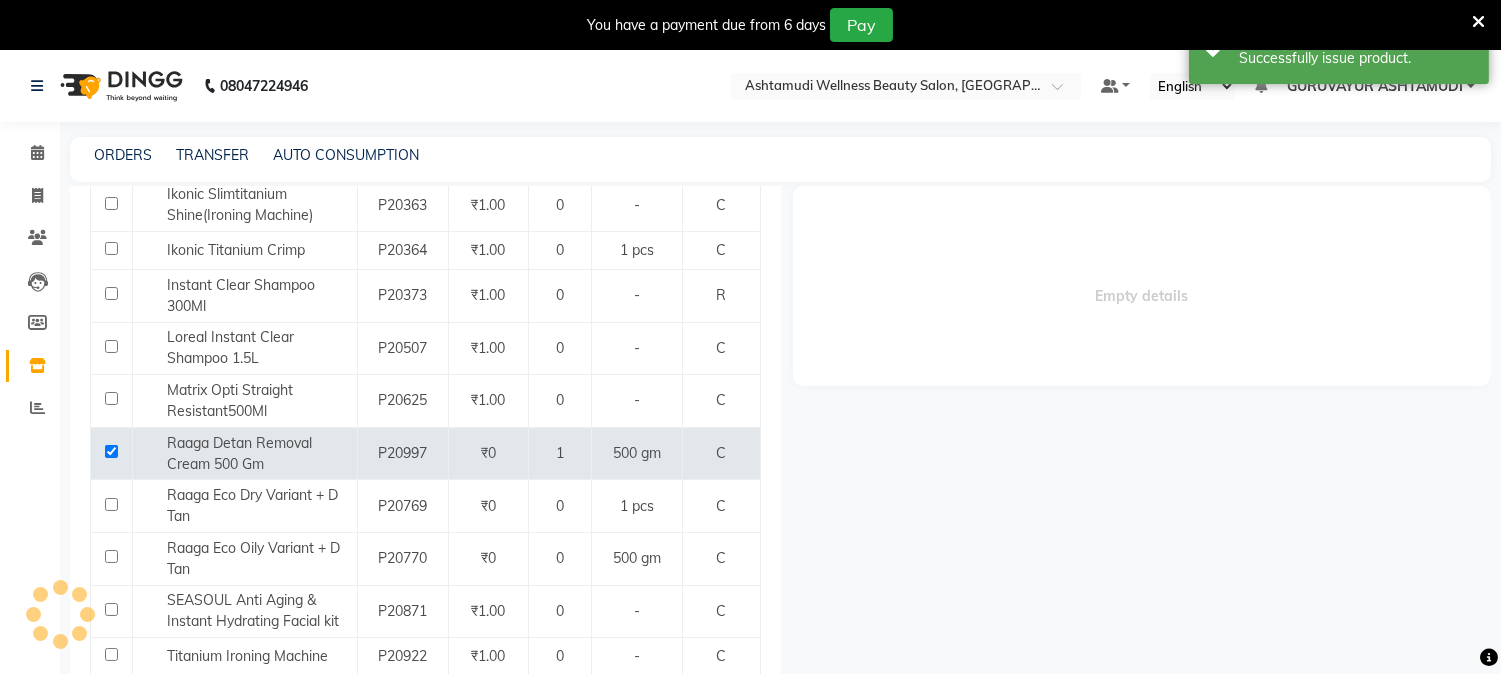 select 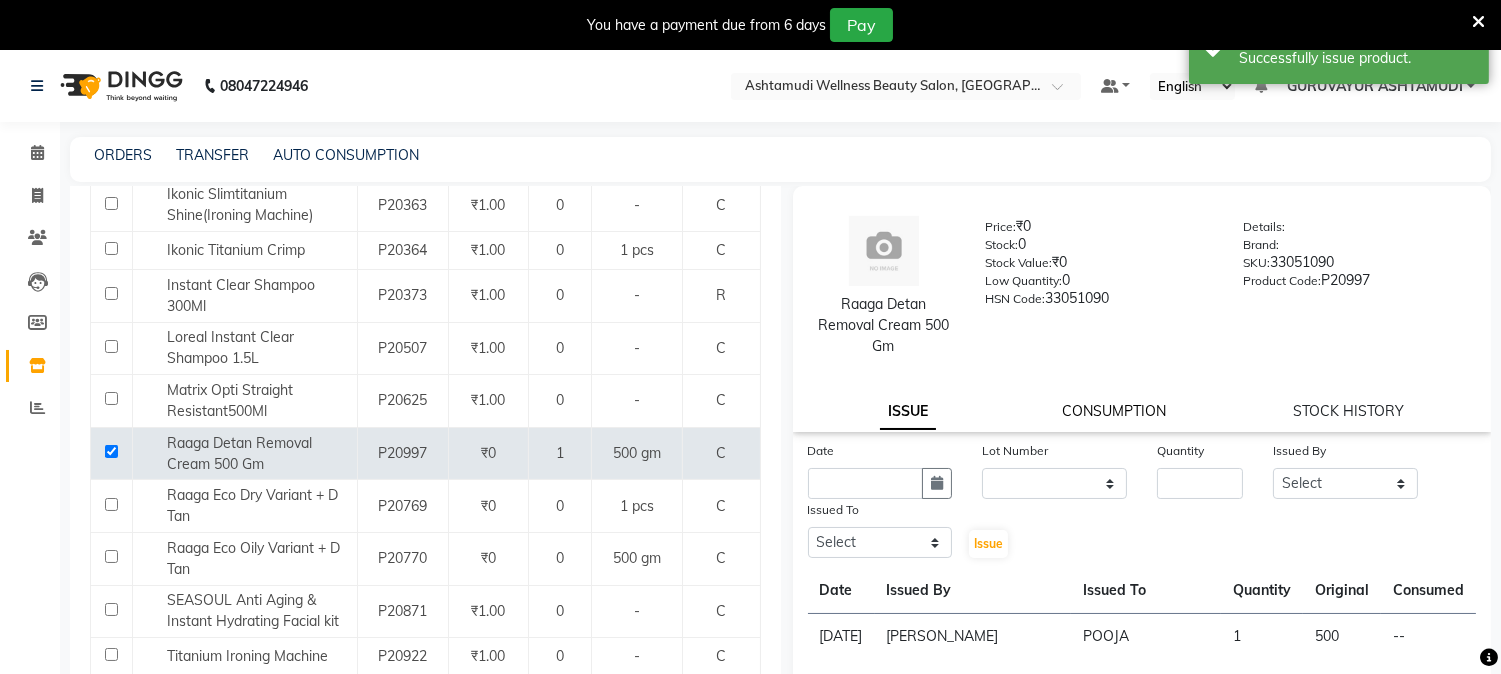 click on "CONSUMPTION" 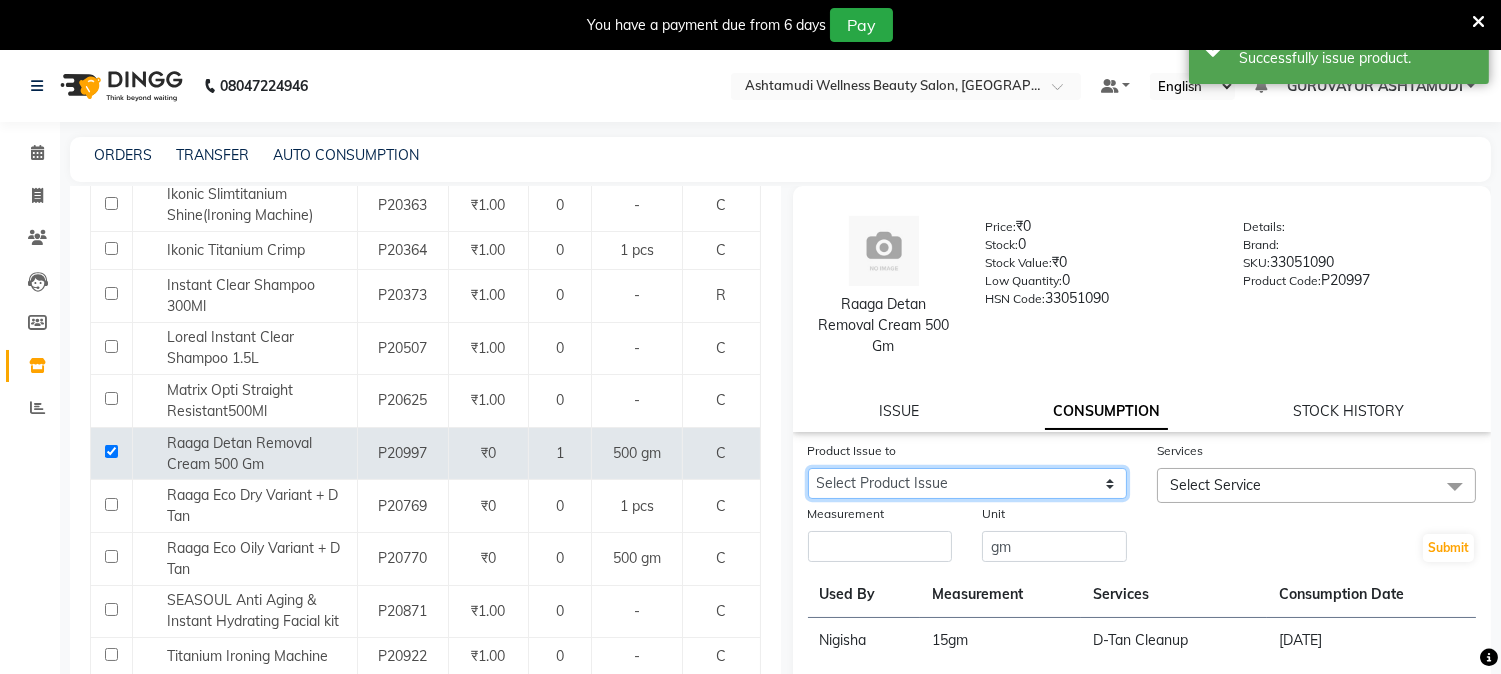click on "Select Product Issue [DATE], Issued to: POOJA, Balance: 500 [DATE], Issued to: POOJA, Balance: 377" 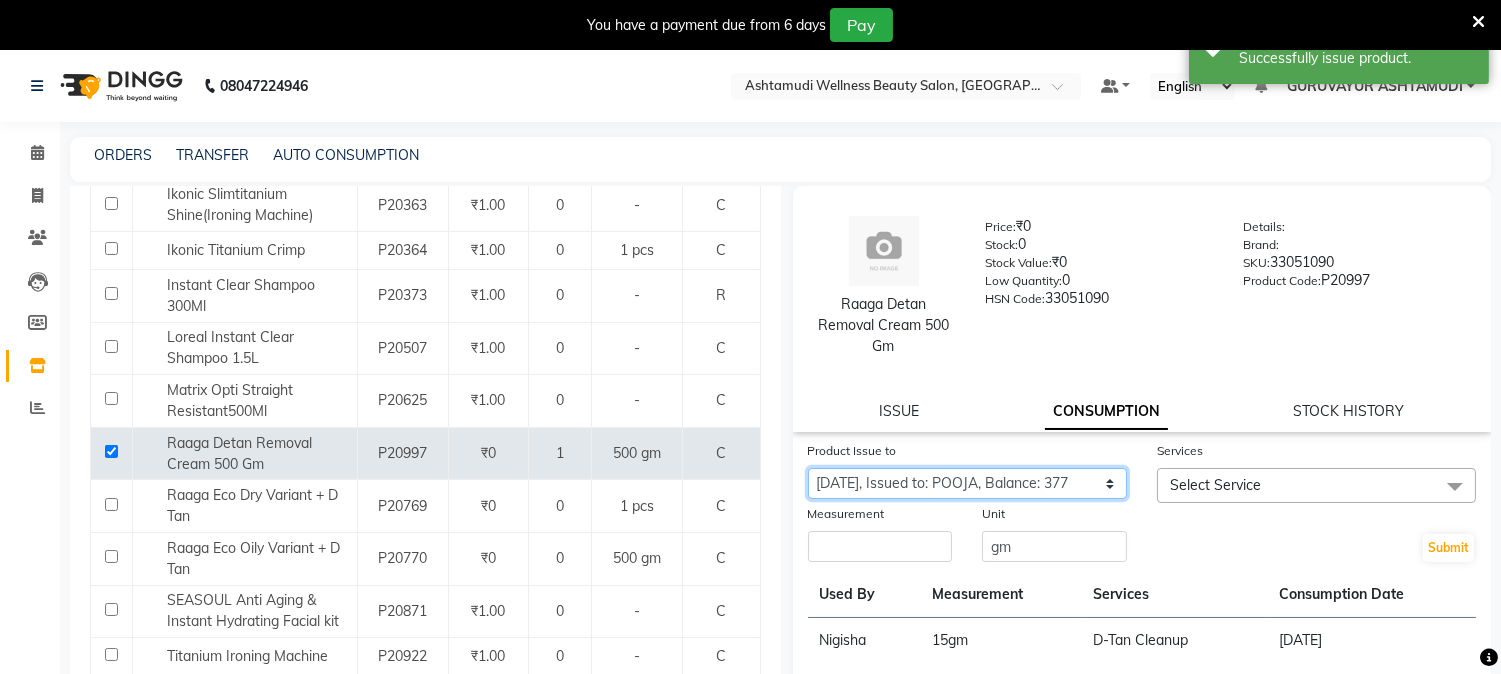 click on "Select Product Issue [DATE], Issued to: POOJA, Balance: 500 [DATE], Issued to: POOJA, Balance: 377" 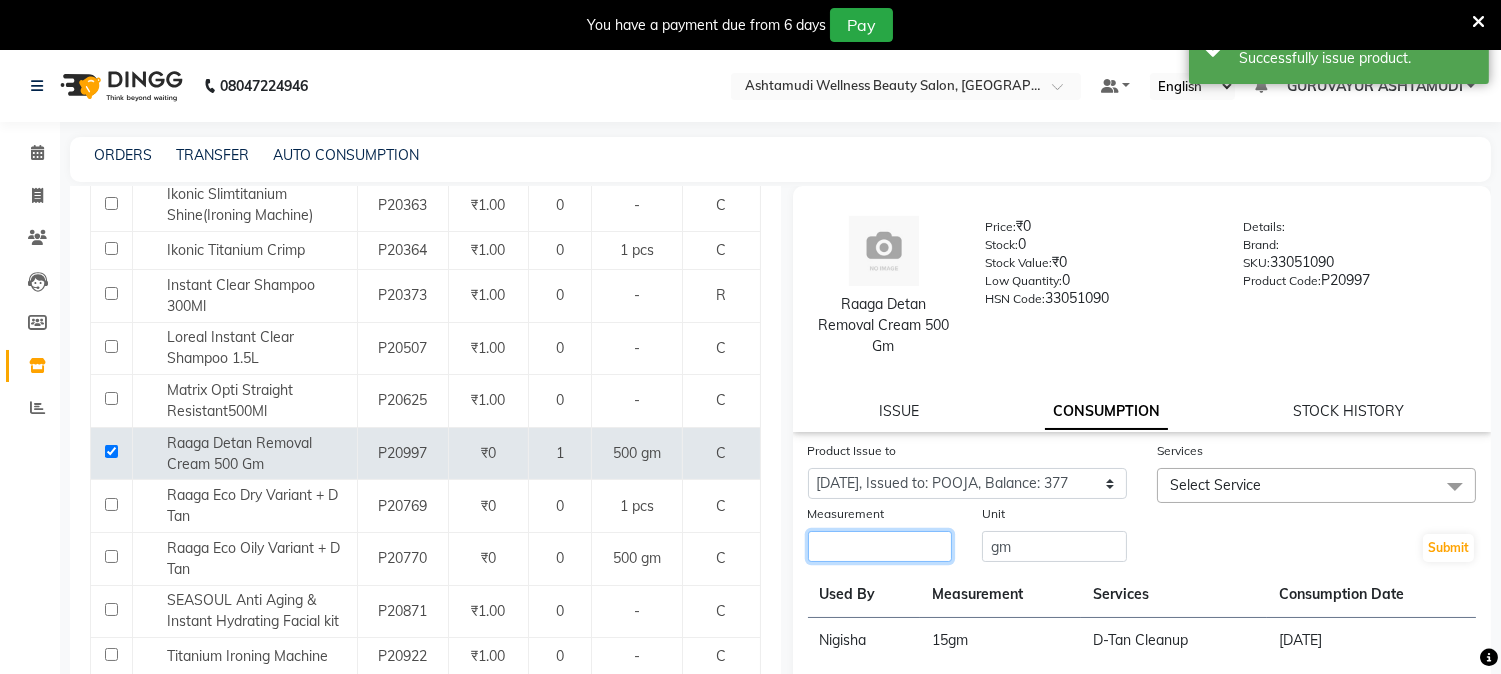 click 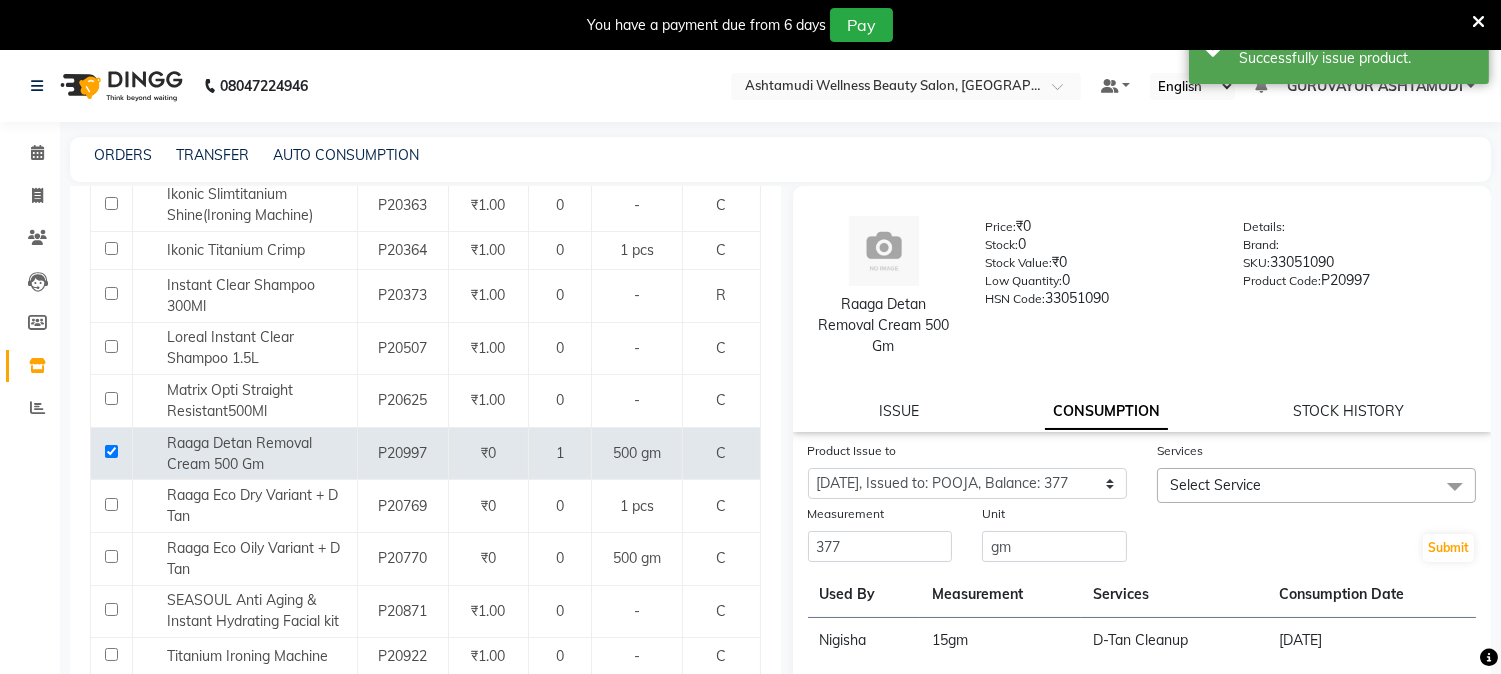 click on "Select Service" 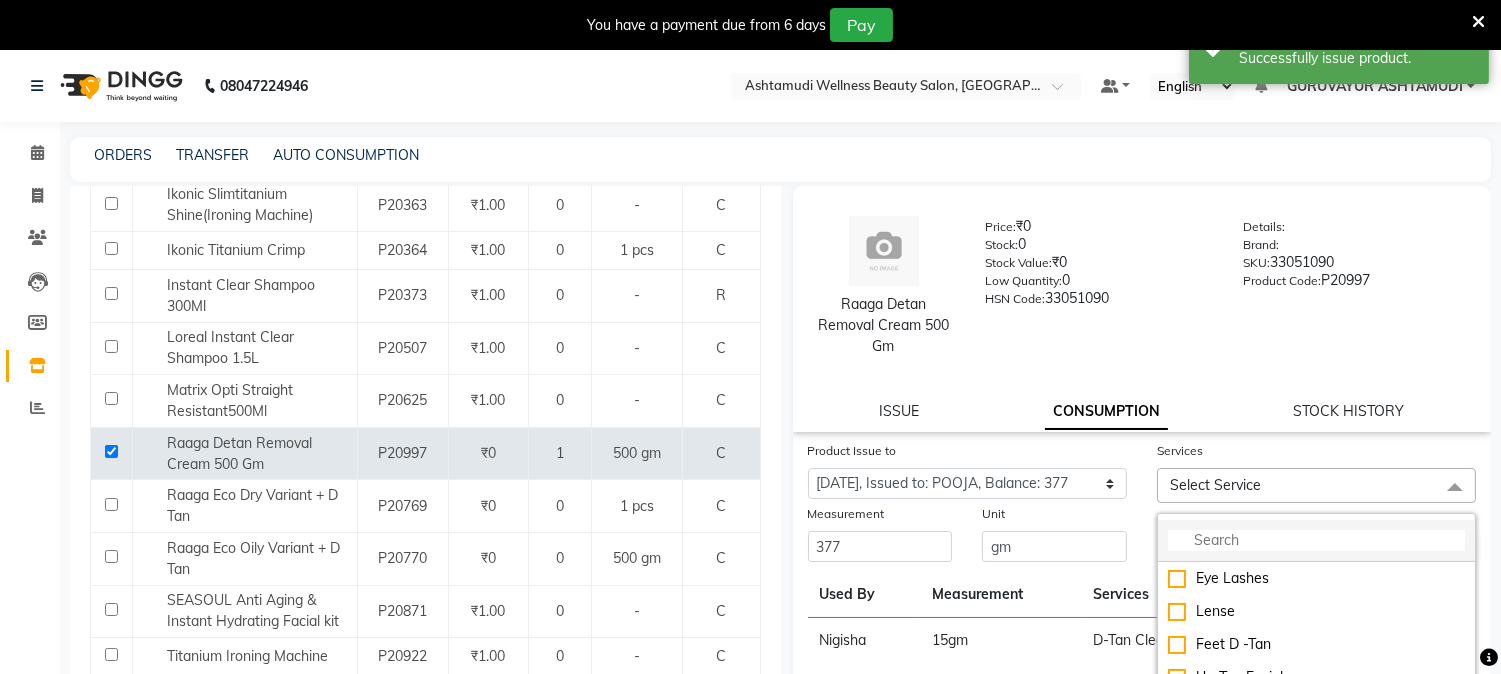 click 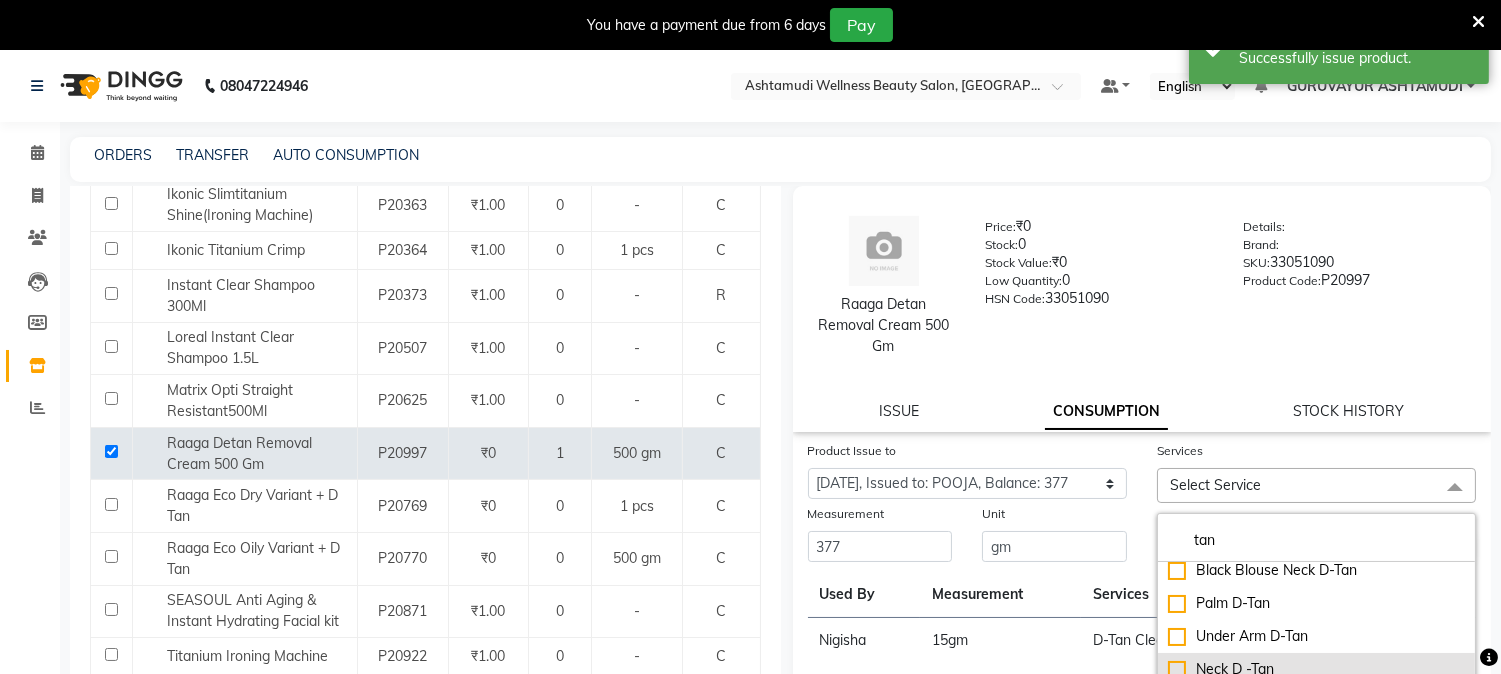 scroll, scrollTop: 222, scrollLeft: 0, axis: vertical 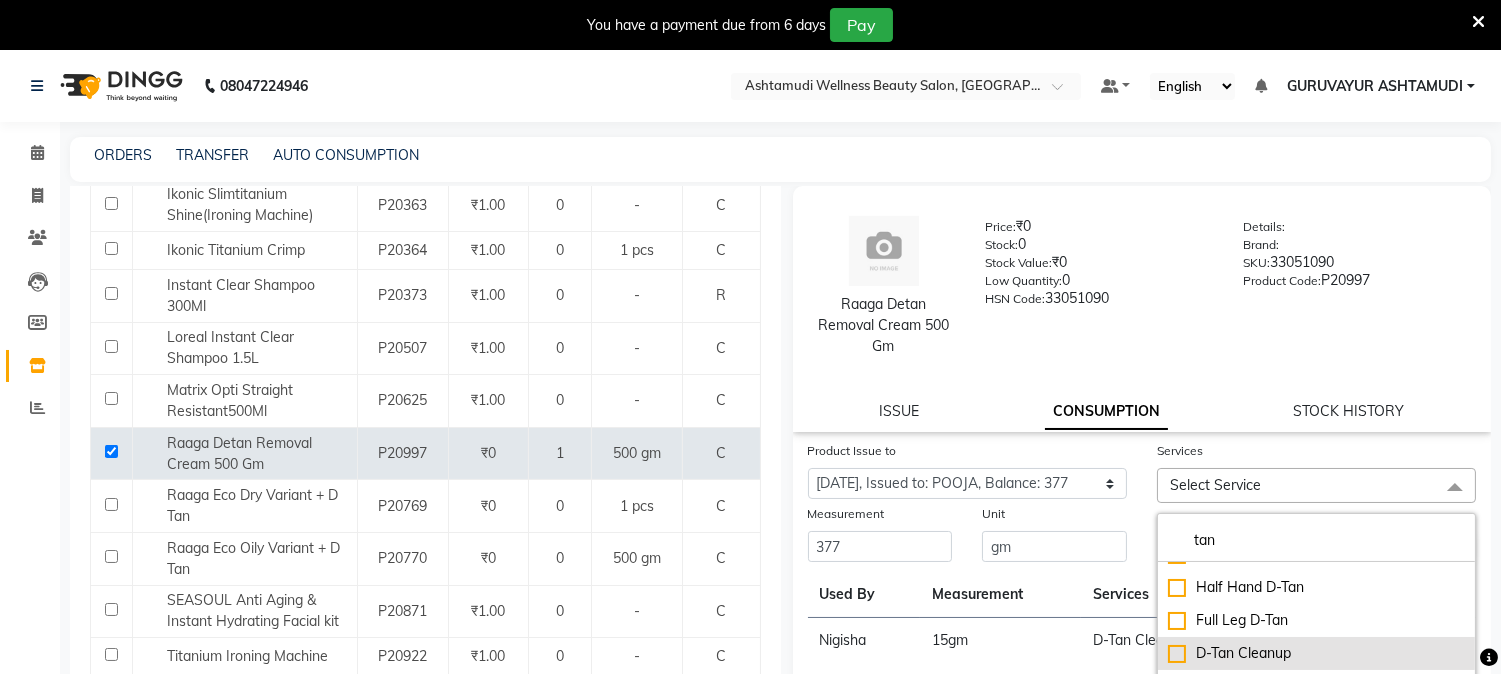 click on "D-Tan Cleanup" 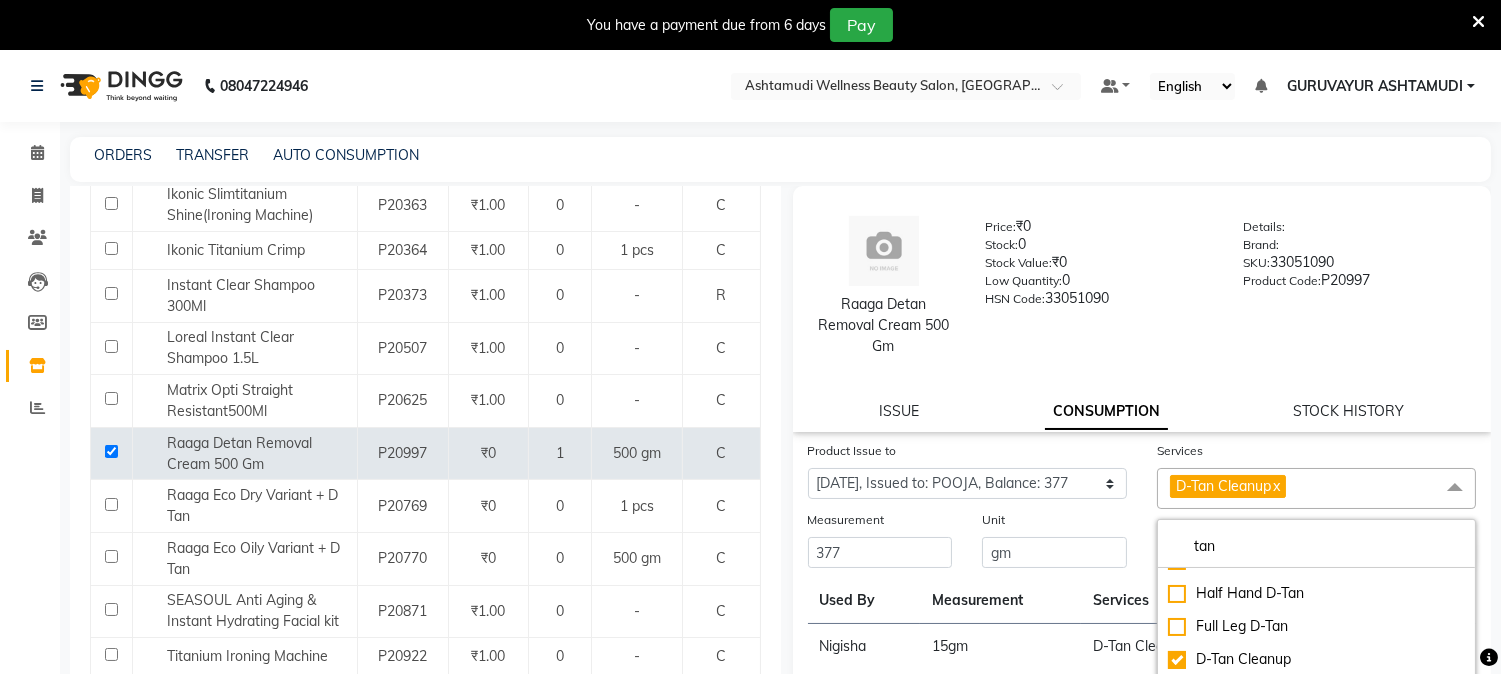 click on "Services D-Tan Cleanup  x tan Feet D -Tan  Un-Tan Facial  Black Blouse Neck D-Tan  Palm D-Tan  Under Arm D-Tan Neck D -Tan  Half Leg D-Tan Half Hand D-Tan  Full Leg D-Tan D-Tan Cleanup D-Tan Facial D-Tan Pack Full Hand D Tan Full Body D Tan" 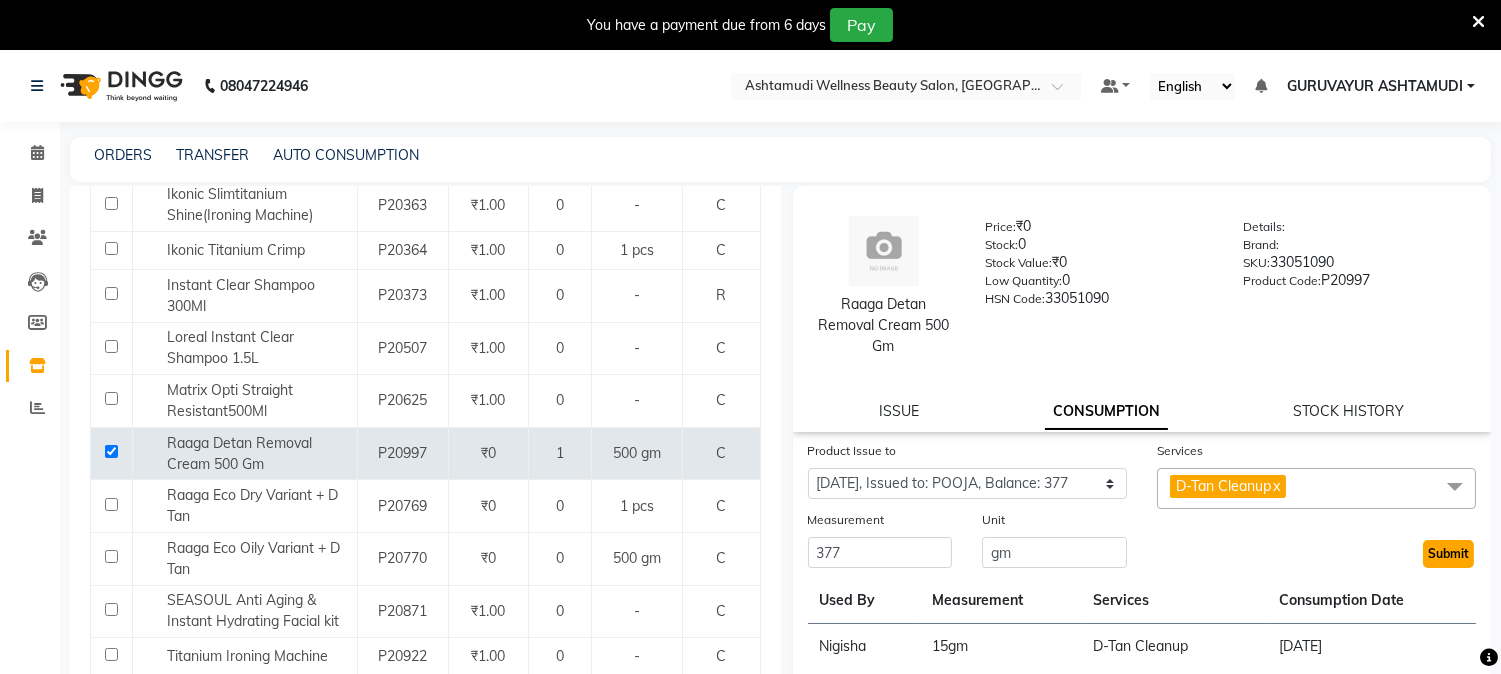 click on "Submit" 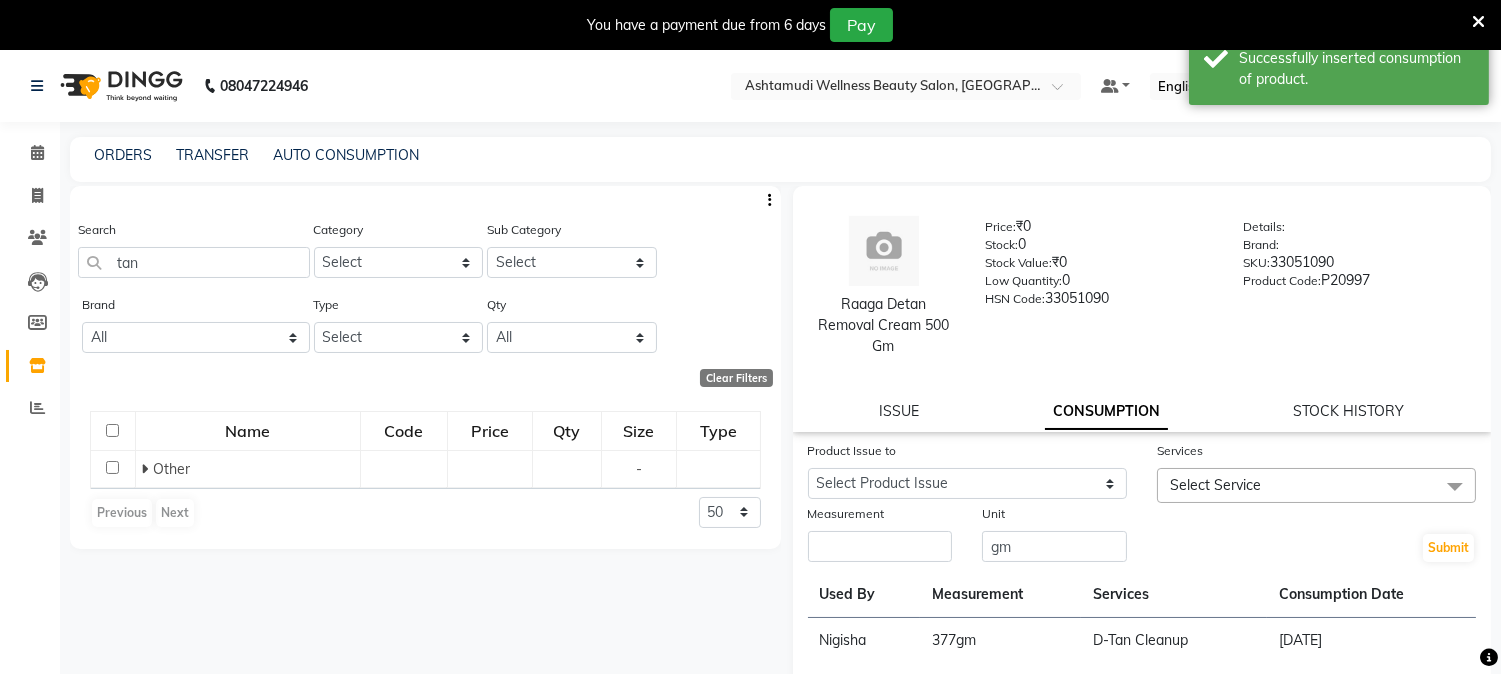 scroll, scrollTop: 0, scrollLeft: 0, axis: both 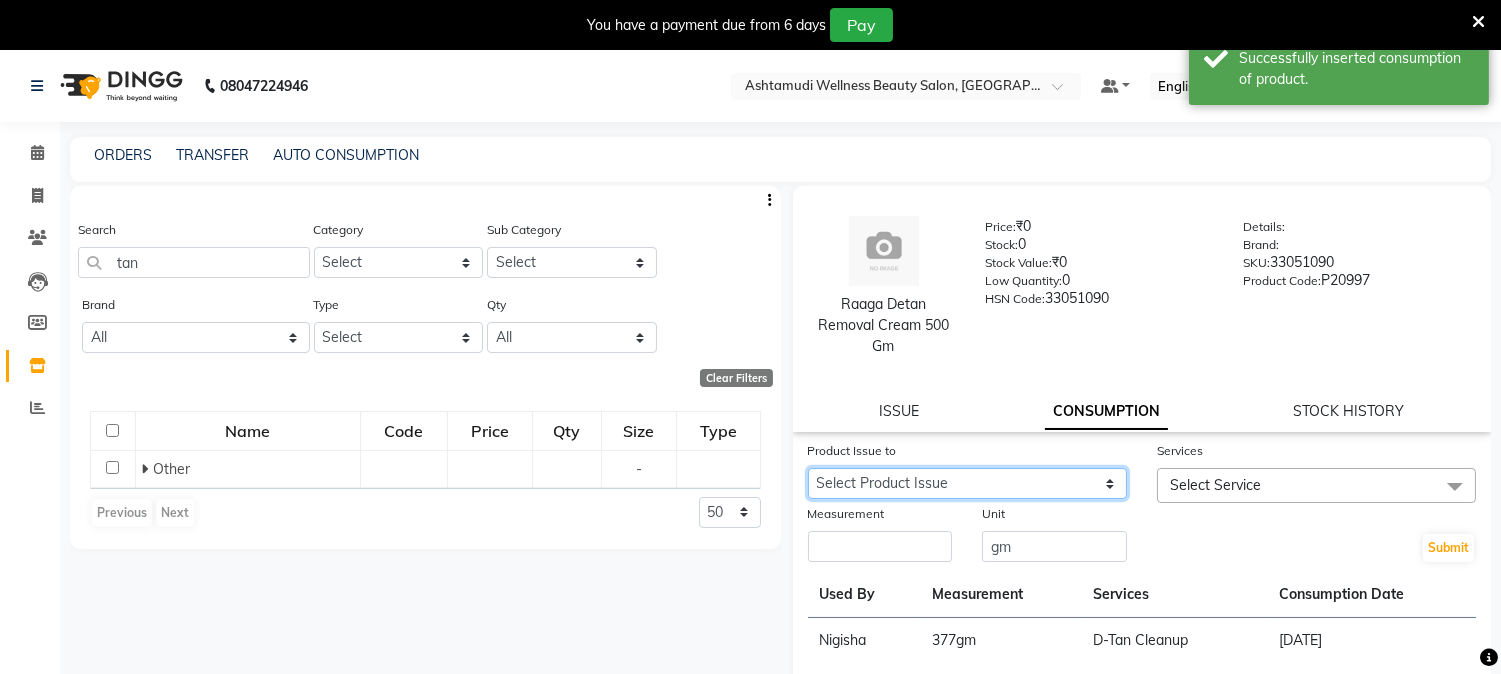 click on "Select Product Issue [DATE], Issued to: POOJA, Balance: 500" 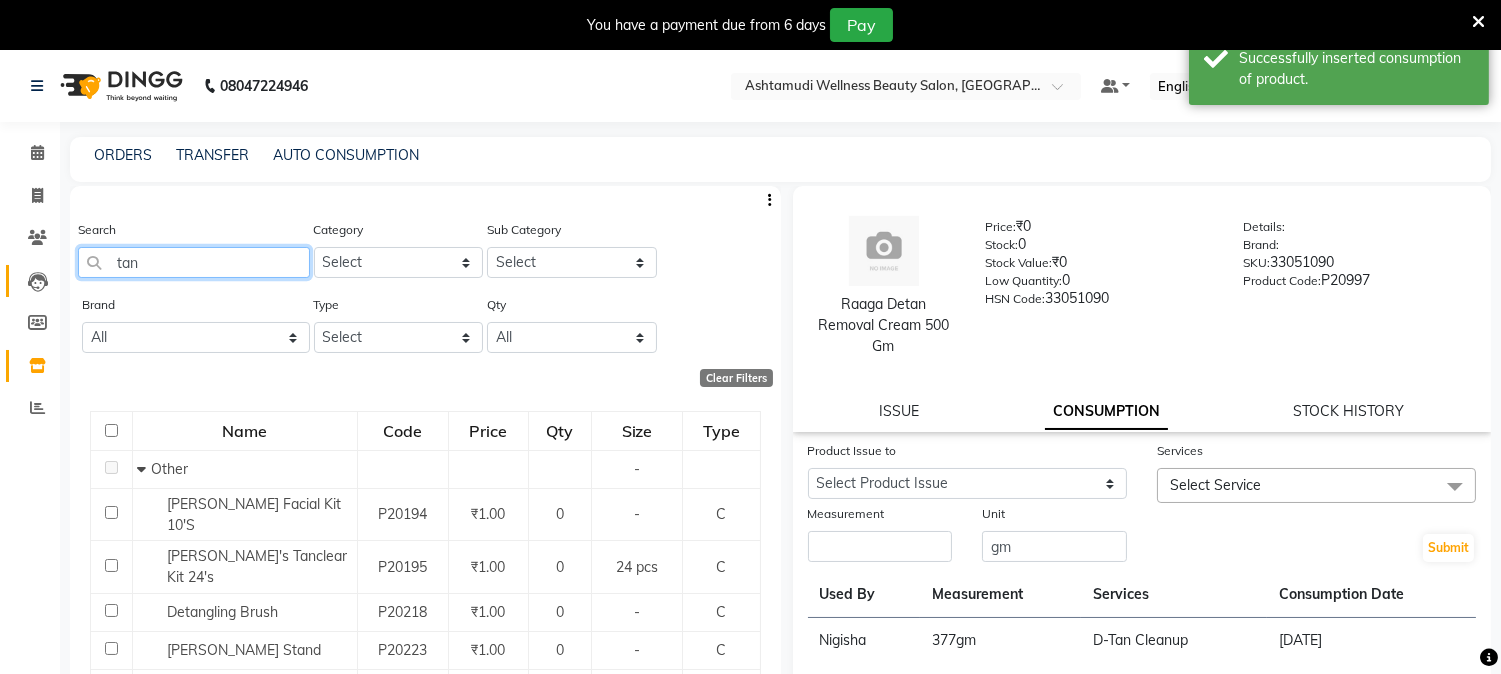 drag, startPoint x: 183, startPoint y: 257, endPoint x: 41, endPoint y: 264, distance: 142.17242 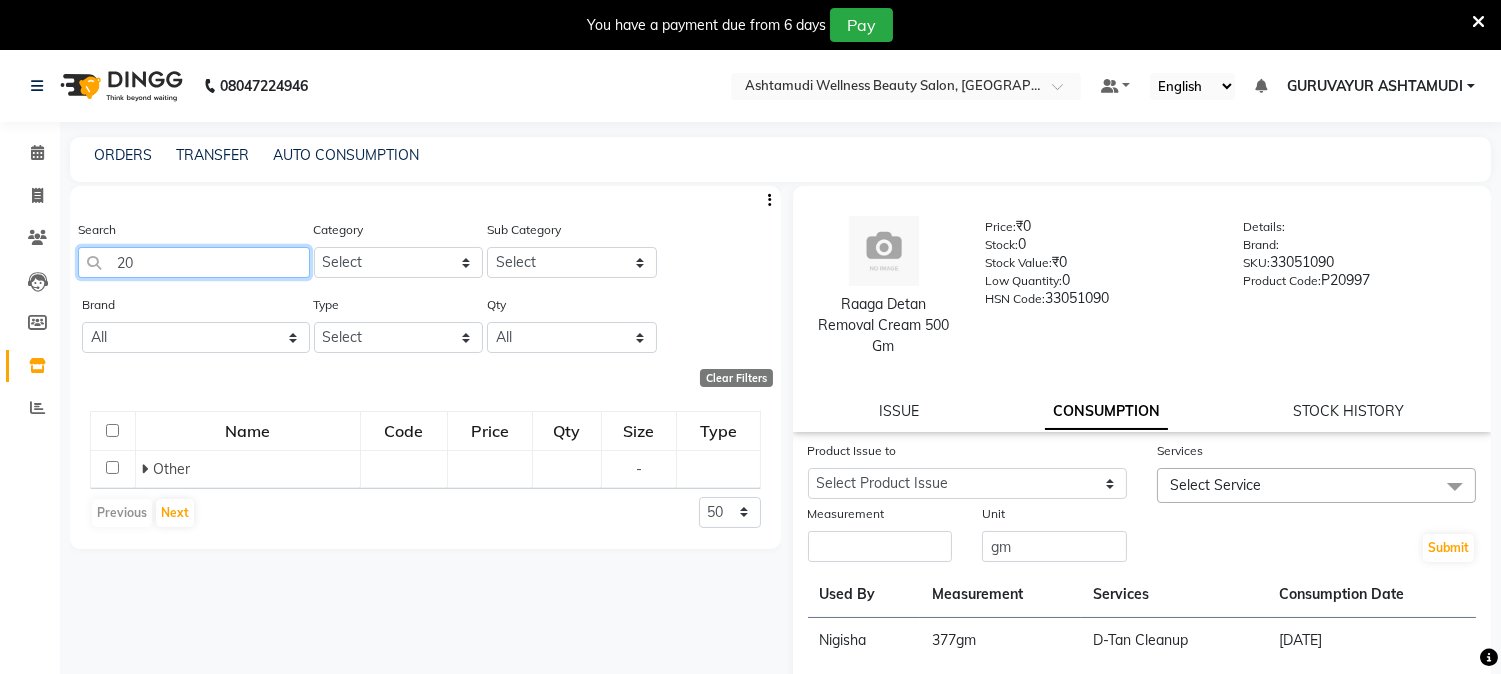 scroll, scrollTop: 62, scrollLeft: 0, axis: vertical 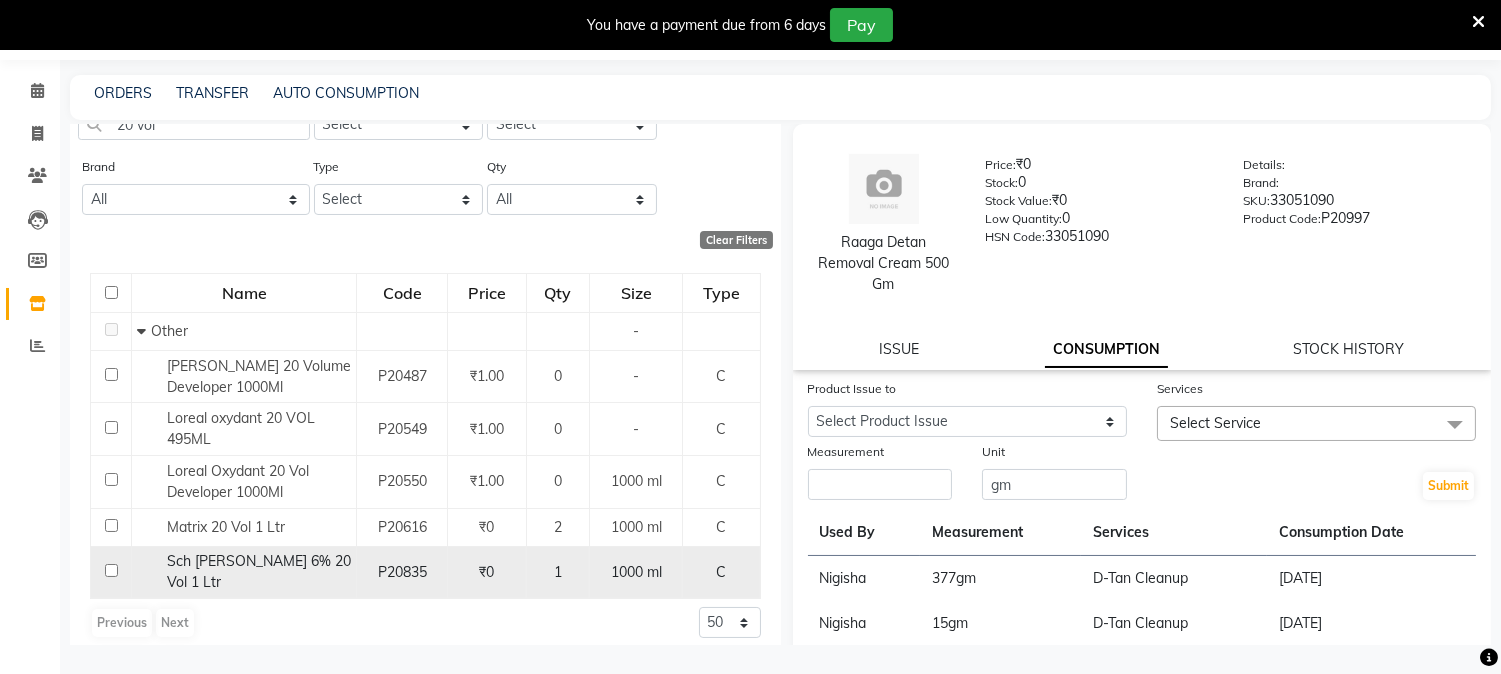 click 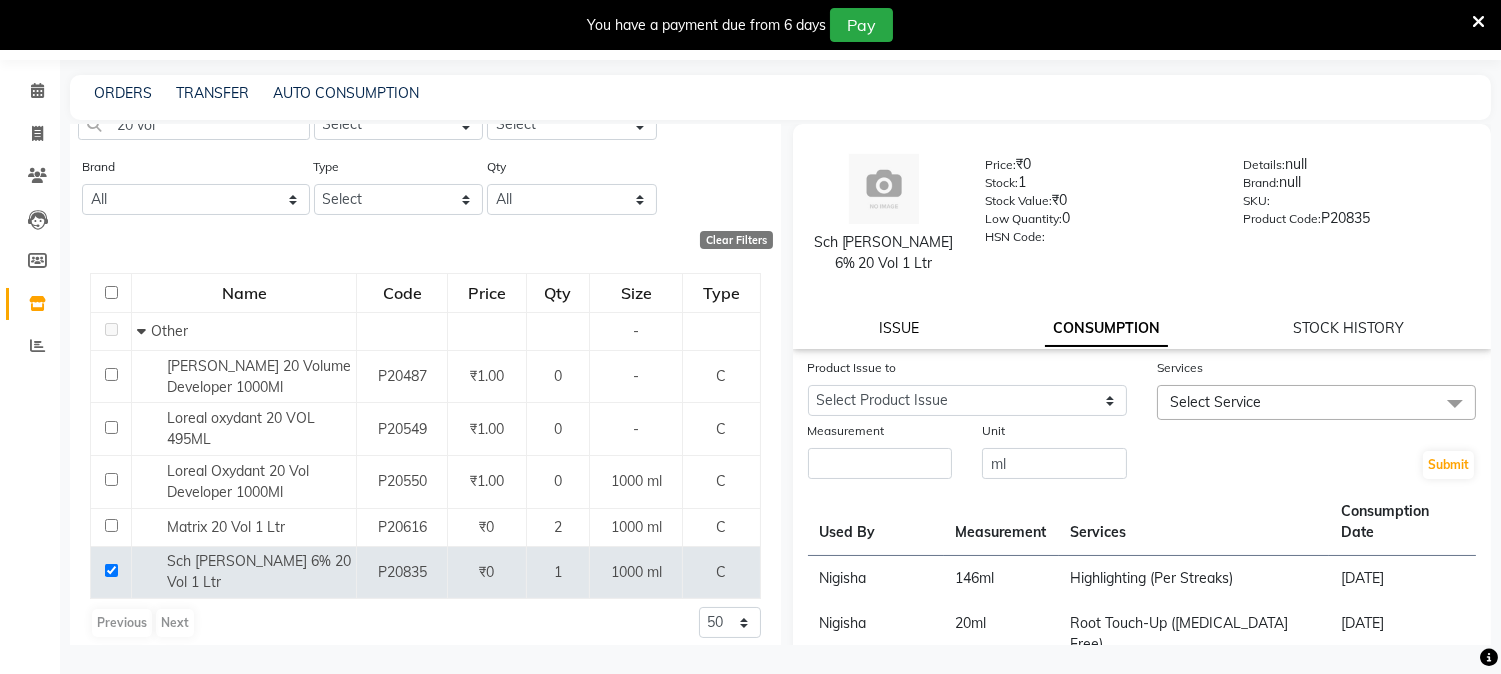 click on "ISSUE" 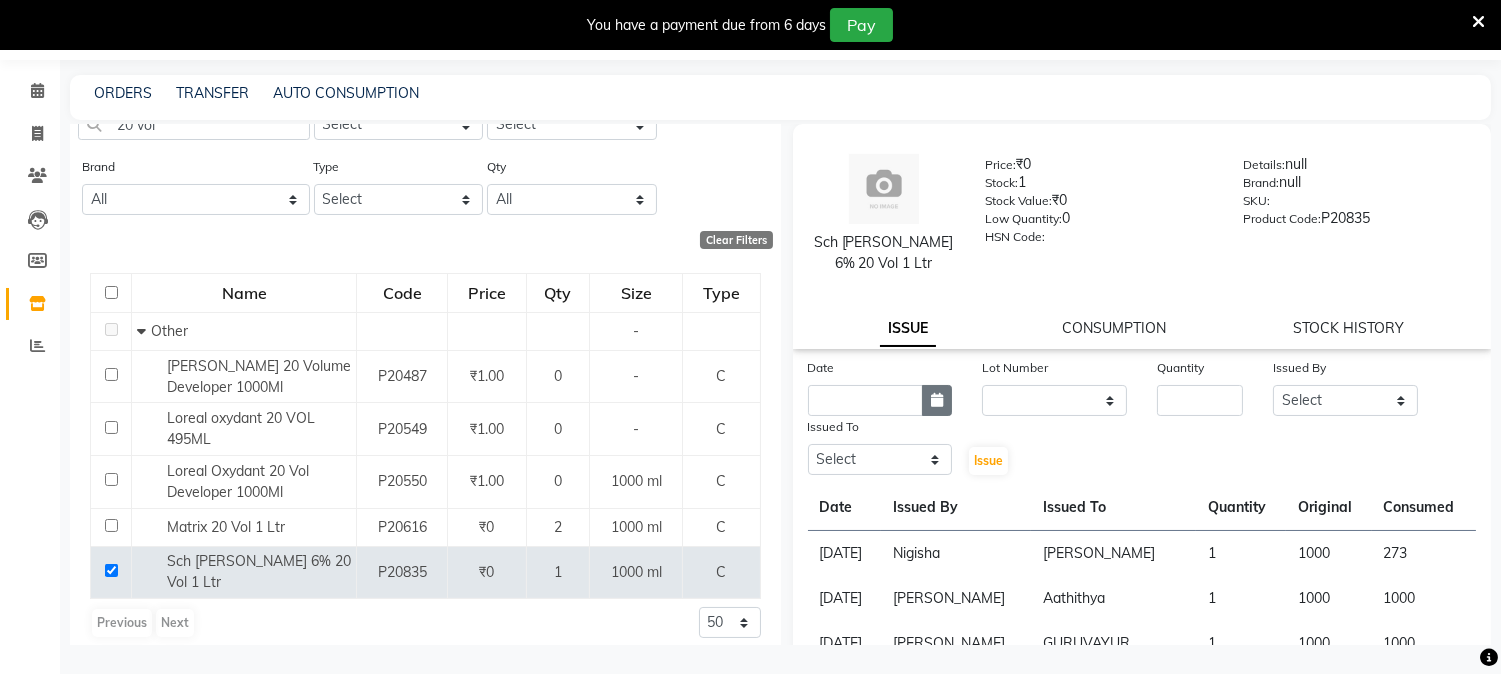 click 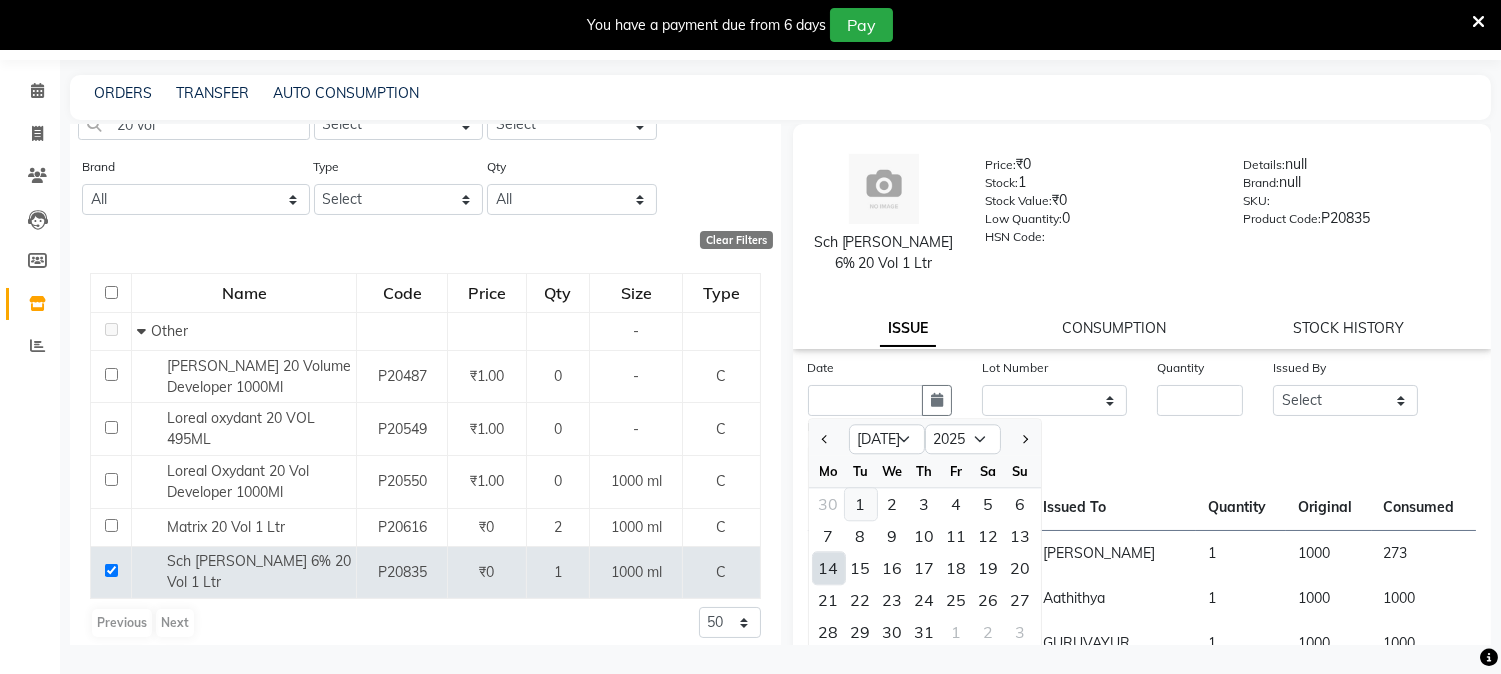 click on "1" 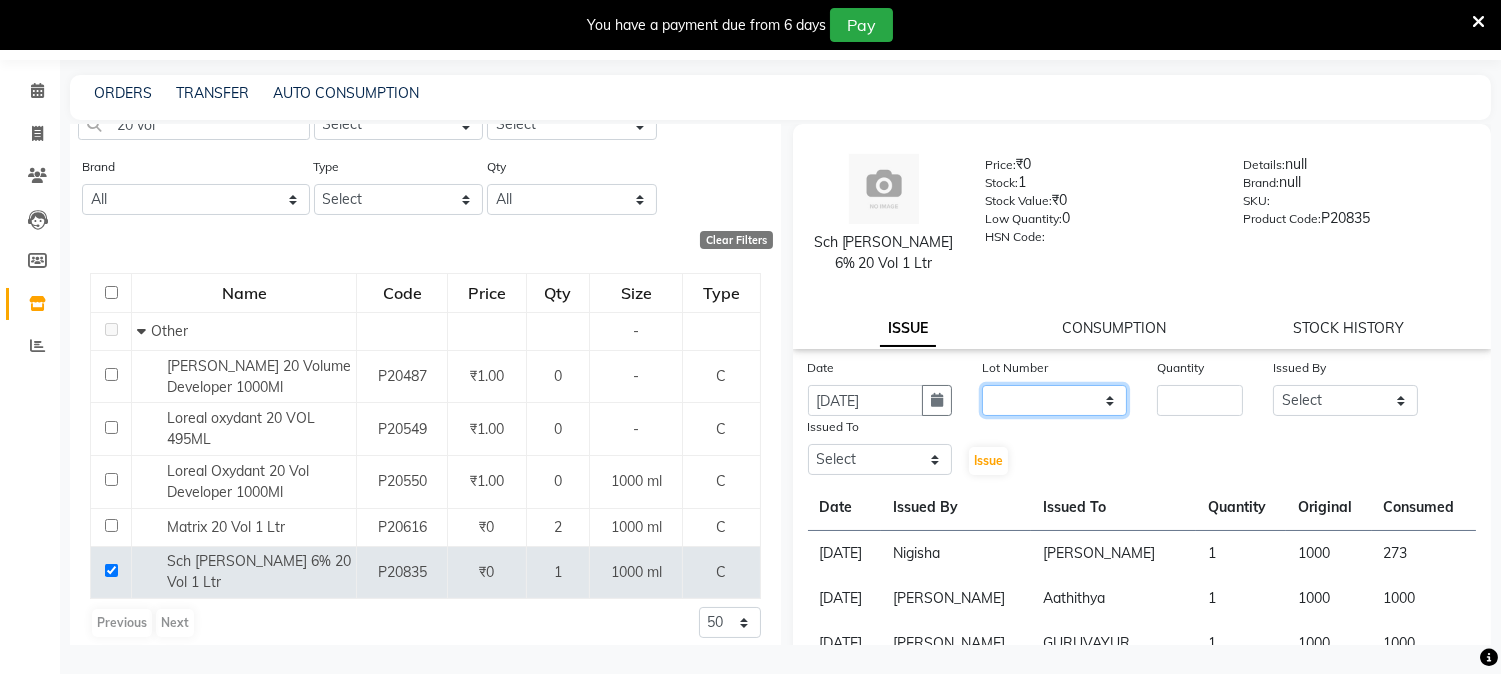 click on "None" 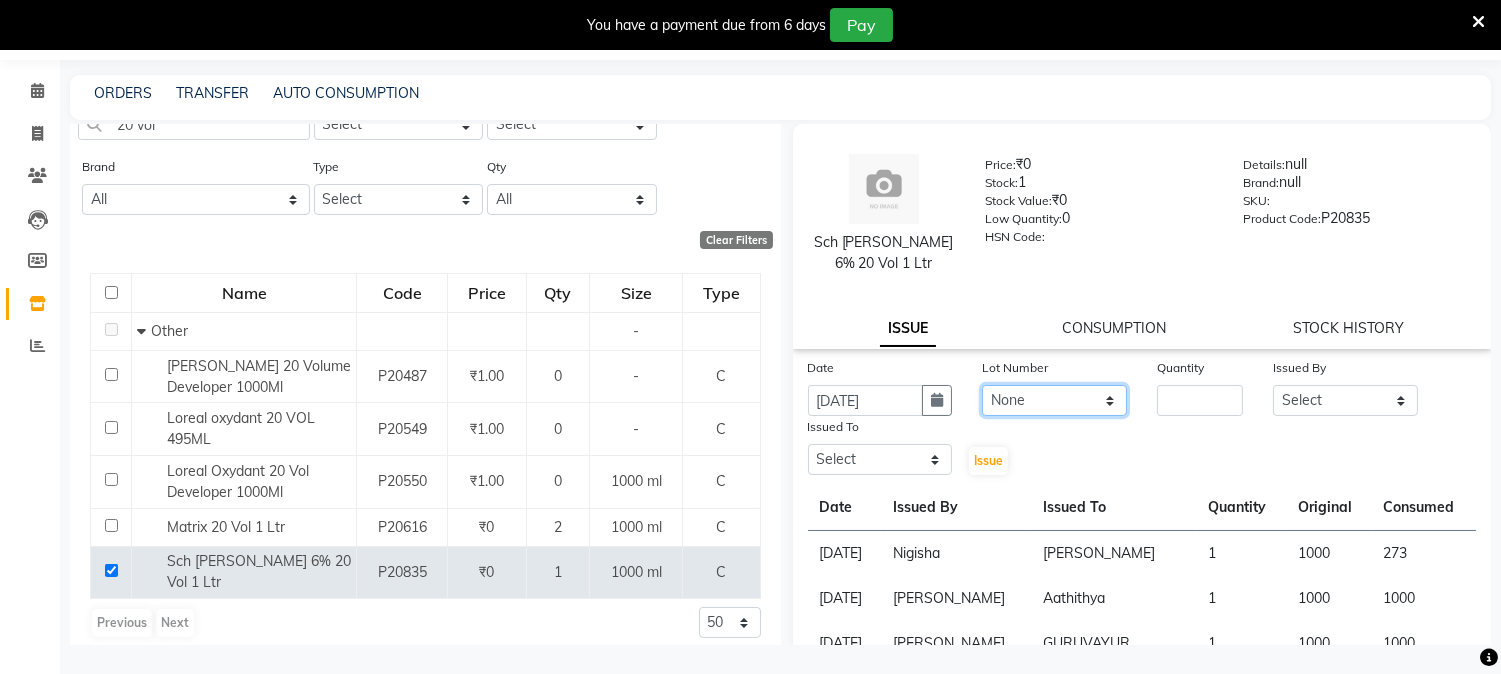 click on "None" 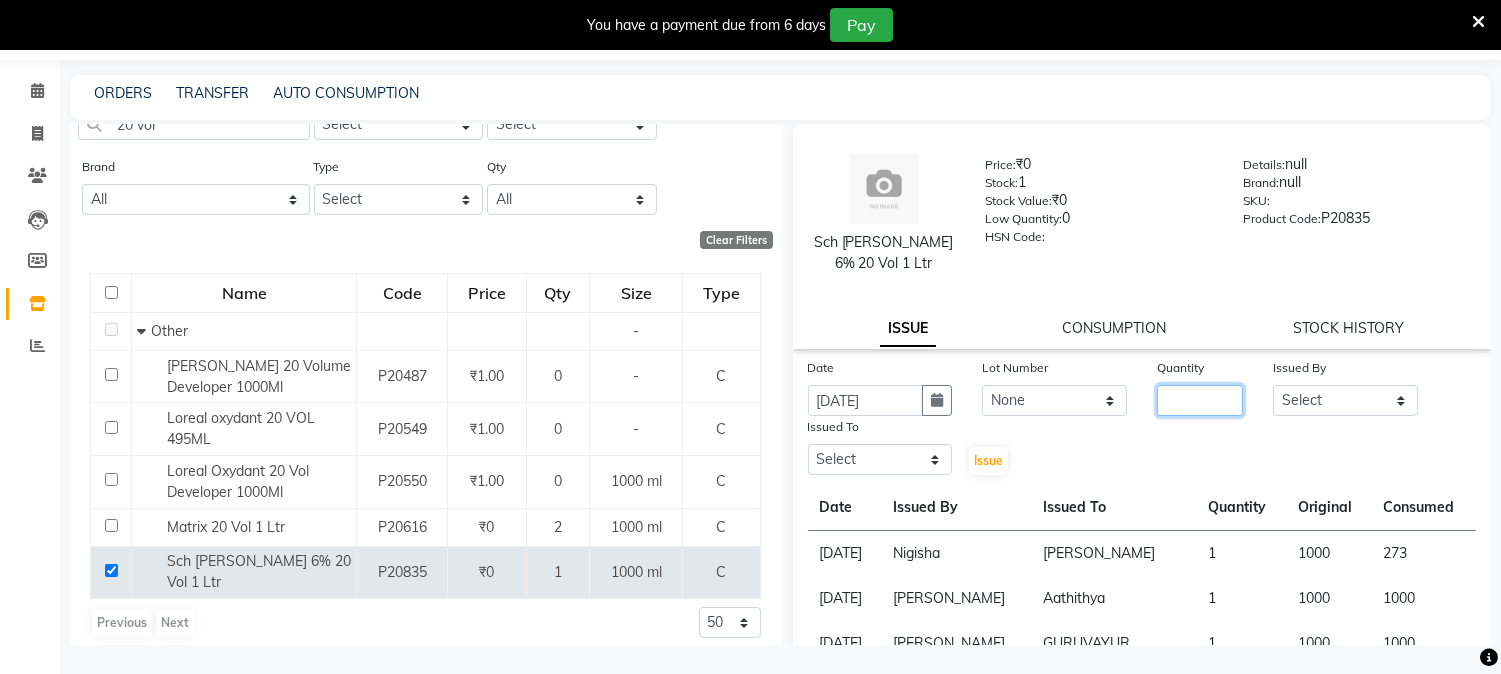 click 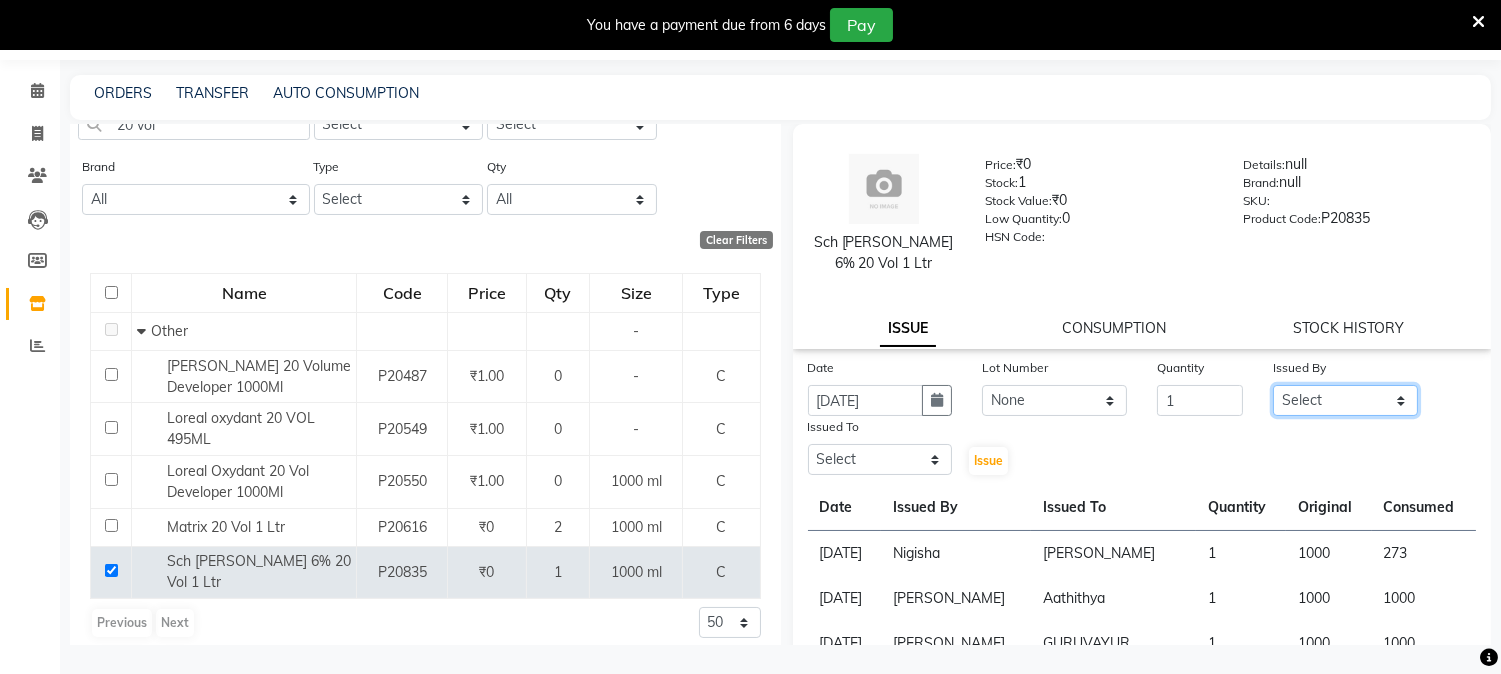 click on "Select [PERSON_NAME] [PERSON_NAME] GURUVAYUR [PERSON_NAME] POOJA [PERSON_NAME] [PERSON_NAME] [PERSON_NAME]" 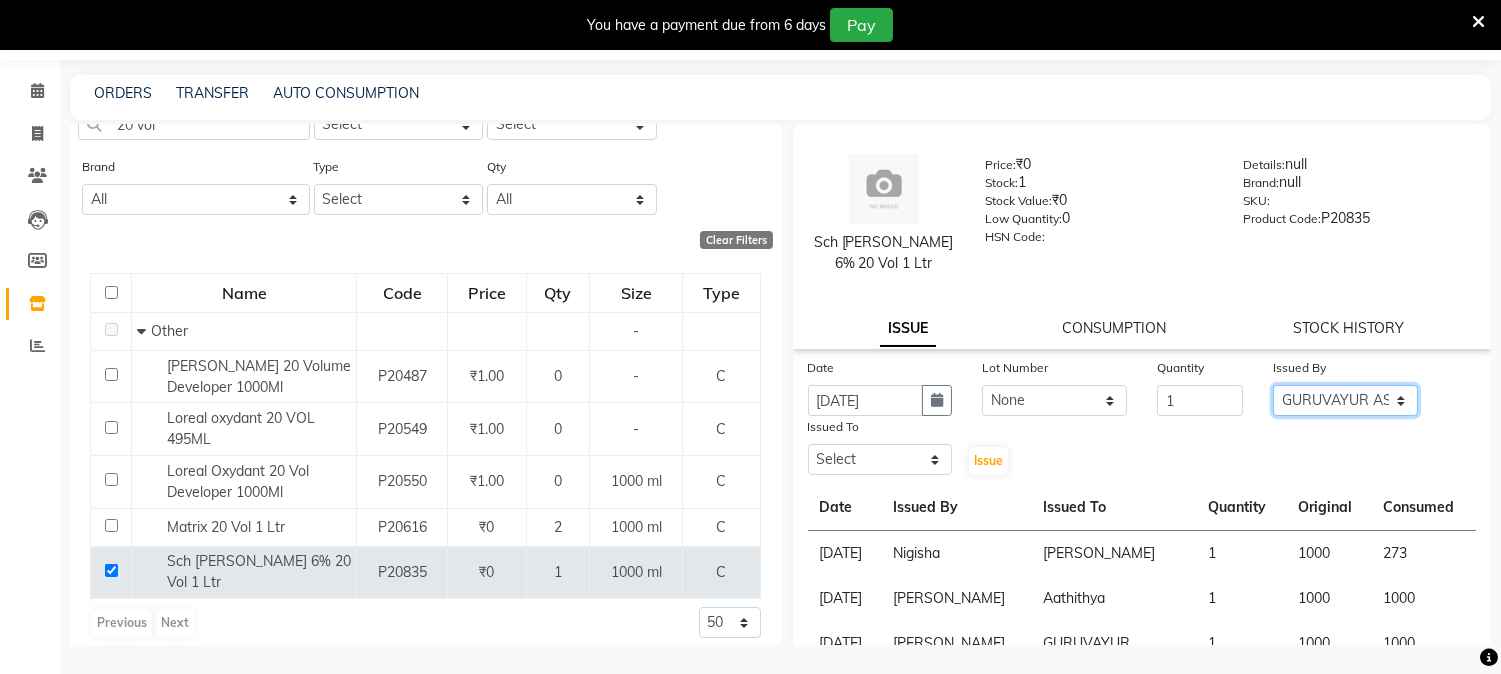 click on "Select [PERSON_NAME] [PERSON_NAME] GURUVAYUR [PERSON_NAME] POOJA [PERSON_NAME] [PERSON_NAME] [PERSON_NAME]" 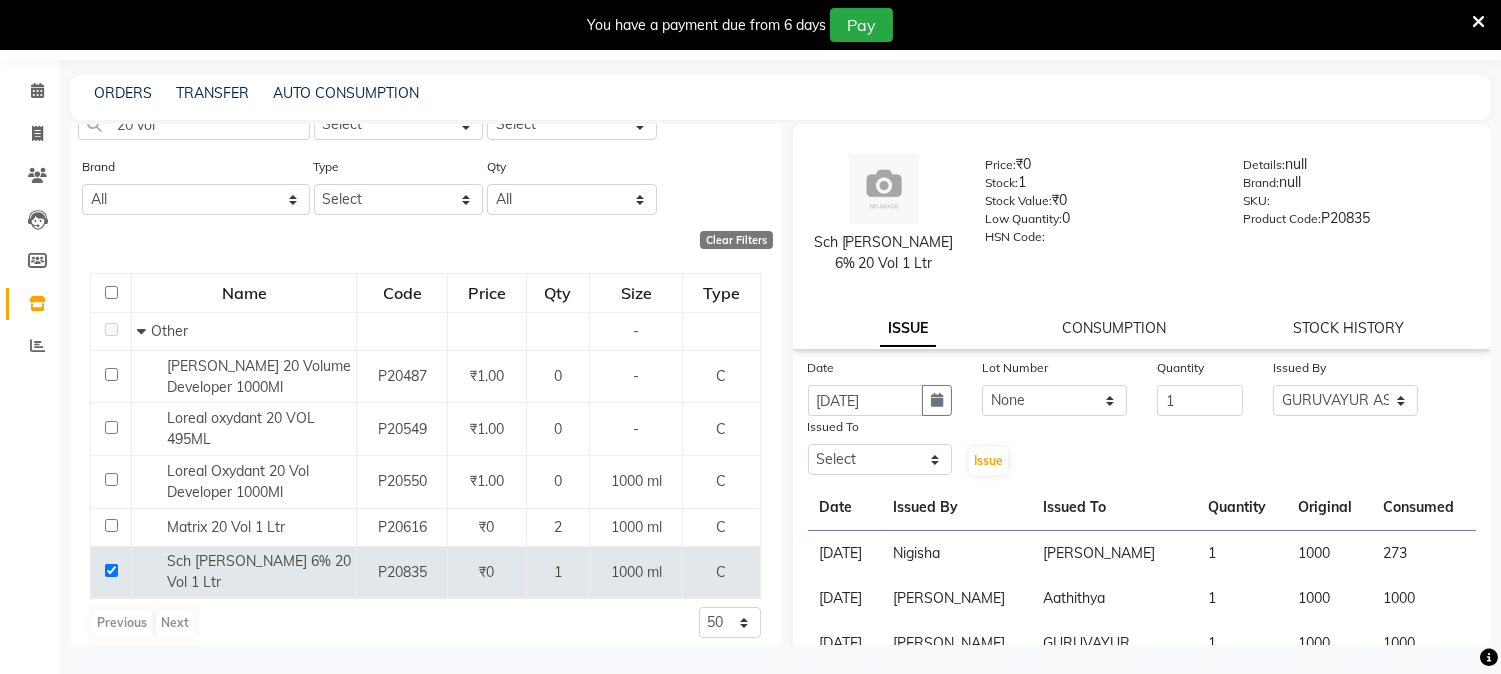 click on "Date [DATE] Lot Number None Quantity 1 Issued By Select [PERSON_NAME] [PERSON_NAME] GURUVAYUR ASHTAMUDI [PERSON_NAME] Nigisha POOJA [PERSON_NAME] [PERSON_NAME] [PERSON_NAME] Issued To Select Aathithya [PERSON_NAME] [PERSON_NAME] GURUVAYUR ASHTAMUDI [PERSON_NAME] [PERSON_NAME] [PERSON_NAME] [PERSON_NAME] [PERSON_NAME]  Issue  Date Issued By Issued To Quantity Original Consumed [DATE] Nigisha [PERSON_NAME] 1  1000  273 [DATE] [PERSON_NAME] 1  1000  1000 [DATE] [PERSON_NAME] GURUVAYUR ASHTAMUDI 1  1000  1000 [DATE] [PERSON_NAME] 1  1000  1000 [DATE] -- [PERSON_NAME] 1  1000  1000 [DATE] -- [GEOGRAPHIC_DATA] 1  1000  1000 [DATE] -- POOJA 1  1000  1000 [DATE] [PERSON_NAME] -- 1  1000  1000 [DATE] -- [PERSON_NAME] 1  1000  1000 [DATE] POOJA -- 1  1000  1000  Previous  page  1 / 2  You're on page  1 page  2  Next  page" 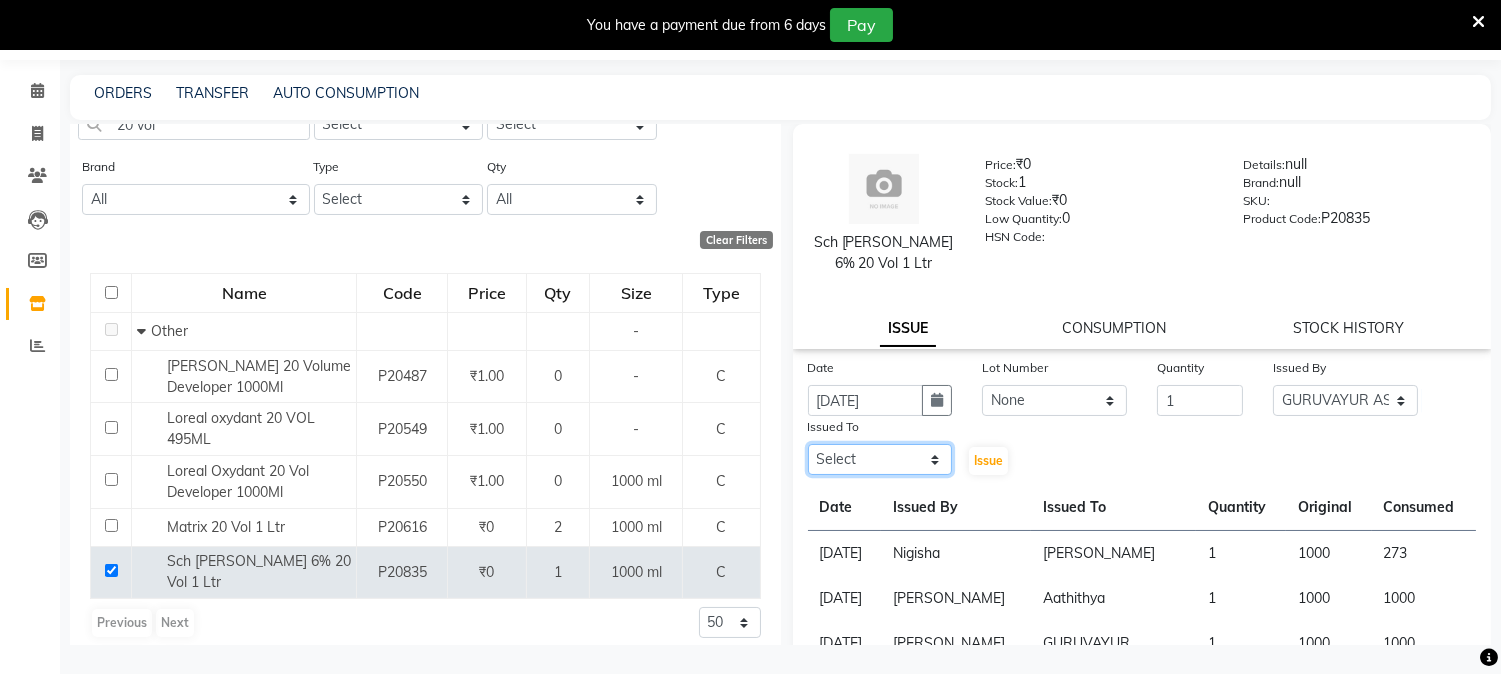 drag, startPoint x: 892, startPoint y: 464, endPoint x: 892, endPoint y: 448, distance: 16 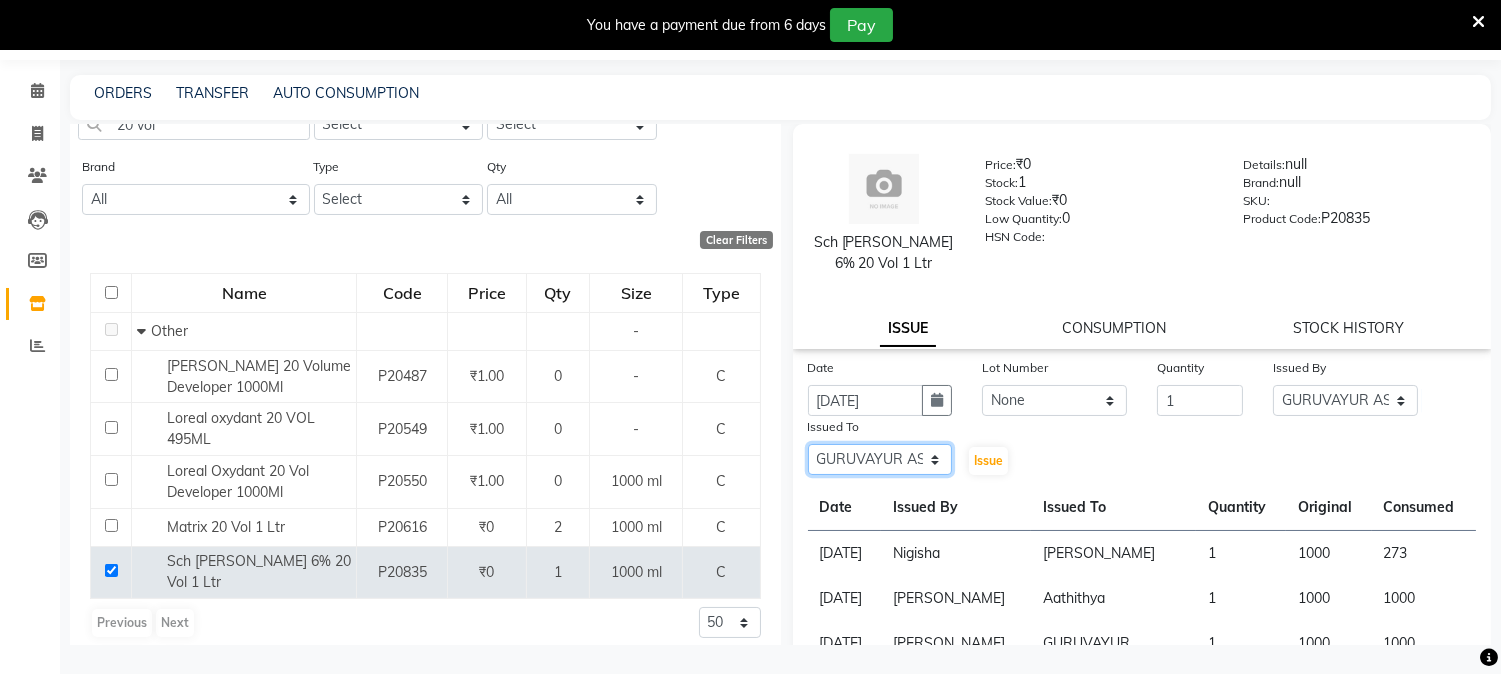 click on "Select [PERSON_NAME] [PERSON_NAME] GURUVAYUR [PERSON_NAME] POOJA [PERSON_NAME] [PERSON_NAME] [PERSON_NAME]" 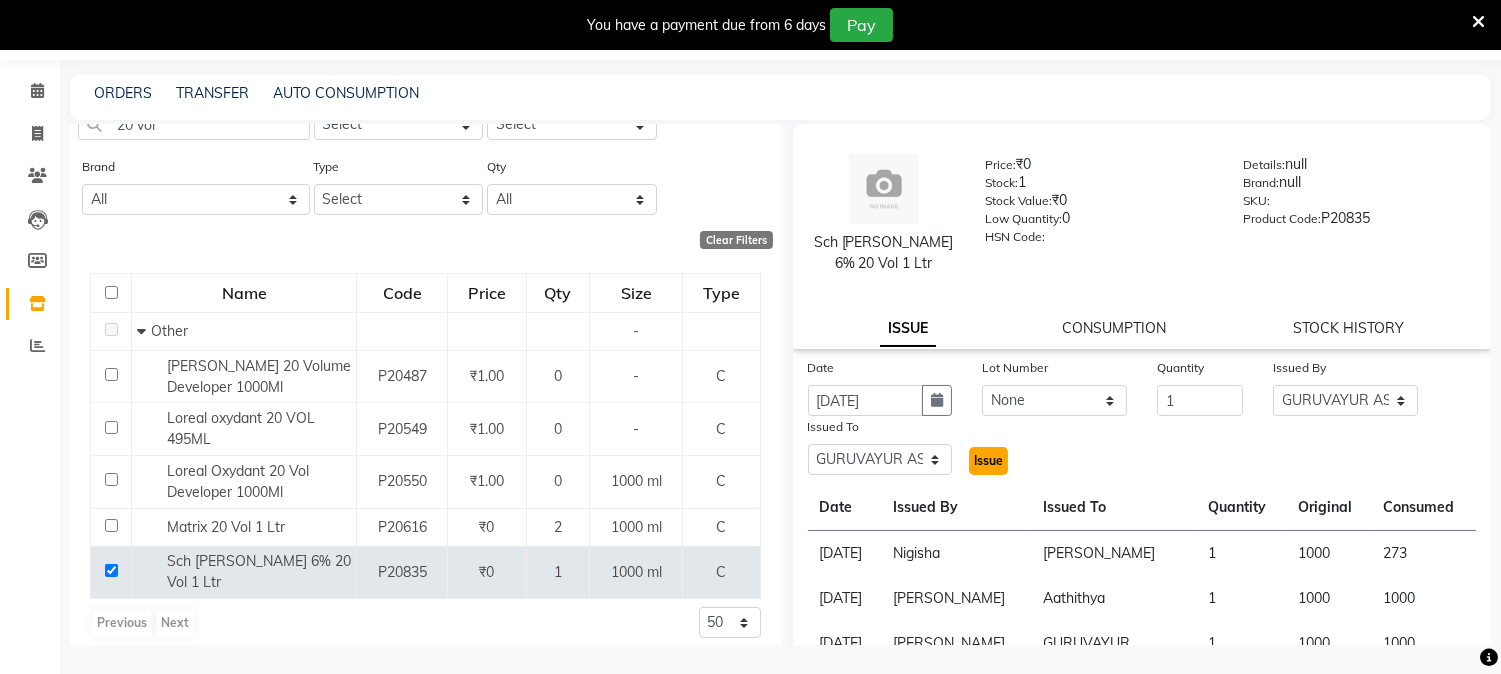 click on "Issue" 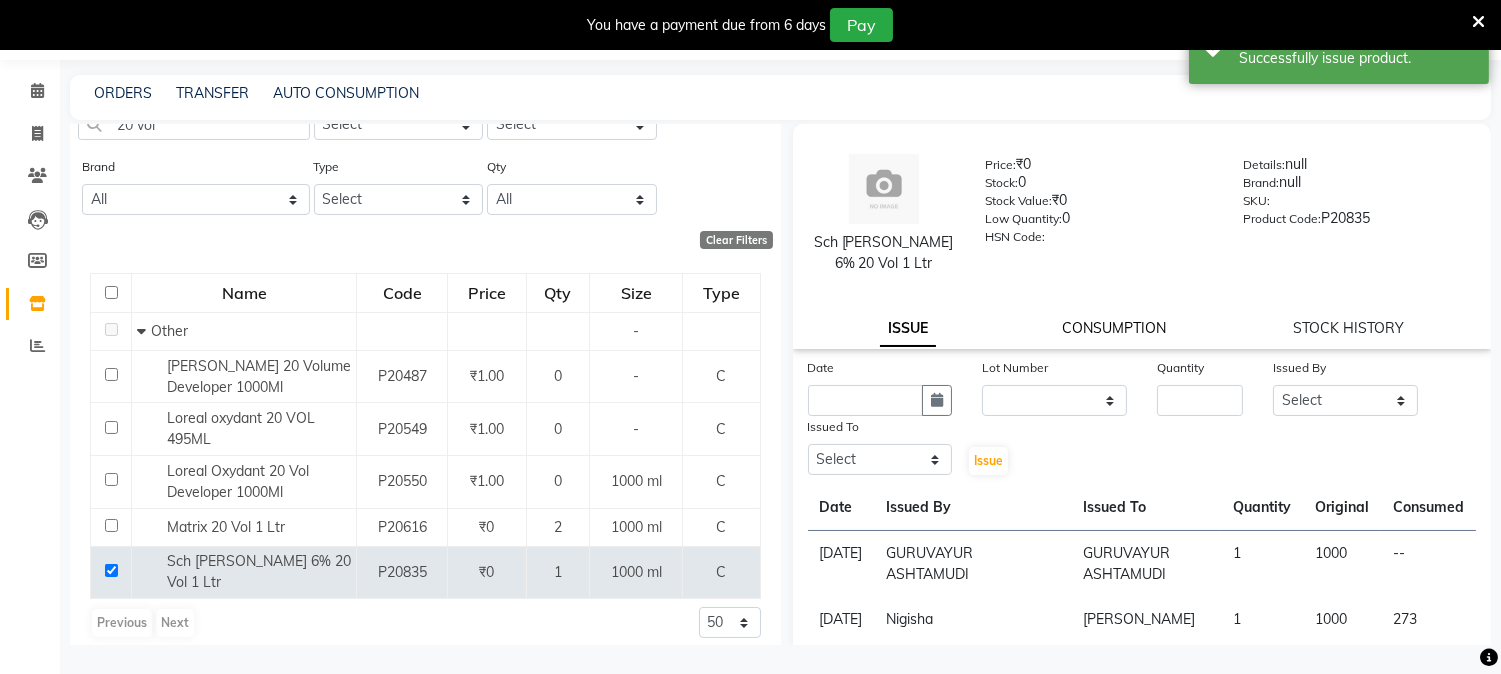 click on "CONSUMPTION" 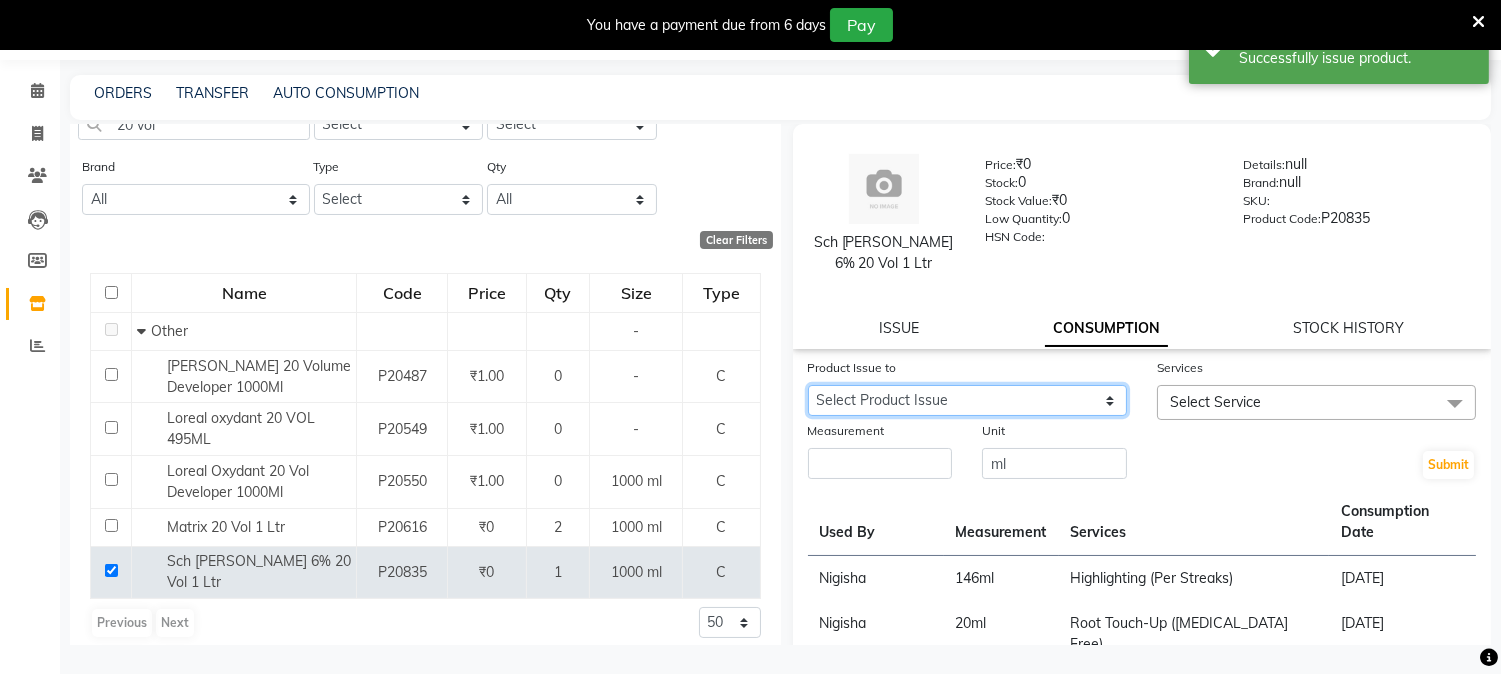 drag, startPoint x: 1070, startPoint y: 401, endPoint x: 1070, endPoint y: 414, distance: 13 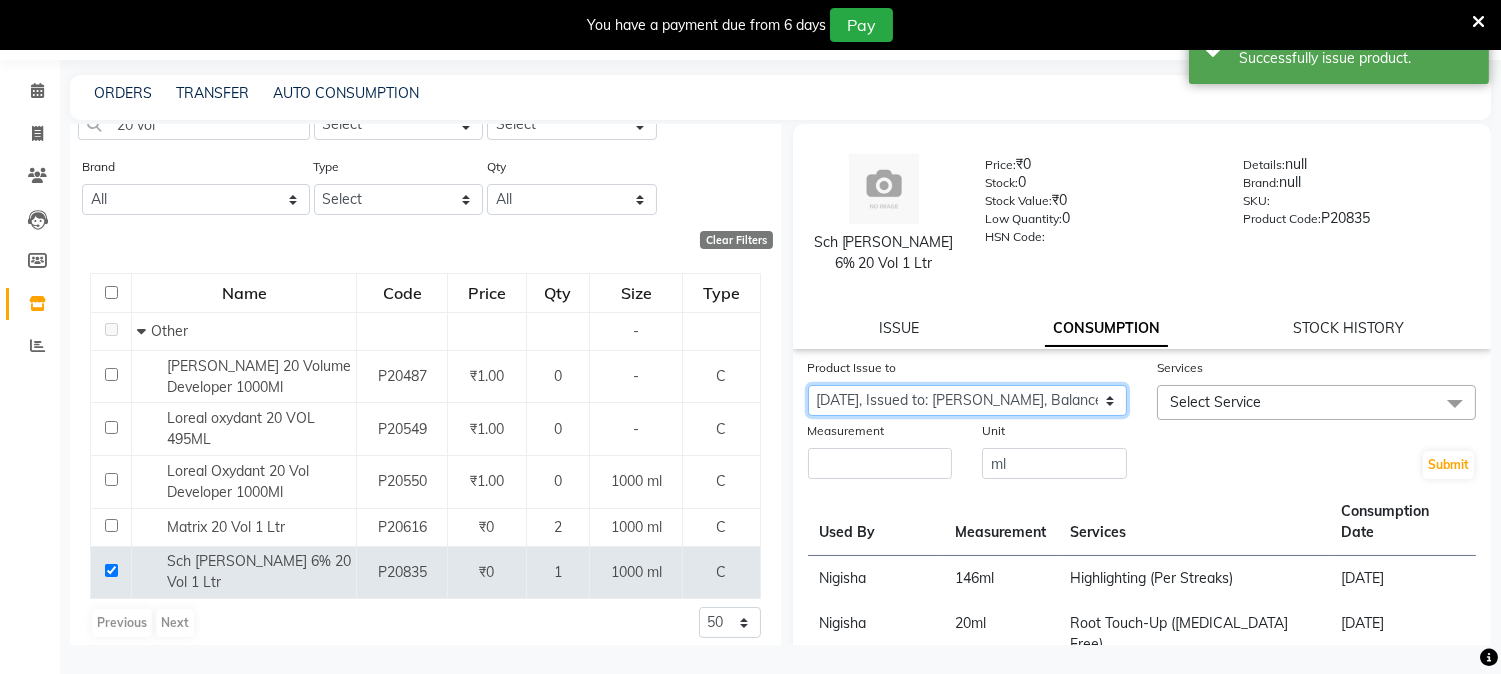 click on "Select Product Issue [DATE], Issued to: GURUVAYUR ASHTAMUDI, Balance: 1000 [DATE], Issued to: [PERSON_NAME], Balance: 727" 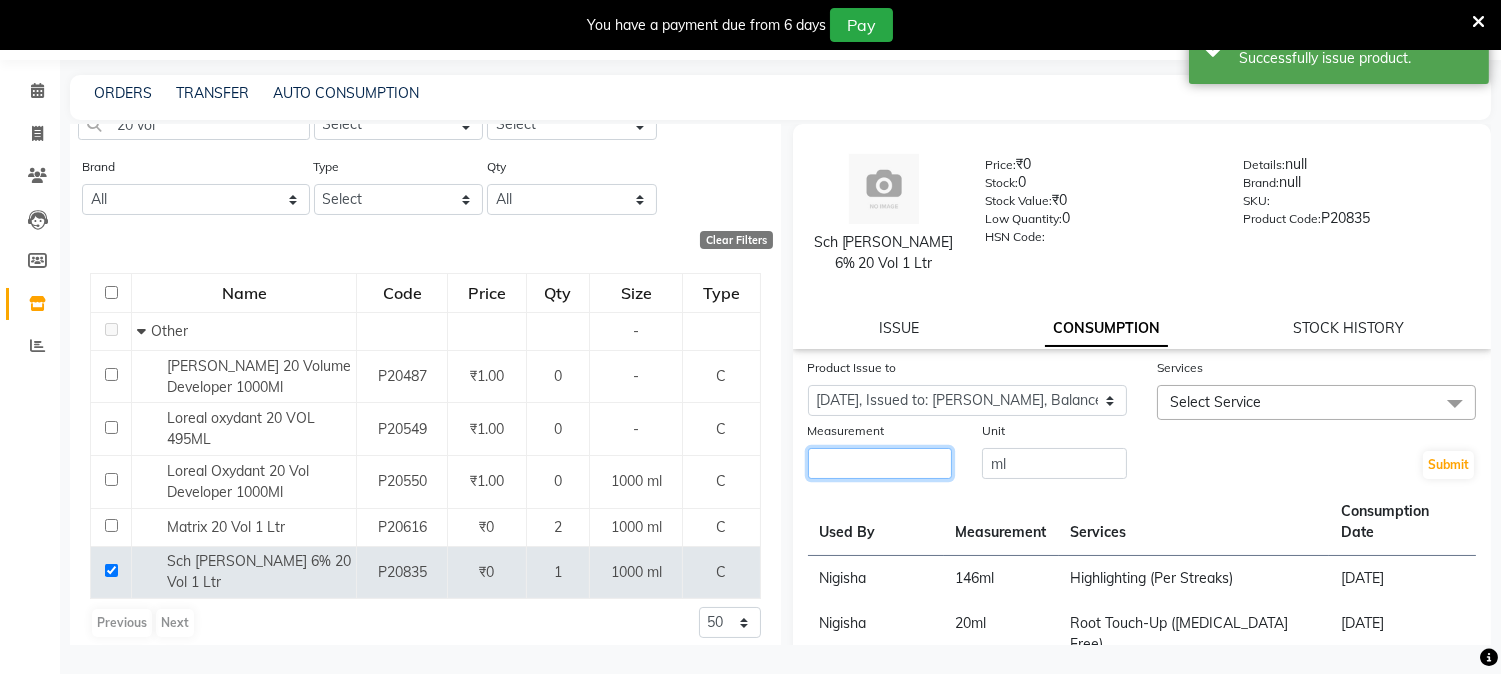 click 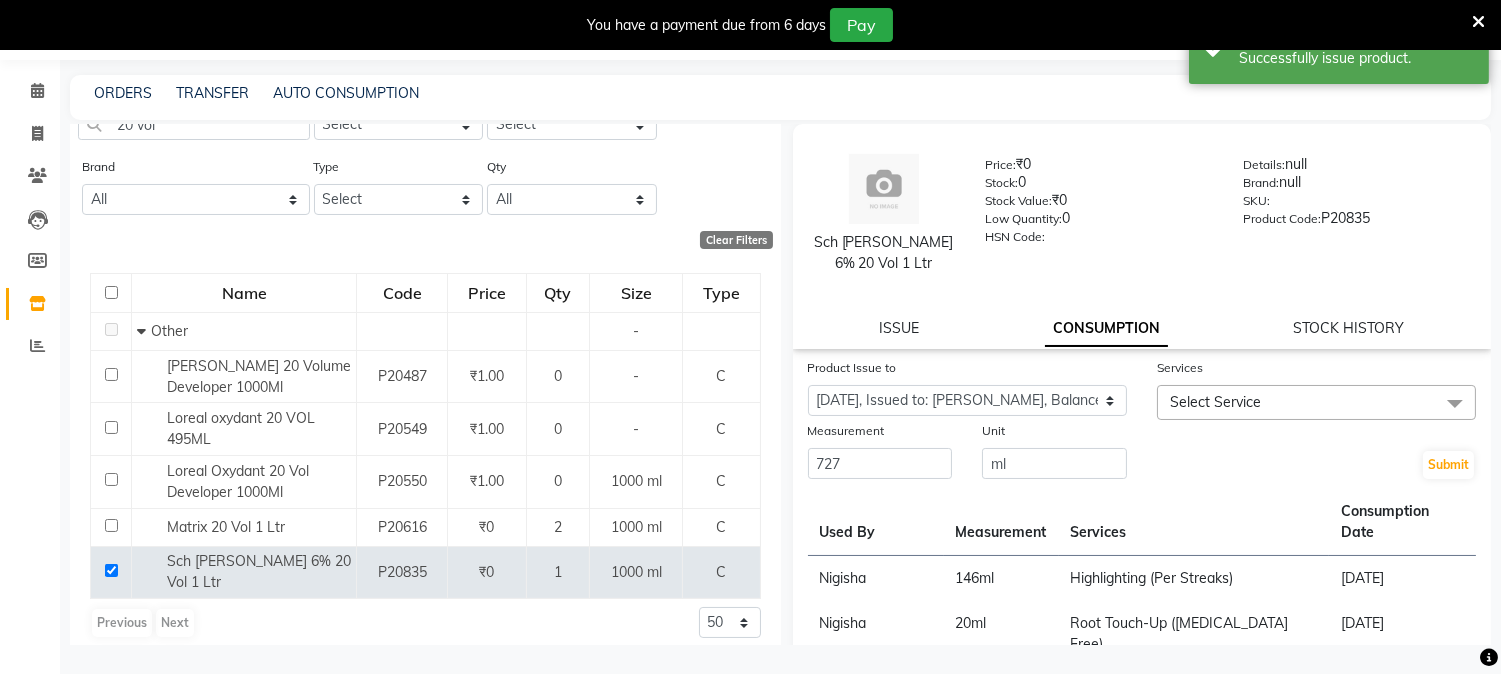 click on "Select Service" 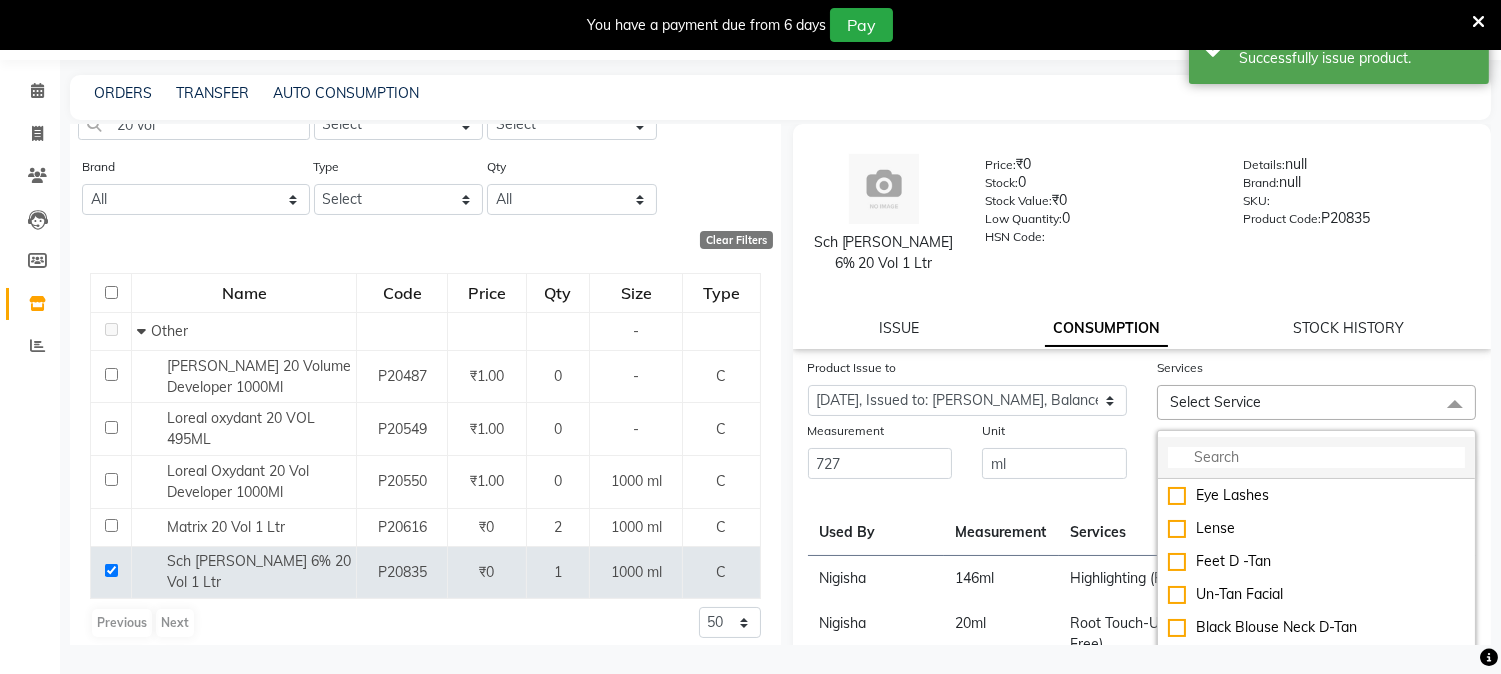 click 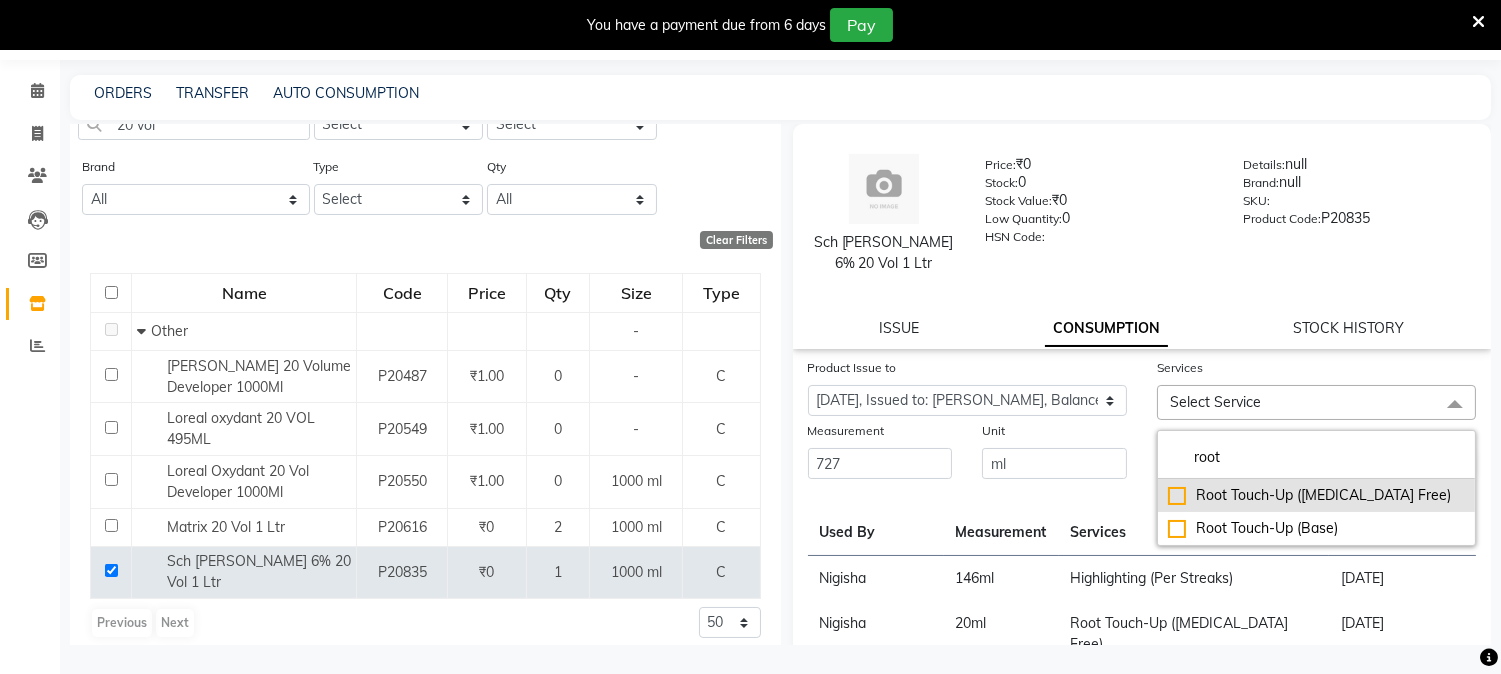 click on "Root Touch-Up ([MEDICAL_DATA] Free)" 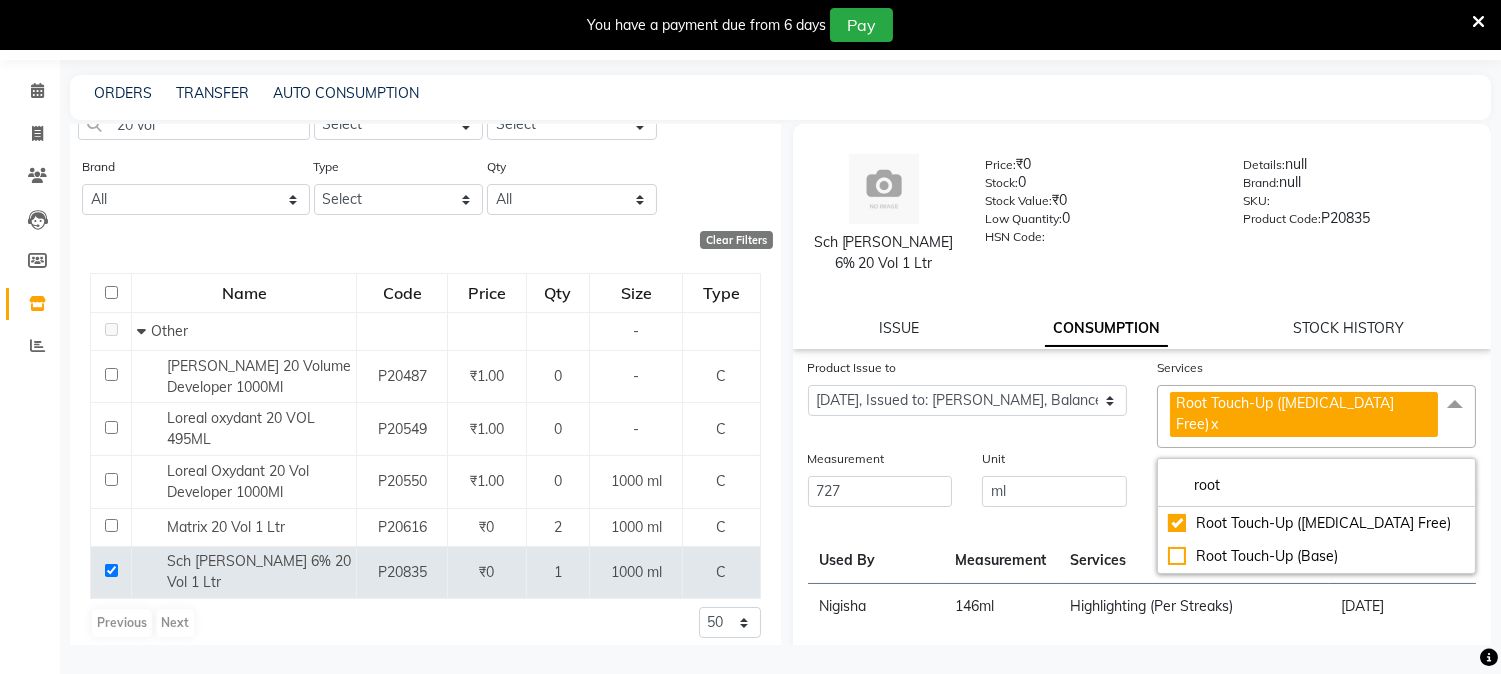 click on "Submit" 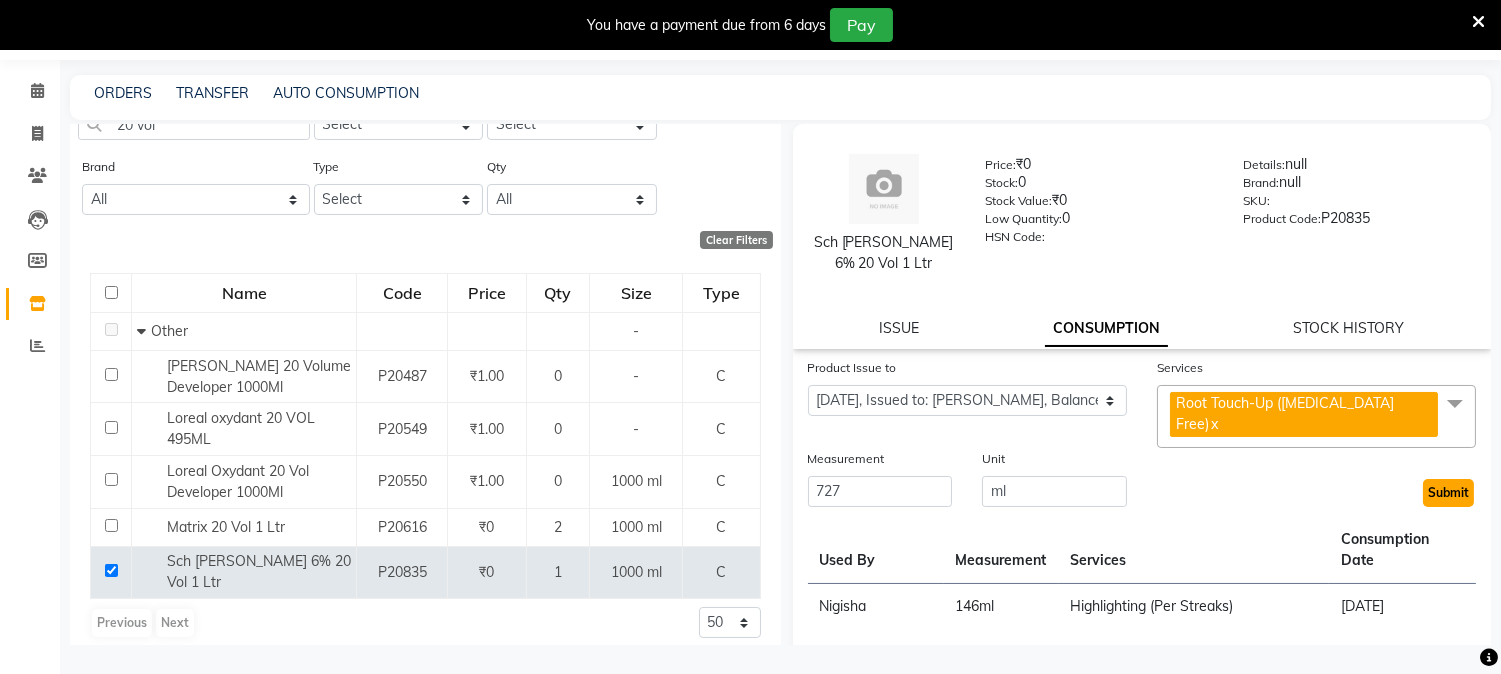 click on "Submit" 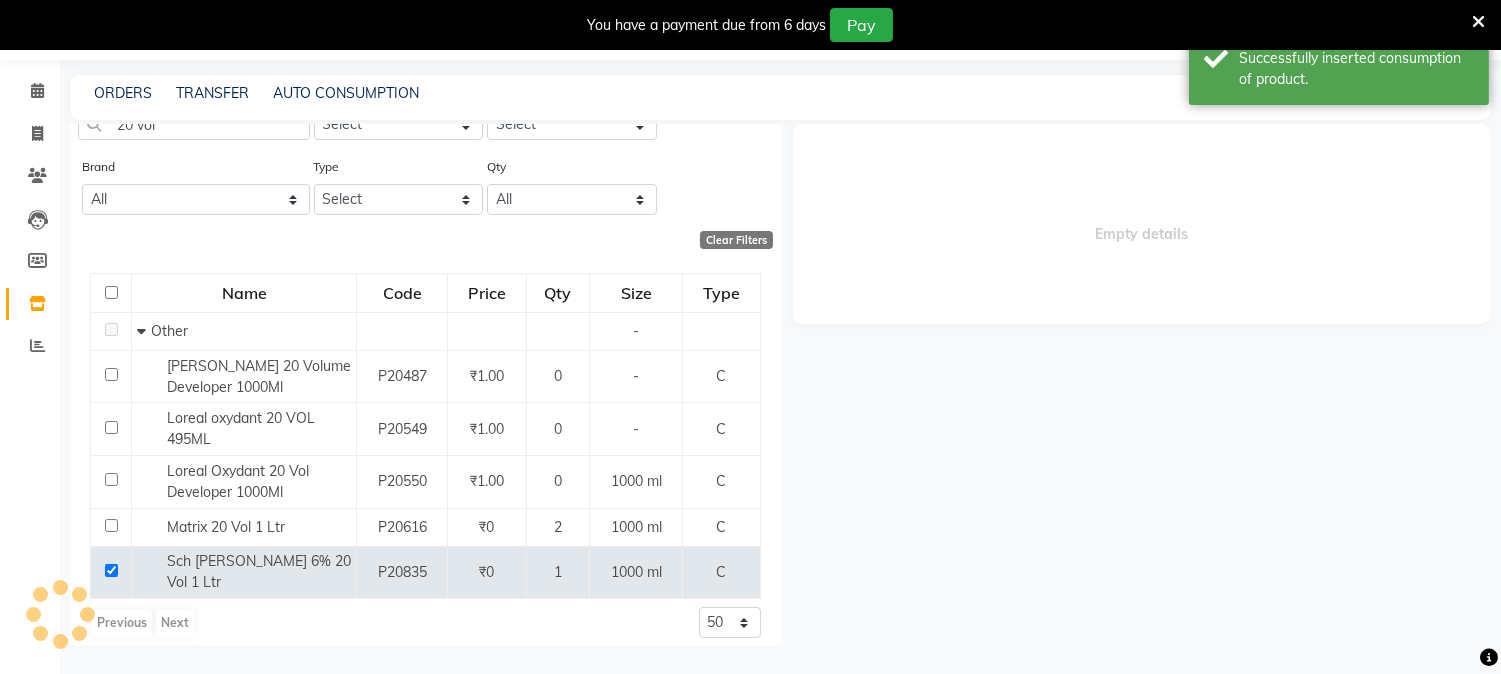 scroll, scrollTop: 0, scrollLeft: 0, axis: both 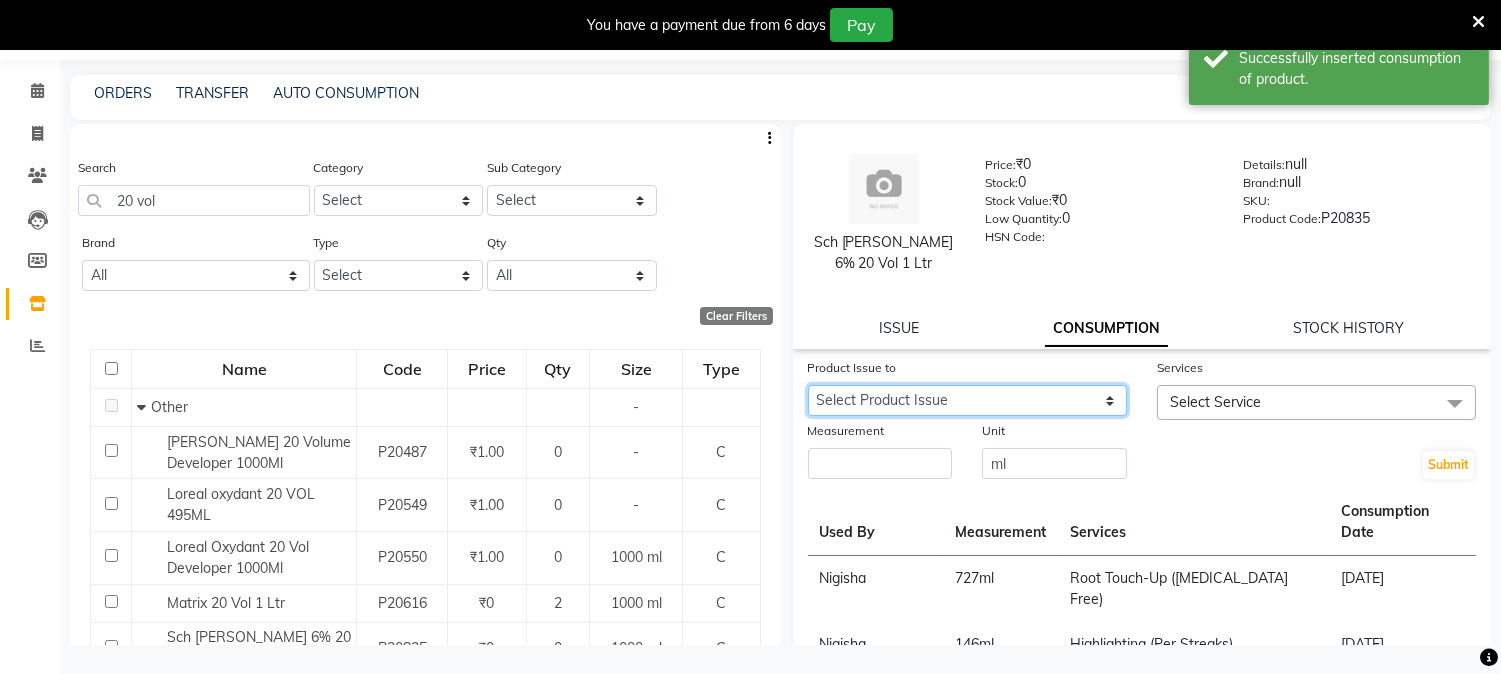 click on "Select Product Issue [DATE], Issued to: GURUVAYUR ASHTAMUDI, Balance: 1000" 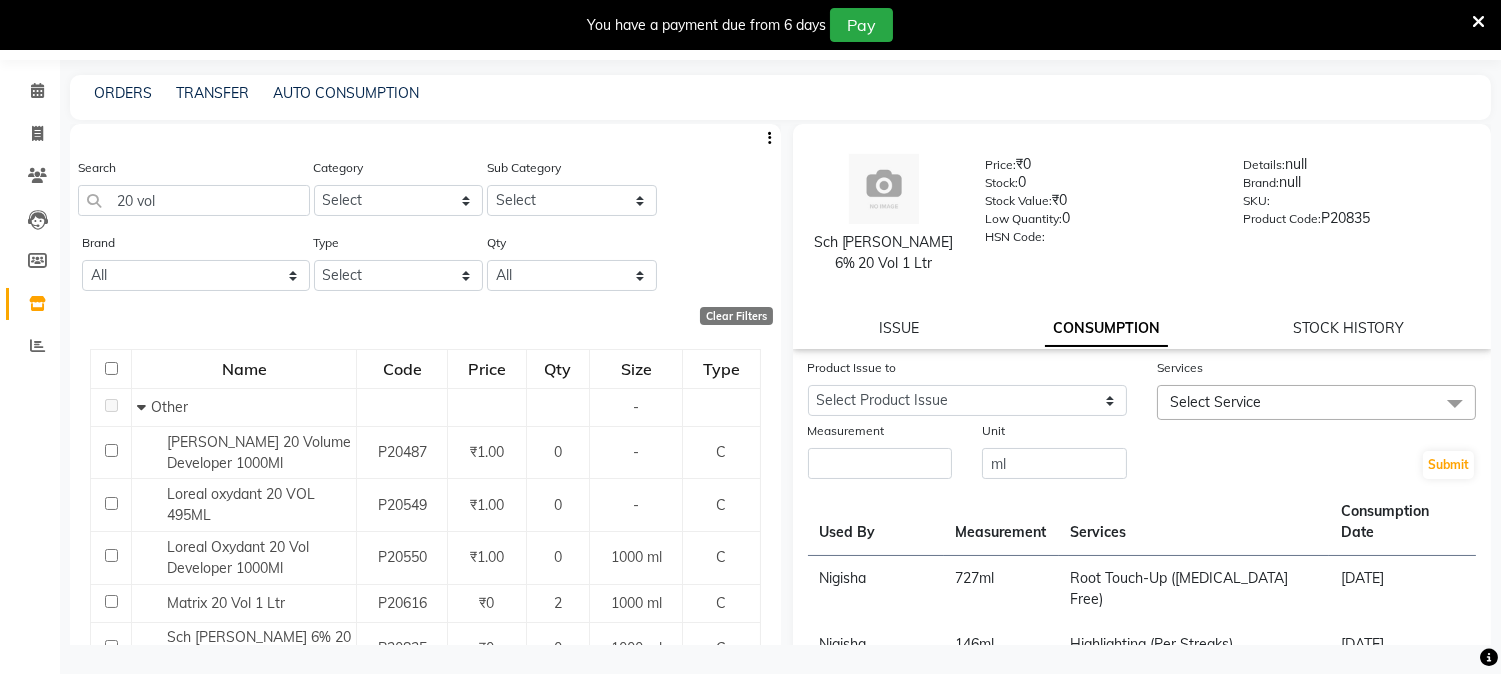 click on "Sch [PERSON_NAME] 6% 20 Vol 1 Ltr  Price:   ₹0  Stock:   0  Stock Value:   ₹0  Low Quantity:  0  HSN Code:    Details:   null  Brand:   null  SKU:     Product Code:   P20835  ISSUE CONSUMPTION STOCK HISTORY" 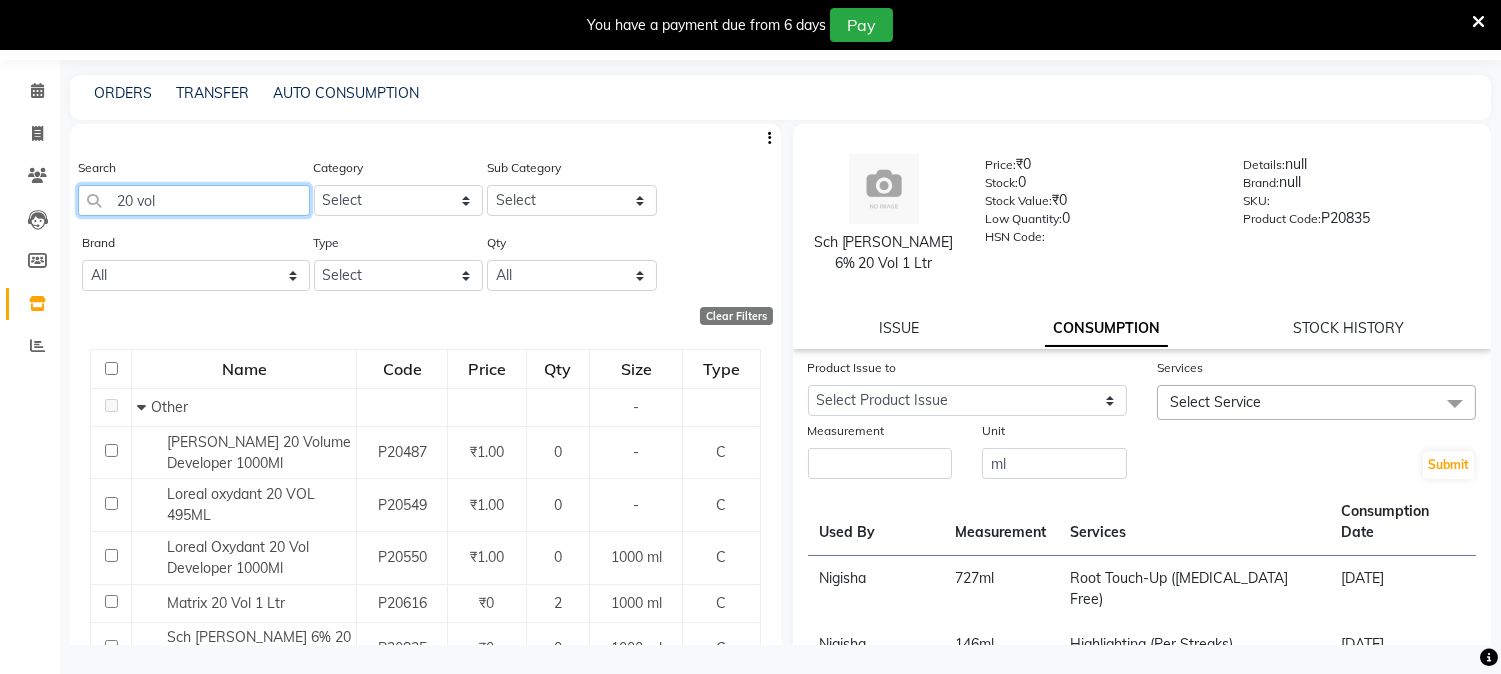 drag, startPoint x: 200, startPoint y: 206, endPoint x: 0, endPoint y: 172, distance: 202.86942 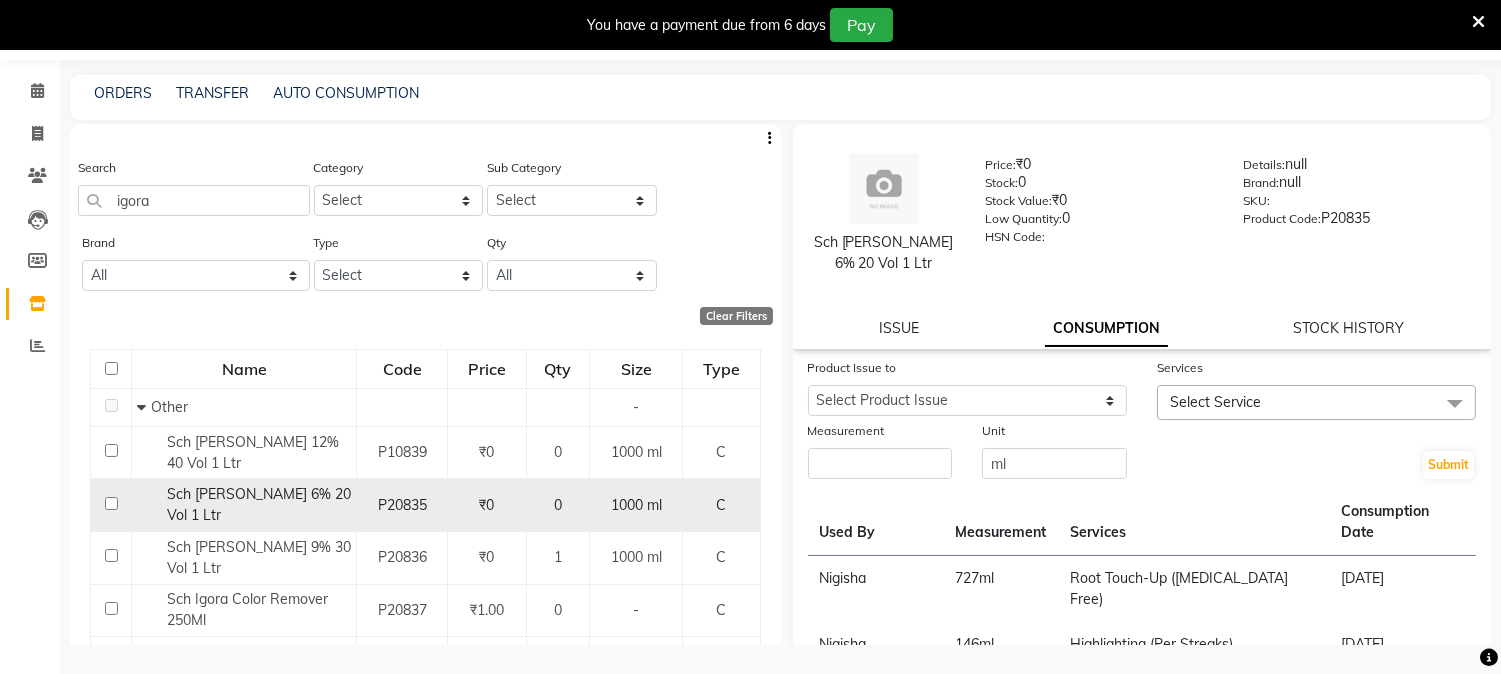 click 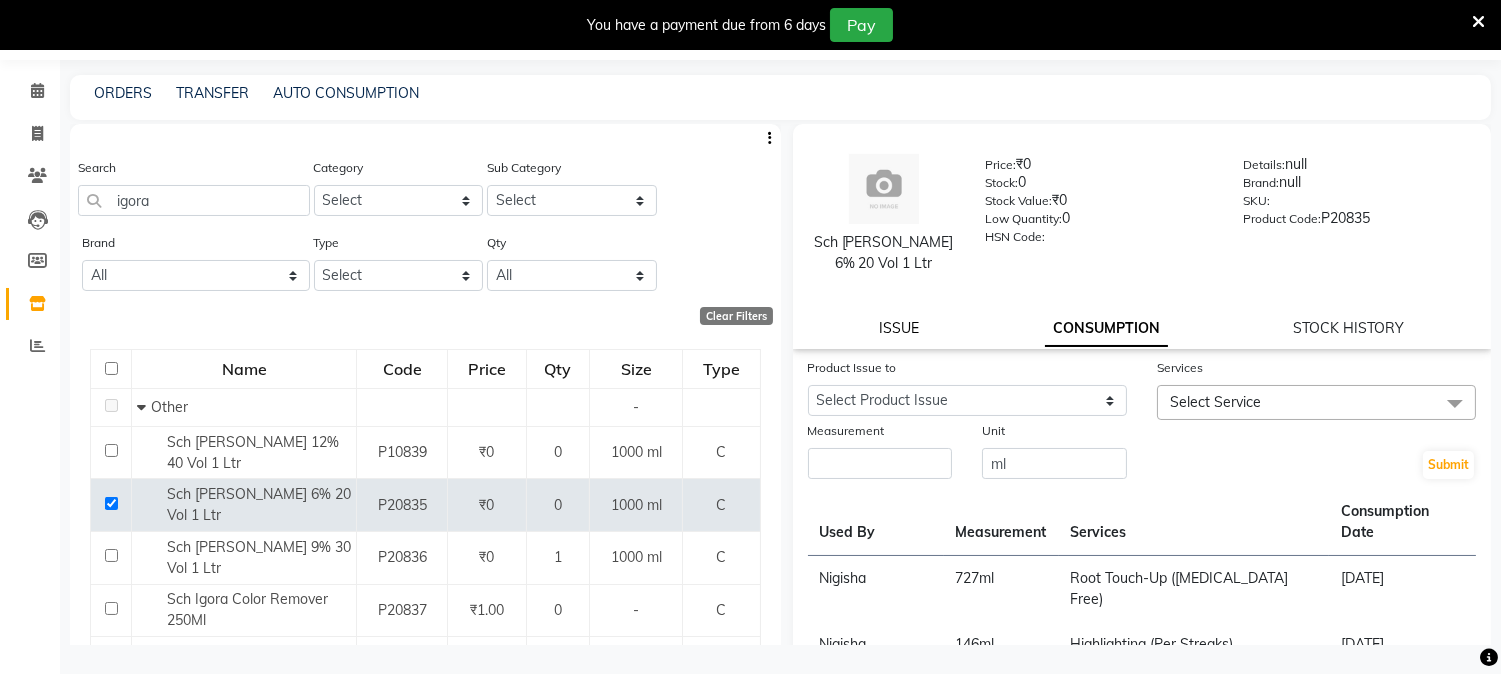 click on "ISSUE" 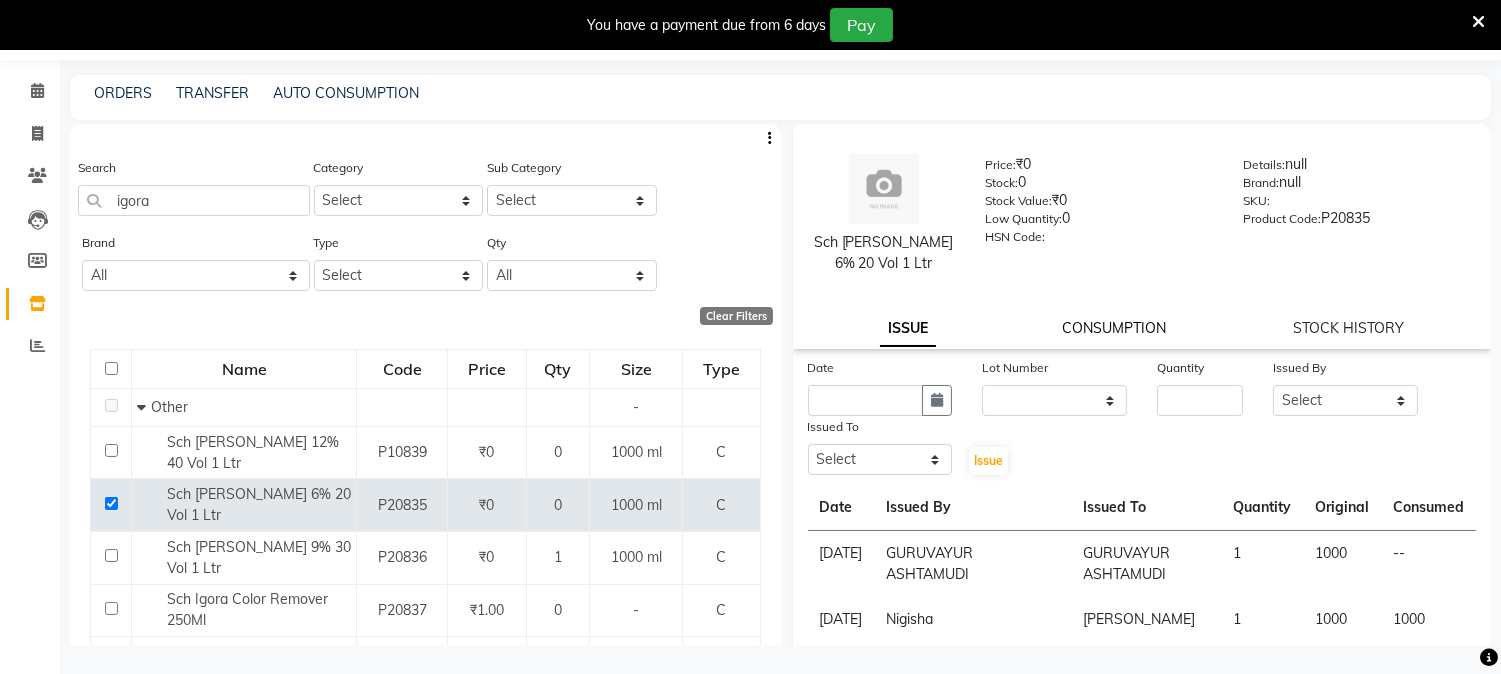 click on "CONSUMPTION" 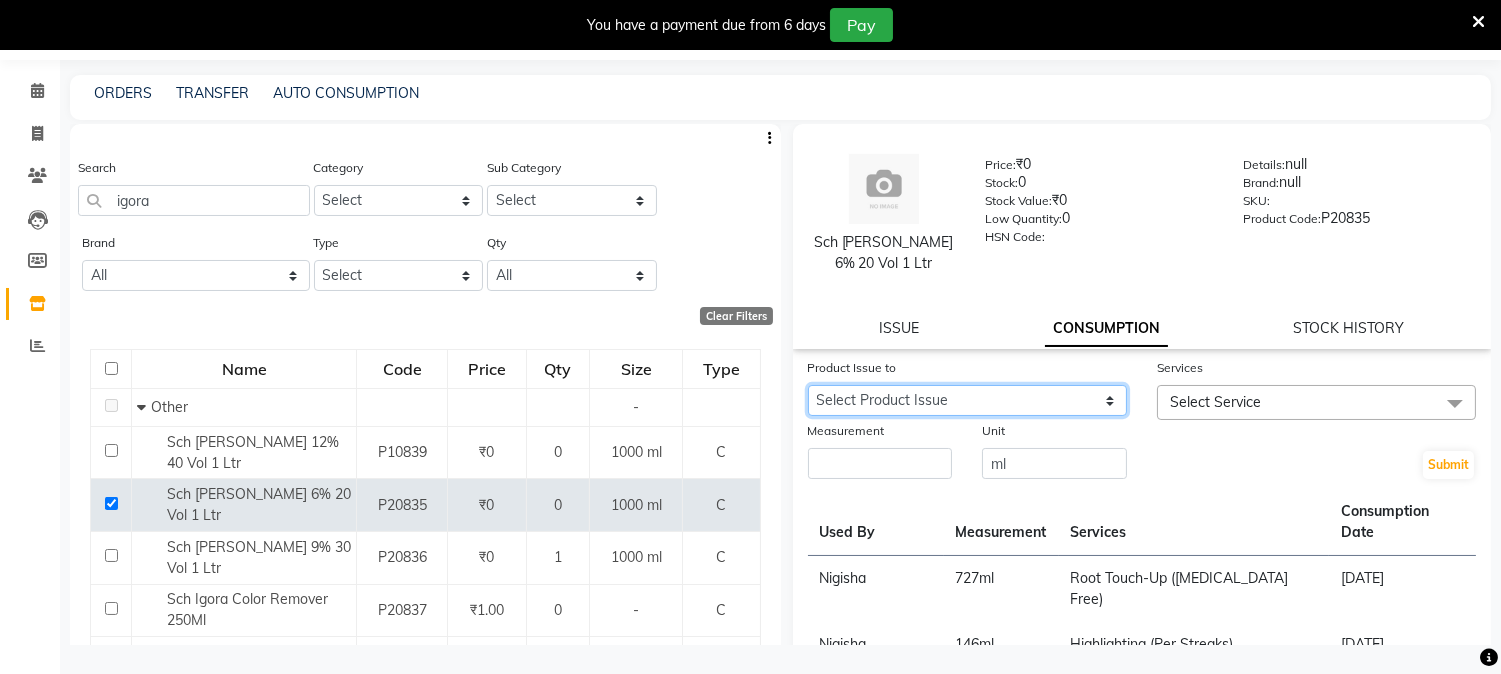click on "Select Product Issue [DATE], Issued to: GURUVAYUR ASHTAMUDI, Balance: 1000" 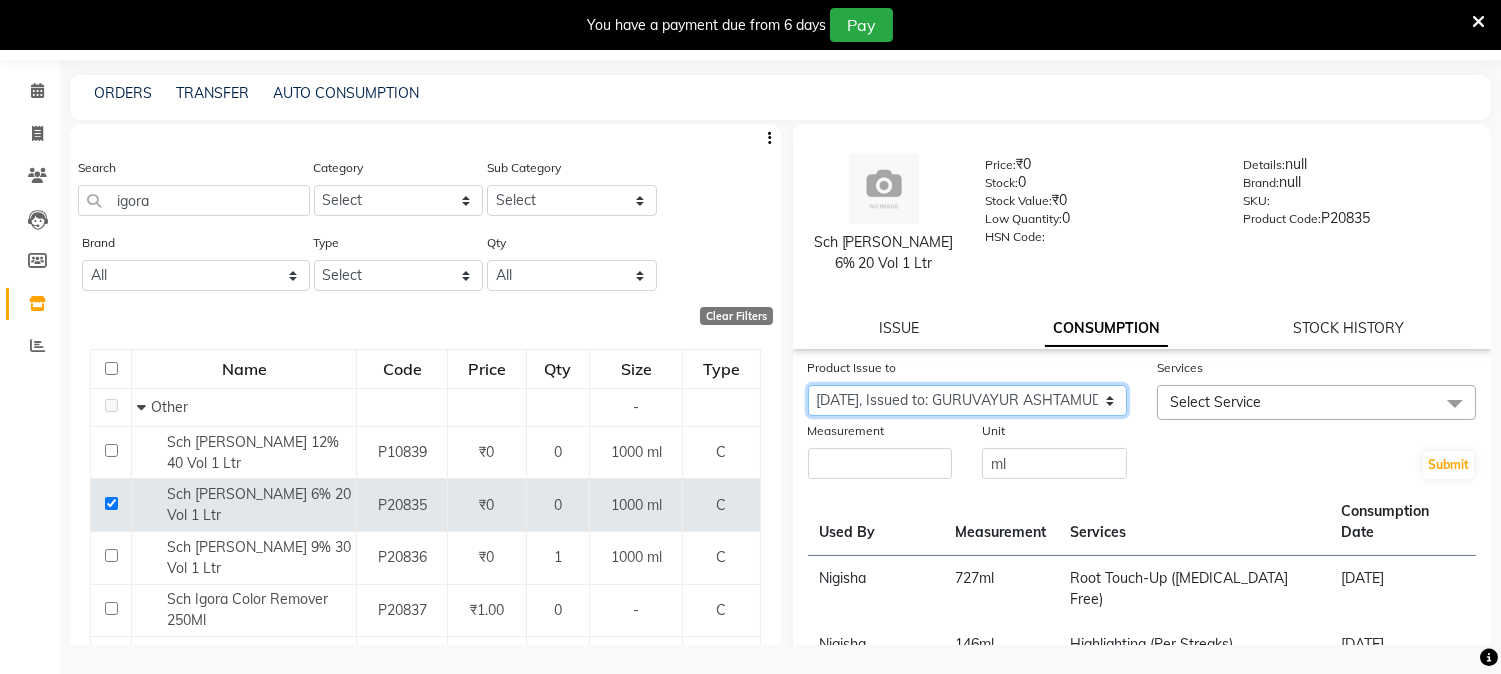 click on "Select Product Issue [DATE], Issued to: GURUVAYUR ASHTAMUDI, Balance: 1000" 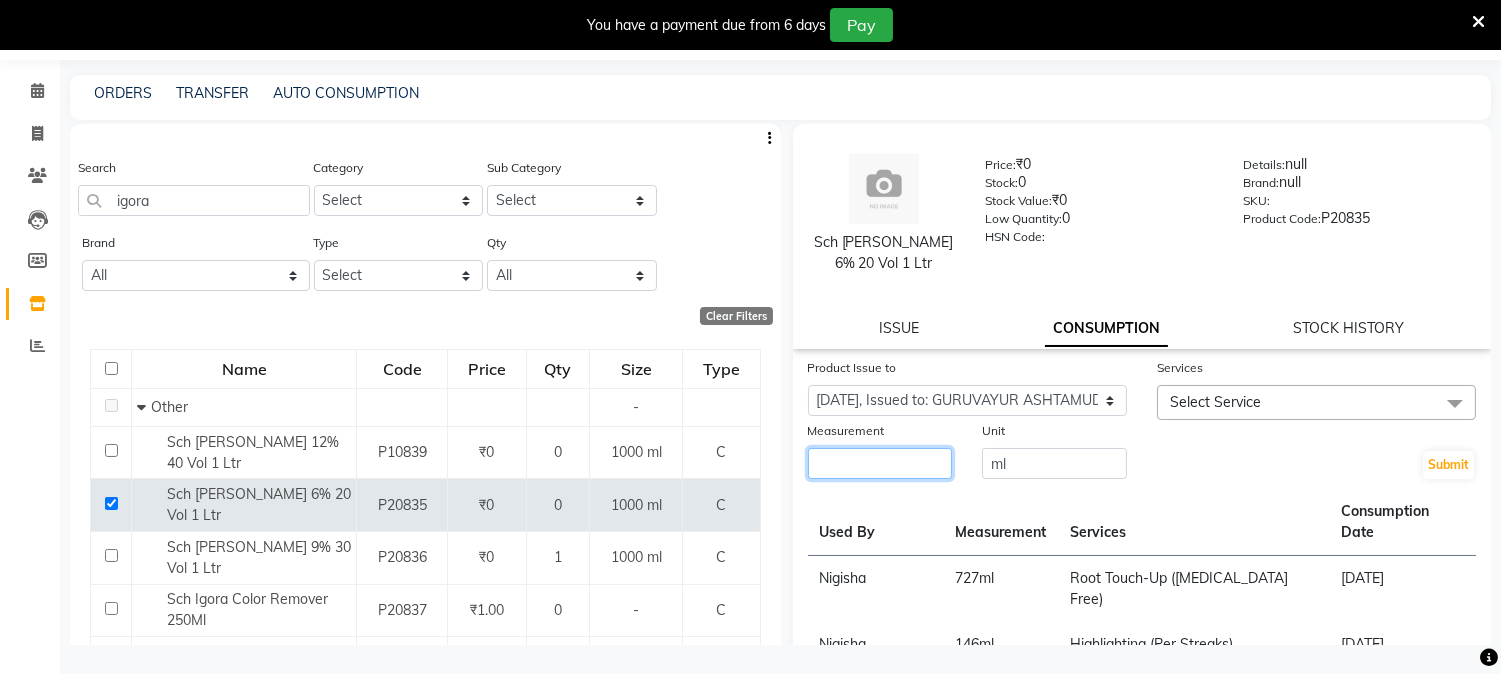 click 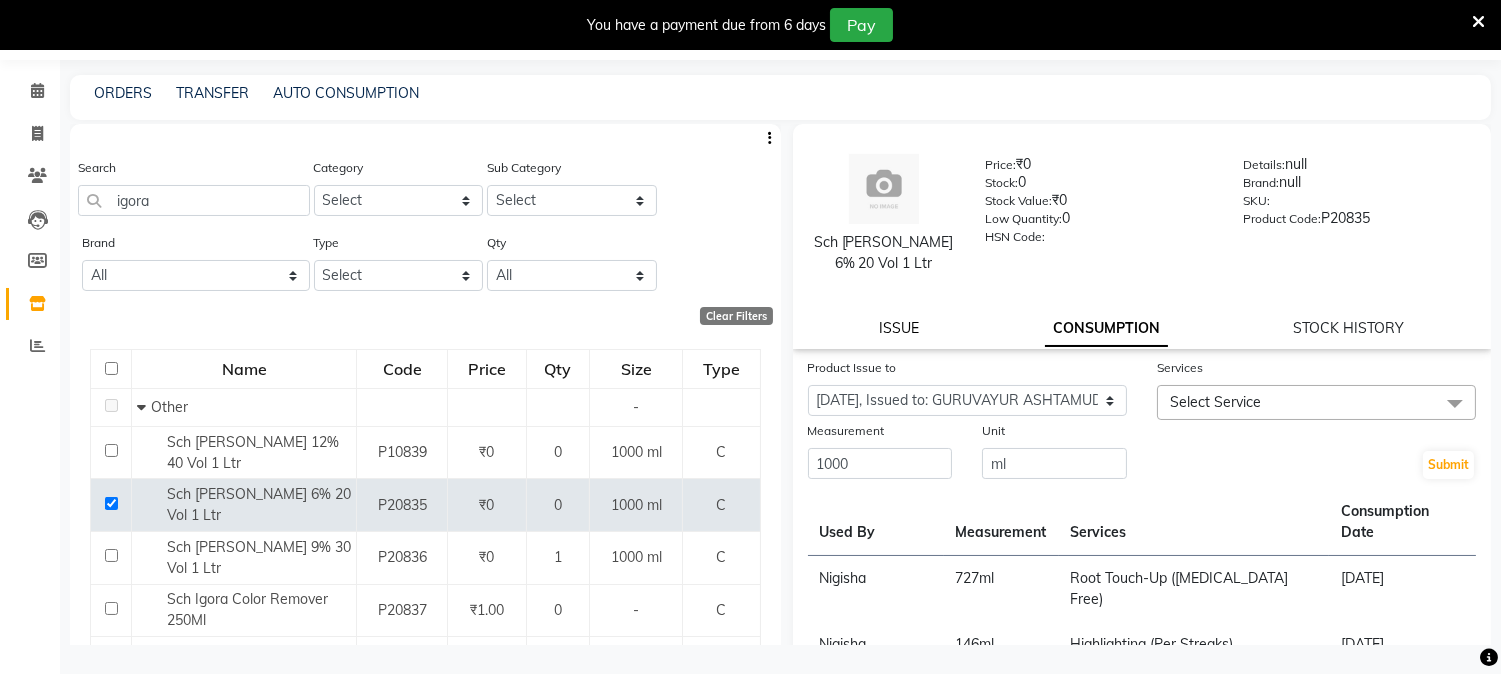 click on "ISSUE" 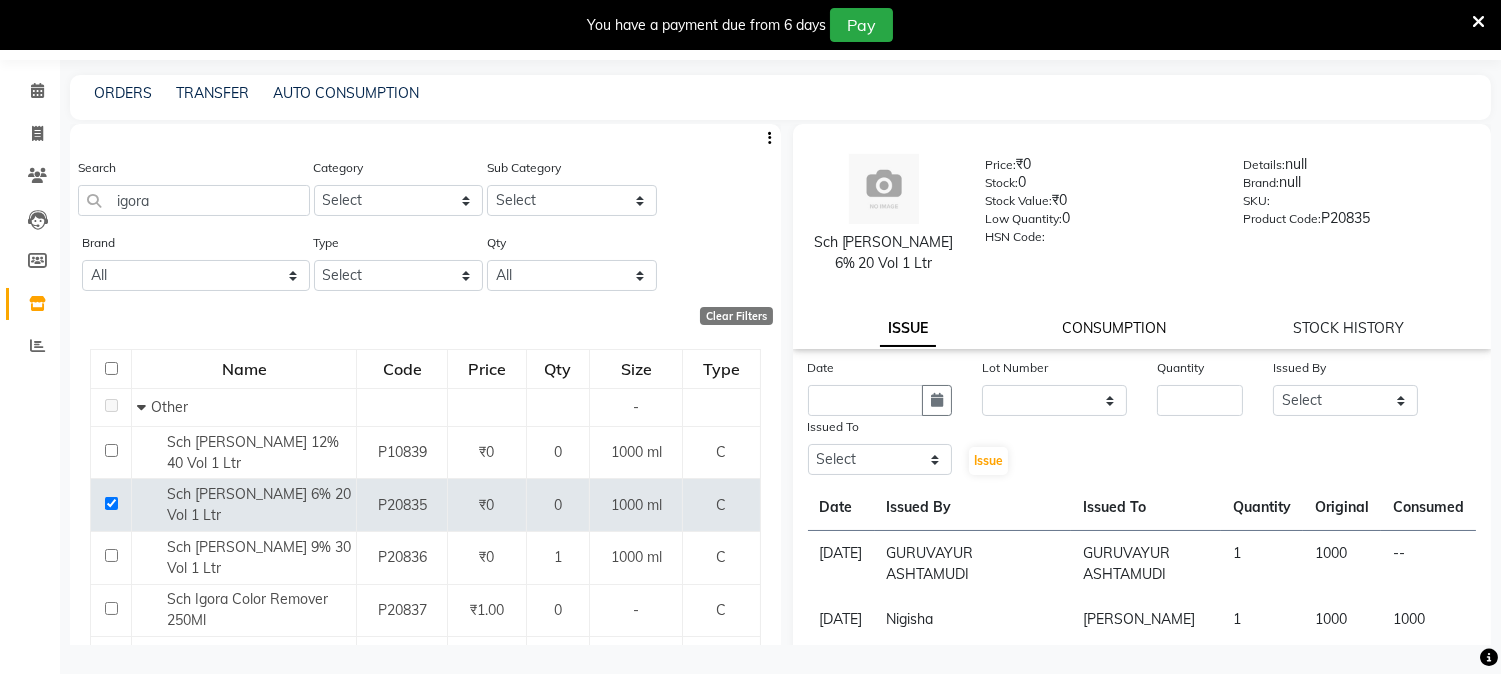 click on "CONSUMPTION" 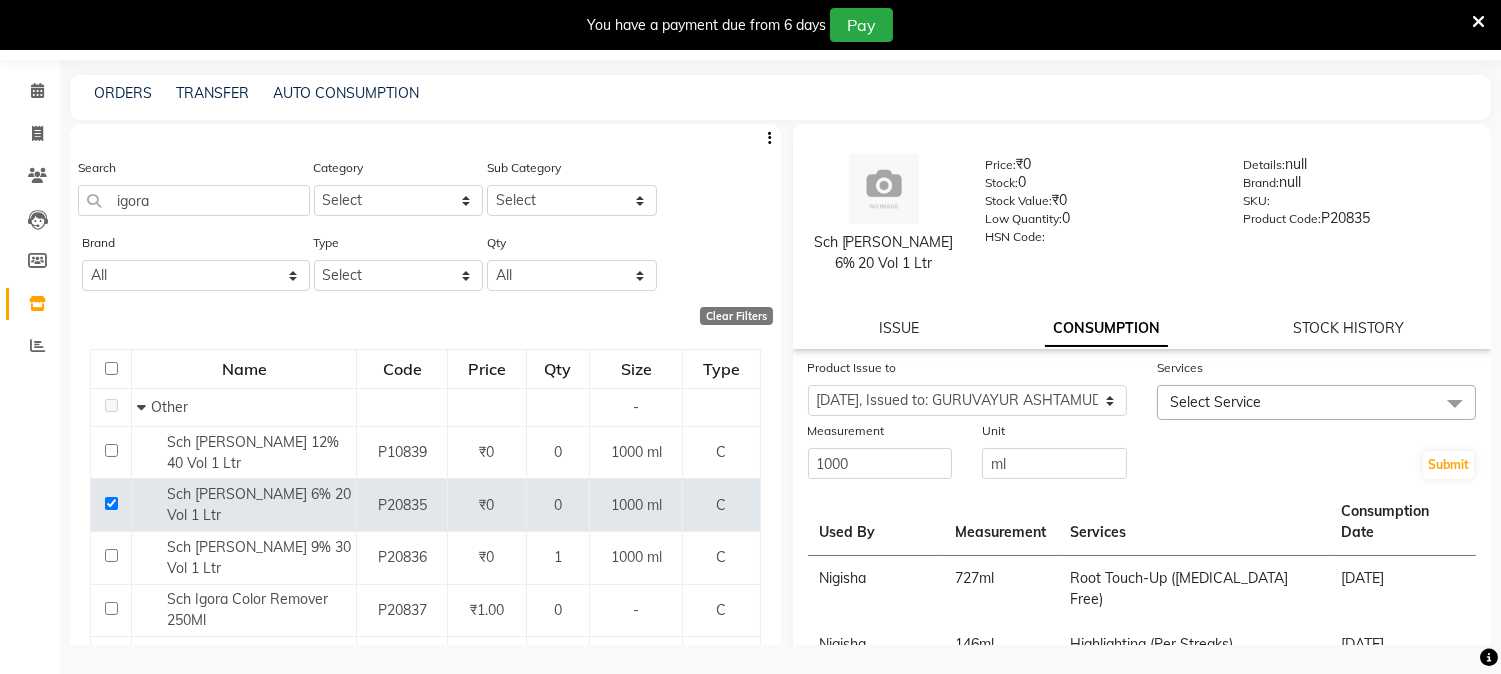 click on "Select Service" 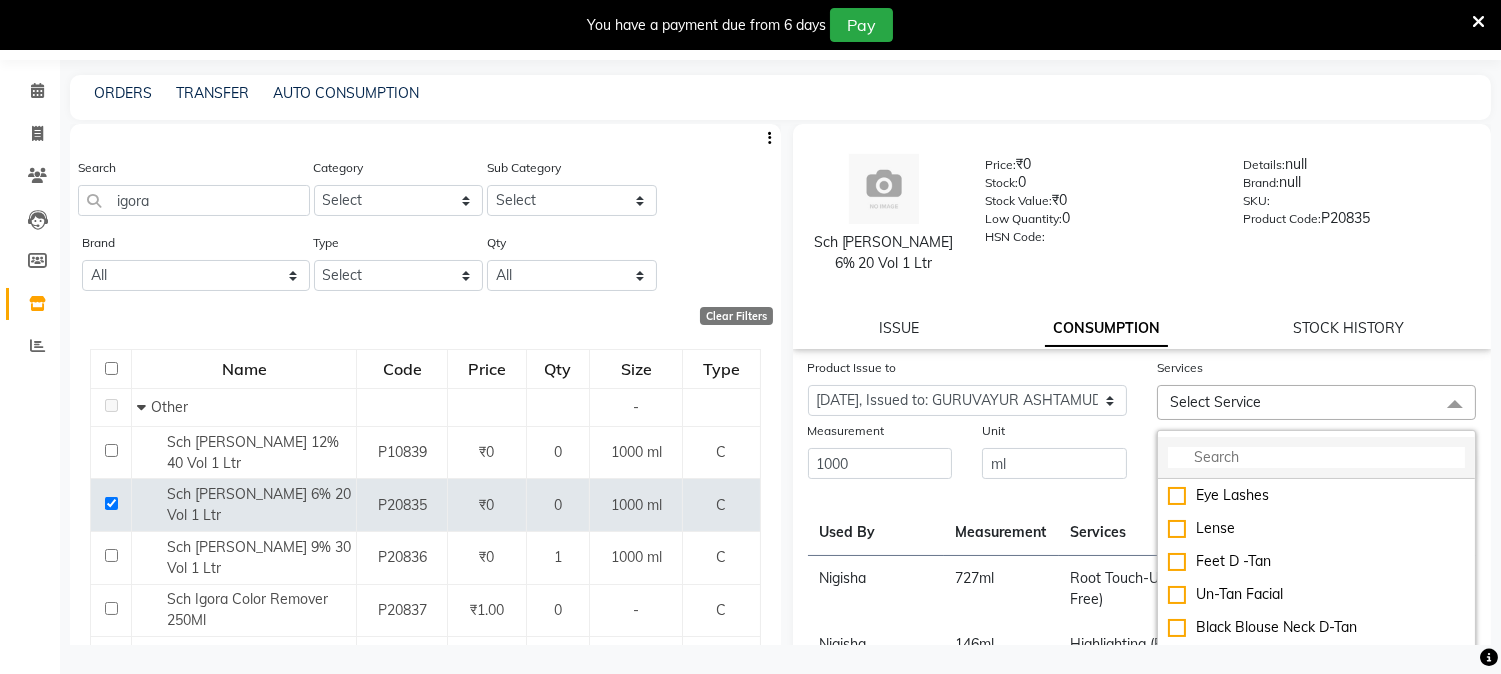 click 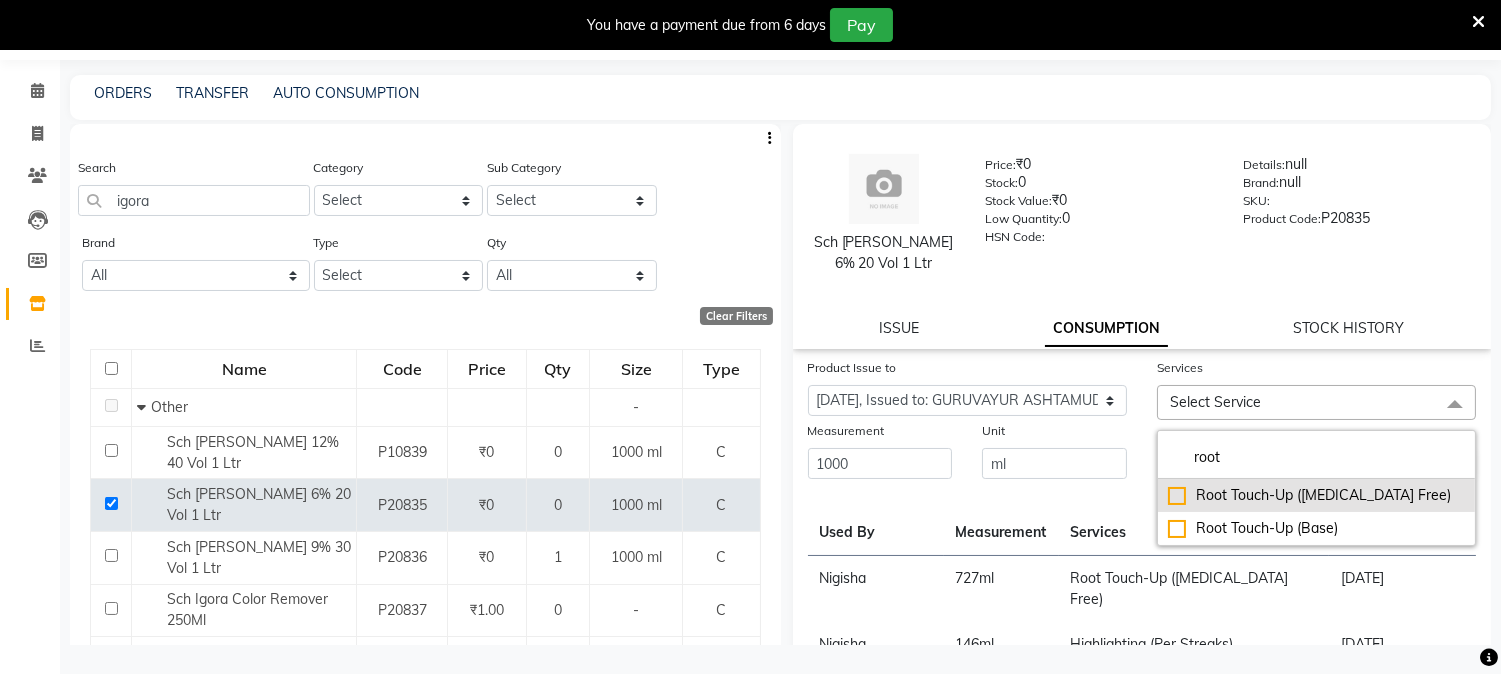 click on "Root Touch-Up ([MEDICAL_DATA] Free)" 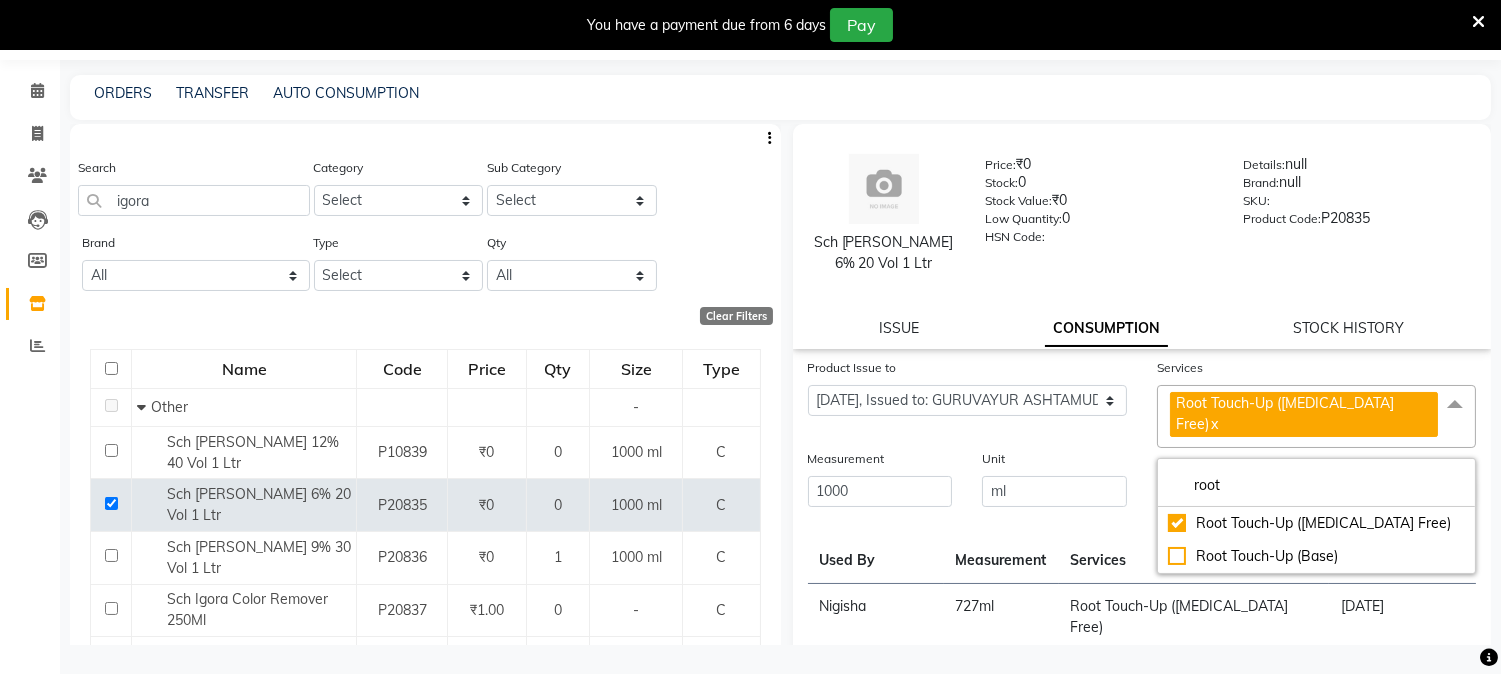 drag, startPoint x: 1133, startPoint y: 424, endPoint x: 1148, endPoint y: 435, distance: 18.601076 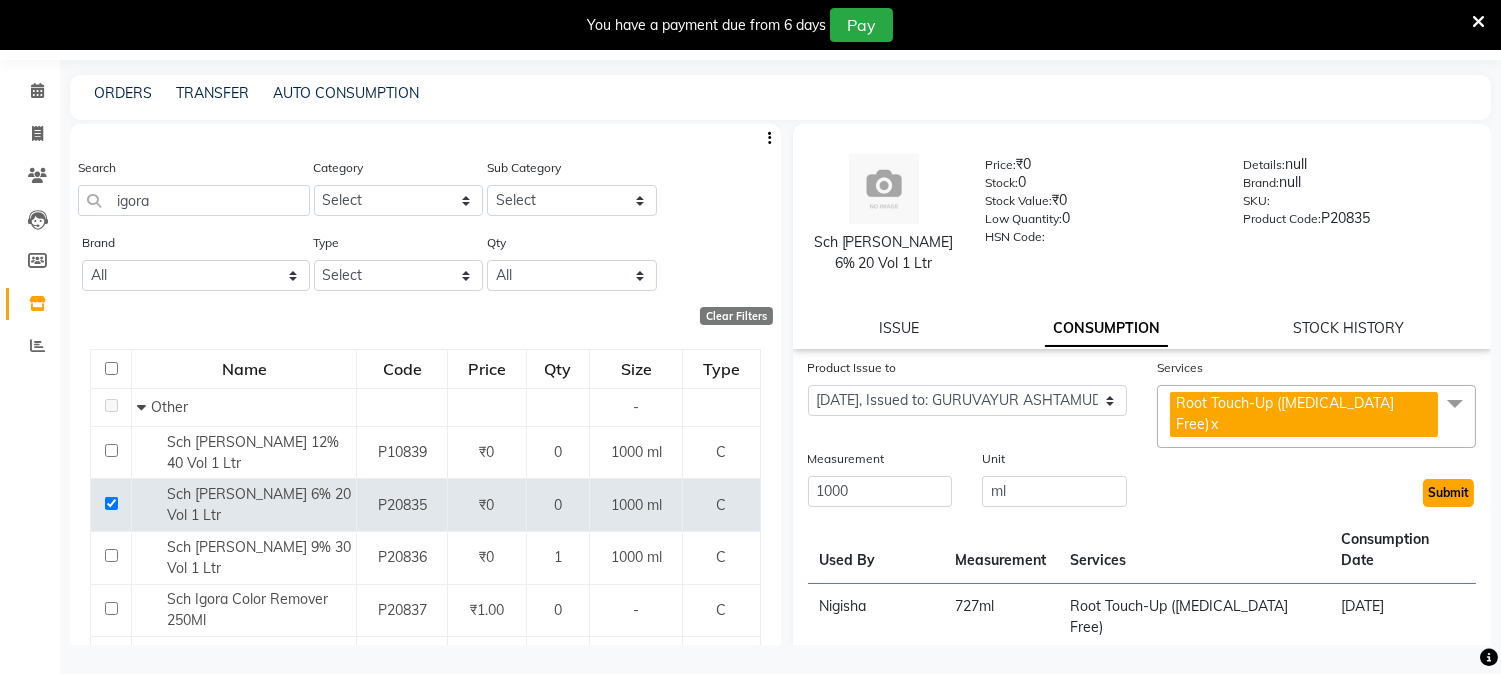 click on "Submit" 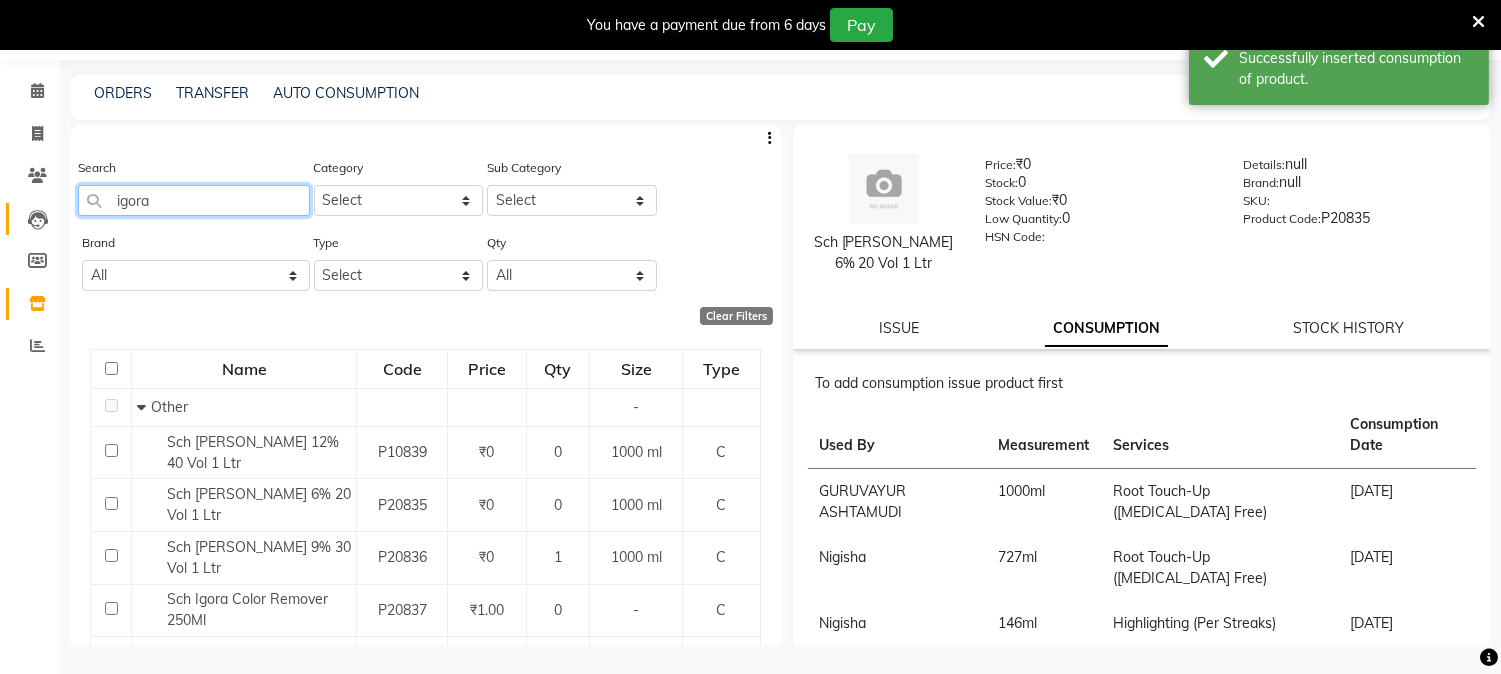 drag, startPoint x: 167, startPoint y: 200, endPoint x: 27, endPoint y: 212, distance: 140.51335 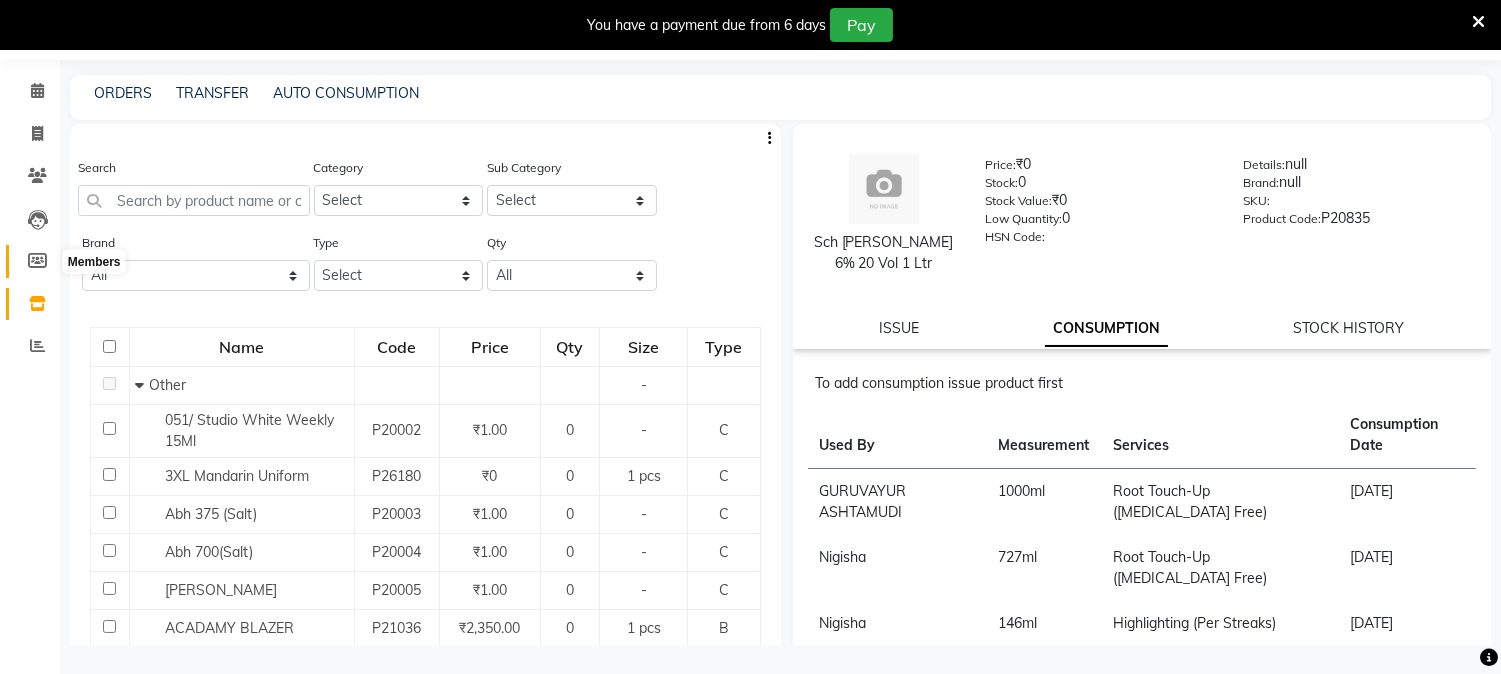 click 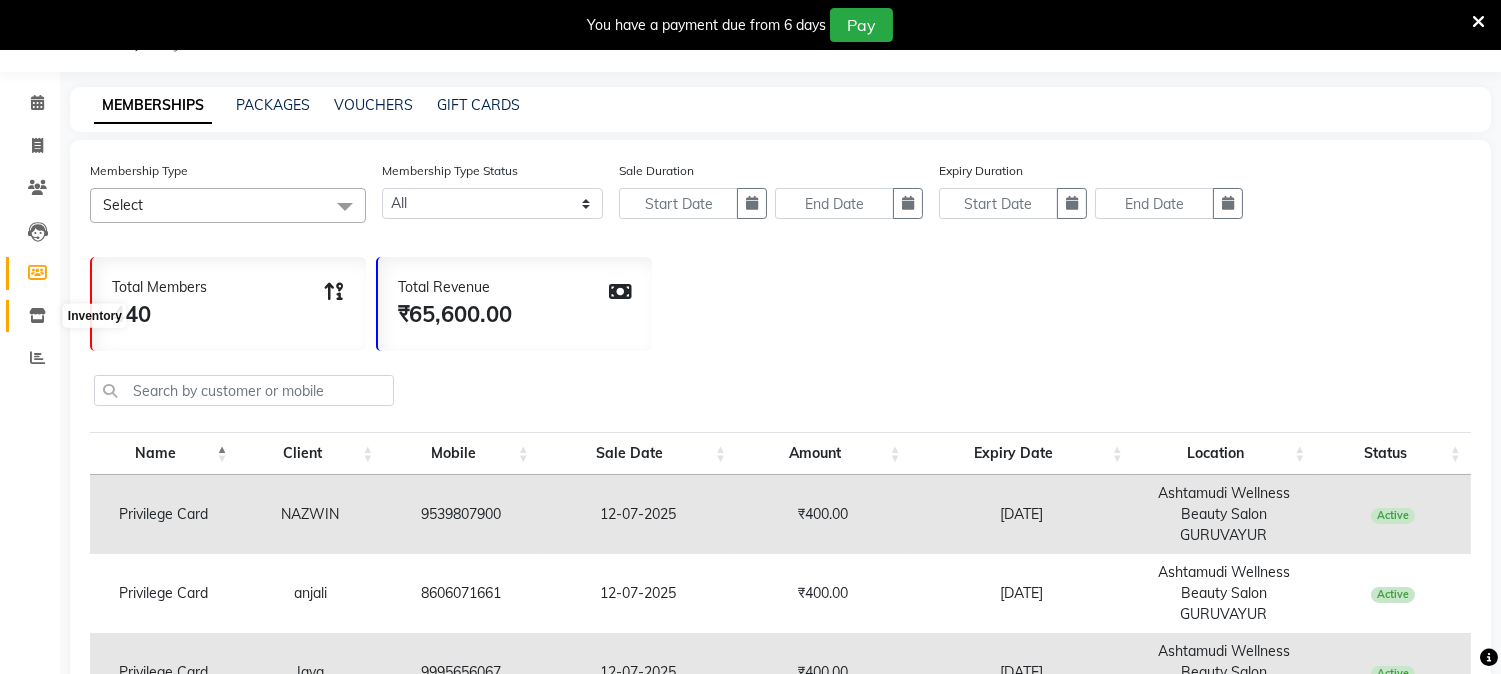 scroll, scrollTop: 62, scrollLeft: 0, axis: vertical 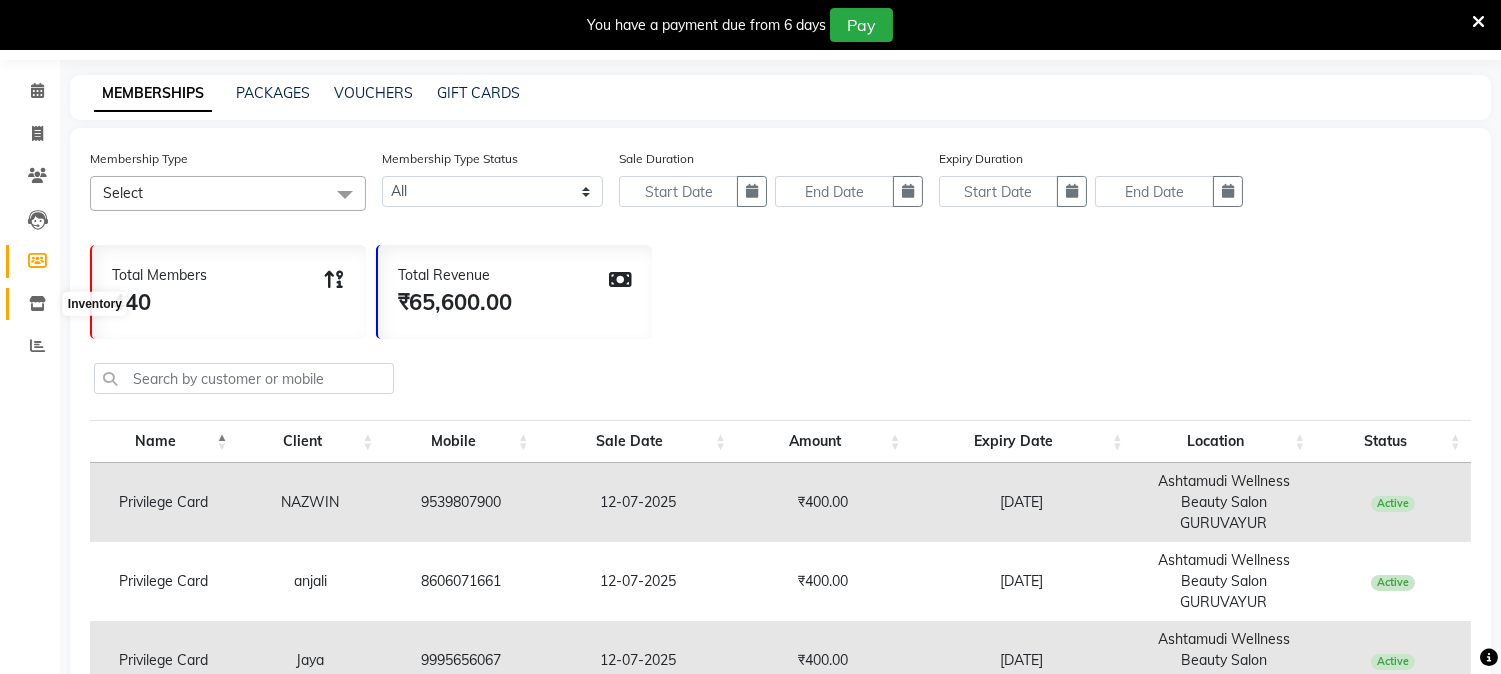 click 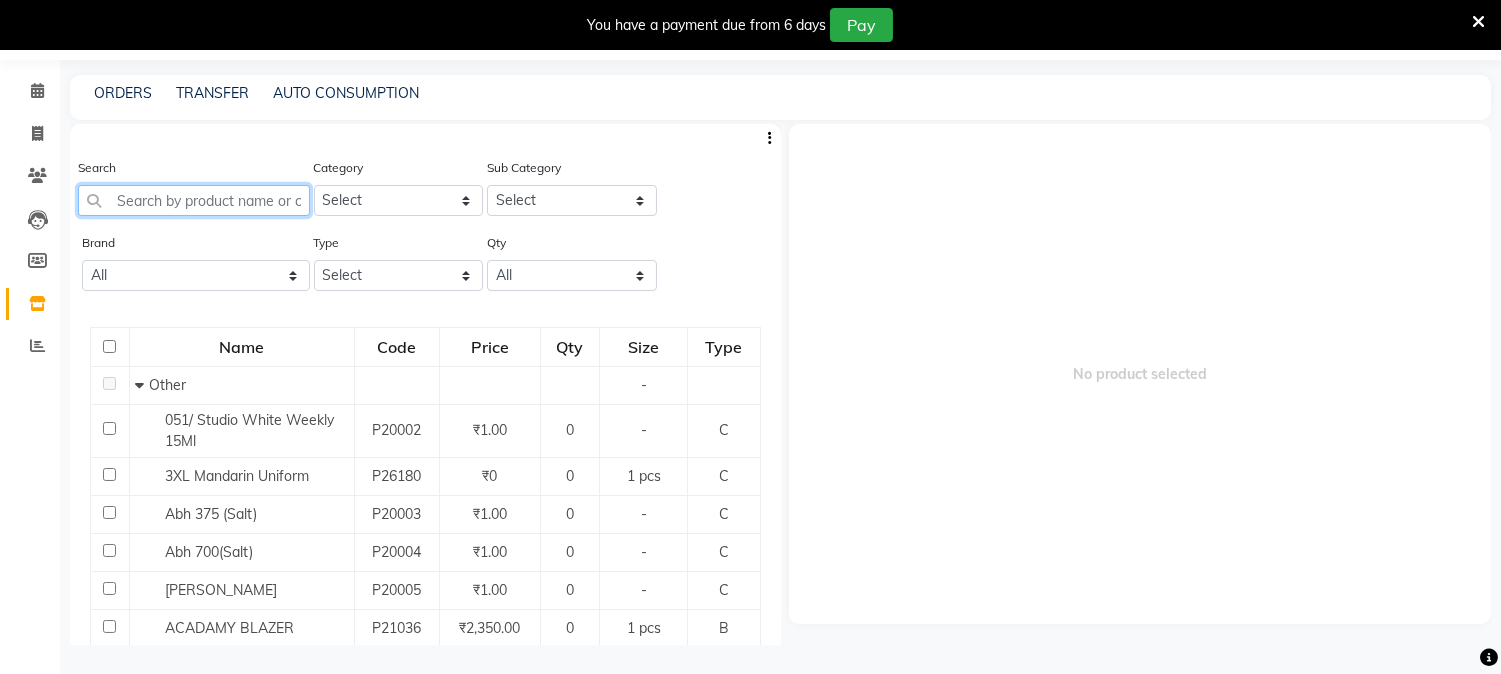 click 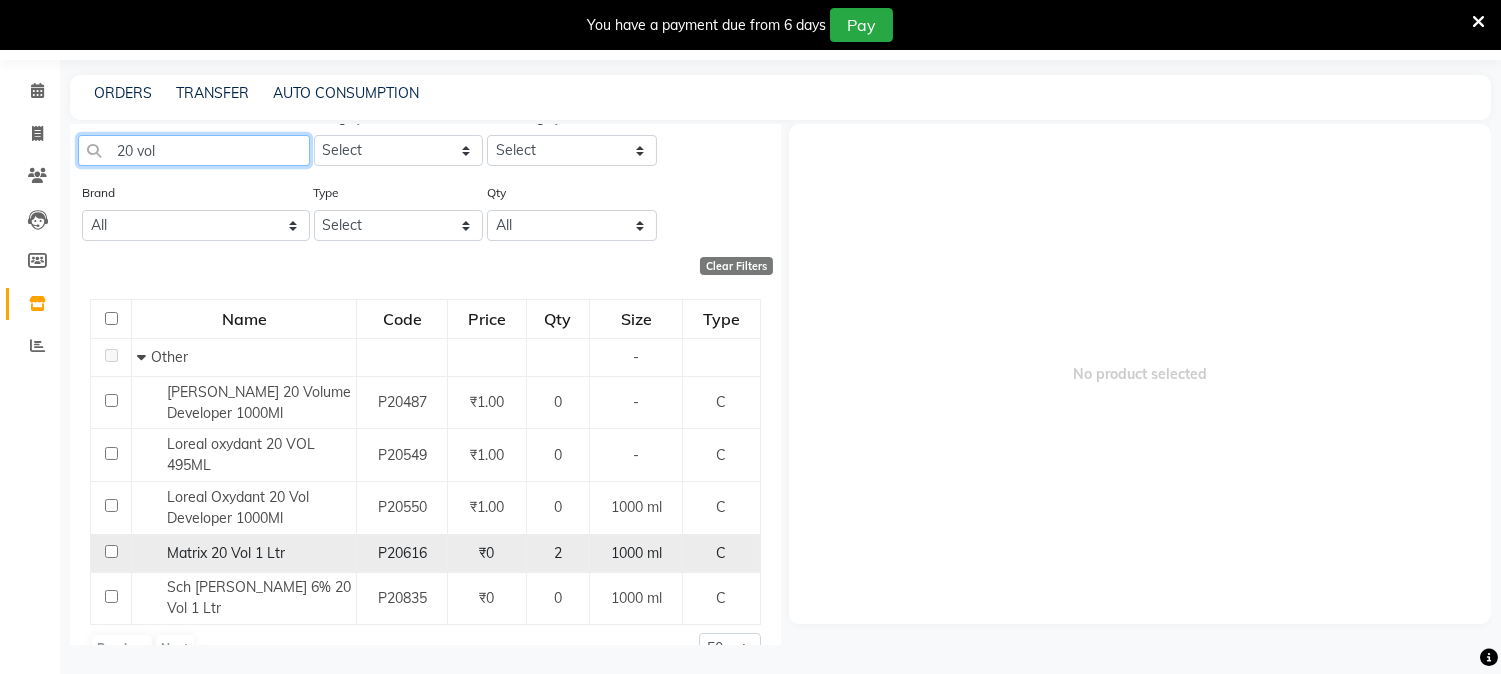 scroll, scrollTop: 76, scrollLeft: 0, axis: vertical 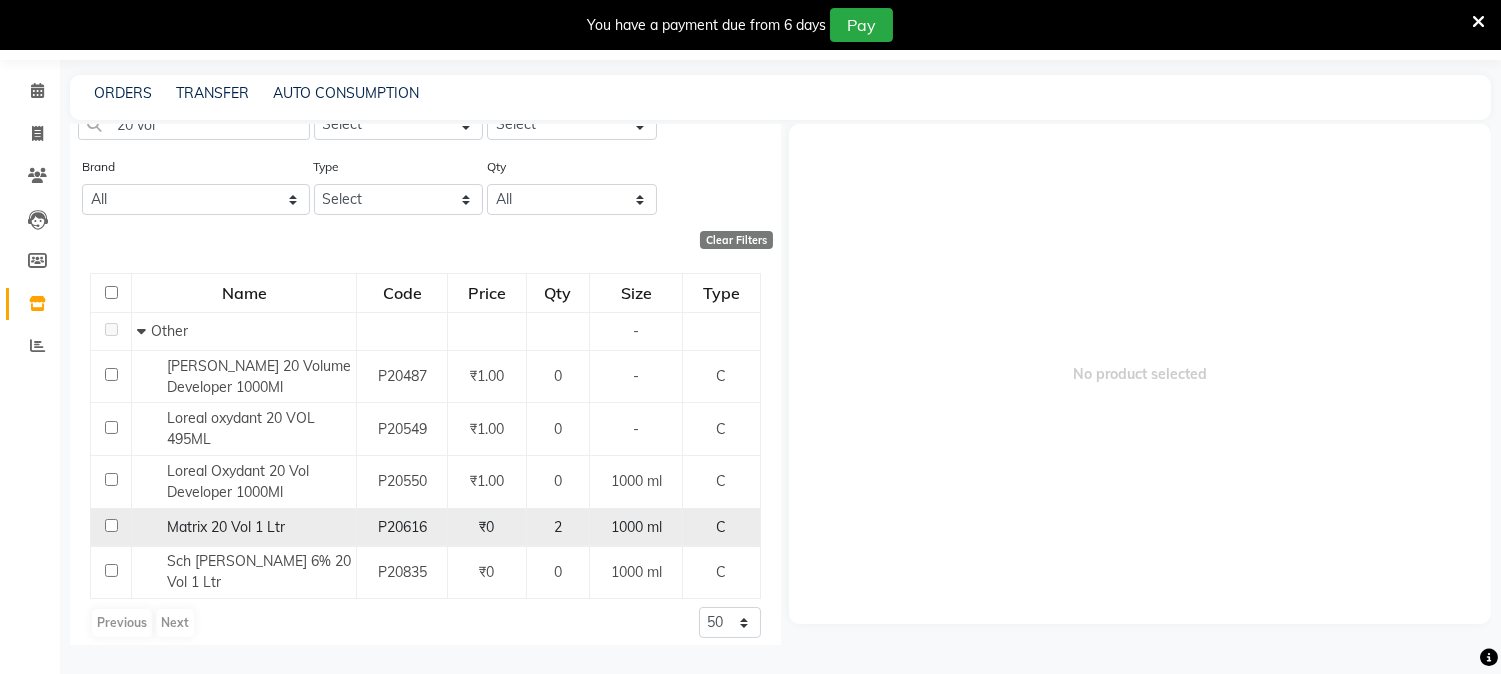 click 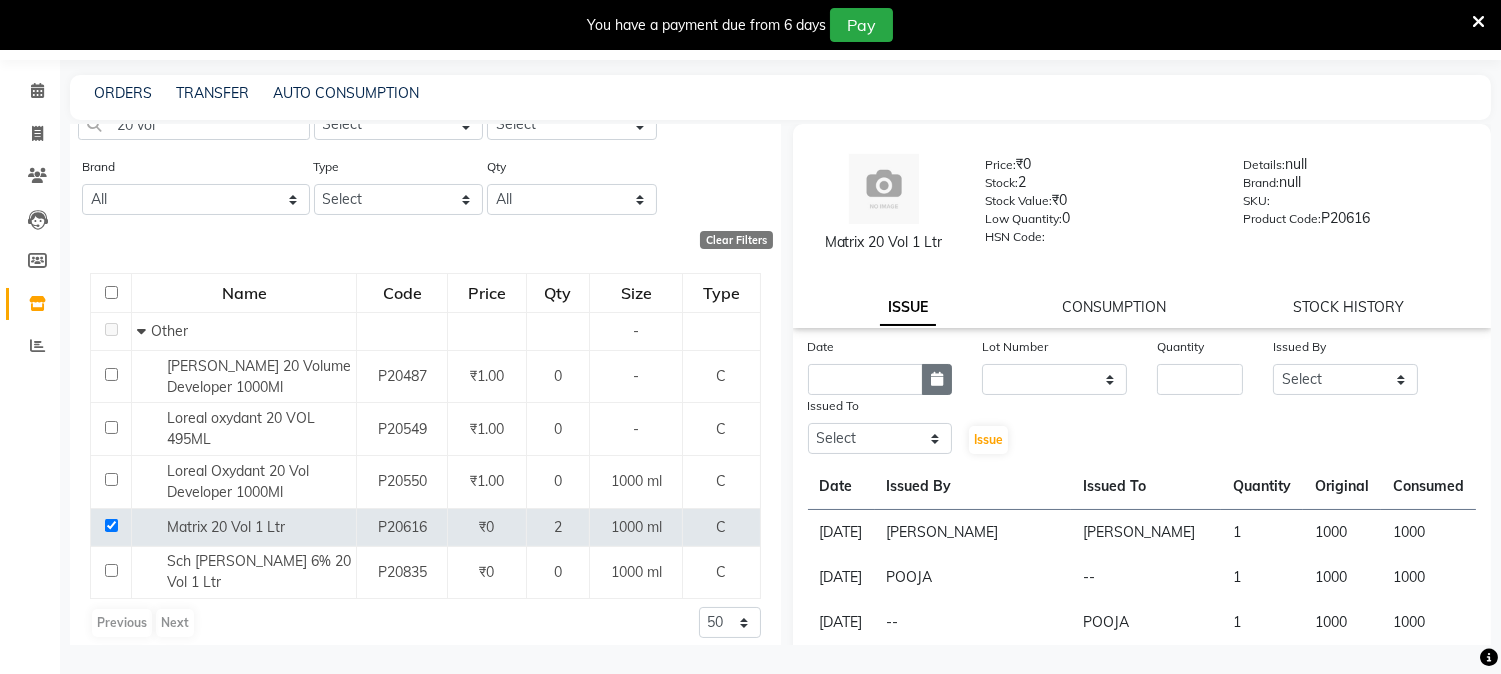 click 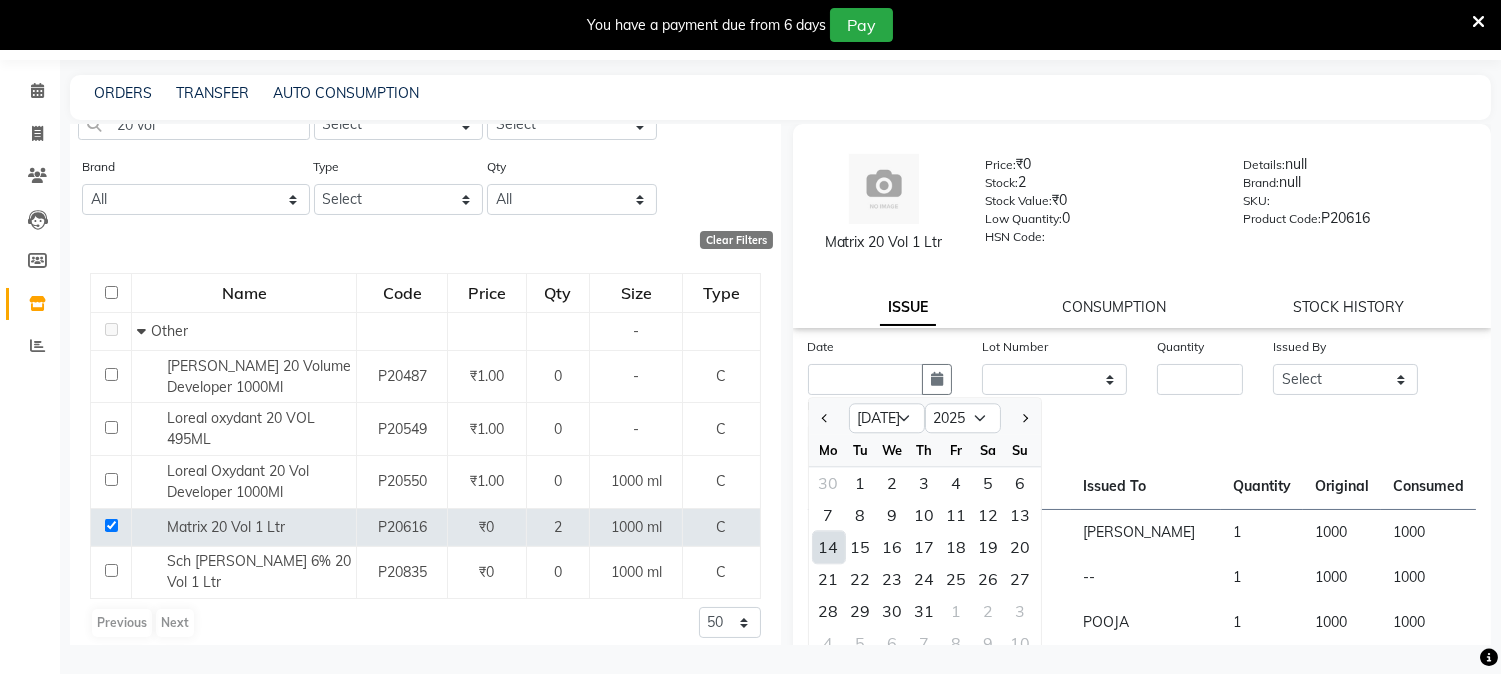 click on "14" 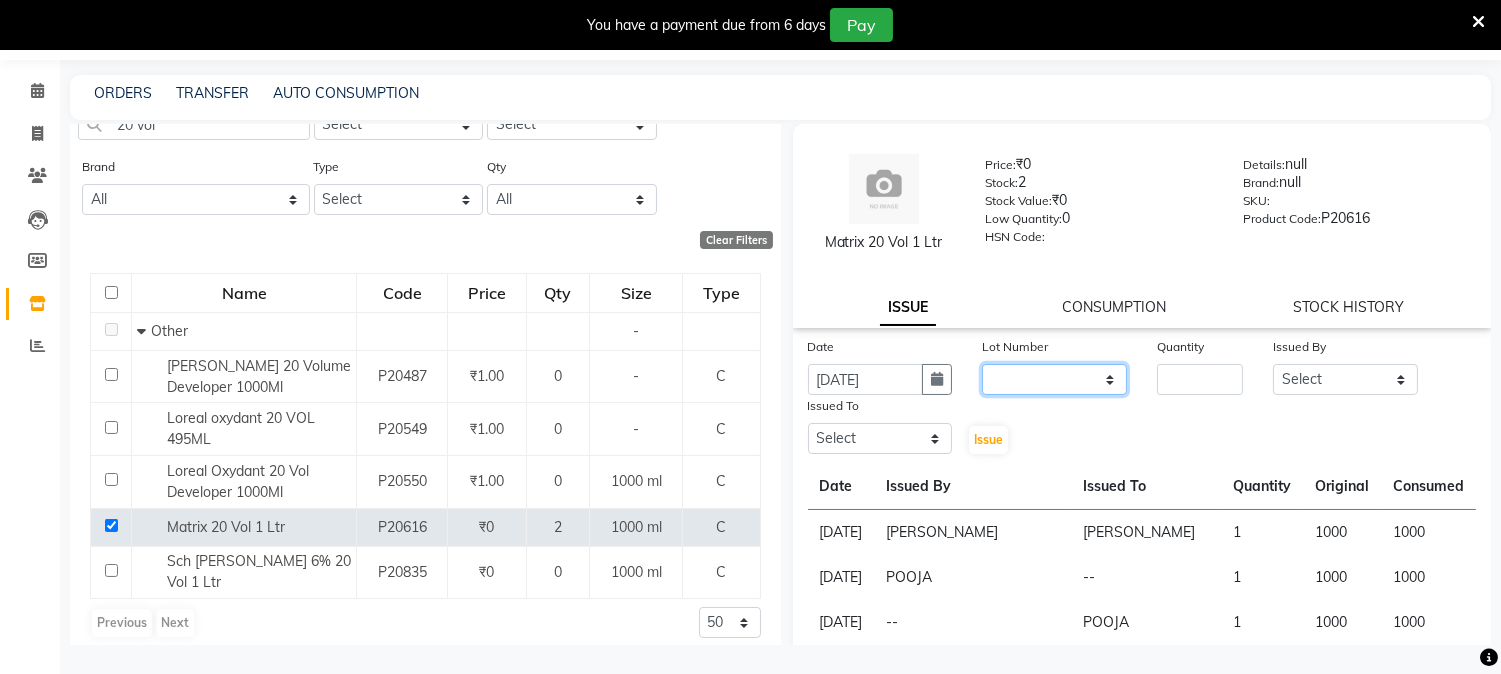 click on "None" 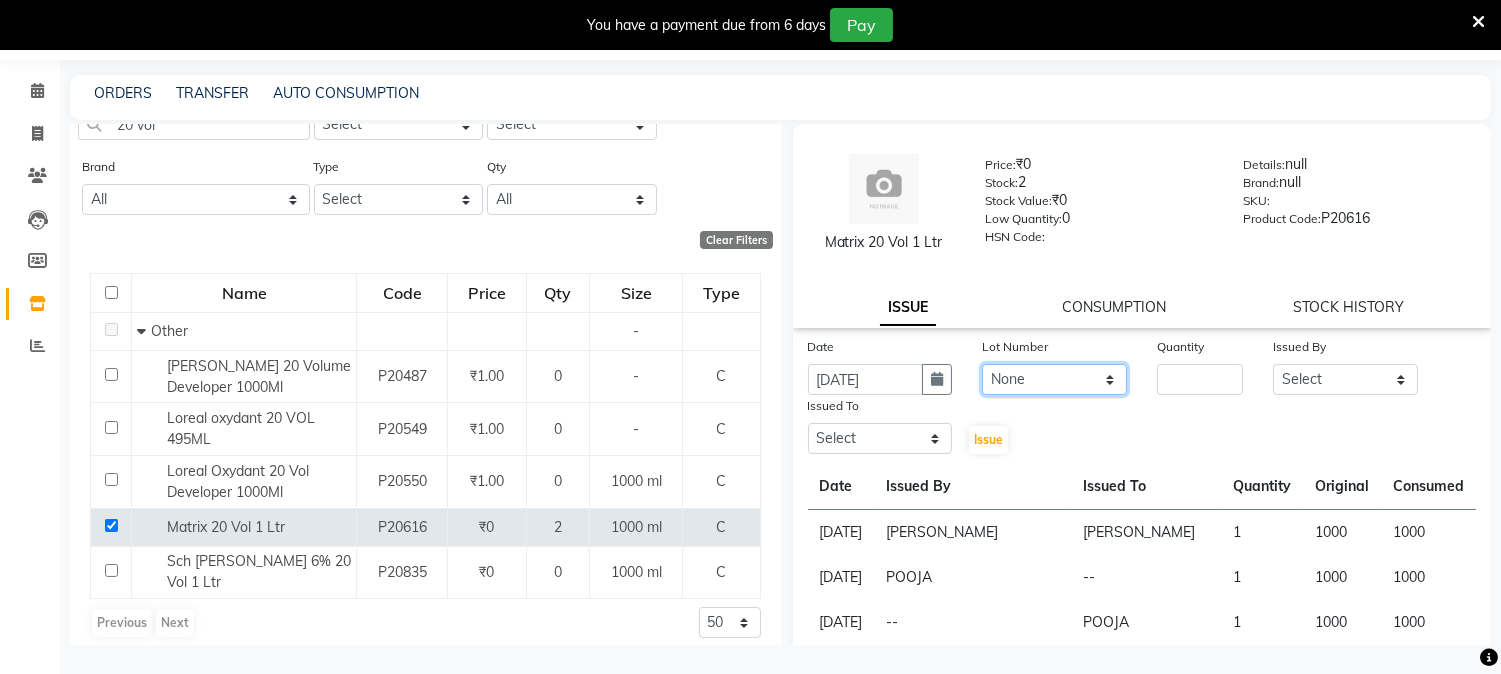 click on "None" 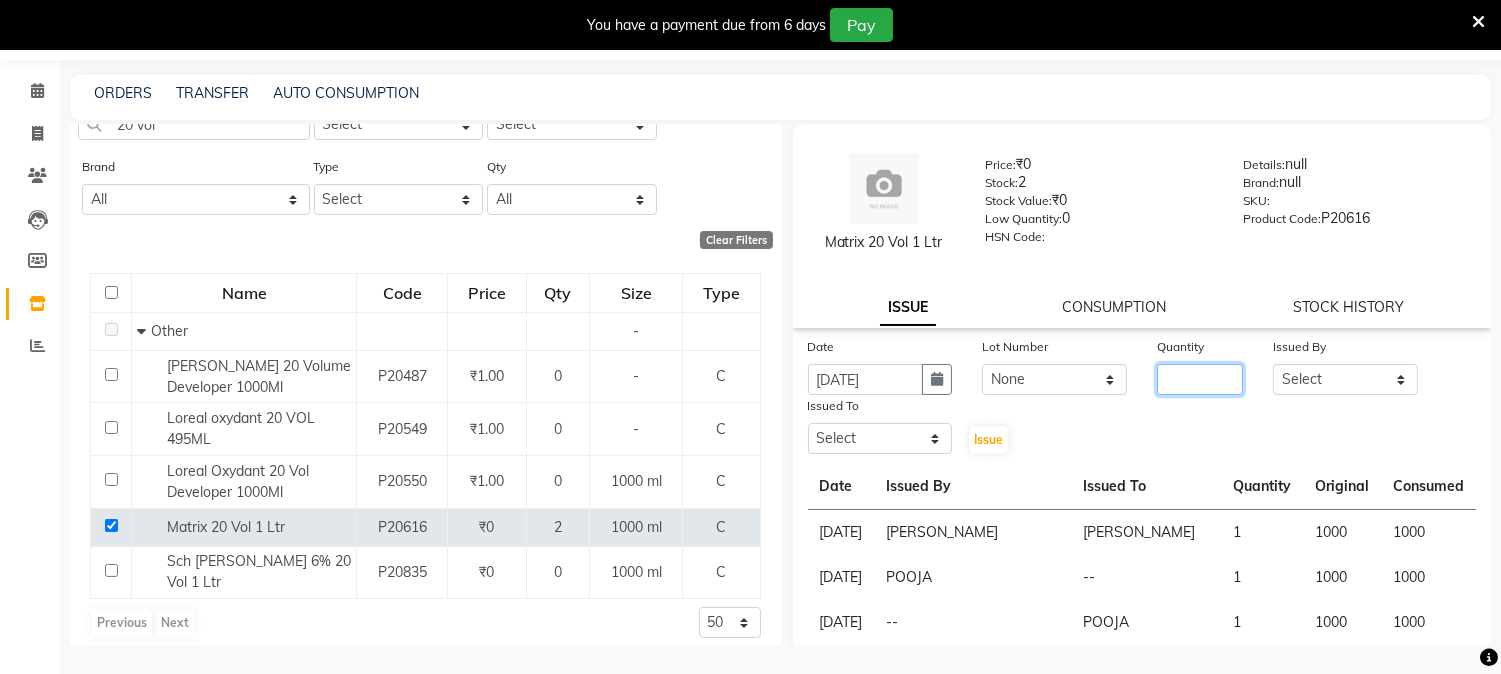 click 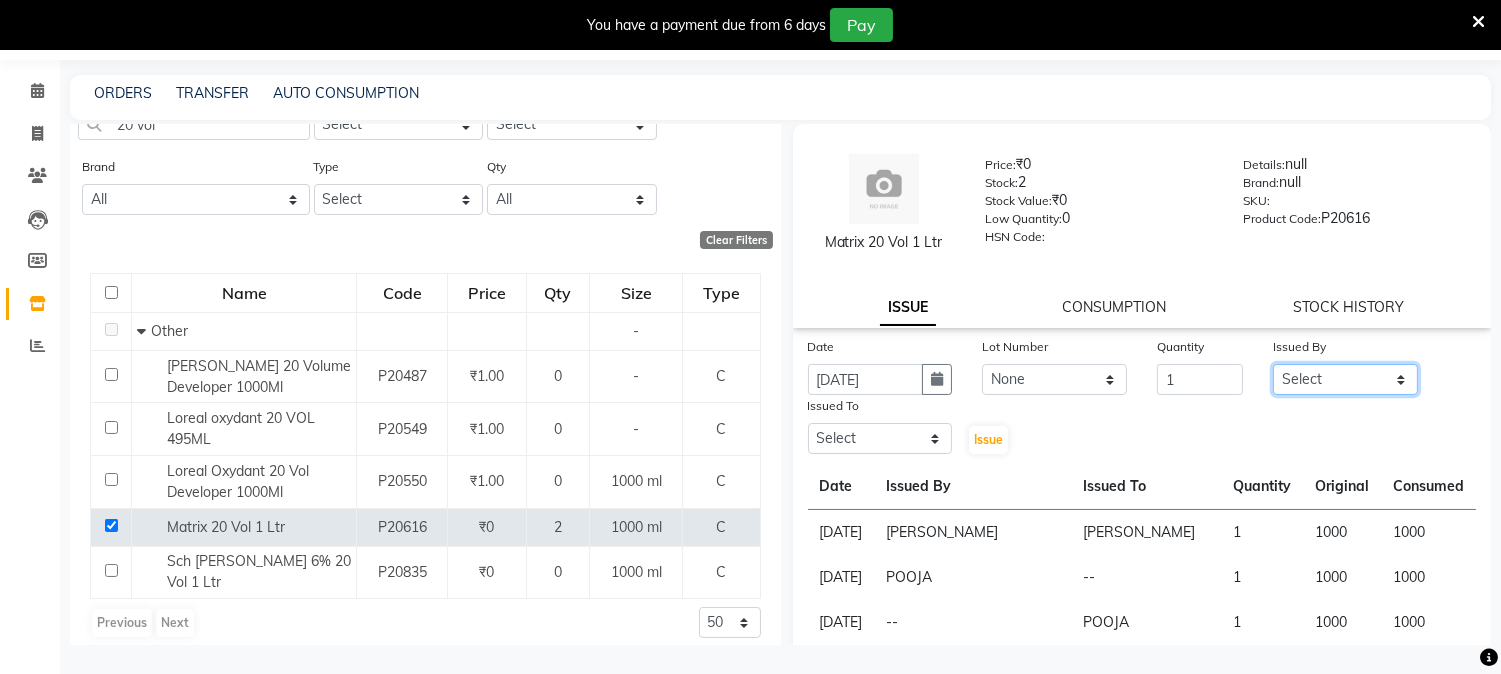 click on "Select [PERSON_NAME] [PERSON_NAME] GURUVAYUR [PERSON_NAME] POOJA [PERSON_NAME] [PERSON_NAME] [PERSON_NAME]" 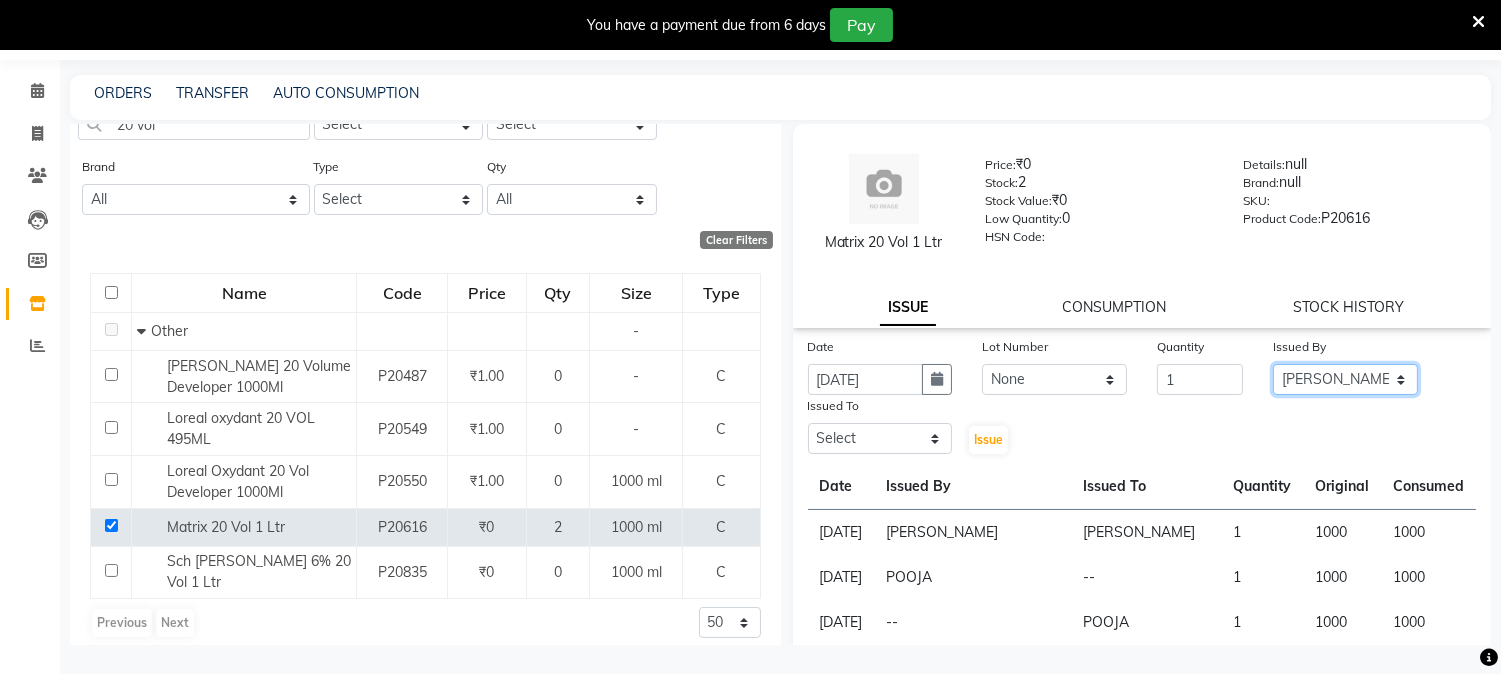 click on "Select [PERSON_NAME] [PERSON_NAME] GURUVAYUR [PERSON_NAME] POOJA [PERSON_NAME] [PERSON_NAME] [PERSON_NAME]" 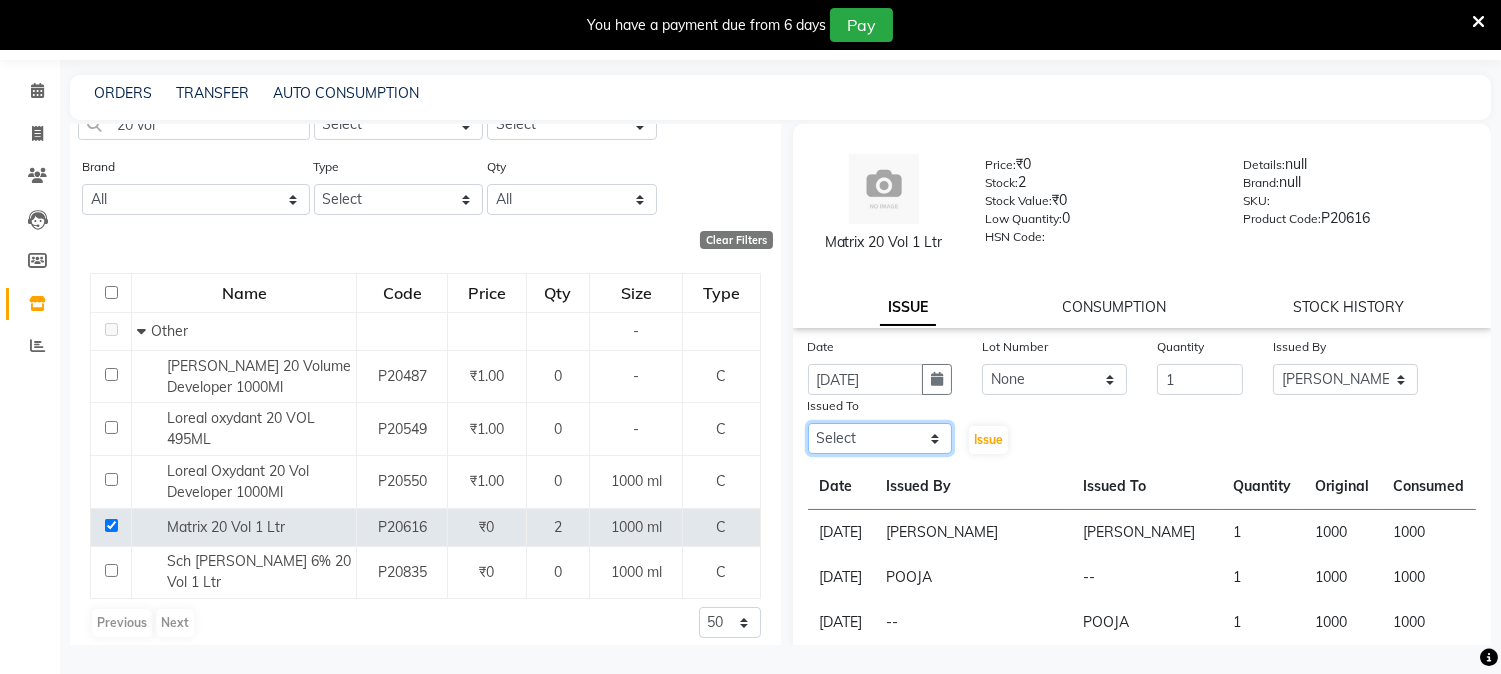 click on "Select [PERSON_NAME] [PERSON_NAME] GURUVAYUR [PERSON_NAME] POOJA [PERSON_NAME] [PERSON_NAME] [PERSON_NAME]" 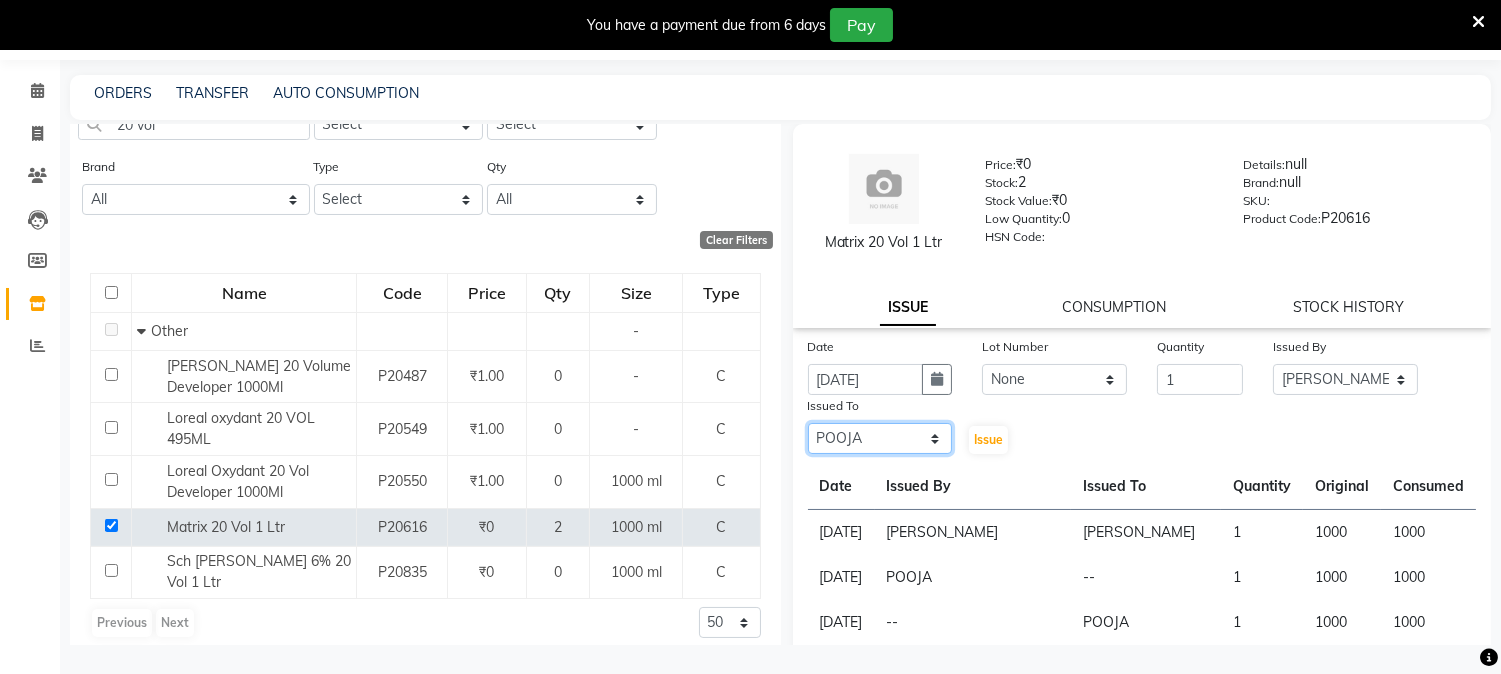 click on "Select [PERSON_NAME] [PERSON_NAME] GURUVAYUR [PERSON_NAME] POOJA [PERSON_NAME] [PERSON_NAME] [PERSON_NAME]" 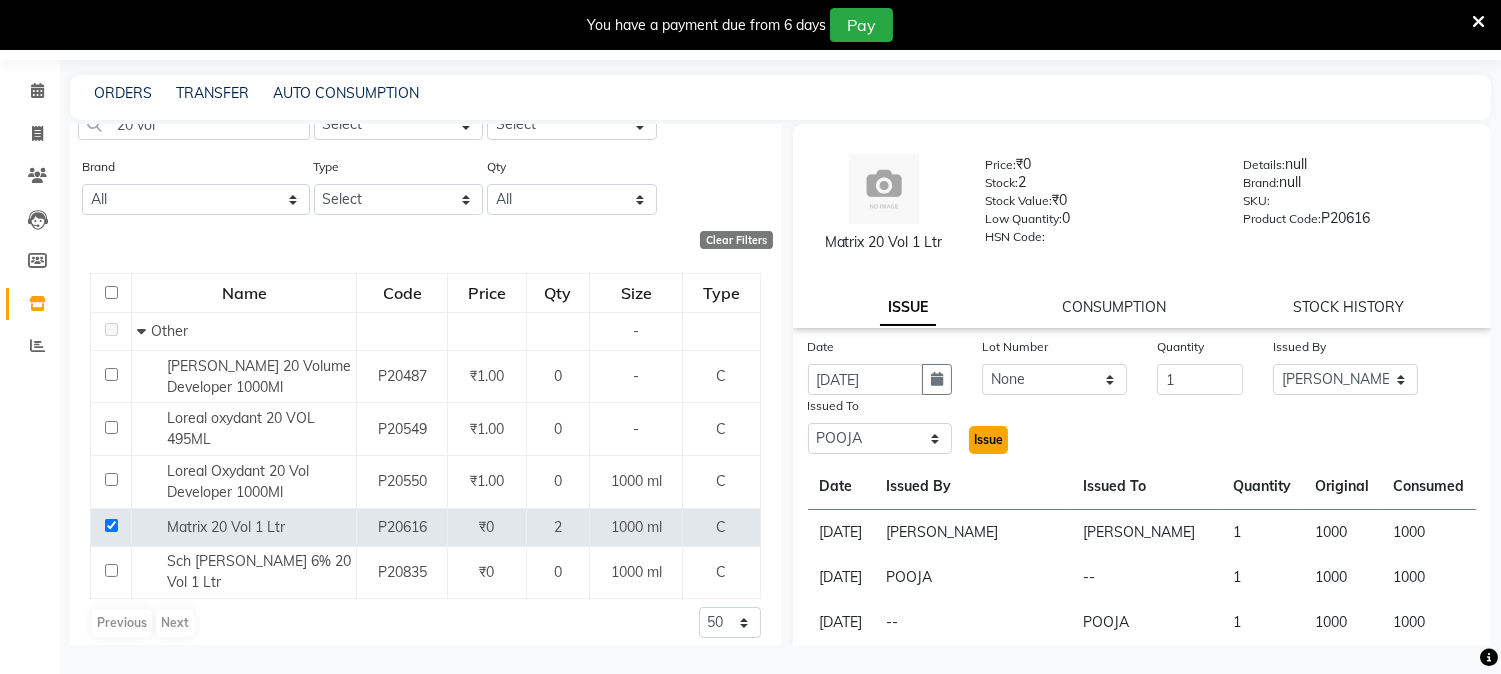 click on "Issue" 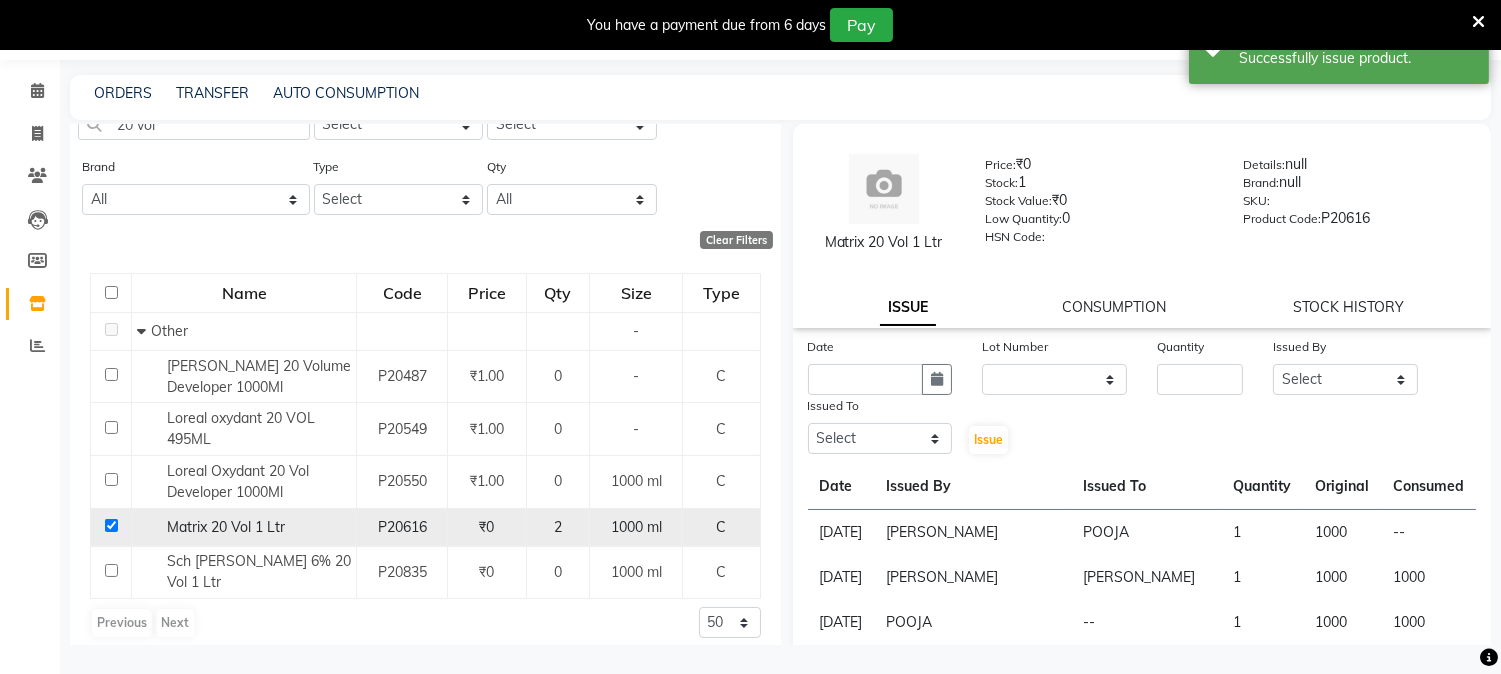 click 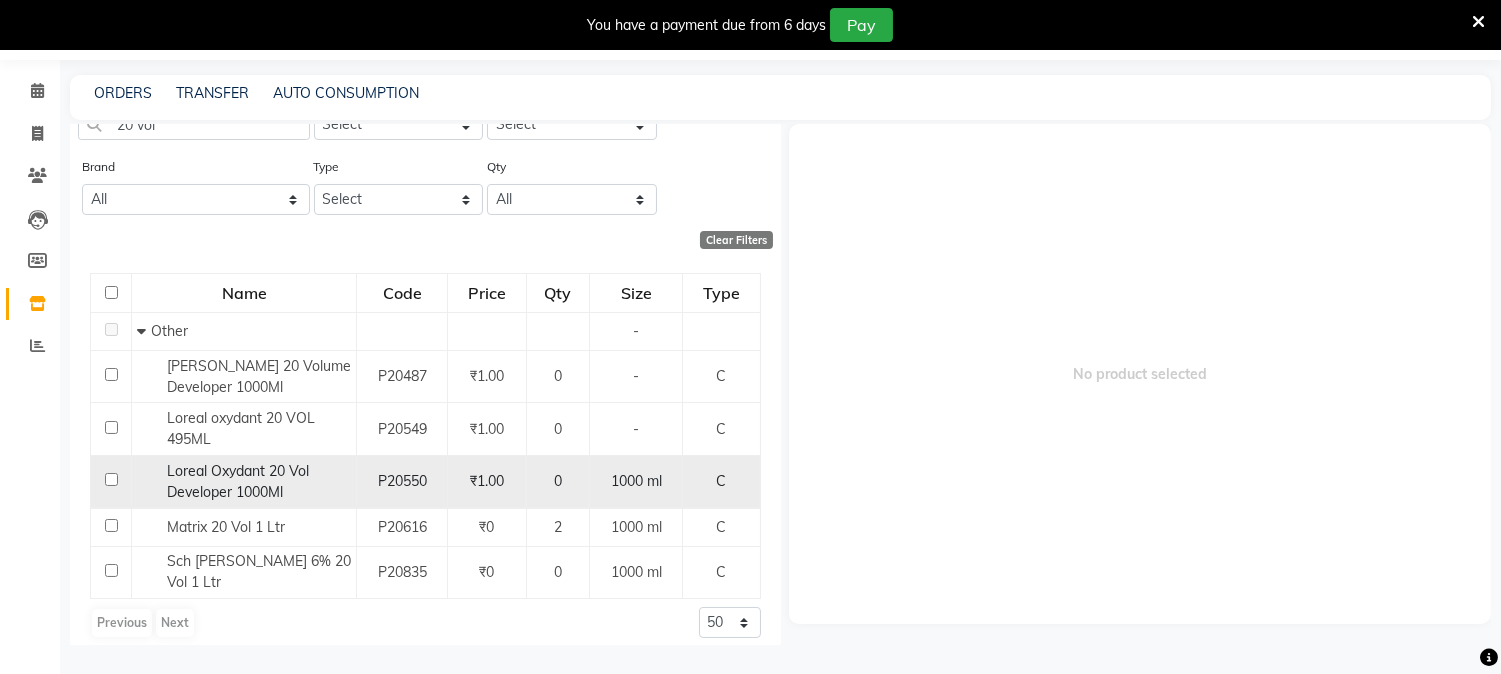 scroll, scrollTop: 0, scrollLeft: 0, axis: both 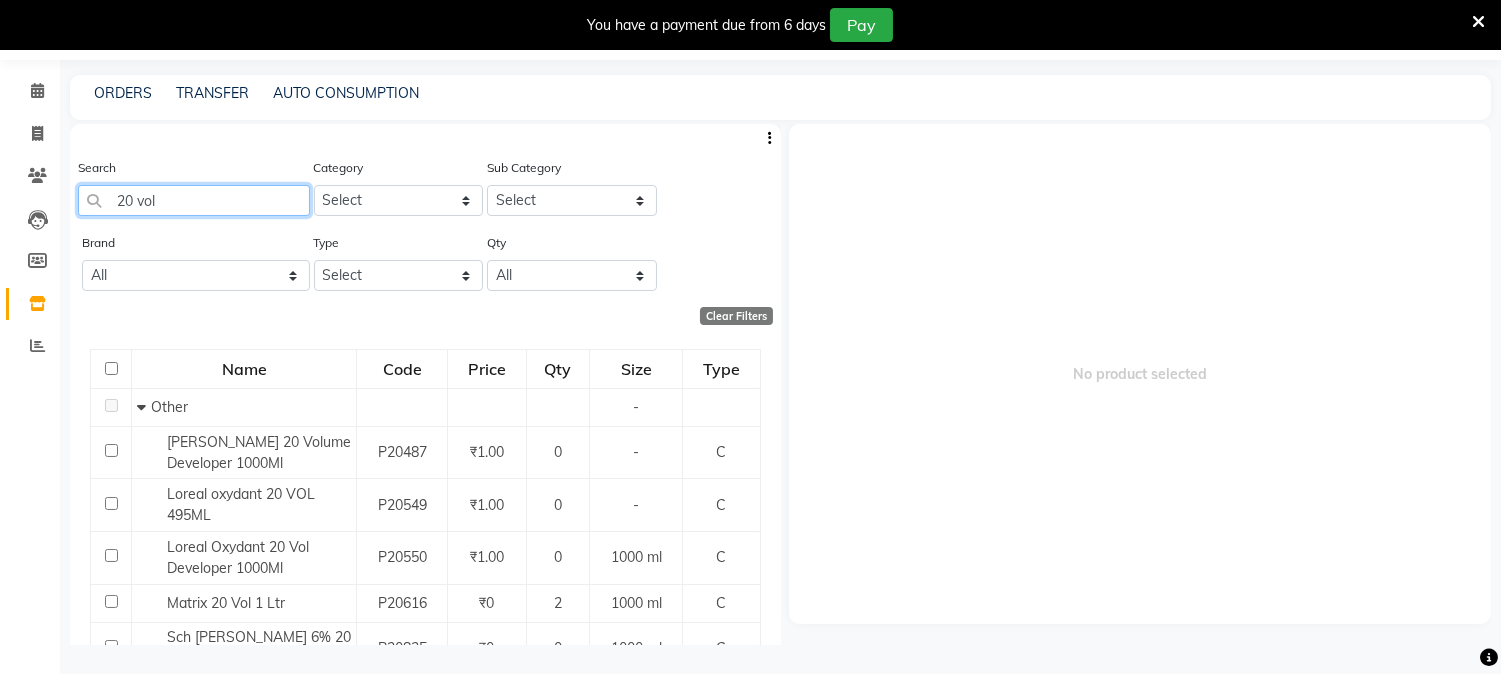 drag, startPoint x: 211, startPoint y: 198, endPoint x: 30, endPoint y: 197, distance: 181.00276 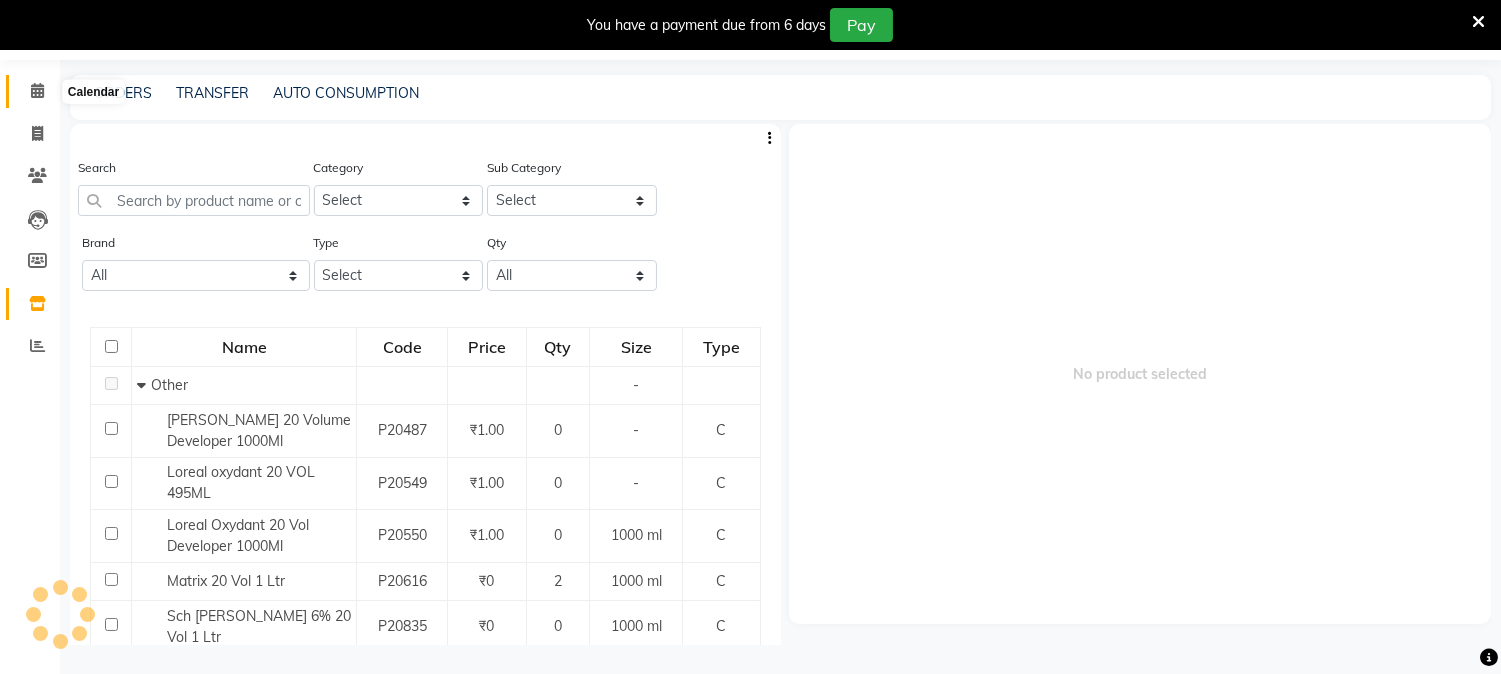 click 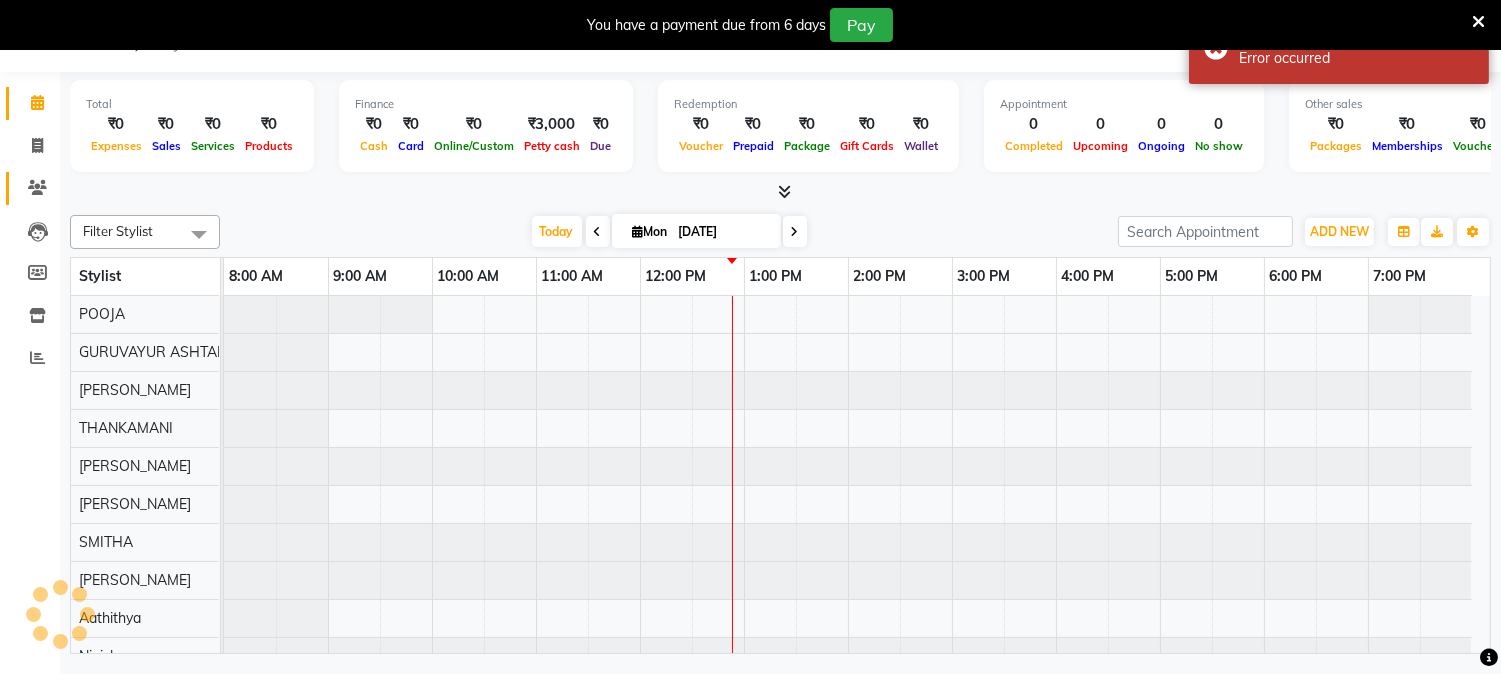 scroll, scrollTop: 50, scrollLeft: 0, axis: vertical 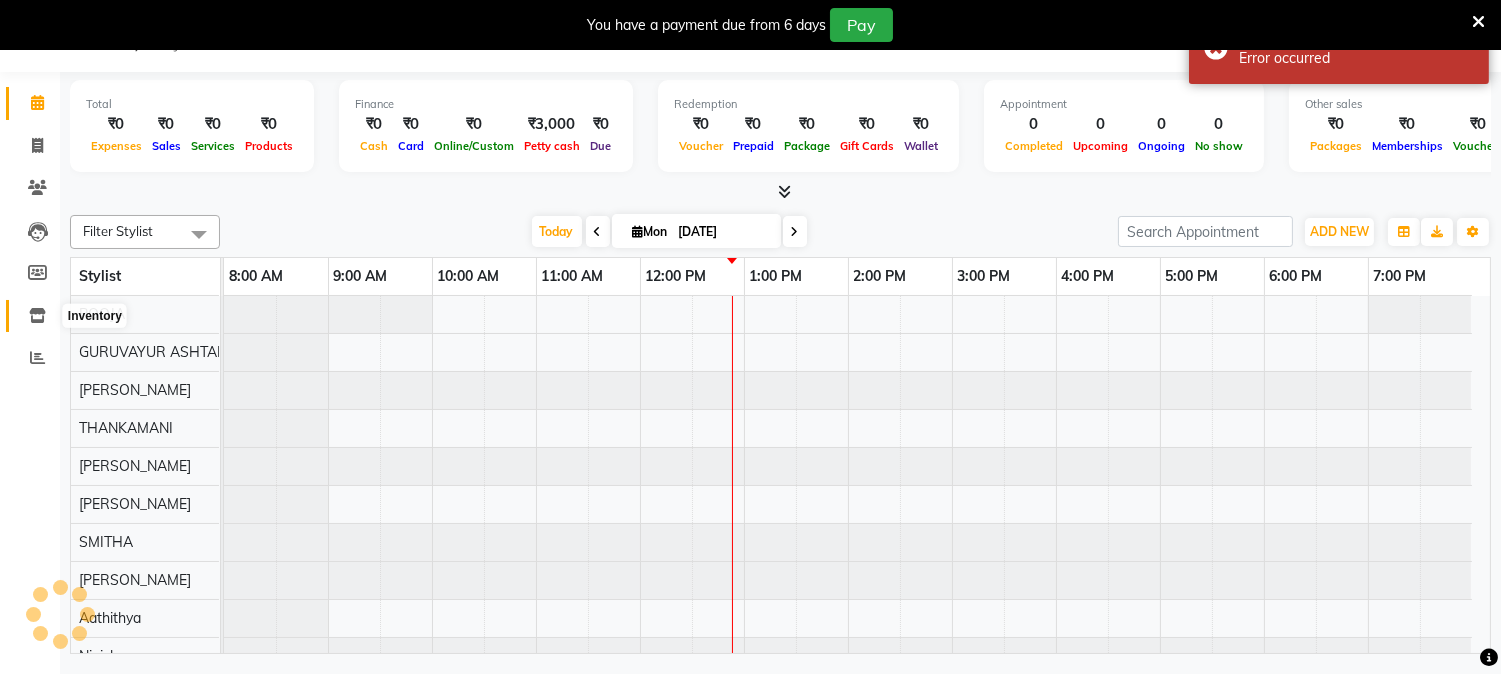 click 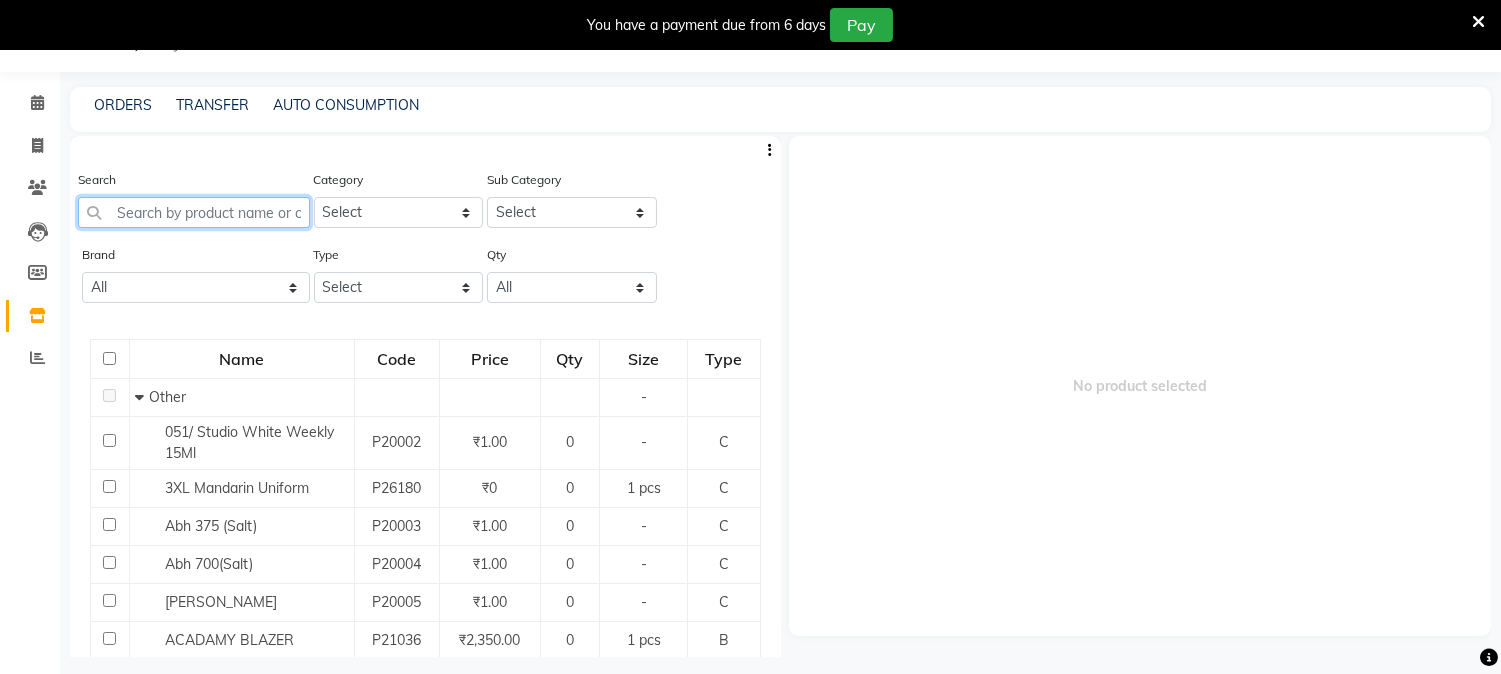 click 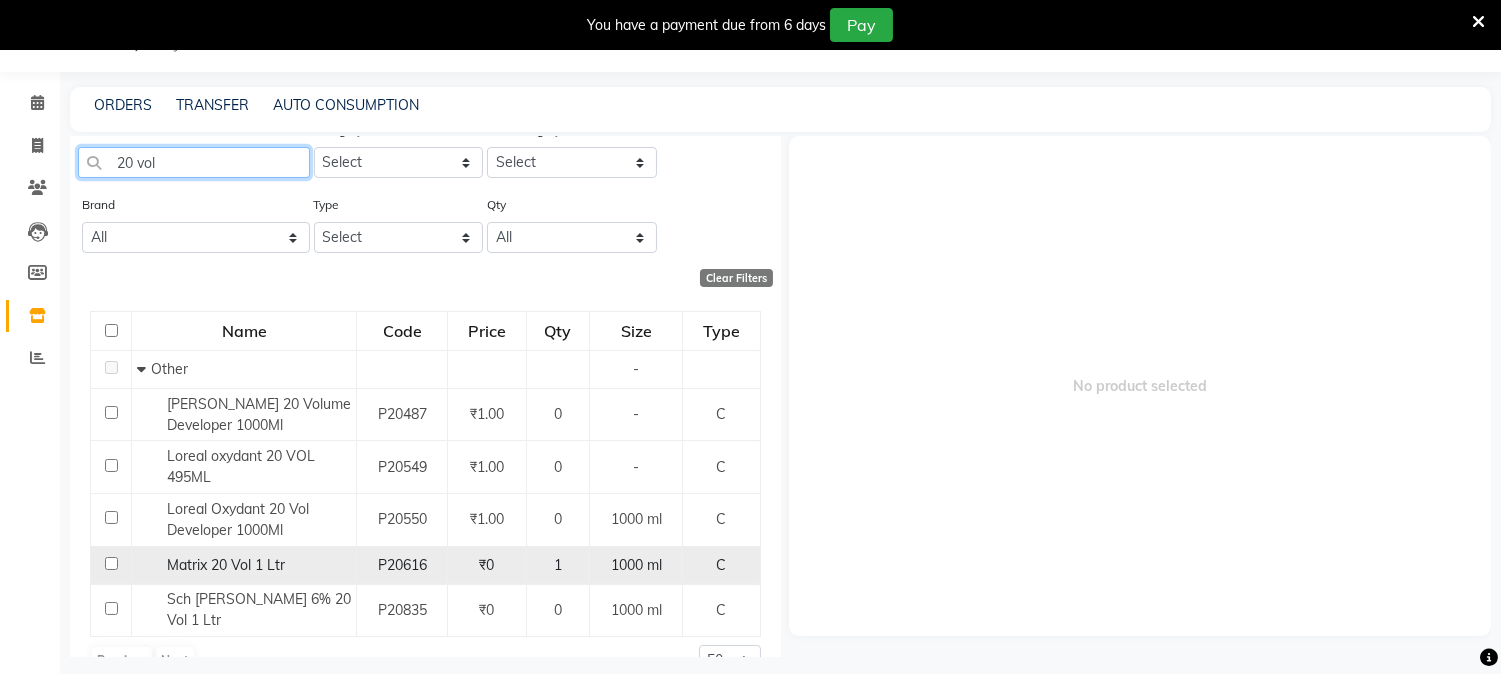 scroll, scrollTop: 76, scrollLeft: 0, axis: vertical 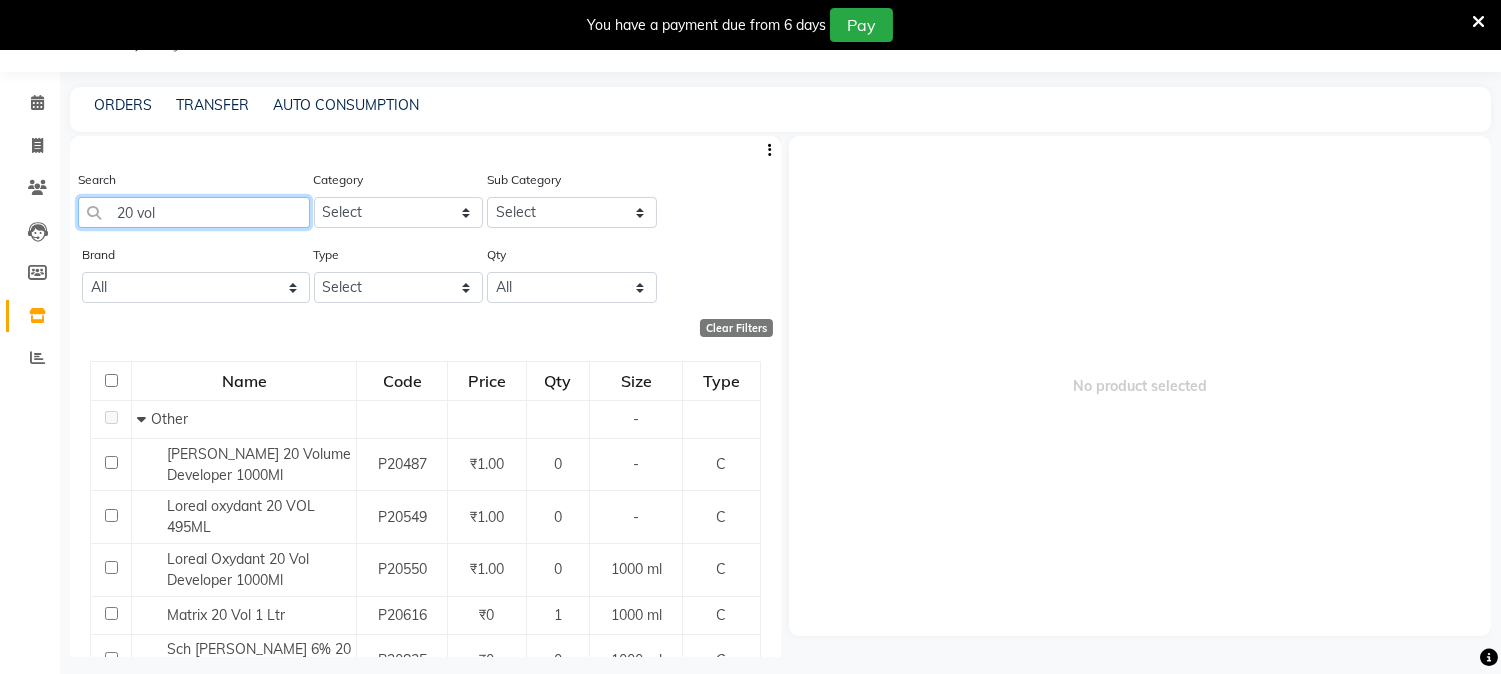 drag, startPoint x: 194, startPoint y: 135, endPoint x: 123, endPoint y: 142, distance: 71.34424 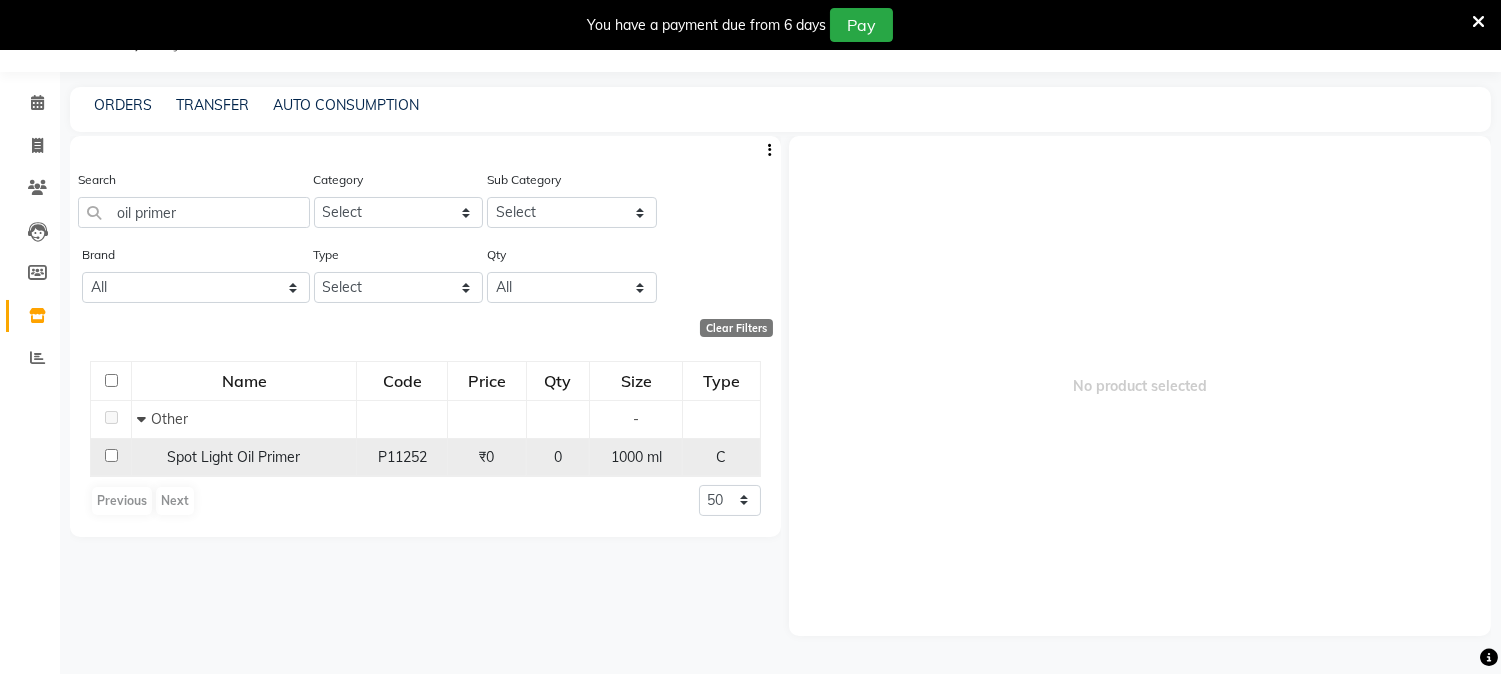 click 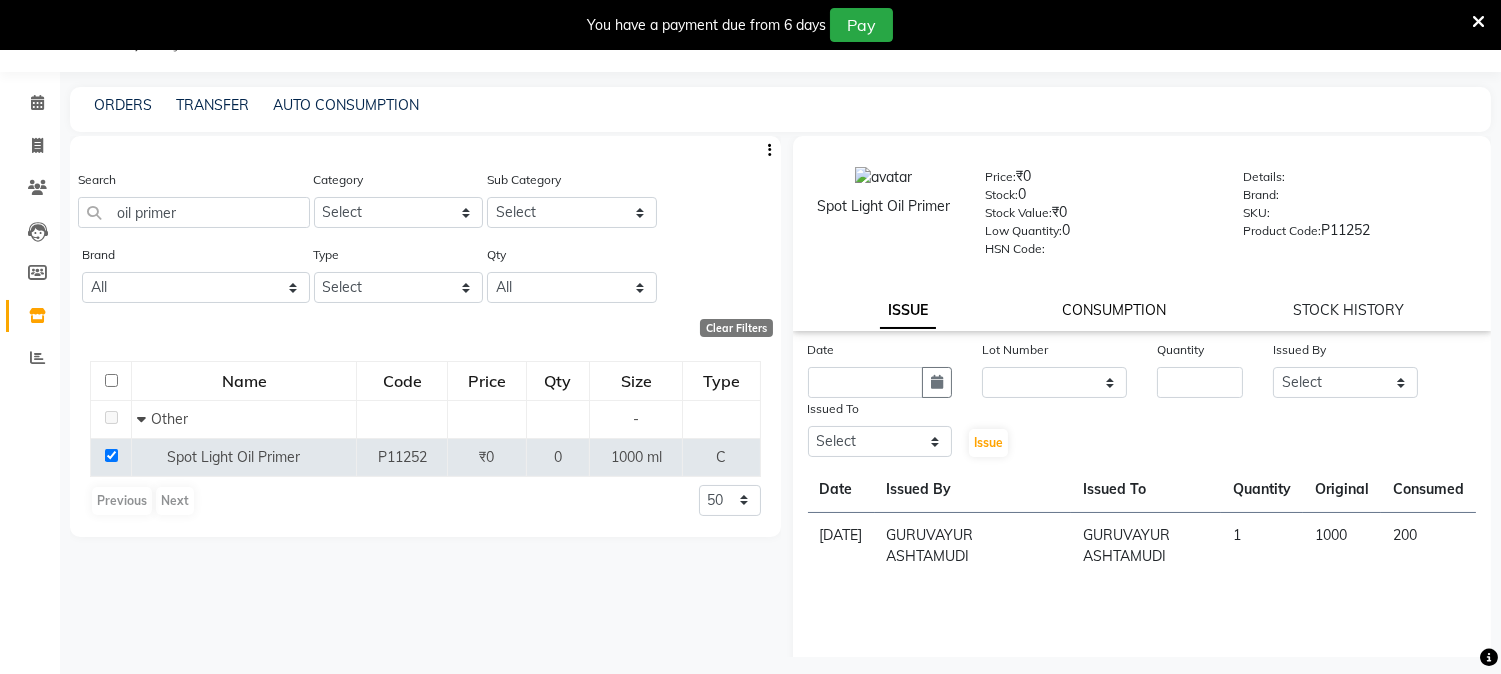click on "CONSUMPTION" 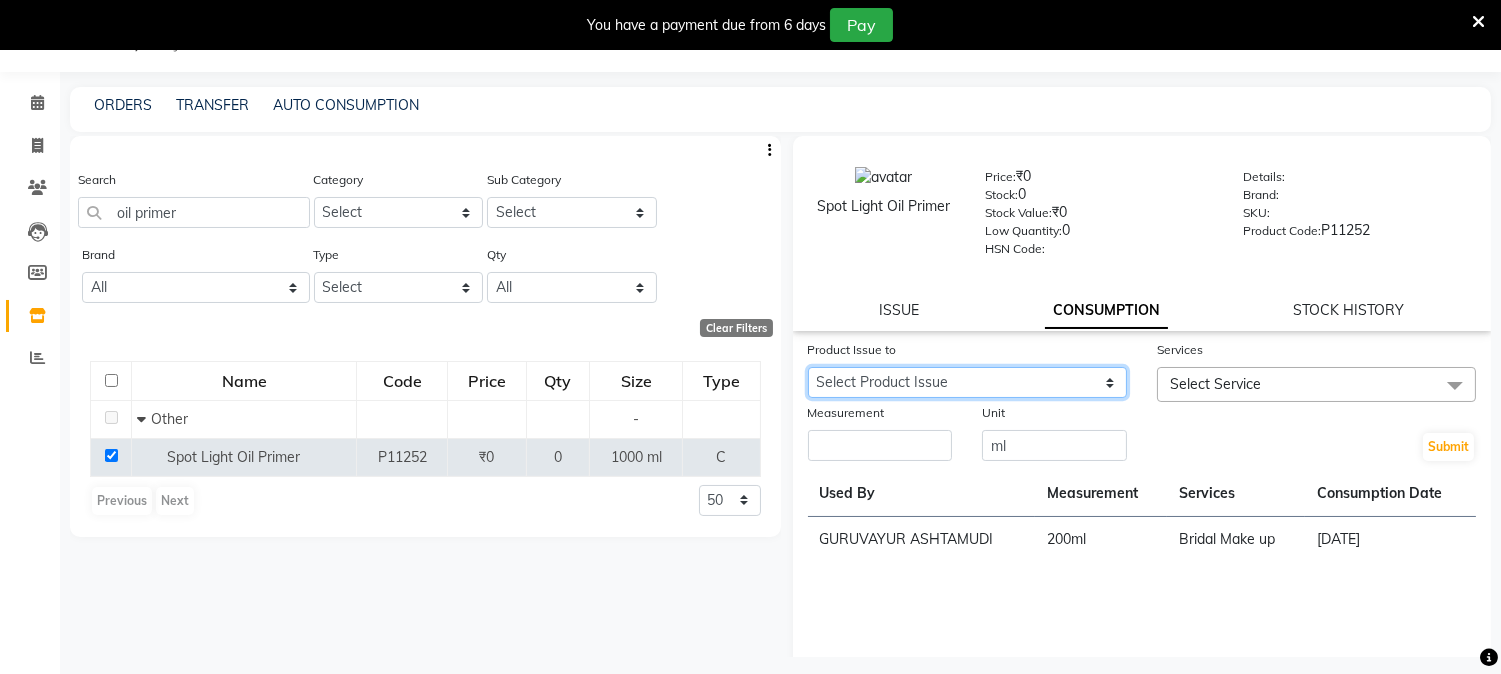 click on "Select Product Issue [DATE], Issued to: GURUVAYUR ASHTAMUDI, Balance: 800" 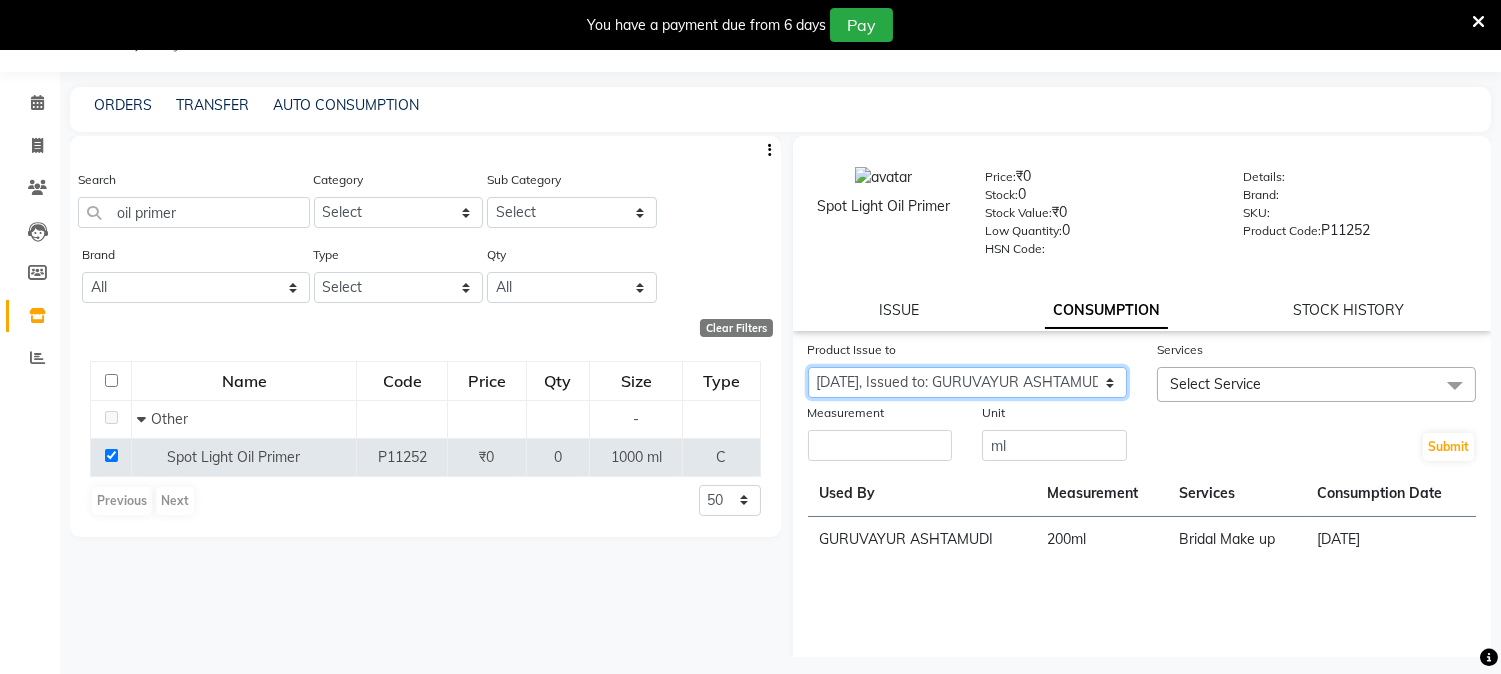 click on "Select Product Issue [DATE], Issued to: GURUVAYUR ASHTAMUDI, Balance: 800" 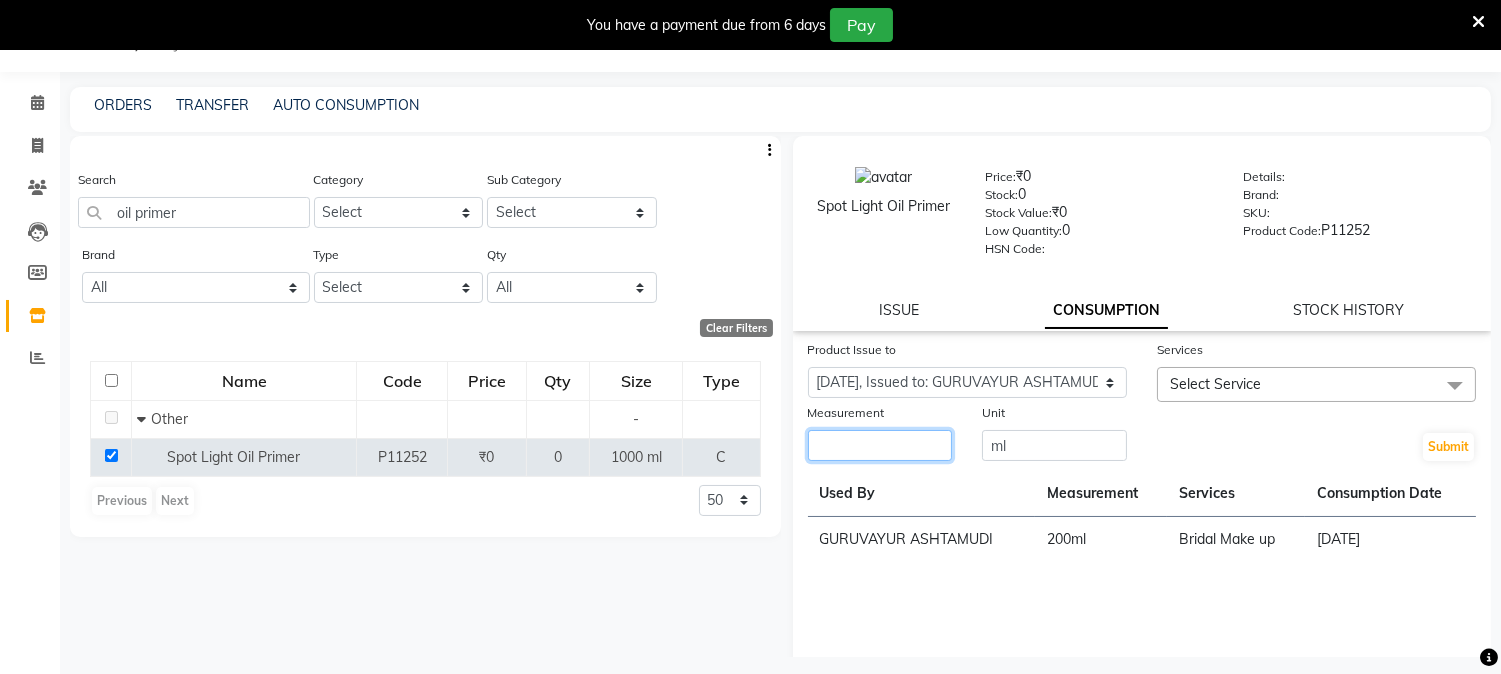 click 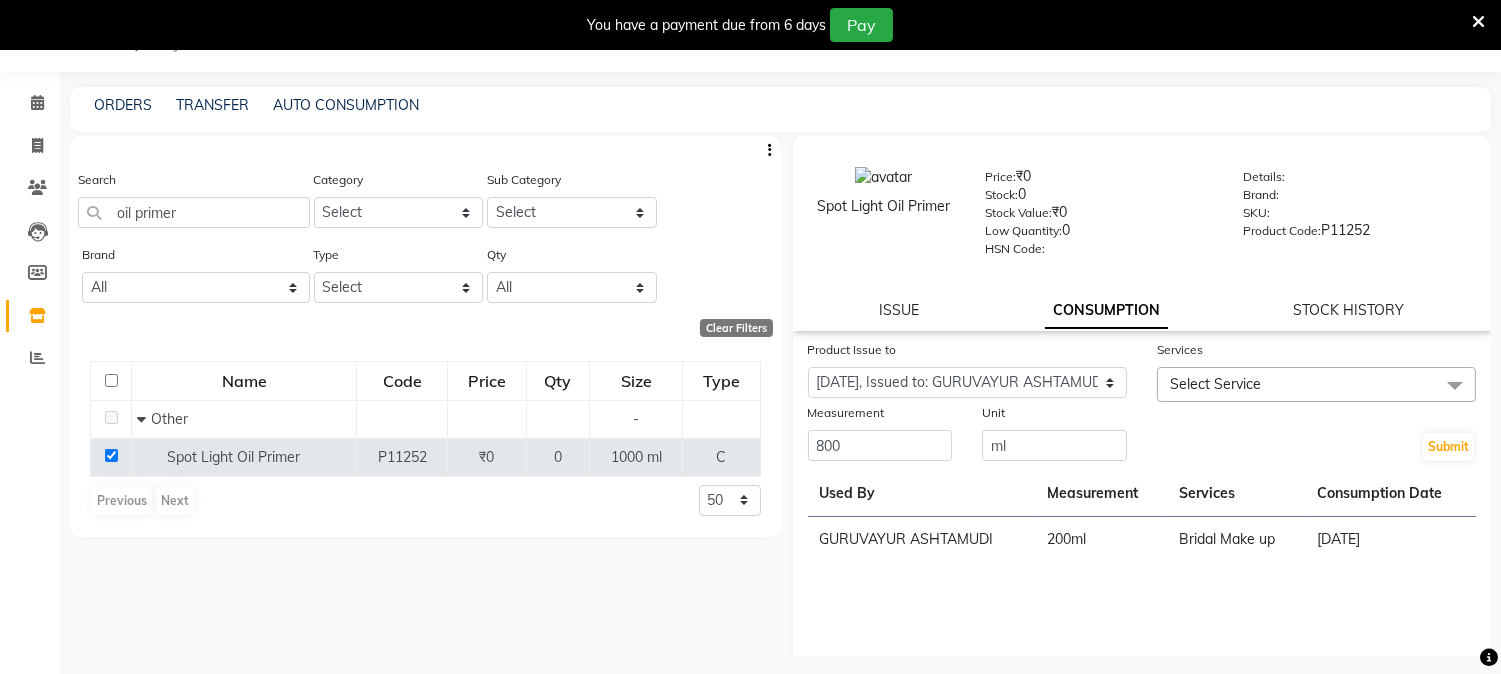 click on "Select Service" 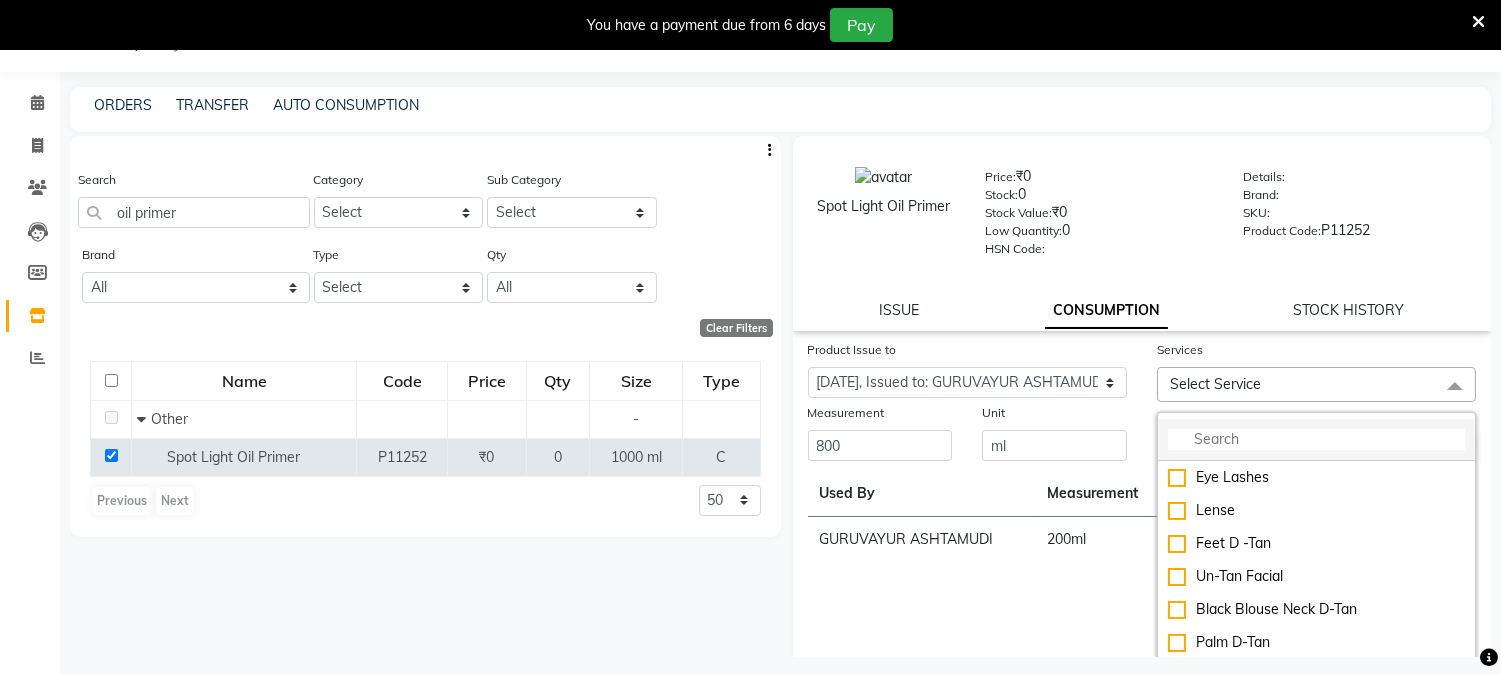 click 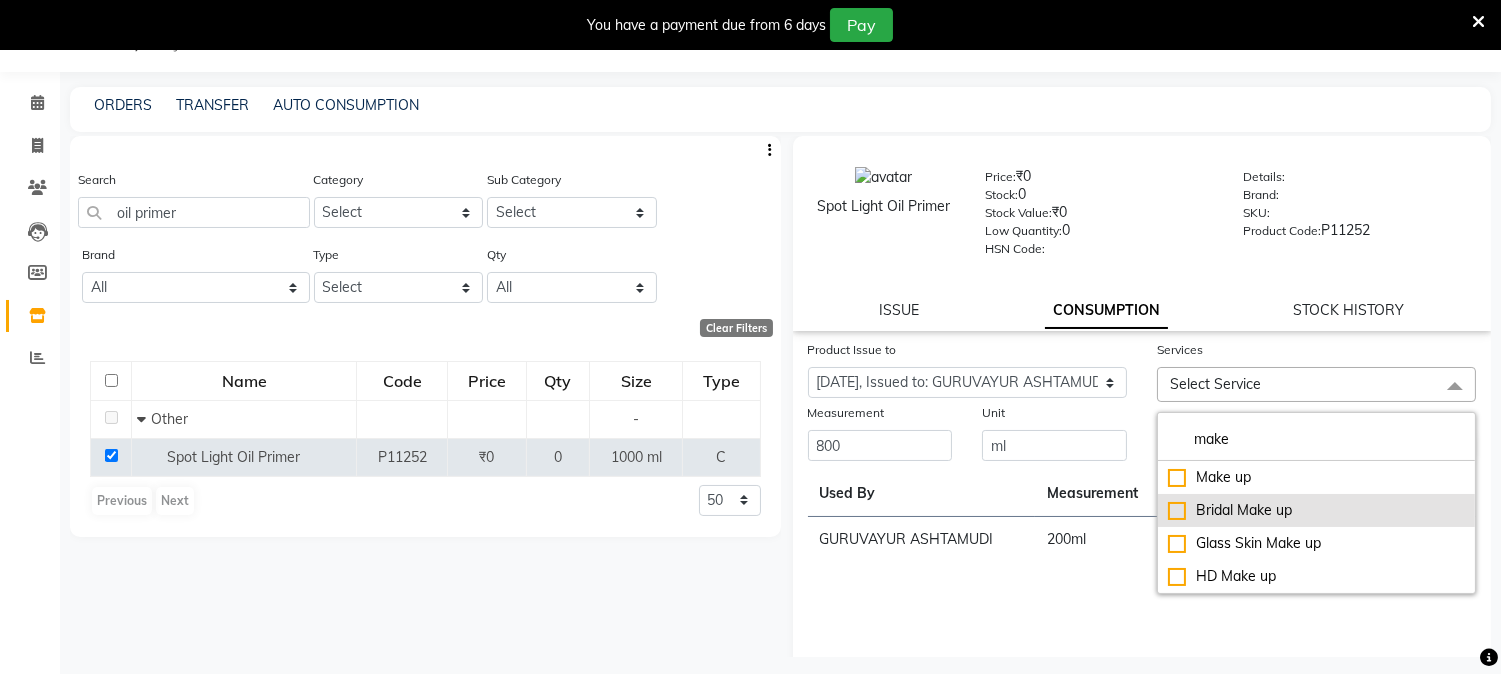 click on "Bridal Make up" 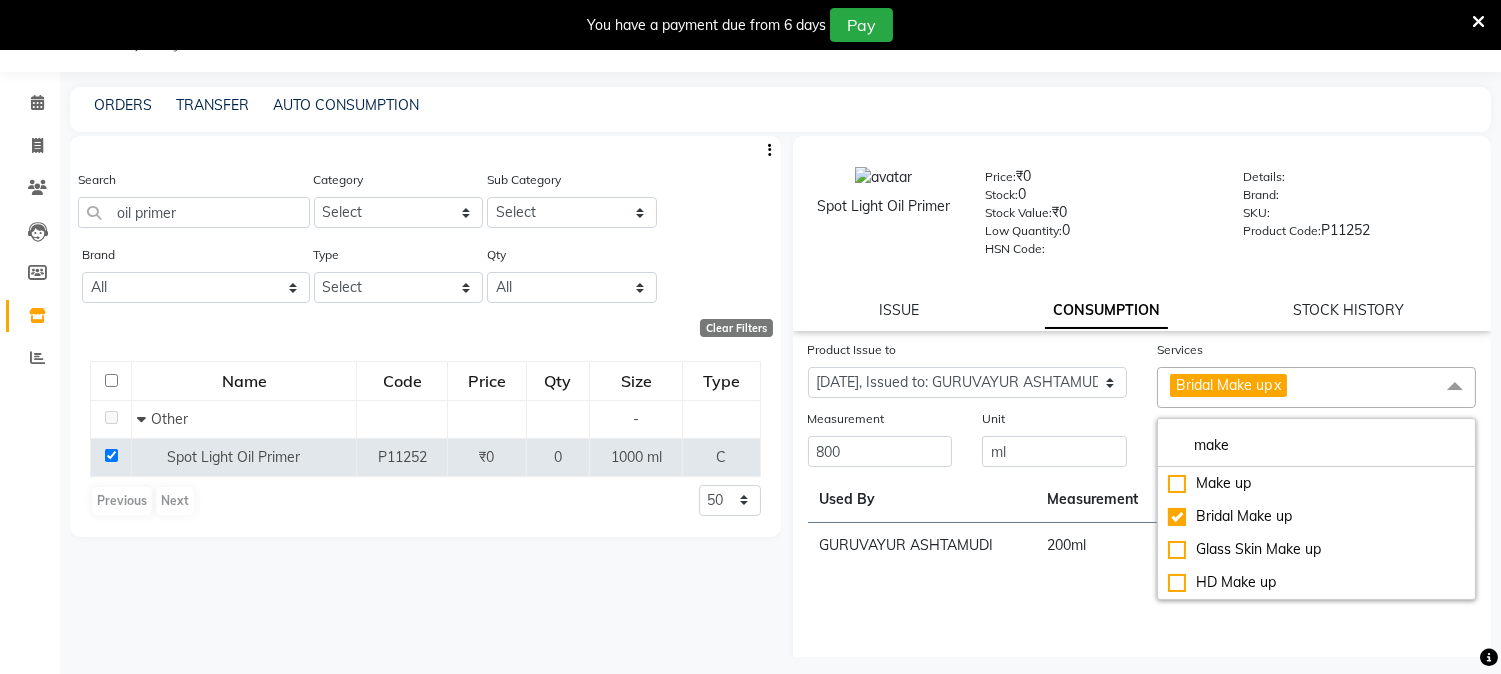 click on "Submit" 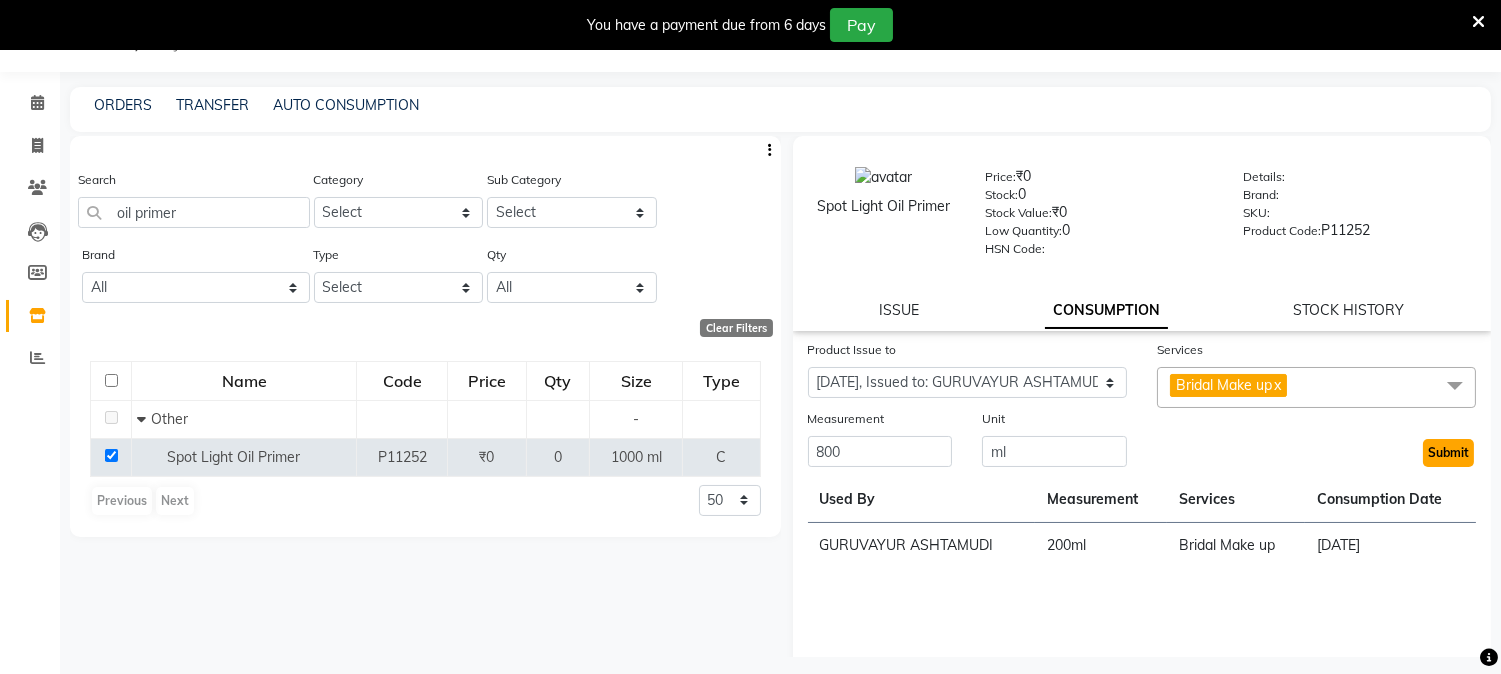 click on "Submit" 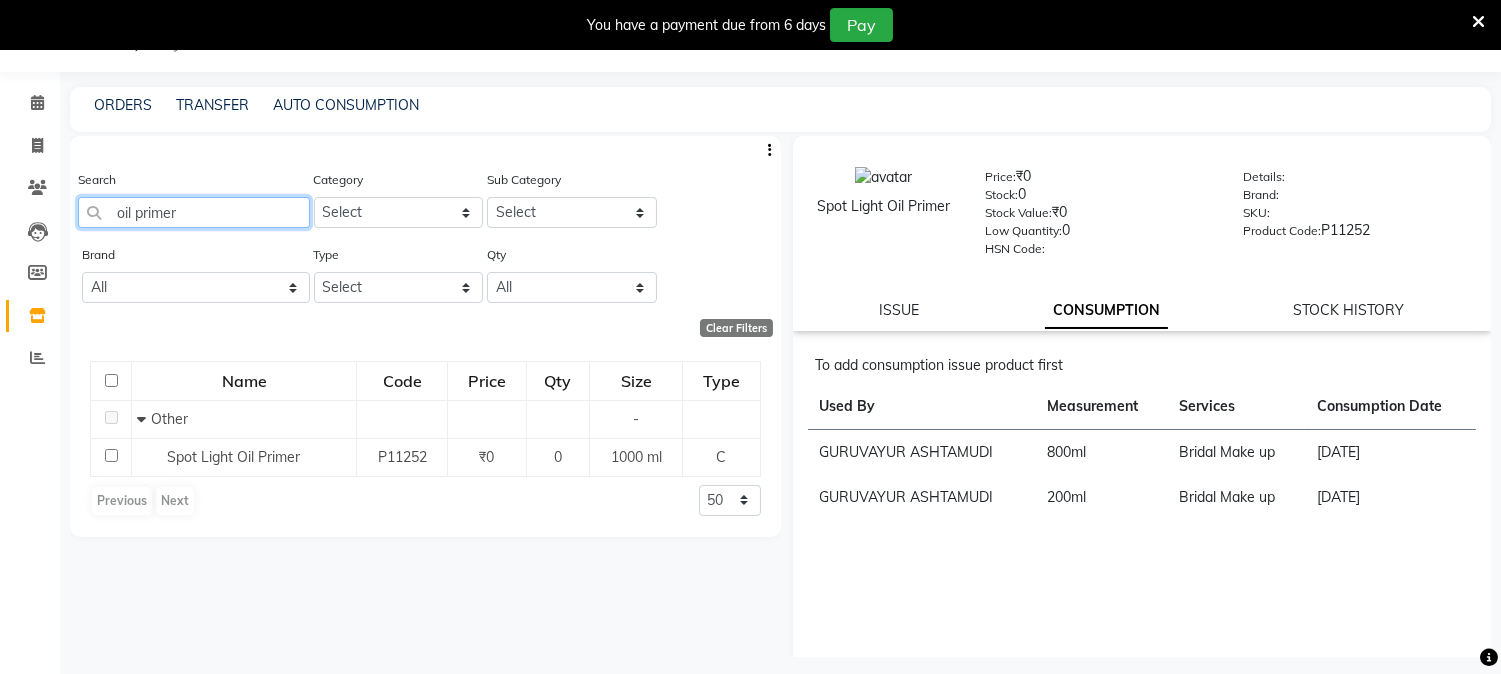 drag, startPoint x: 201, startPoint y: 216, endPoint x: 3, endPoint y: 218, distance: 198.0101 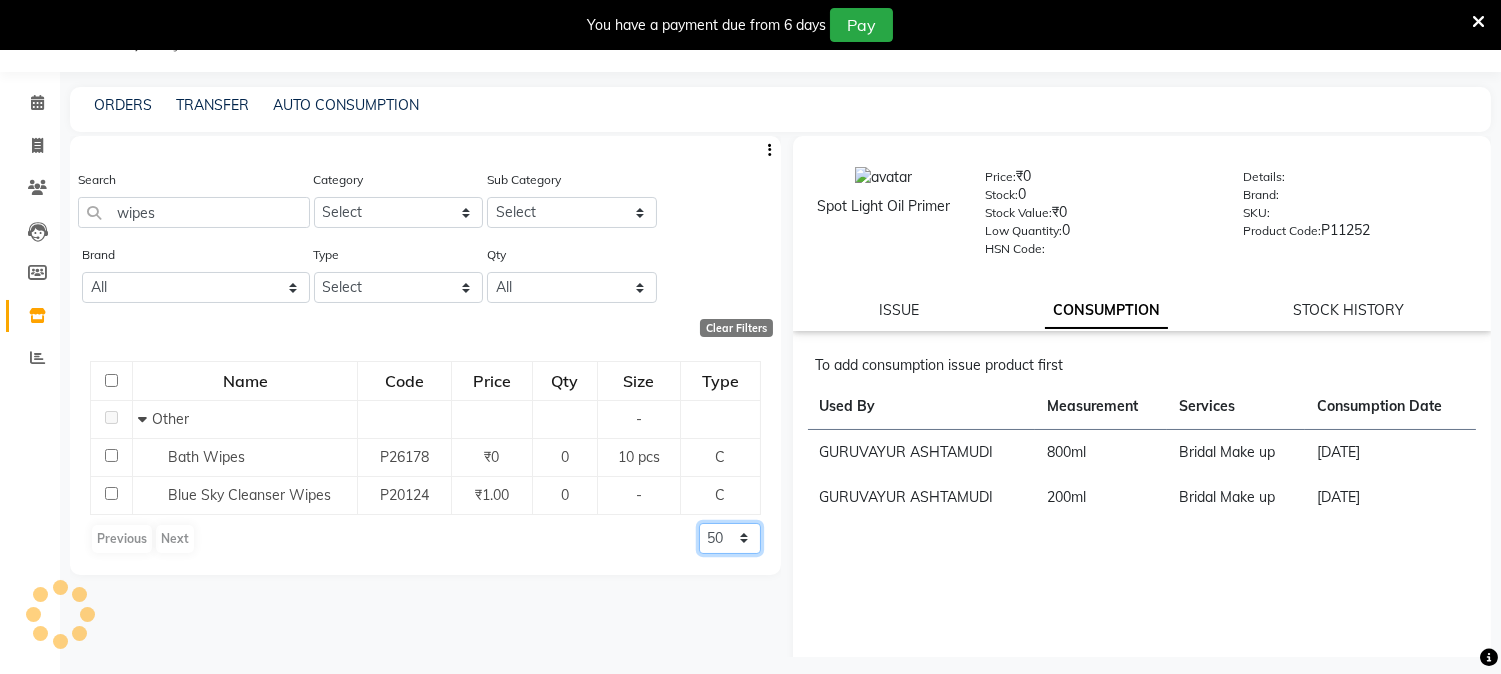 click on "50 100 500" 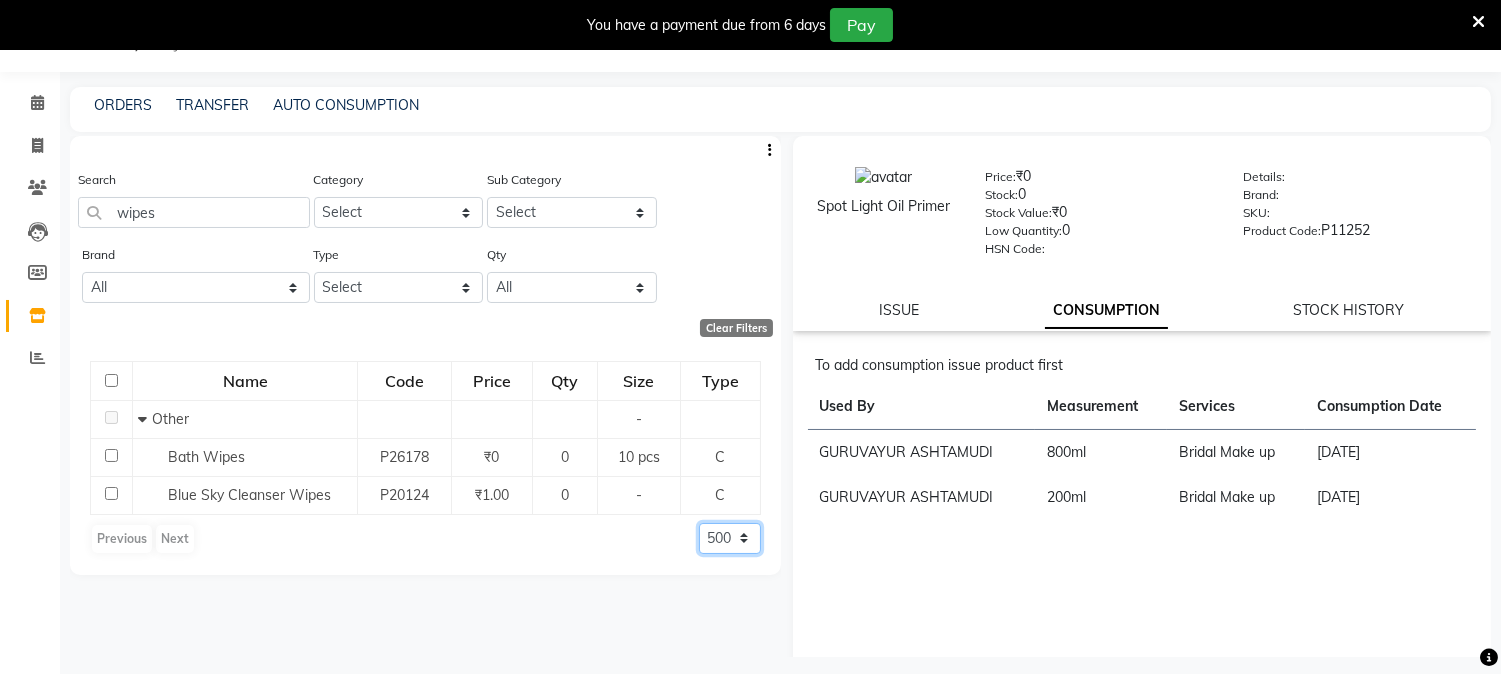 click on "50 100 500" 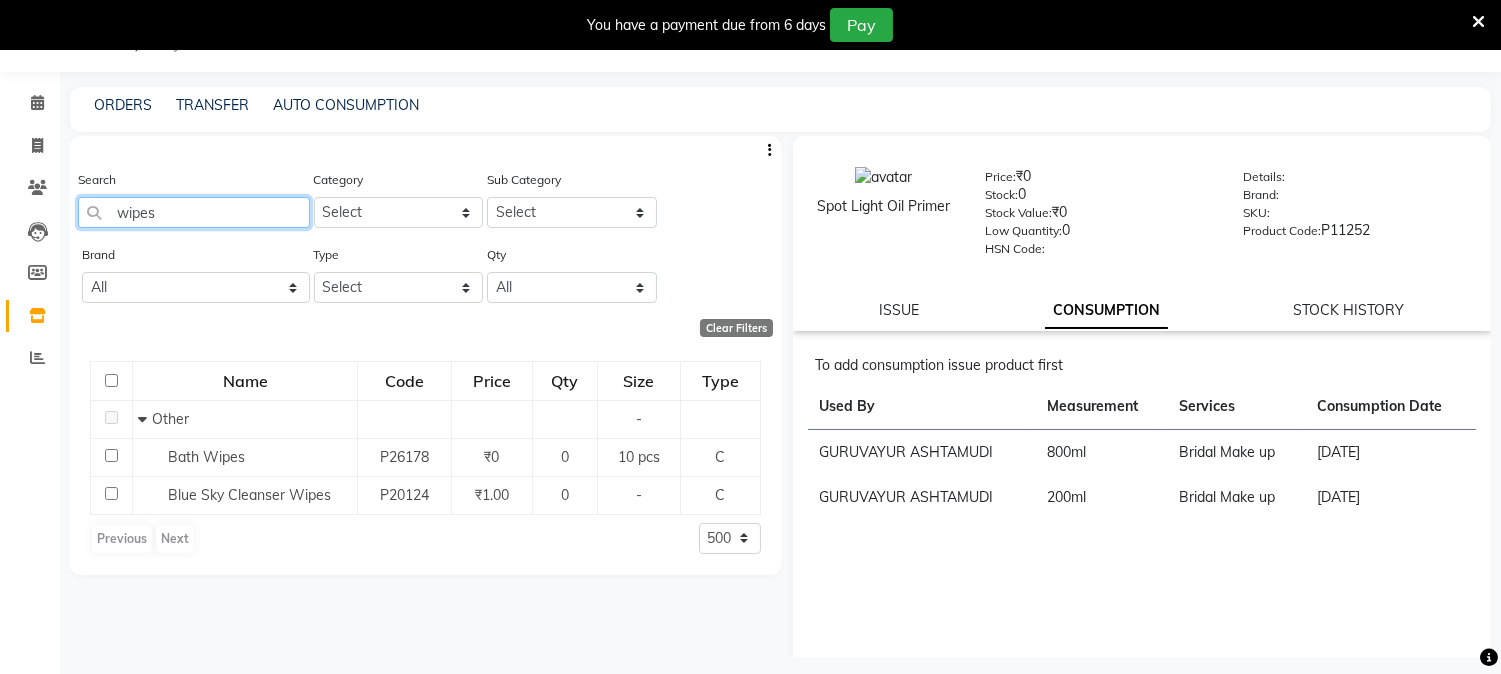 click on "wipes" 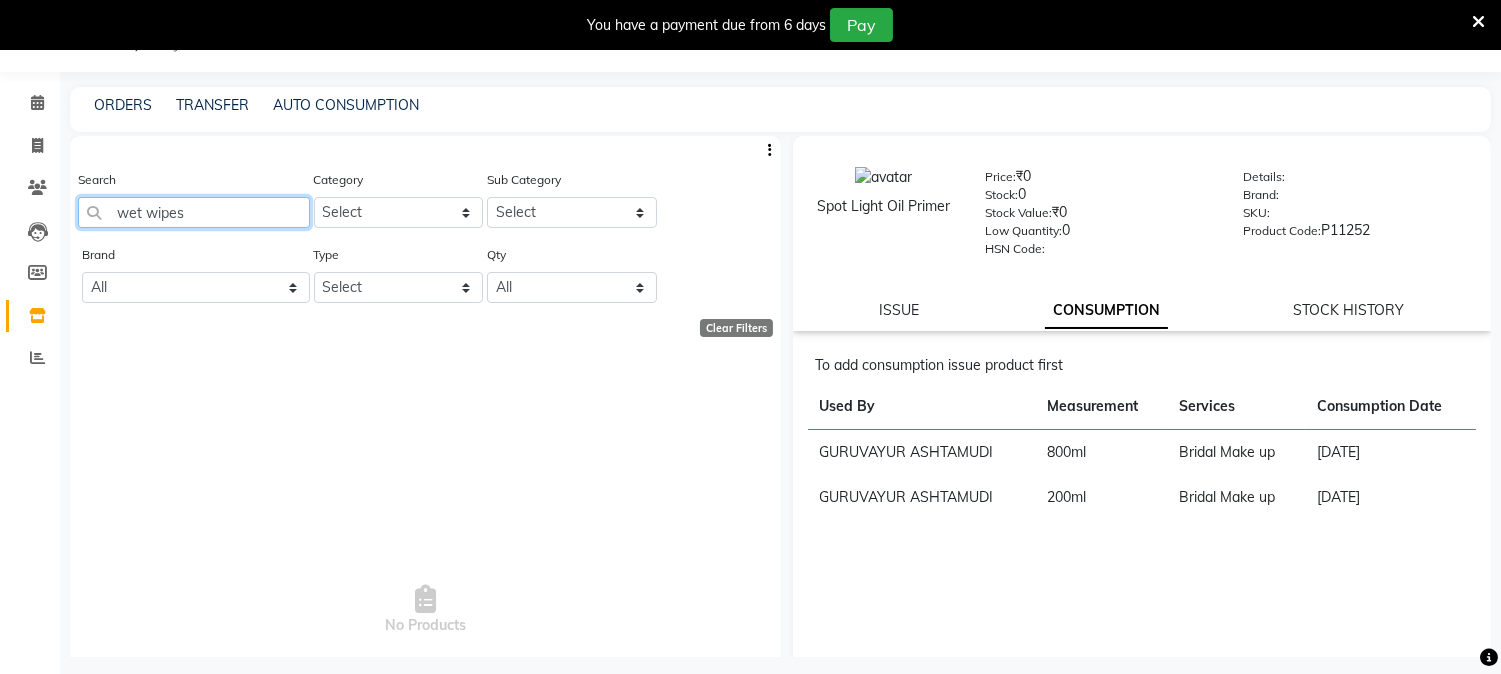 click on "wet wipes" 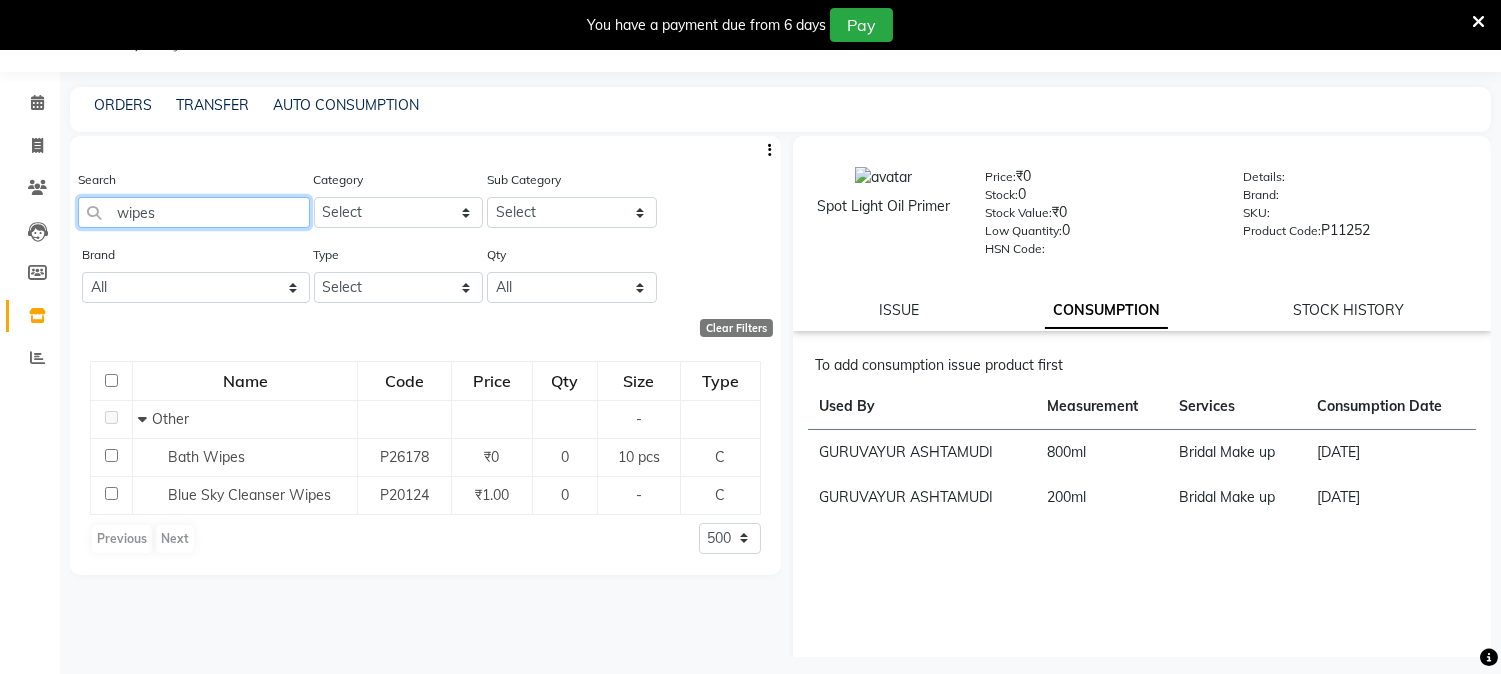 drag, startPoint x: 195, startPoint y: 216, endPoint x: 0, endPoint y: 204, distance: 195.36888 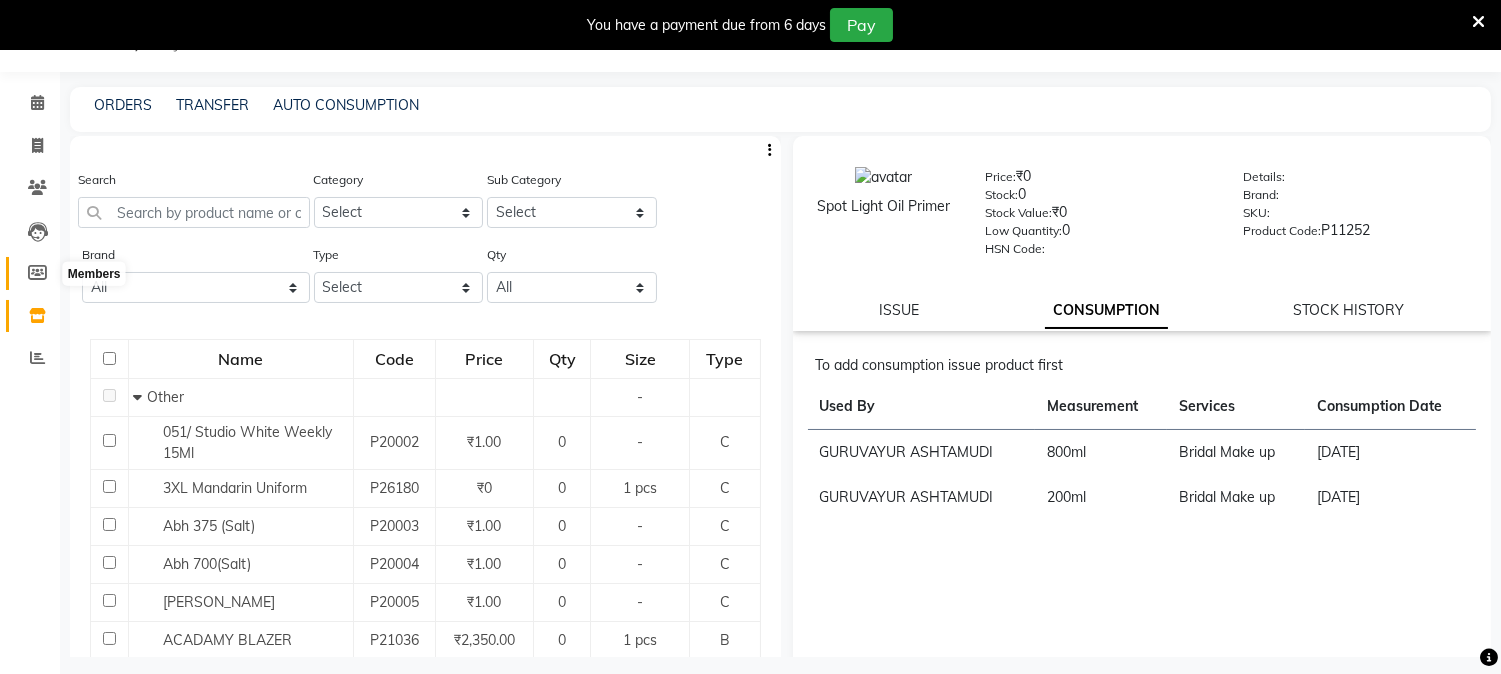 click 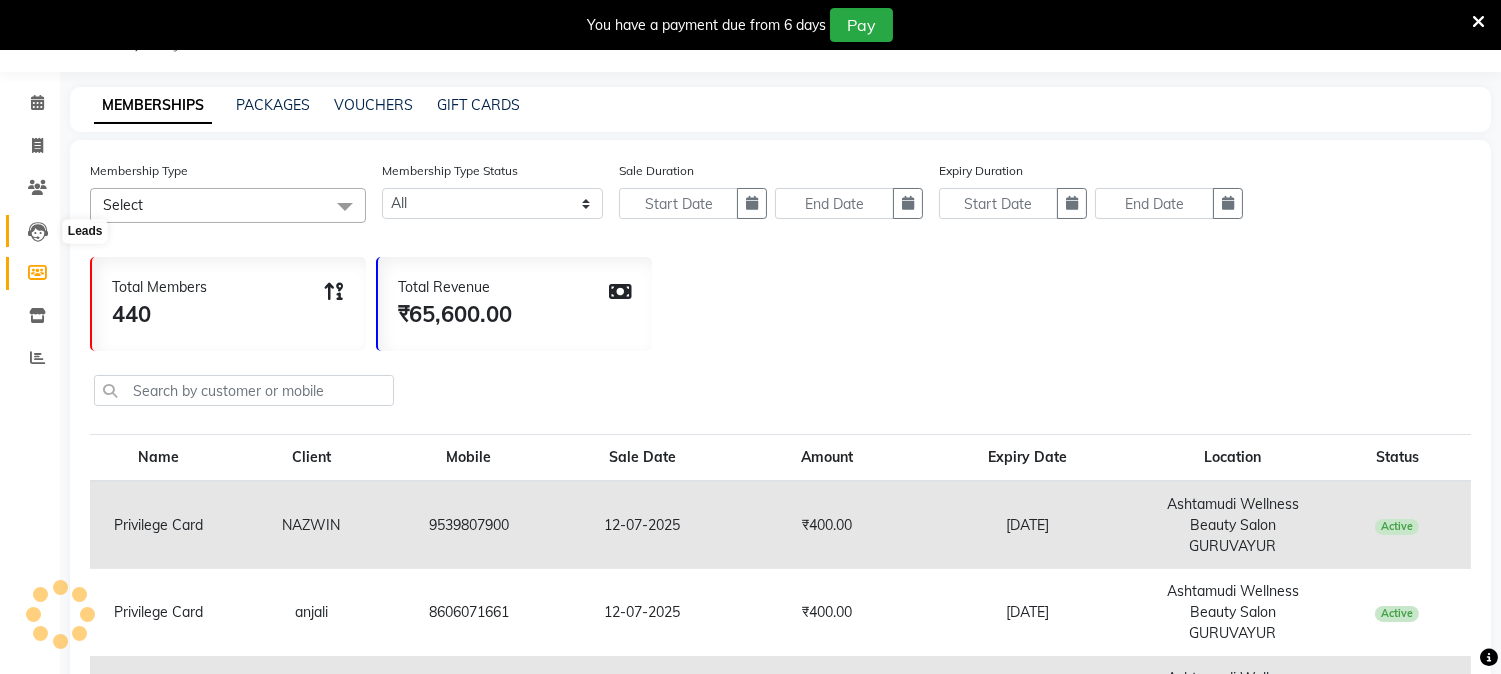 click 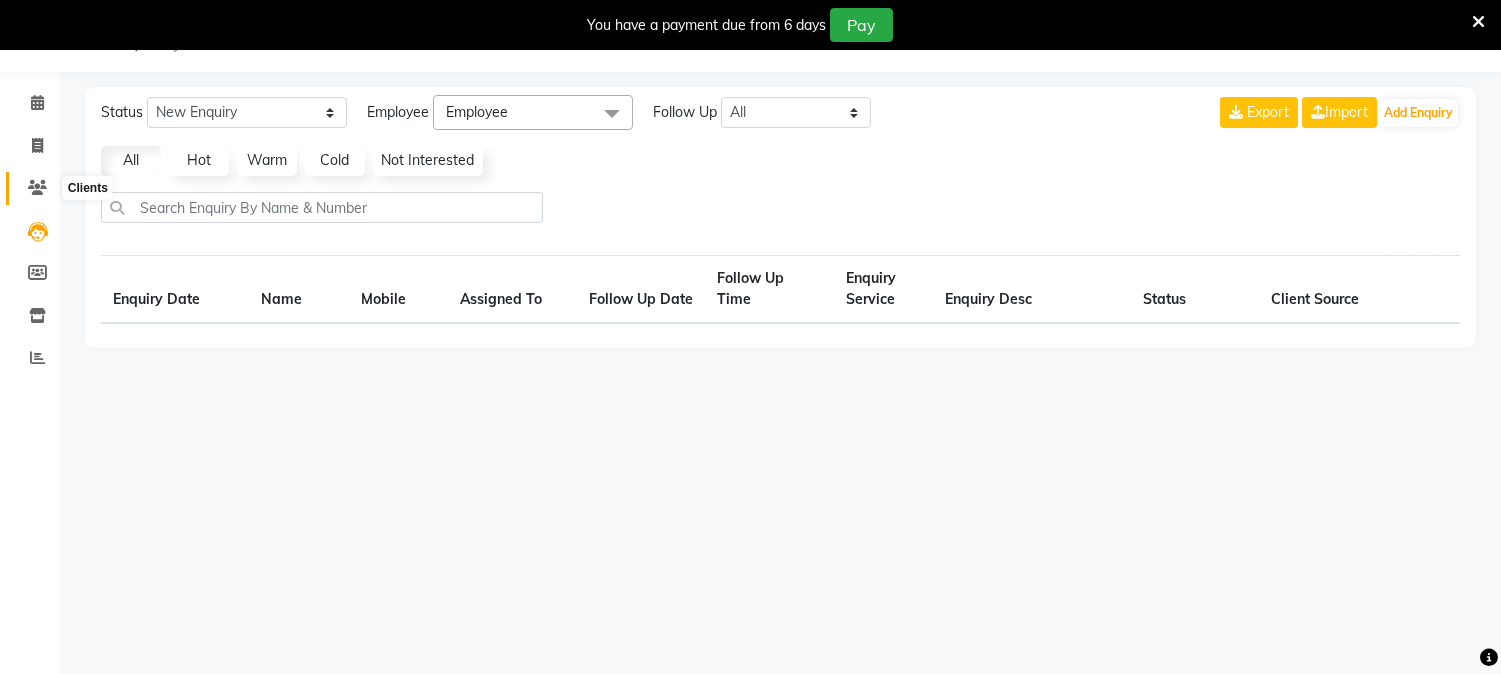 click 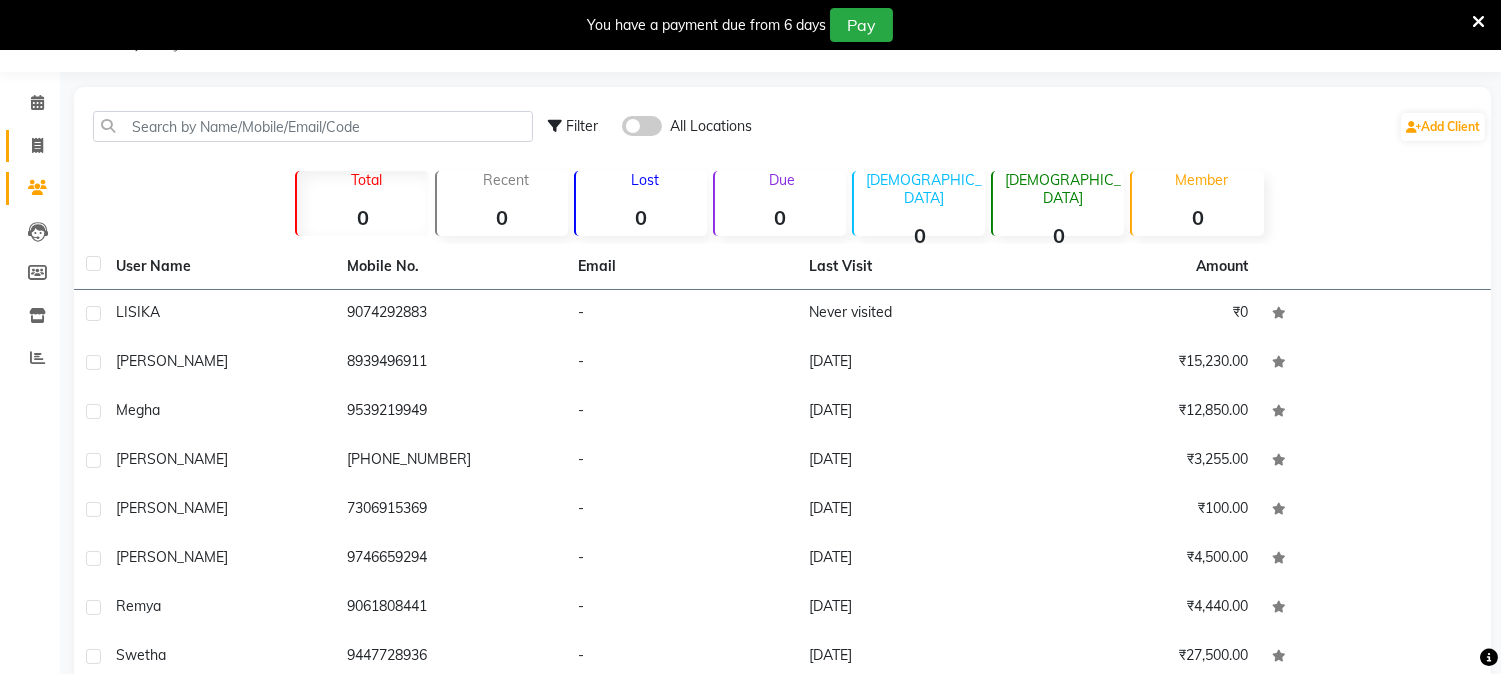 click on "Invoice" 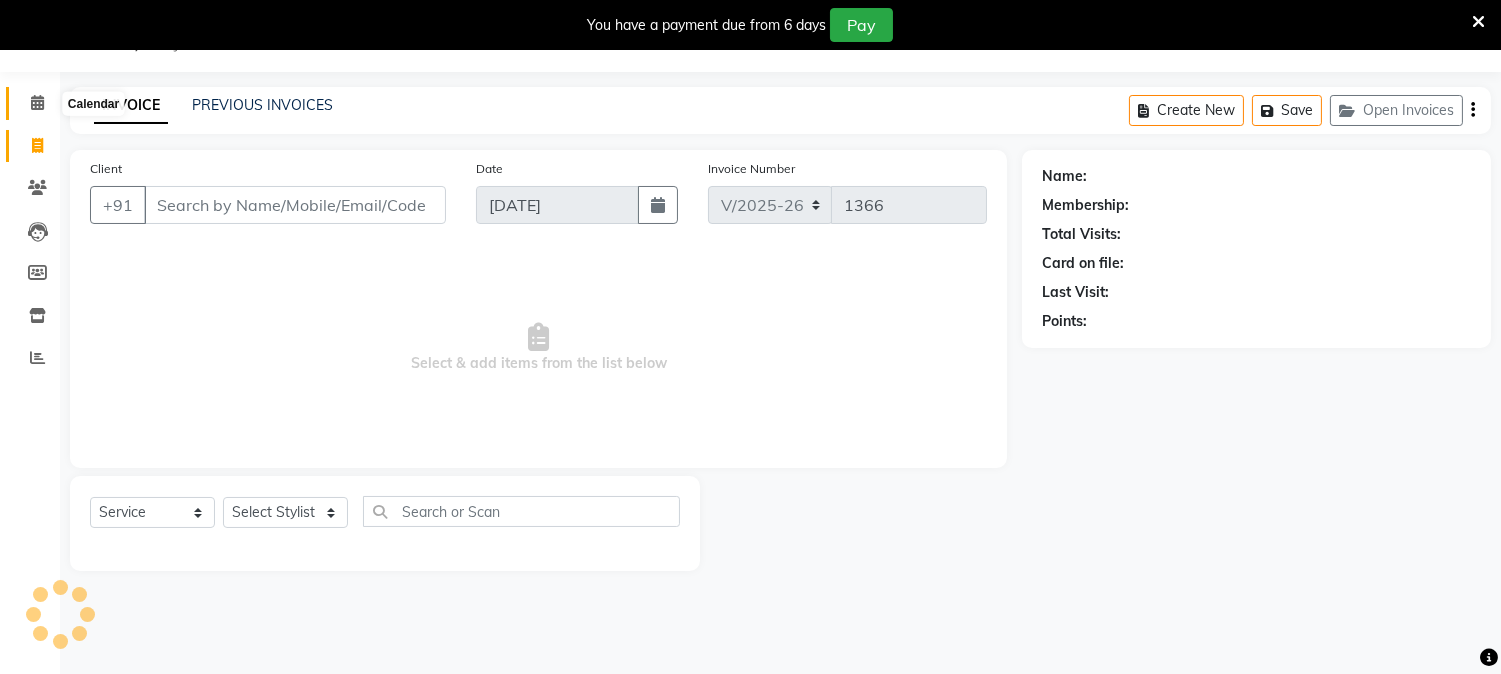 click 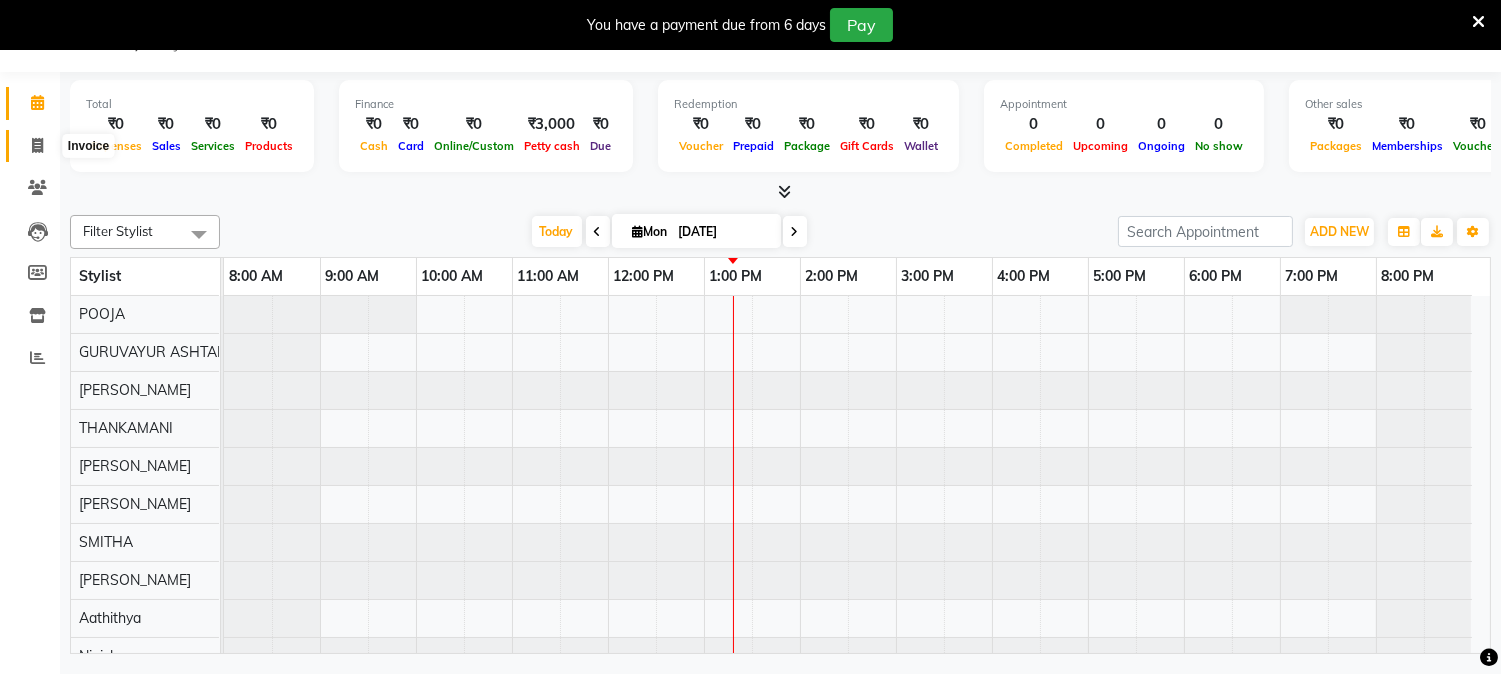 click 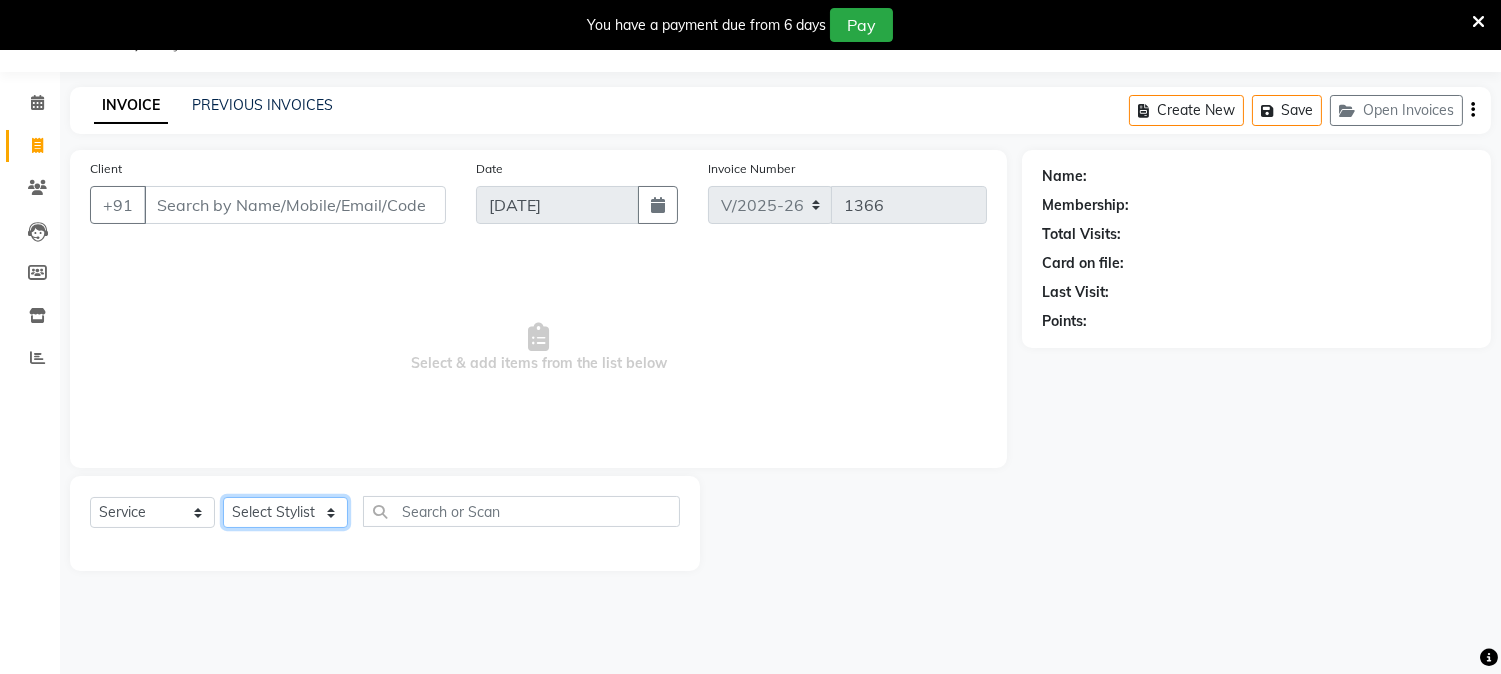 click on "Select Stylist Aathithya [PERSON_NAME] [PERSON_NAME] GURUVAYUR ASHTAMUDI [PERSON_NAME] Nigisha POOJA [PERSON_NAME] [PERSON_NAME] [PERSON_NAME]" 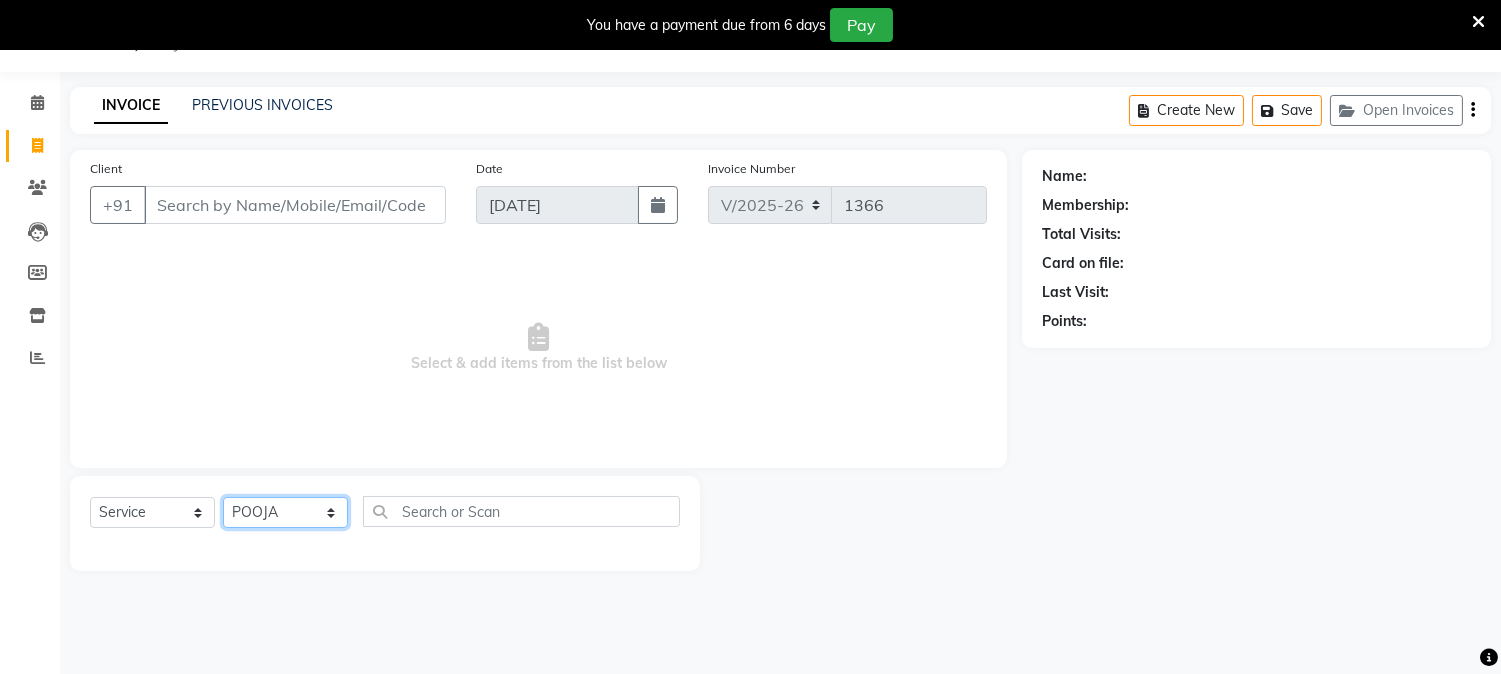 click on "Select Stylist Aathithya [PERSON_NAME] [PERSON_NAME] GURUVAYUR ASHTAMUDI [PERSON_NAME] Nigisha POOJA [PERSON_NAME] [PERSON_NAME] [PERSON_NAME]" 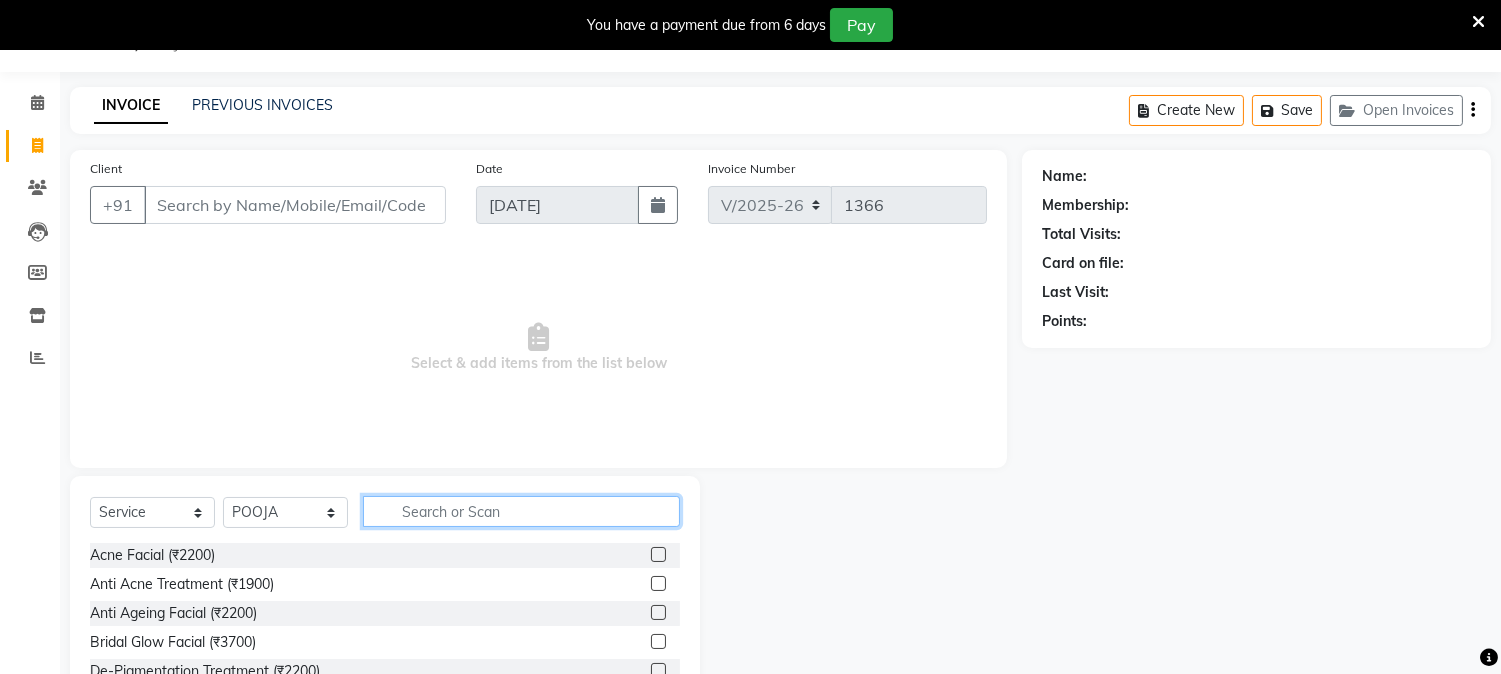 drag, startPoint x: 456, startPoint y: 514, endPoint x: 467, endPoint y: 510, distance: 11.7046995 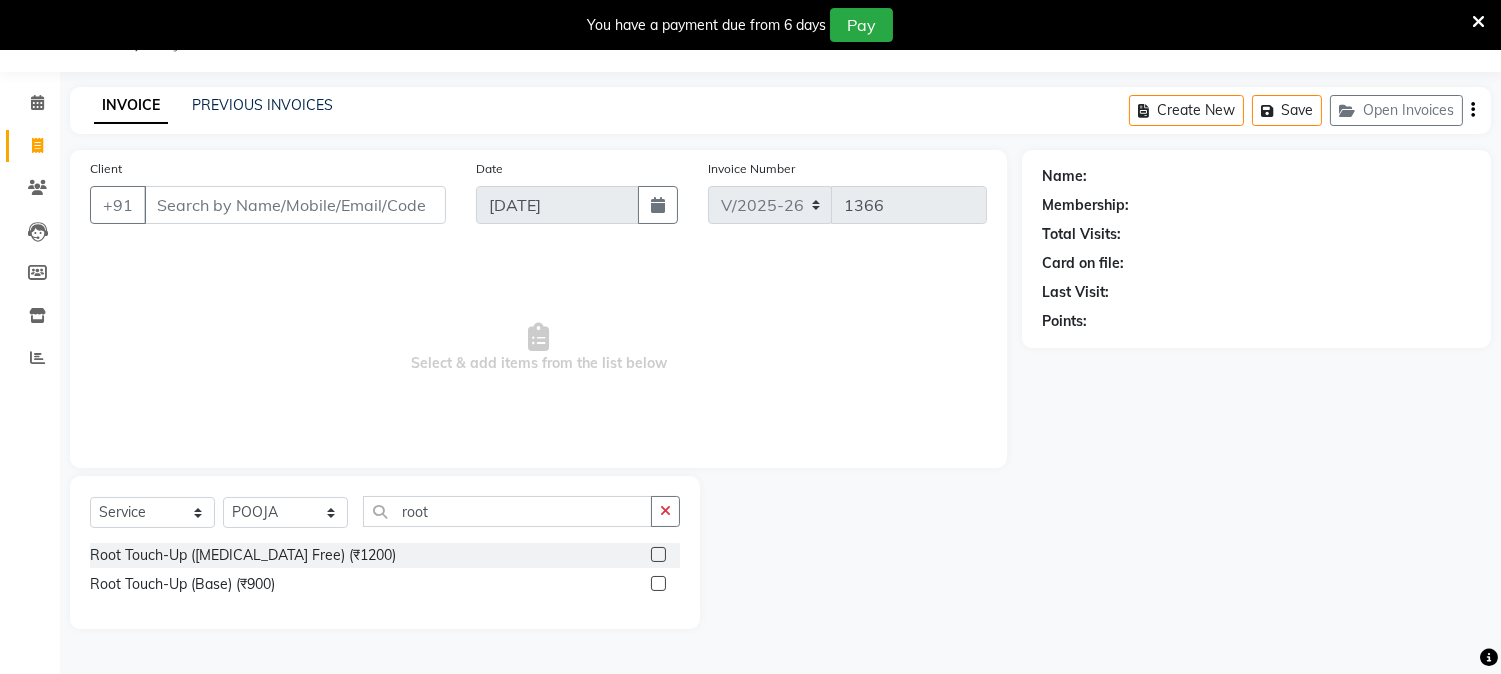click 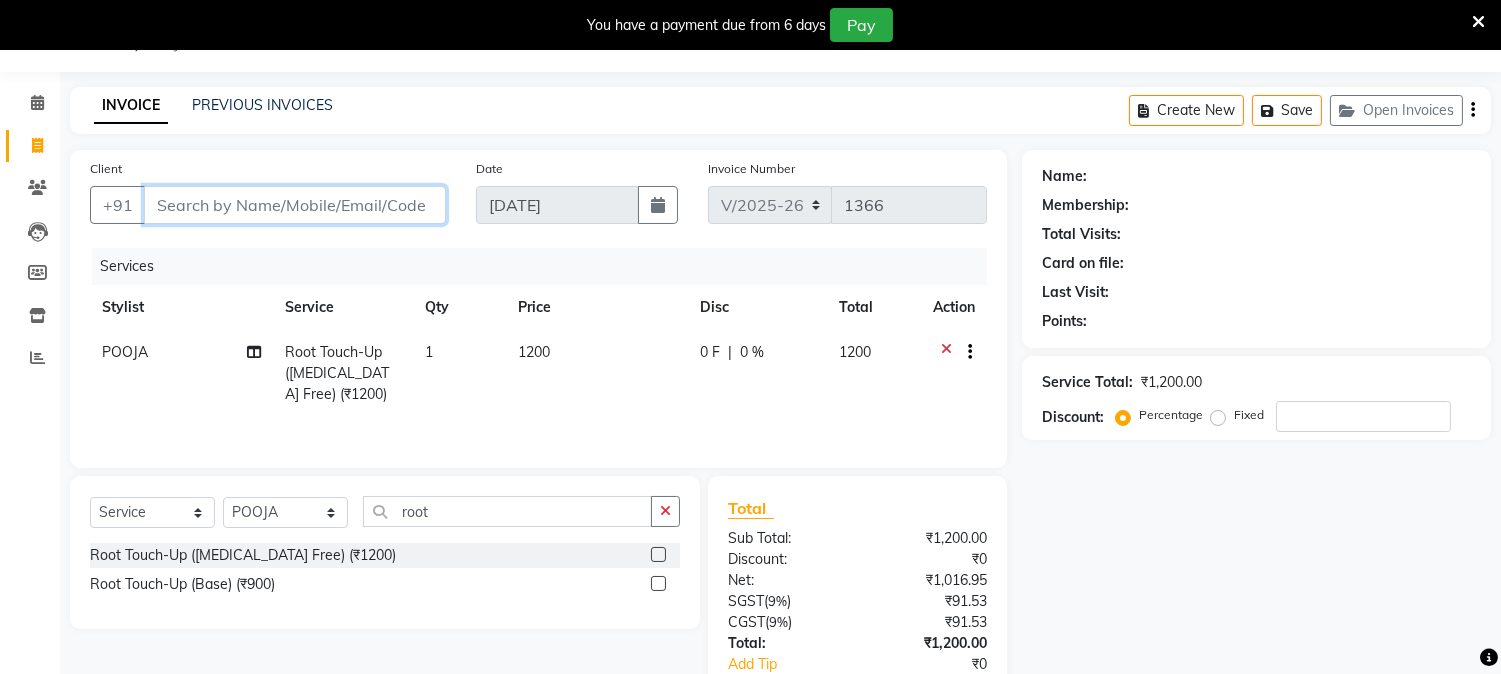 click on "Client" at bounding box center (295, 205) 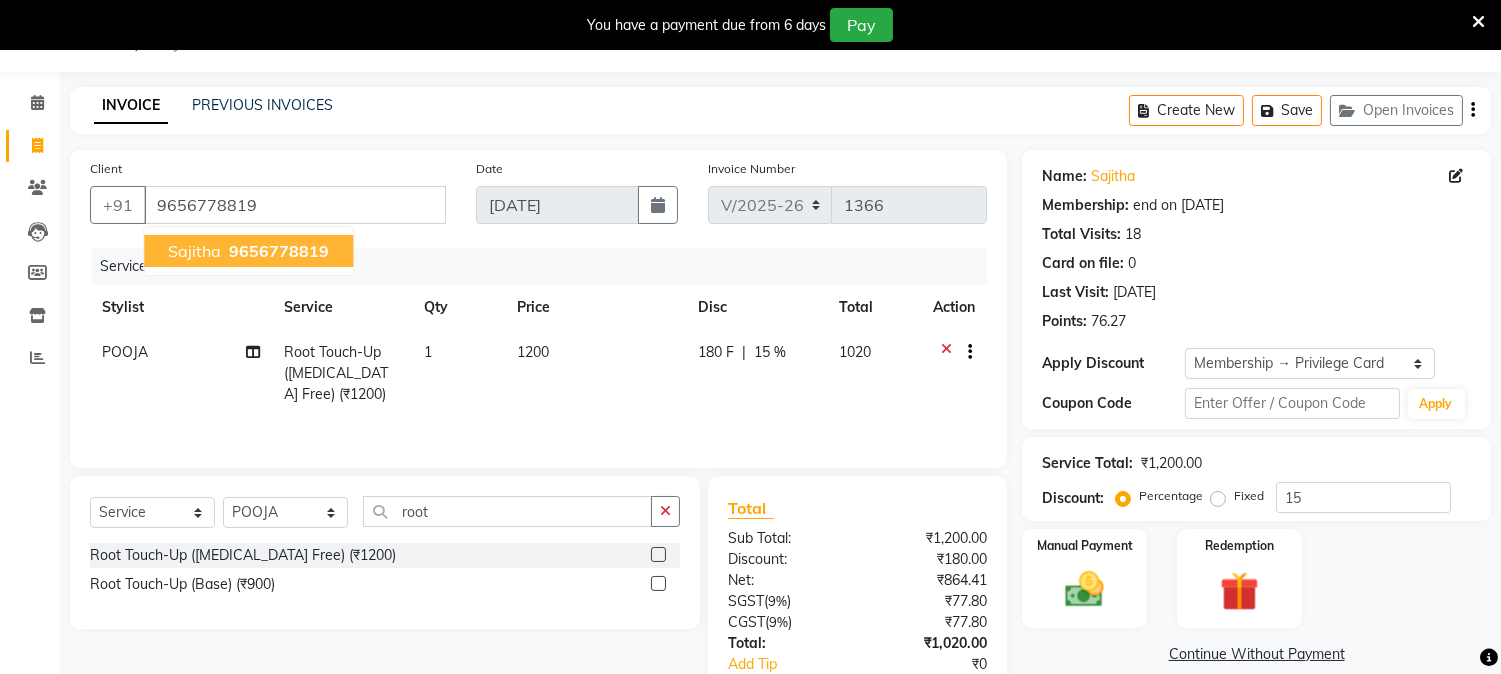 click on "Client [PHONE_NUMBER] Sajitha   9656778819 Date [DATE] Invoice Number V/2025 V/[PHONE_NUMBER] Services Stylist Service Qty Price Disc Total Action POOJA Root Touch-Up ([MEDICAL_DATA] Free) (₹1200) 1 1200 180 F | 15 % 1020 Select  Service  Product  Membership  Package Voucher Prepaid Gift Card  Select Stylist Aathithya [PERSON_NAME] [PERSON_NAME] GURUVAYUR ASHTAMUDI [PERSON_NAME] Nigisha POOJA [PERSON_NAME] [PERSON_NAME] [PERSON_NAME] root Root Touch-Up ([MEDICAL_DATA] Free) (₹1200)  Root Touch-Up (Base) (₹900)  Total Sub Total: ₹1,200.00 Discount: ₹180.00 Net: ₹864.41 SGST  ( 9% ) ₹77.80 CGST  ( 9% ) ₹77.80 Total: ₹1,020.00 Add Tip ₹0 Payable: ₹1,020.00 Paid: ₹0 Balance   : ₹1,020.00" 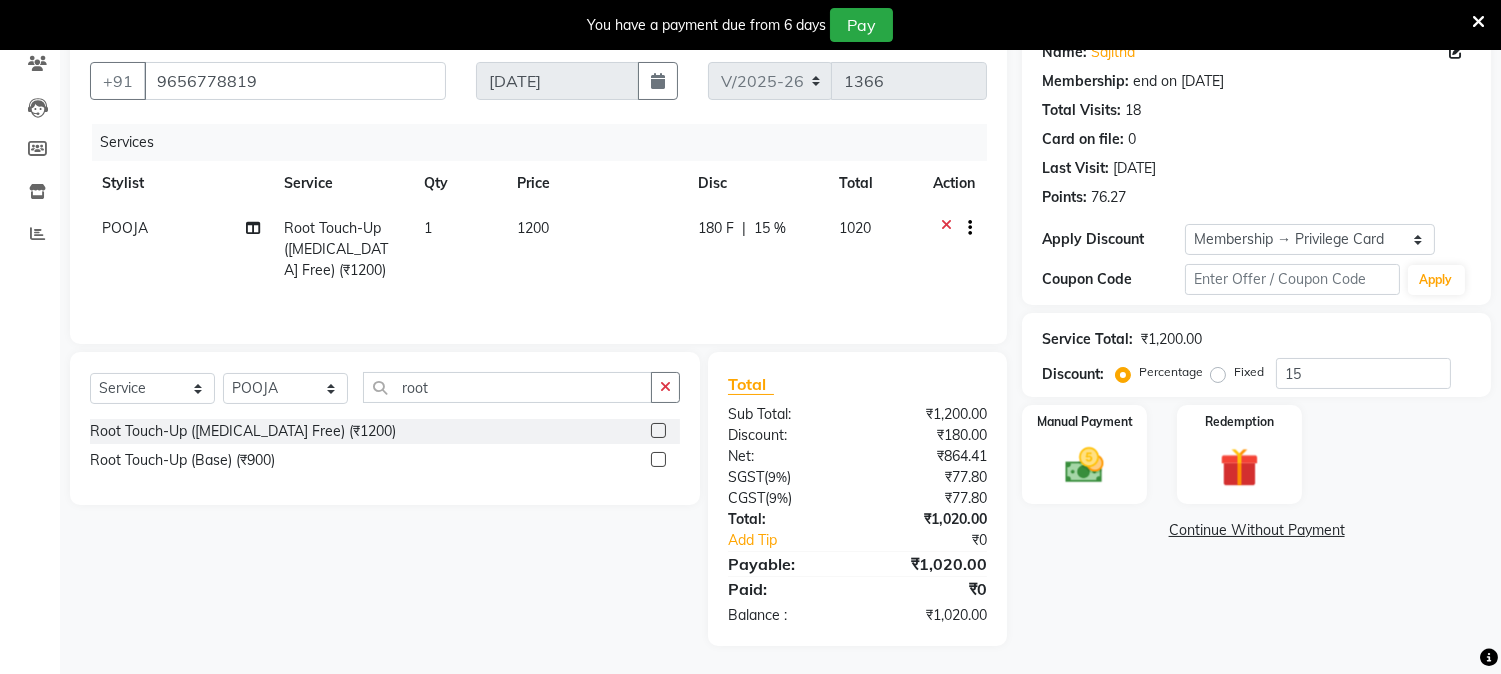 scroll, scrollTop: 177, scrollLeft: 0, axis: vertical 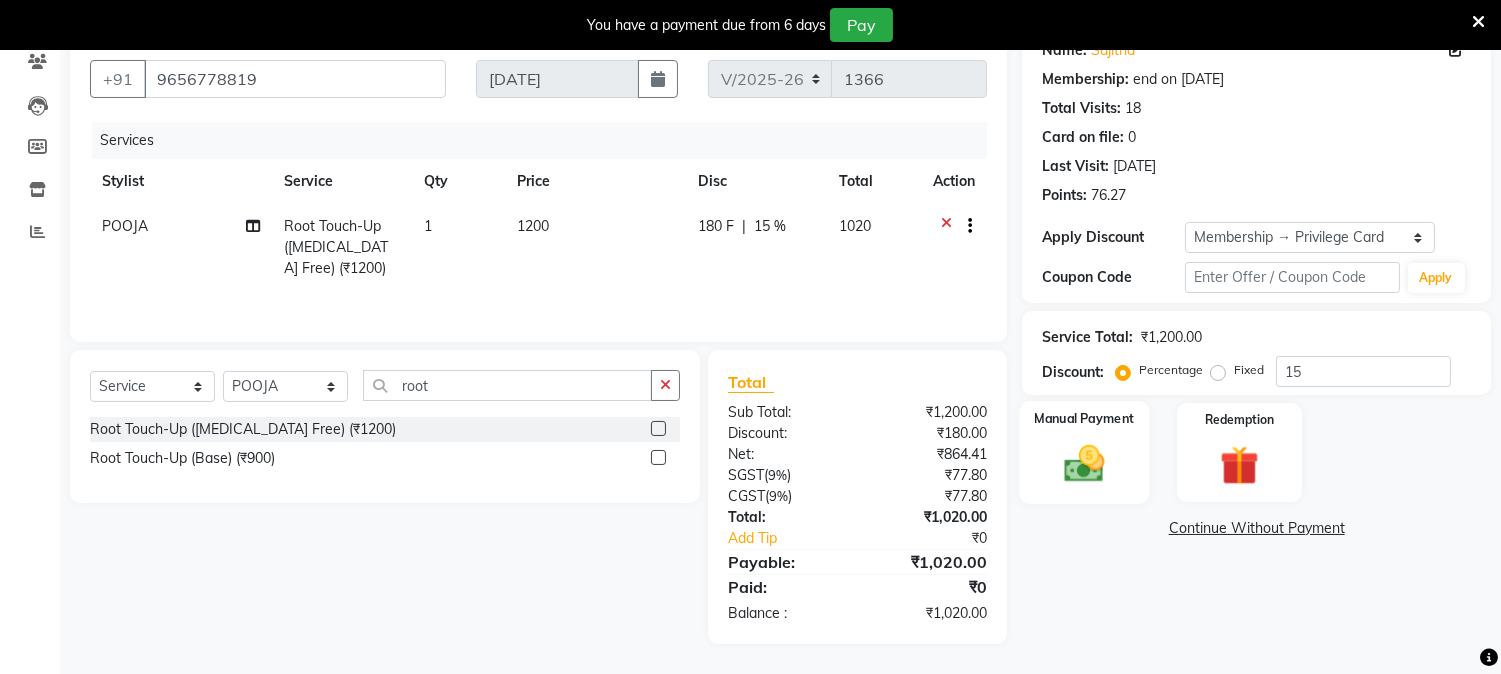 click 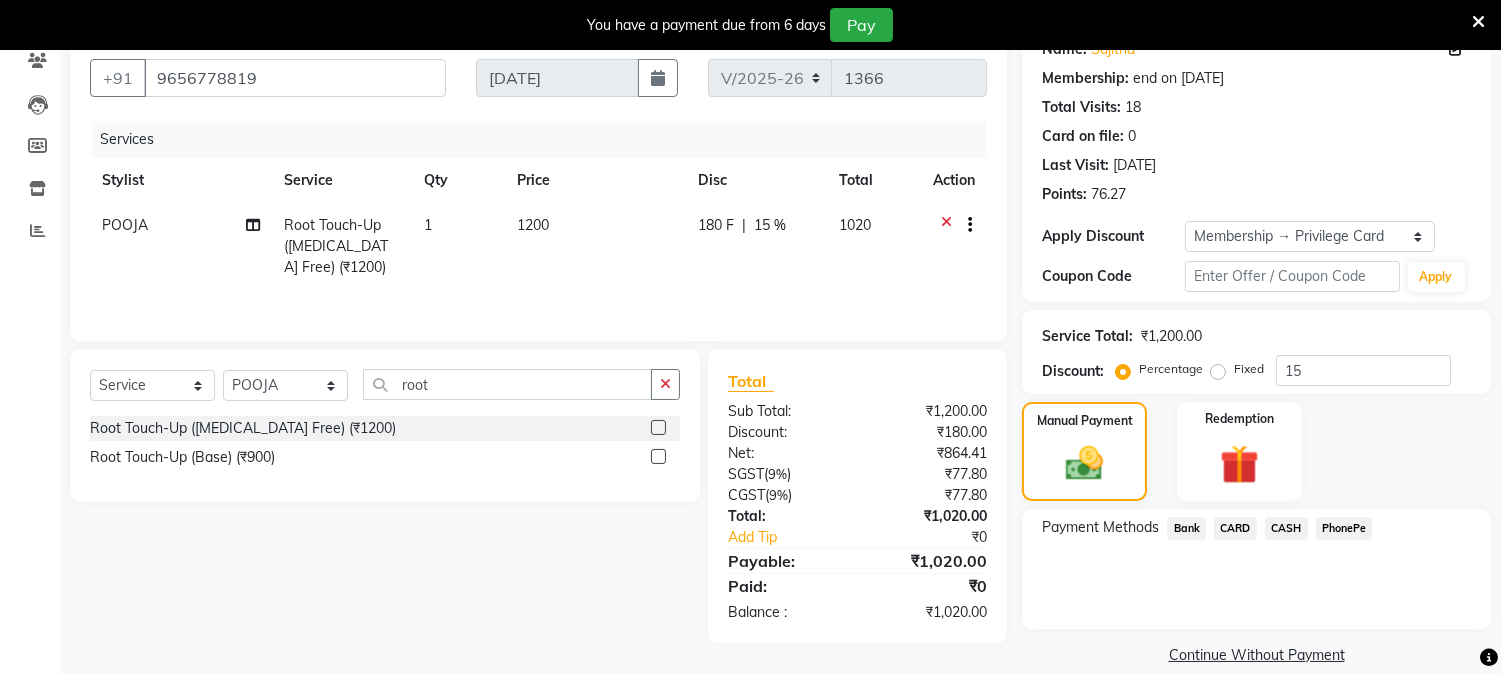 click on "CARD" 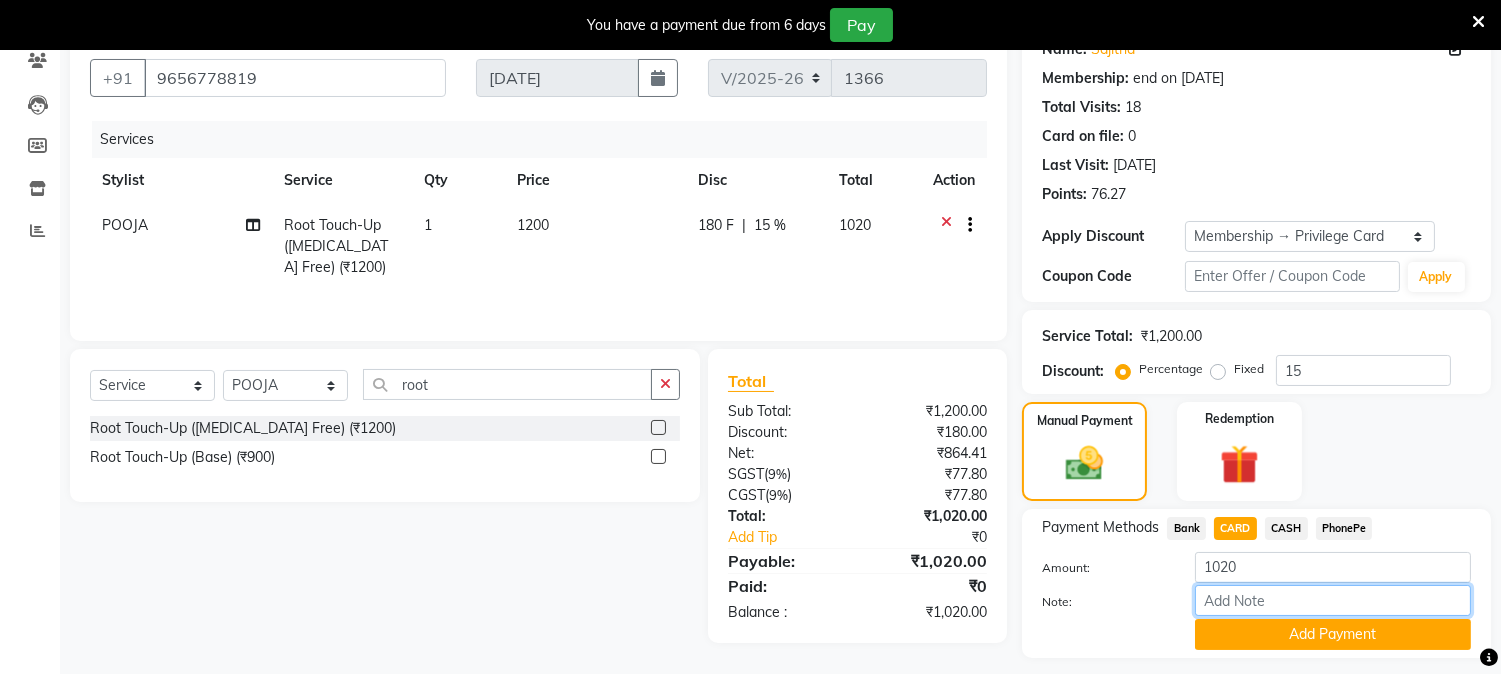 click on "Note:" at bounding box center (1333, 600) 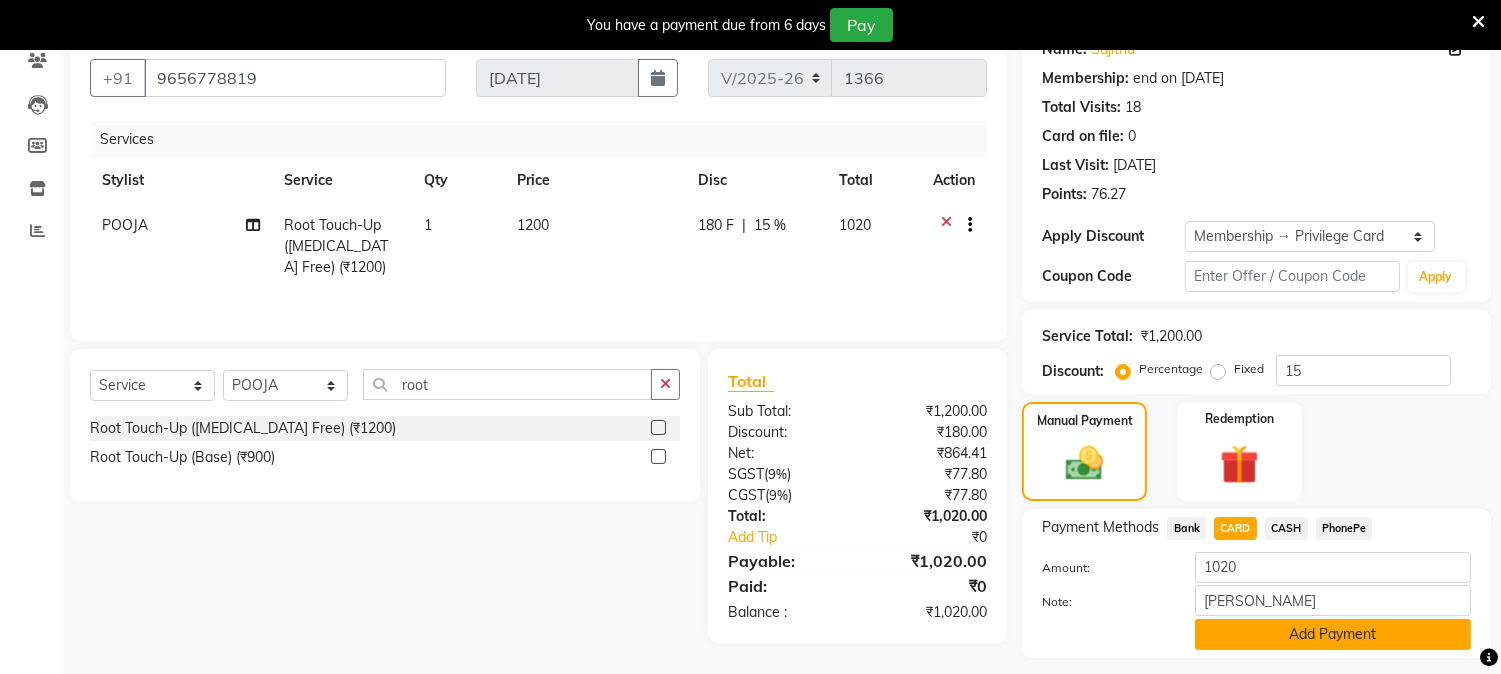 click on "Add Payment" 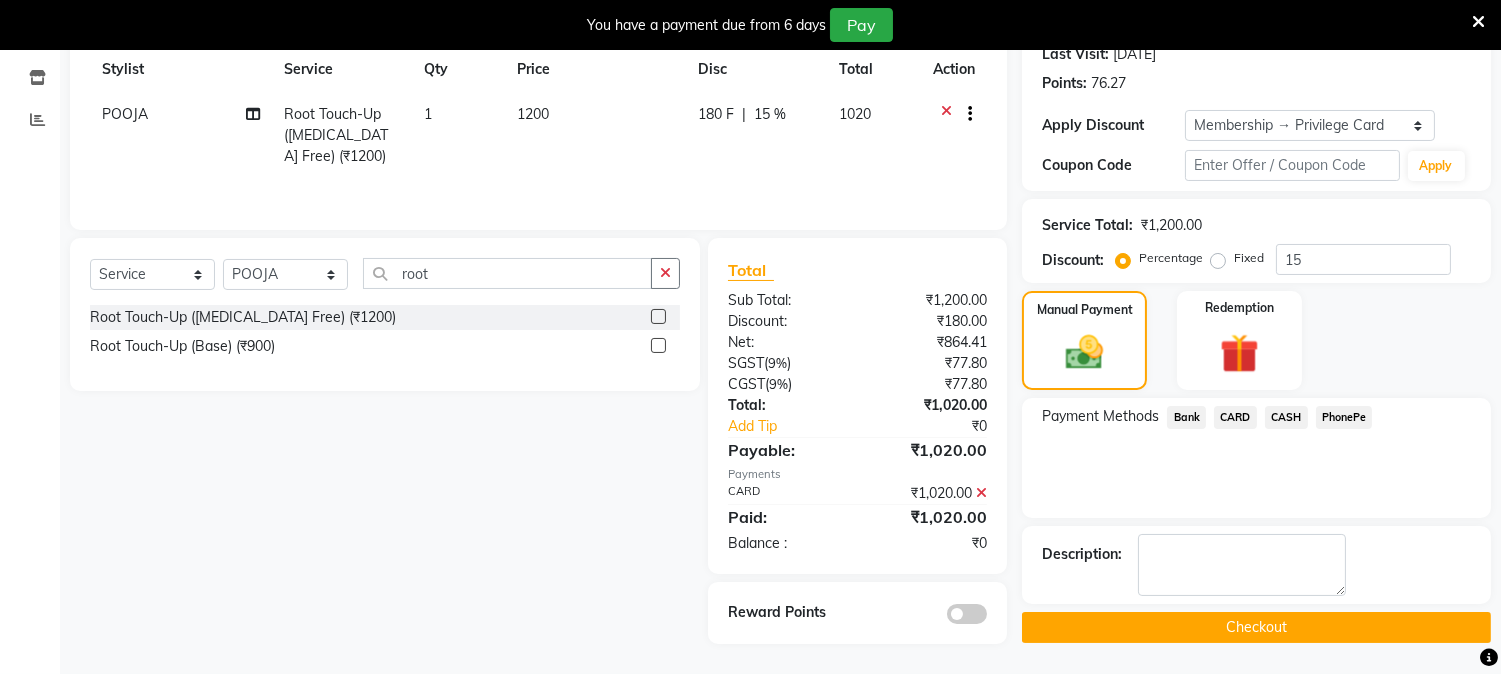 scroll, scrollTop: 290, scrollLeft: 0, axis: vertical 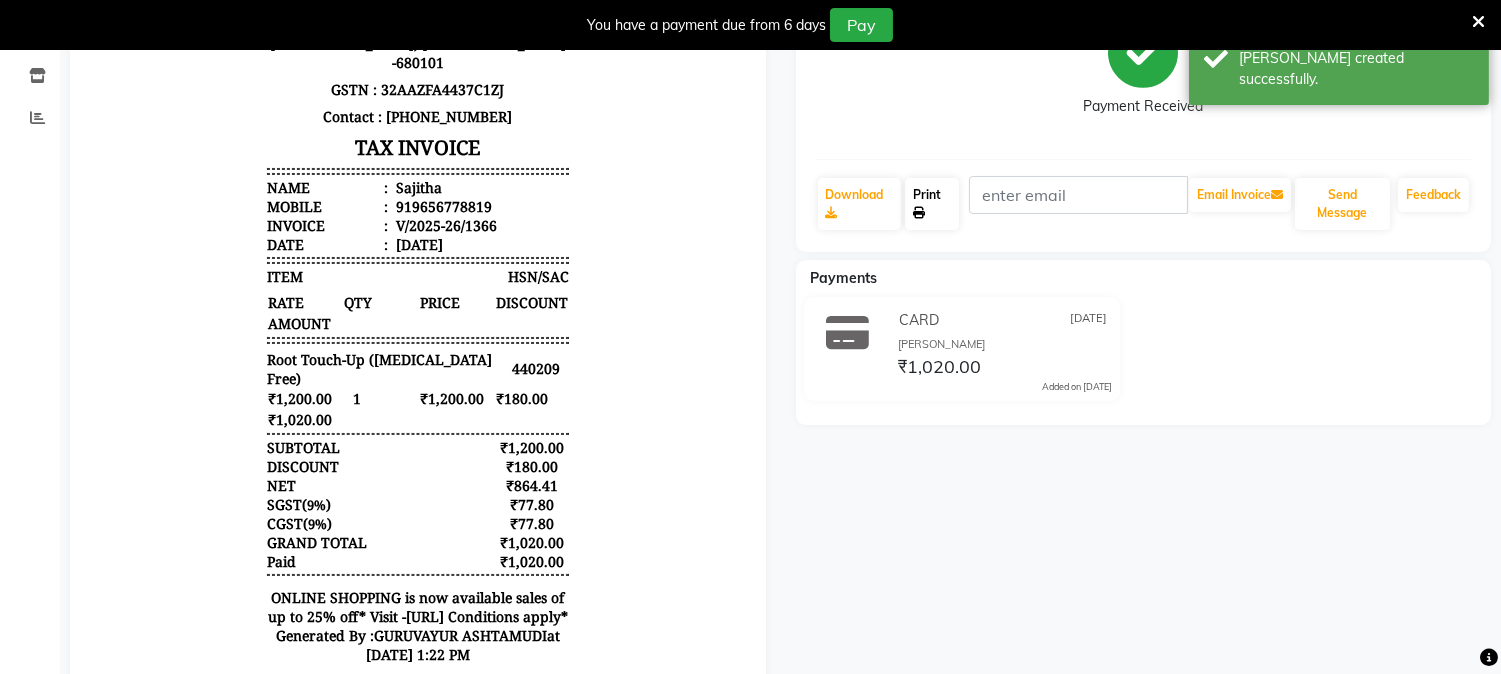 click 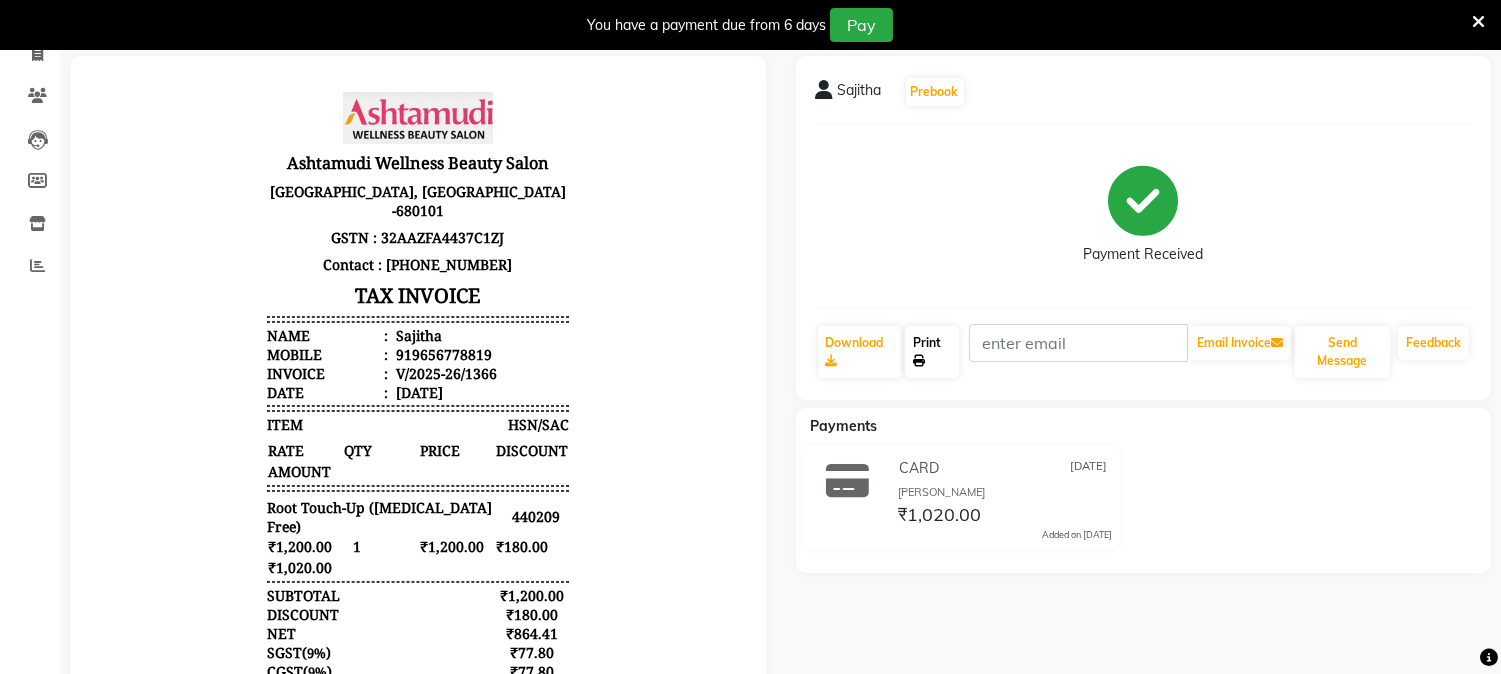 scroll, scrollTop: 0, scrollLeft: 0, axis: both 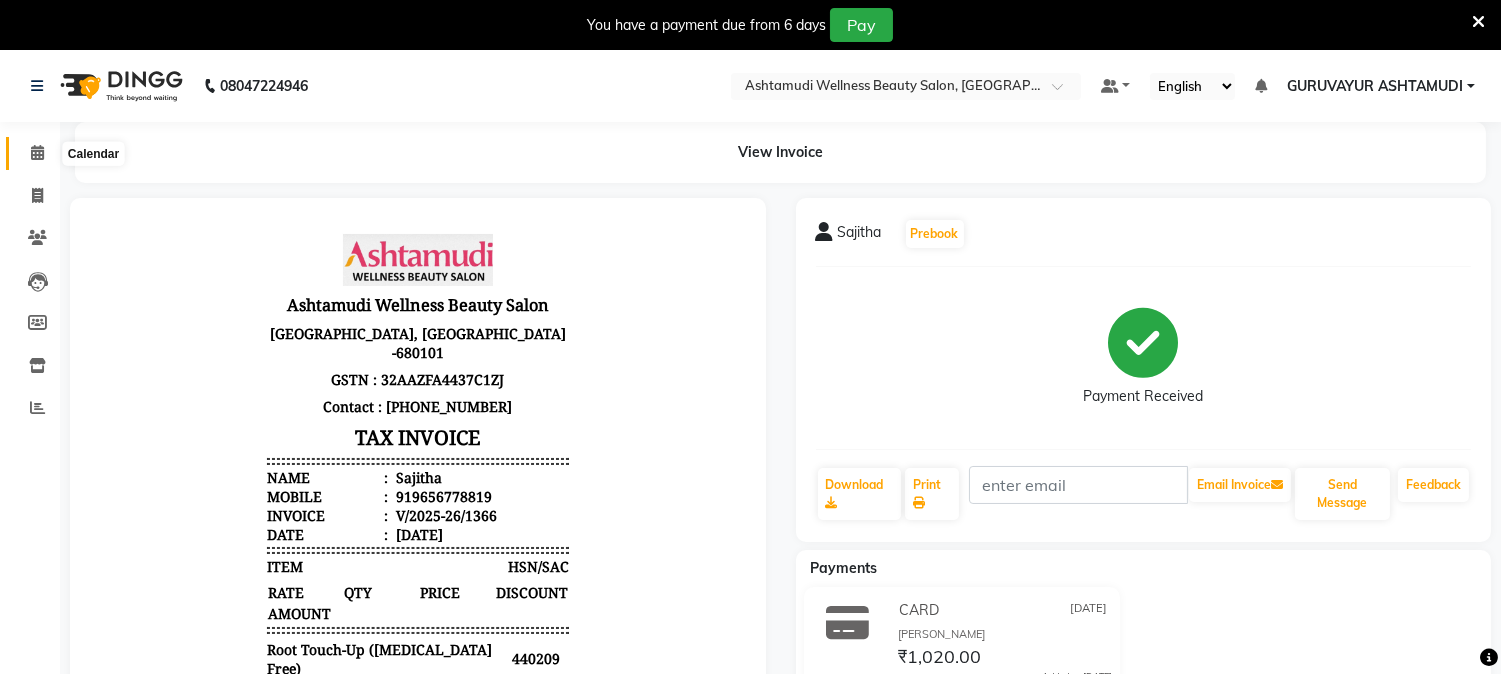 click 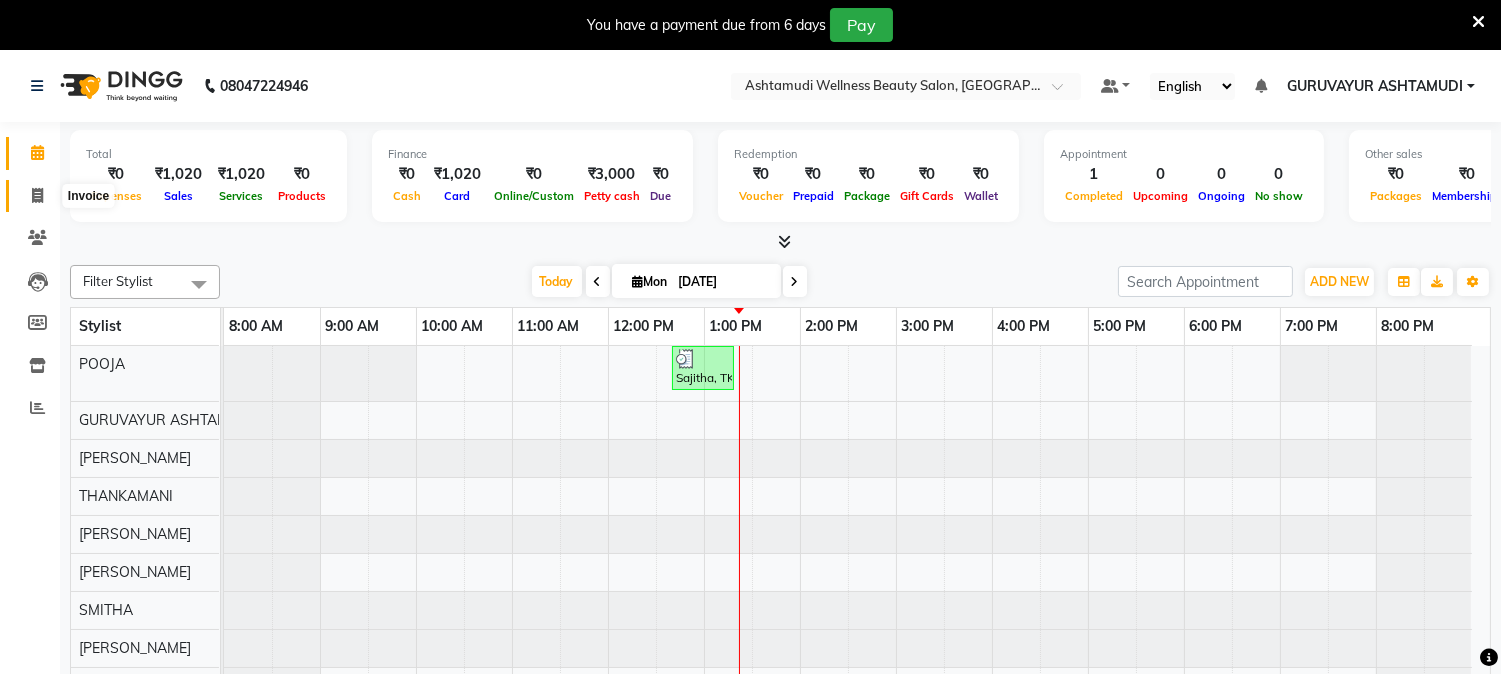 click 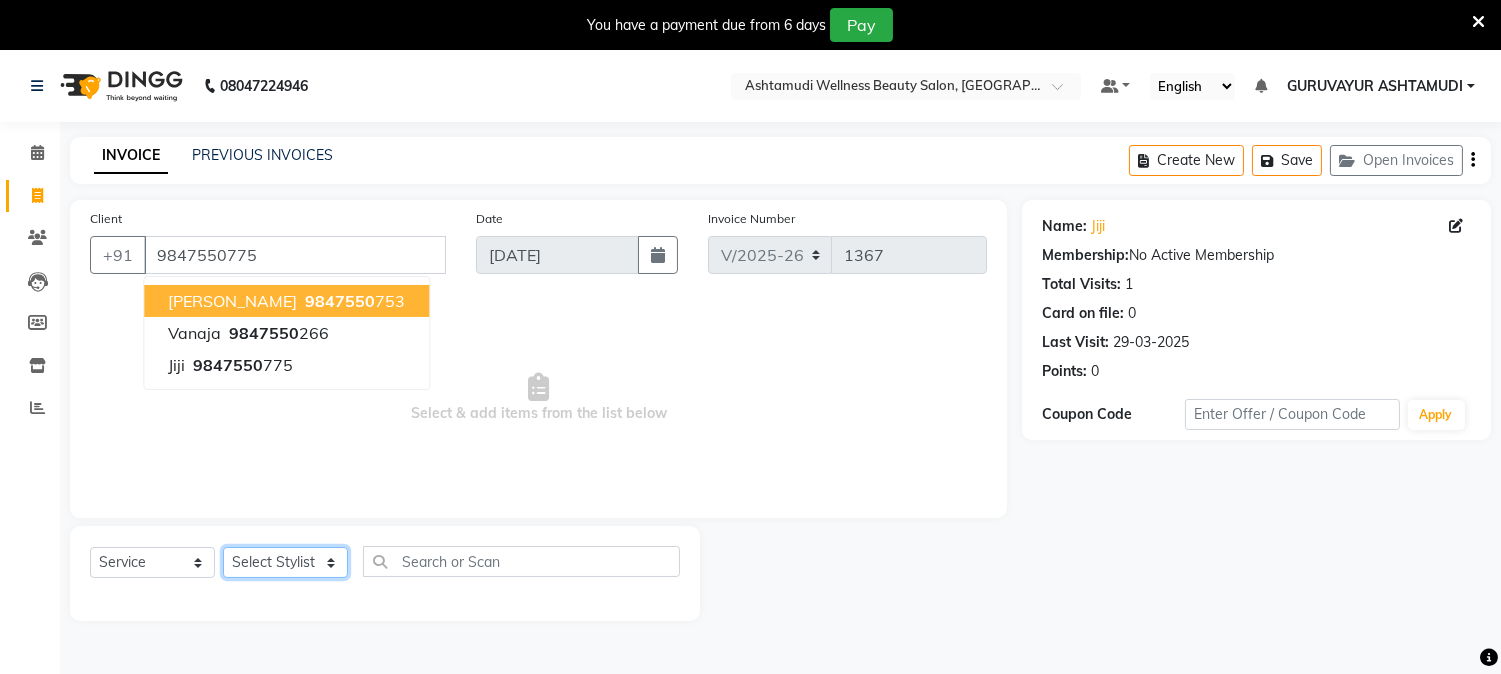 click on "Select Stylist Aathithya [PERSON_NAME] [PERSON_NAME] GURUVAYUR ASHTAMUDI [PERSON_NAME] Nigisha POOJA [PERSON_NAME] [PERSON_NAME] [PERSON_NAME]" 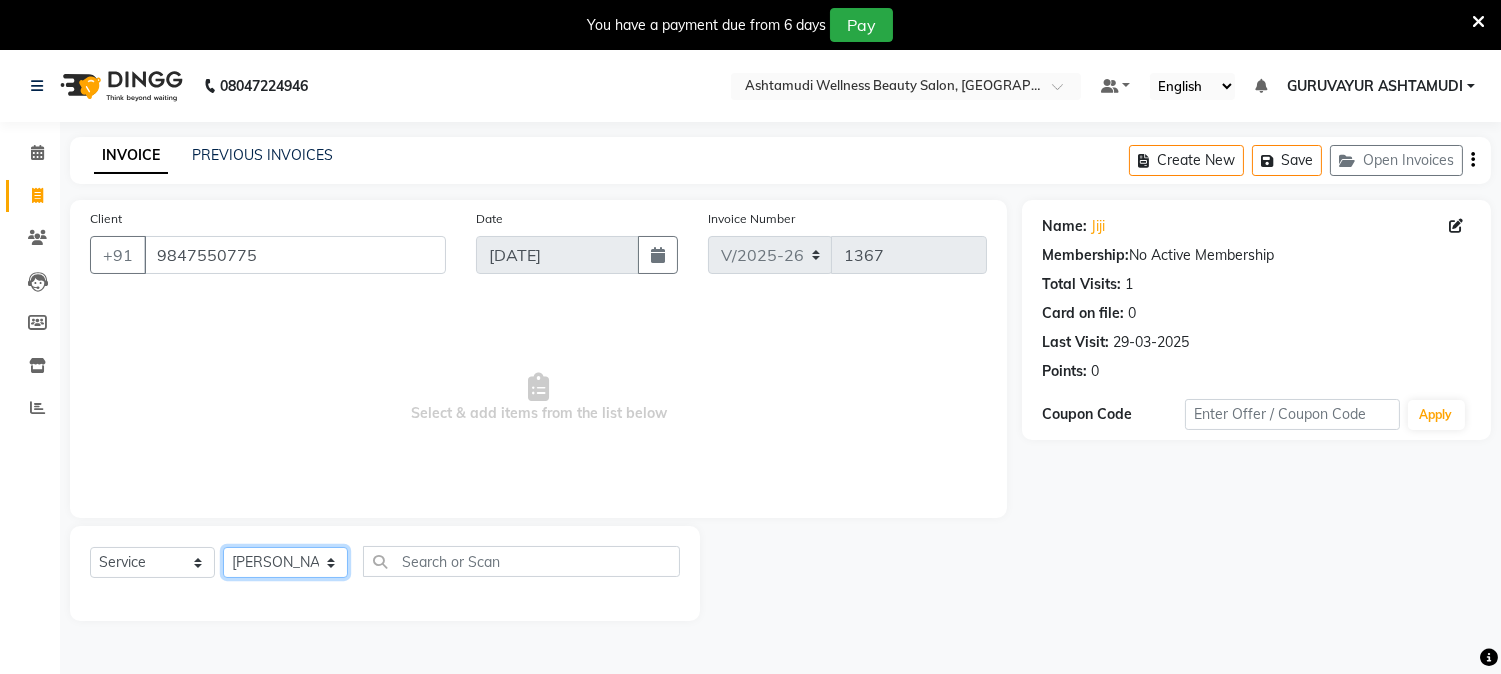 click on "Select Stylist Aathithya [PERSON_NAME] [PERSON_NAME] GURUVAYUR ASHTAMUDI [PERSON_NAME] Nigisha POOJA [PERSON_NAME] [PERSON_NAME] [PERSON_NAME]" 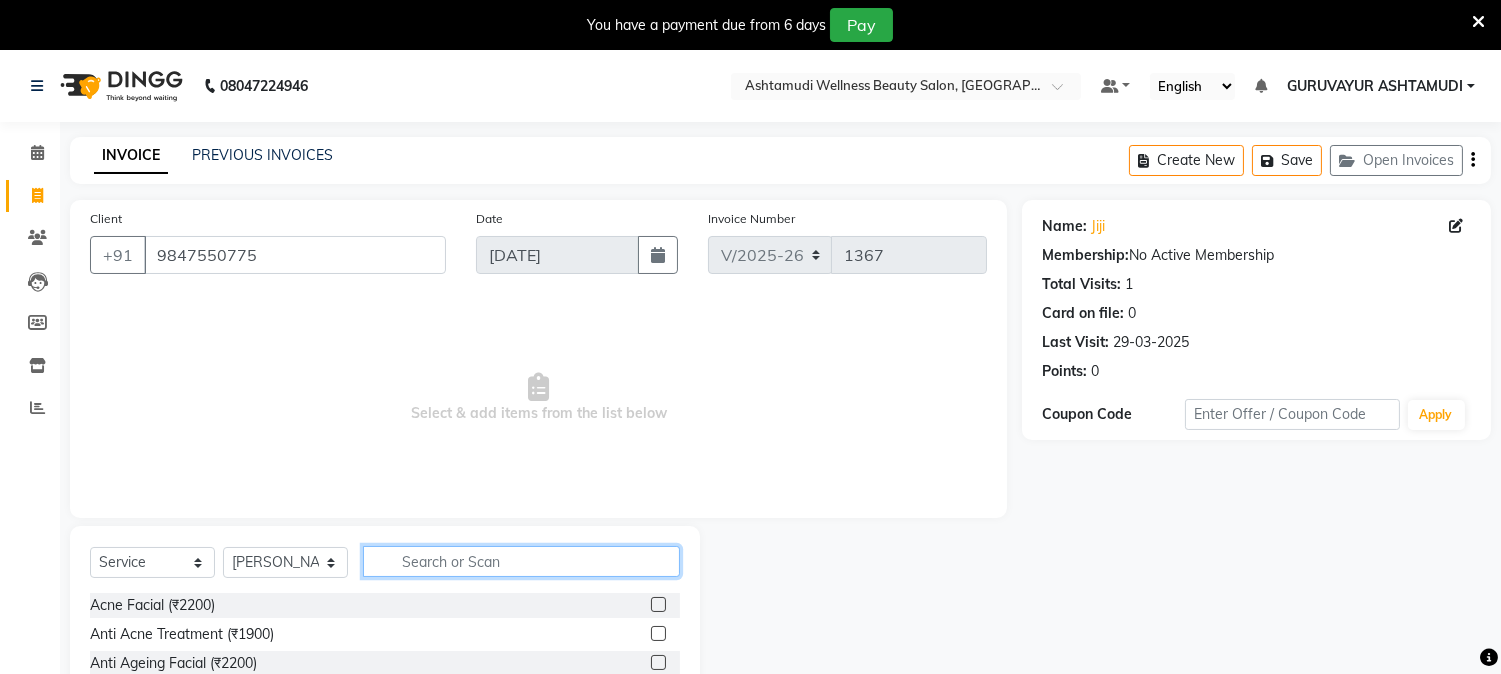 click 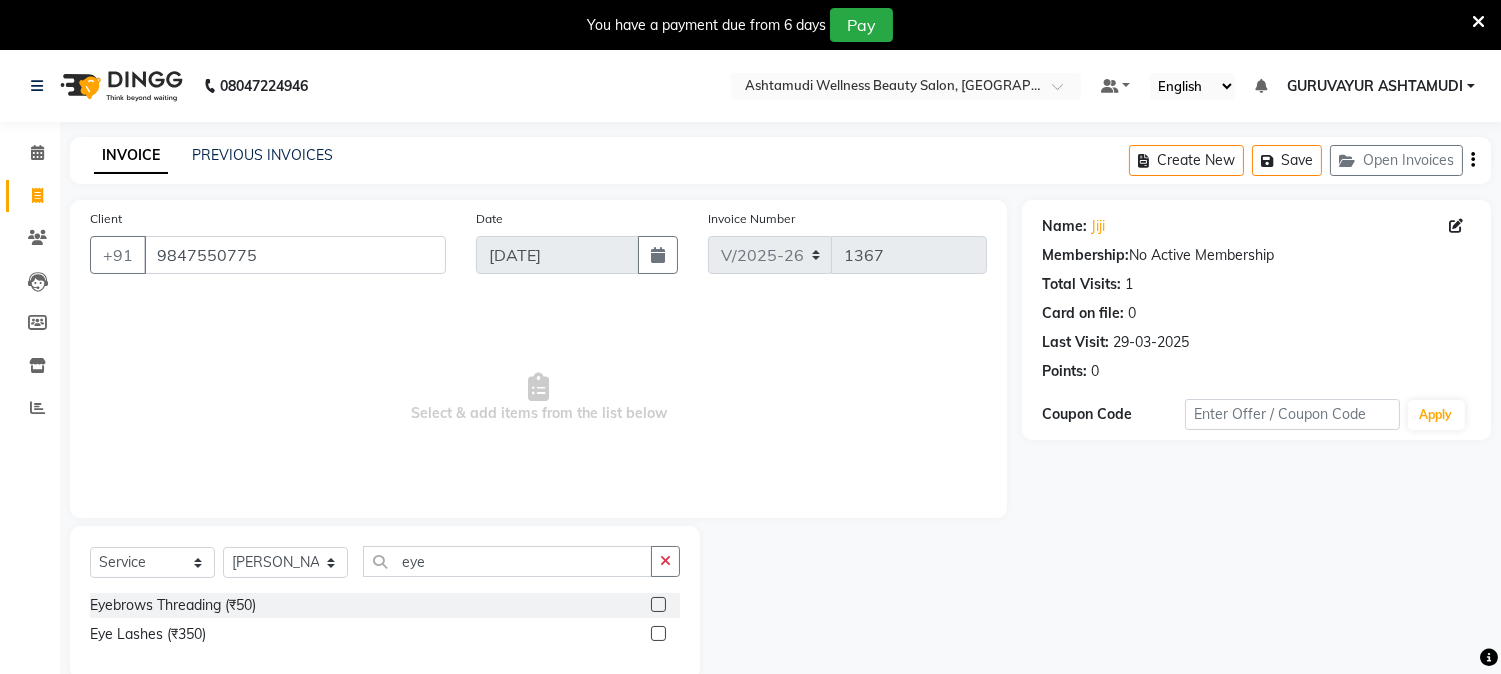 click 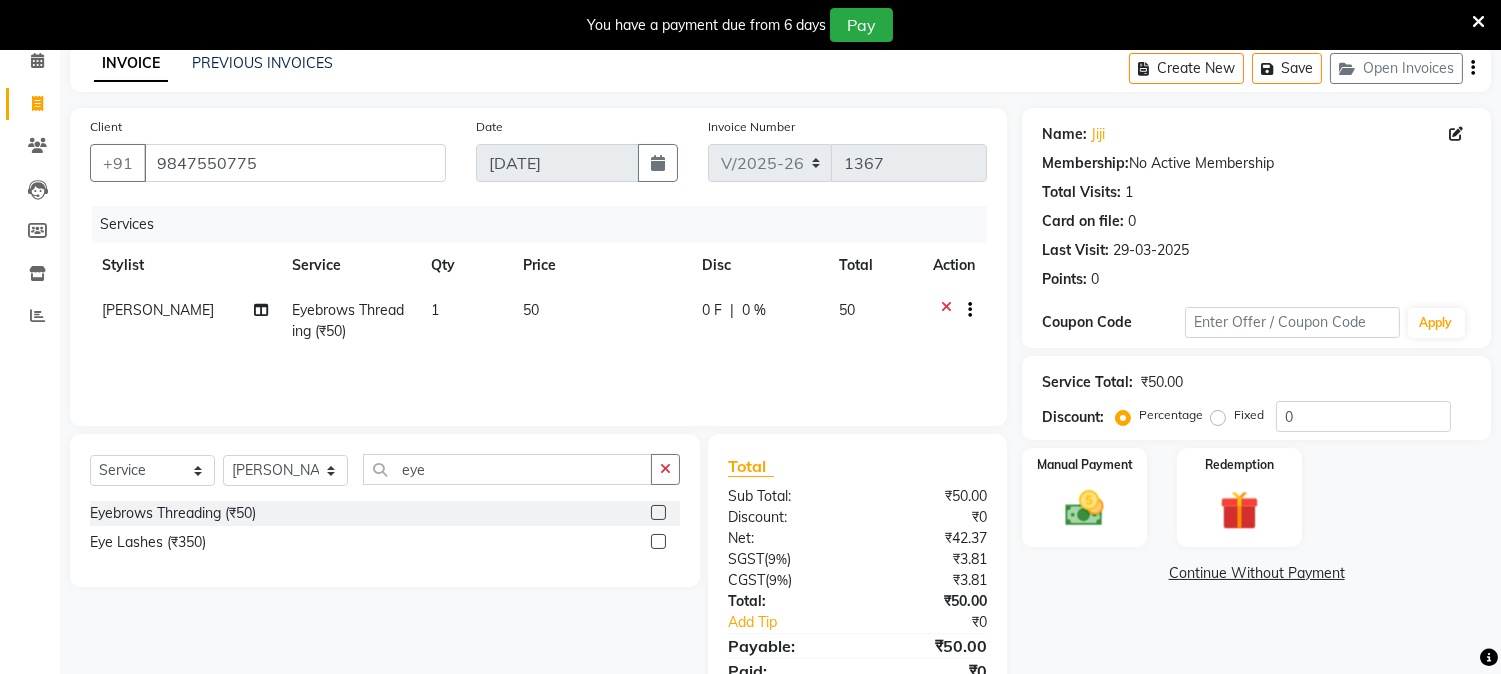 scroll, scrollTop: 175, scrollLeft: 0, axis: vertical 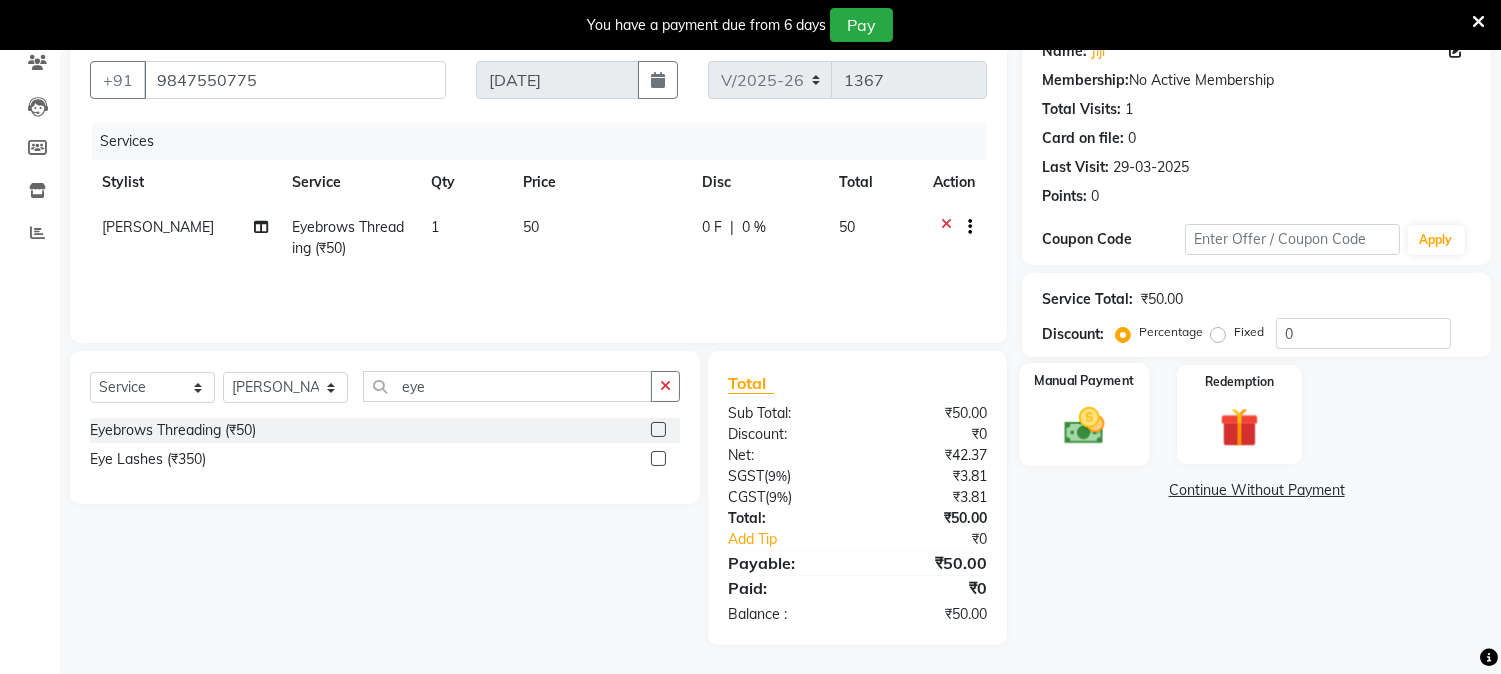 click on "Manual Payment" 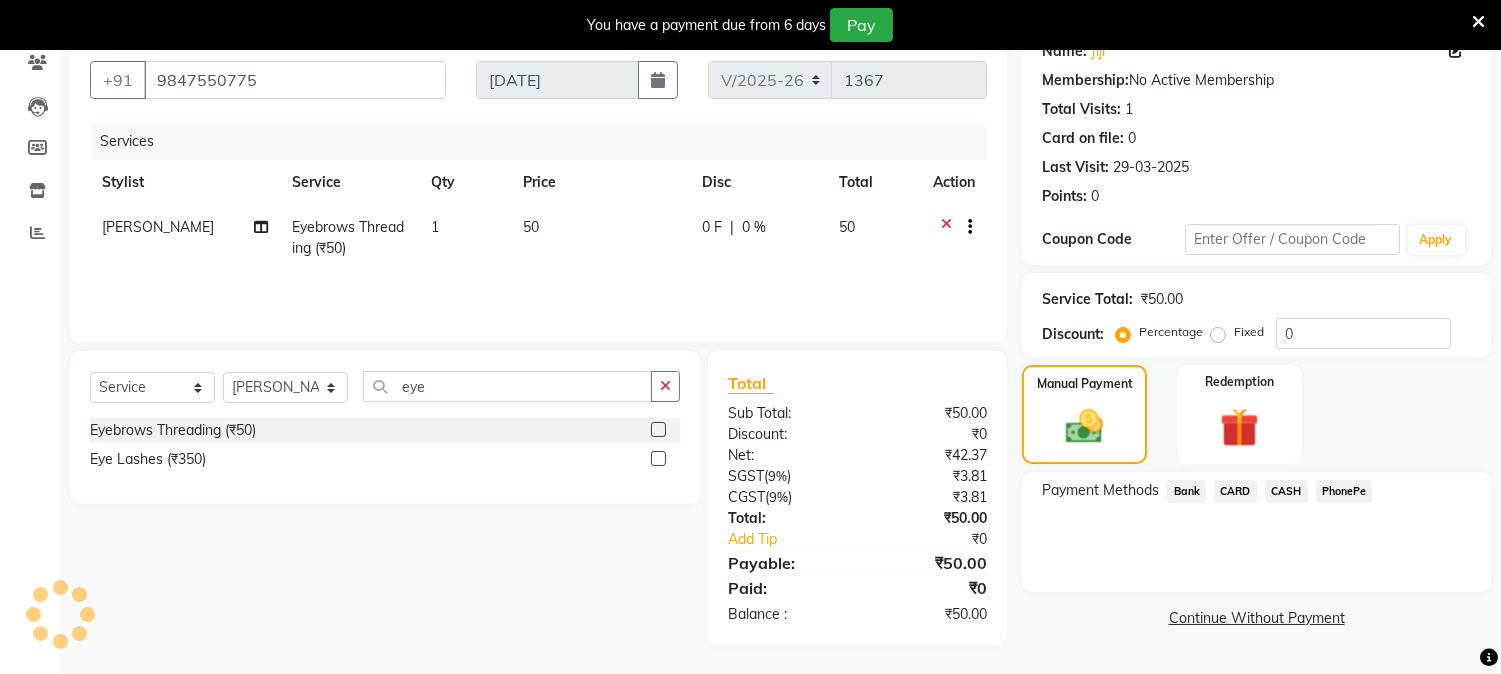 click on "CASH" 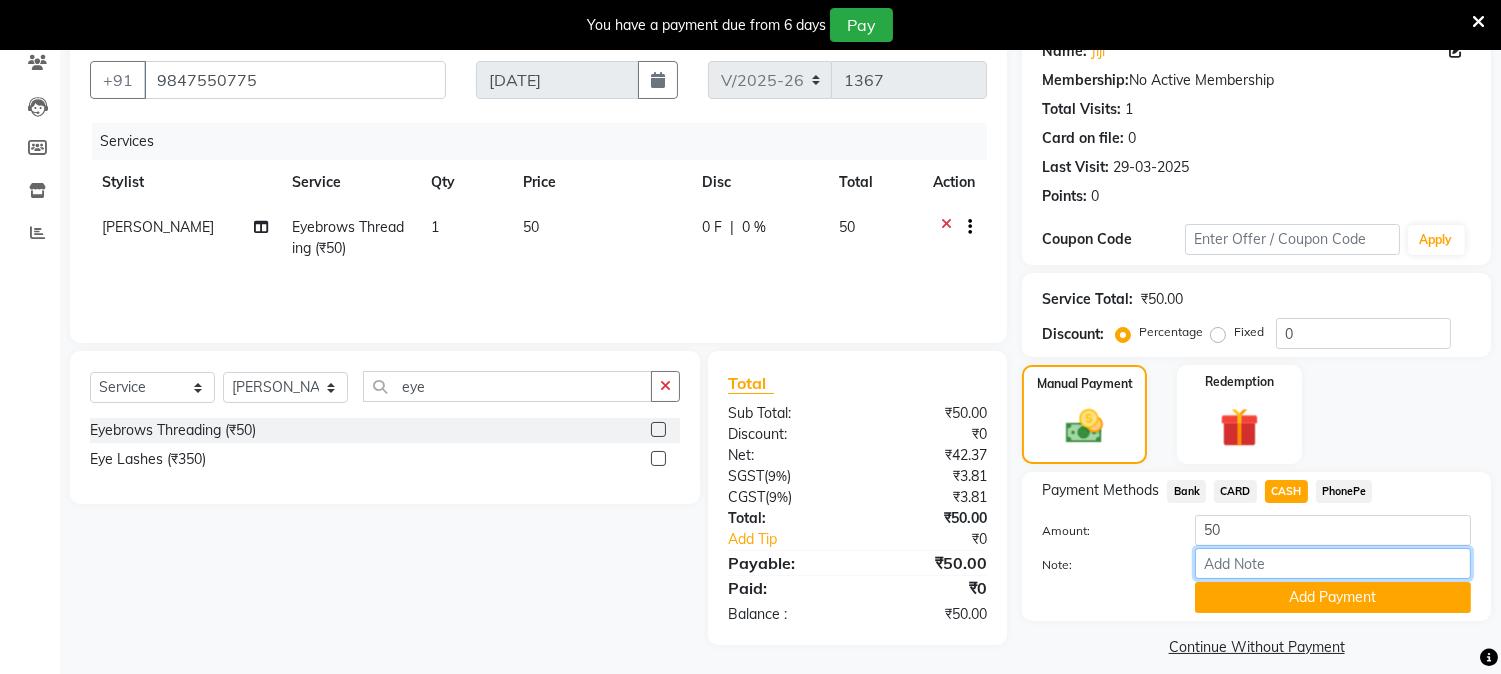 click on "Note:" at bounding box center (1333, 563) 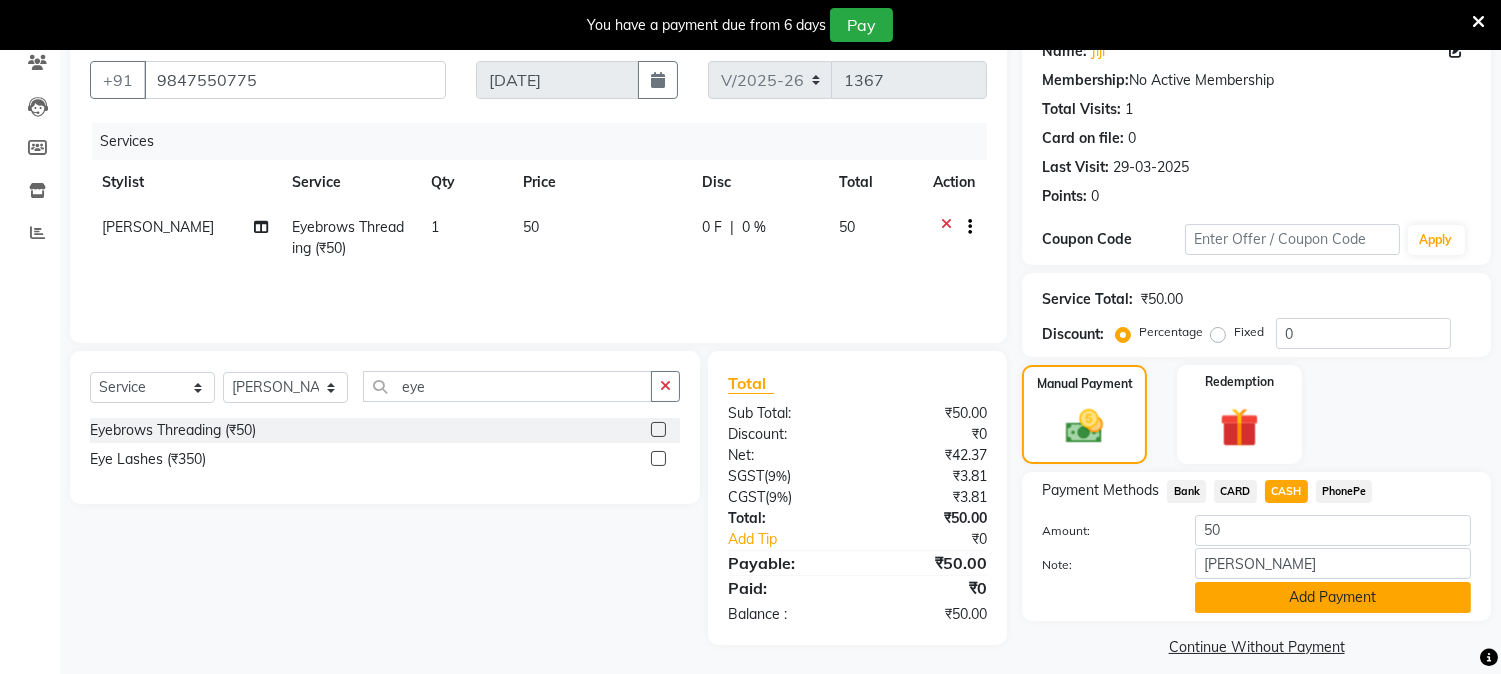 click on "Add Payment" 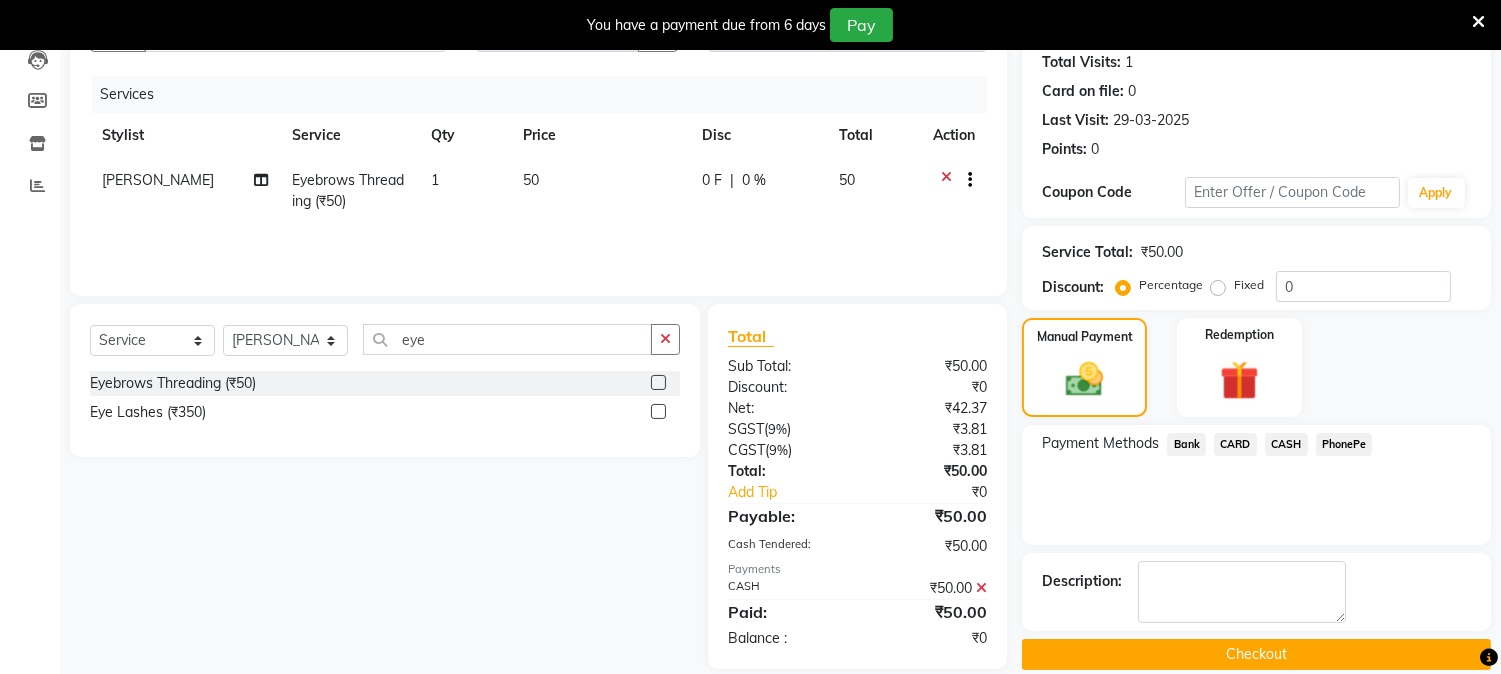 scroll, scrollTop: 246, scrollLeft: 0, axis: vertical 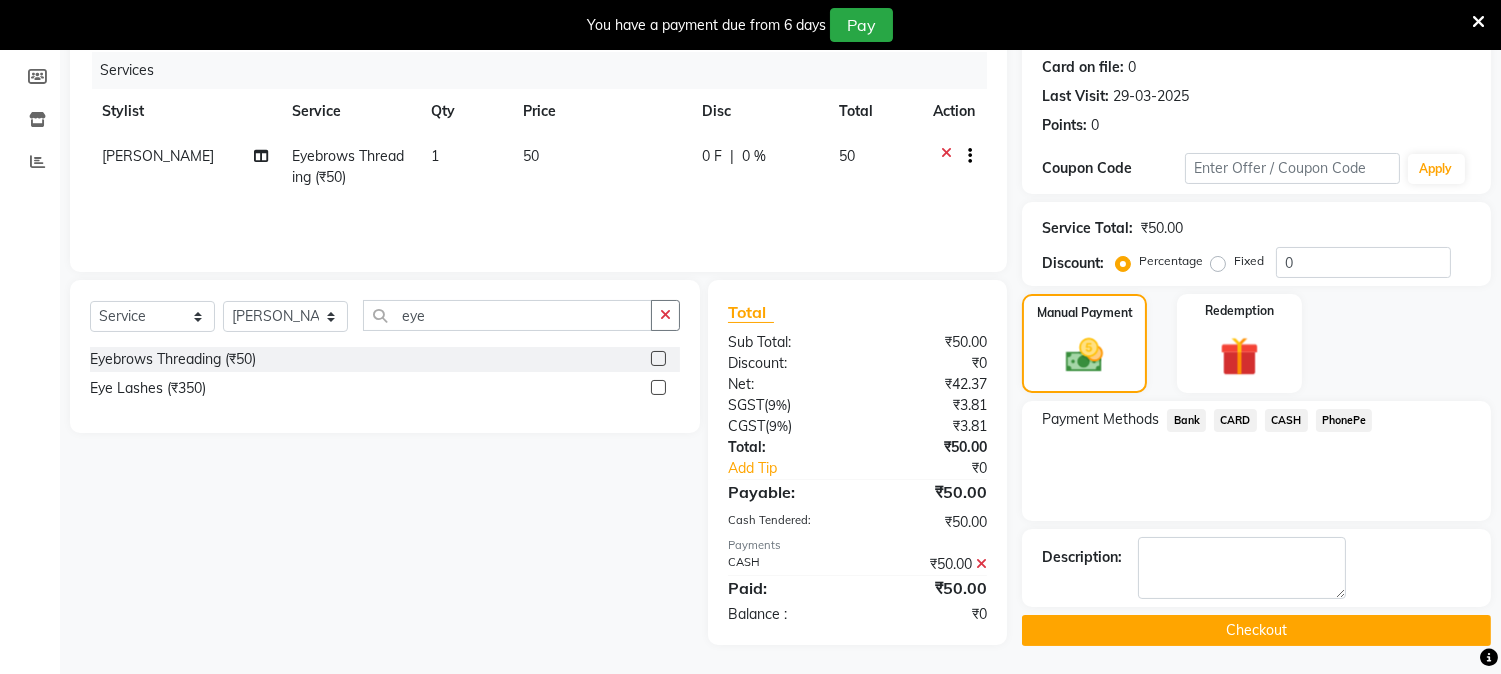 click on "INVOICE PREVIOUS INVOICES Create New   Save   Open Invoices  Client [PHONE_NUMBER] Date [DATE] Invoice Number V/2025 V/[PHONE_NUMBER] Services Stylist Service Qty Price Disc Total Action [PERSON_NAME] Eyebrows Threading (₹50) 1 50 0 F | 0 % 50 Select  Service  Product  Membership  Package Voucher Prepaid Gift Card  Select Stylist Aathithya [PERSON_NAME] [PERSON_NAME] GURUVAYUR ASHTAMUDI [PERSON_NAME] Nigisha POOJA [PERSON_NAME] [PERSON_NAME] [PERSON_NAME] eye Eyebrows Threading (₹50)  Eye Lashes  (₹350)  Total Sub Total: ₹50.00 Discount: ₹0 Net: ₹42.37 SGST  ( 9% ) ₹3.81 CGST  ( 9% ) ₹3.81 Total: ₹50.00 Add Tip ₹0 Payable: ₹50.00 Cash Tendered: ₹50.00 Payments CASH ₹50.00  Paid: ₹50.00 Balance   : ₹0 Name: Jiji  Membership:  No Active Membership  Total Visits:  1 Card on file:  0 Last Visit:   [DATE] Points:   0  Coupon Code Apply Service Total:  ₹50.00  Discount:  Percentage   Fixed  0 Manual Payment Redemption Payment Methods  Bank   CARD   CASH   PhonePe  Description:  Checkout" 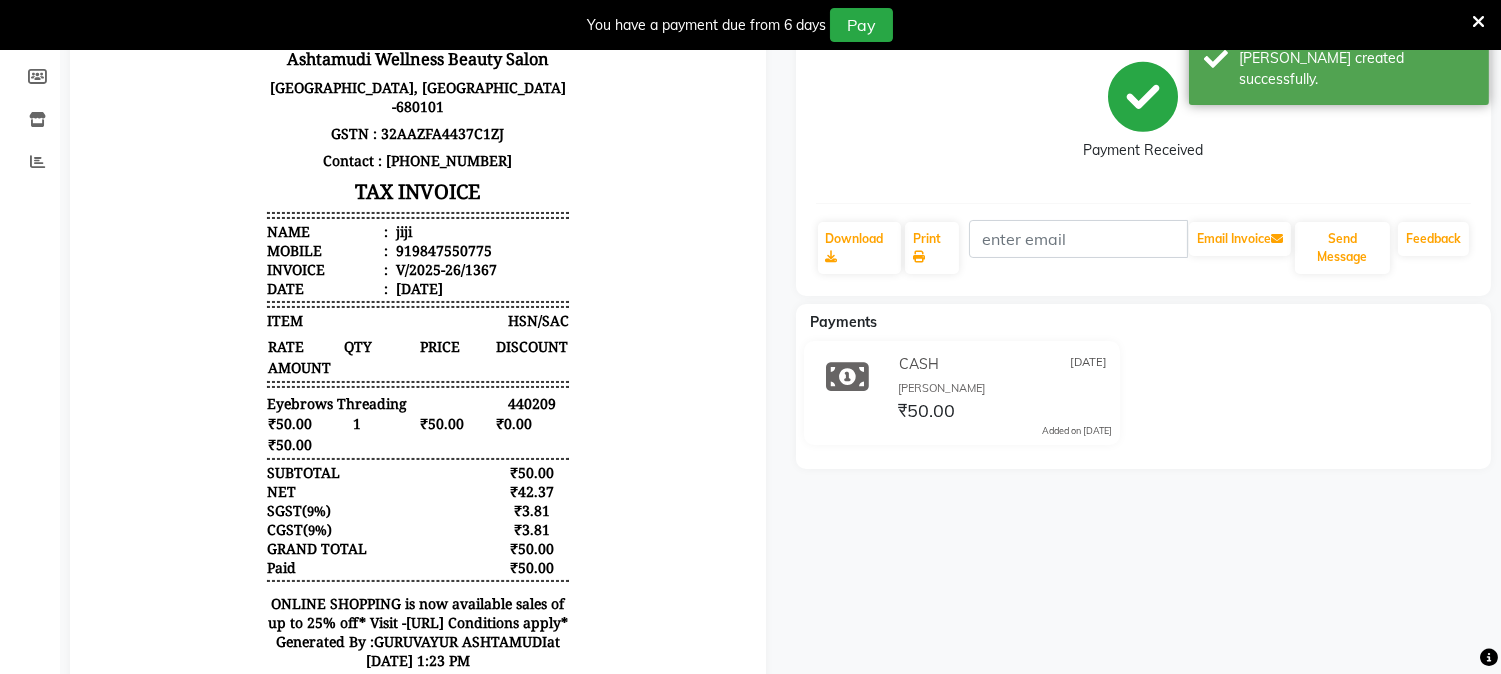 scroll, scrollTop: 0, scrollLeft: 0, axis: both 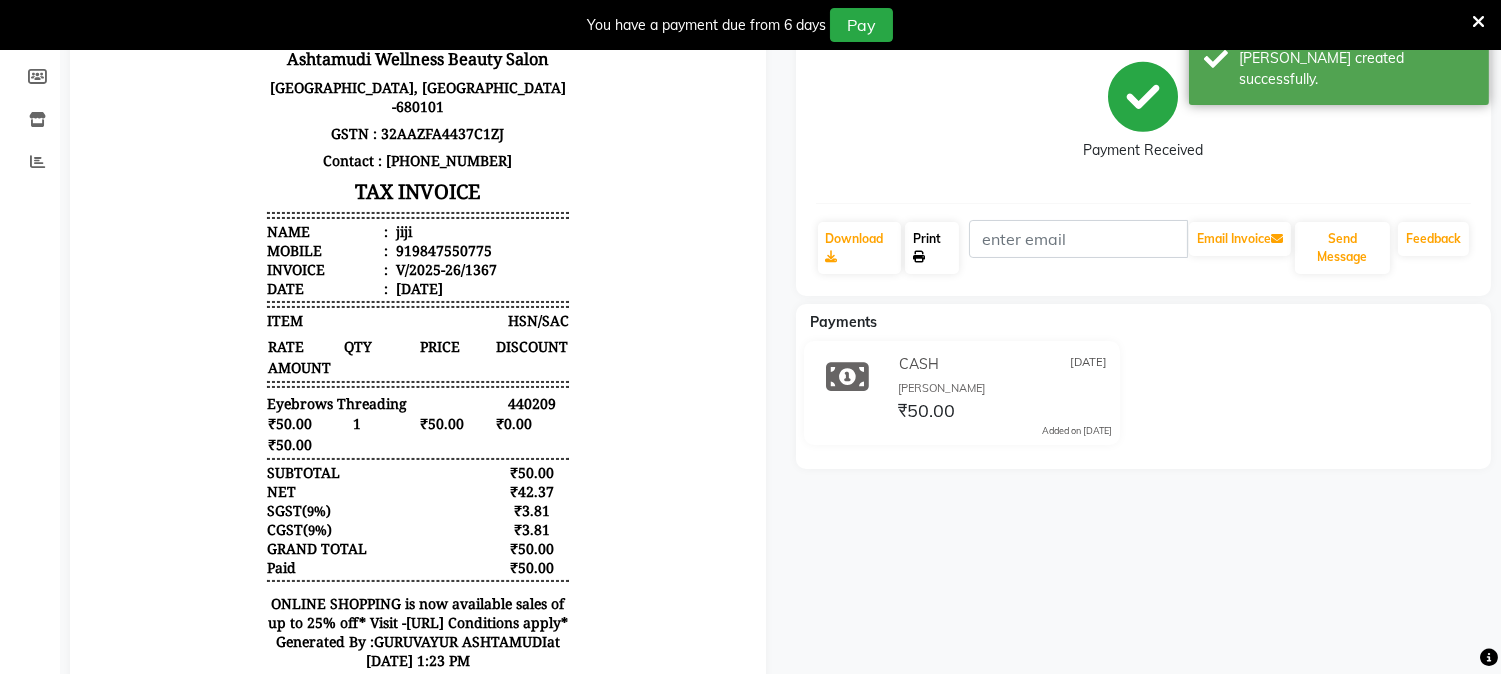 click on "Print" 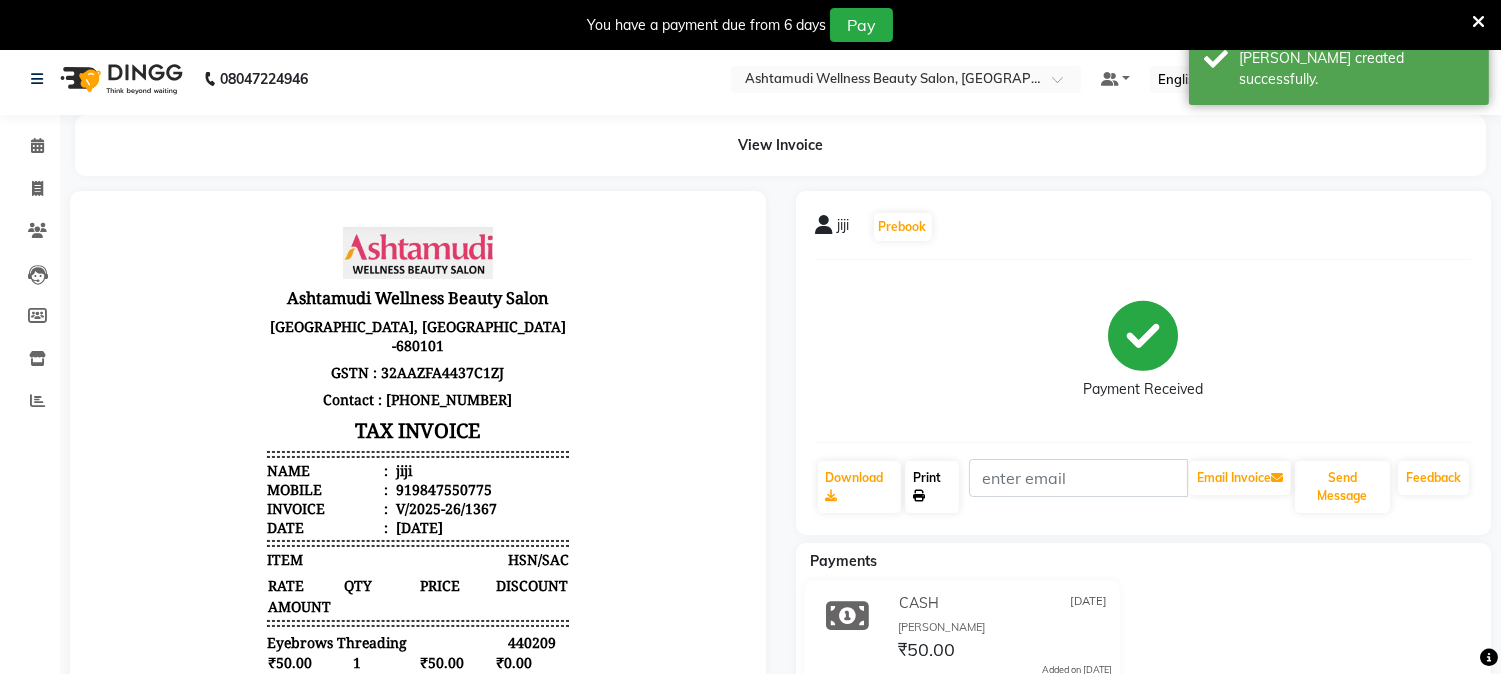 scroll, scrollTop: 0, scrollLeft: 0, axis: both 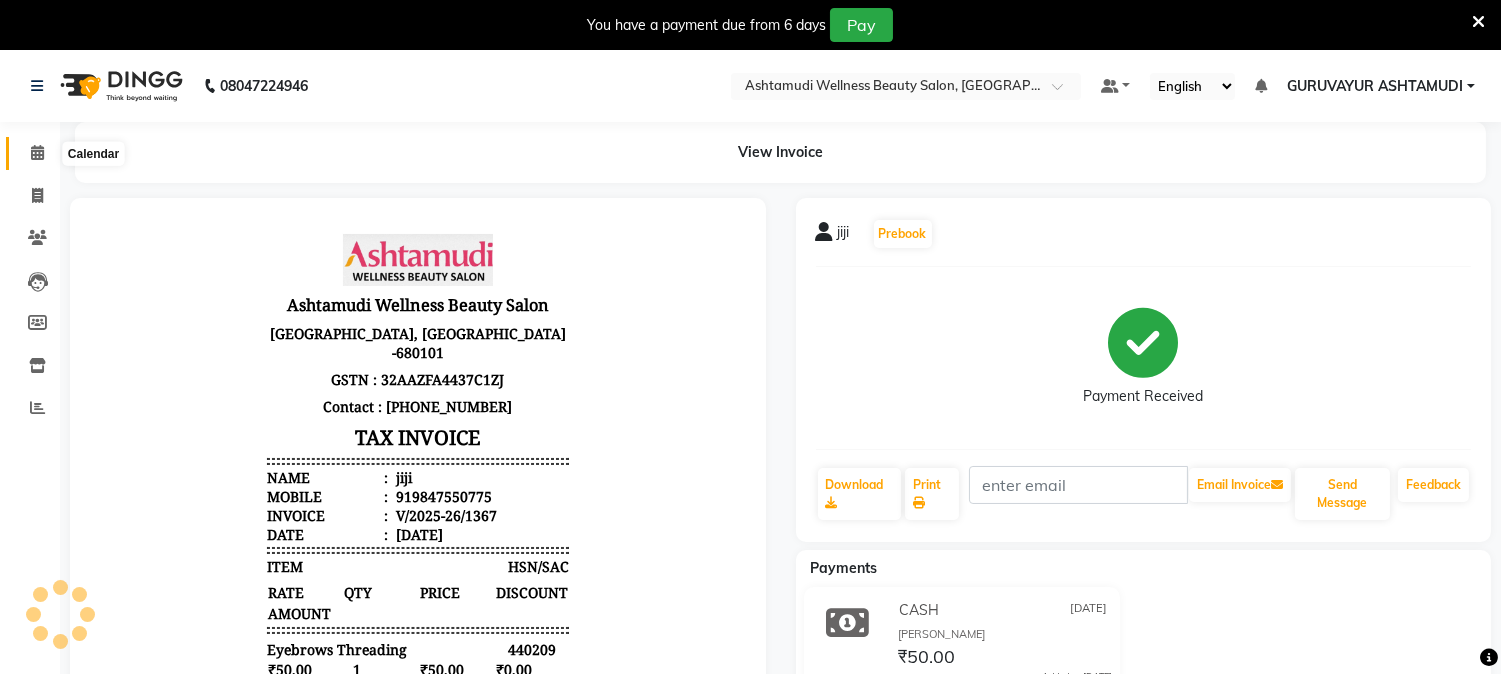 click 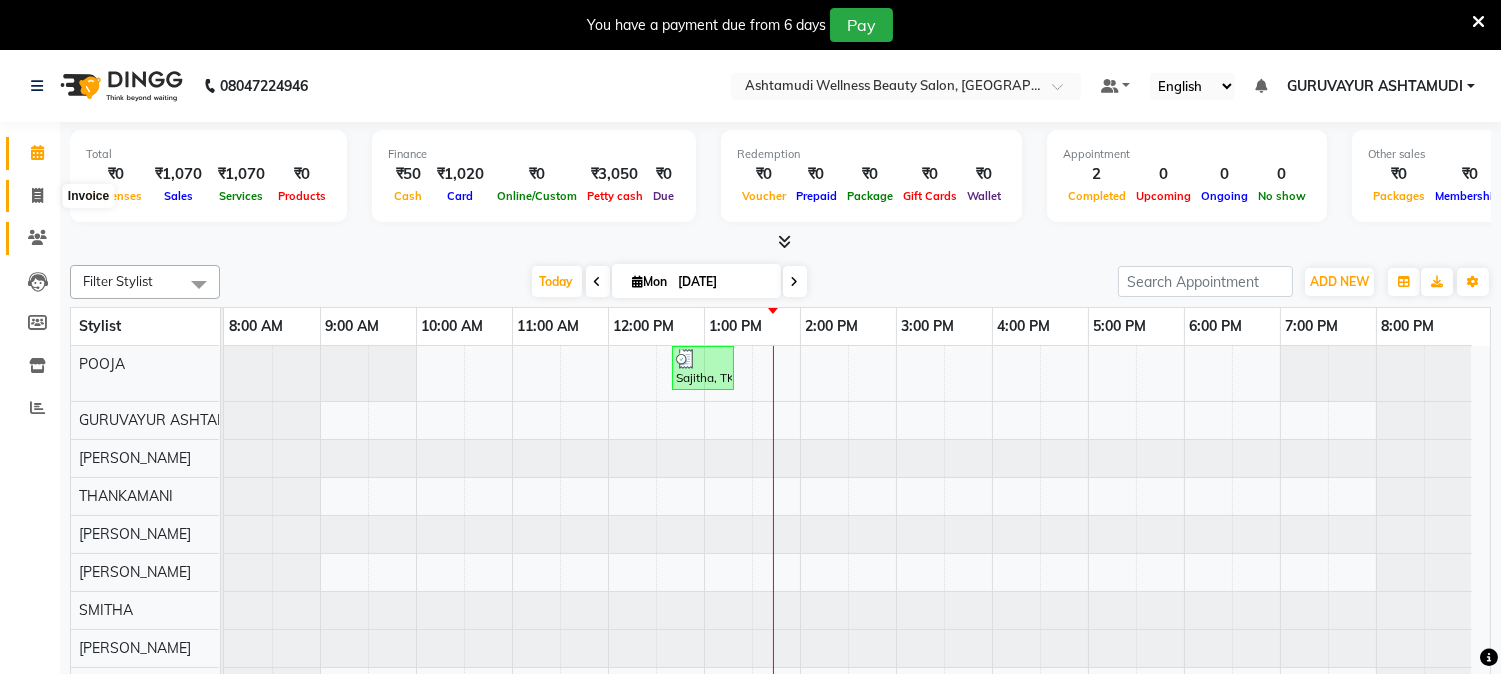 drag, startPoint x: 41, startPoint y: 193, endPoint x: 50, endPoint y: 228, distance: 36.138622 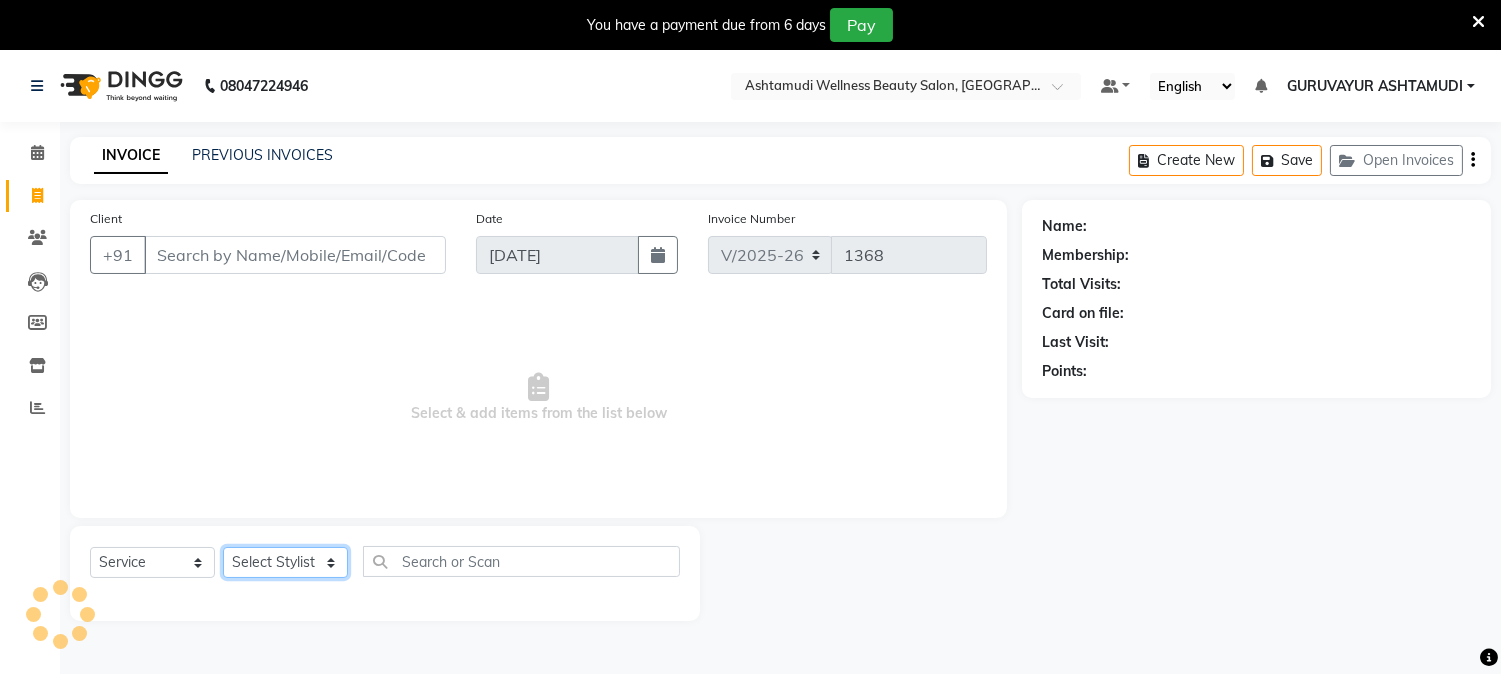click on "Select Stylist Aathithya [PERSON_NAME] [PERSON_NAME] GURUVAYUR ASHTAMUDI [PERSON_NAME] Nigisha POOJA [PERSON_NAME] [PERSON_NAME] [PERSON_NAME]" 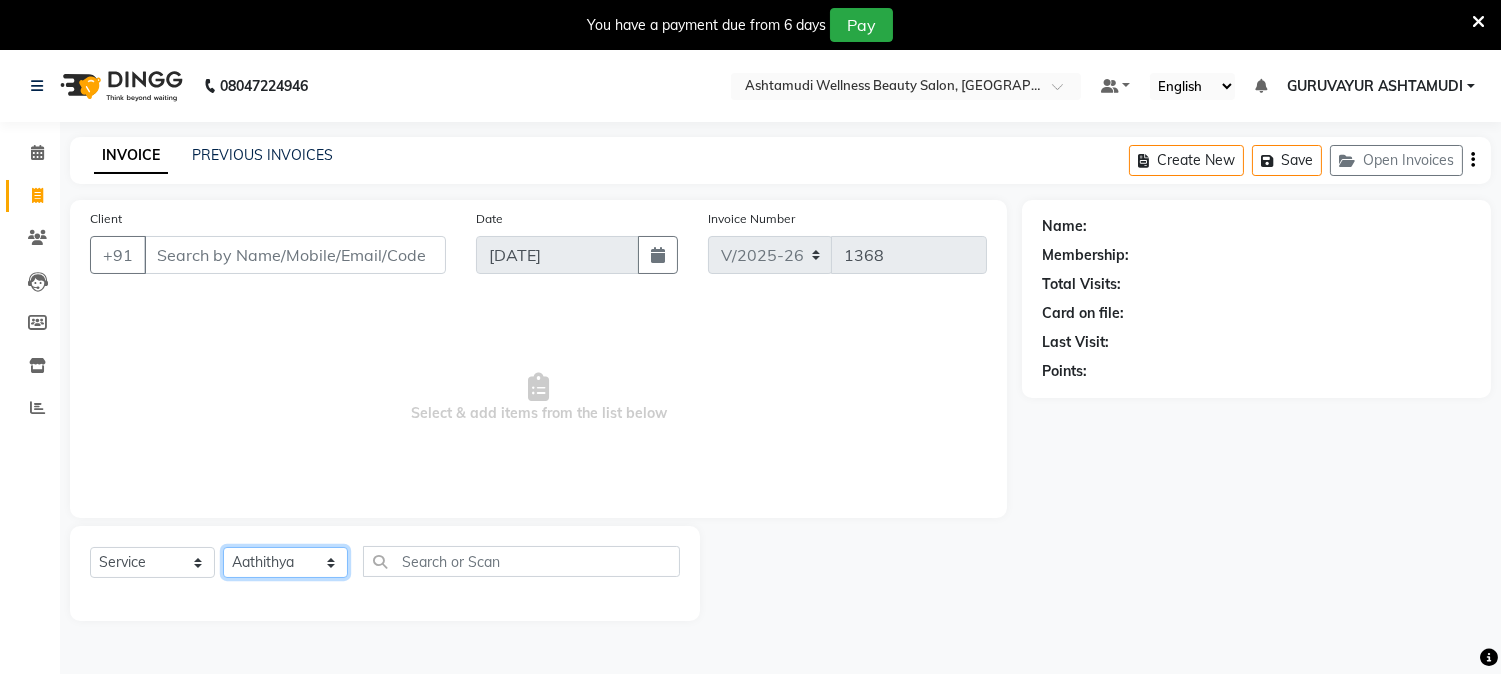 click on "Select Stylist Aathithya [PERSON_NAME] [PERSON_NAME] GURUVAYUR ASHTAMUDI [PERSON_NAME] Nigisha POOJA [PERSON_NAME] [PERSON_NAME] [PERSON_NAME]" 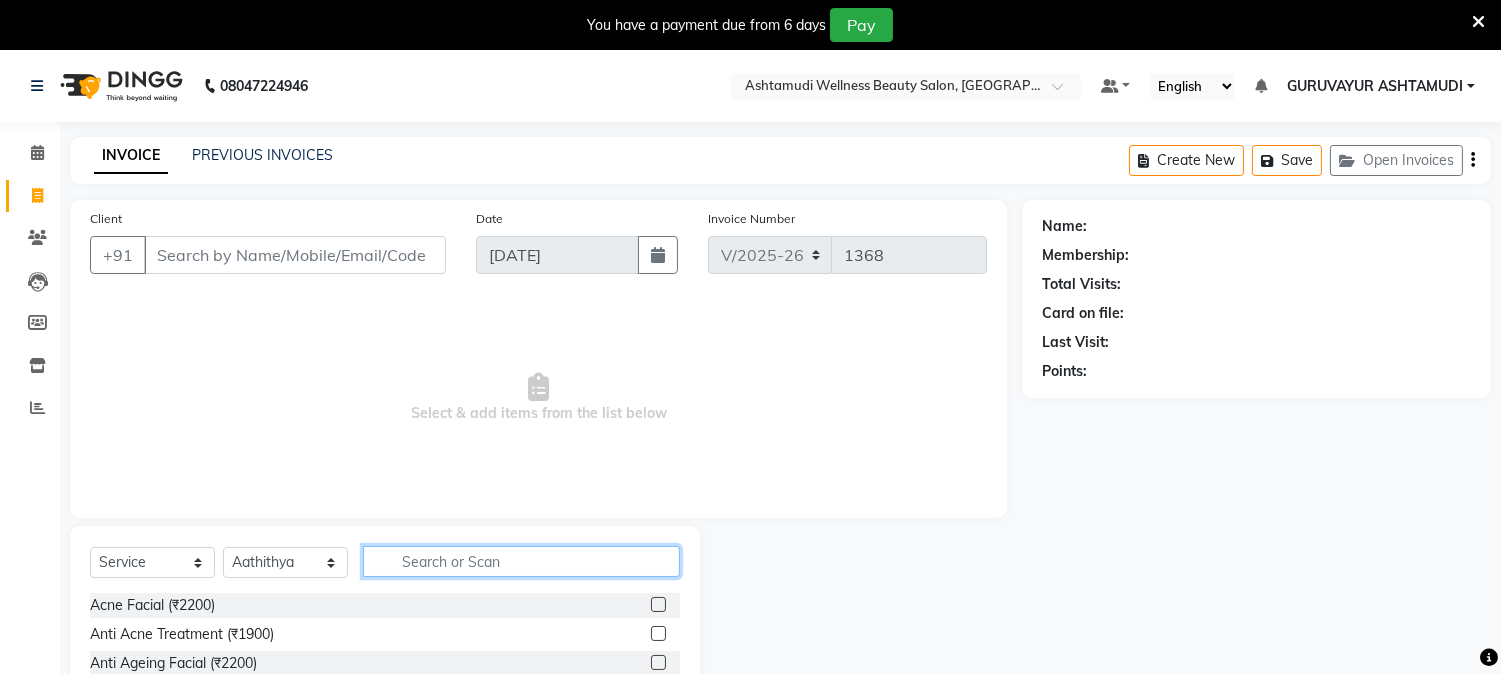 click 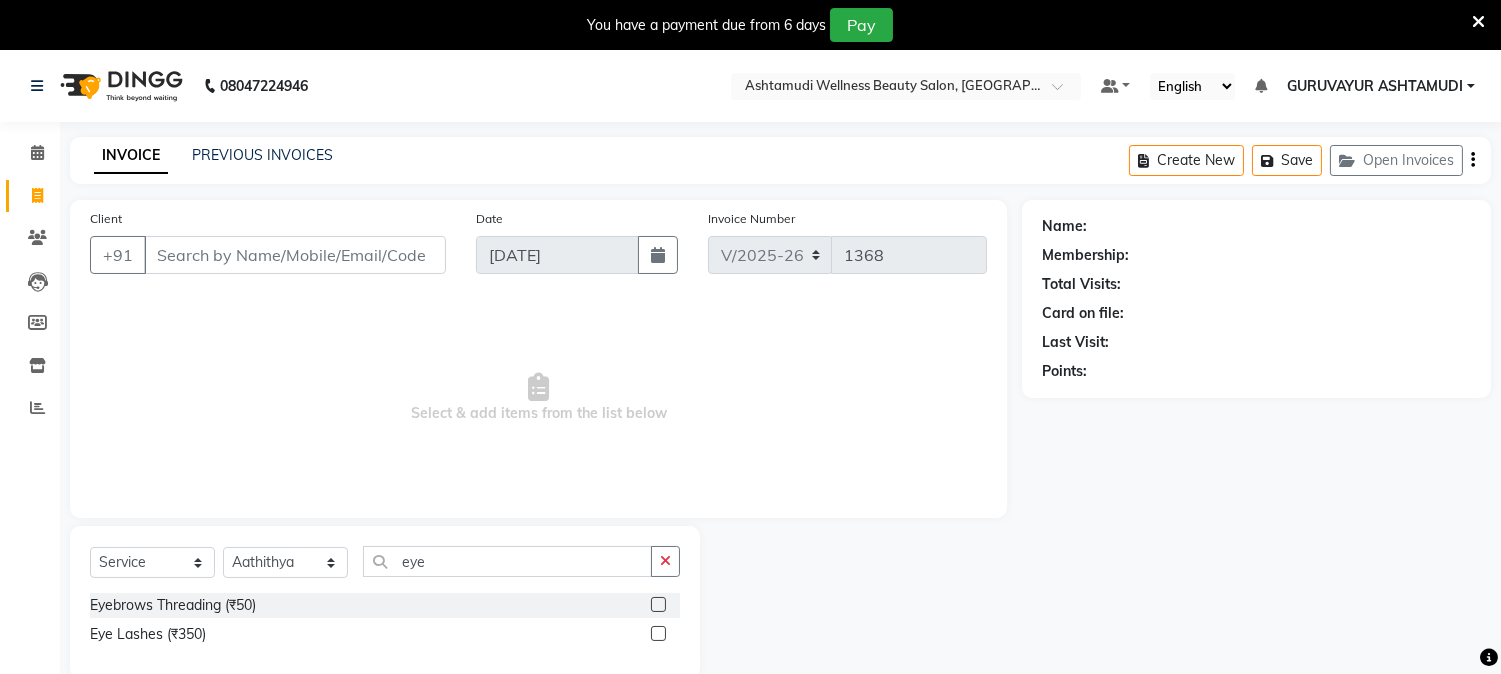click 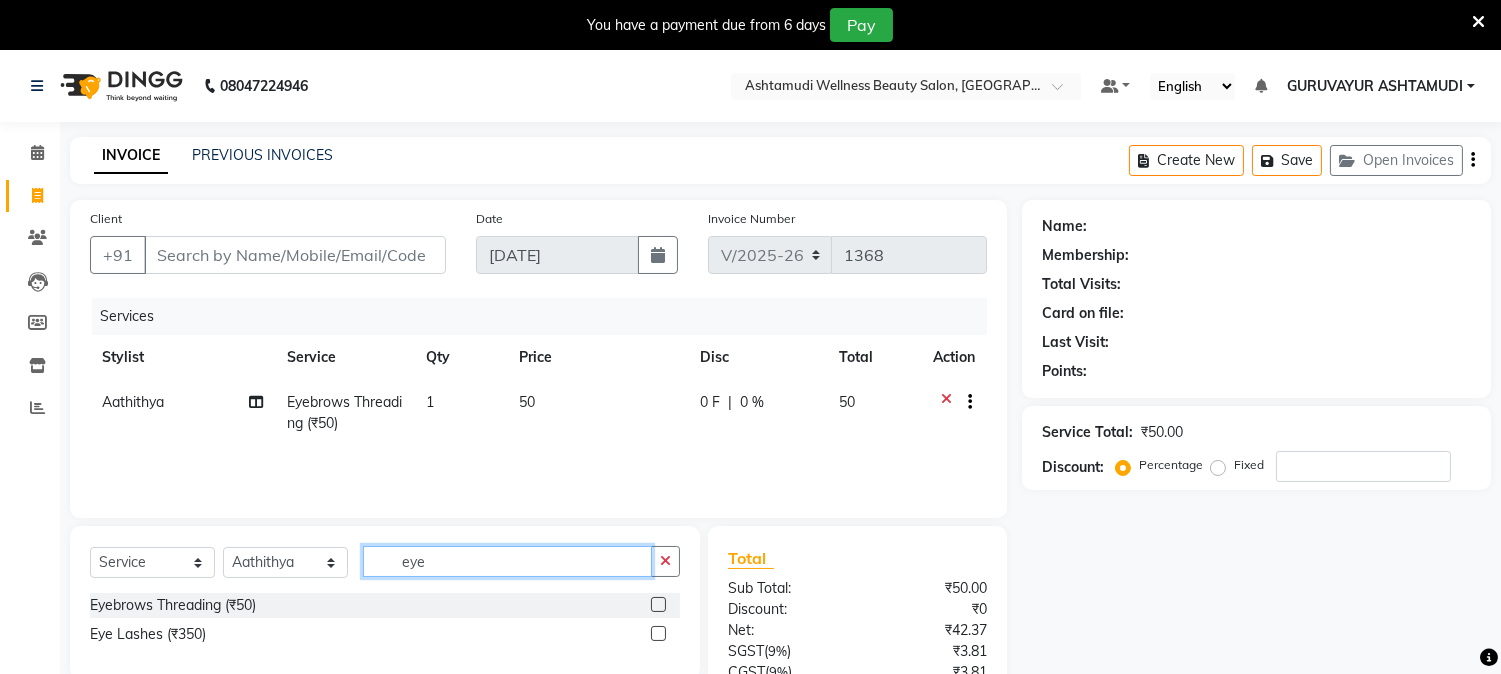 drag, startPoint x: 590, startPoint y: 567, endPoint x: 87, endPoint y: 621, distance: 505.8903 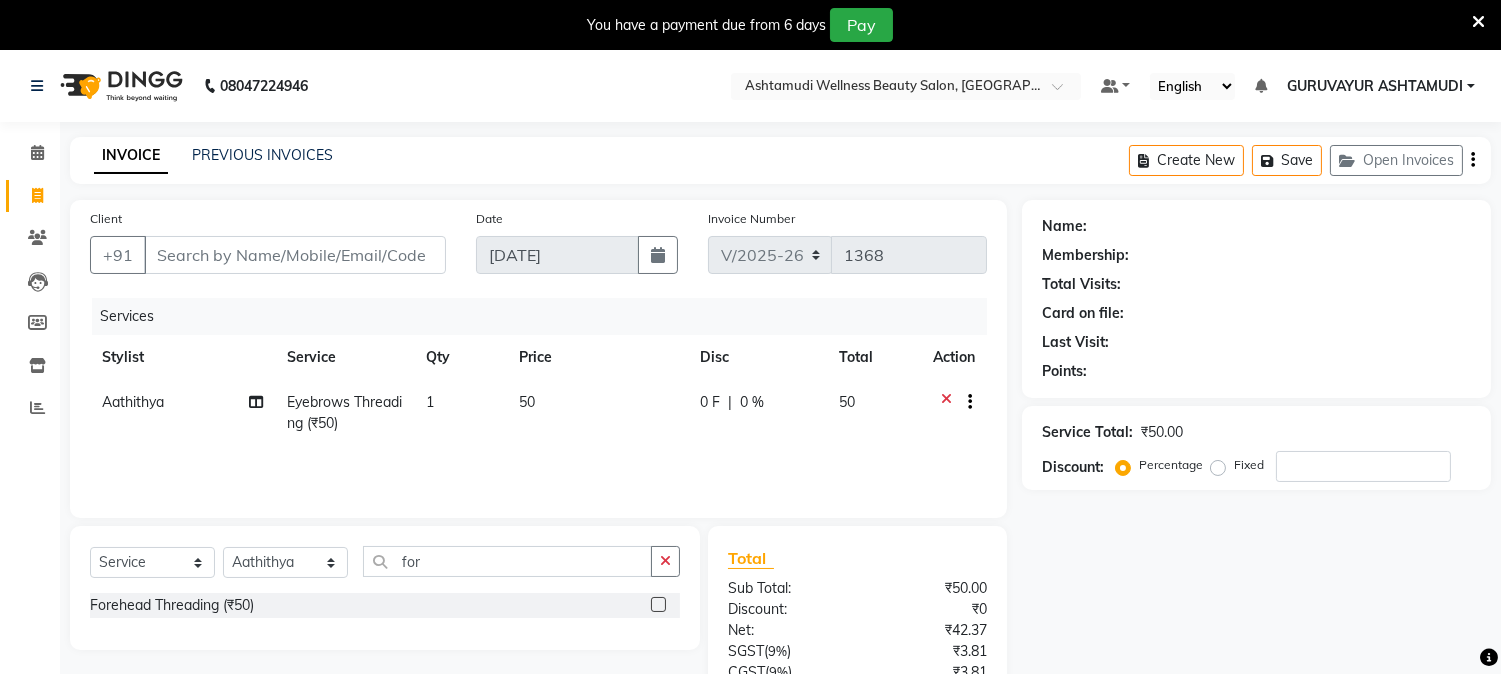 click 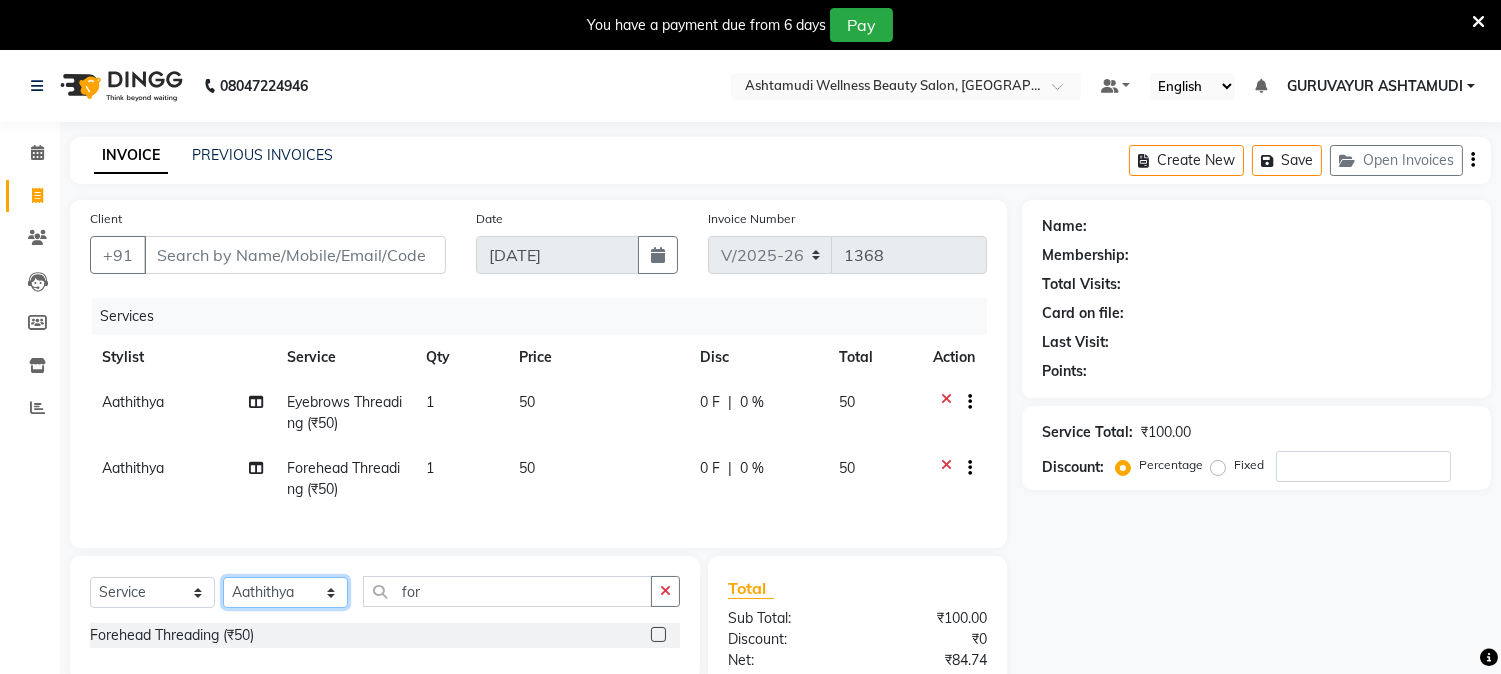 click on "Select Stylist Aathithya [PERSON_NAME] [PERSON_NAME] GURUVAYUR ASHTAMUDI [PERSON_NAME] Nigisha POOJA [PERSON_NAME] [PERSON_NAME] [PERSON_NAME]" 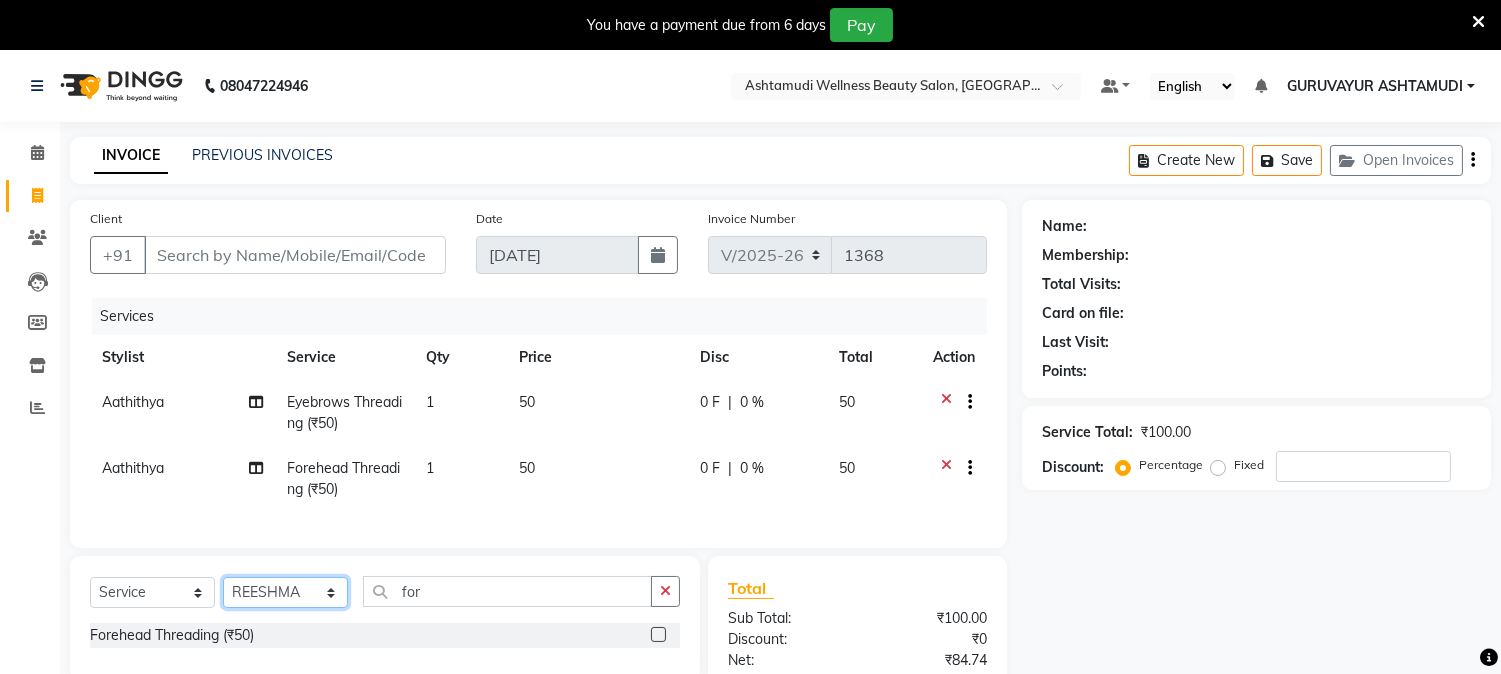 click on "Select Stylist Aathithya [PERSON_NAME] [PERSON_NAME] GURUVAYUR ASHTAMUDI [PERSON_NAME] Nigisha POOJA [PERSON_NAME] [PERSON_NAME] [PERSON_NAME]" 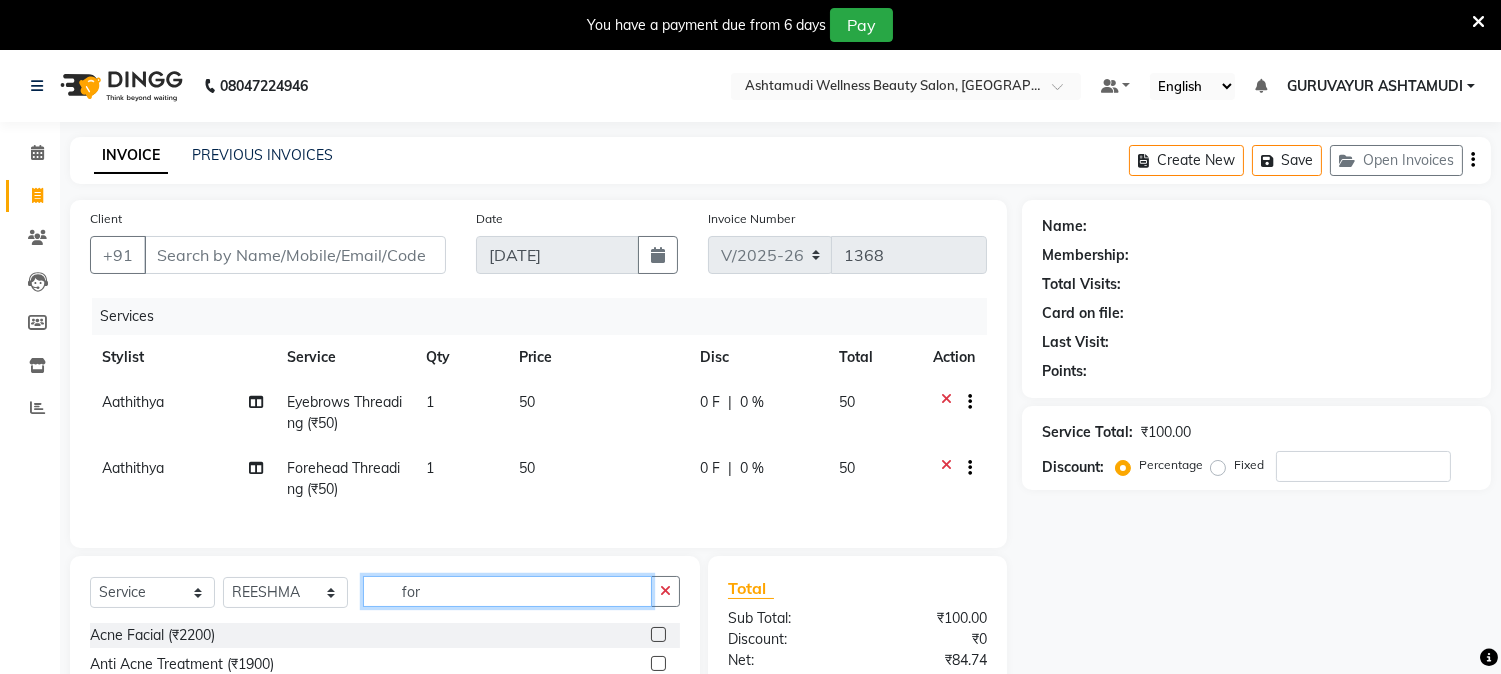 drag, startPoint x: 448, startPoint y: 612, endPoint x: 314, endPoint y: 590, distance: 135.79396 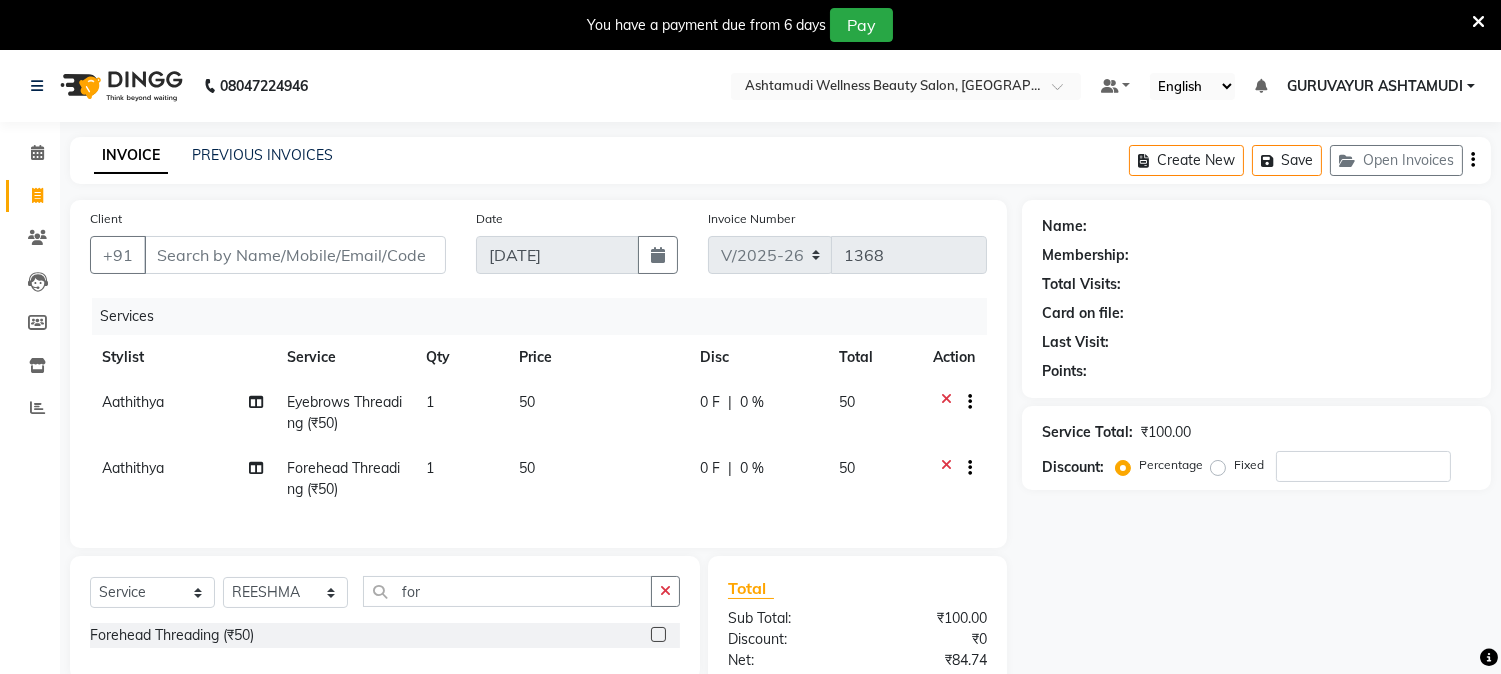 click 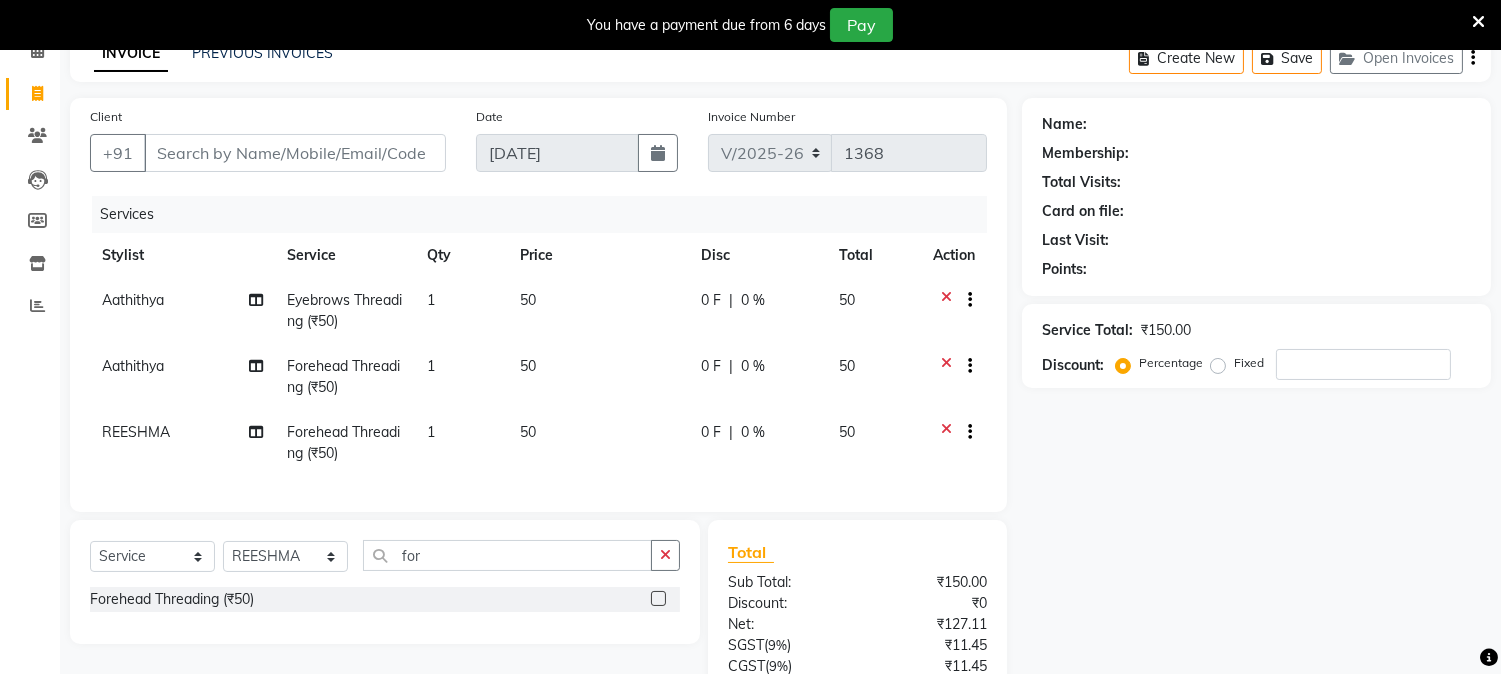scroll, scrollTop: 222, scrollLeft: 0, axis: vertical 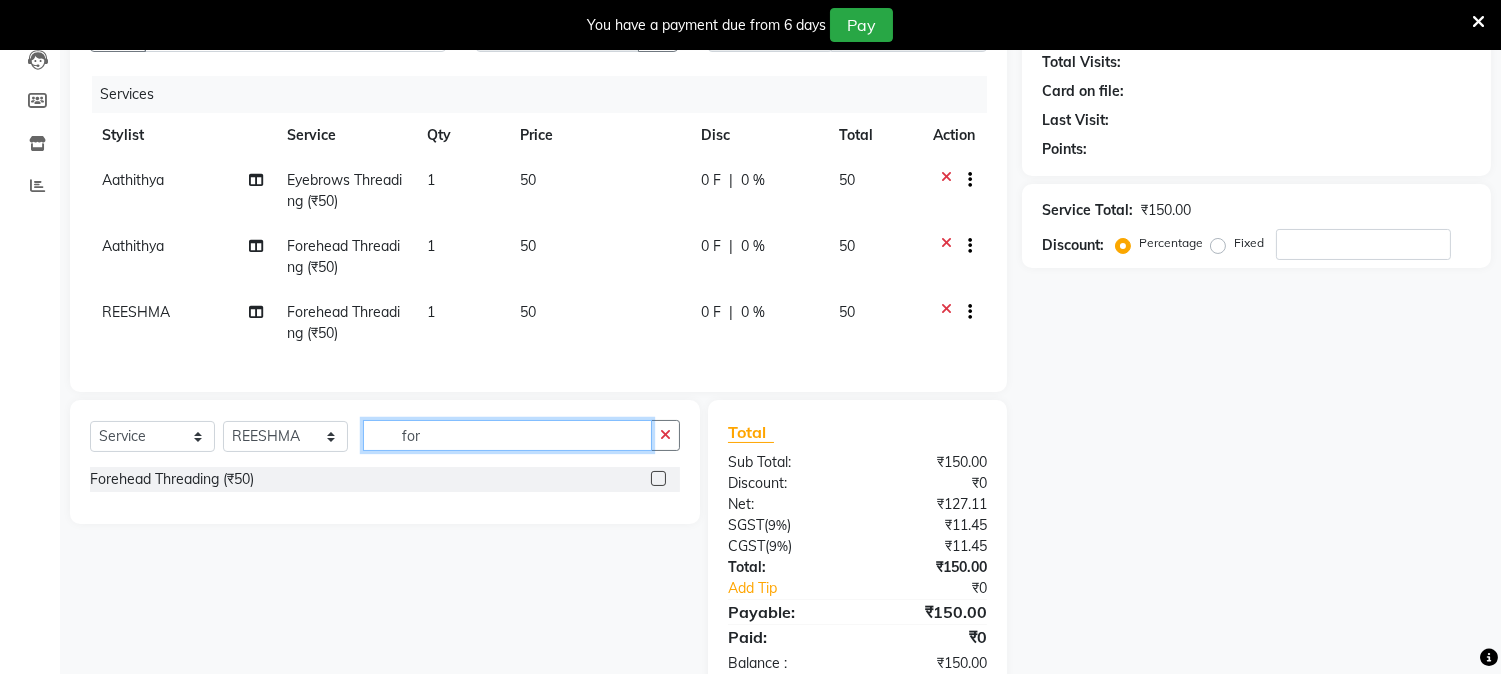 drag, startPoint x: 452, startPoint y: 447, endPoint x: 257, endPoint y: 472, distance: 196.59604 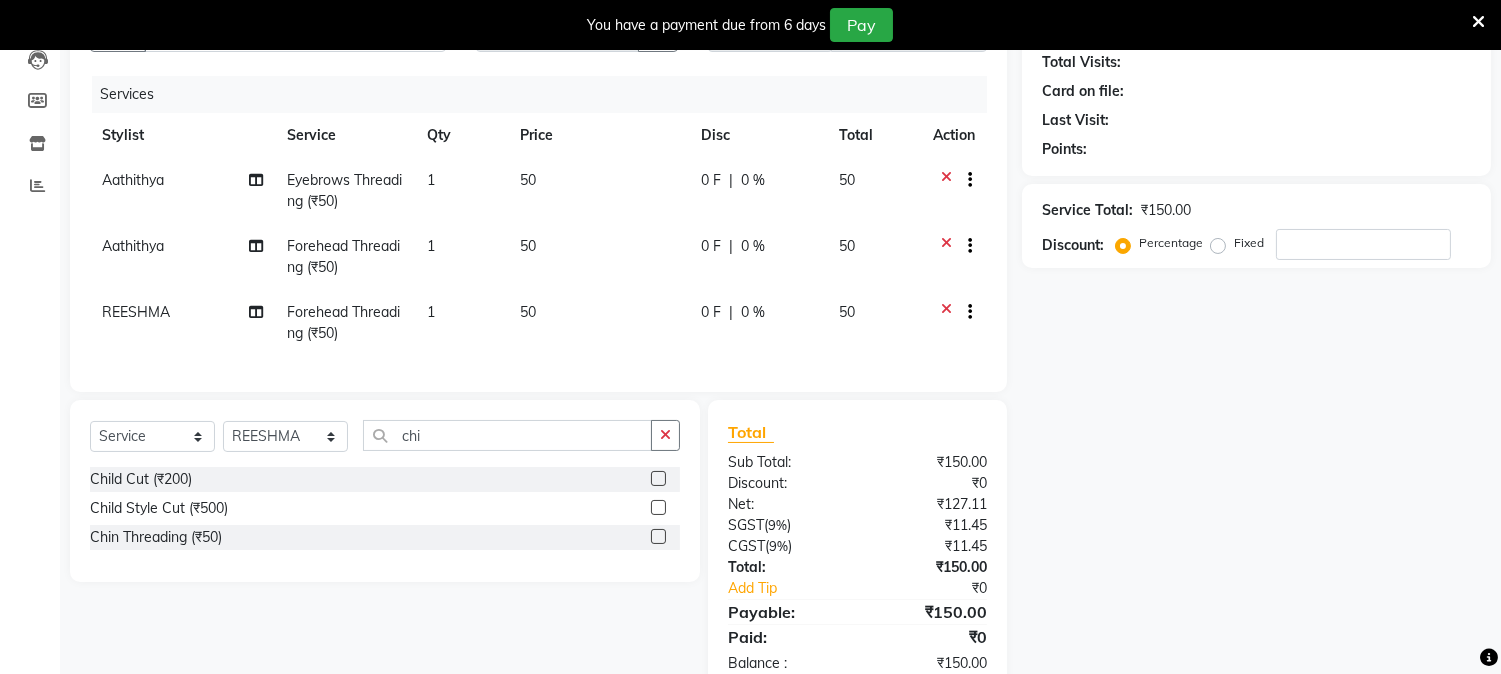 click 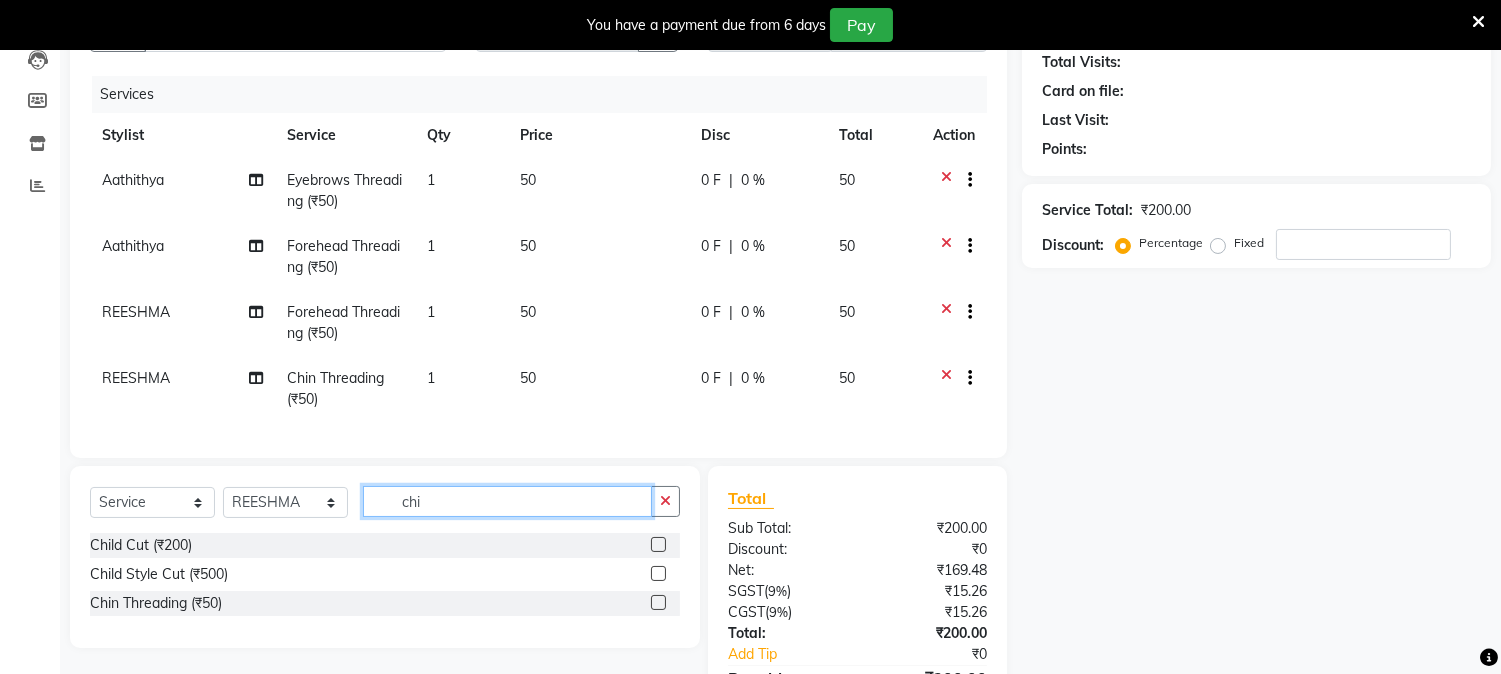 drag, startPoint x: 535, startPoint y: 517, endPoint x: 211, endPoint y: 543, distance: 325.04153 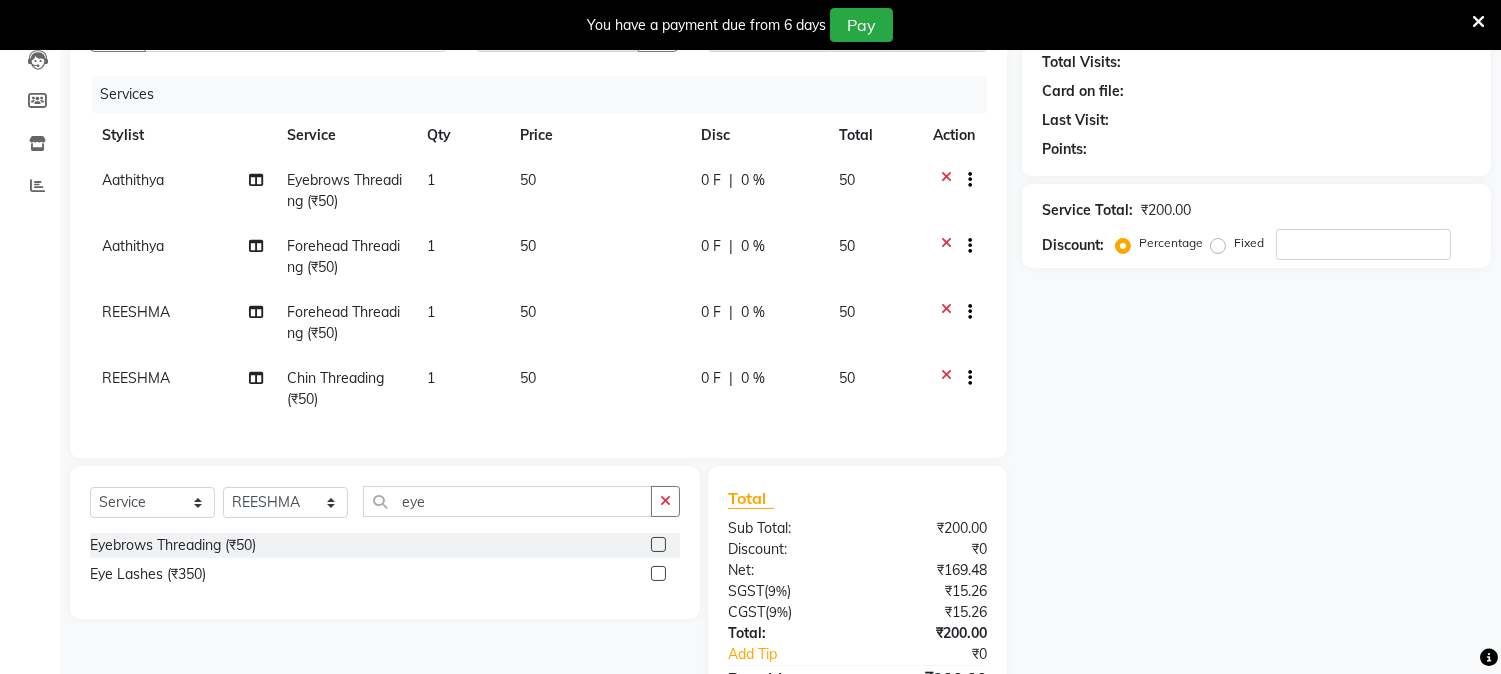 click 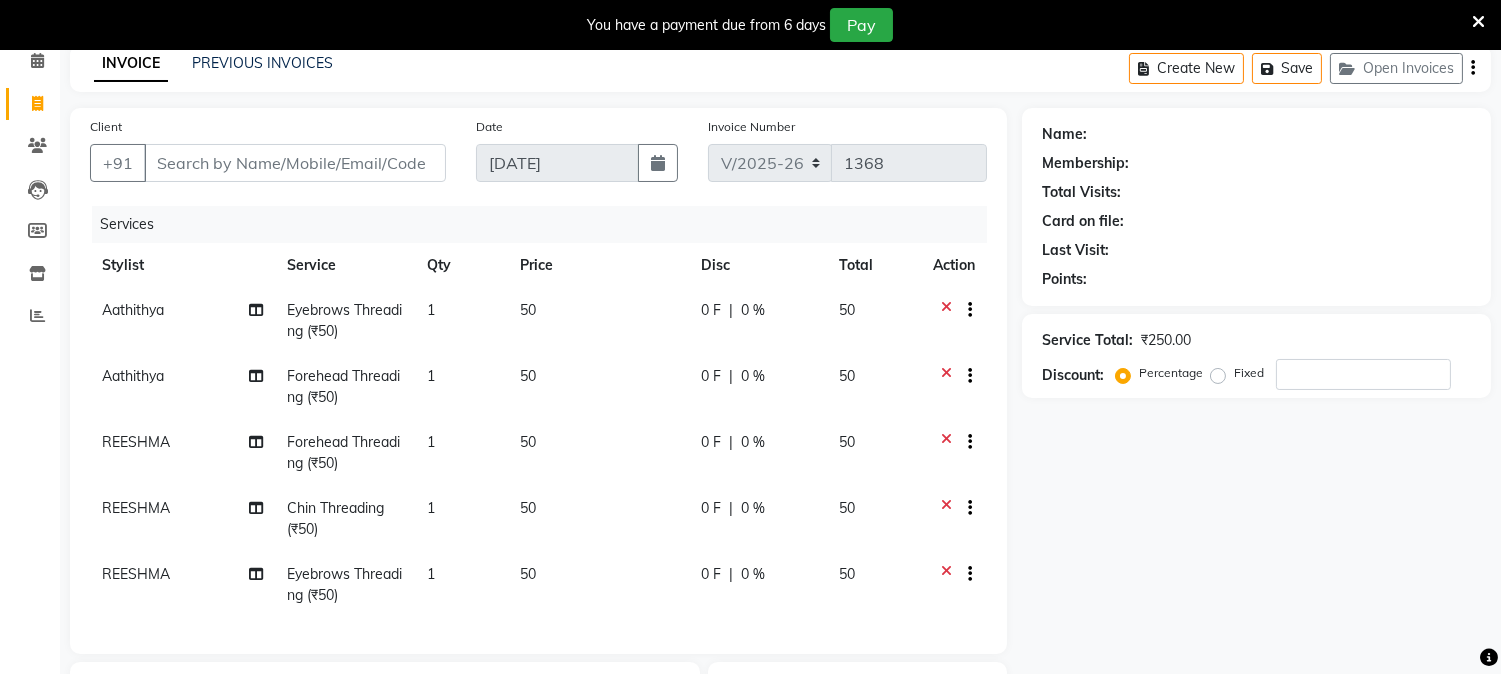 scroll, scrollTop: 0, scrollLeft: 0, axis: both 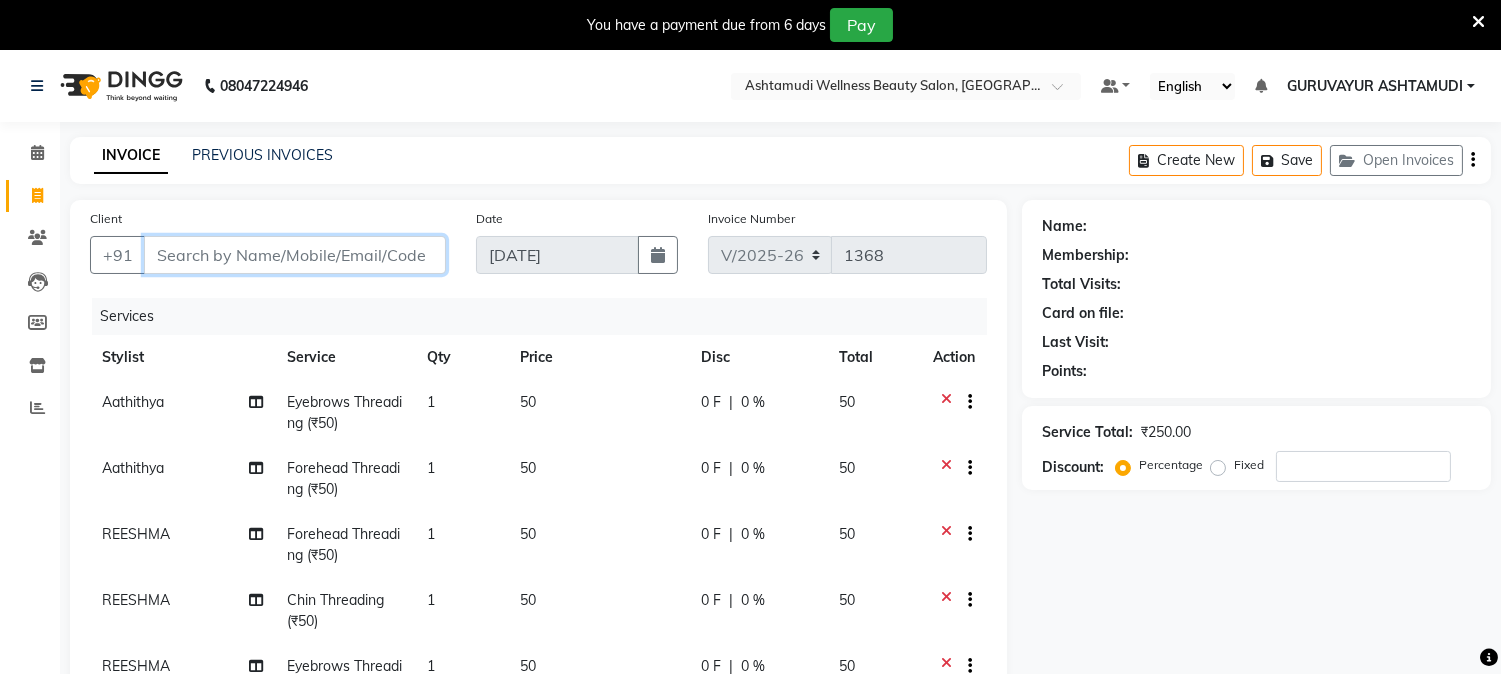 click on "Client" at bounding box center [295, 255] 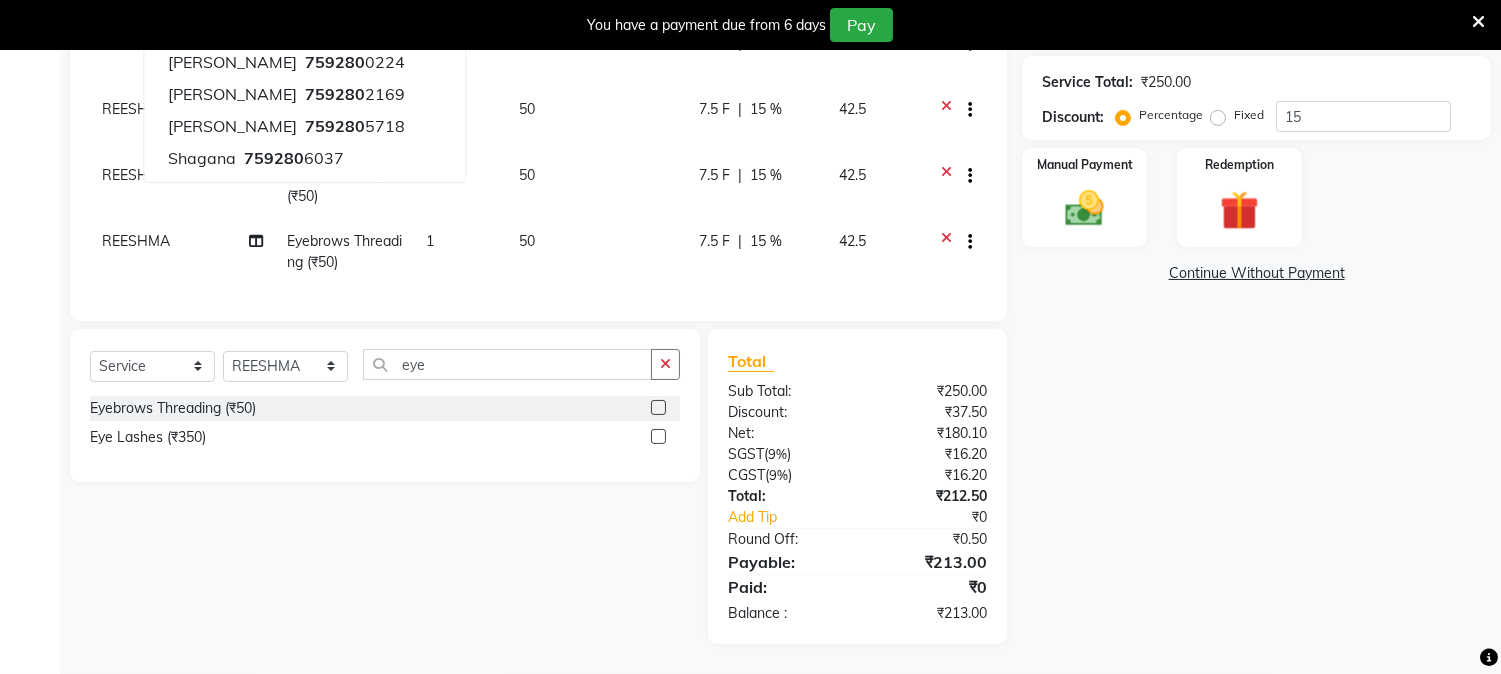 scroll, scrollTop: 447, scrollLeft: 0, axis: vertical 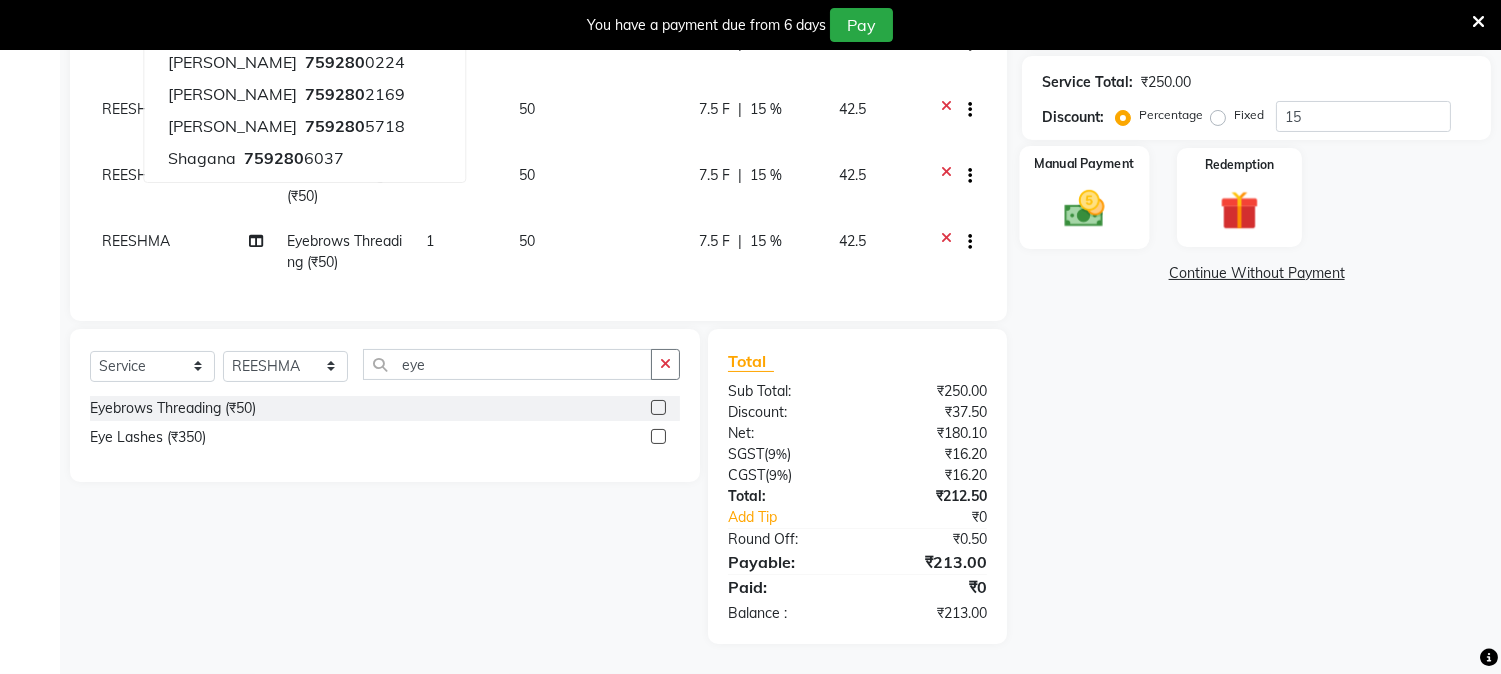 click 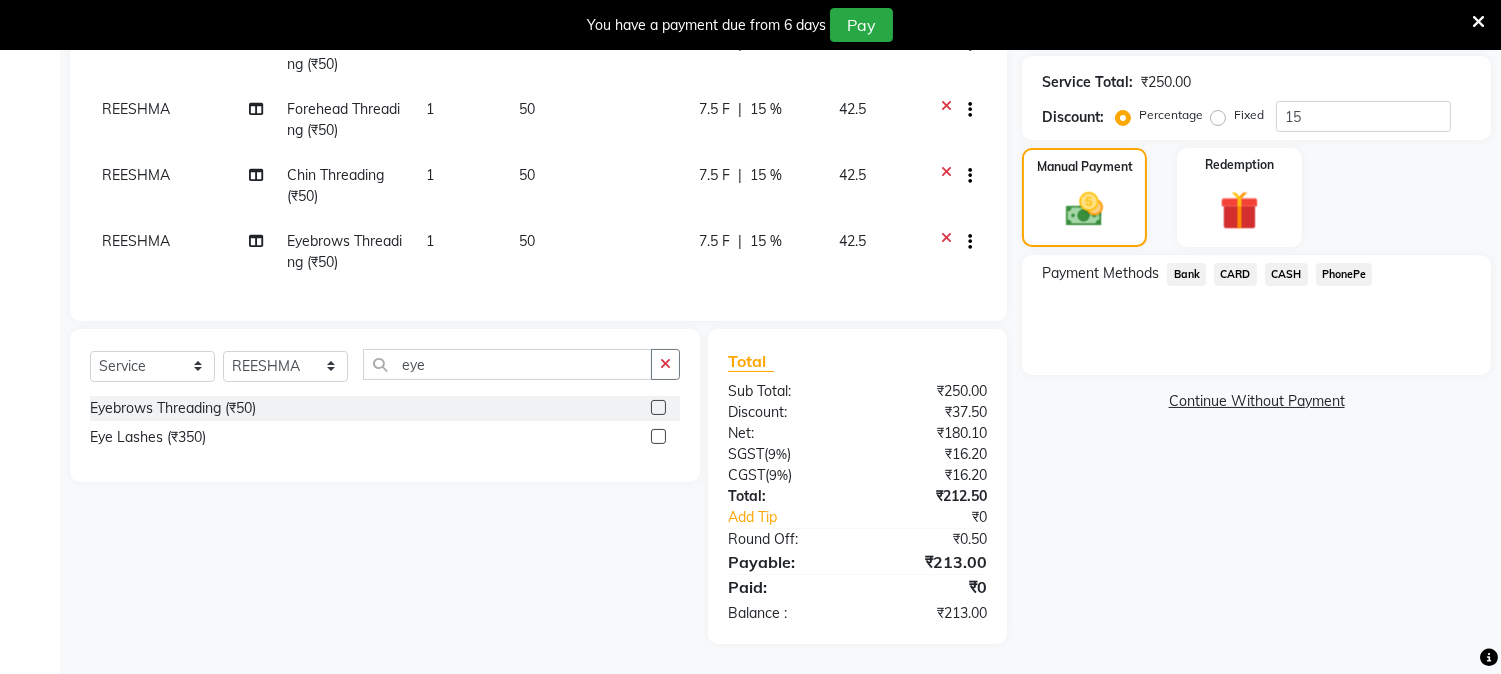 click on "PhonePe" 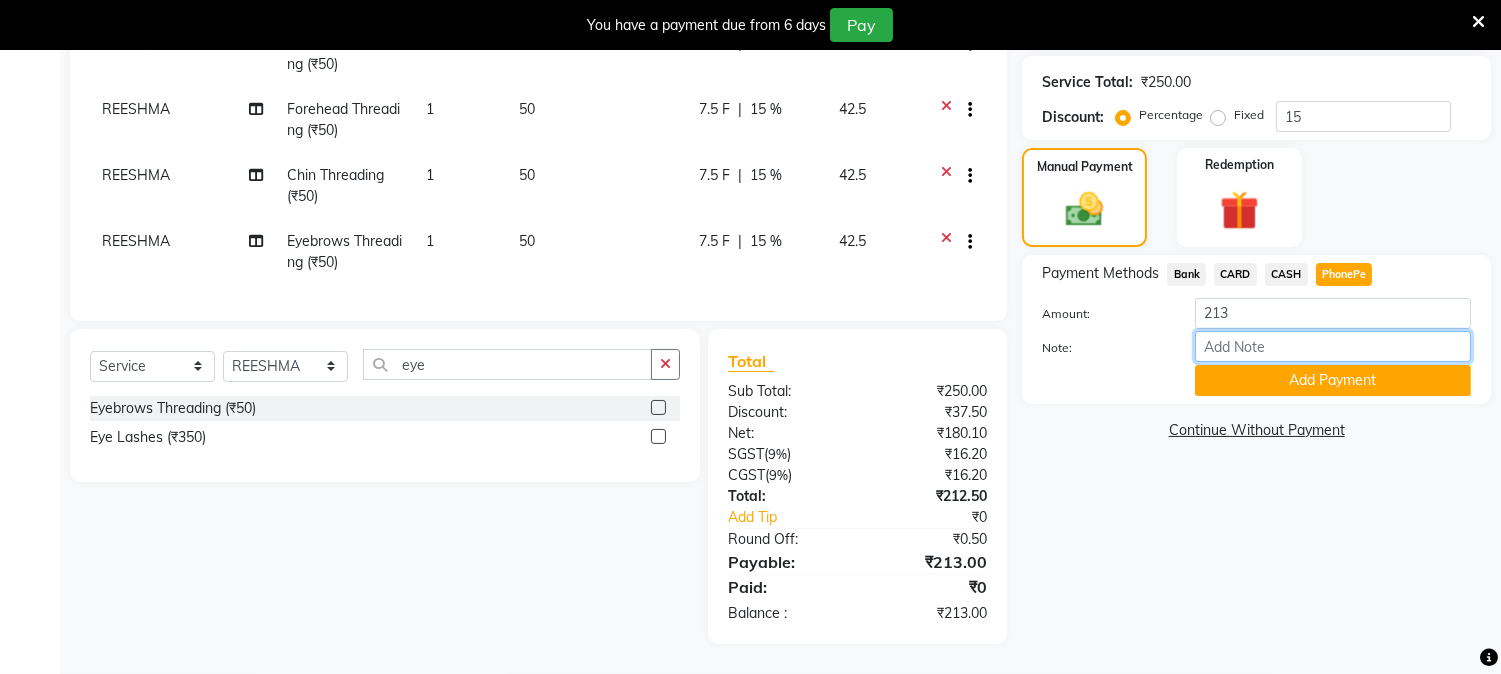 click on "Note:" at bounding box center (1333, 346) 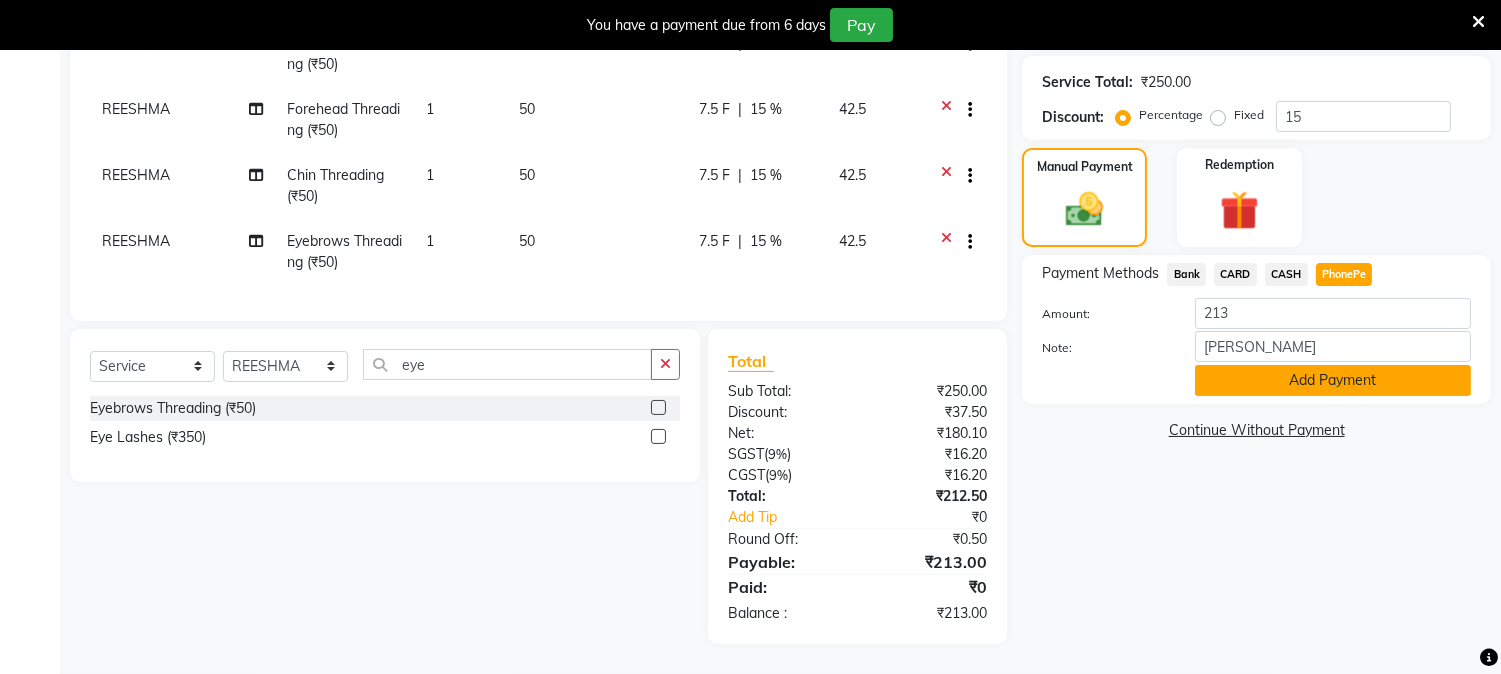 click on "Add Payment" 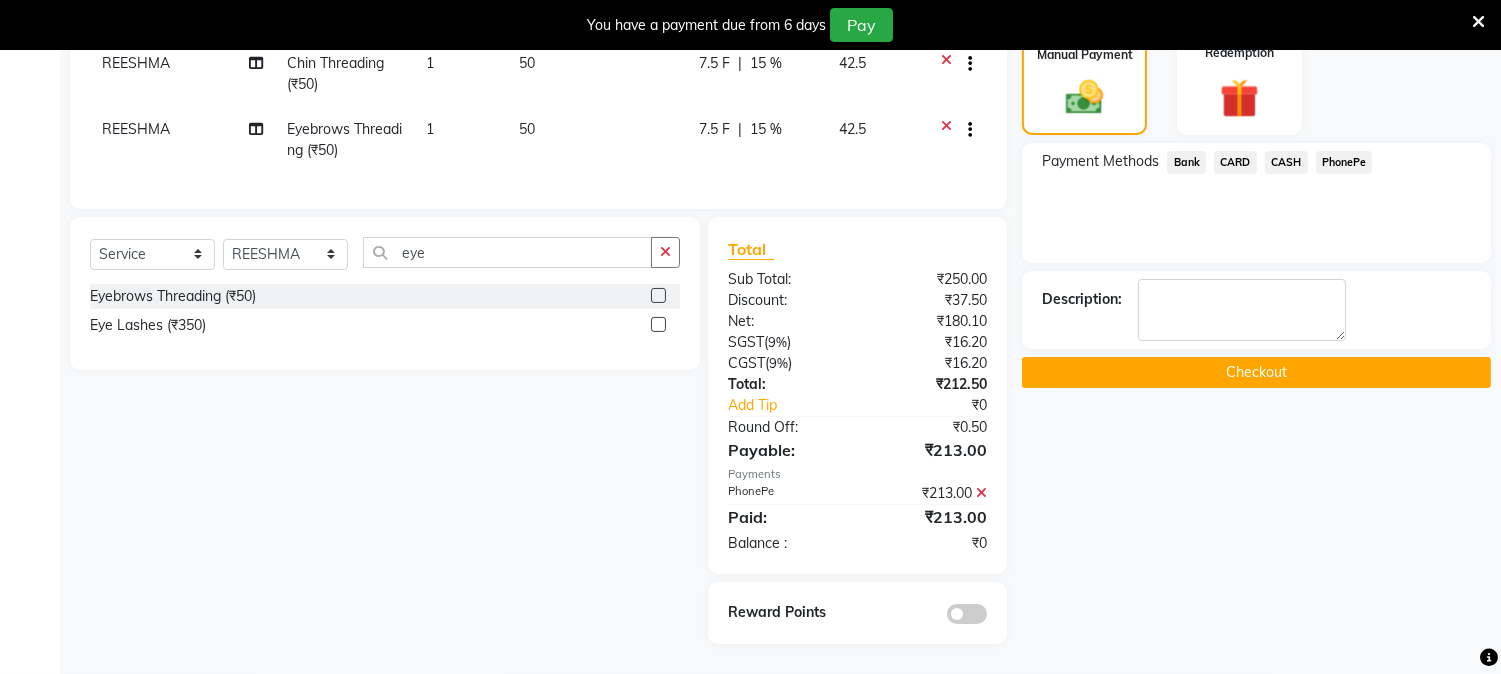 scroll, scrollTop: 560, scrollLeft: 0, axis: vertical 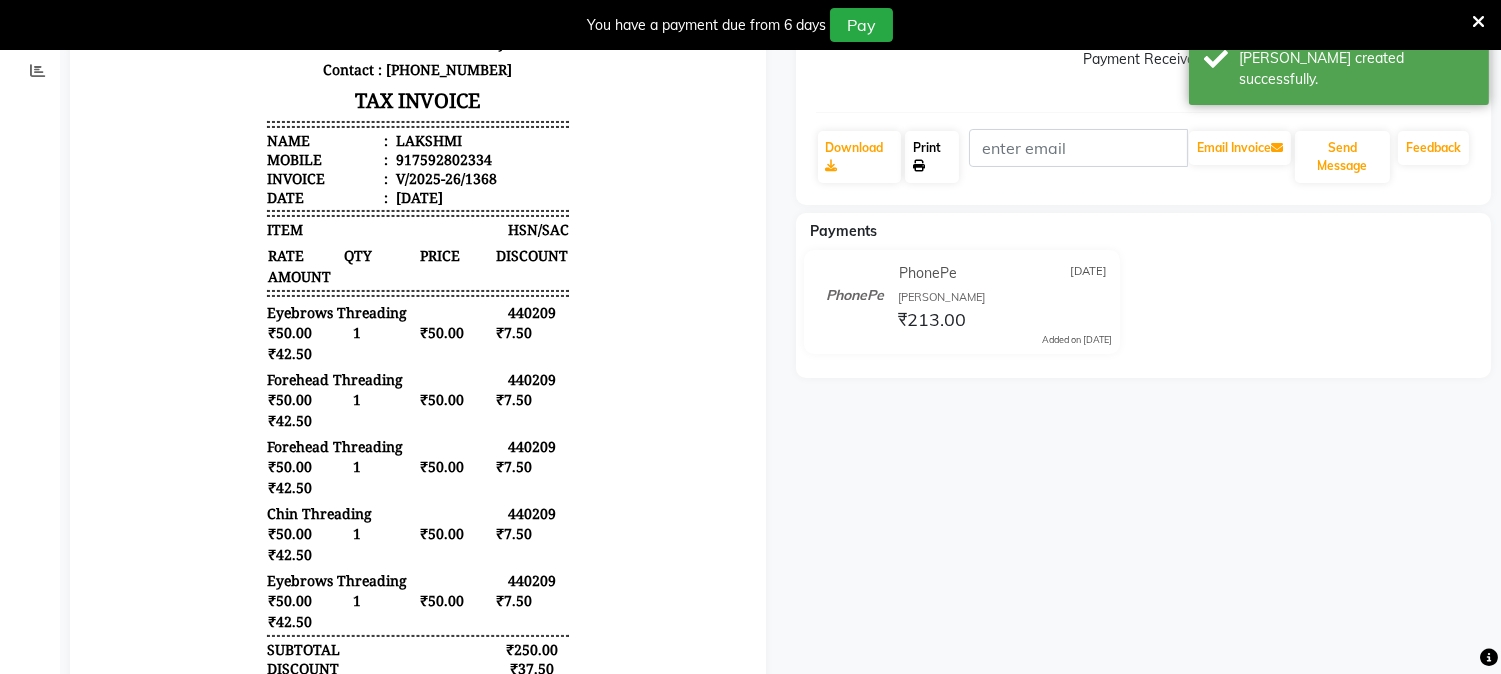 click on "Print" 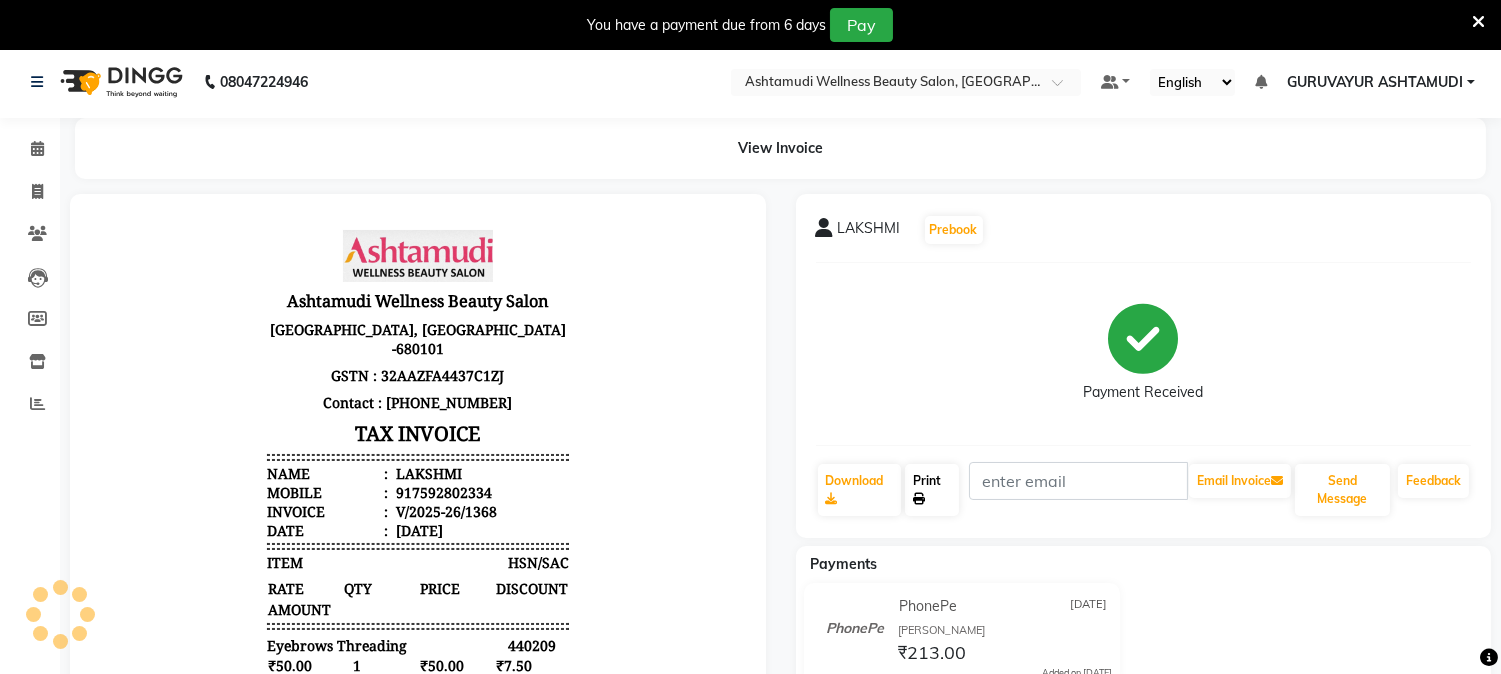 scroll, scrollTop: 0, scrollLeft: 0, axis: both 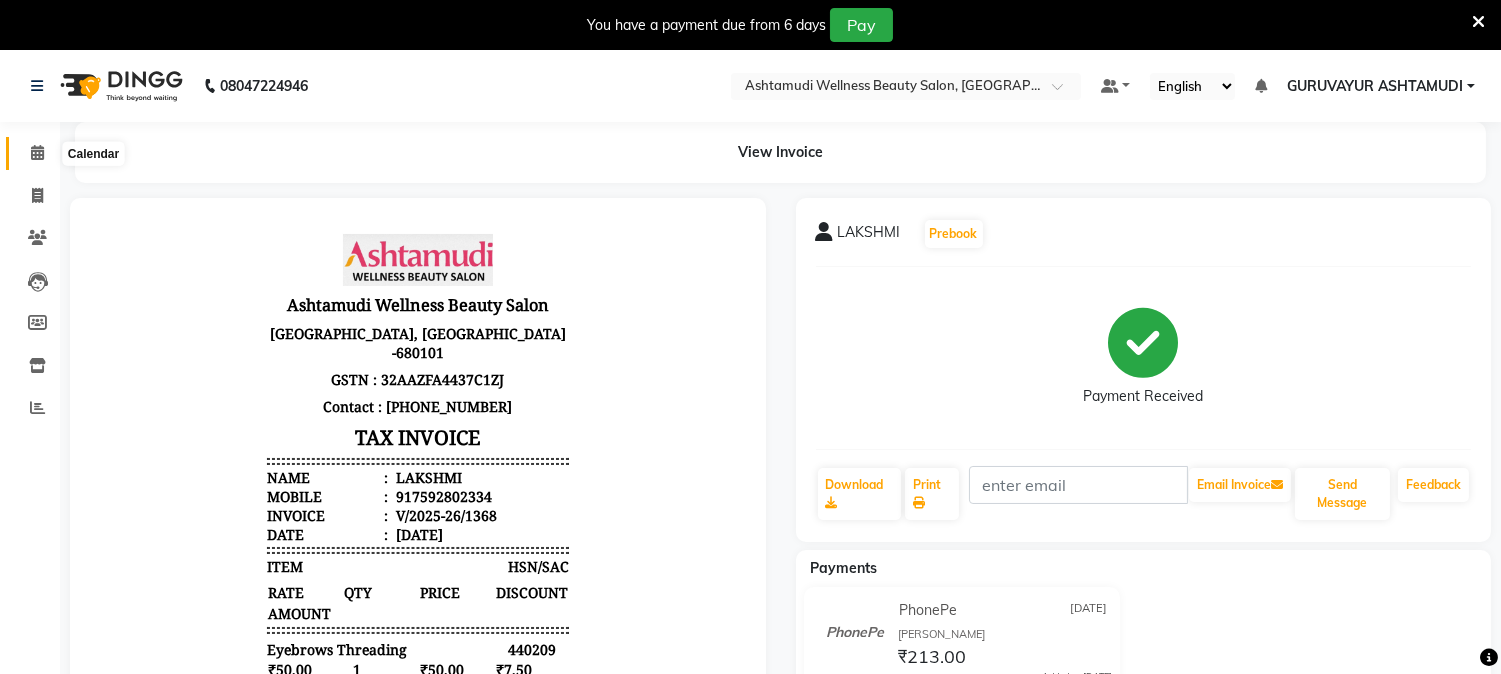 click 